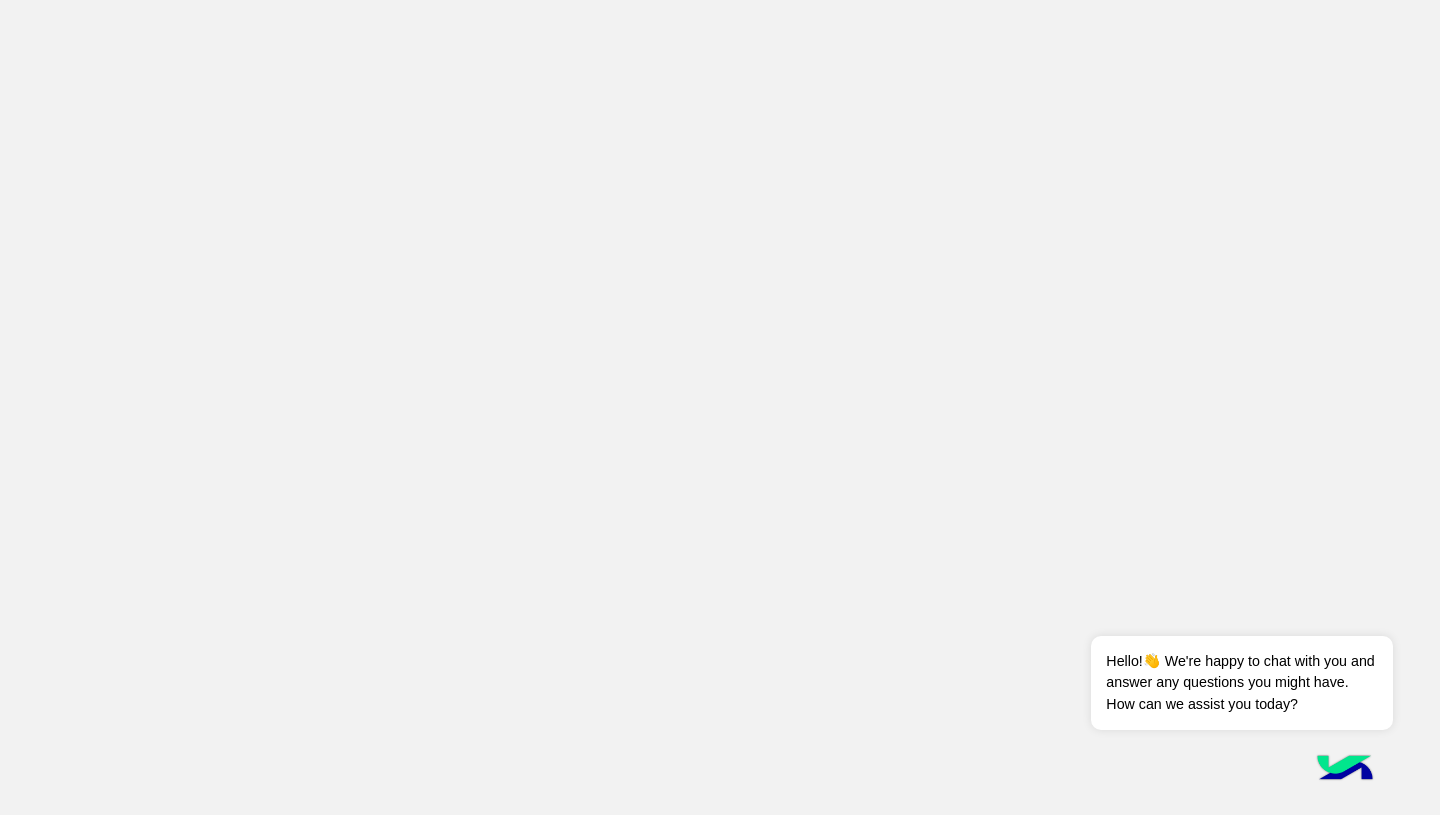 scroll, scrollTop: 0, scrollLeft: 0, axis: both 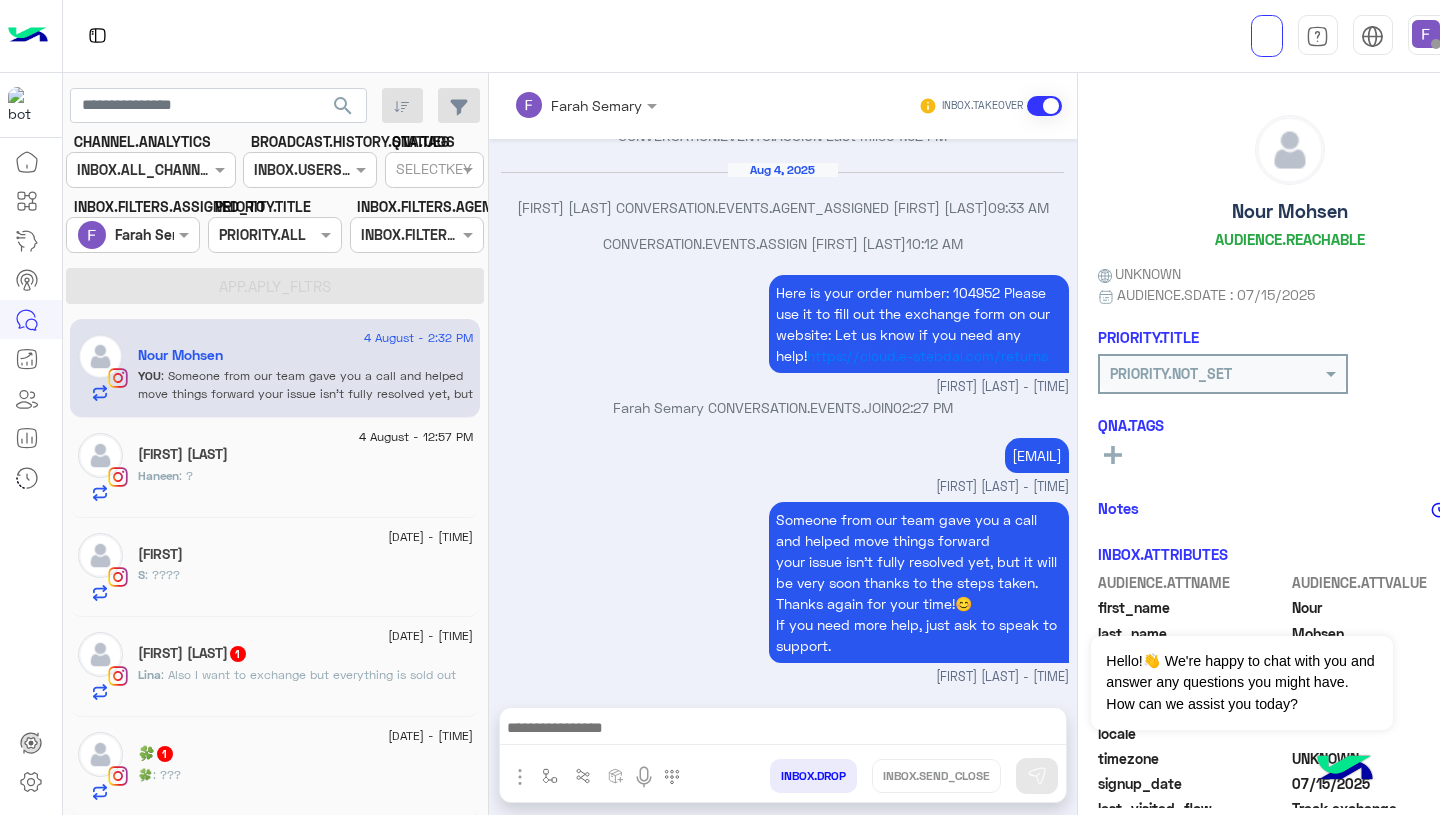 click at bounding box center (1426, 34) 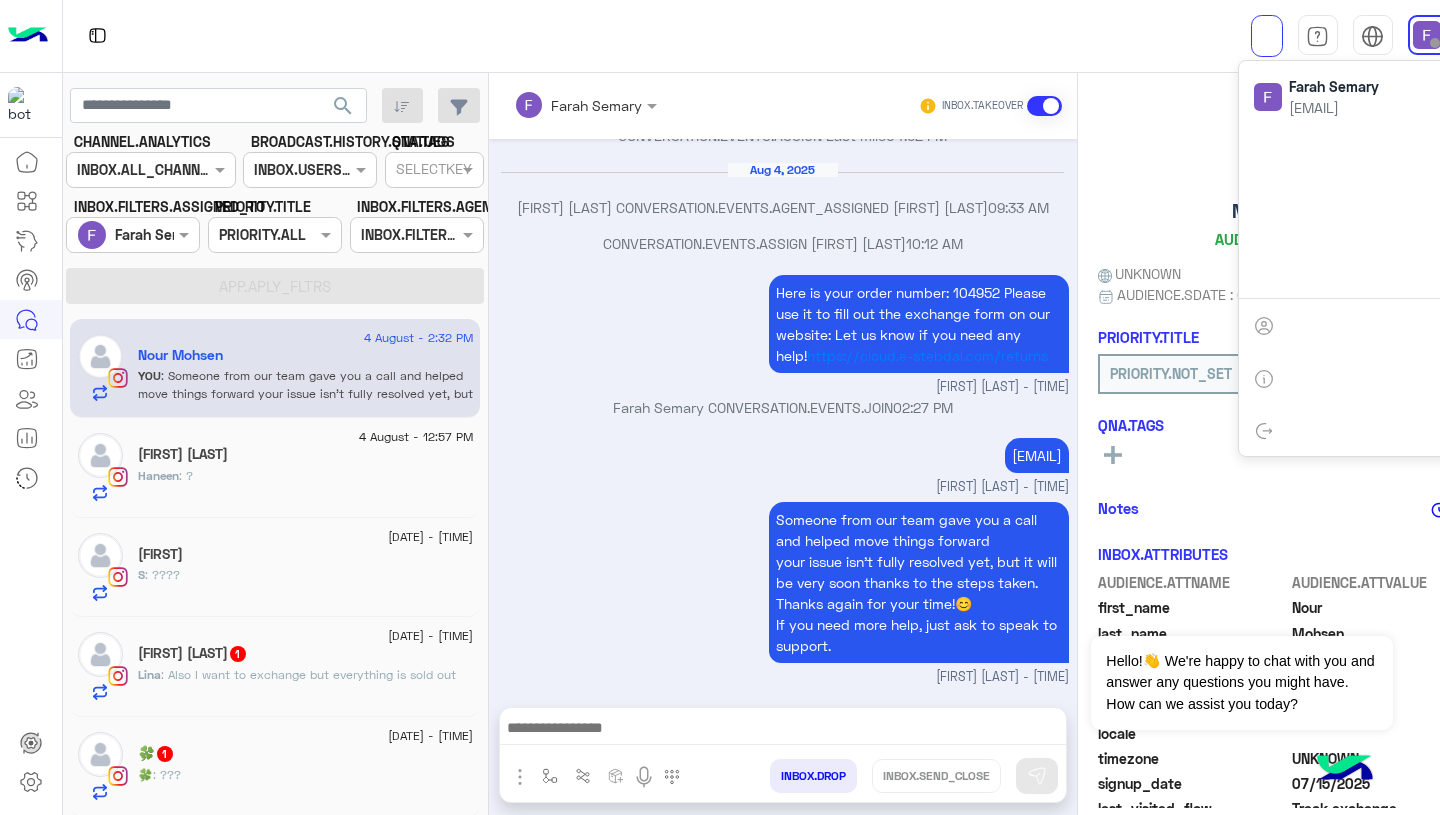 click at bounding box center [1363, 150] 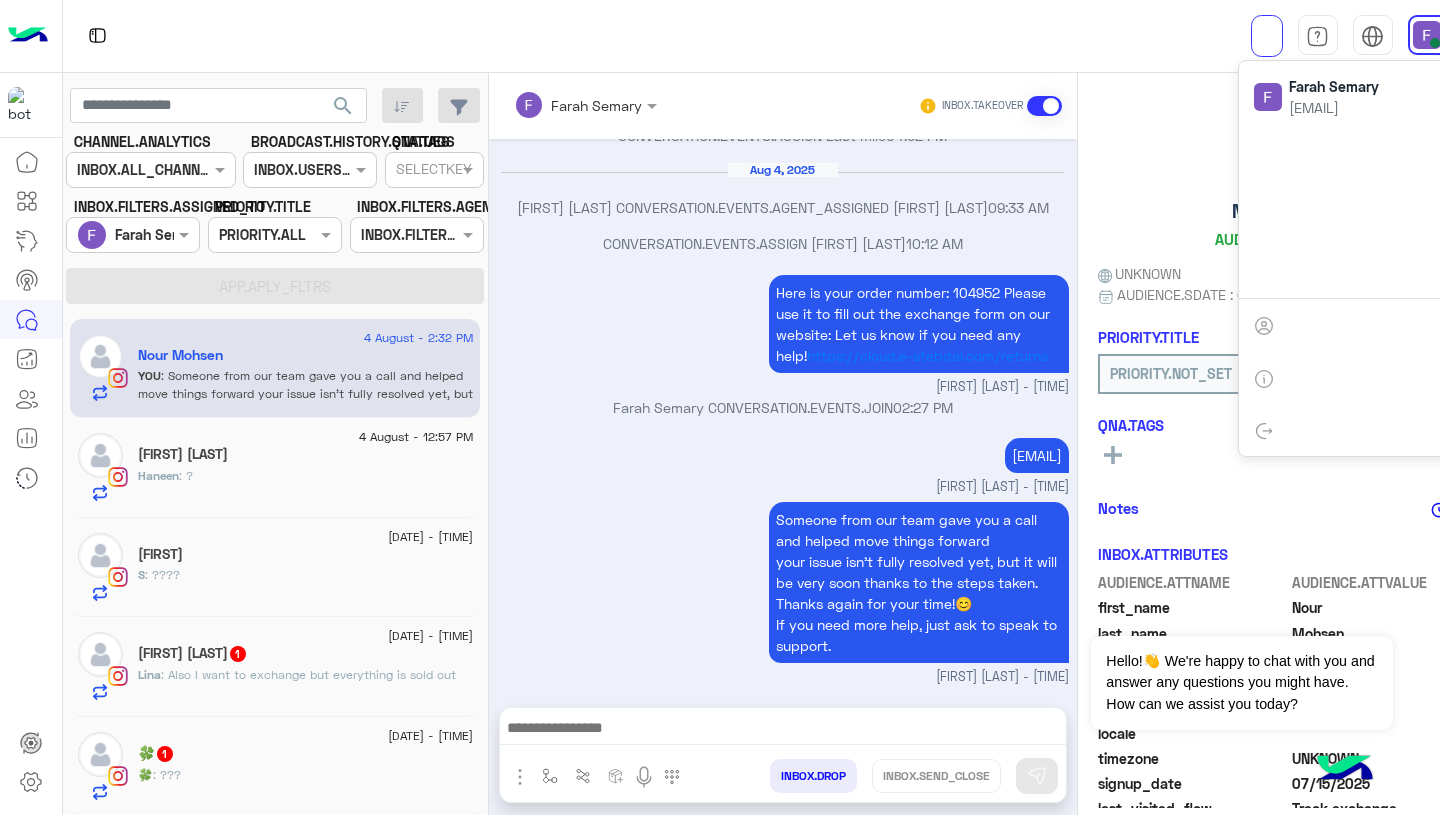 click on "Here is your order number: 104952
Please use it to fill out the exchange form on our website: Let us know if you need any help!   https://cloud.e-stebdal.com/returns  Farah Semary -  02:27 PM" at bounding box center [782, 333] 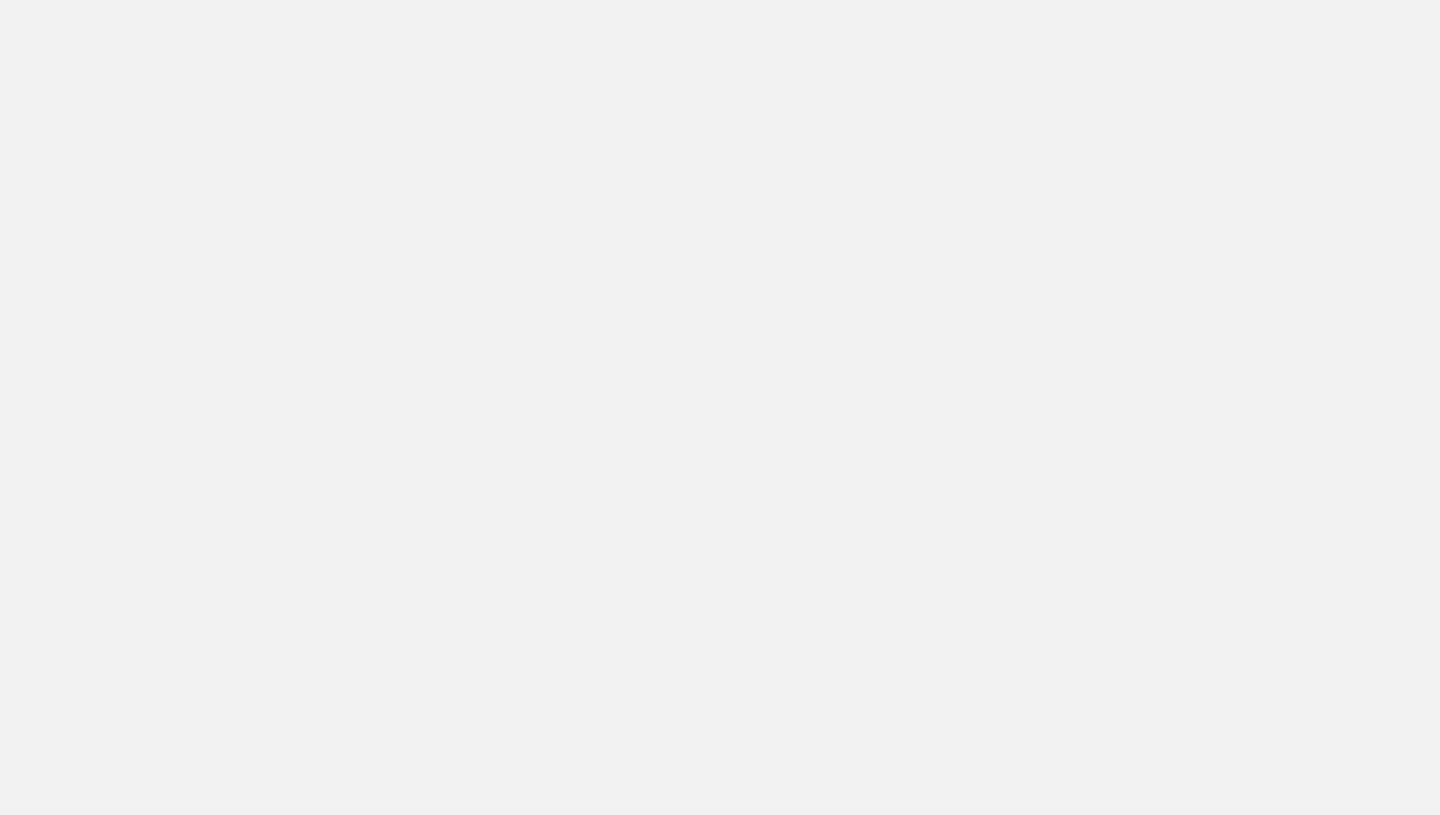 scroll, scrollTop: 0, scrollLeft: 0, axis: both 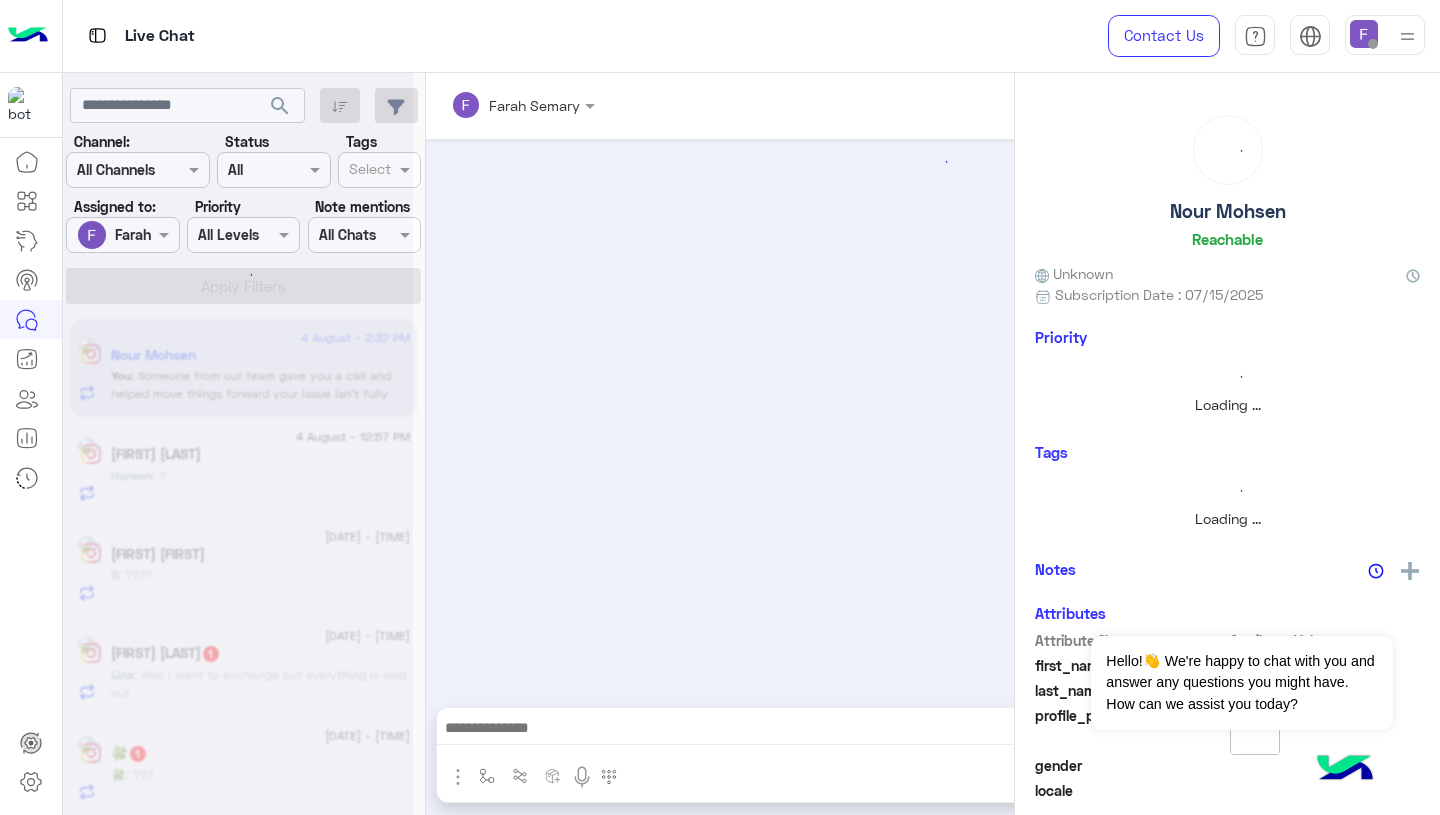 click at bounding box center [1364, 34] 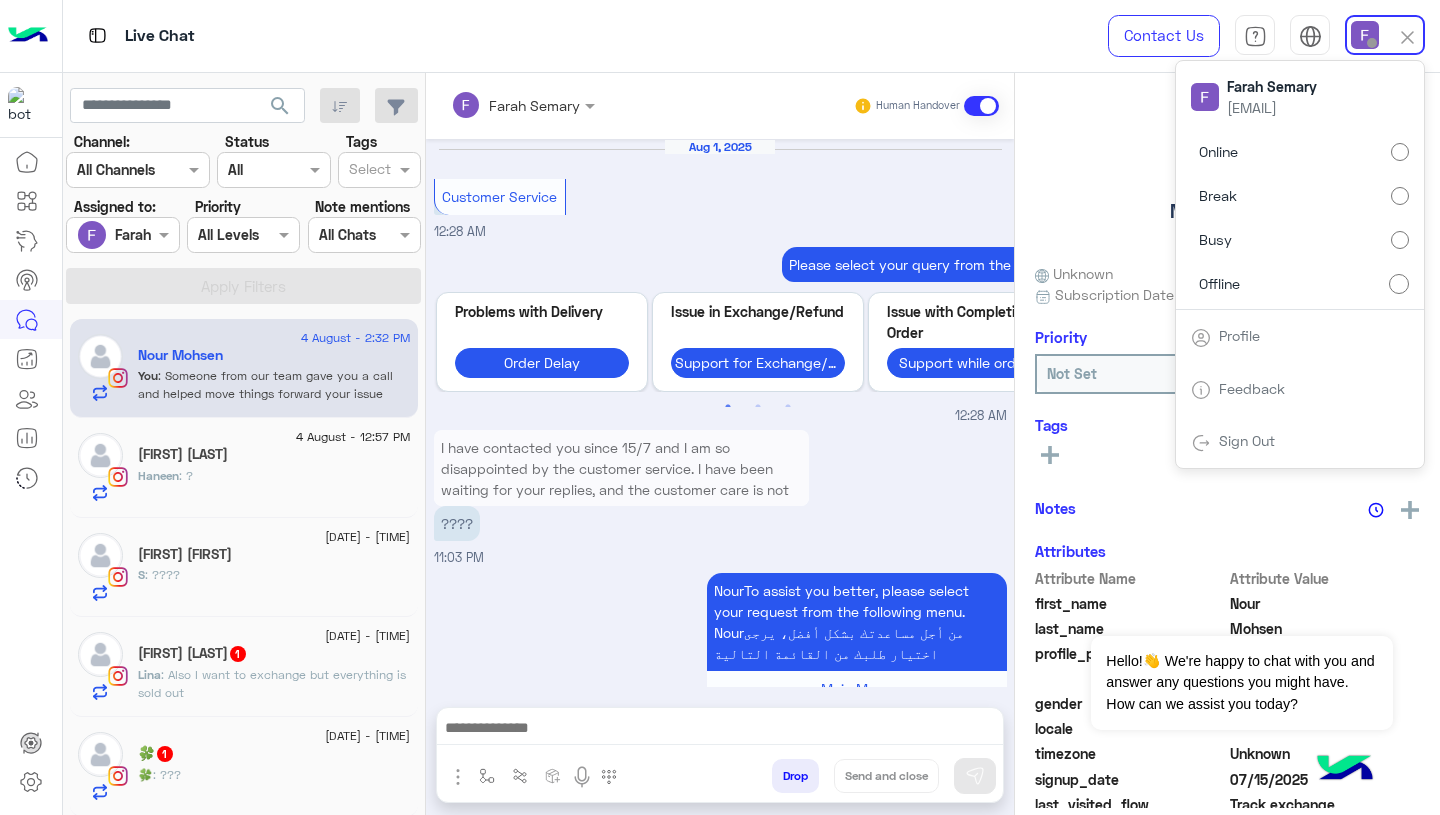 scroll, scrollTop: 2077, scrollLeft: 0, axis: vertical 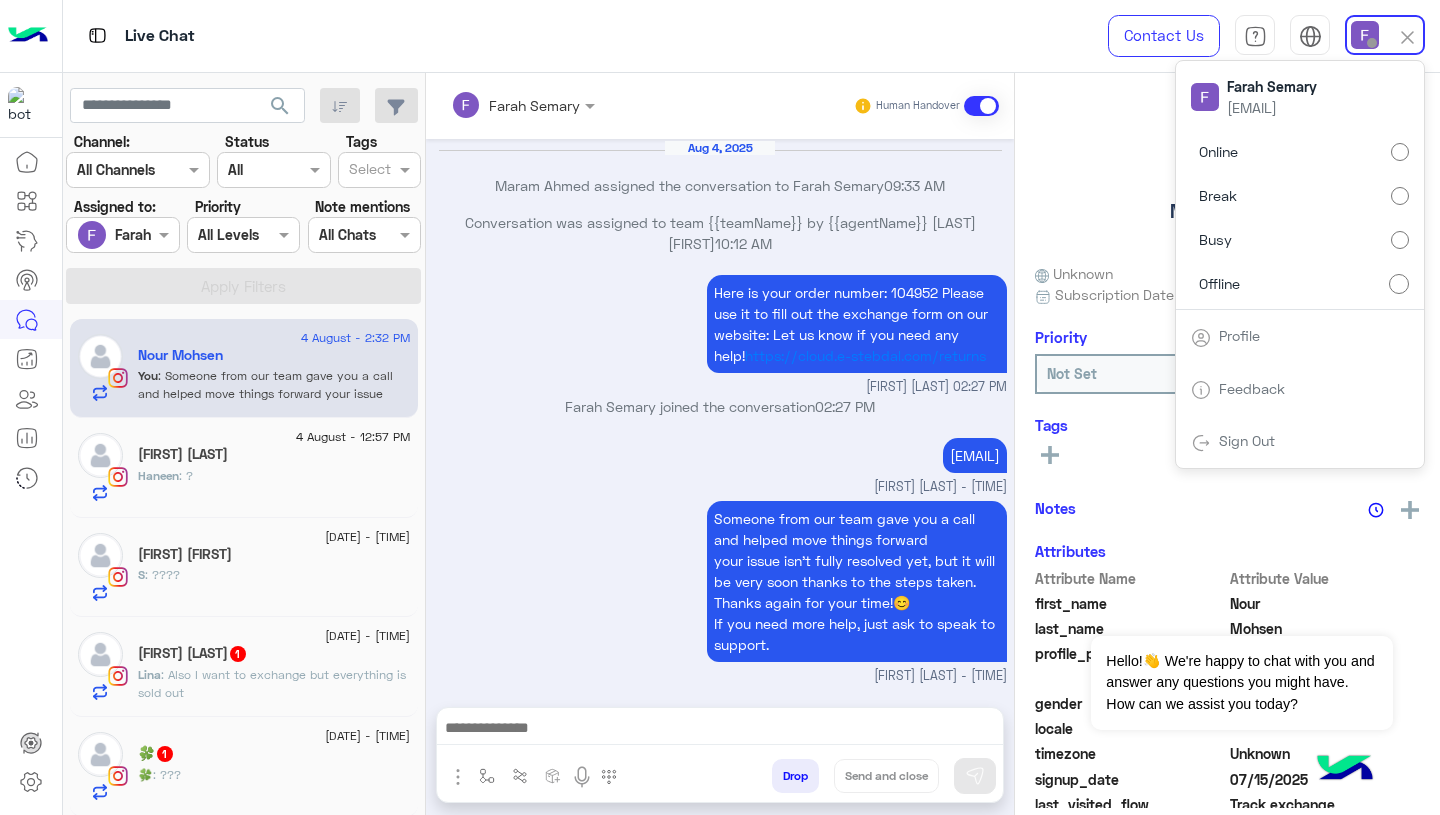 click on "Online" at bounding box center [1300, 152] 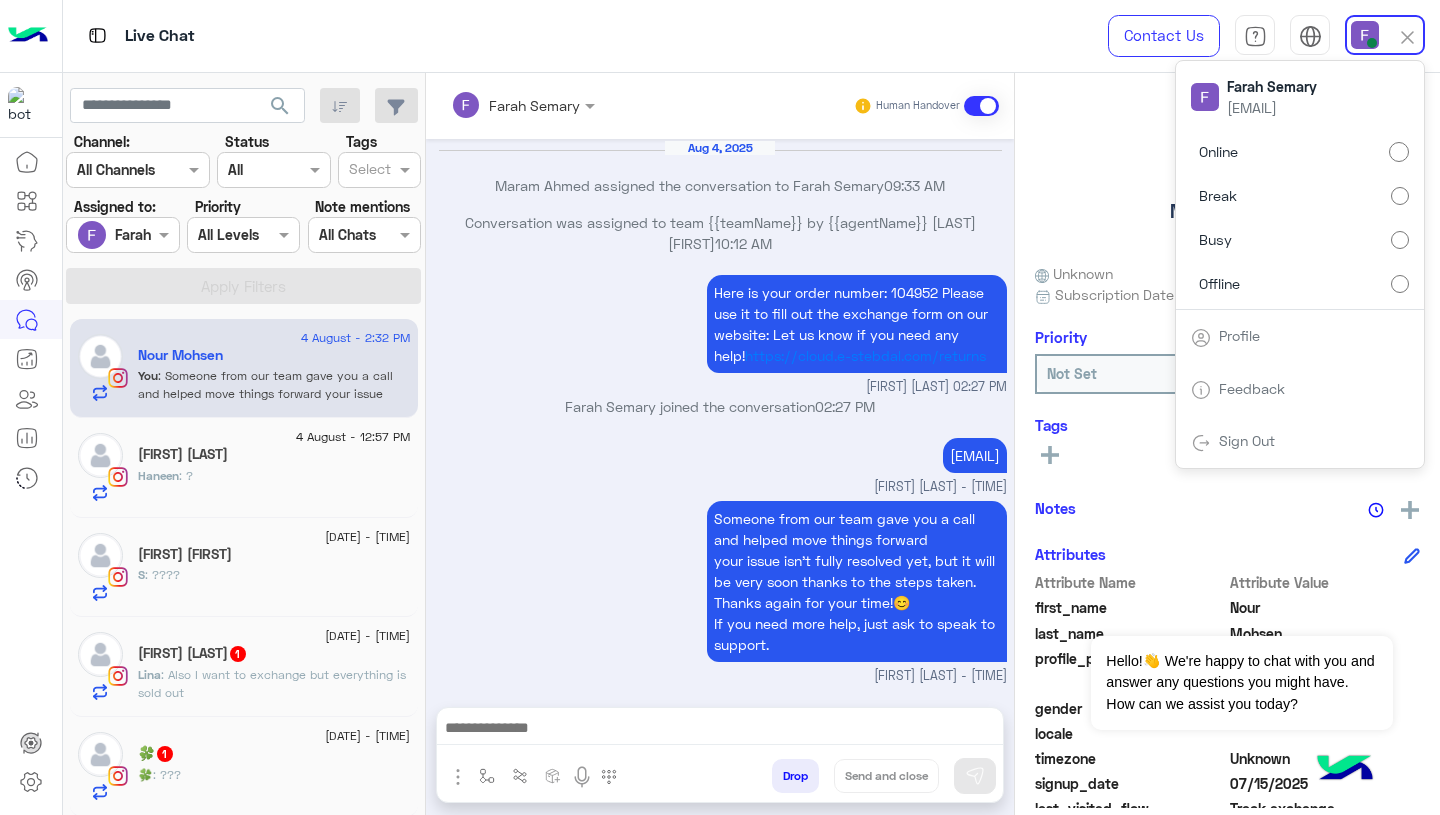click on "Farah Semary joined the conversation   02:27 PM" at bounding box center [720, 406] 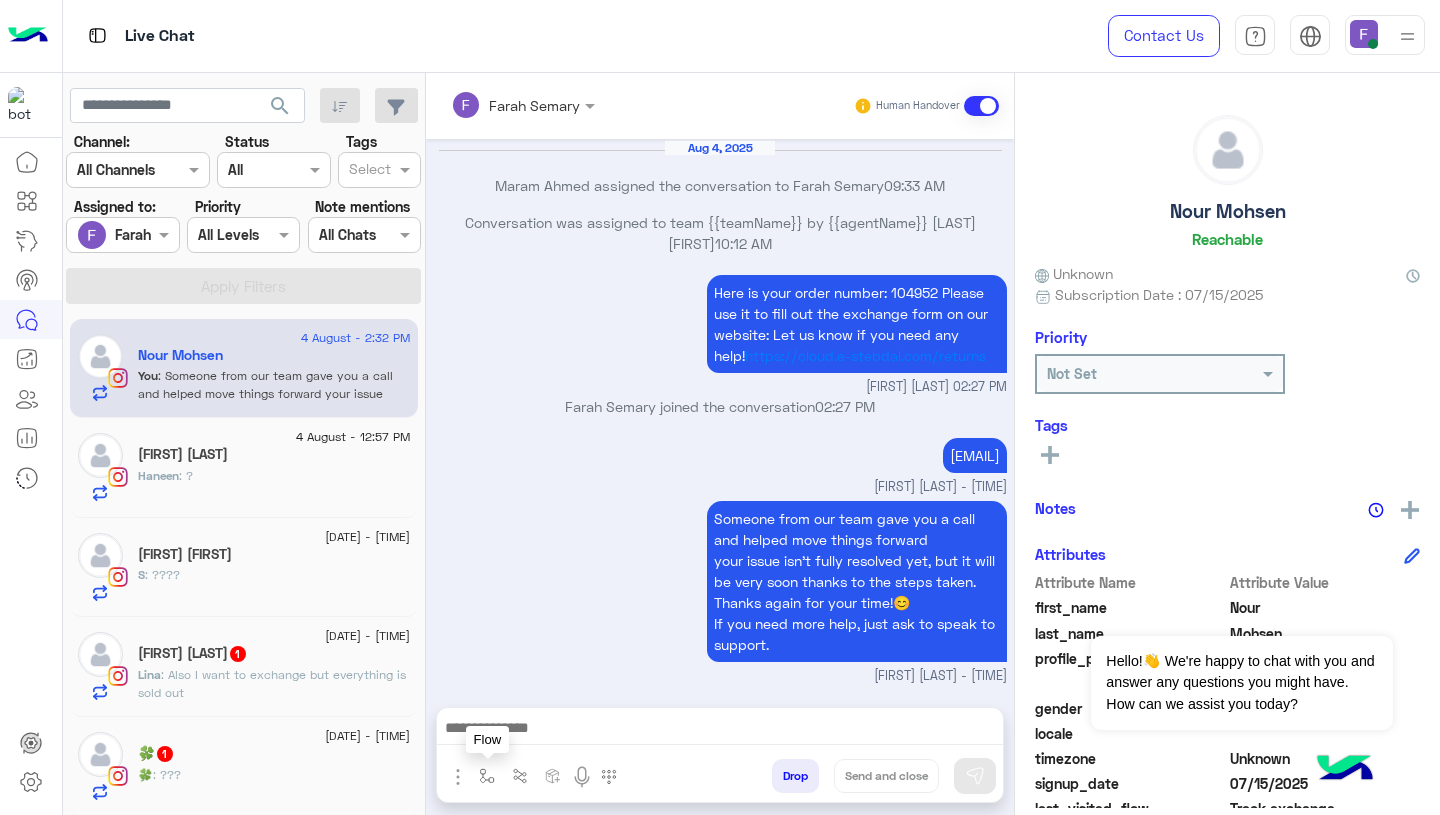 click at bounding box center [487, 776] 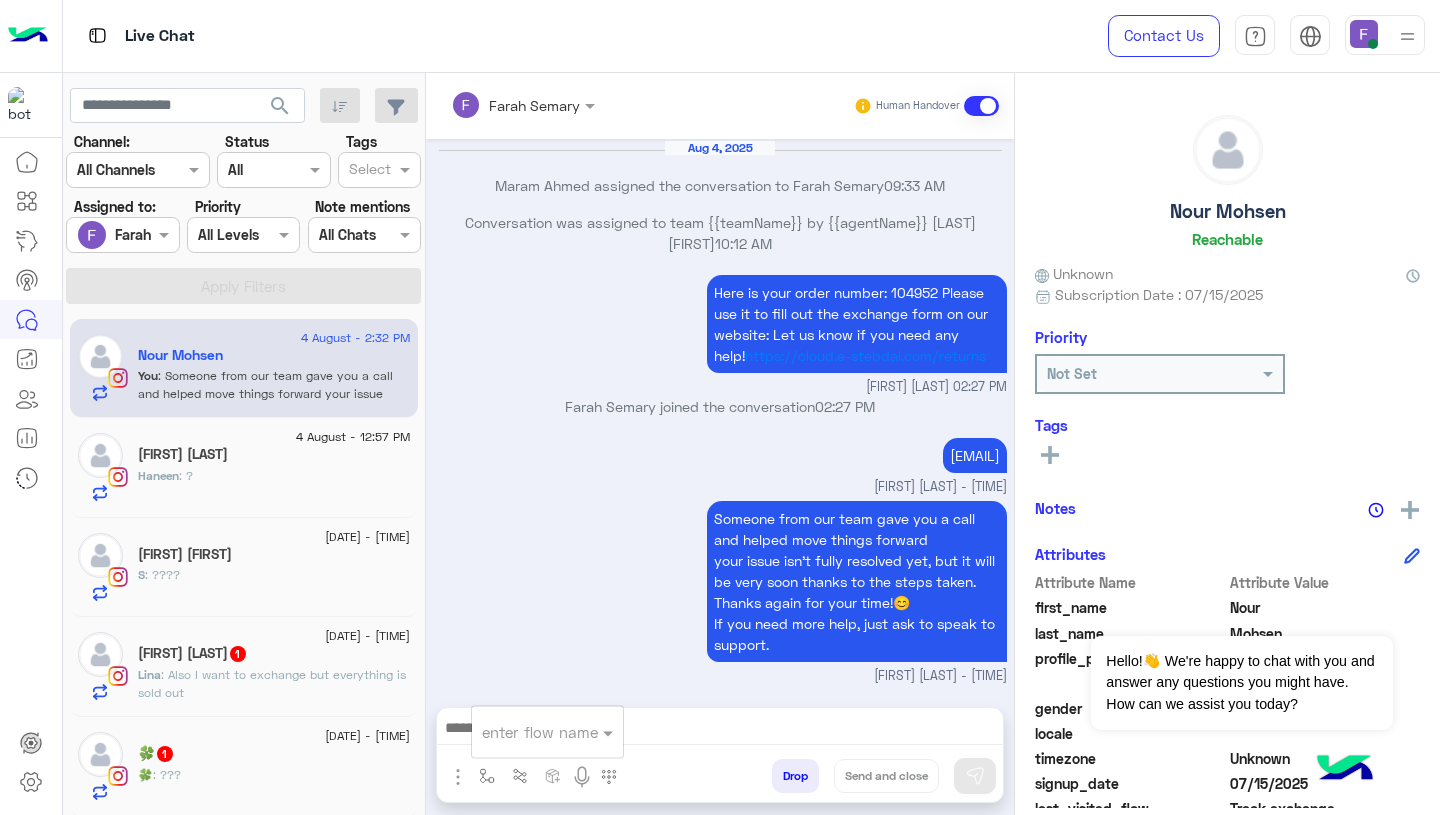 click at bounding box center [523, 732] 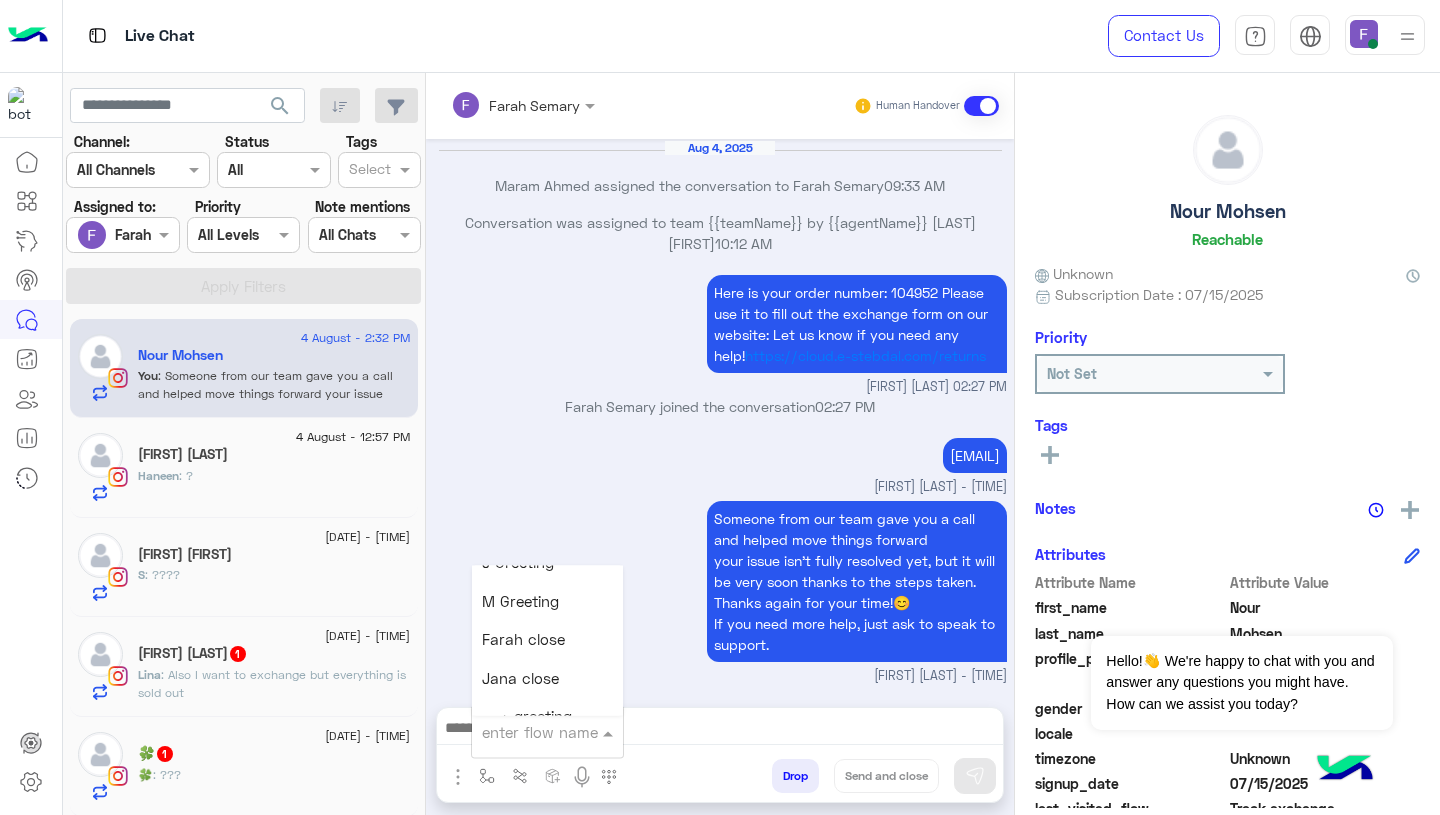 scroll, scrollTop: 2530, scrollLeft: 0, axis: vertical 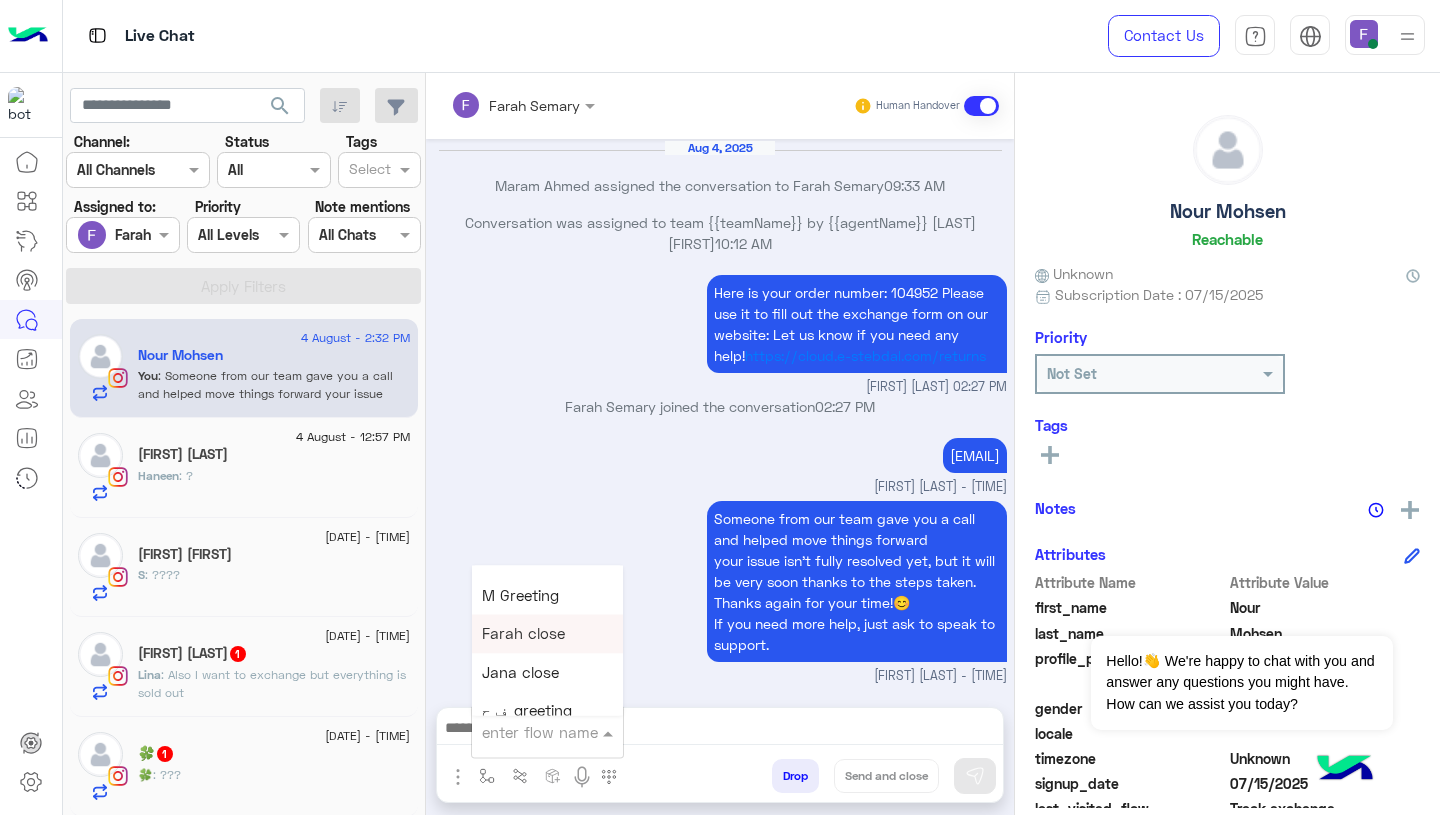 click on "Farah close" at bounding box center [523, 634] 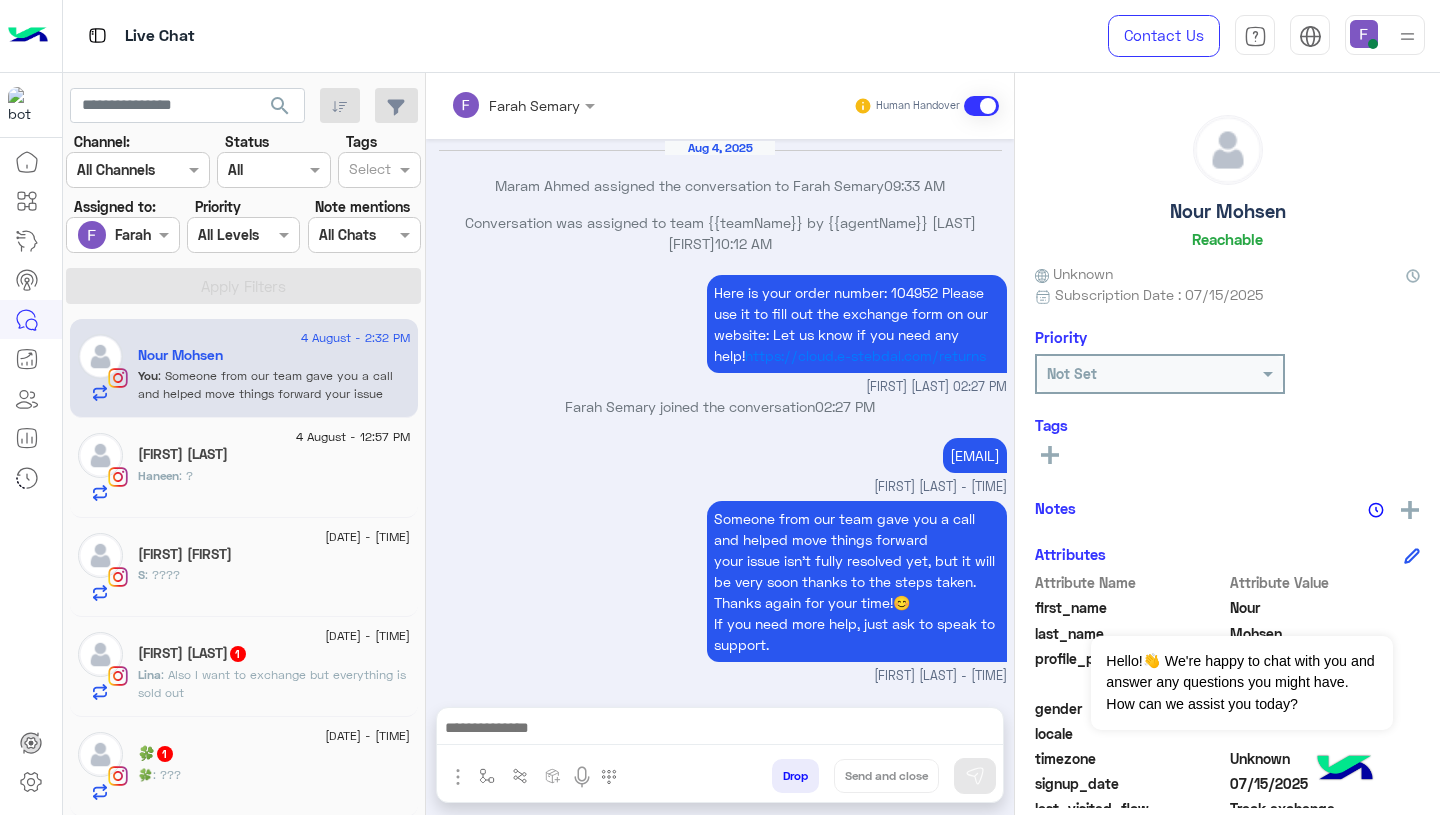 type on "**********" 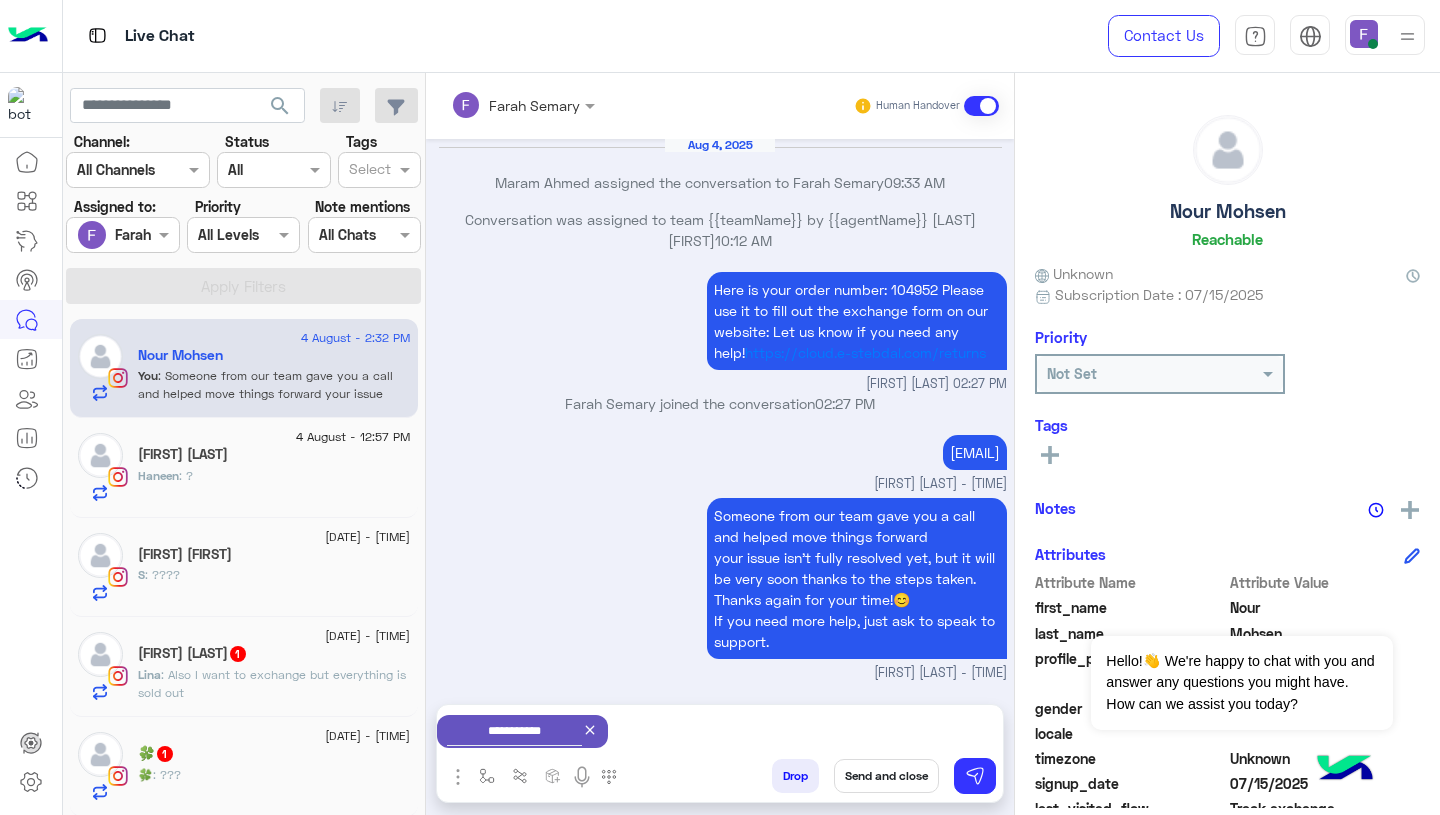 click on "Send and close" at bounding box center (886, 776) 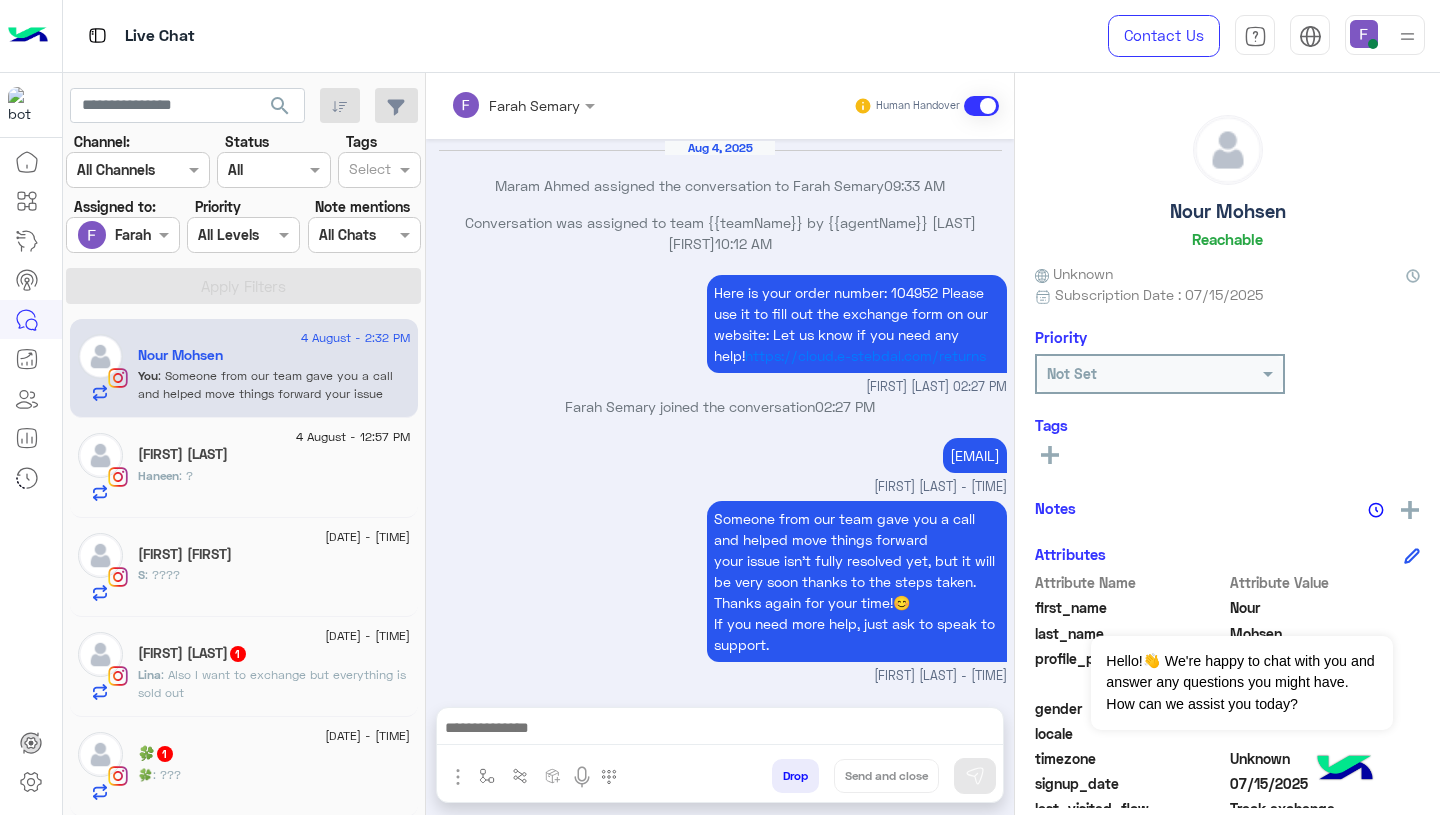 scroll, scrollTop: 2113, scrollLeft: 0, axis: vertical 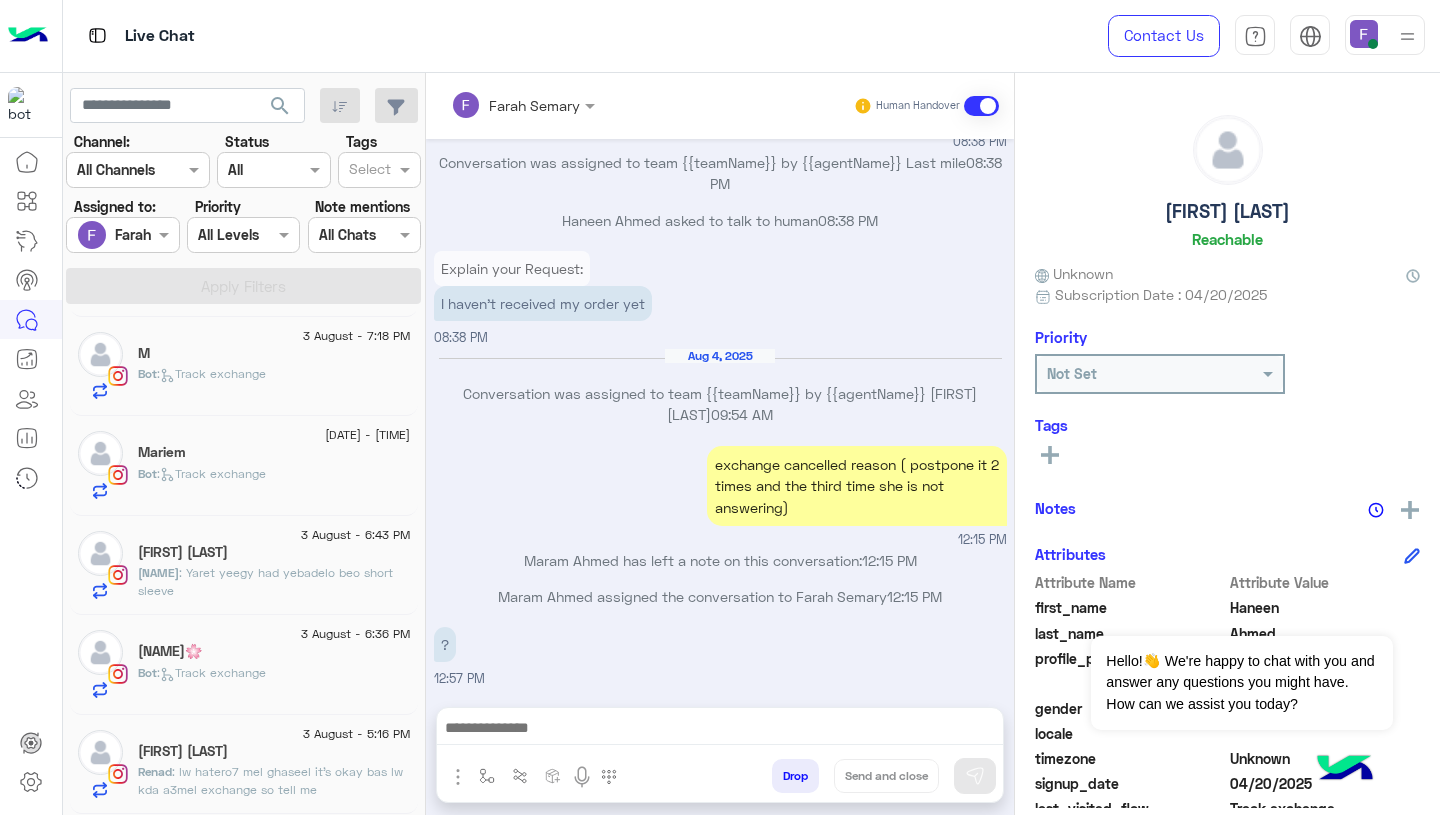click on "[FIRST] [LAST]" 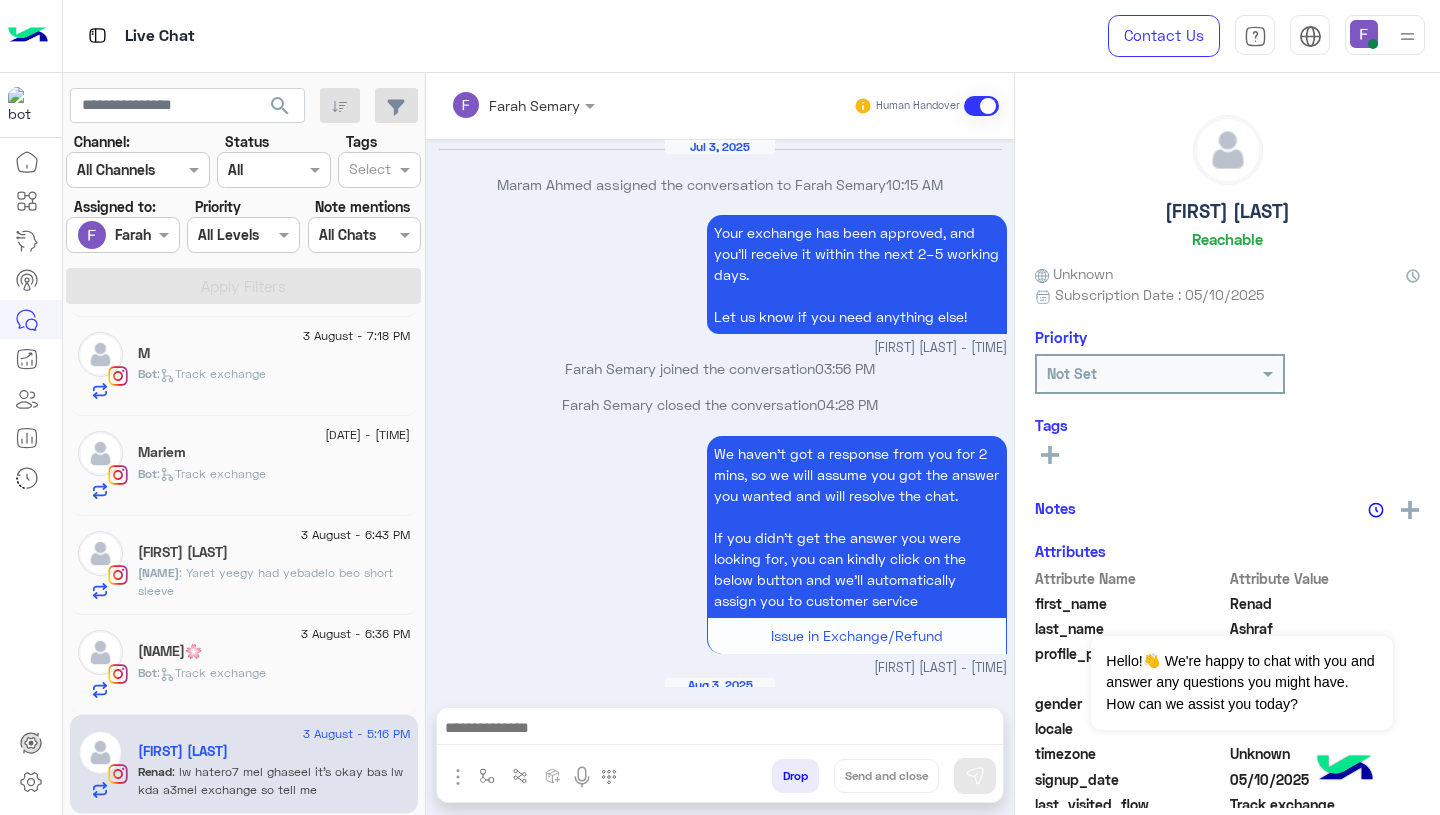 scroll, scrollTop: 1857, scrollLeft: 0, axis: vertical 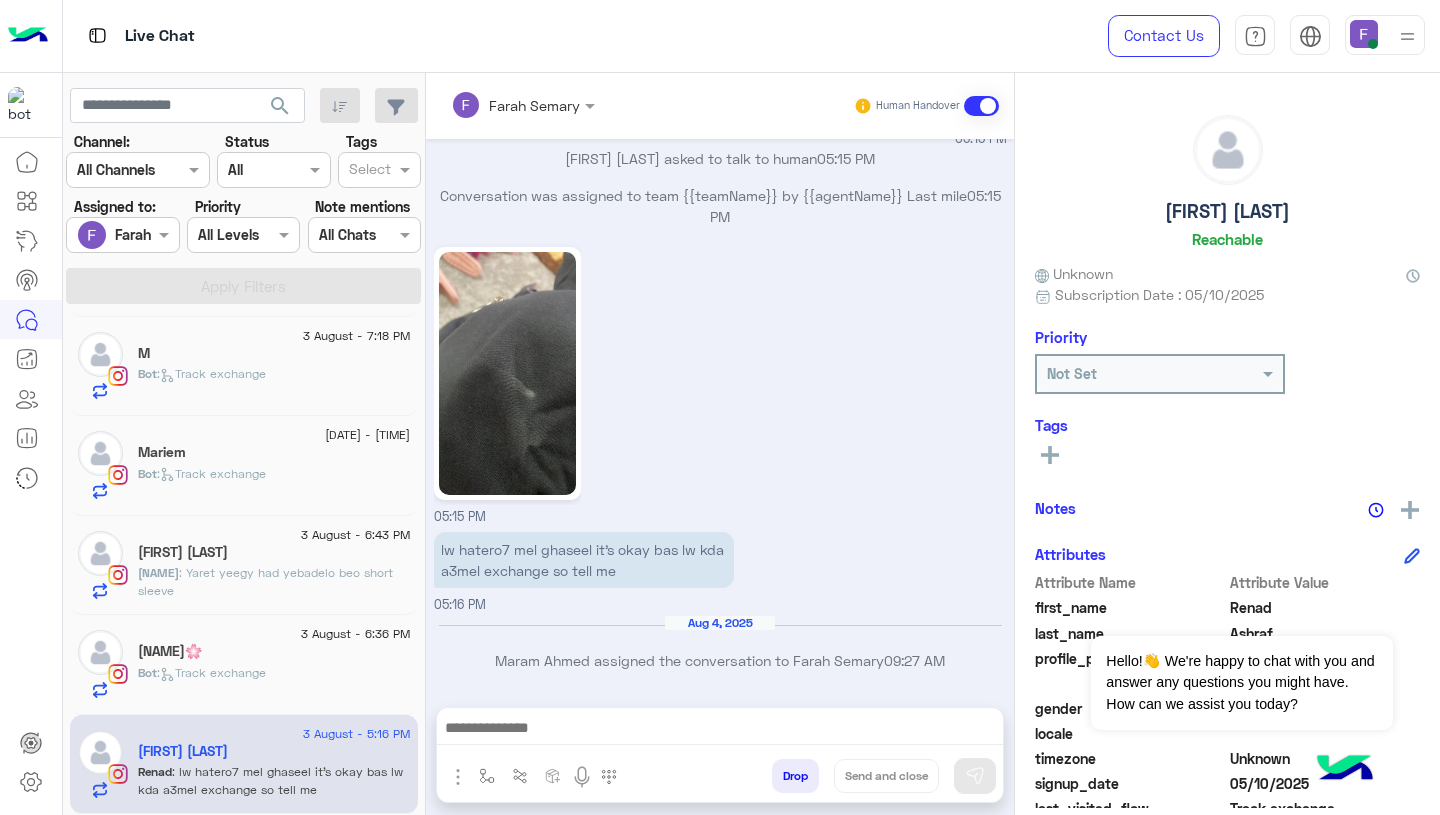click on "جني🌸" 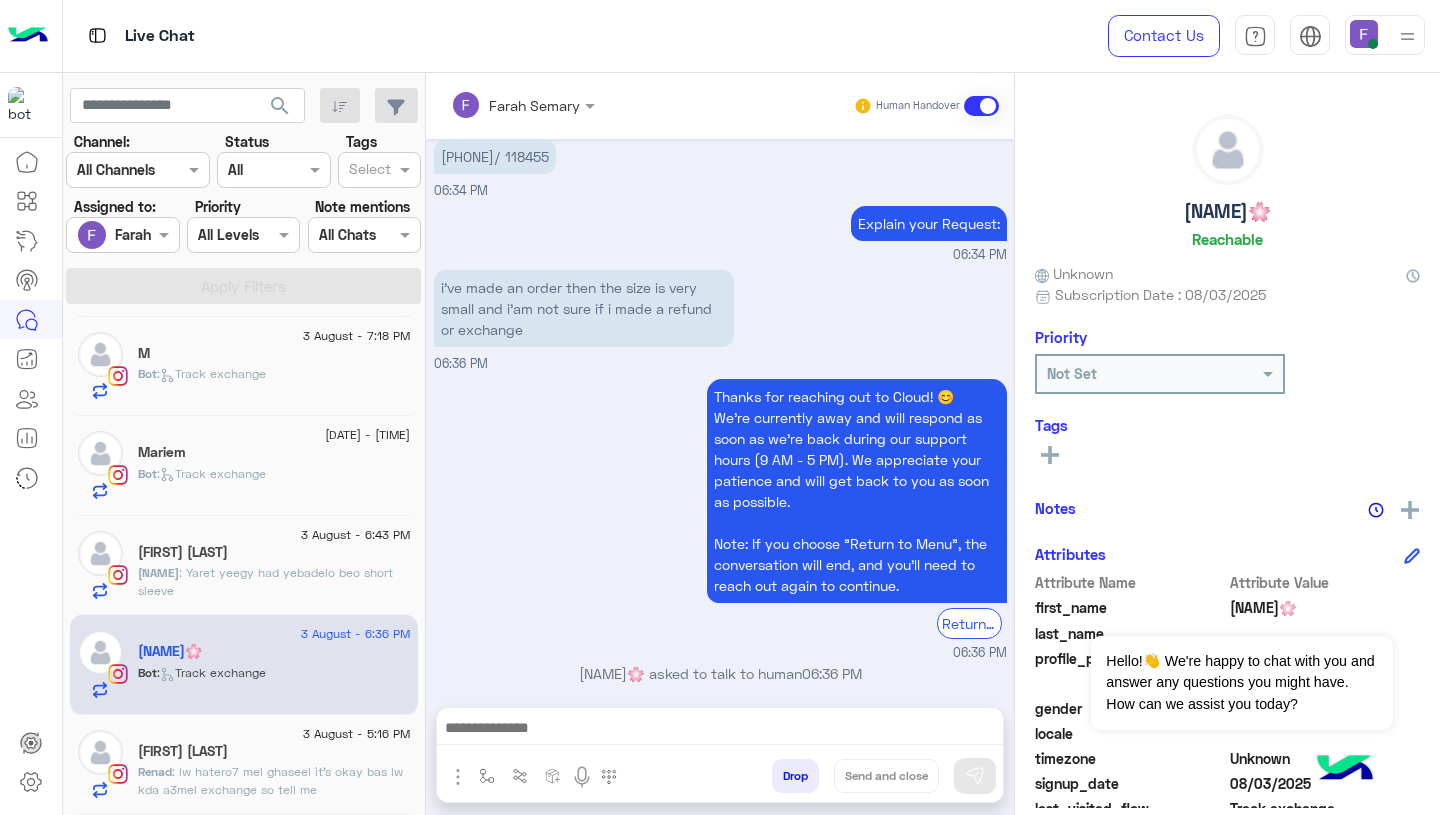 scroll, scrollTop: 1638, scrollLeft: 0, axis: vertical 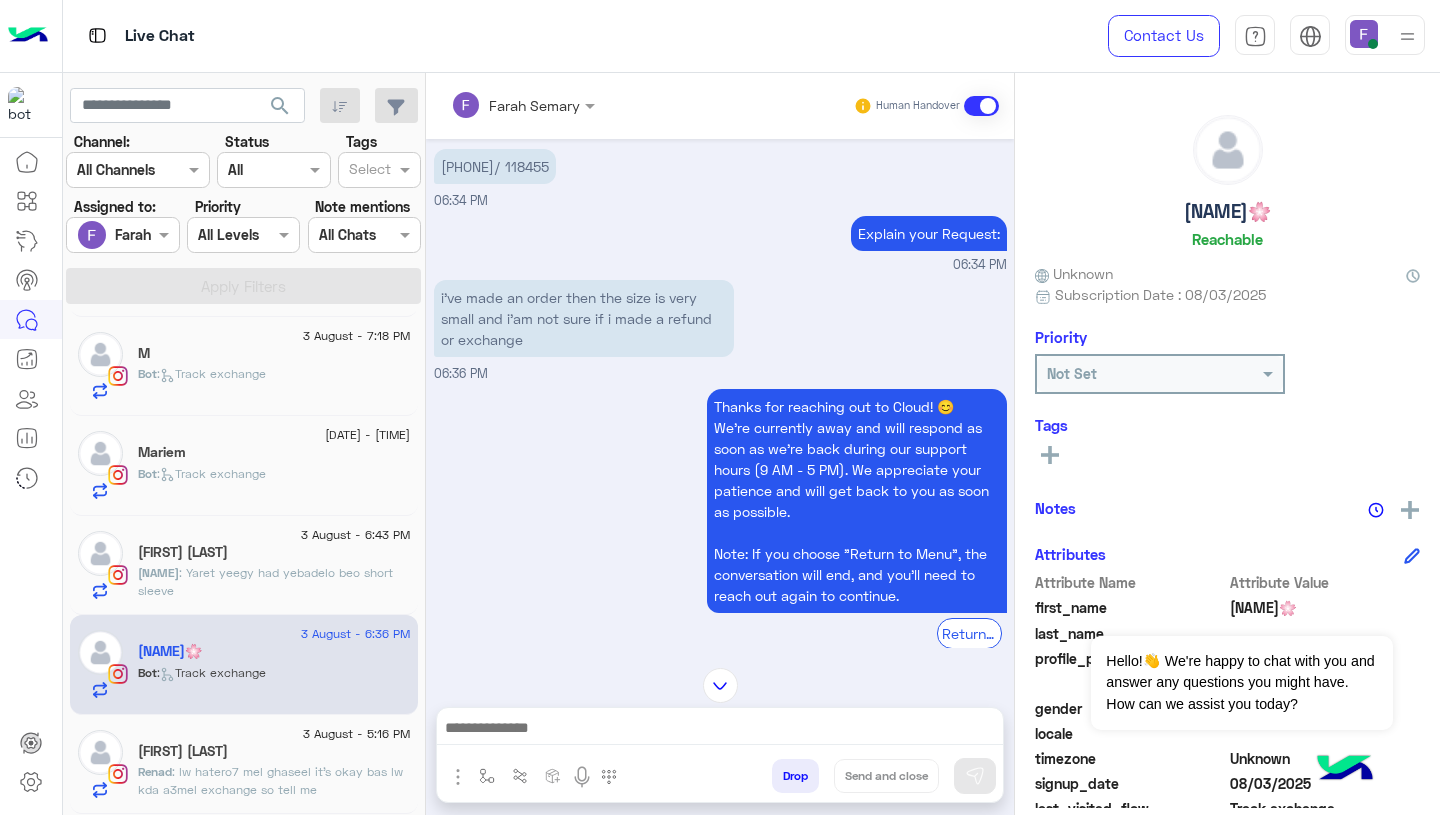click on "01000664363/ 118455" at bounding box center [495, 166] 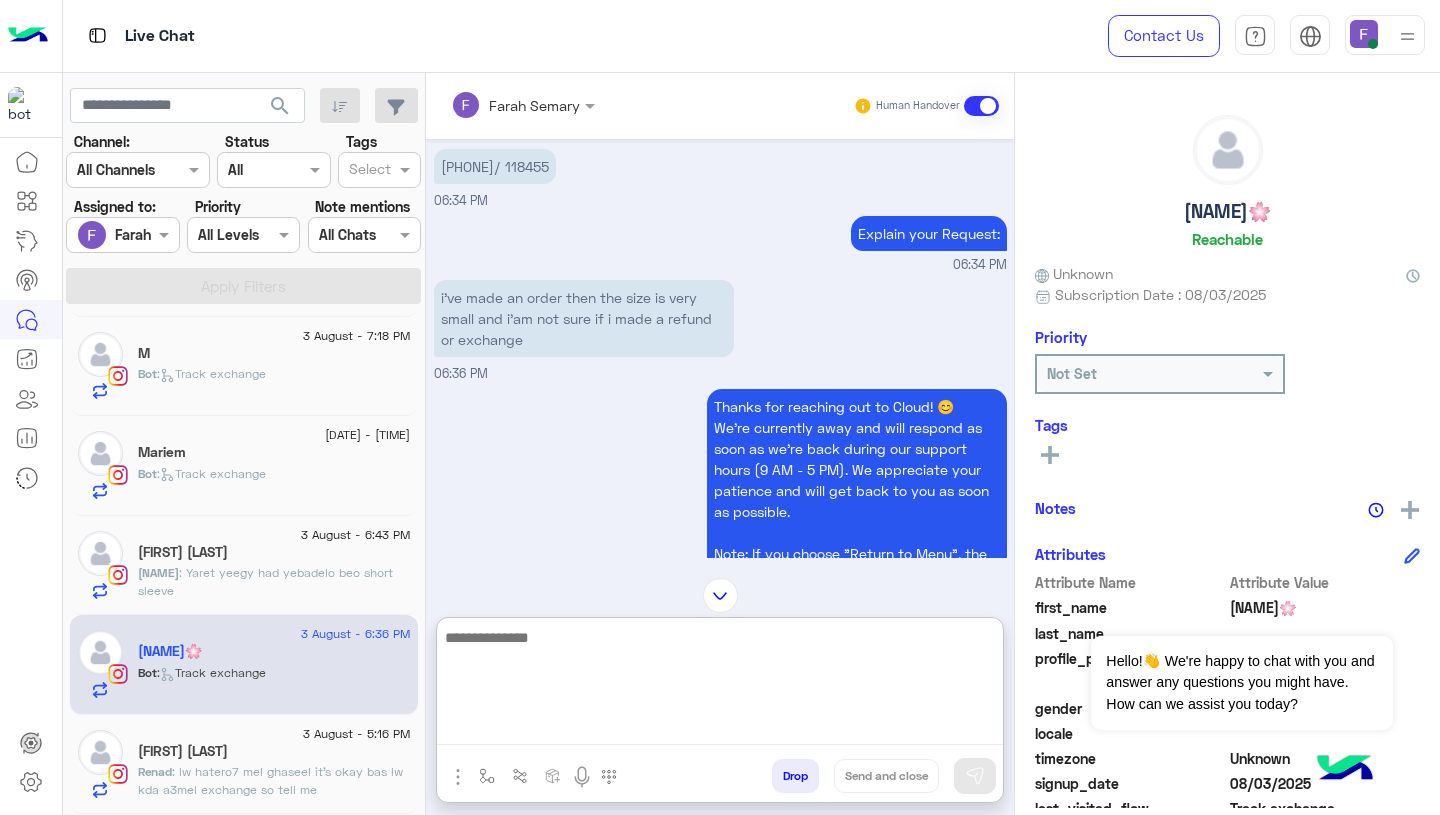 click at bounding box center [720, 685] 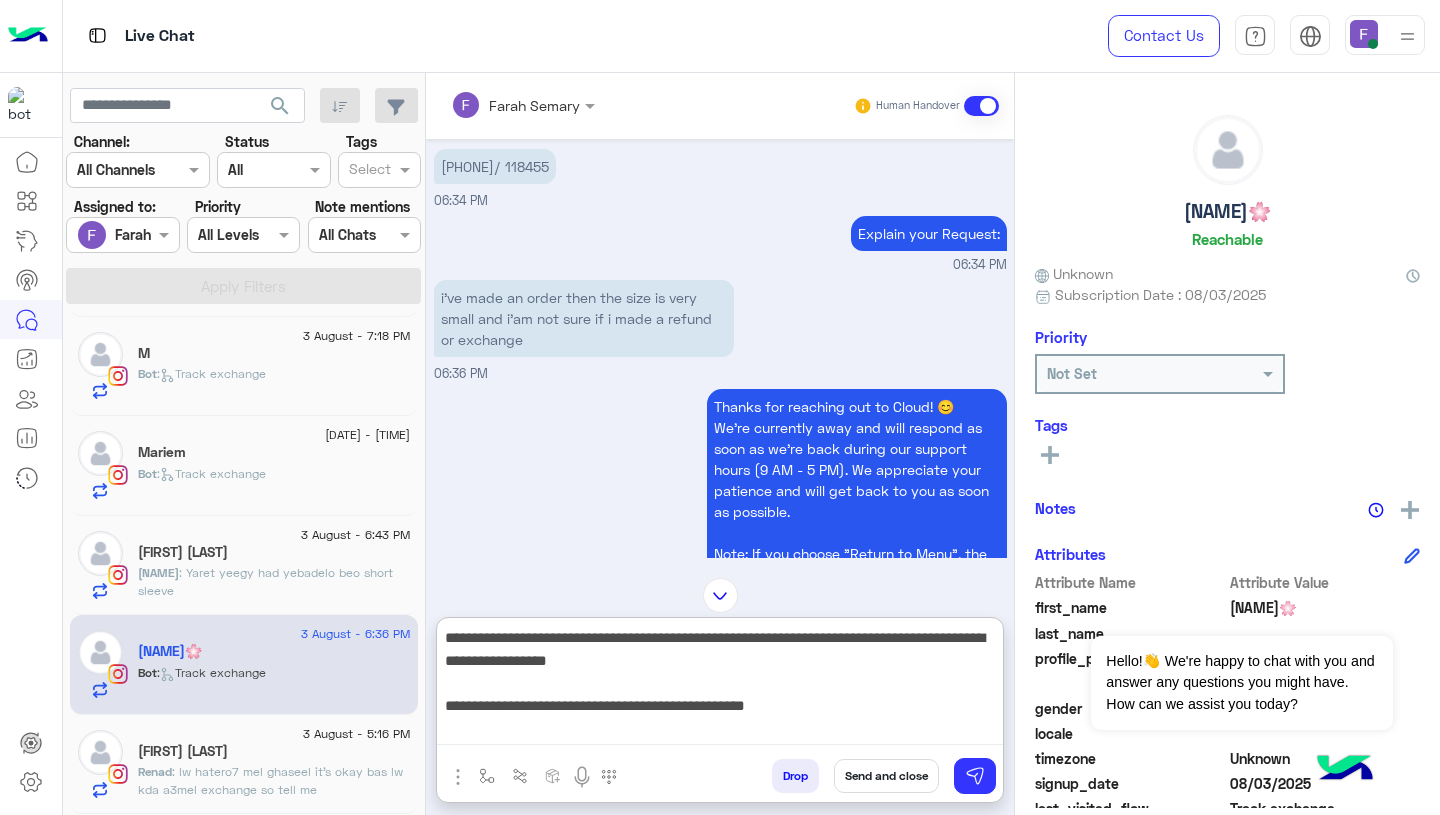 scroll, scrollTop: 0, scrollLeft: 0, axis: both 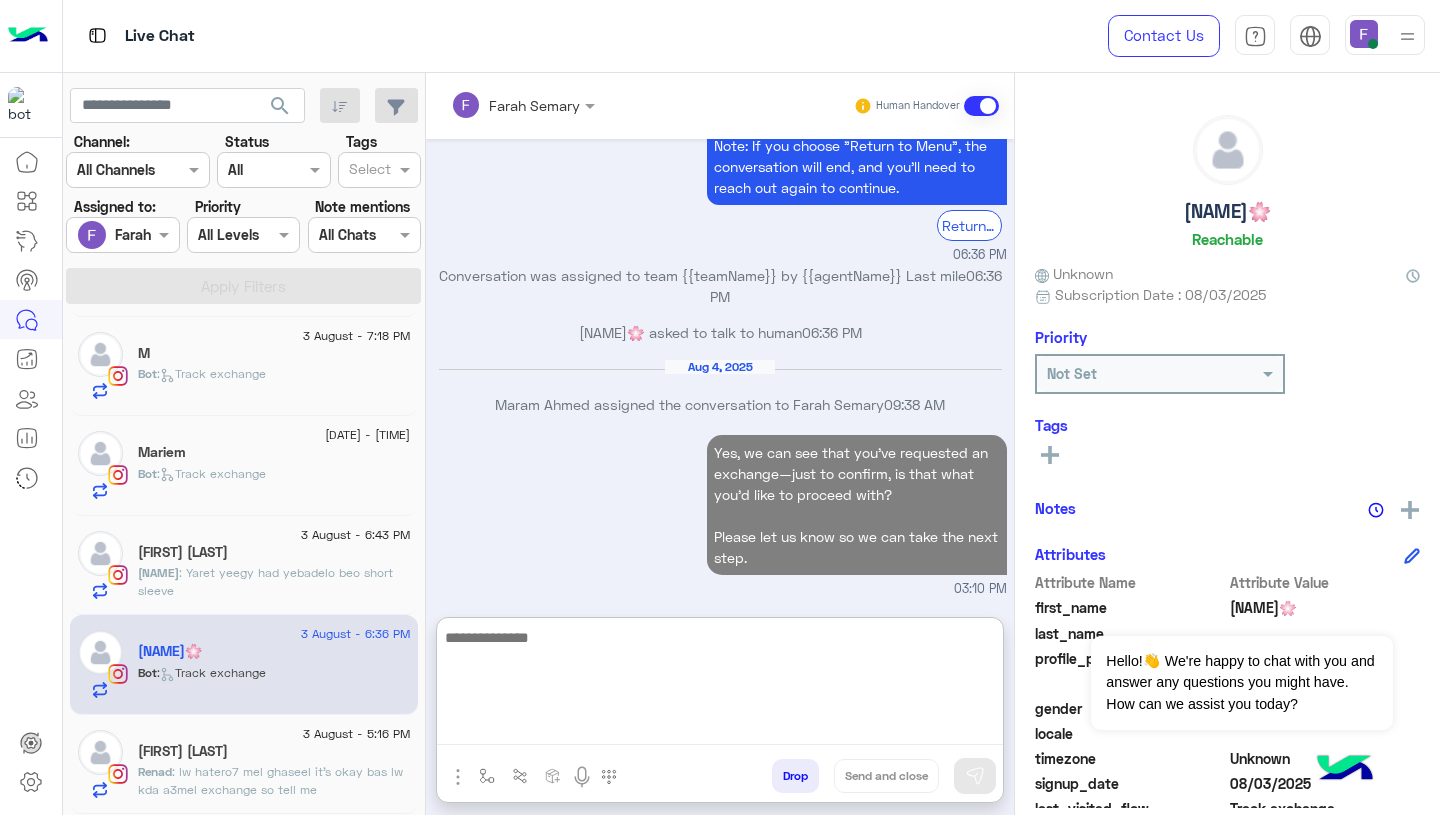 click on "Yes, we can see that you've requested an exchange—just to confirm, is that what you’d like to proceed with? Please let us know so we can take the next step.   03:10 PM" at bounding box center (720, 514) 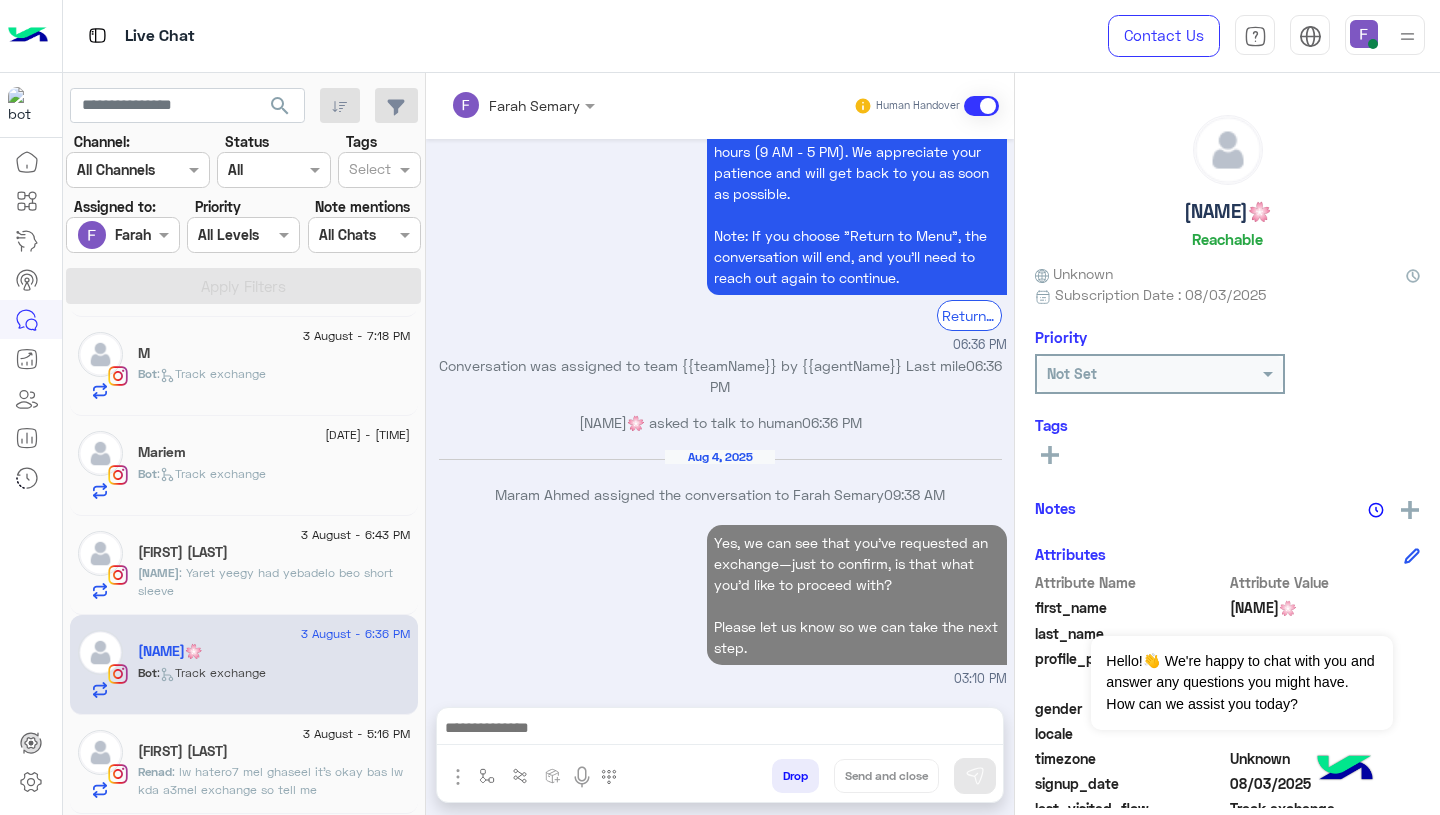 scroll, scrollTop: 1993, scrollLeft: 0, axis: vertical 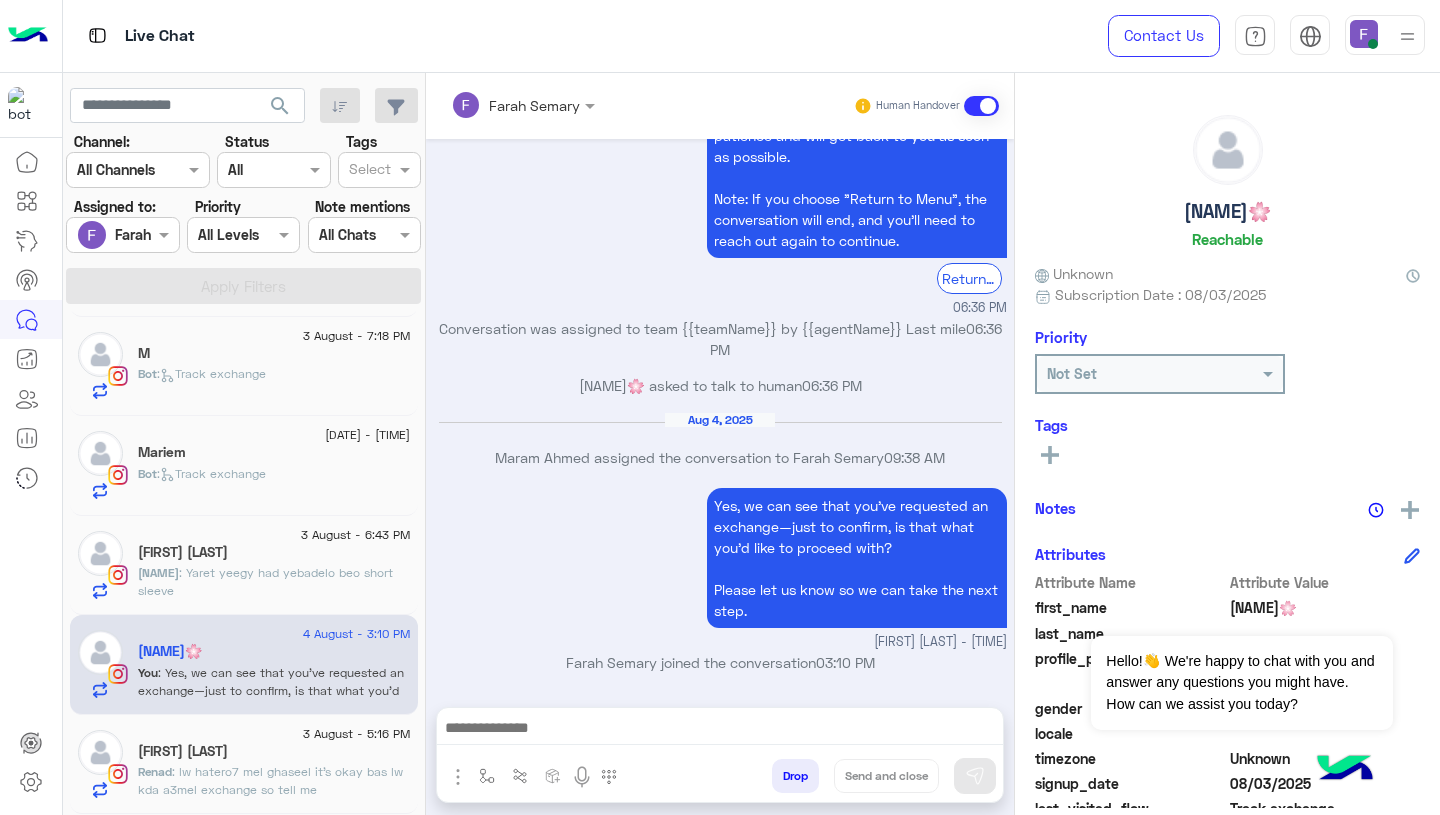 click on ": Yaret yeegy had yebadelo beo short sleeve" 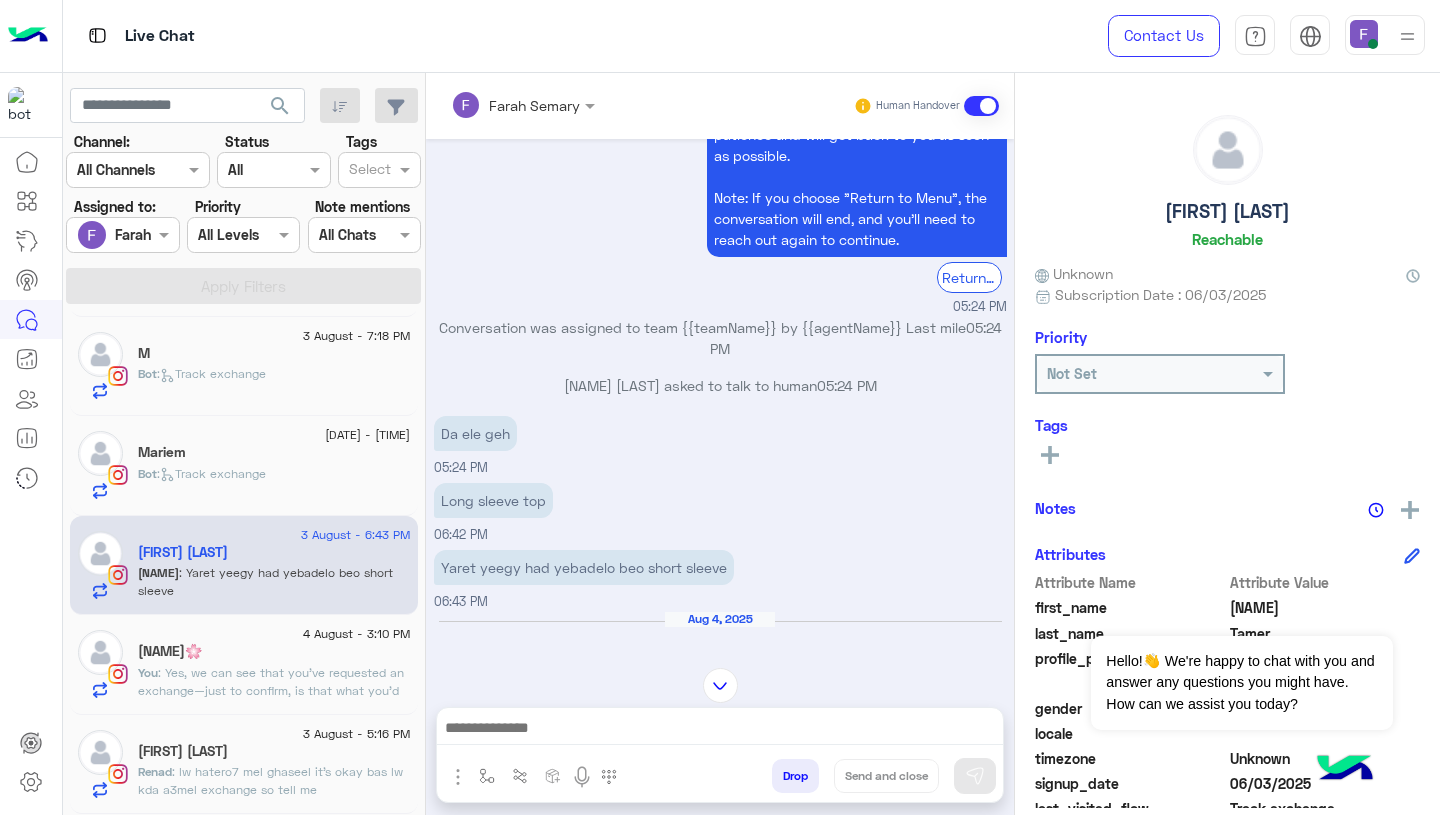 scroll, scrollTop: 2358, scrollLeft: 0, axis: vertical 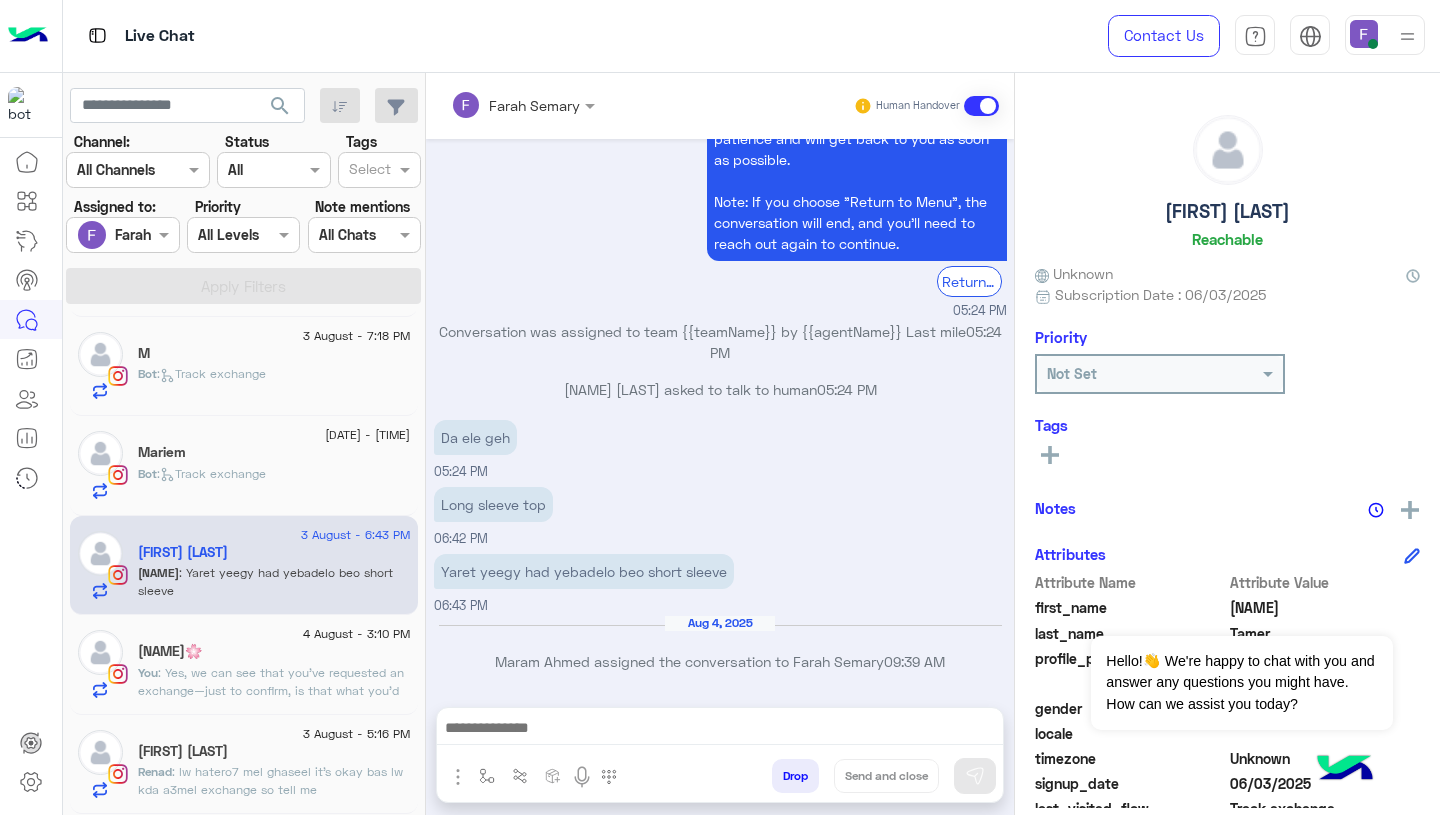 click at bounding box center [720, 730] 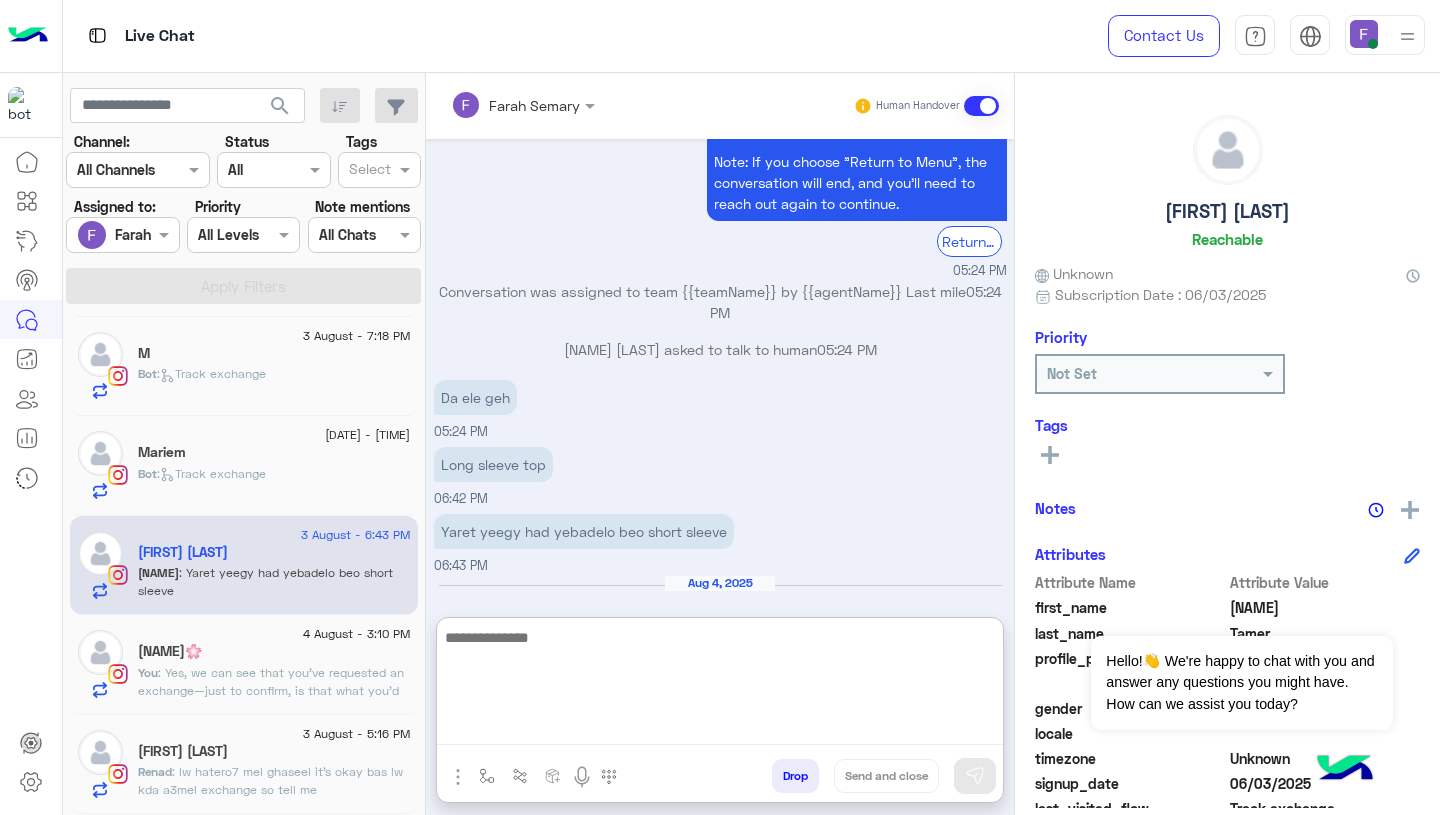 paste on "**********" 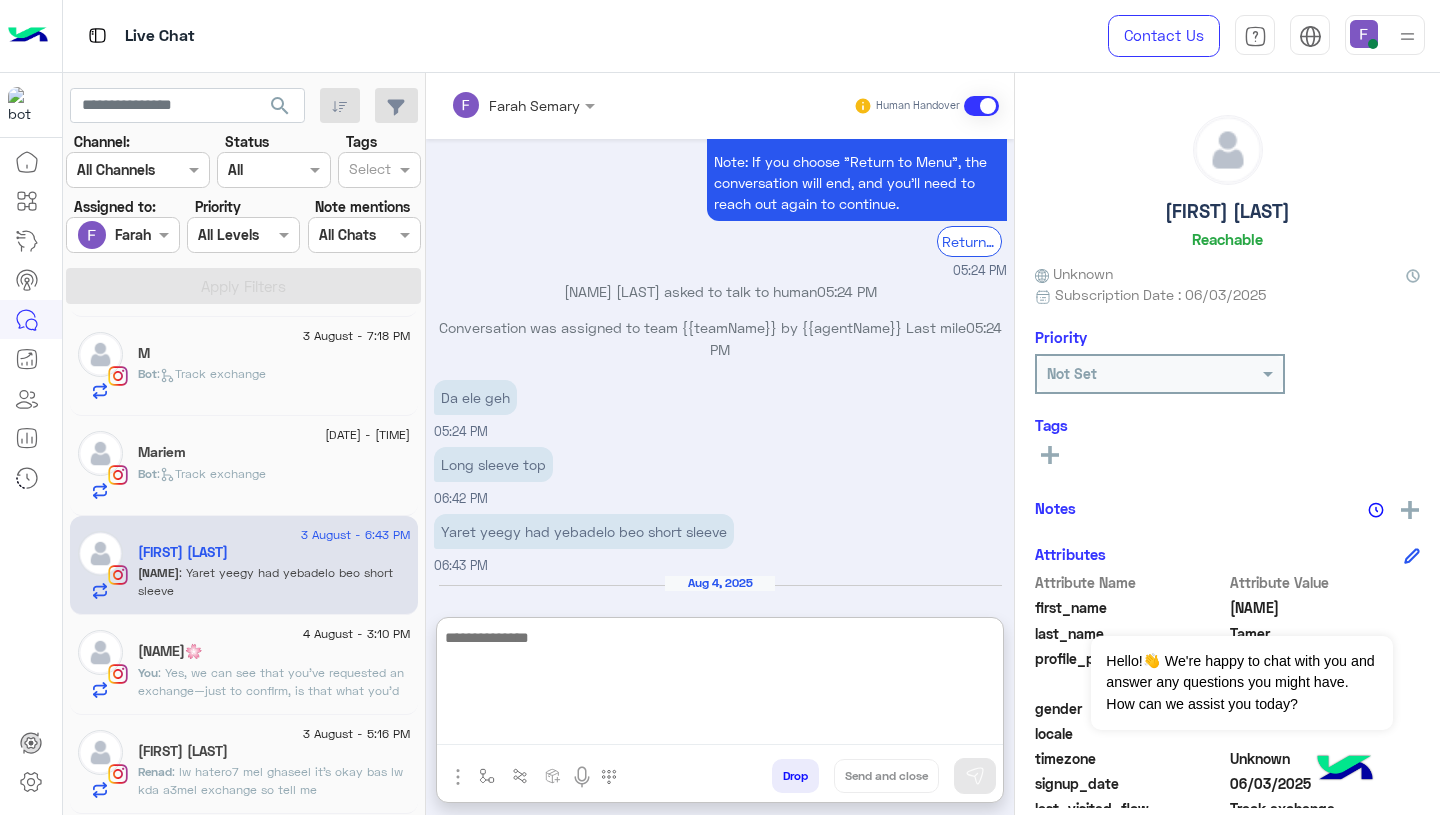 scroll, scrollTop: 0, scrollLeft: 0, axis: both 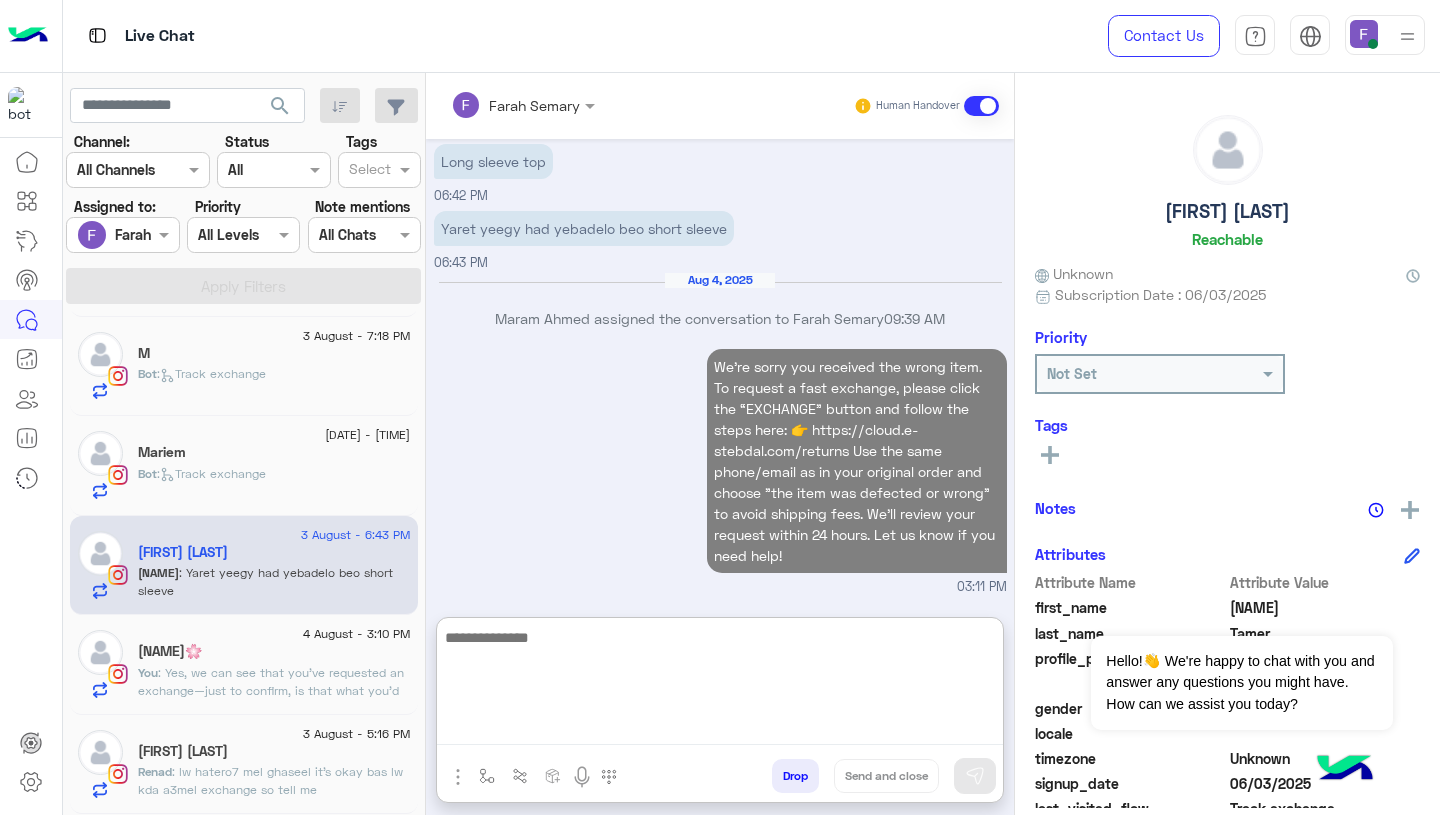 click on "Aug 4, 2025" at bounding box center [720, 280] 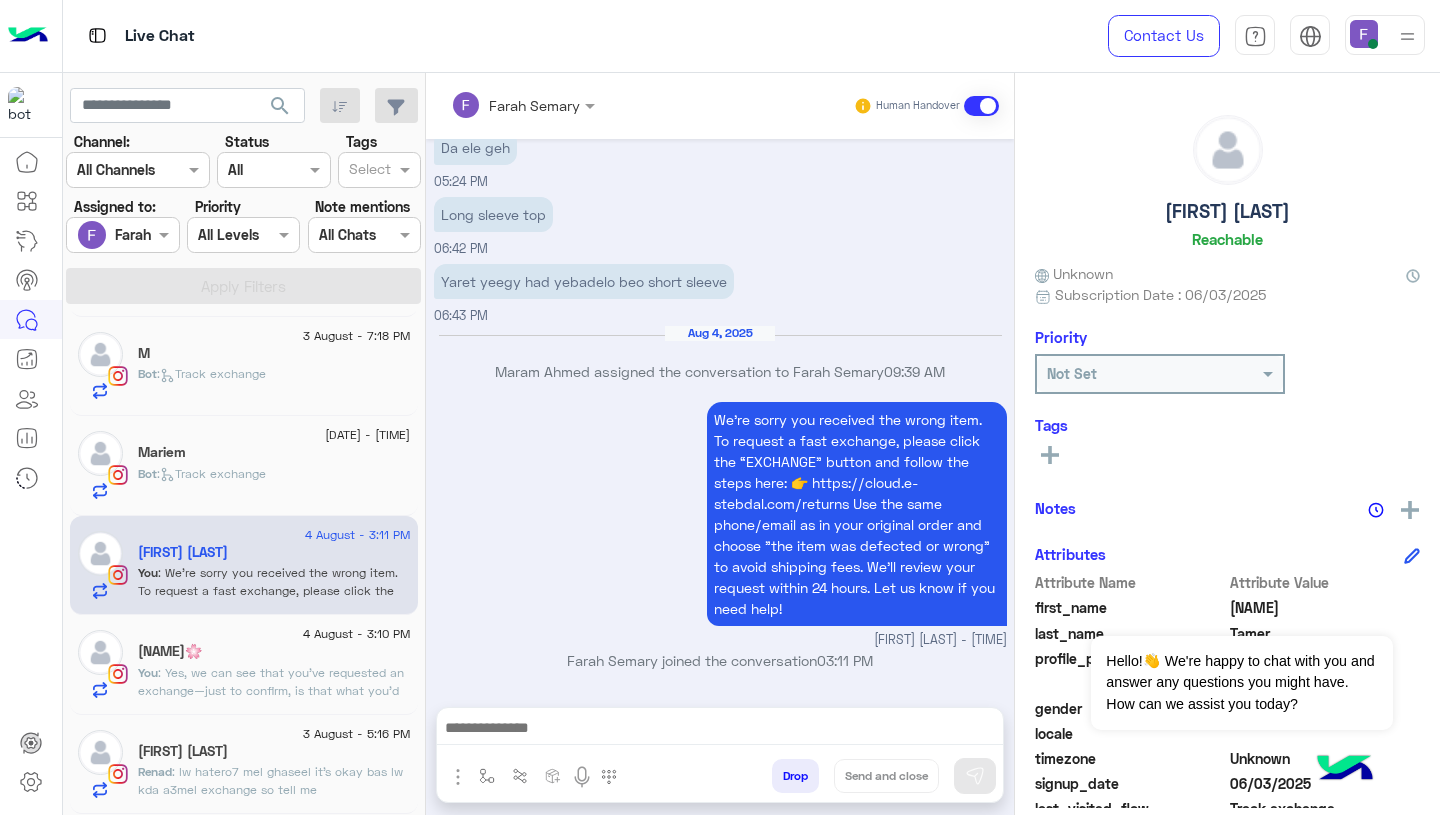 scroll, scrollTop: 2647, scrollLeft: 0, axis: vertical 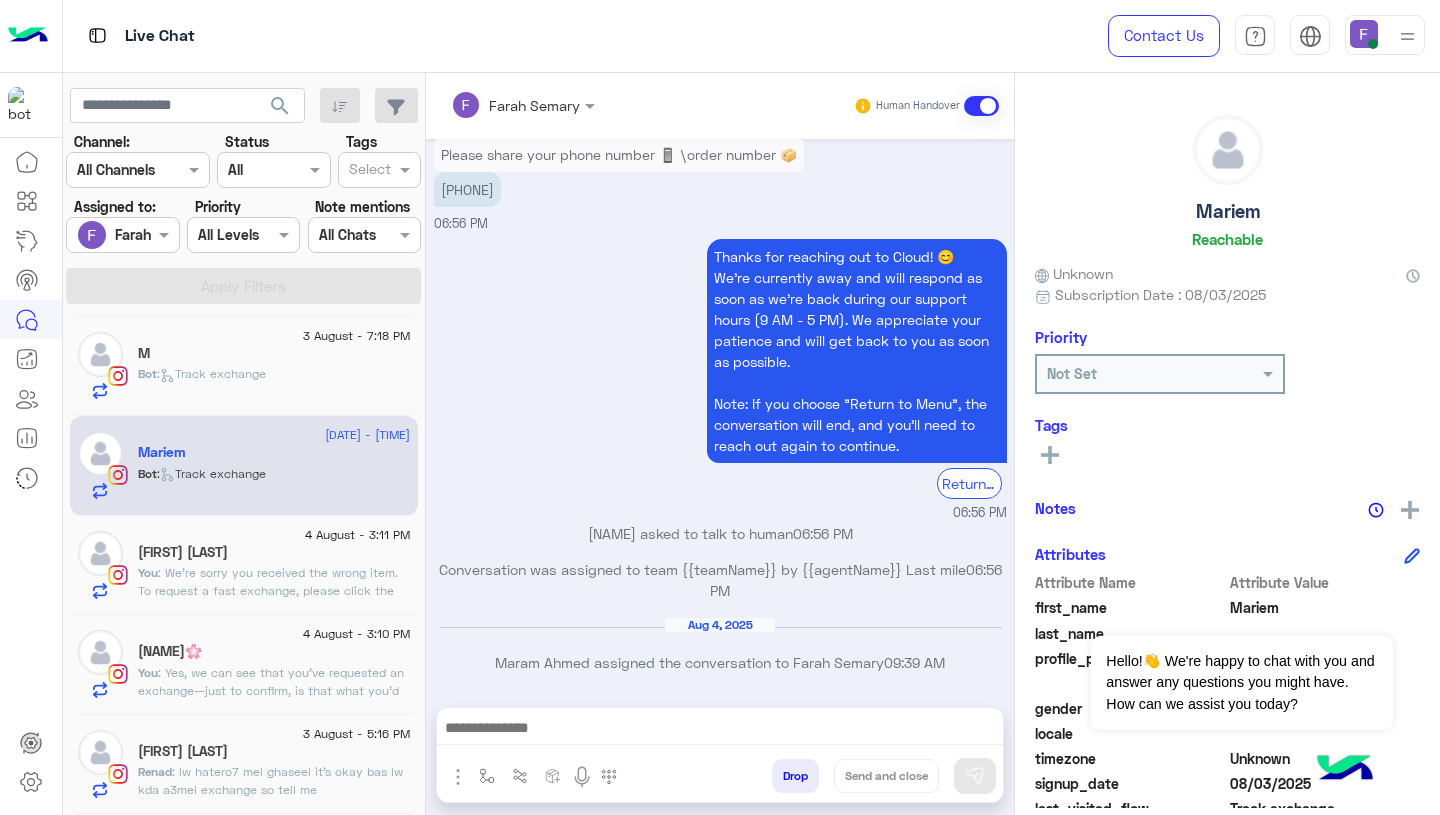 click at bounding box center [720, 730] 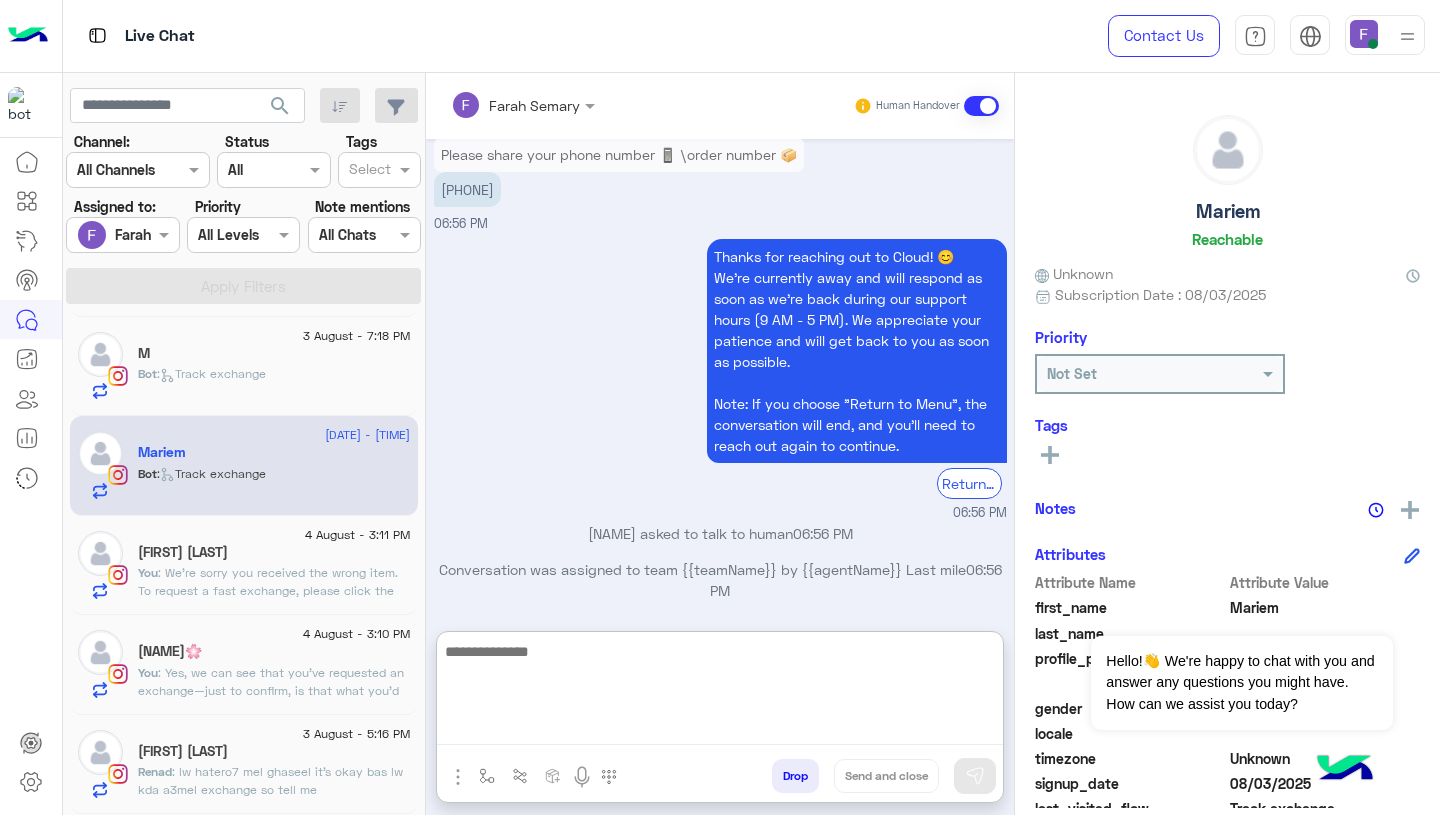 paste on "**********" 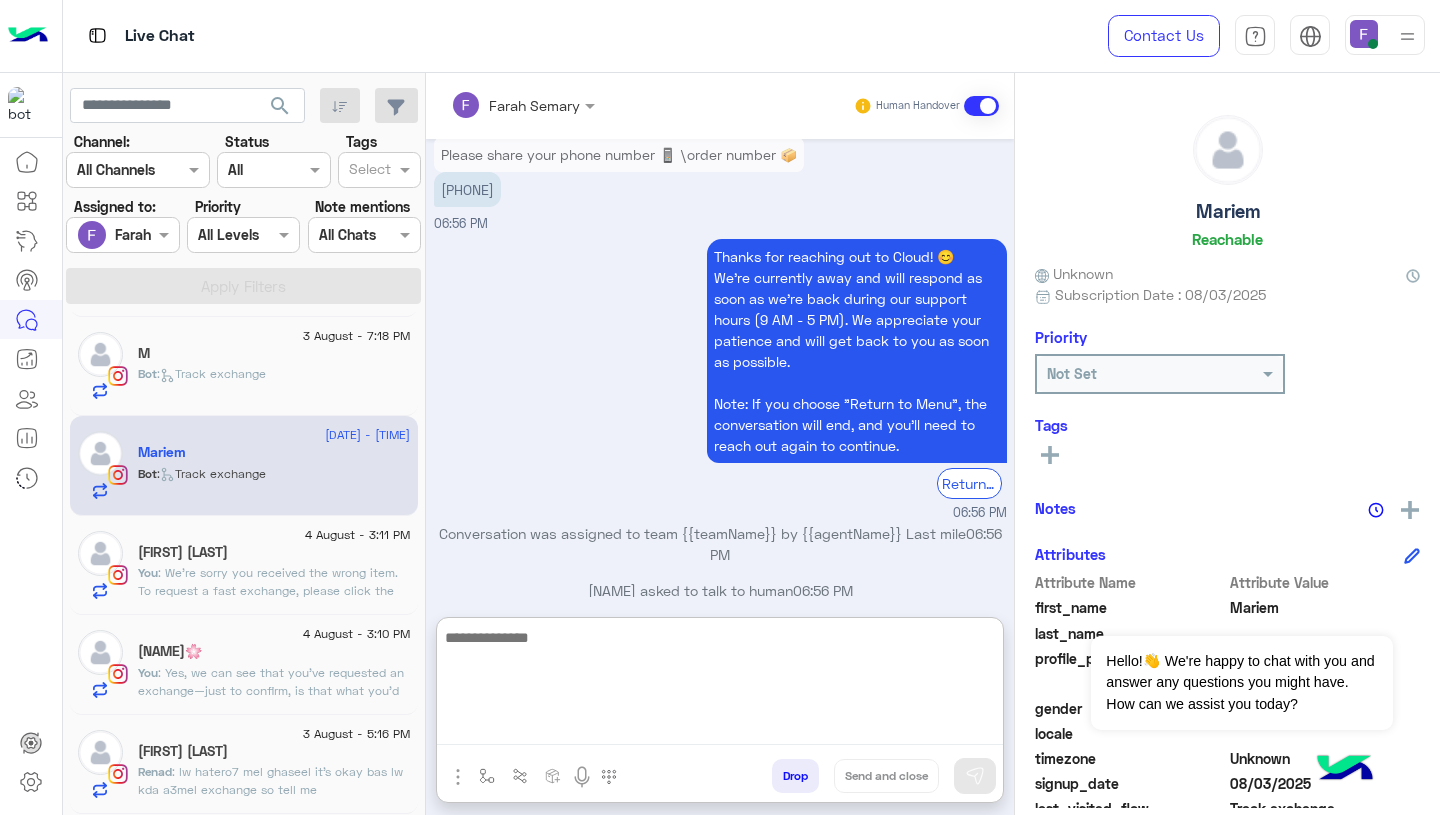 scroll, scrollTop: 0, scrollLeft: 0, axis: both 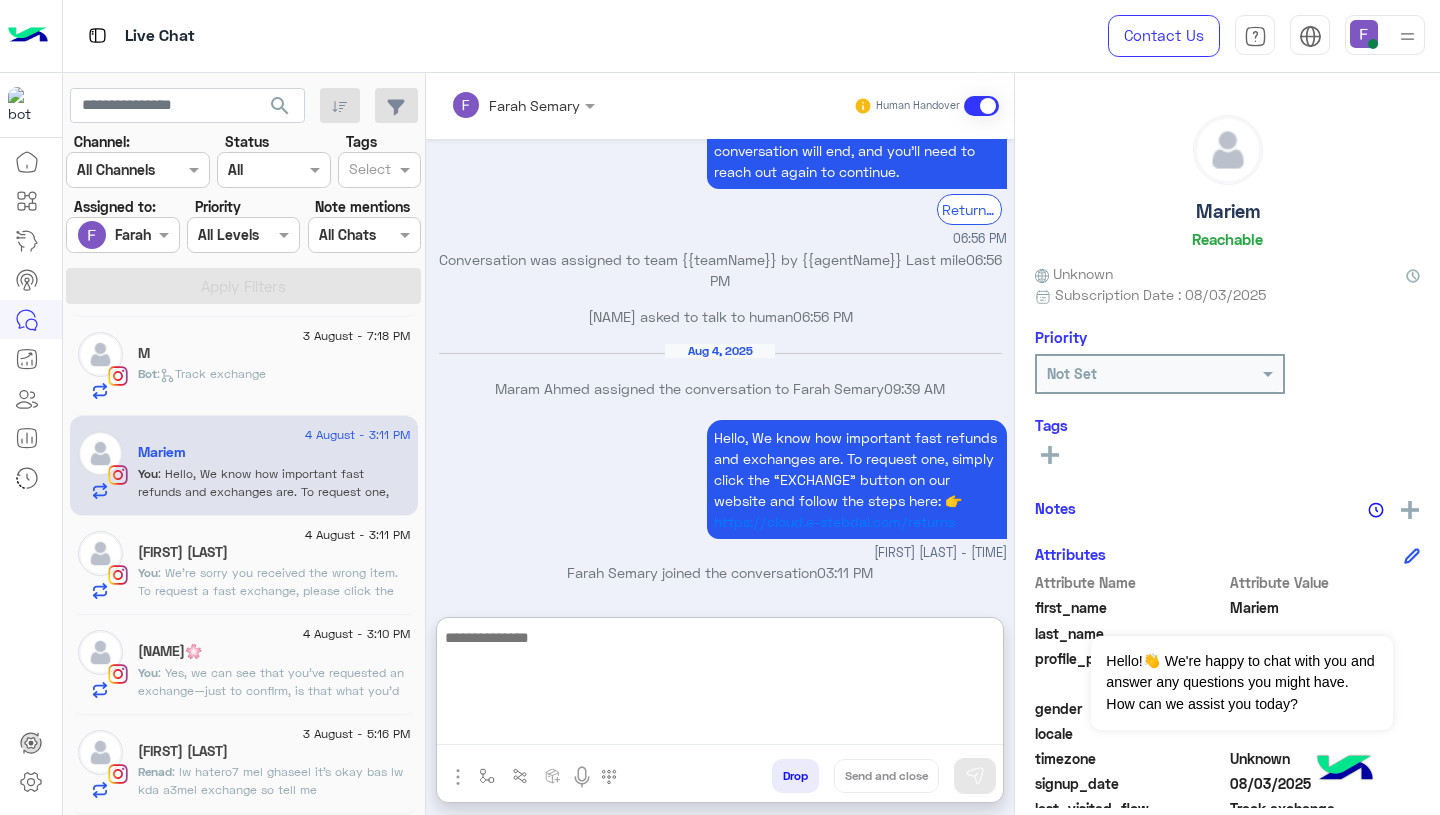 paste on "**********" 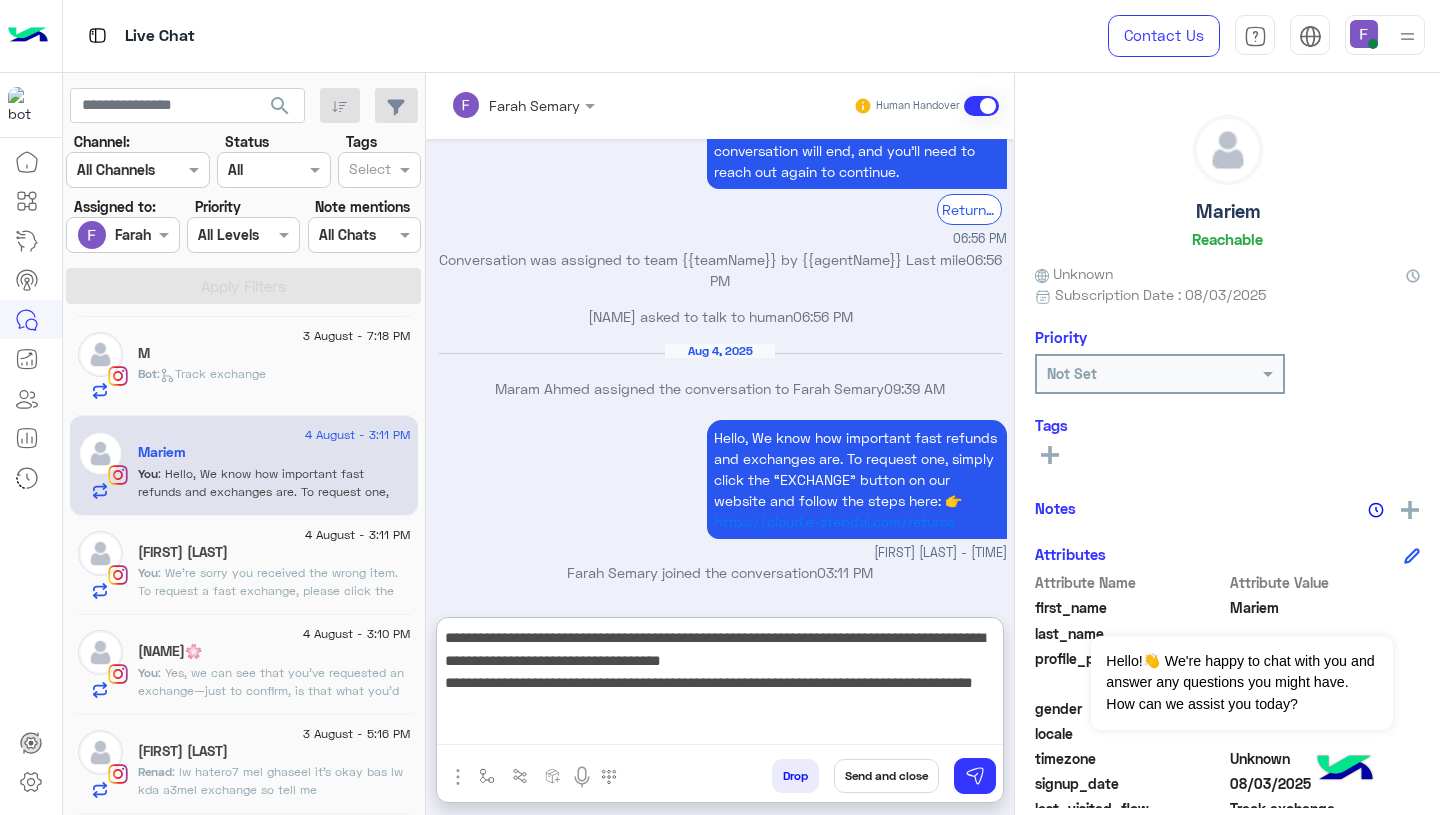 click on "**********" at bounding box center [720, 685] 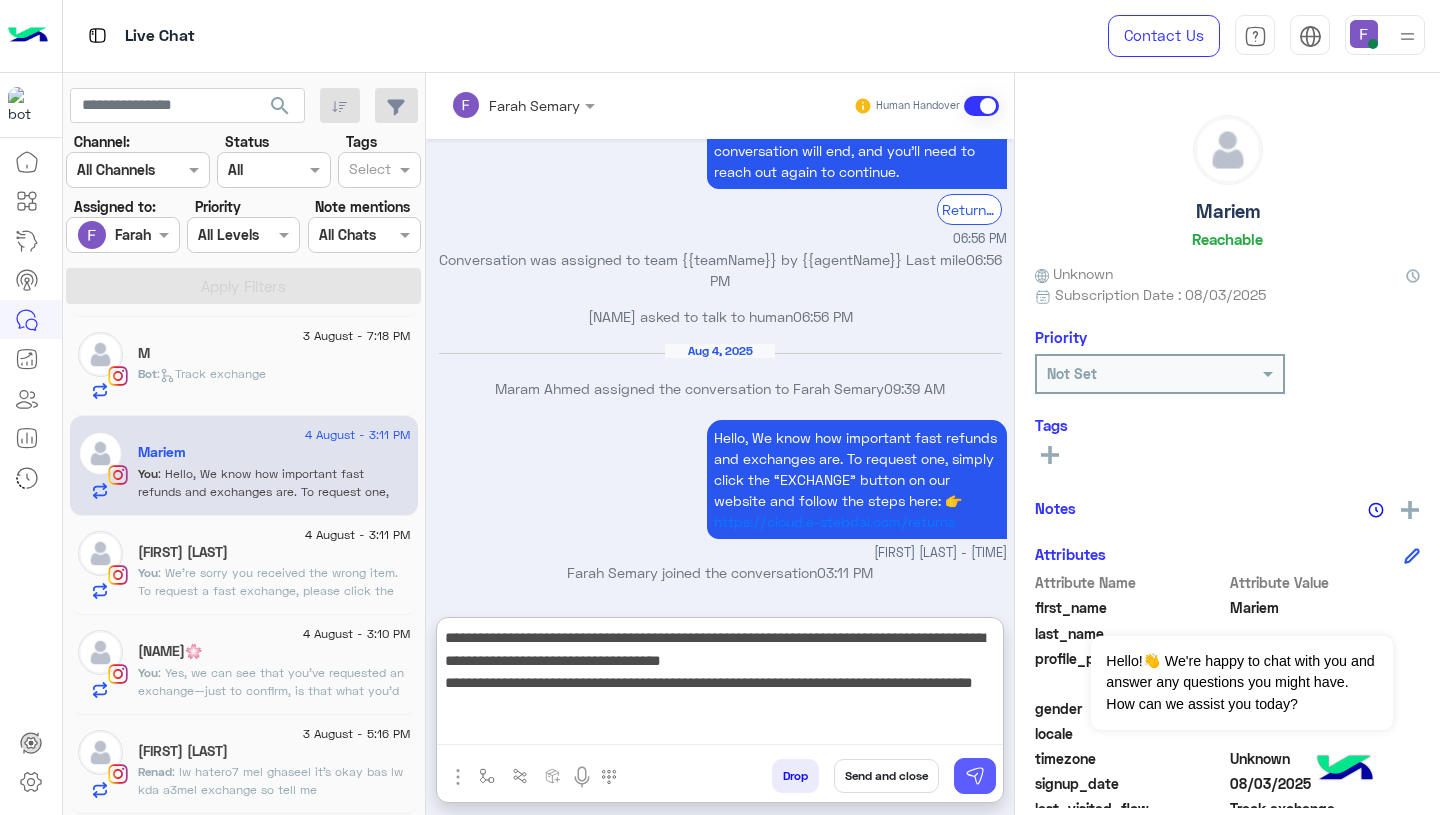 type on "**********" 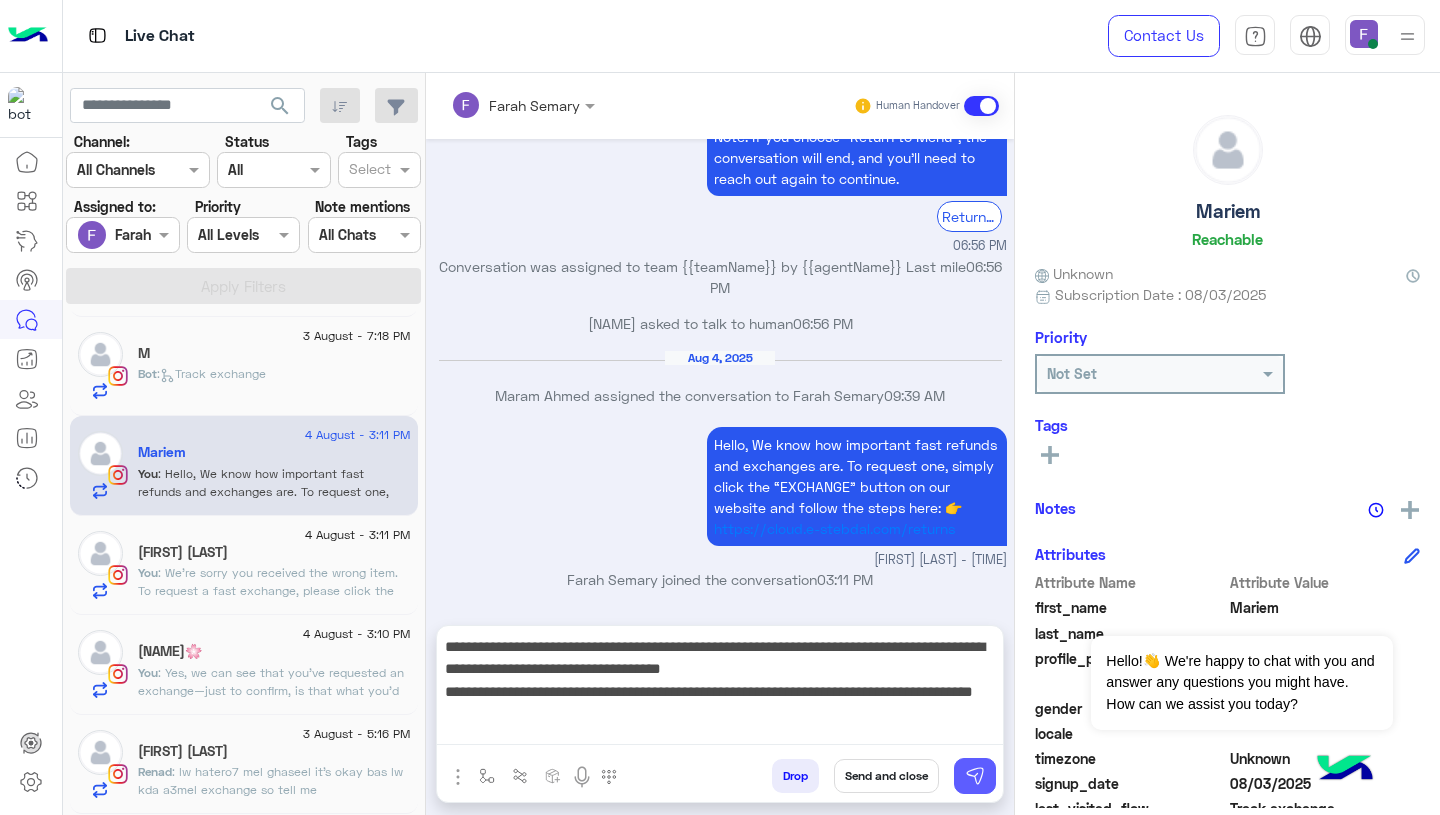 click at bounding box center [975, 776] 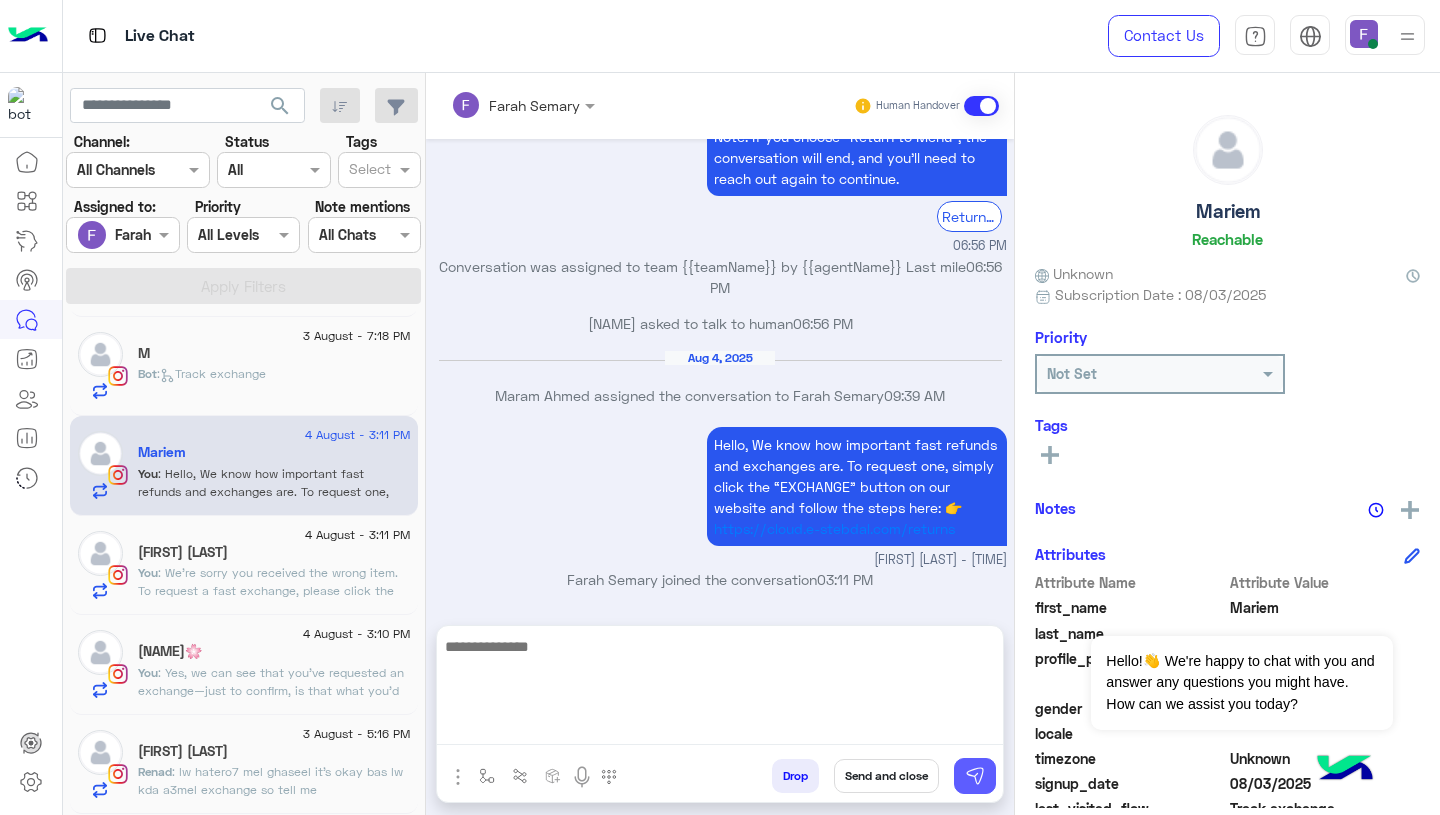 scroll, scrollTop: 2201, scrollLeft: 0, axis: vertical 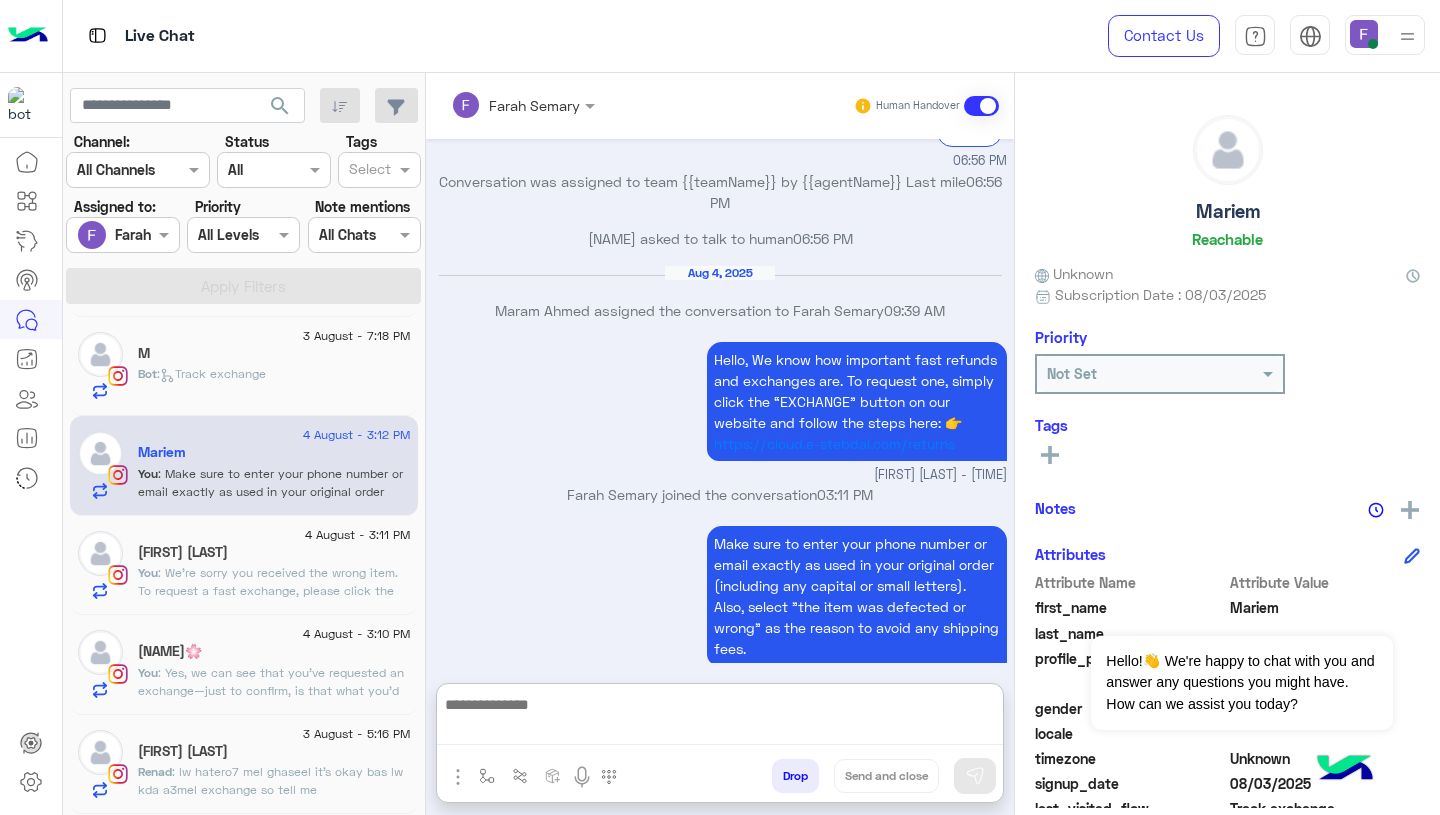 click at bounding box center (720, 718) 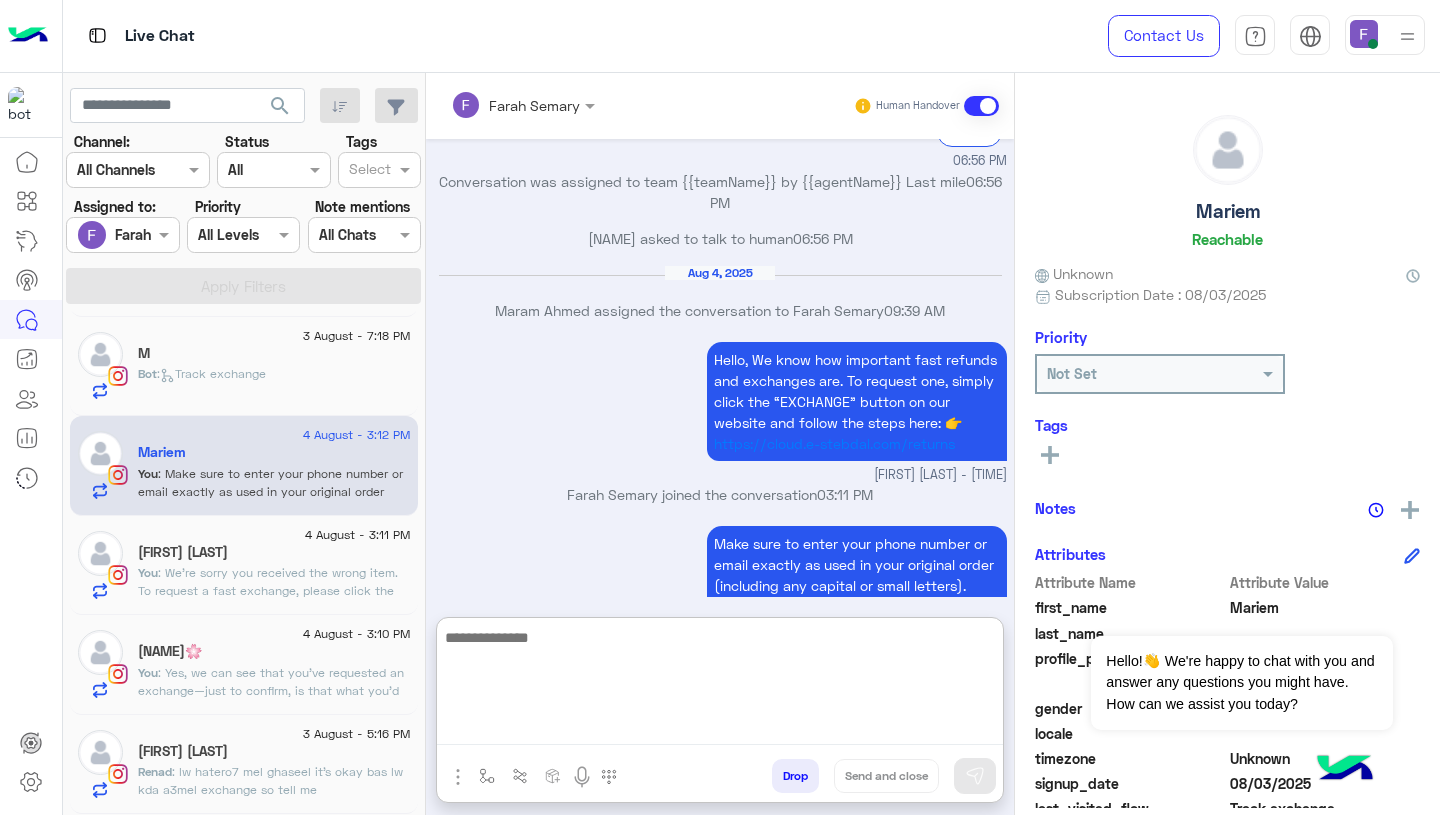 paste on "**********" 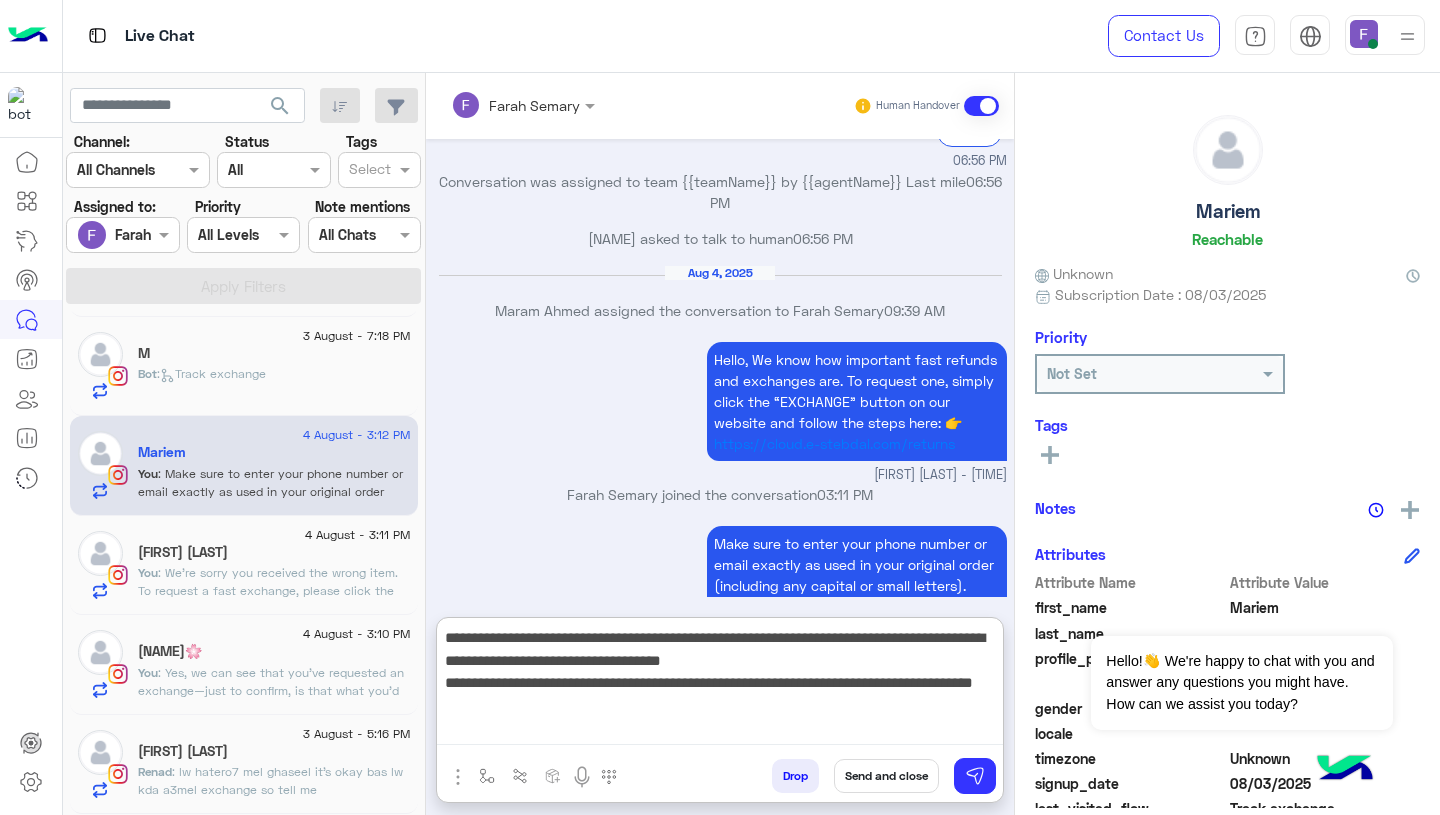 drag, startPoint x: 442, startPoint y: 635, endPoint x: 571, endPoint y: 741, distance: 166.96407 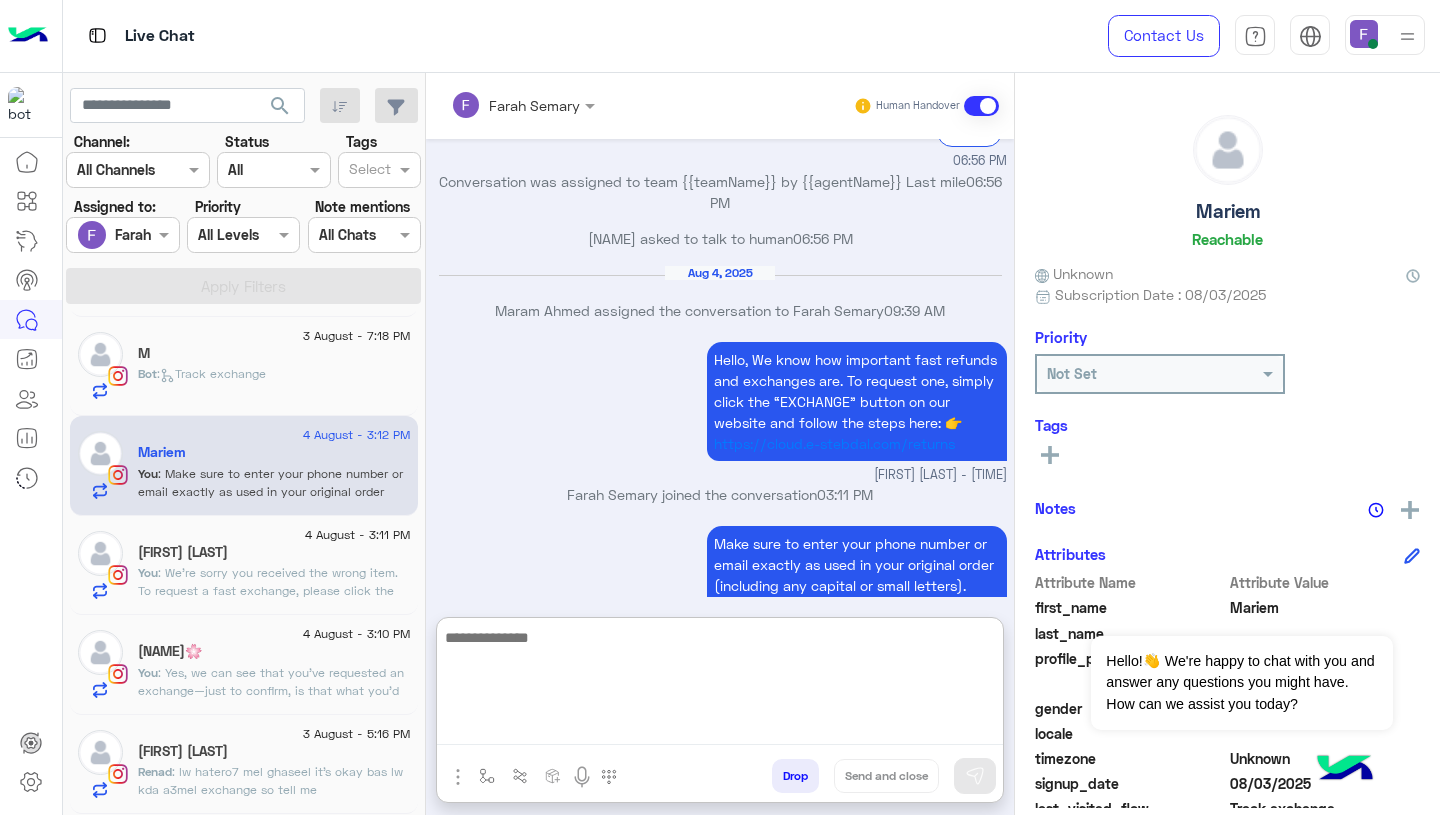 paste on "**********" 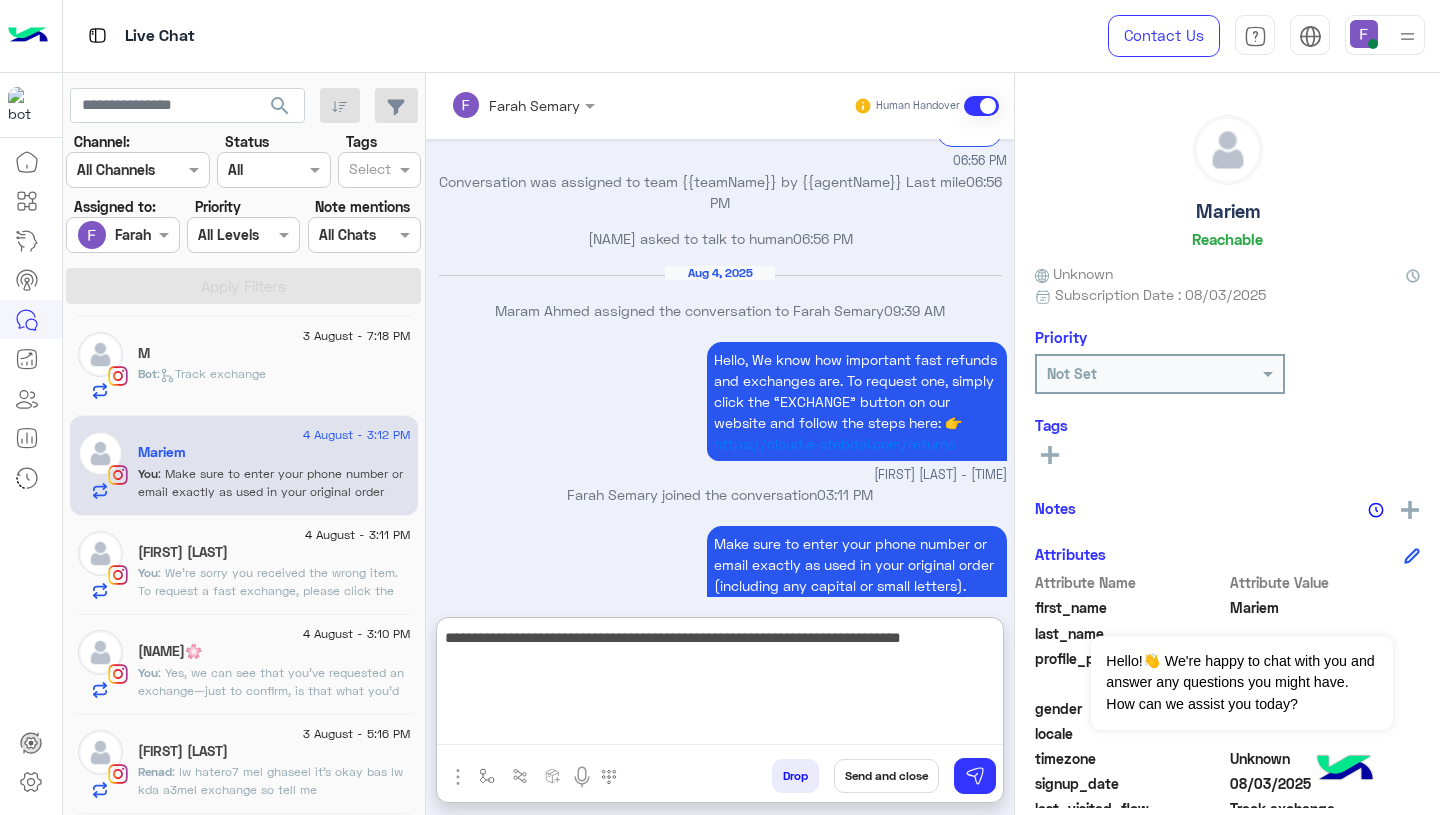 click on "**********" at bounding box center (720, 685) 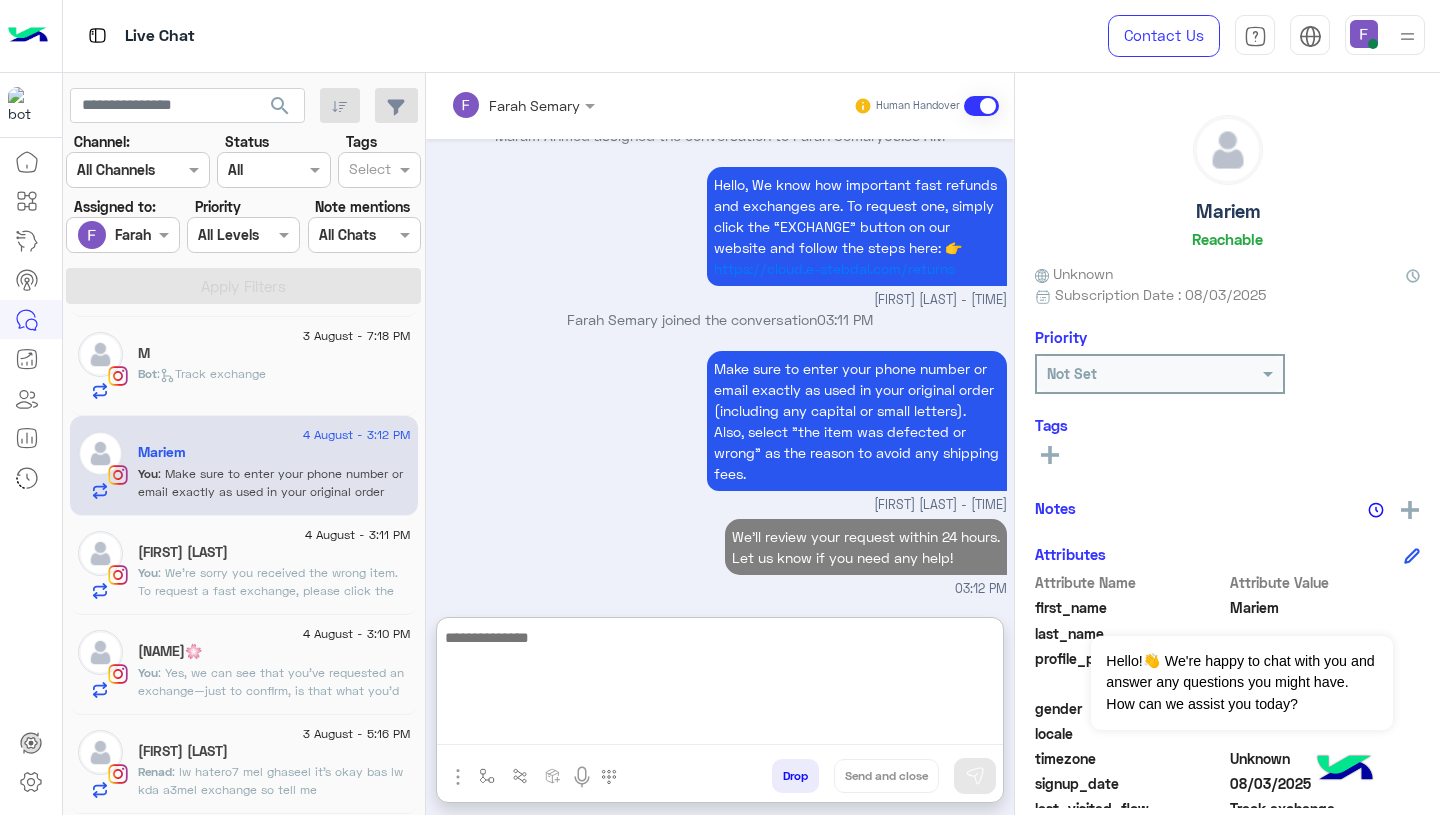 click on "Make sure to enter your phone number or email exactly as used in your original order (including any capital or small letters). Also, select "the item was defected or wrong" as the reason to avoid any shipping fees." at bounding box center (857, 421) 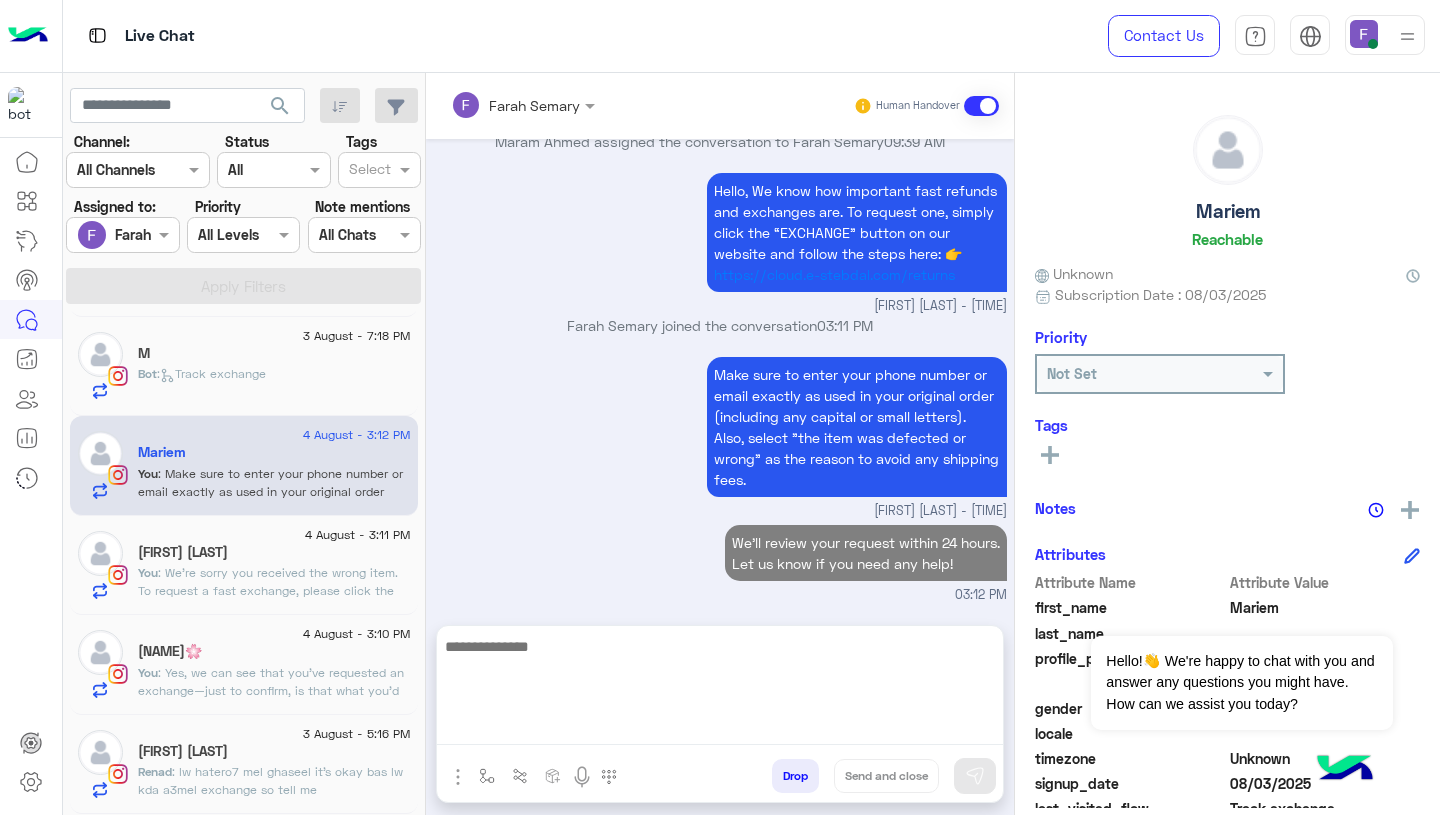 scroll, scrollTop: 2286, scrollLeft: 0, axis: vertical 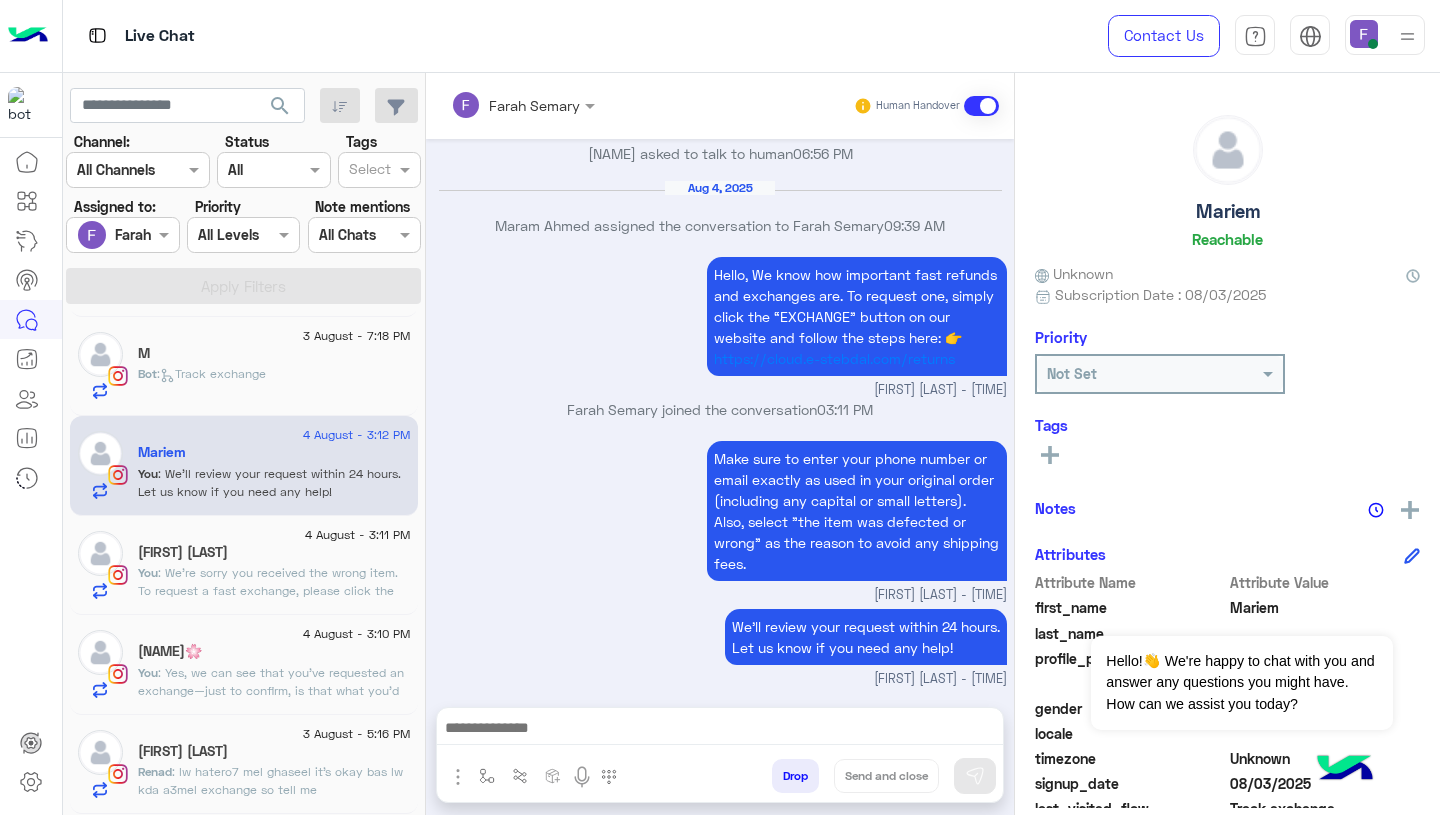 click on "Bot :   Track exchange" 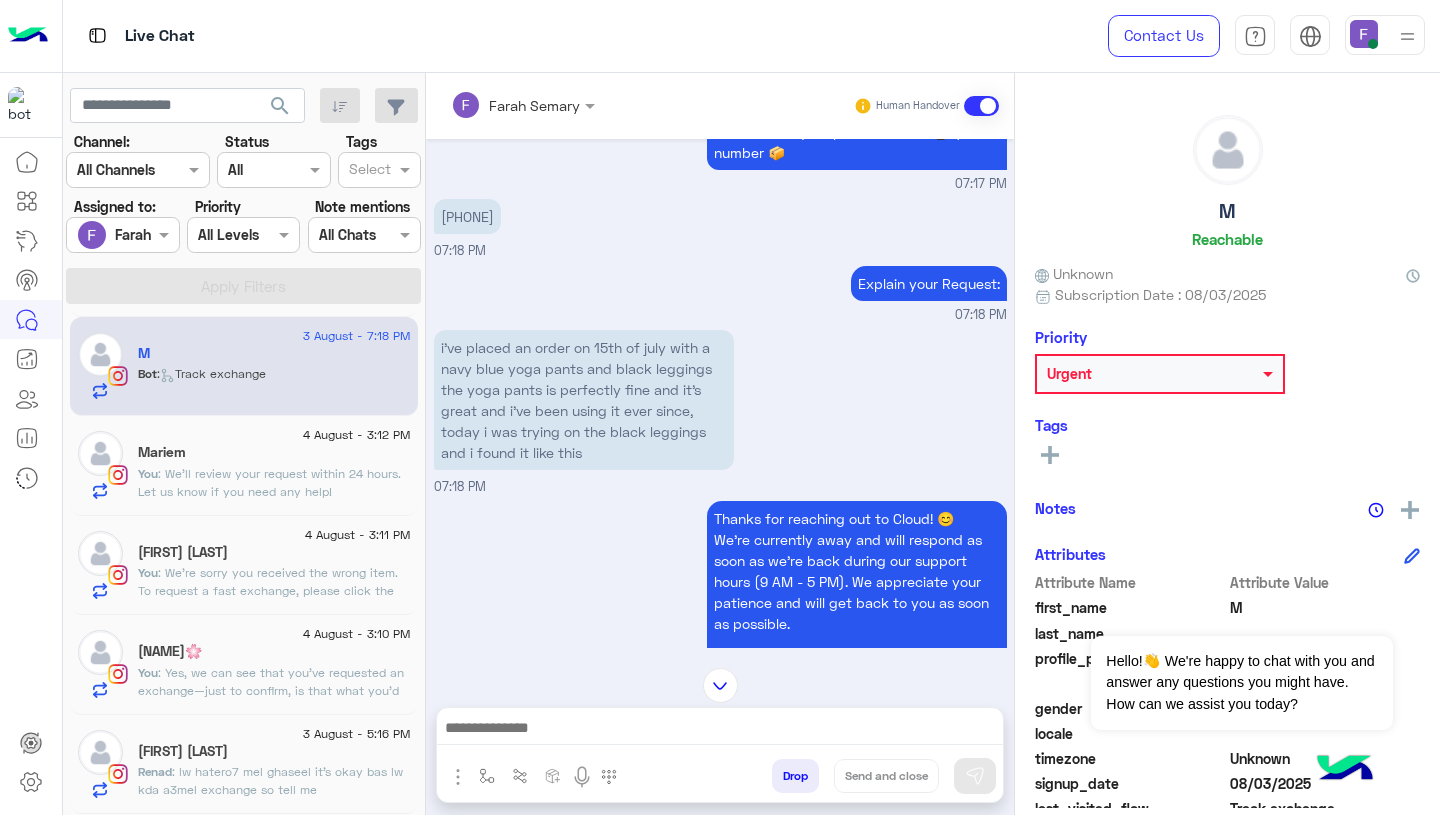 scroll, scrollTop: 1740, scrollLeft: 0, axis: vertical 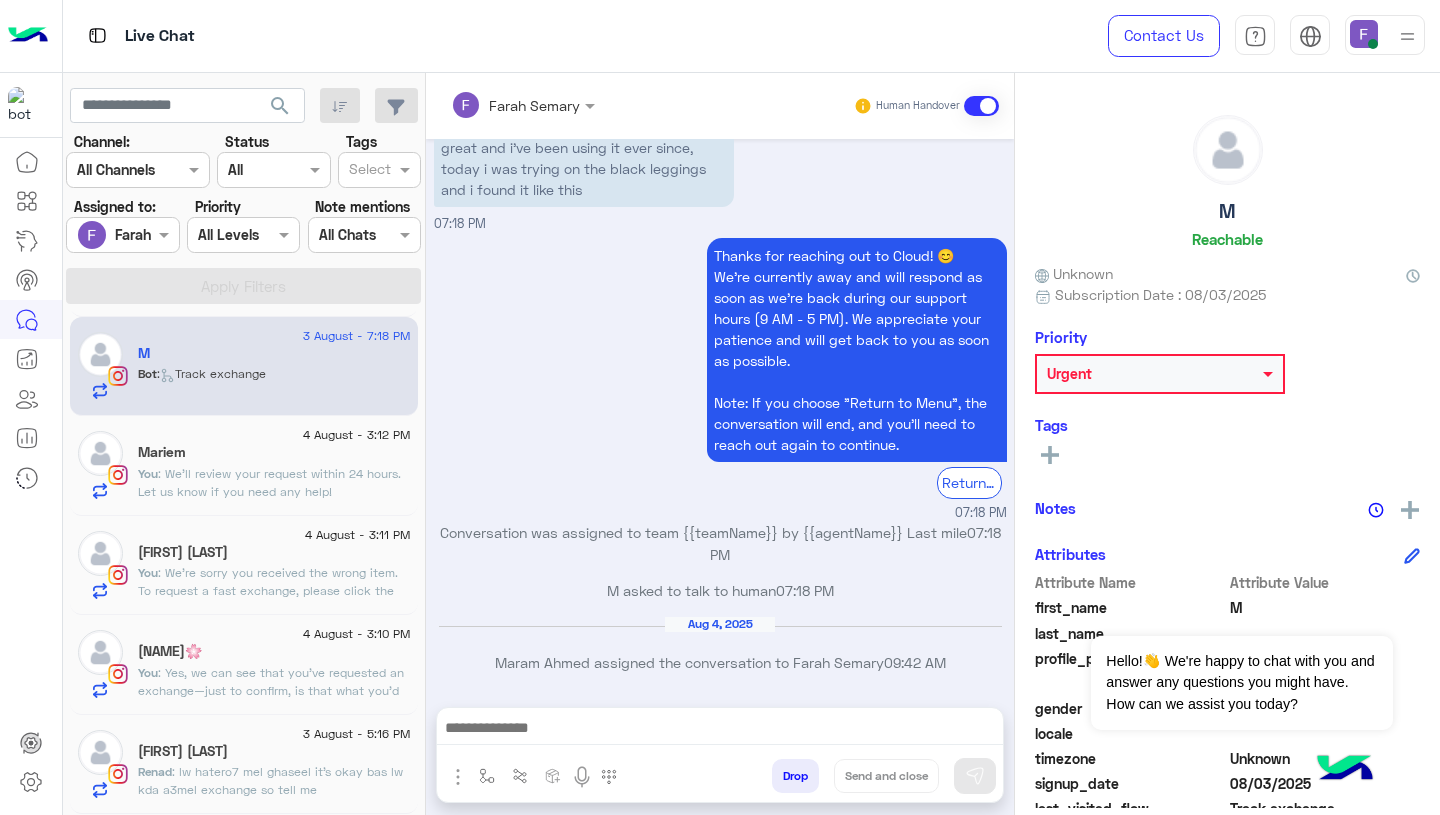 click on "Thanks for reaching out to Cloud! 😊 We're currently away and will respond as soon as we’re back during our support hours (9 AM - 5 PM). We appreciate your patience and will get back to you as soon as possible. Note: If you choose "Return to Menu", the conversation will end, and you’ll need to reach out again to continue.  Return to main menu     07:18 PM" at bounding box center [720, 377] 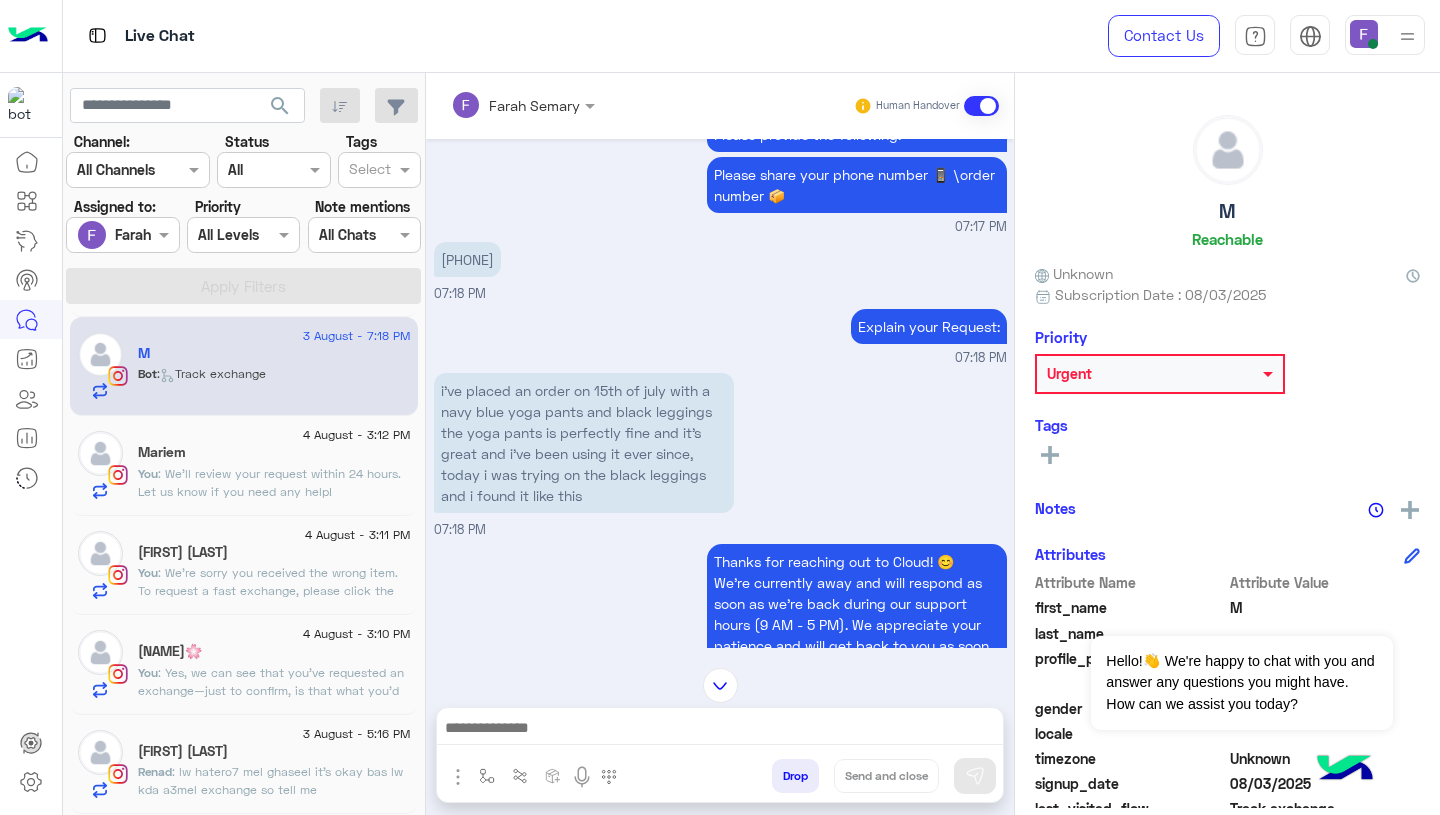 scroll, scrollTop: 1428, scrollLeft: 0, axis: vertical 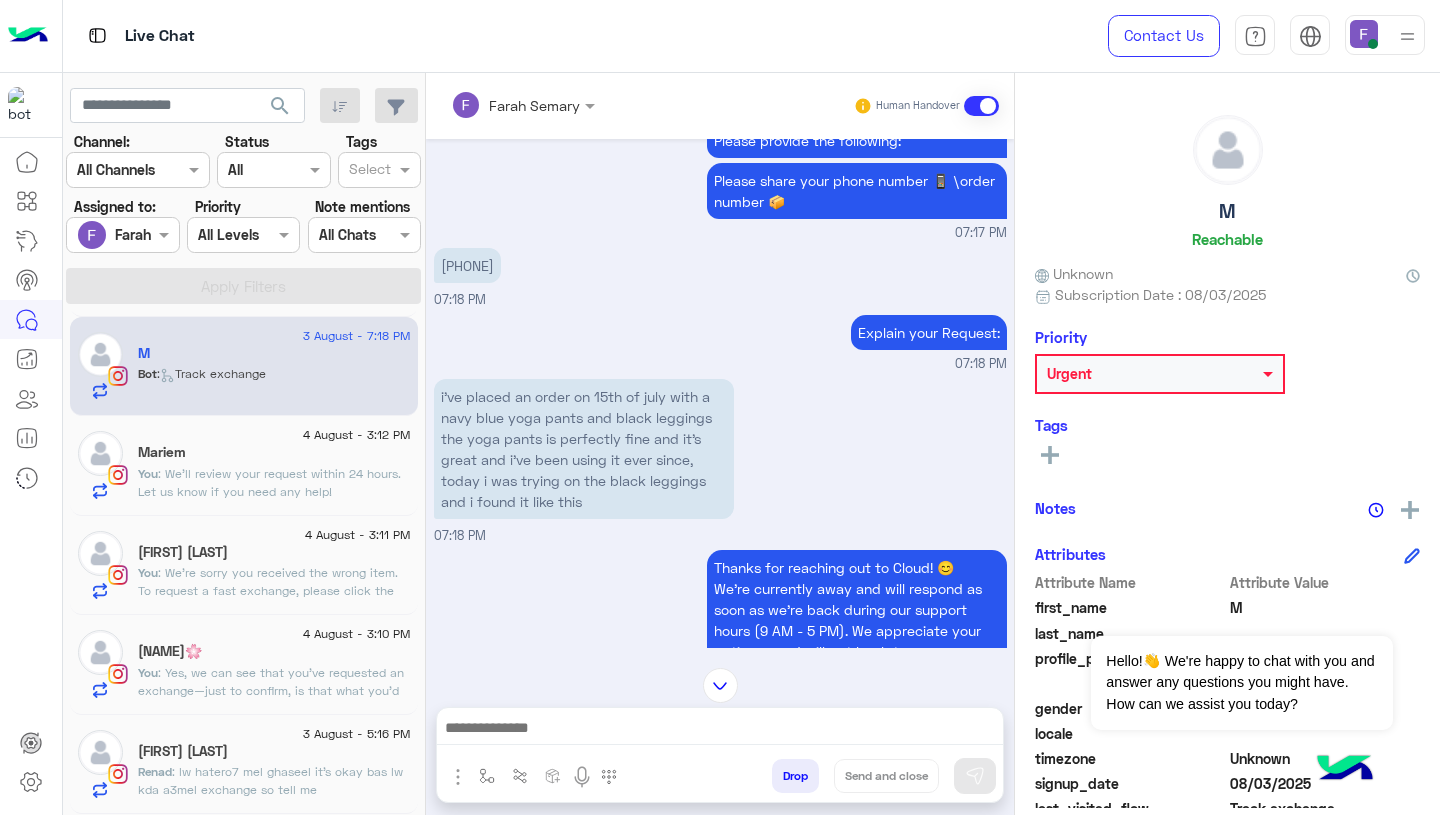 click on "i’ve placed an order on 15th of july with a navy blue yoga pants and black leggings the yoga pants is perfectly fine and it’s great and i’ve been using it ever since, today i was trying on the black leggings and i found it like this" at bounding box center (584, 449) 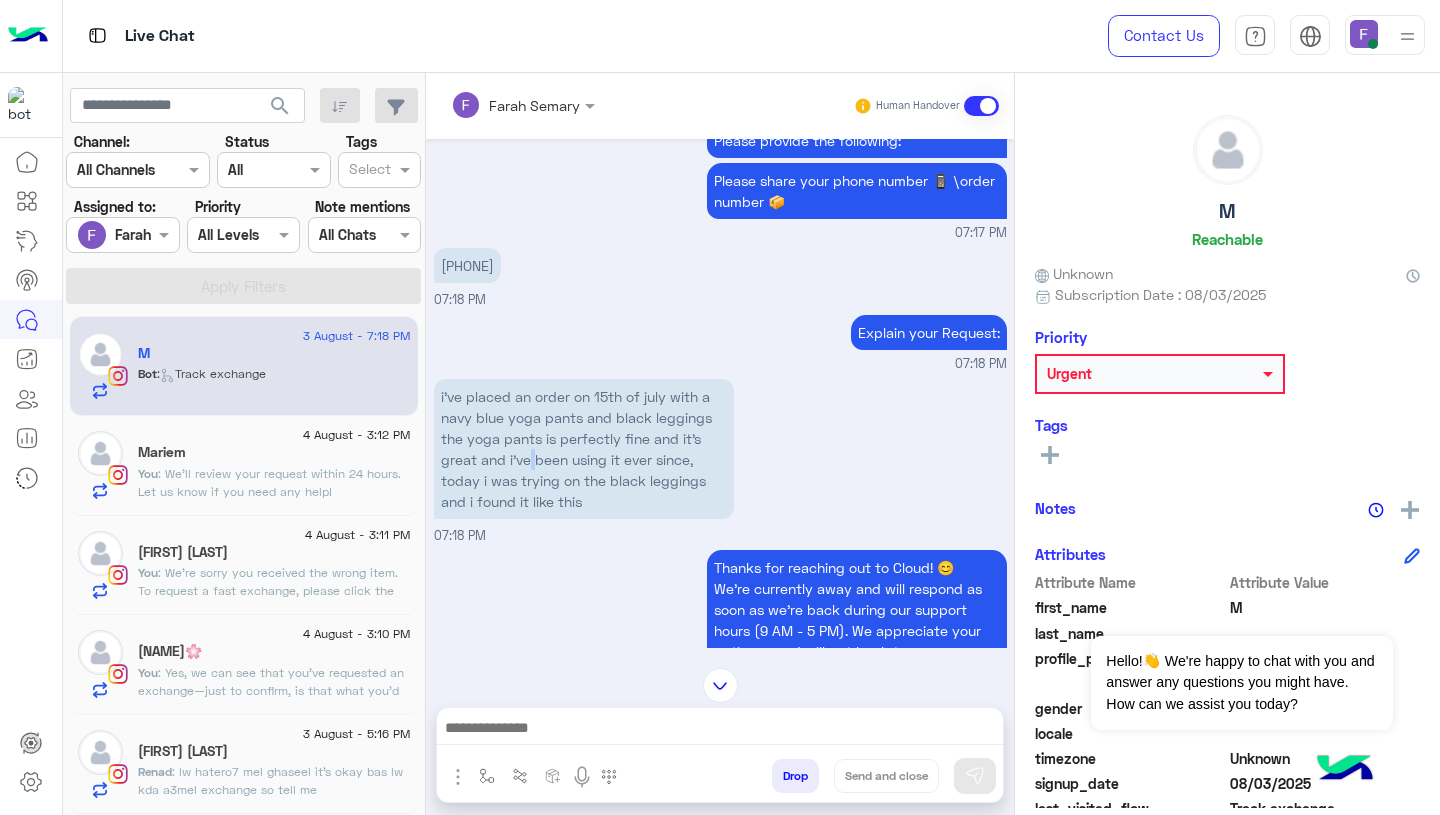 click on "i’ve placed an order on 15th of july with a navy blue yoga pants and black leggings the yoga pants is perfectly fine and it’s great and i’ve been using it ever since, today i was trying on the black leggings and i found it like this" at bounding box center (584, 449) 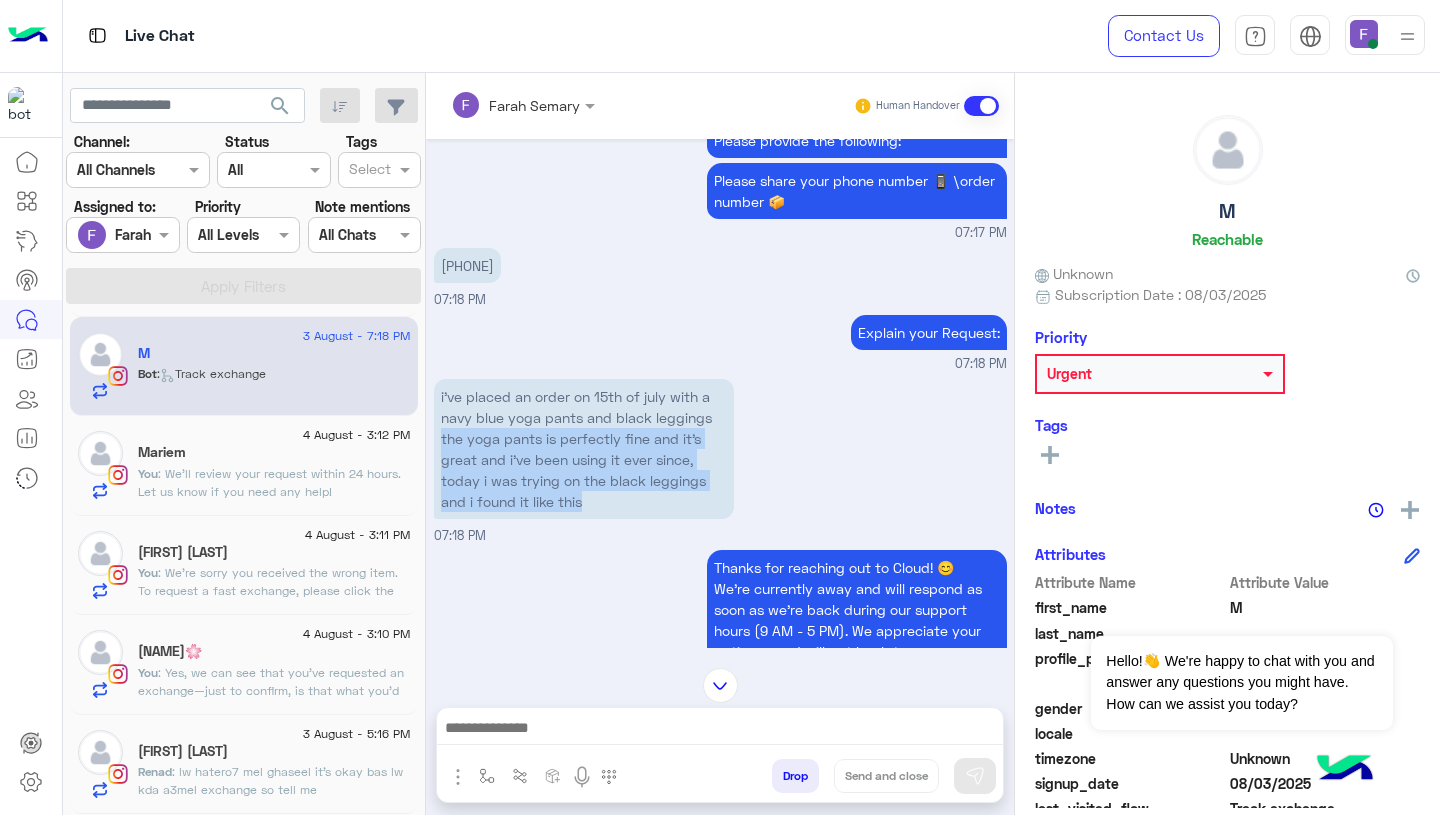 click on "i’ve placed an order on 15th of july with a navy blue yoga pants and black leggings the yoga pants is perfectly fine and it’s great and i’ve been using it ever since, today i was trying on the black leggings and i found it like this" at bounding box center [584, 449] 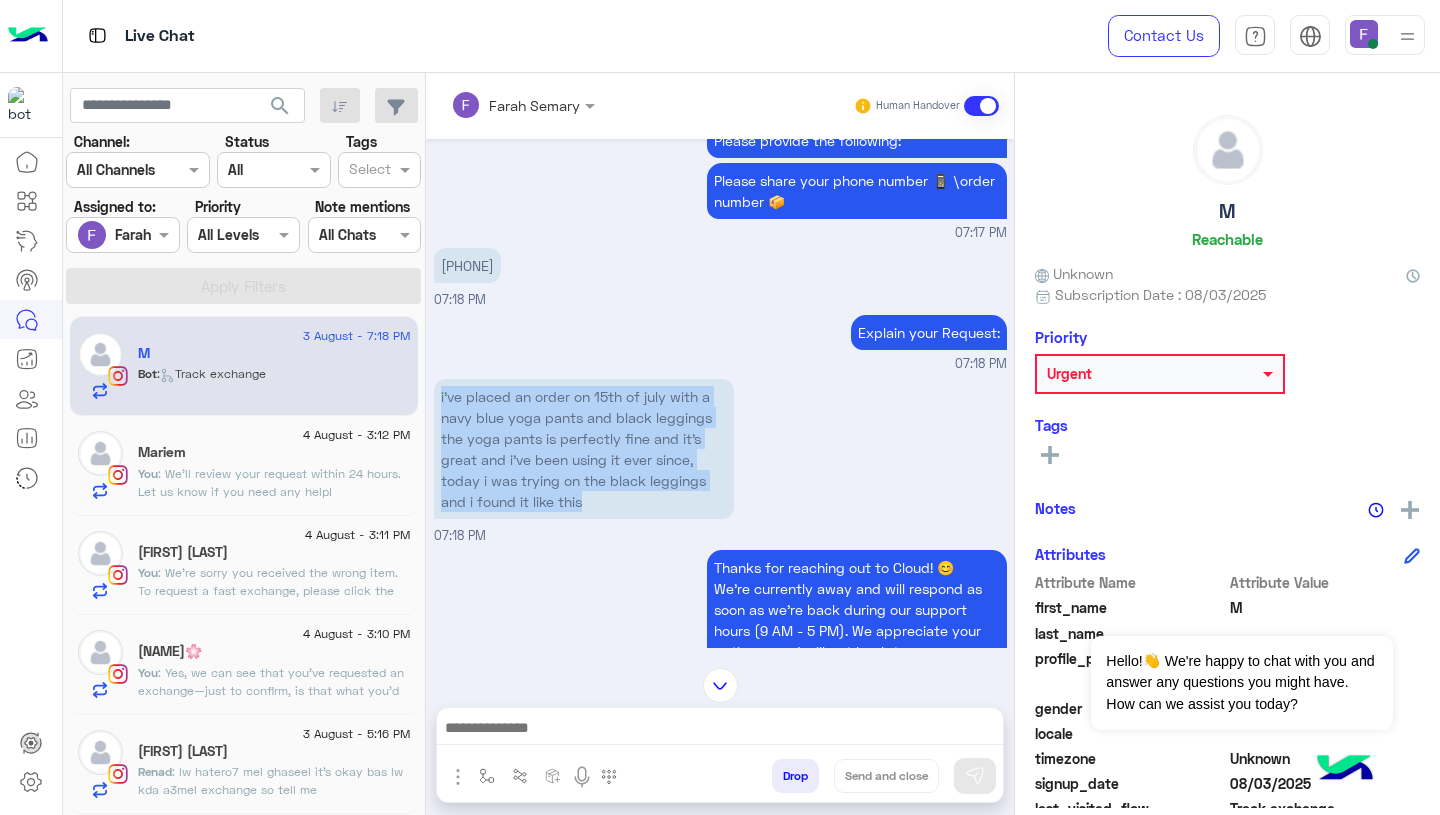 drag, startPoint x: 438, startPoint y: 393, endPoint x: 578, endPoint y: 516, distance: 186.35718 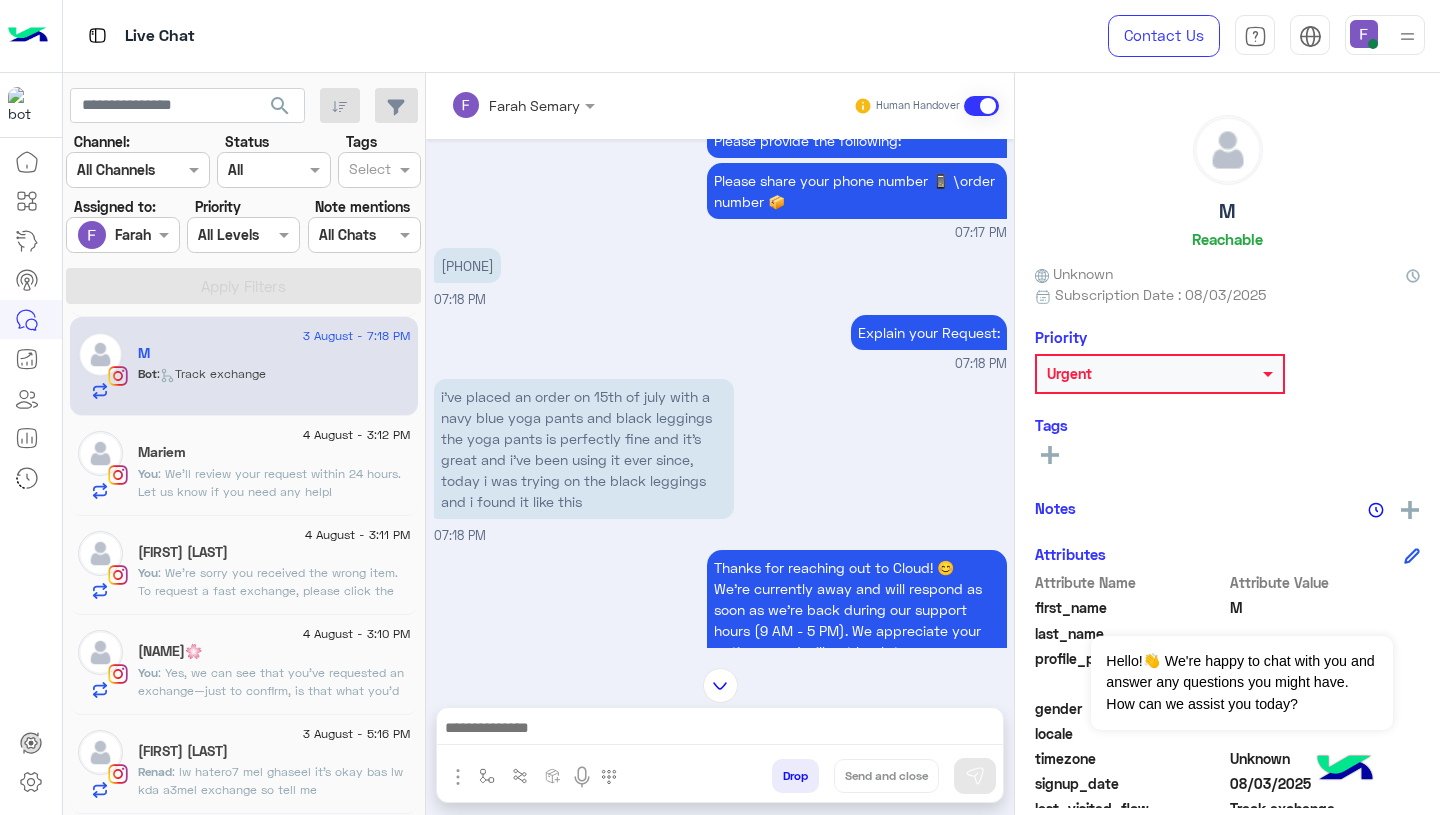 click at bounding box center [720, 733] 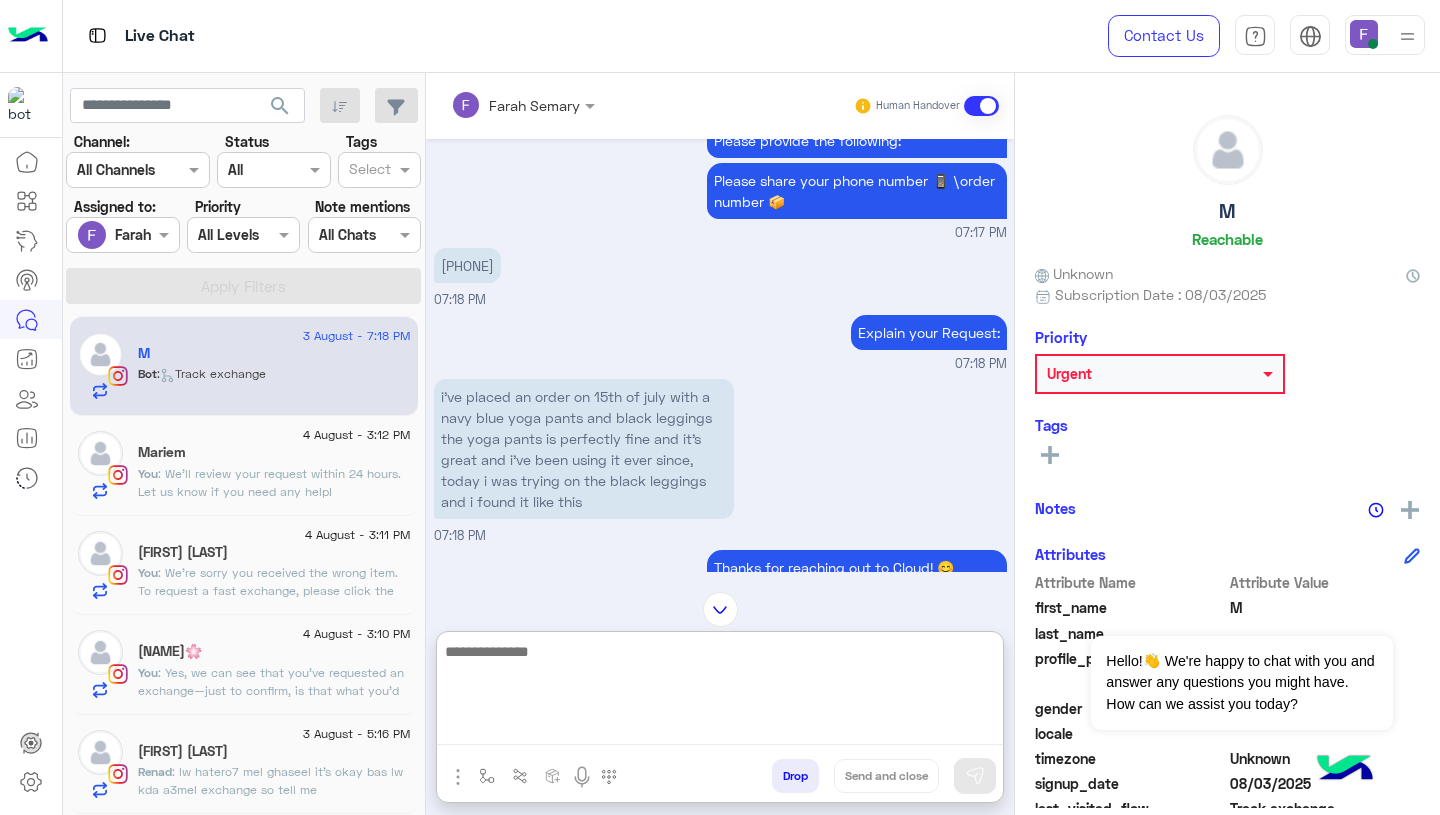 paste on "**********" 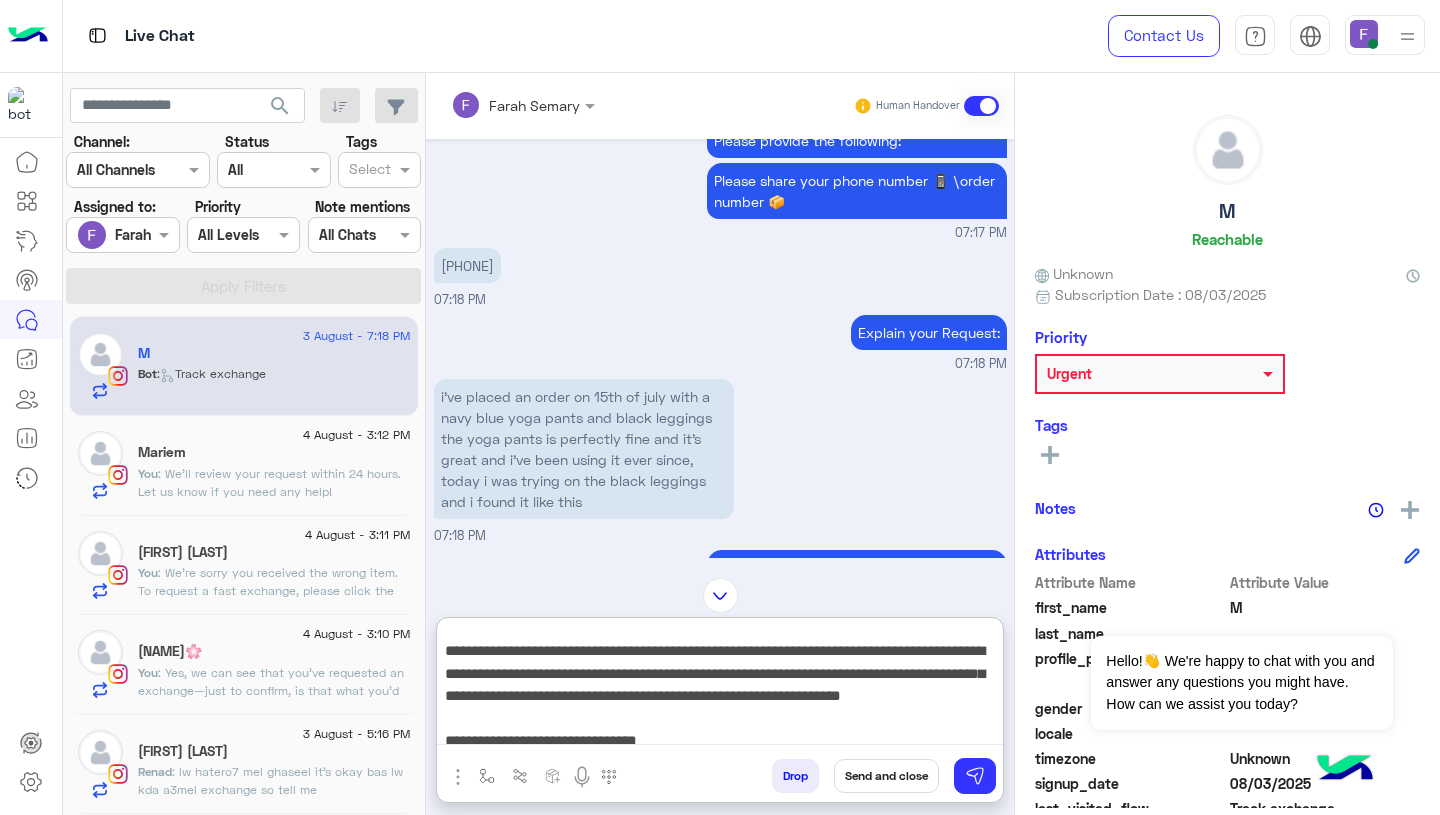 scroll, scrollTop: 0, scrollLeft: 0, axis: both 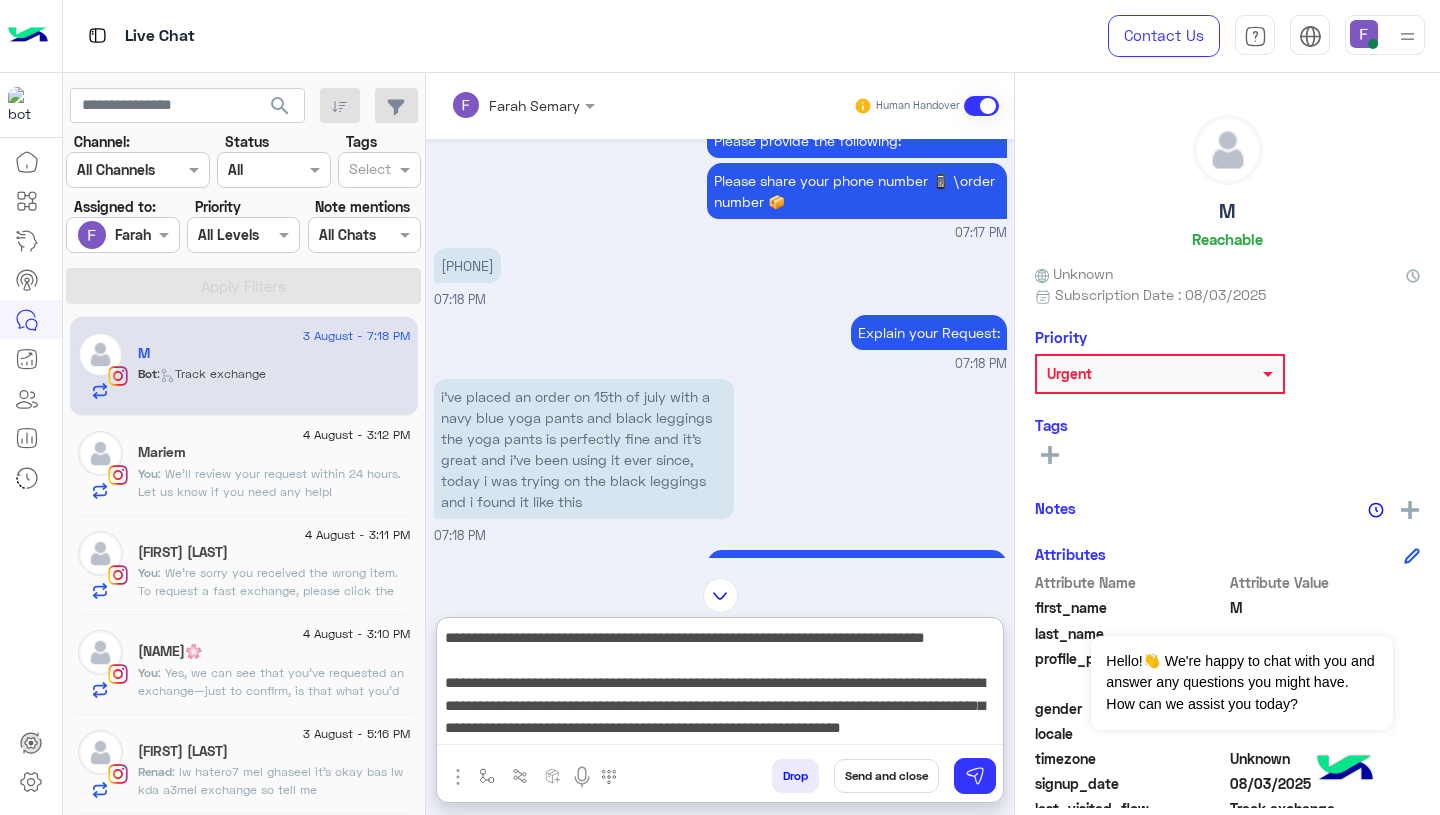 click on "**********" at bounding box center (720, 685) 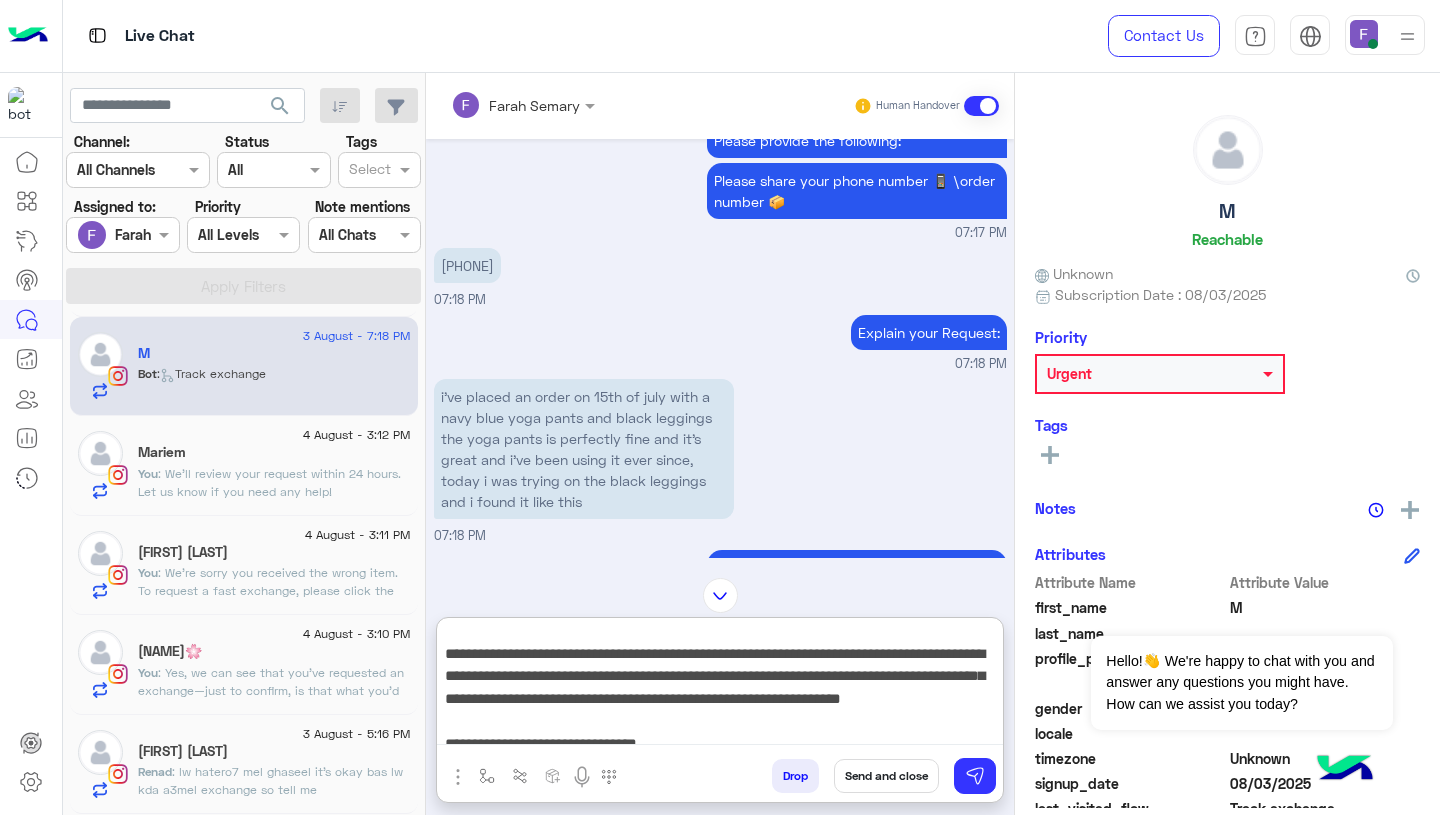 scroll, scrollTop: 53, scrollLeft: 0, axis: vertical 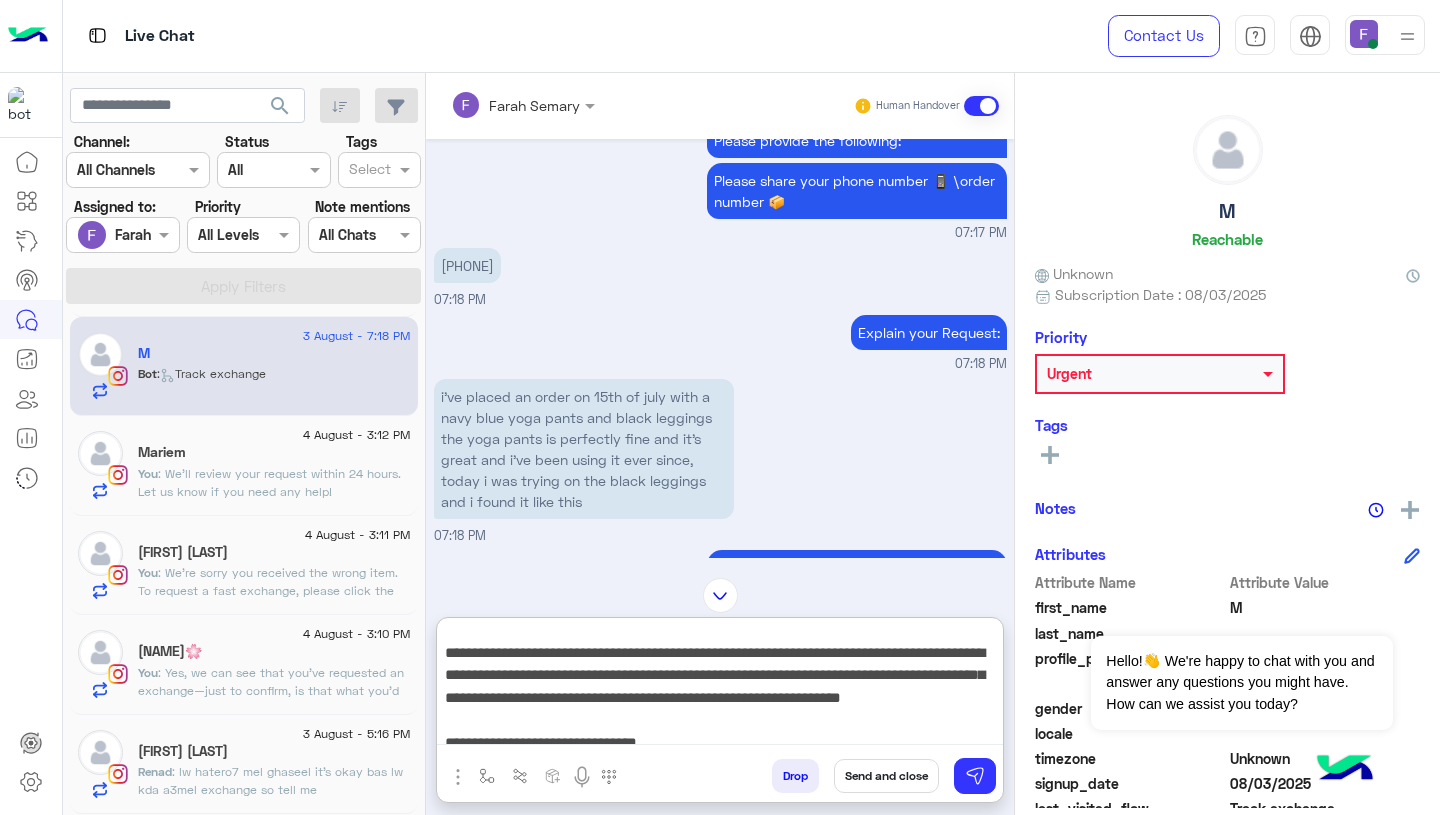 click on "**********" at bounding box center (720, 685) 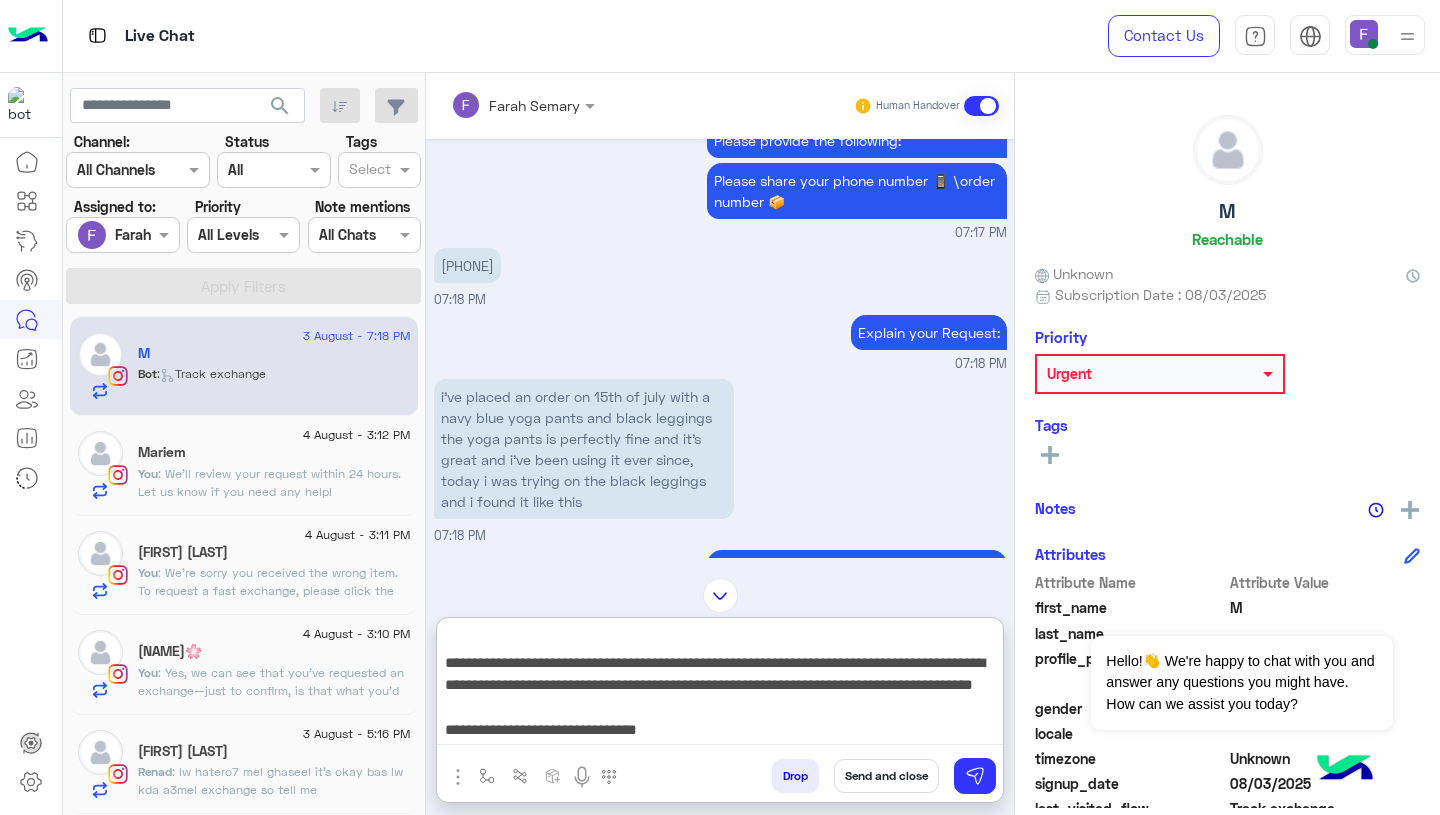 scroll, scrollTop: 111, scrollLeft: 0, axis: vertical 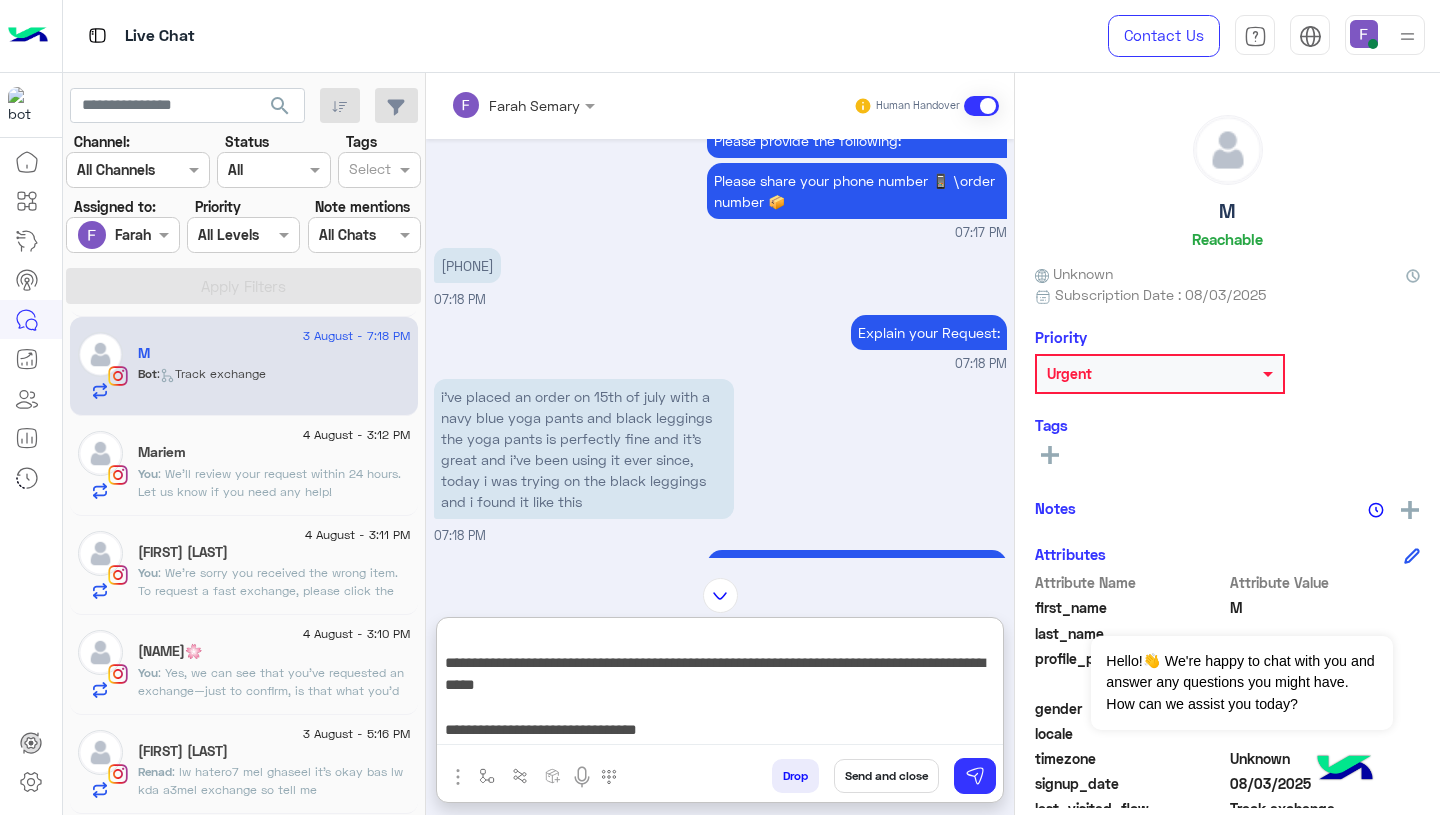 type on "**********" 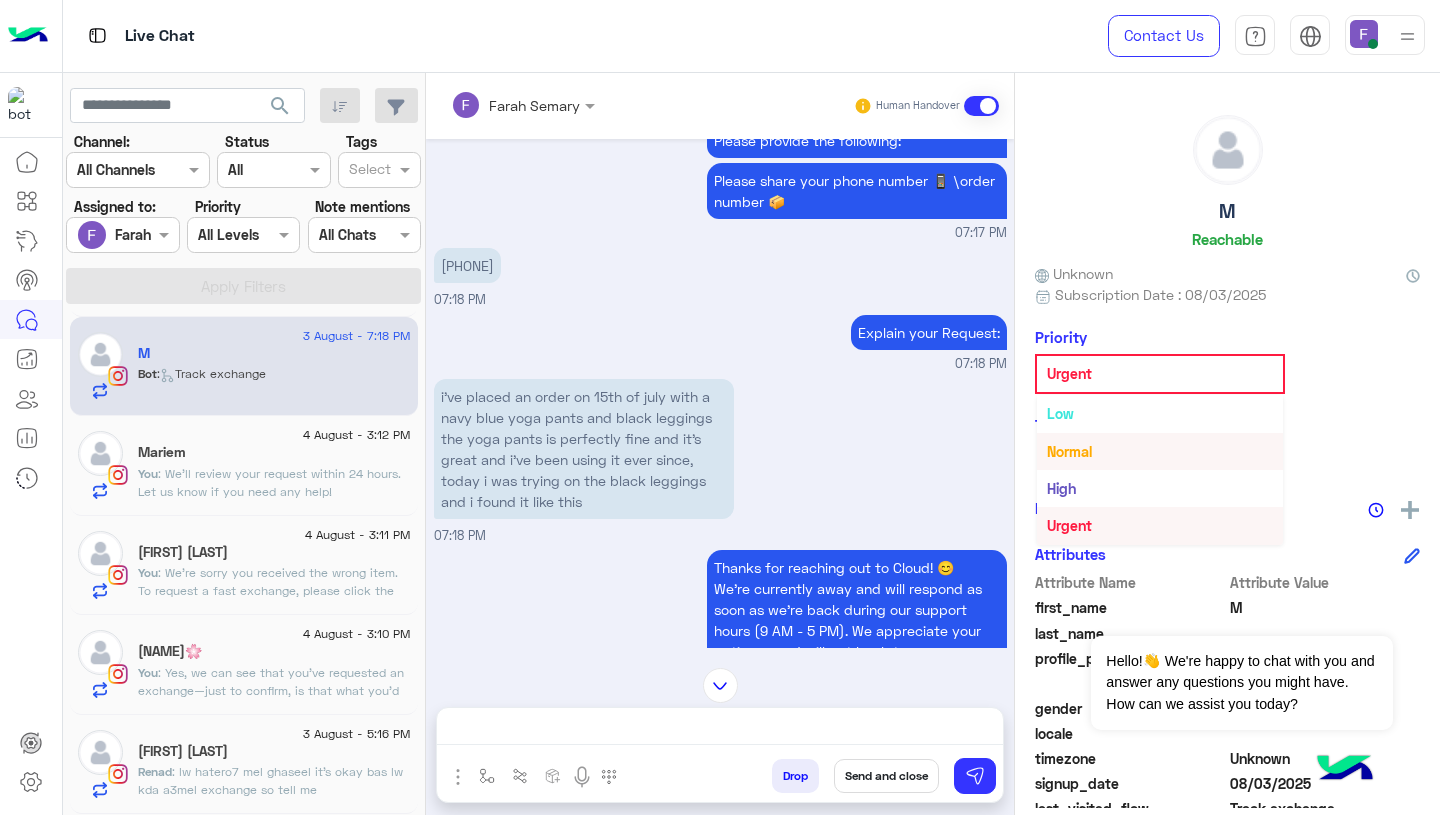 scroll, scrollTop: 0, scrollLeft: 0, axis: both 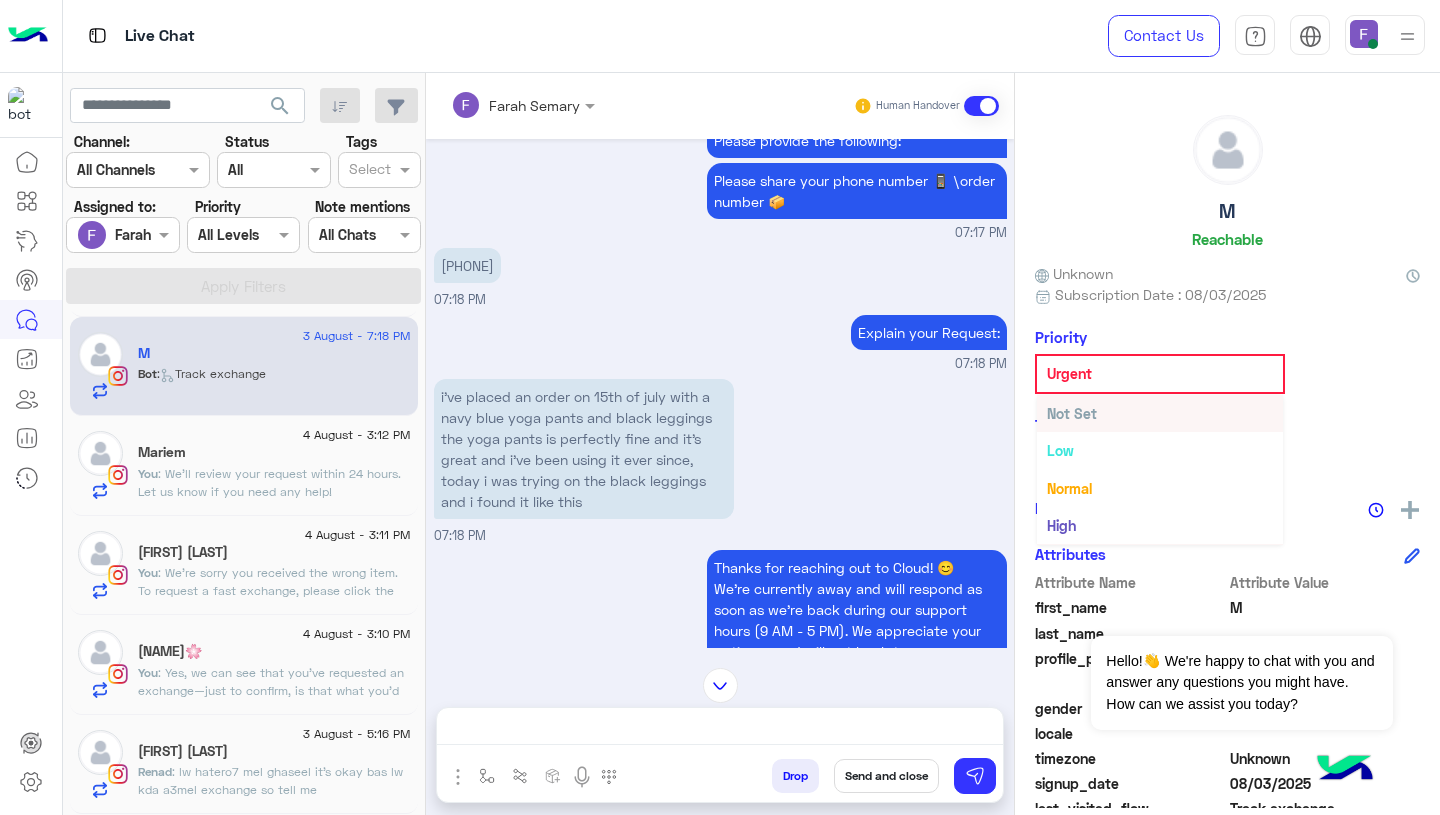 click on "Not Set" at bounding box center [1160, 413] 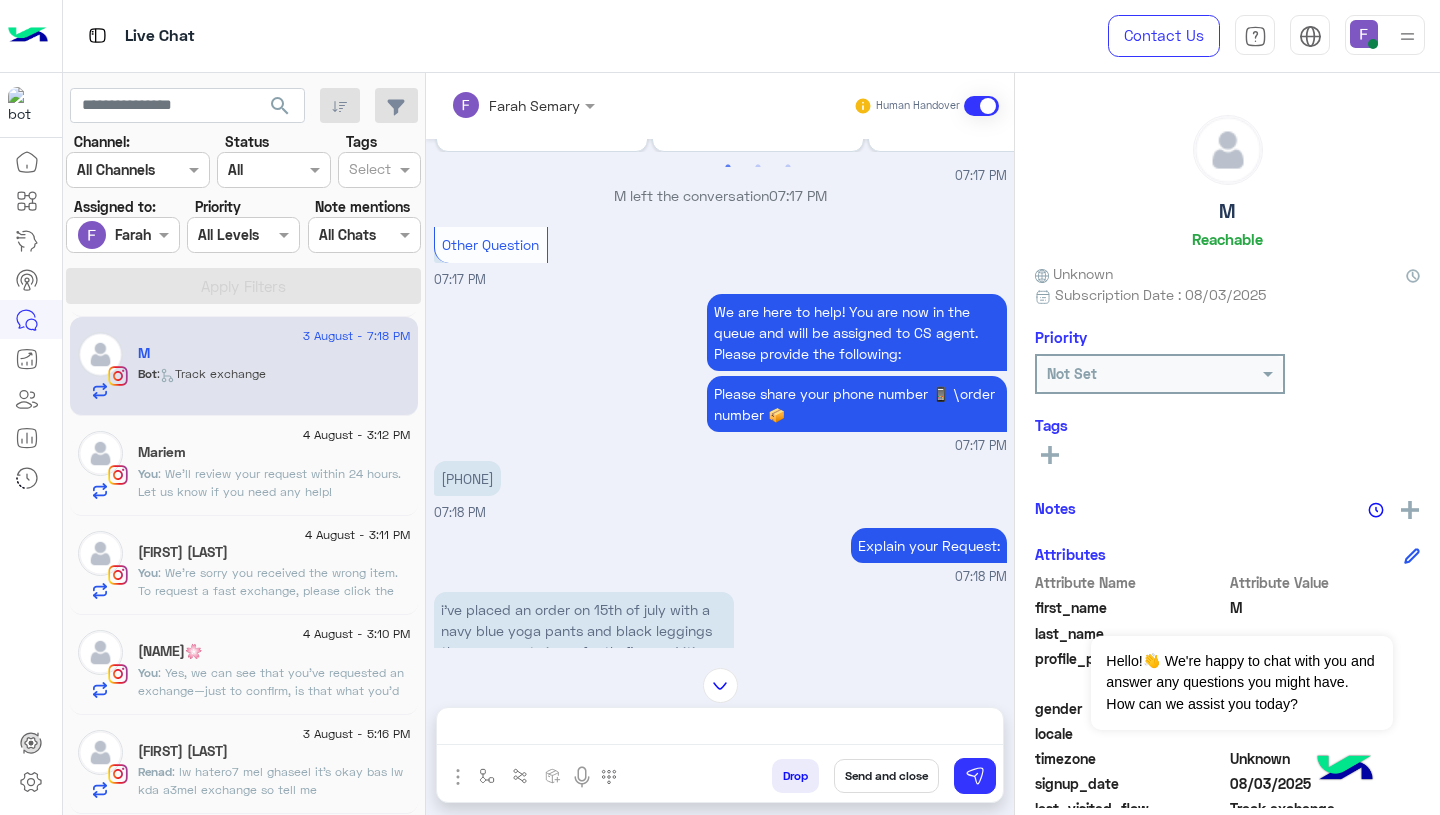 scroll, scrollTop: 1287, scrollLeft: 0, axis: vertical 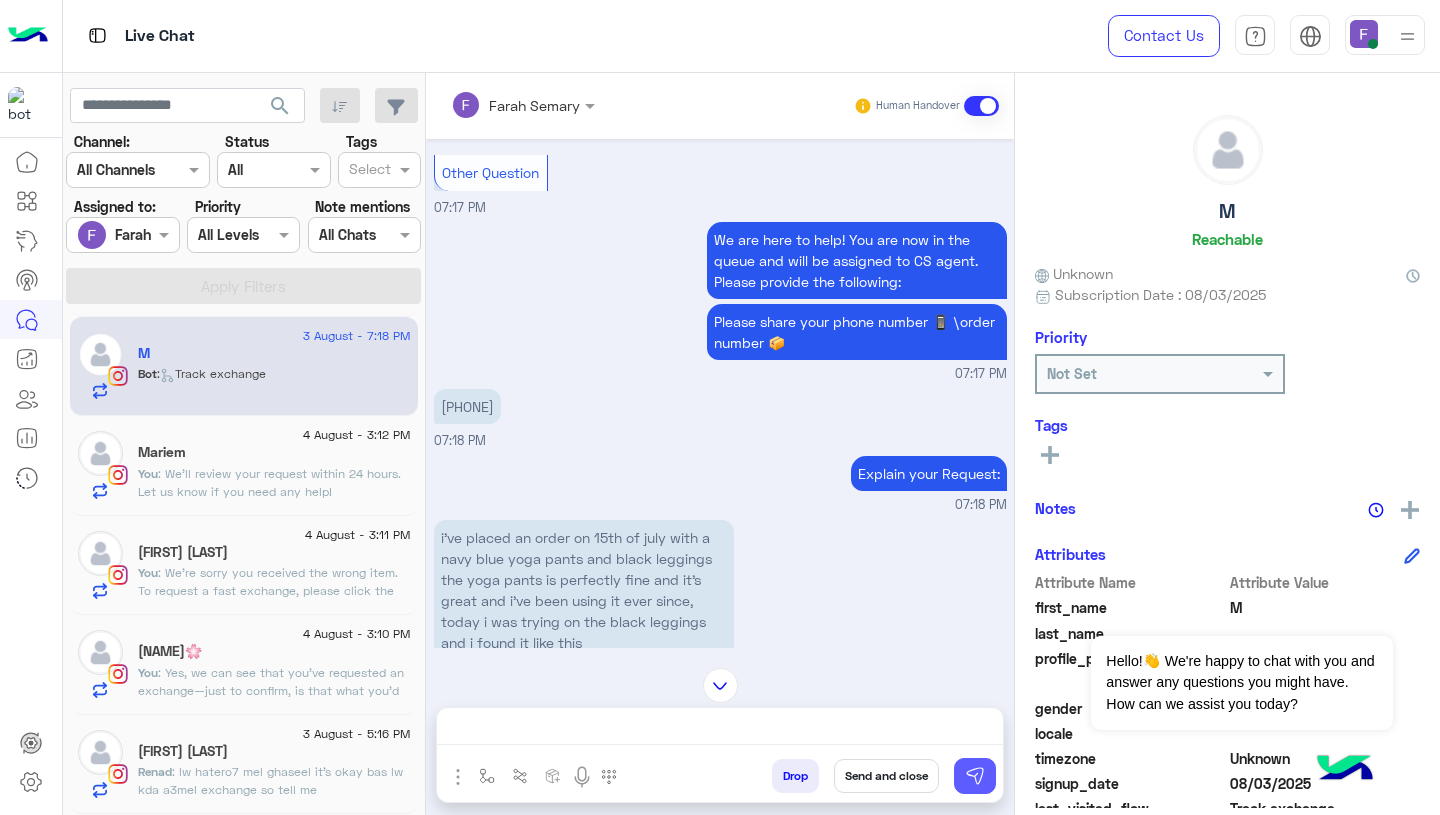 click at bounding box center [975, 776] 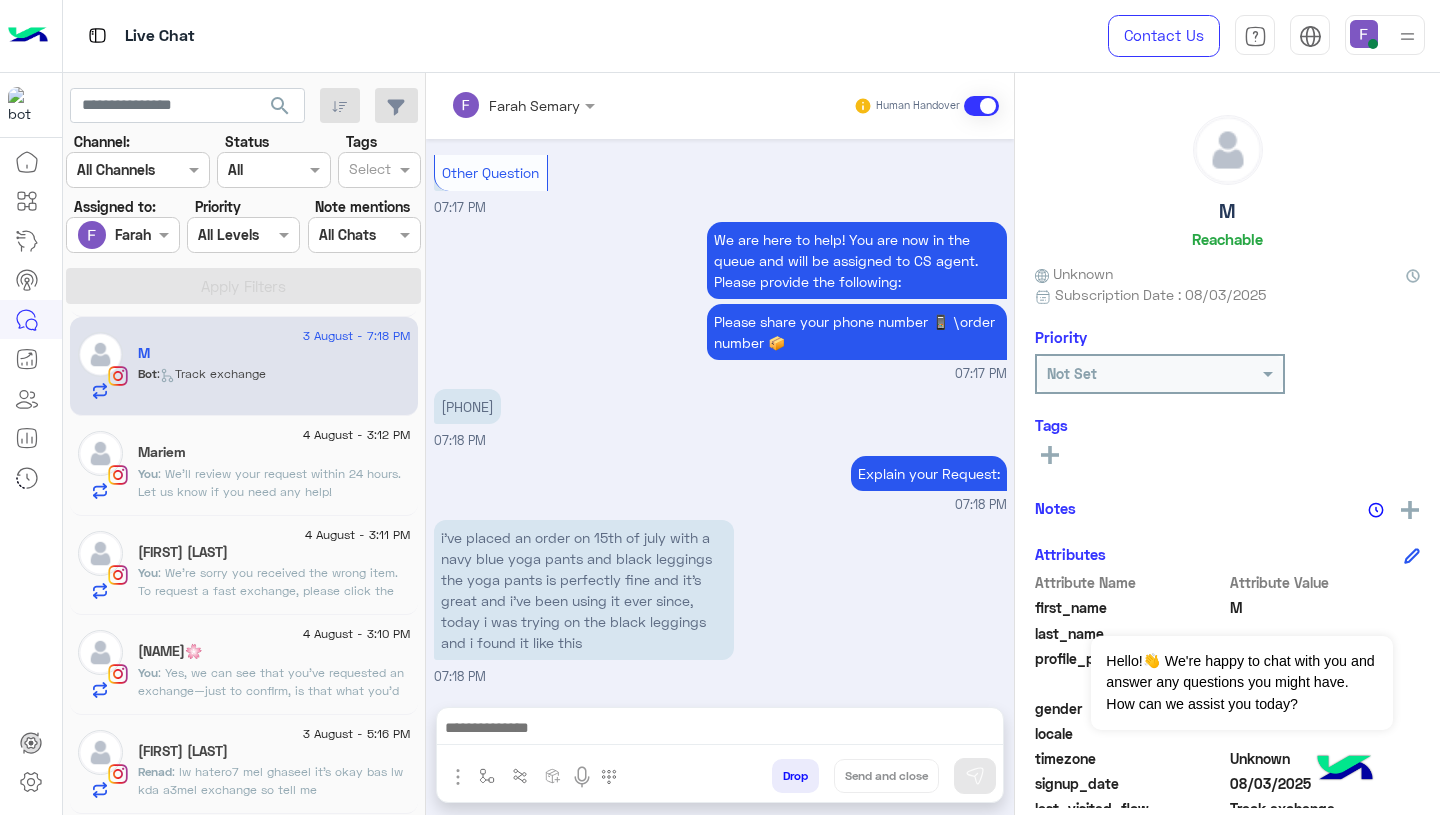 scroll, scrollTop: 0, scrollLeft: 0, axis: both 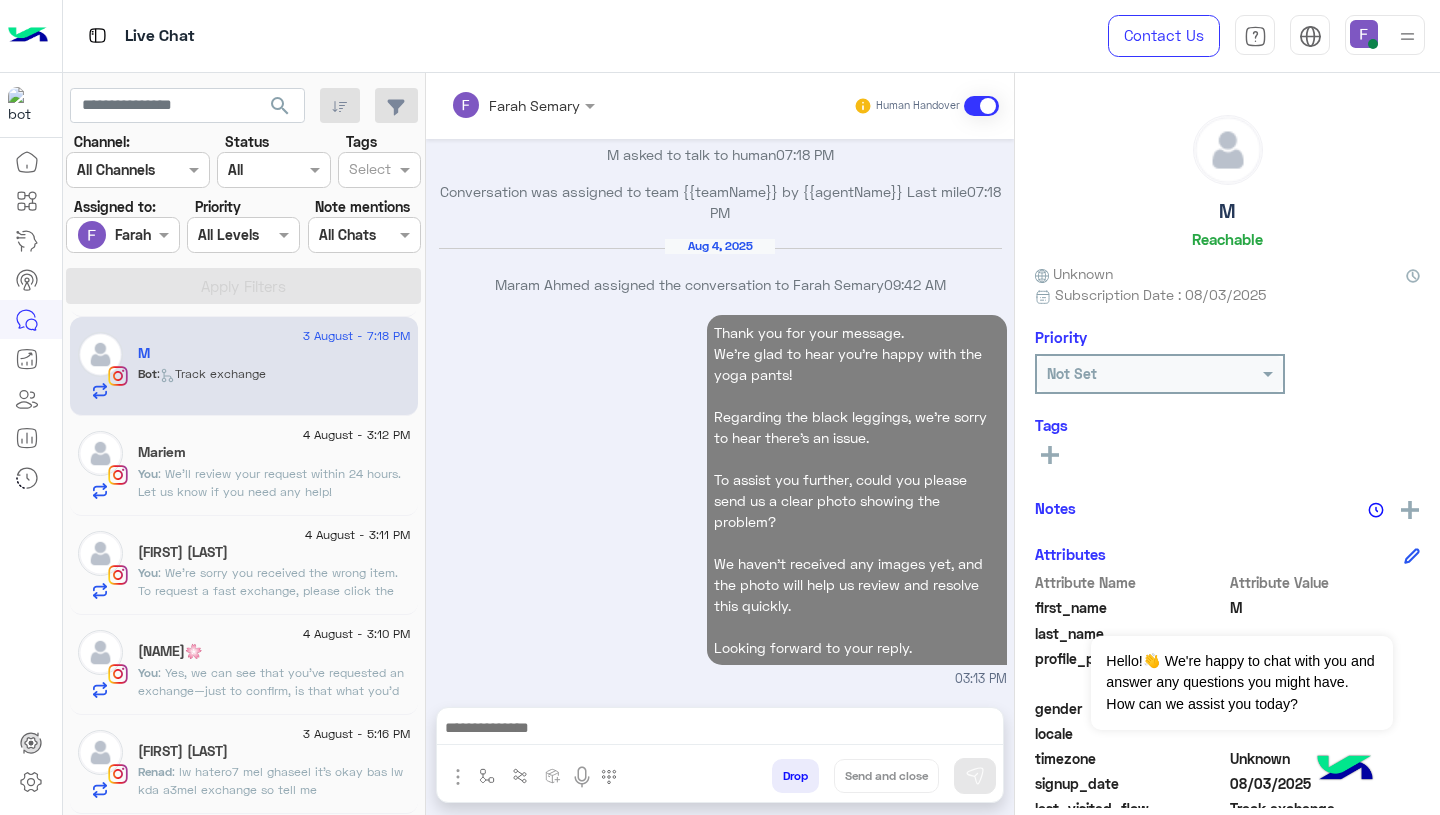 click on "Thank you for your message.  We're glad to hear you're happy with the yoga pants! Regarding the black leggings, we’re sorry to hear there’s an issue.  To assist you further, could you please send us a clear photo showing the problem?  We haven't received any images yet, and the photo will help us review and resolve this quickly. Looking forward to your reply.   03:13 PM" at bounding box center [720, 499] 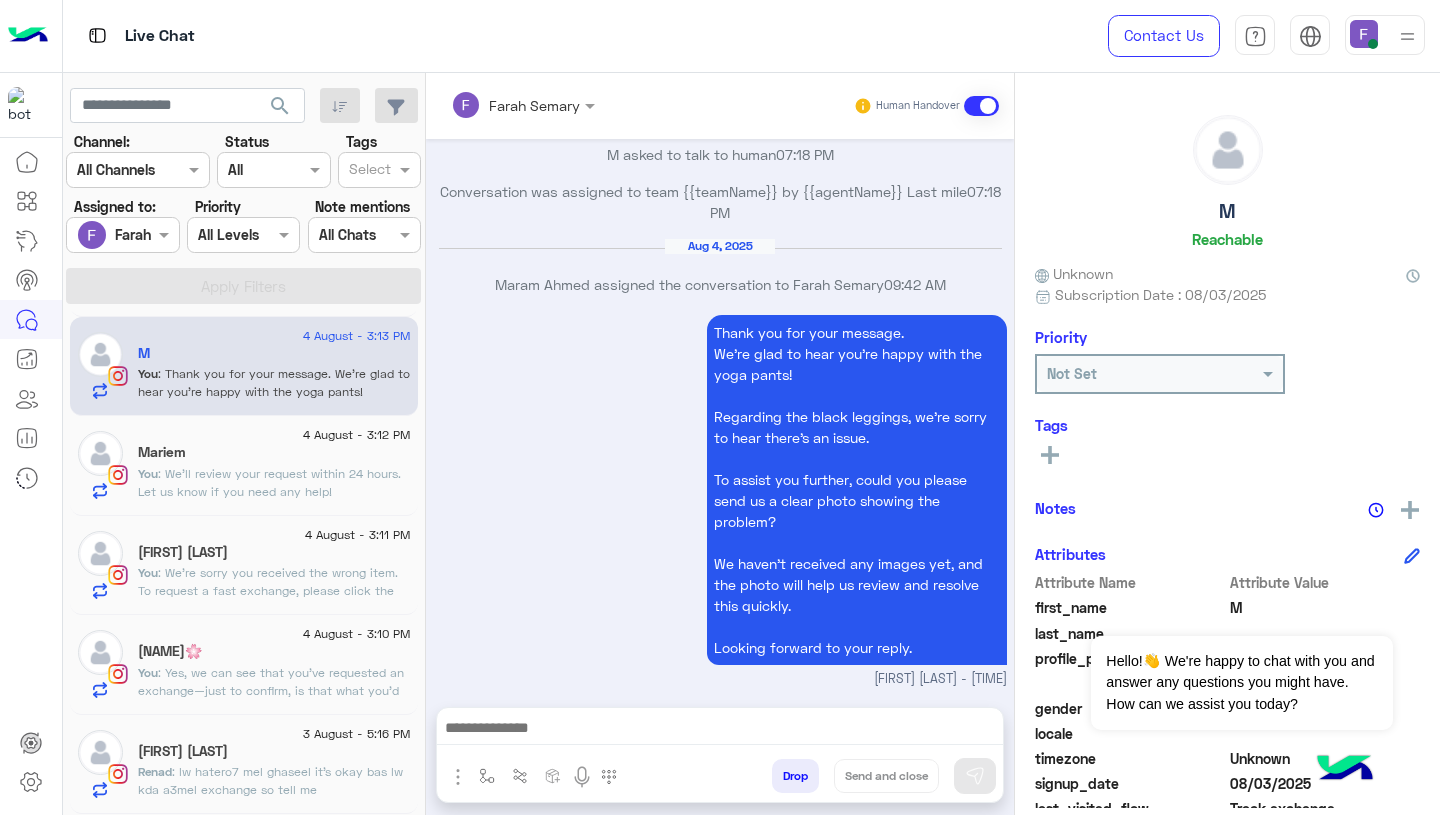 scroll, scrollTop: 2155, scrollLeft: 0, axis: vertical 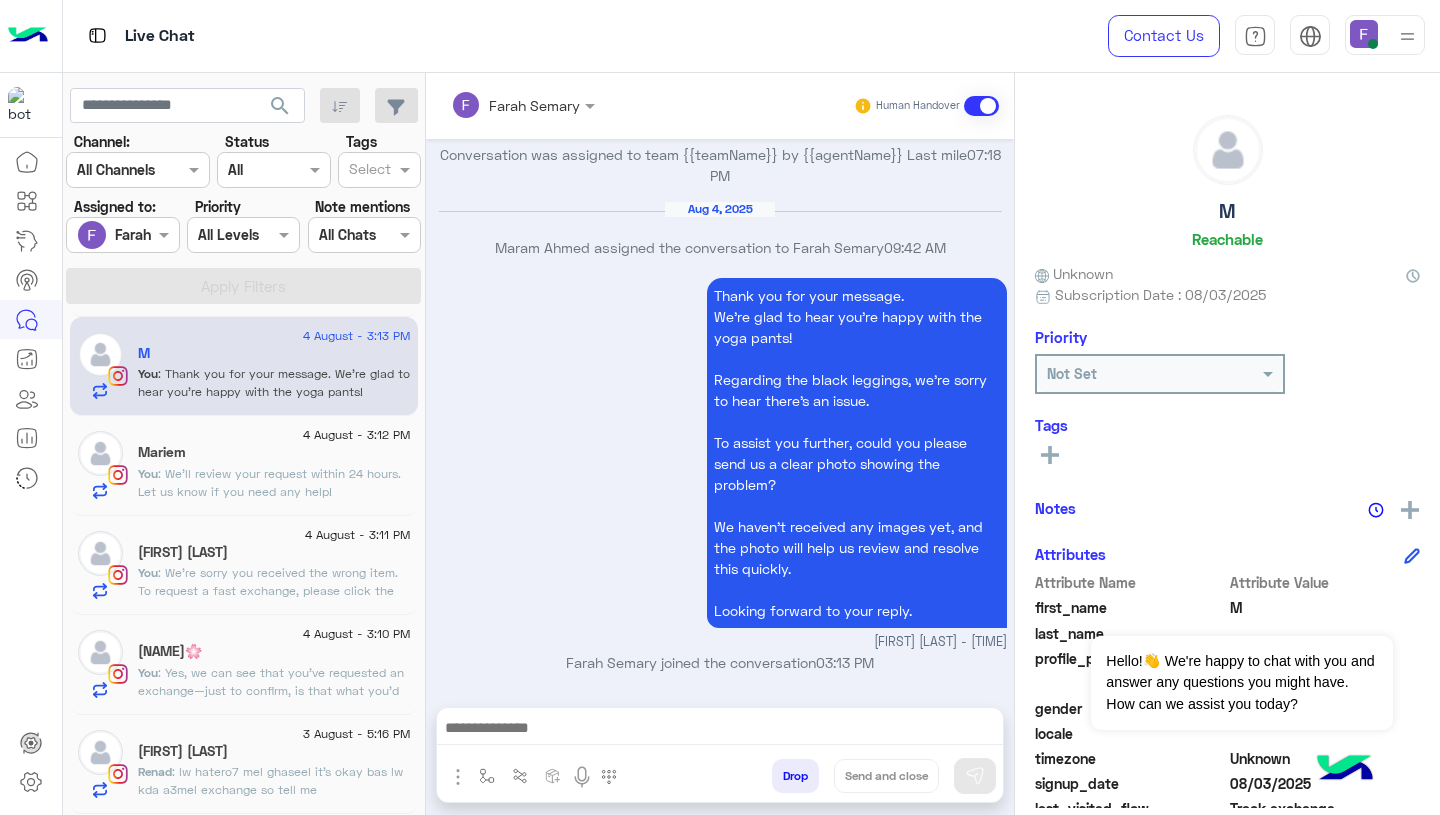 click on "Thank you for your message.  We're glad to hear you're happy with the yoga pants! Regarding the black leggings, we’re sorry to hear there’s an issue.  To assist you further, could you please send us a clear photo showing the problem?  We haven't received any images yet, and the photo will help us review and resolve this quickly. Looking forward to your reply.  Farah Semary -  03:13 PM" at bounding box center [720, 462] 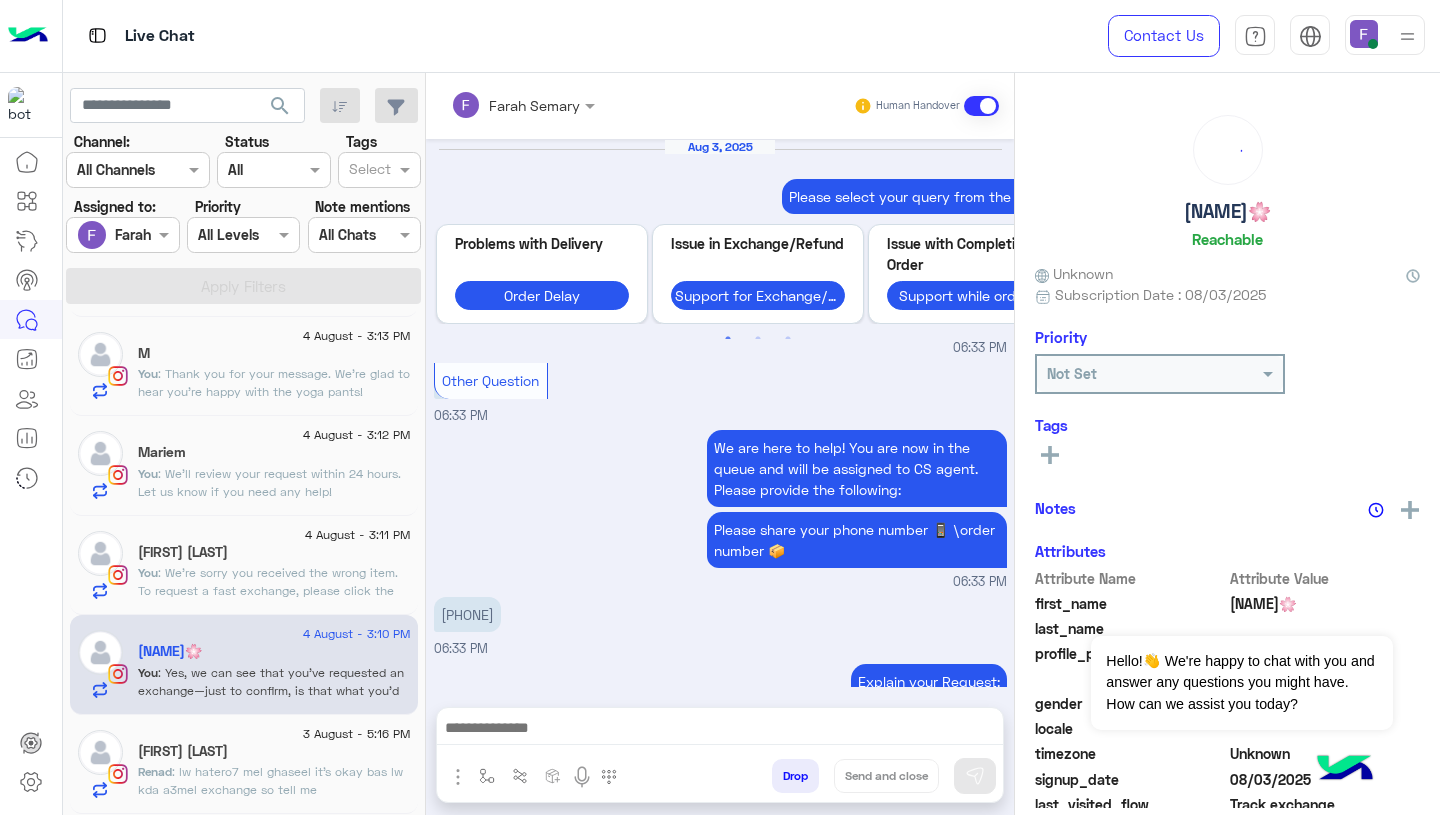 scroll, scrollTop: 1721, scrollLeft: 0, axis: vertical 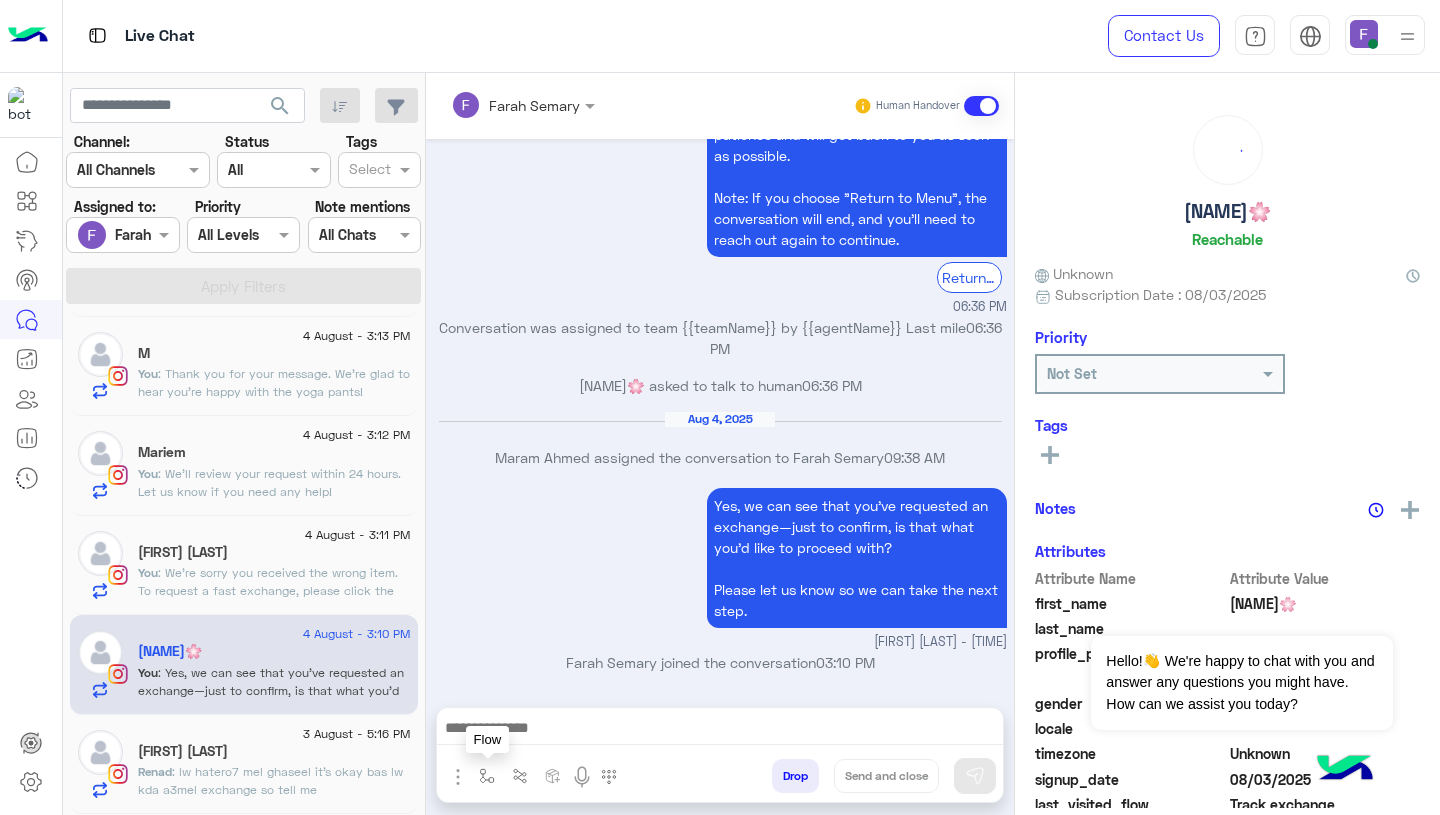 click at bounding box center [487, 775] 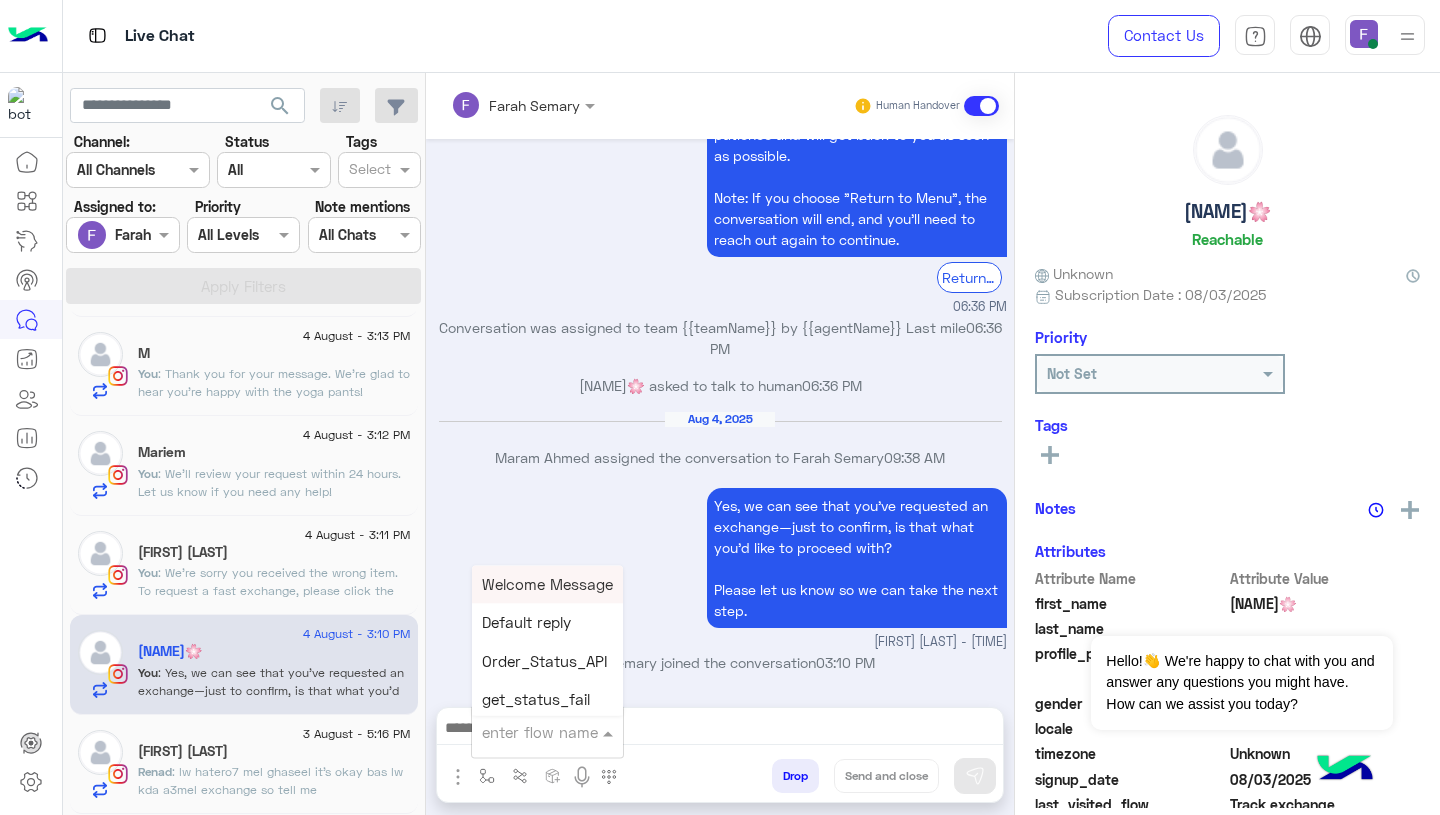 click on "enter flow name" at bounding box center (535, 732) 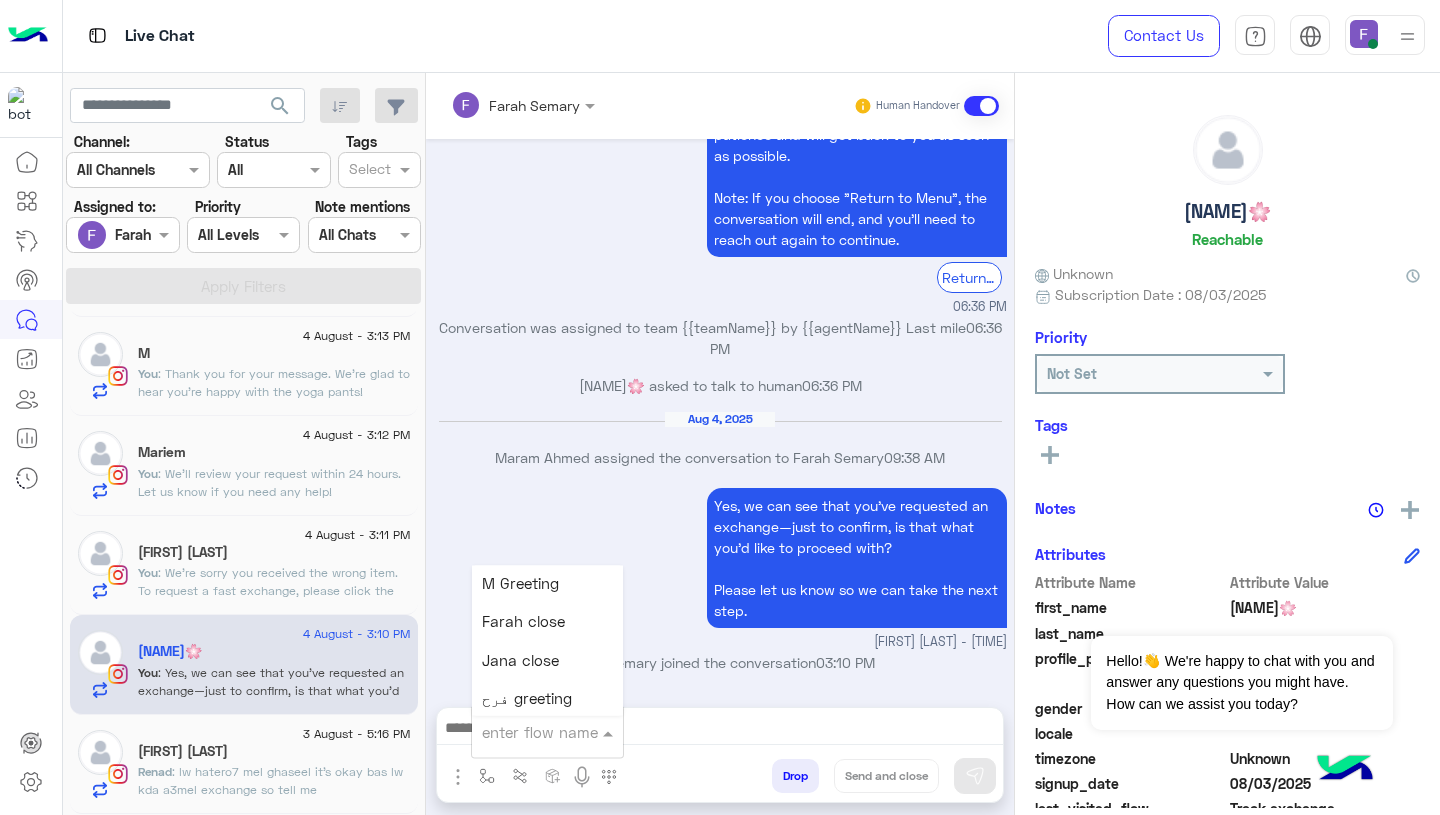 scroll, scrollTop: 2538, scrollLeft: 0, axis: vertical 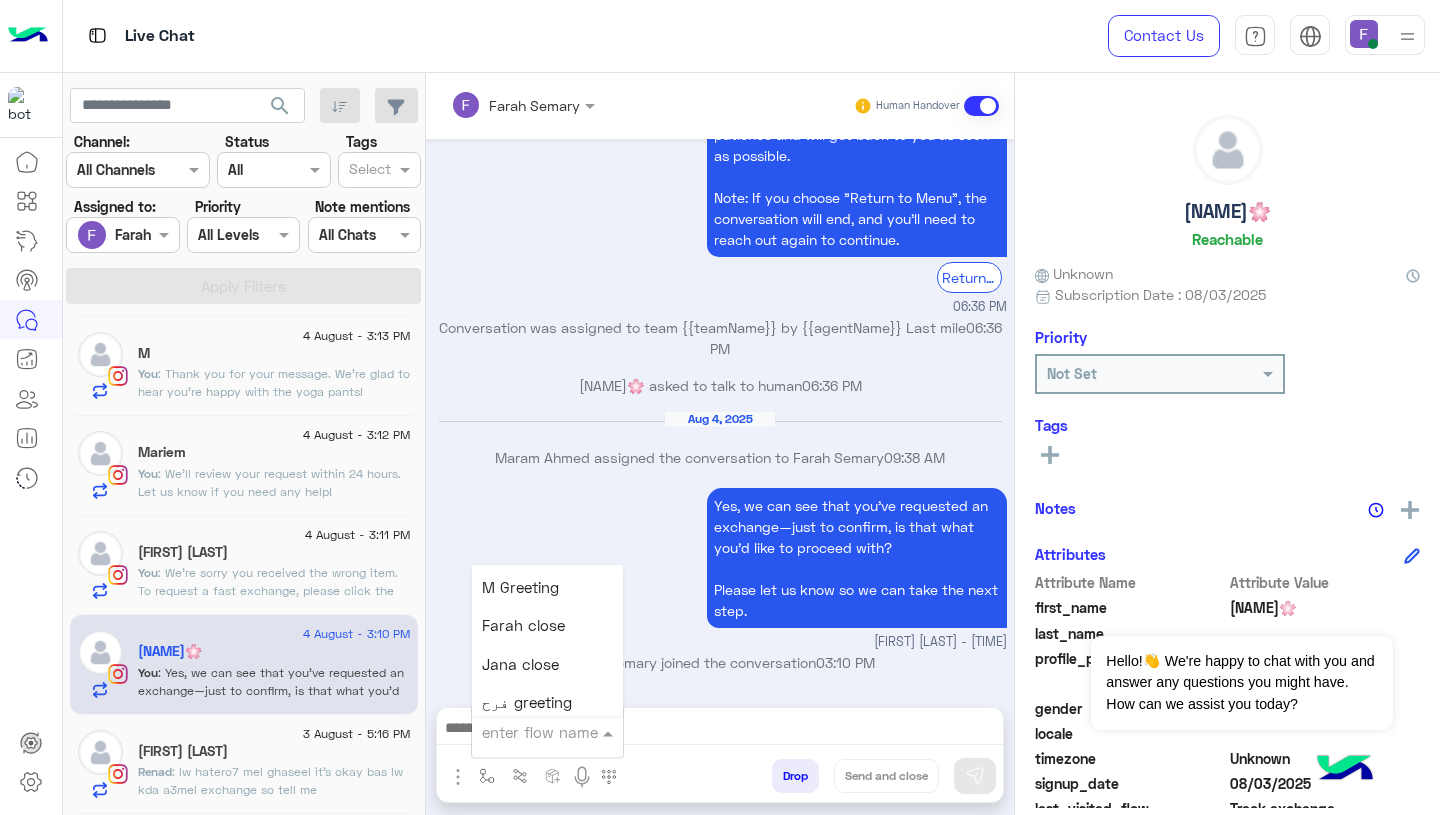 click on "Farah close" at bounding box center (523, 626) 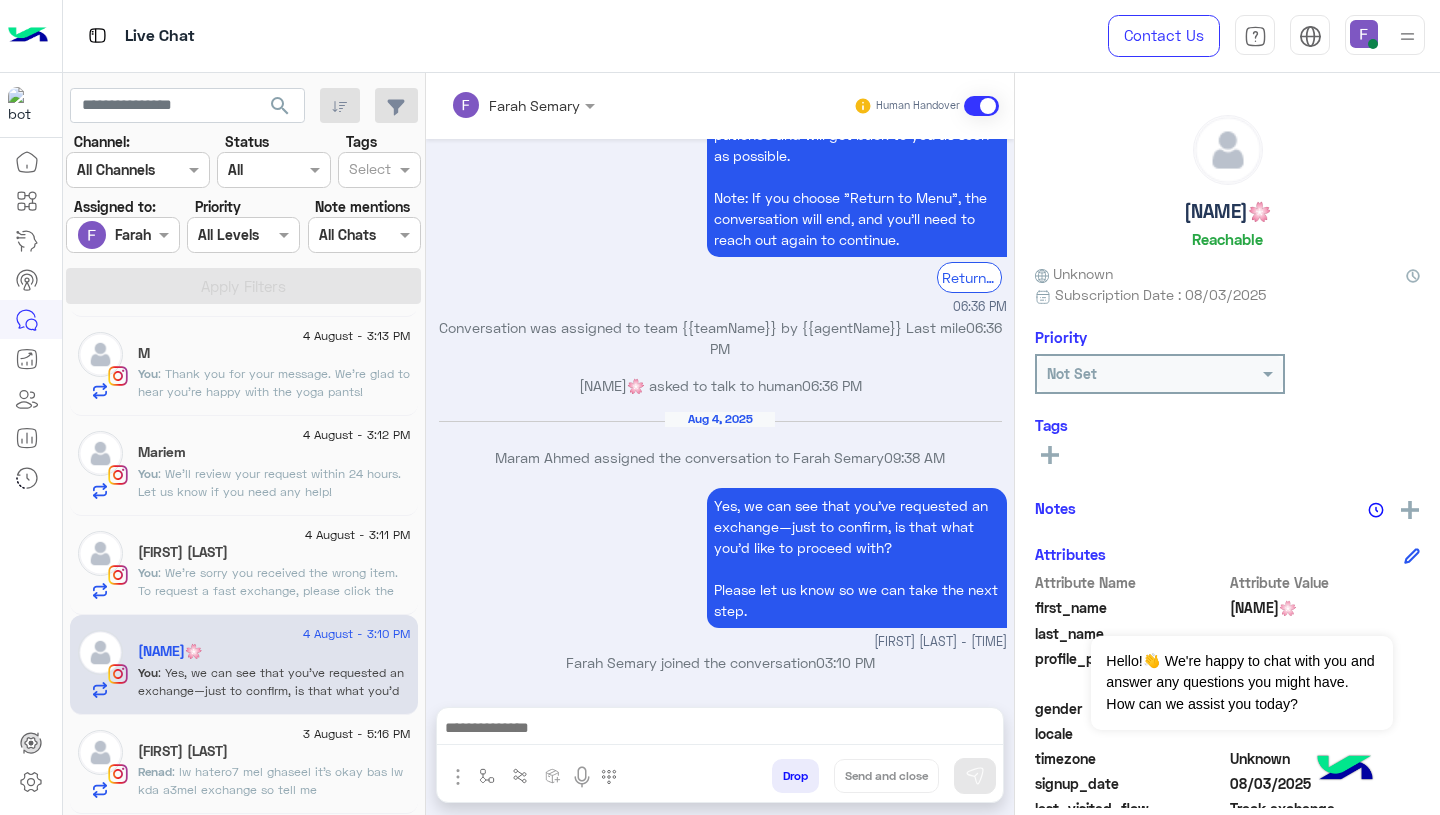type on "**********" 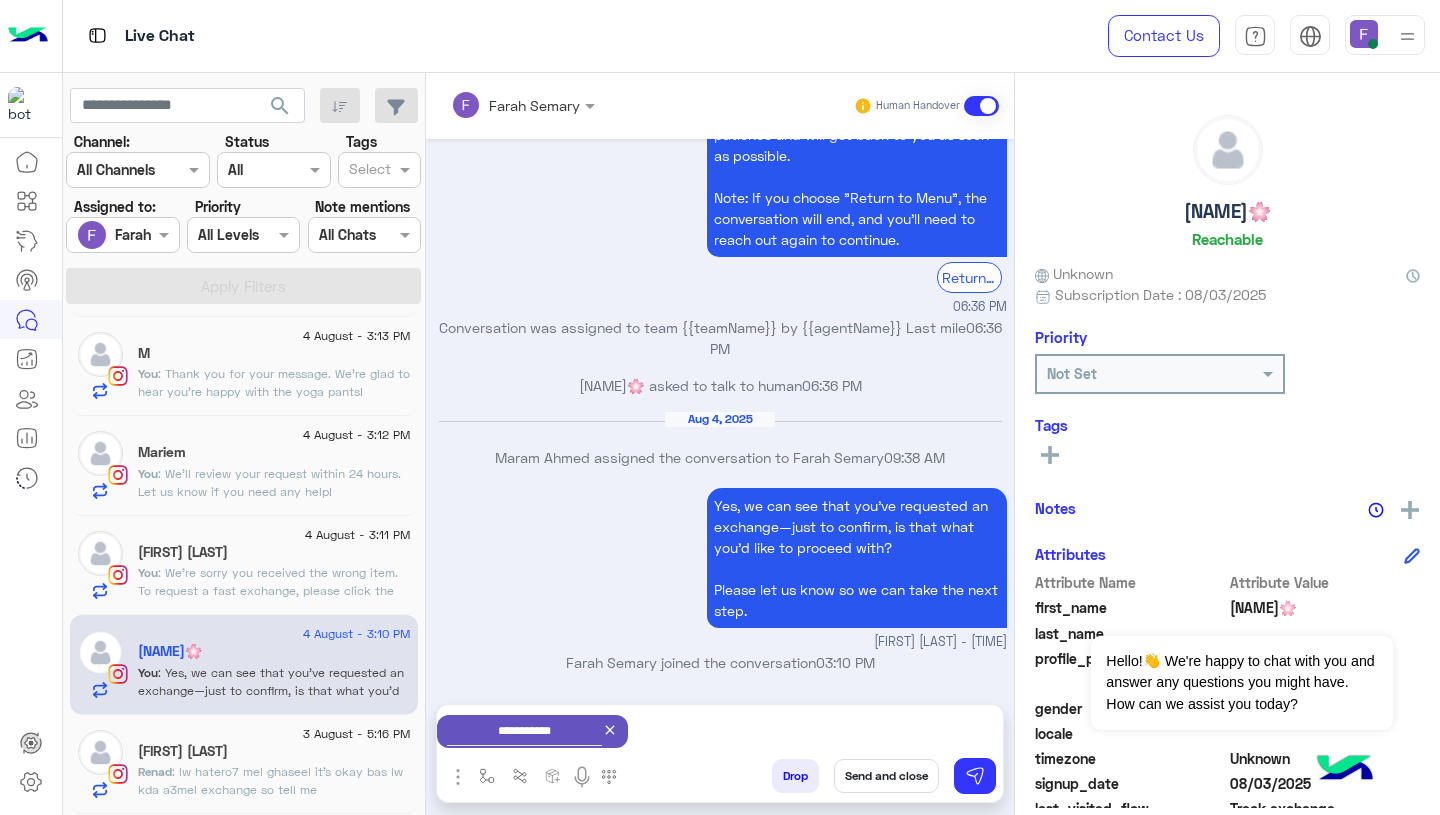click on "Send and close" at bounding box center (886, 776) 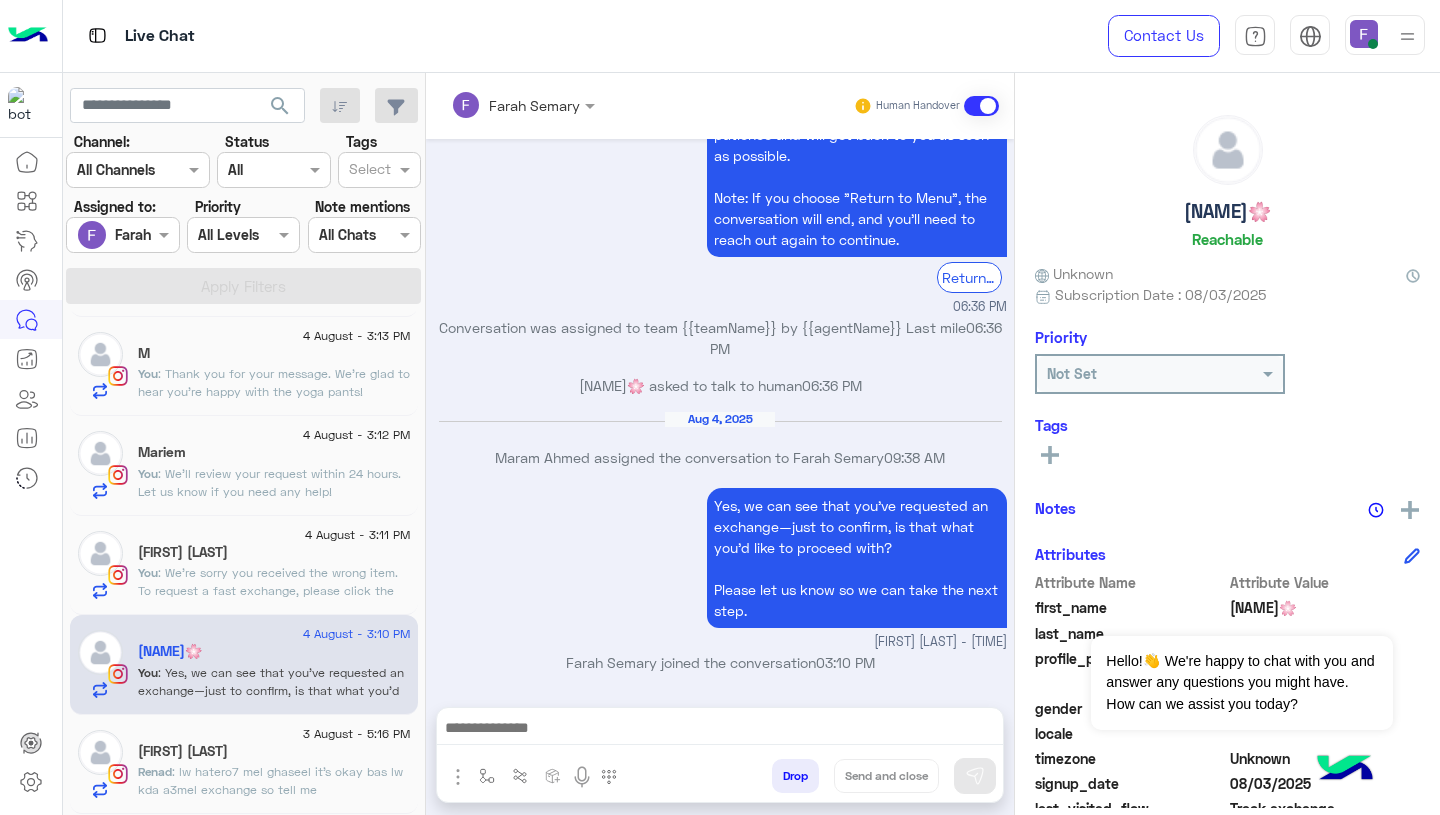 scroll, scrollTop: 1757, scrollLeft: 0, axis: vertical 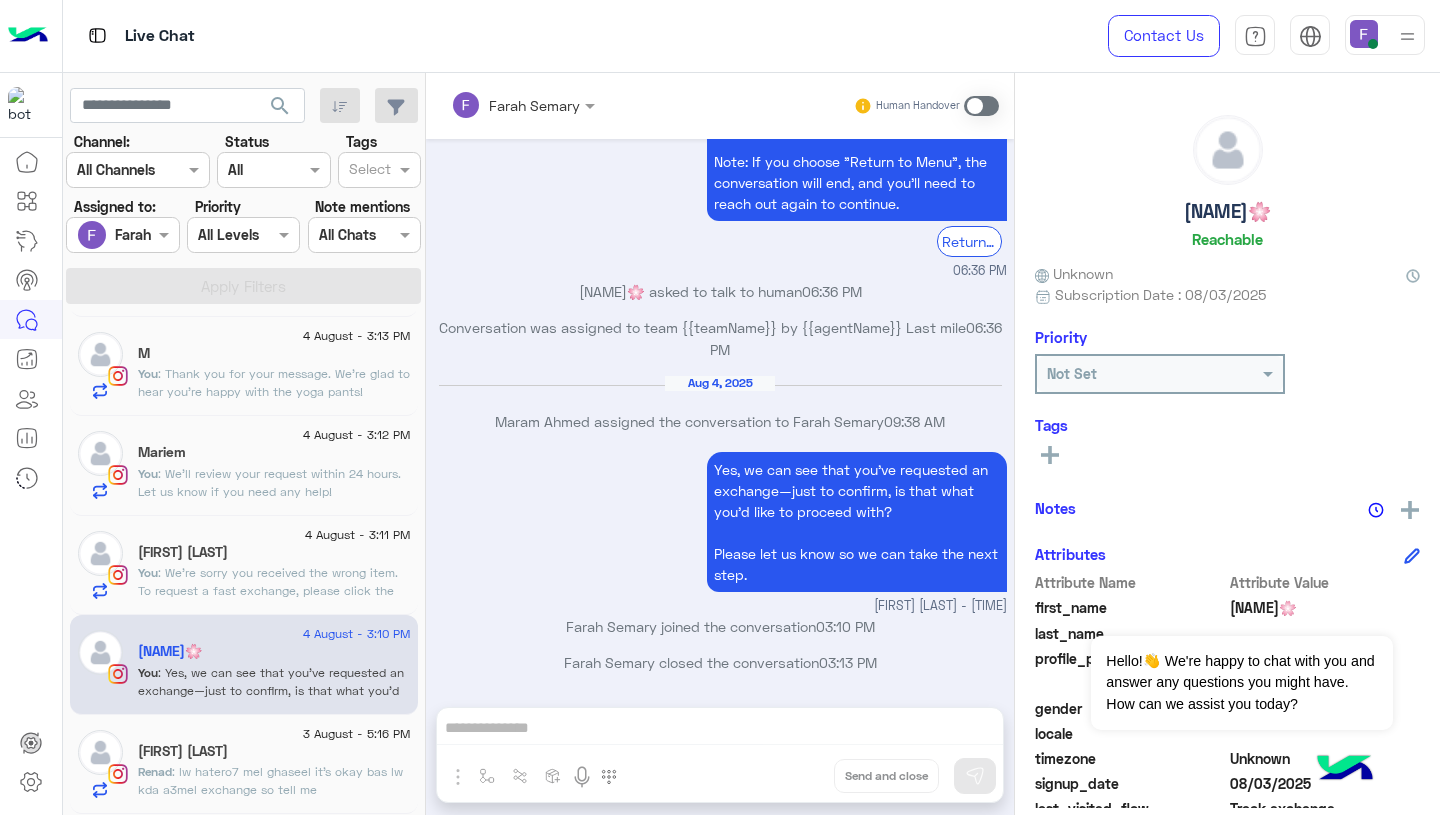 click on "You  : We're sorry you received the wrong item.
To request a fast exchange, please click the “EXCHANGE” button and follow the steps here:
👉 https://cloud.e-stebdal.com/returns
Use the same phone/email as in your original order and choose "the item was defected or wrong" to avoid shipping fees.
We’ll review your request within 24 hours. Let us know if you need help!" 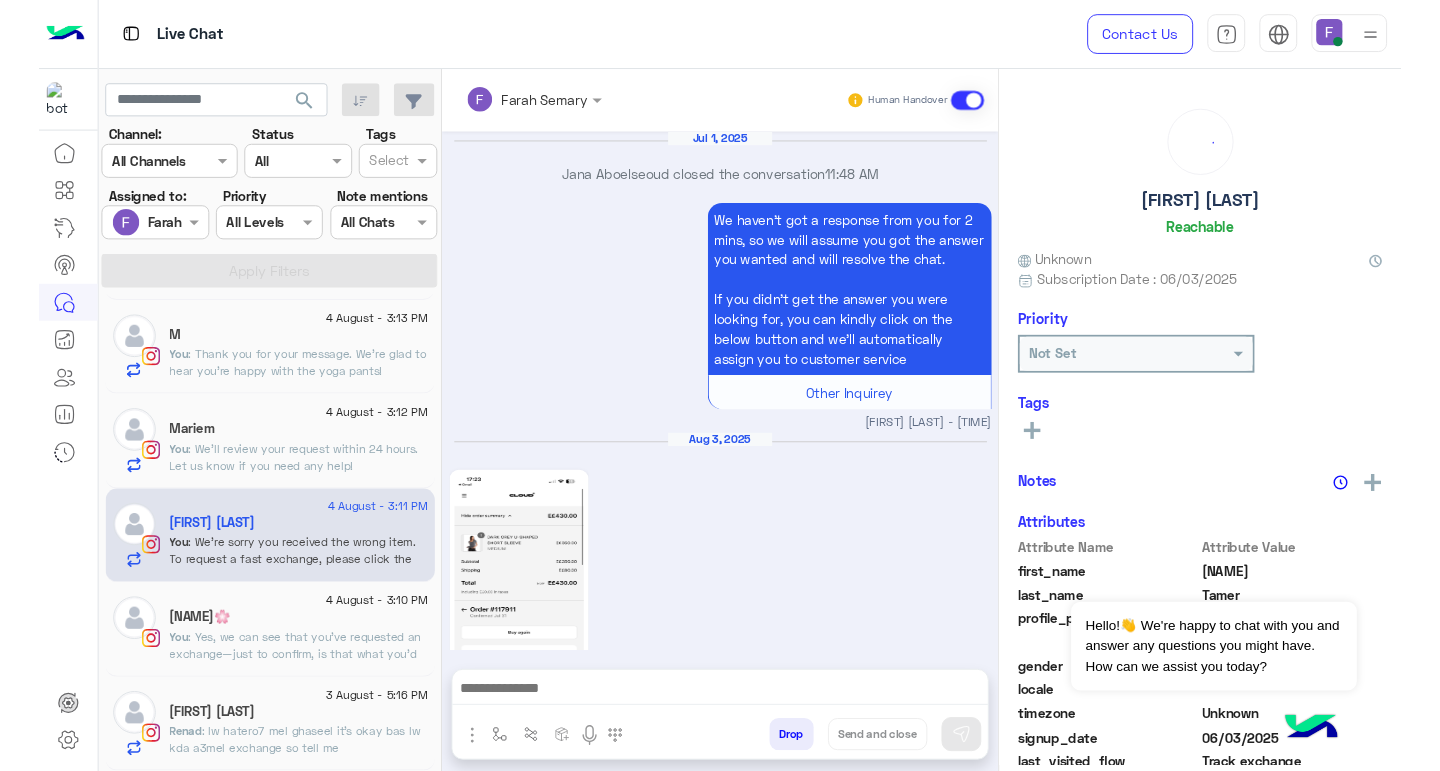 scroll, scrollTop: 2463, scrollLeft: 0, axis: vertical 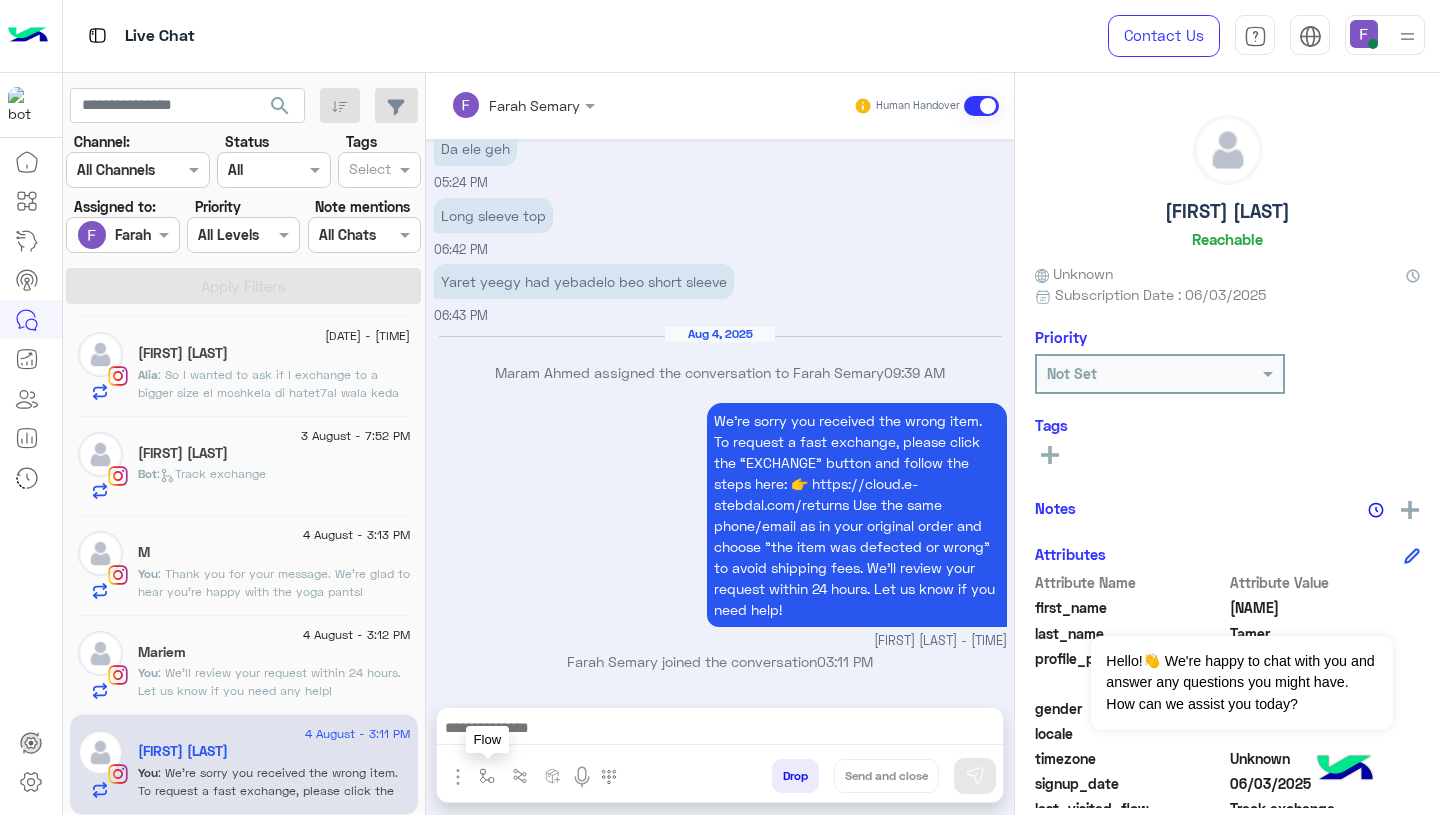 click at bounding box center (487, 776) 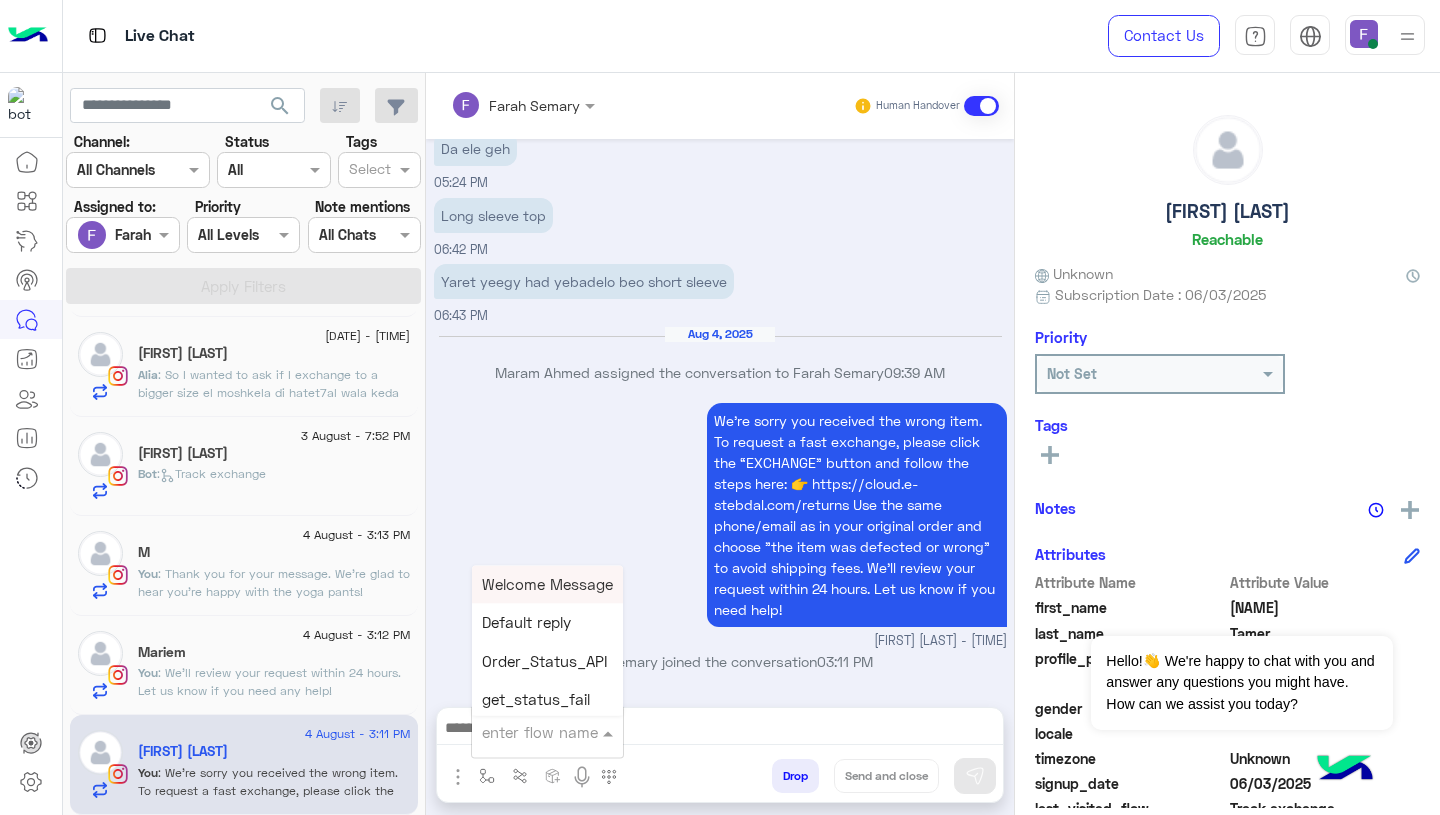 click at bounding box center (523, 732) 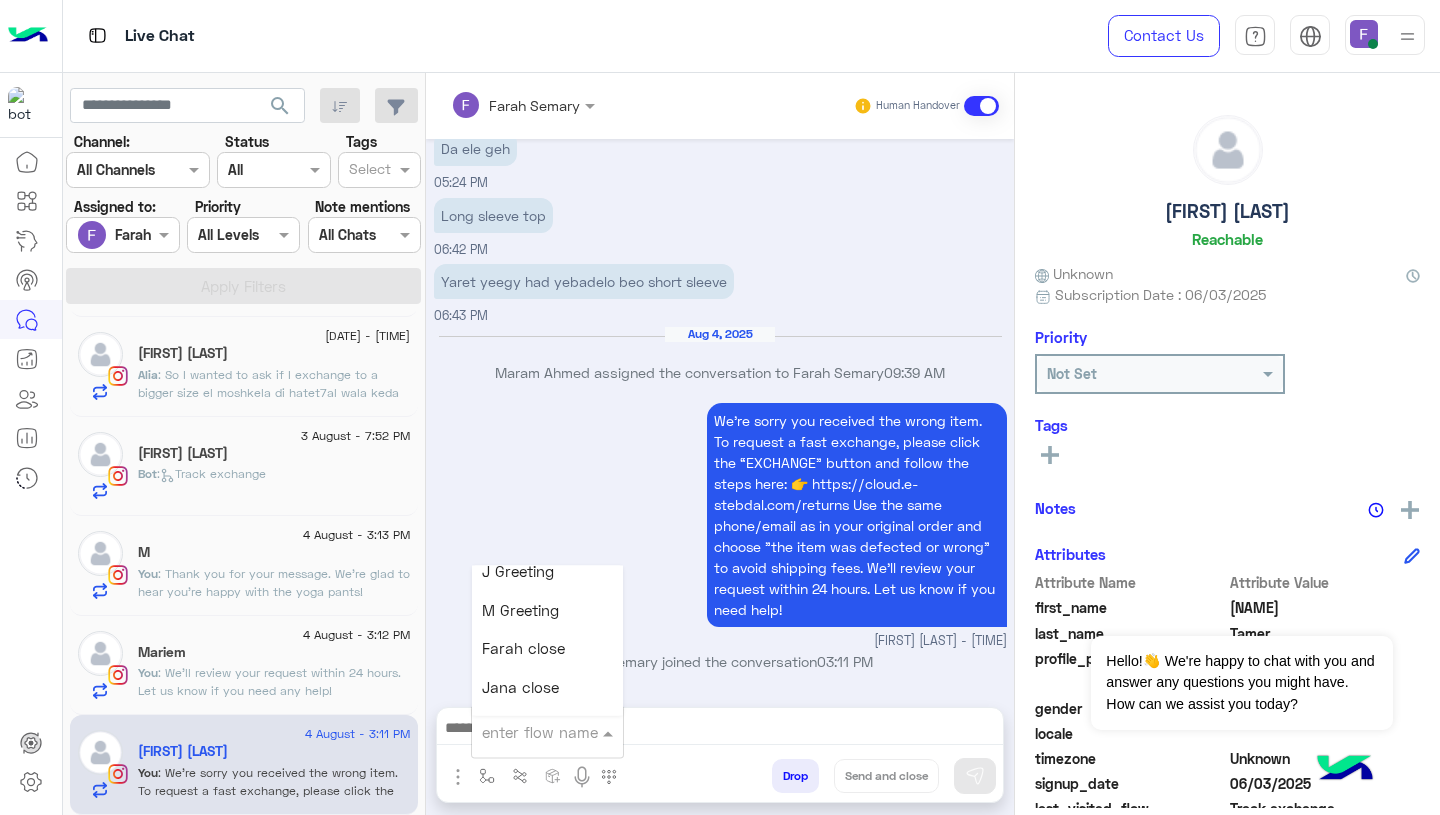 scroll, scrollTop: 2505, scrollLeft: 0, axis: vertical 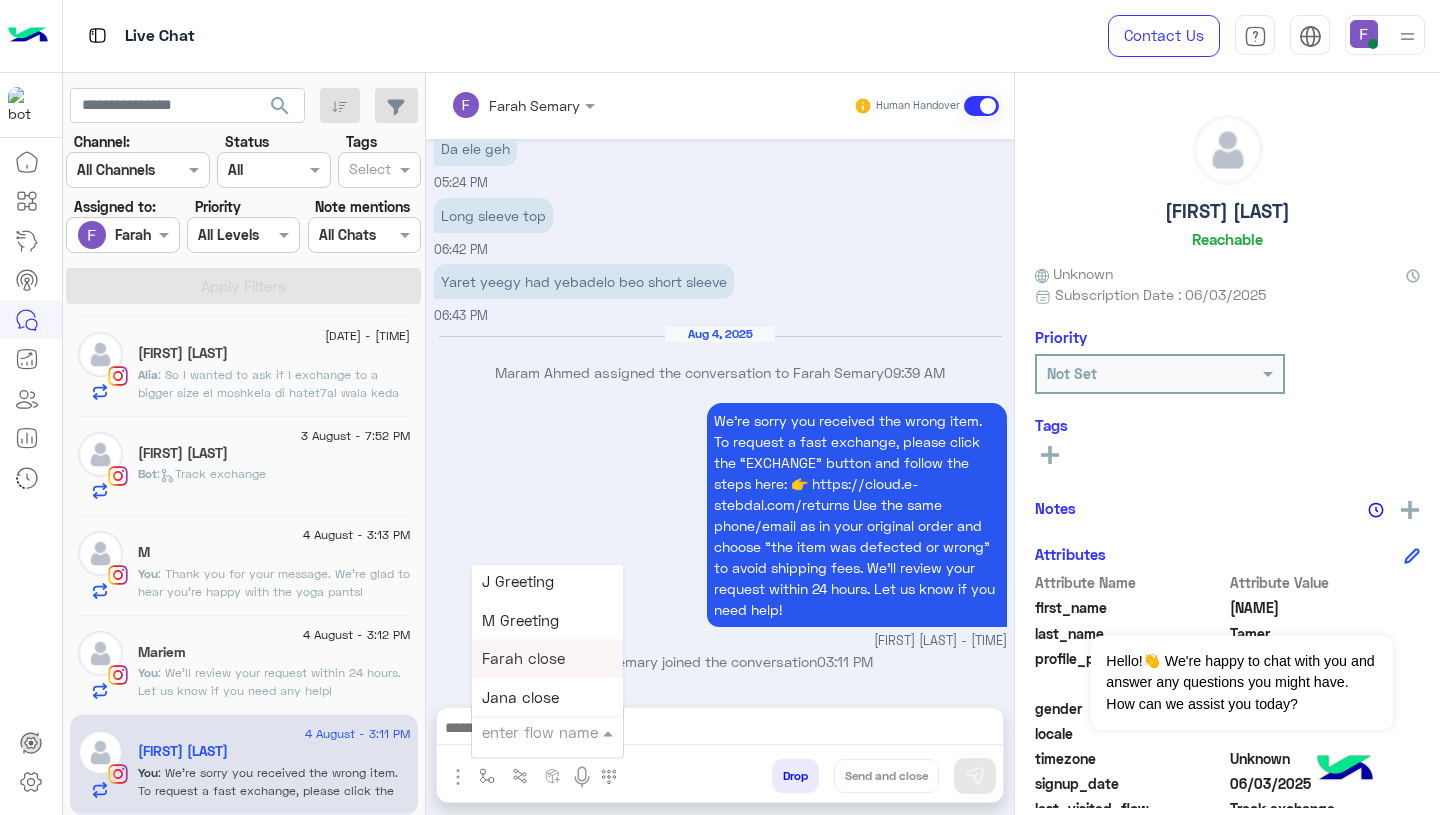 click on "Farah close" at bounding box center [523, 659] 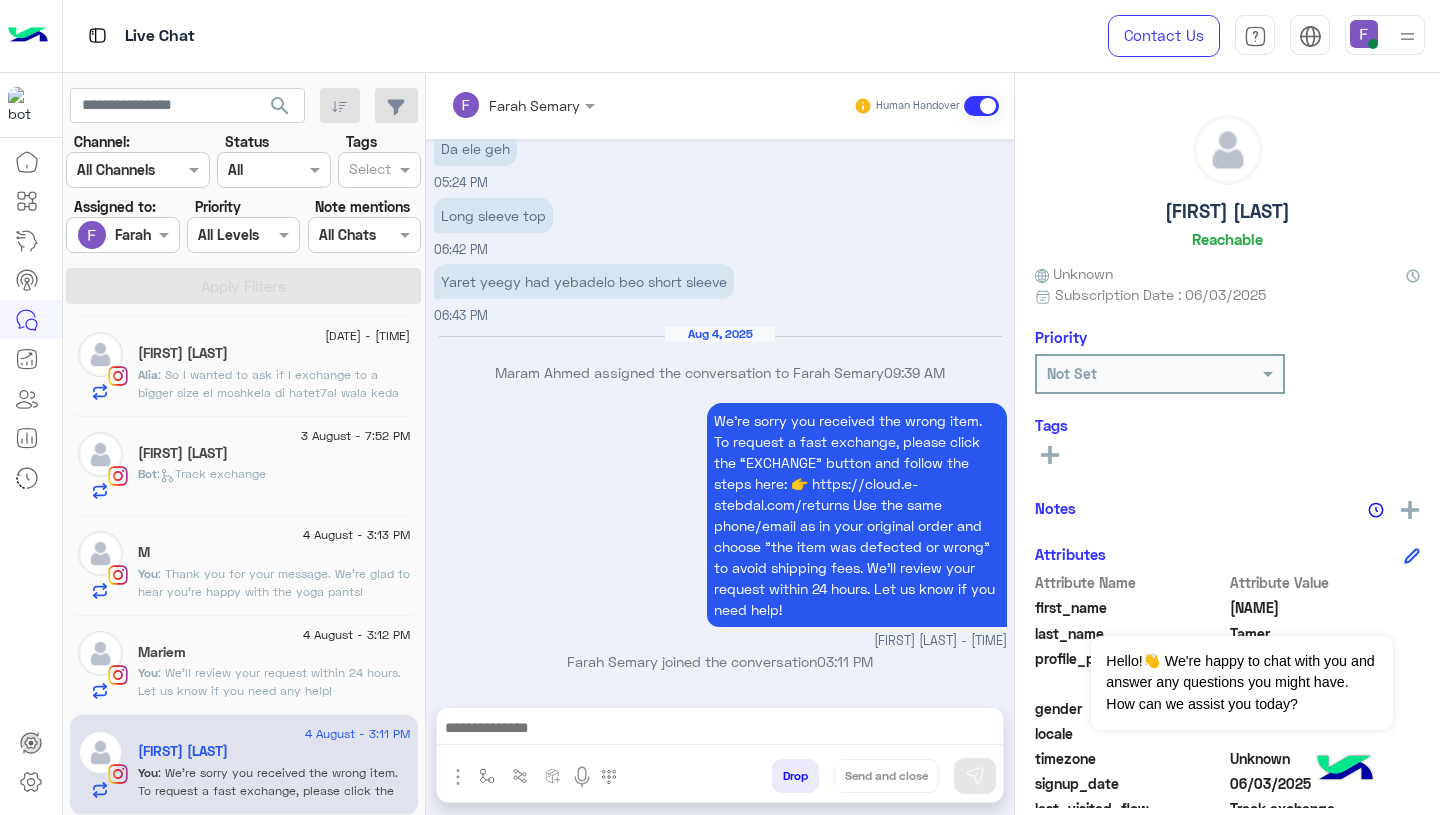 type on "**********" 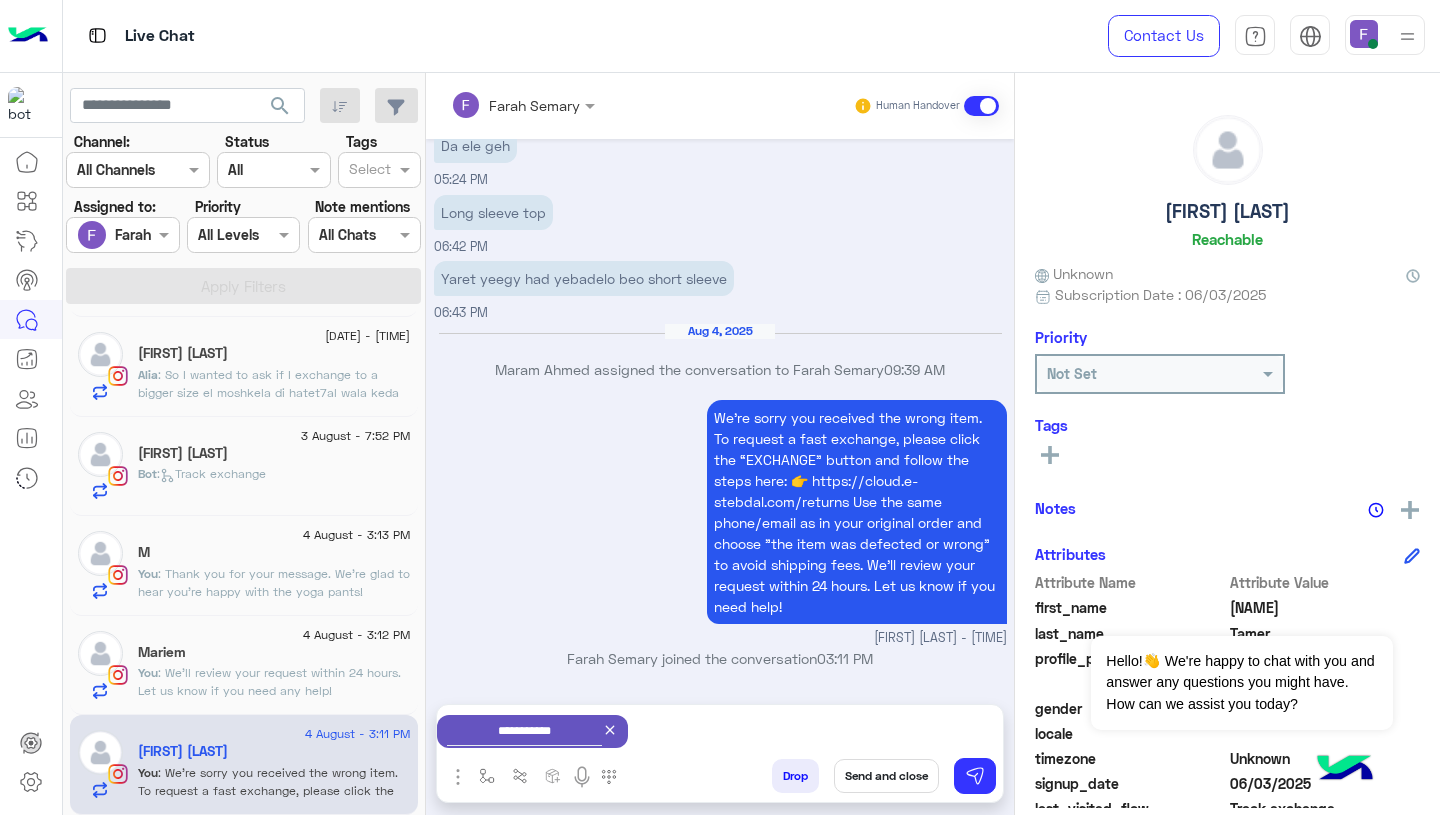 click on "Send and close" at bounding box center [886, 776] 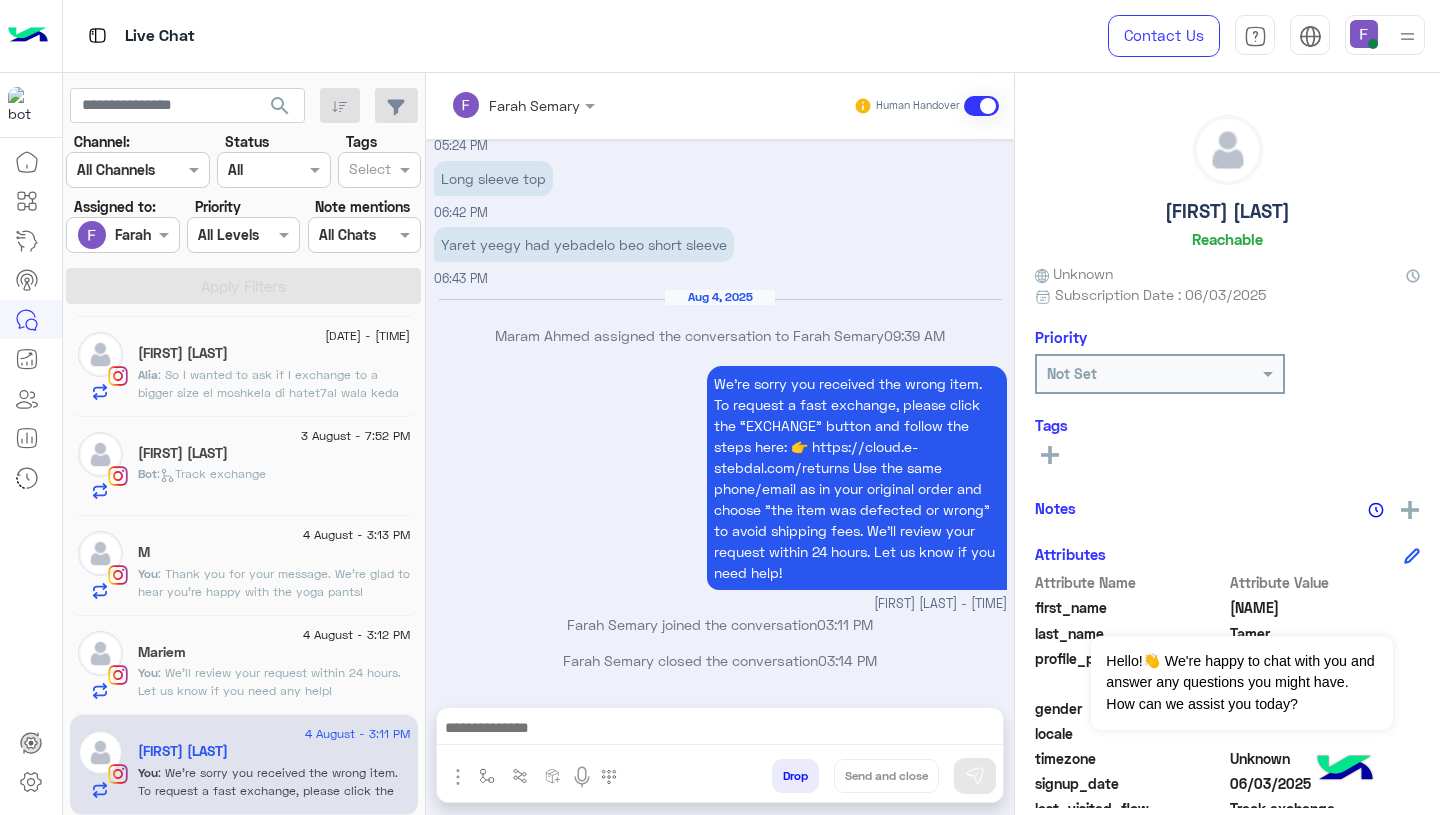 scroll, scrollTop: 2499, scrollLeft: 0, axis: vertical 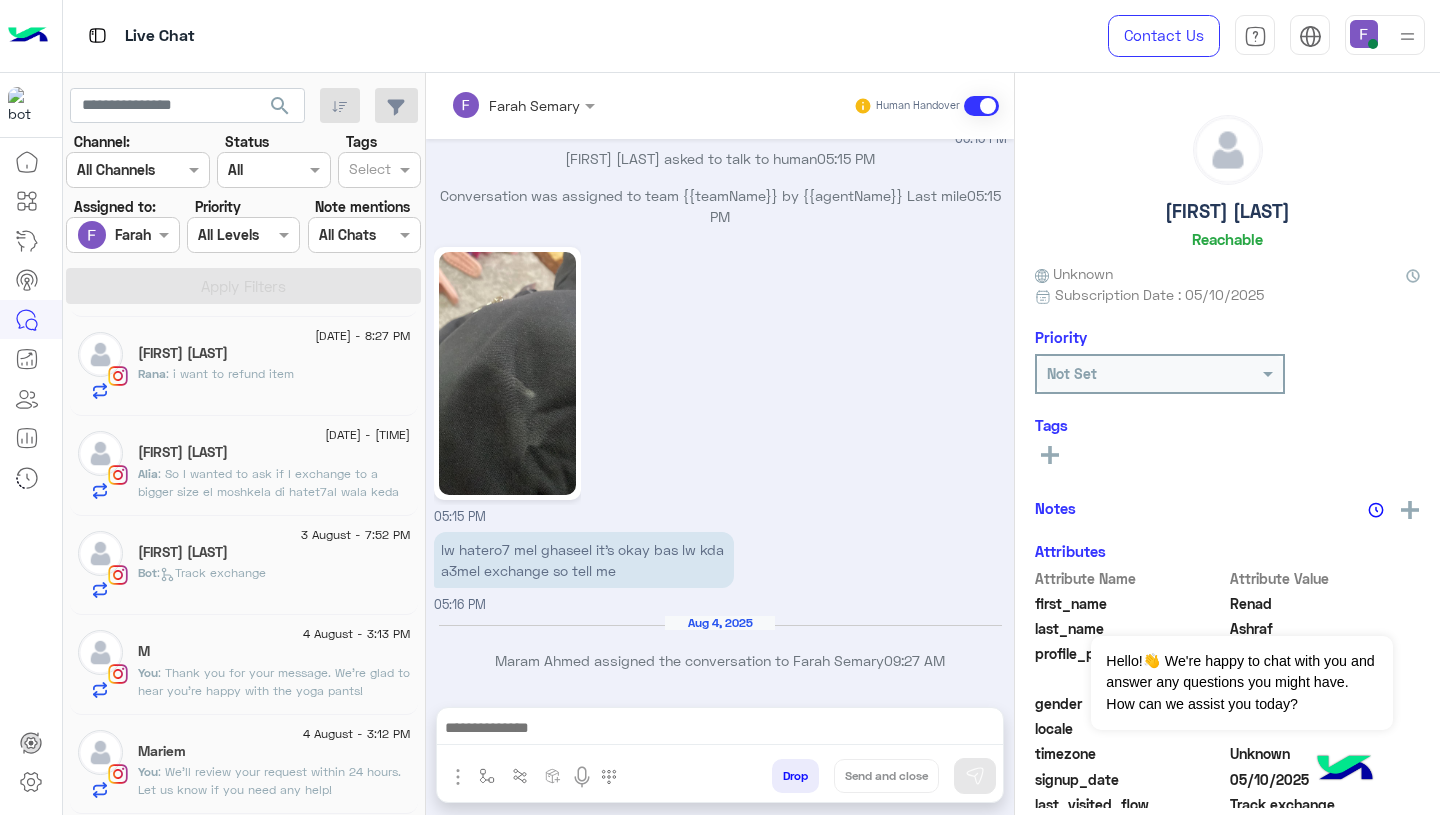 click on "Bot :   Track exchange" 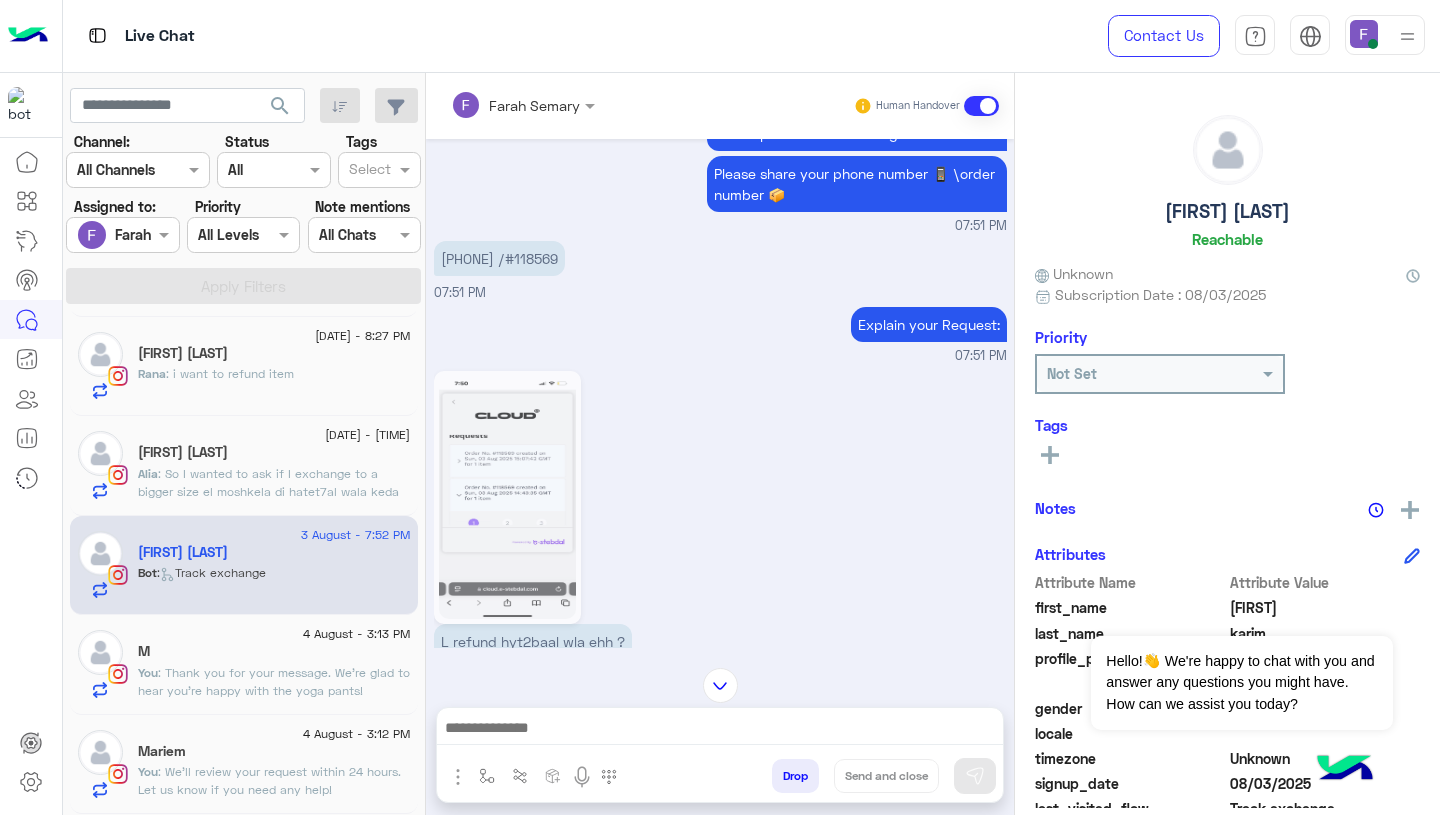 scroll, scrollTop: 1191, scrollLeft: 0, axis: vertical 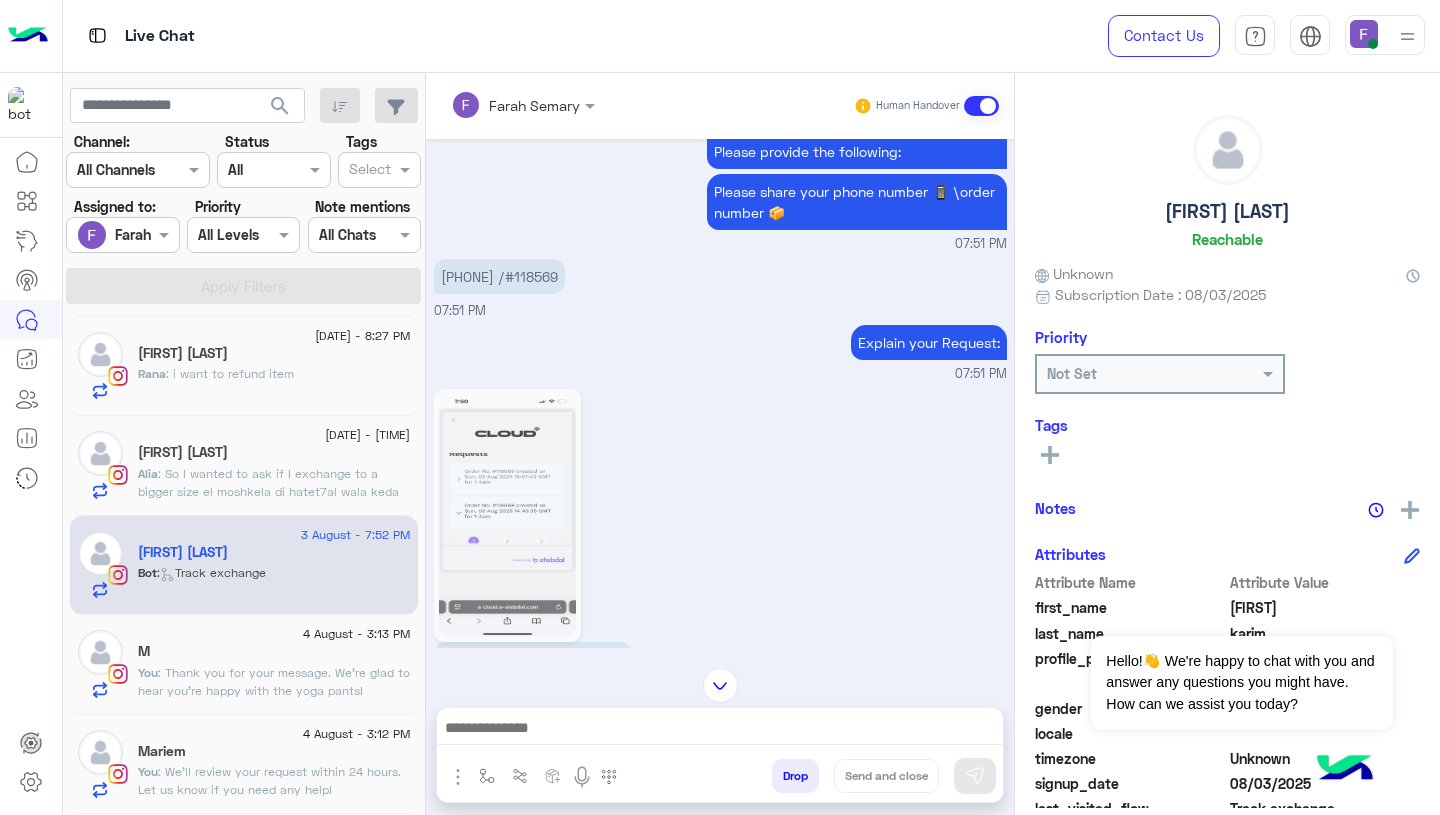 click on "01280671178 /#118569" at bounding box center [499, 276] 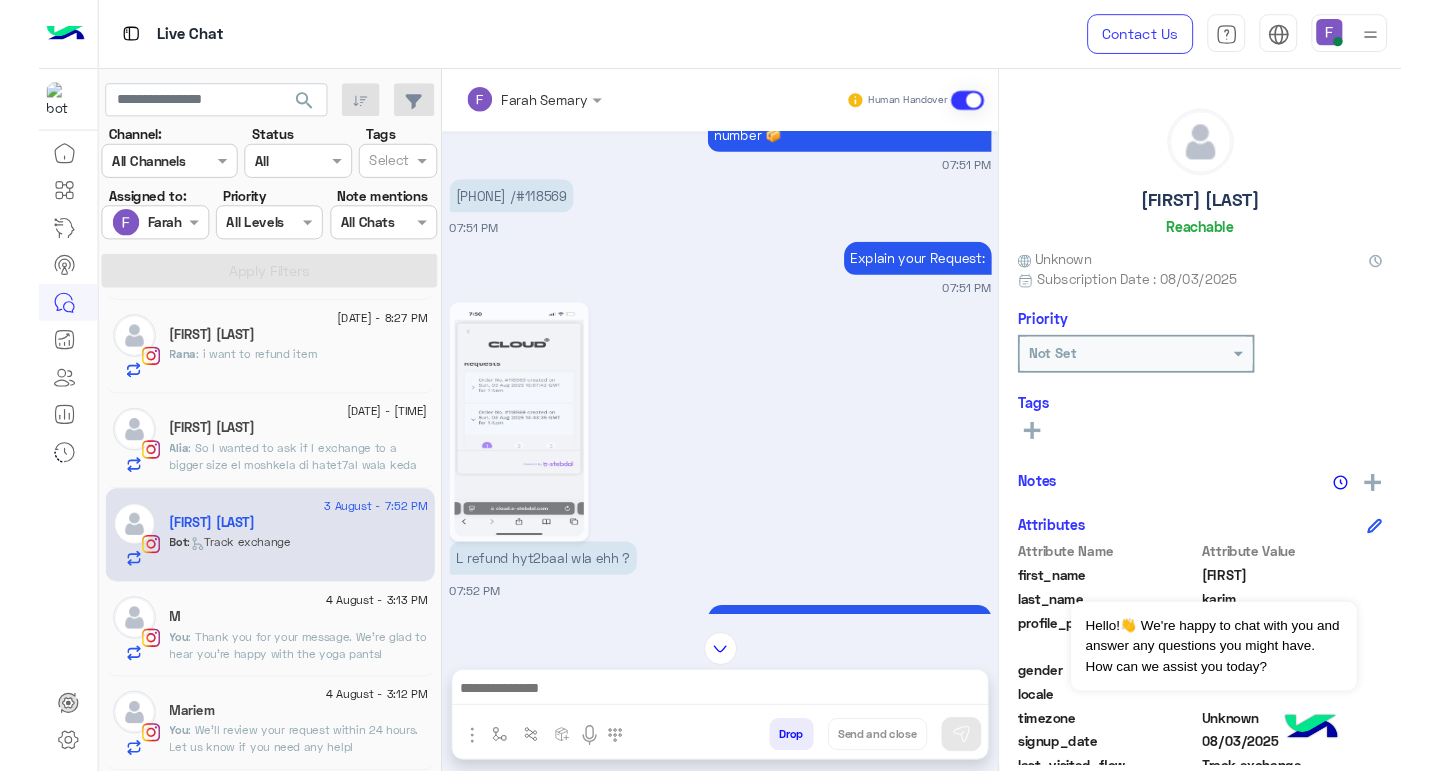 scroll, scrollTop: 1236, scrollLeft: 0, axis: vertical 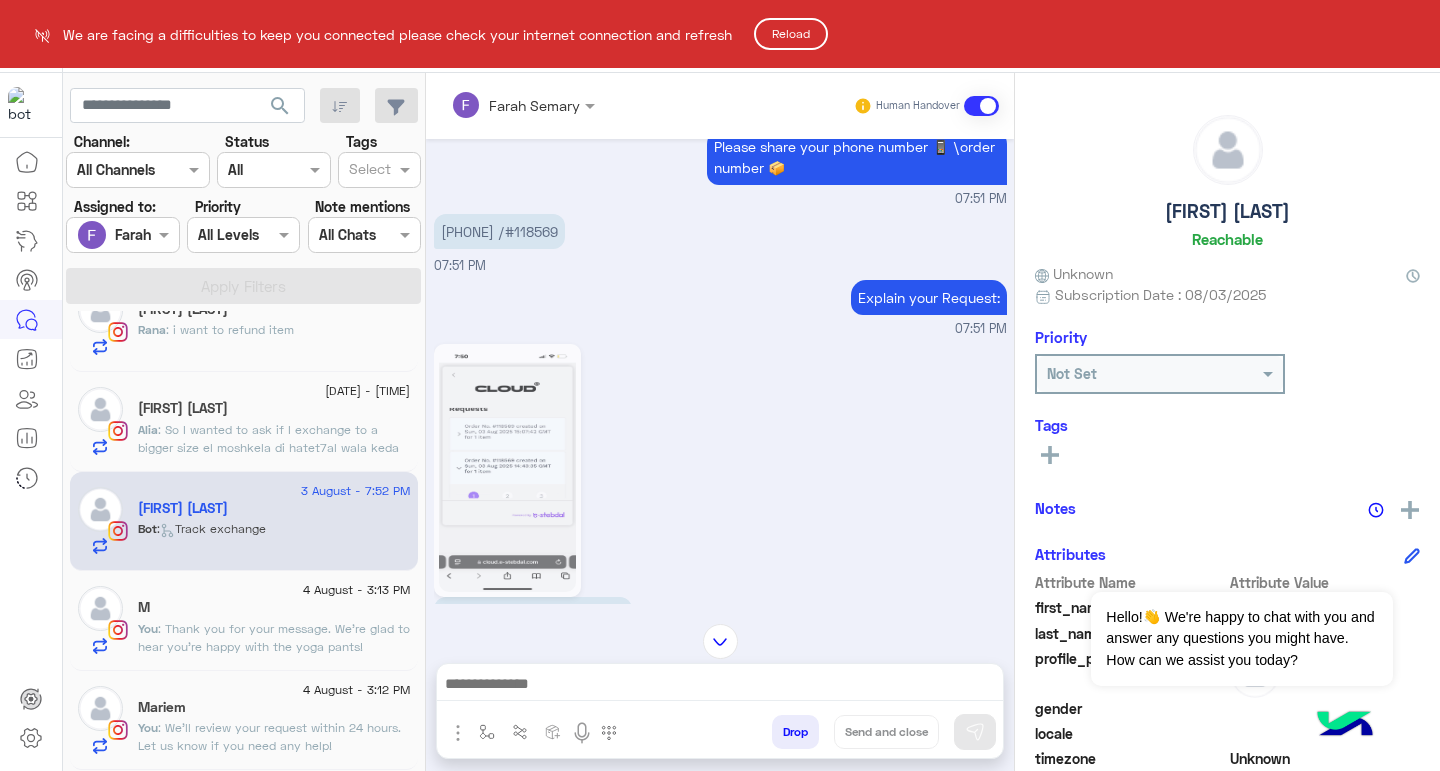 click on "Reload" 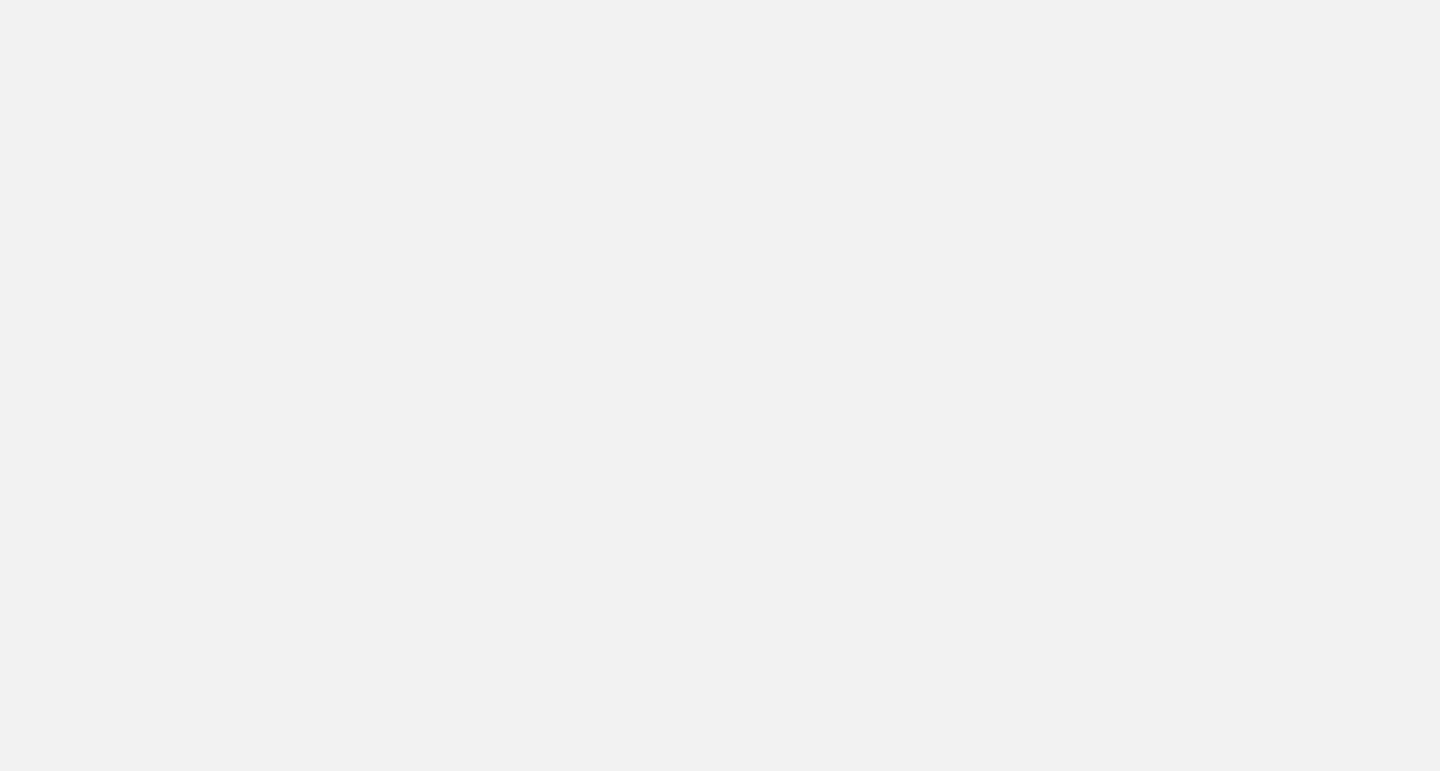 scroll, scrollTop: 0, scrollLeft: 0, axis: both 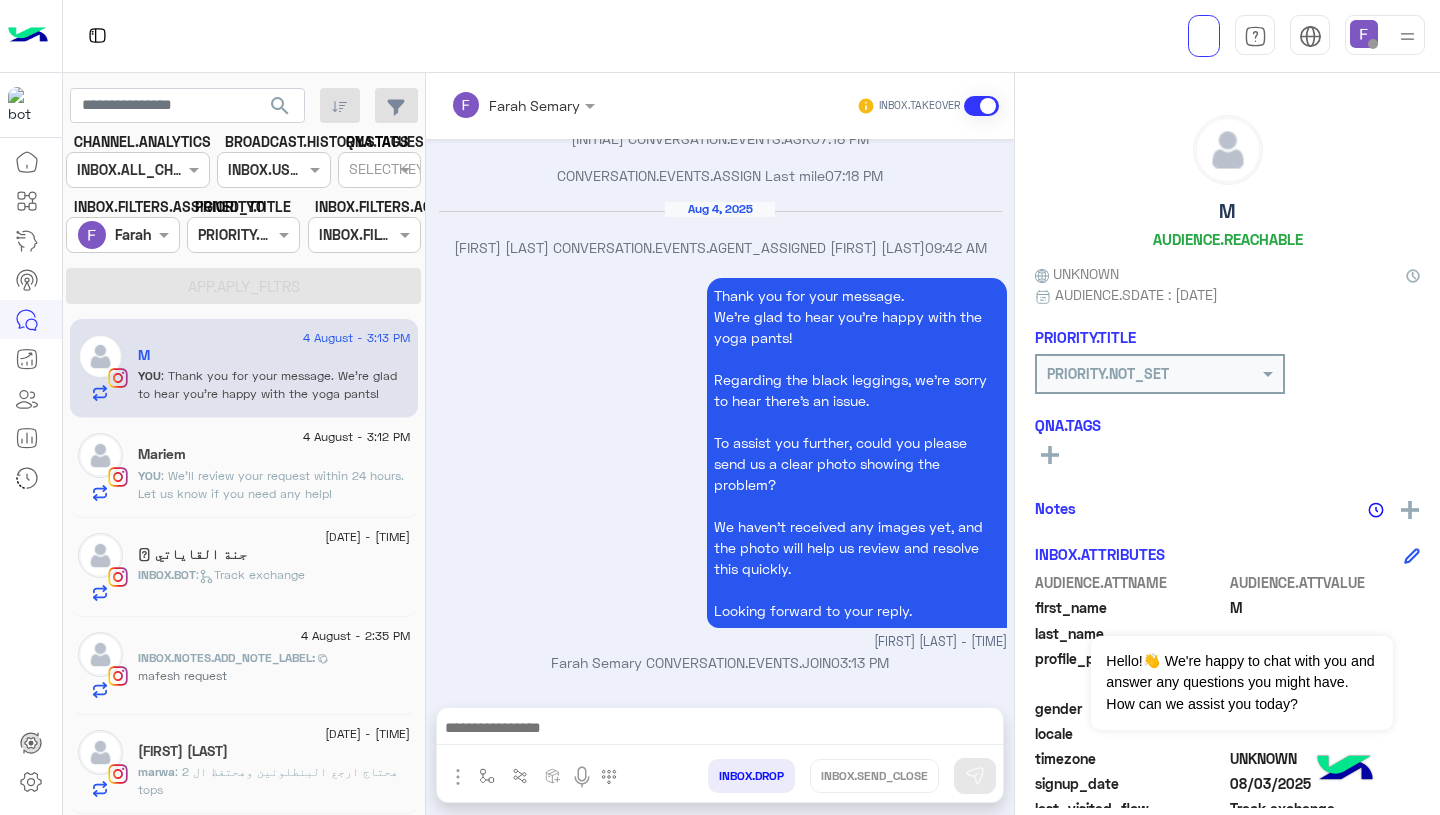 click at bounding box center (1364, 34) 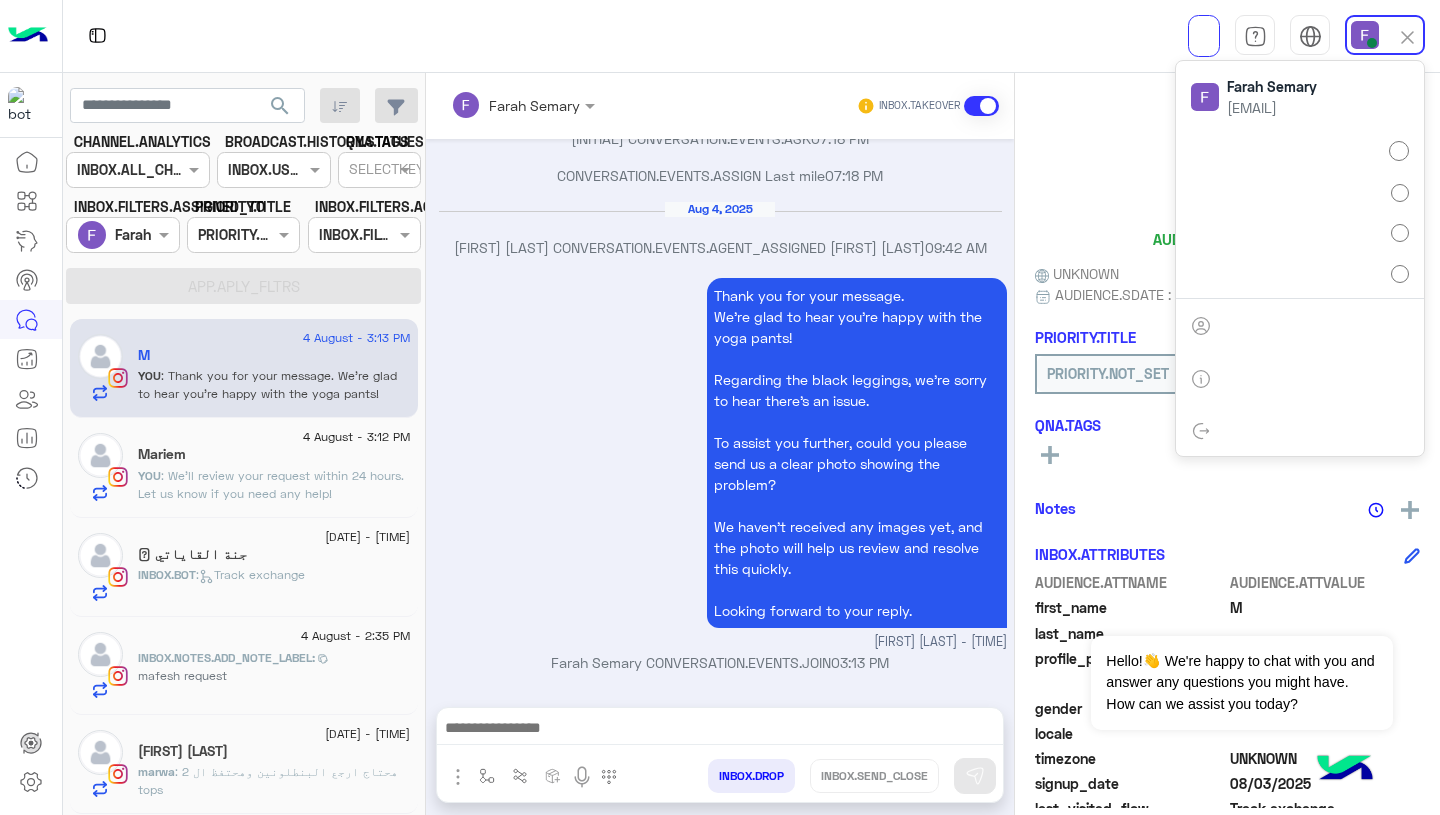 click on "Thank you for your message.  We're glad to hear you're happy with the yoga pants! Regarding the black leggings, we’re sorry to hear there’s an issue.  To assist you further, could you please send us a clear photo showing the problem?  We haven't received any images yet, and the photo will help us review and resolve this quickly. Looking forward to your reply.  Farah Semary -  03:13 PM" at bounding box center [720, 462] 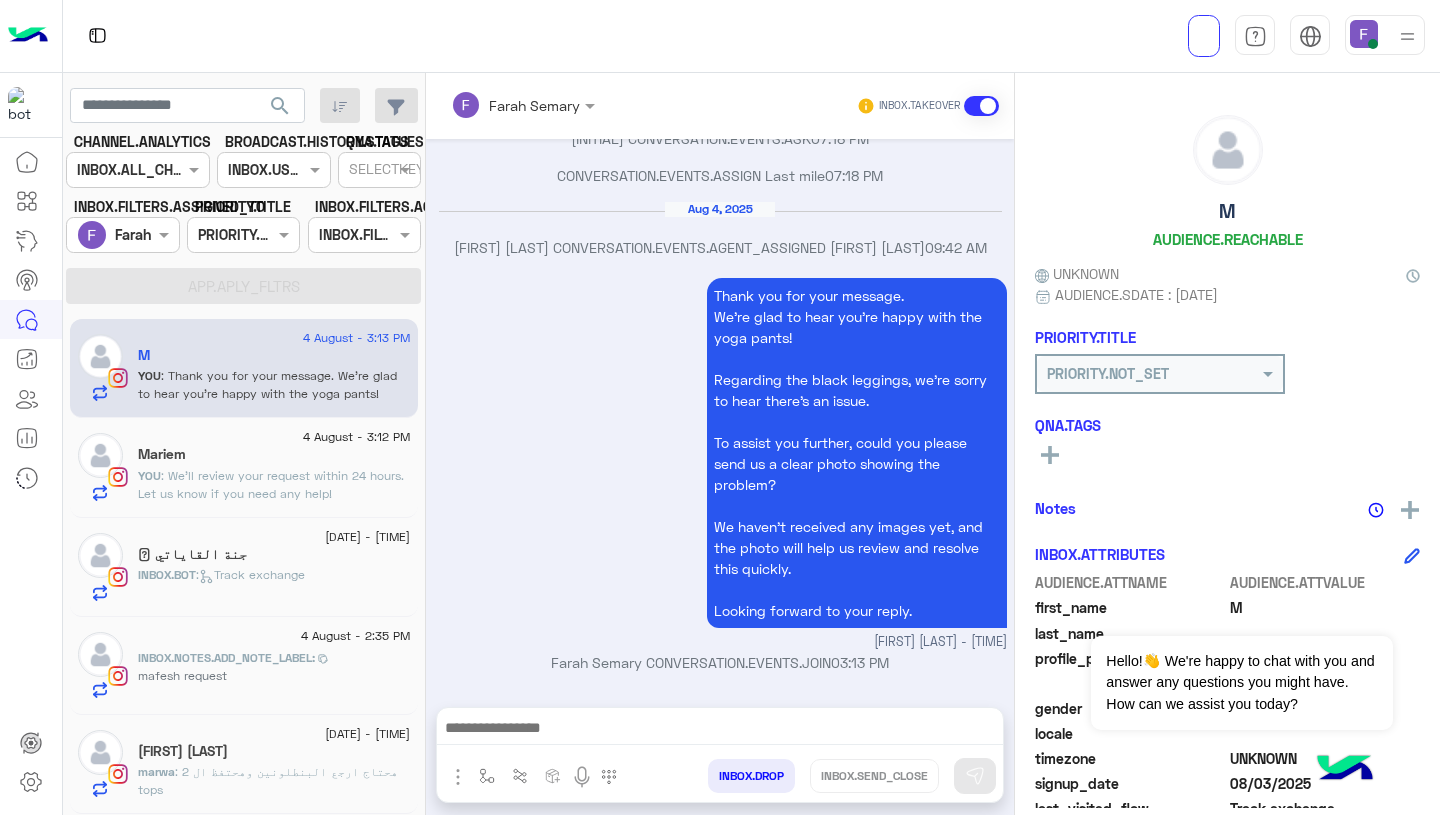 click on ": We’ll review your request within 24 hours.
Let us know if you need any help!" 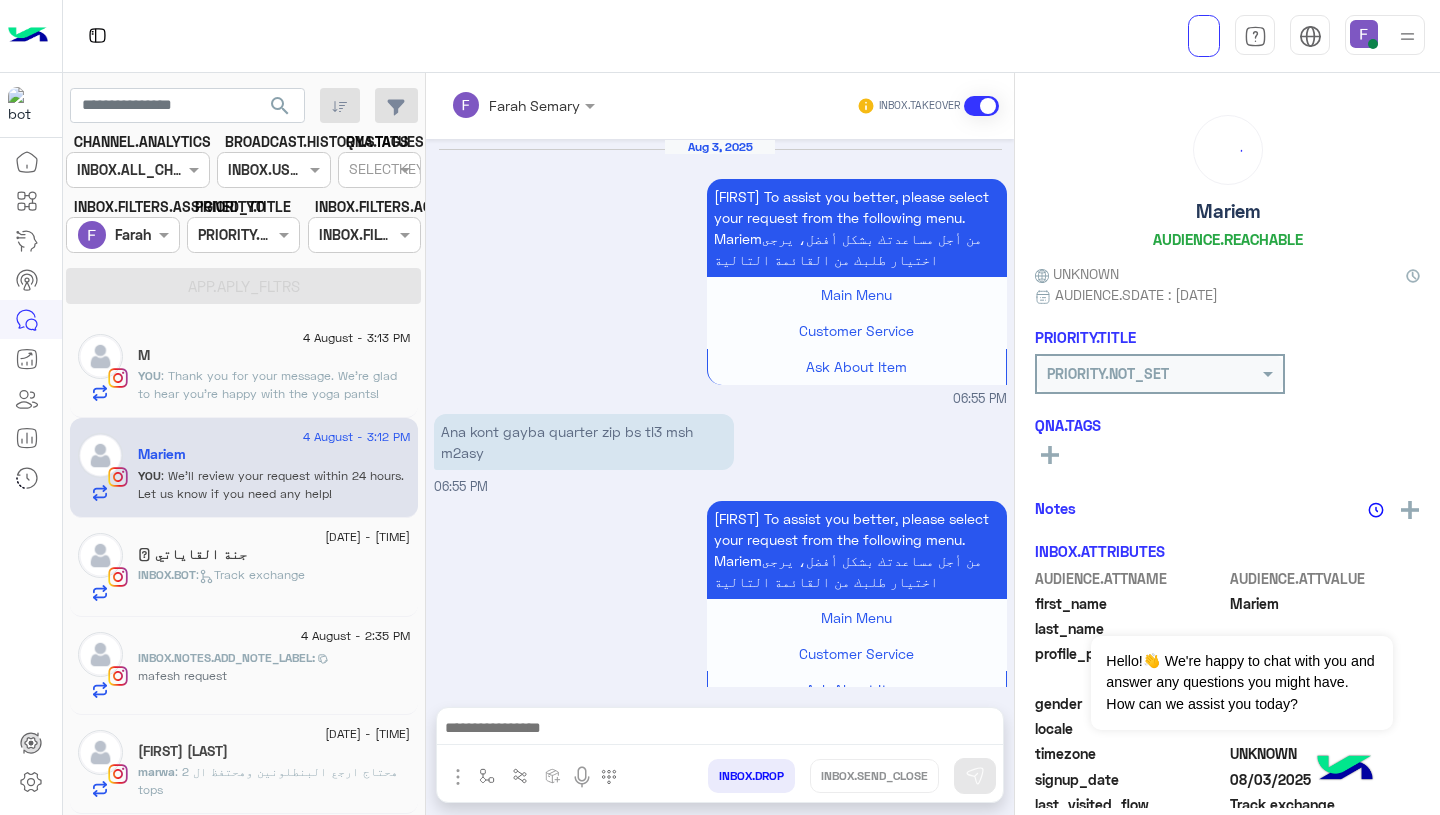 scroll, scrollTop: 1933, scrollLeft: 0, axis: vertical 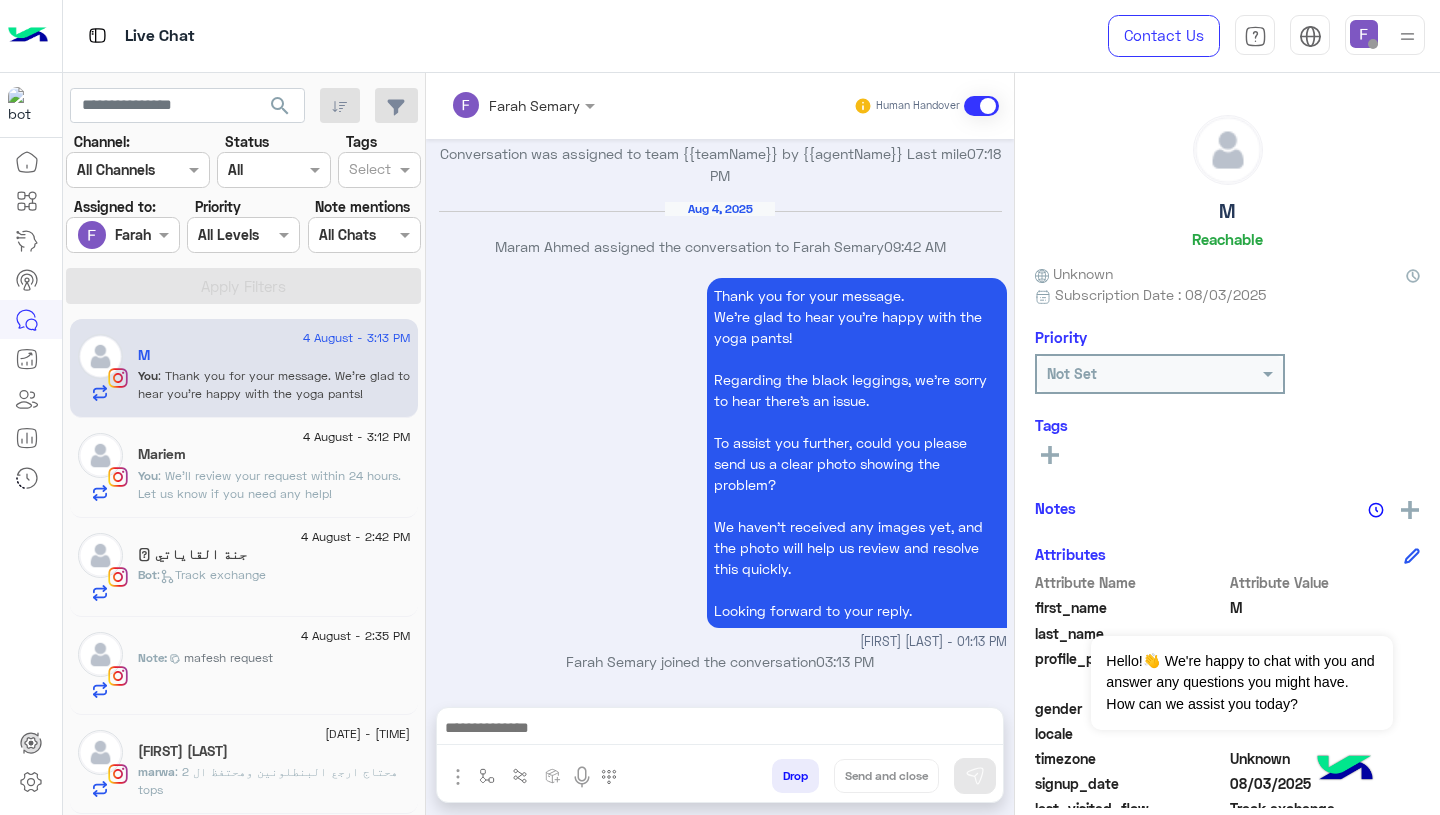 click at bounding box center [1364, 34] 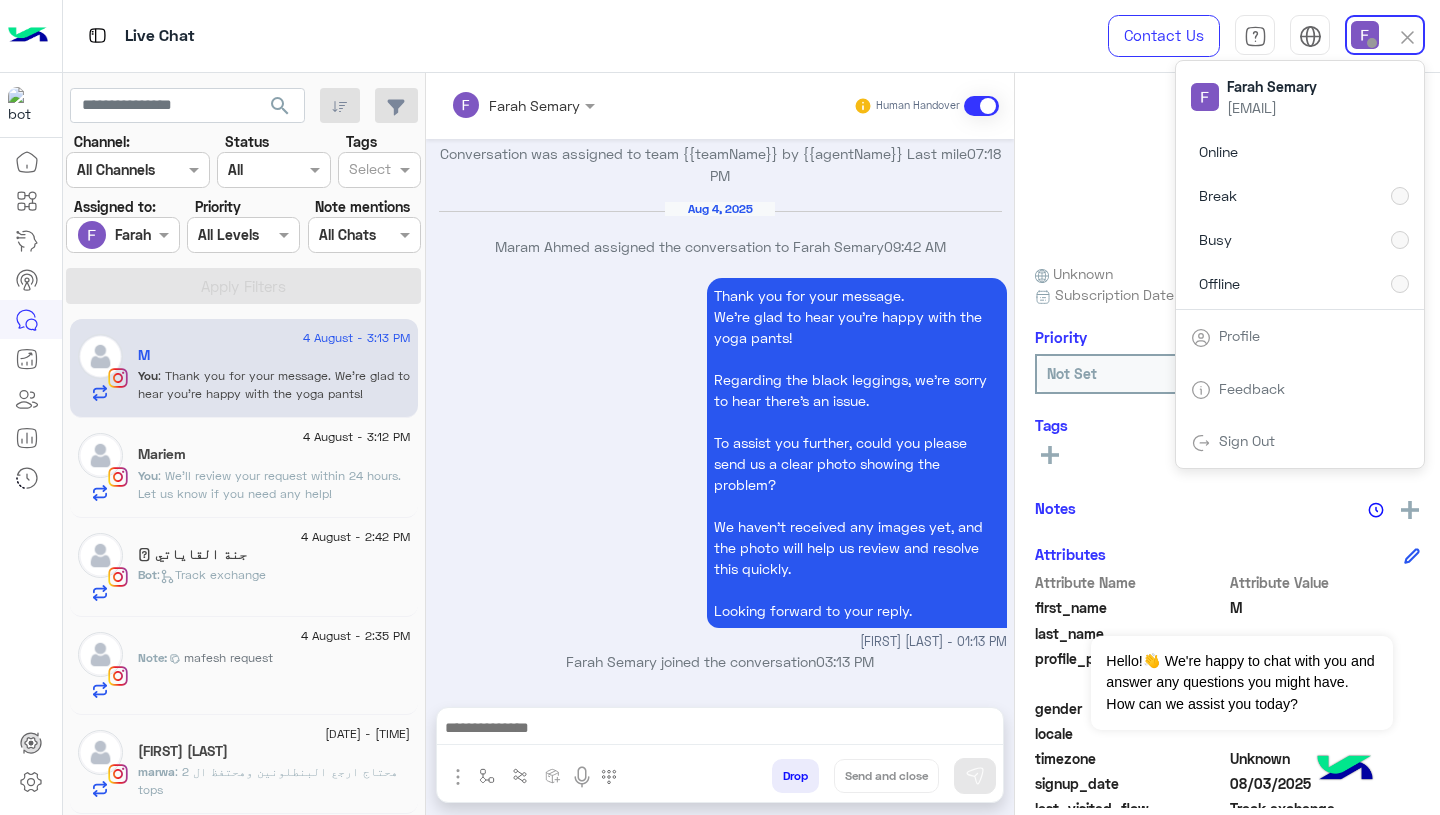 click on "Thank you for your message.  We're glad to hear you're happy with the yoga pants! Regarding the black leggings, we’re sorry to hear there’s an issue.  To assist you further, could you please send us a clear photo showing the problem?  We haven't received any images yet, and the photo will help us review and resolve this quickly. Looking forward to your reply.  [FIRST] [LAST] - [TIME]" at bounding box center (720, 462) 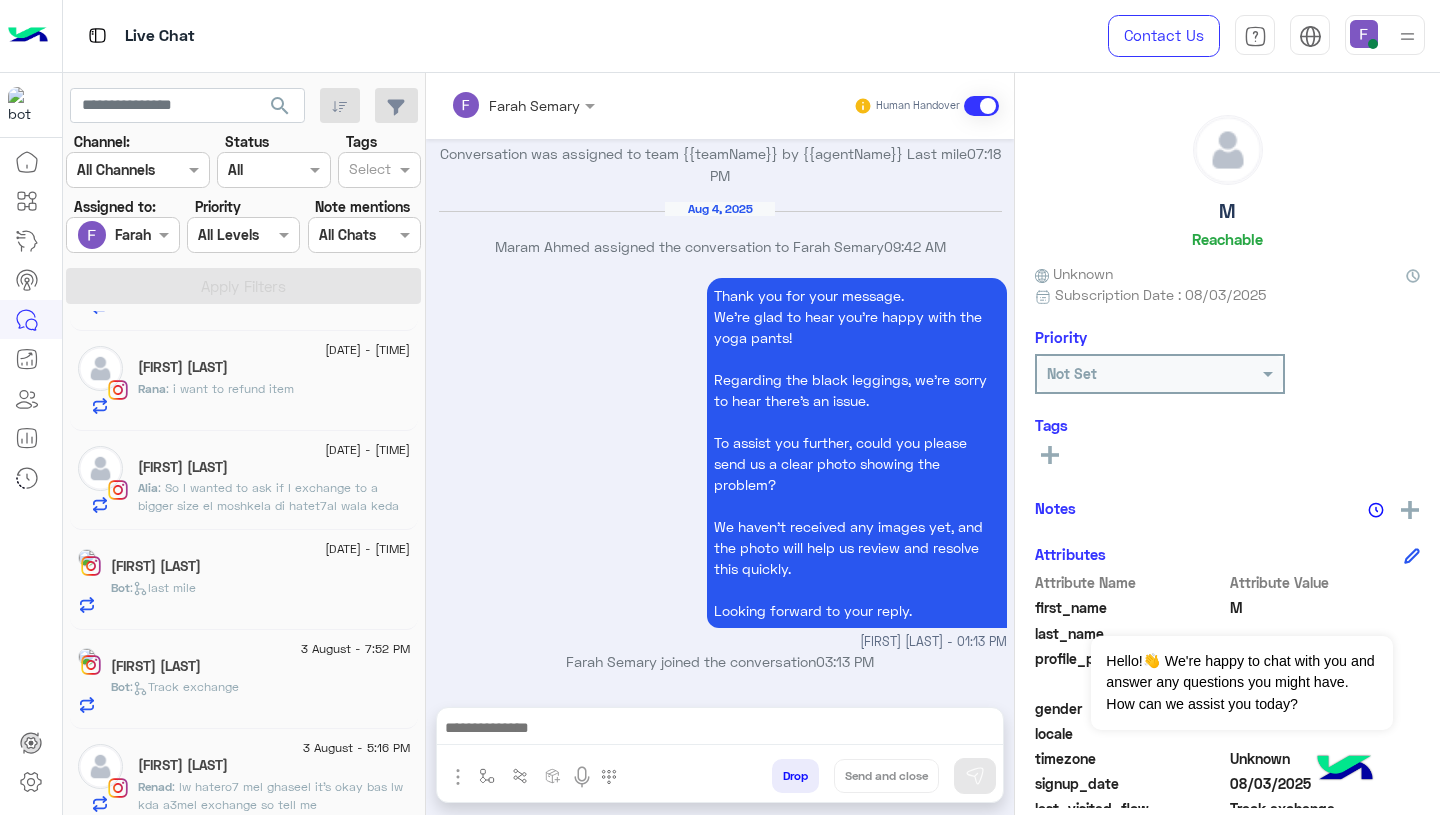scroll, scrollTop: 2285, scrollLeft: 0, axis: vertical 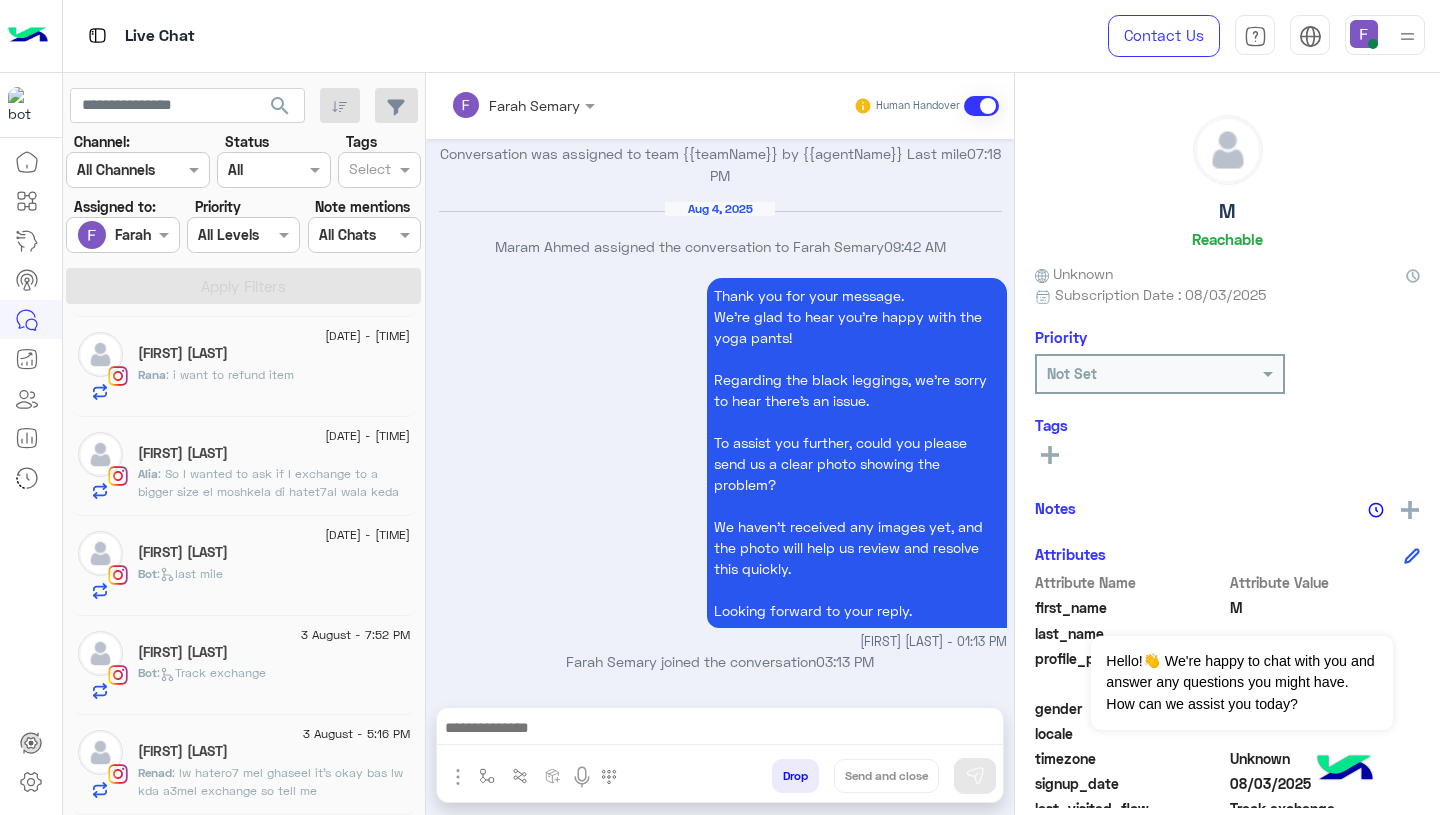 click on "[FIRST] [LAST]" 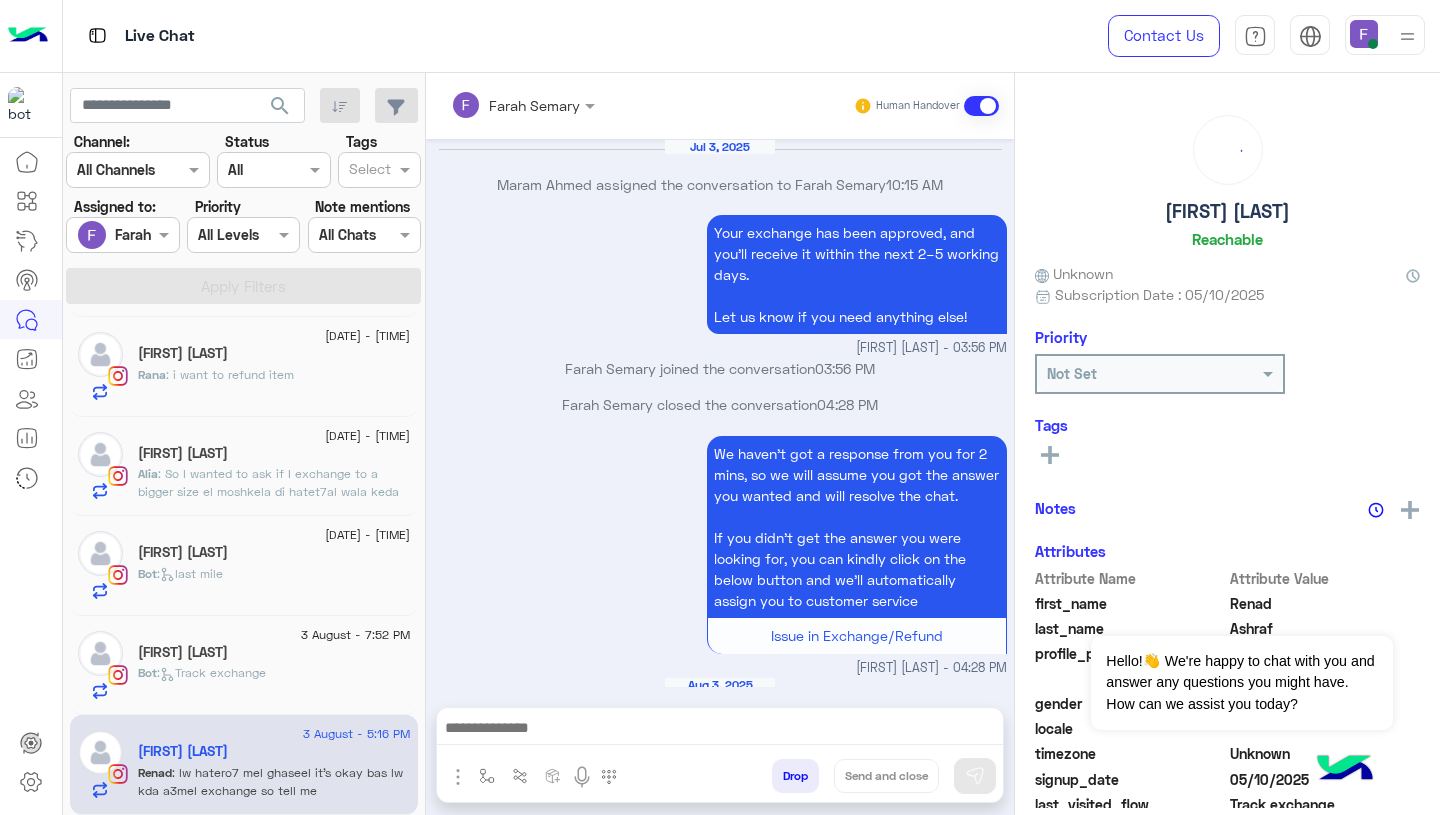 scroll, scrollTop: 1857, scrollLeft: 0, axis: vertical 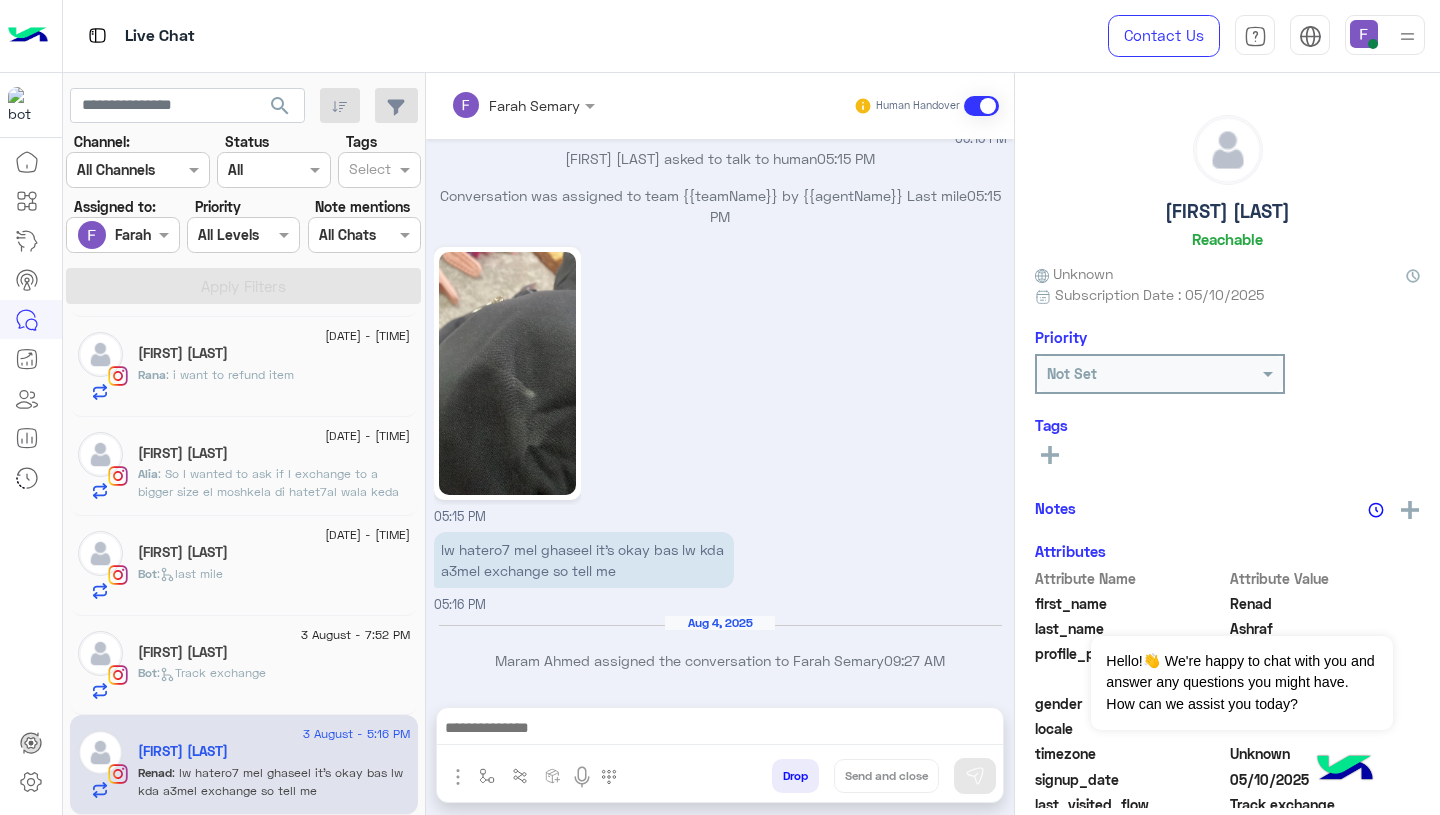 click on ":   Track exchange" 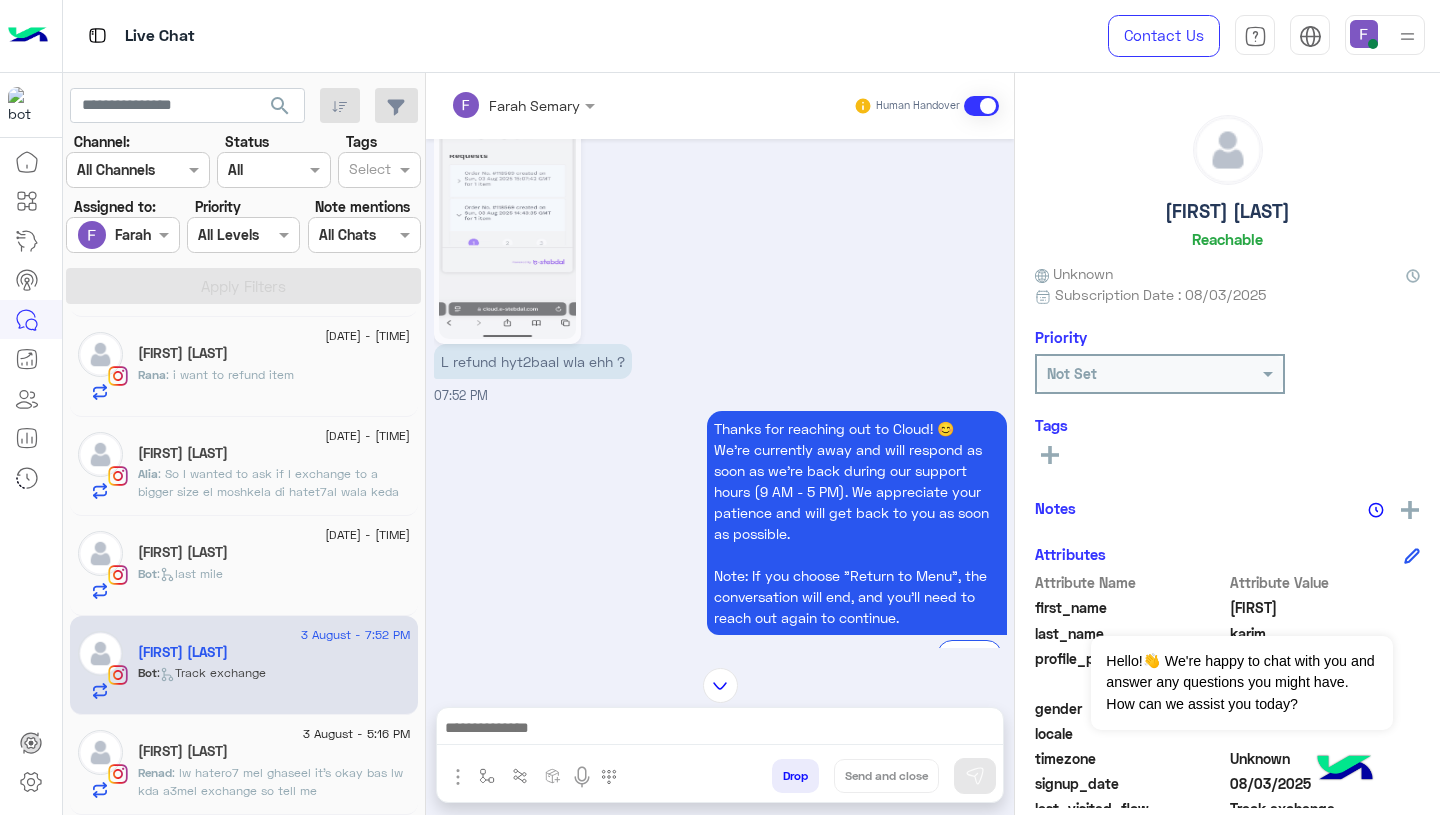 scroll, scrollTop: 1459, scrollLeft: 0, axis: vertical 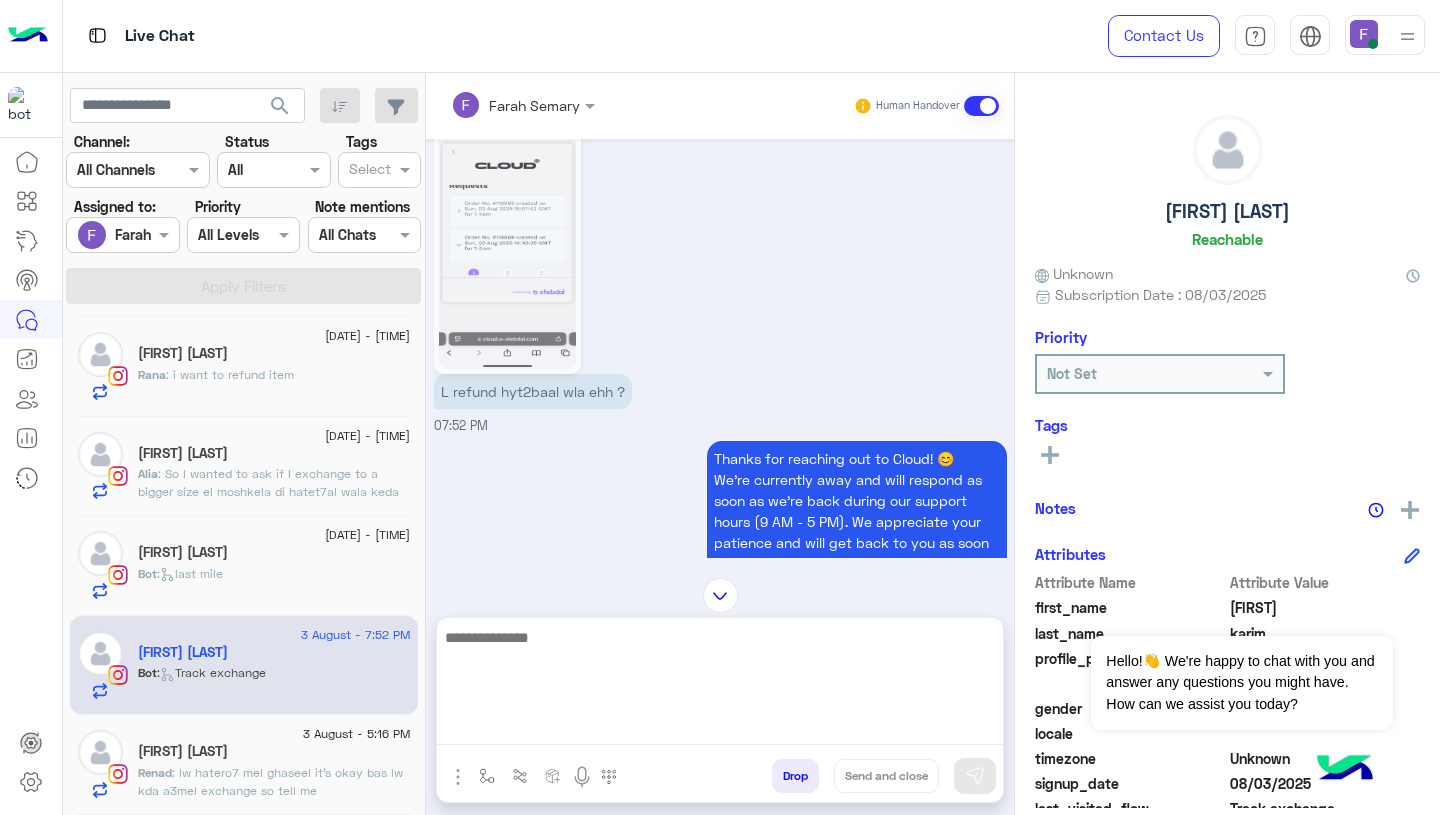 click at bounding box center [720, 685] 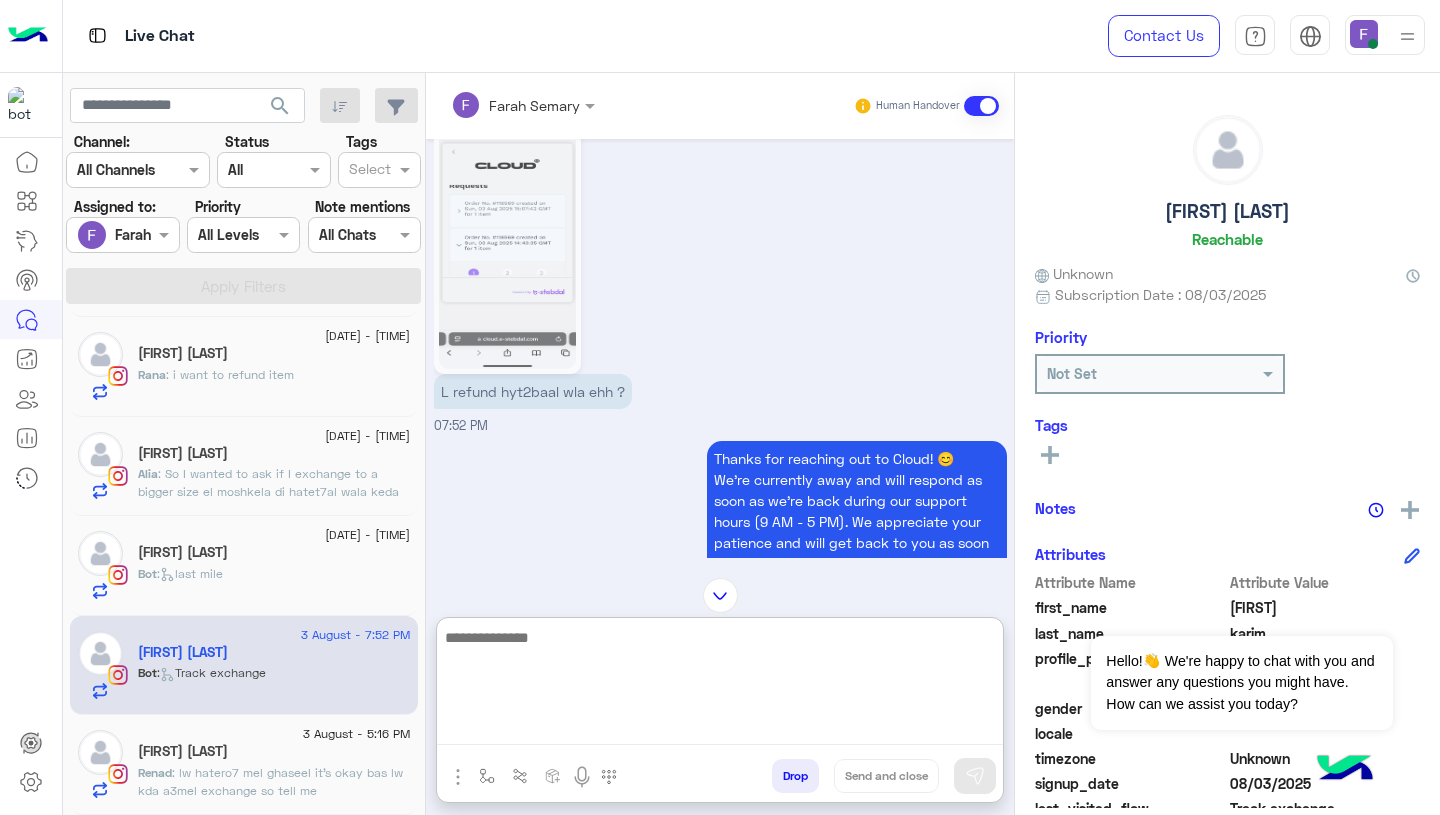 paste on "**********" 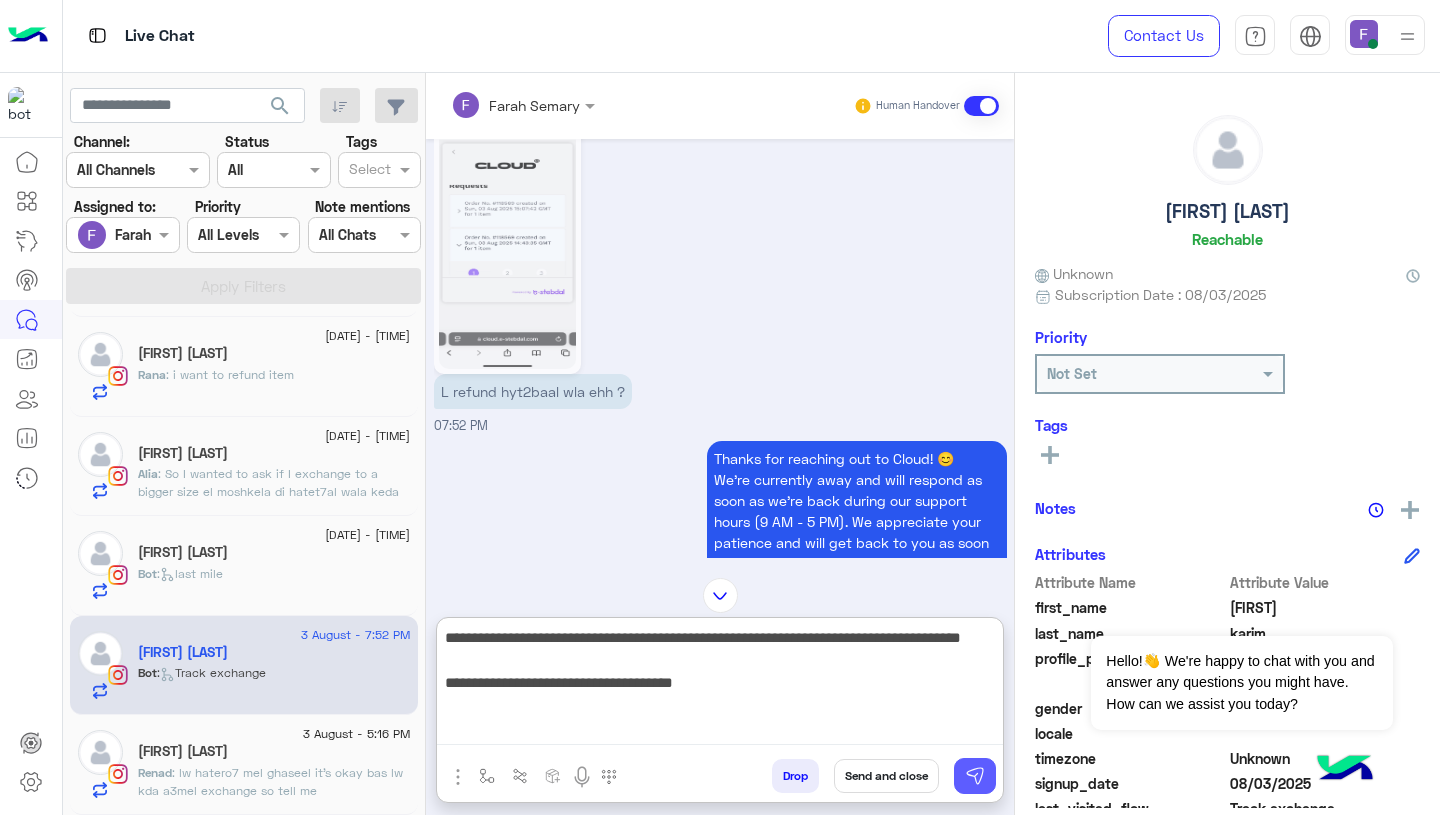 type on "**********" 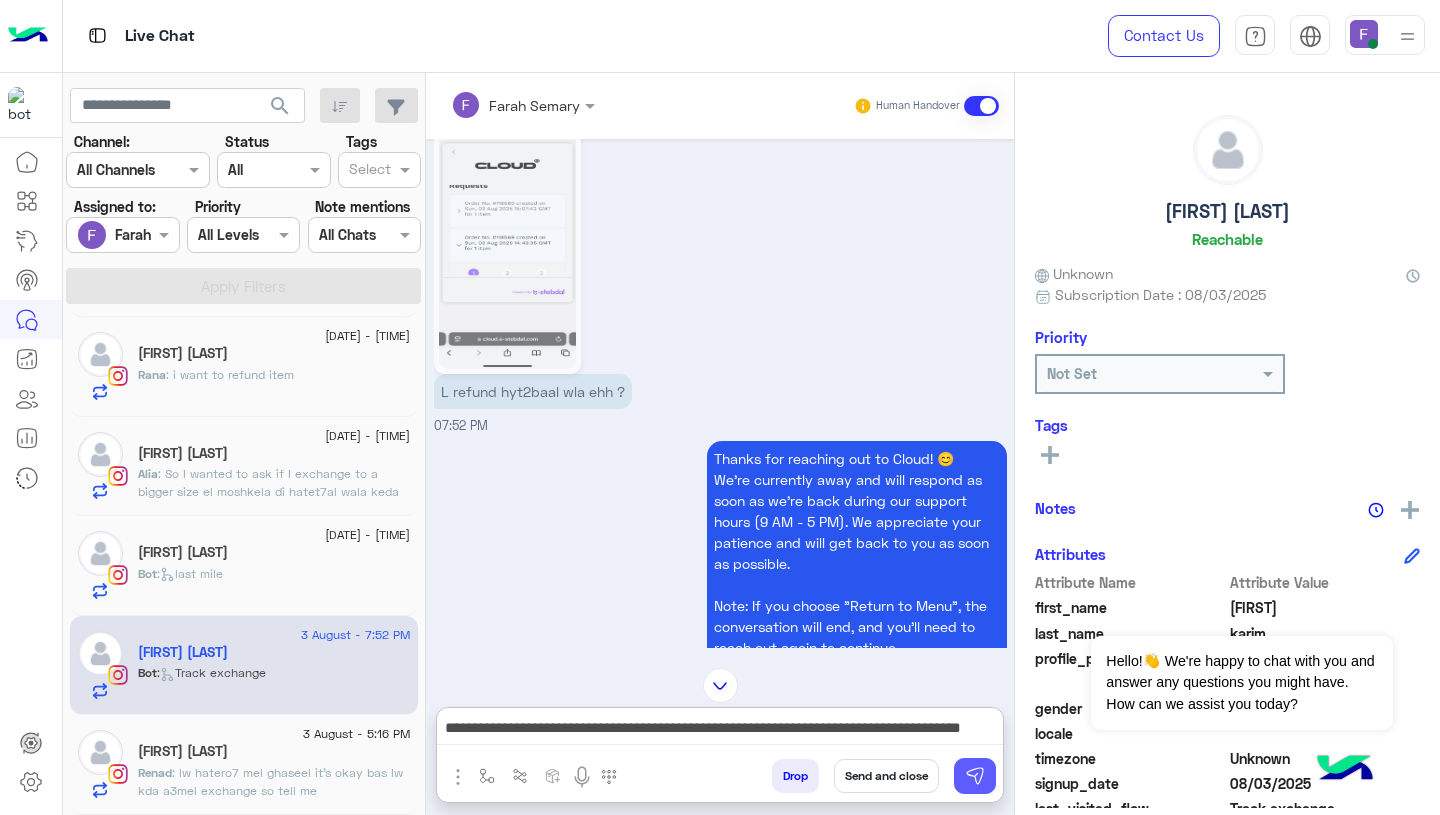 click at bounding box center [975, 776] 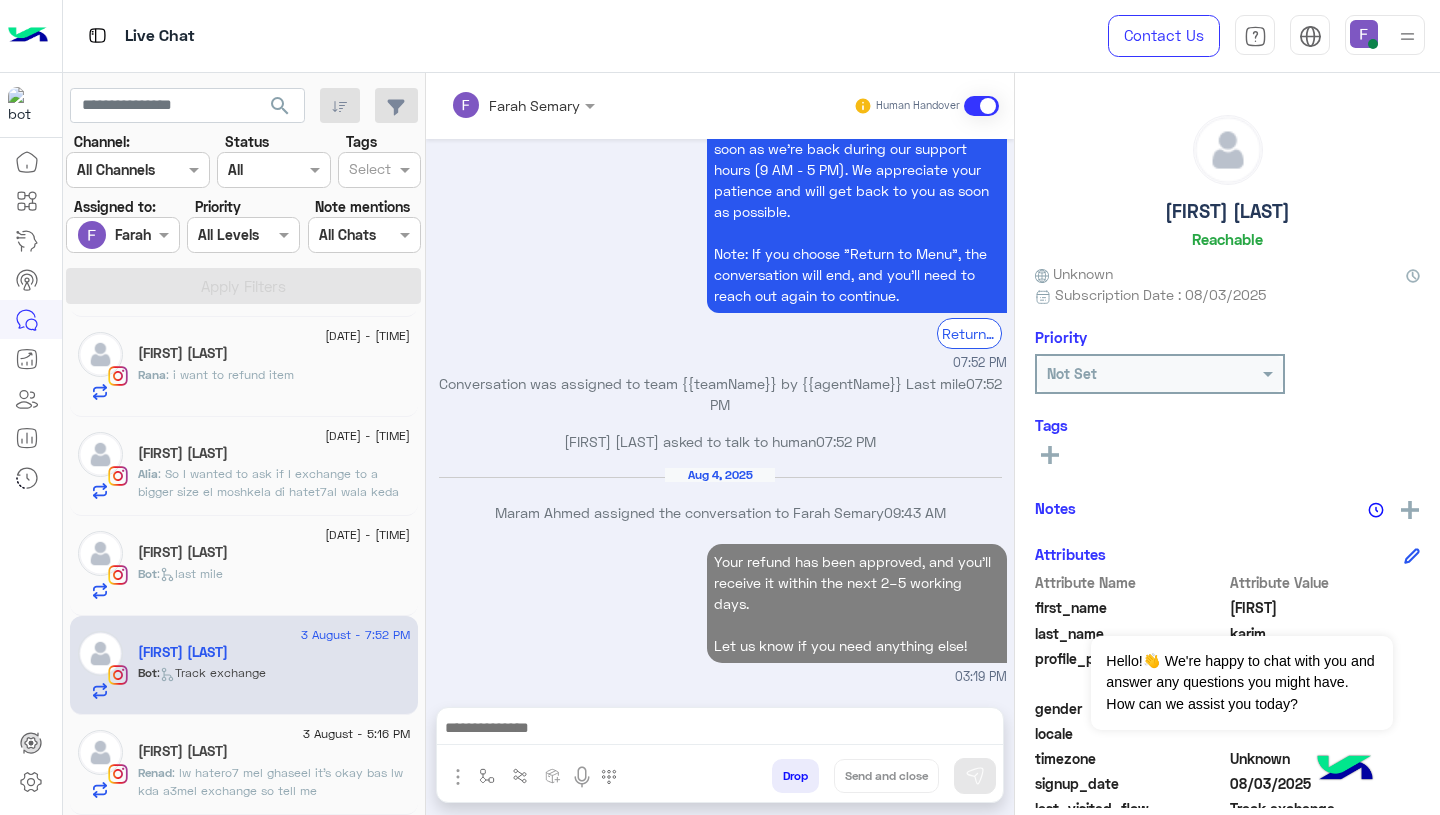 scroll, scrollTop: 1809, scrollLeft: 0, axis: vertical 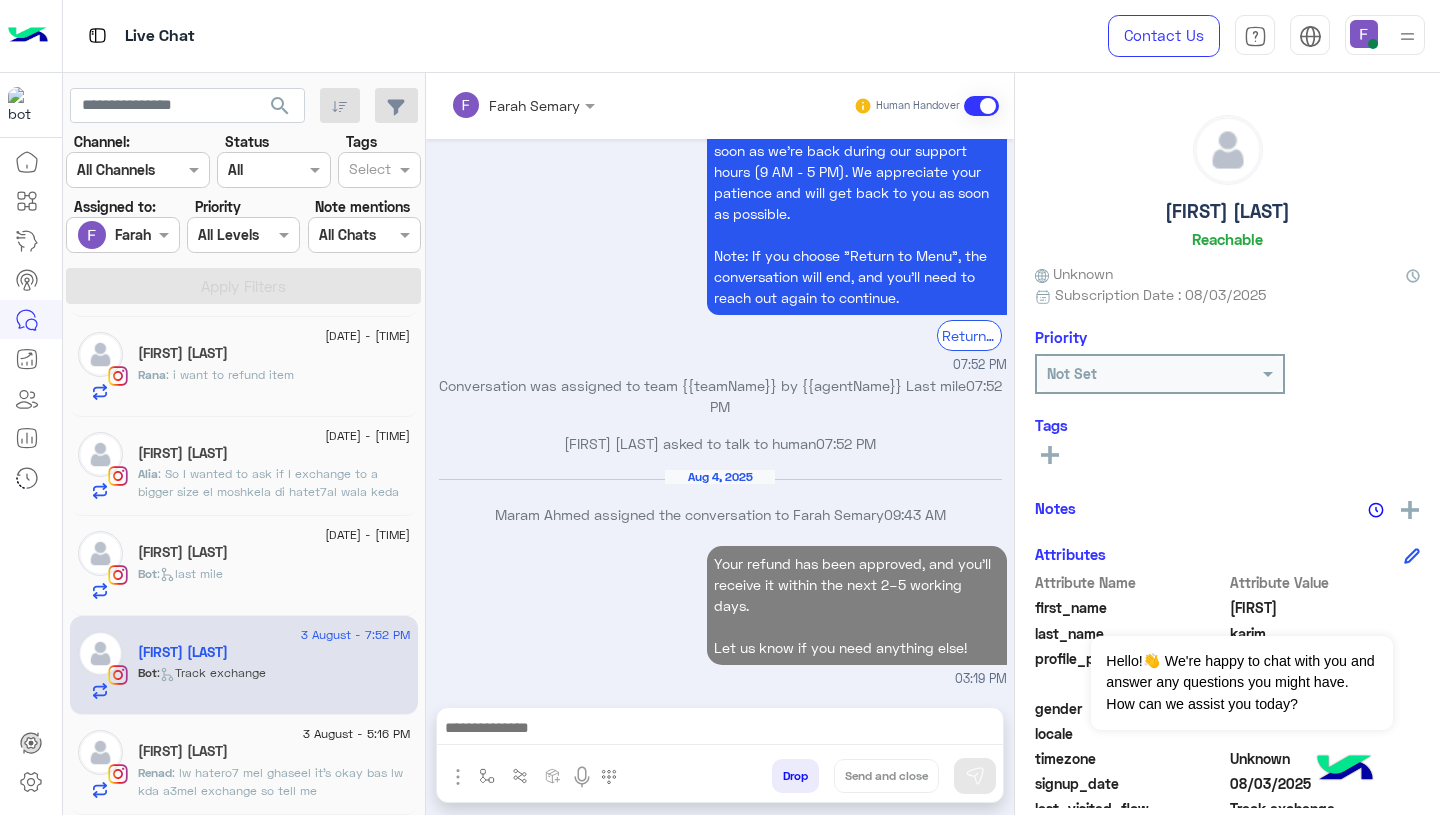 click on "Aug 4, 2025   Maram Ahmed assigned the conversation to Farah Semary  09:43 AM" at bounding box center [720, 505] 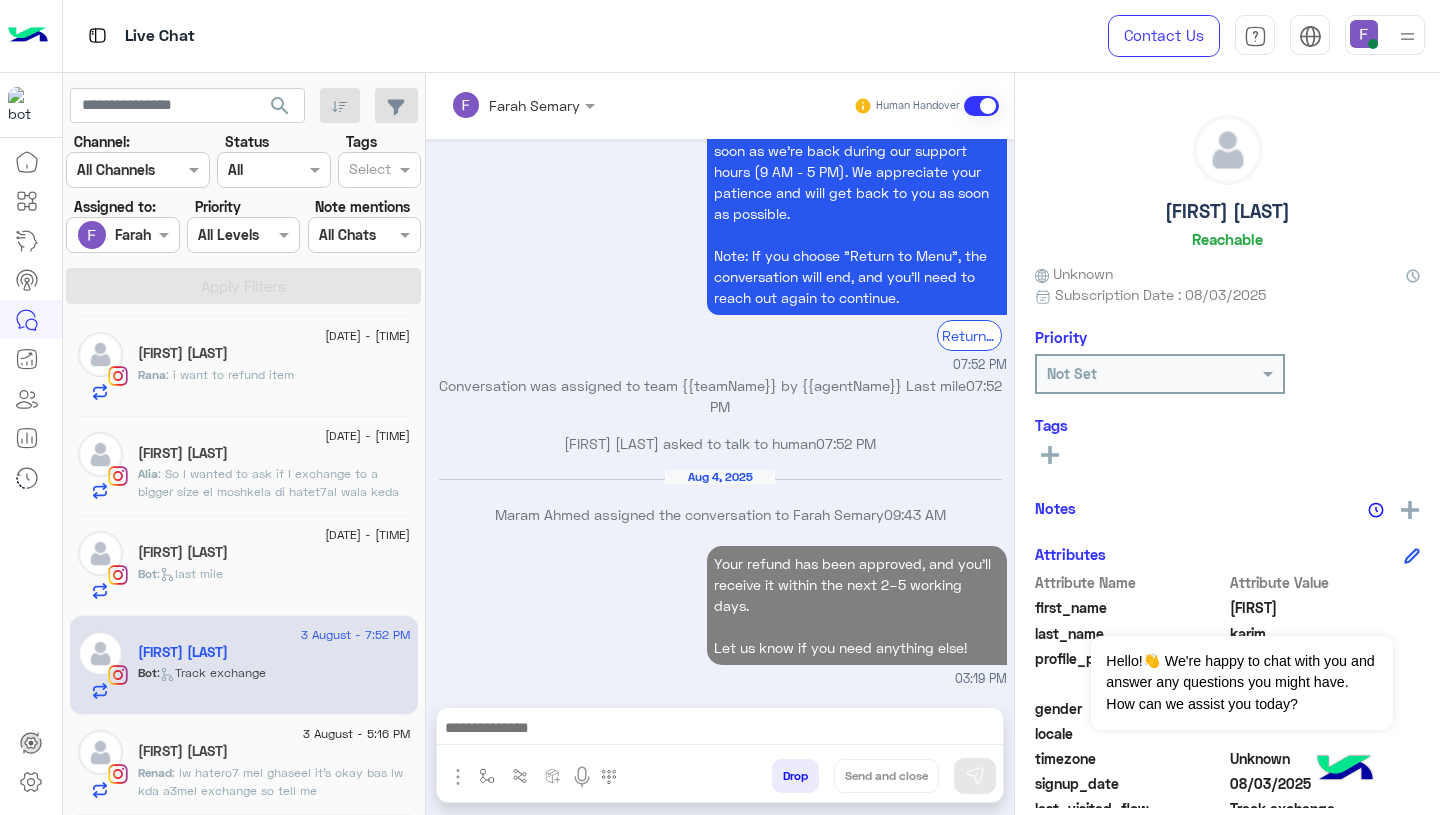 scroll, scrollTop: 1846, scrollLeft: 0, axis: vertical 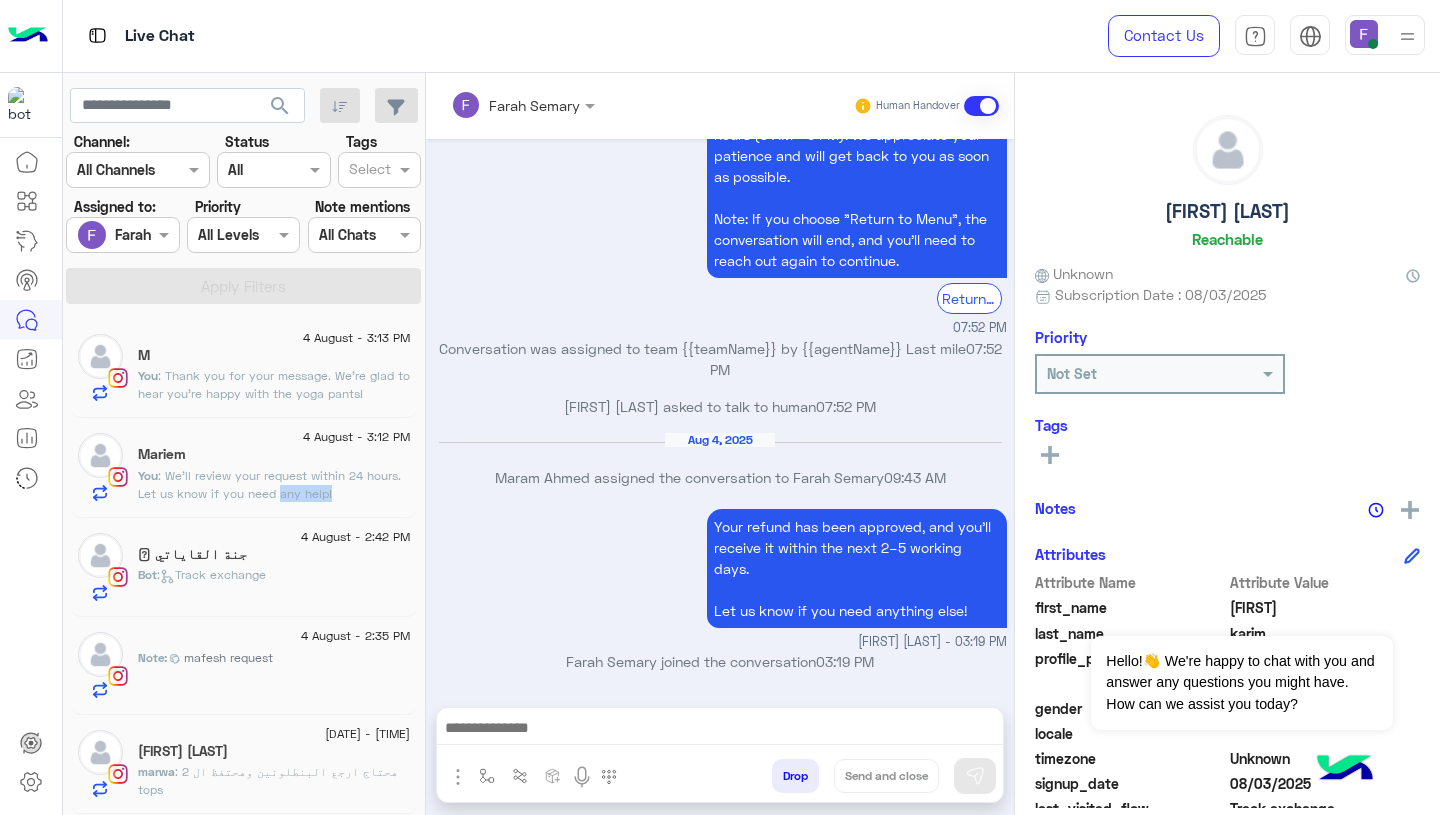 click on "4 August - 3:12 PM  Mariem    You  : We’ll review your request within 24 hours.
Let us know if you need any help!" 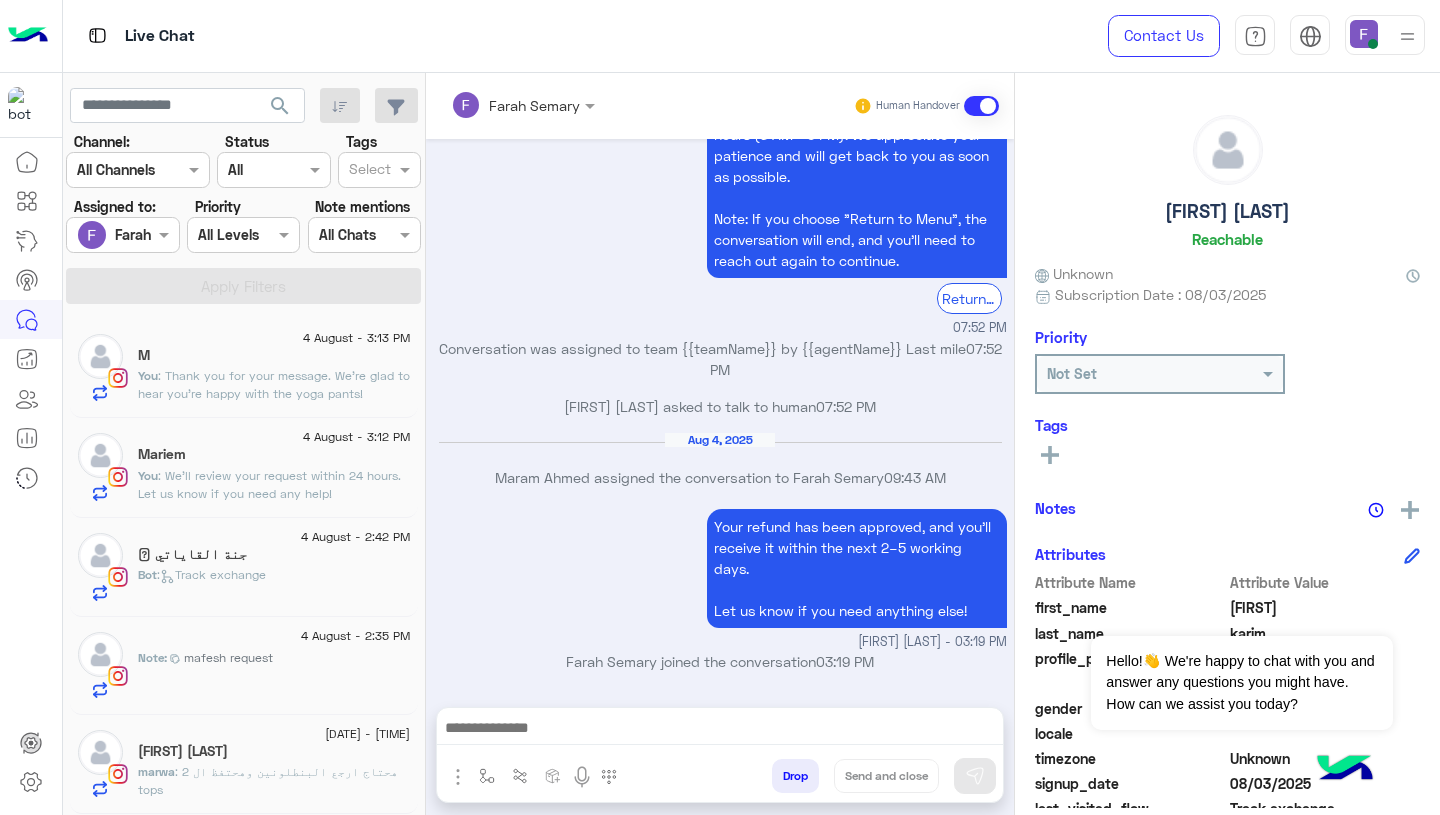 click on ": We’ll review your request within 24 hours.
Let us know if you need any help!" 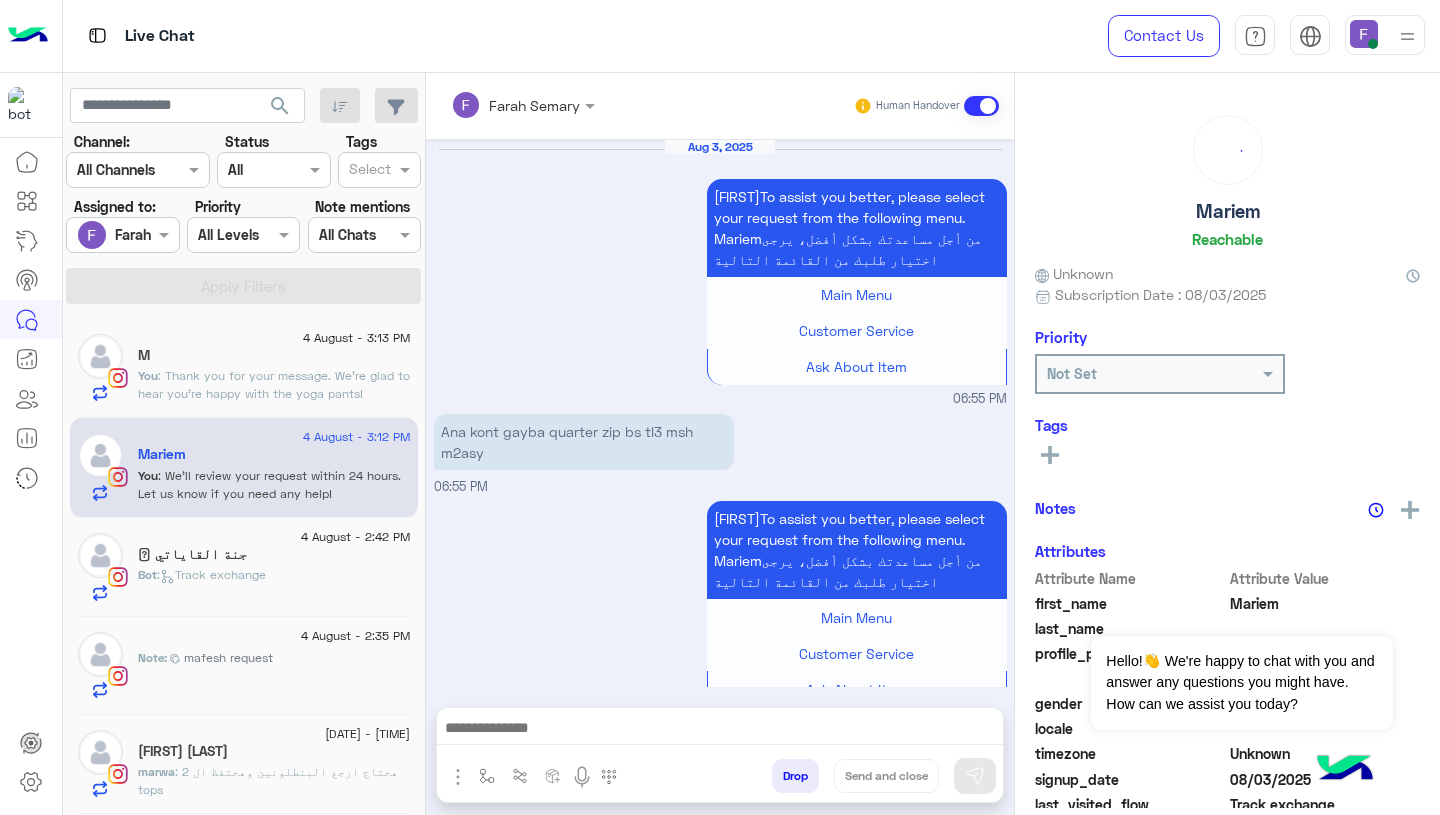 scroll, scrollTop: 1955, scrollLeft: 0, axis: vertical 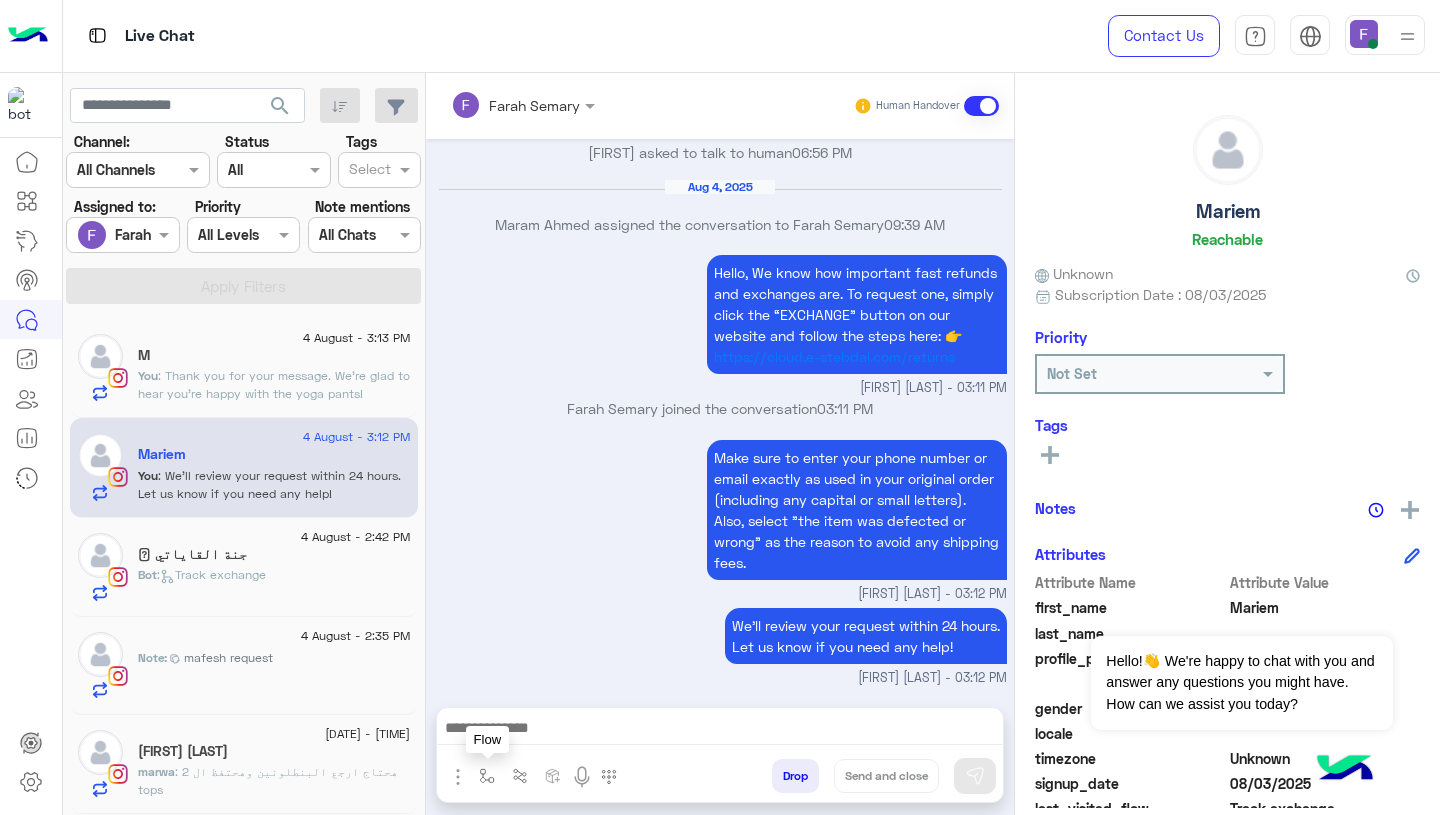 click at bounding box center [487, 775] 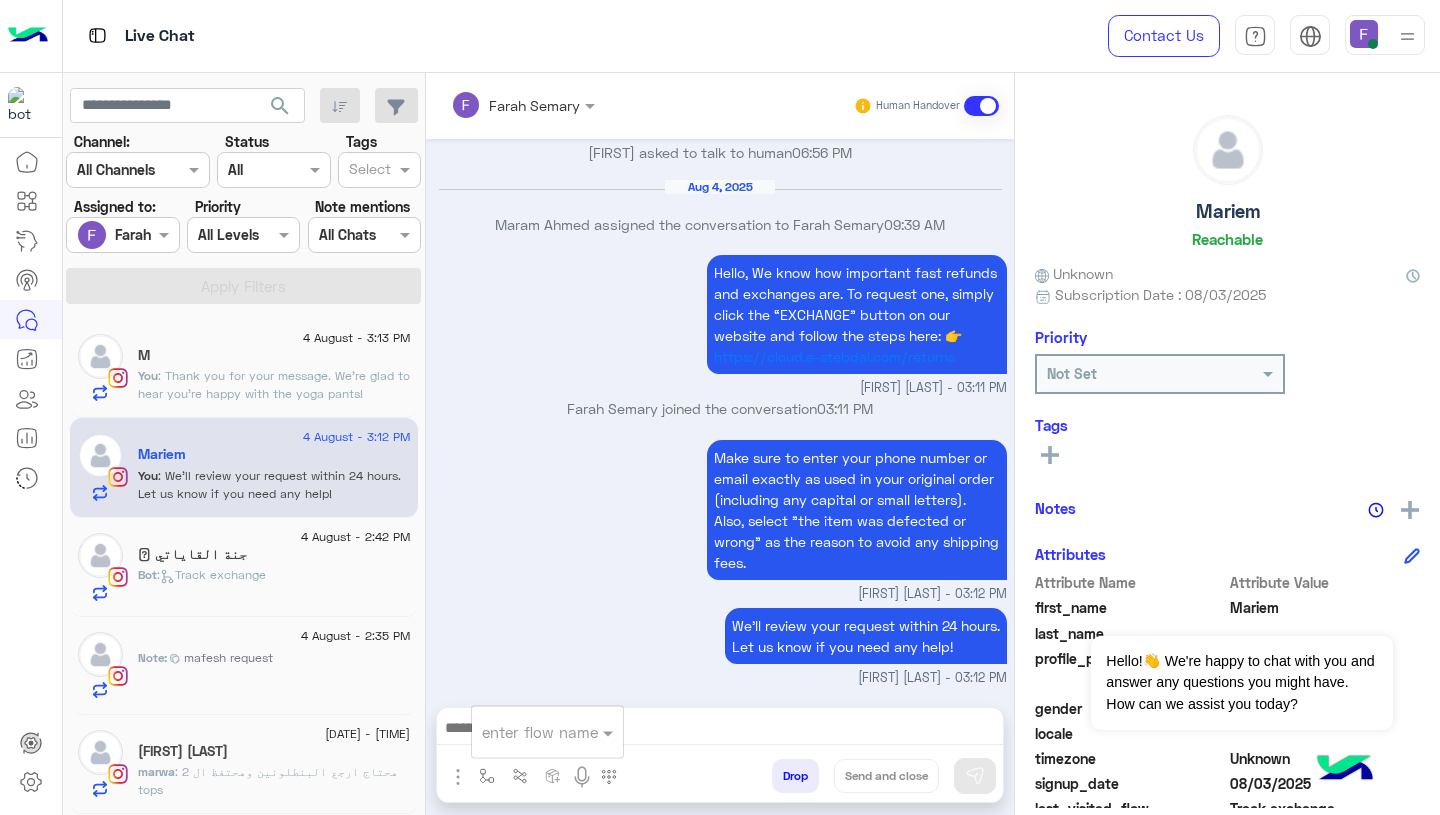 click at bounding box center (523, 732) 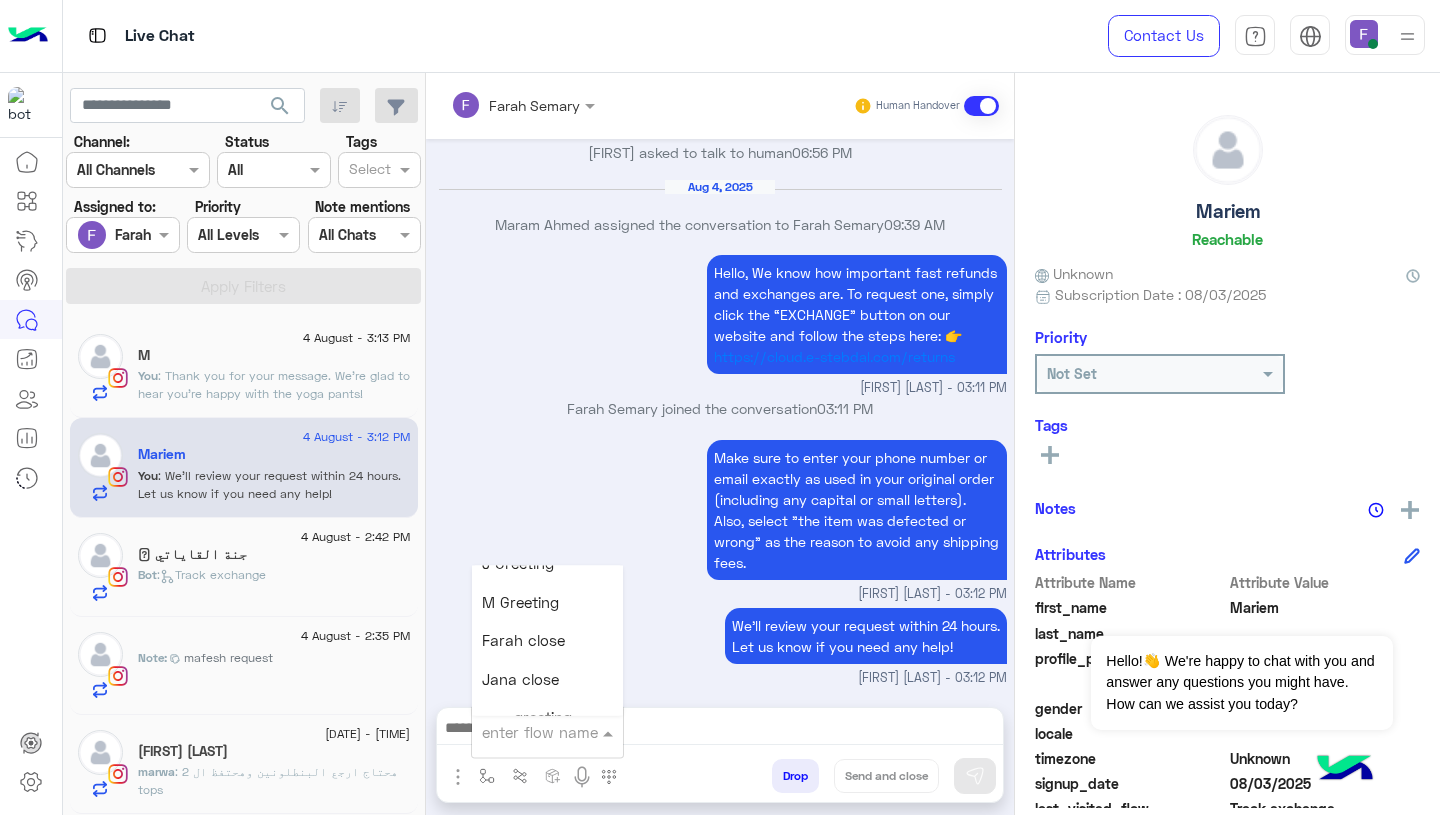 scroll, scrollTop: 2518, scrollLeft: 0, axis: vertical 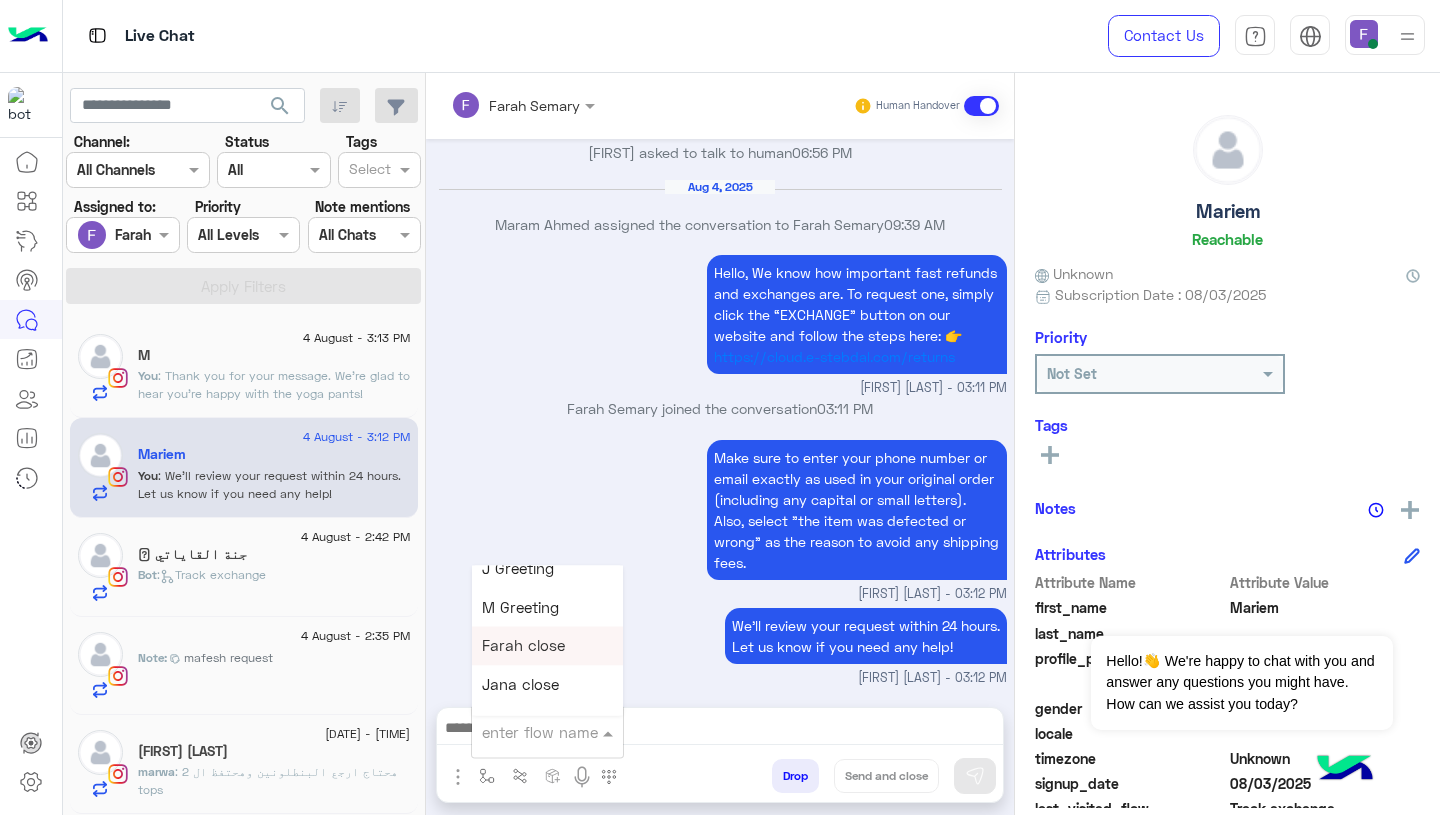 click on "Farah close" at bounding box center (547, 646) 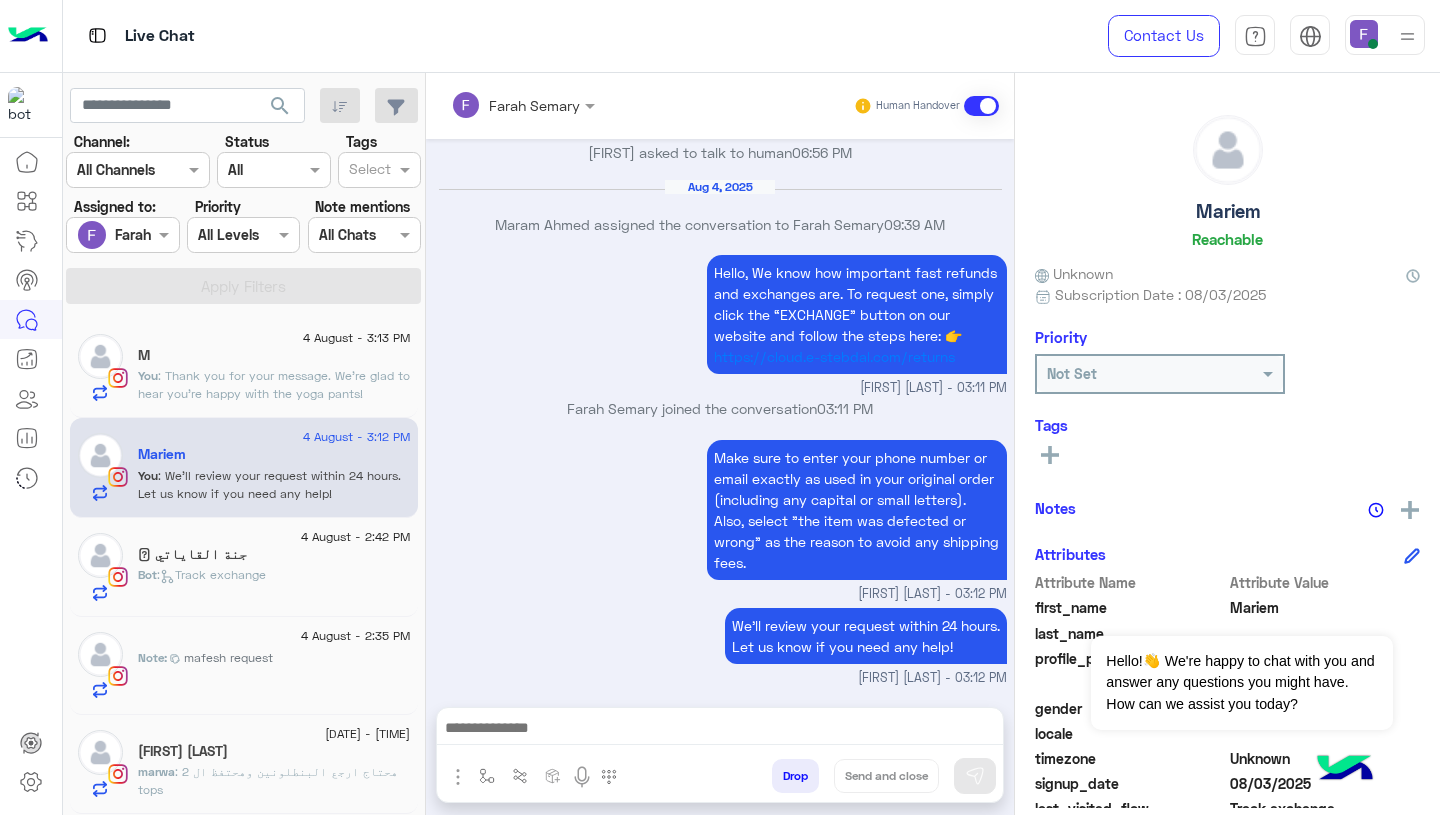 type on "**********" 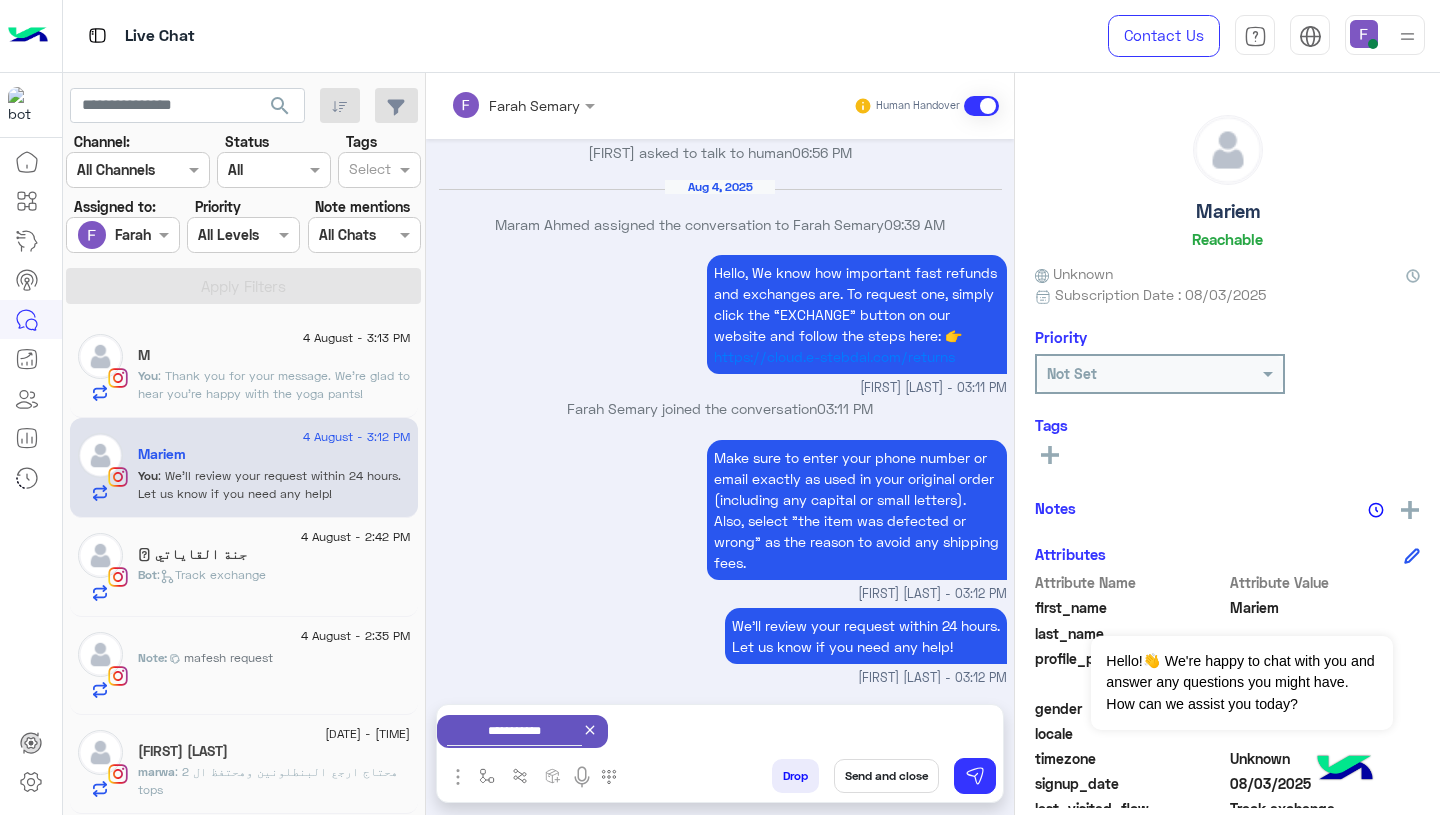 click on "Send and close" at bounding box center [886, 776] 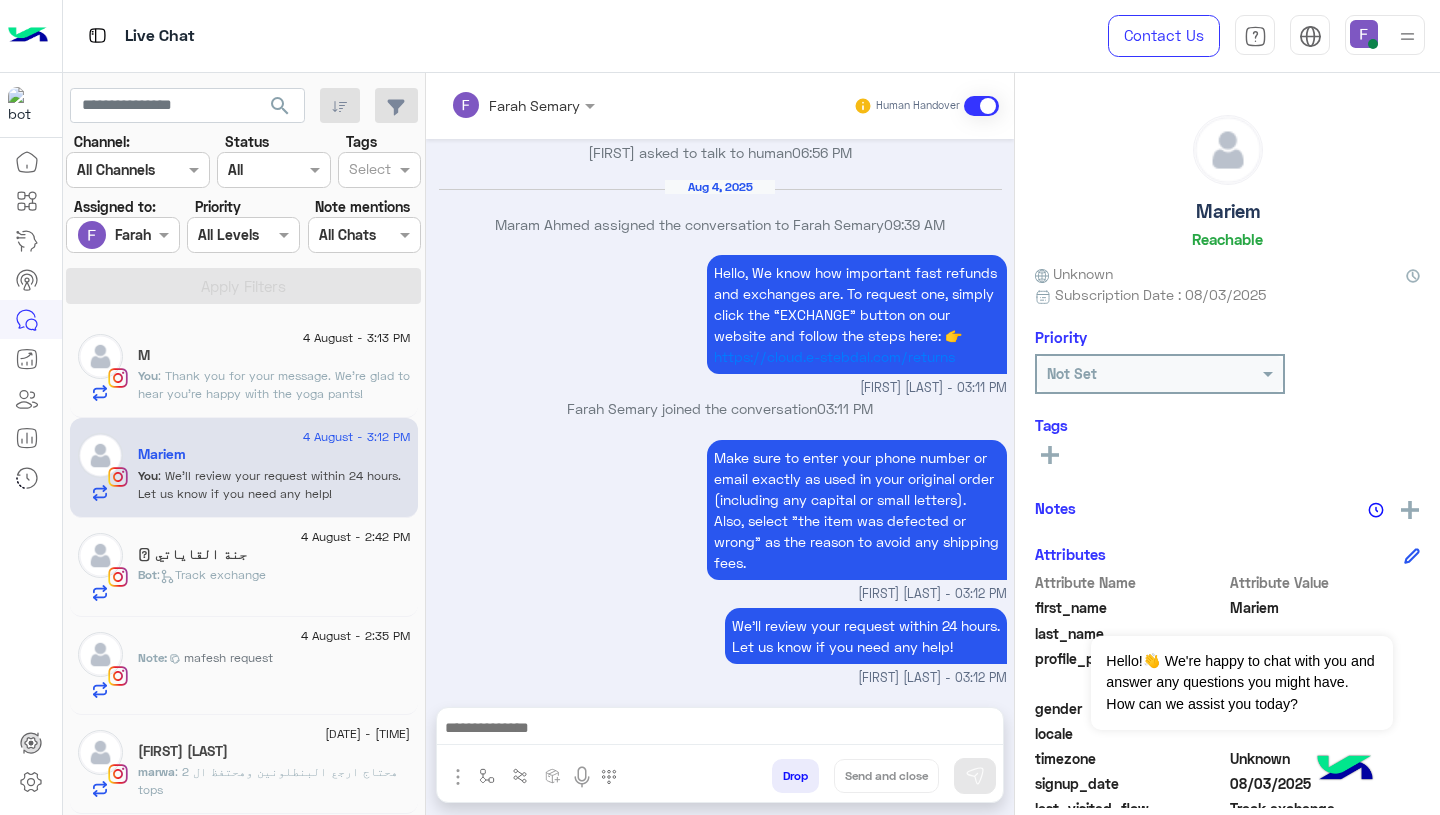 scroll, scrollTop: 1991, scrollLeft: 0, axis: vertical 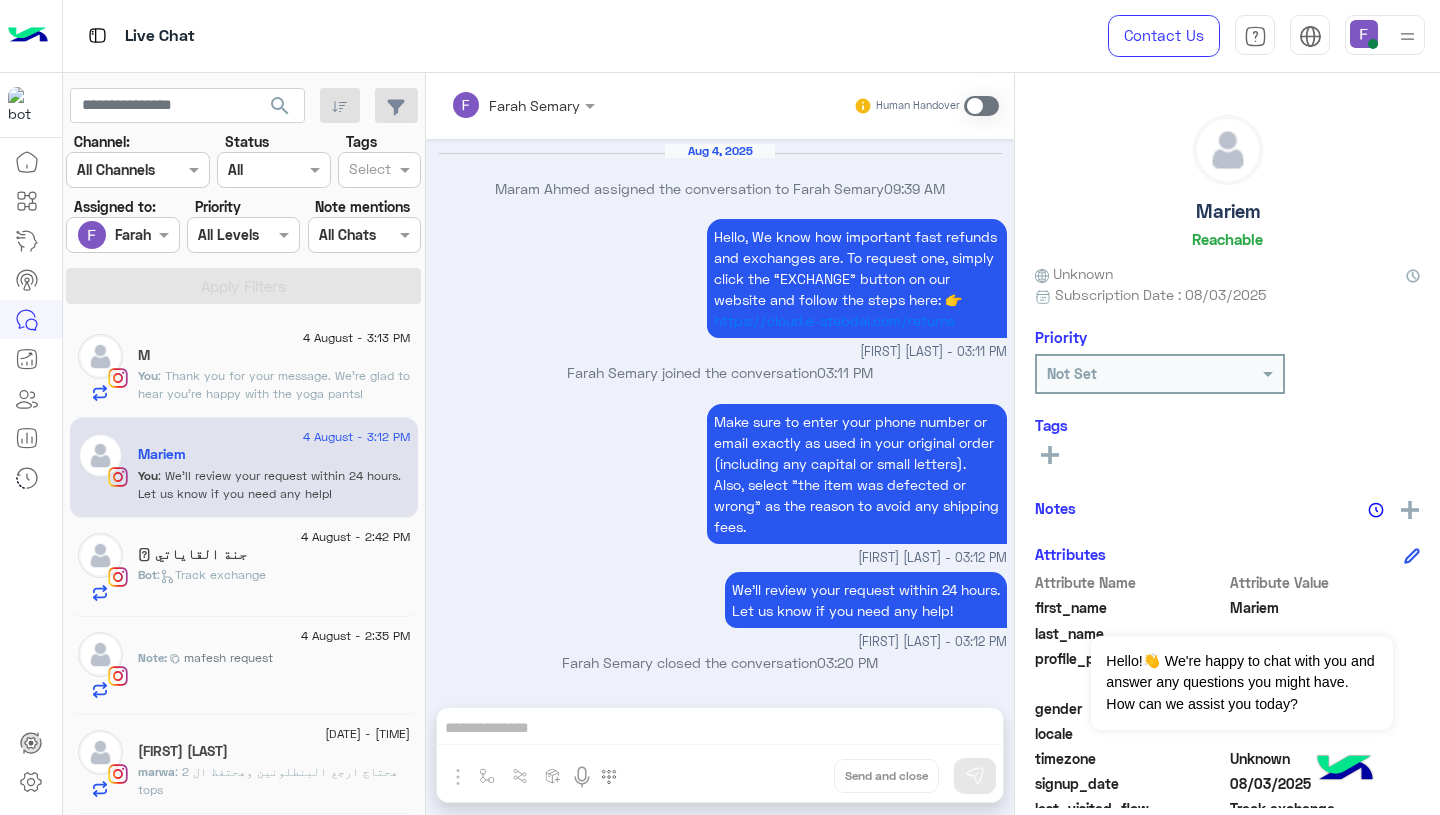 click on ": Thank you for your message.
We're glad to hear you're happy with the yoga pants!
Regarding the black leggings, we’re sorry to hear there’s an issue.
To assist you further, could you please send us a clear photo showing the problem?
We haven't received any images yet, and the photo will help us review and resolve this quickly.
Looking forward to your reply." 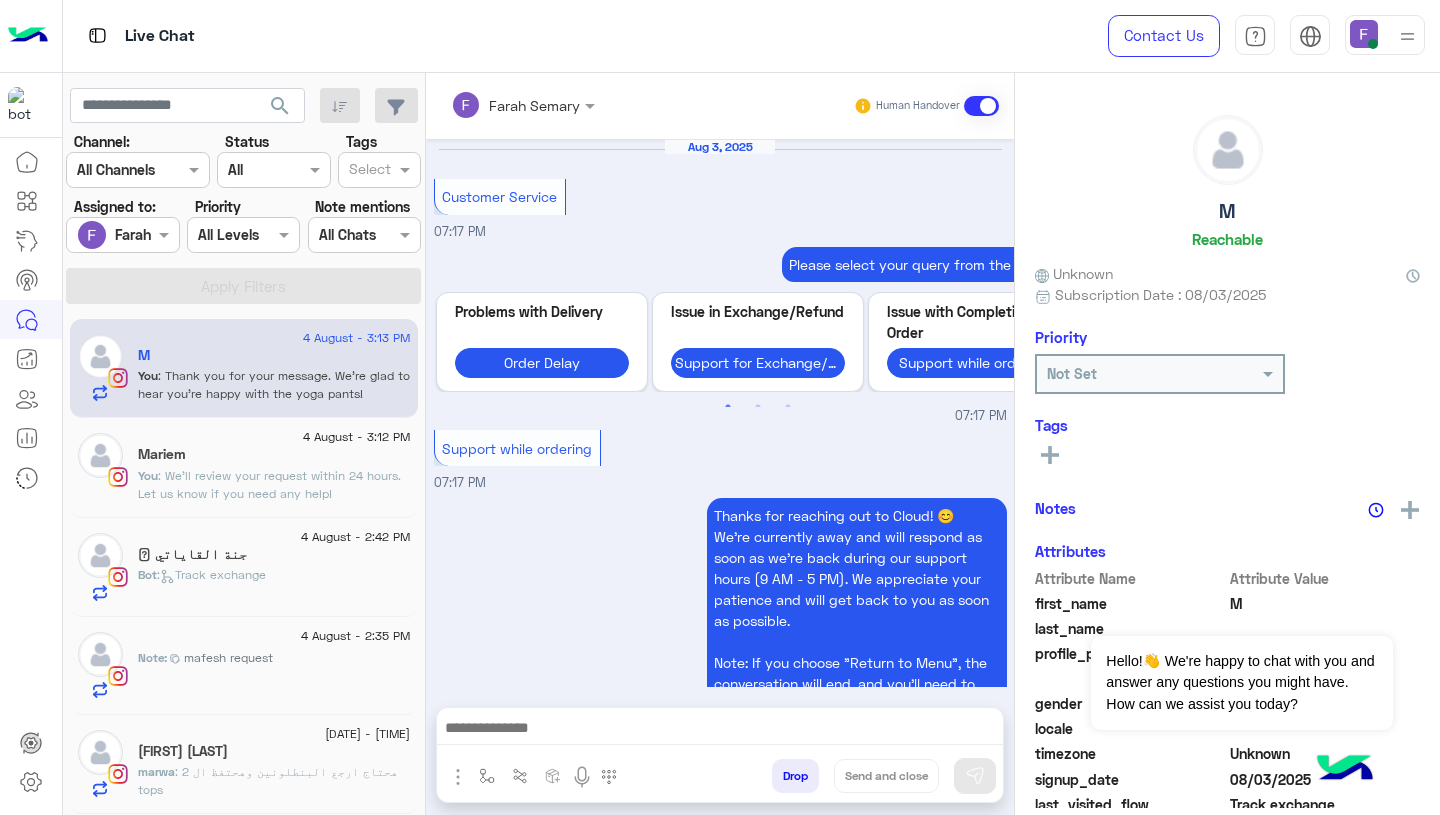 scroll, scrollTop: 1883, scrollLeft: 0, axis: vertical 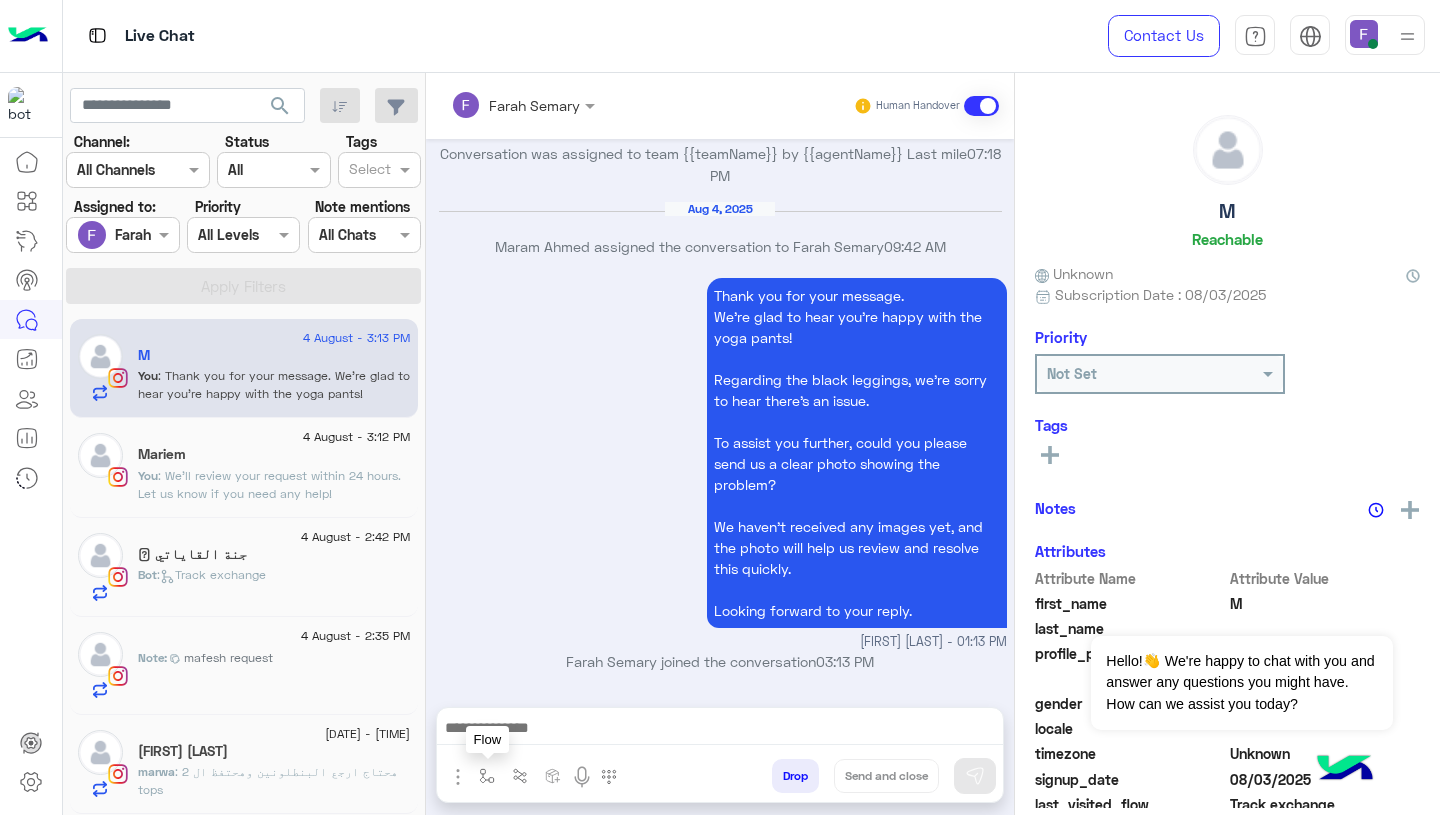 click at bounding box center [487, 776] 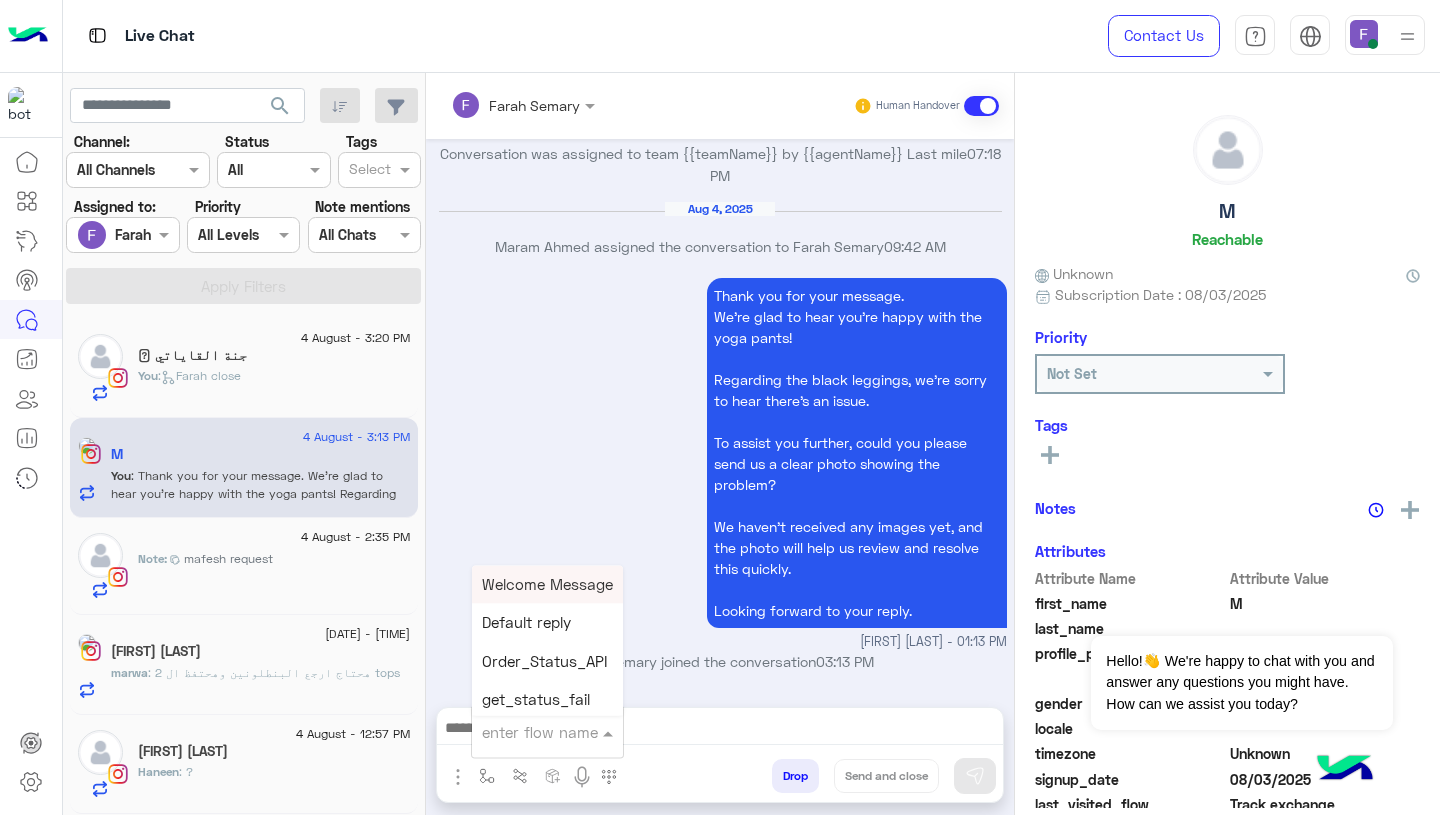 click at bounding box center (523, 732) 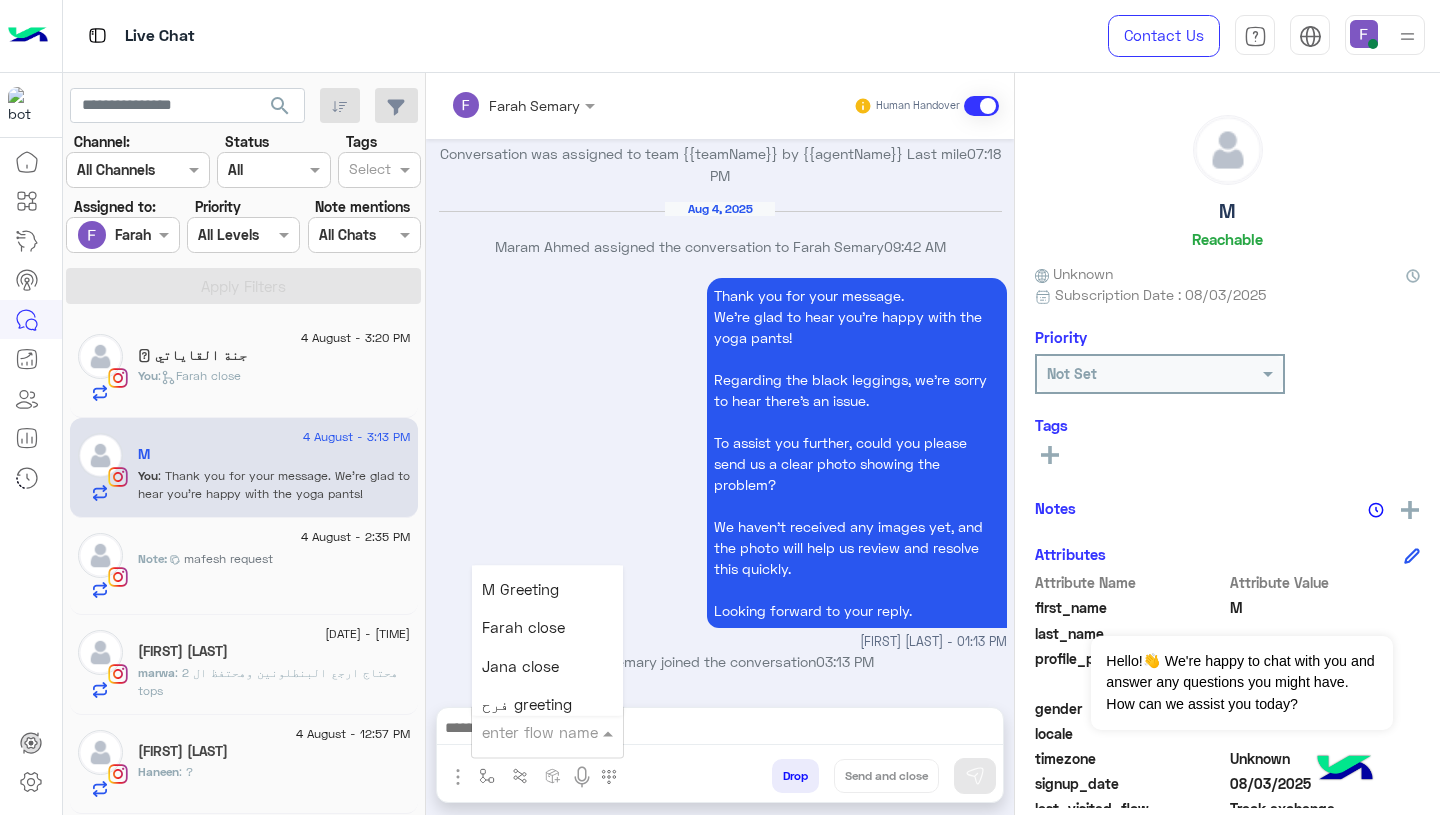 scroll, scrollTop: 2507, scrollLeft: 0, axis: vertical 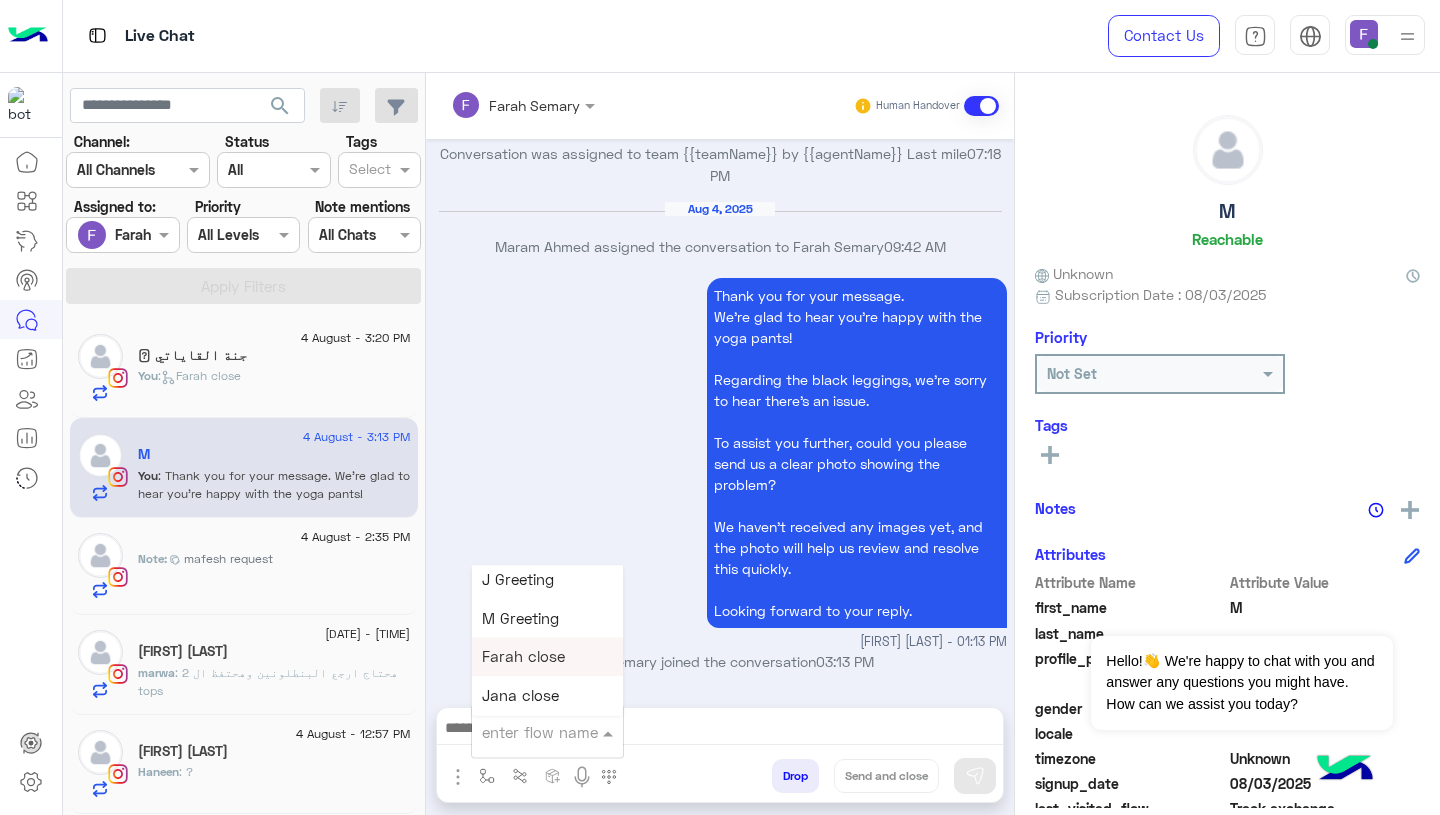 click on "Farah close" at bounding box center (523, 657) 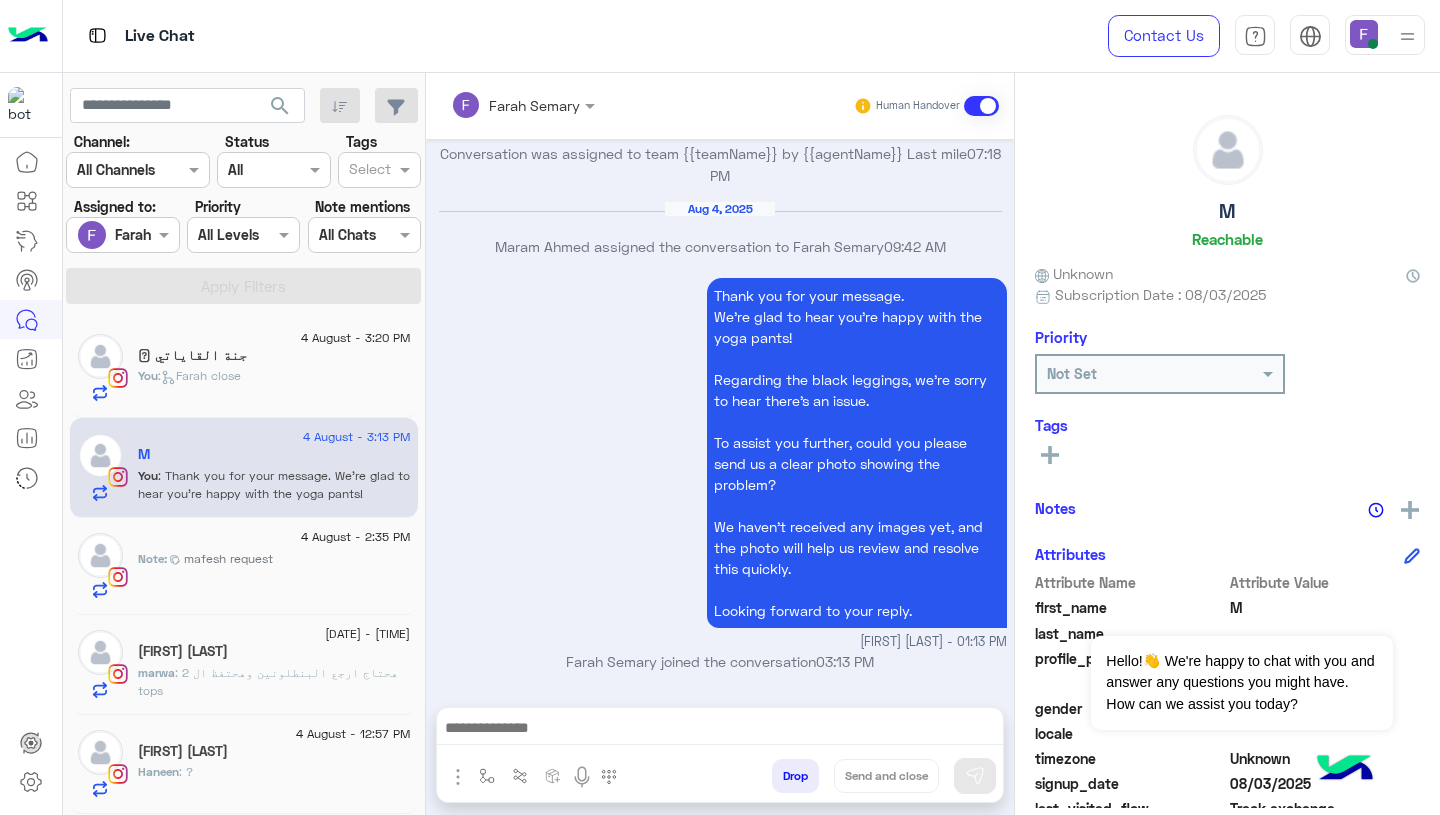 type on "**********" 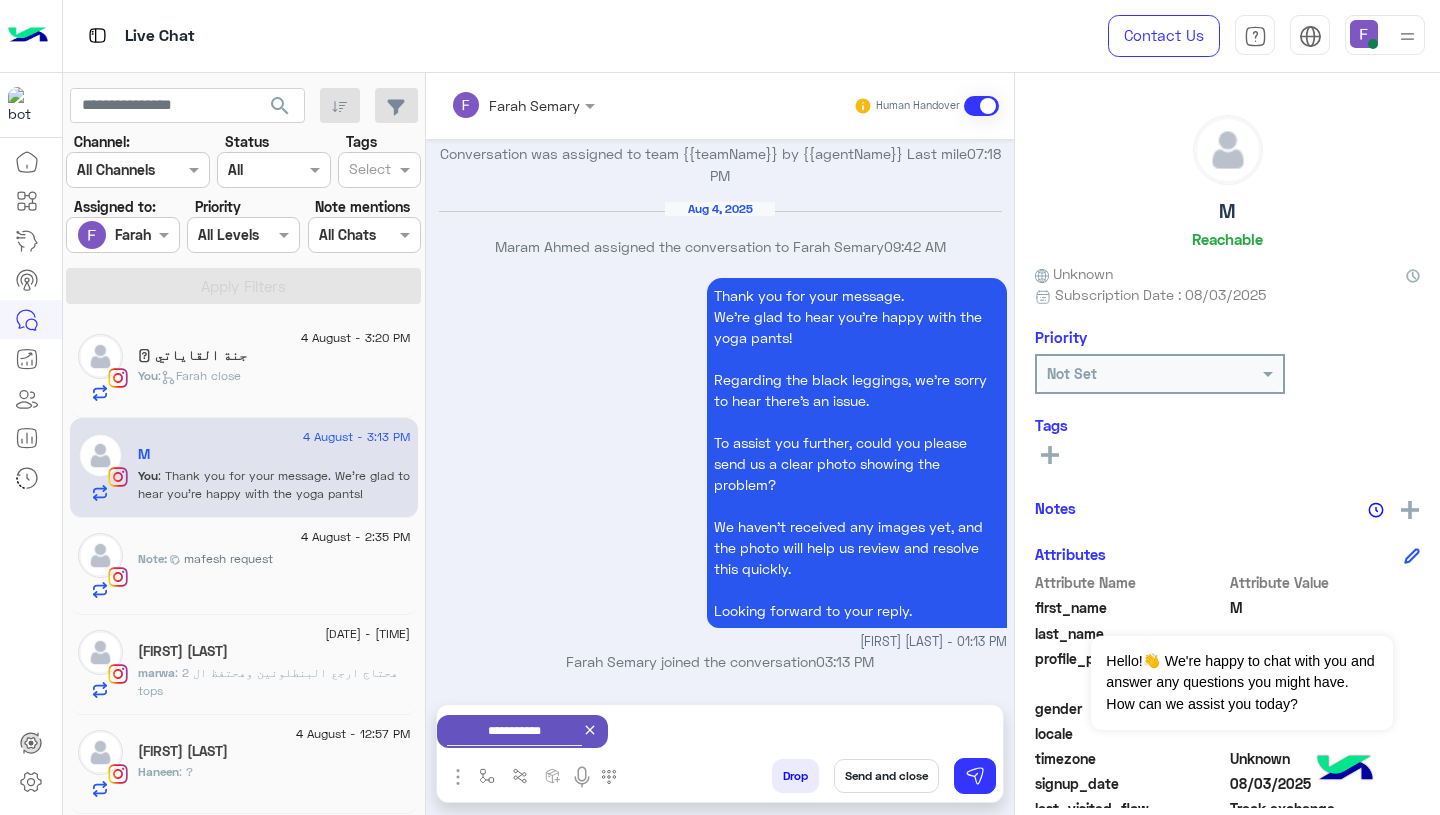 click on "Send and close" at bounding box center [886, 776] 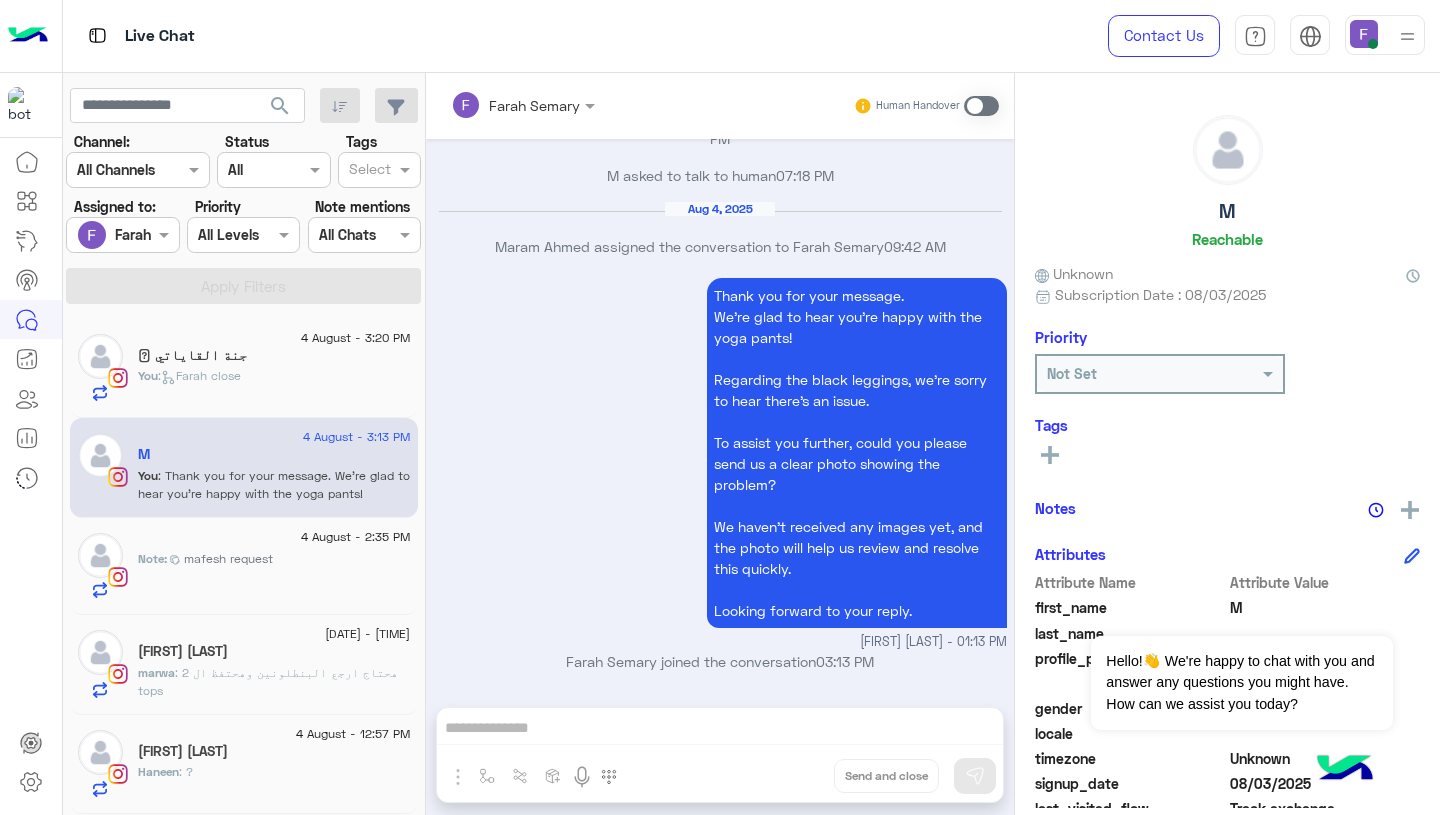 scroll, scrollTop: 1919, scrollLeft: 0, axis: vertical 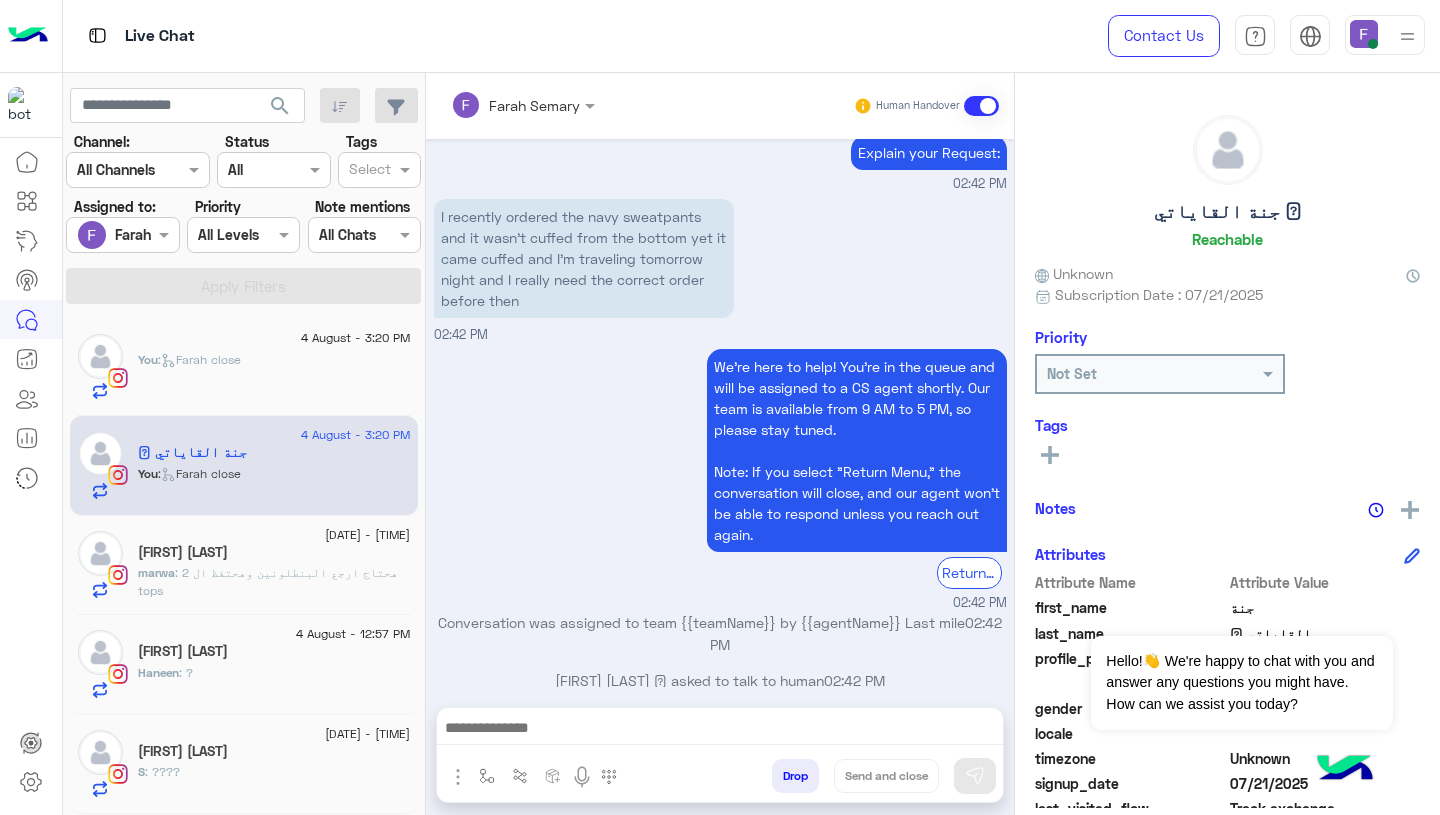click on "I recently ordered the navy sweatpants and it wasn’t cuffed from the bottom yet it came cuffed and I’m traveling tomorrow night and I really need the correct order before then" at bounding box center (584, 258) 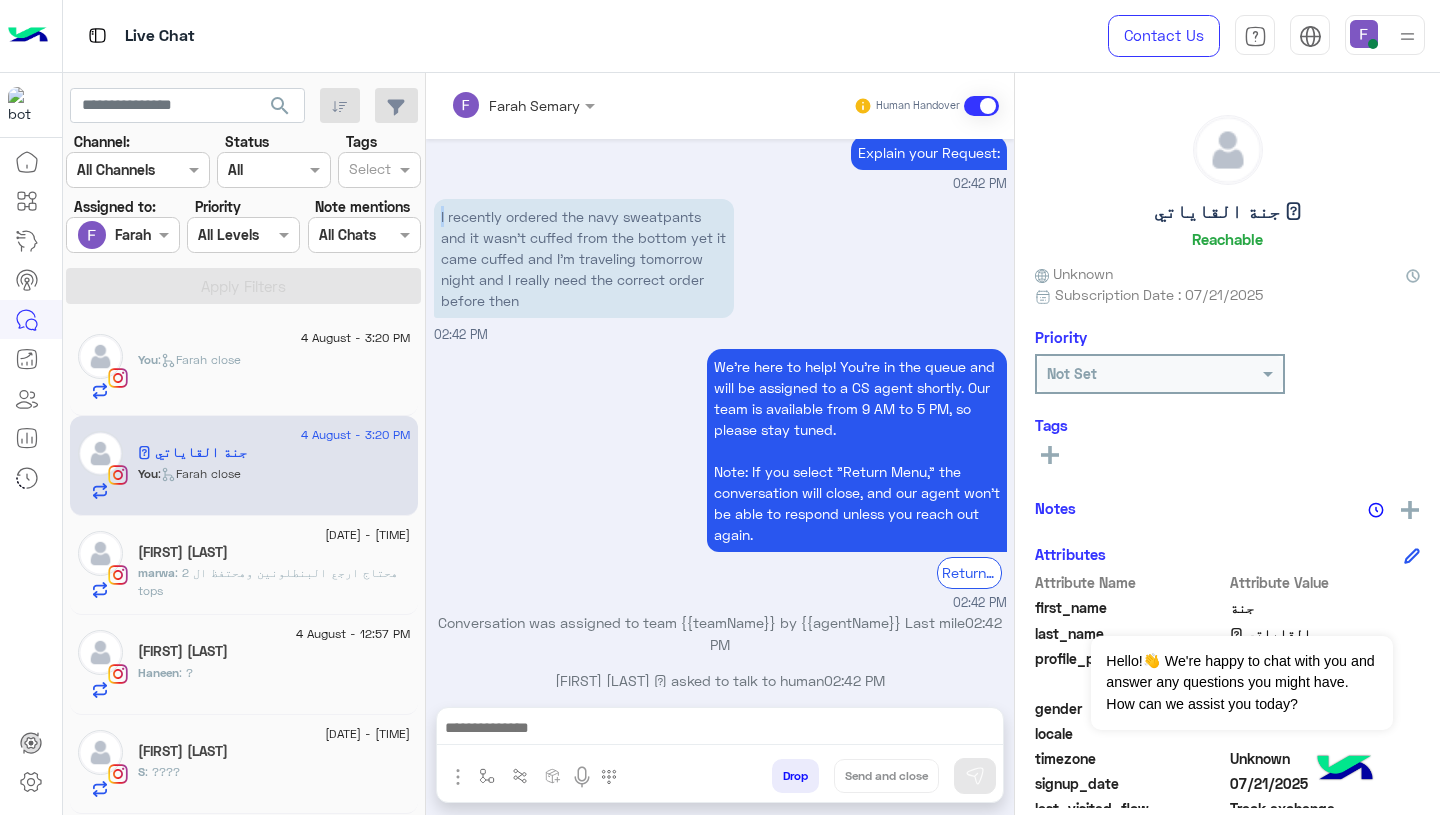 click on "I recently ordered the navy sweatpants and it wasn’t cuffed from the bottom yet it came cuffed and I’m traveling tomorrow night and I really need the correct order before then" at bounding box center [584, 258] 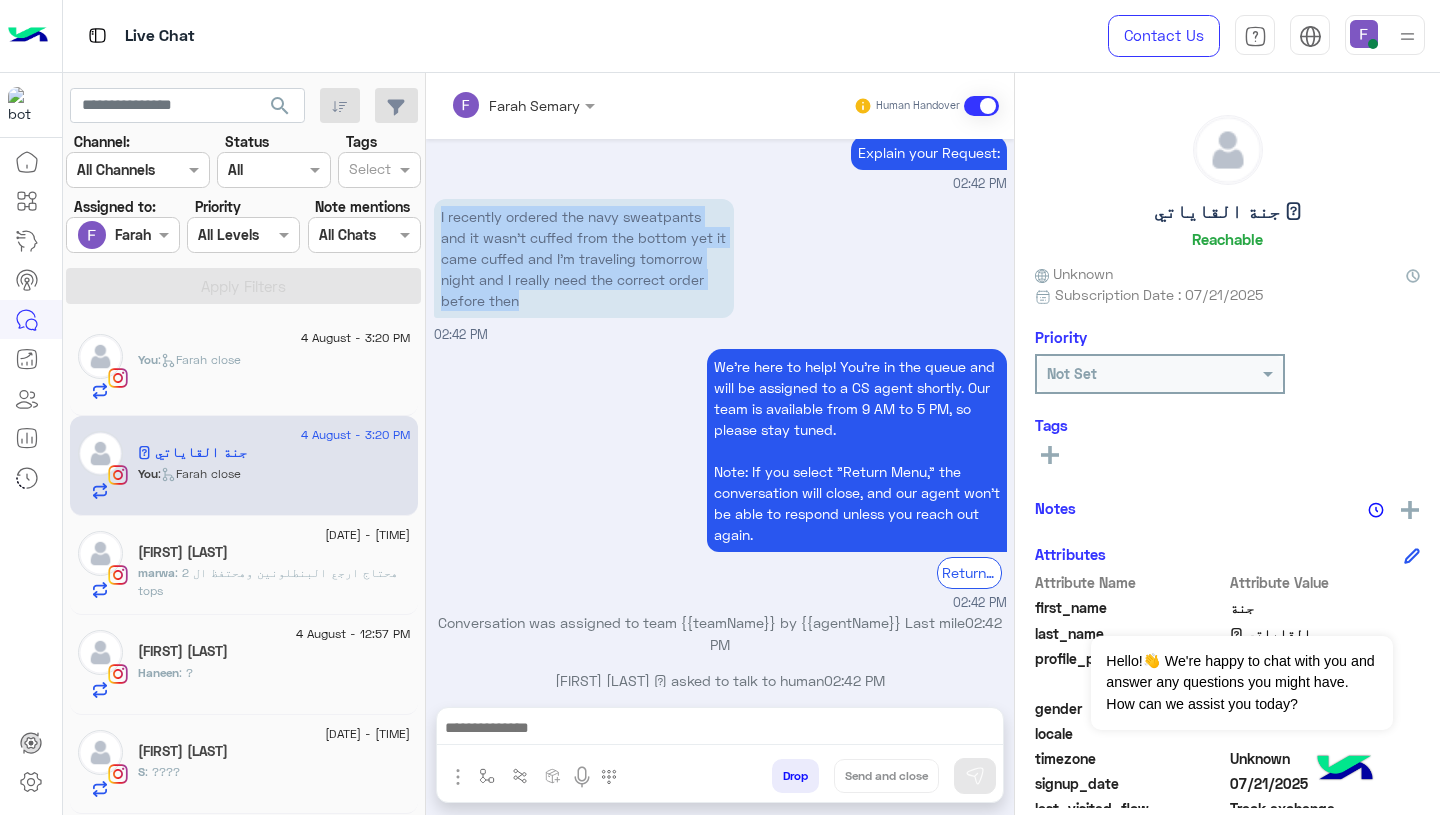drag, startPoint x: 438, startPoint y: 214, endPoint x: 457, endPoint y: 298, distance: 86.12201 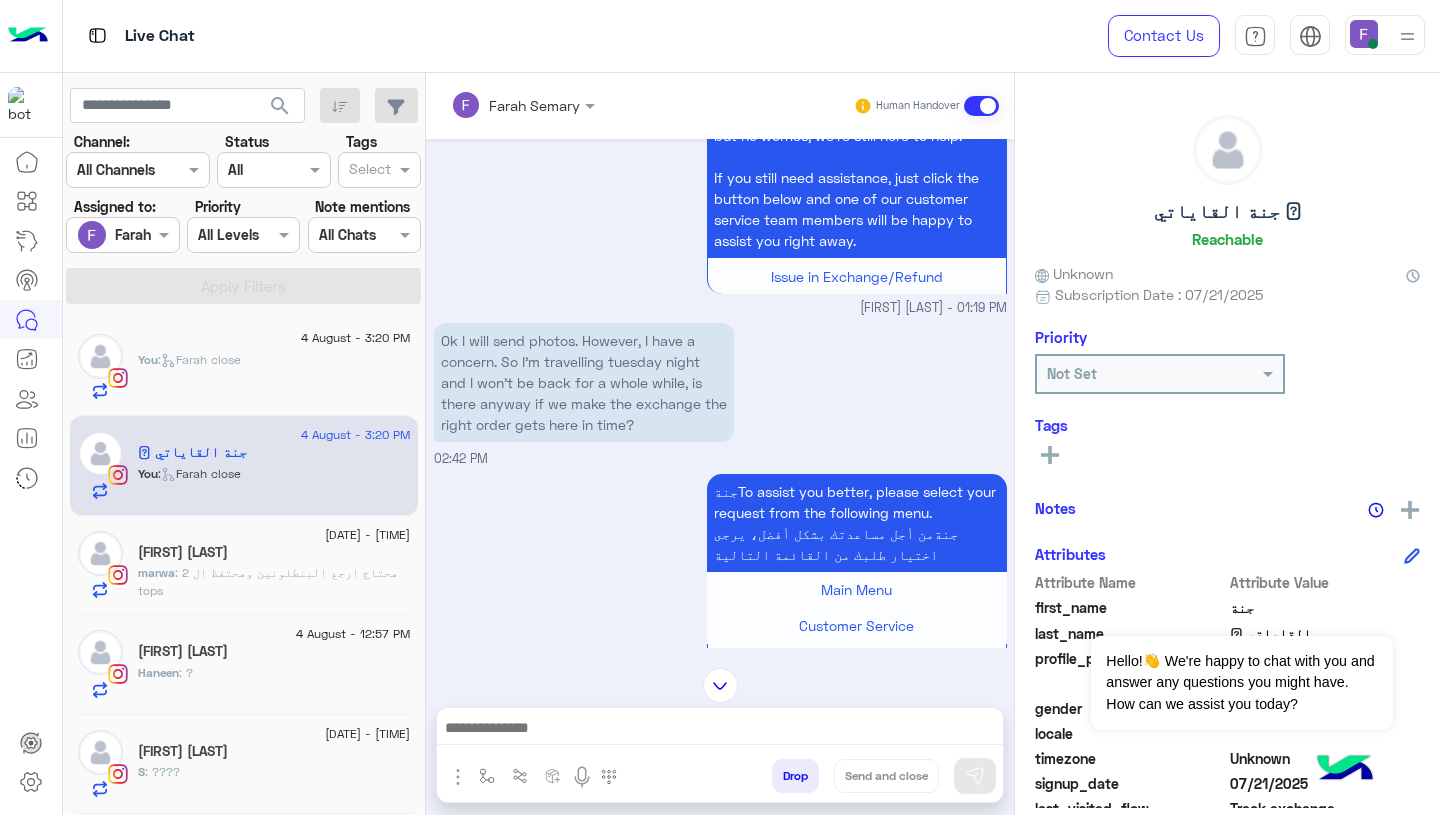 scroll, scrollTop: 440, scrollLeft: 0, axis: vertical 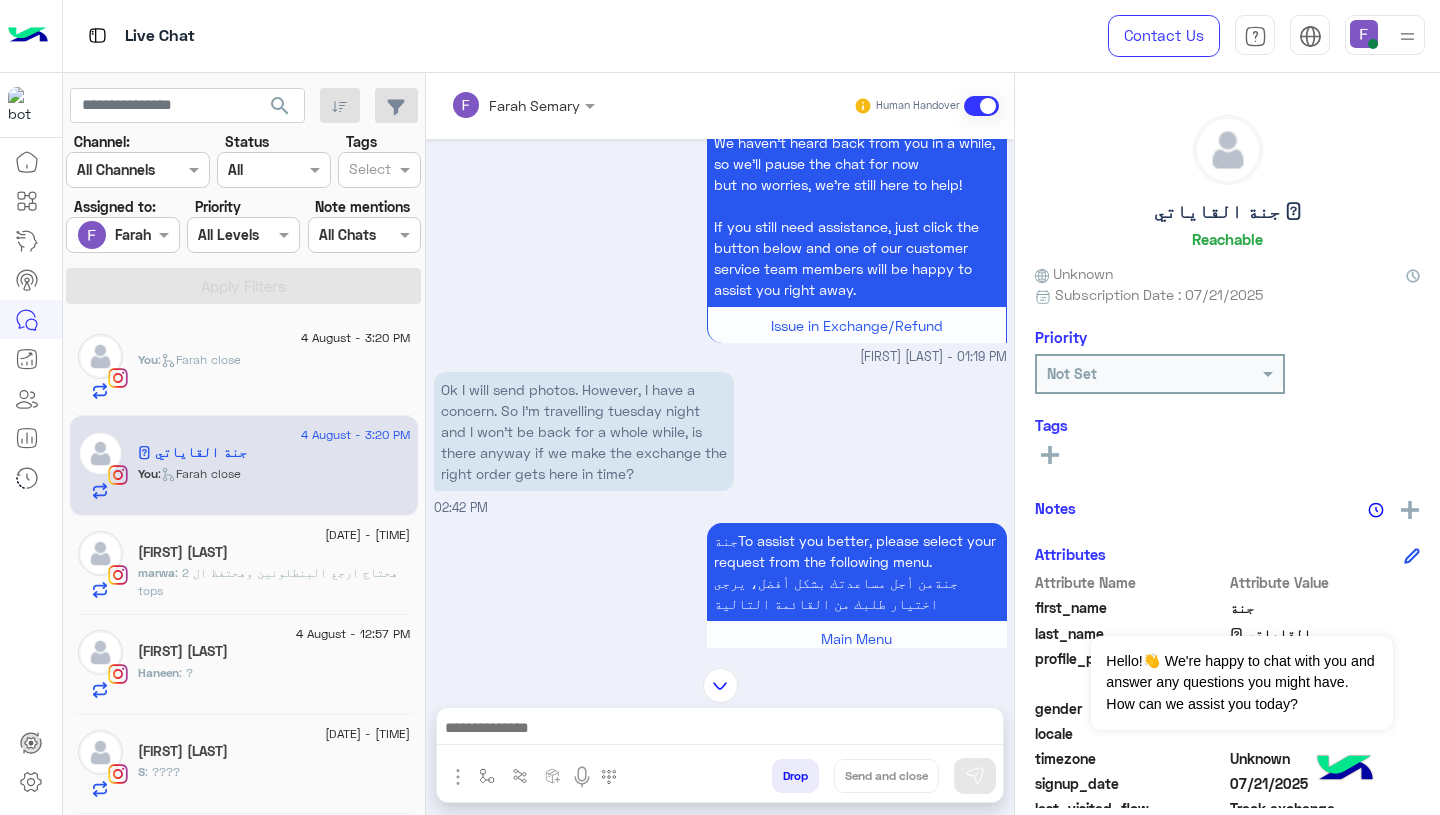 click on "We haven’t heard back from you in a while, so we’ll pause the chat for now  but no worries, we’re still here to help! If you still need assistance, just click the button below and one of our customer service team members will be happy to assist you right away.  Issue in Exchange/Refund   Farah Semary -  01:19 PM" at bounding box center (720, 243) 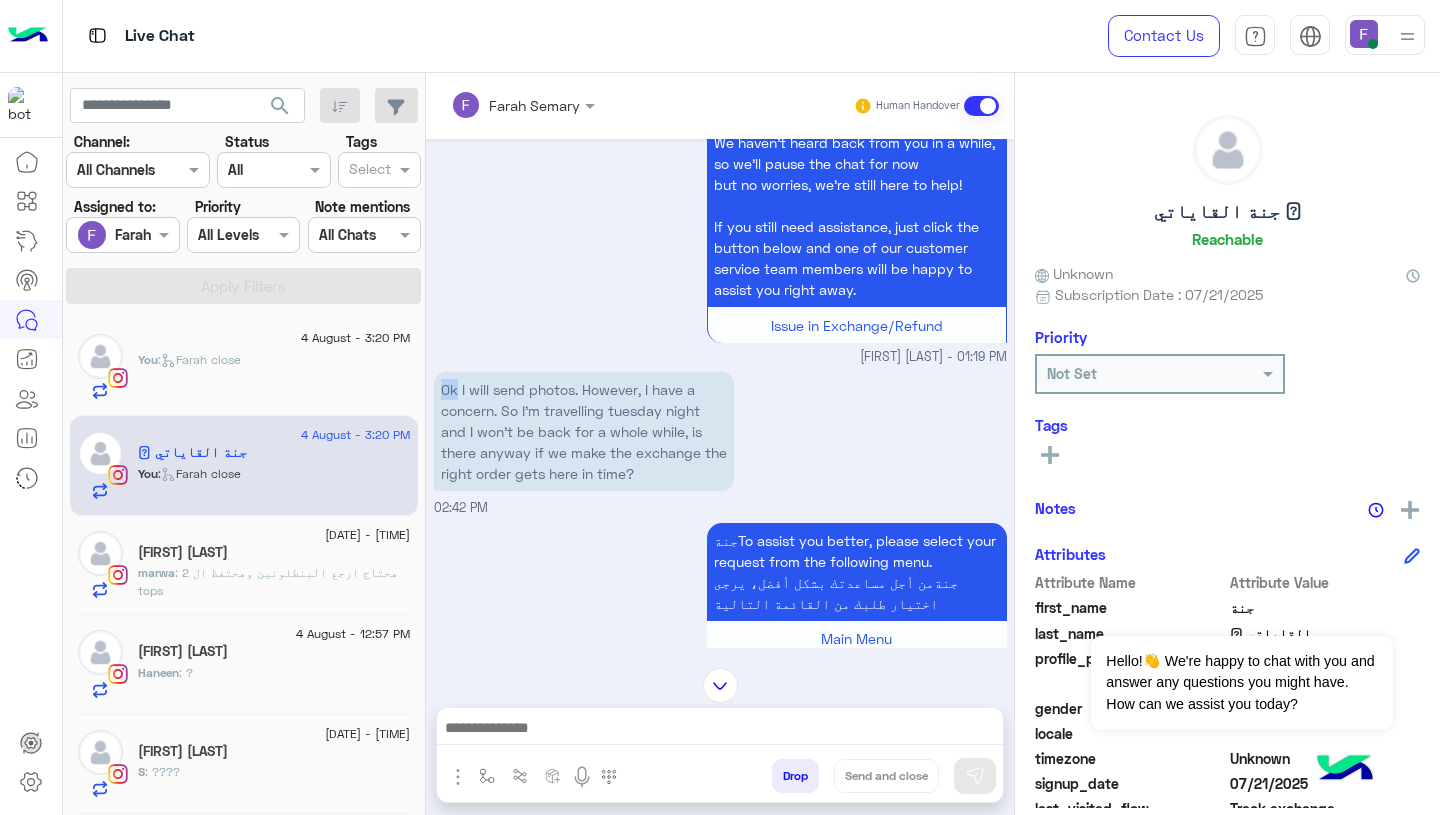 click on "Ok I will send photos. However, I have a concern. So I’m travelling tuesday night and I won’t be back for a whole while, is there anyway if we make the exchange the right order gets here in time?" at bounding box center [584, 431] 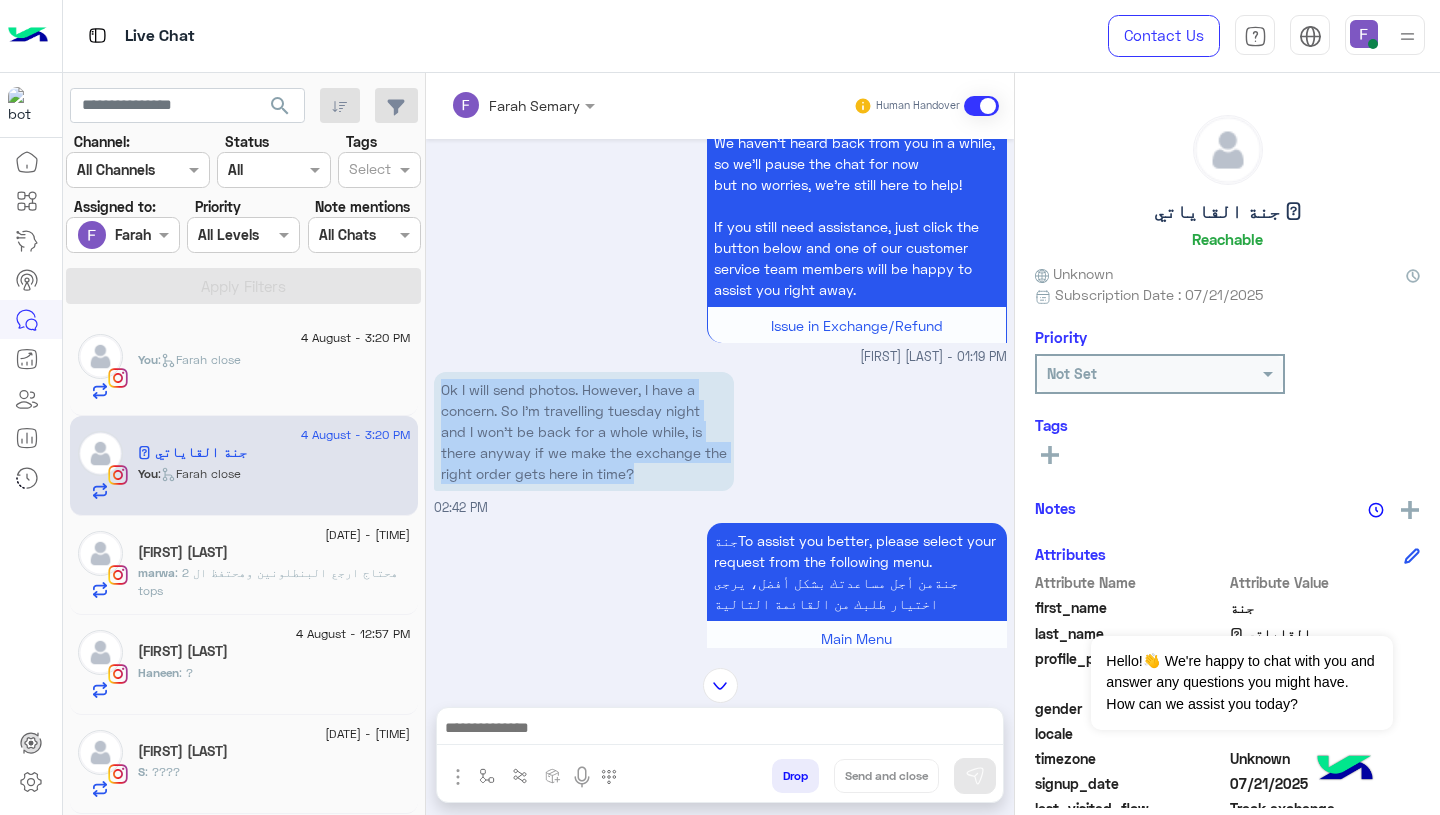 click on "Ok I will send photos. However, I have a concern. So I’m travelling tuesday night and I won’t be back for a whole while, is there anyway if we make the exchange the right order gets here in time?" at bounding box center (584, 431) 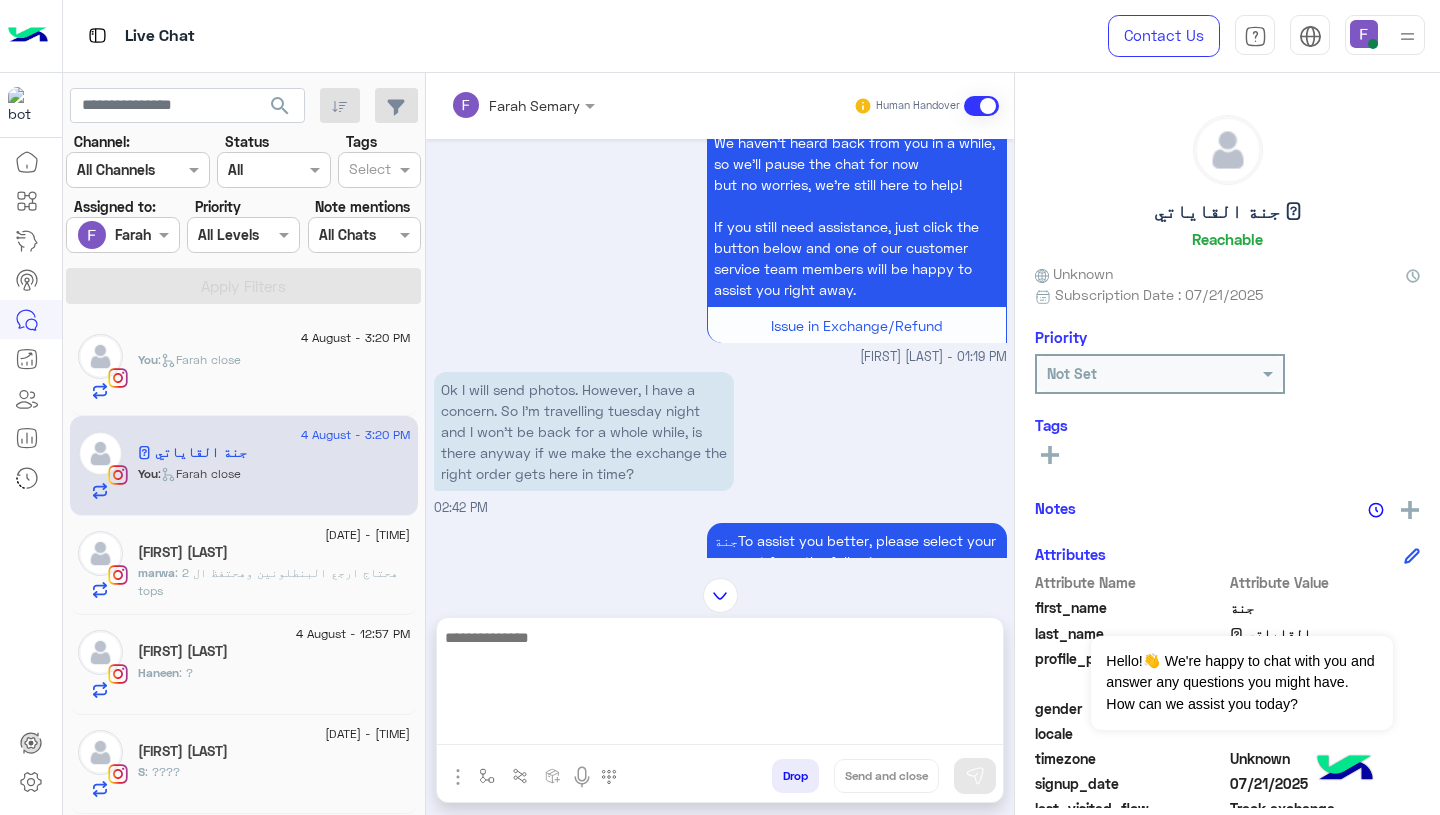 click at bounding box center (720, 685) 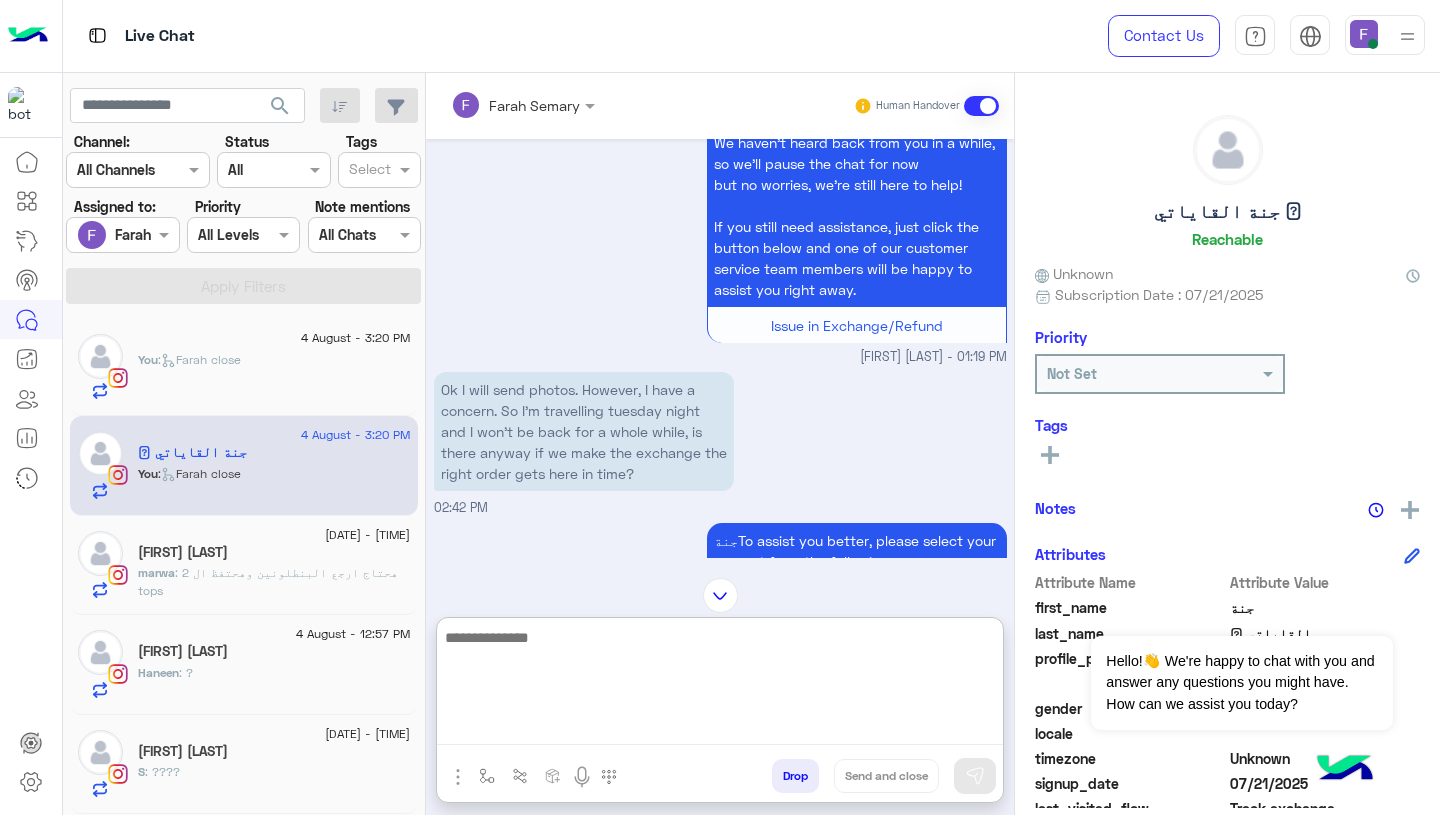 paste on "**********" 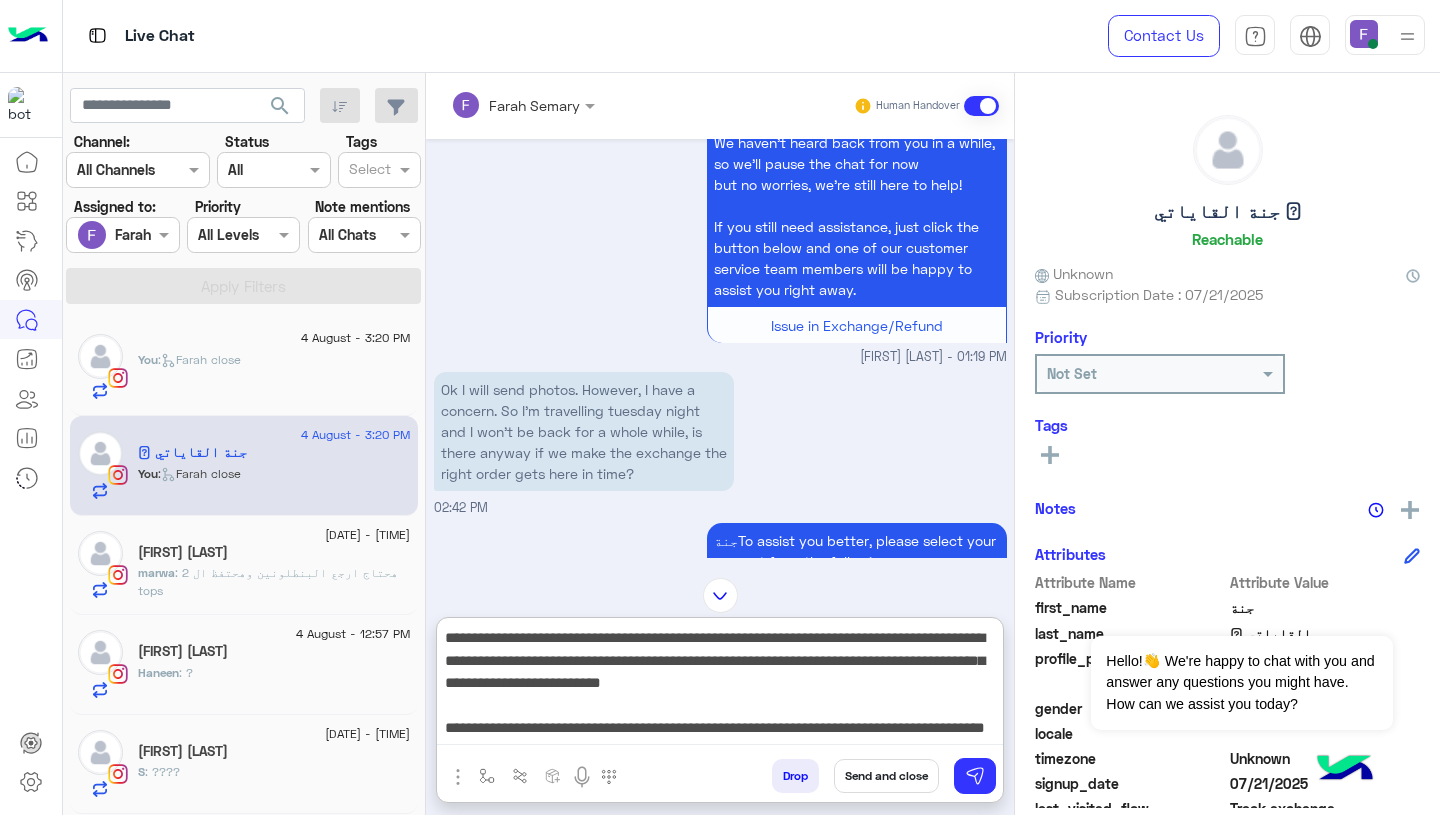 scroll, scrollTop: 0, scrollLeft: 0, axis: both 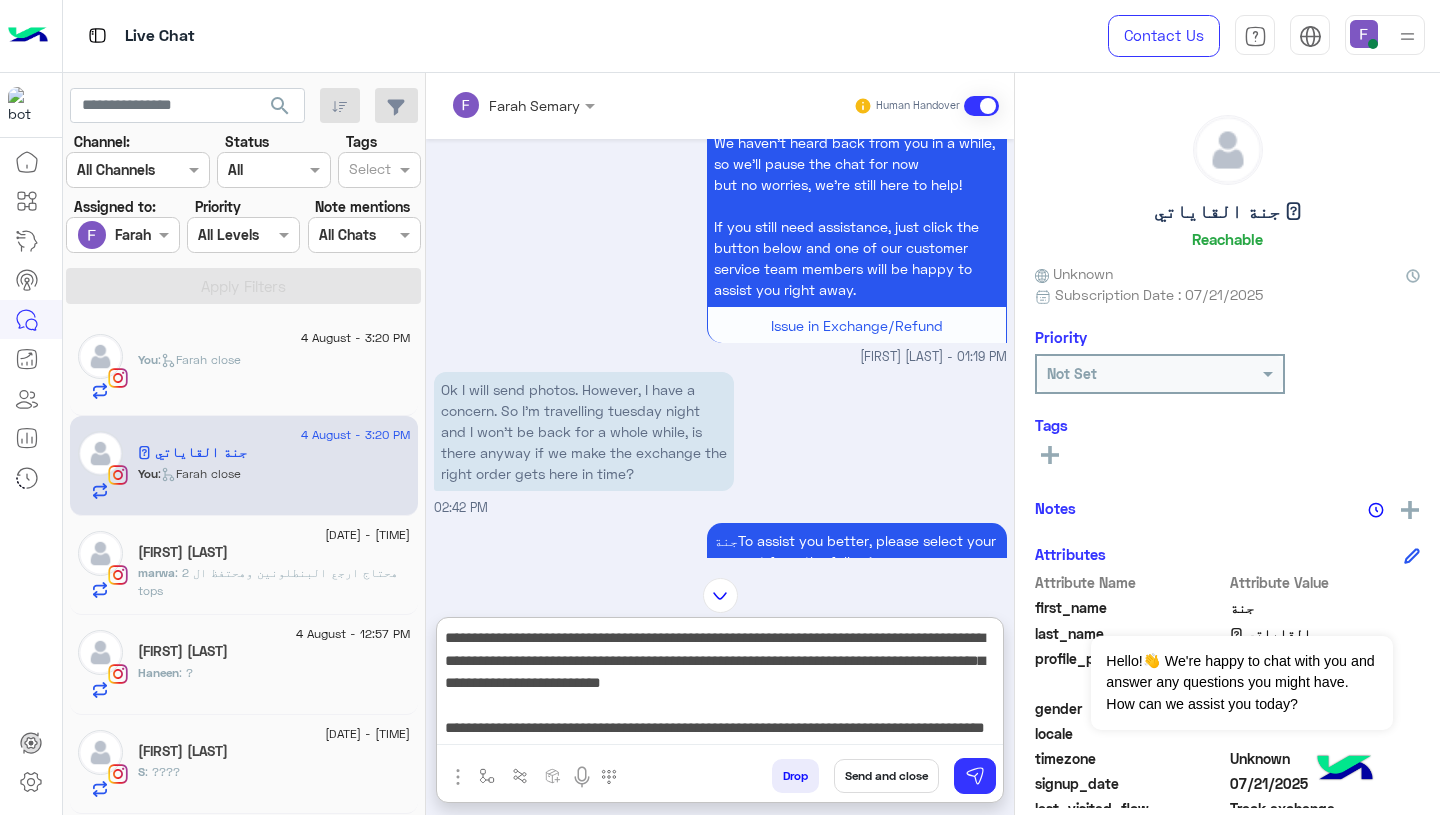 click on "**********" at bounding box center (720, 685) 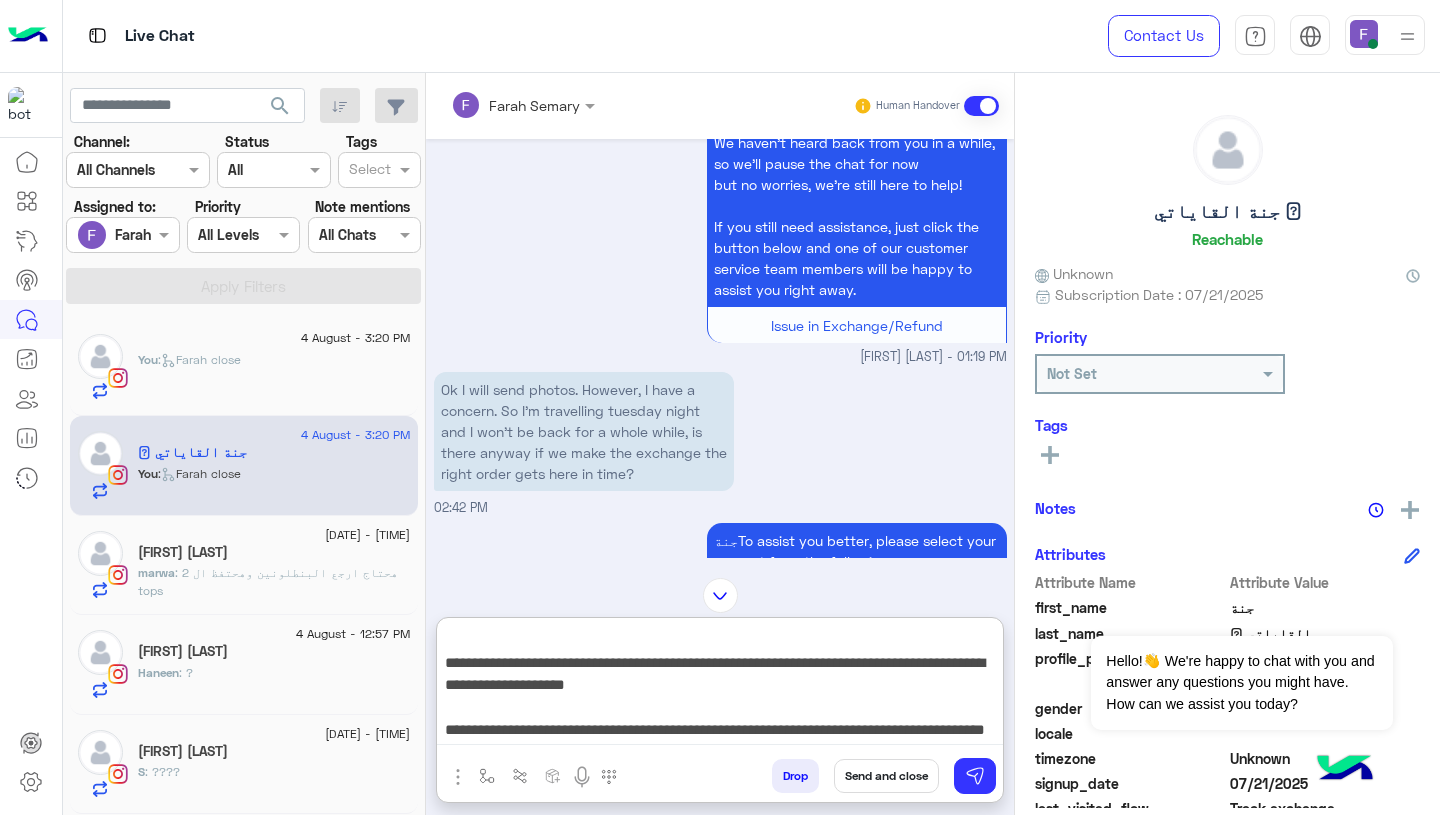 scroll, scrollTop: 81, scrollLeft: 0, axis: vertical 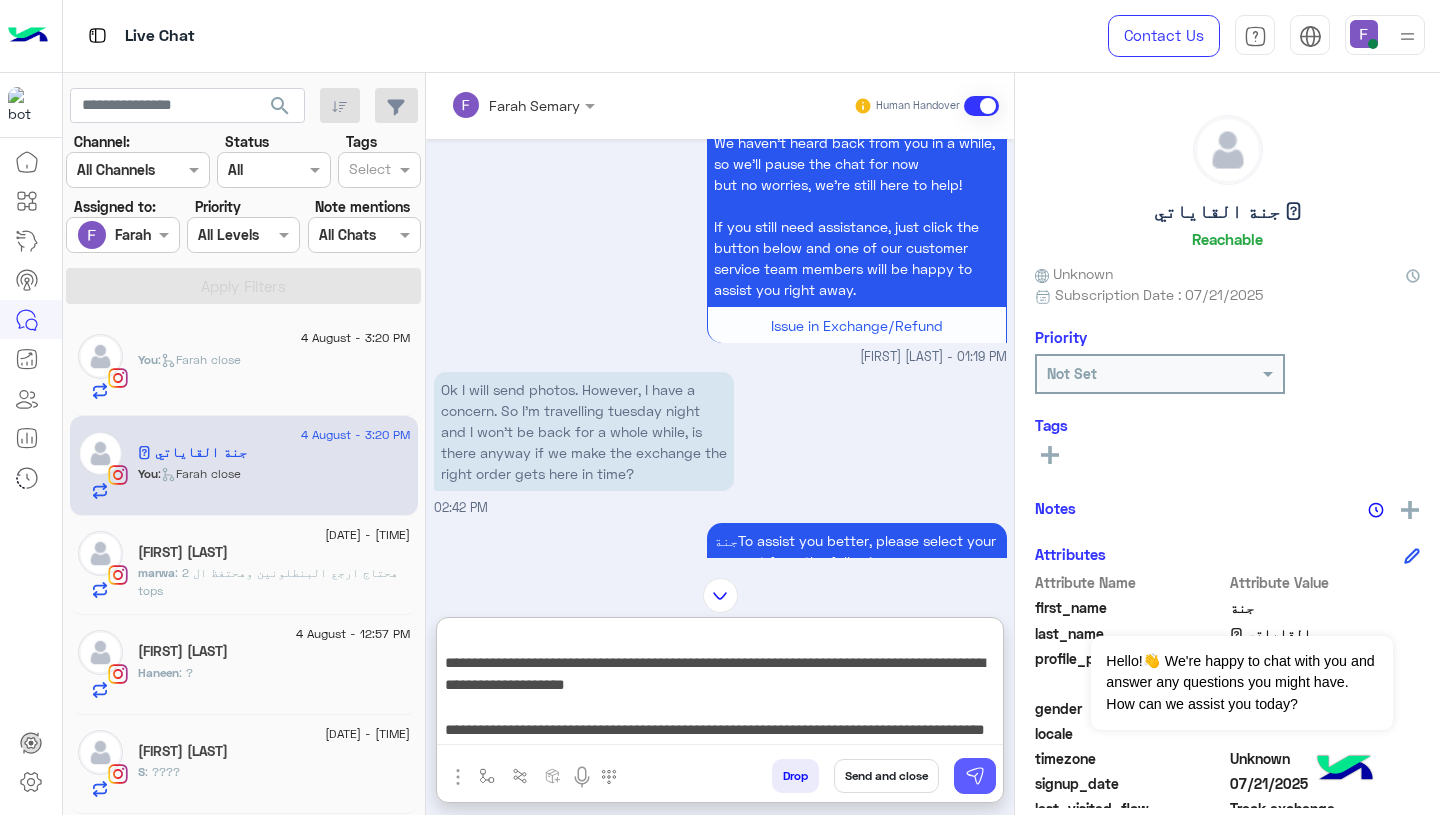 type on "**********" 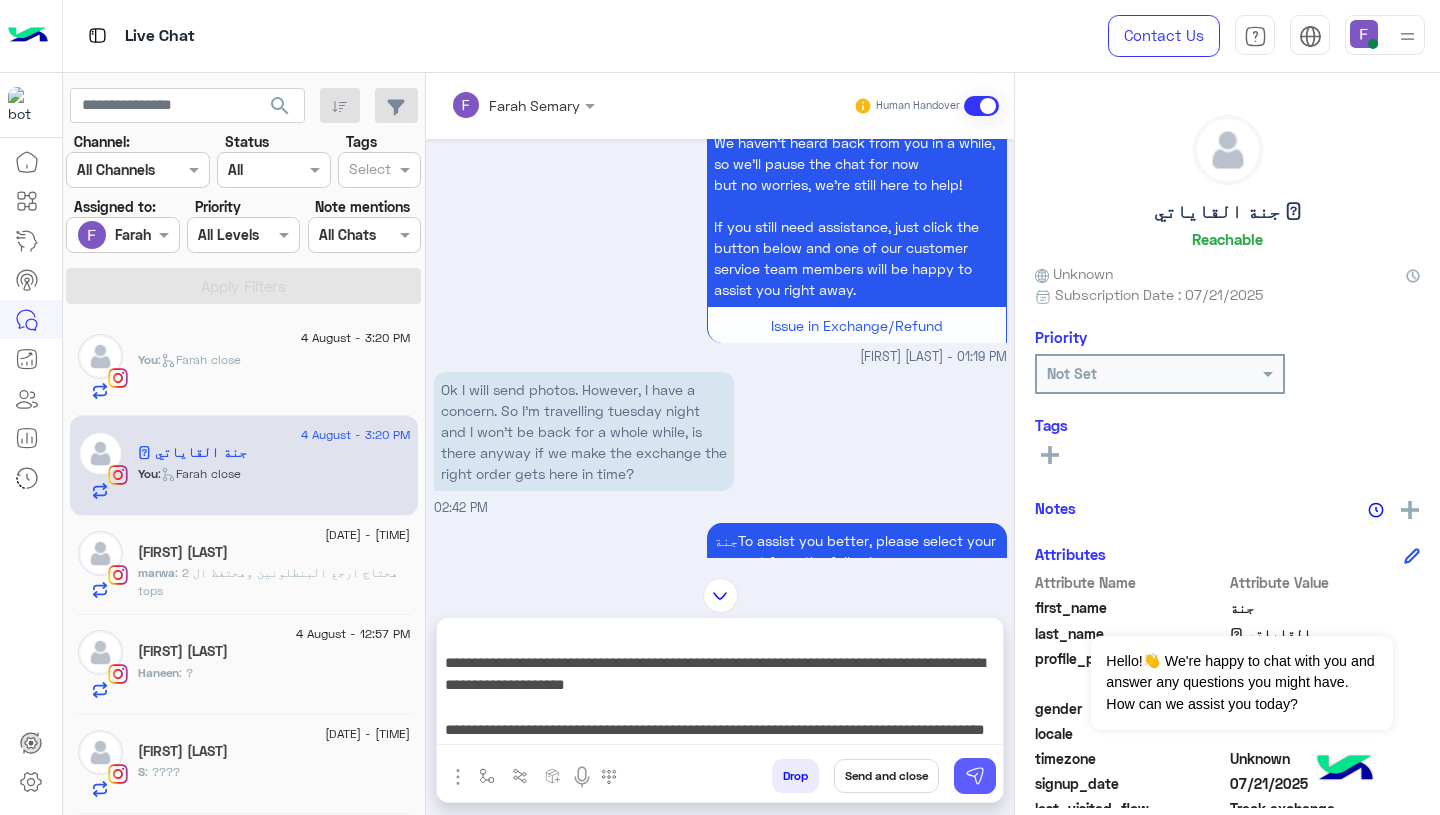 click at bounding box center [975, 776] 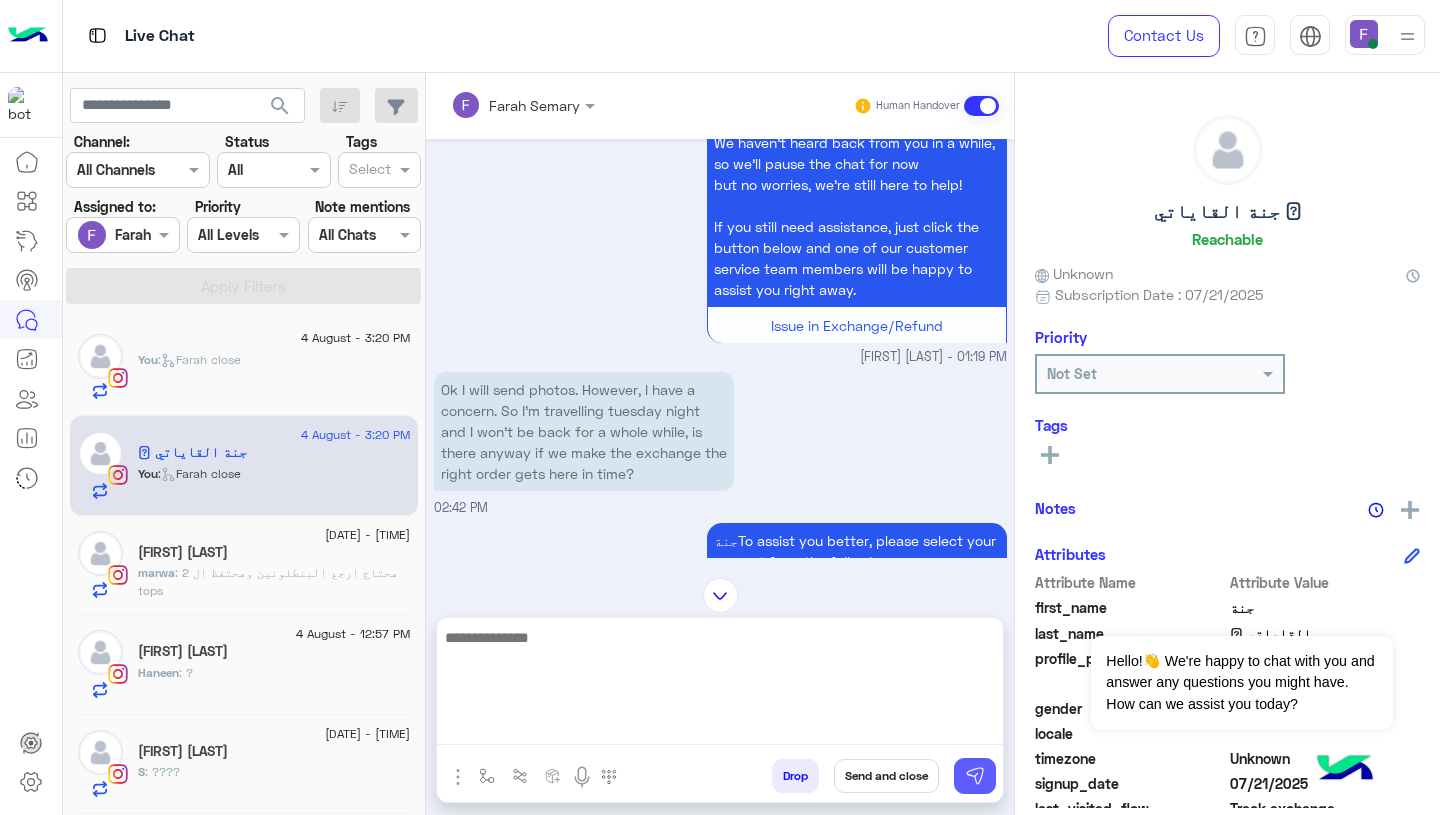 scroll, scrollTop: 0, scrollLeft: 0, axis: both 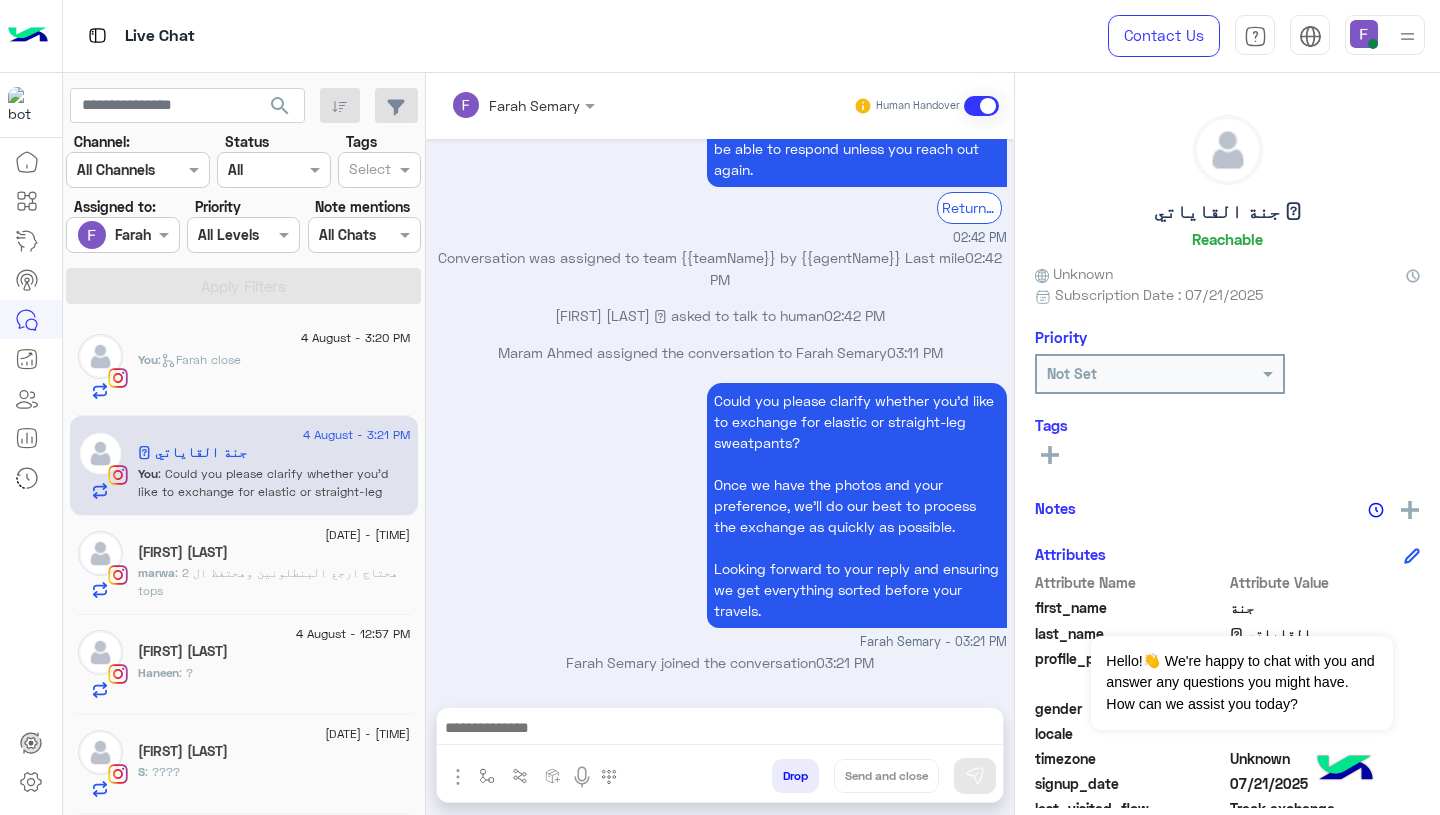 click on "Could you please clarify whether you'd like to exchange for elastic or straight-leg sweatpants?  Once we have the photos and your preference, we’ll do our best to process the exchange as quickly as possible. Looking forward to your reply and ensuring we get everything sorted before your travels.  Farah Semary -  03:21 PM" at bounding box center (720, 515) 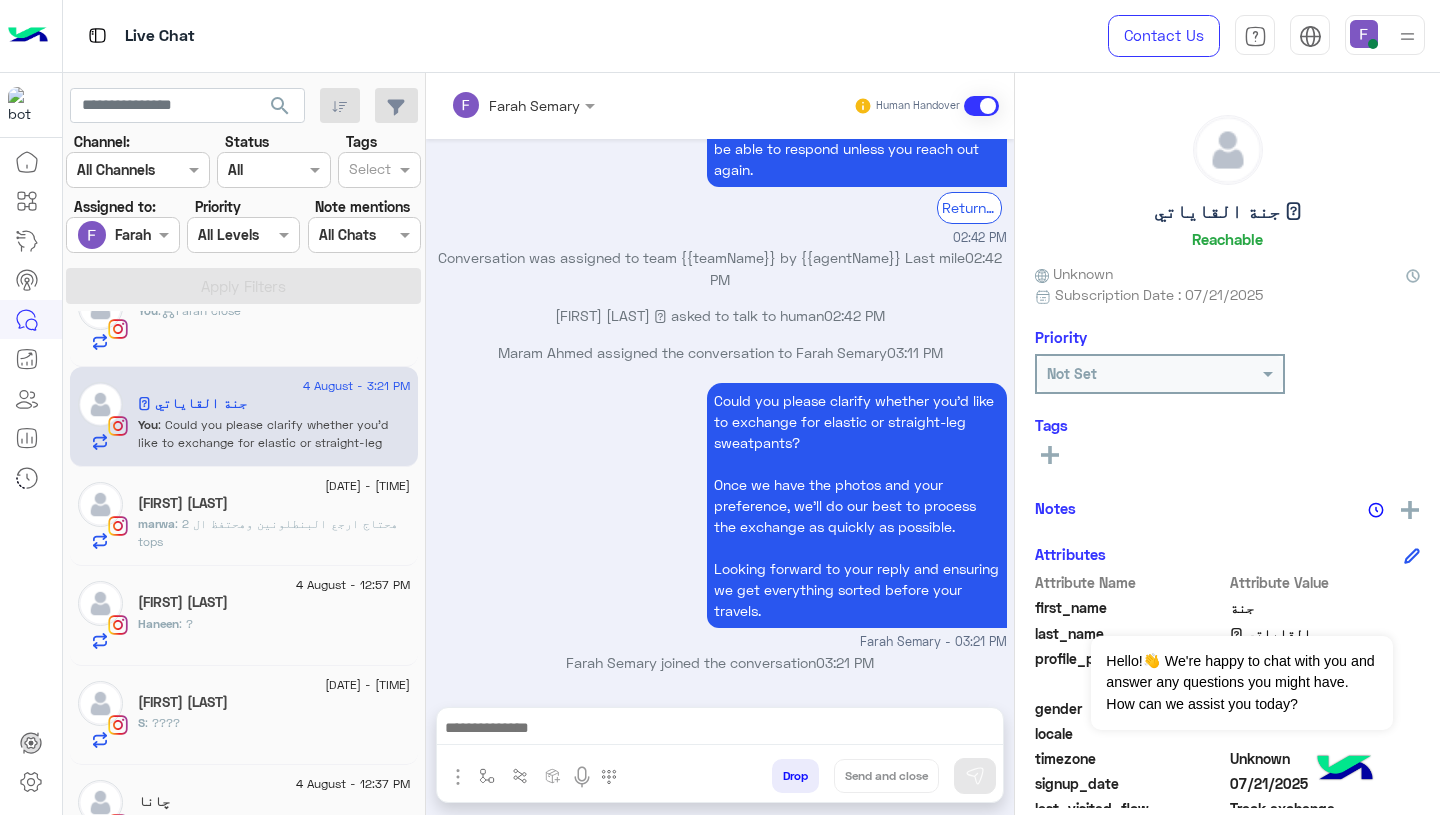 scroll, scrollTop: 0, scrollLeft: 0, axis: both 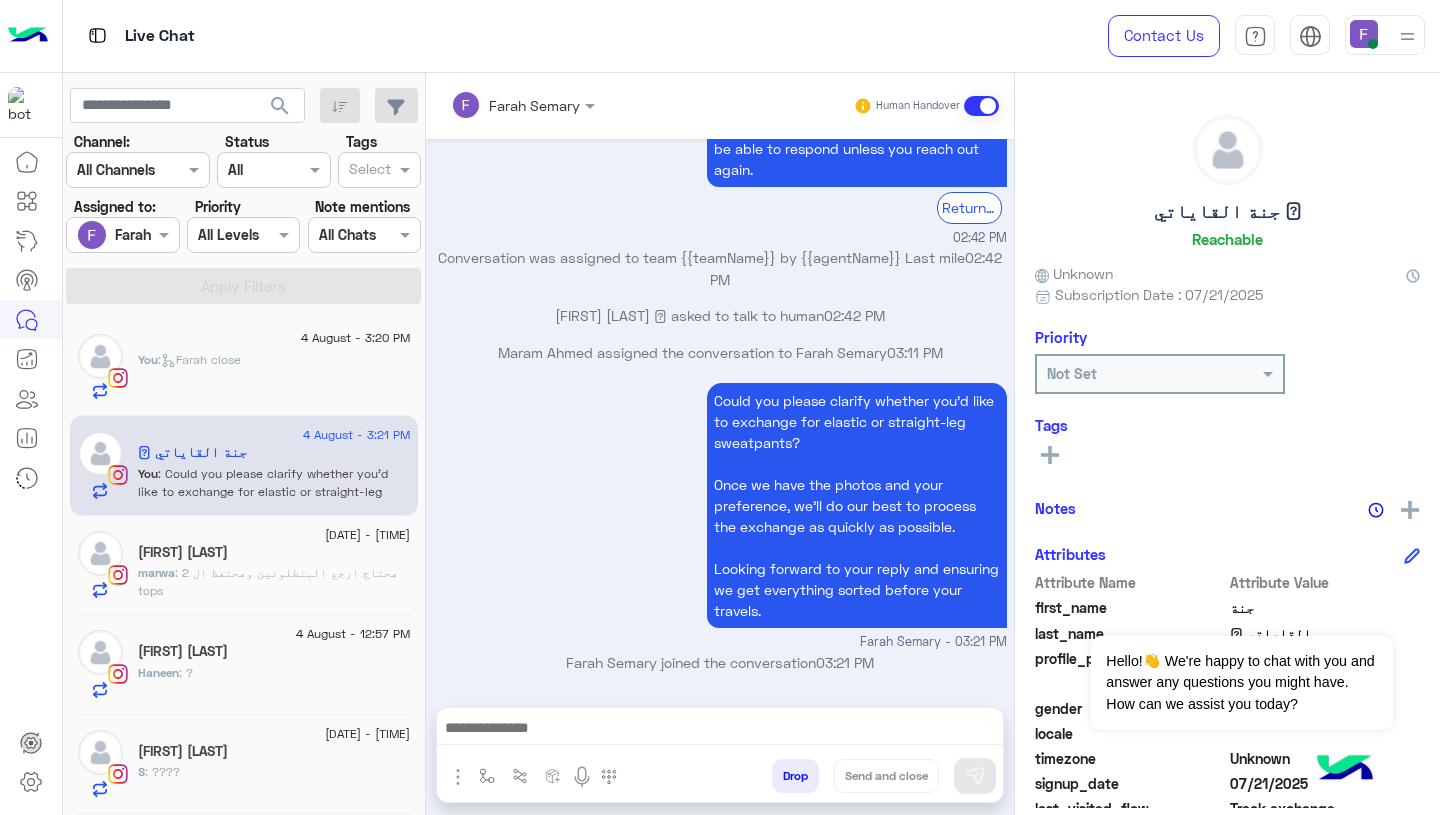 click on "You  :   Farah close" 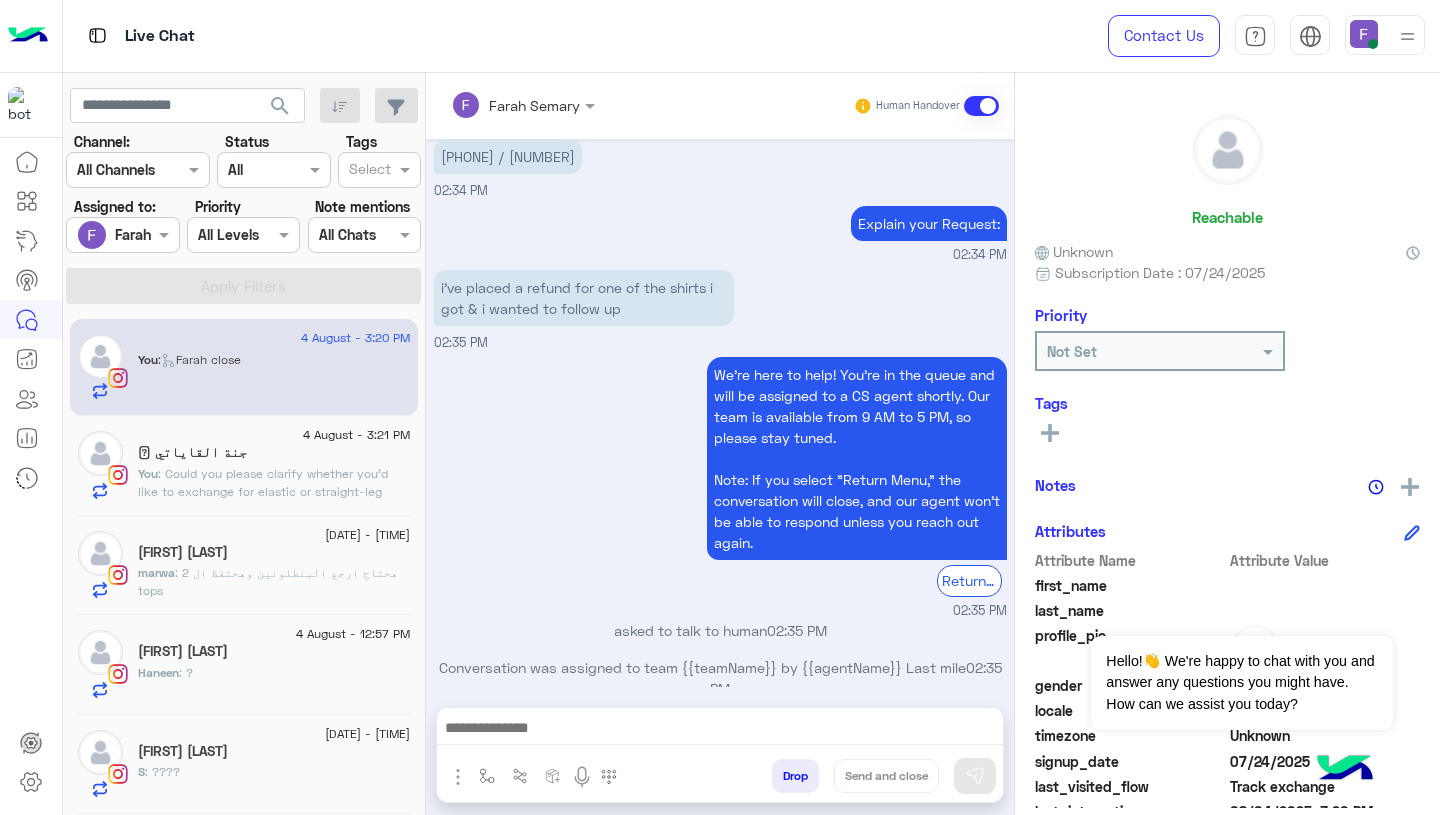 scroll, scrollTop: 1720, scrollLeft: 0, axis: vertical 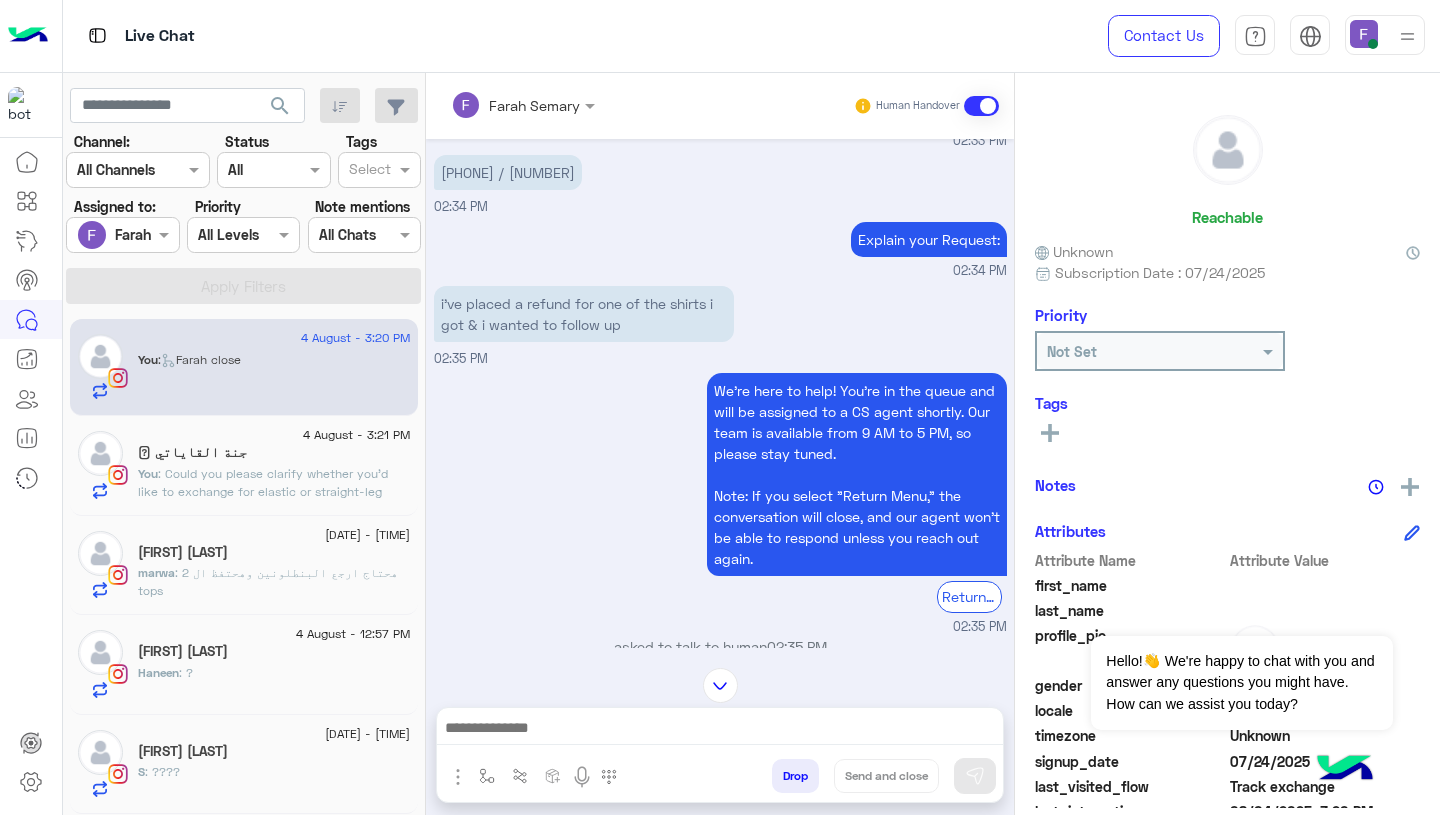 click on "[PHONE]/ [NUMBER]" at bounding box center [508, 172] 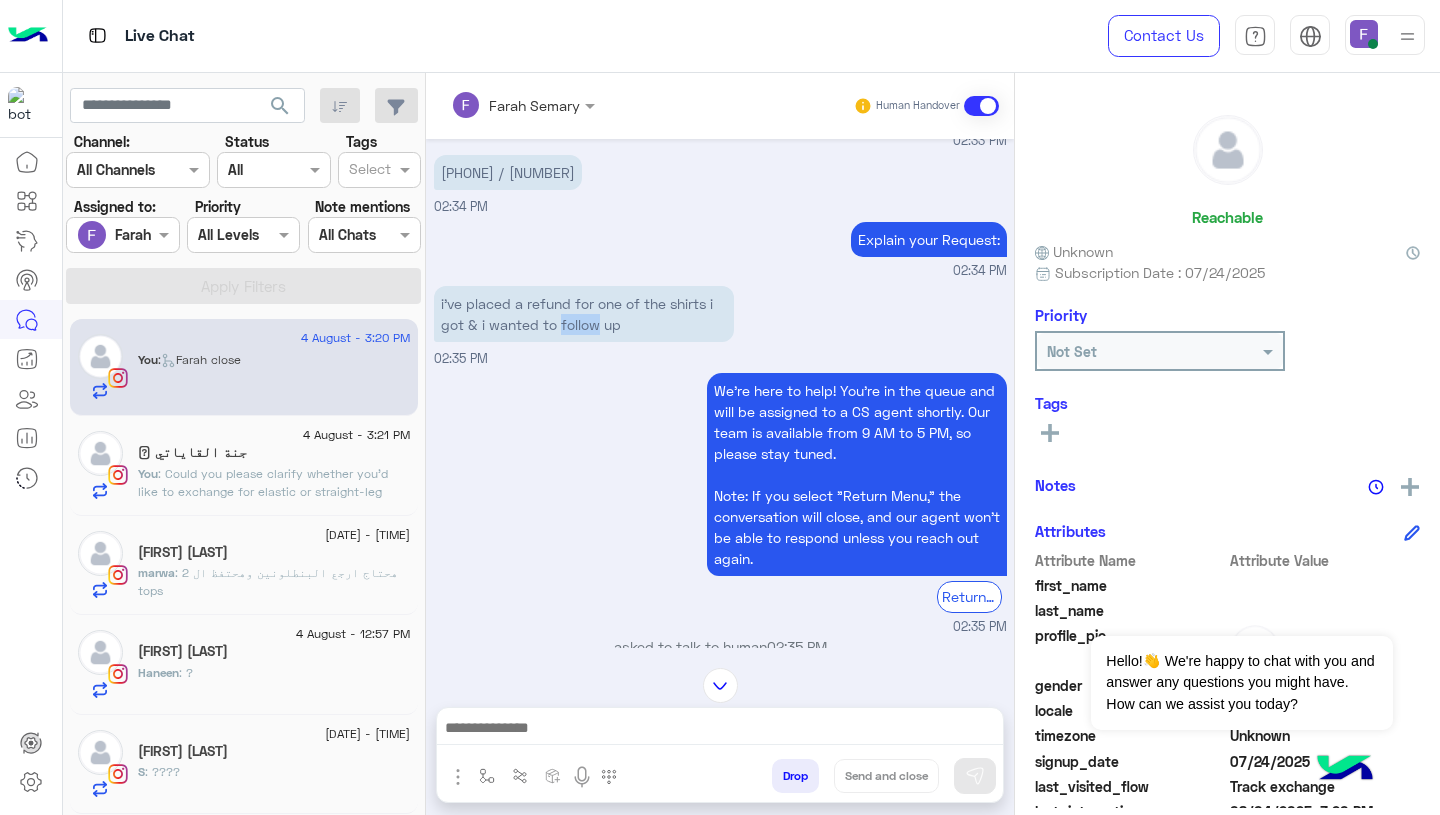 click on "i’ve placed a refund for one of the shirts i got & i wanted to follow up" at bounding box center (584, 314) 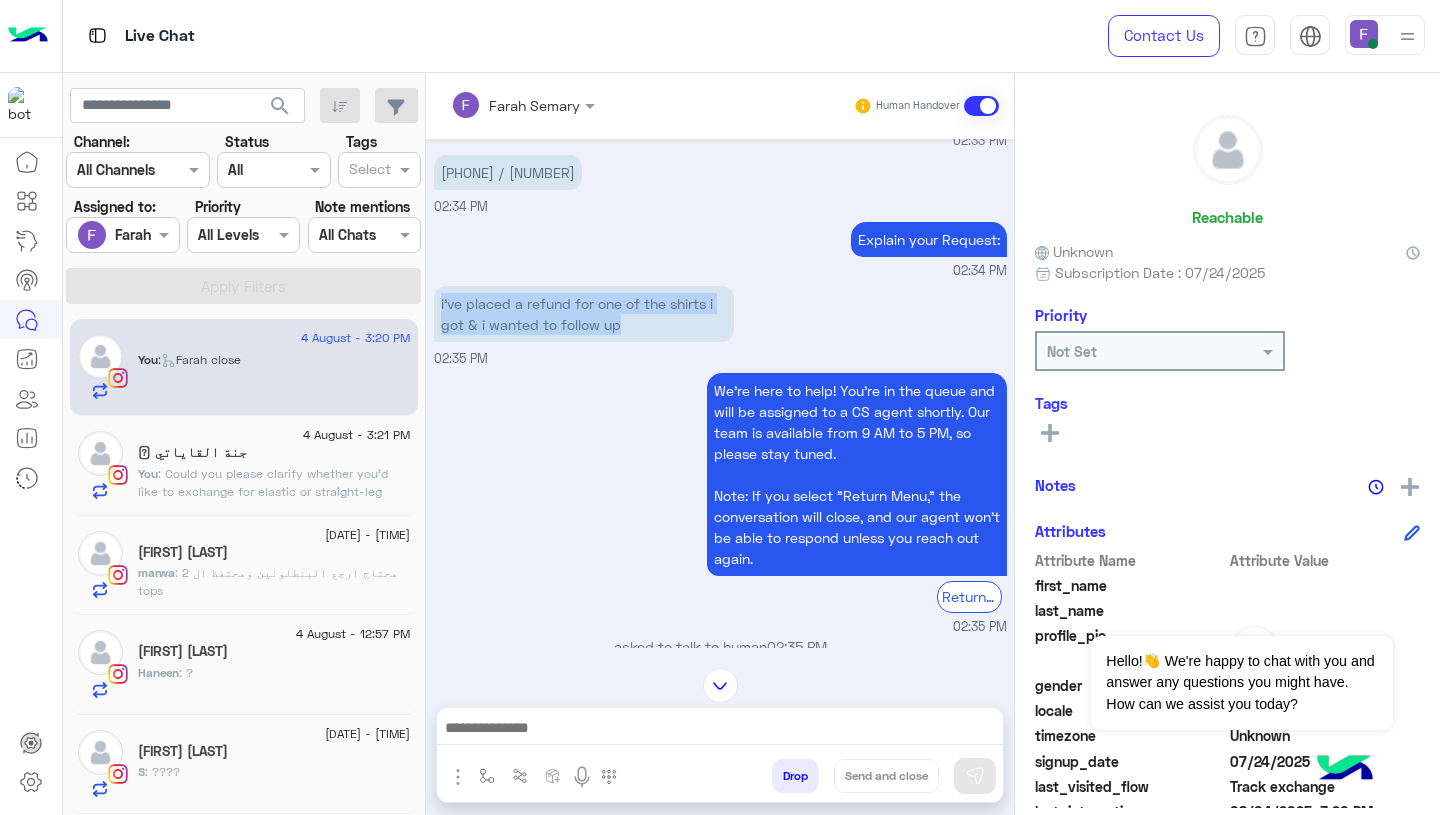 click on "i’ve placed a refund for one of the shirts i got & i wanted to follow up" at bounding box center (584, 314) 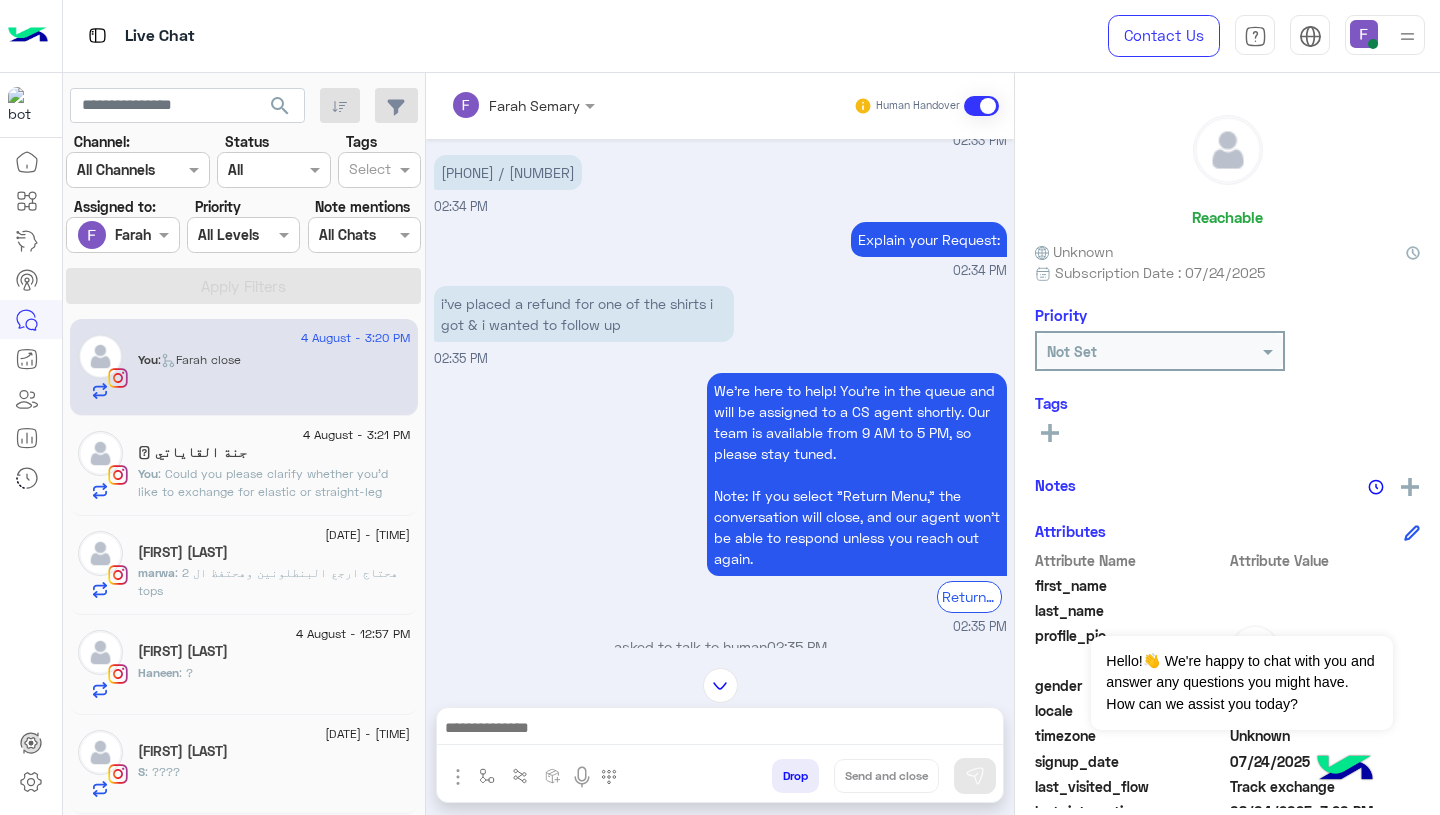 click at bounding box center (720, 730) 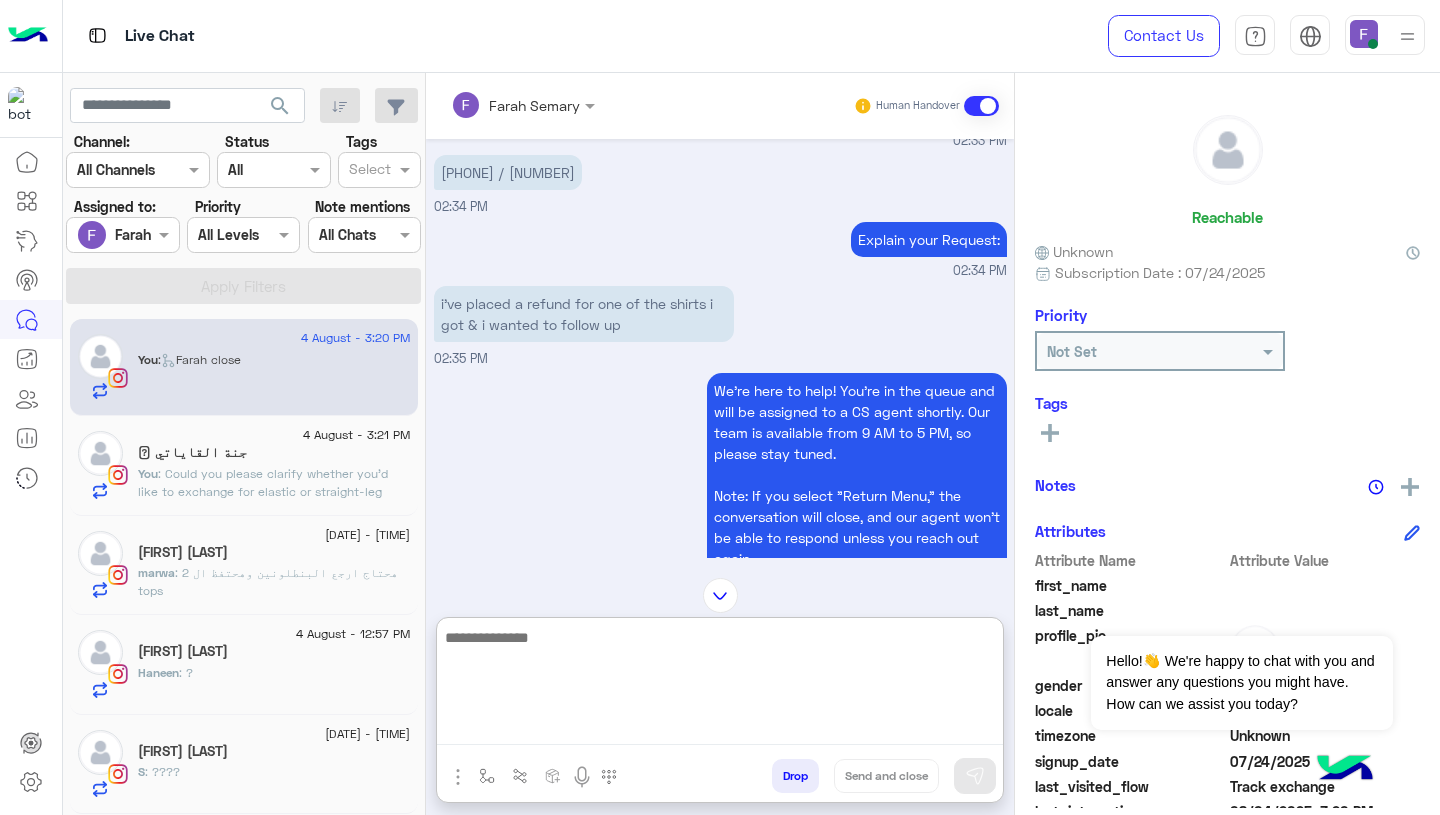 paste on "**********" 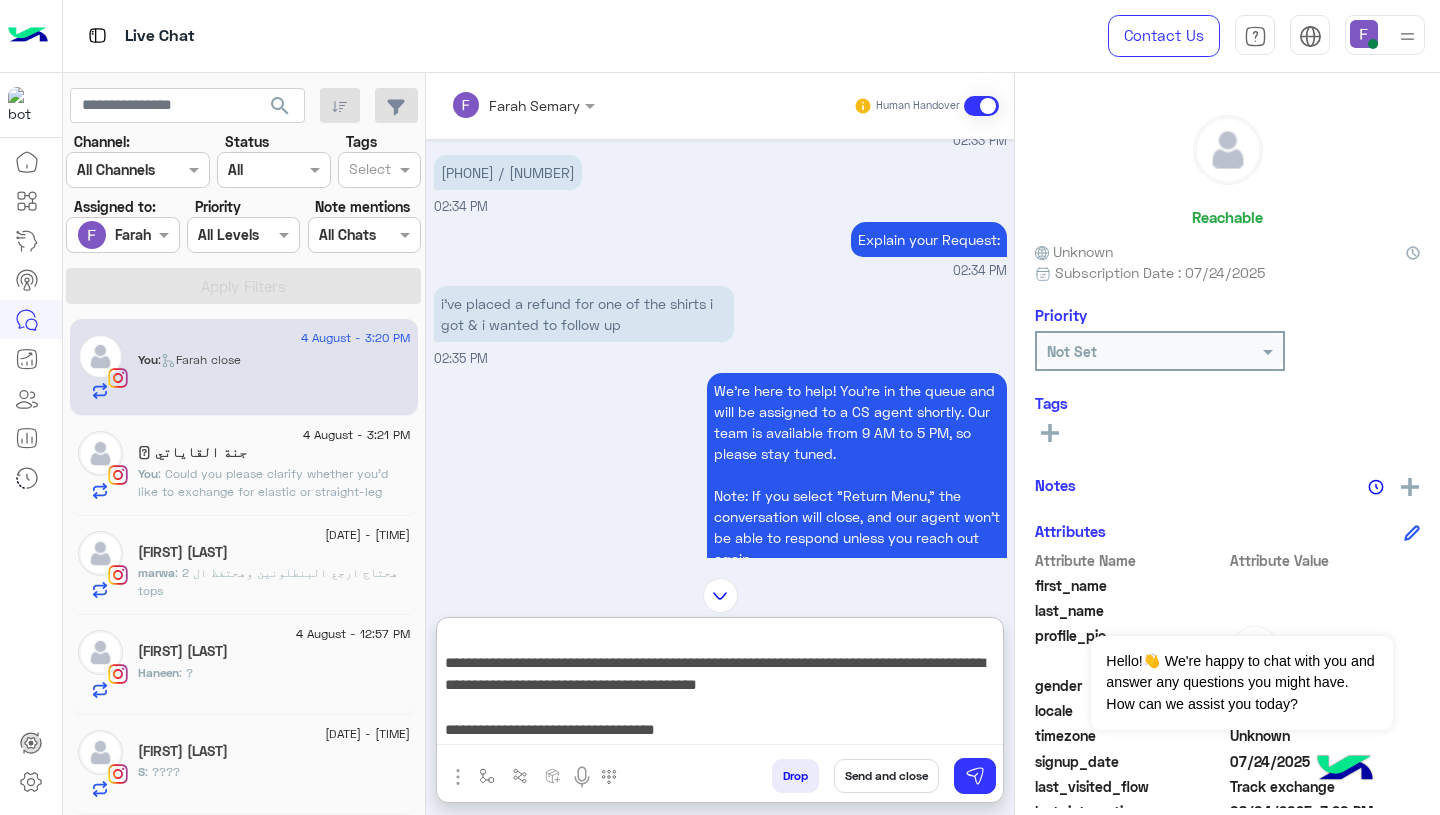 scroll, scrollTop: 0, scrollLeft: 0, axis: both 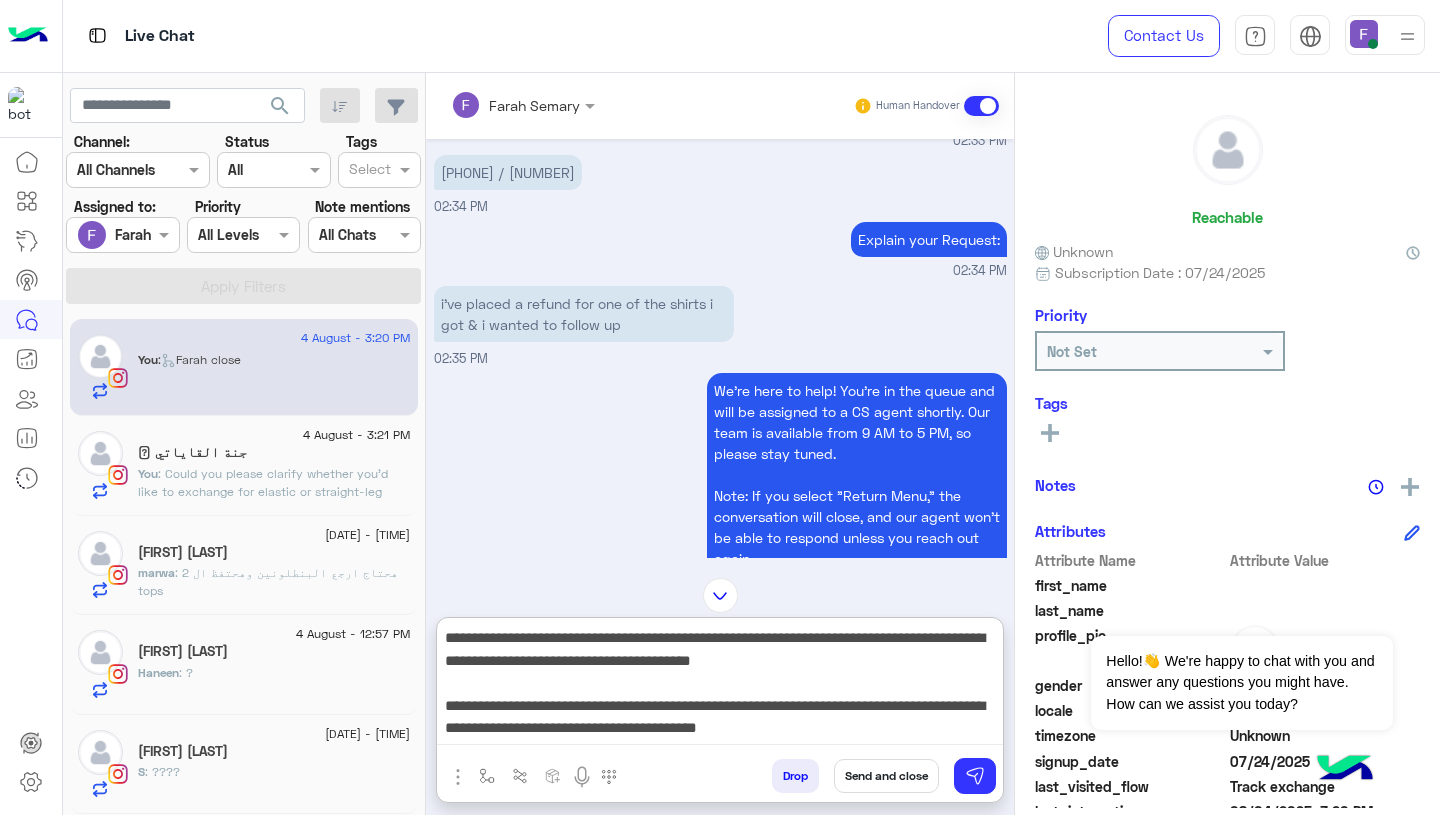 click on "**********" at bounding box center (720, 685) 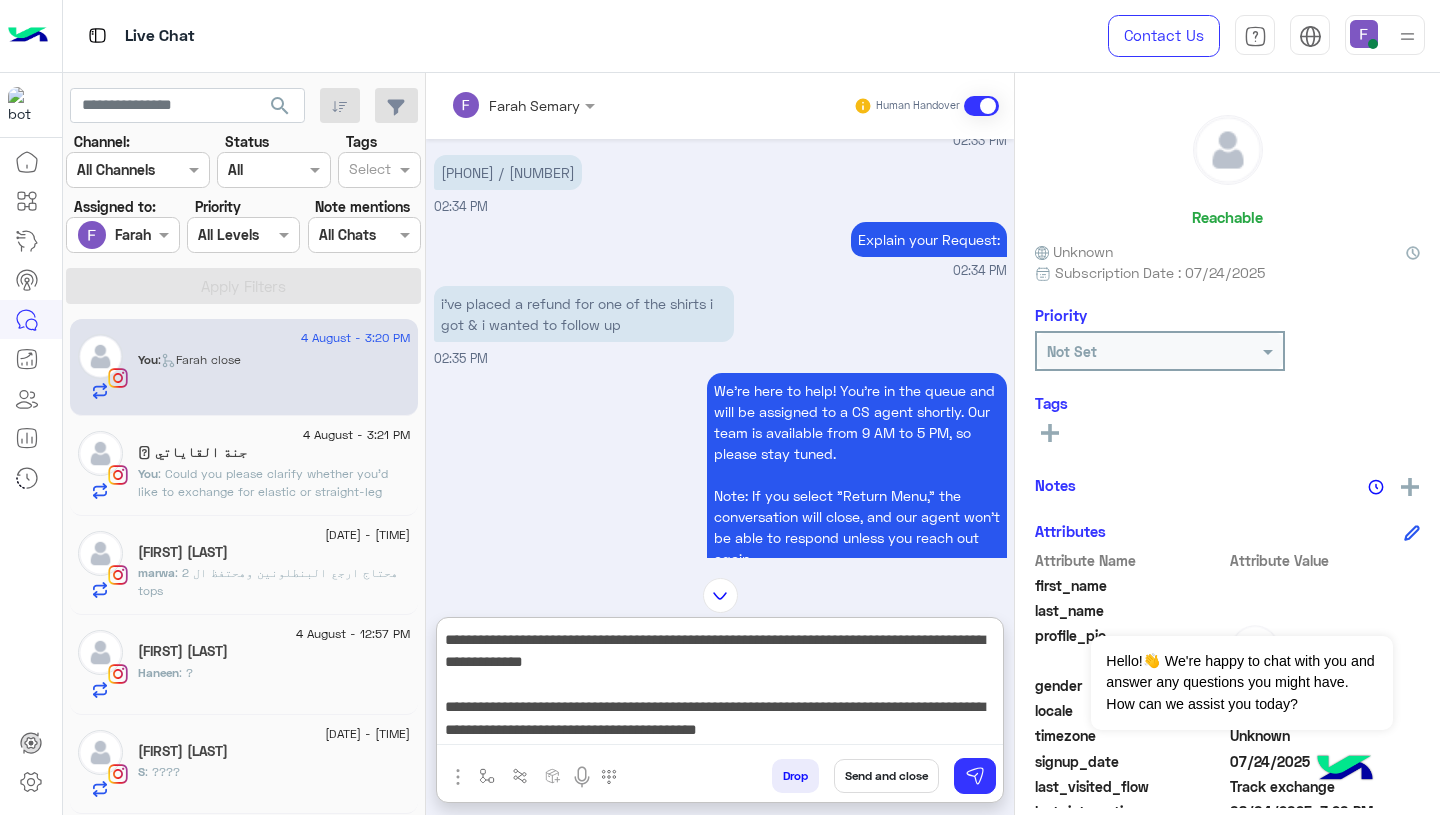 scroll, scrollTop: 33, scrollLeft: 0, axis: vertical 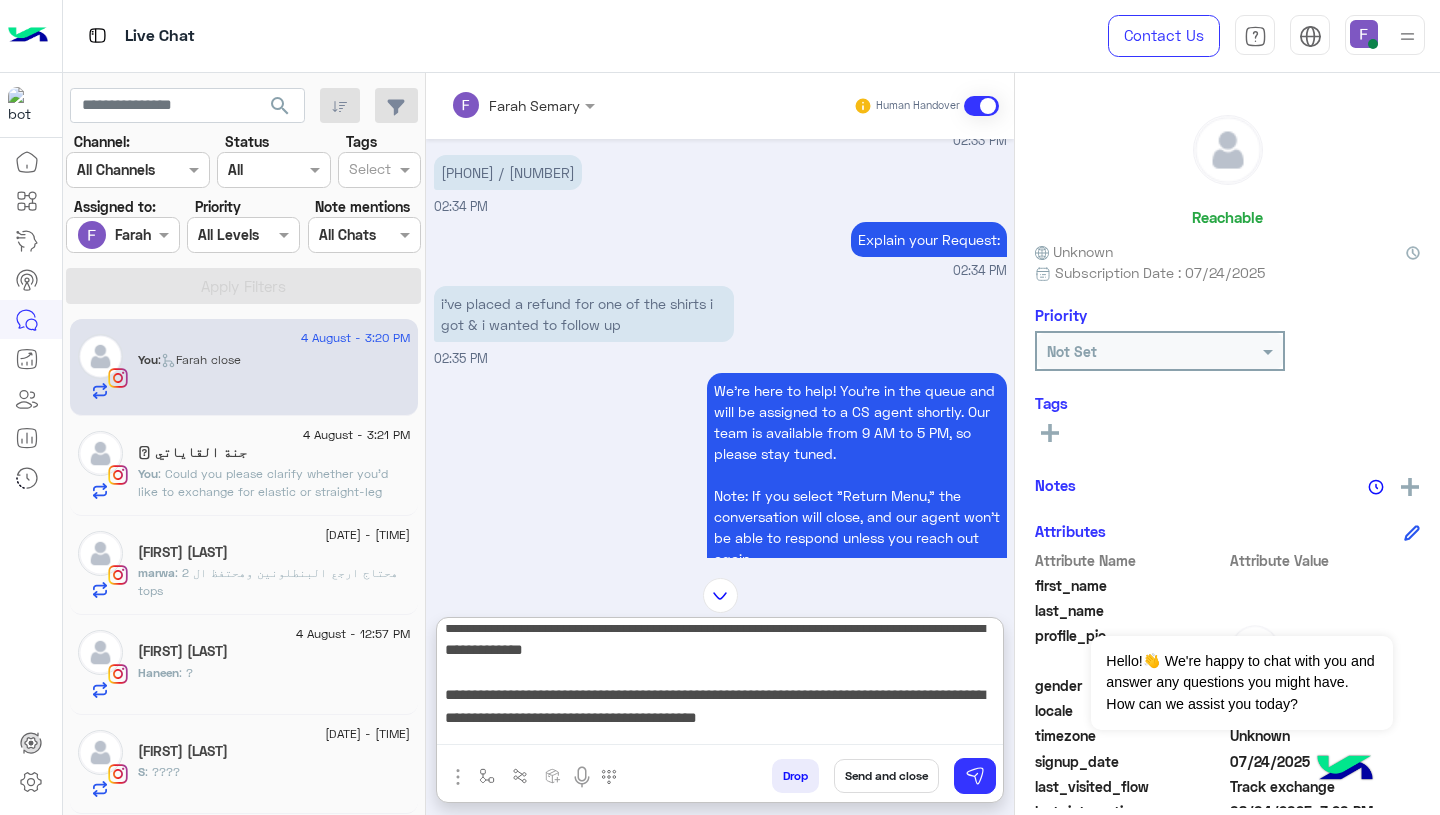 click on "**********" at bounding box center (720, 685) 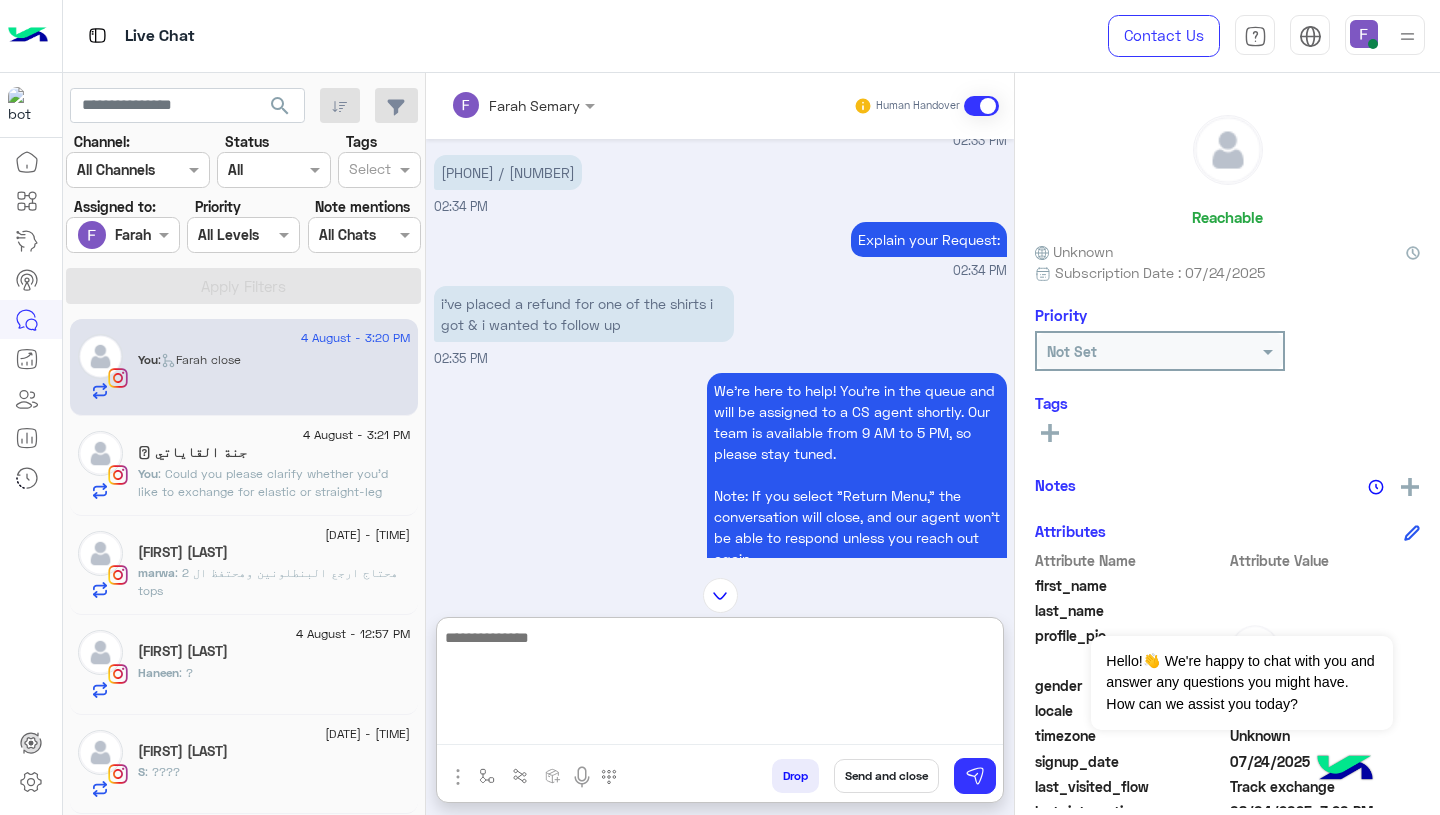 scroll, scrollTop: 0, scrollLeft: 0, axis: both 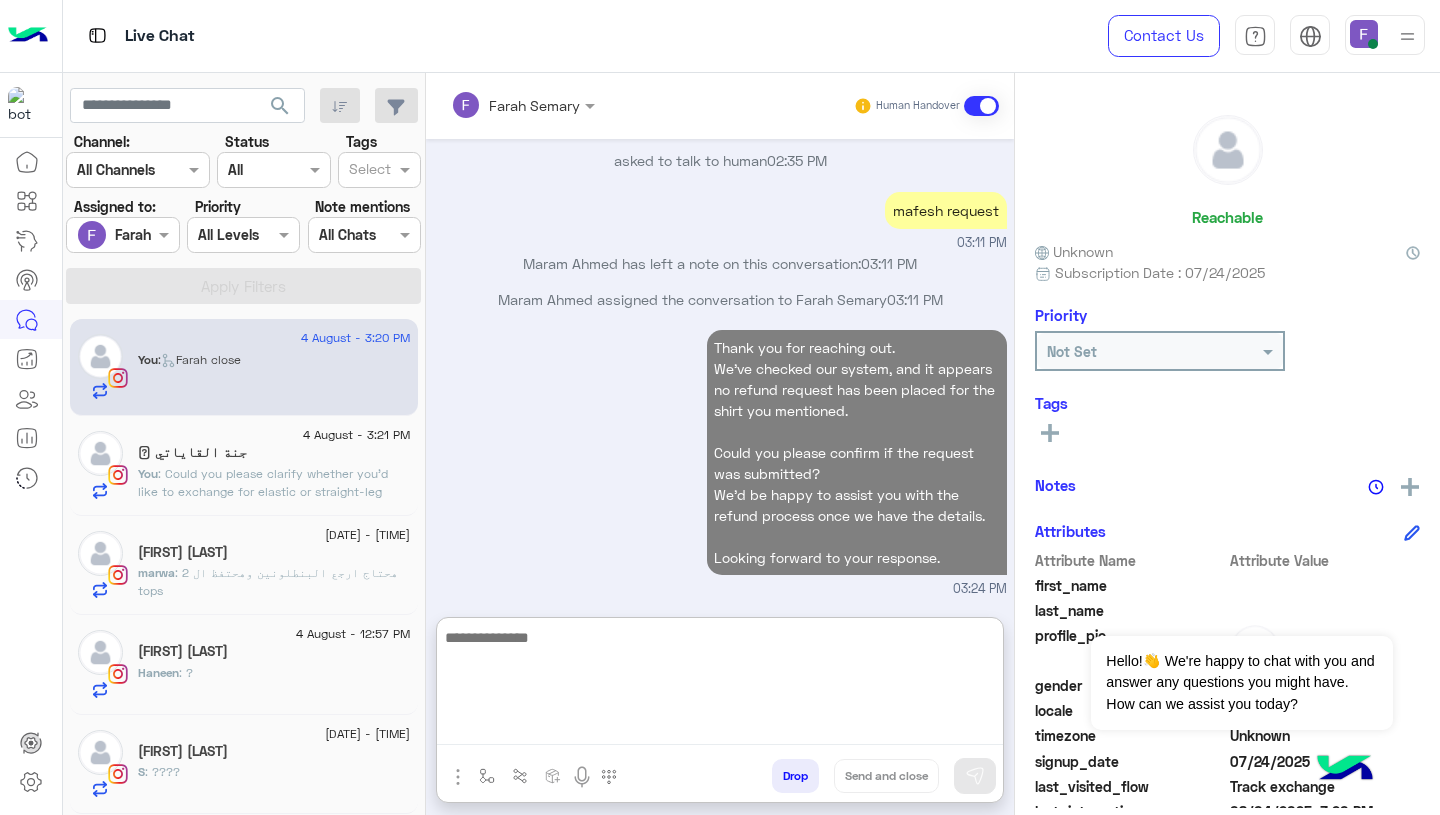 click on "Thank you for reaching out.  We’ve checked our system, and it appears no refund request has been placed for the shirt you mentioned. Could you please confirm if the request was submitted?  We’d be happy to assist you with the refund process once we have the details. Looking forward to your response.   03:24 PM" at bounding box center [720, 462] 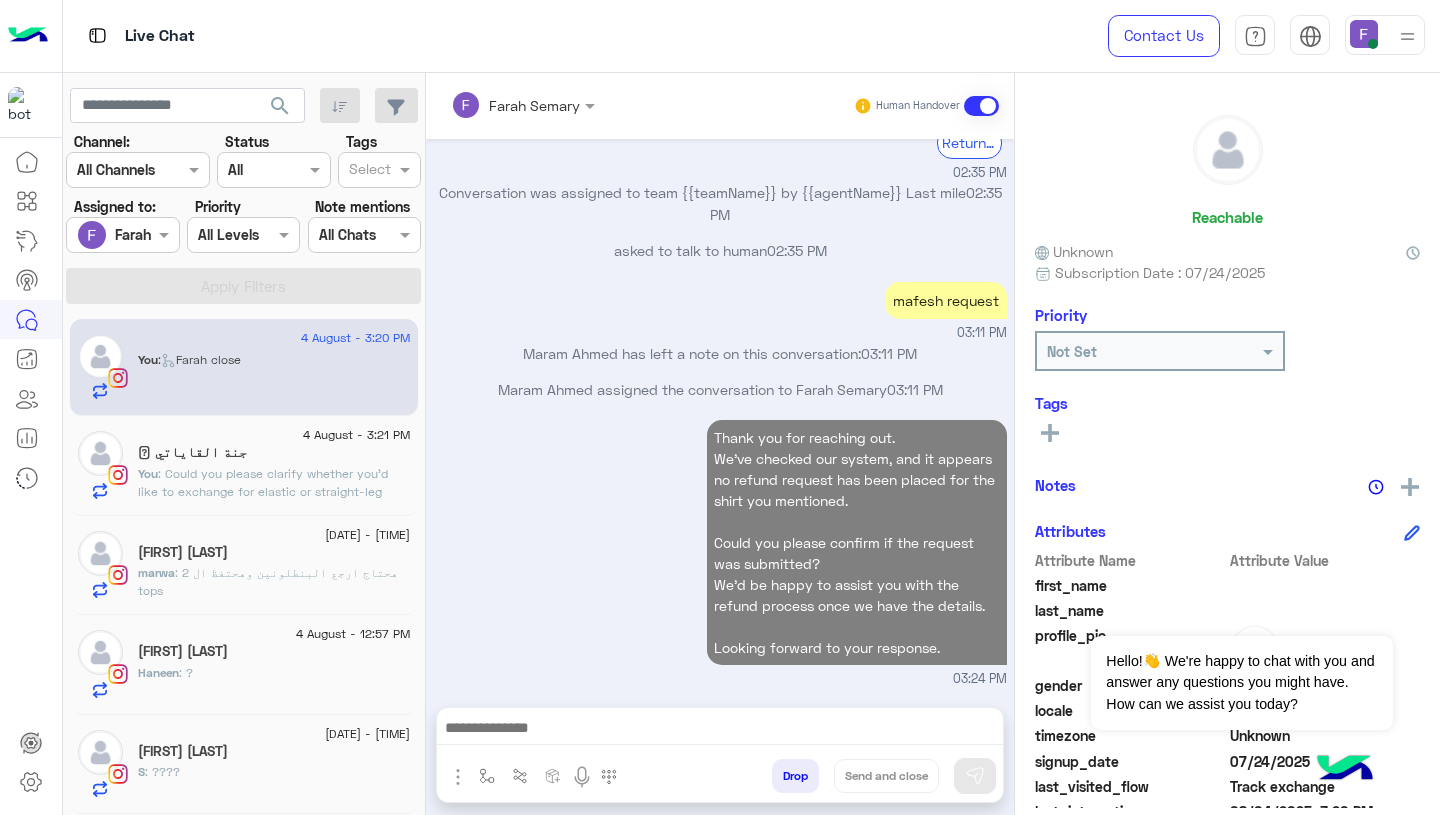 scroll, scrollTop: 2211, scrollLeft: 0, axis: vertical 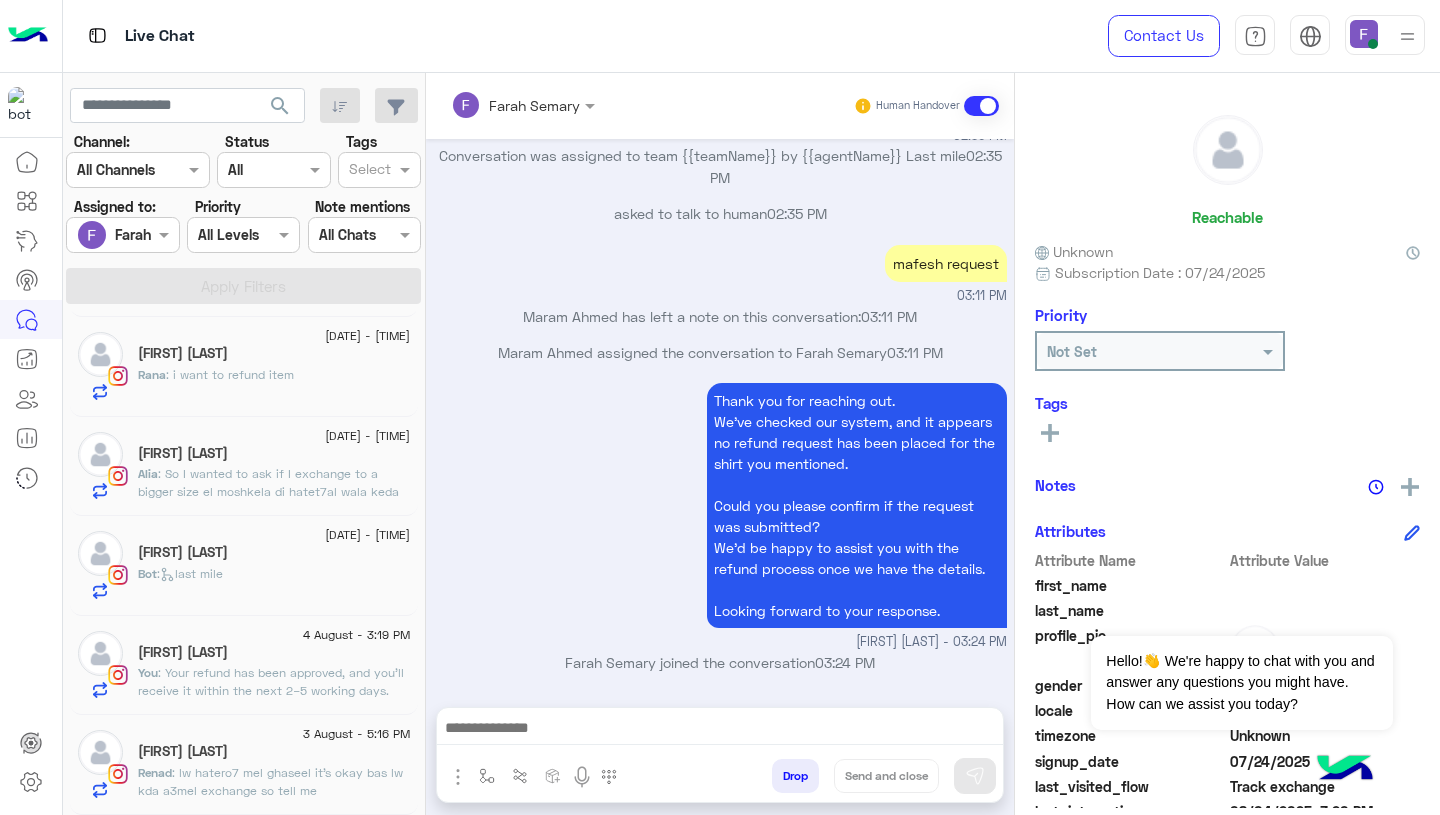click on ": Your refund has been approved, and you’ll receive it within the next 2–5 working days.
Let us know if you need anything else!" 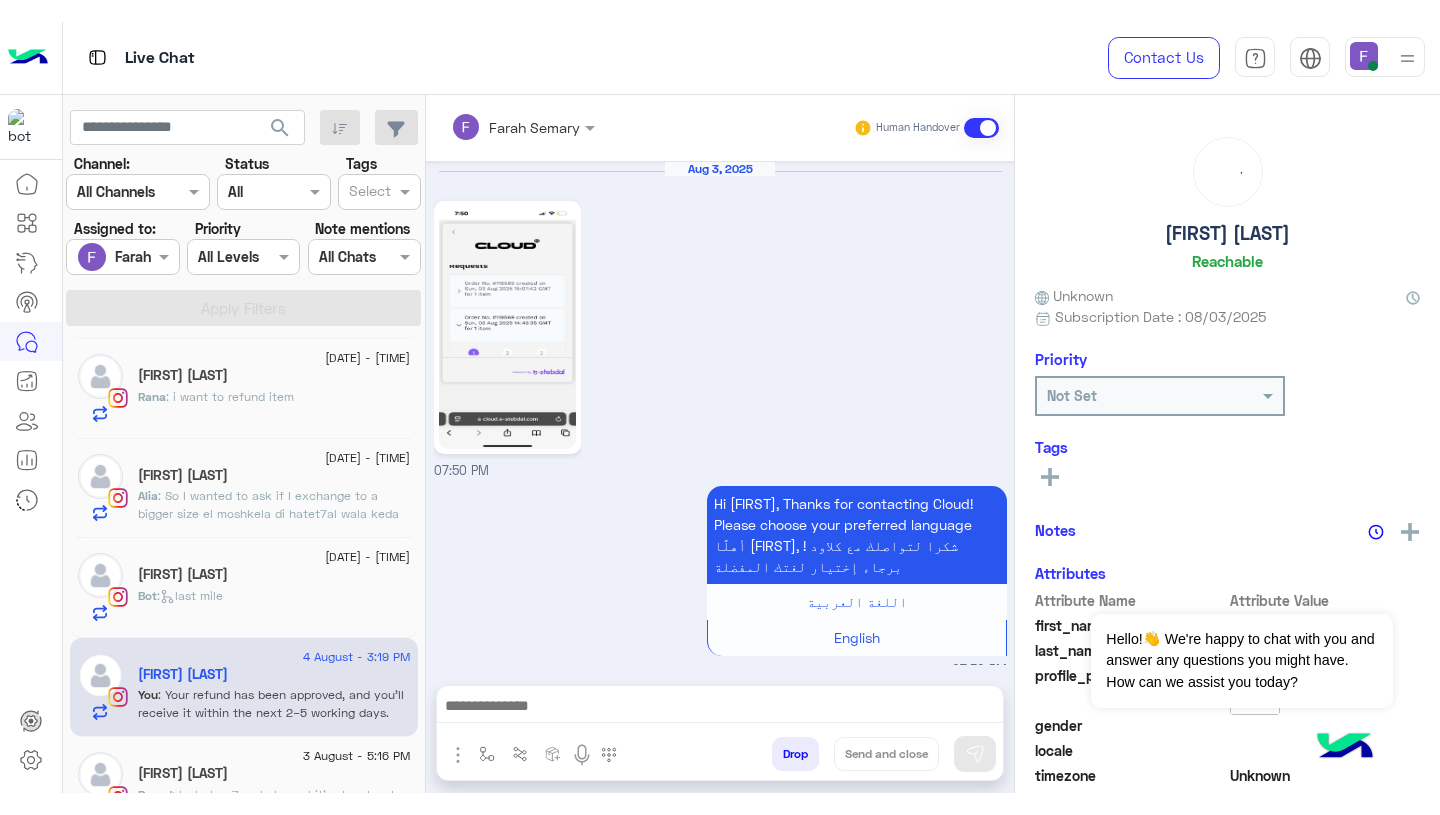 scroll, scrollTop: 1846, scrollLeft: 0, axis: vertical 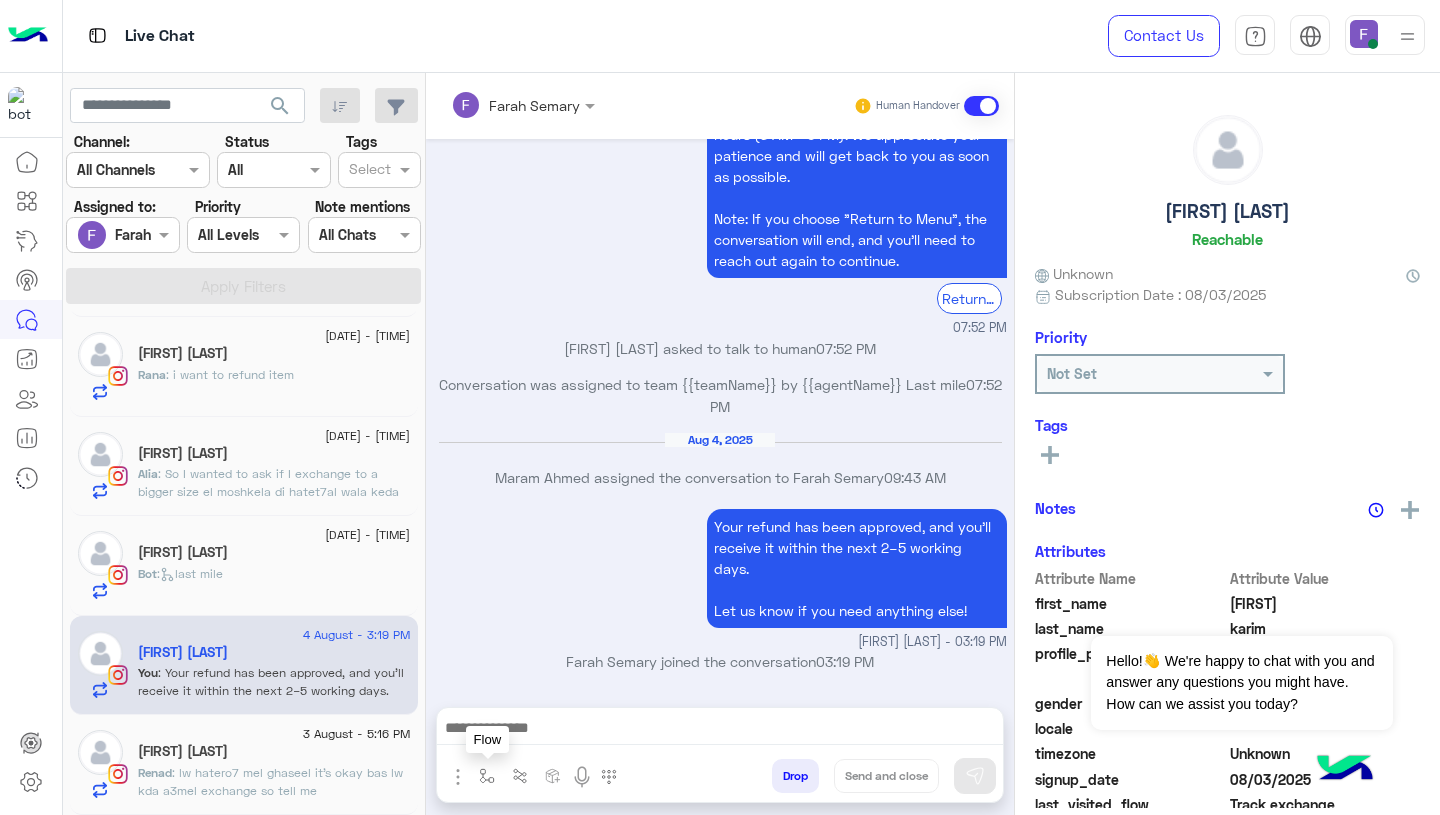click at bounding box center [487, 776] 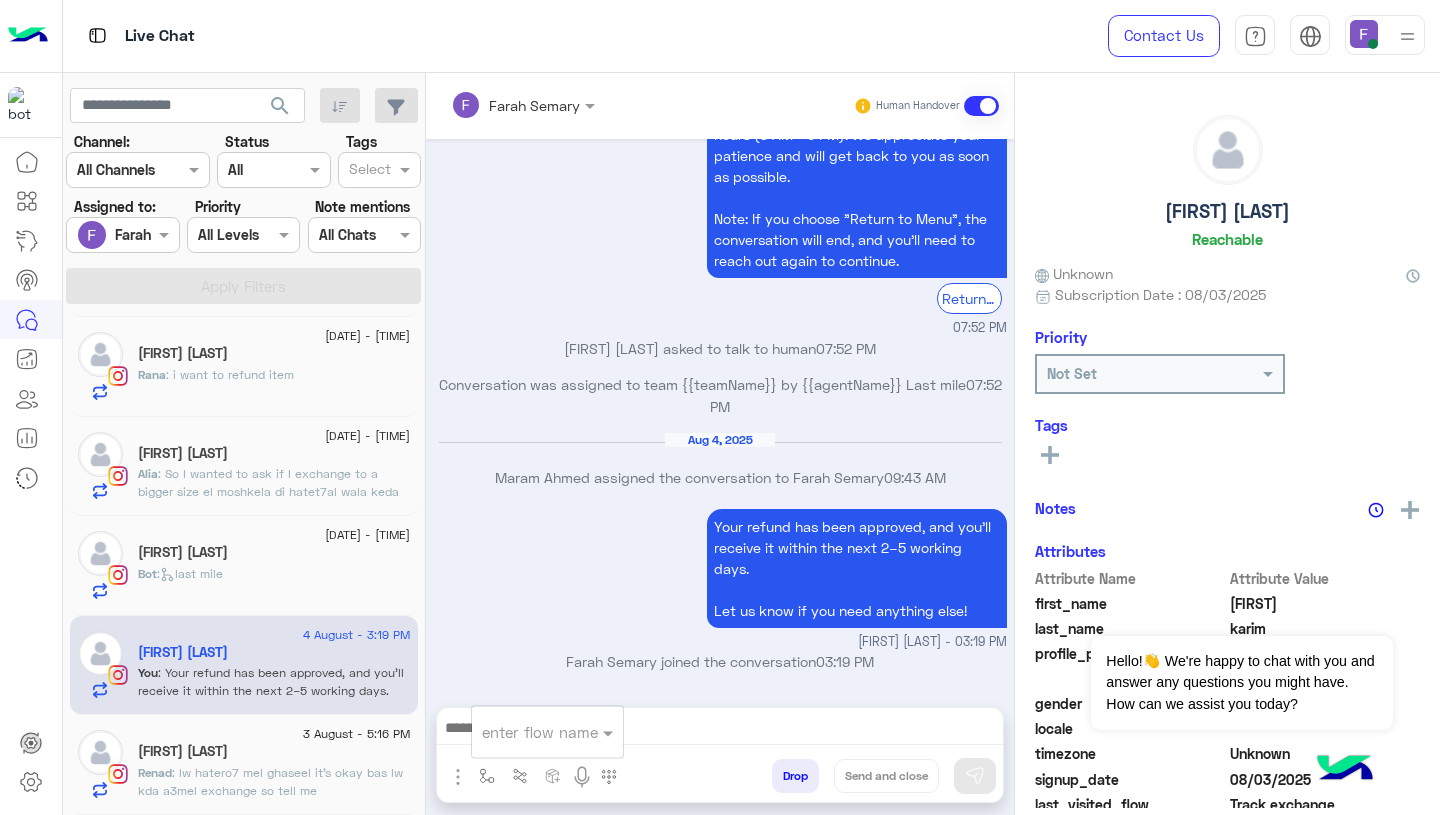 click at bounding box center (523, 732) 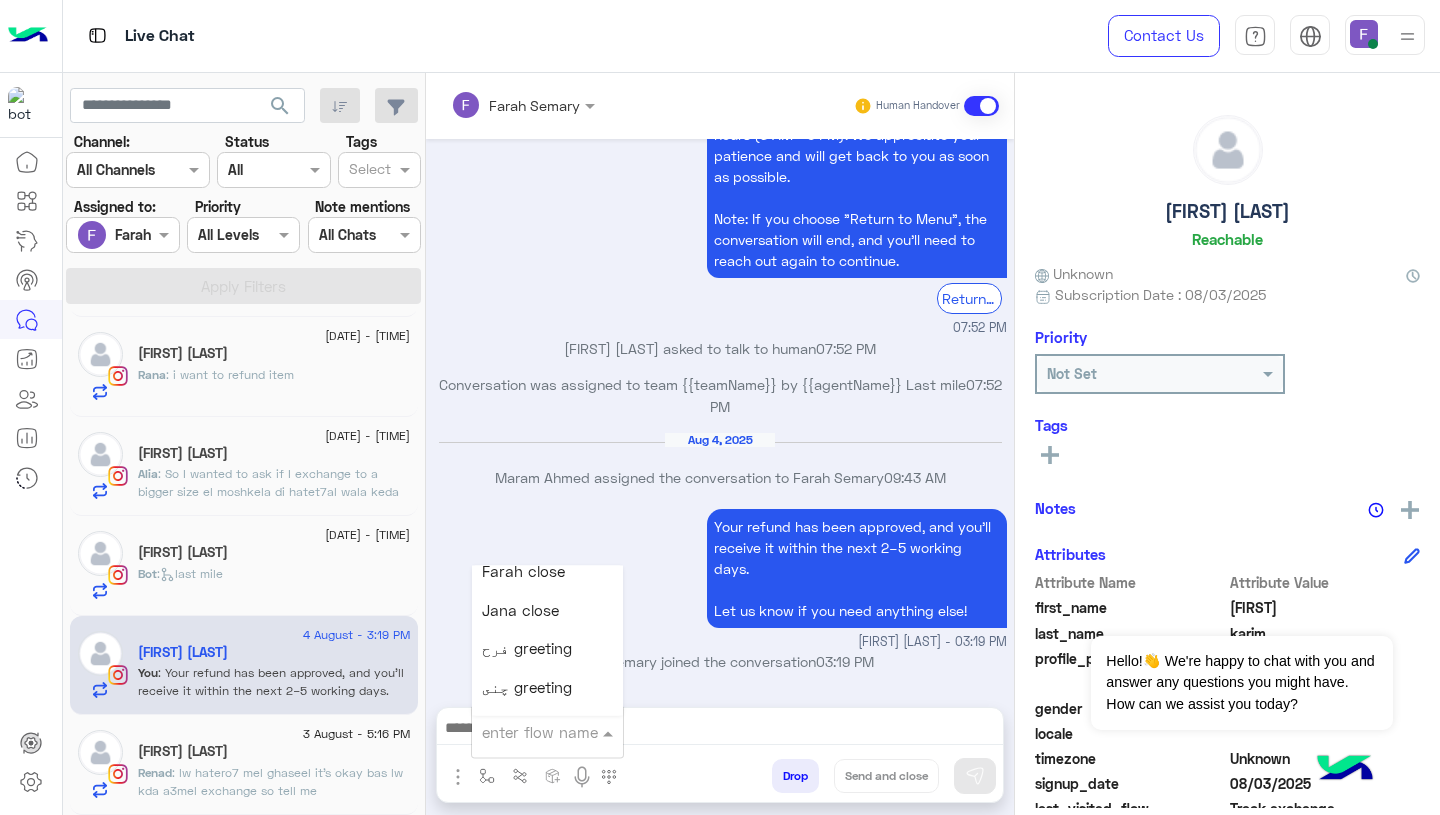 scroll, scrollTop: 2562, scrollLeft: 0, axis: vertical 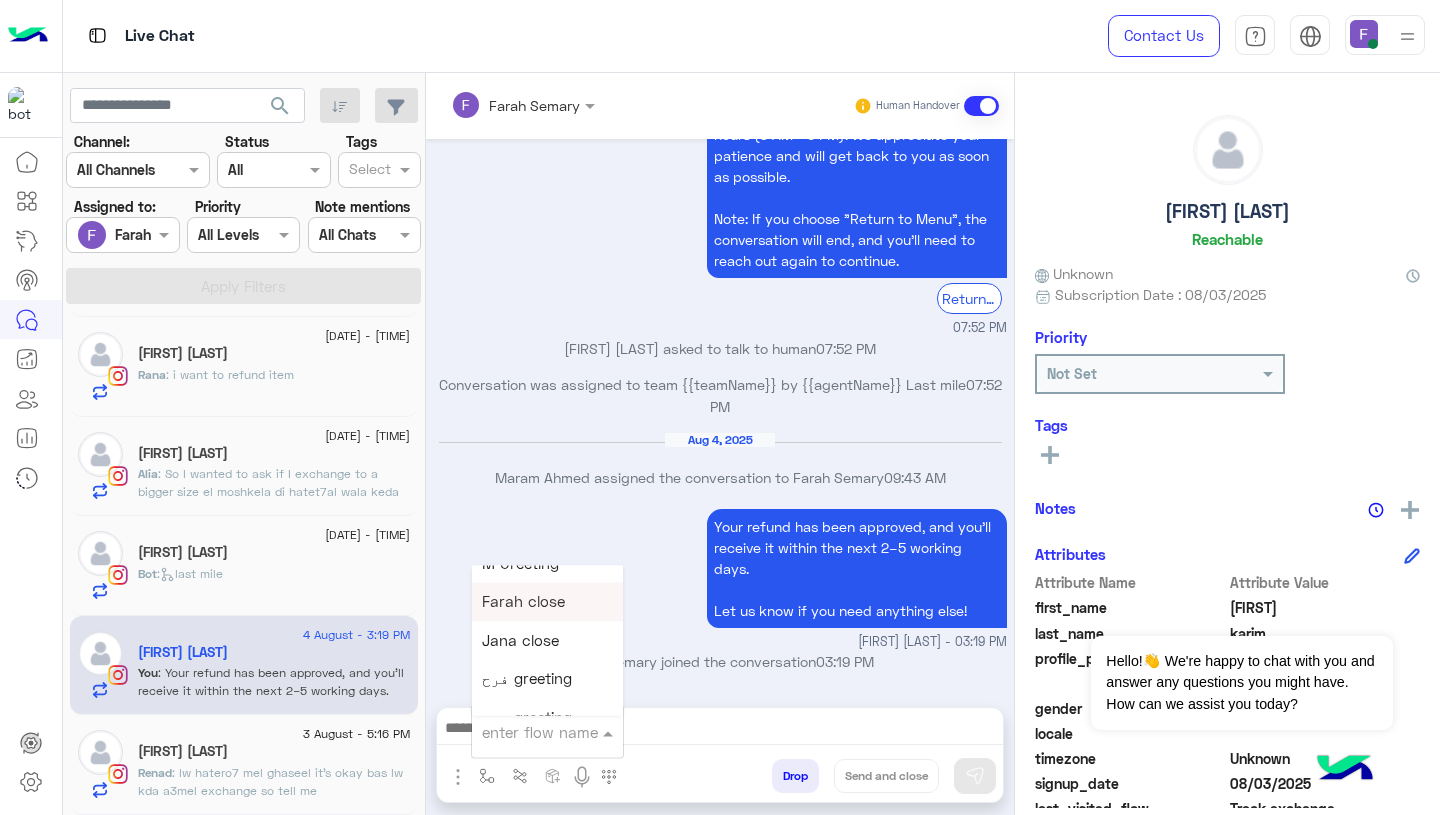 click on "Farah close" at bounding box center [523, 602] 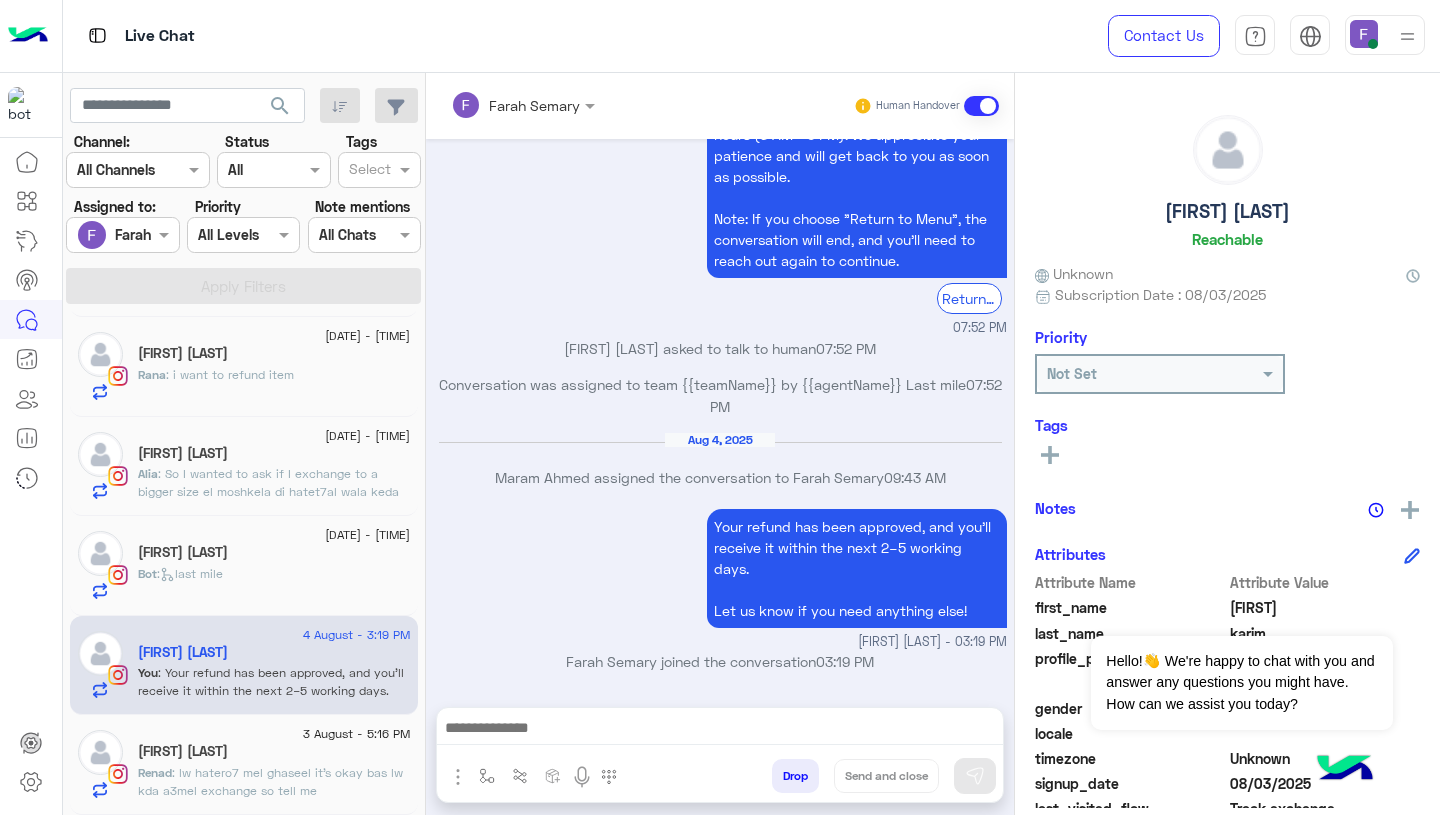 type on "**********" 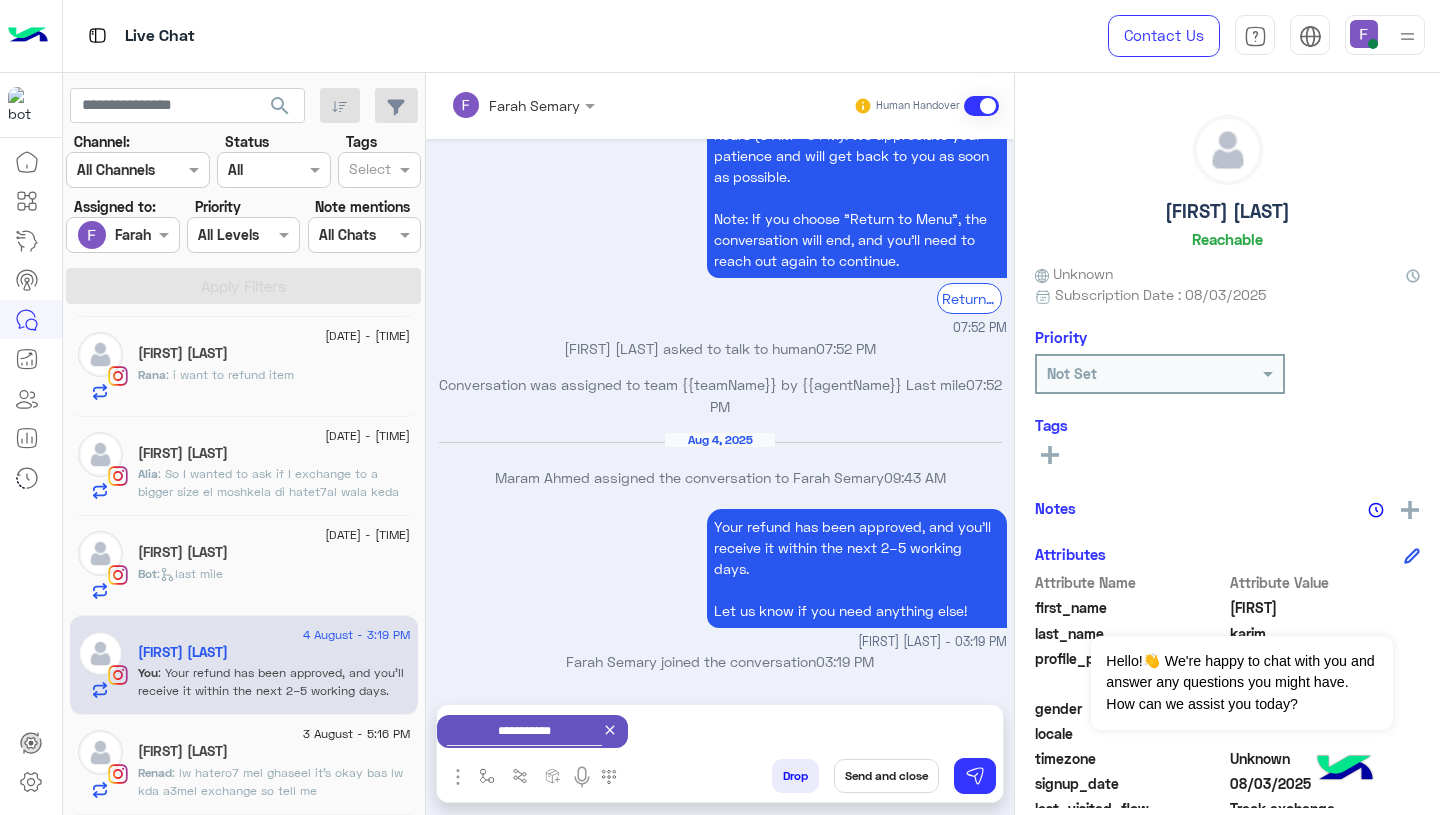 click on "Send and close" at bounding box center [886, 776] 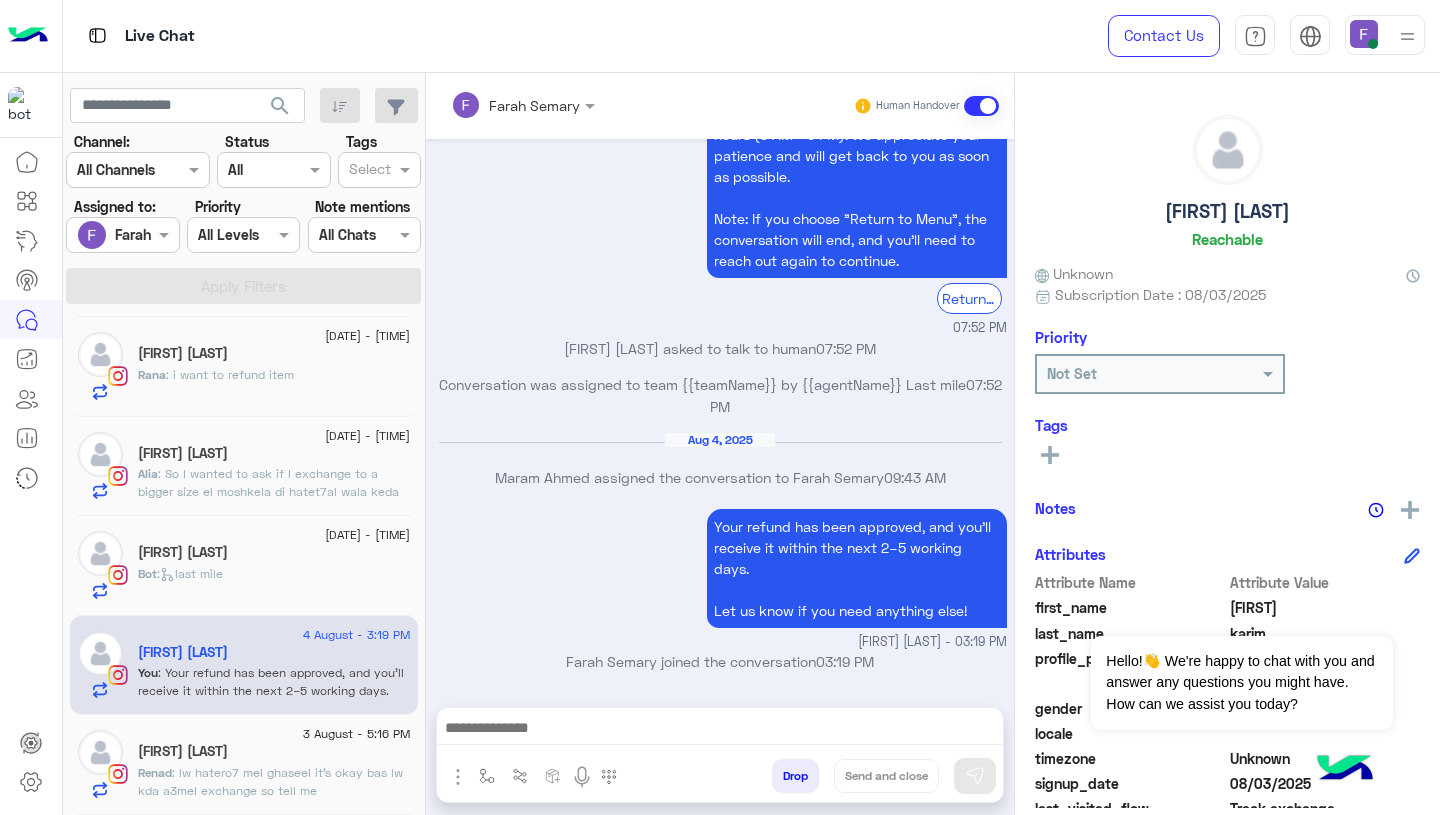 scroll, scrollTop: 1882, scrollLeft: 0, axis: vertical 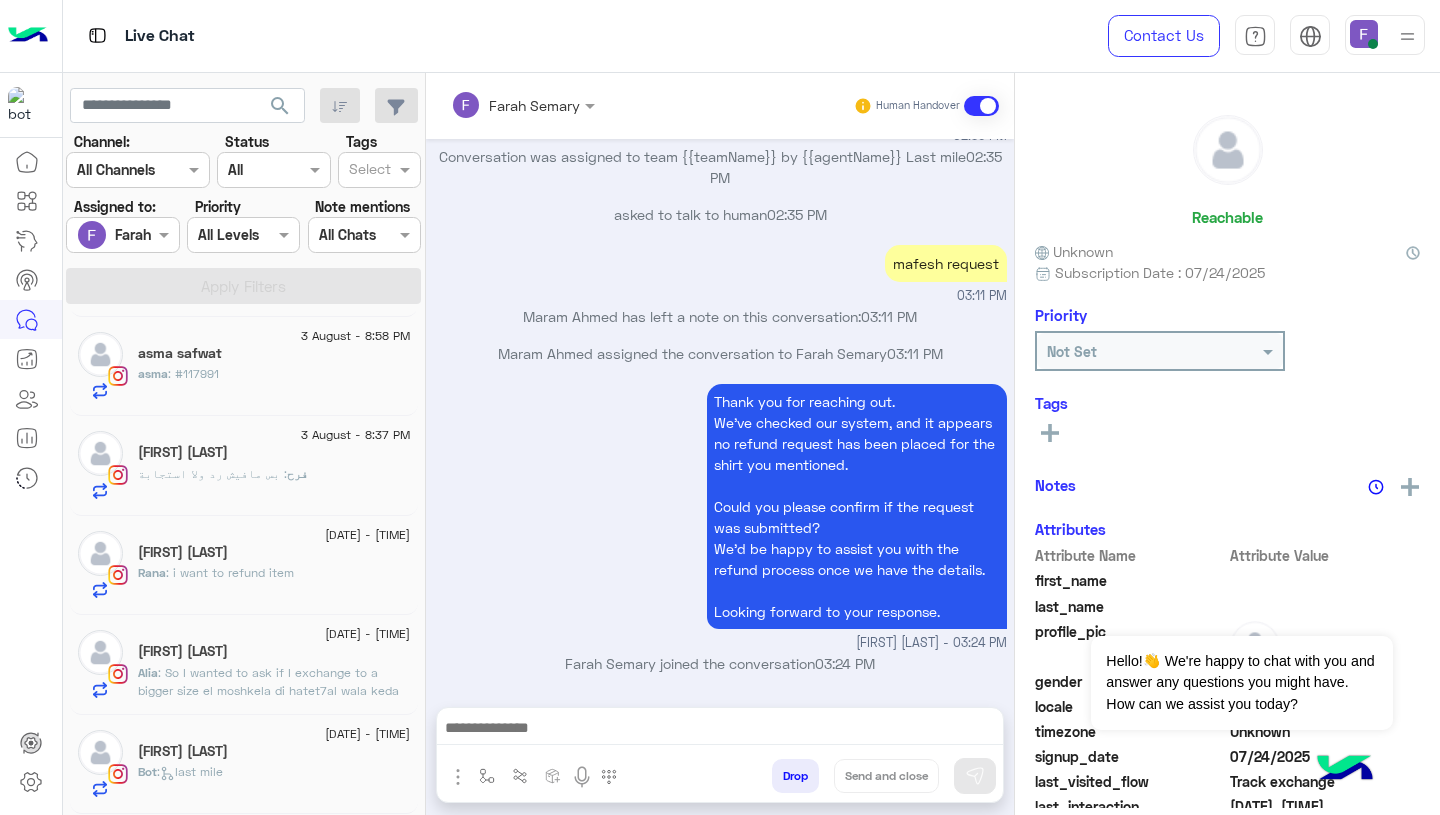 click on "Bot :   last mile" 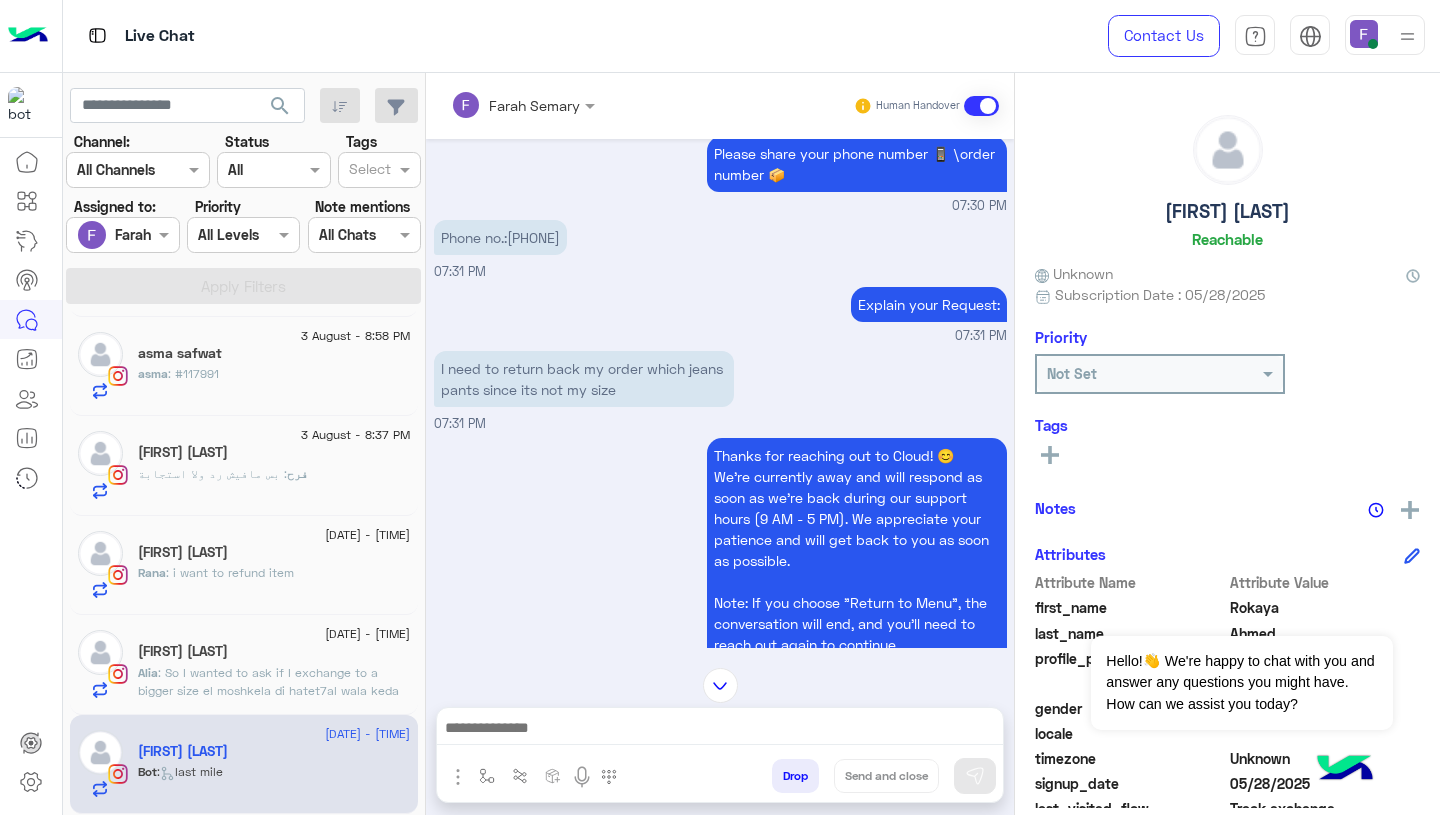 scroll, scrollTop: 1905, scrollLeft: 0, axis: vertical 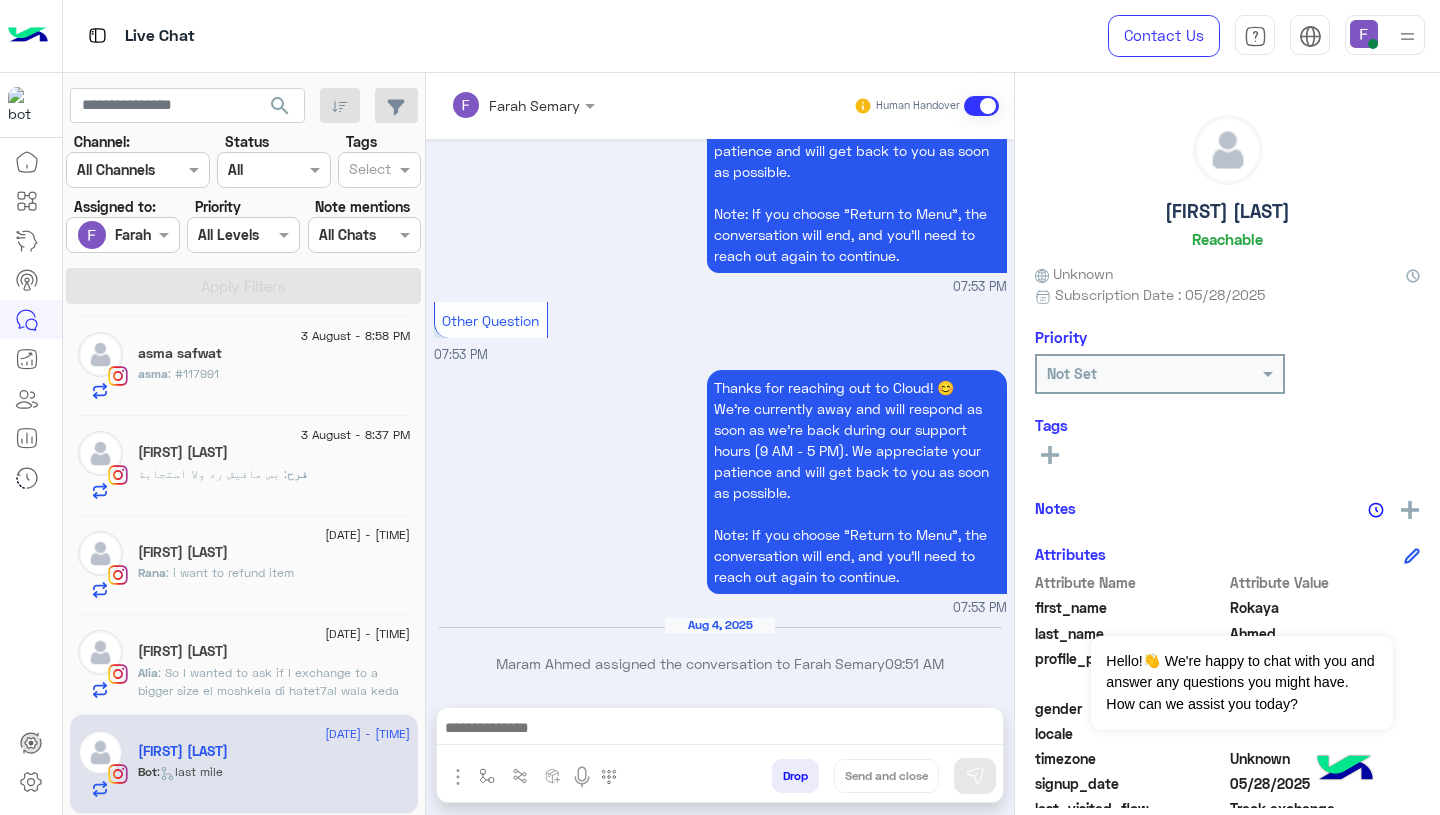 click at bounding box center [720, 730] 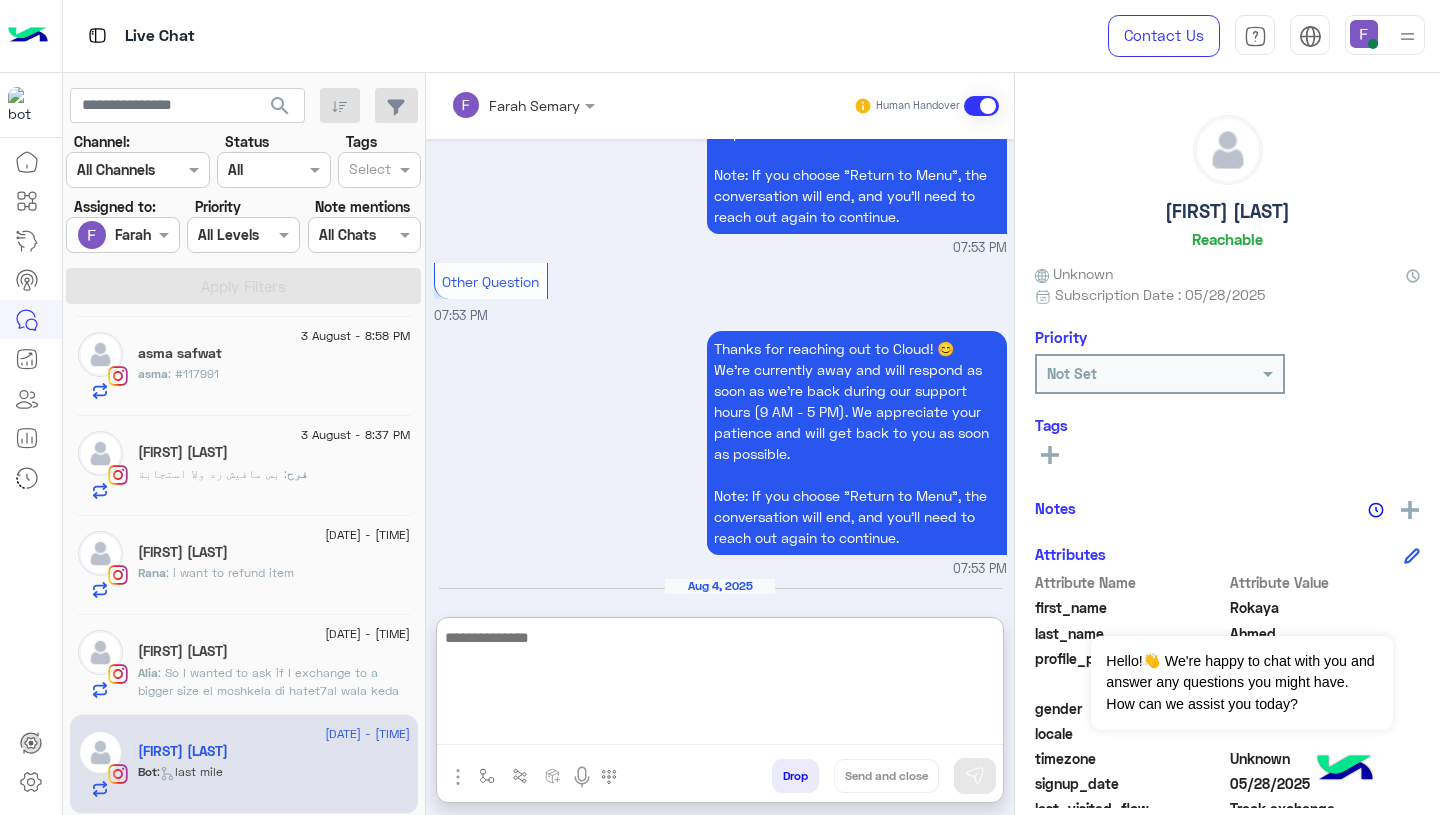 paste on "**********" 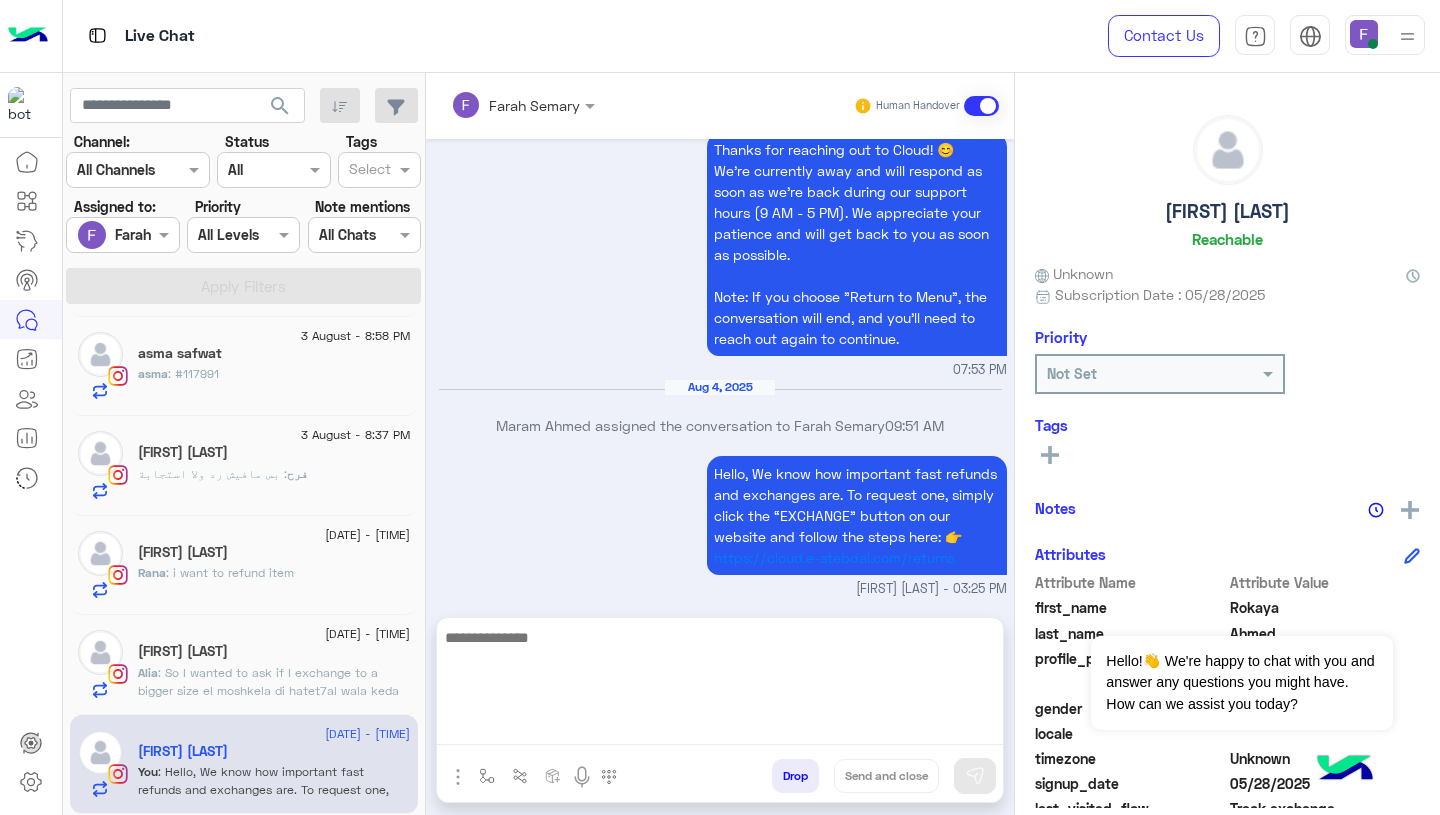 scroll, scrollTop: 2179, scrollLeft: 0, axis: vertical 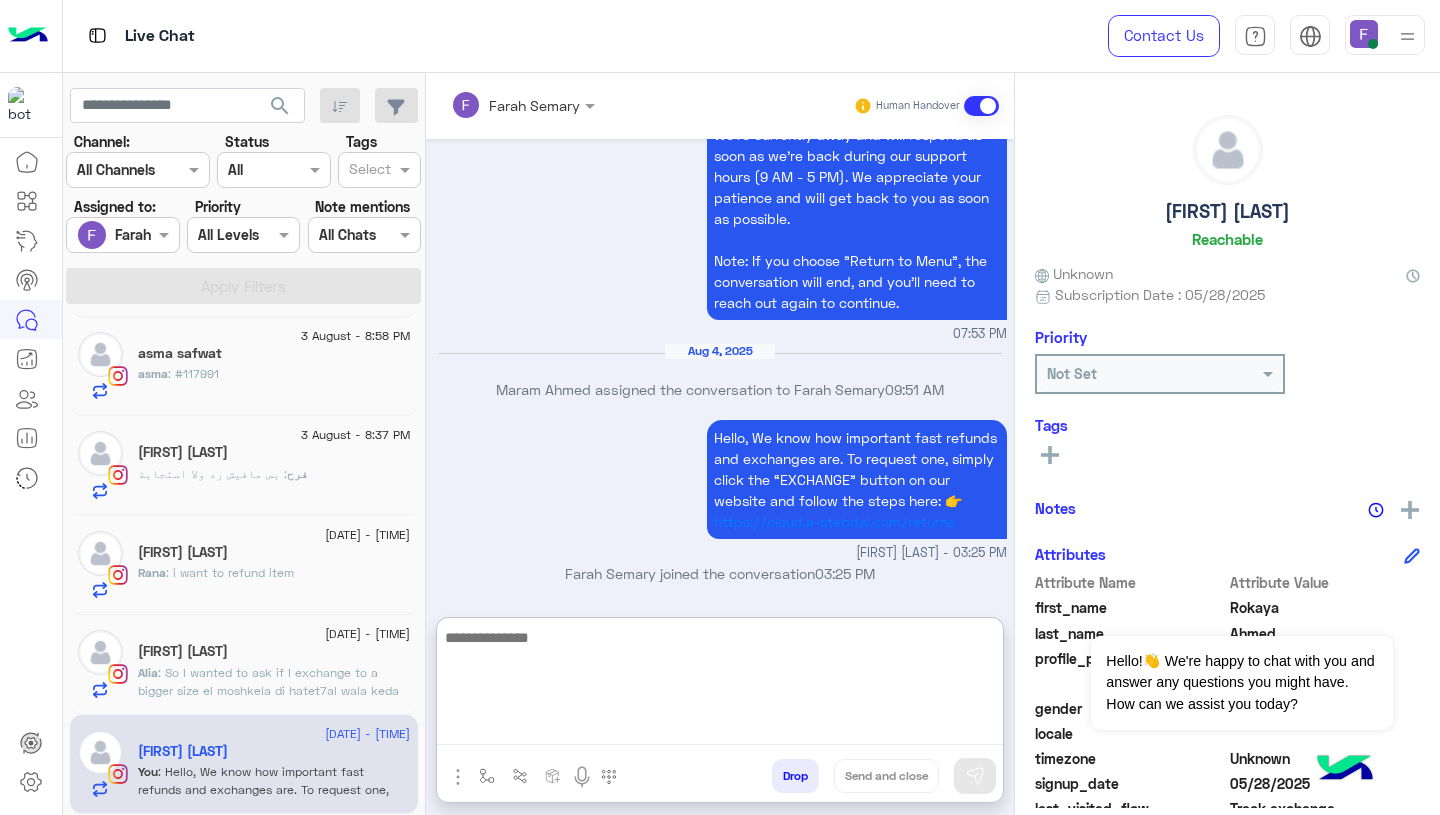 paste on "**********" 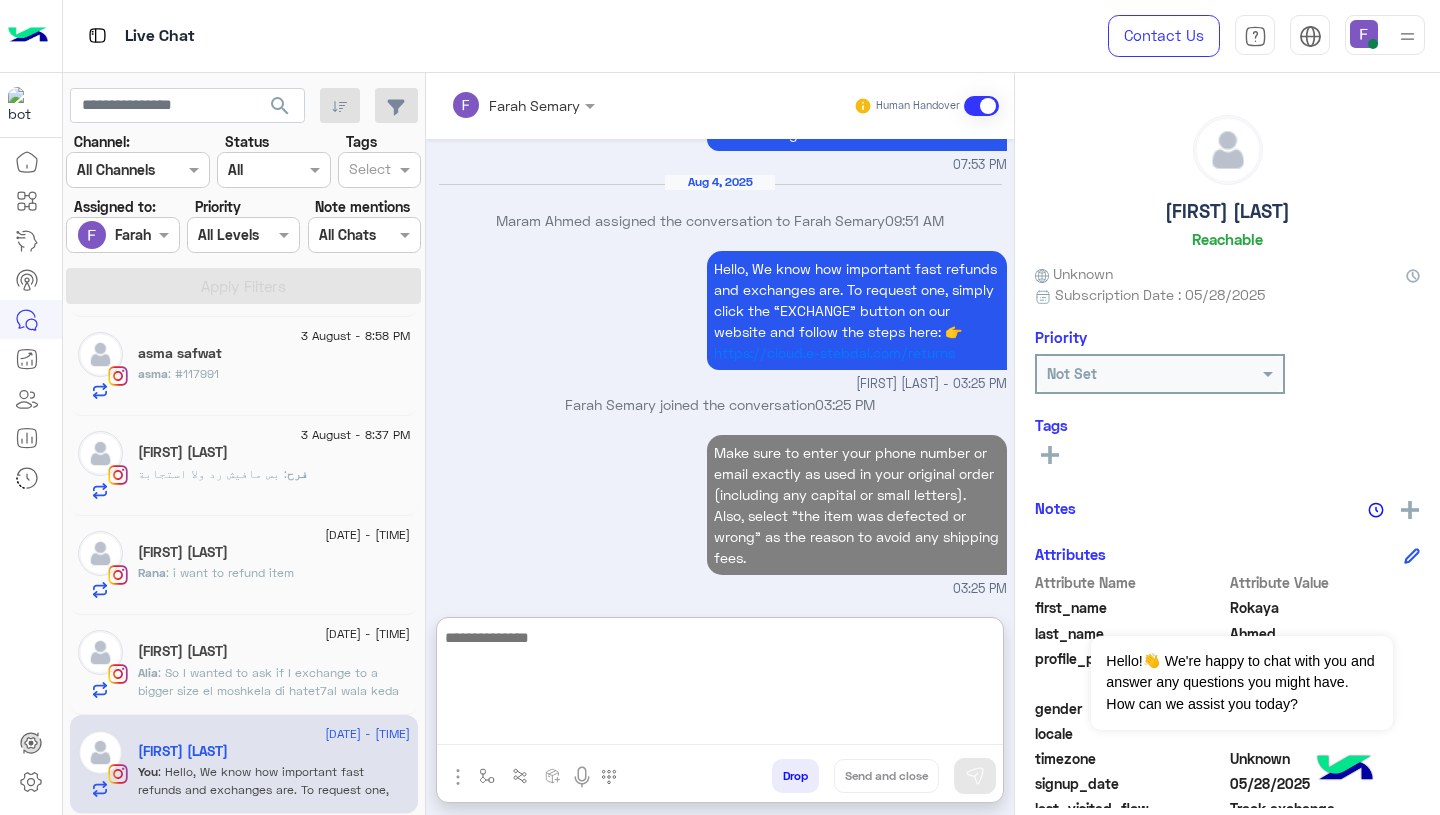 scroll, scrollTop: 1885, scrollLeft: 0, axis: vertical 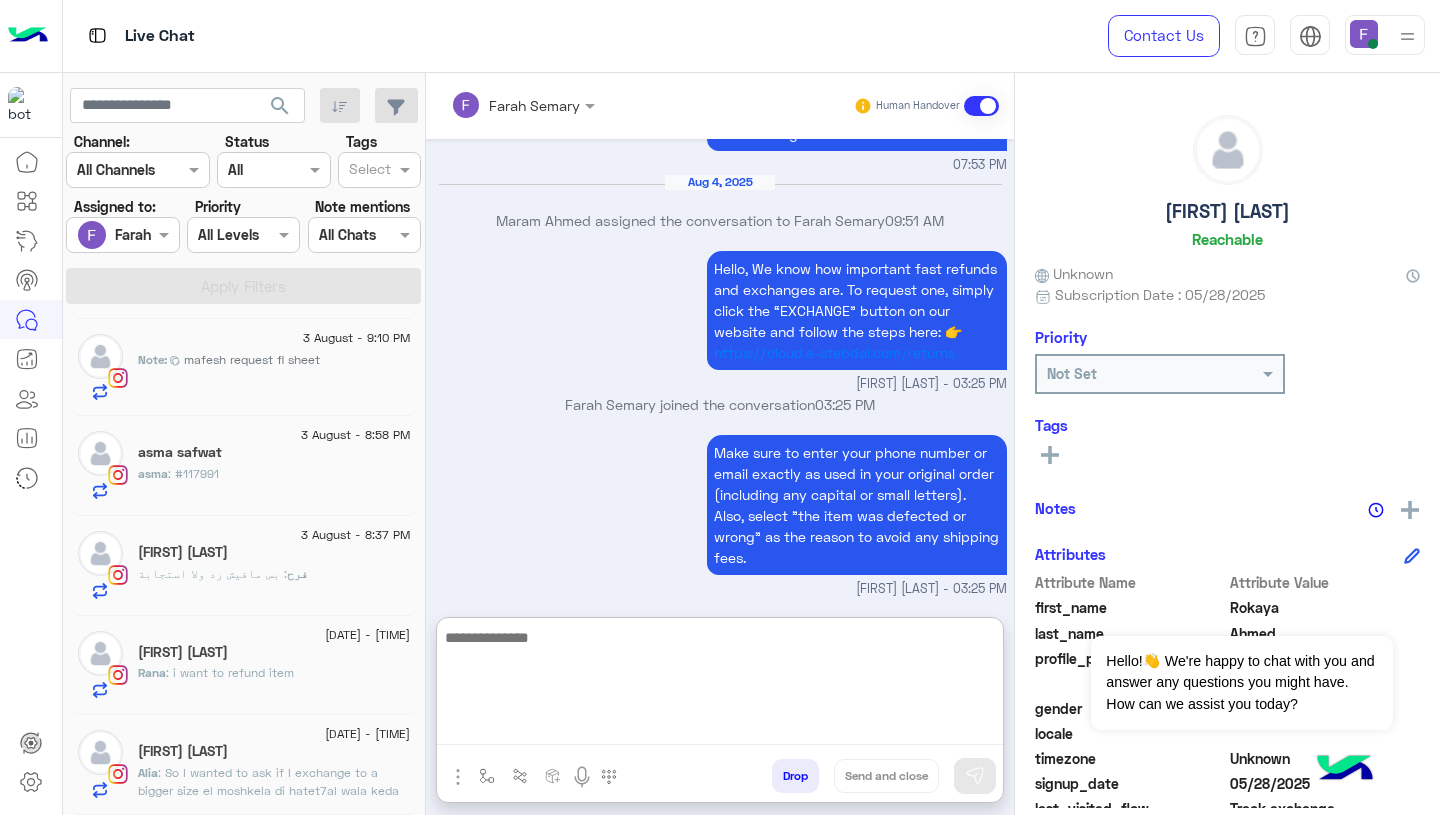 paste on "**********" 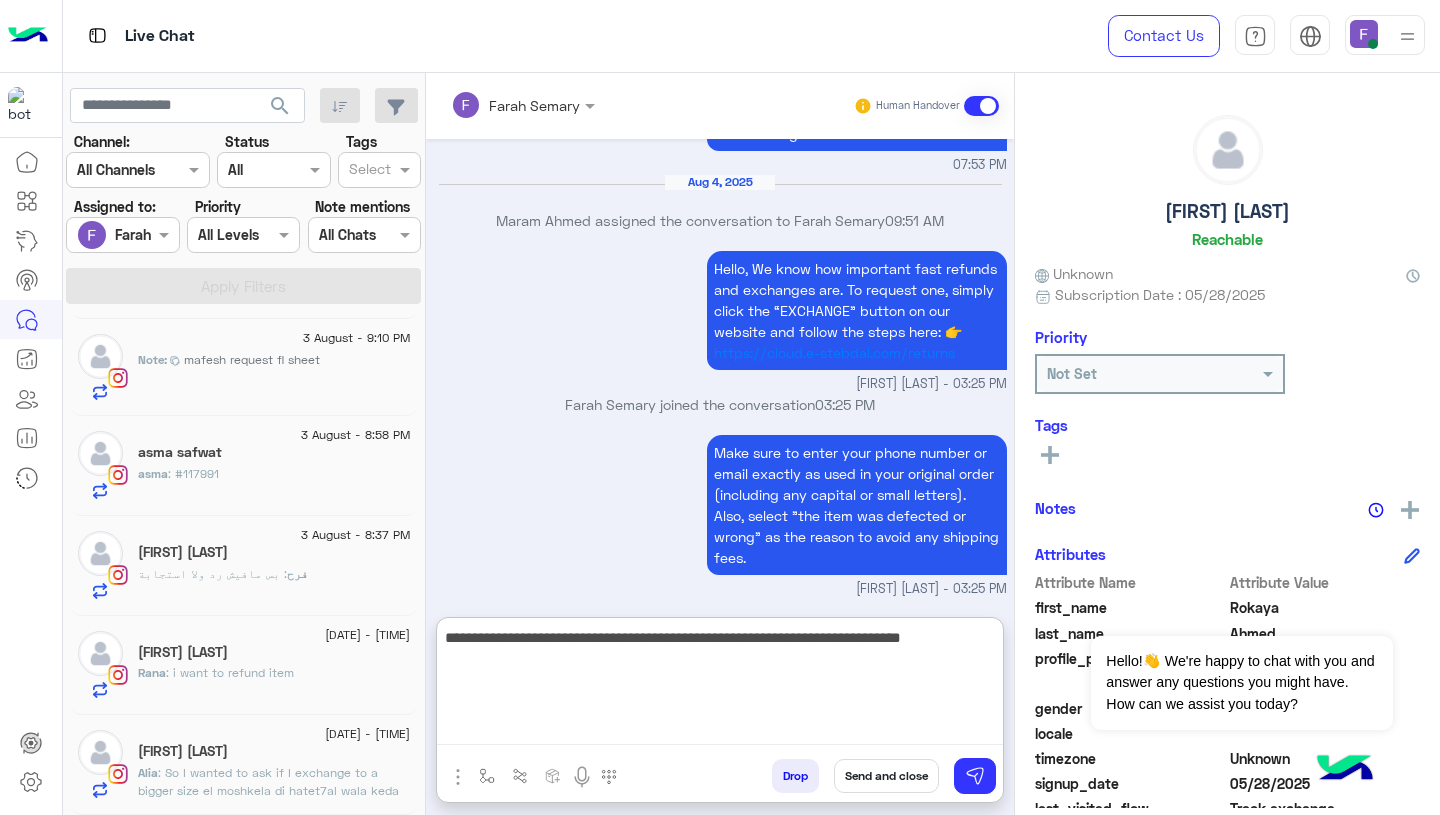 click on "**********" at bounding box center [720, 685] 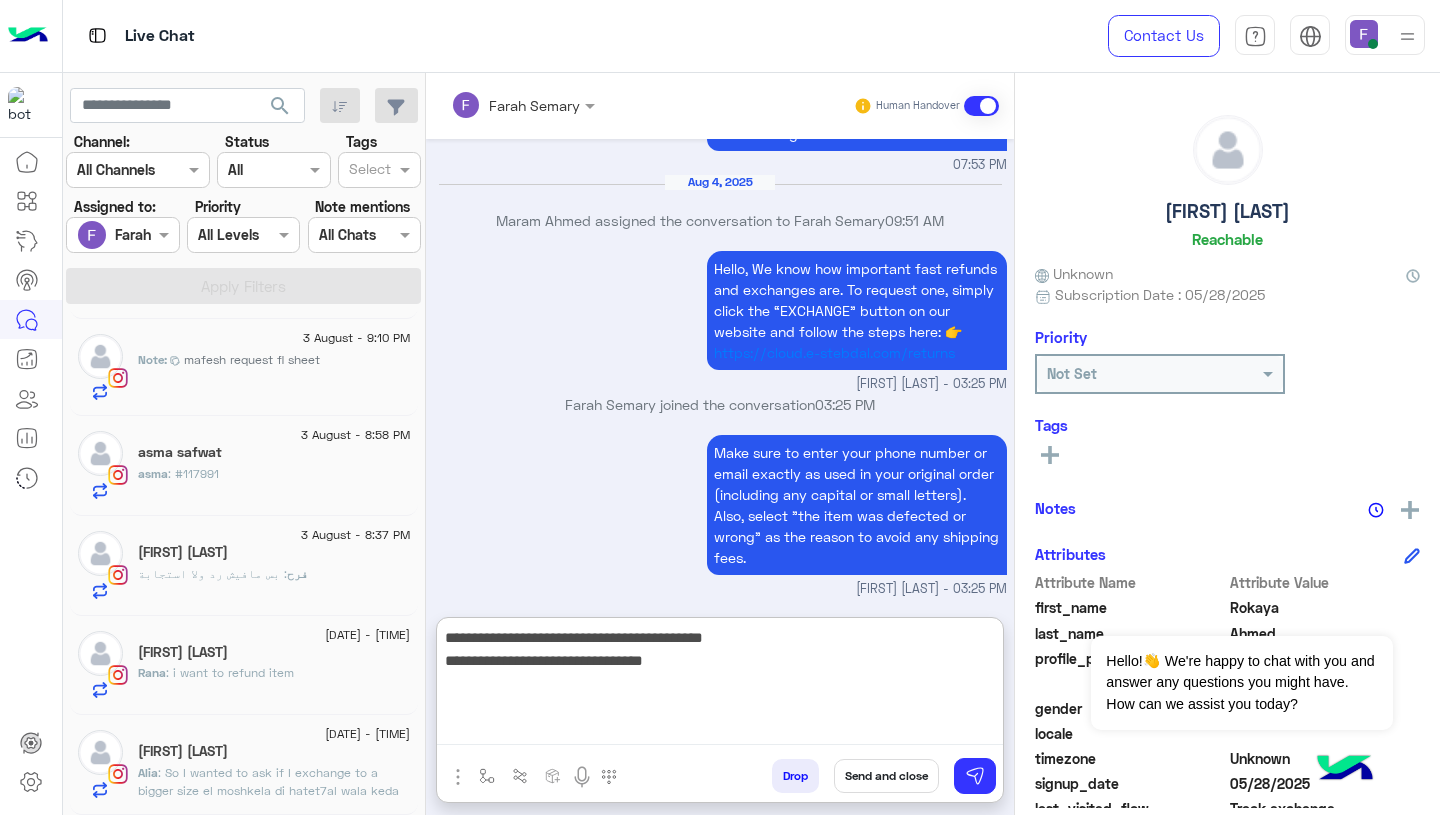 type 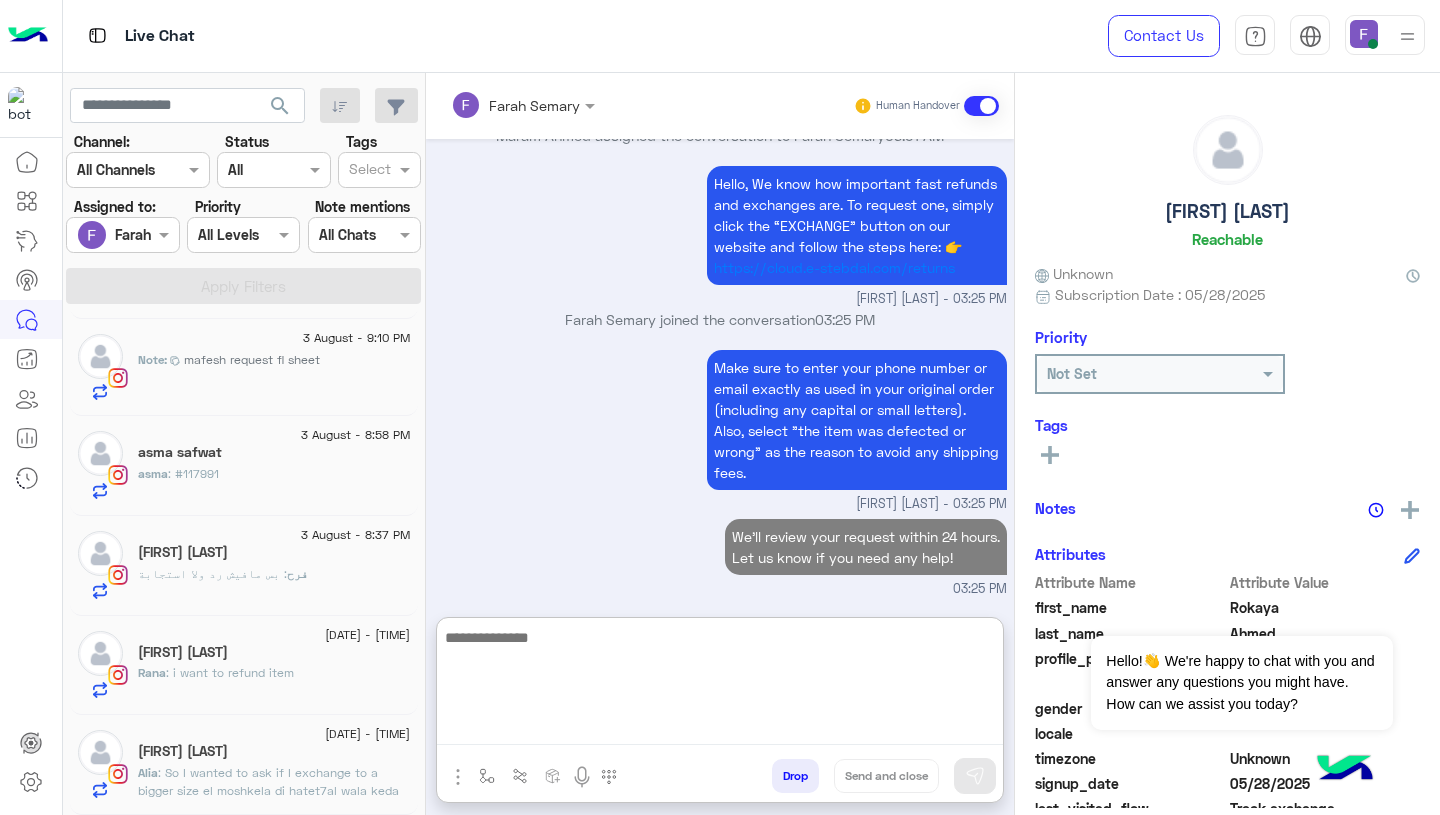 click on "We’ll review your request within 24 hours.  Let us know if you need any help!   03:25 PM" at bounding box center (720, 556) 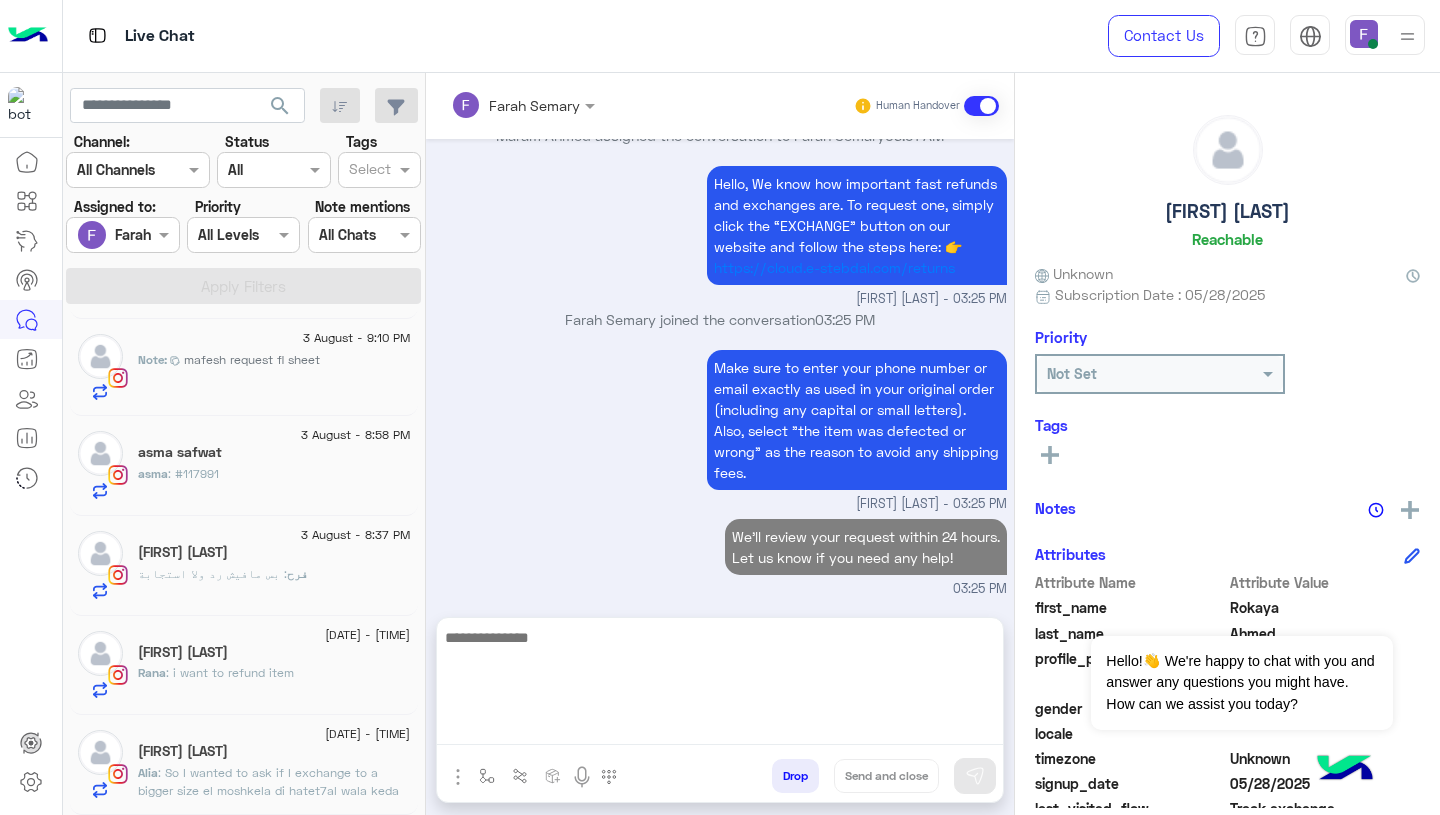 scroll, scrollTop: 2343, scrollLeft: 0, axis: vertical 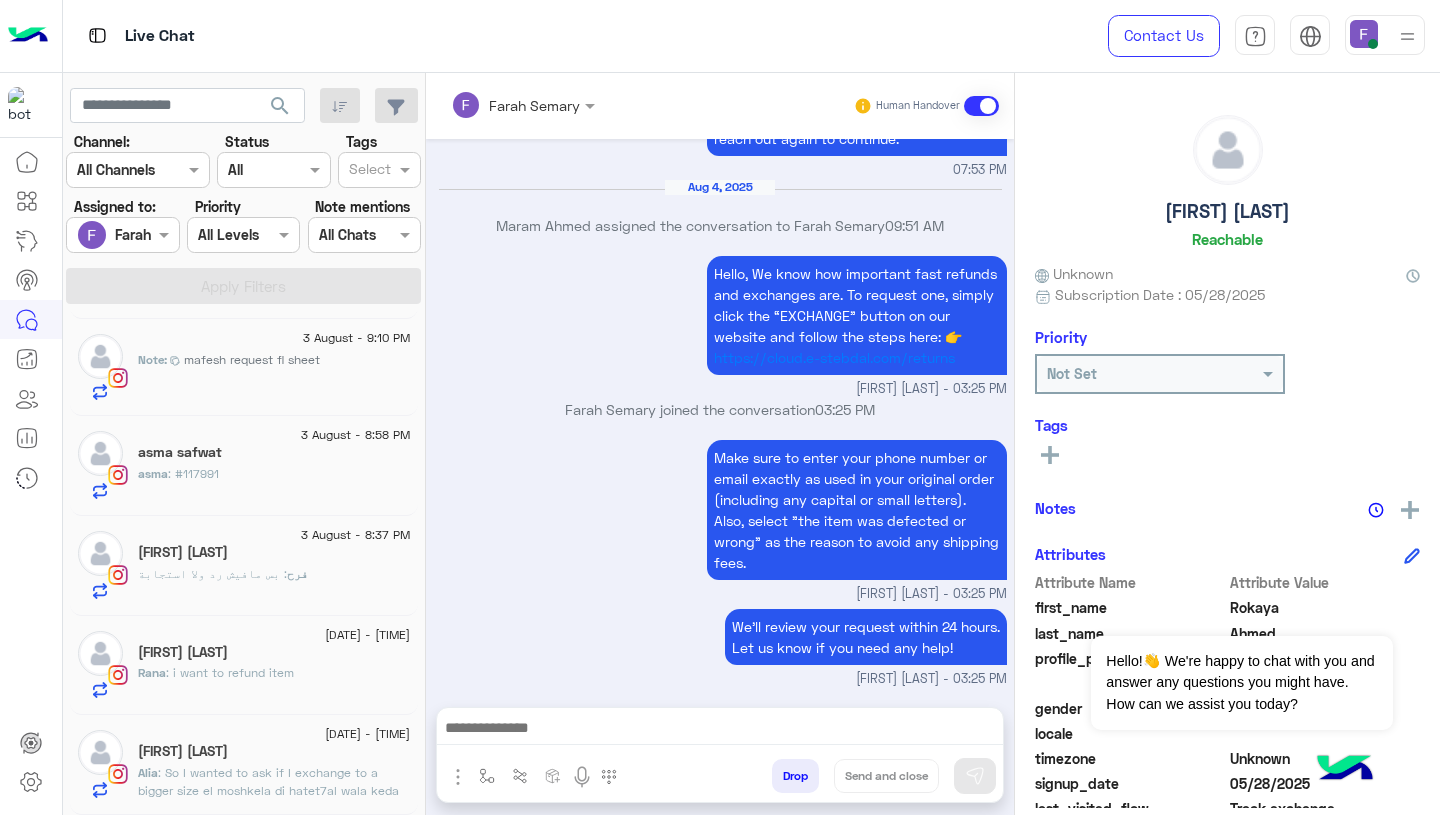 click on "Alia Shalaby" 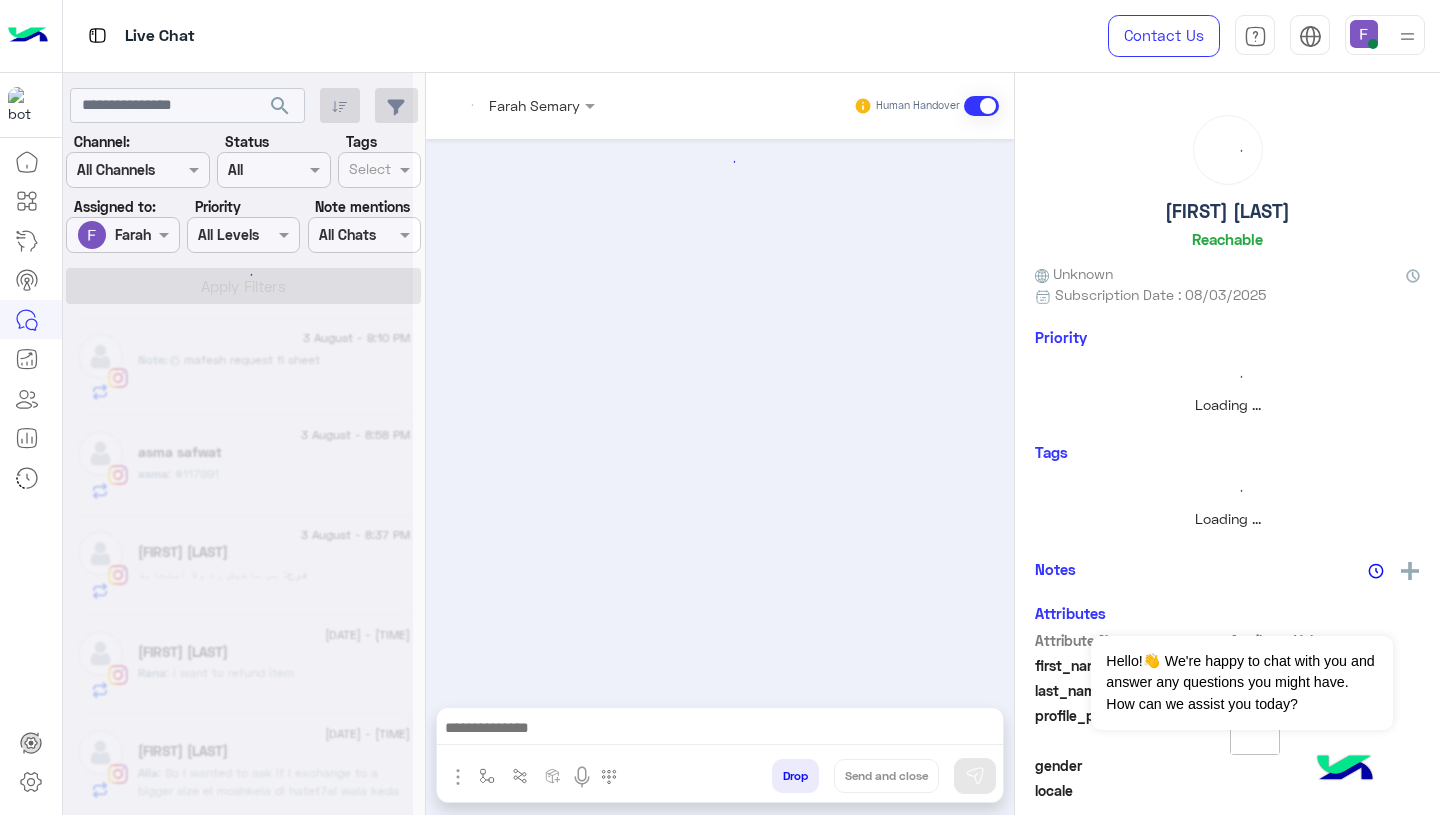 scroll, scrollTop: 0, scrollLeft: 0, axis: both 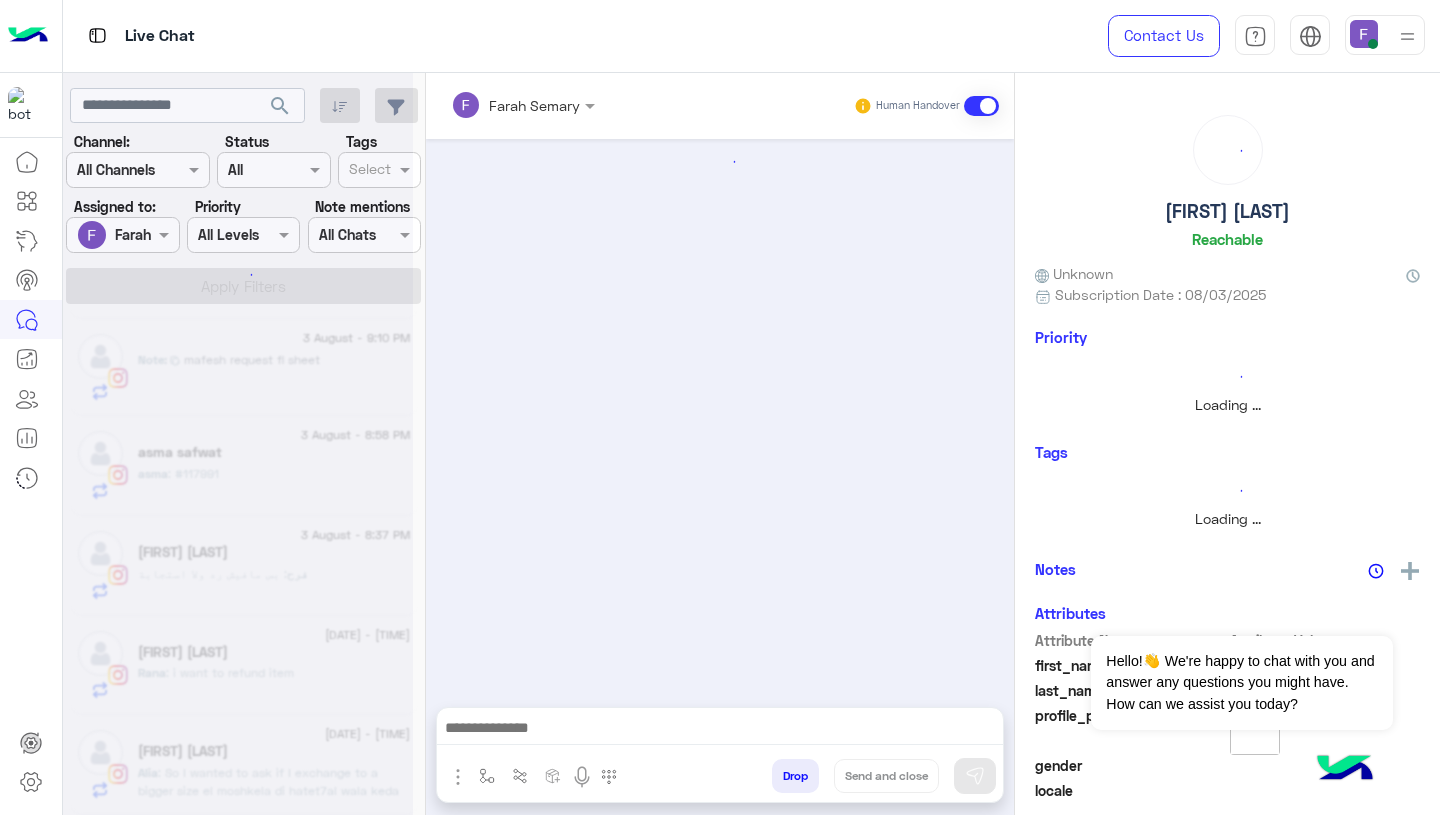 click 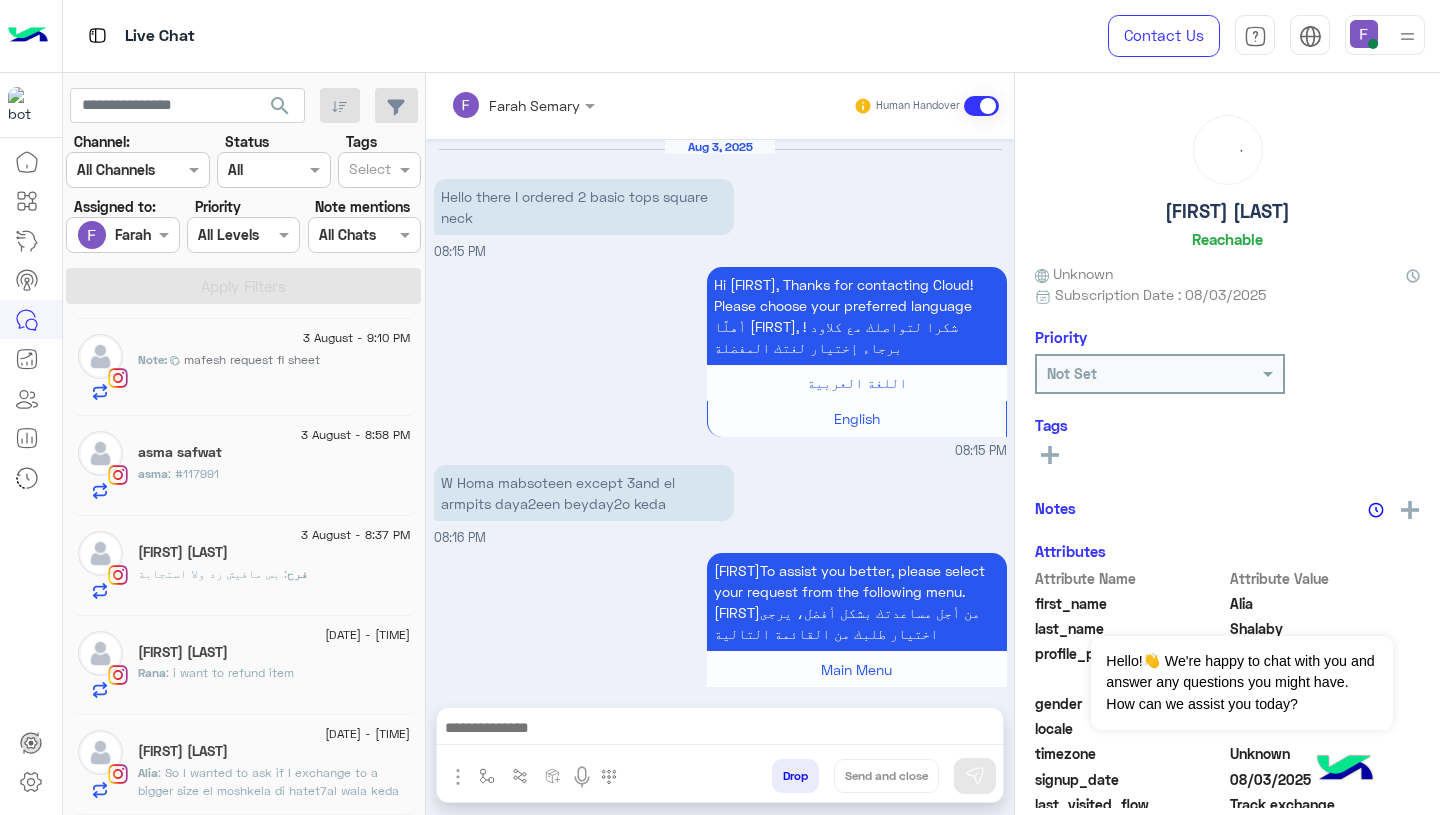 scroll, scrollTop: 1470, scrollLeft: 0, axis: vertical 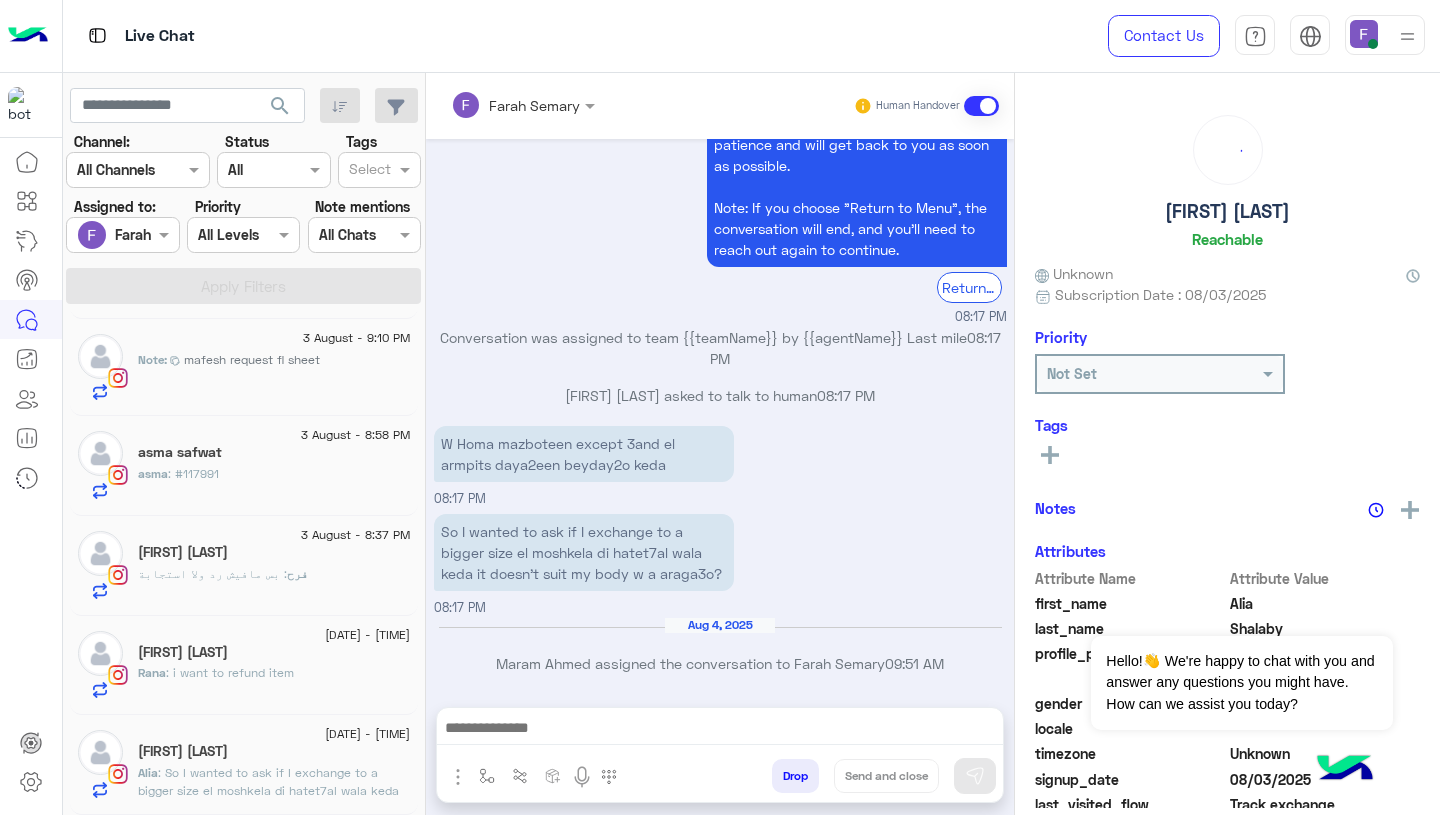 click on "[FIRST] [LAST]" 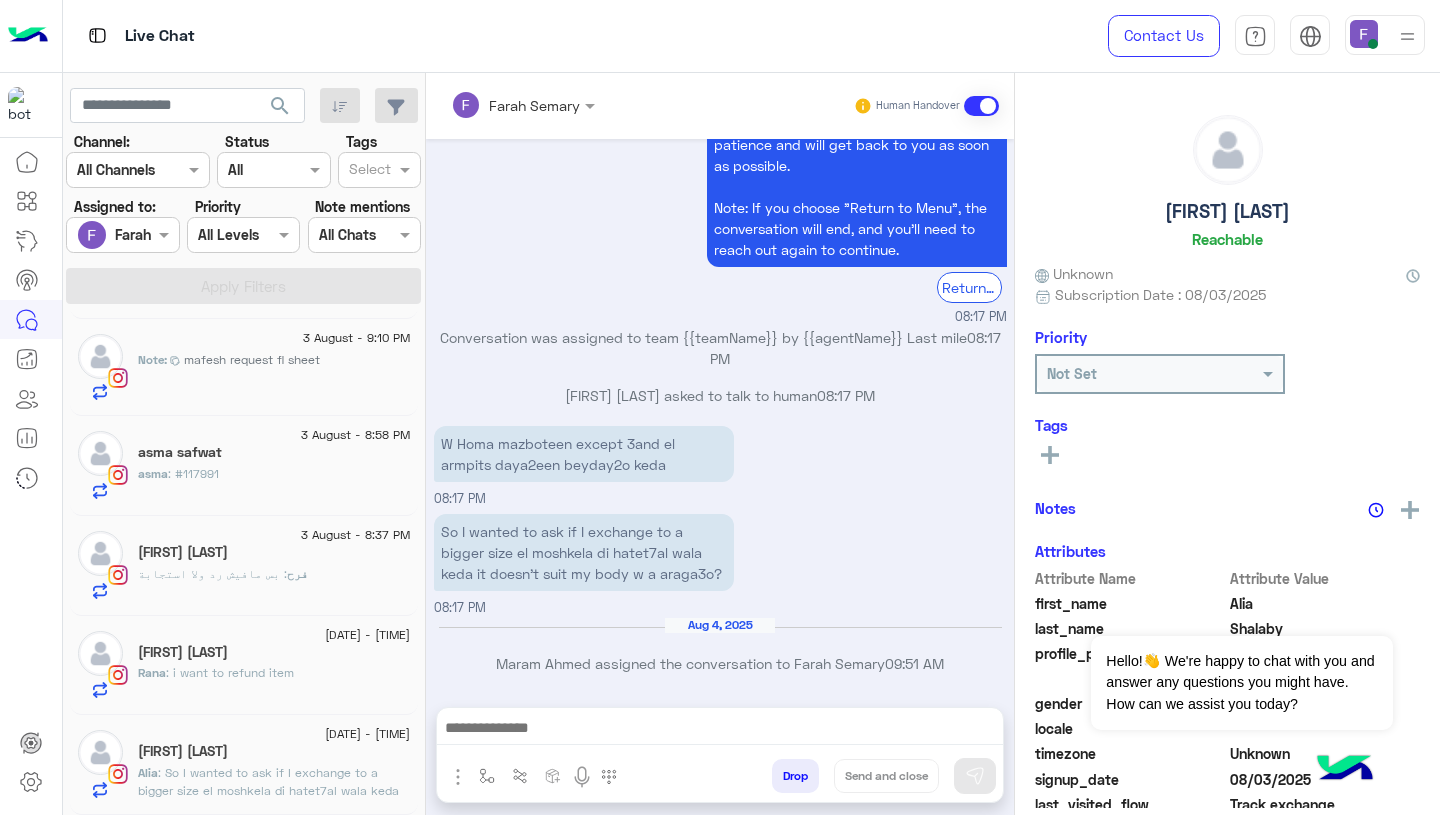 click on "[FIRST] [LAST]" 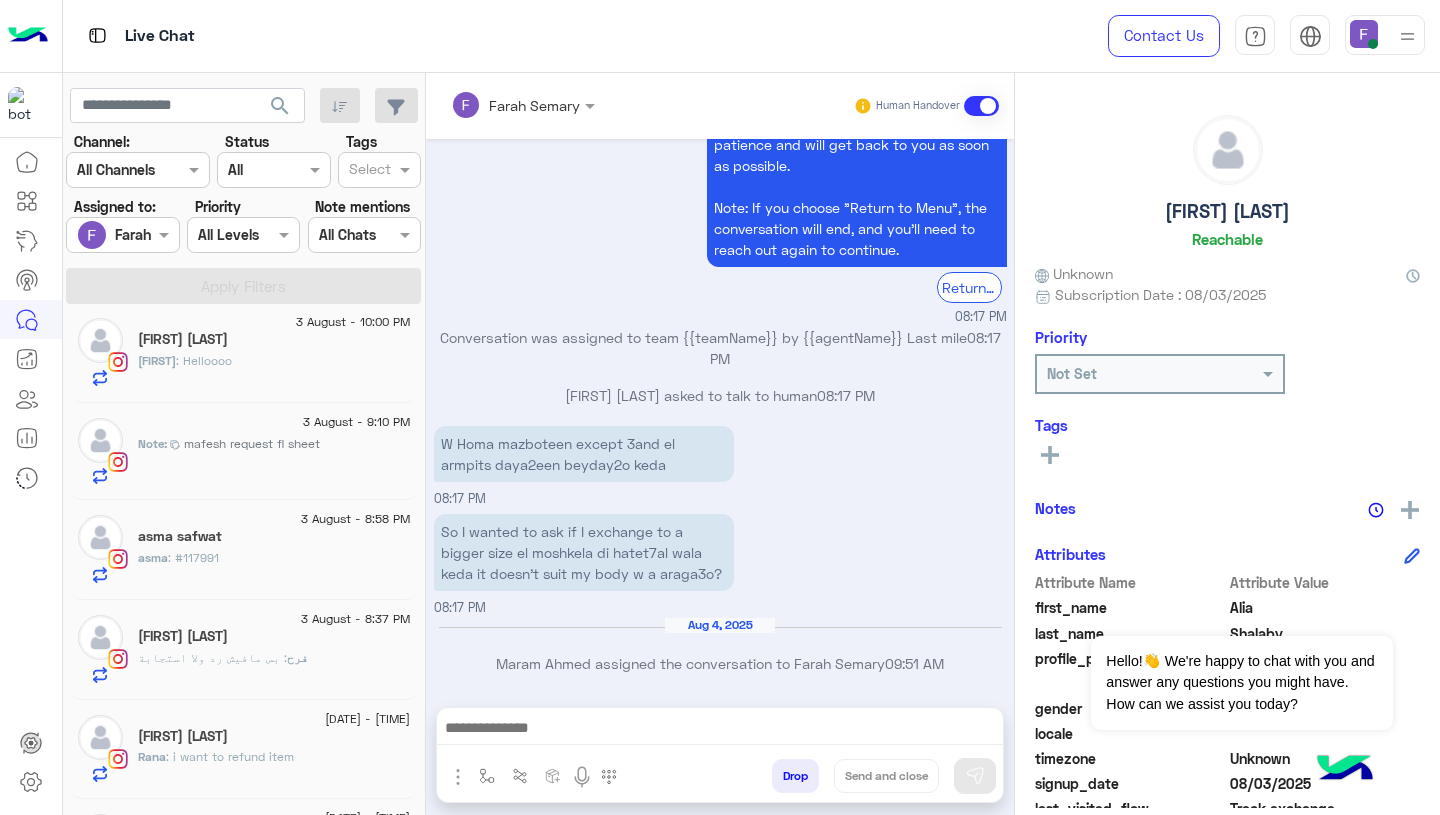 scroll, scrollTop: 1885, scrollLeft: 0, axis: vertical 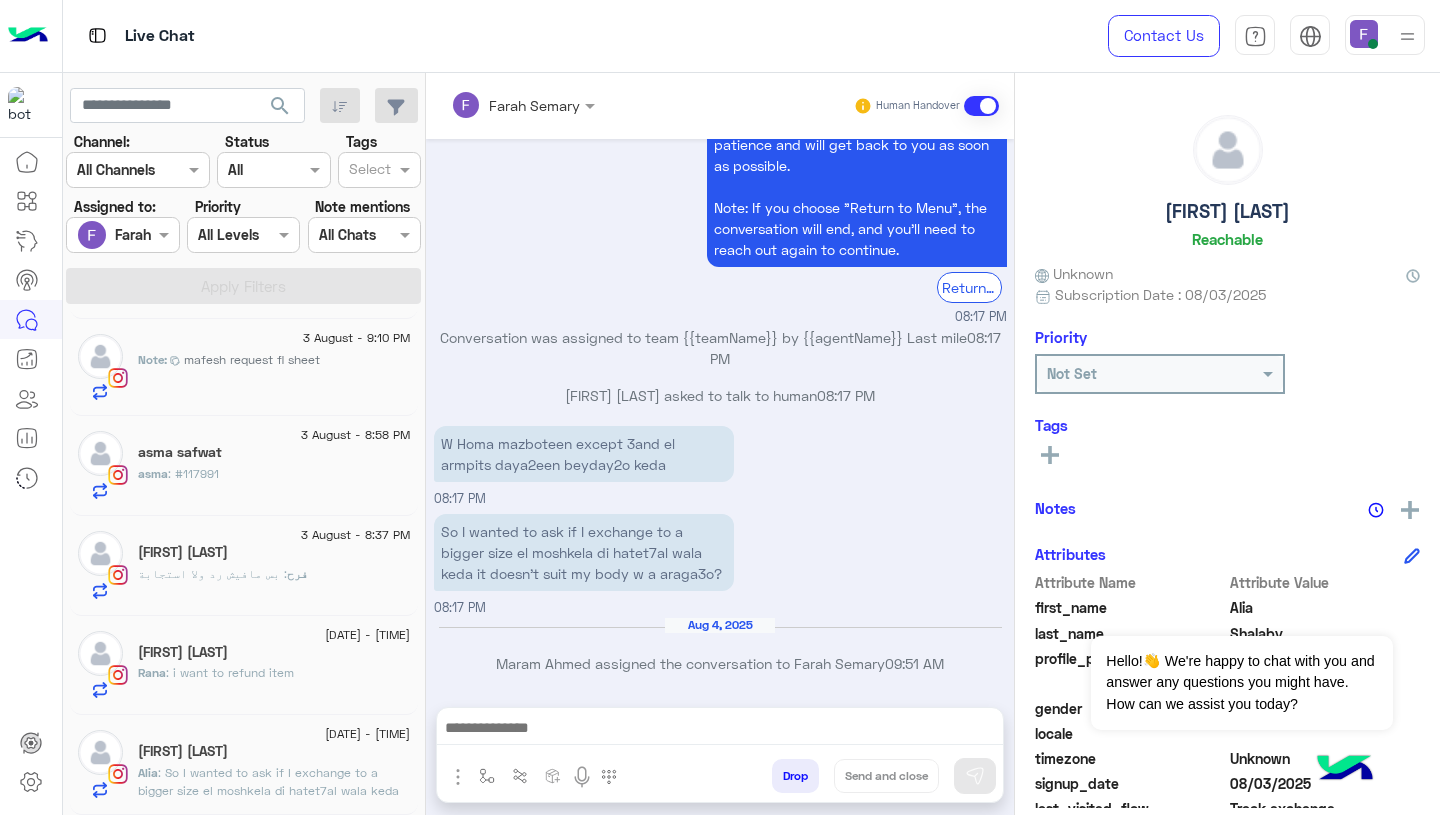 click on "[FIRST] [LAST]" 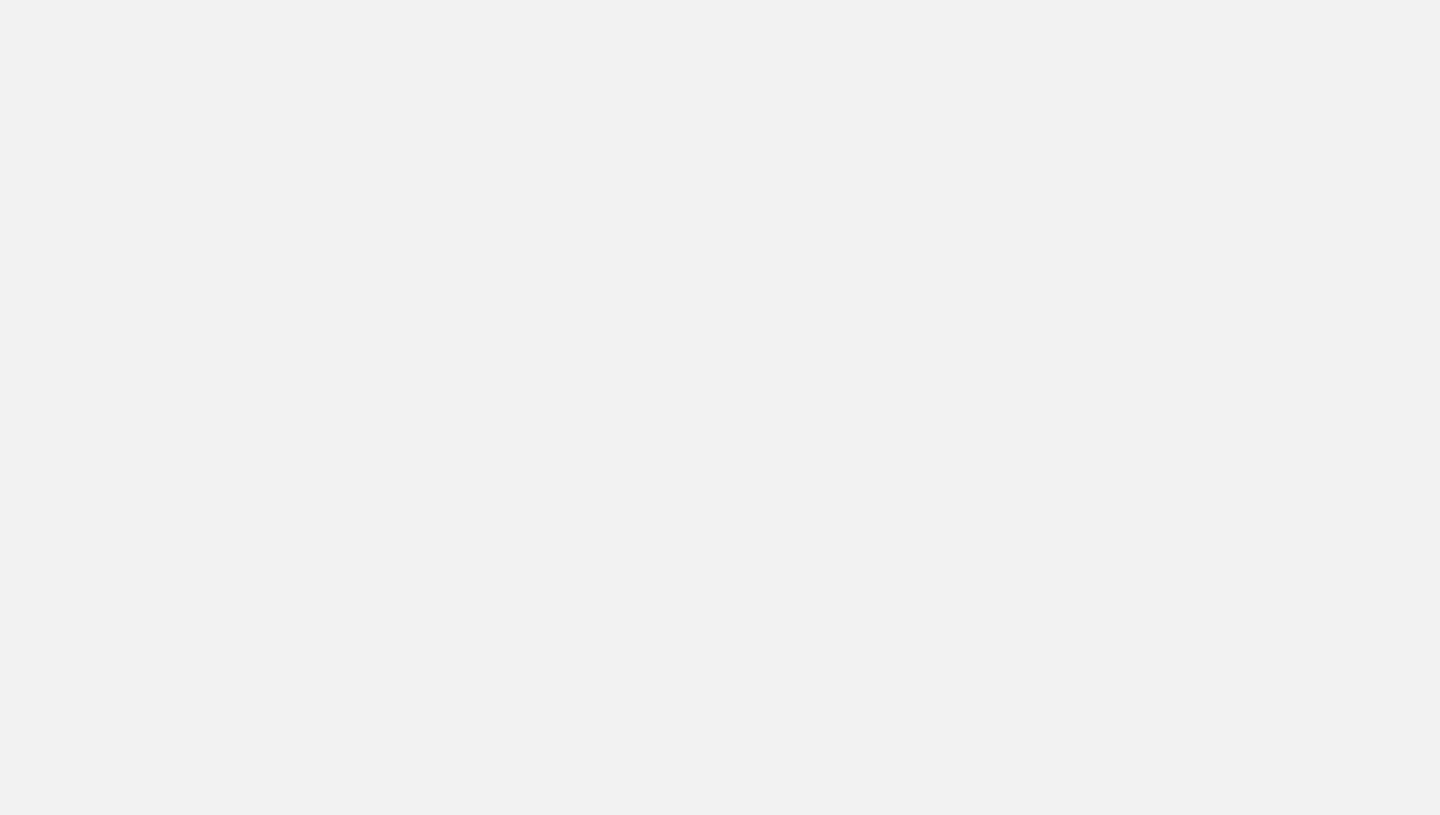 scroll, scrollTop: 0, scrollLeft: 0, axis: both 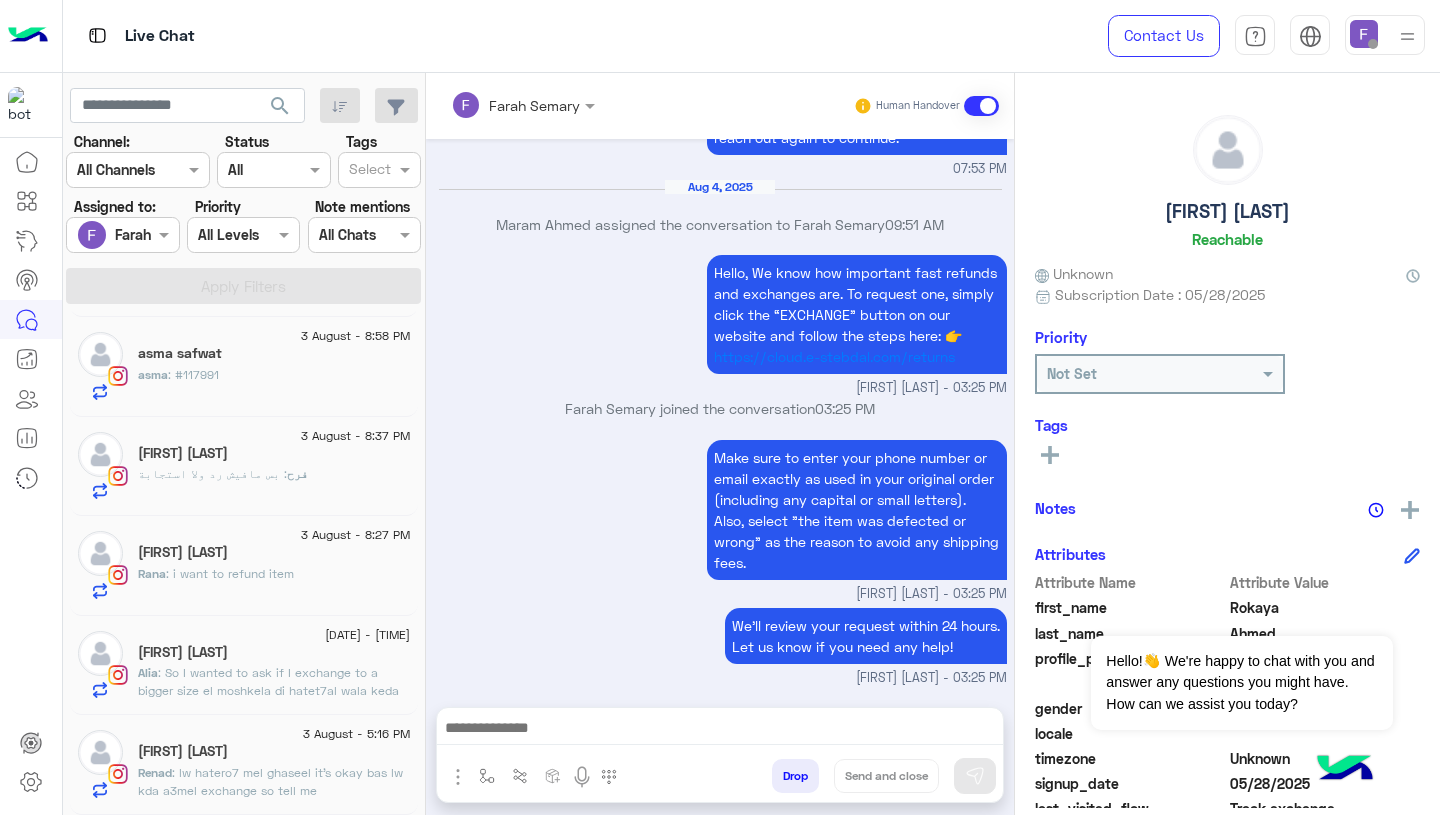 click on "[FIRST] : i want to refund item" 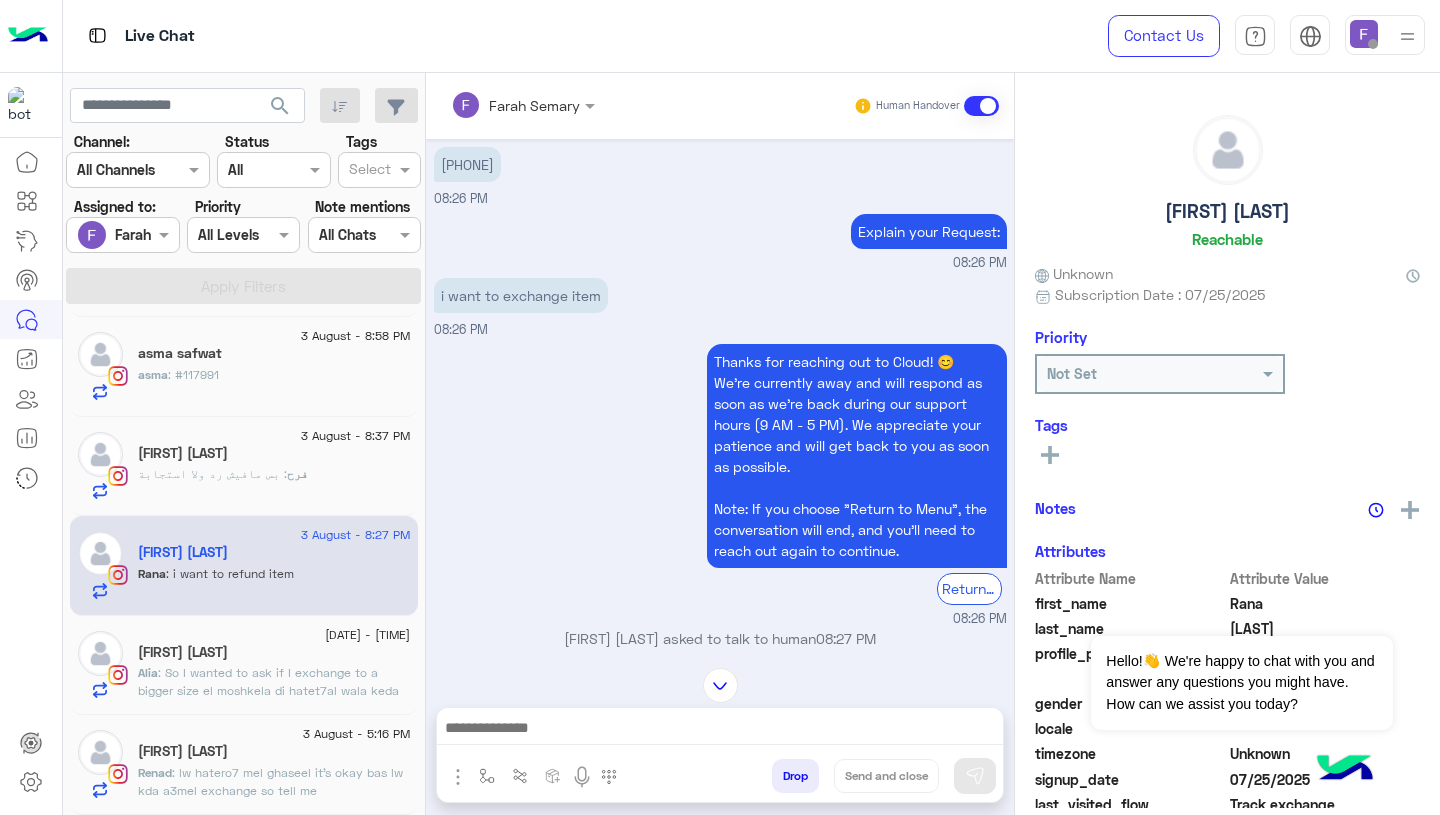 scroll, scrollTop: 1473, scrollLeft: 0, axis: vertical 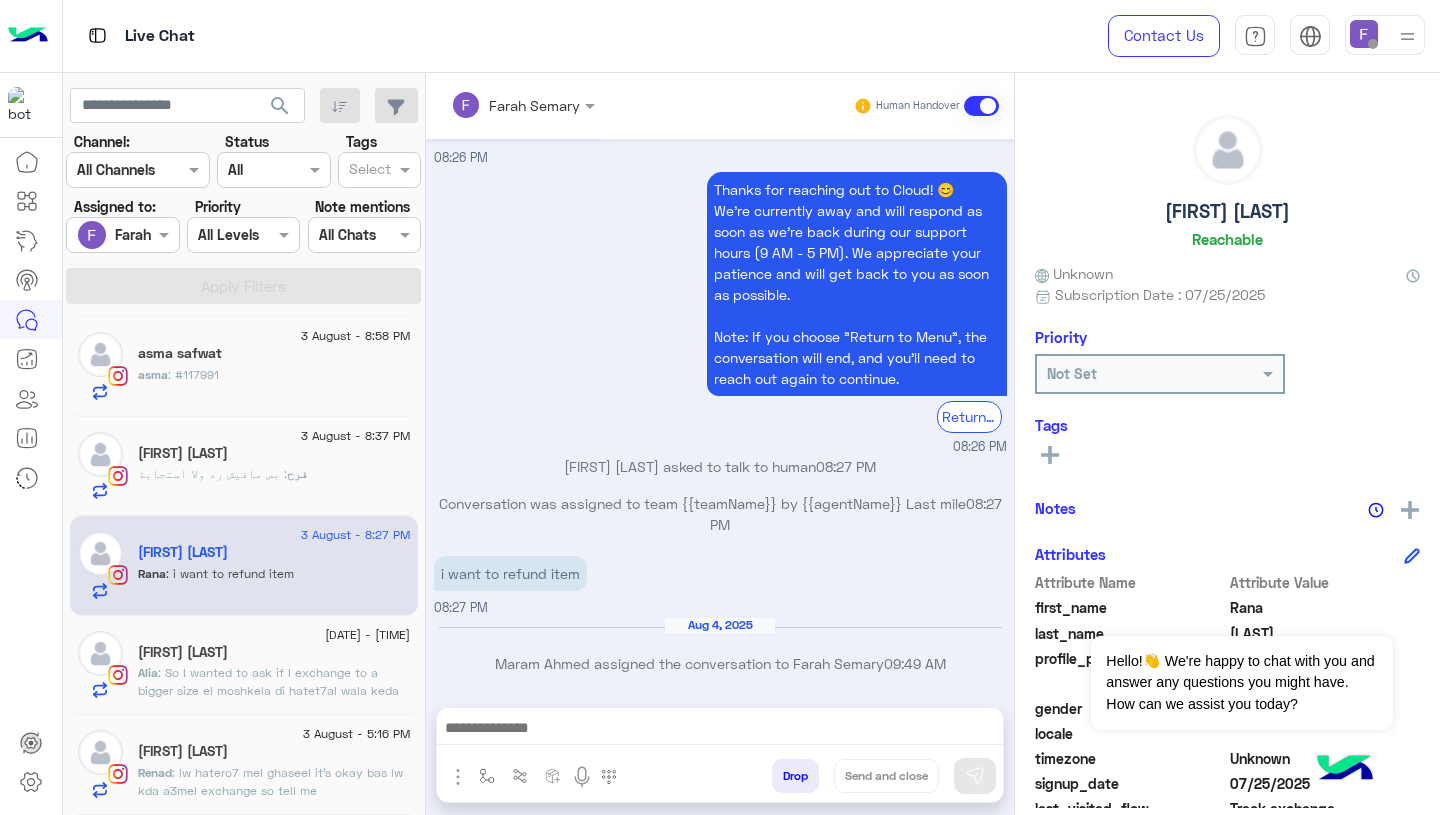 click at bounding box center [523, 104] 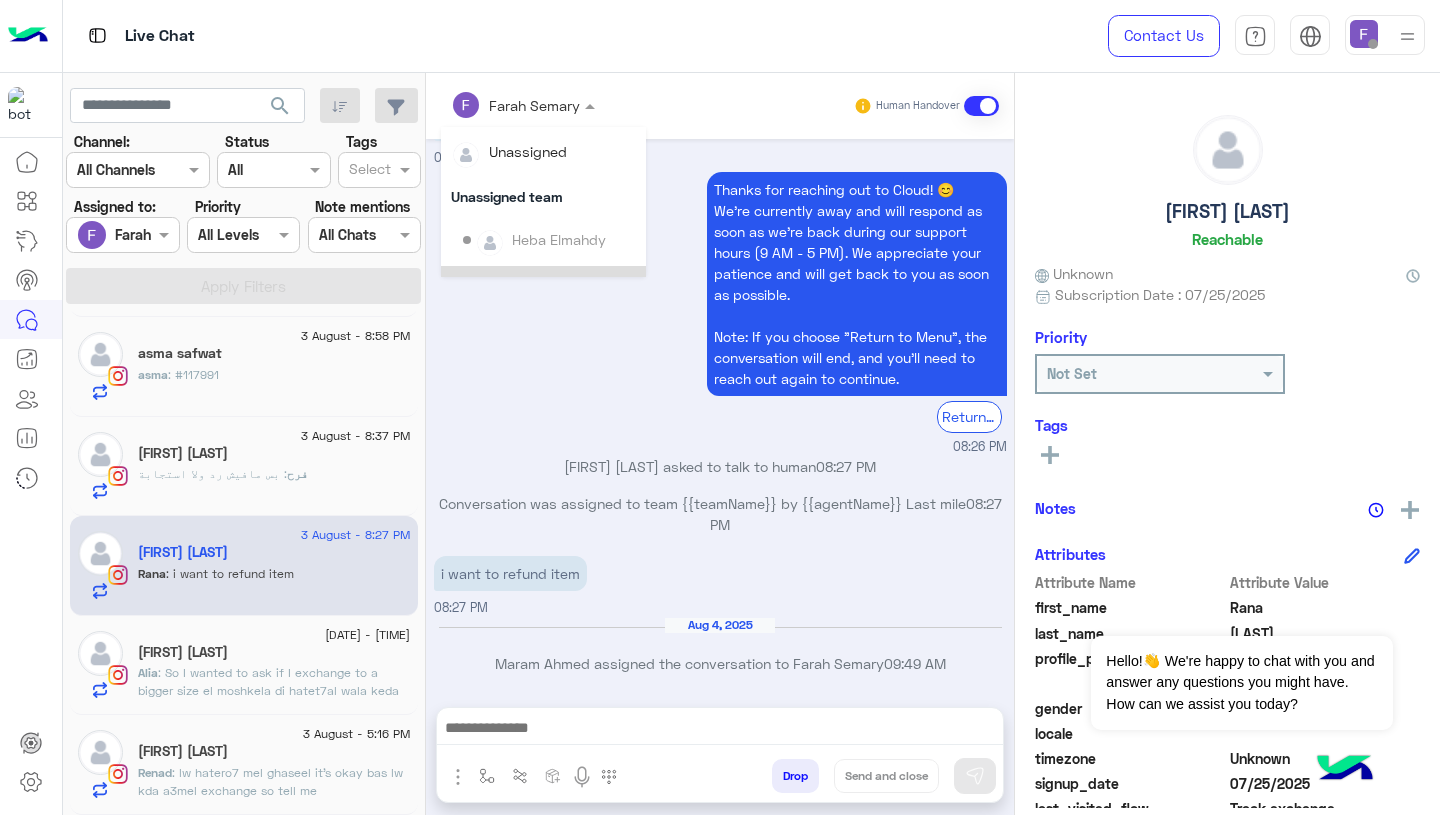 scroll, scrollTop: 355, scrollLeft: 0, axis: vertical 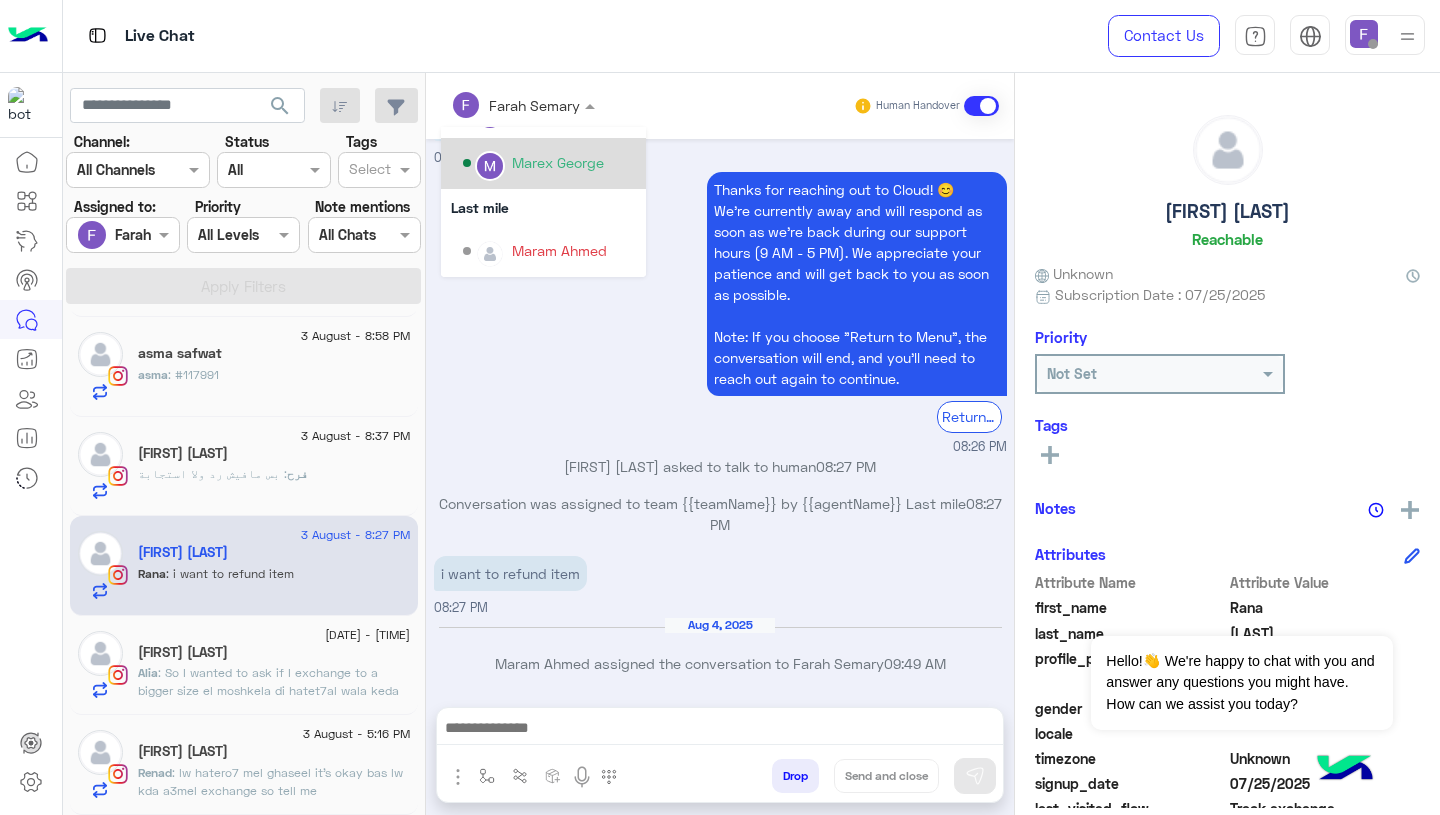 click on "Marex George" at bounding box center [558, 162] 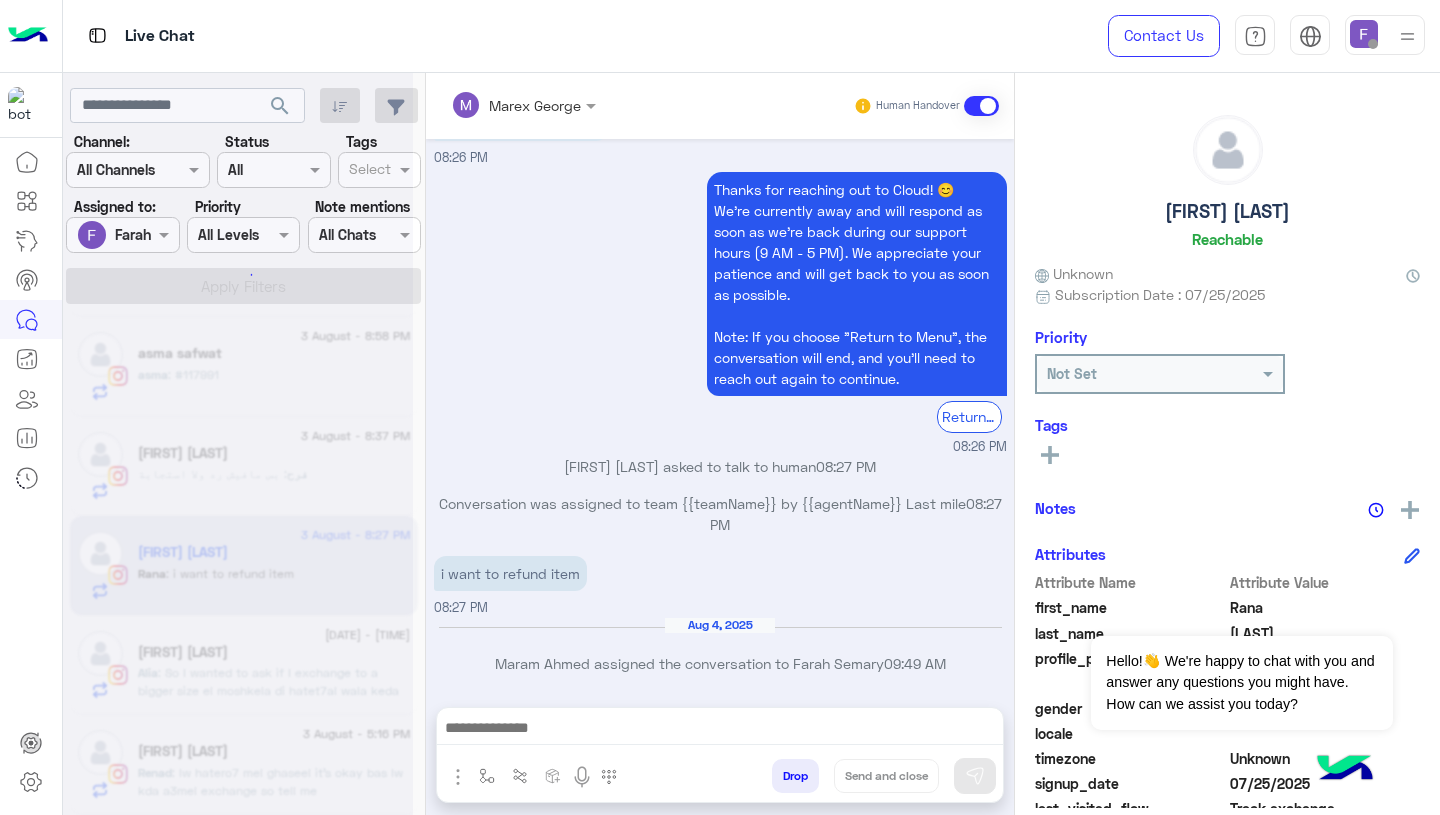 scroll, scrollTop: 1788, scrollLeft: 0, axis: vertical 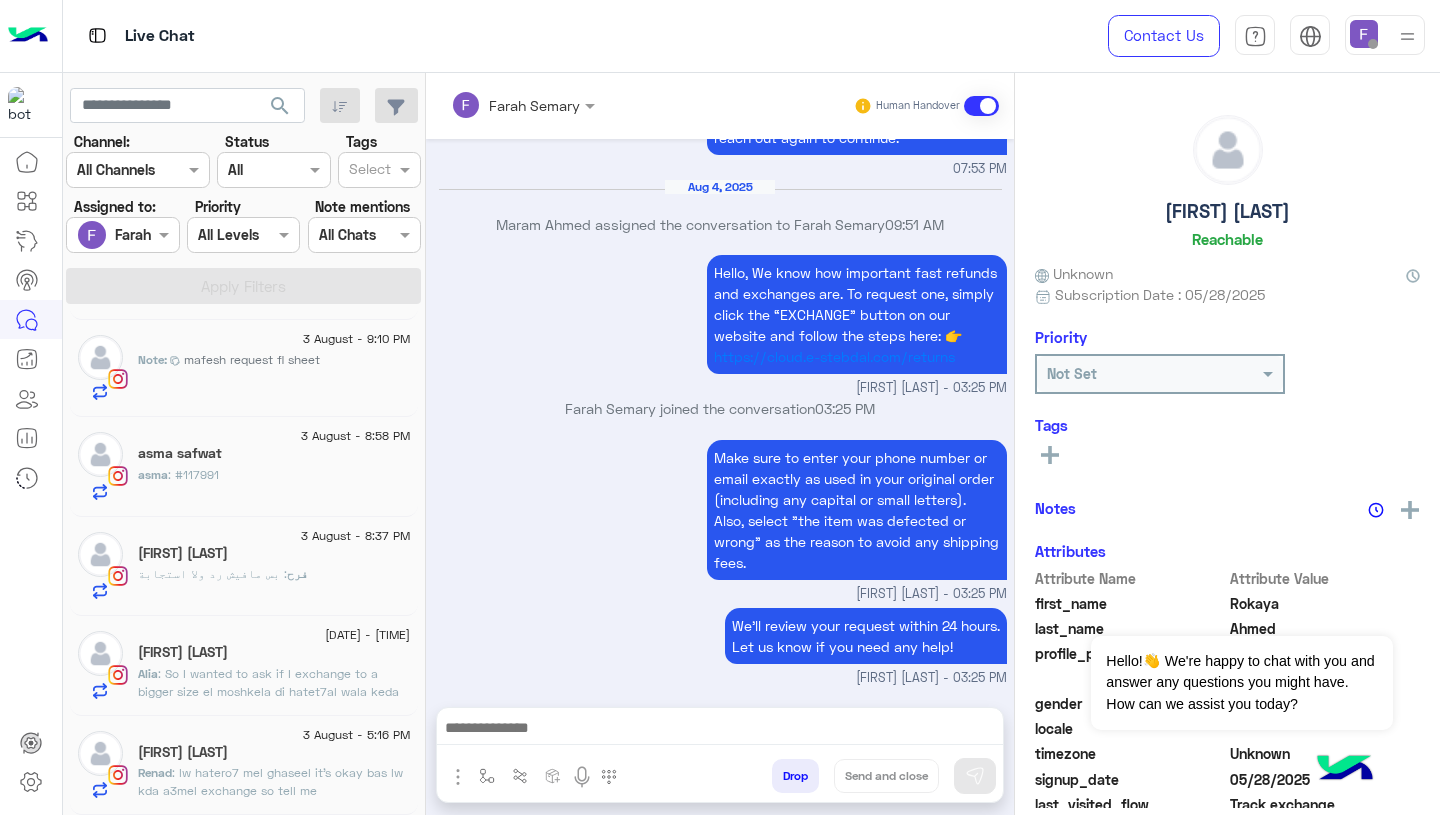 click on "3 August - 8:37 PM" 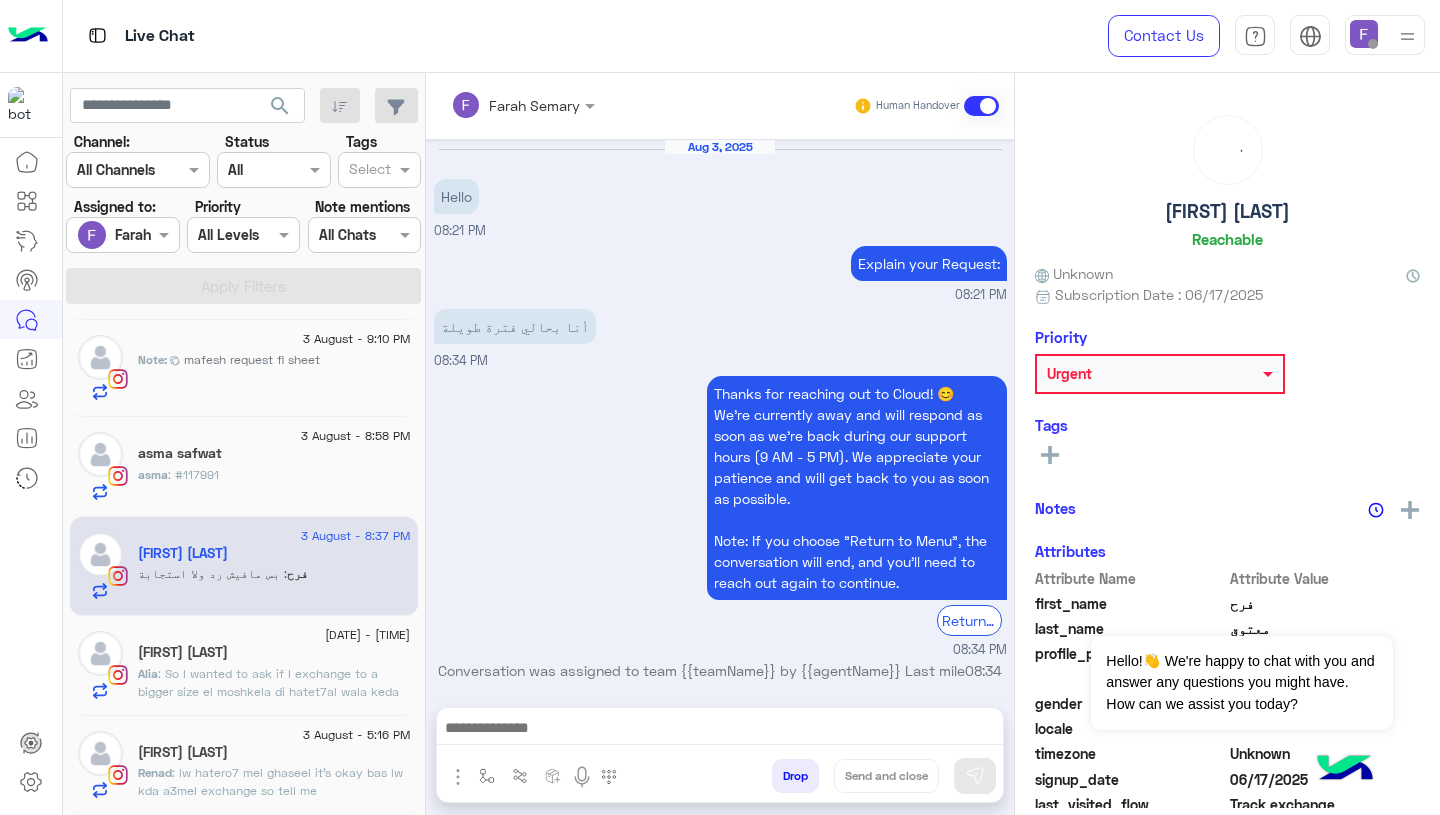 scroll, scrollTop: 1467, scrollLeft: 0, axis: vertical 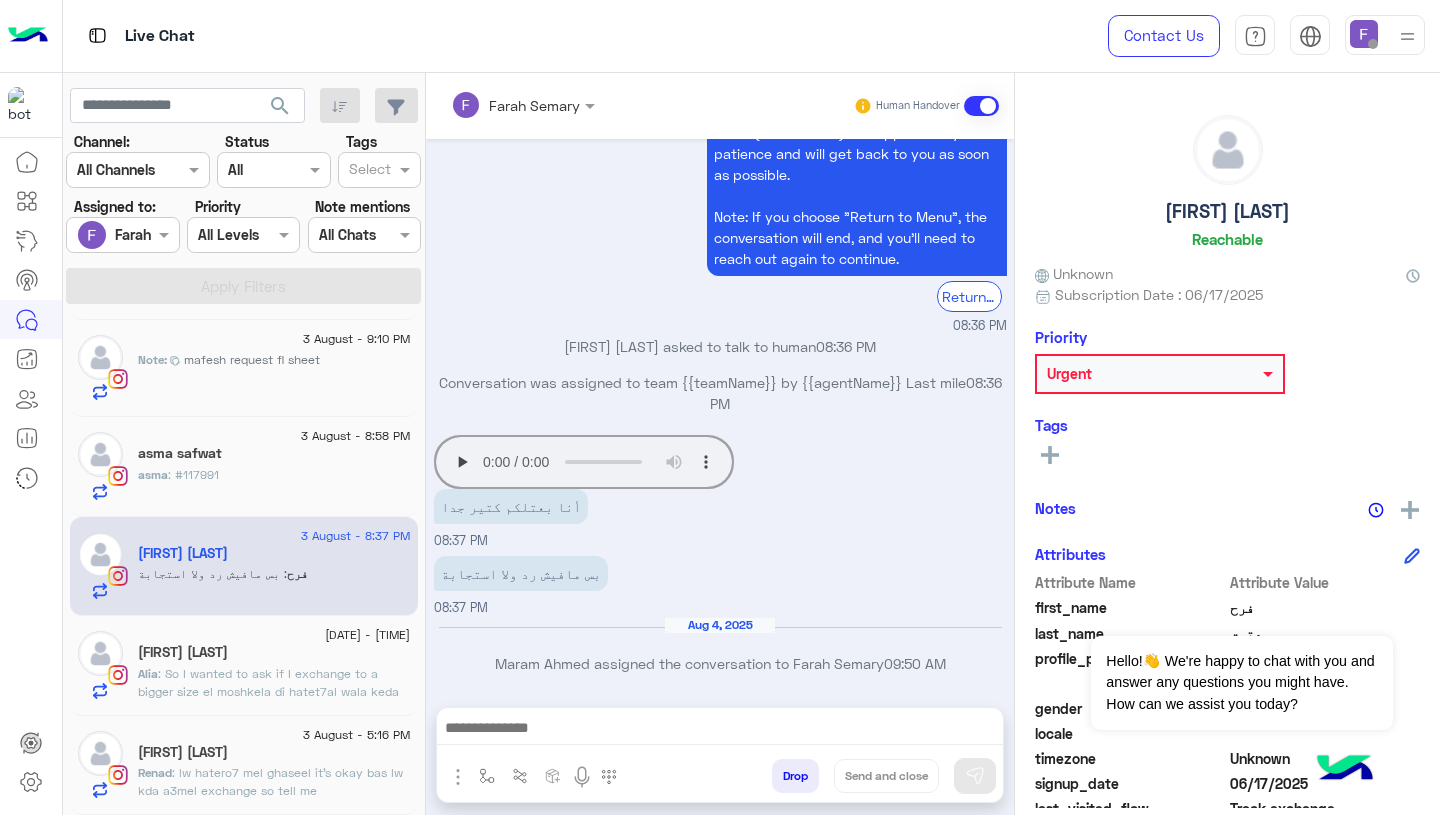 click on "Your browser does not support the audio tag." 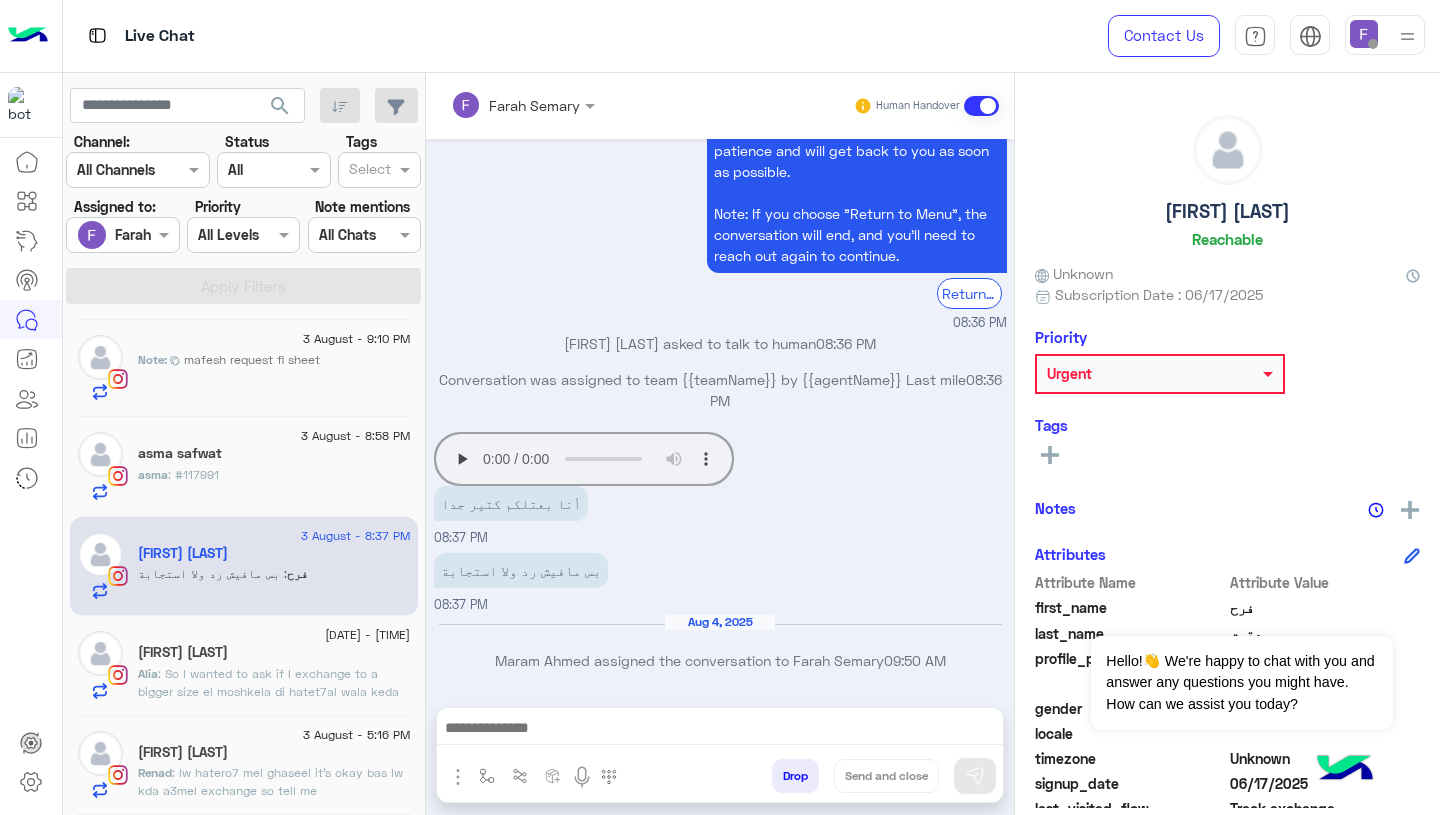 scroll, scrollTop: 2, scrollLeft: 0, axis: vertical 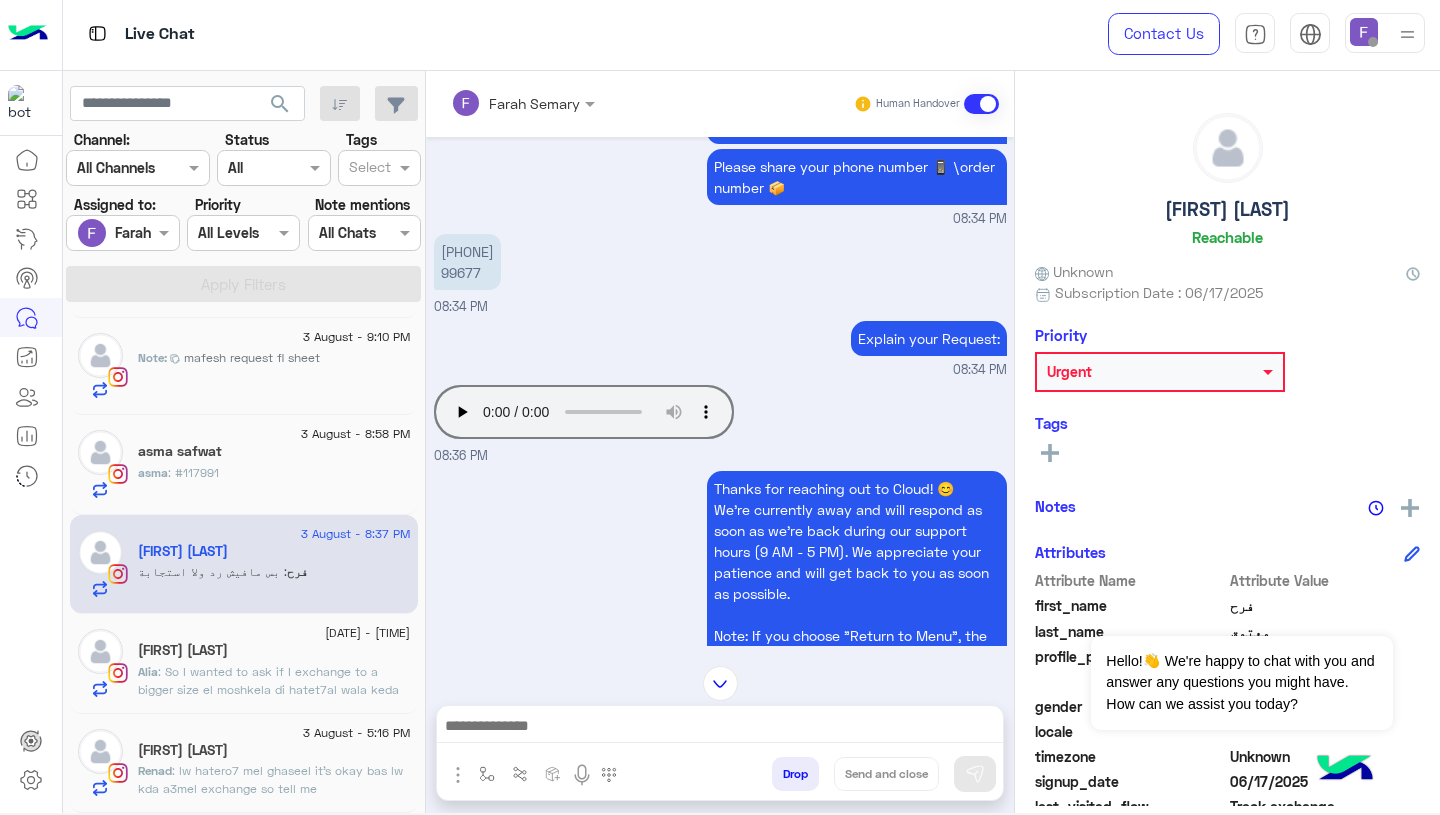 type 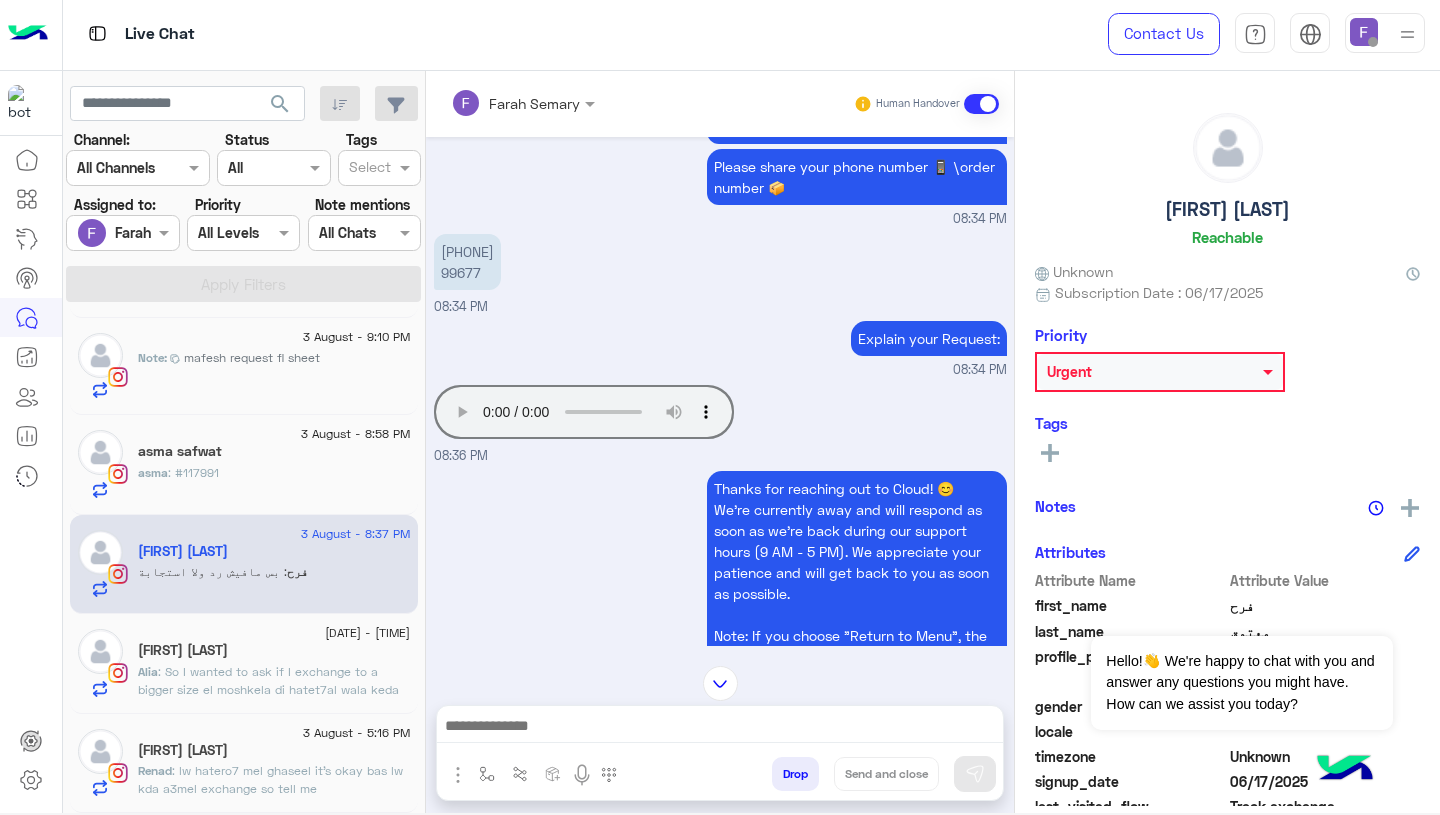 click on "[PHONE]" at bounding box center [467, 262] 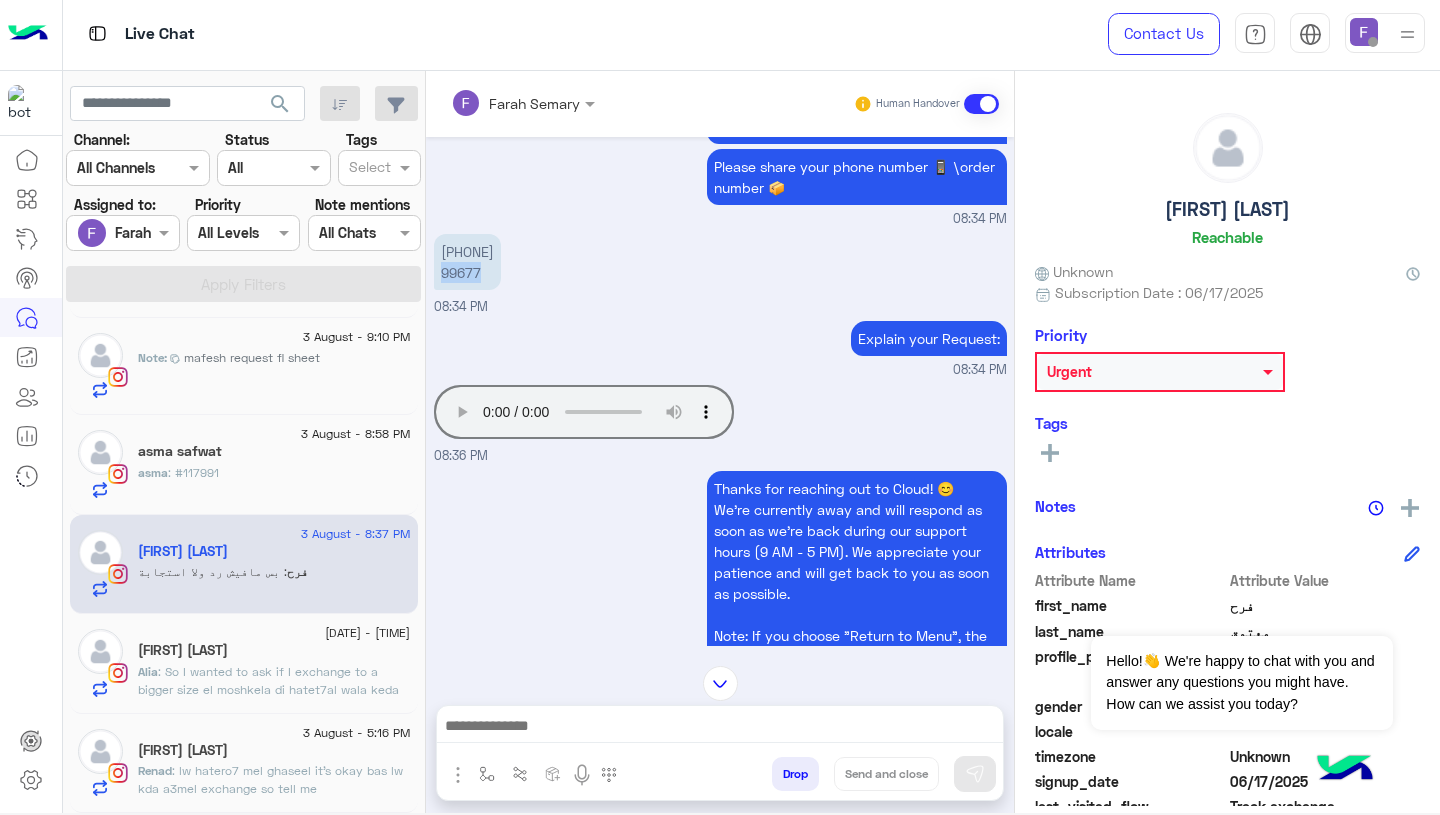 click on "[PHONE]" at bounding box center (467, 262) 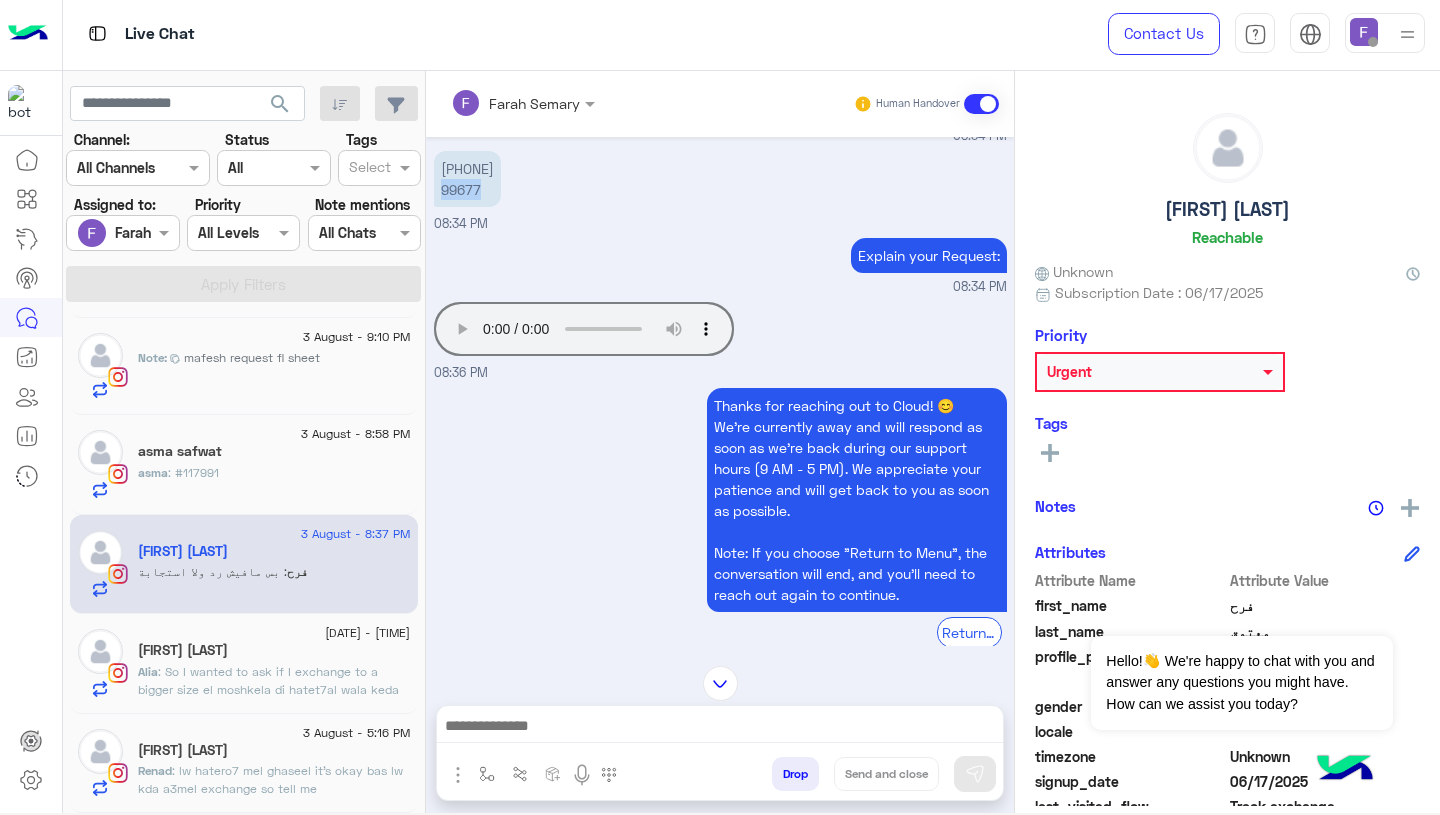 scroll, scrollTop: 919, scrollLeft: 0, axis: vertical 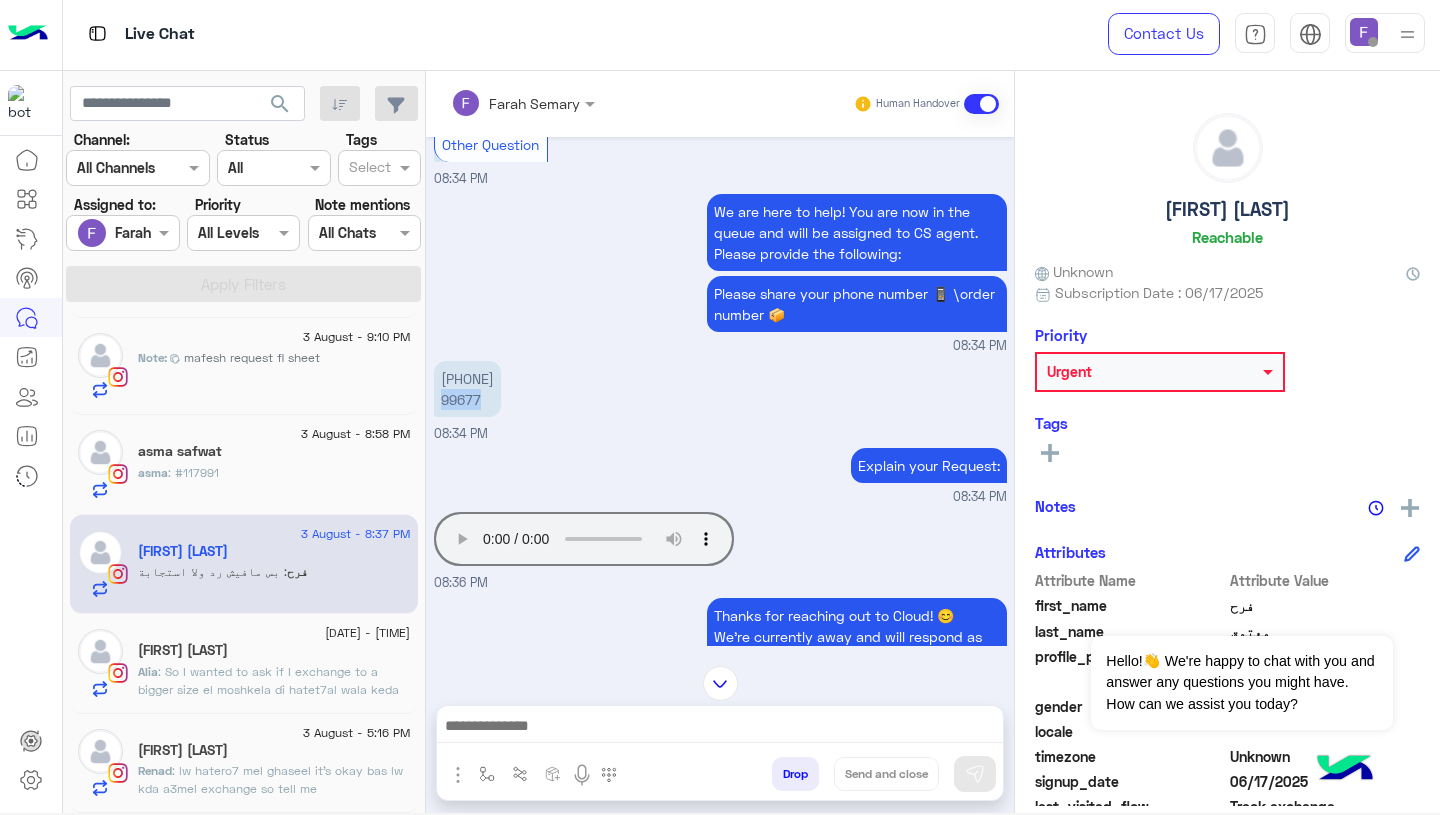 click on "[PHONE]" at bounding box center (467, 389) 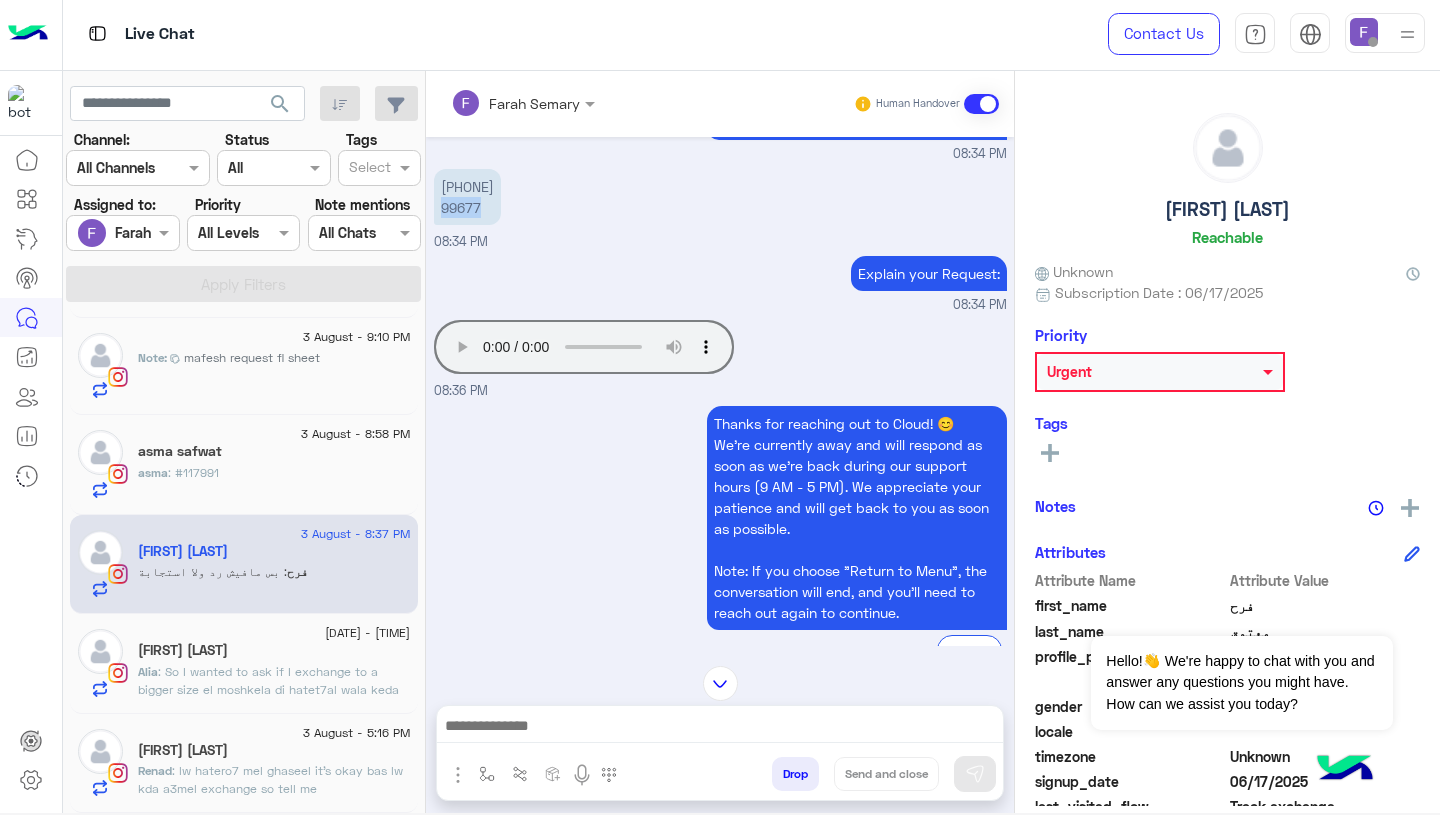 scroll, scrollTop: 1107, scrollLeft: 0, axis: vertical 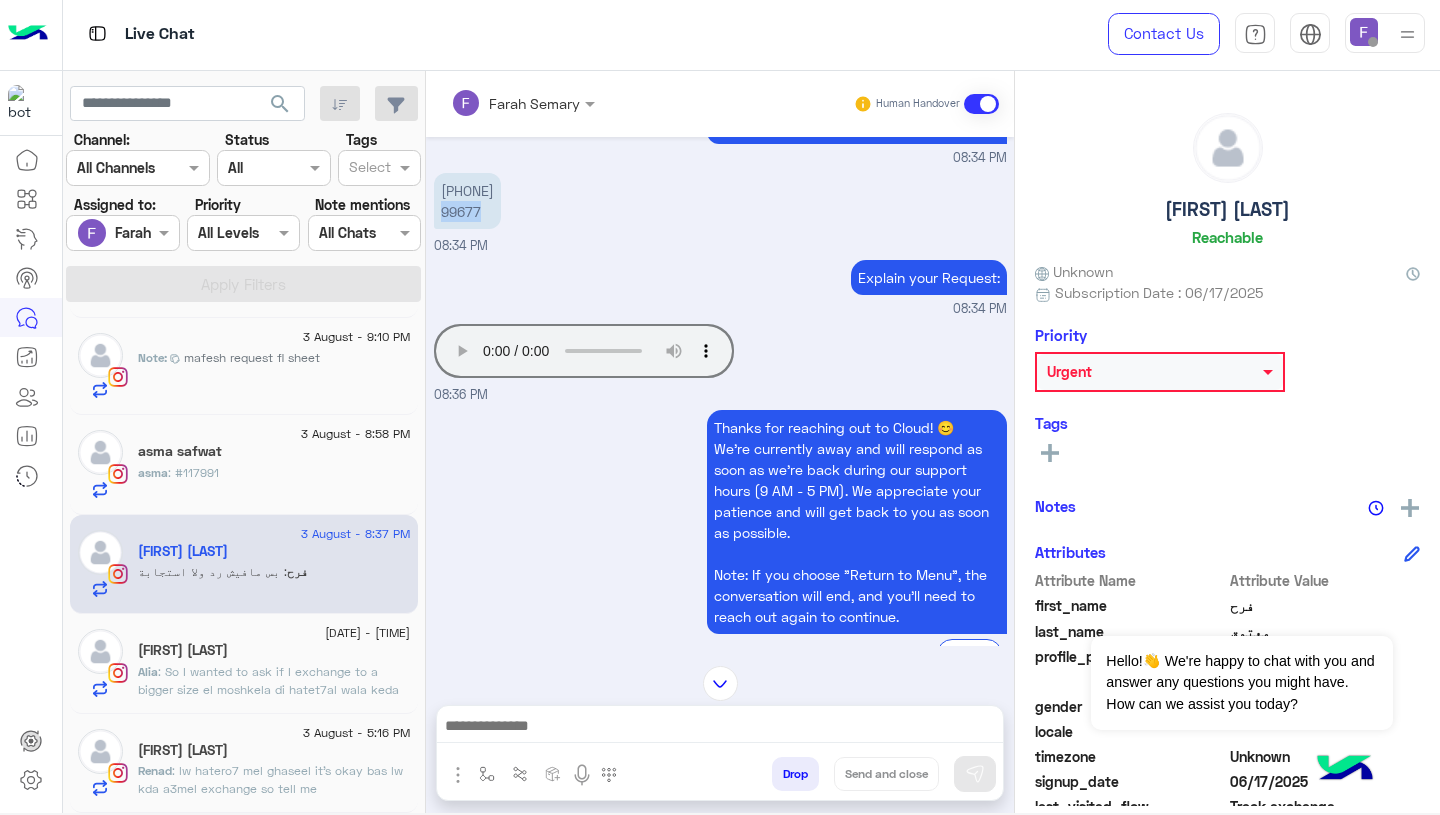 click on "Explain your Request:    [TIME]" at bounding box center (720, 287) 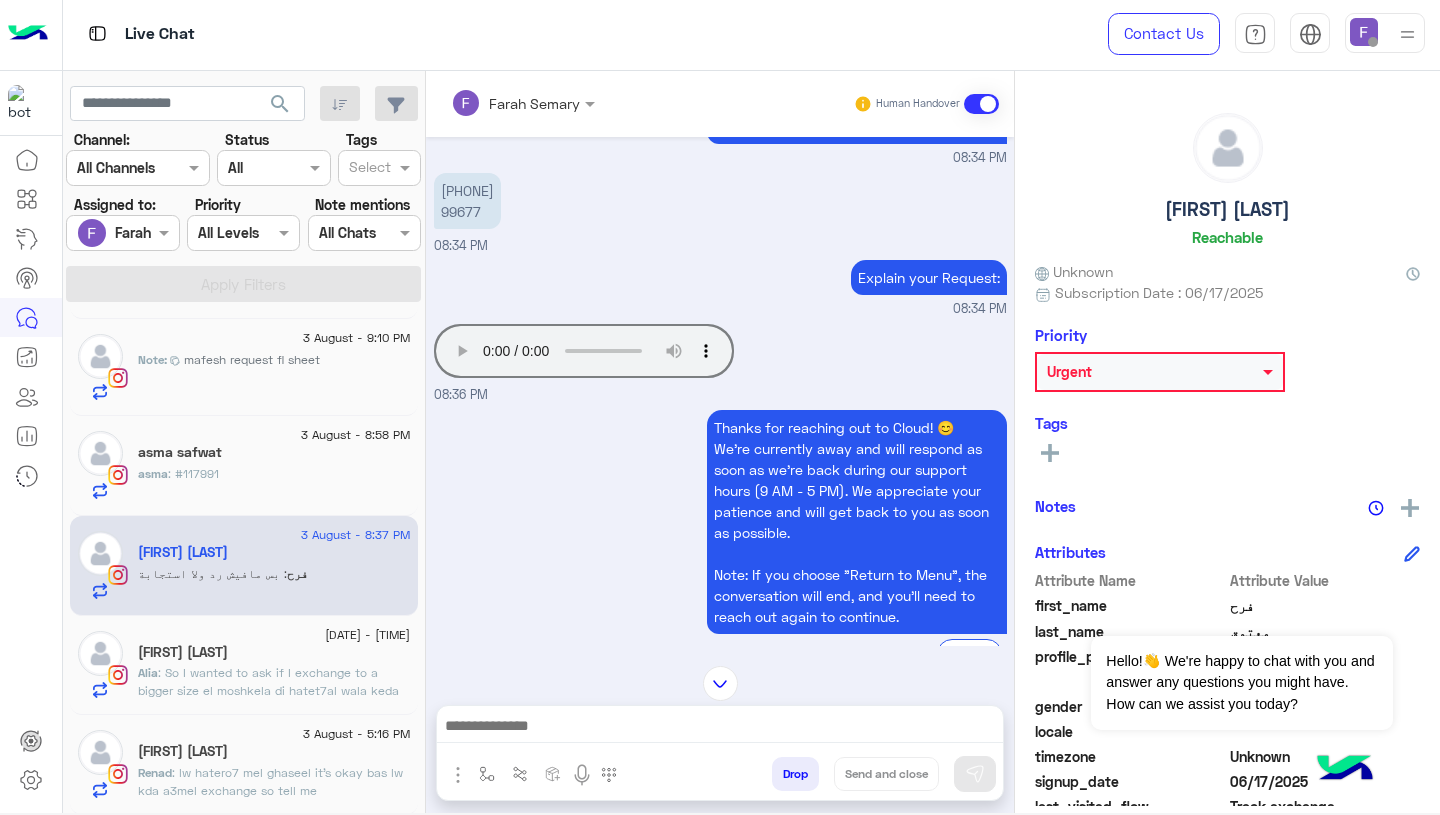 scroll, scrollTop: 1791, scrollLeft: 0, axis: vertical 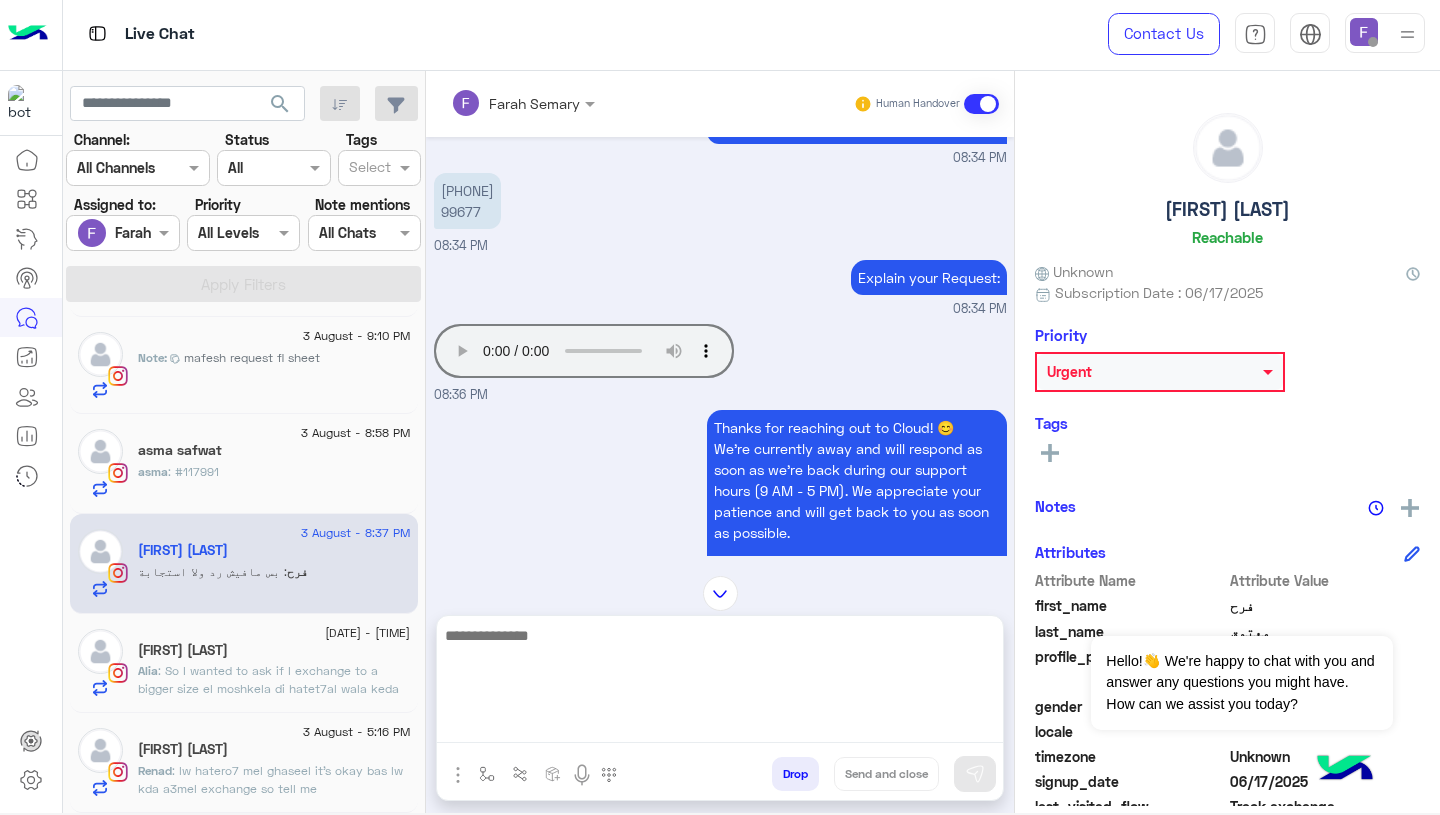 click at bounding box center [720, 683] 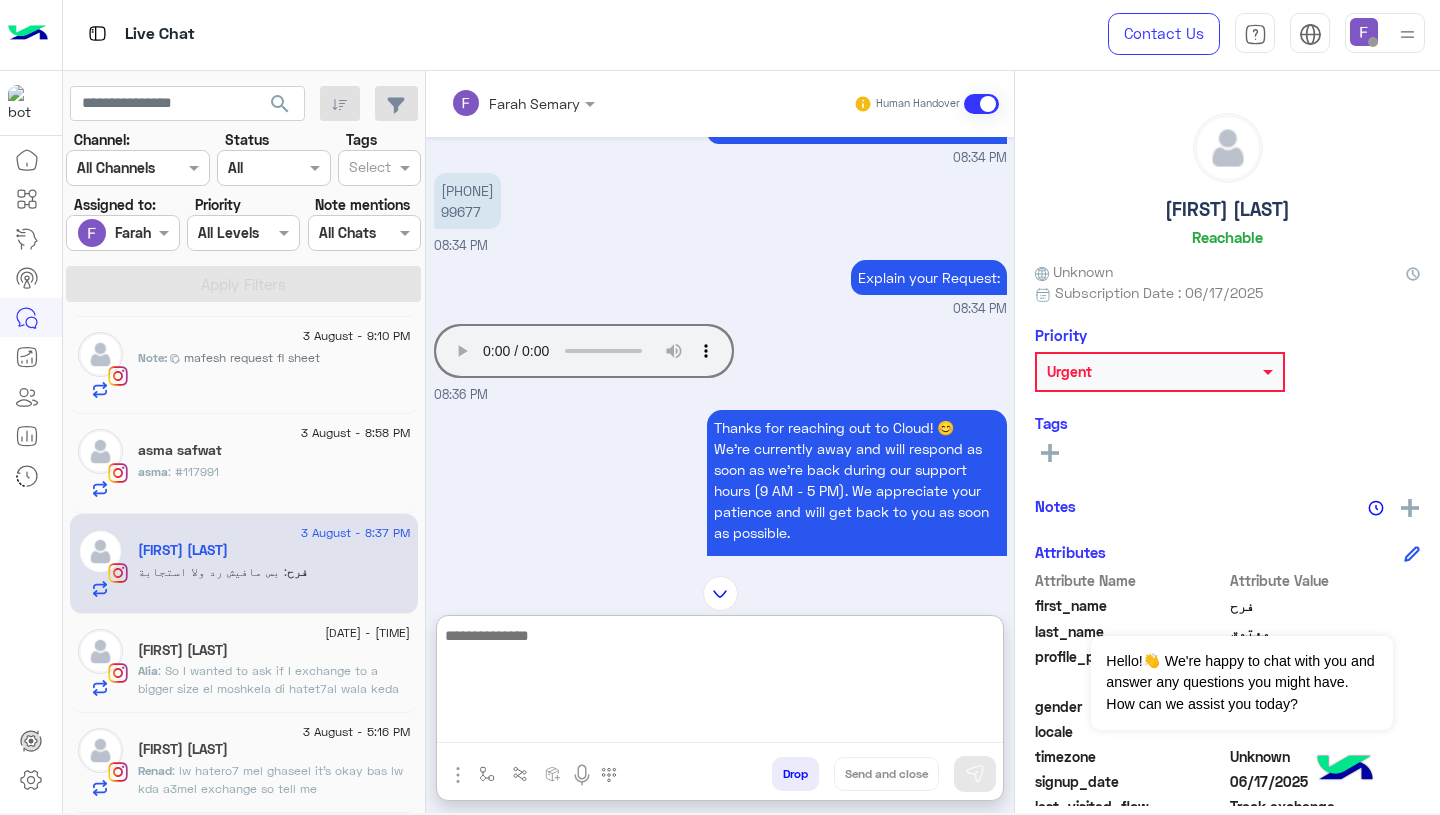 paste on "**********" 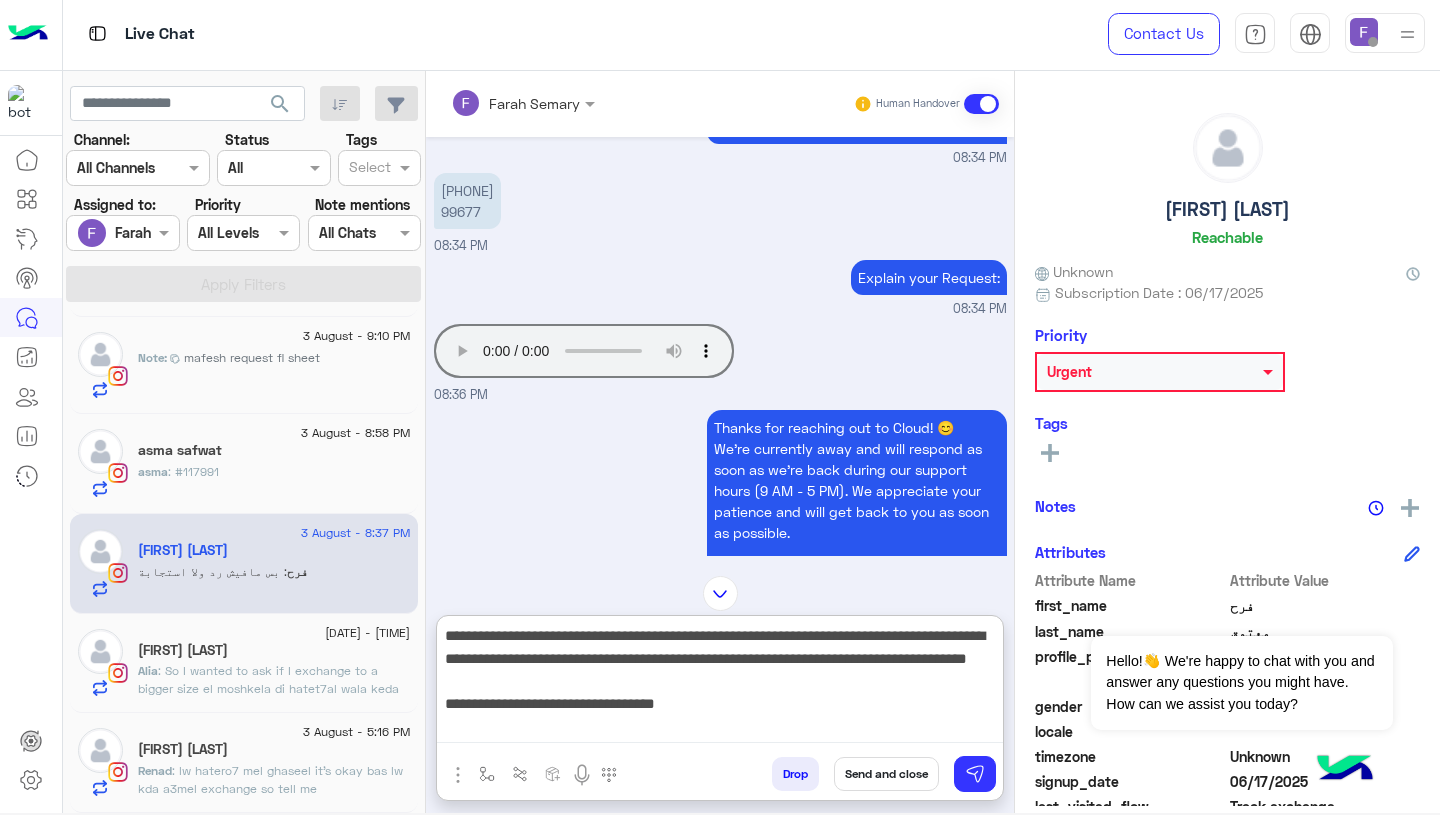 scroll, scrollTop: 0, scrollLeft: 0, axis: both 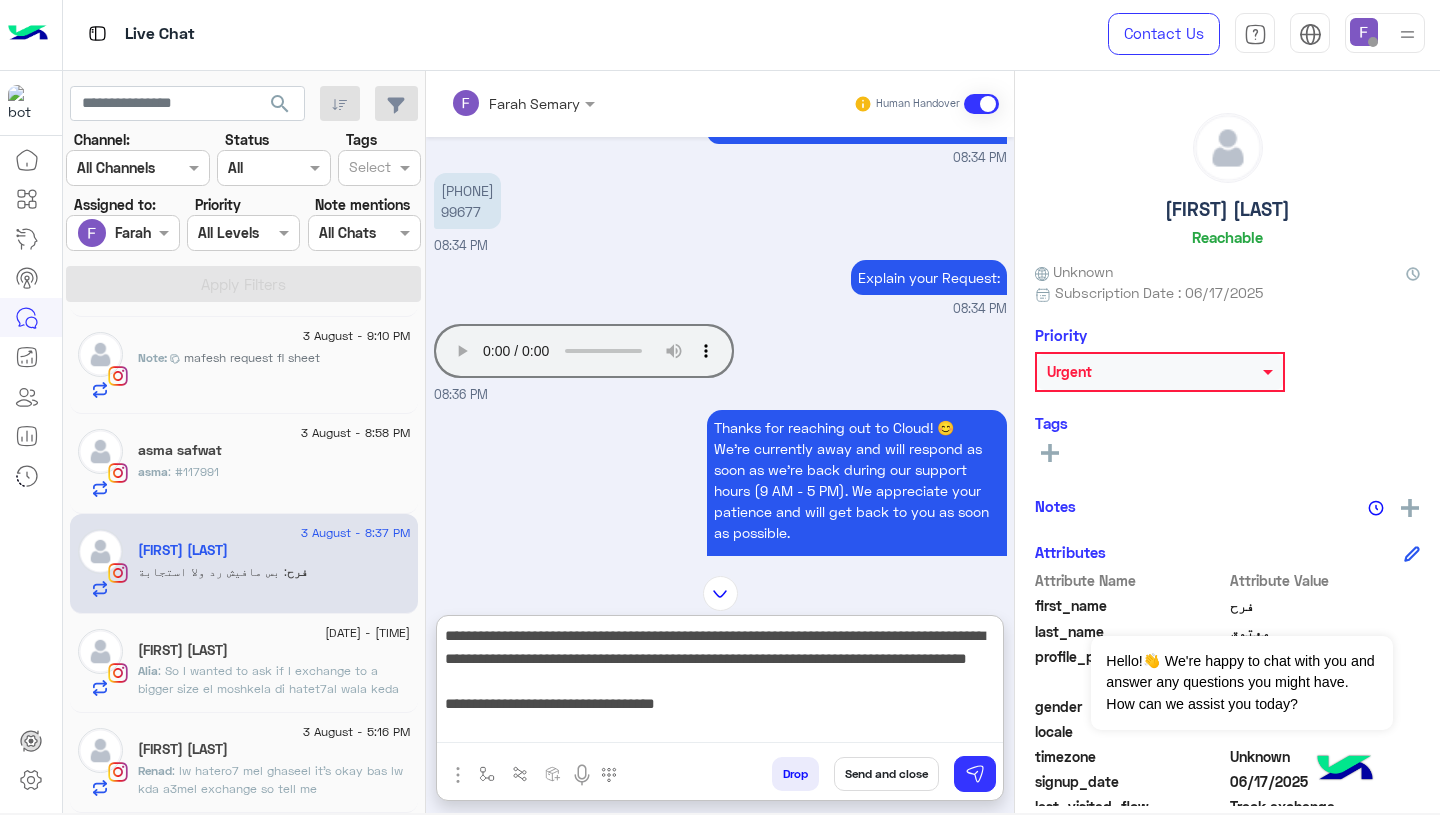 click on "**********" at bounding box center [720, 683] 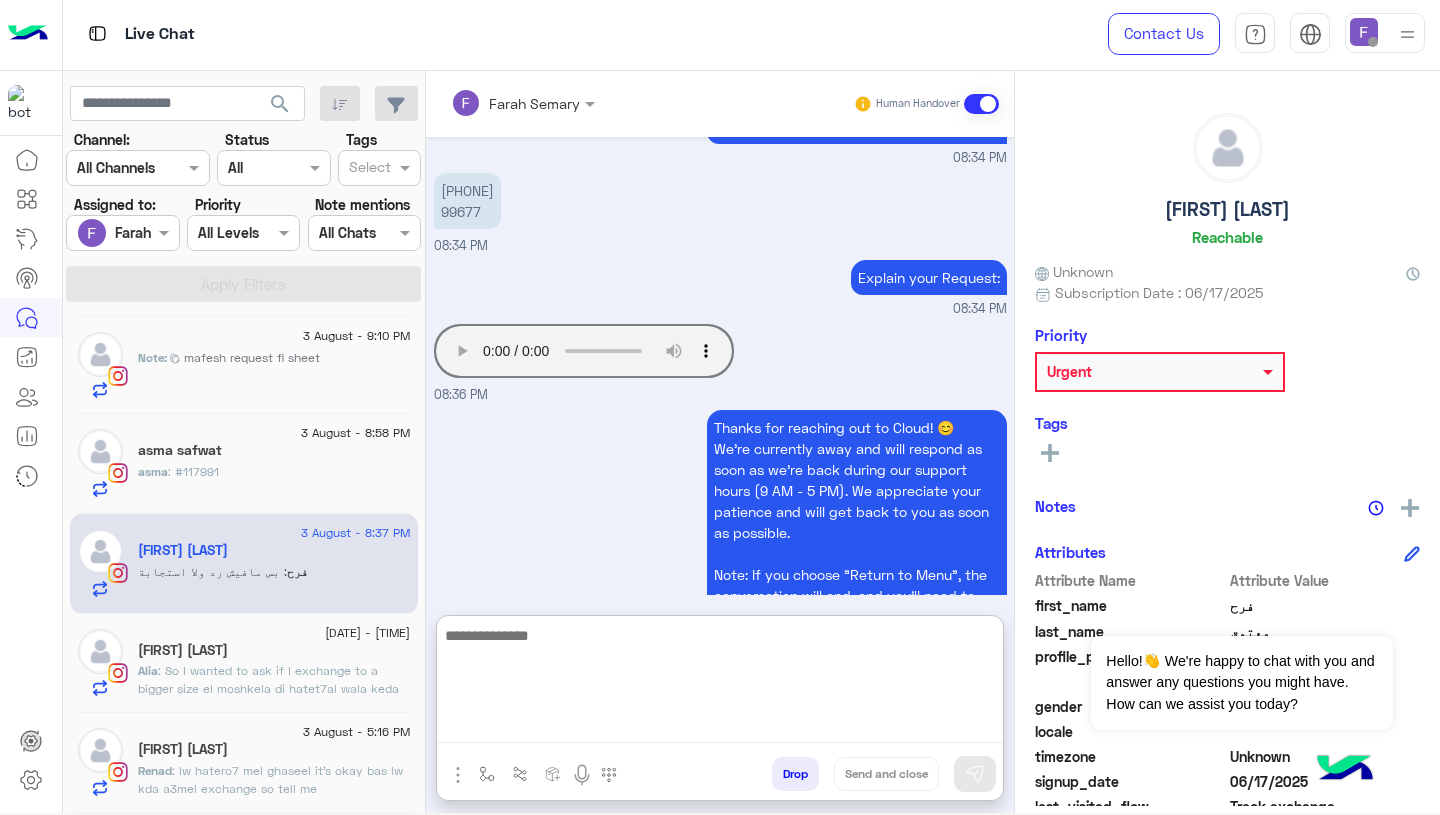 scroll, scrollTop: 0, scrollLeft: 0, axis: both 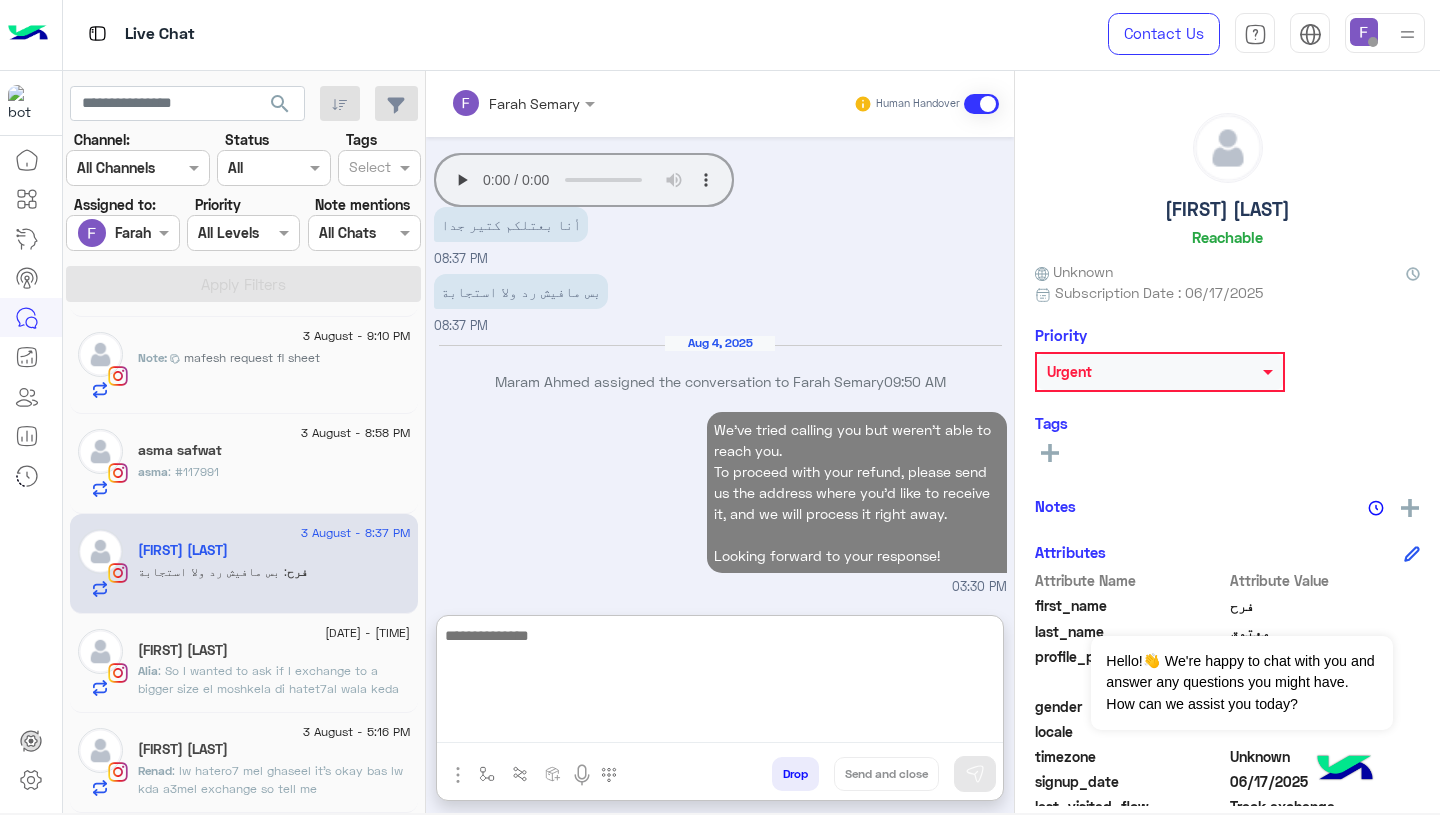 click 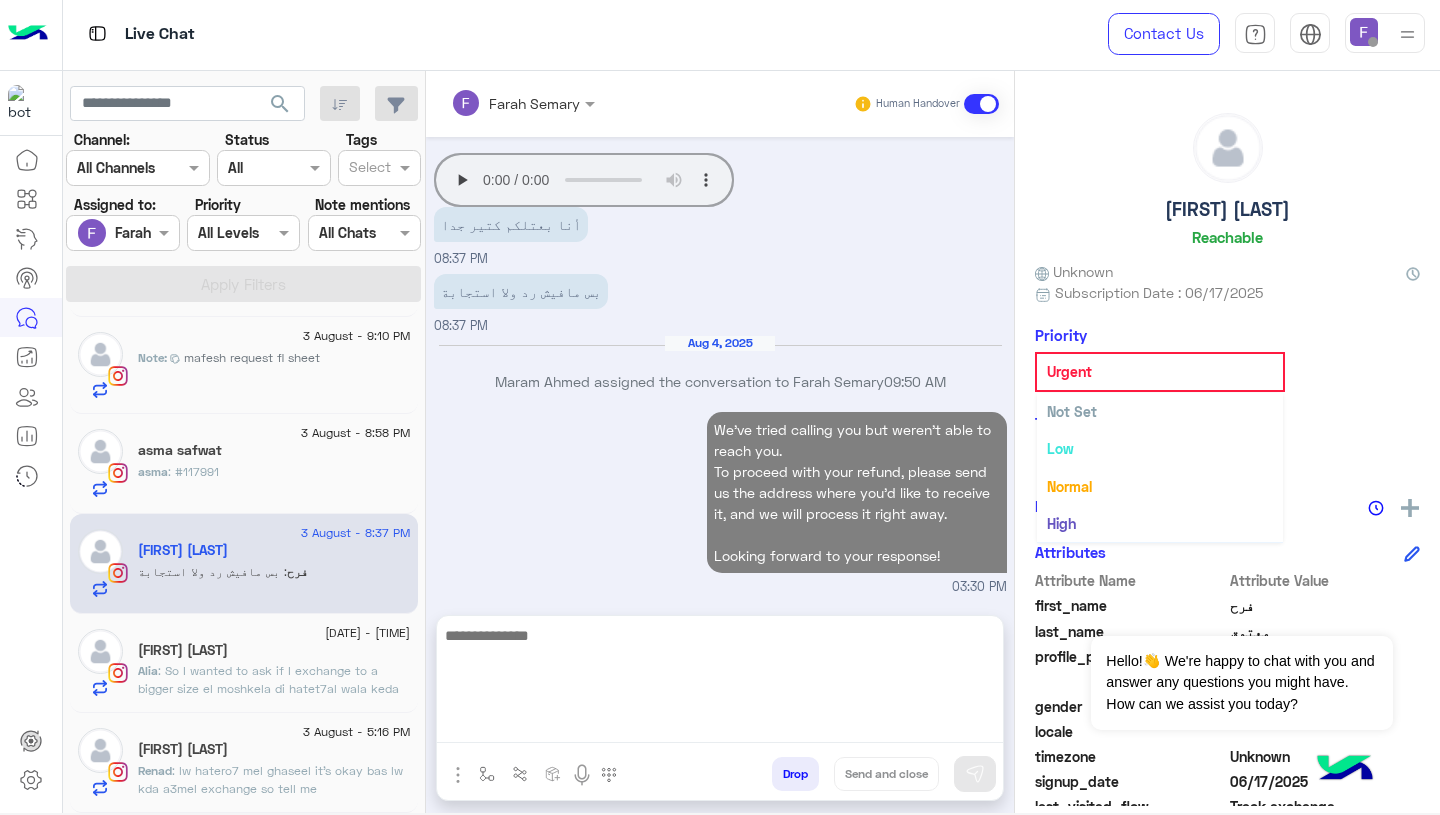scroll, scrollTop: 1717, scrollLeft: 0, axis: vertical 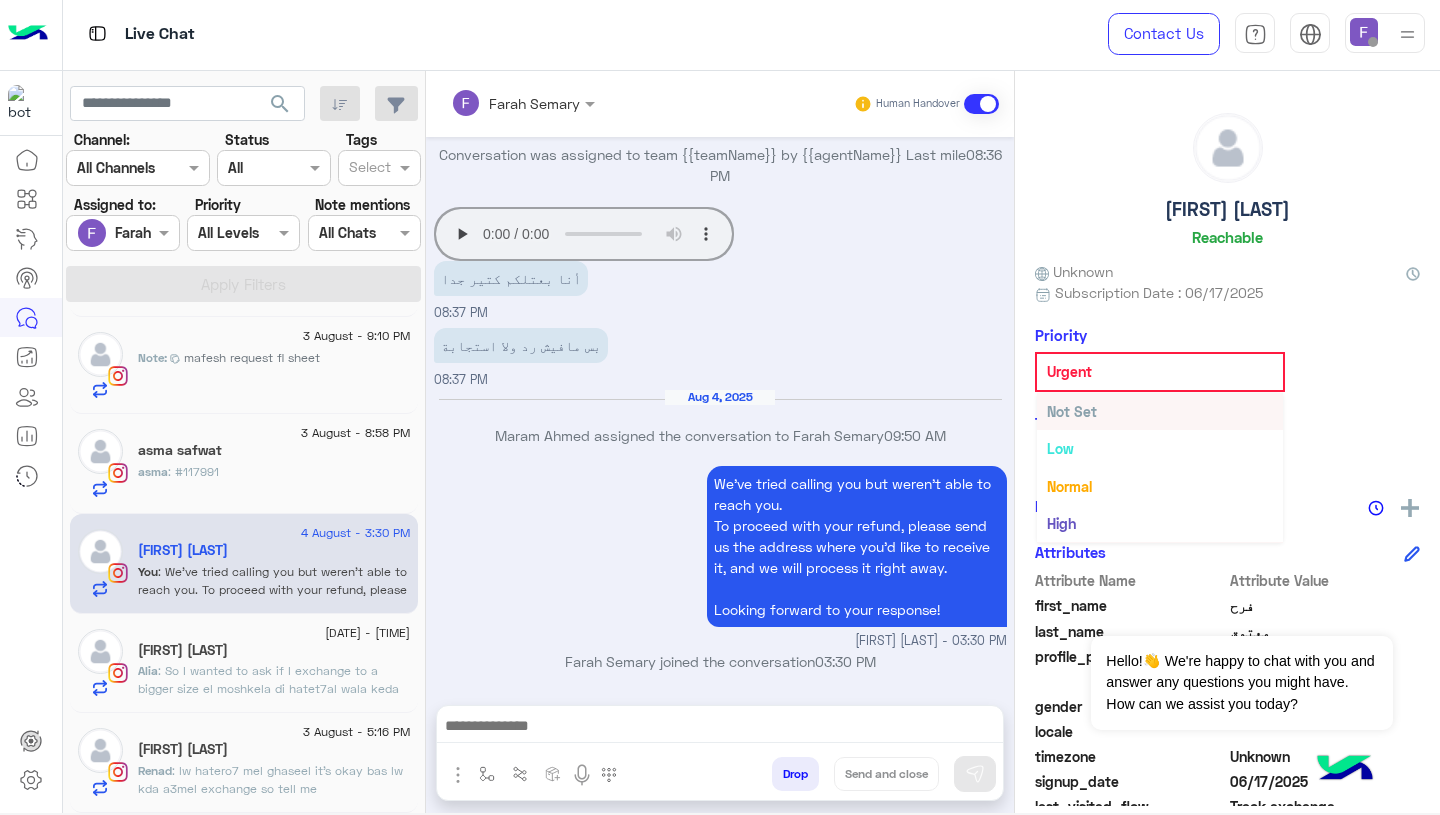 click on "Not Set" at bounding box center [1072, 411] 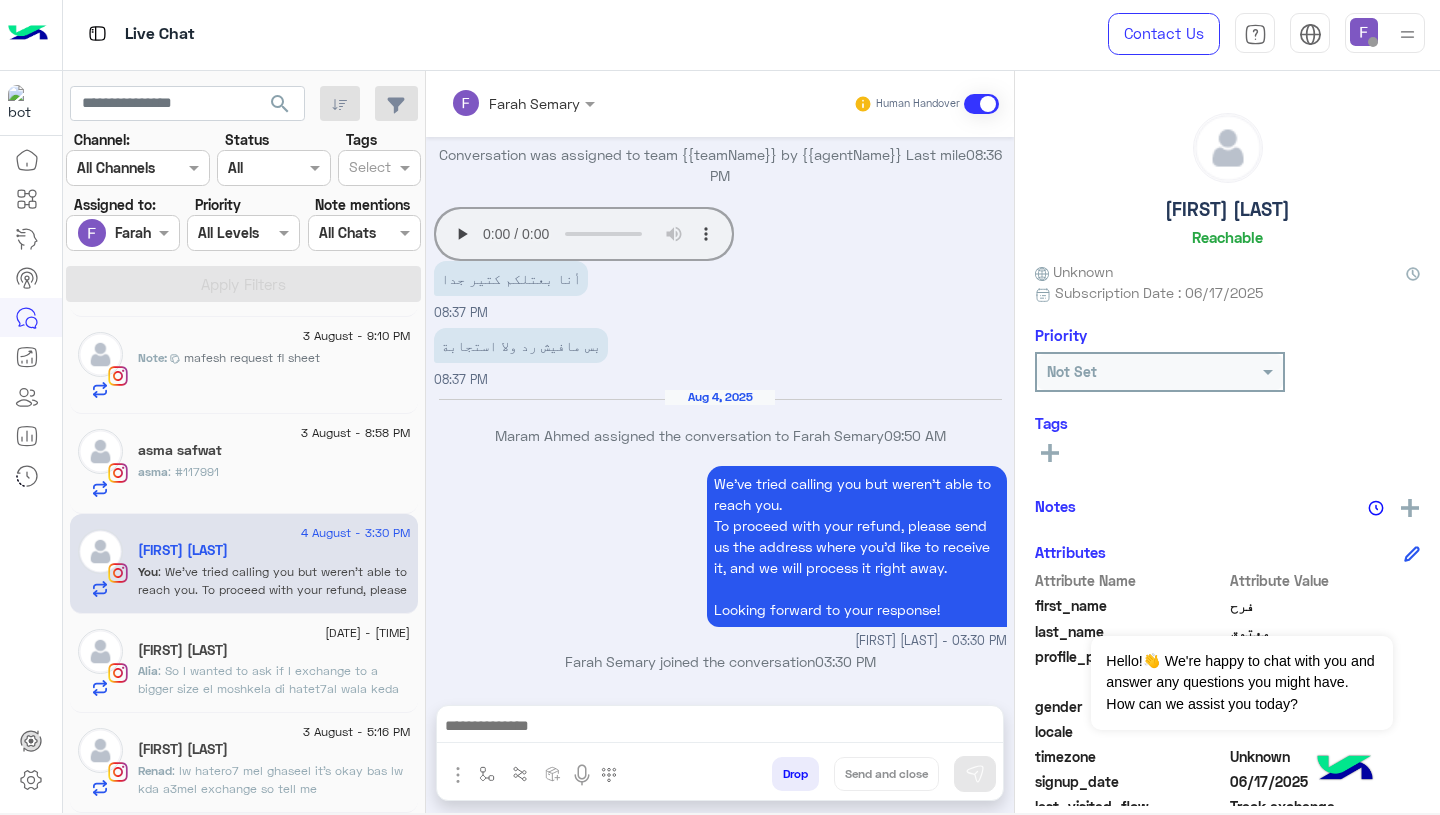 click on "We’ve tried calling you but weren’t able to reach you.  To proceed with your refund, please send us the address where you'd like to receive it, and we will process it right away. Looking forward to your response!  [FIRST] [LAST] -  03:30 PM" at bounding box center (720, 556) 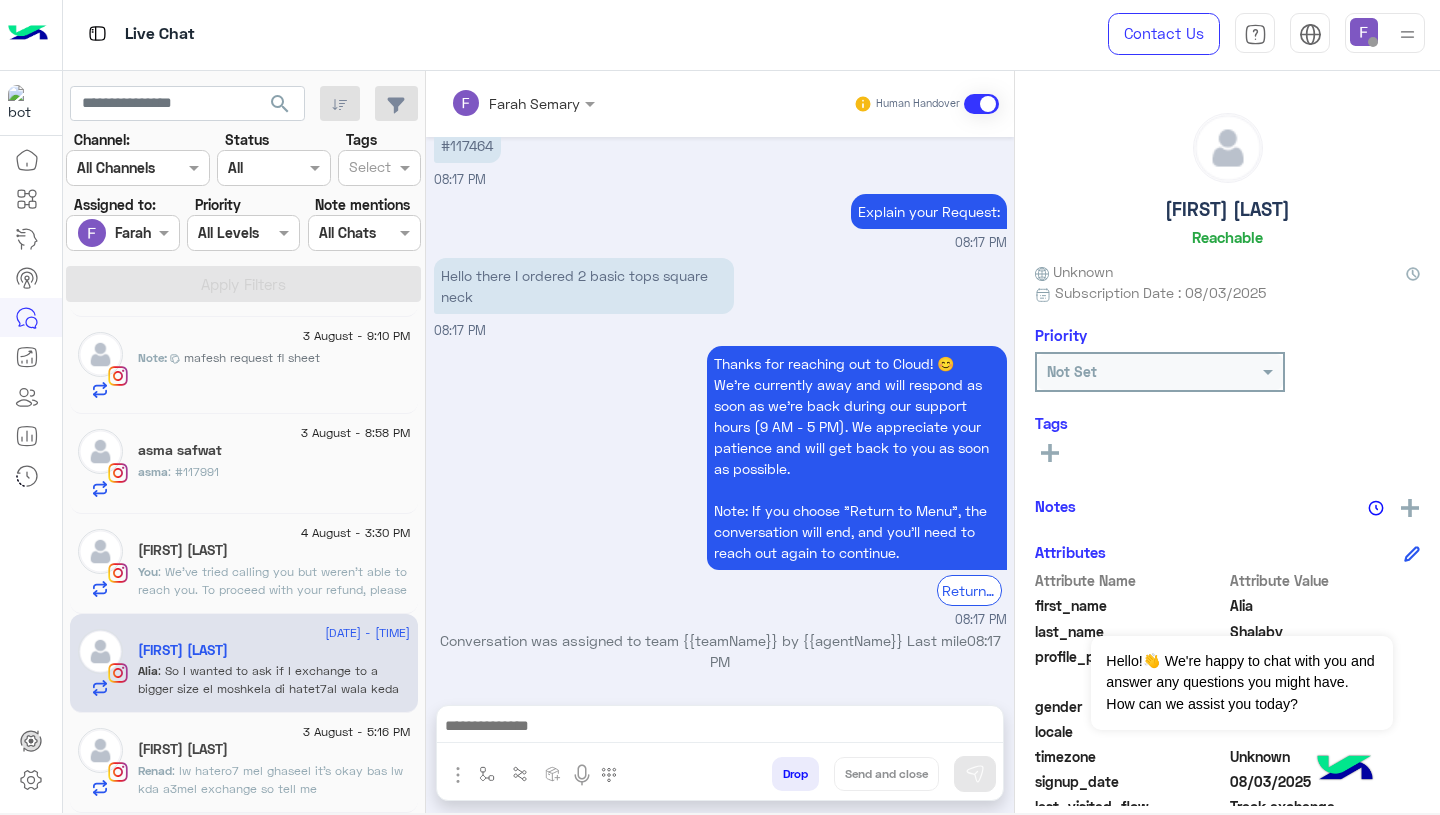 scroll, scrollTop: 1470, scrollLeft: 0, axis: vertical 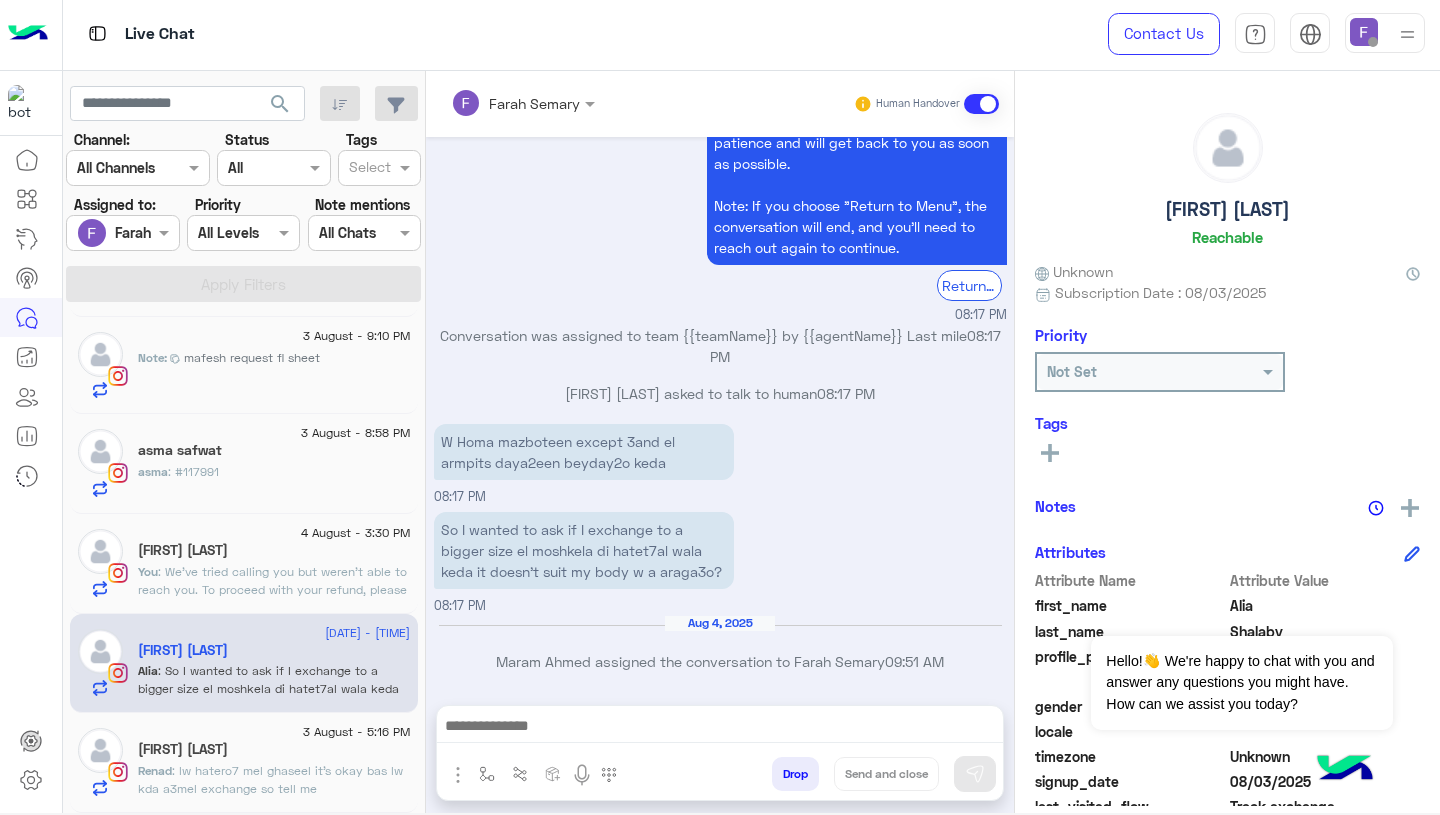 click at bounding box center (497, 103) 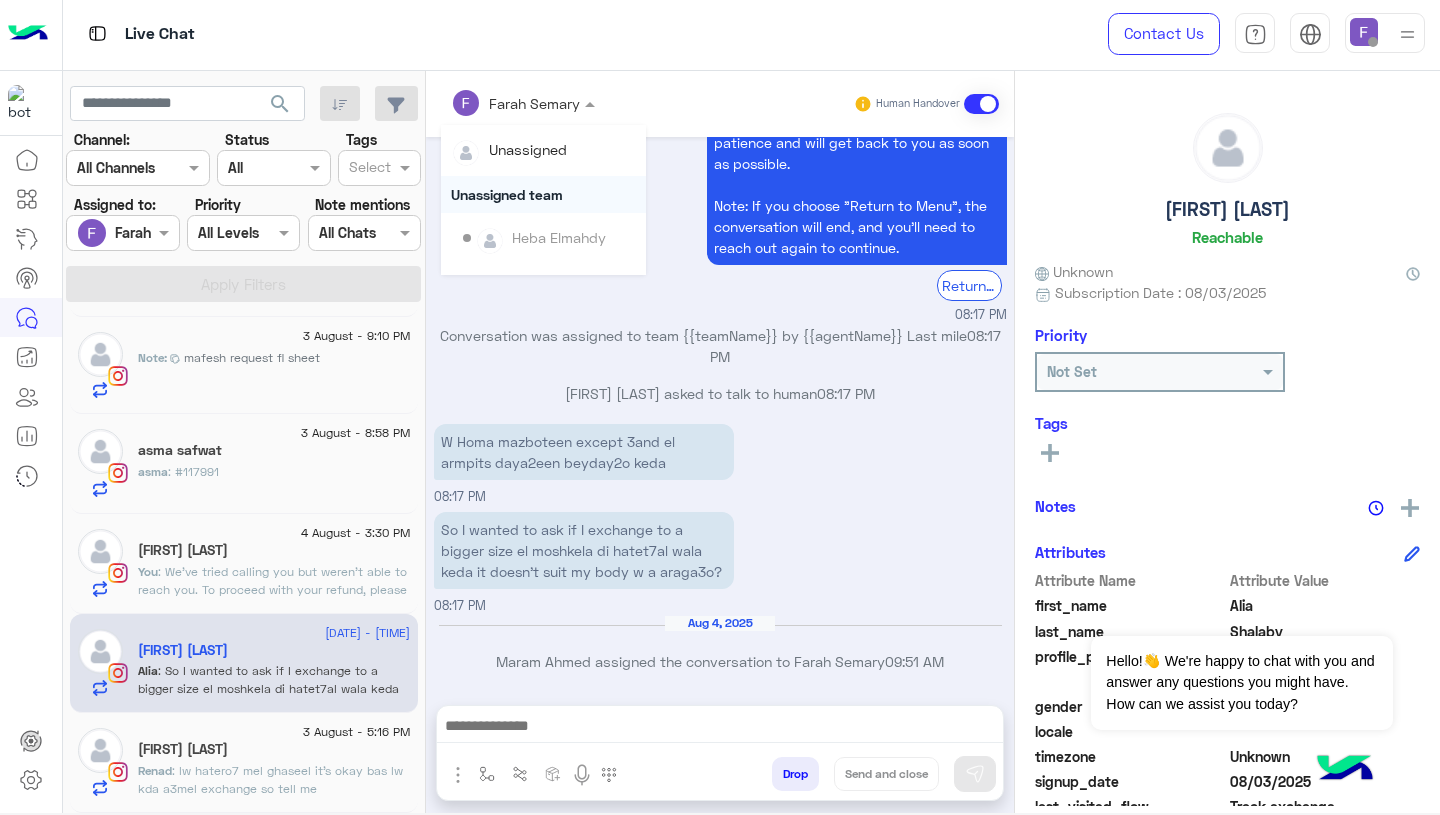 scroll, scrollTop: 355, scrollLeft: 0, axis: vertical 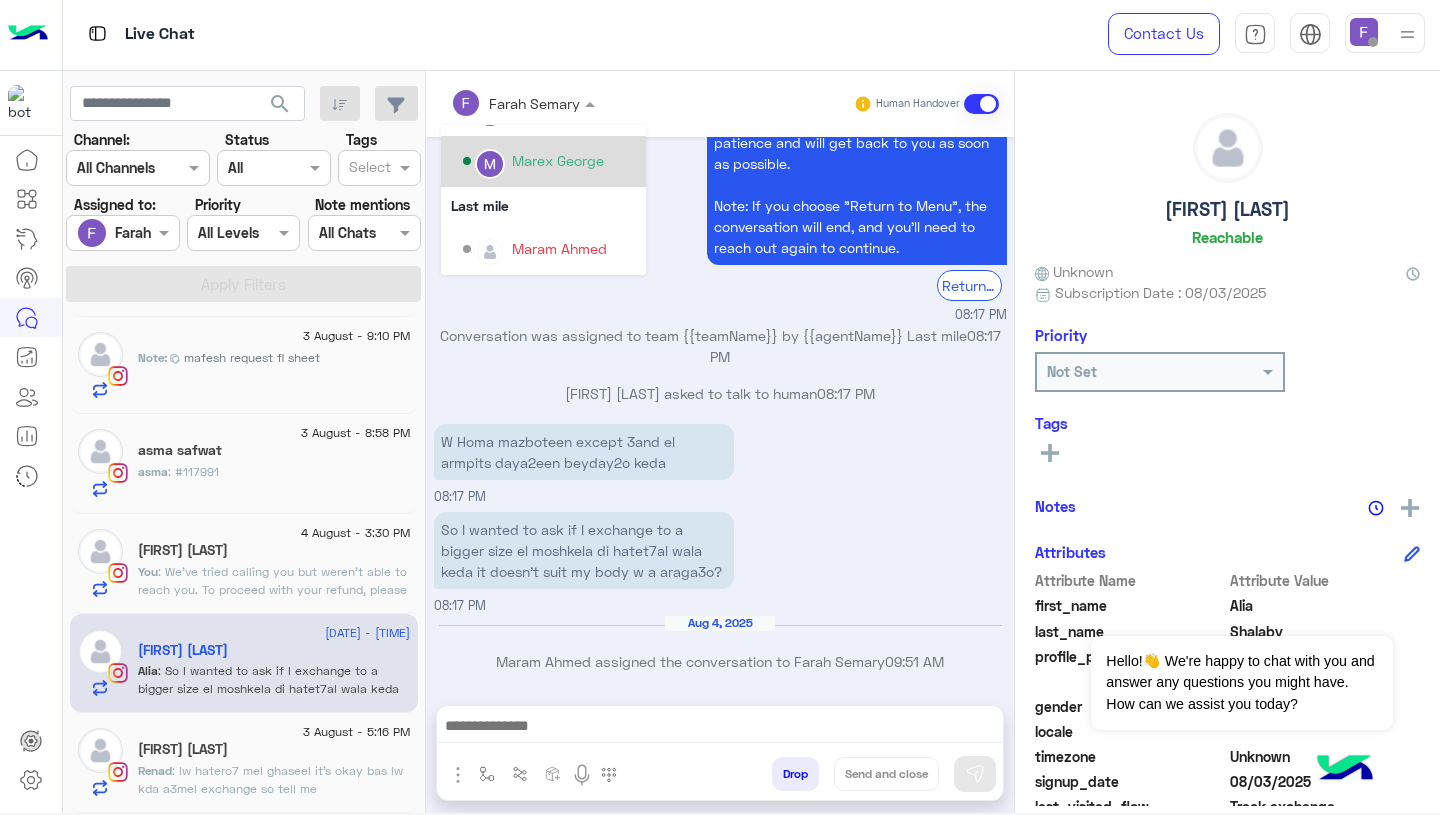 click on "Marex George" at bounding box center (558, 160) 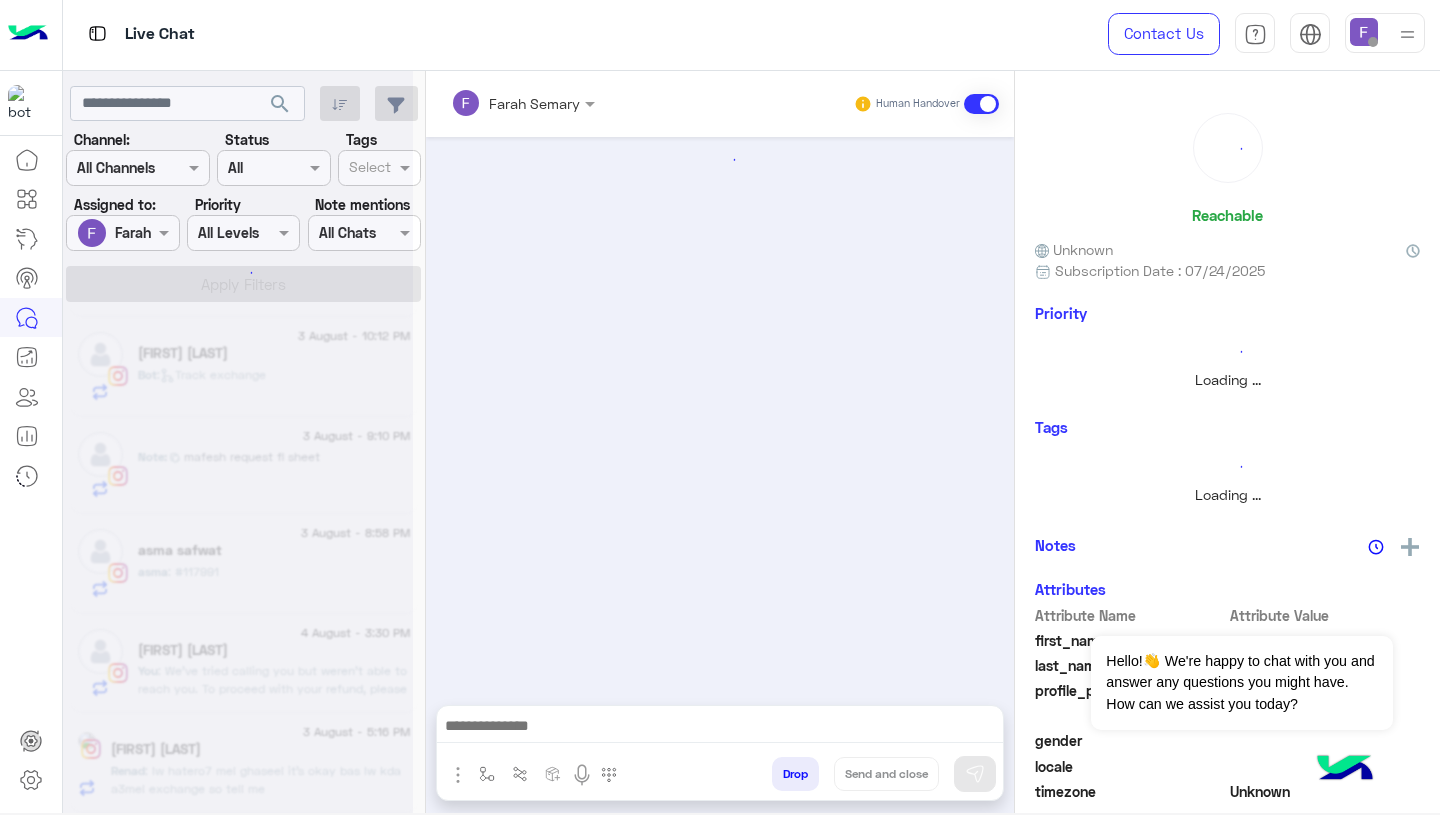 scroll, scrollTop: 1688, scrollLeft: 0, axis: vertical 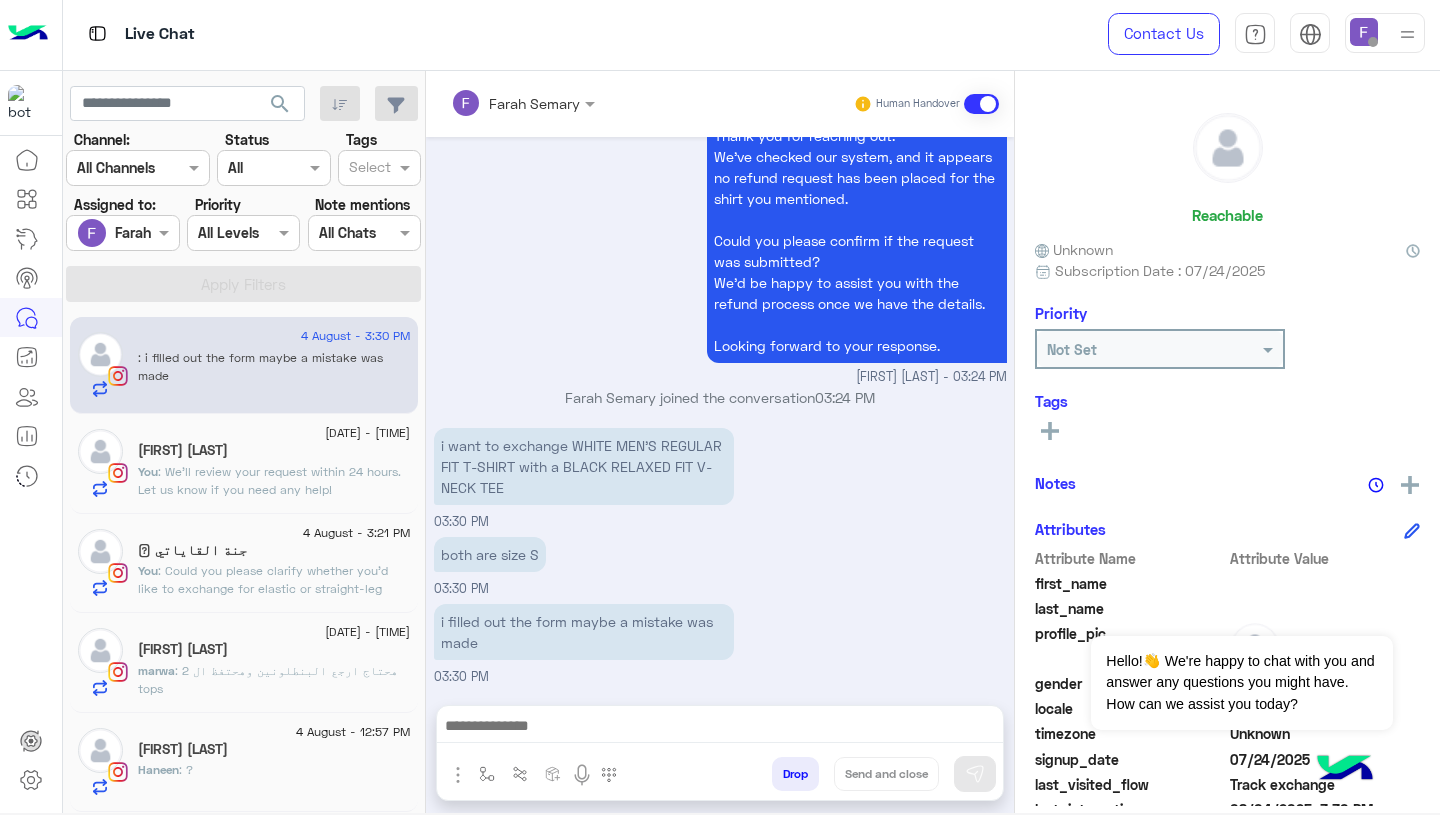click on ": We’ll review your request within 24 hours.
Let us know if you need any help!" 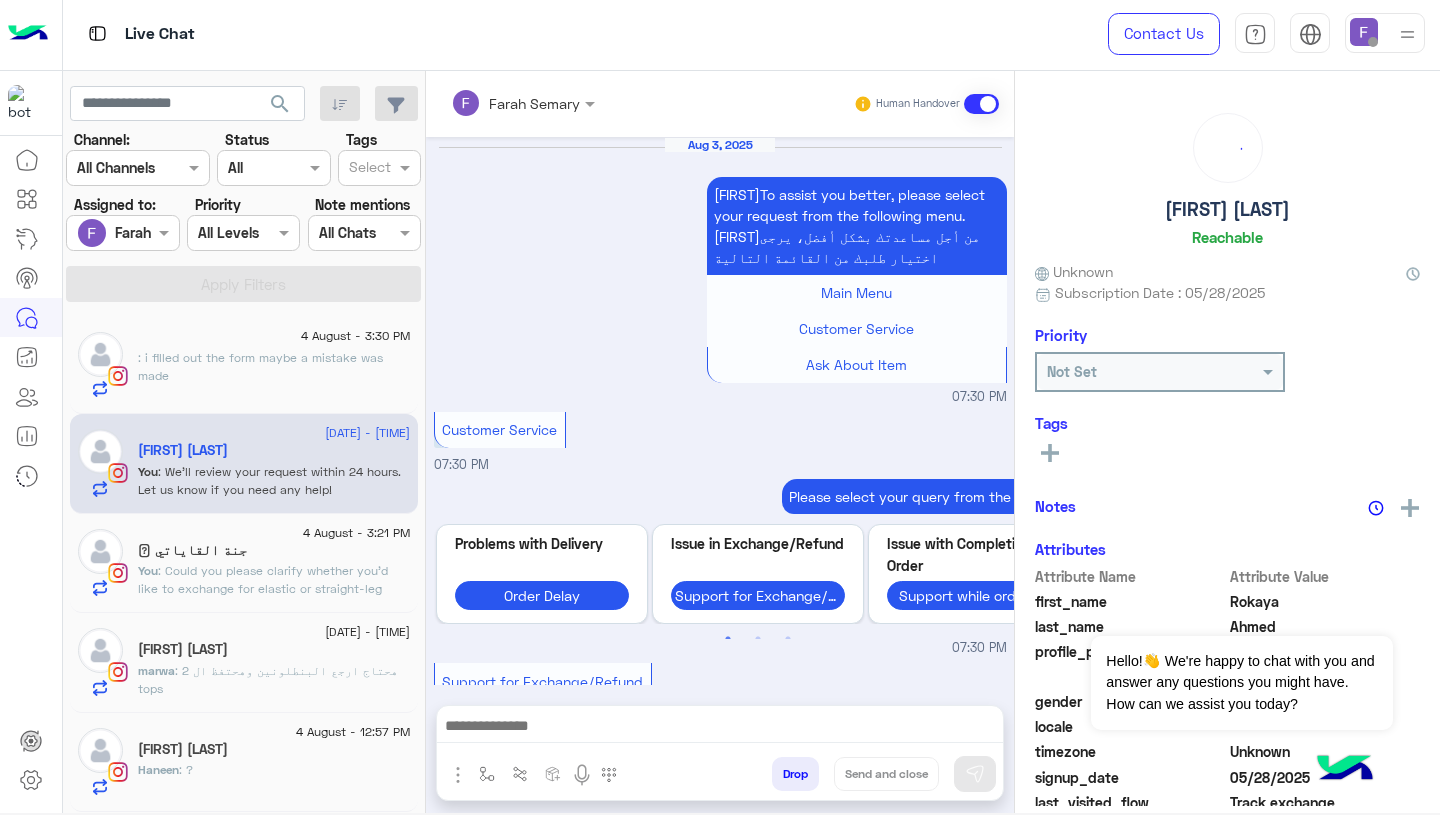 scroll, scrollTop: 1958, scrollLeft: 0, axis: vertical 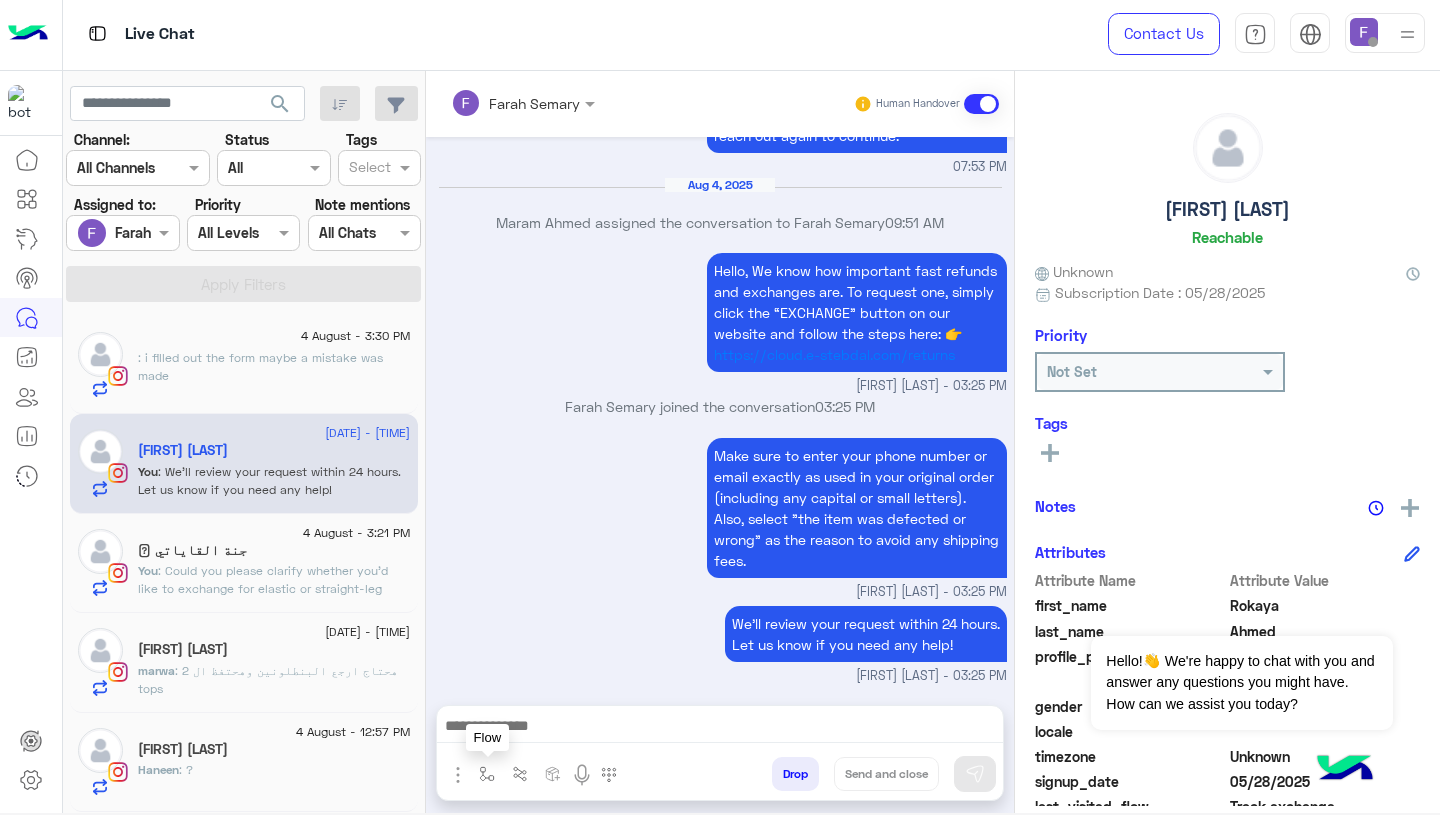 click at bounding box center (487, 774) 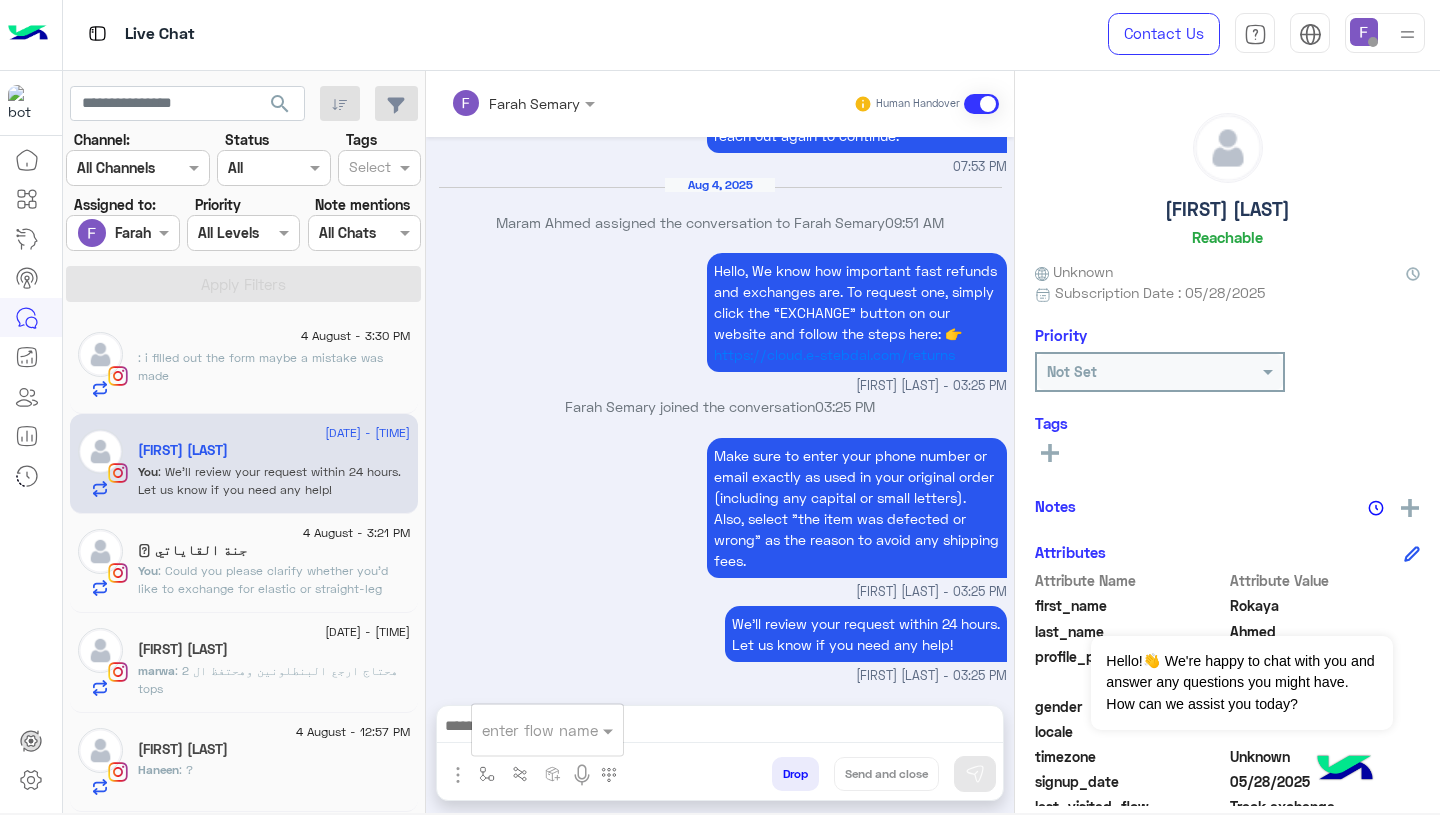 click on "enter flow name" at bounding box center [540, 730] 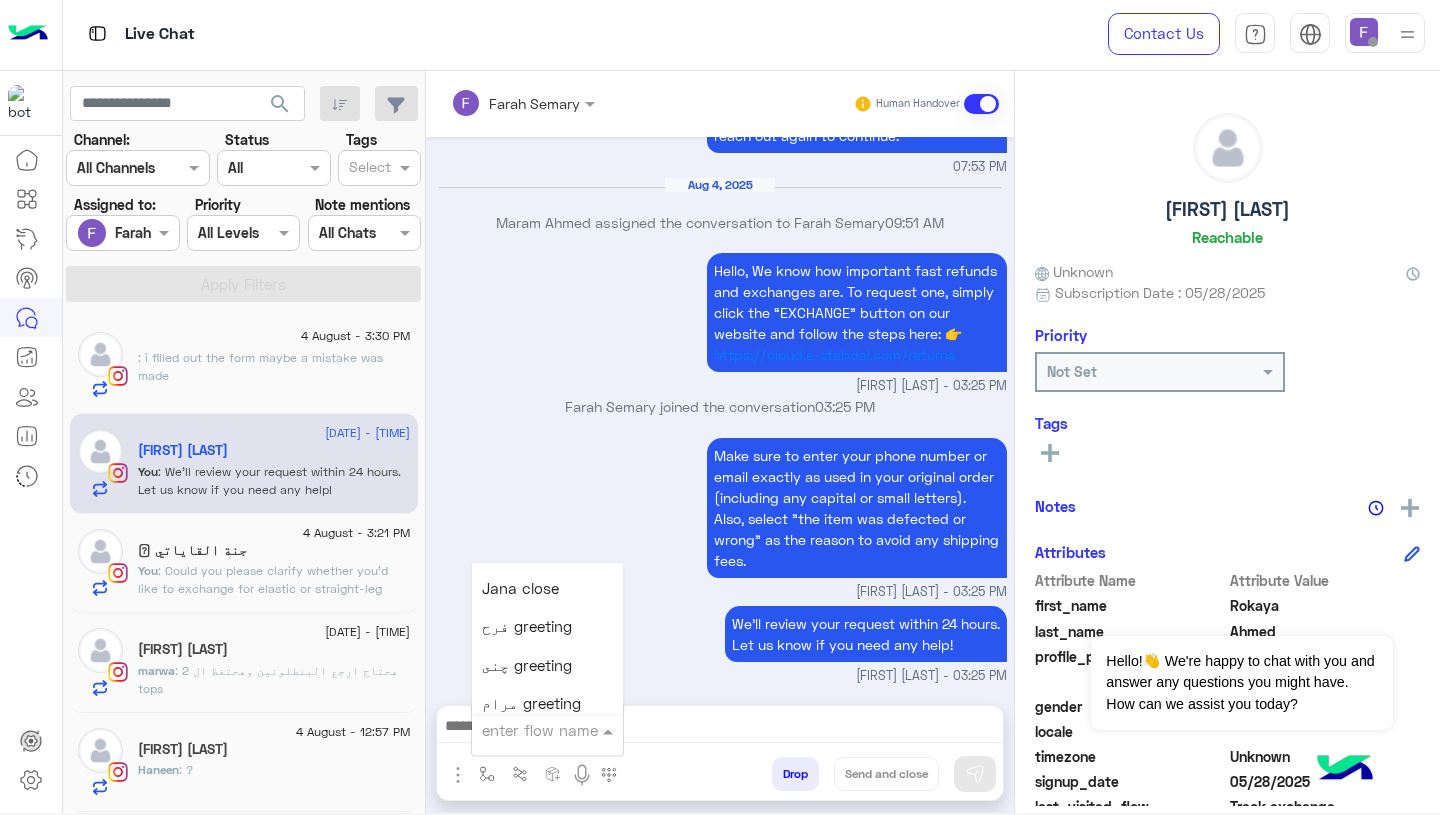 scroll, scrollTop: 2594, scrollLeft: 0, axis: vertical 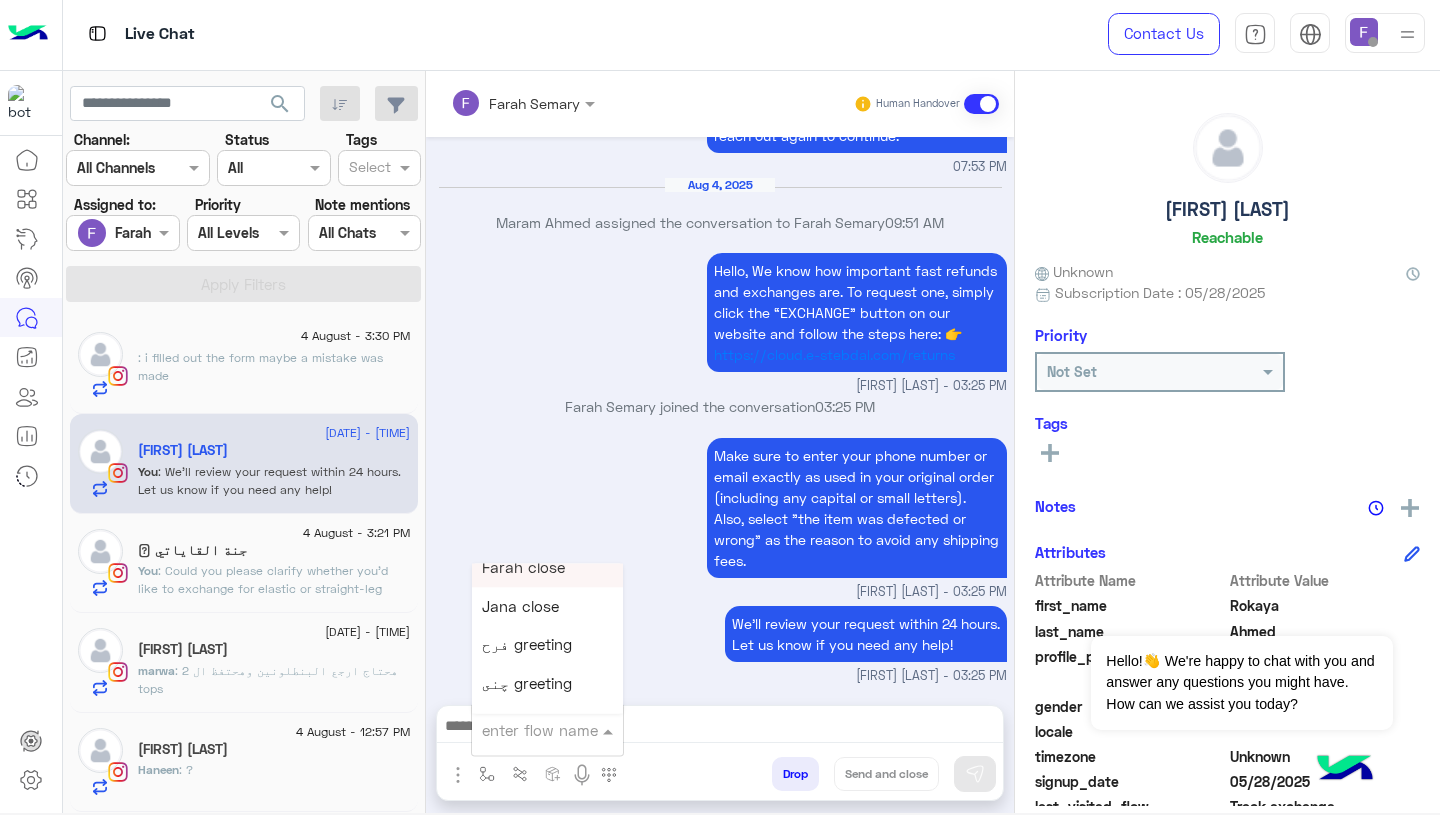 click on "Farah close" at bounding box center [547, 568] 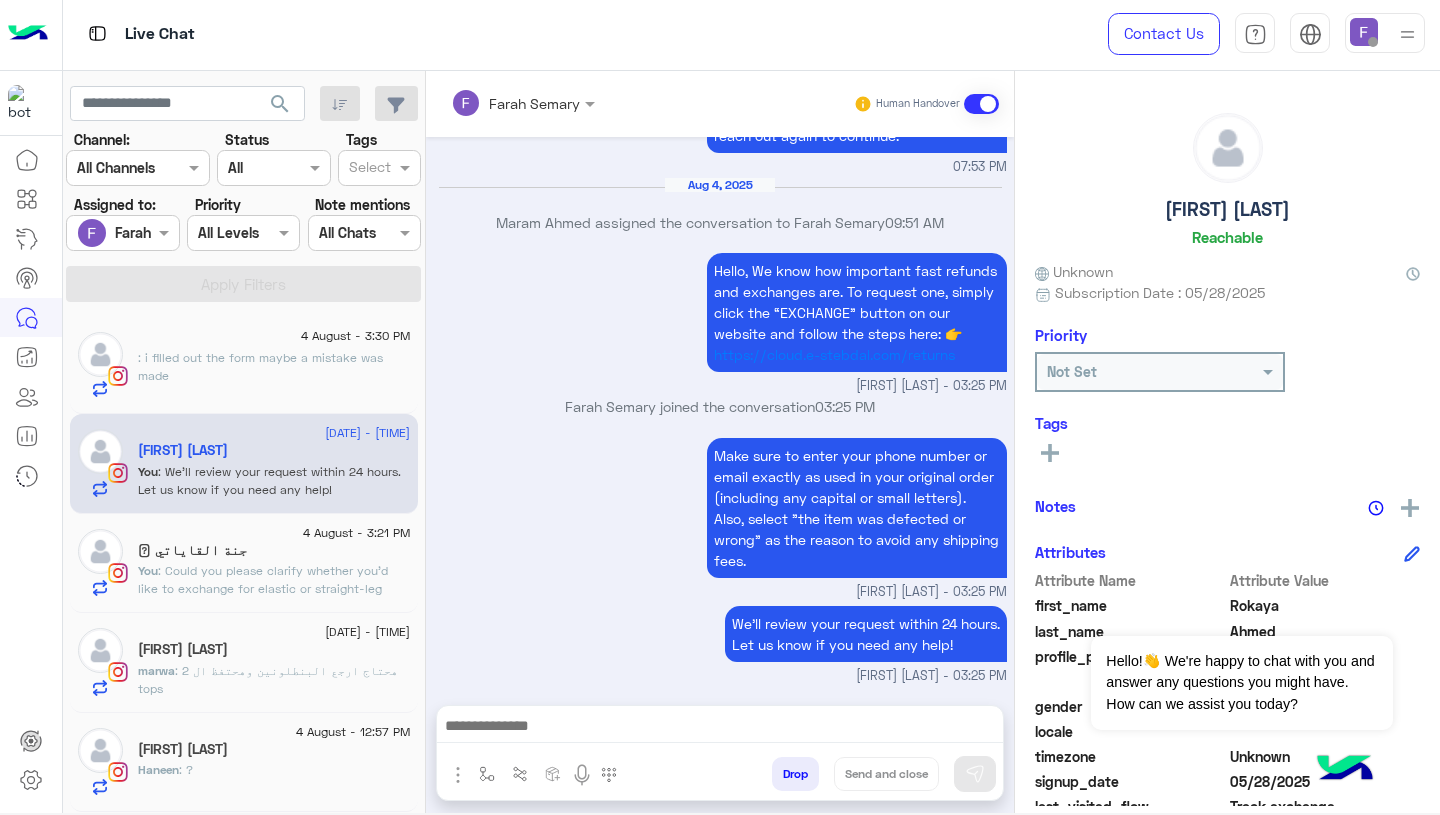 type on "**********" 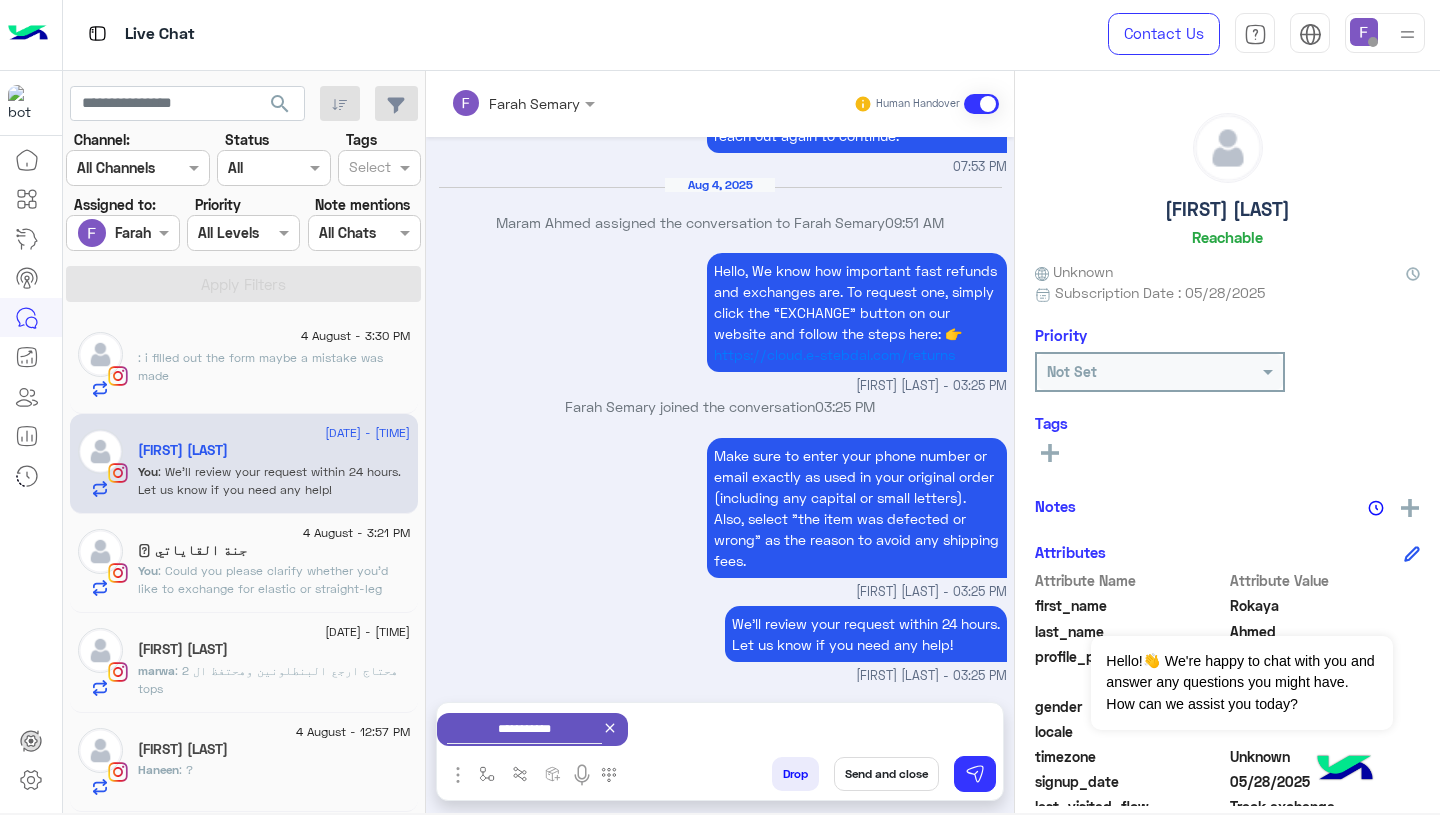 click on "Send and close" at bounding box center [886, 774] 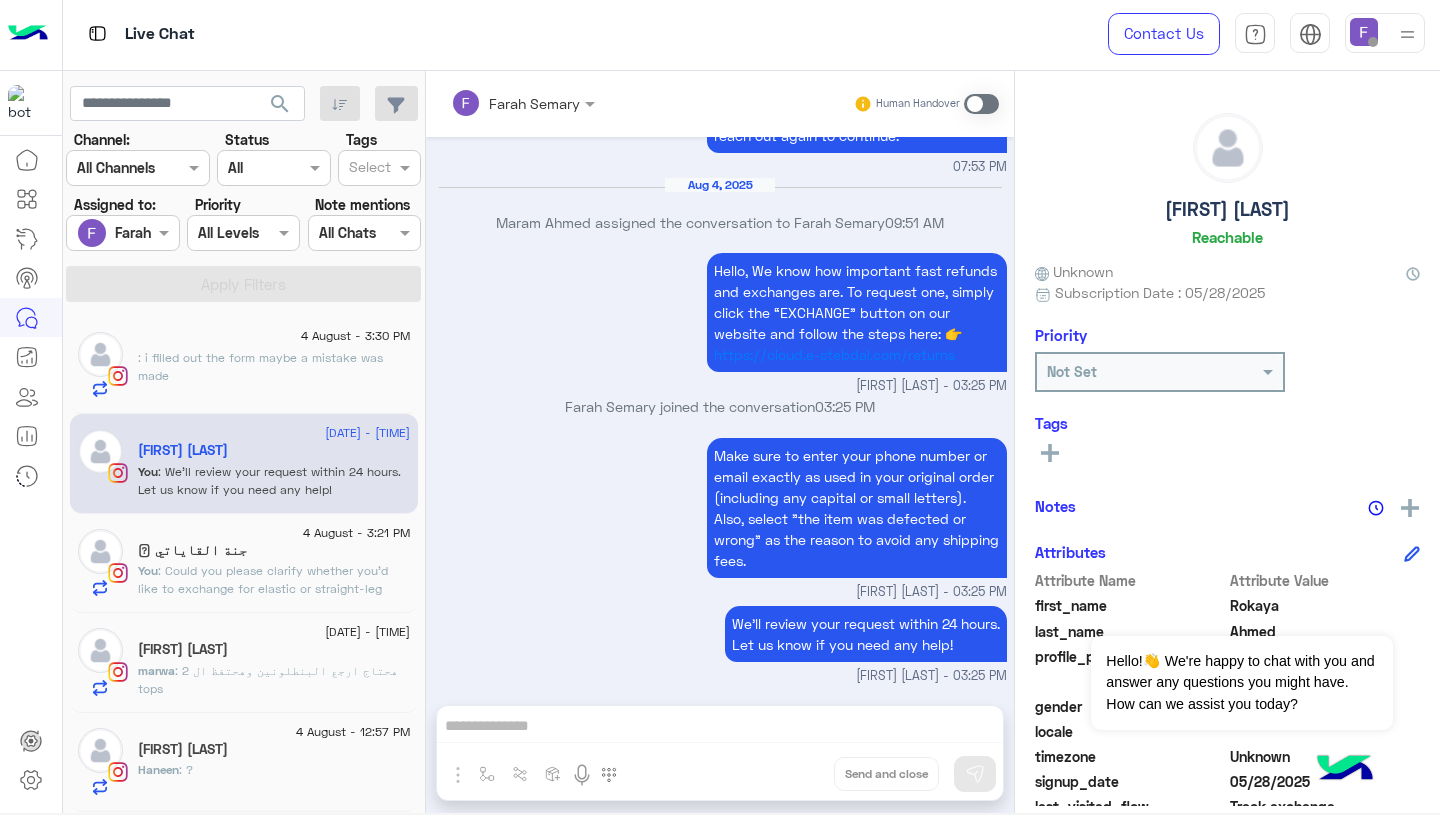 scroll, scrollTop: 1994, scrollLeft: 0, axis: vertical 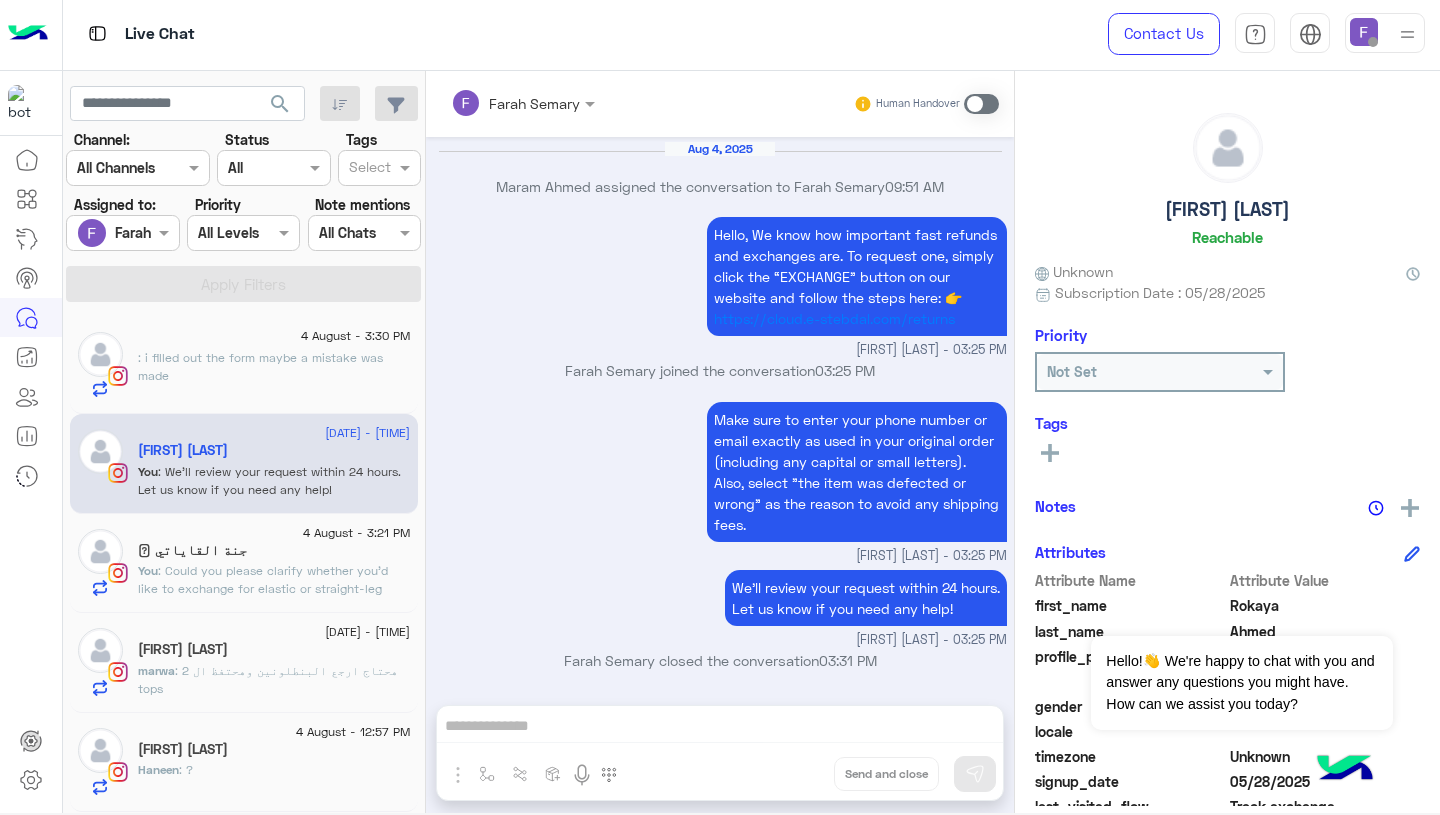 click on ": Could you please clarify whether you'd like to exchange for elastic or straight-leg sweatpants?
Once we have the photos and your preference, we’ll do our best to process the exchange as quickly as possible.
Looking forward to your reply and ensuring we get everything sorted before your travels." 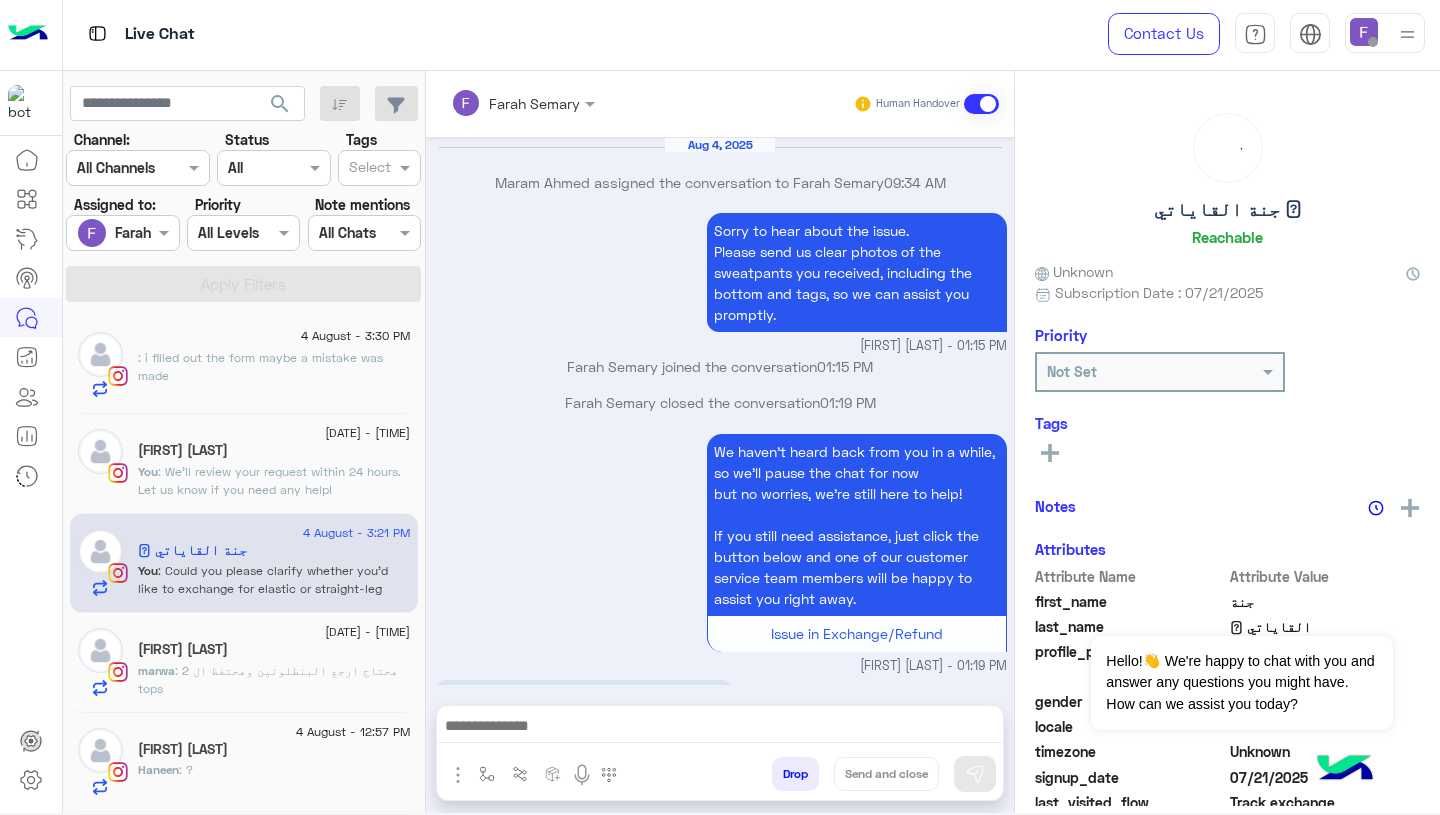 scroll, scrollTop: 1851, scrollLeft: 0, axis: vertical 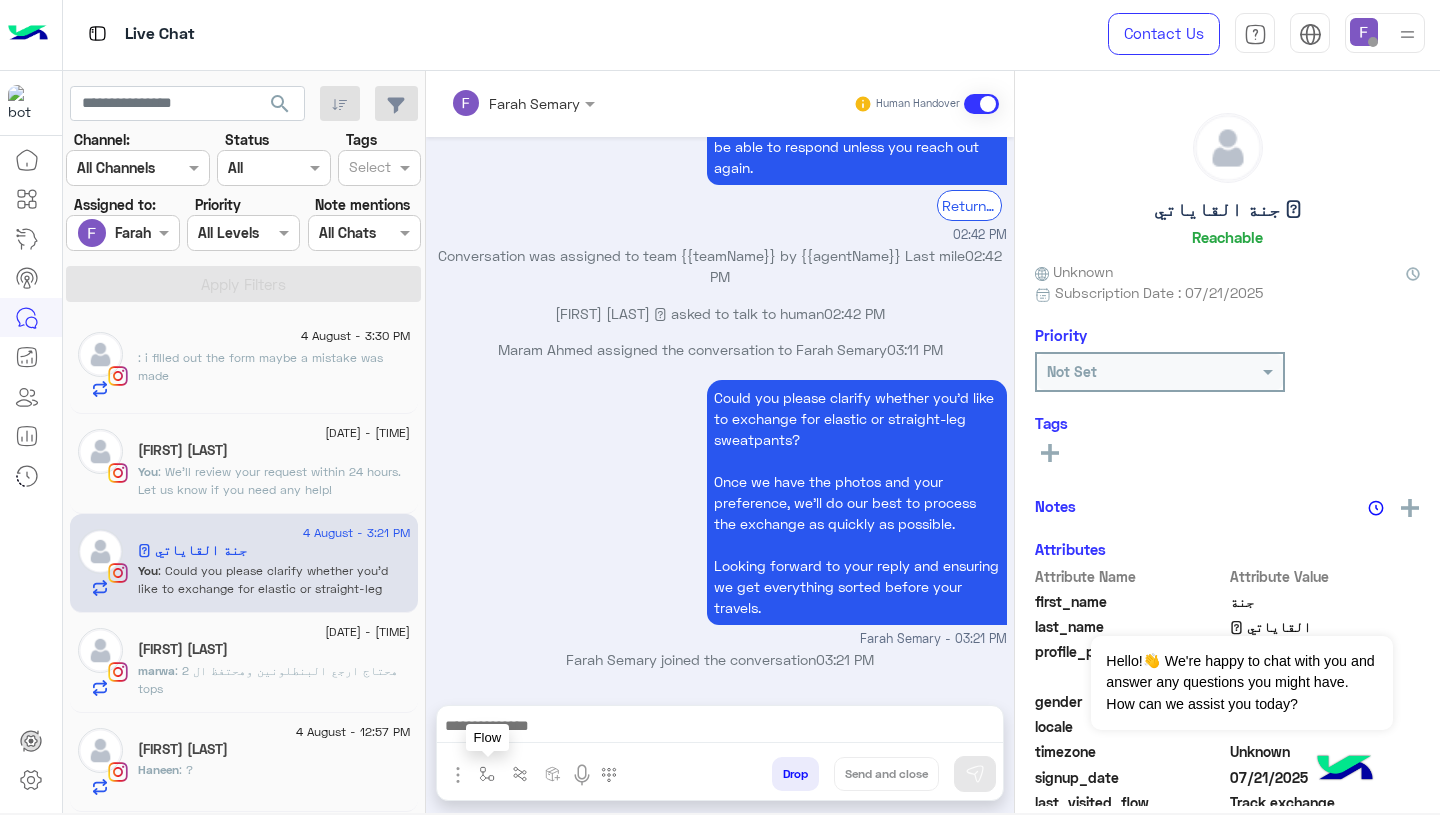 click at bounding box center (487, 774) 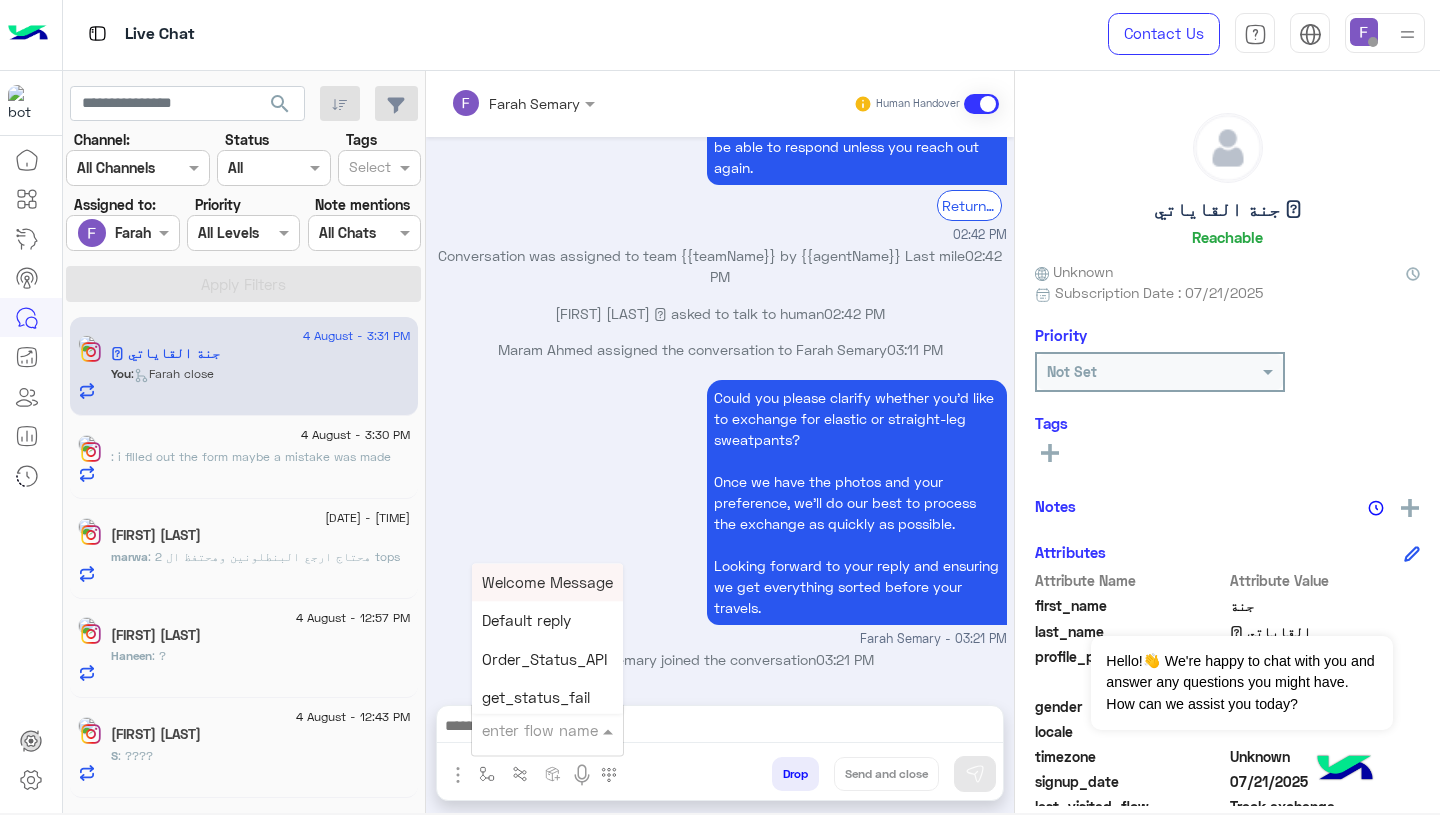 click on "enter flow name" at bounding box center (547, 730) 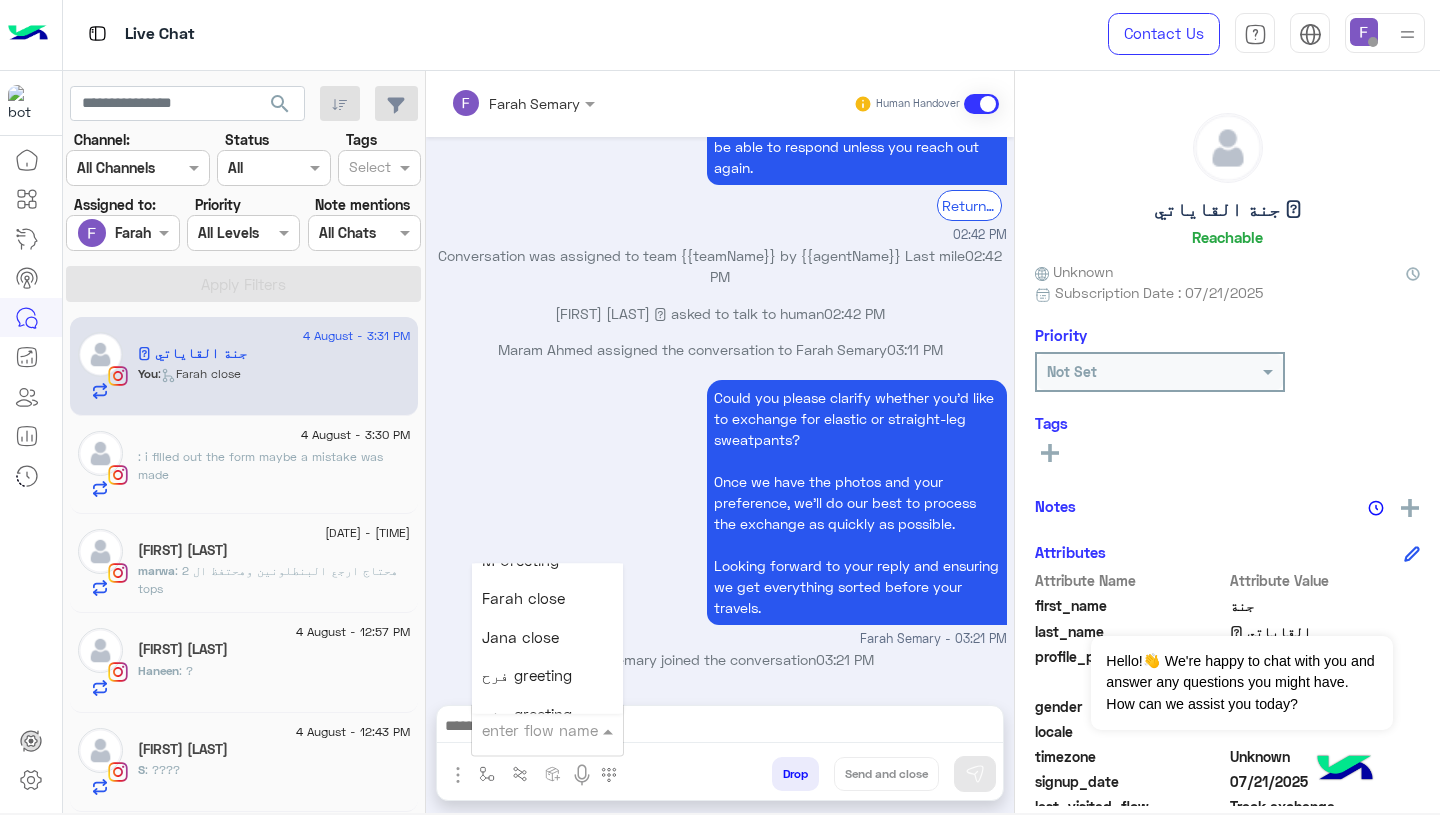 scroll, scrollTop: 2557, scrollLeft: 0, axis: vertical 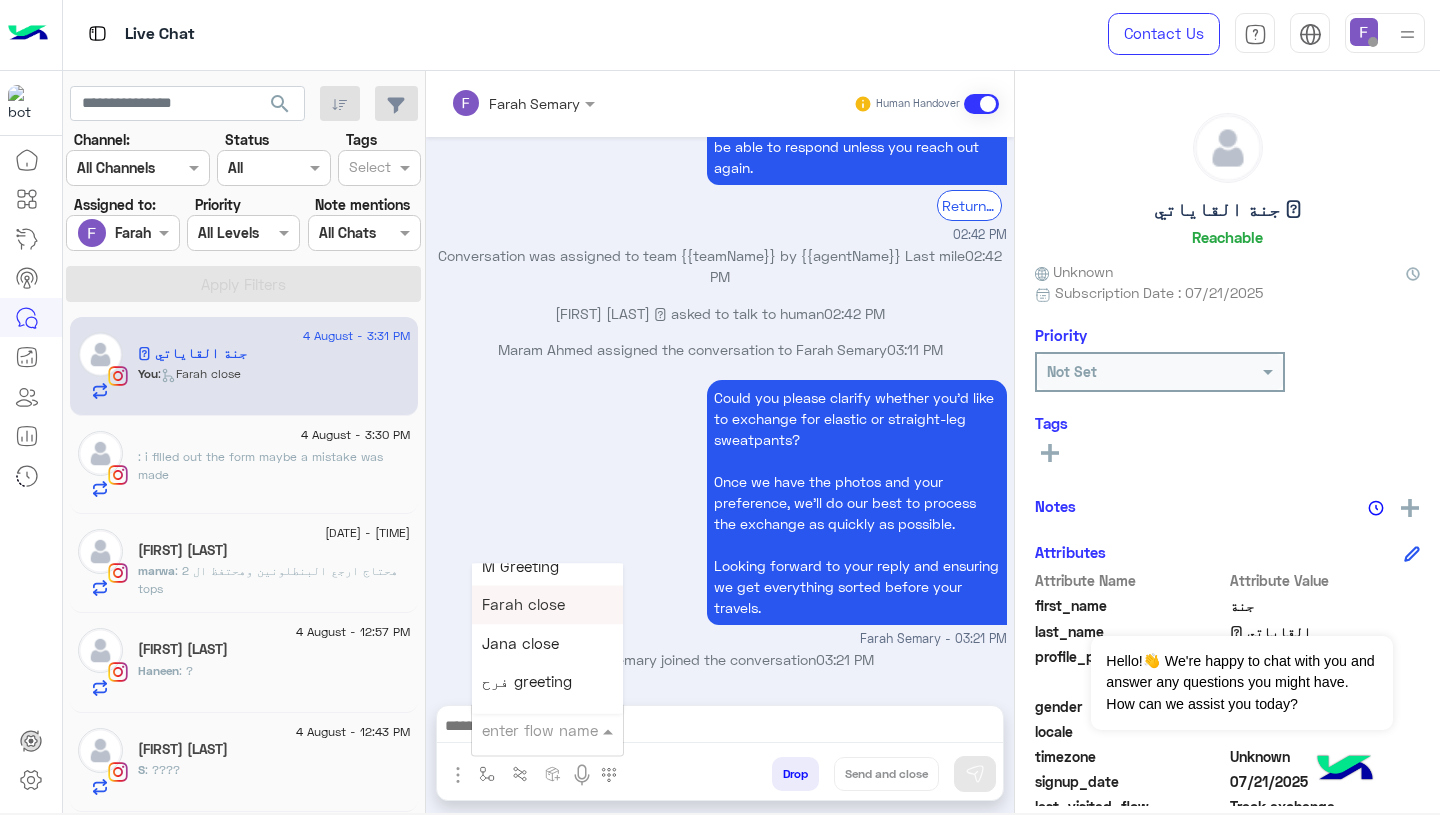 click on "Farah close" at bounding box center (523, 605) 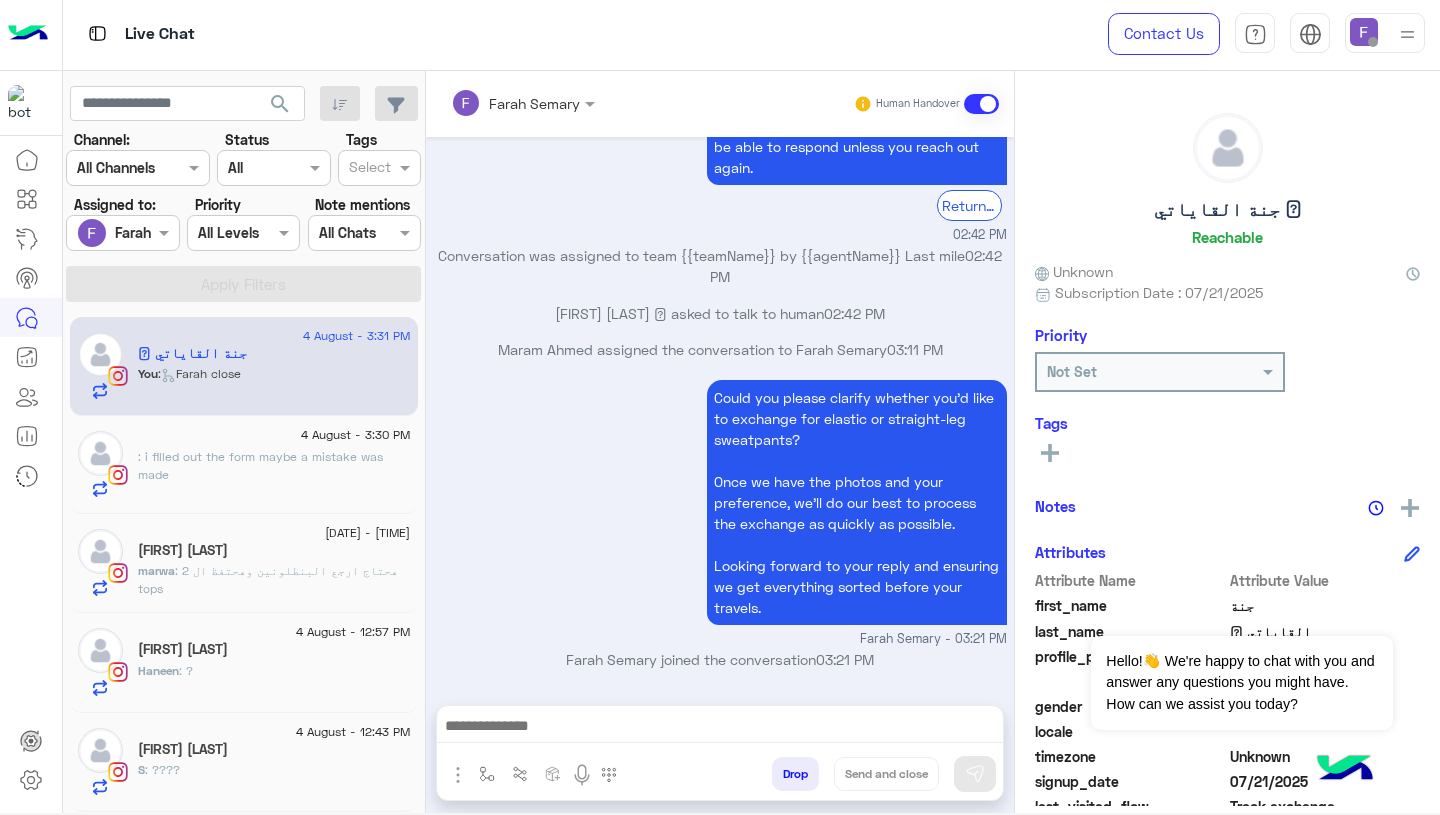 type on "**********" 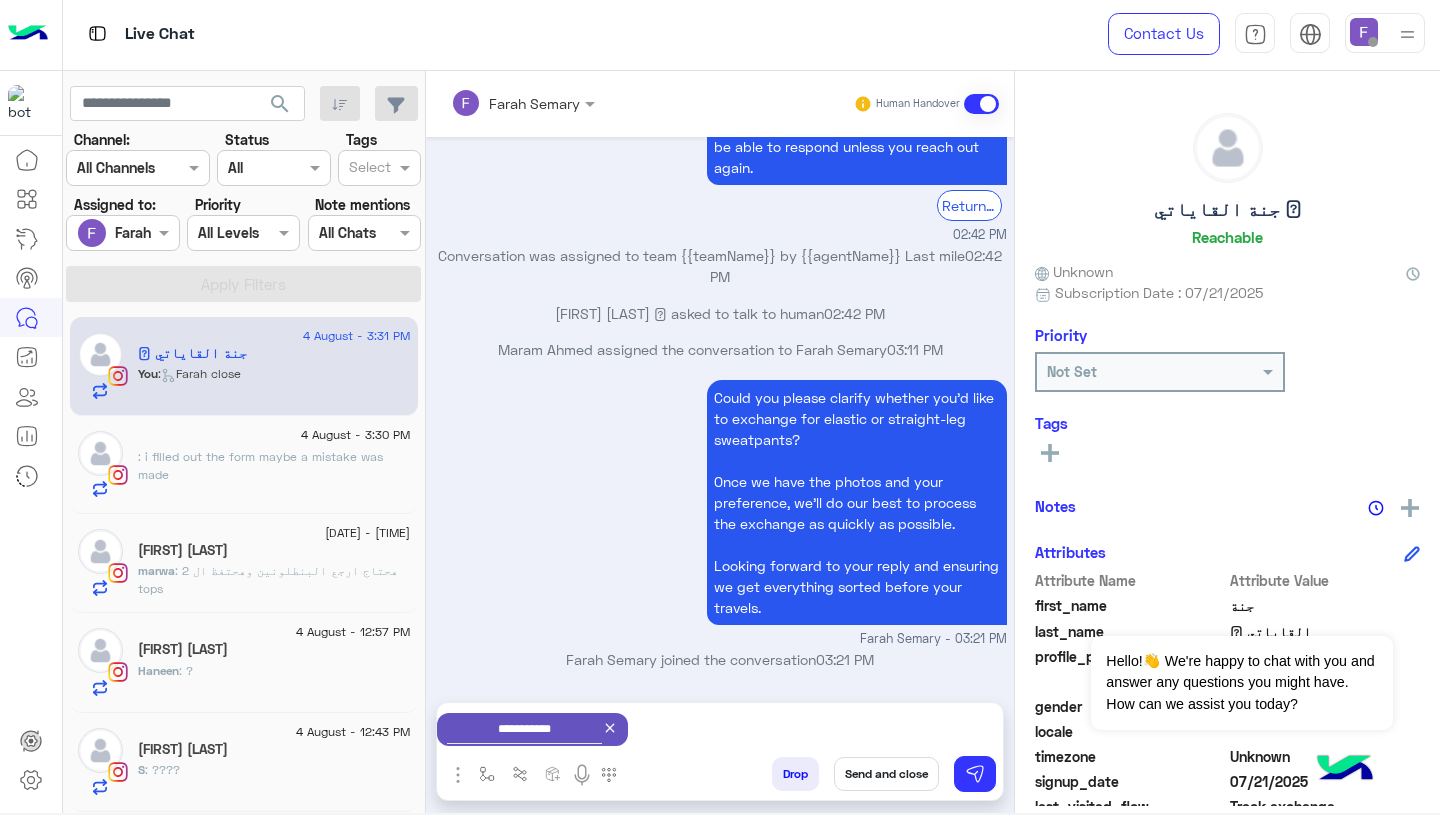 click on "Send and close" at bounding box center (886, 774) 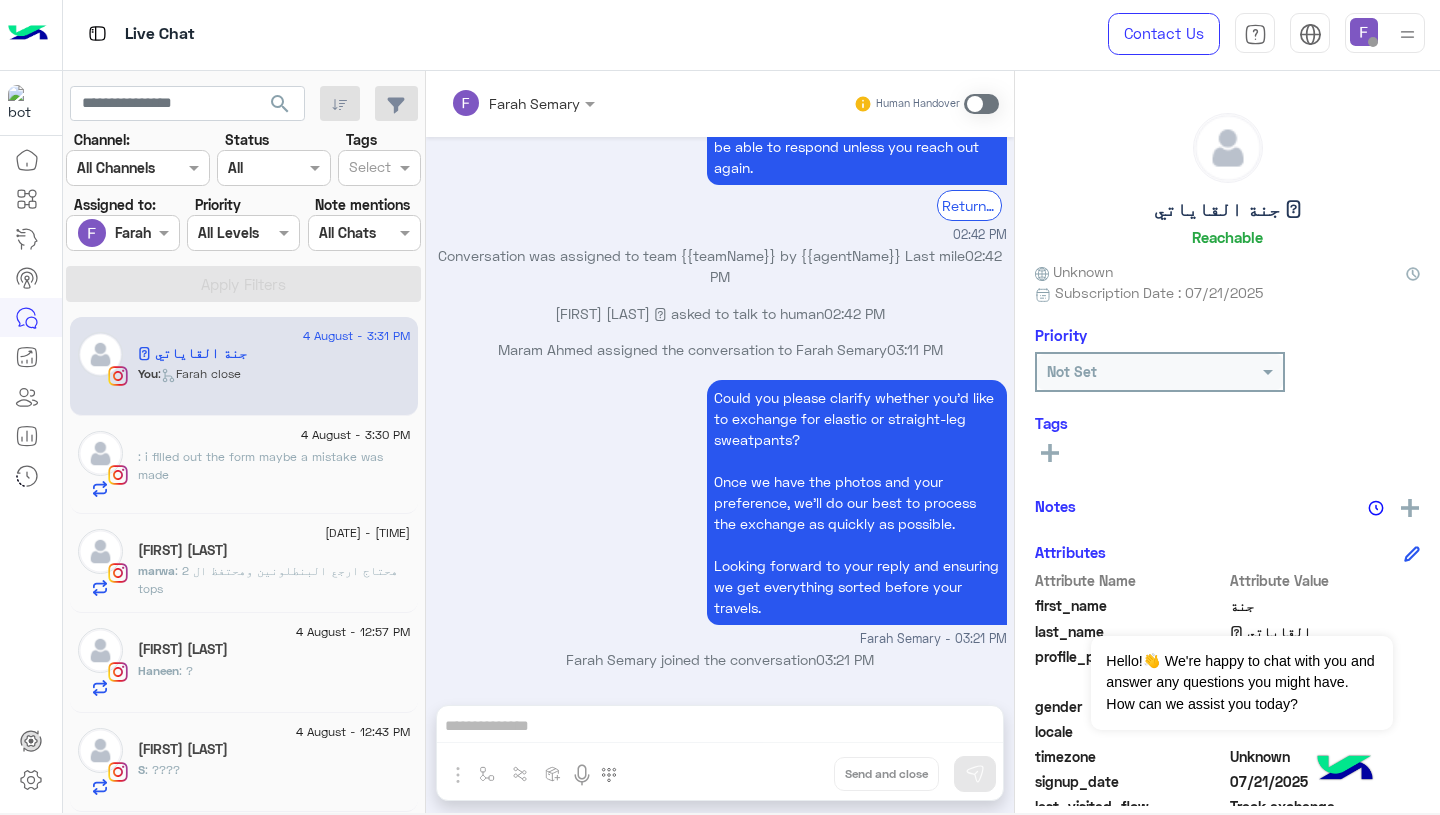 scroll, scrollTop: 1887, scrollLeft: 0, axis: vertical 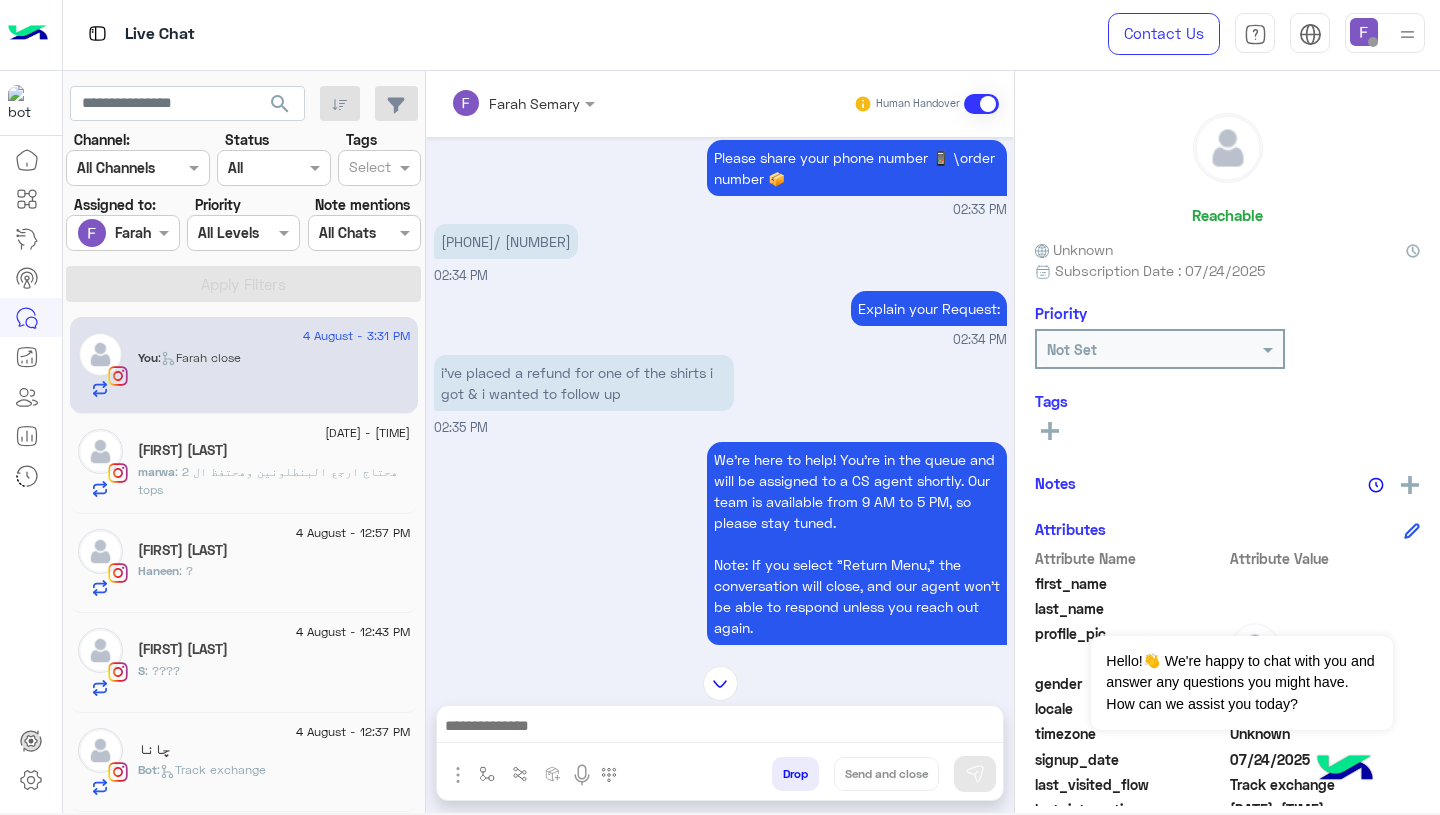 click on "[PHONE]/ [NUMBER]" at bounding box center (506, 241) 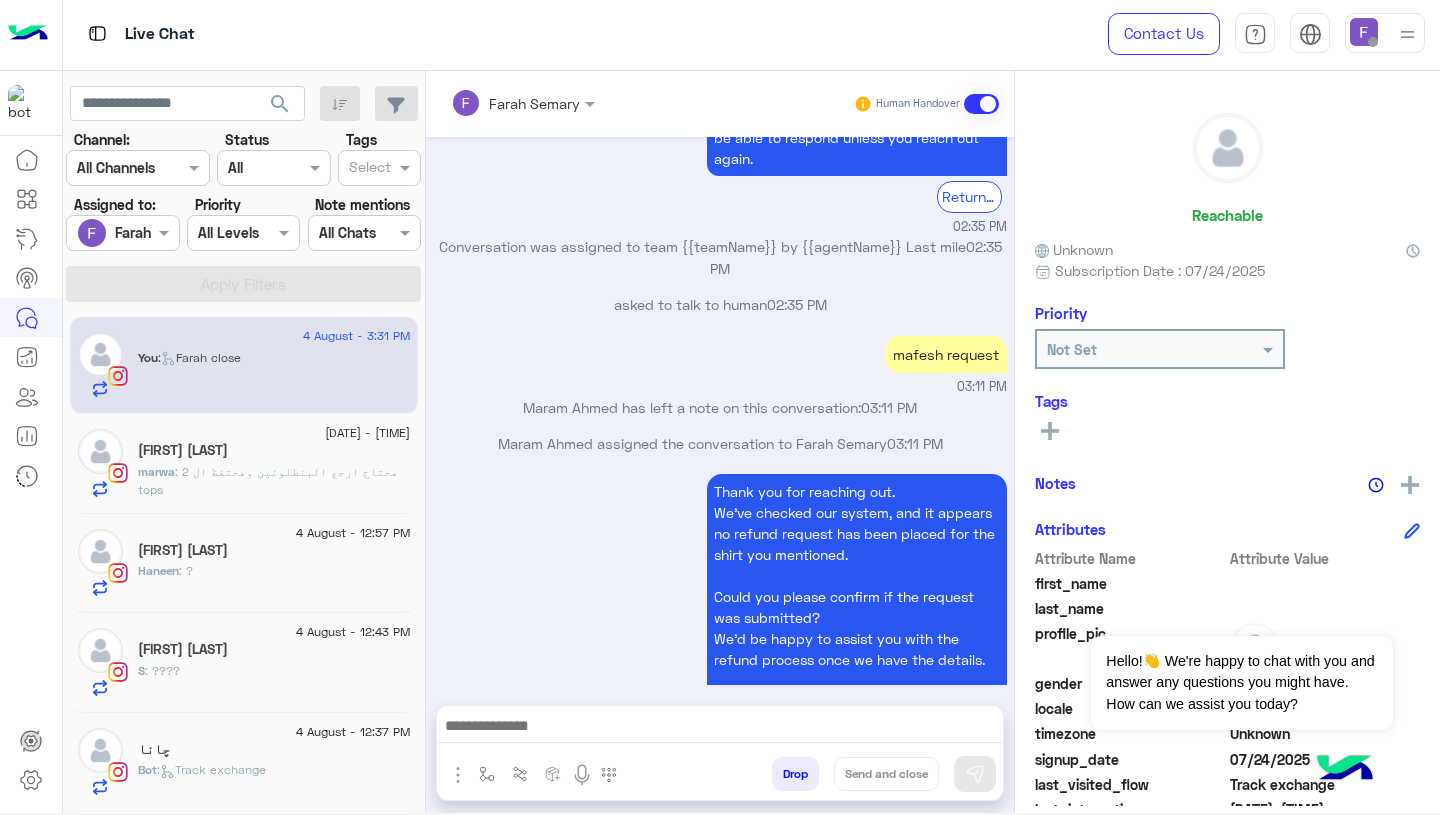 scroll, scrollTop: 1565, scrollLeft: 0, axis: vertical 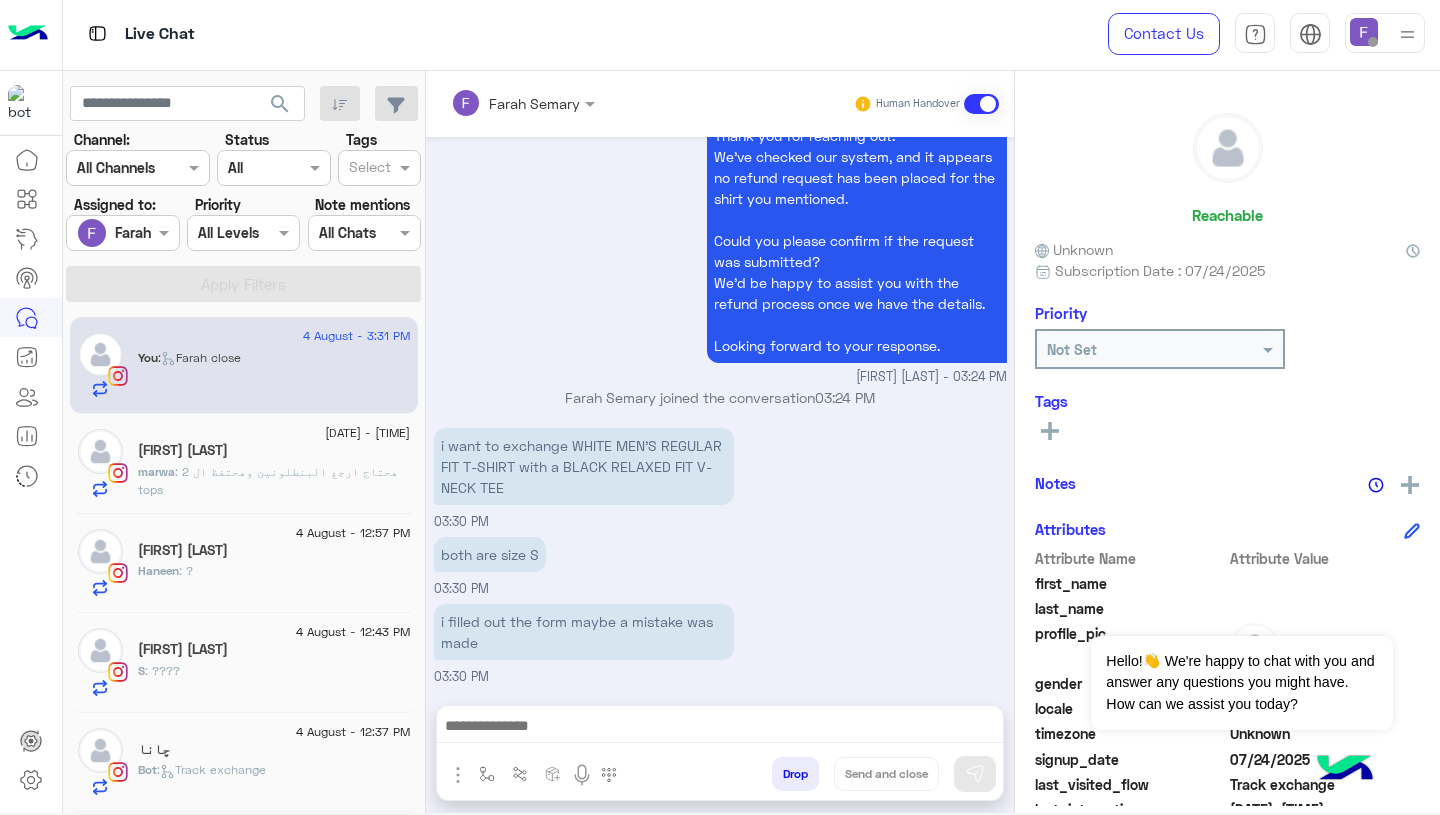 click on "i filled out the form maybe a mistake was made" at bounding box center [584, 632] 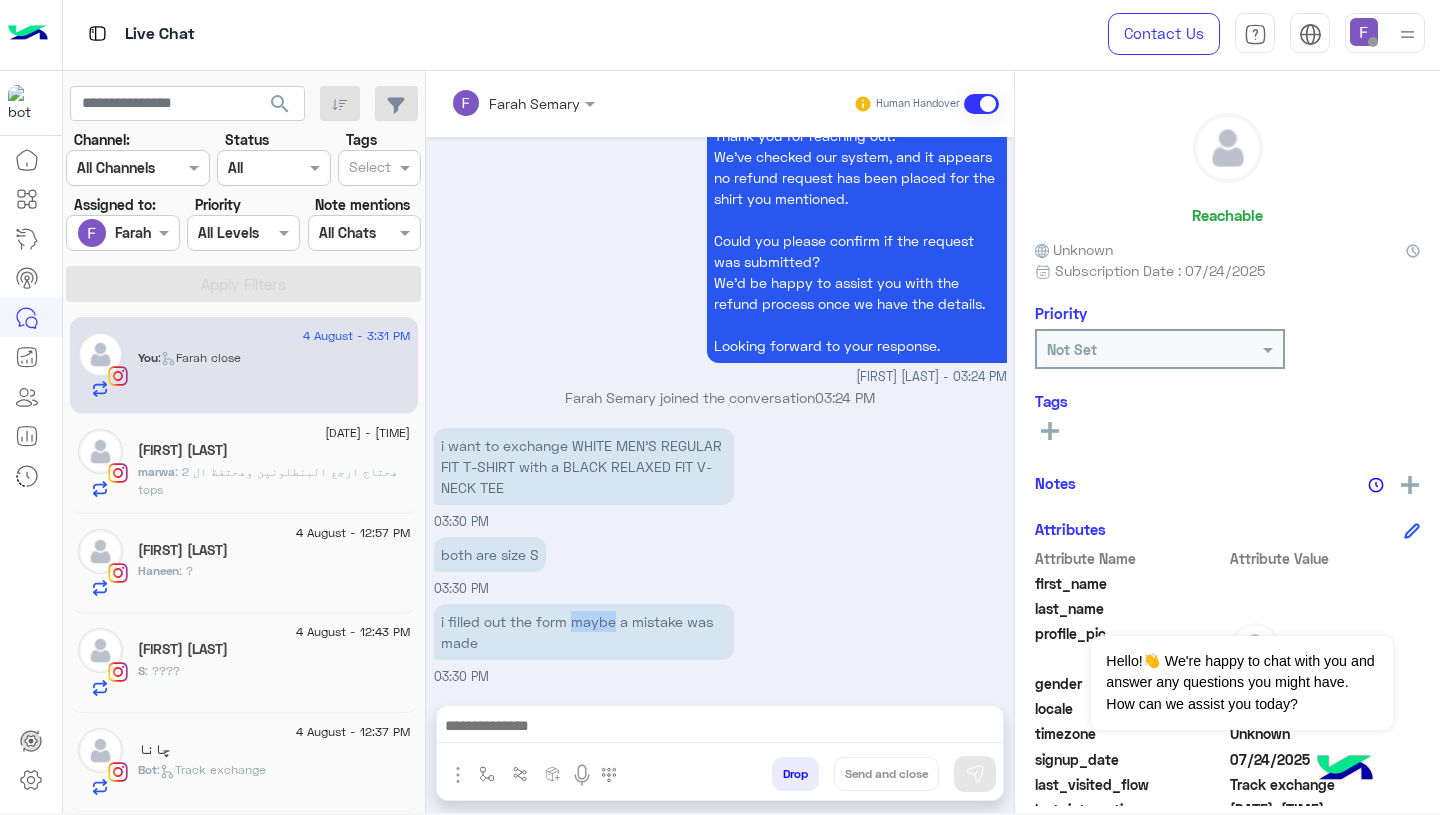 click on "i filled out the form maybe a mistake was made" at bounding box center (584, 632) 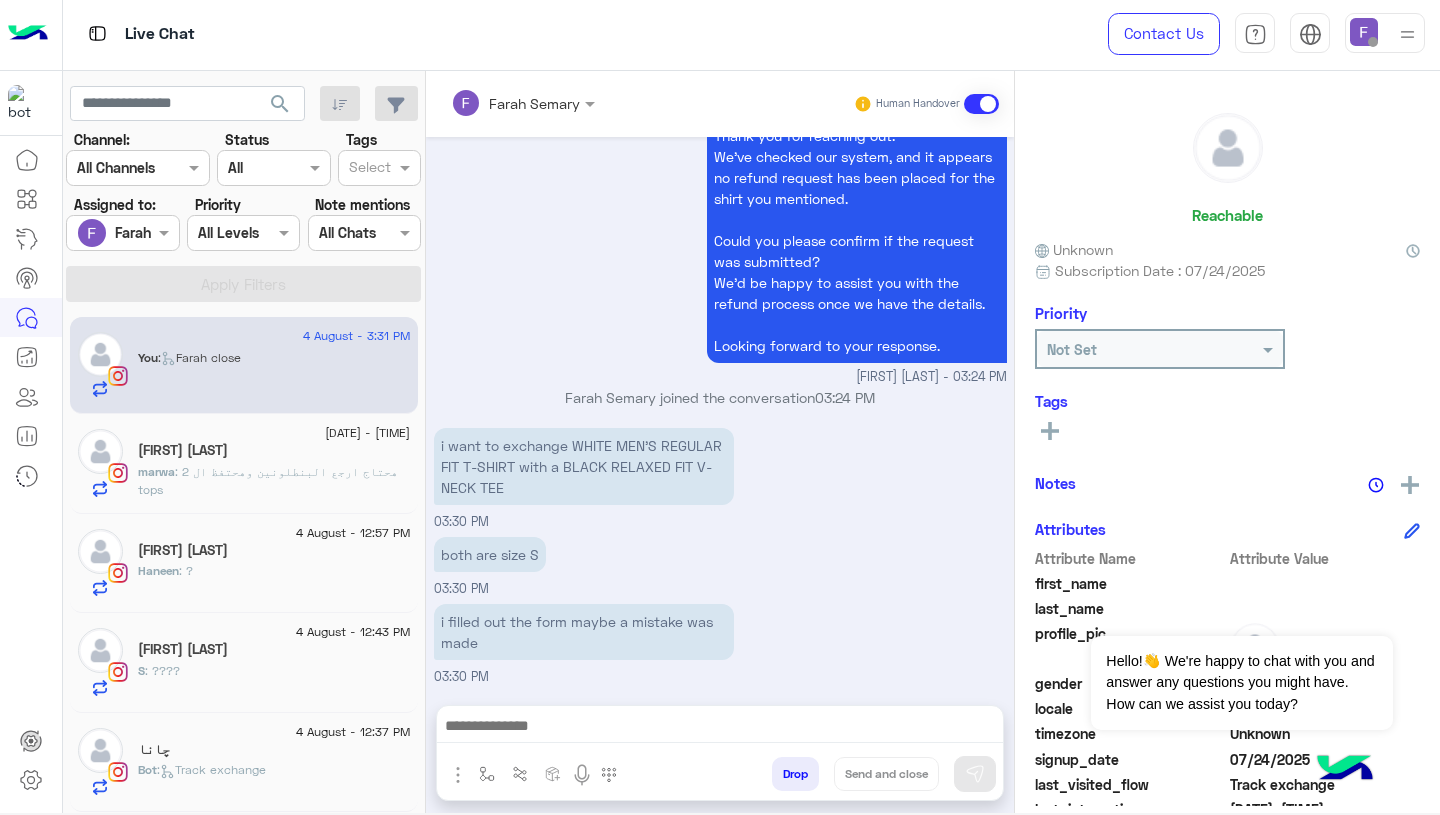 click on "Thank you for reaching out.  We’ve checked our system, and it appears no refund request has been placed for the shirt you mentioned. Could you please confirm if the request was submitted?  We’d be happy to assist you with the refund process once we have the details. Looking forward to your response.  [FIRST] [LAST] -  [TIME]" at bounding box center (720, 250) 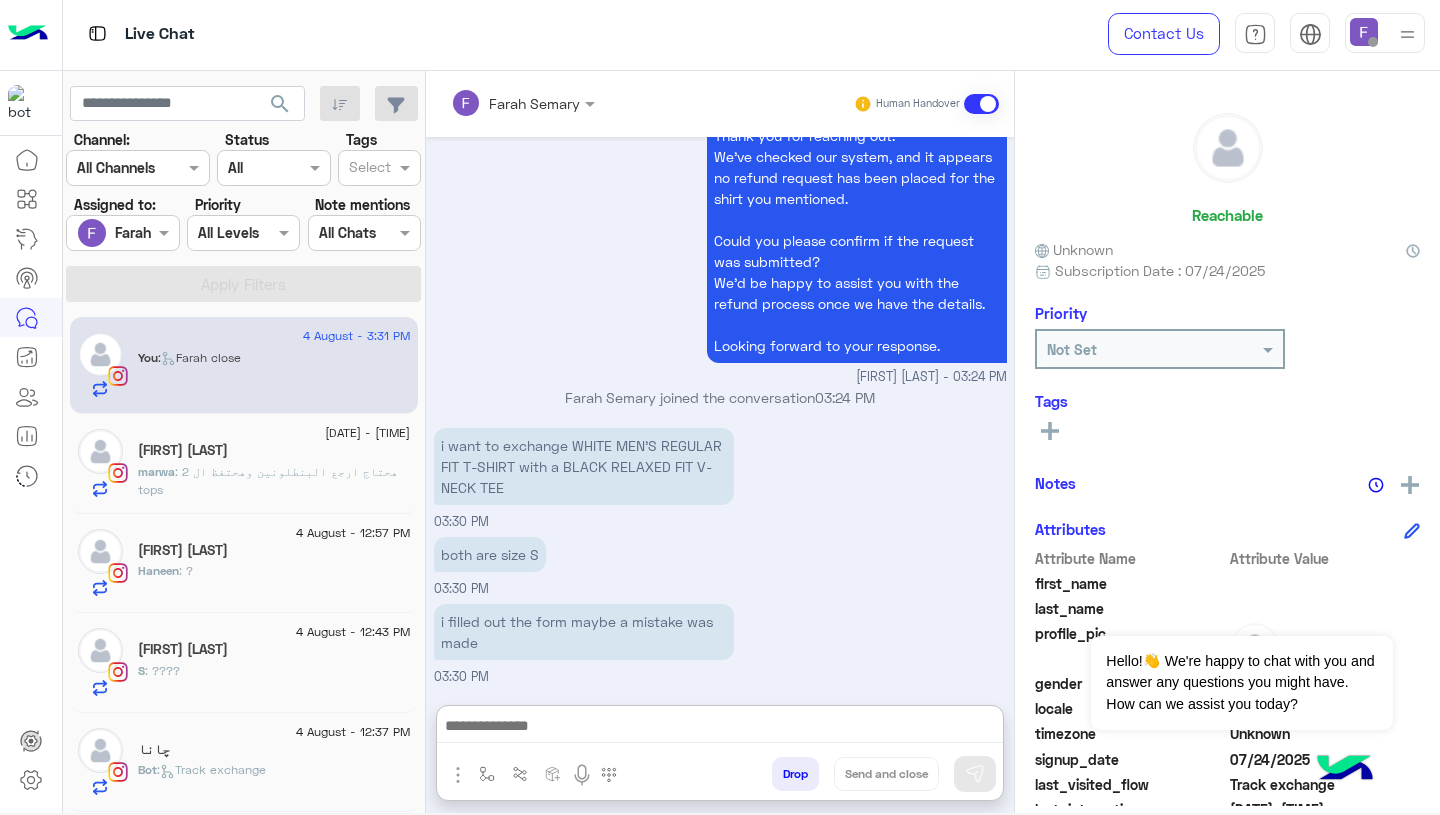 click at bounding box center [720, 728] 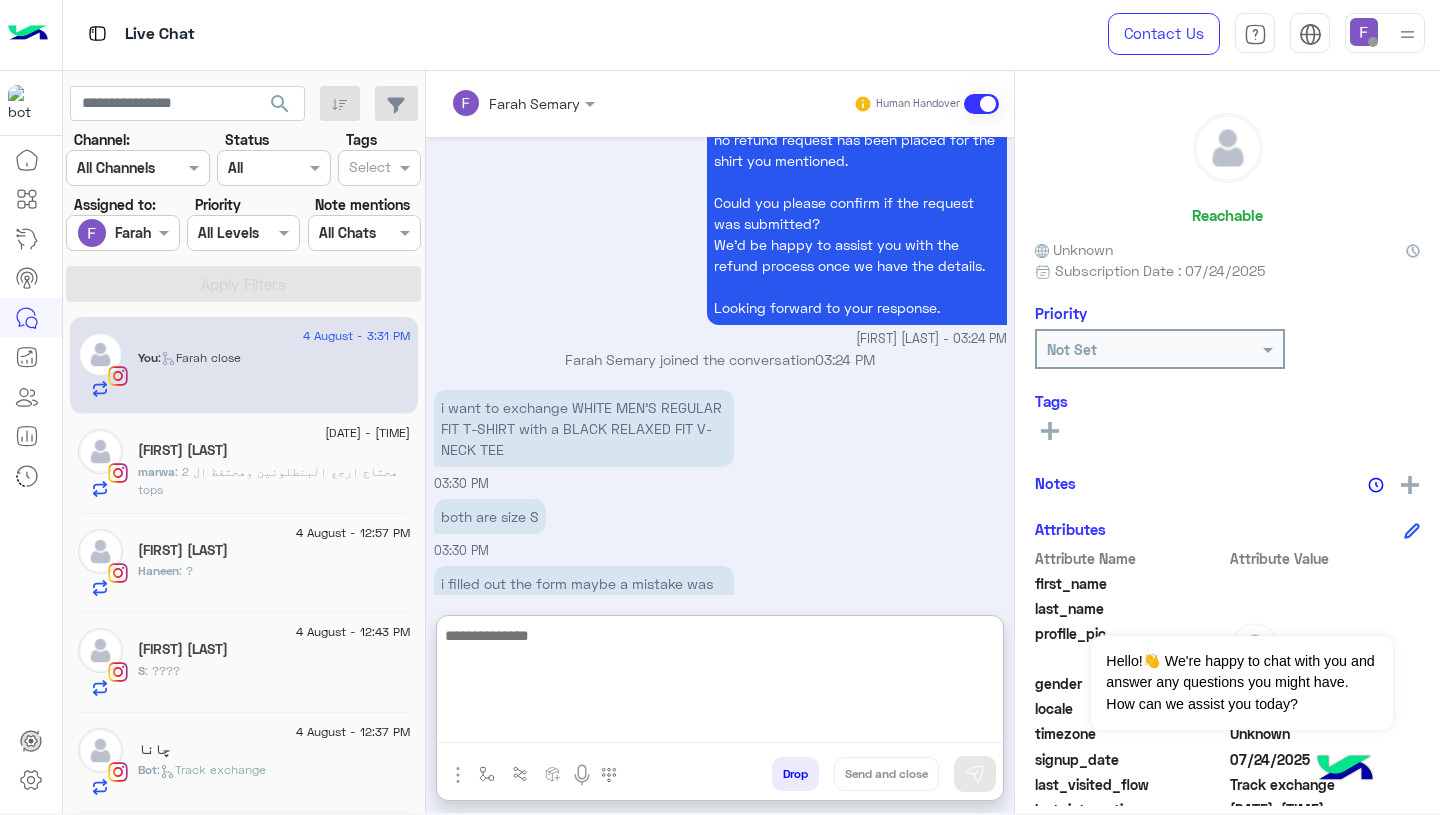paste on "**********" 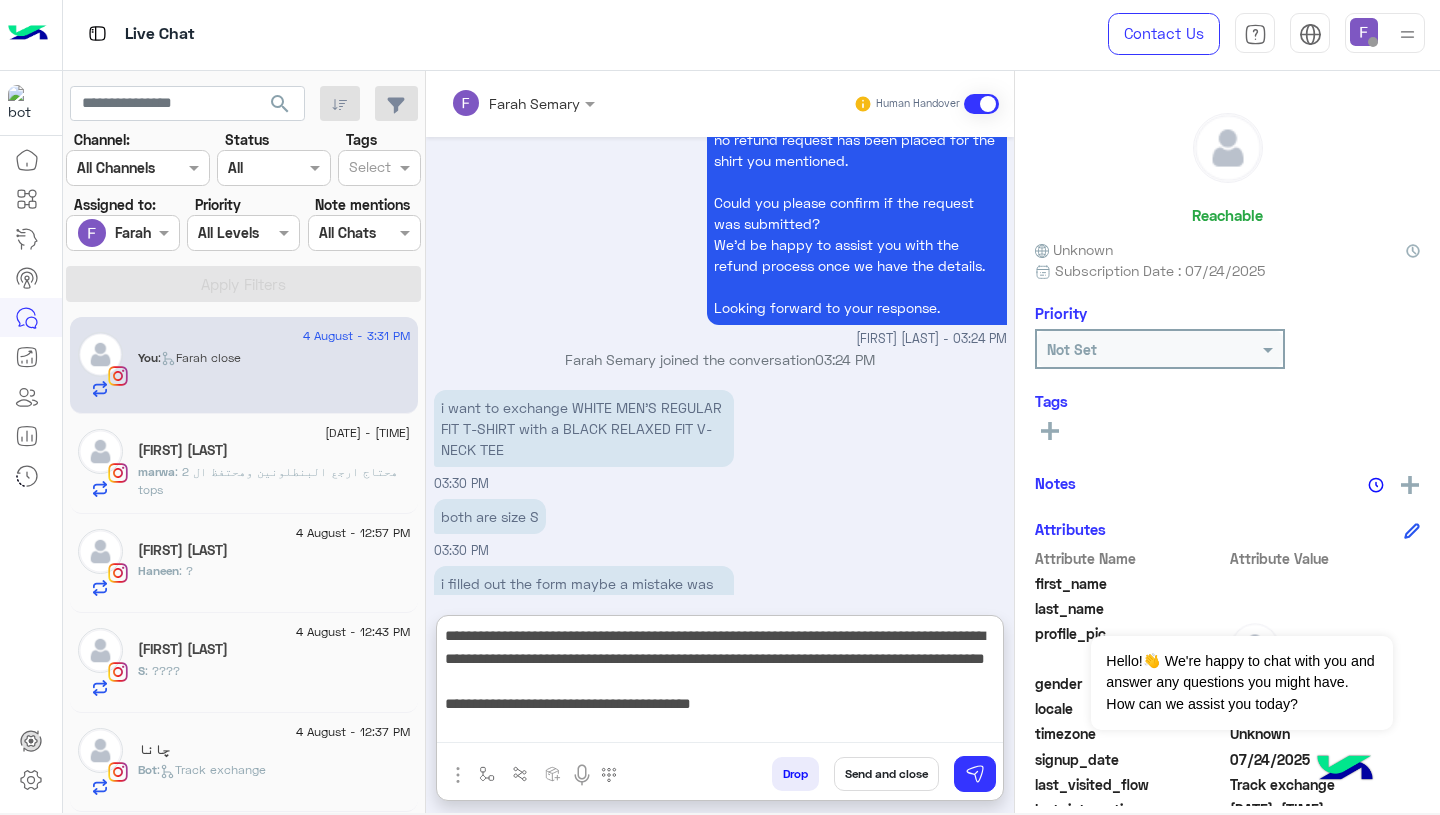 scroll, scrollTop: 0, scrollLeft: 0, axis: both 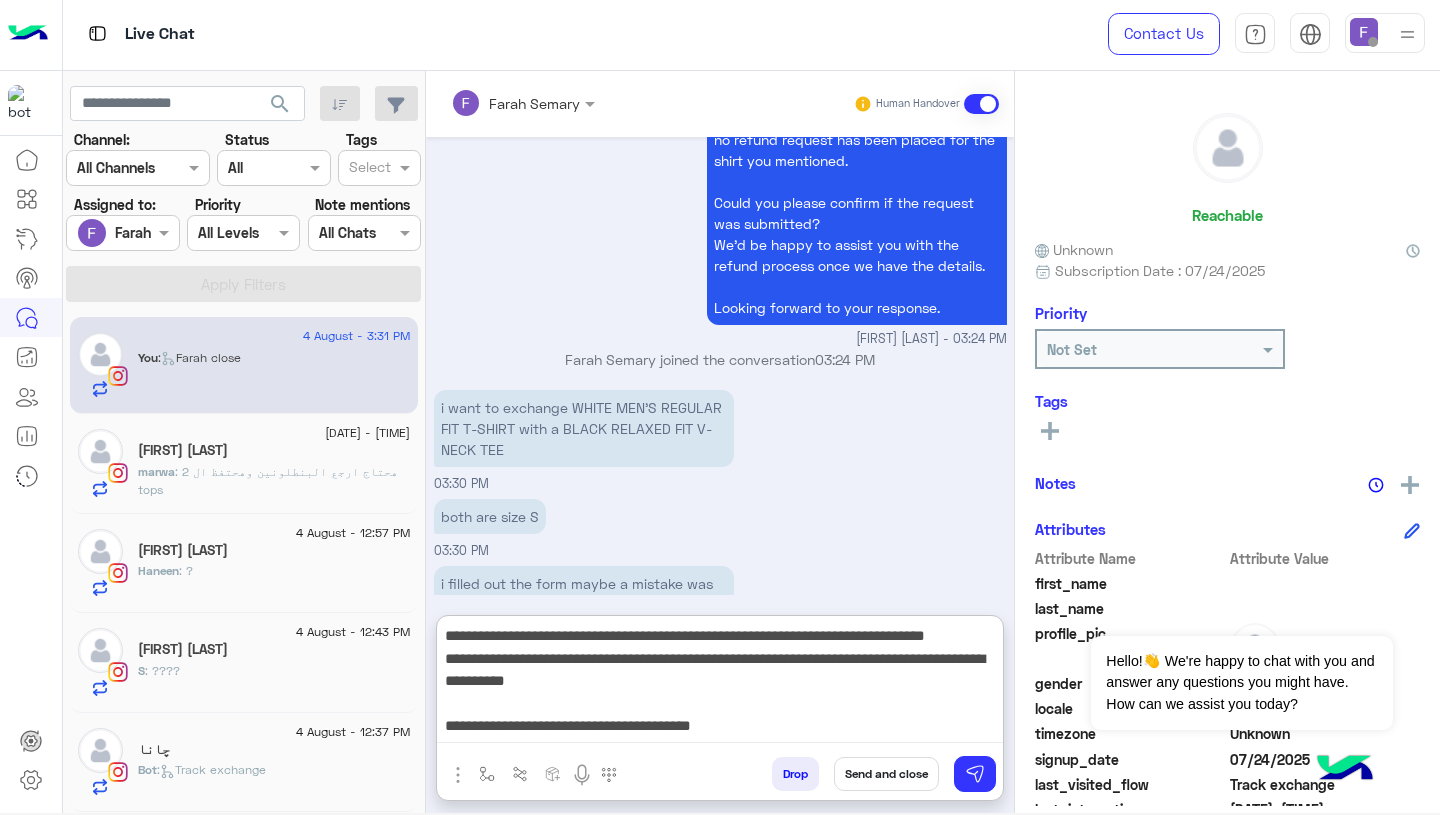 type on "**********" 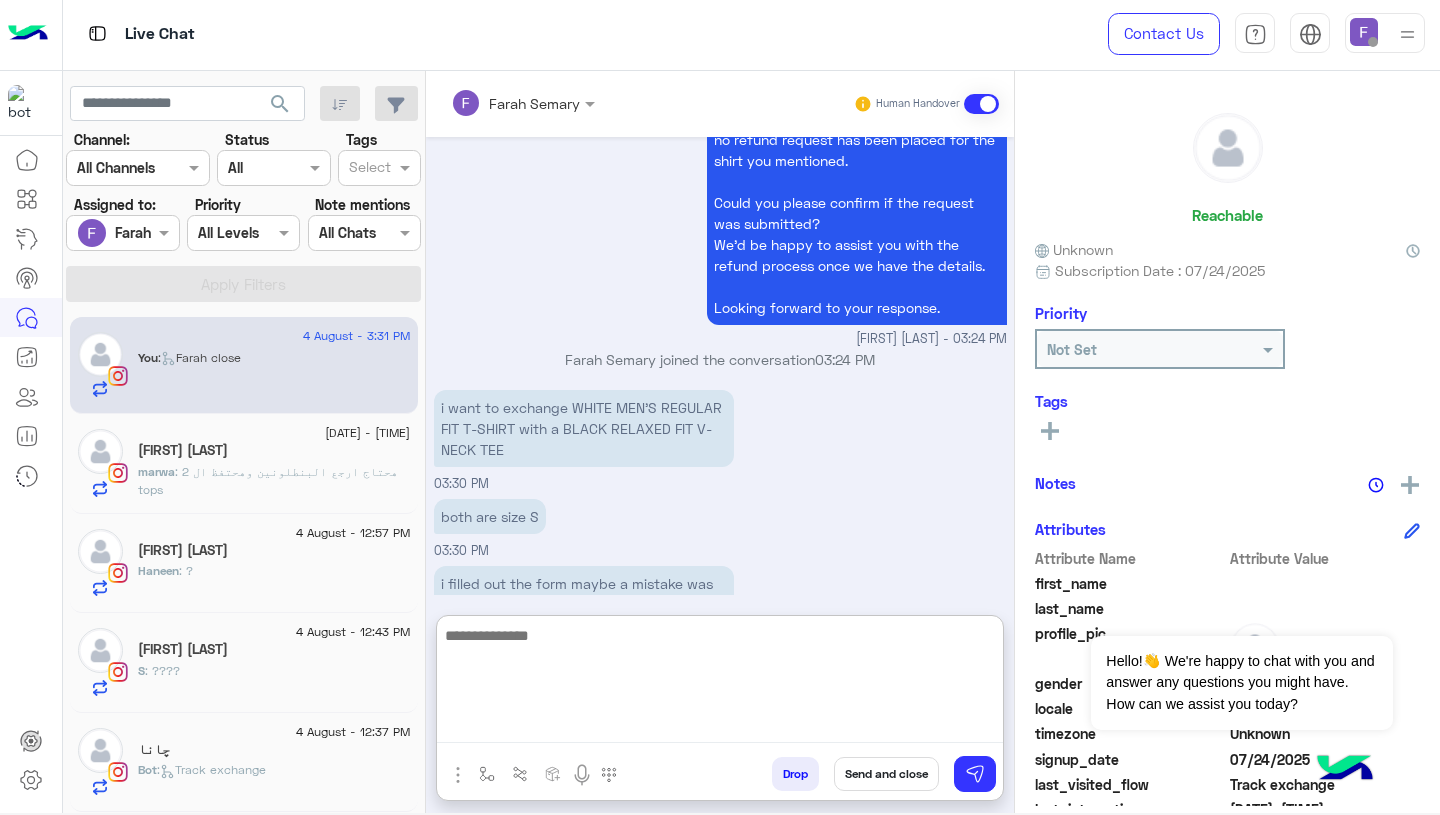 scroll, scrollTop: 0, scrollLeft: 0, axis: both 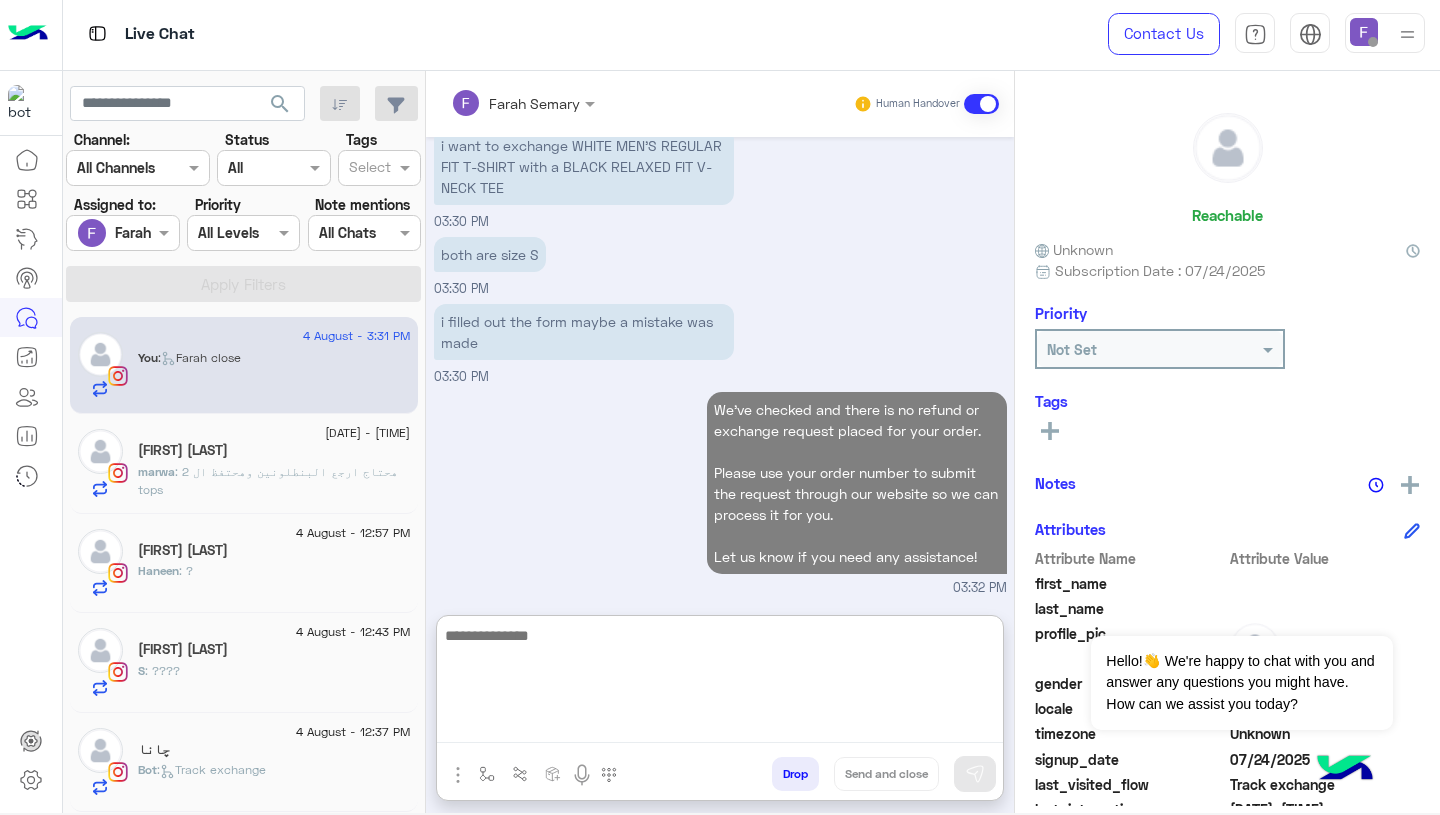 click on "We’ve checked and there is no refund or exchange request placed for your order.  Please use your order number to submit the request through our website so we can process it for you. Let us know if you need any assistance!   [TIME]" at bounding box center [720, 492] 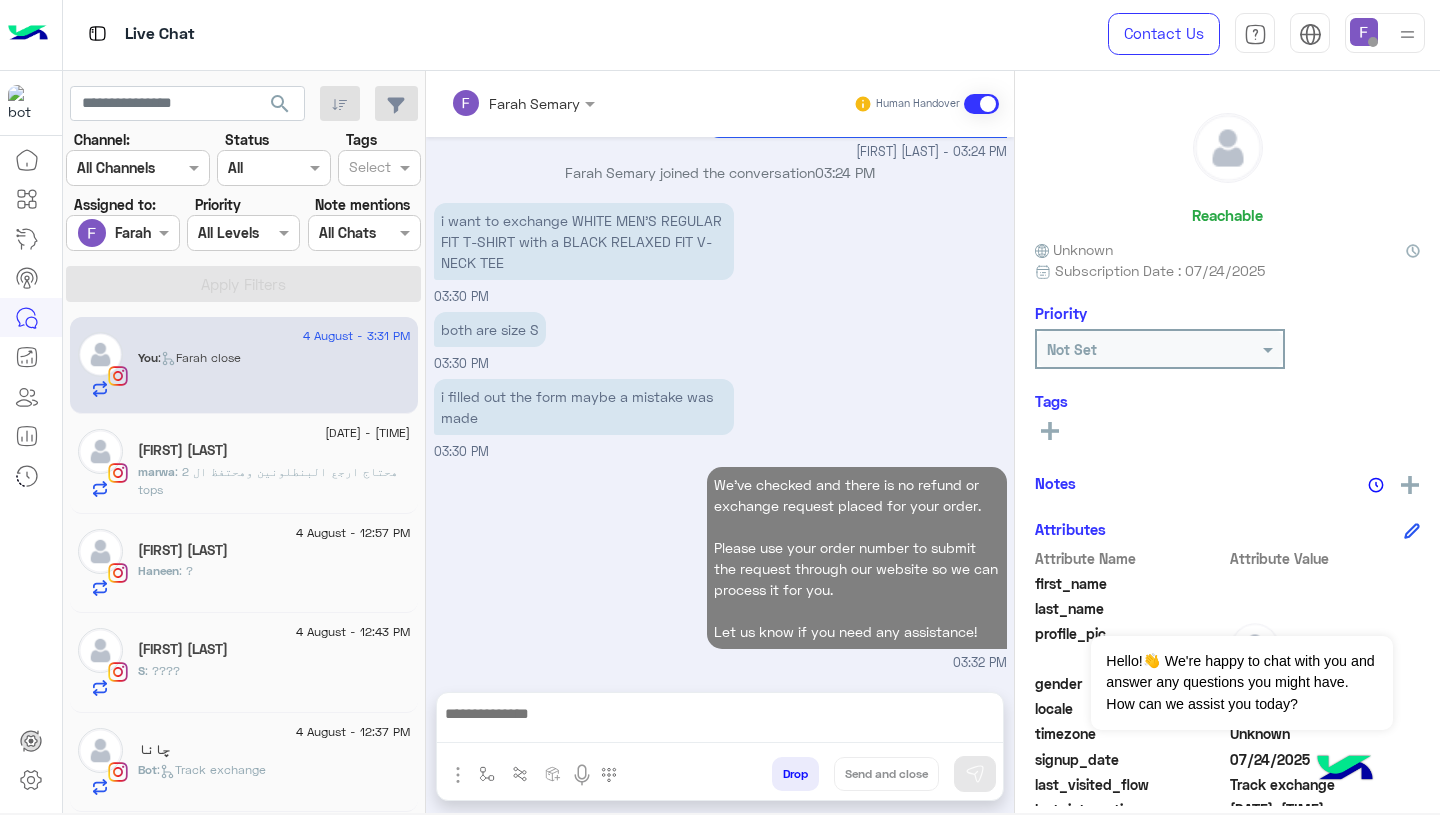 scroll, scrollTop: 1775, scrollLeft: 0, axis: vertical 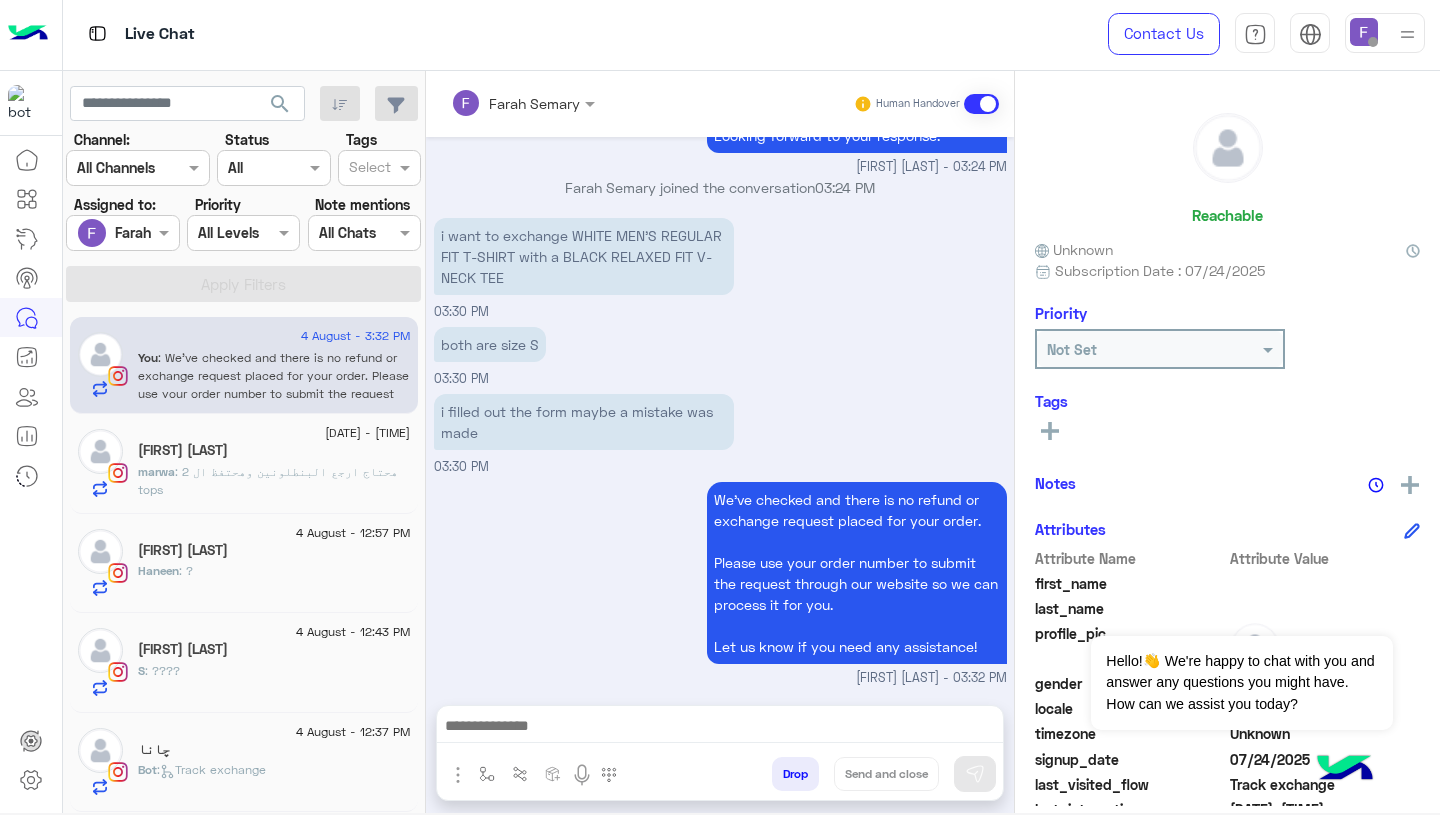 click on "[FIRST] : هحتاج ارجع البنطلونين وهحتفظ ال 2 tops" 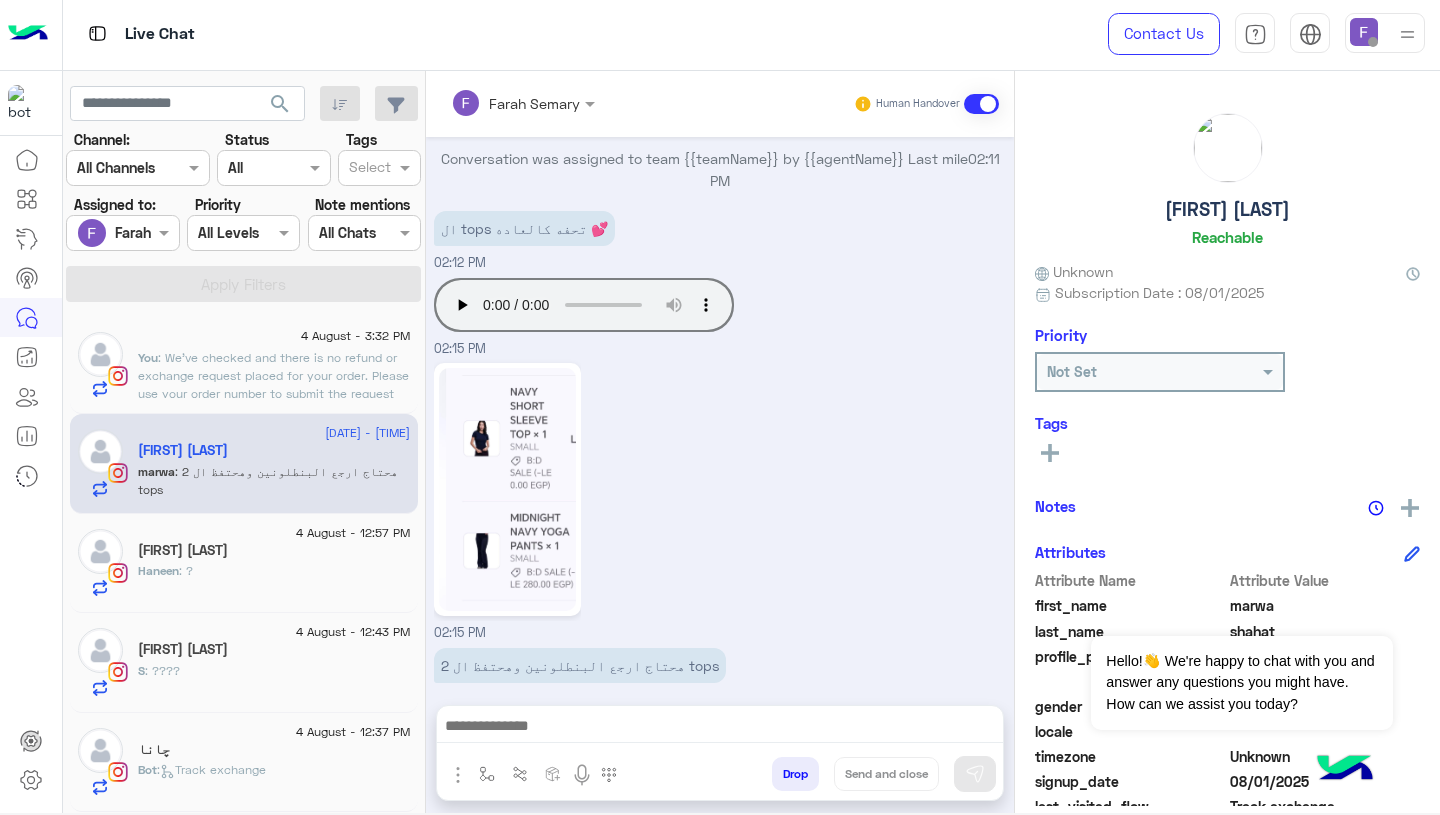 scroll, scrollTop: 1935, scrollLeft: 0, axis: vertical 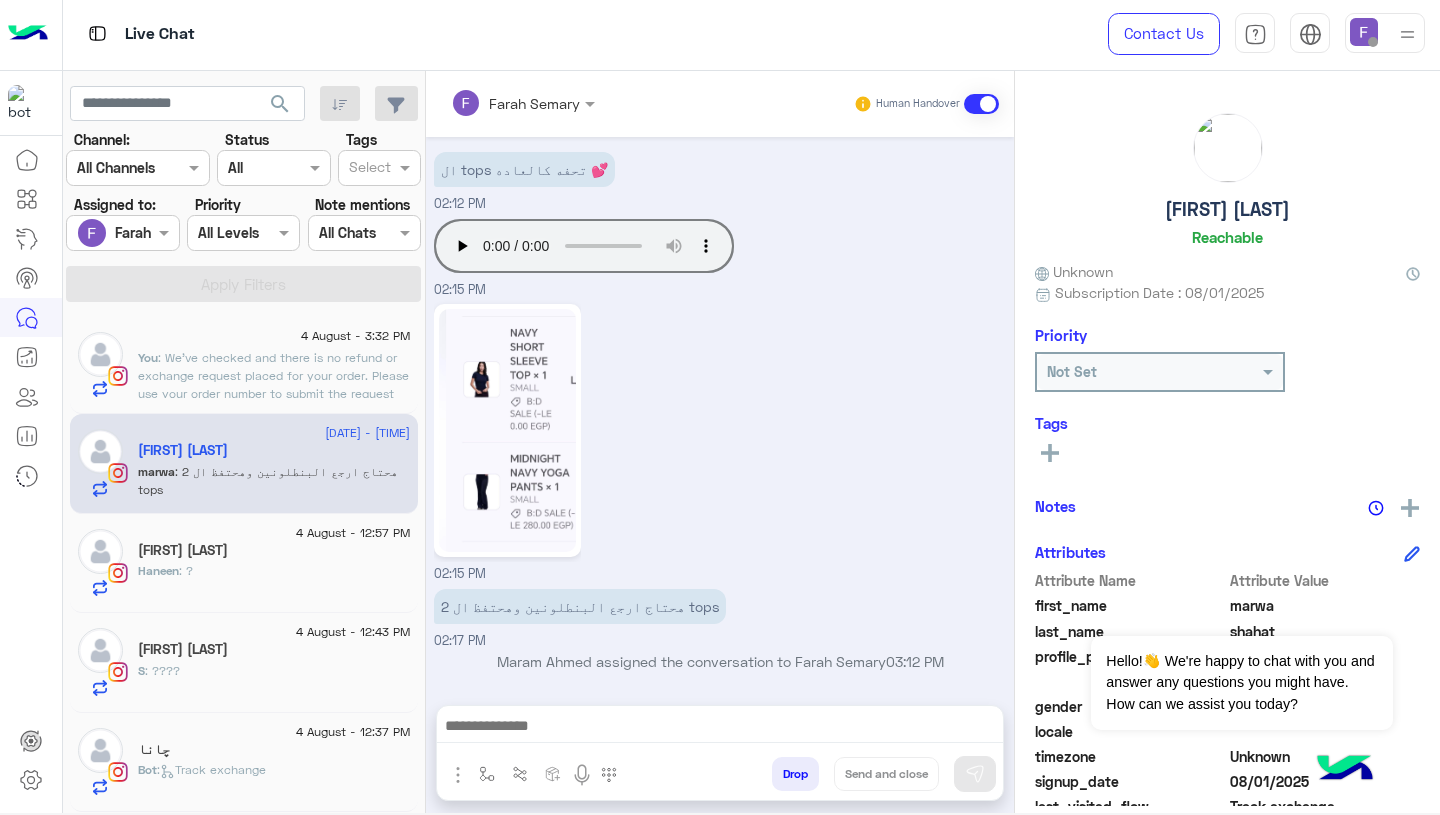 click at bounding box center (523, 102) 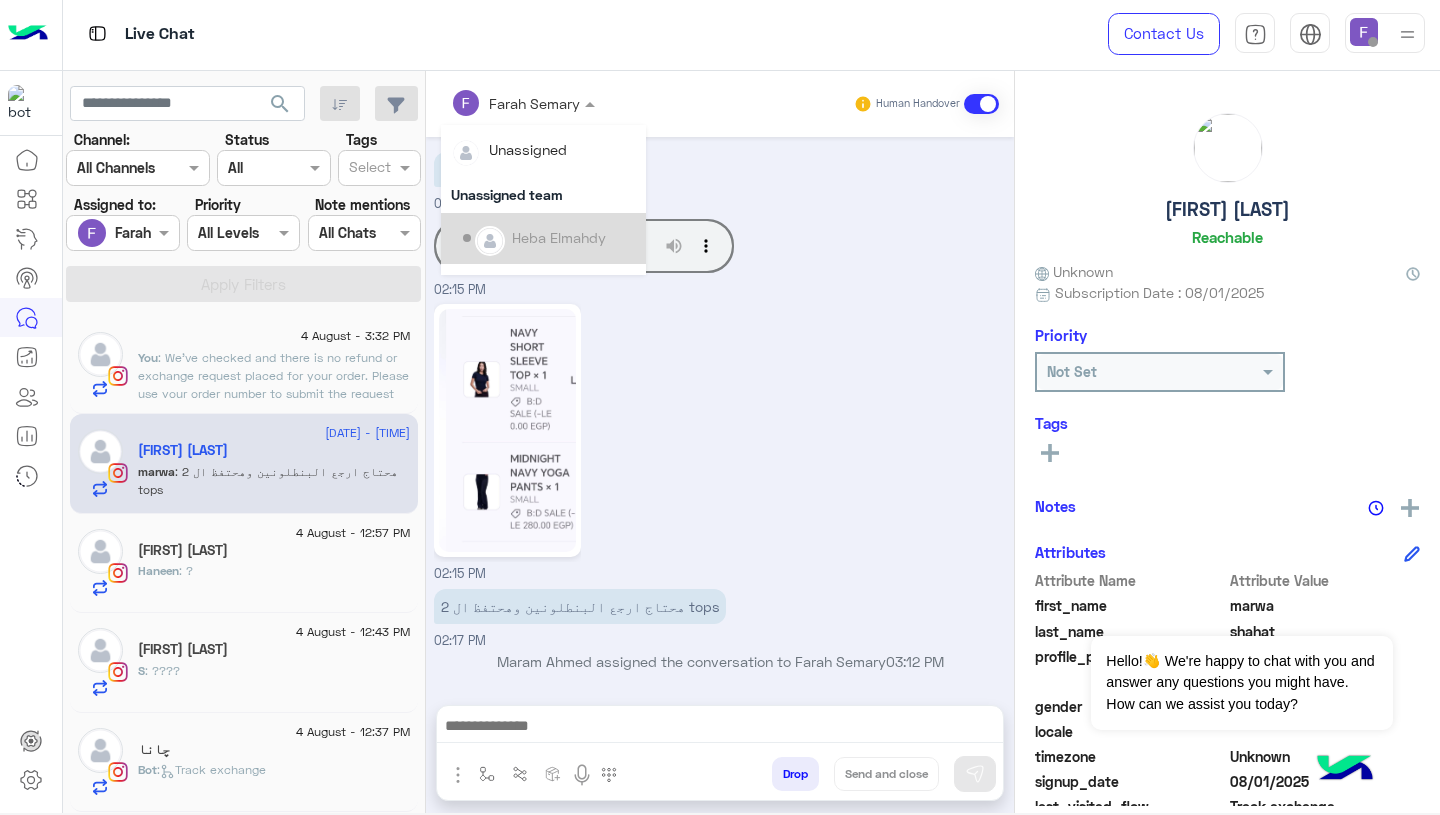 scroll, scrollTop: 355, scrollLeft: 0, axis: vertical 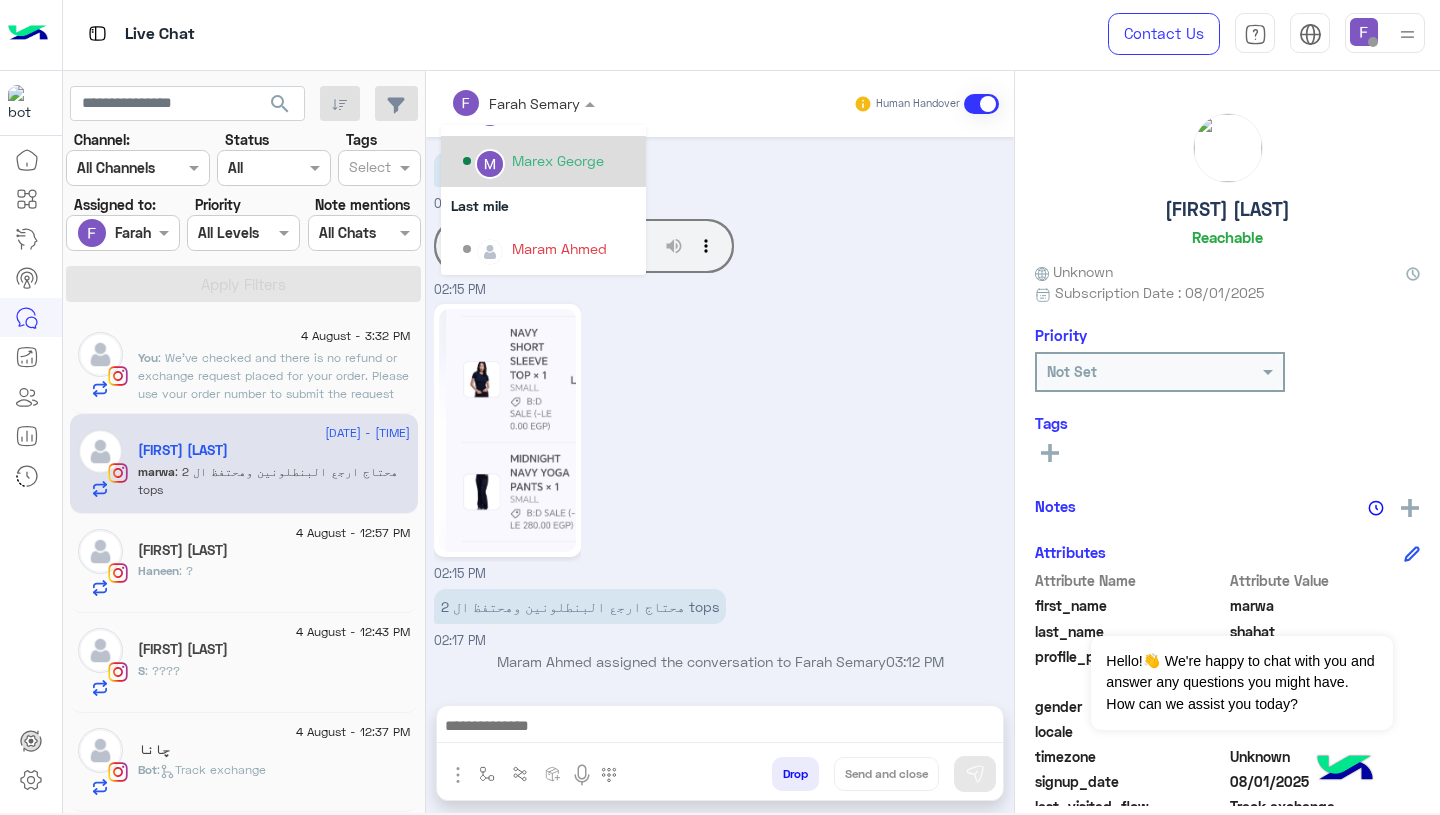 click on "Marex George" at bounding box center (549, 161) 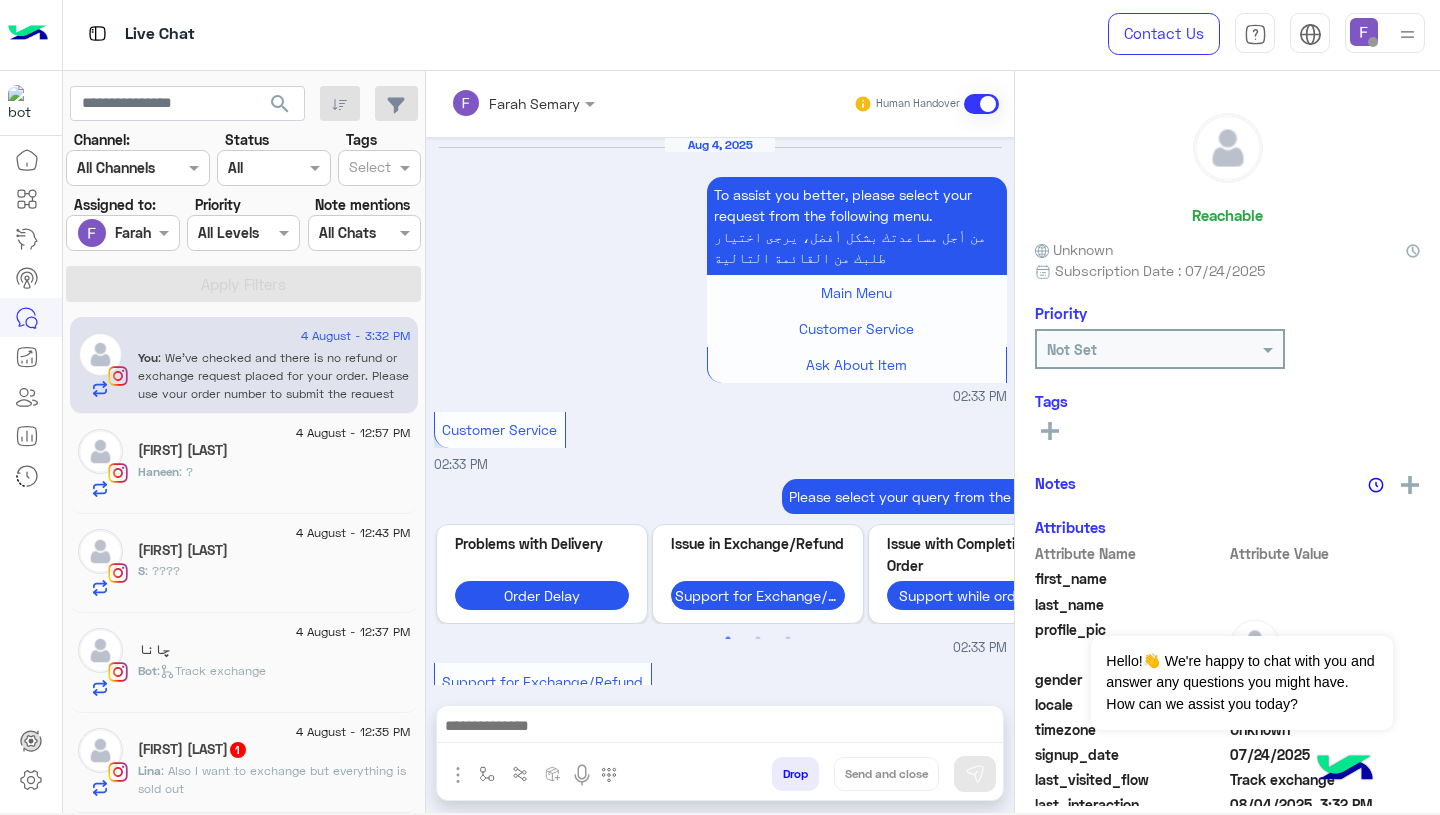 scroll, scrollTop: 1709, scrollLeft: 0, axis: vertical 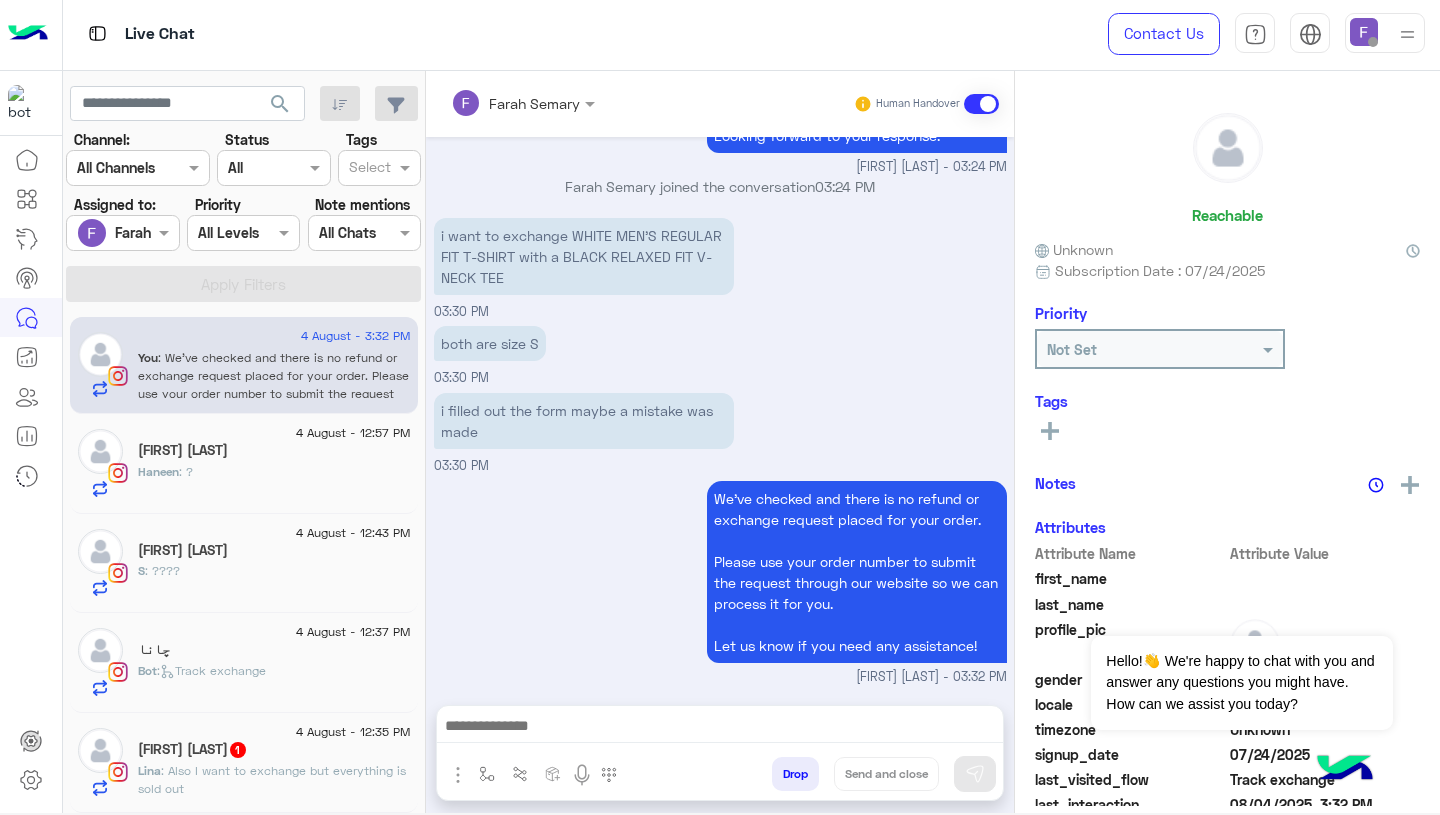 click on "[FIRST] : ?" 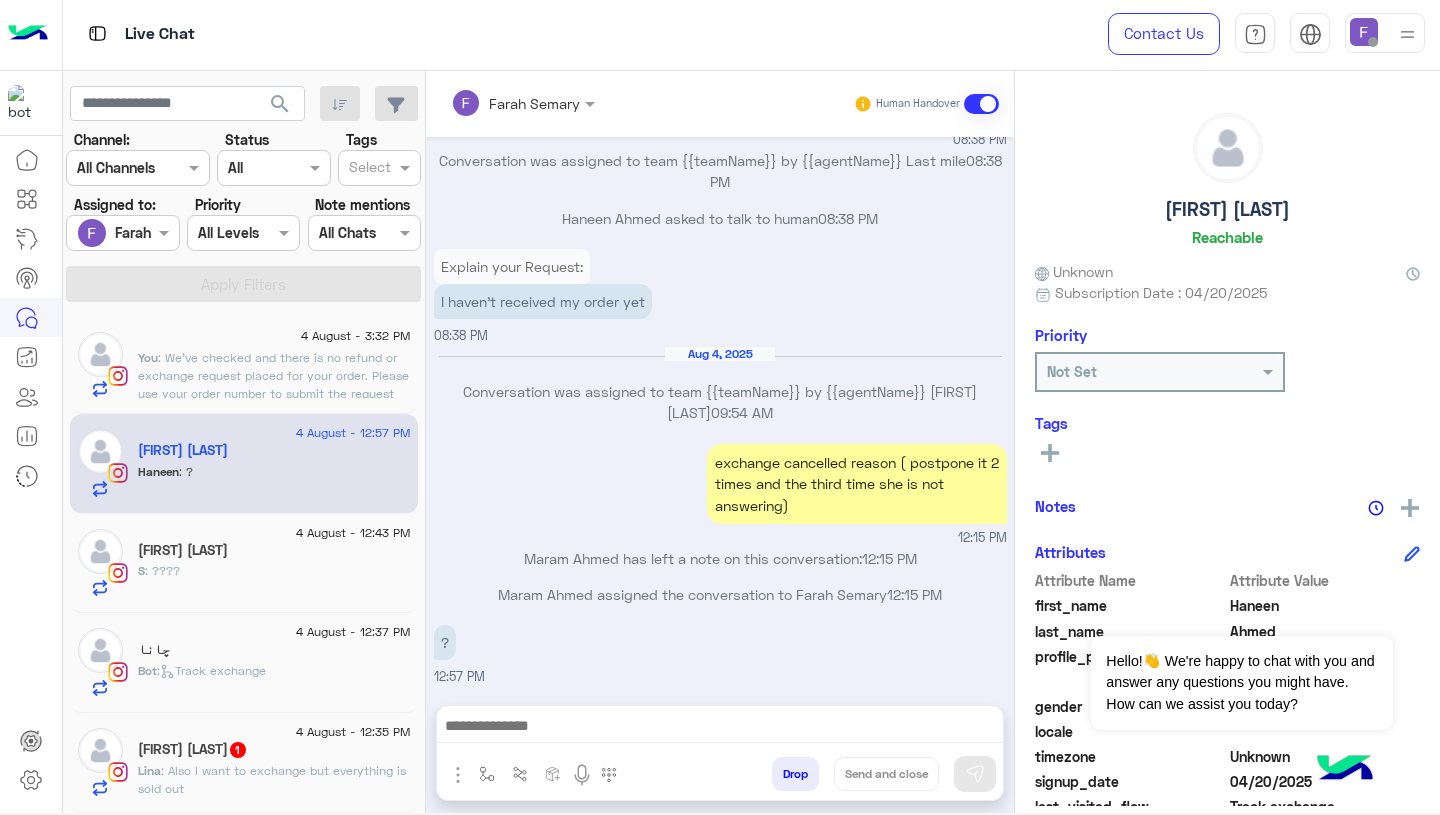 scroll, scrollTop: 1673, scrollLeft: 0, axis: vertical 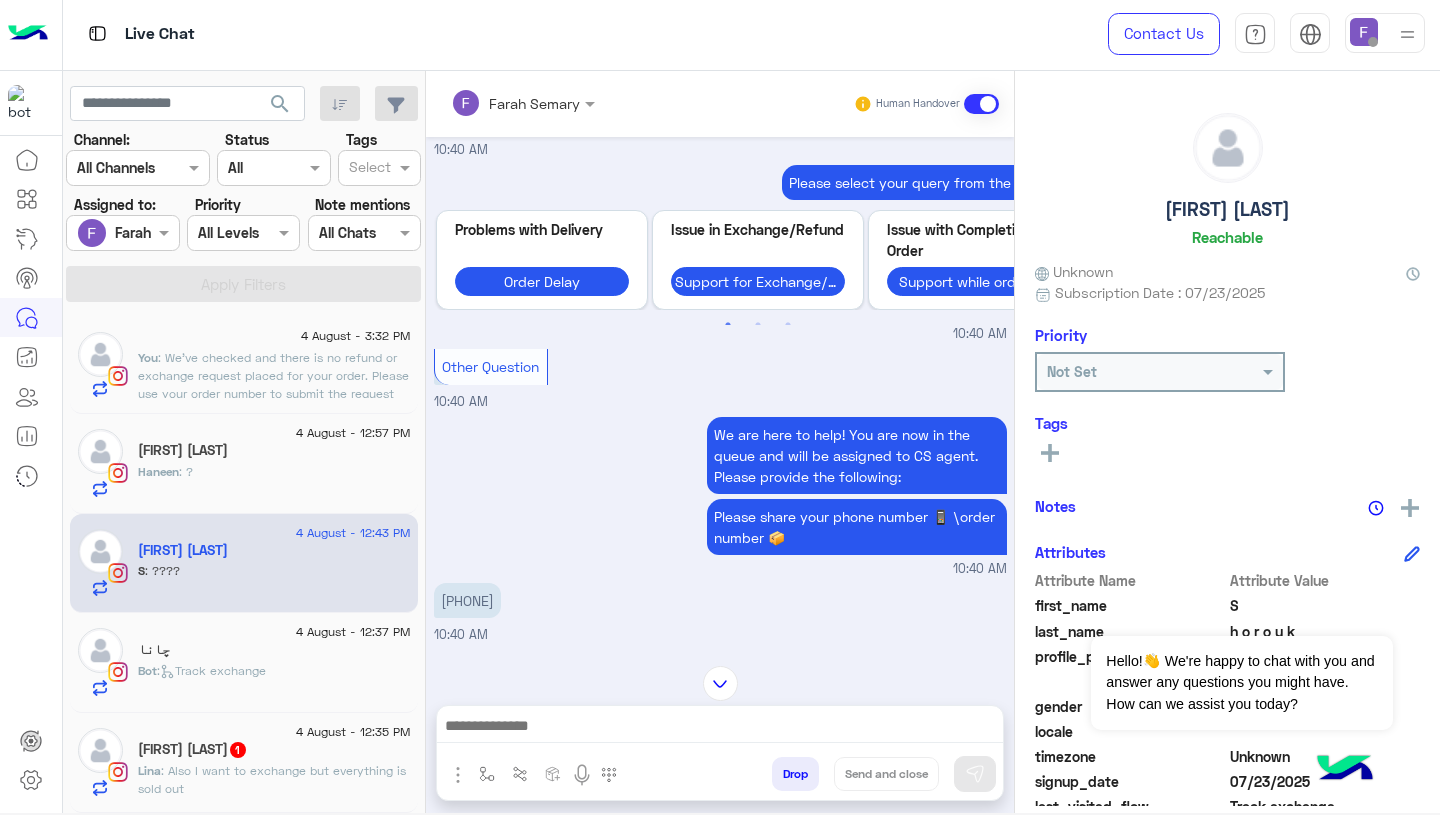 click on "[PHONE]" at bounding box center [467, 600] 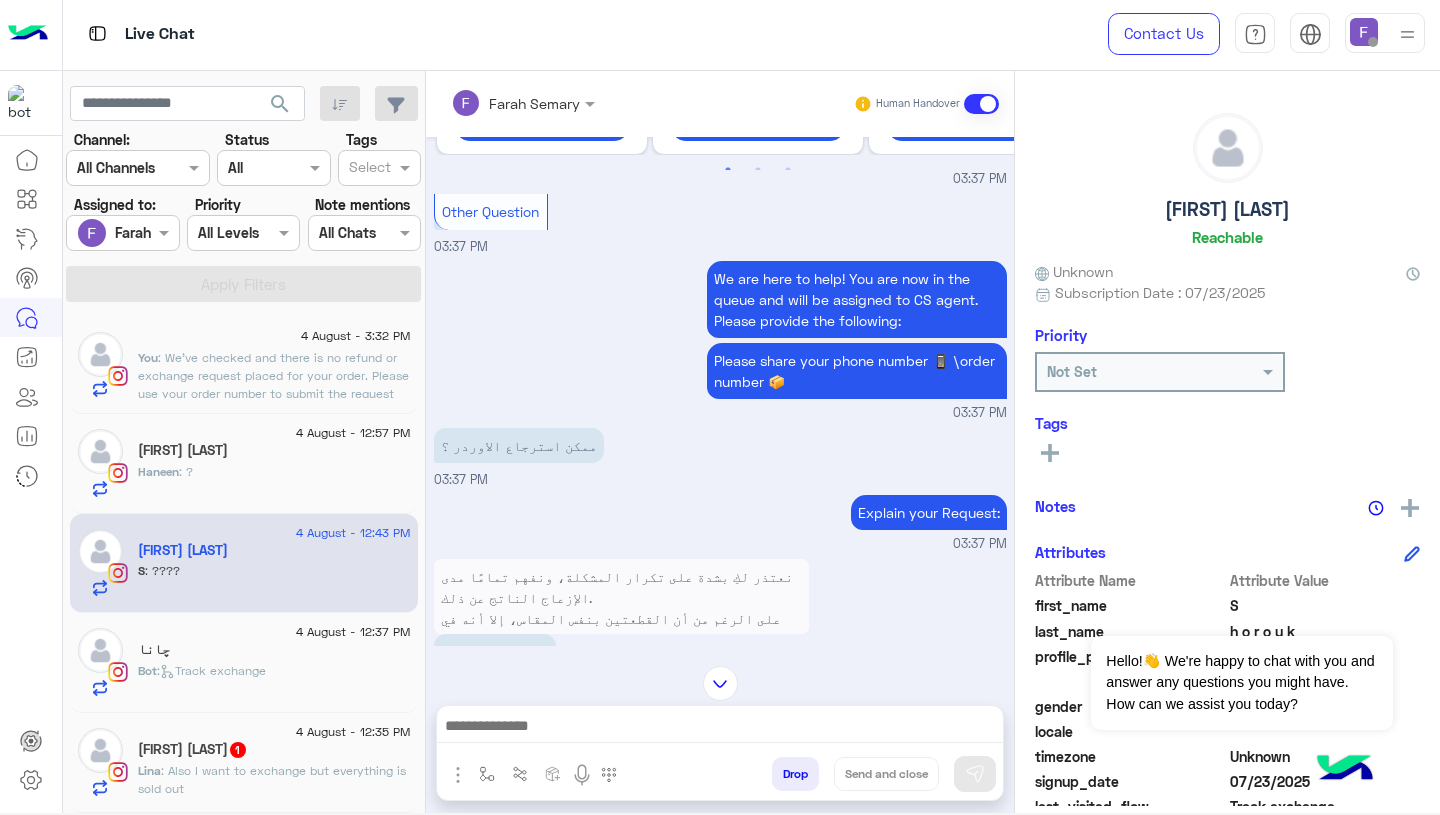 scroll, scrollTop: 9078, scrollLeft: 0, axis: vertical 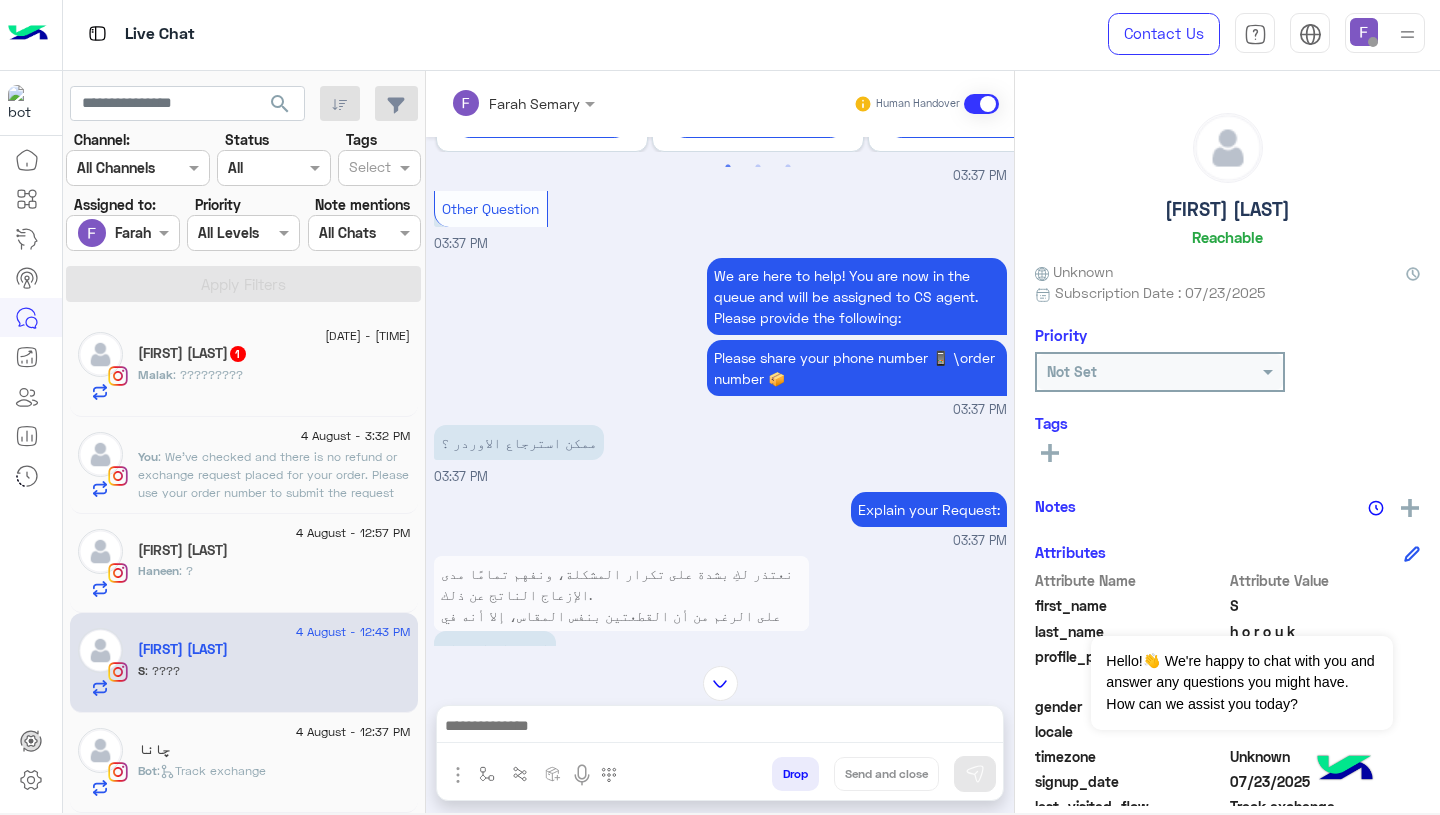 click at bounding box center (720, 728) 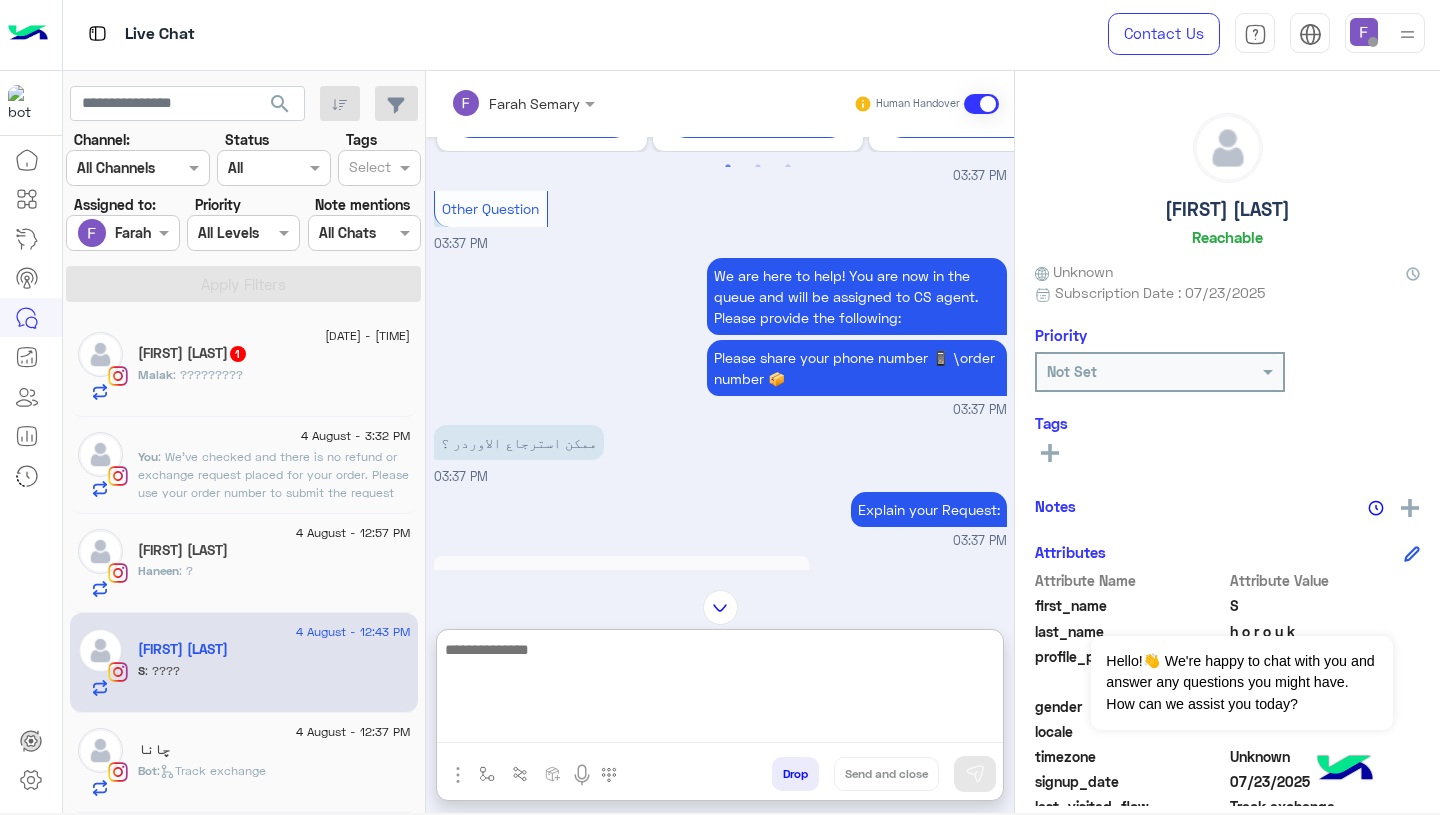 paste on "**********" 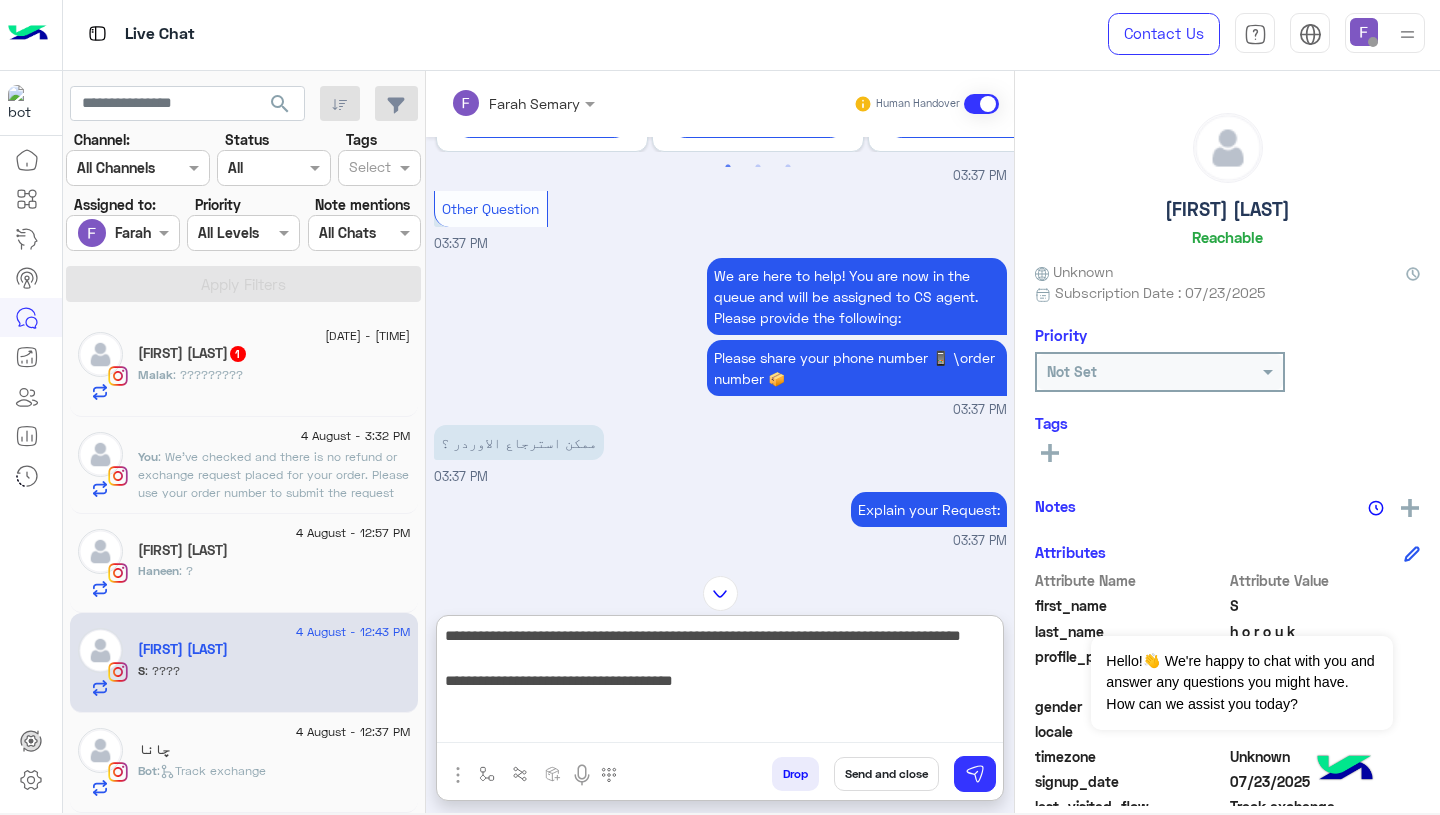 click on "**********" at bounding box center (720, 683) 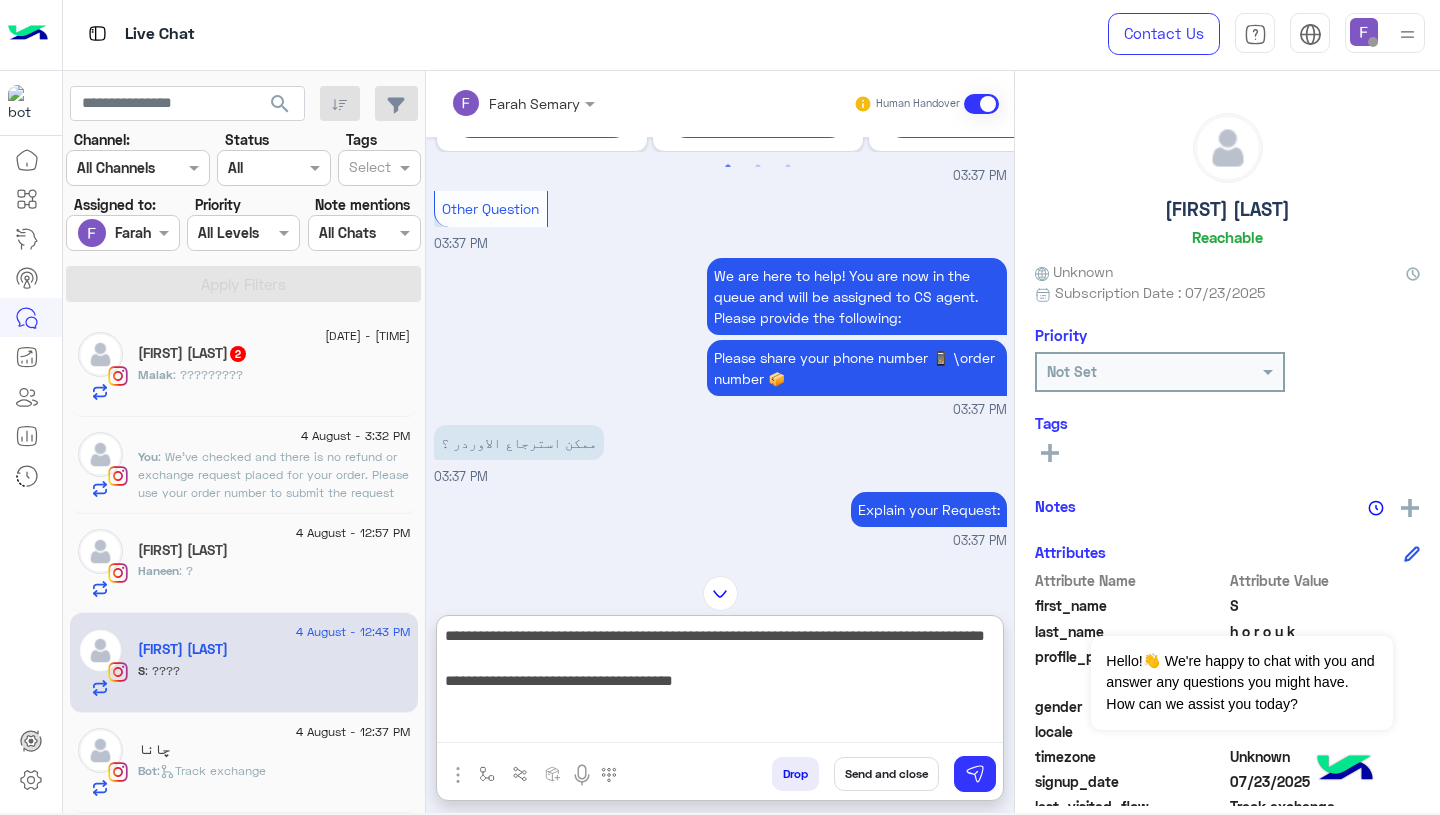 type on "**********" 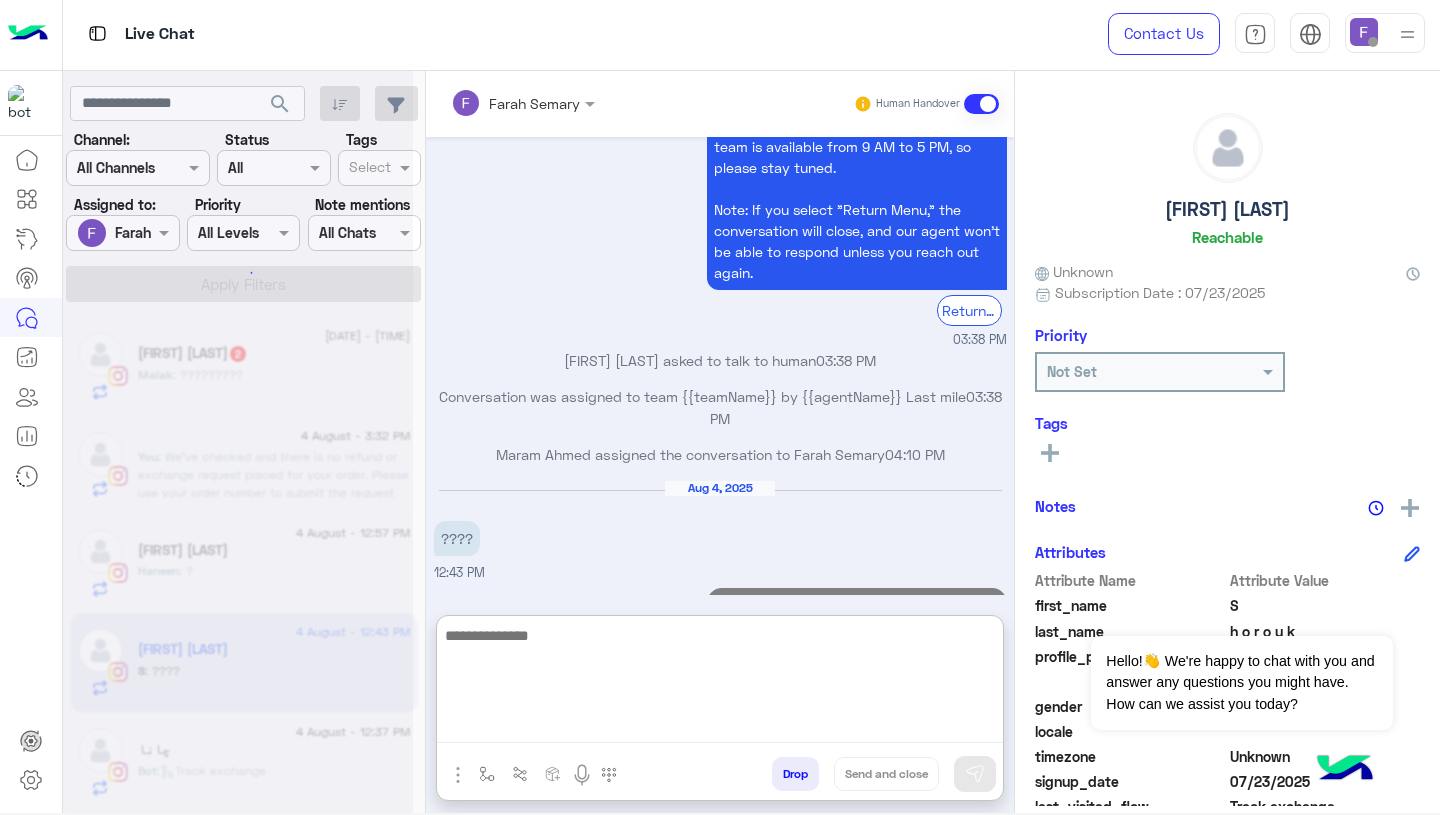 click on "Your free refund has been approved, and you’ll receive it within the next 2–5 working days. Let us know if you need anything else!   03:36 PM" at bounding box center [720, 657] 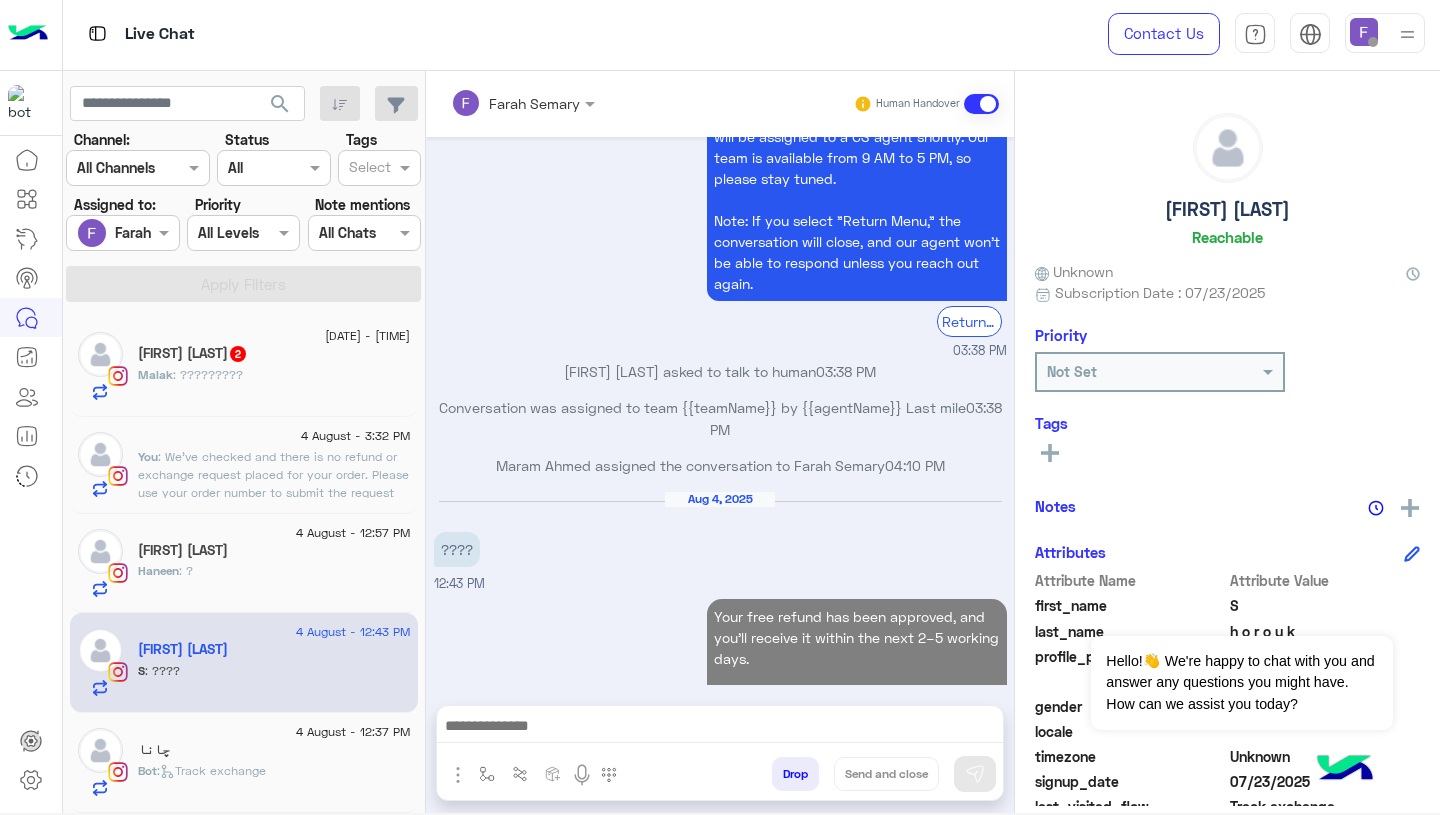 scroll, scrollTop: 9635, scrollLeft: 0, axis: vertical 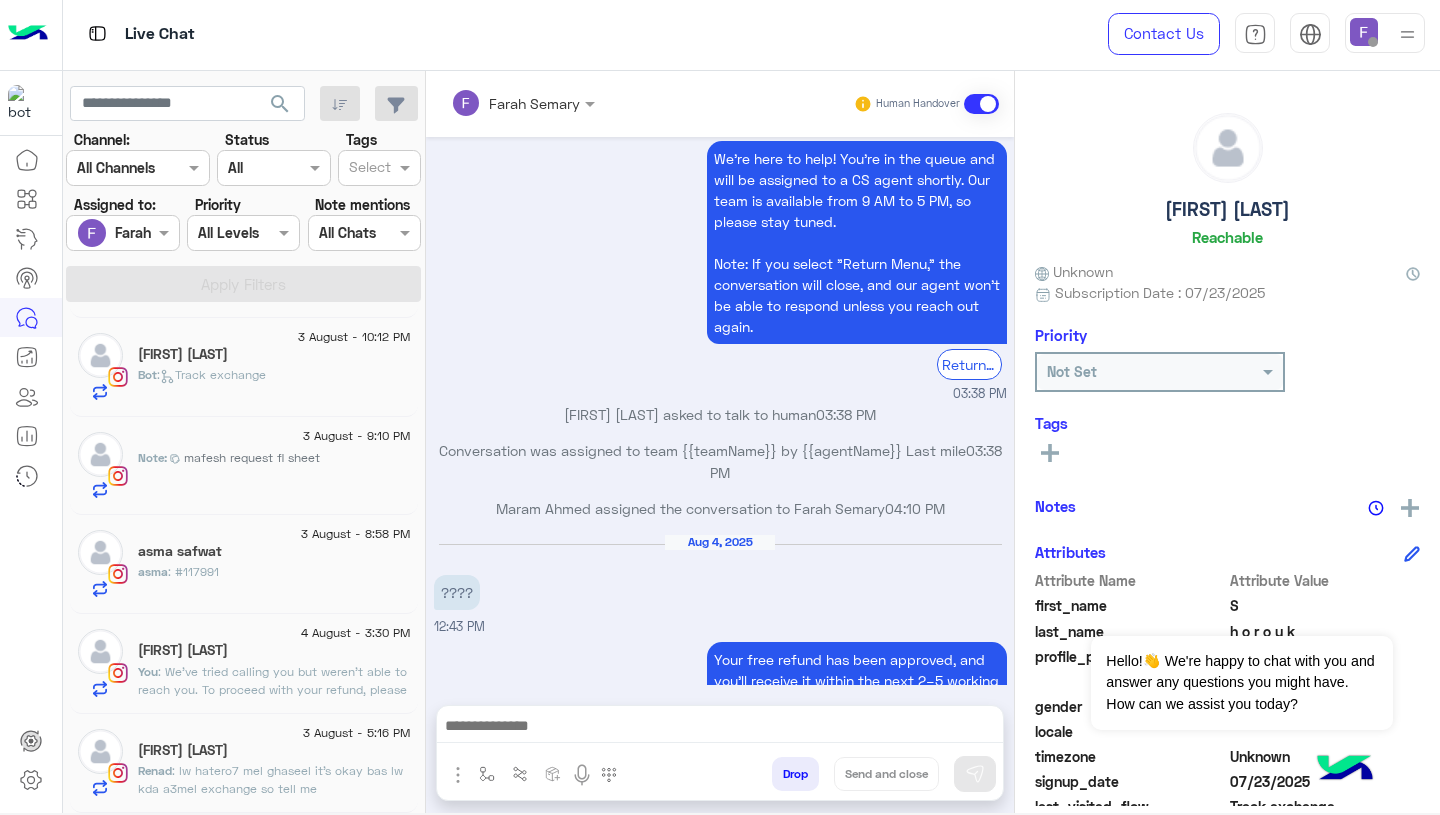 click on ": lw hatero7 mel ghaseel it’s okay bas lw kda a3mel exchange so tell me" 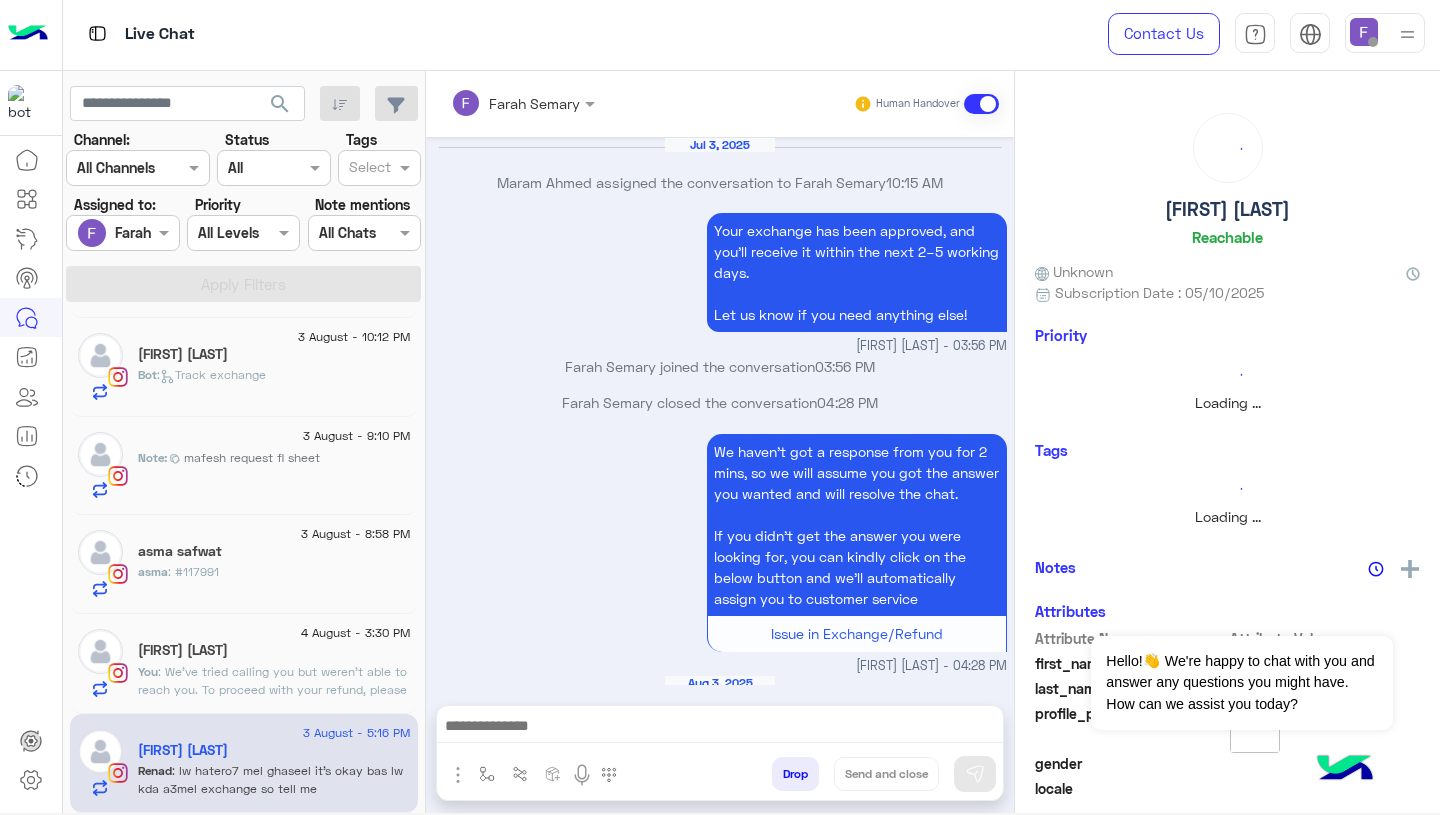 scroll, scrollTop: 1857, scrollLeft: 0, axis: vertical 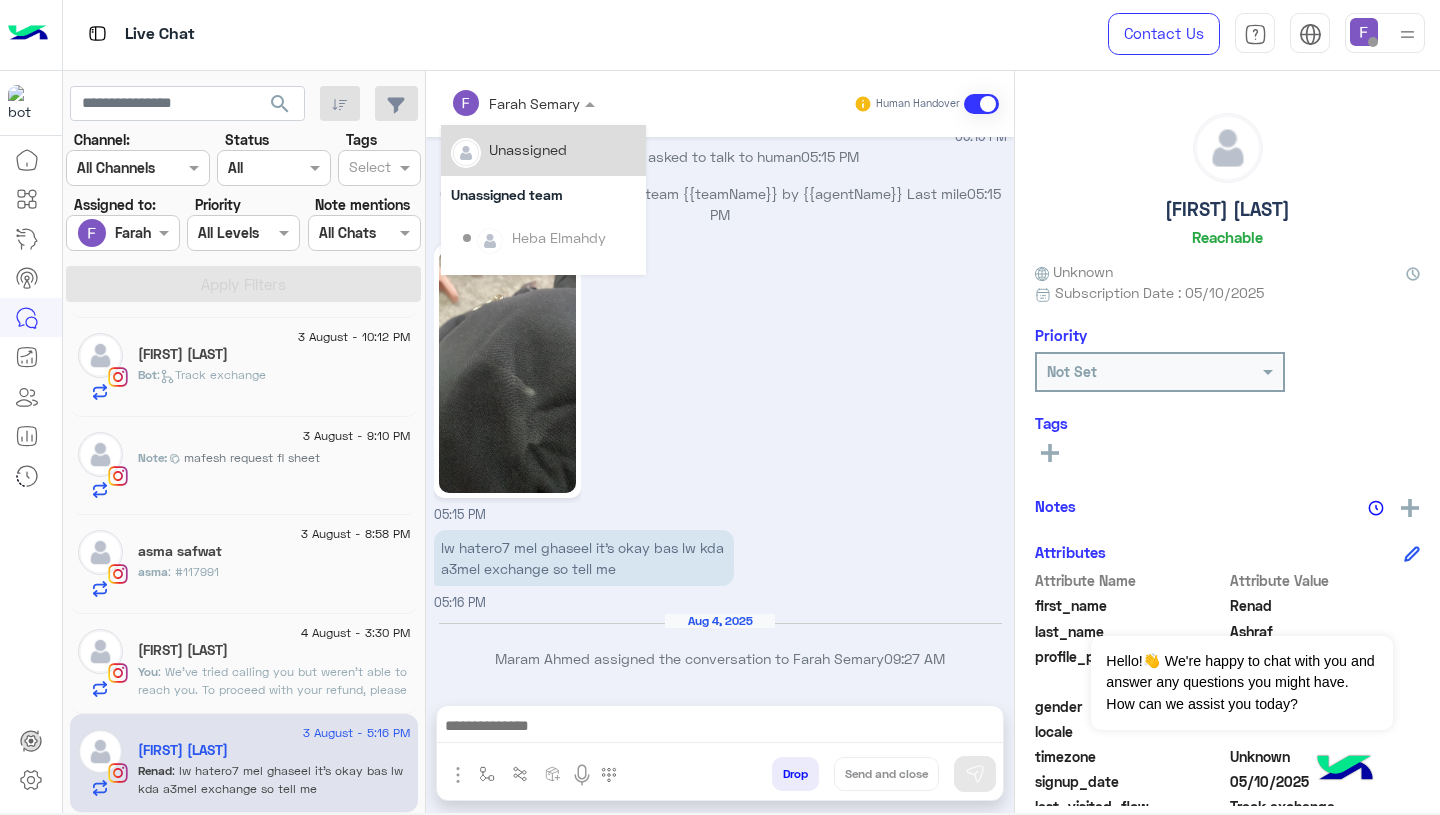 click at bounding box center (523, 102) 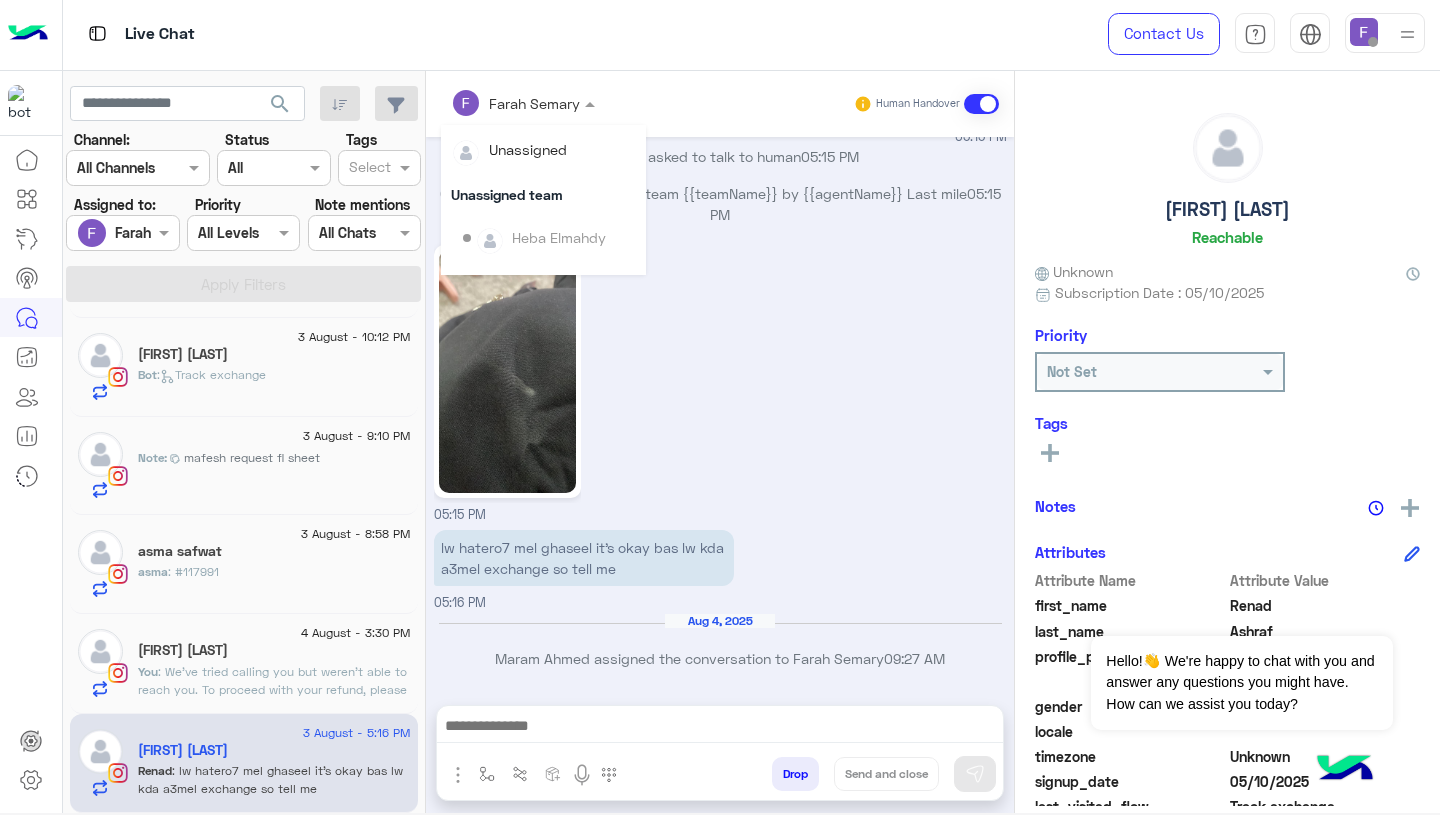 scroll, scrollTop: 355, scrollLeft: 0, axis: vertical 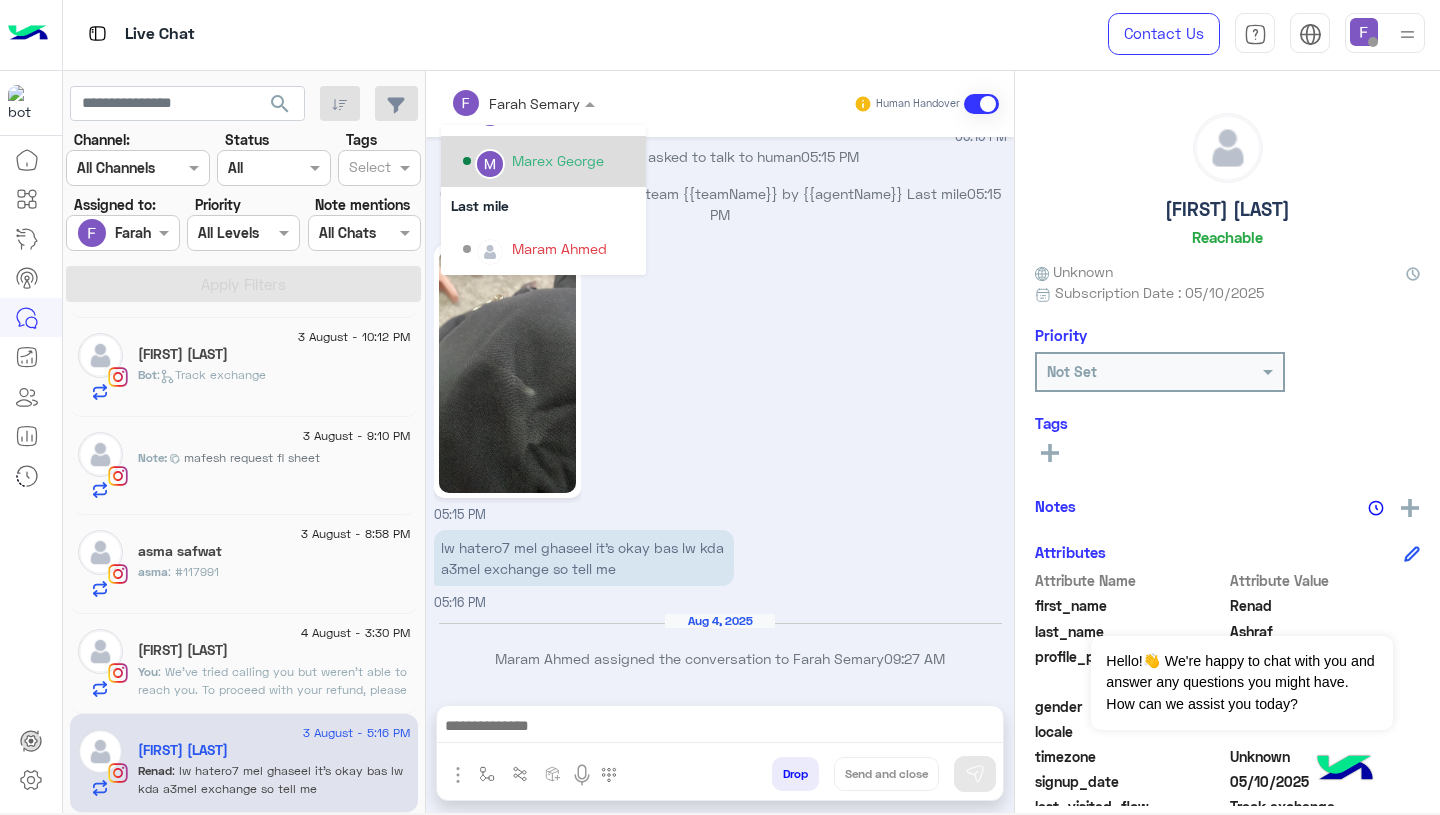 click on "Marex George" at bounding box center [558, 160] 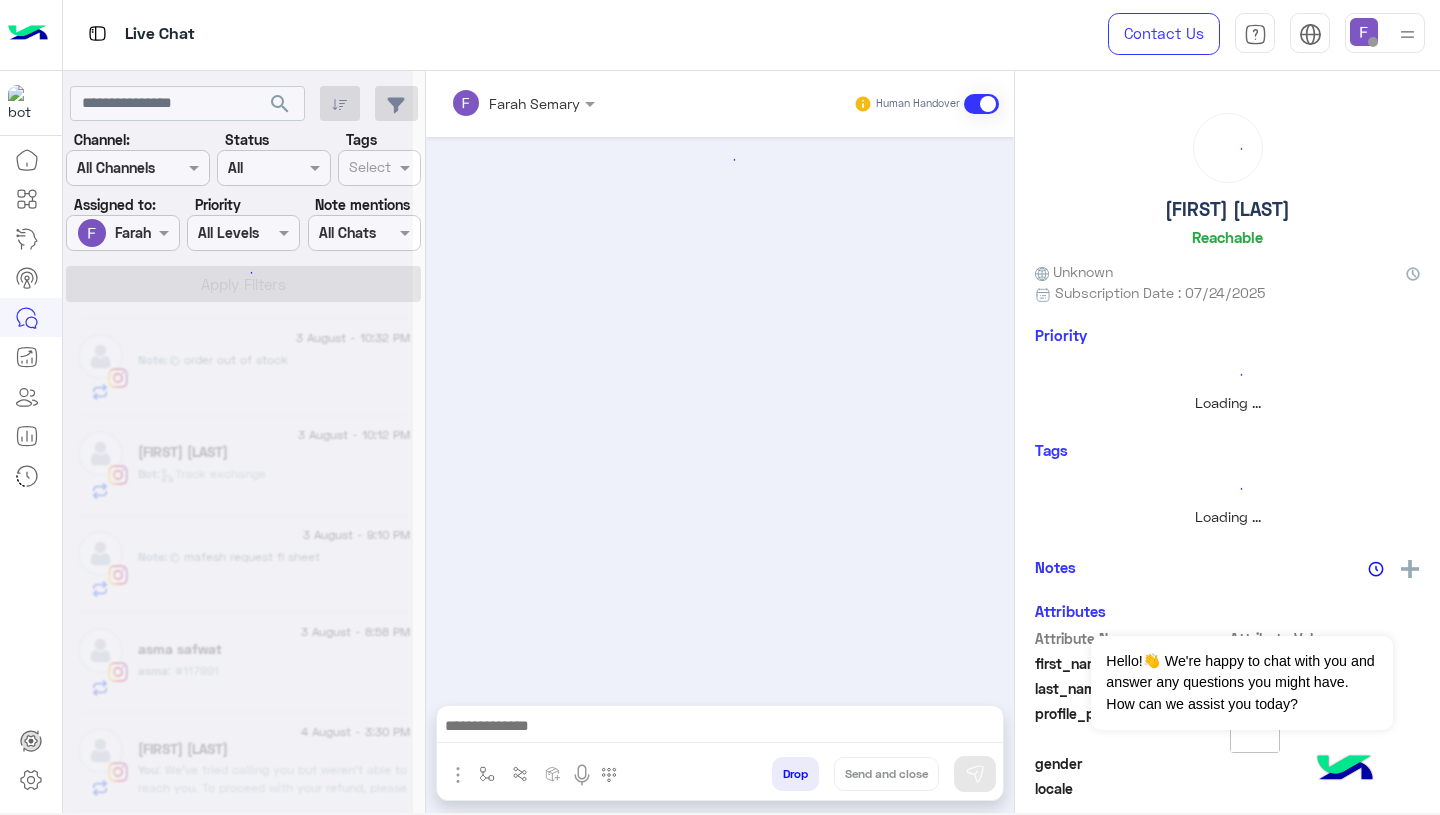 scroll, scrollTop: 1290, scrollLeft: 0, axis: vertical 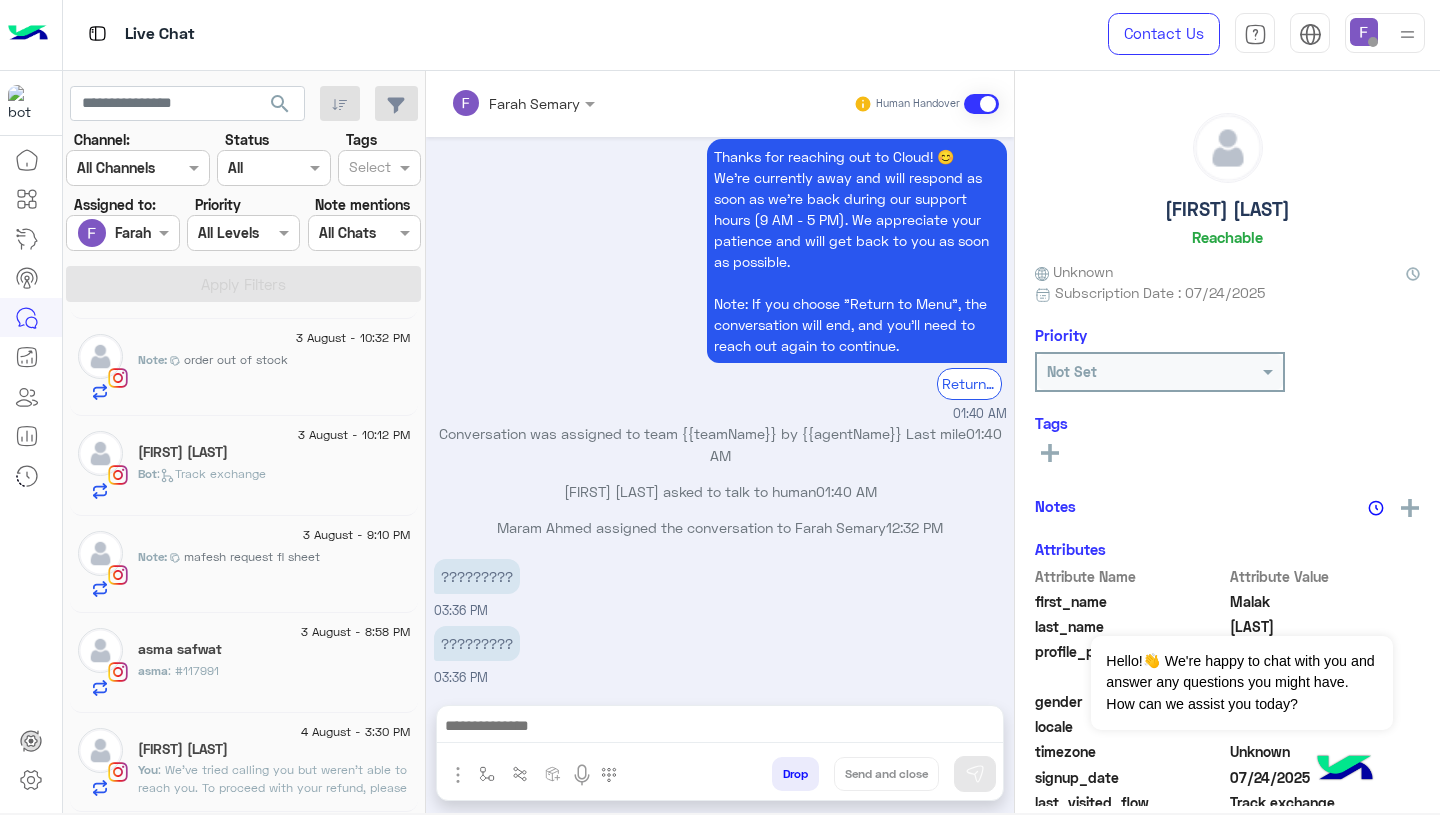 click on "You  : We’ve tried calling you but weren’t able to reach you.
To proceed with your refund, please send us the address where you'd like to receive it, and we will process it right away.
Looking forward to your response!" 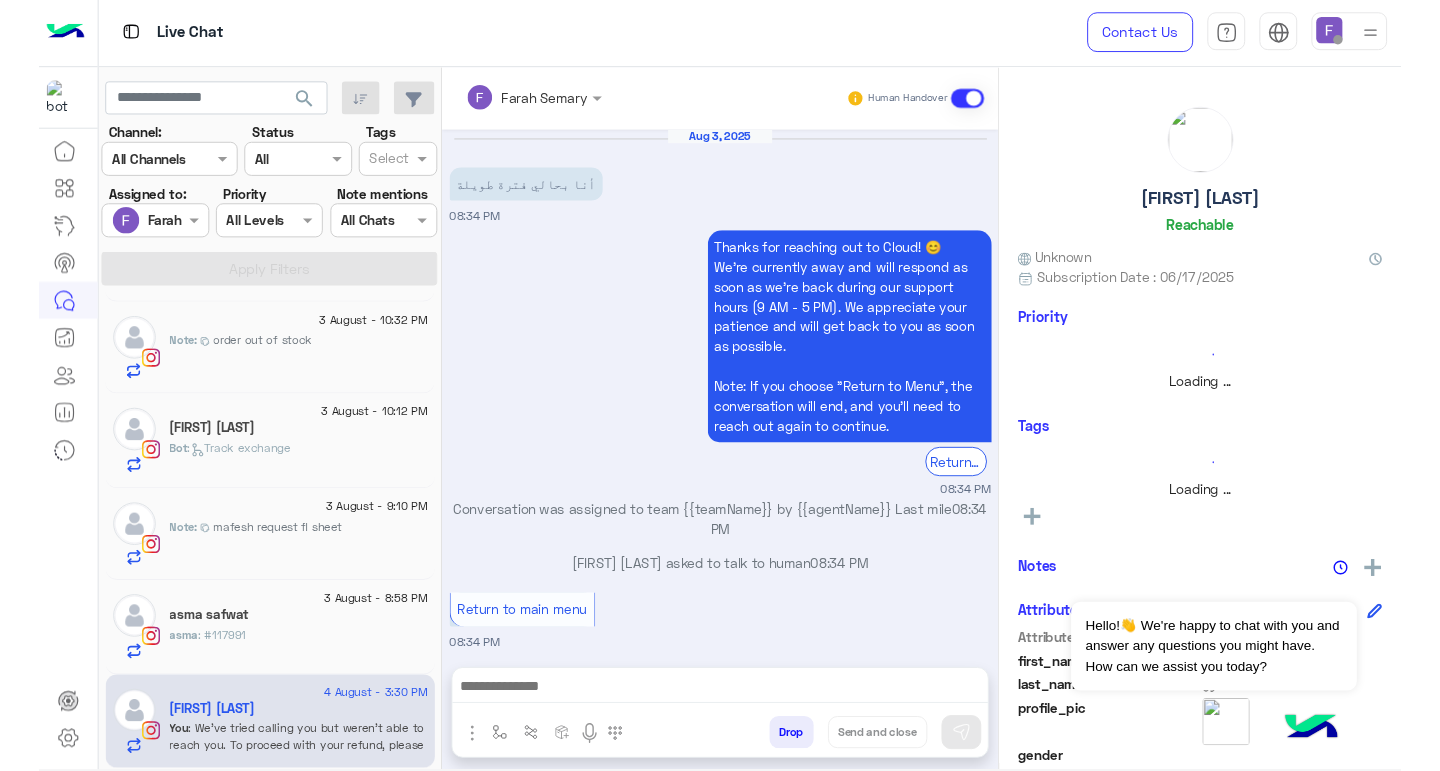 scroll, scrollTop: 1563, scrollLeft: 0, axis: vertical 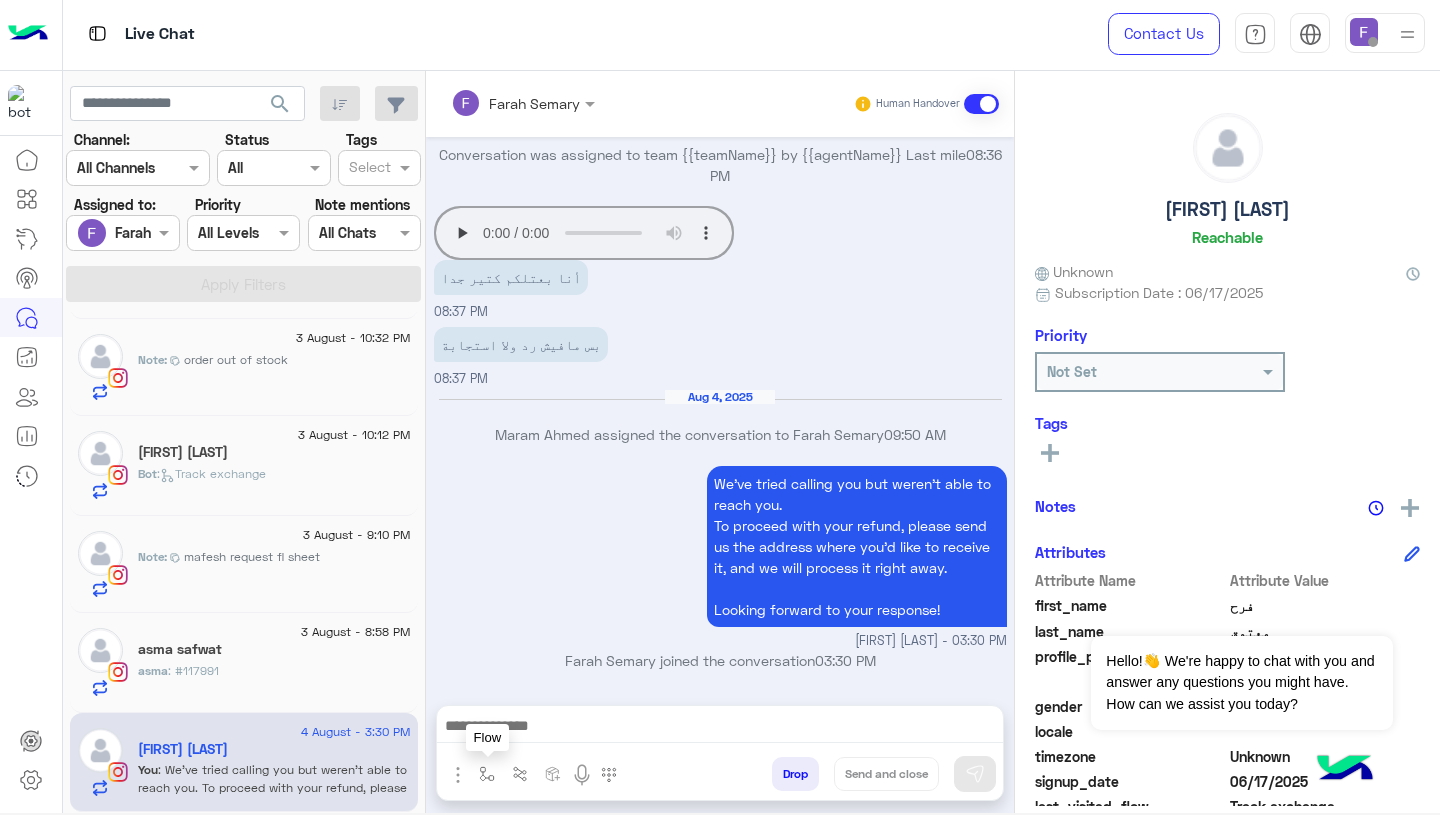click at bounding box center [487, 774] 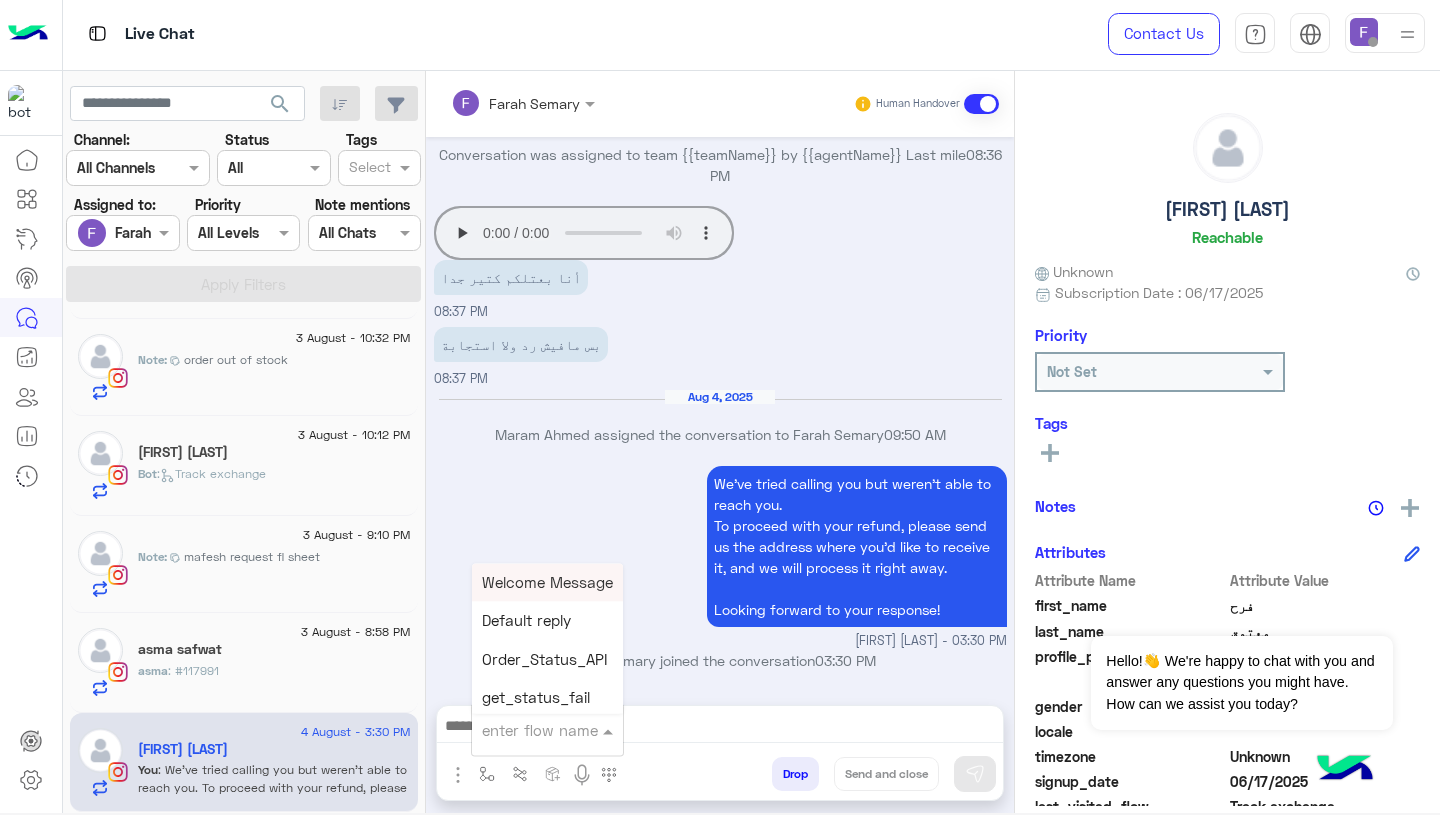 click at bounding box center [523, 730] 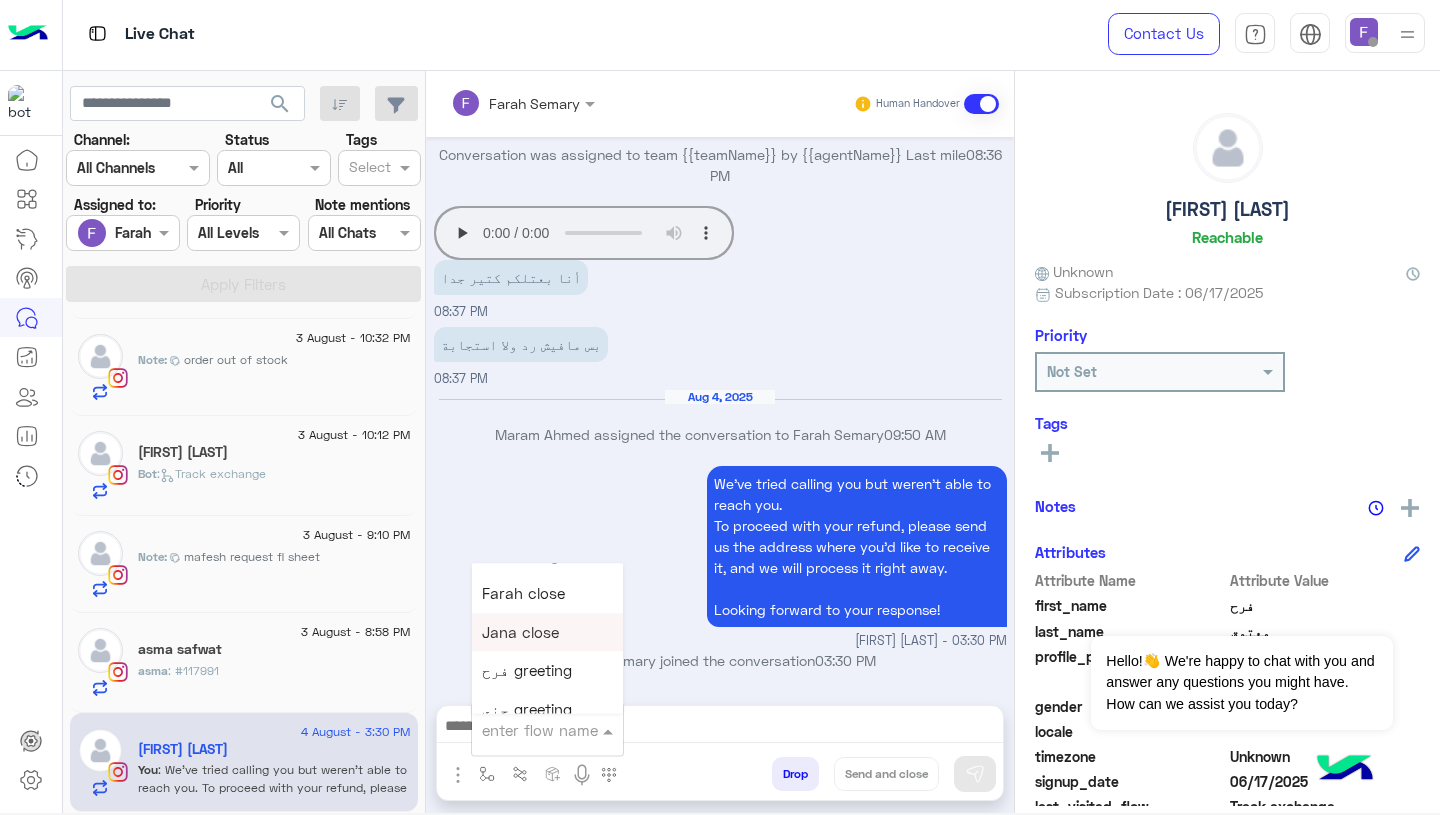 scroll, scrollTop: 2551, scrollLeft: 0, axis: vertical 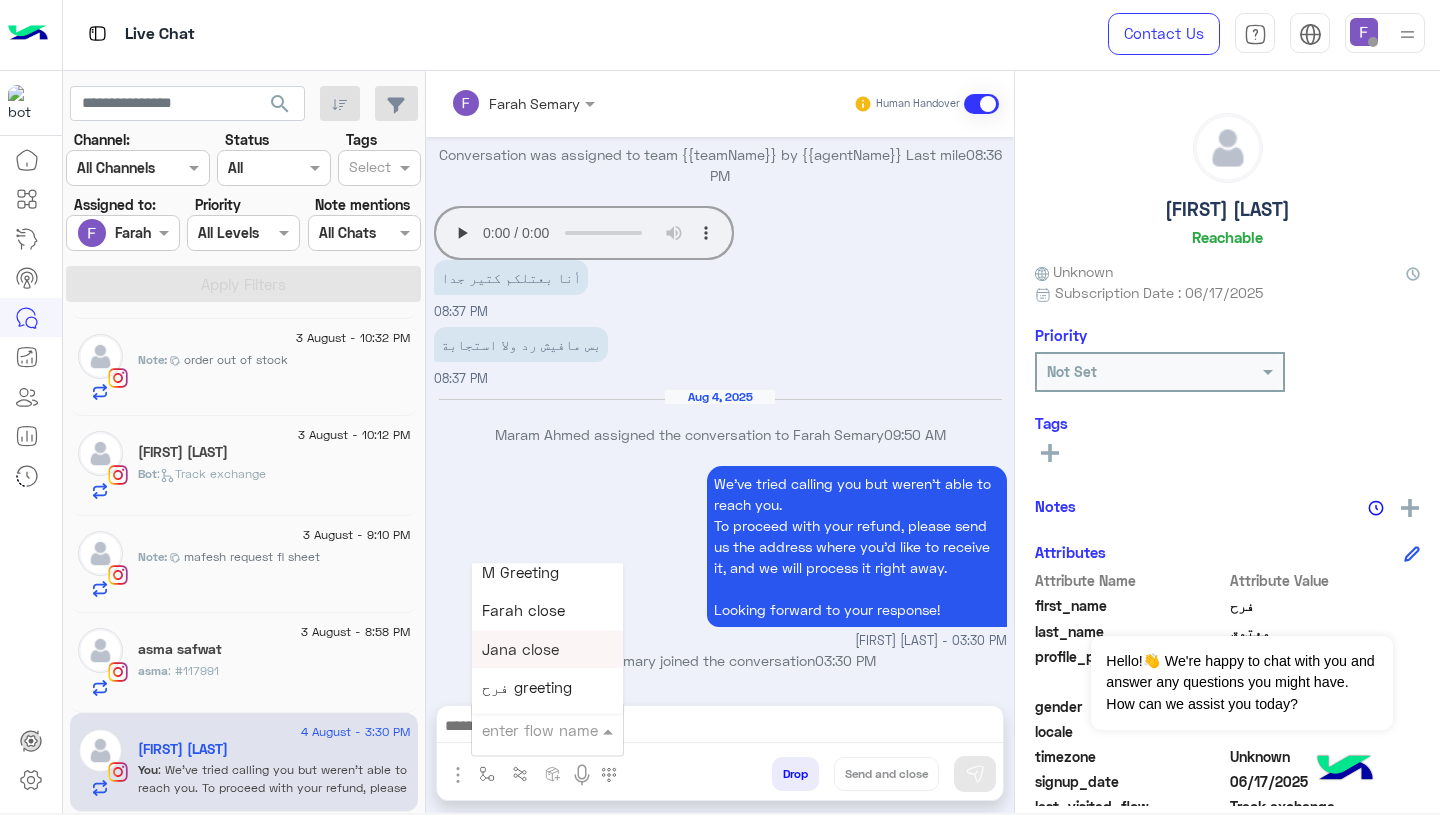 click on "Farah close" at bounding box center [547, 611] 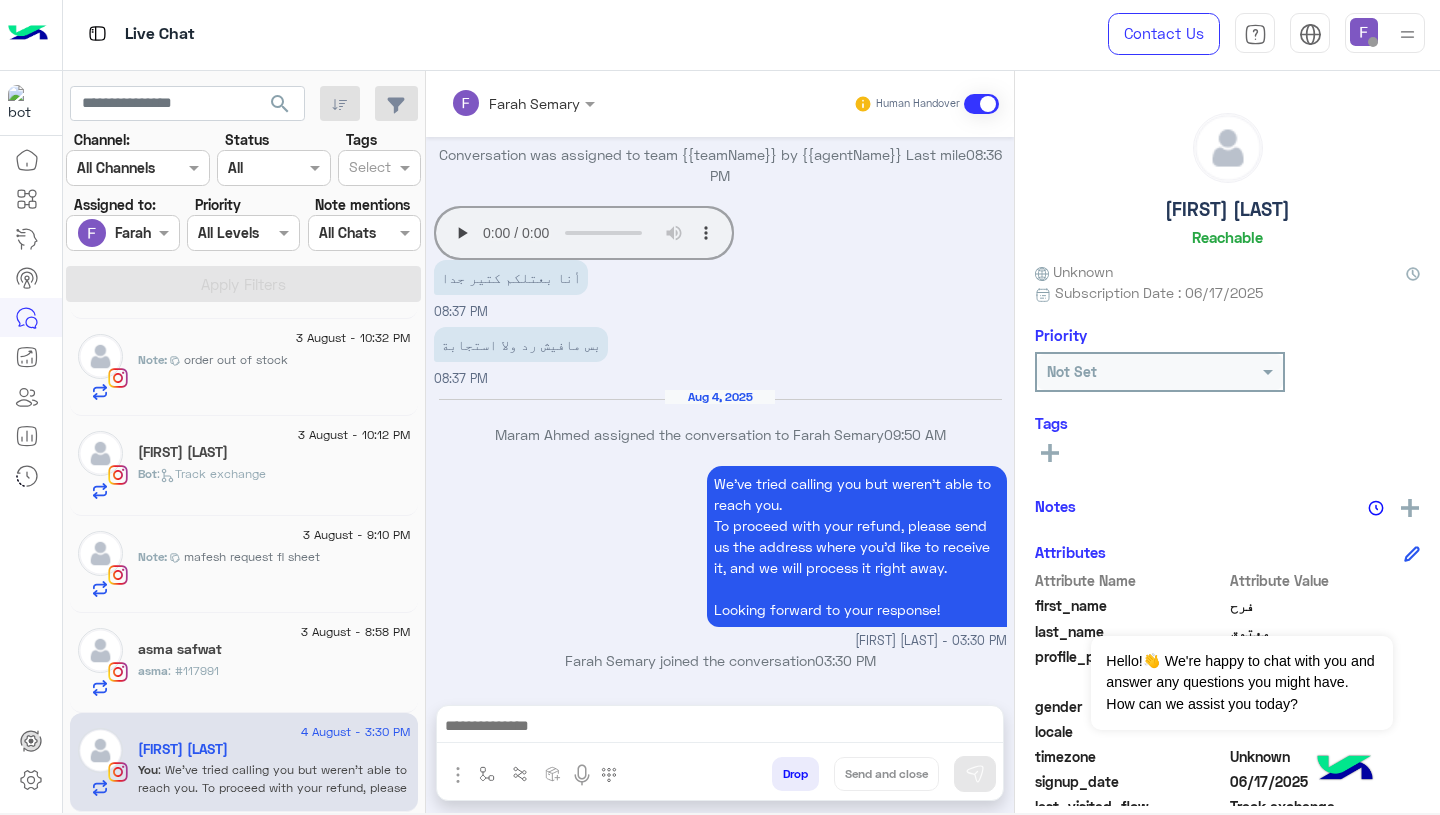 type on "**********" 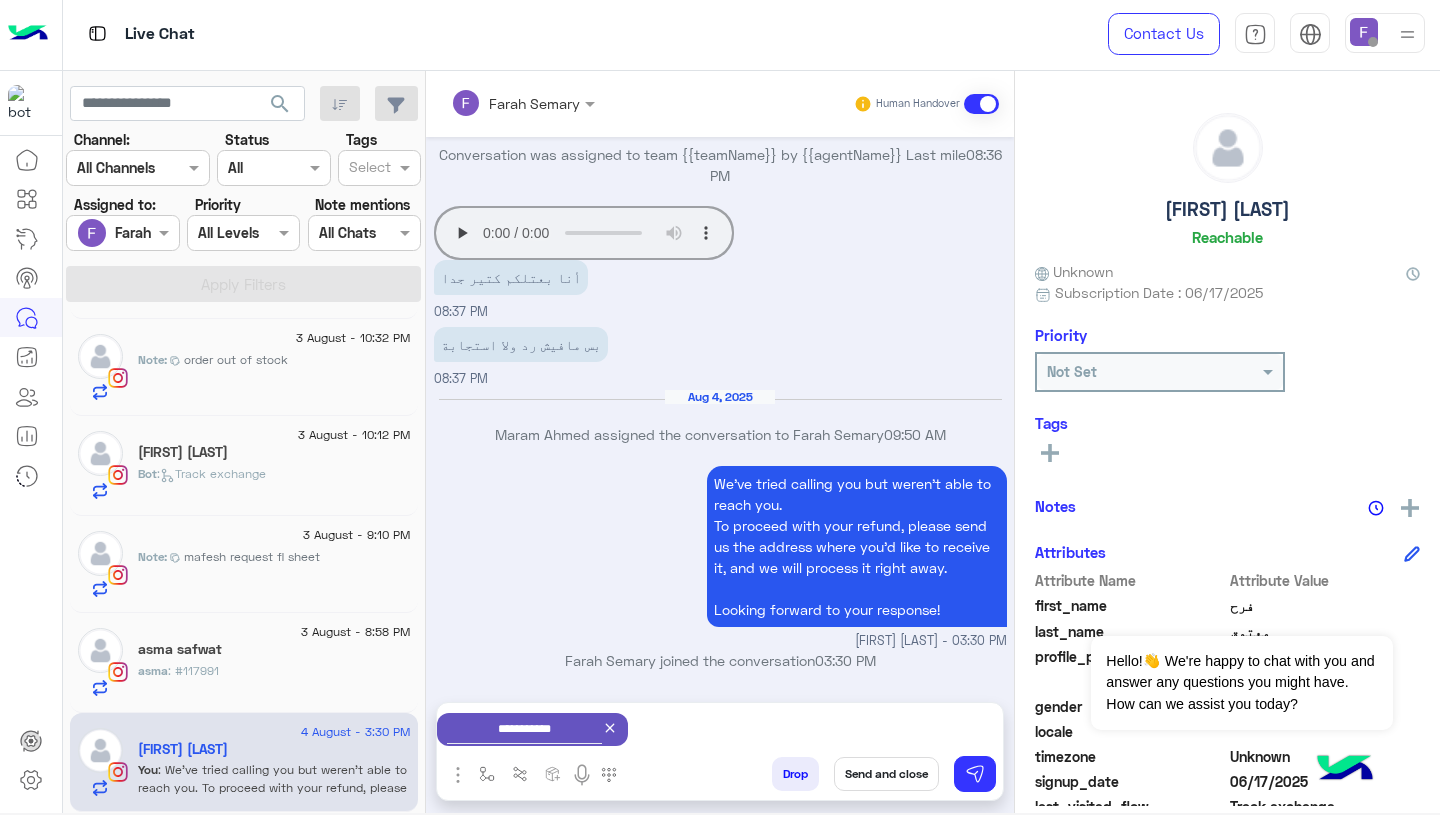 click on "Send and close" at bounding box center (886, 774) 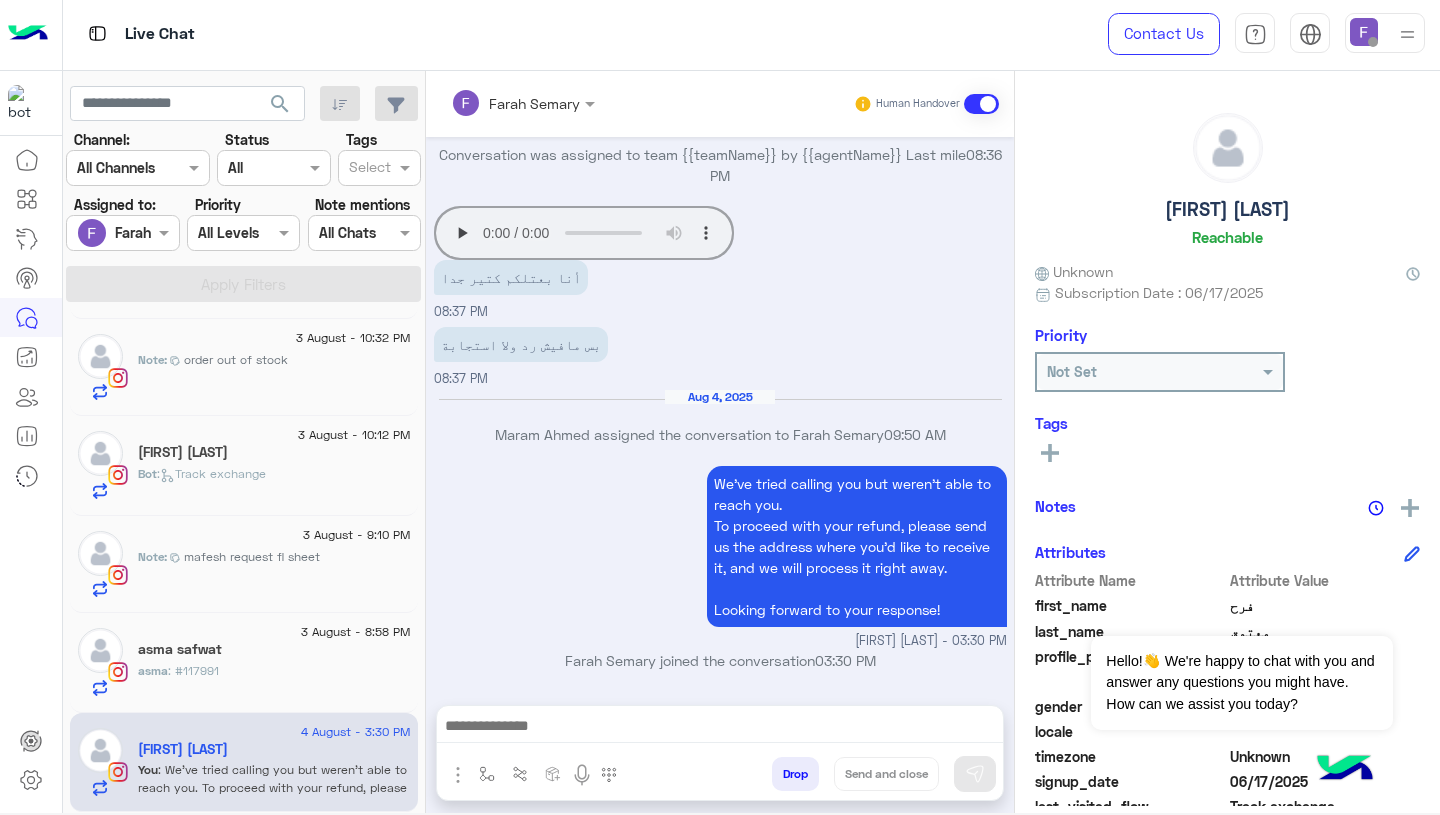 scroll, scrollTop: 1600, scrollLeft: 0, axis: vertical 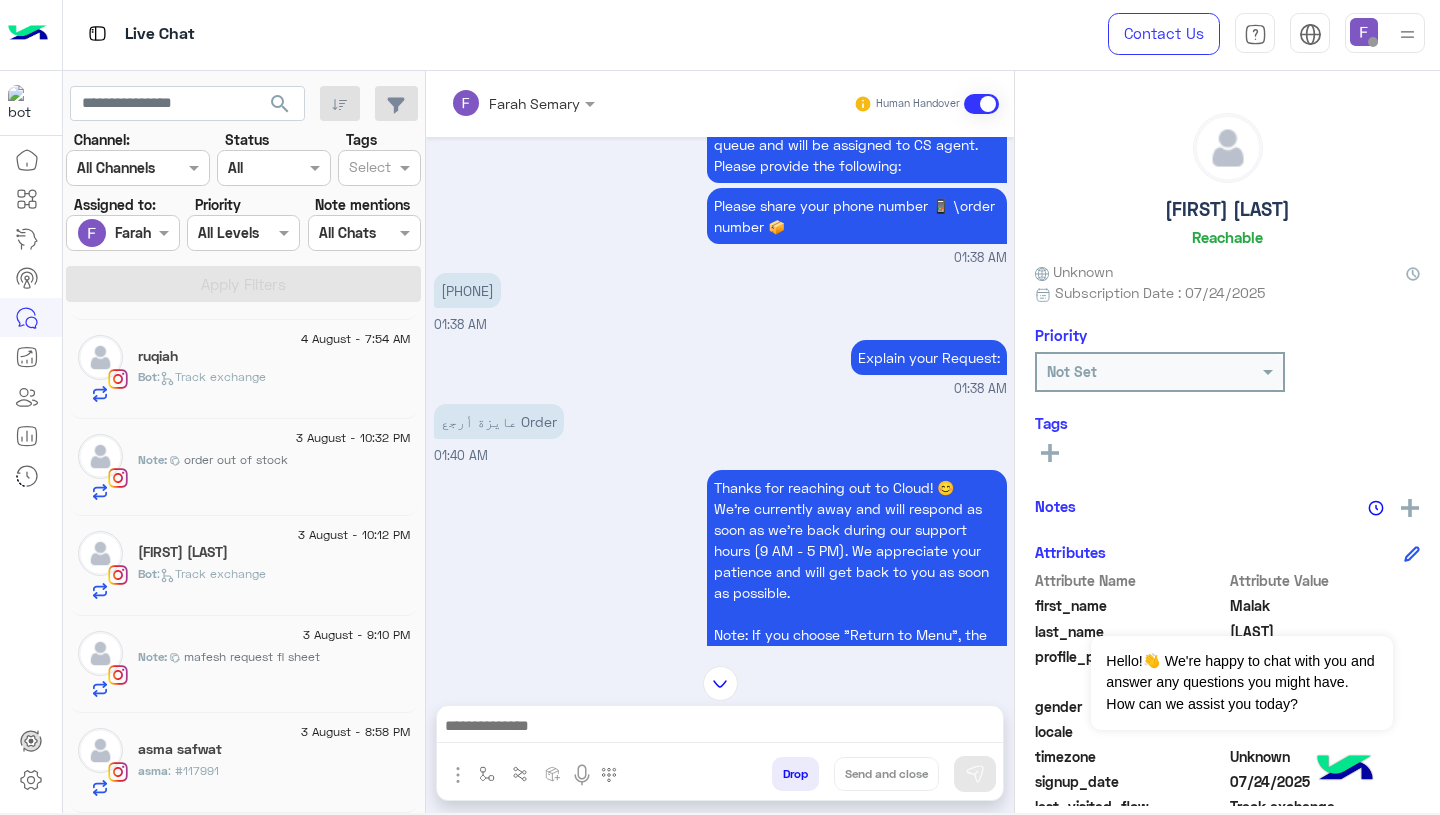 click at bounding box center (523, 102) 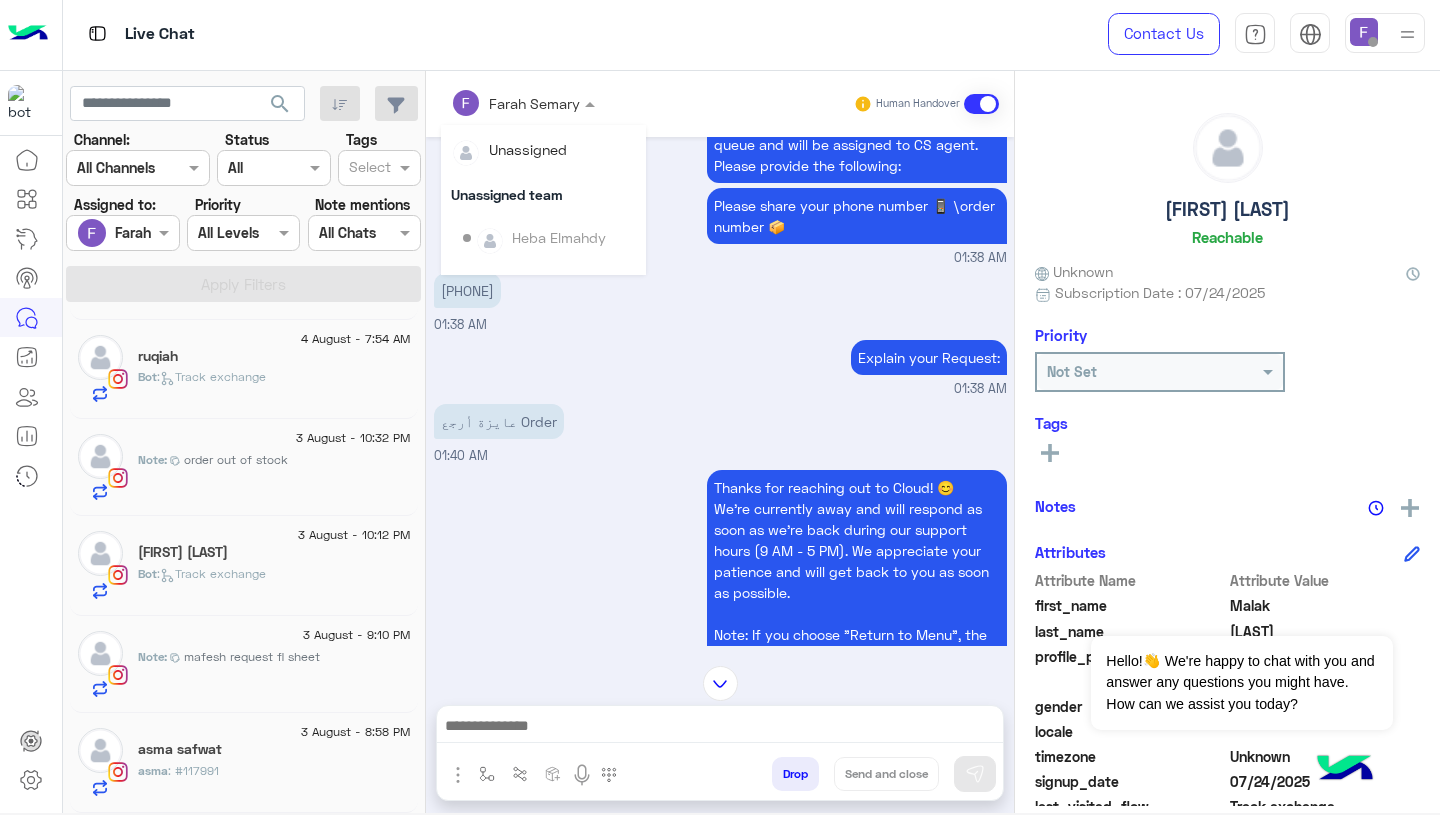 scroll, scrollTop: 355, scrollLeft: 0, axis: vertical 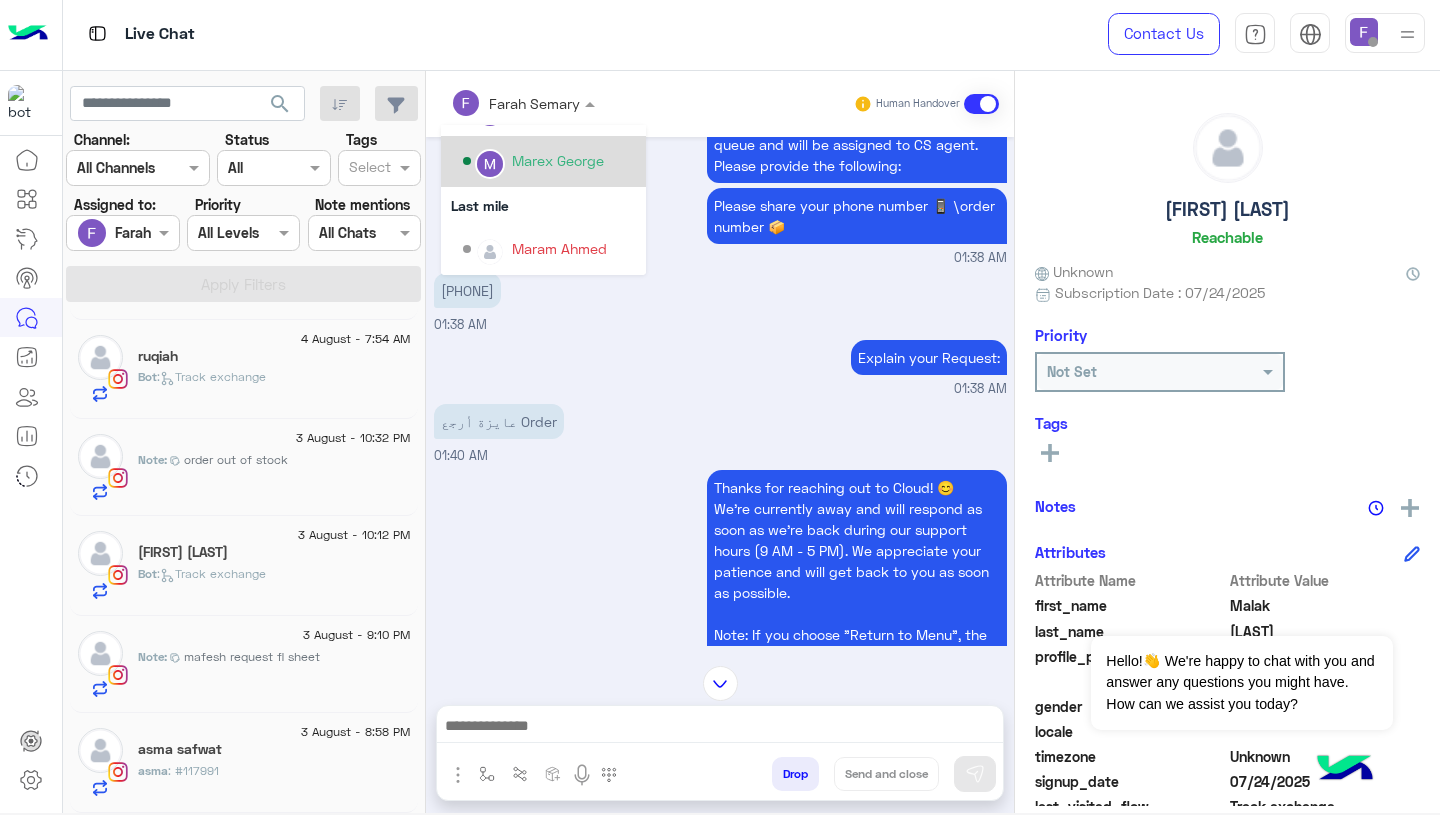 click on "Marex George" at bounding box center [549, 161] 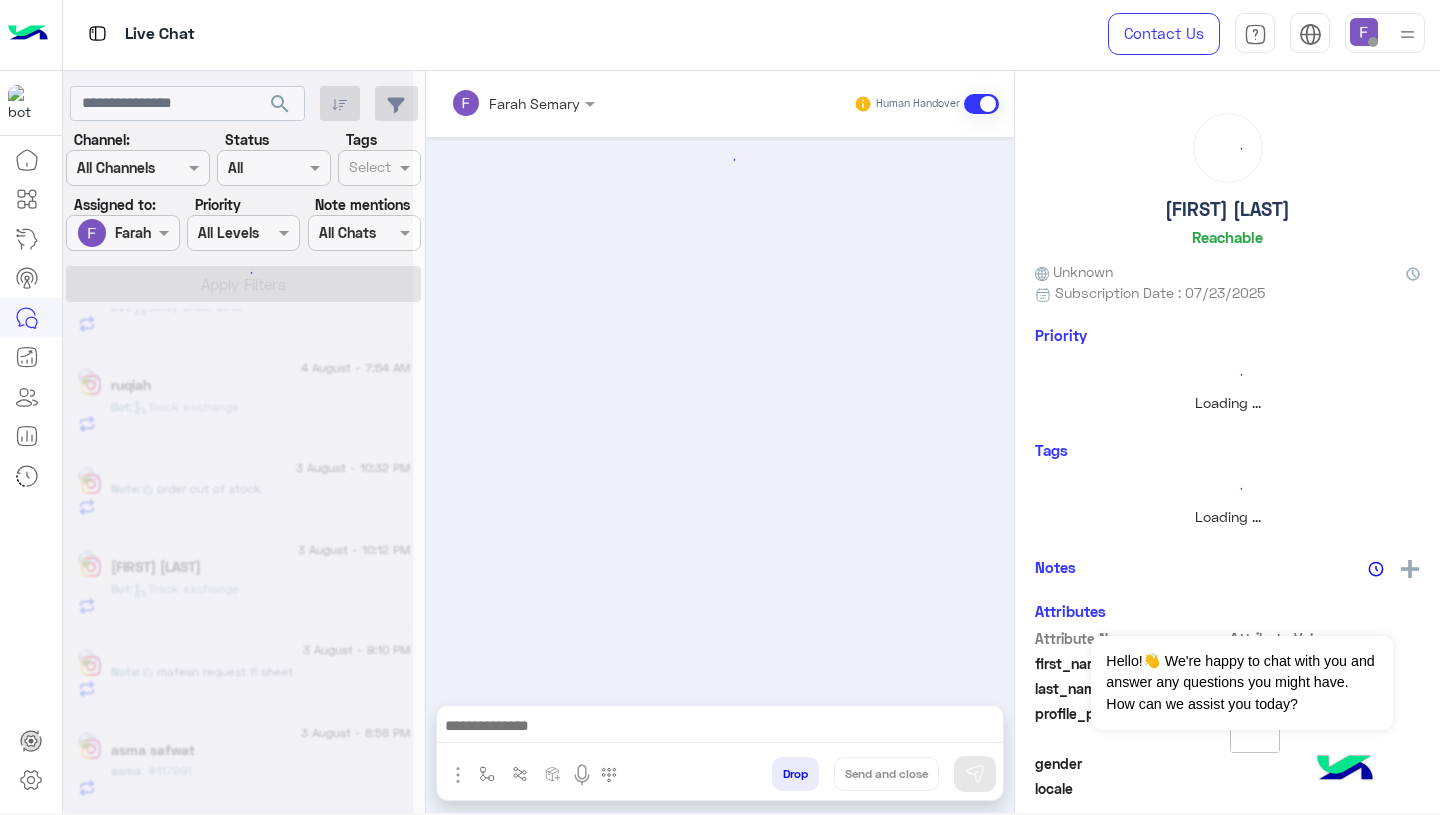 scroll, scrollTop: 894, scrollLeft: 0, axis: vertical 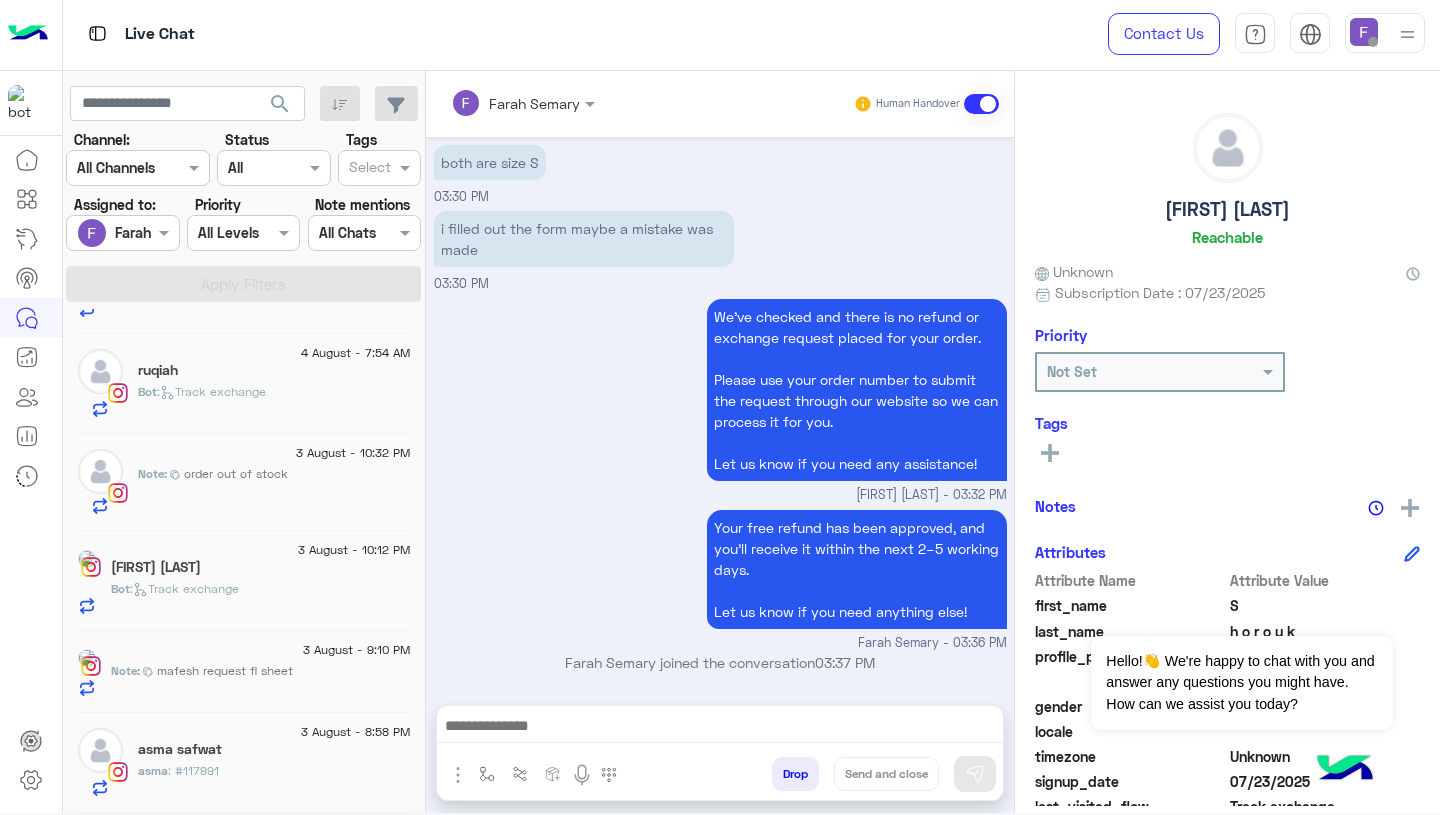 click on "[FIRST] : #117991" 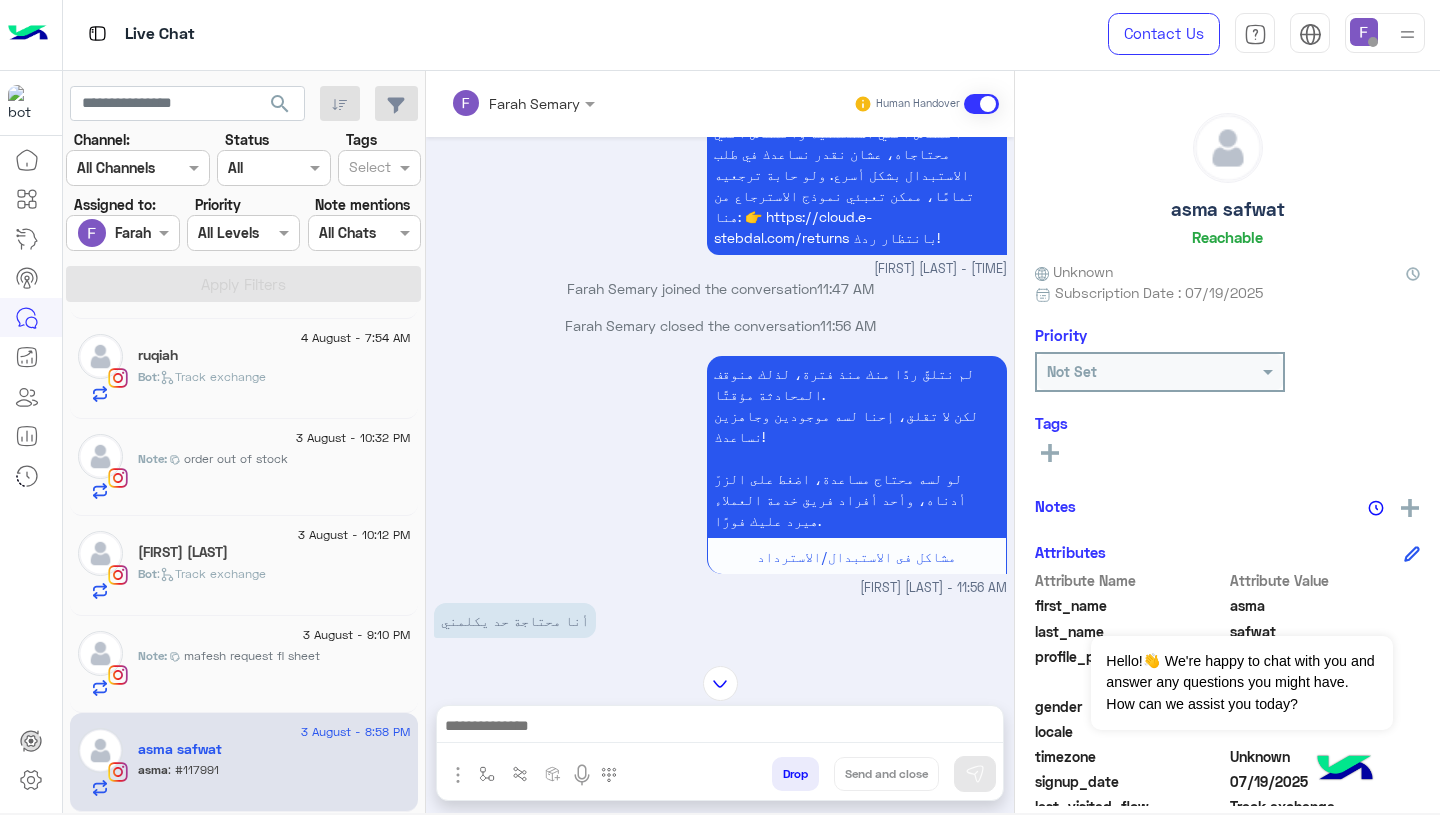 scroll, scrollTop: 1192, scrollLeft: 0, axis: vertical 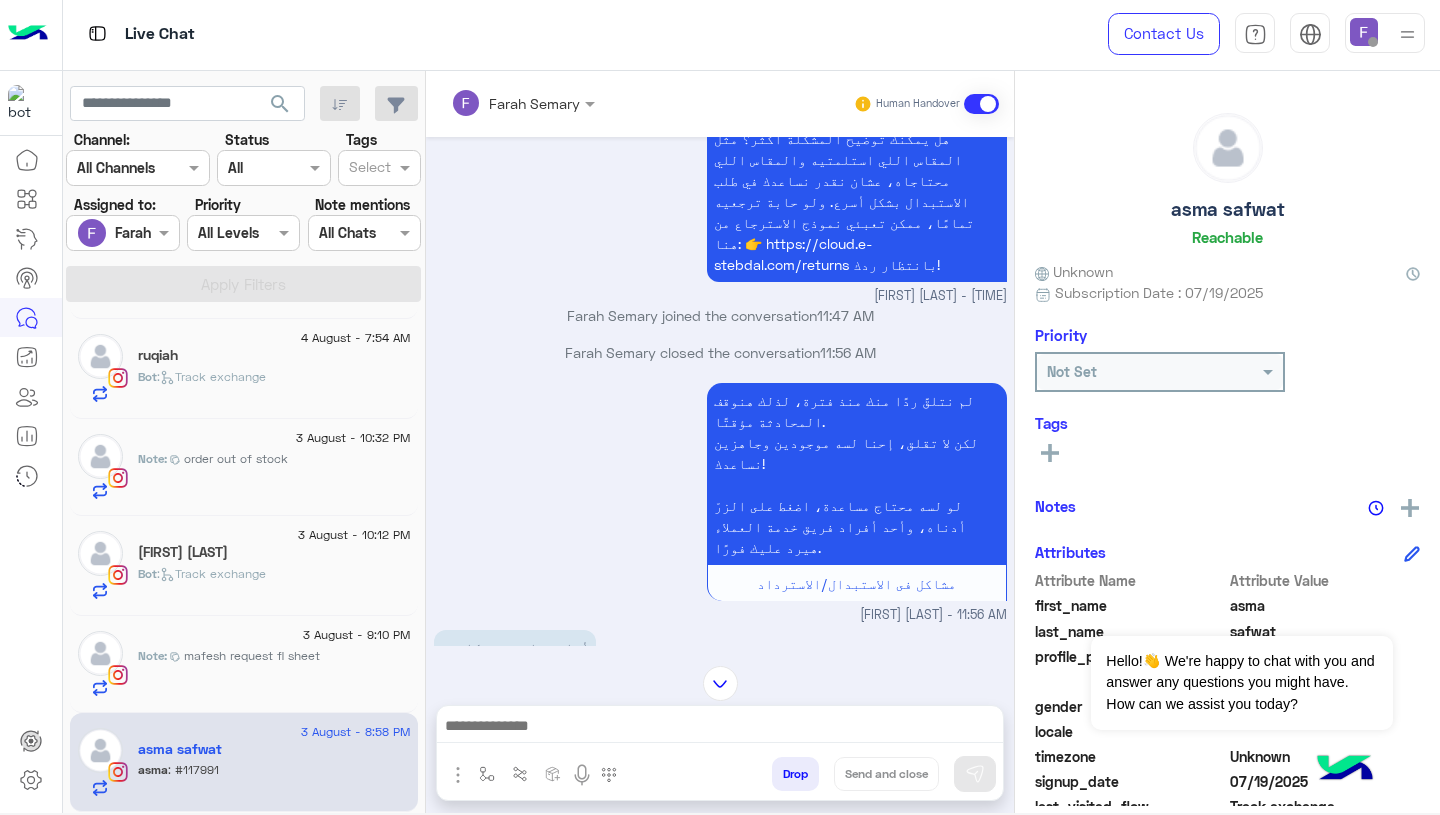 click on "mafesh request fl sheet" 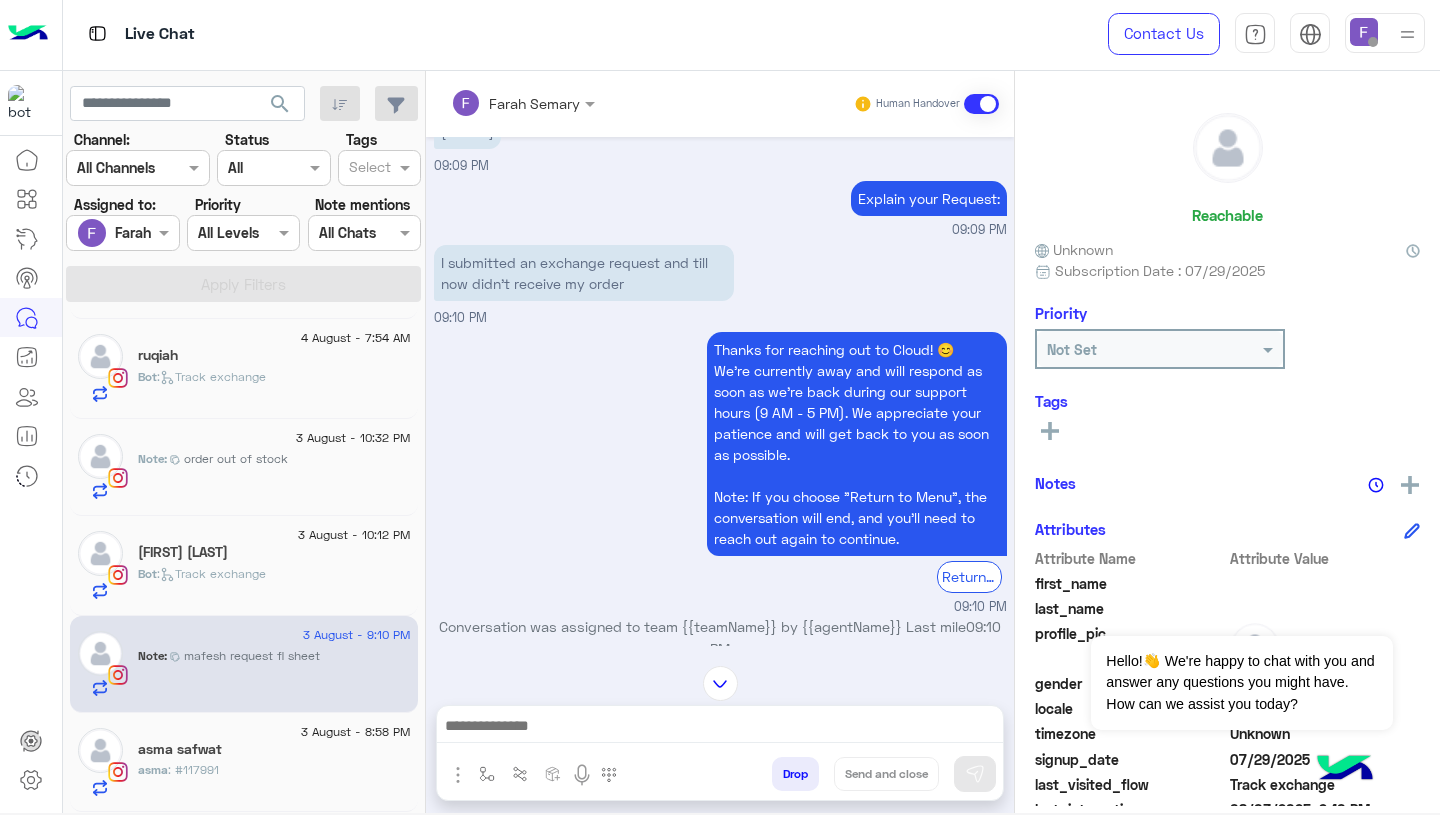 scroll, scrollTop: 1009, scrollLeft: 0, axis: vertical 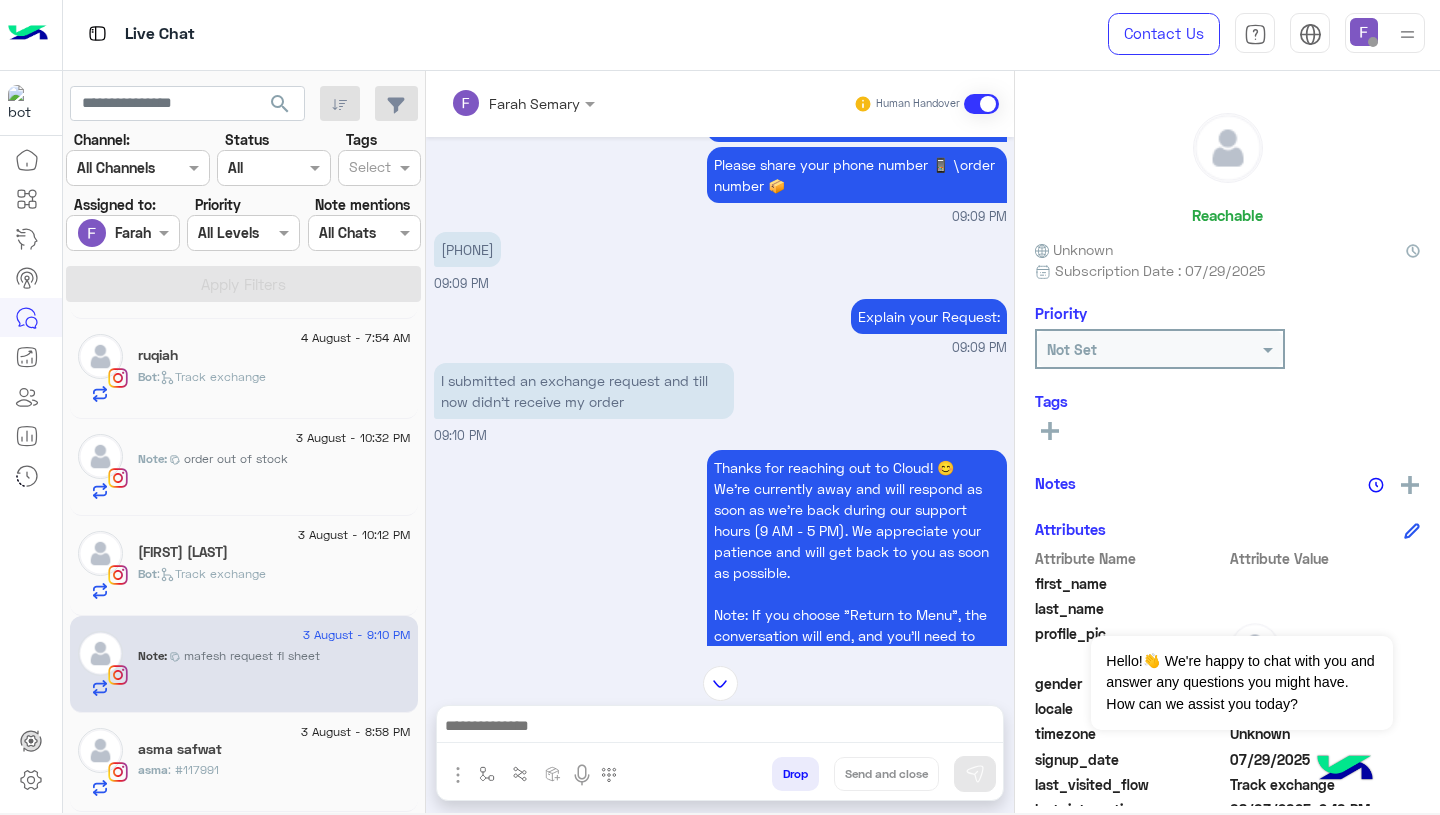 click on "[PHONE]" at bounding box center (467, 249) 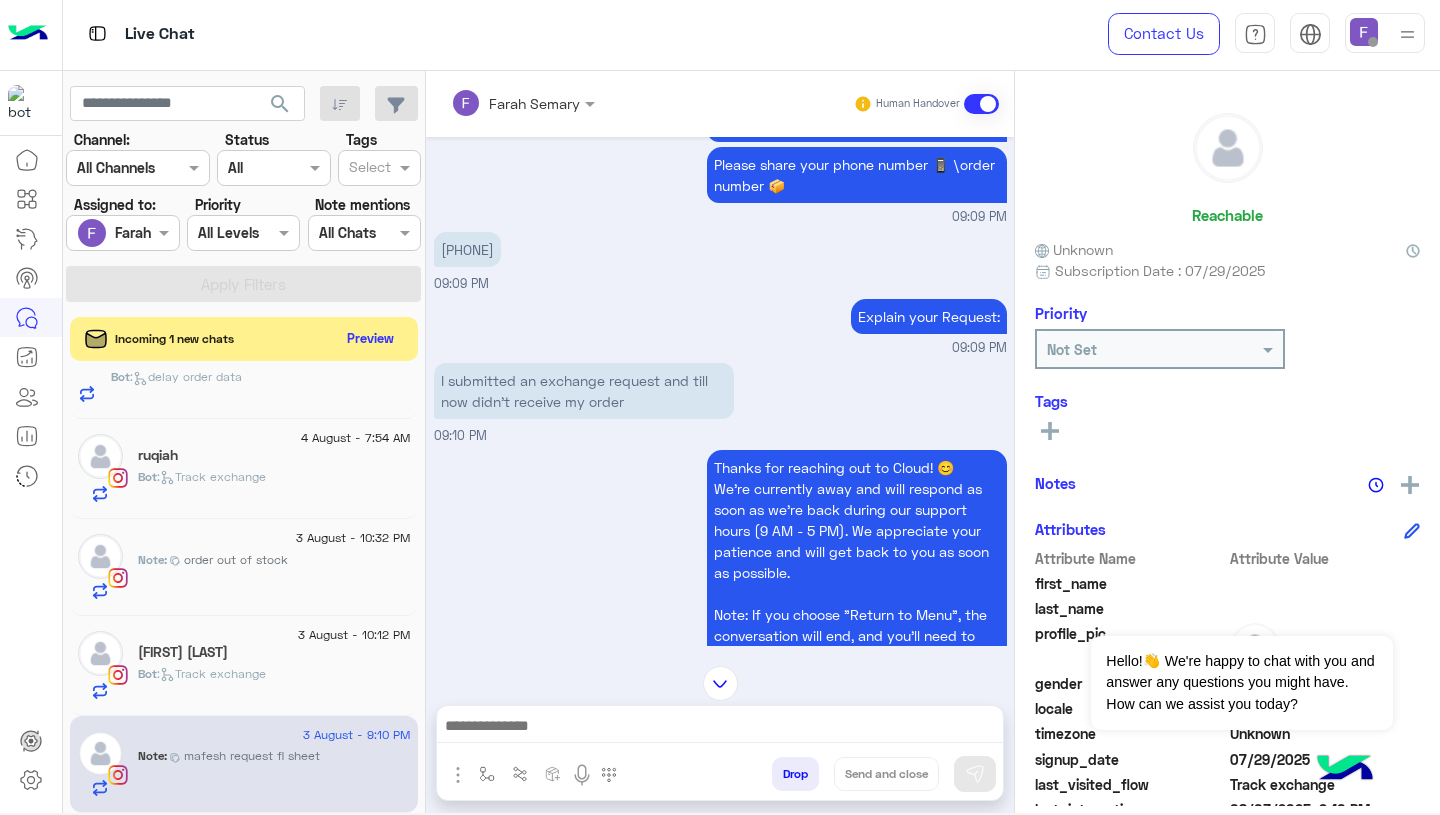 scroll, scrollTop: 854, scrollLeft: 0, axis: vertical 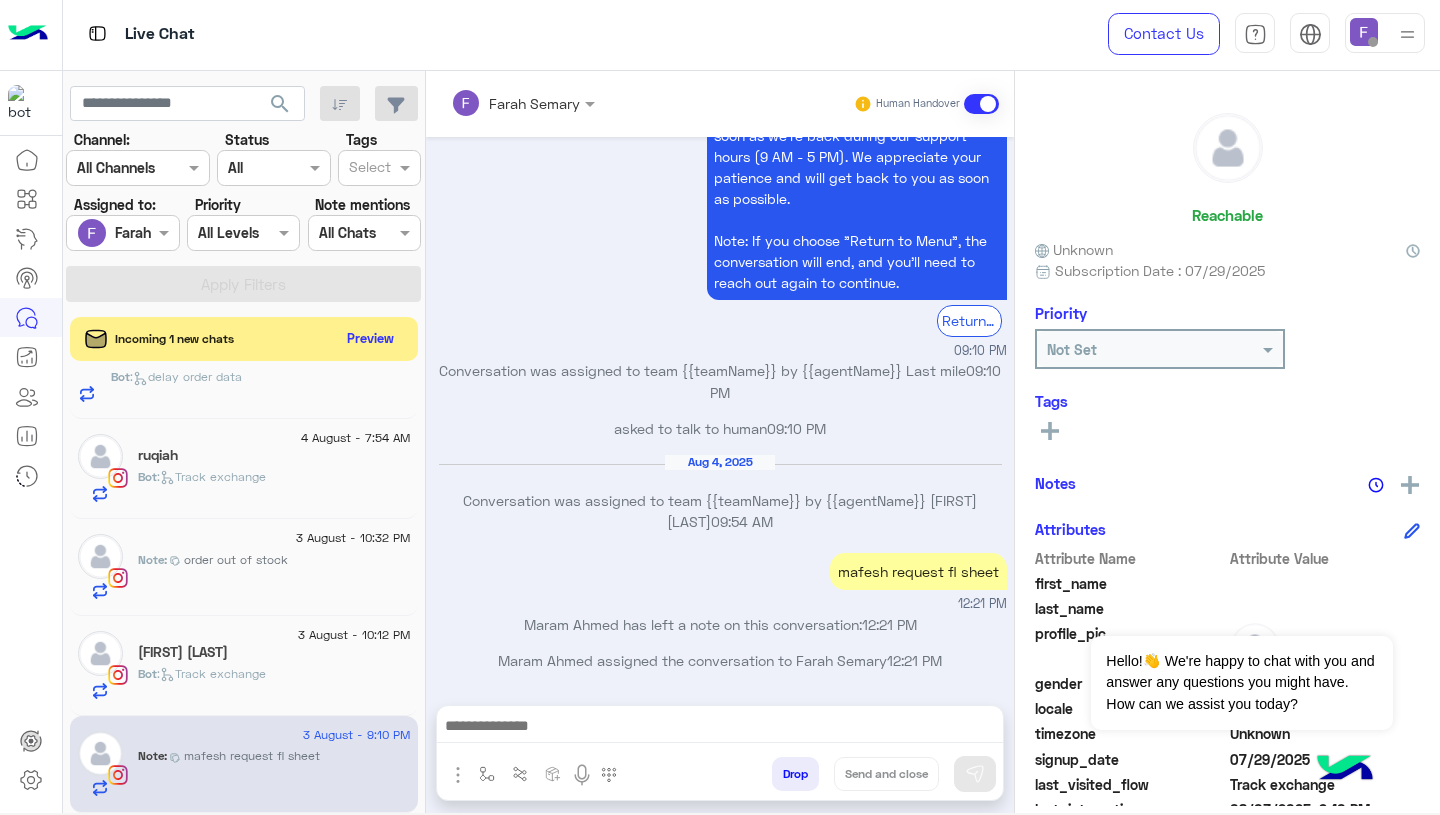 click at bounding box center (720, 728) 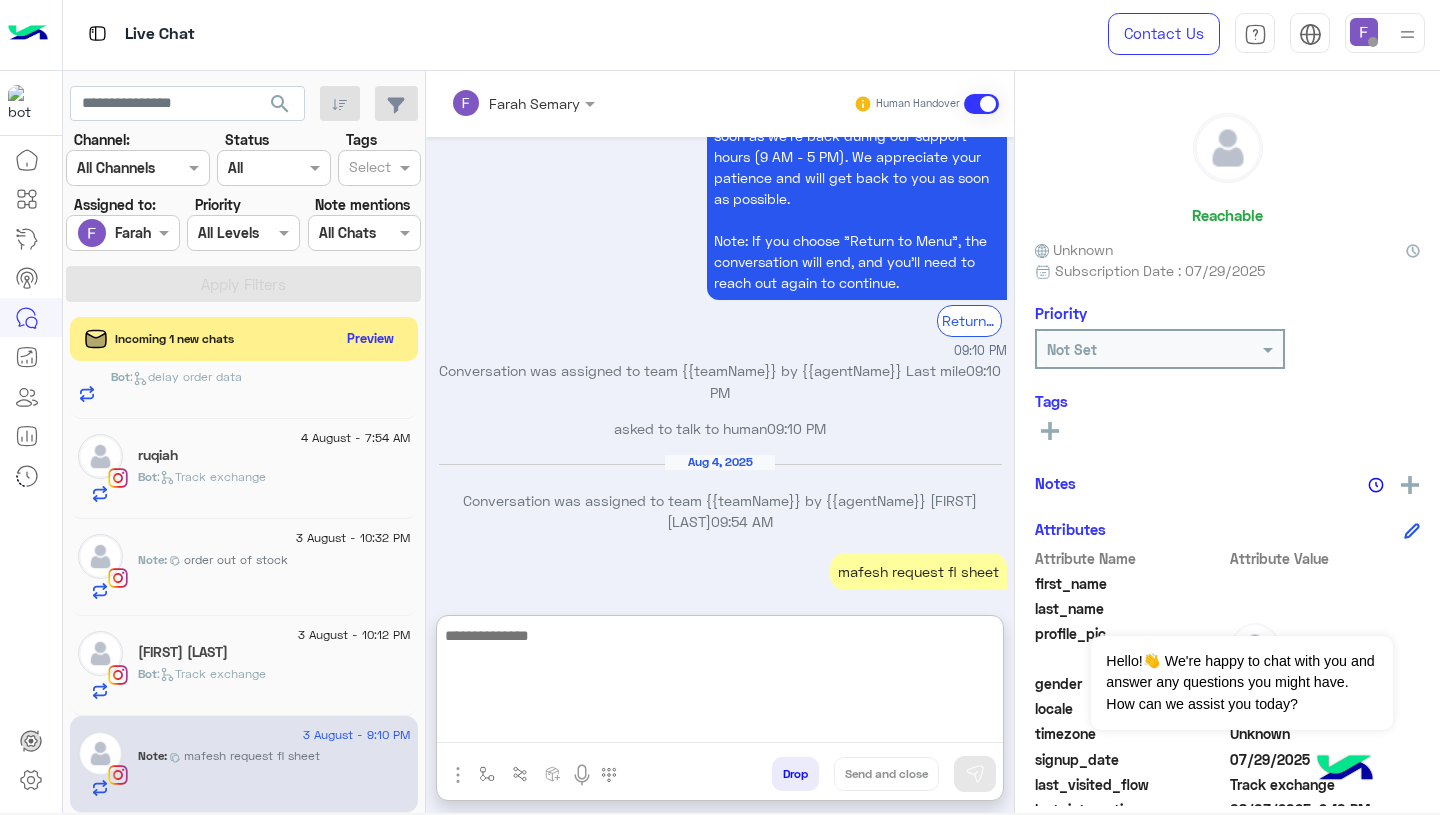 paste on "**********" 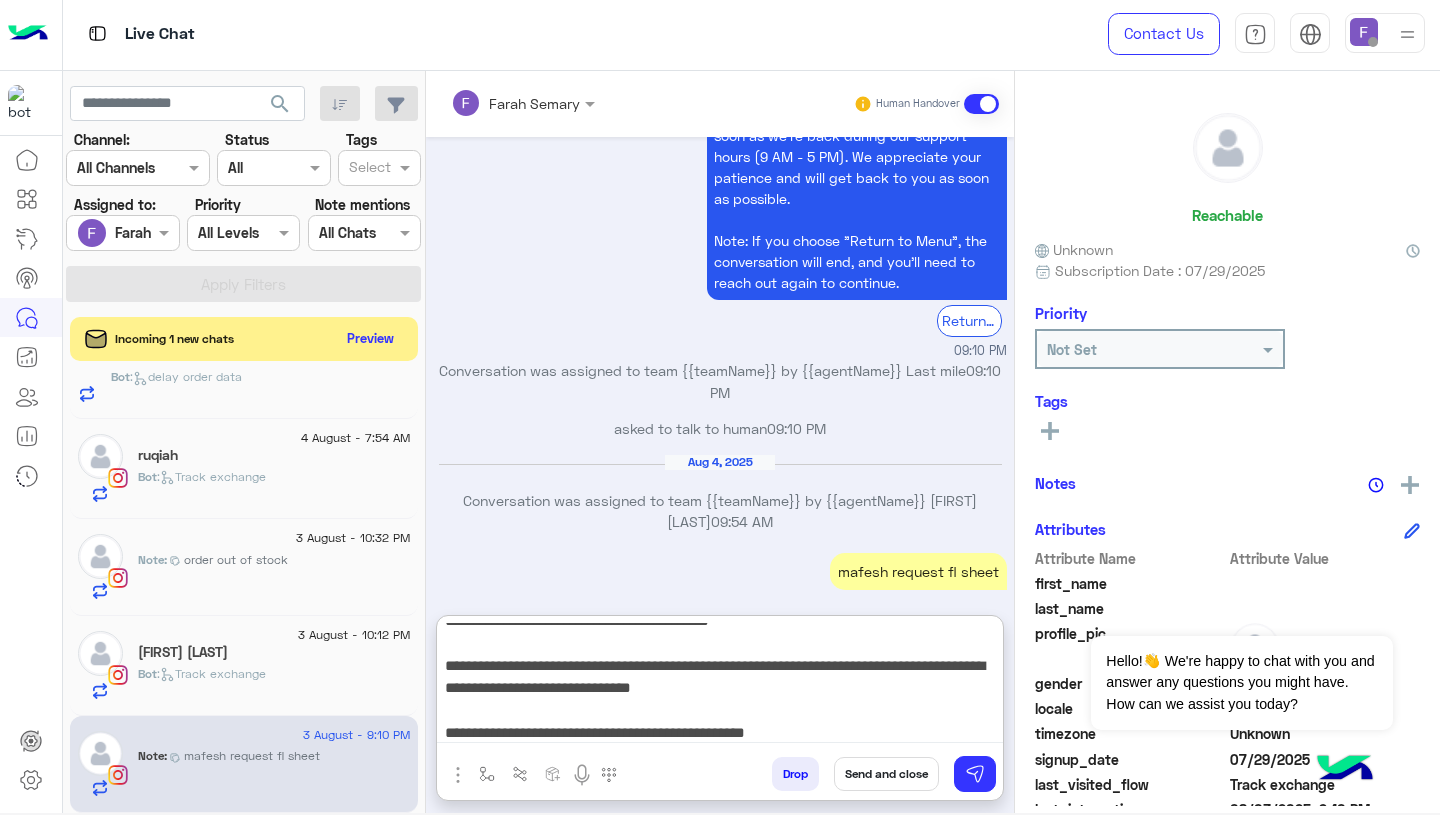 scroll, scrollTop: 0, scrollLeft: 0, axis: both 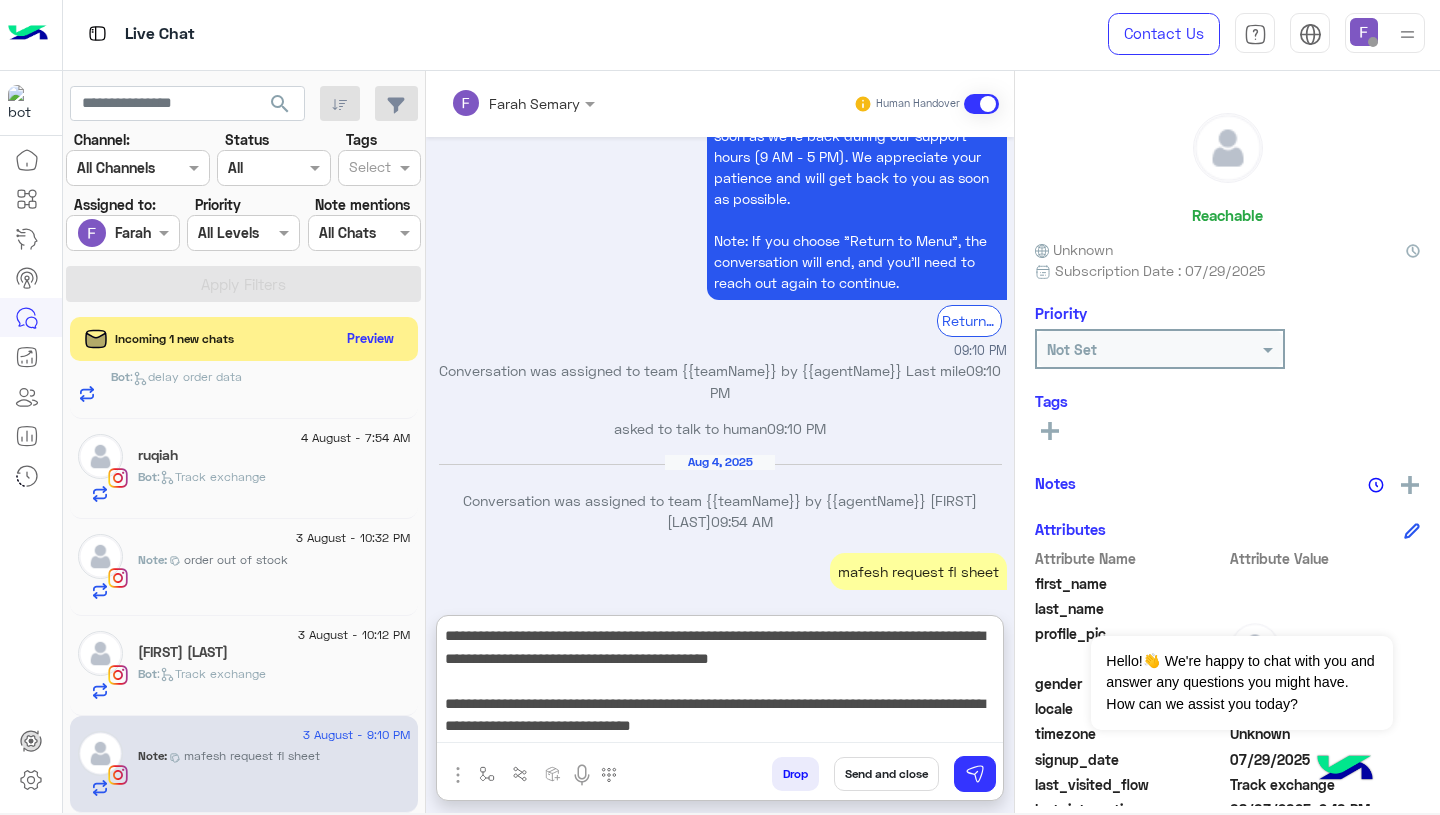 type 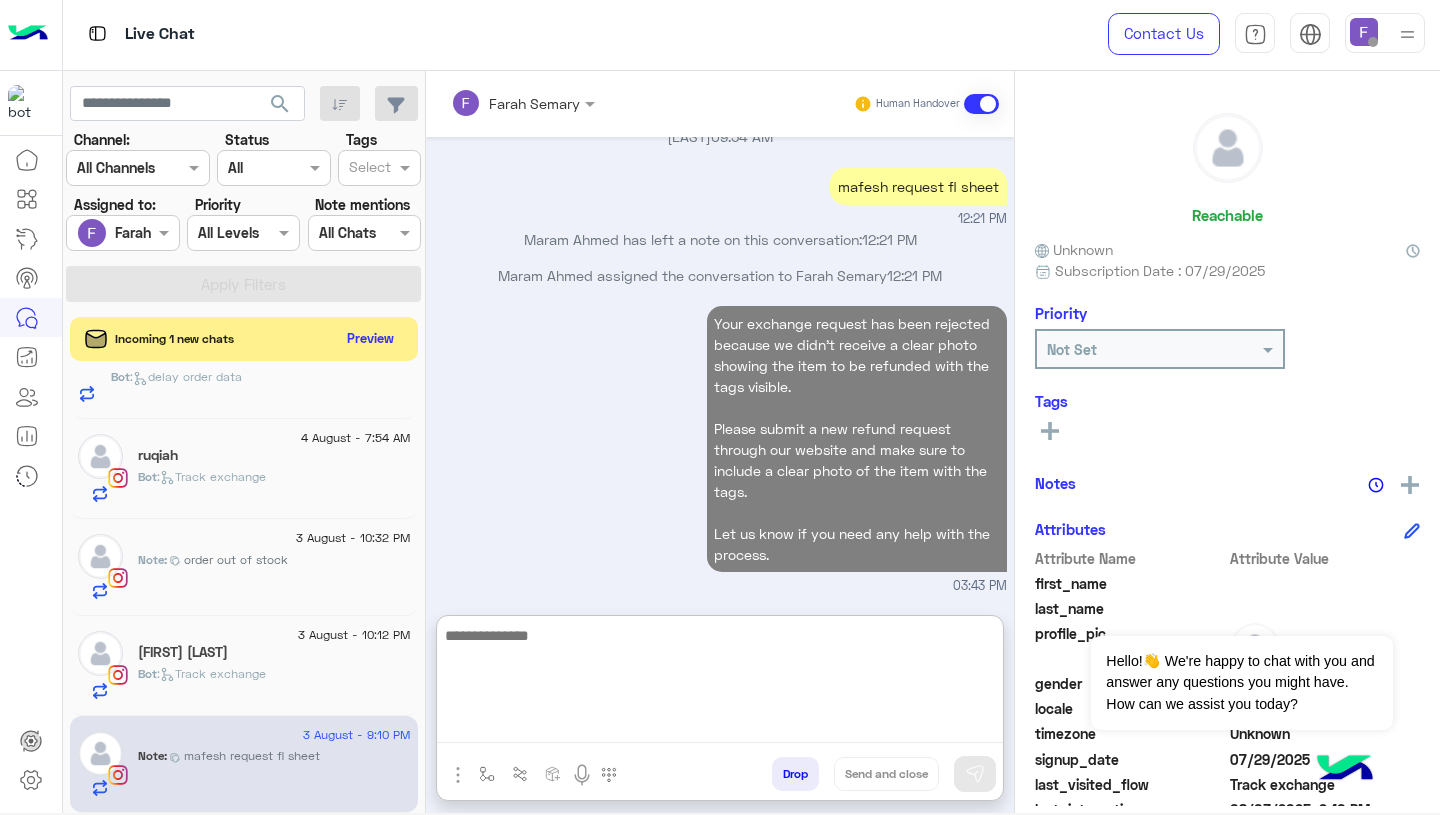 scroll, scrollTop: 1804, scrollLeft: 0, axis: vertical 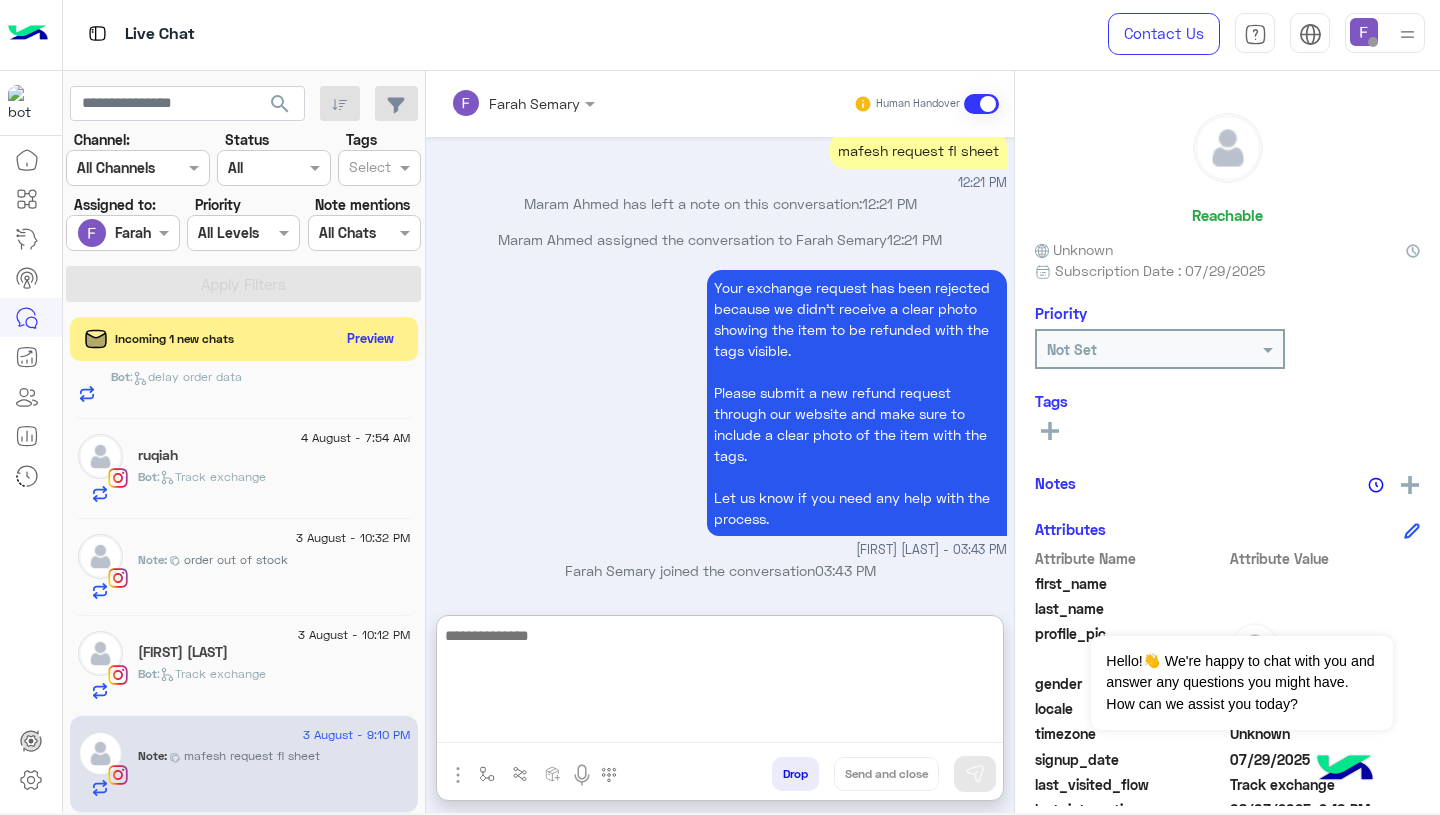 click on "Your exchange request has been rejected because we didn’t receive a clear photo showing the item to be refunded with the tags visible. Please submit a new refund request through our website and make sure to include a clear photo of the item with the tags.  Let us know if you need any help with the process.  Farah Semary -  03:43 PM" at bounding box center [720, 412] 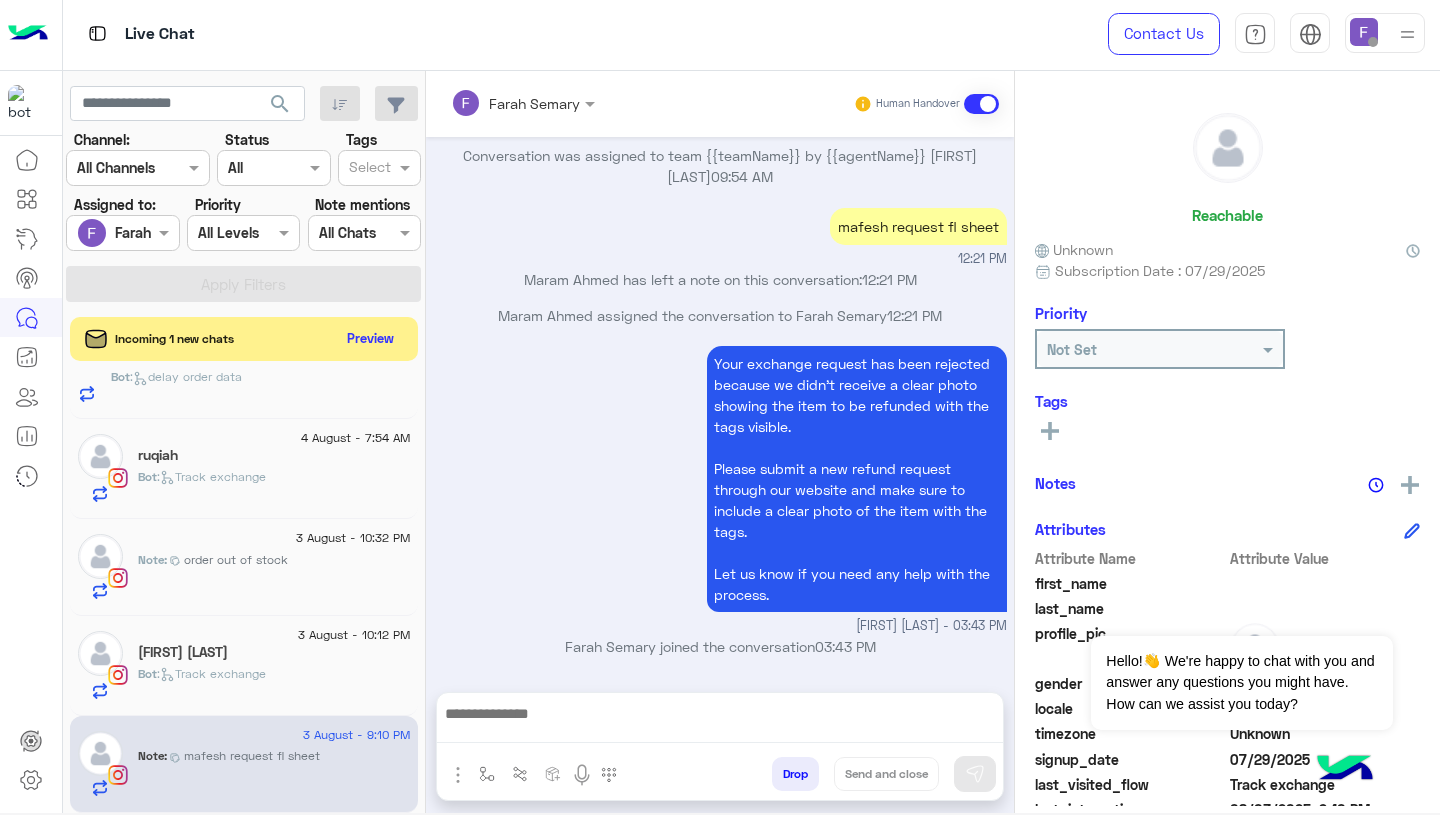 scroll, scrollTop: 1714, scrollLeft: 0, axis: vertical 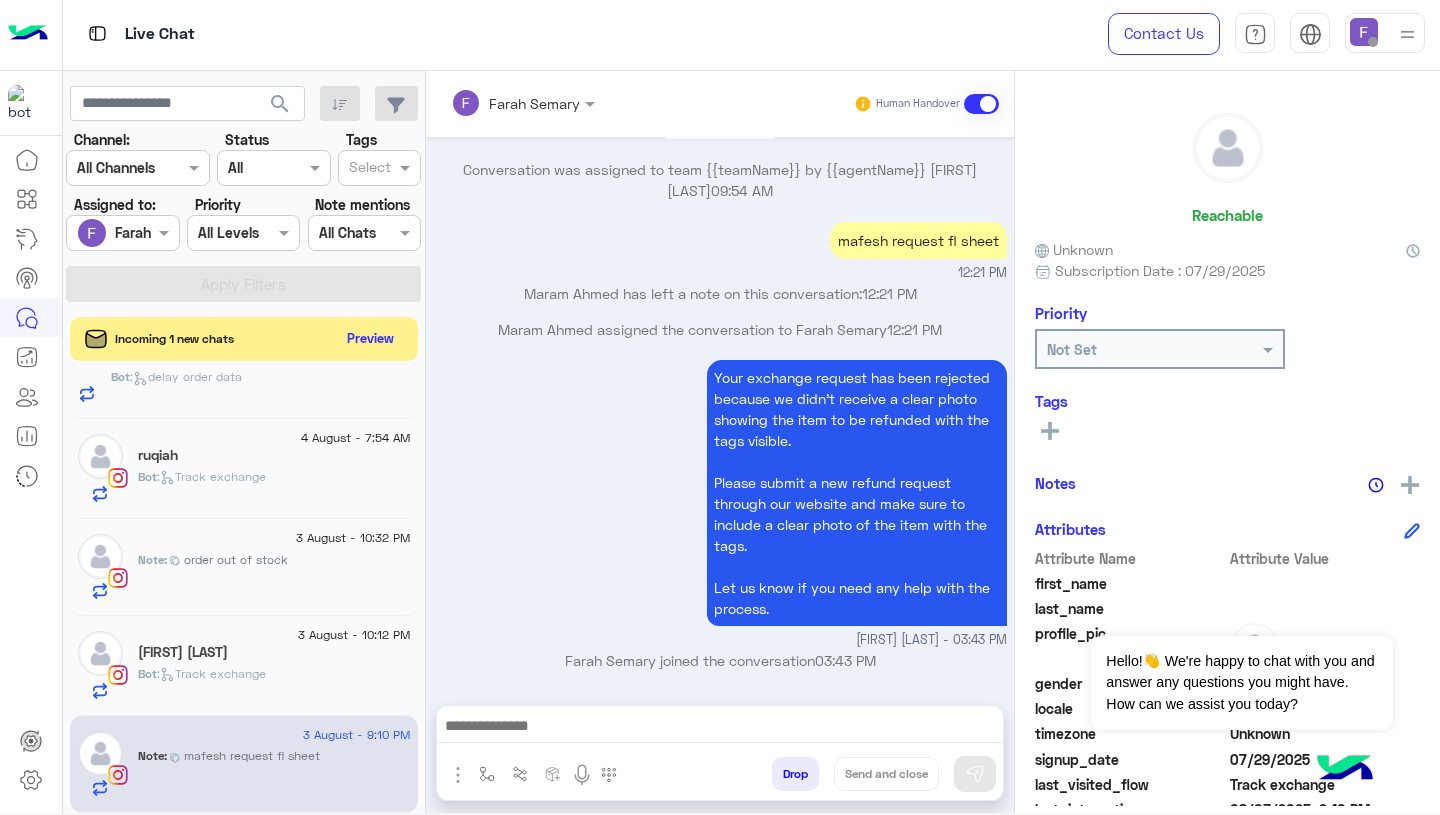 click on "[FIRST] [LAST]" 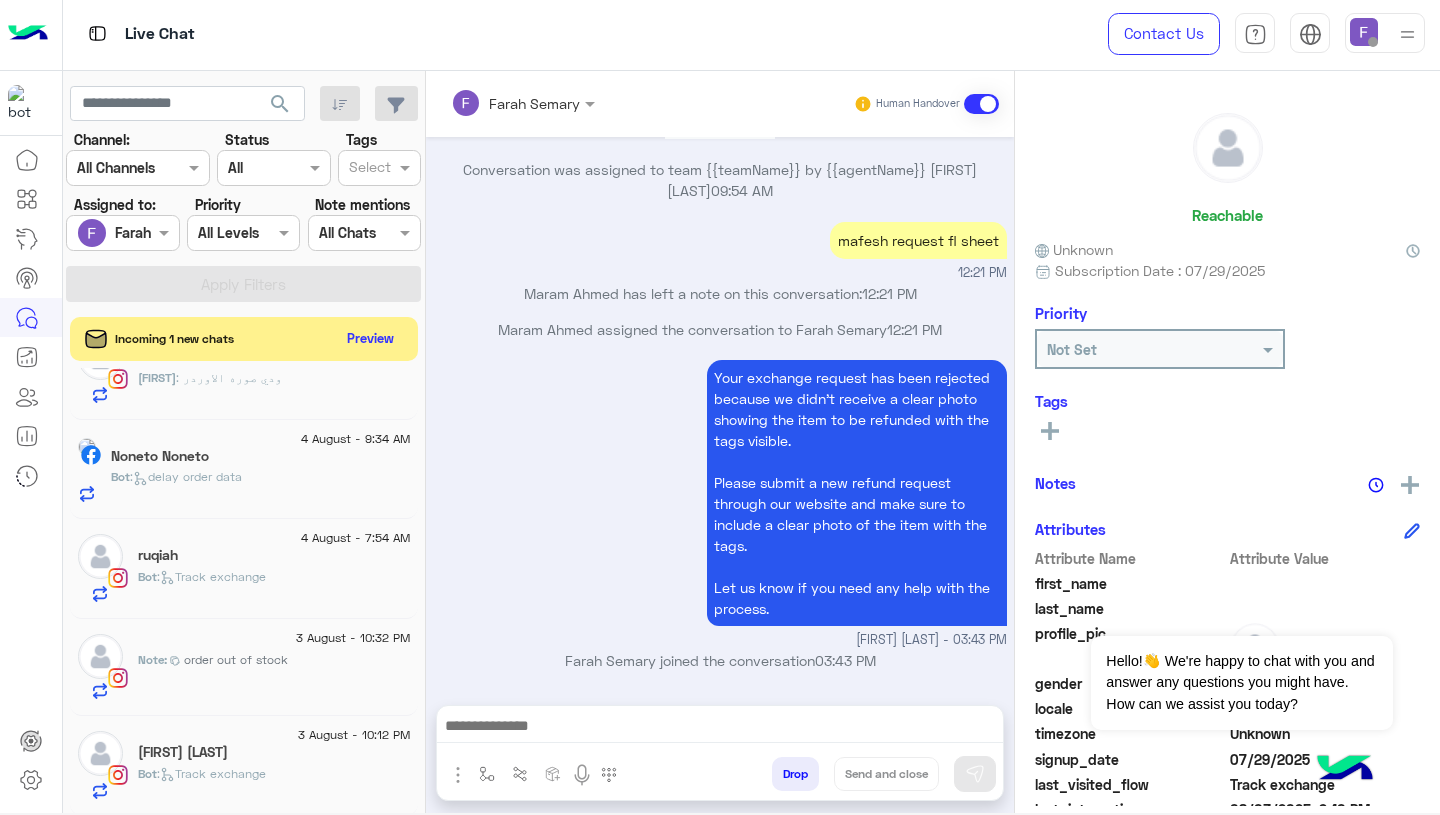 scroll, scrollTop: 750, scrollLeft: 0, axis: vertical 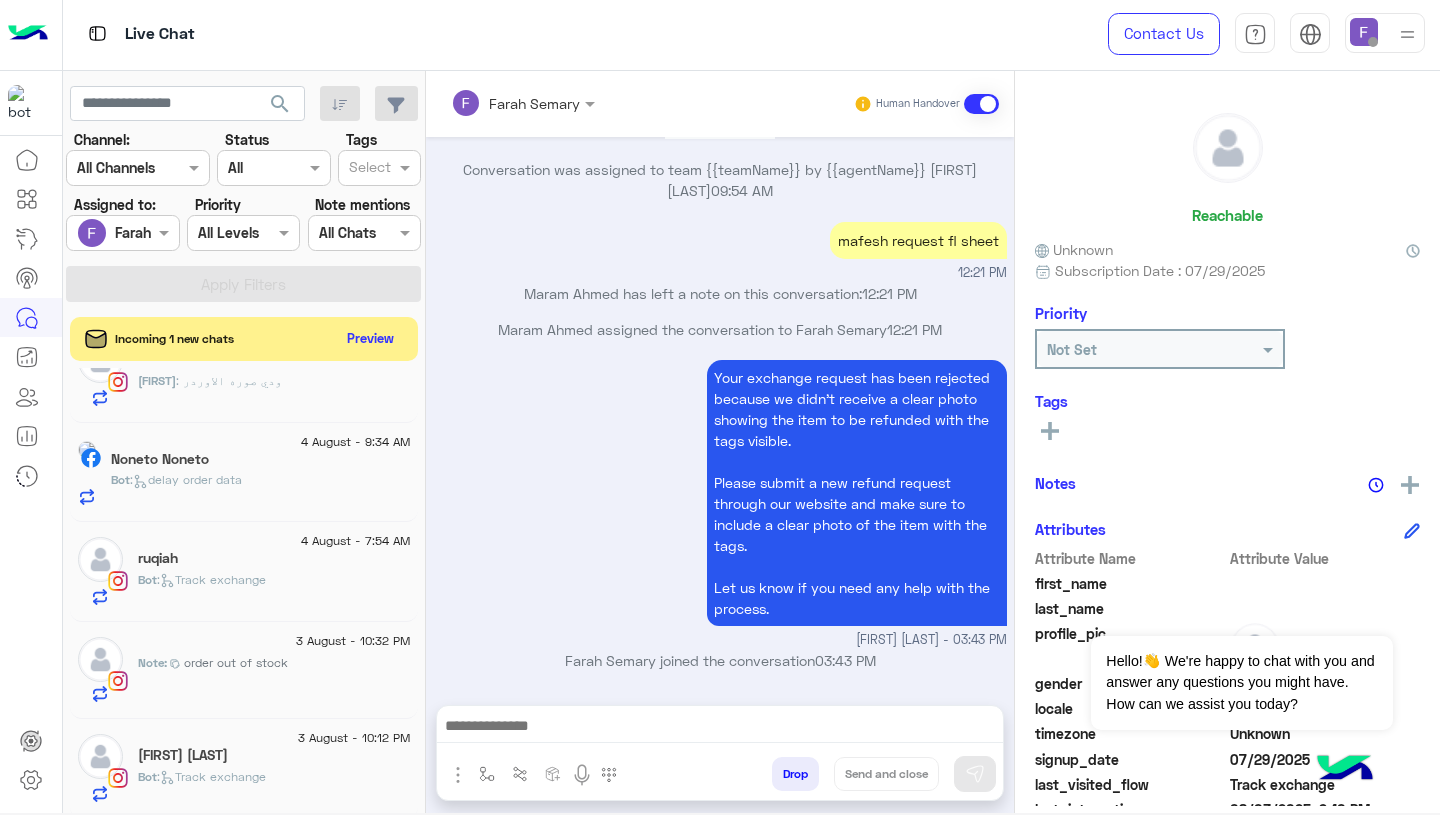 click on "4 August - 9:34 AM" 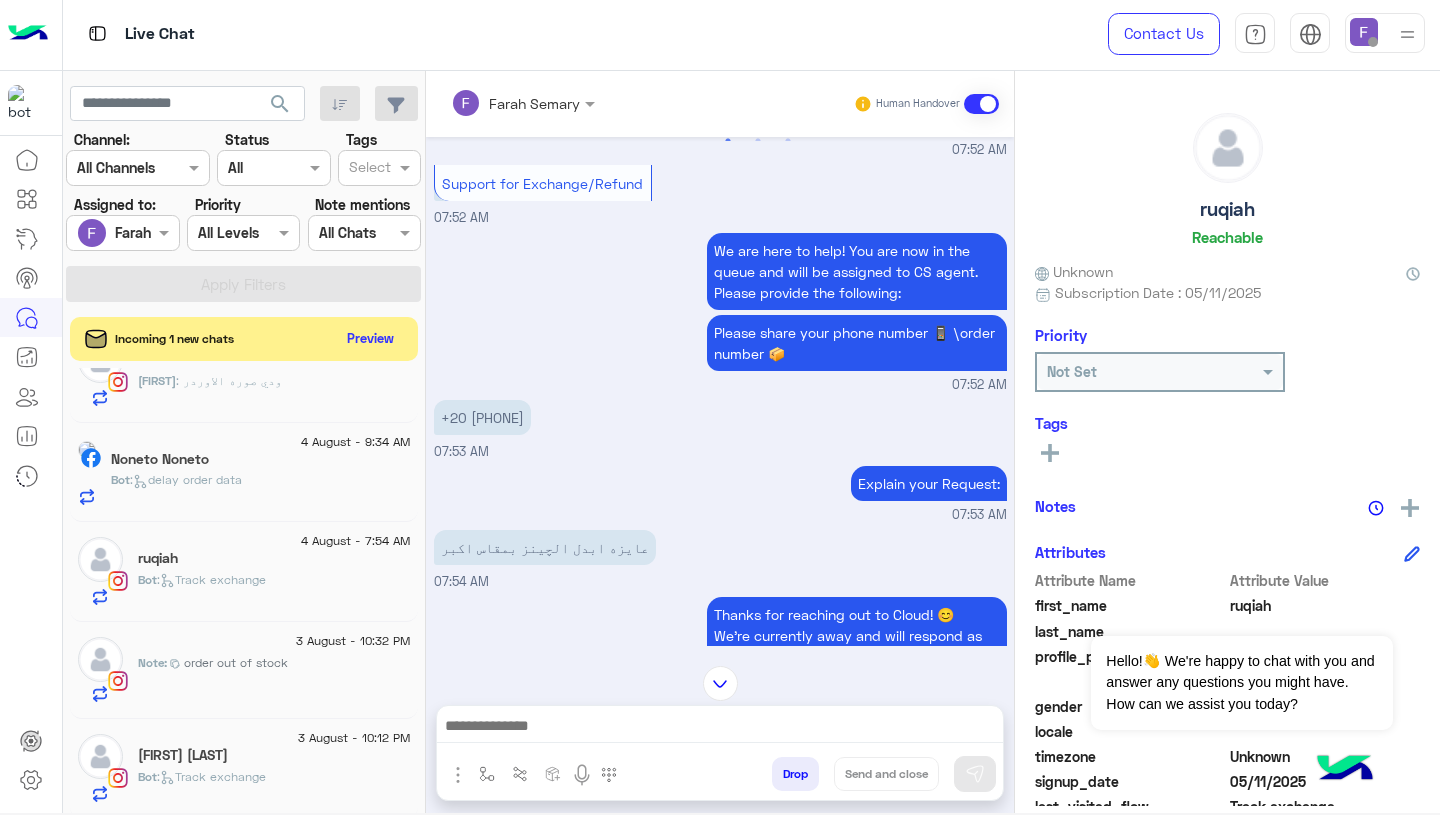 scroll, scrollTop: 1570, scrollLeft: 0, axis: vertical 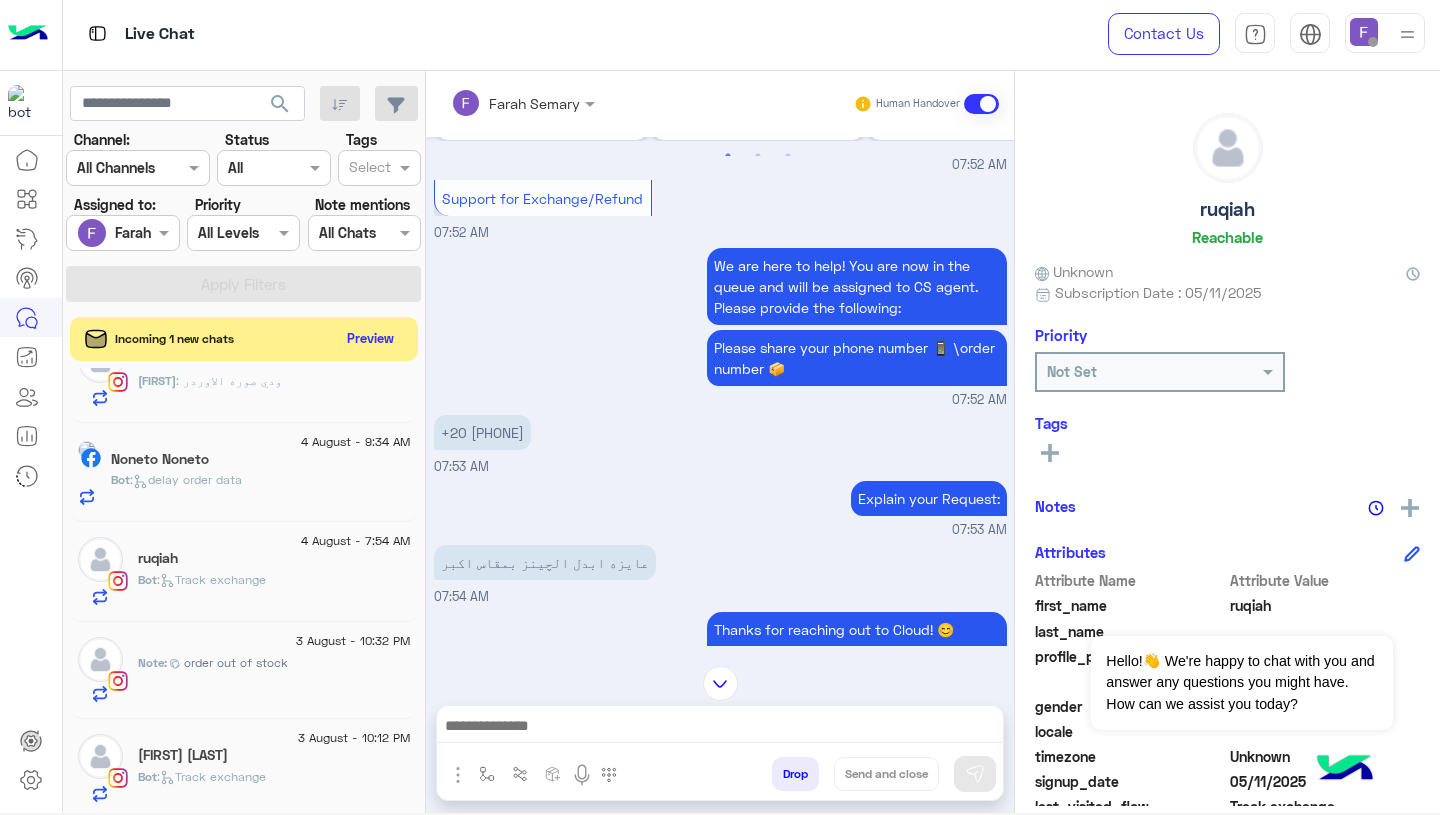 click on "Noneto Noneto" 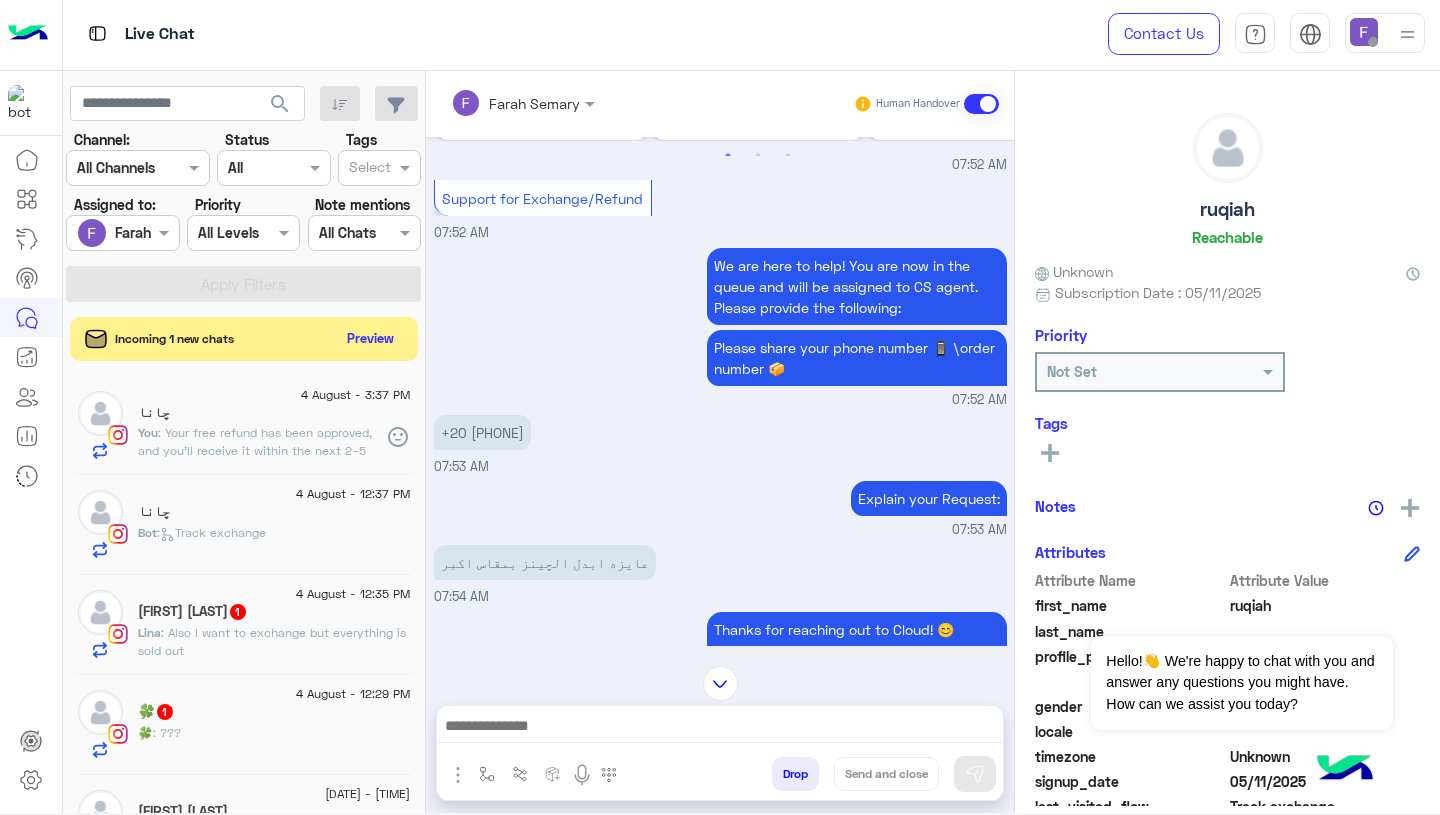 click on "4 August - 3:37 PM  چانا    You  : Your free refund has been approved, and you’ll receive it within the next 2–5 working days.
Let us know if you need anything else!" 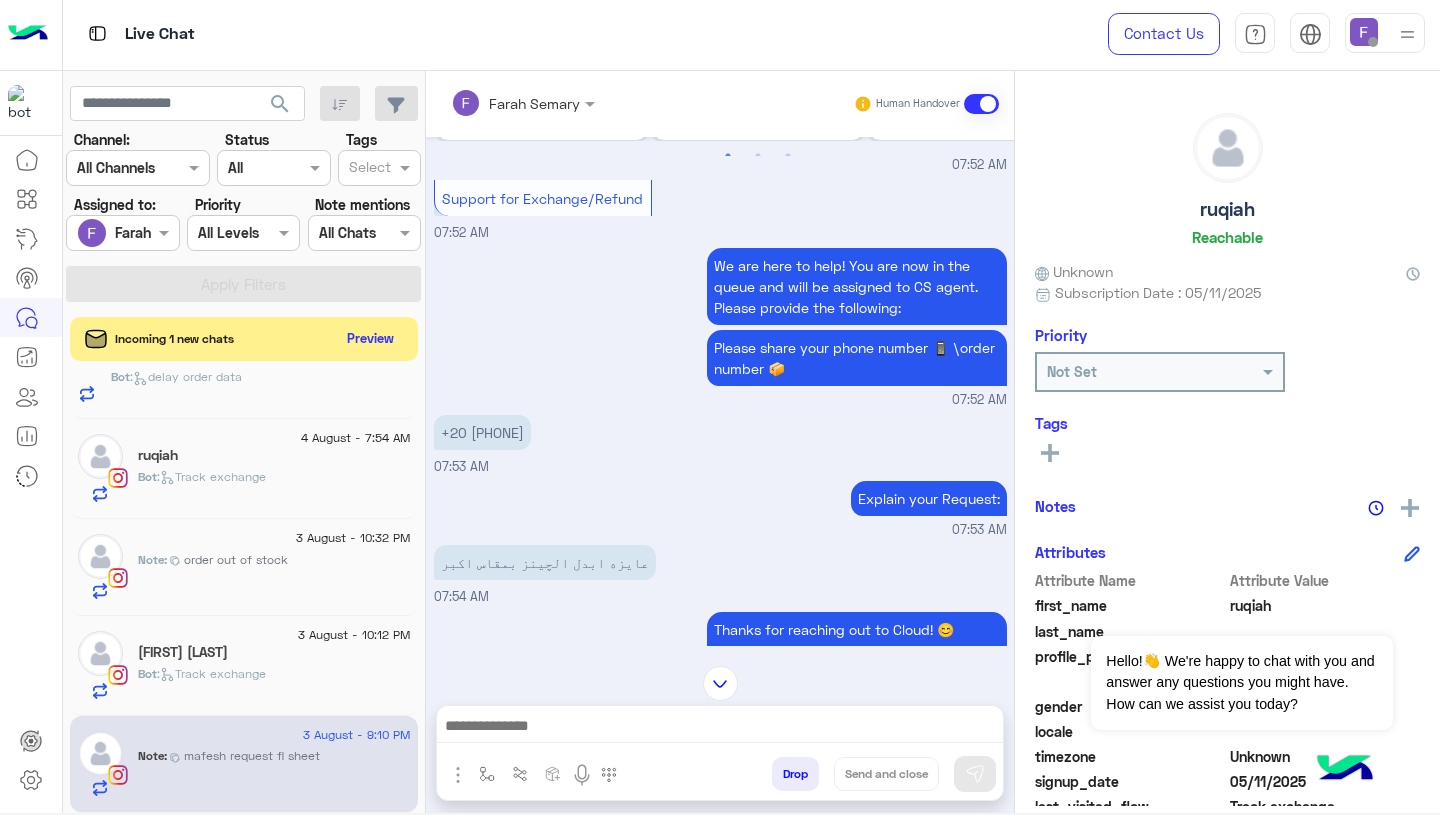 scroll, scrollTop: 0, scrollLeft: 0, axis: both 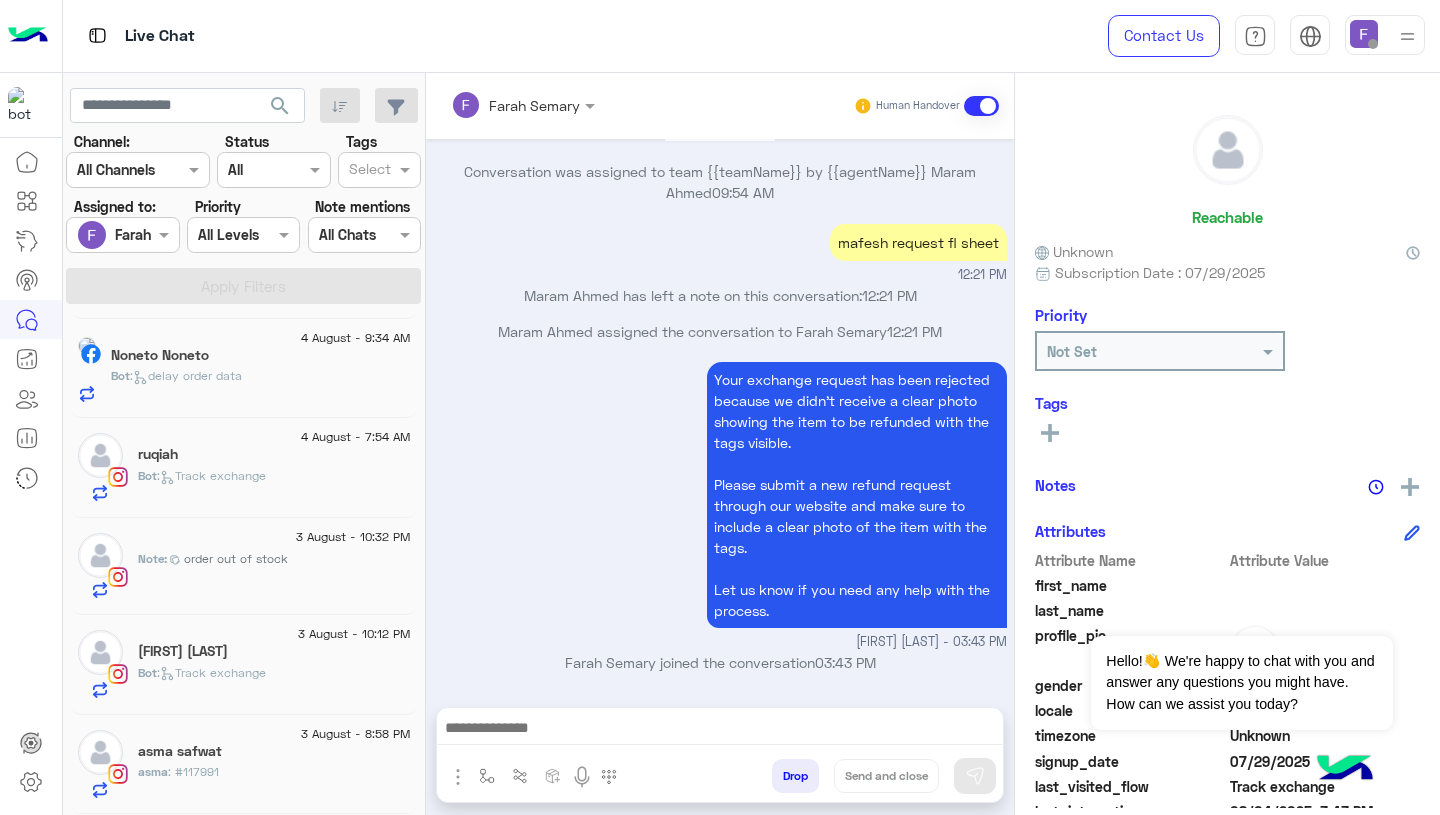 click on "Bot :   delay order data" 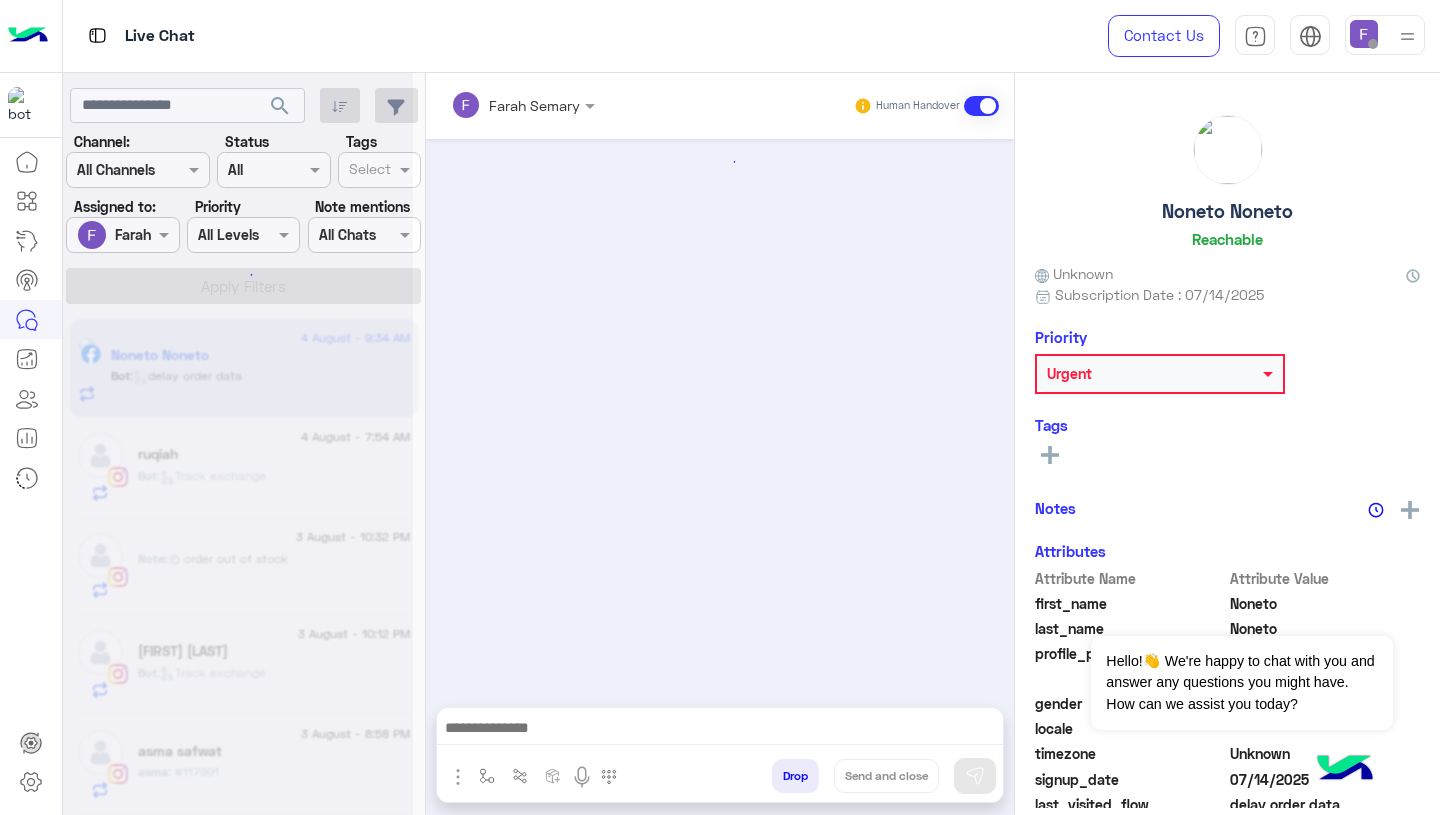 scroll, scrollTop: 1381, scrollLeft: 0, axis: vertical 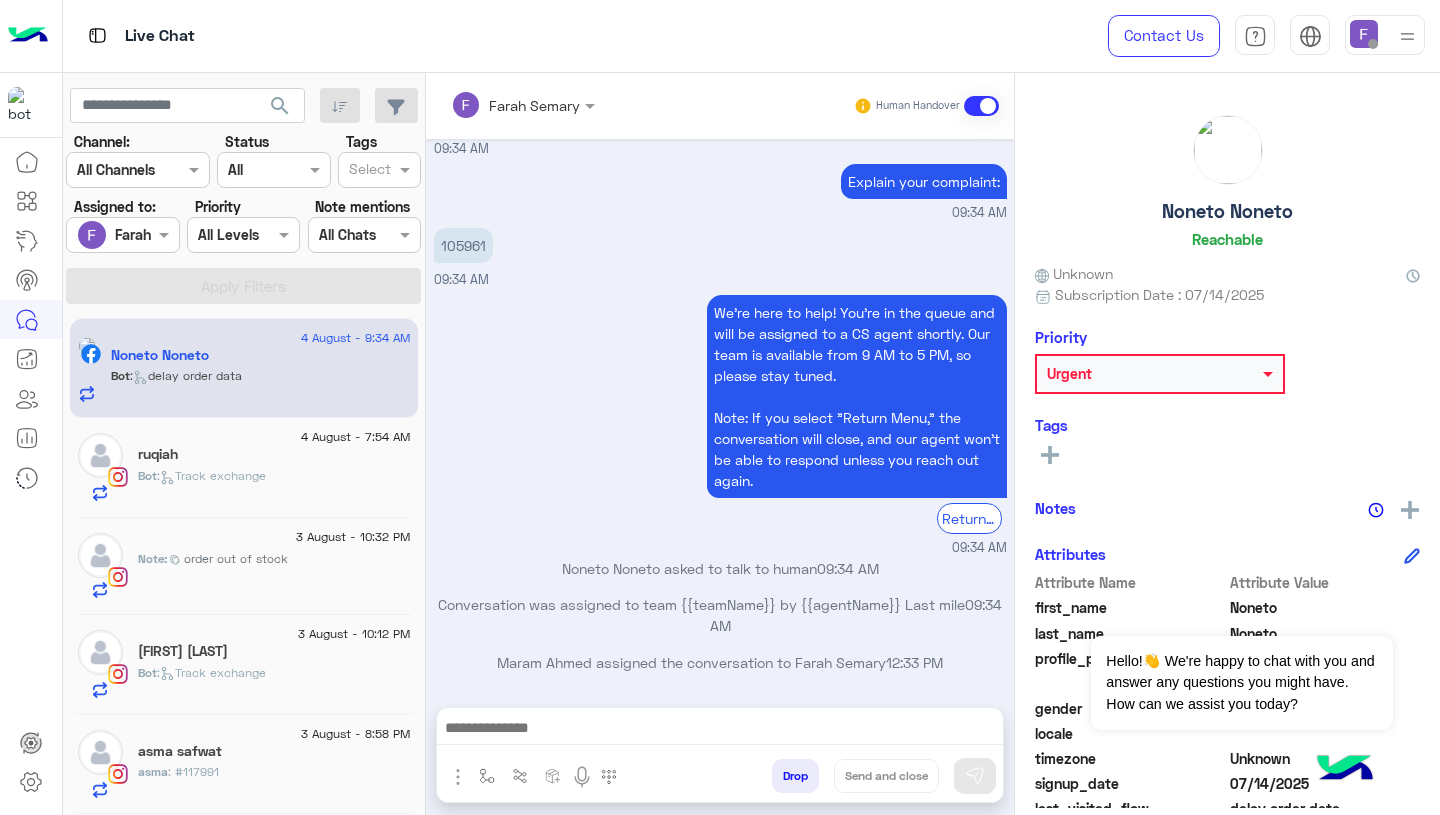 click on "We're here to help! You’re in the queue and will be assigned to a CS agent shortly. Our team is available from 9 AM to 5 PM, so please stay tuned. Note: If you select "Return Menu," the conversation will close, and our agent won’t be able to respond unless you reach out again.  Return to main menu     09:34 AM" at bounding box center (720, 424) 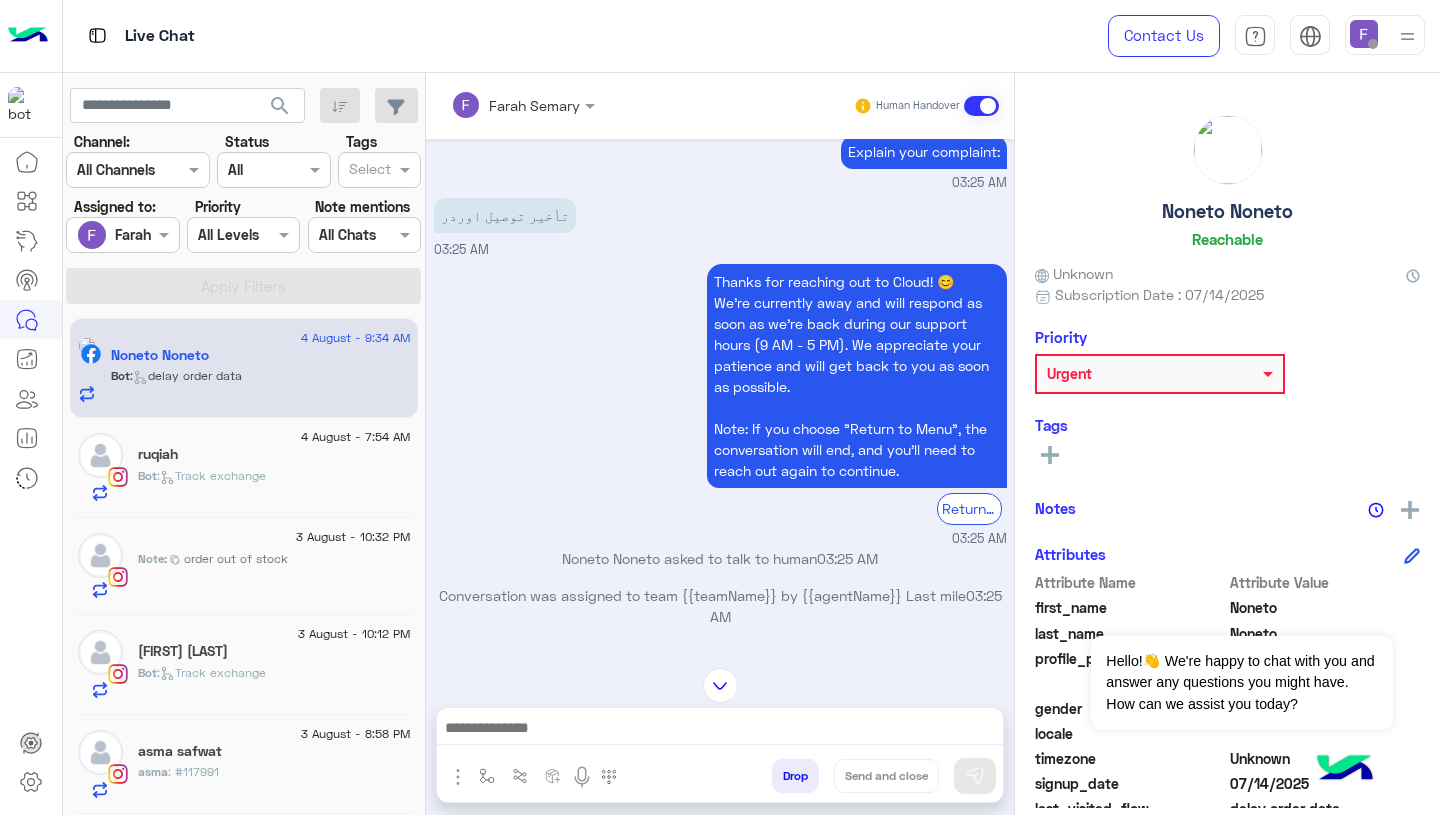 scroll, scrollTop: 2312, scrollLeft: 0, axis: vertical 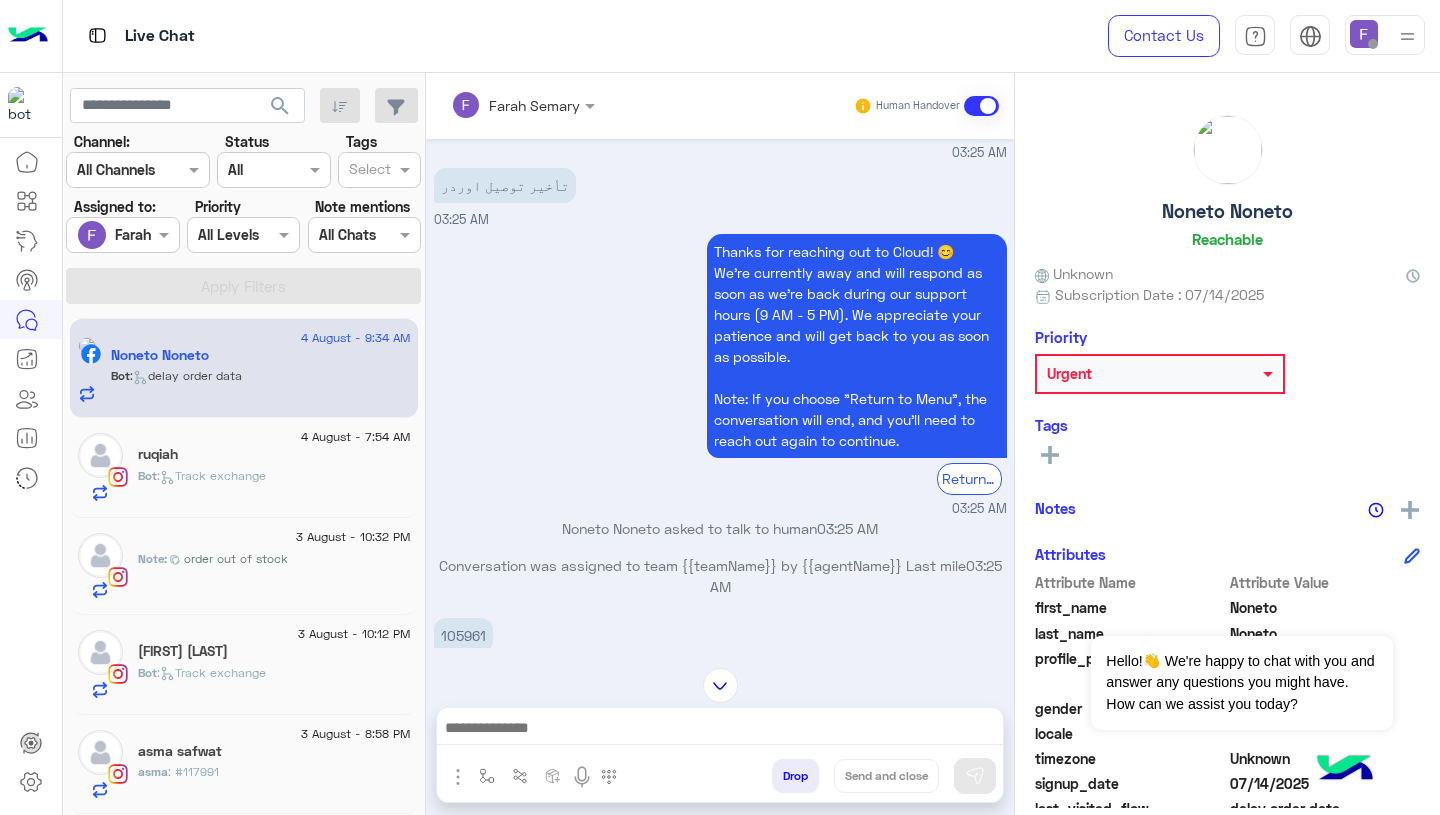 click on "105961" at bounding box center [463, 635] 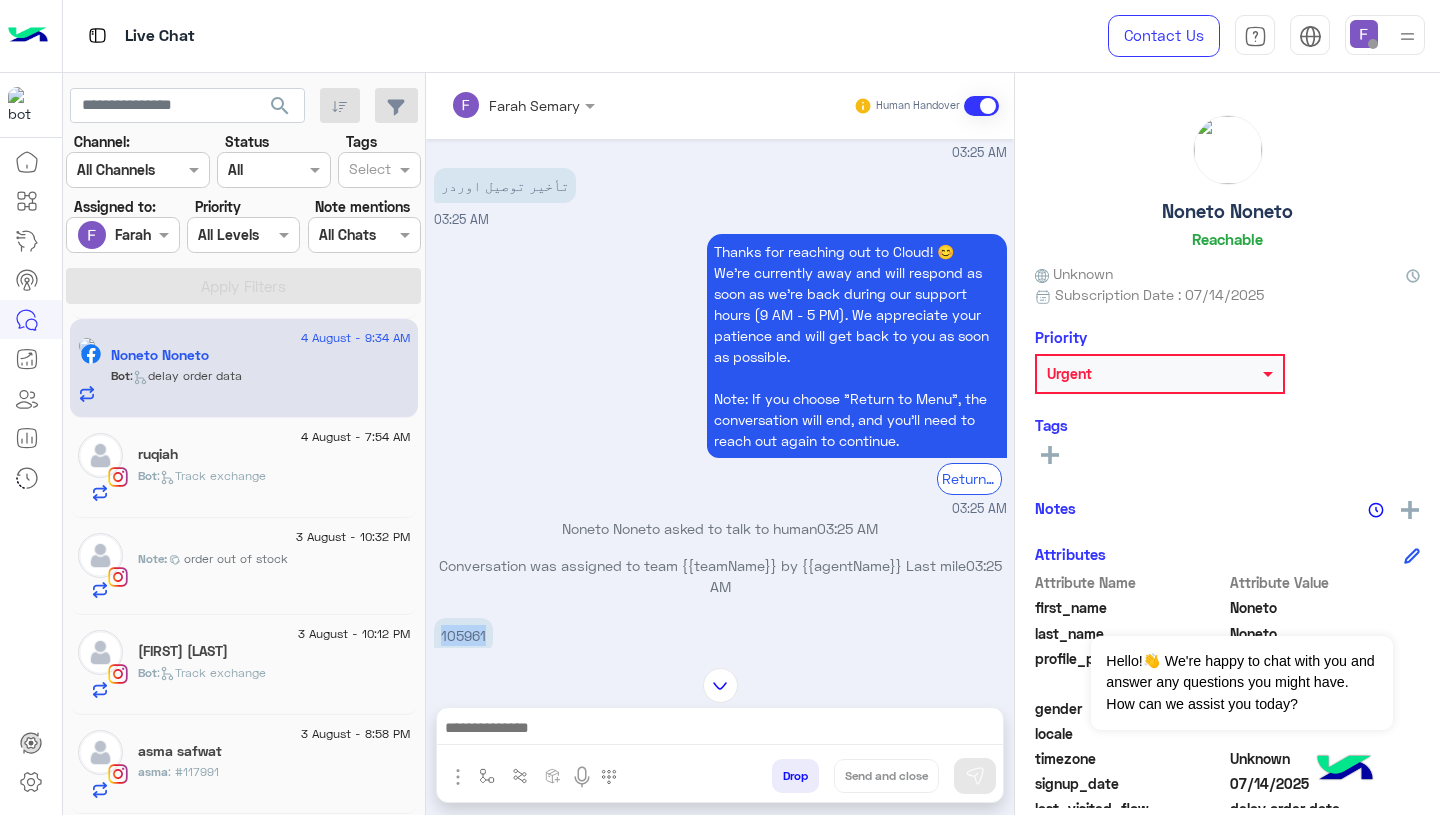 click on "105961" at bounding box center (463, 635) 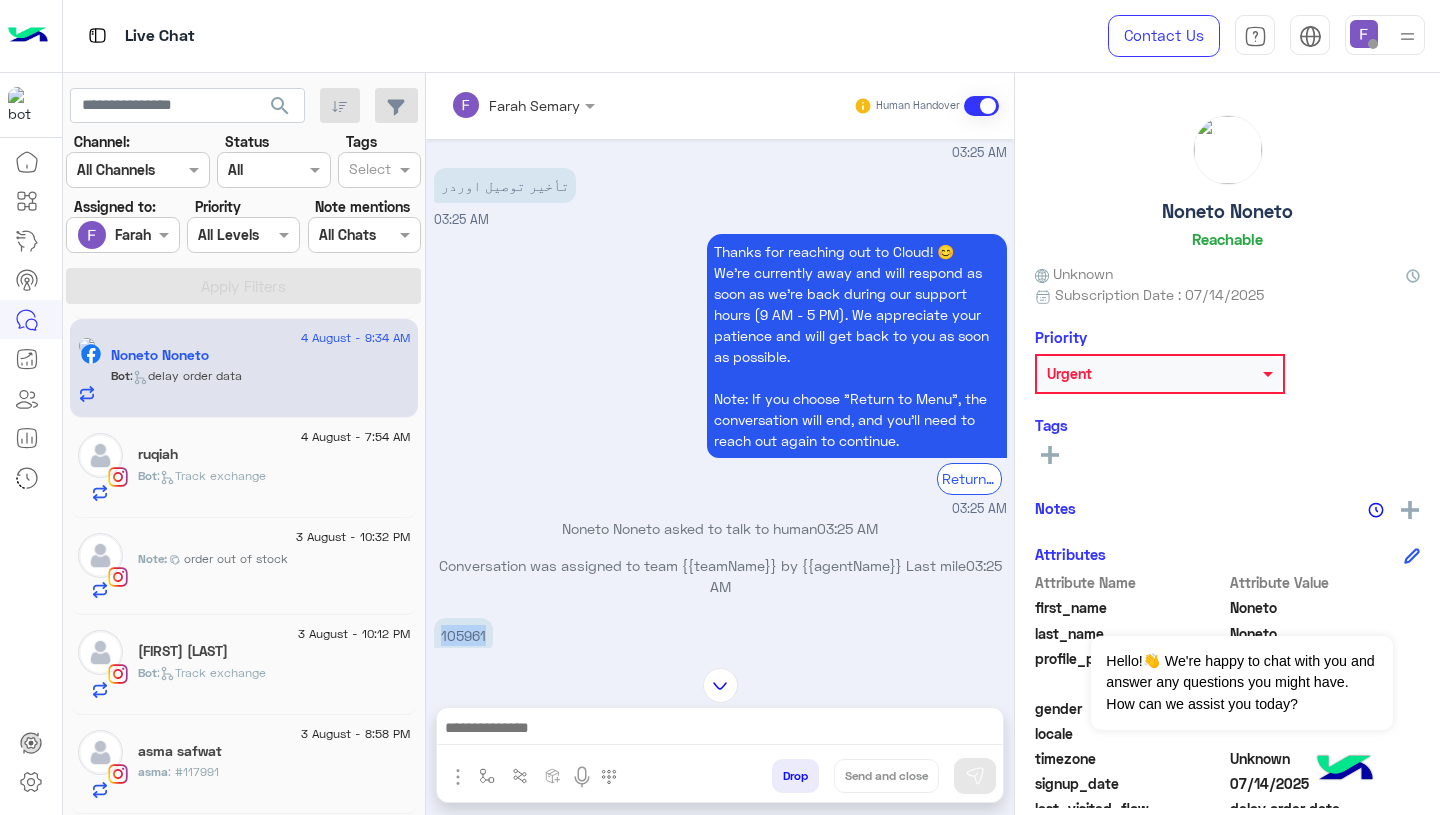 click on "Conversation was assigned to team {{teamName}} by {{agentName}} Last mile   03:25 AM" at bounding box center (720, 584) 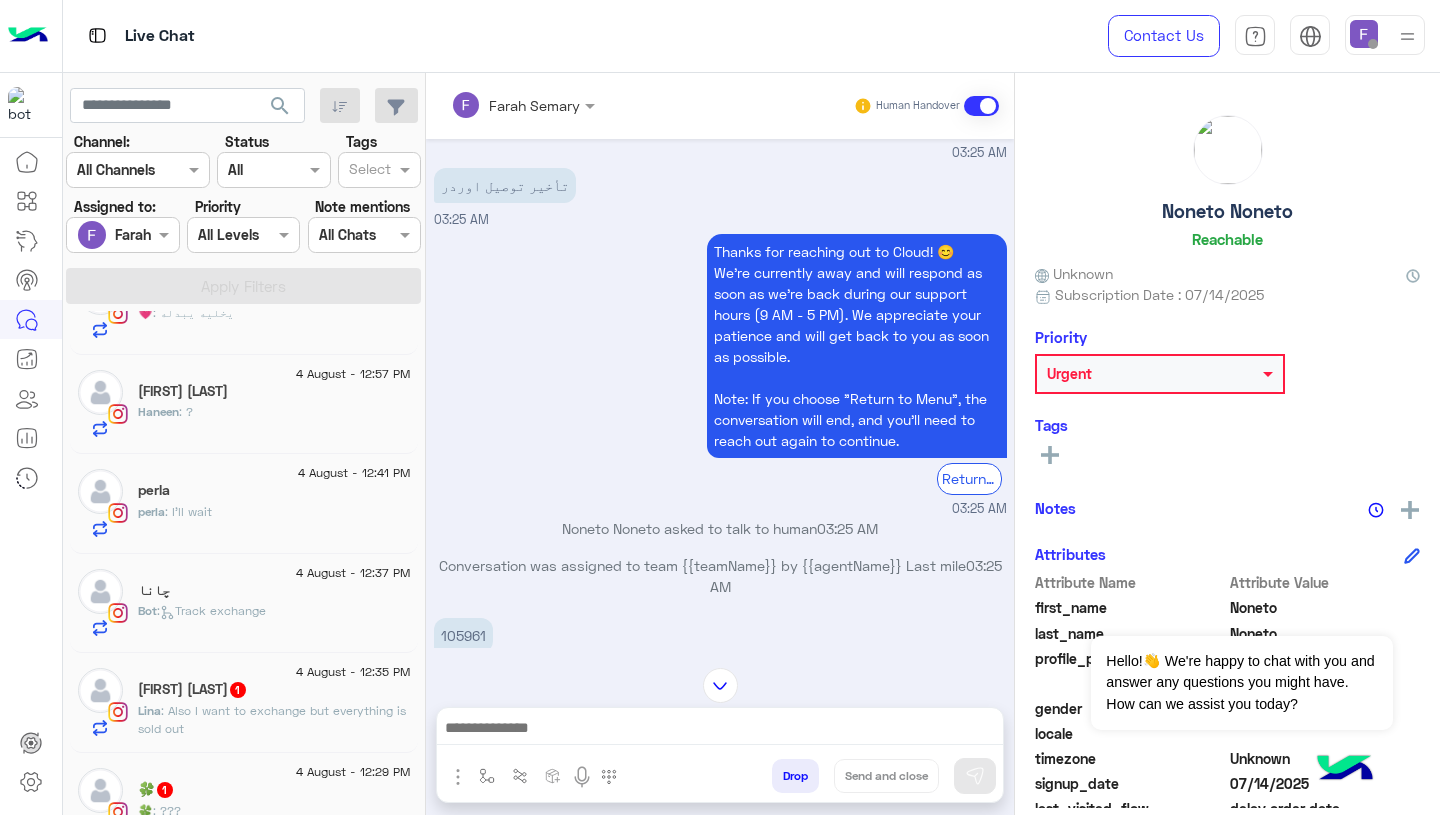 scroll, scrollTop: 0, scrollLeft: 0, axis: both 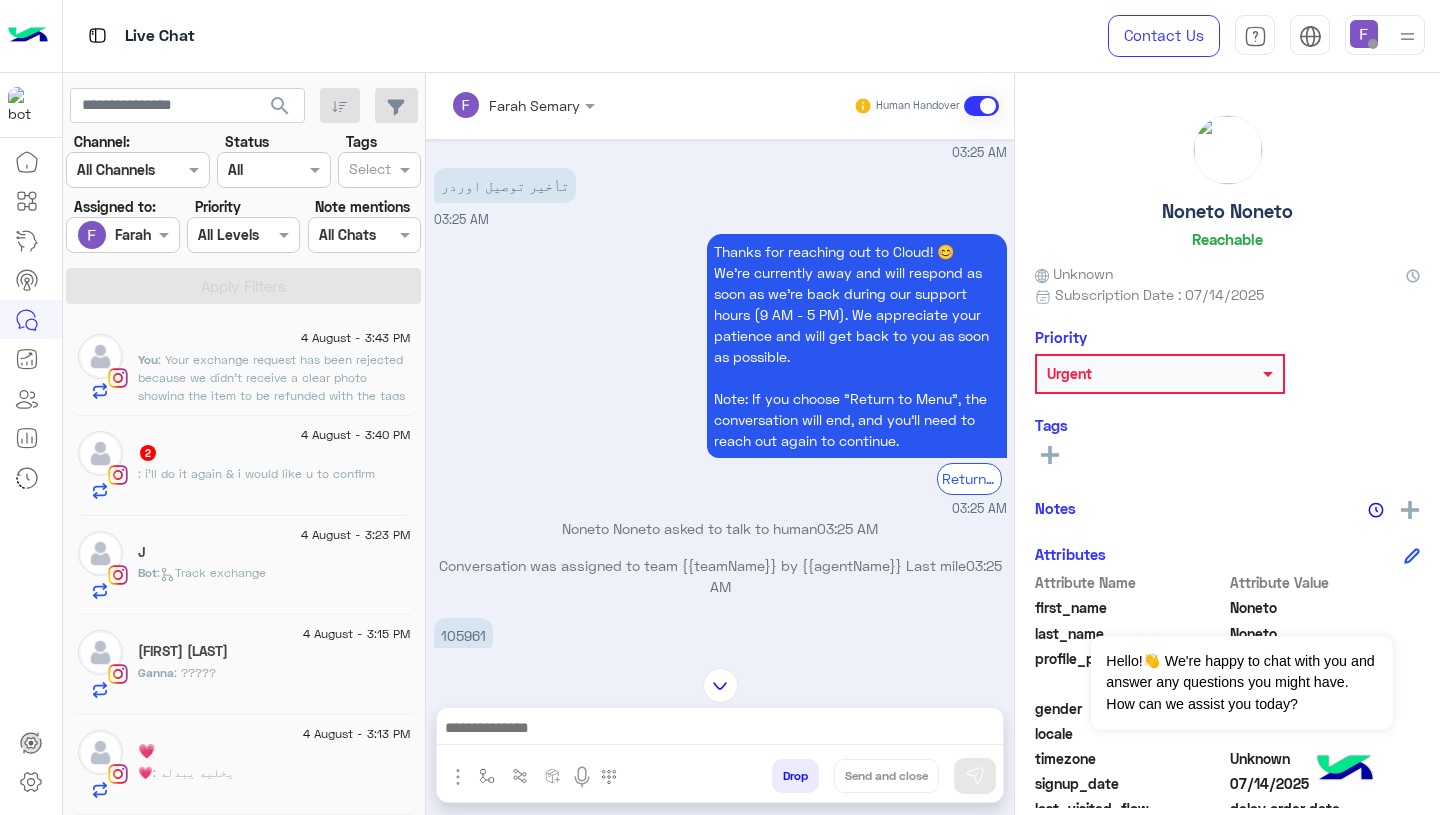 click on ": Your exchange request has been rejected because we didn’t receive a clear photo showing the item to be refunded with the tags visible.
Please submit a new refund request through our website and make sure to include a clear photo of the item with the tags.
Let us know if you need any help with the process." 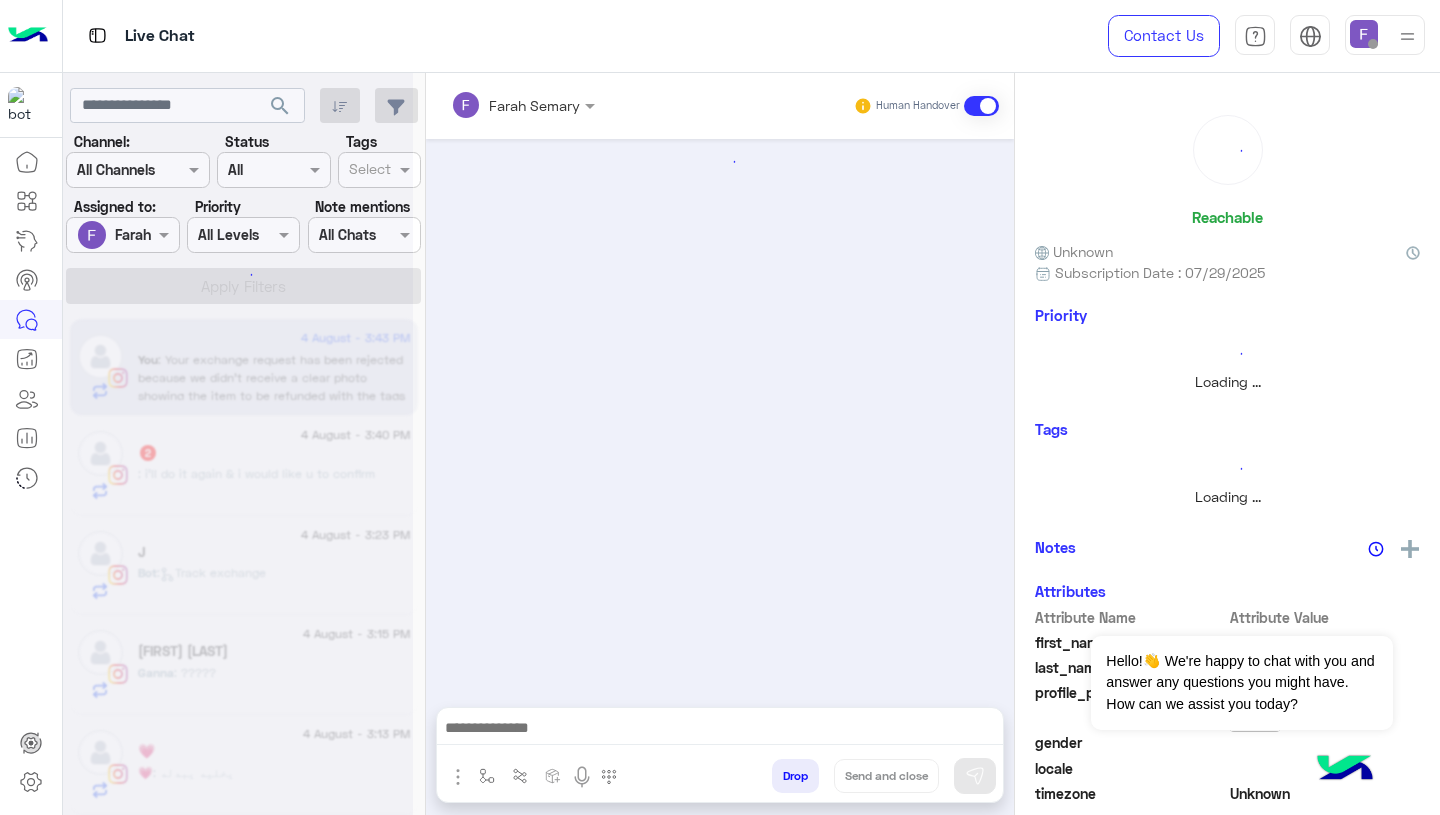 scroll, scrollTop: 0, scrollLeft: 0, axis: both 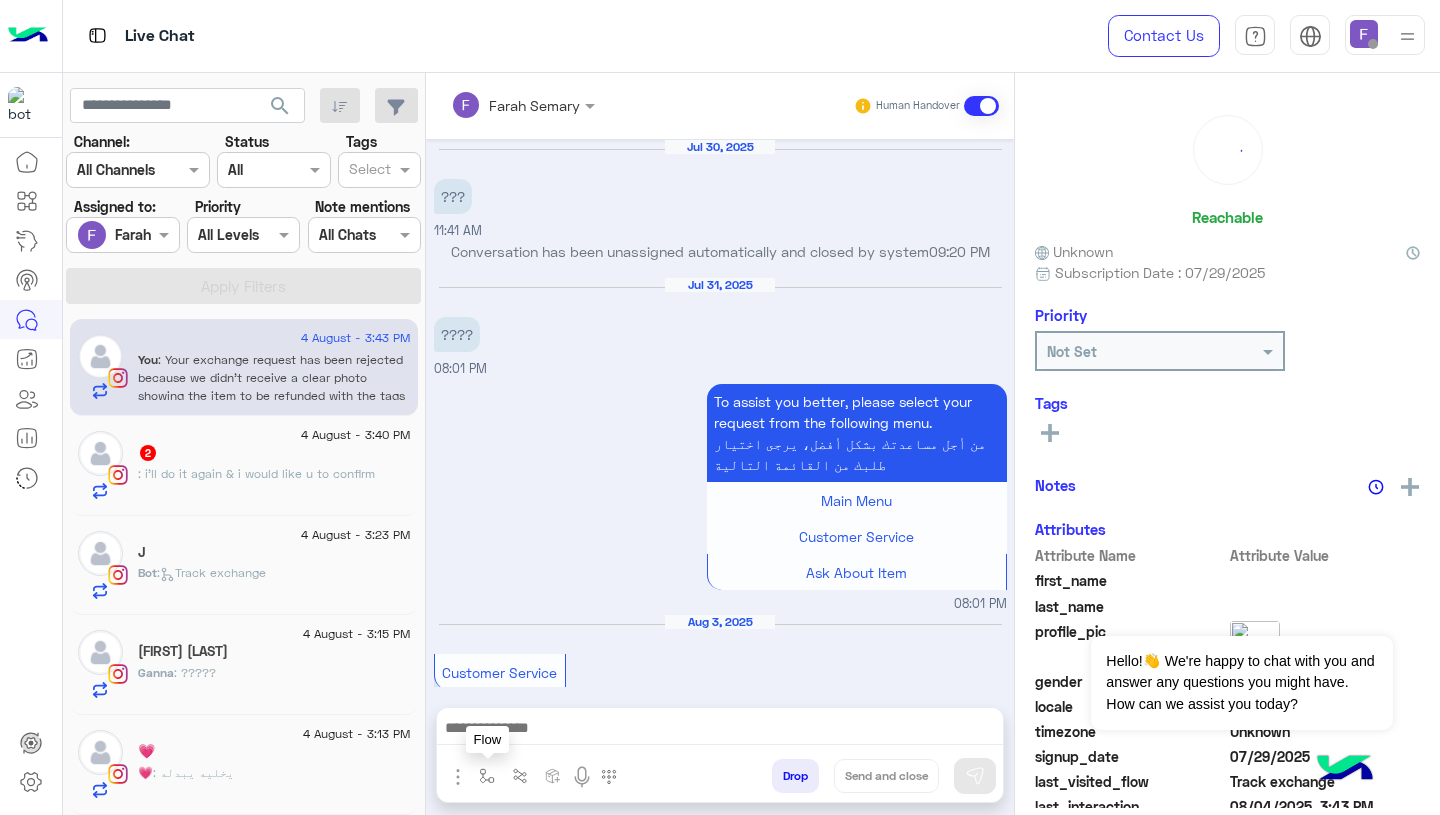 click at bounding box center (487, 776) 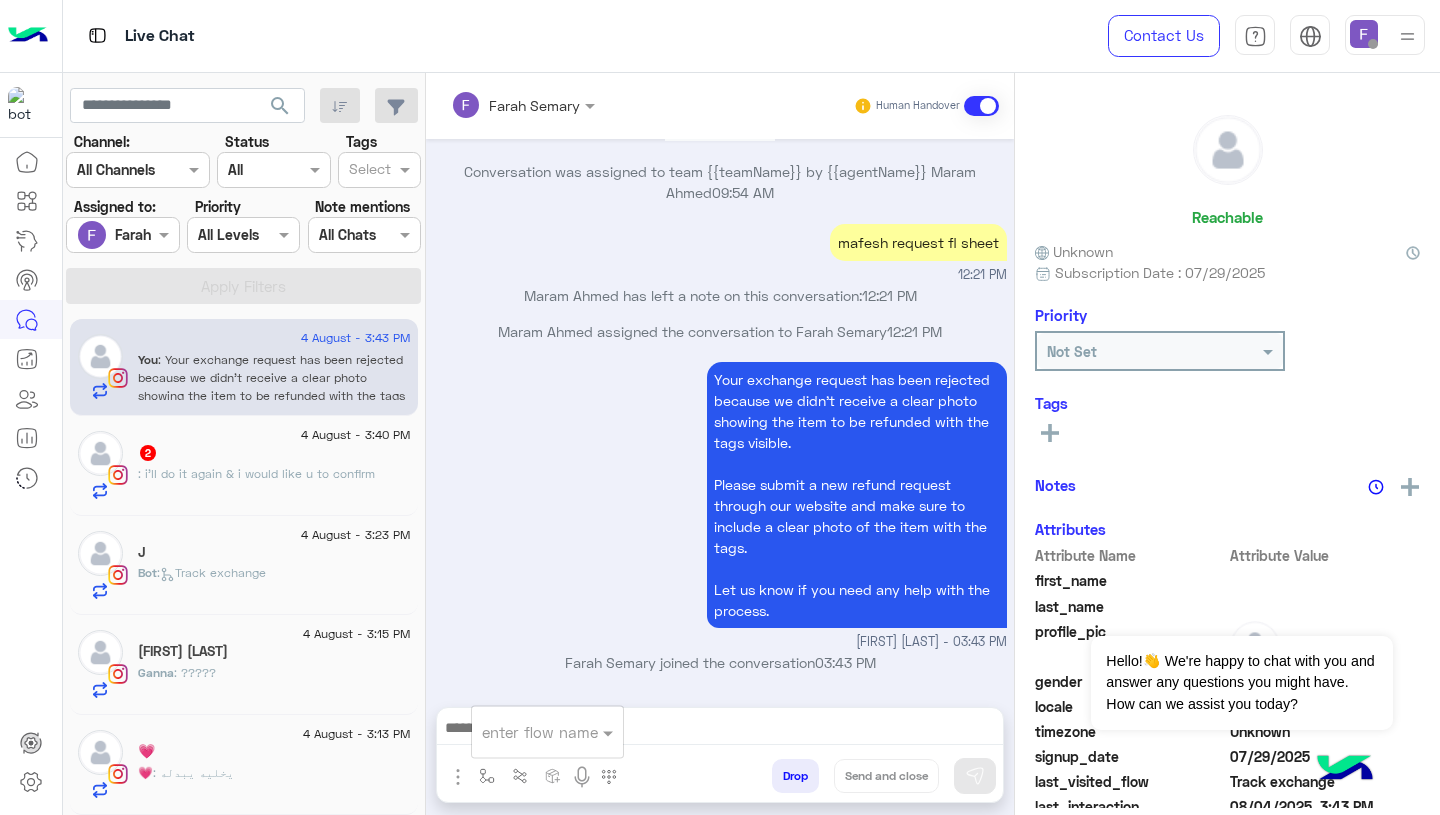 click at bounding box center [523, 732] 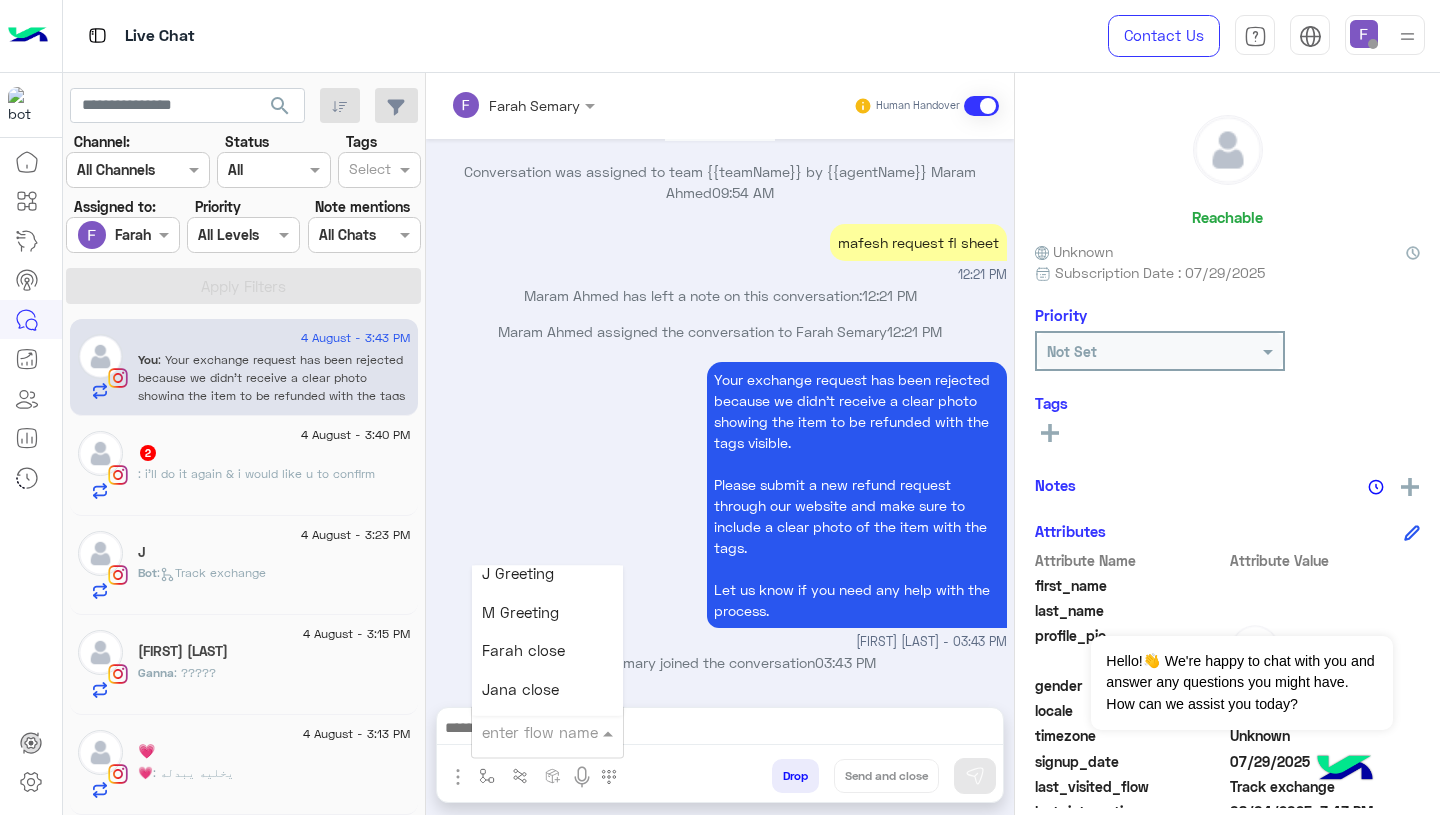 scroll, scrollTop: 2501, scrollLeft: 0, axis: vertical 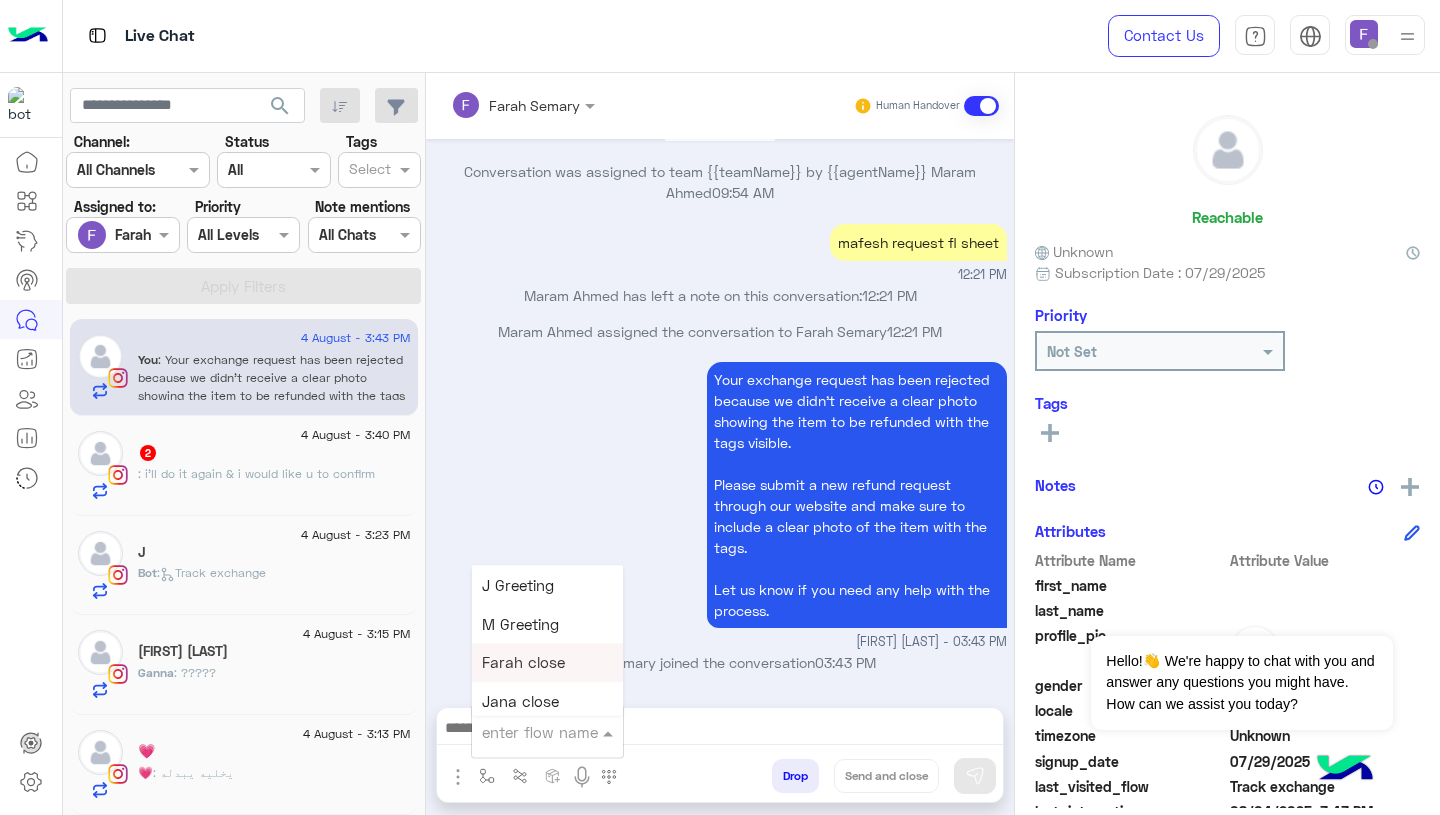click on "Farah close" at bounding box center (547, 663) 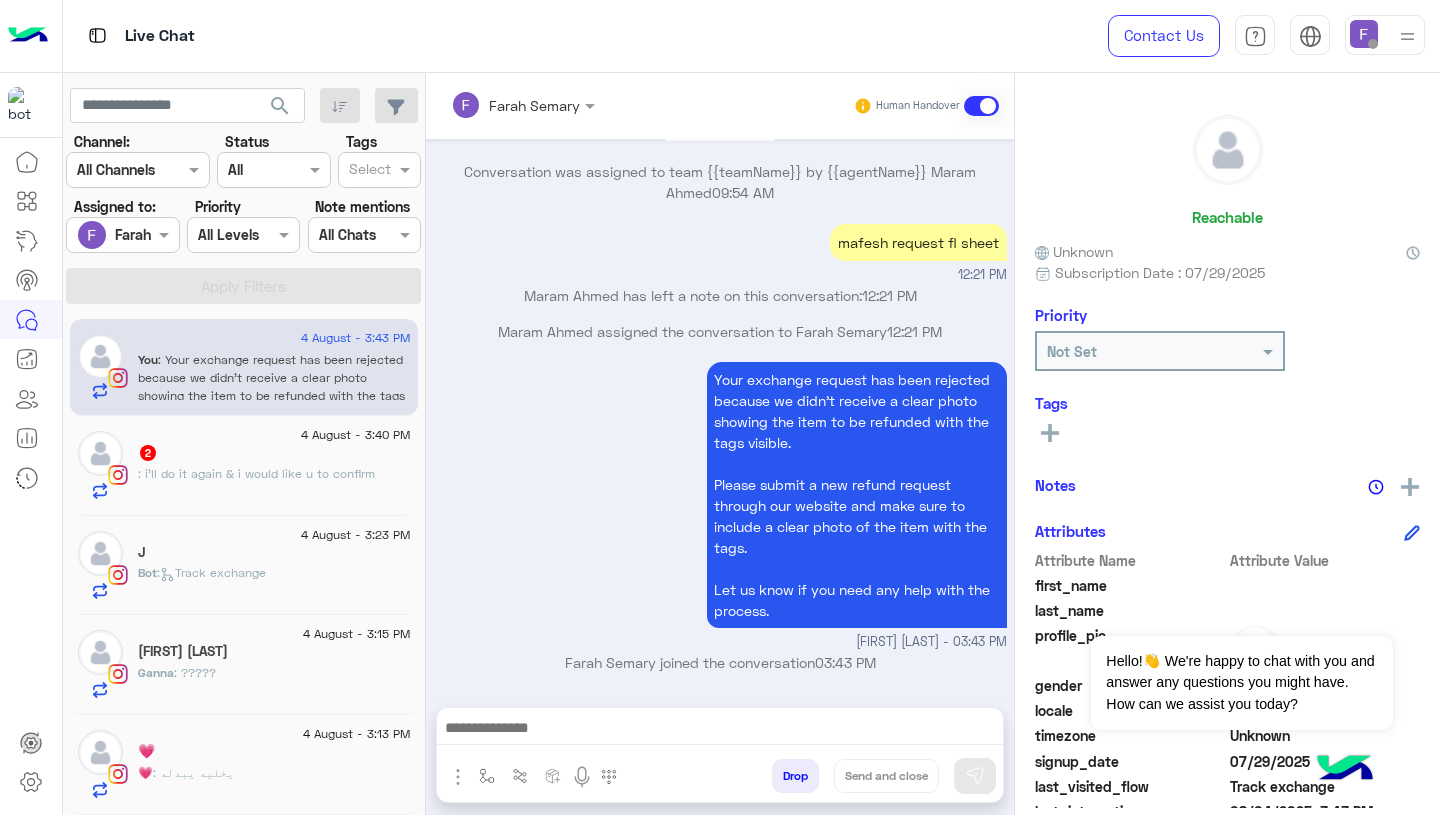 type on "**********" 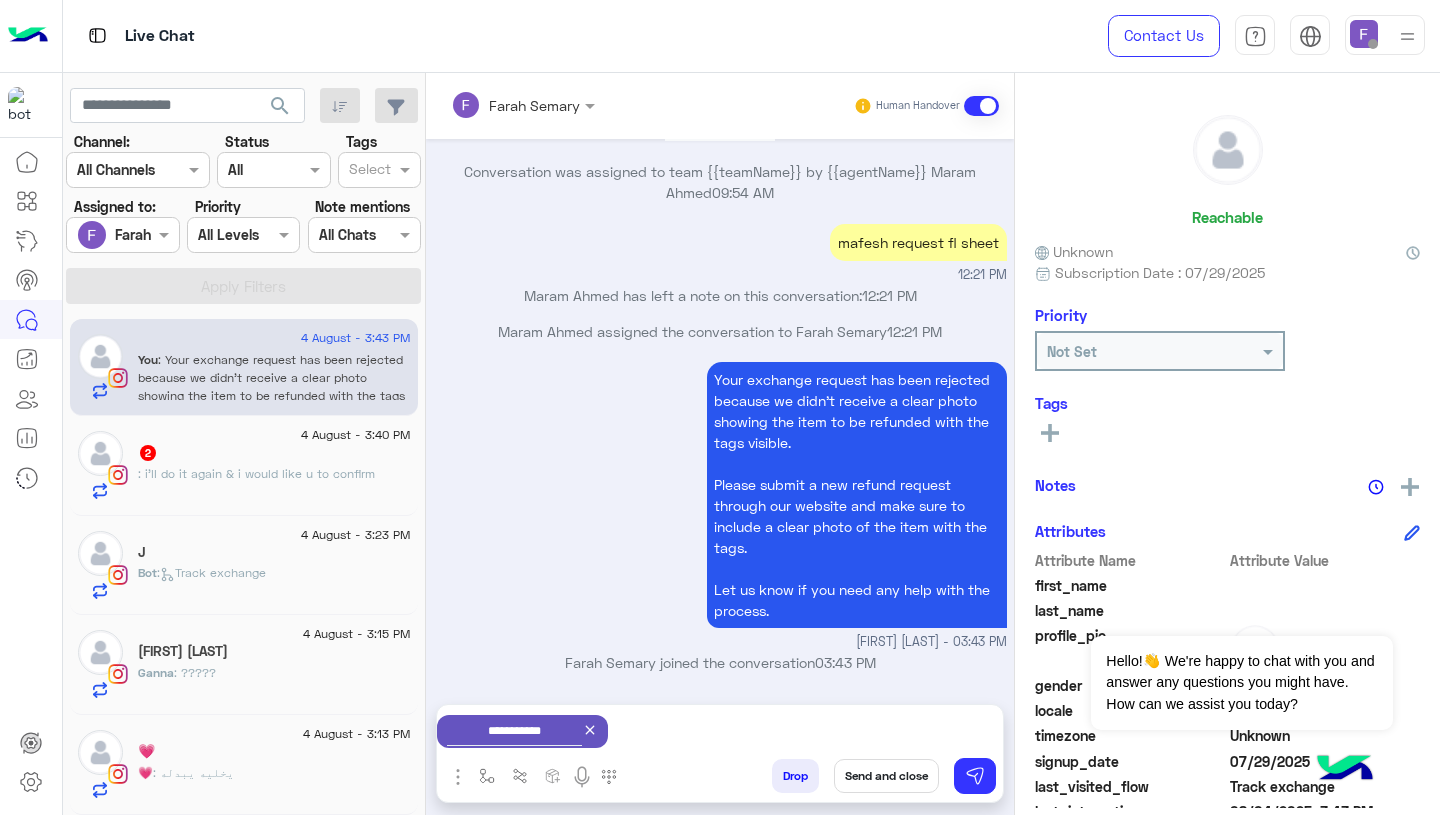 click on "Send and close" at bounding box center (886, 776) 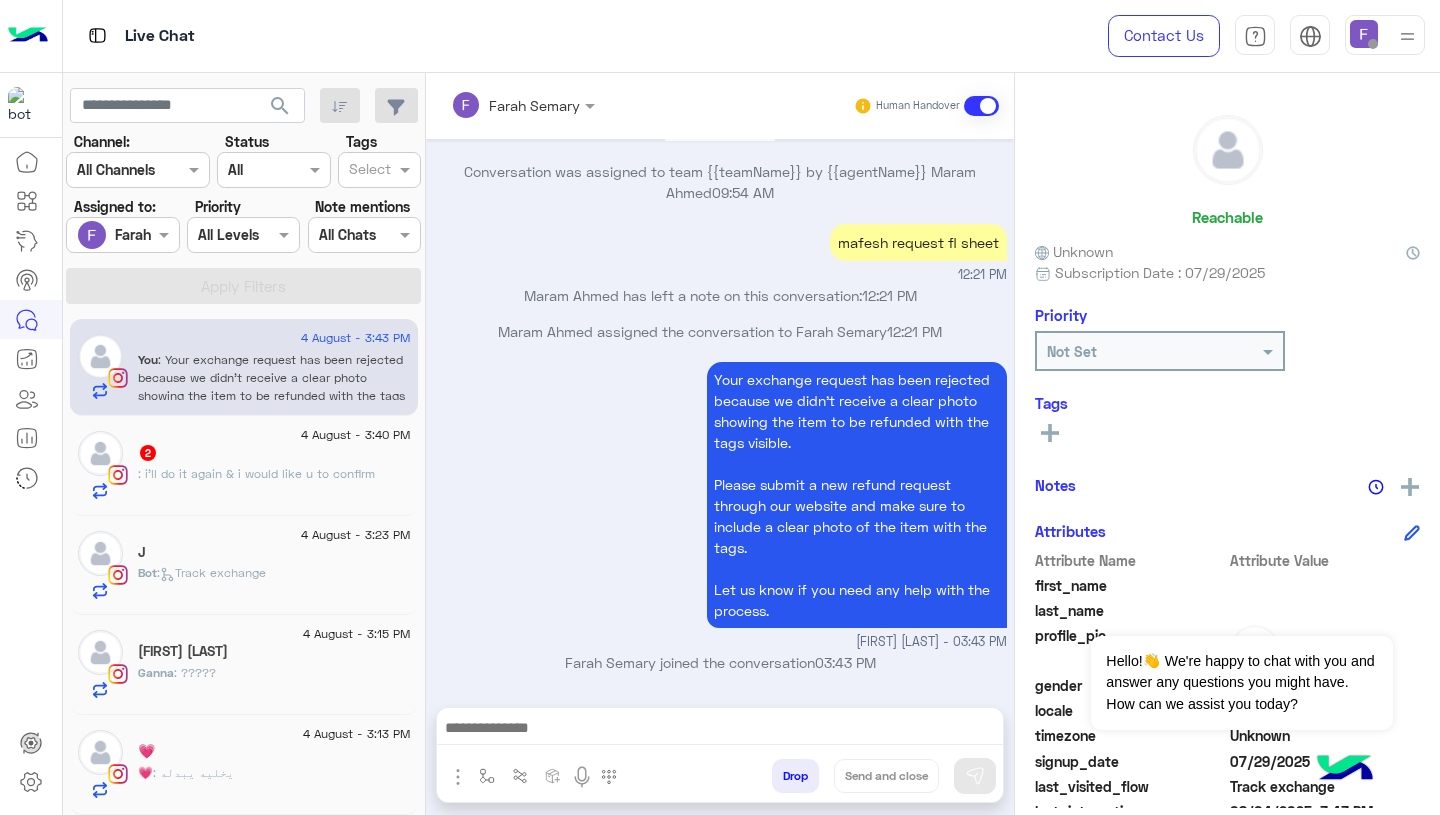 scroll, scrollTop: 1648, scrollLeft: 0, axis: vertical 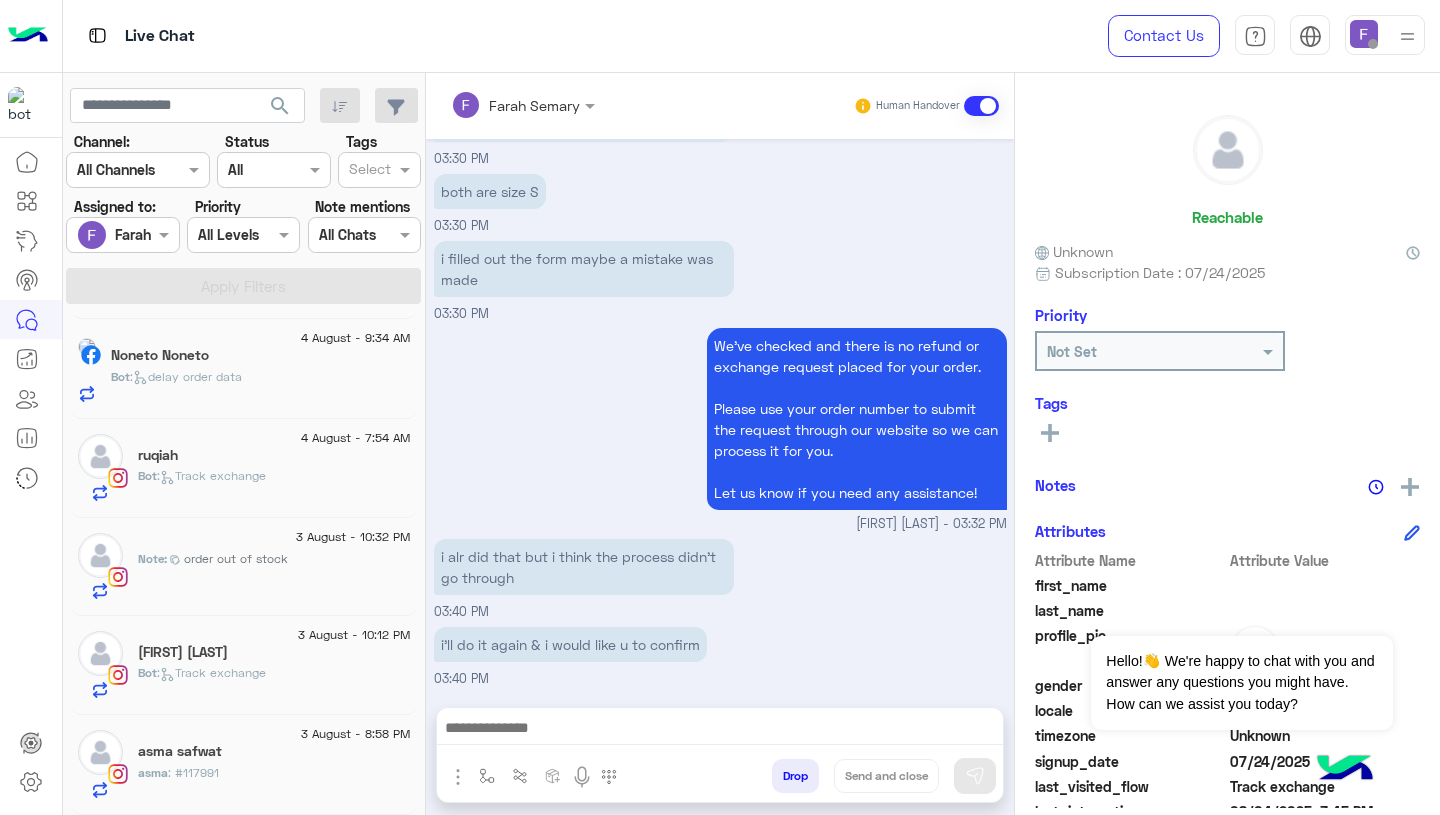 click on "asma safwat" 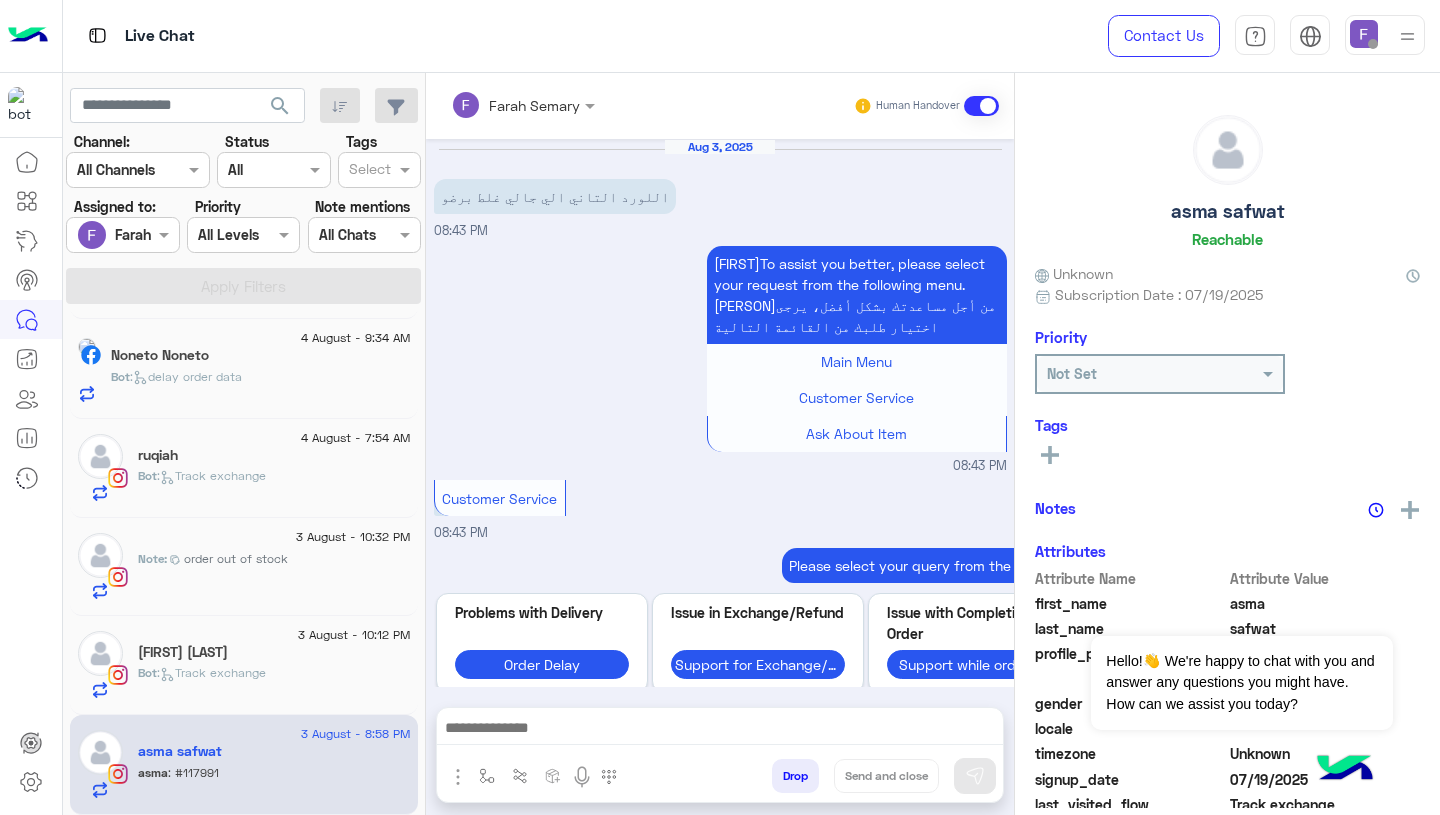 scroll, scrollTop: 1698, scrollLeft: 0, axis: vertical 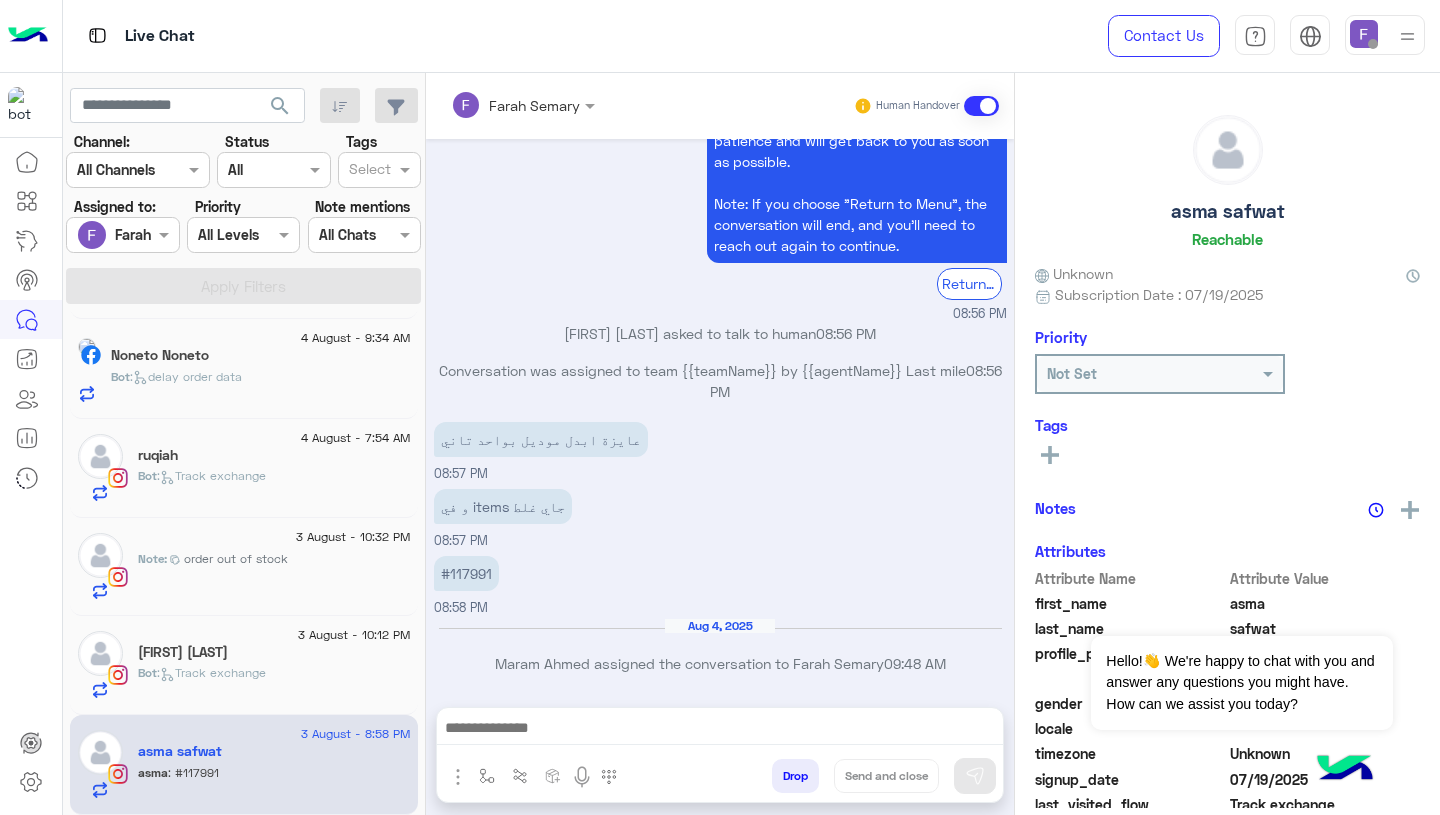 click on "Bot :   Track exchange" 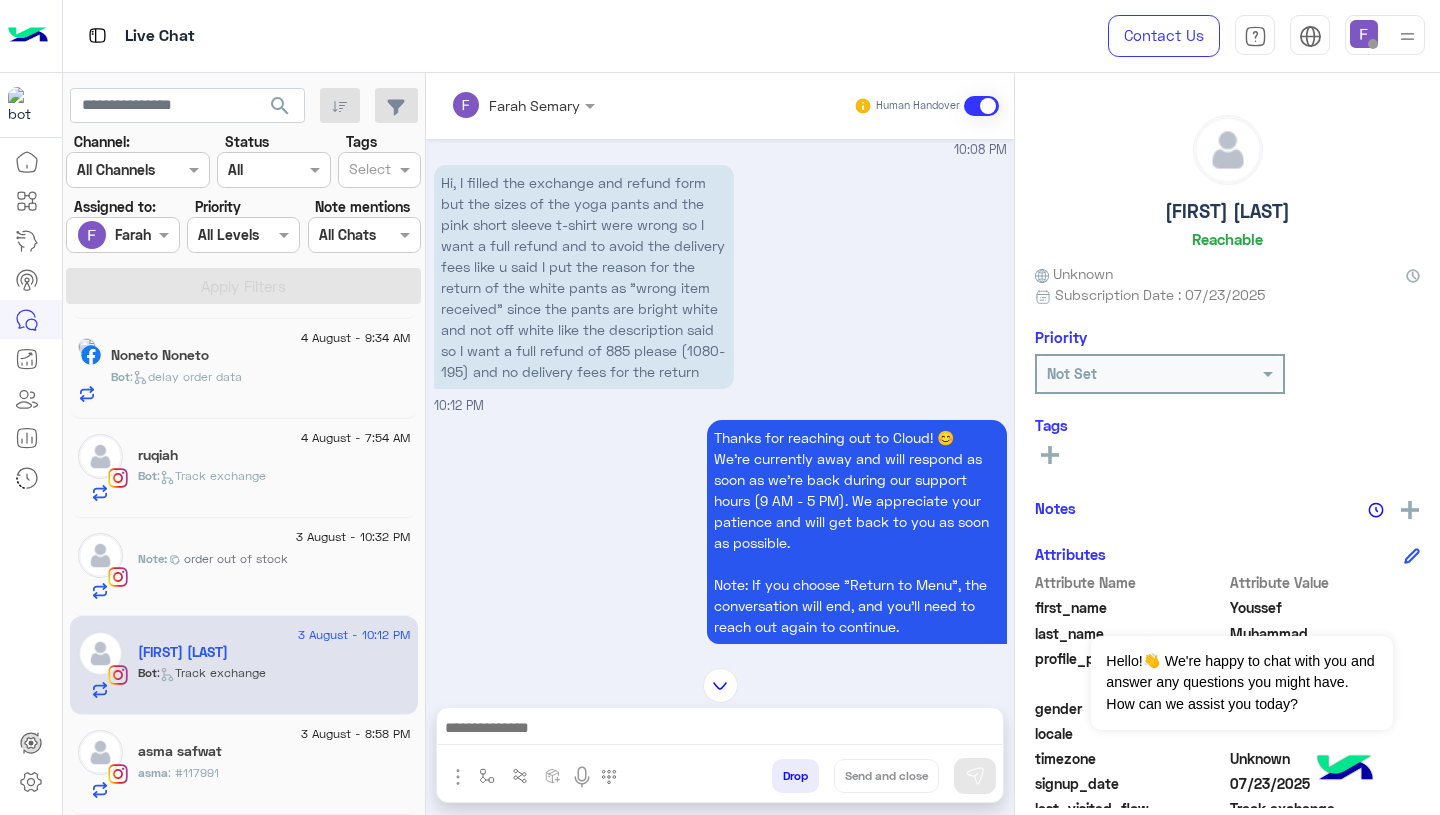 scroll, scrollTop: 1898, scrollLeft: 0, axis: vertical 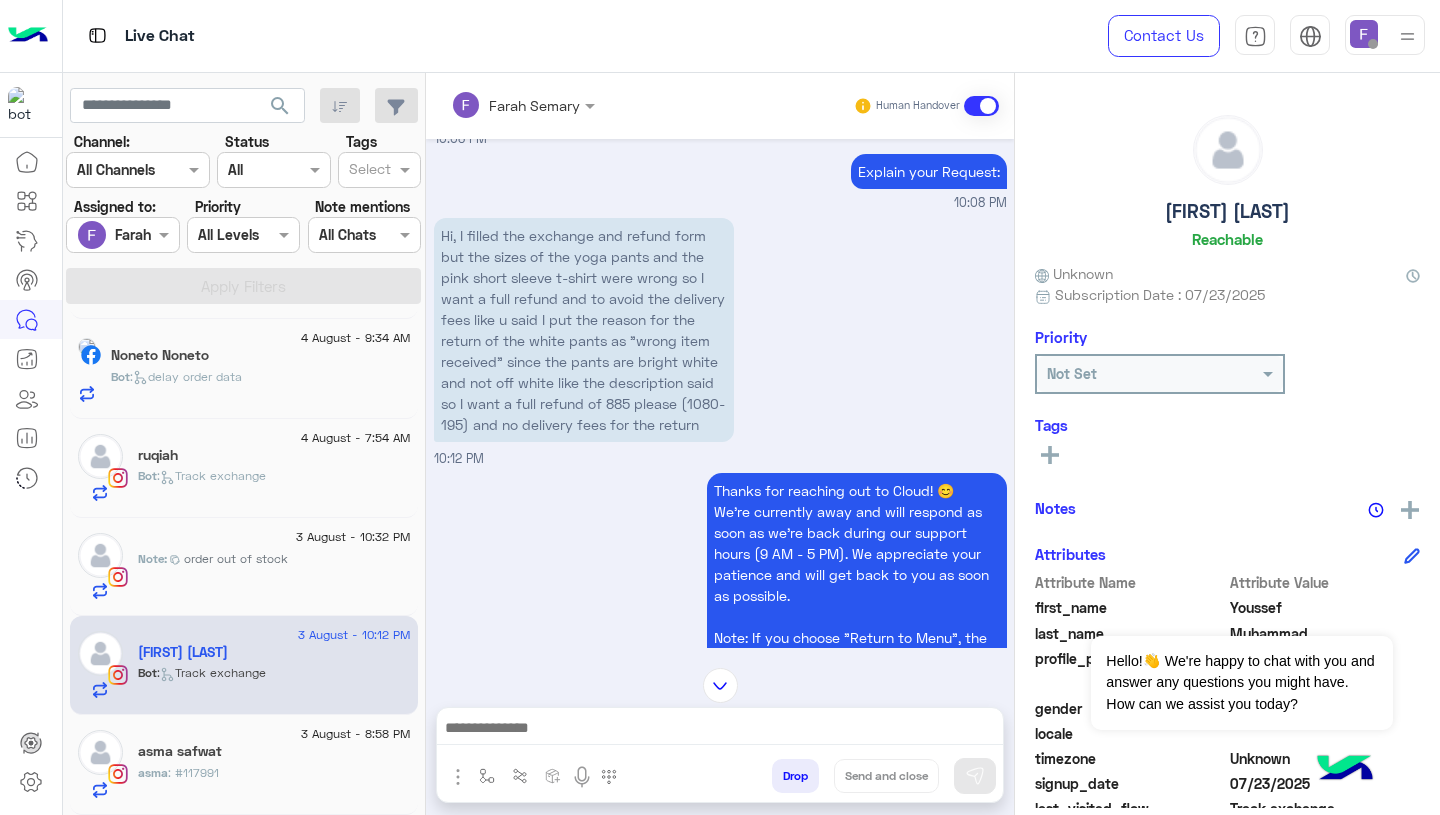 click at bounding box center [497, 105] 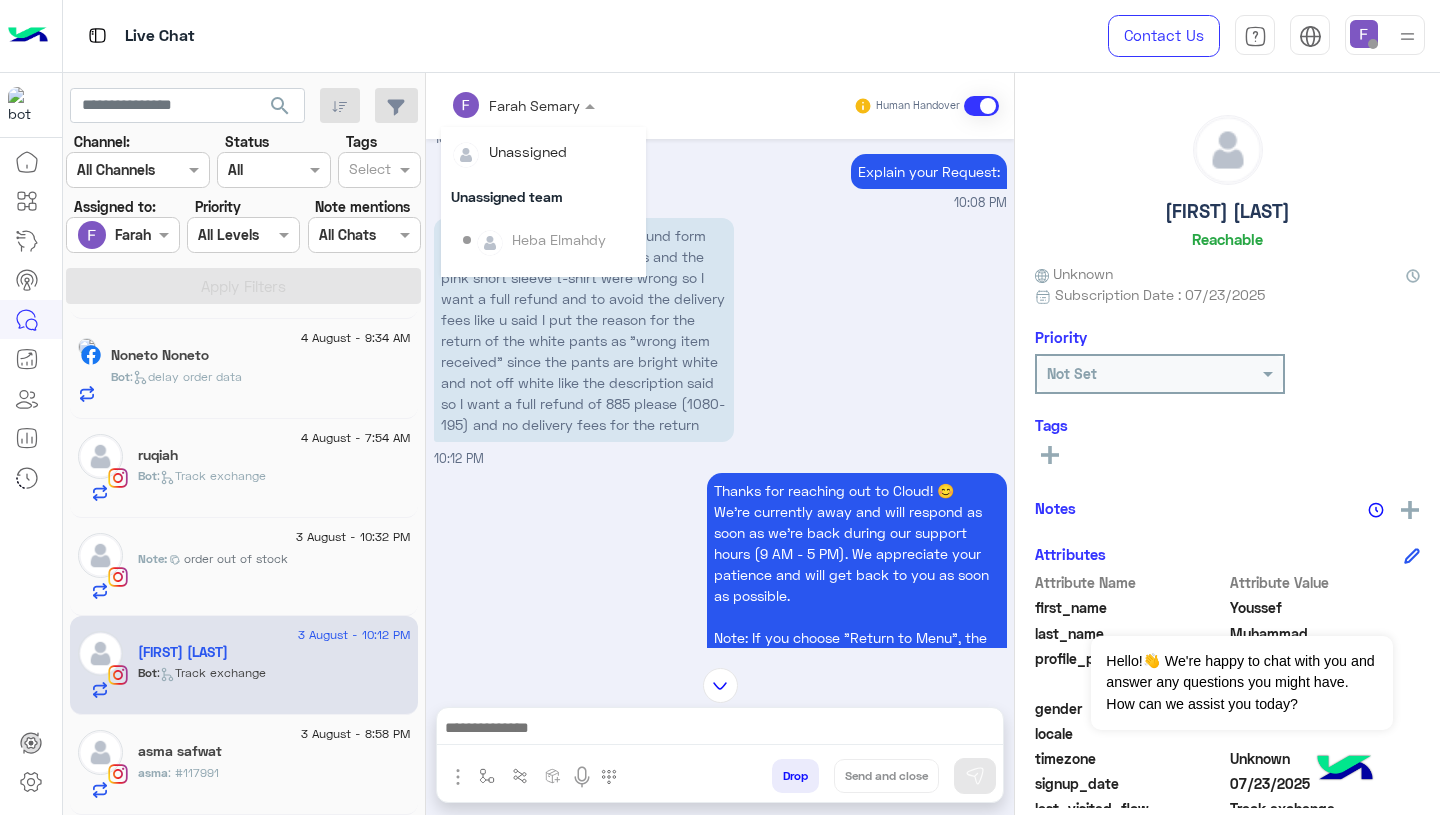 scroll, scrollTop: 355, scrollLeft: 0, axis: vertical 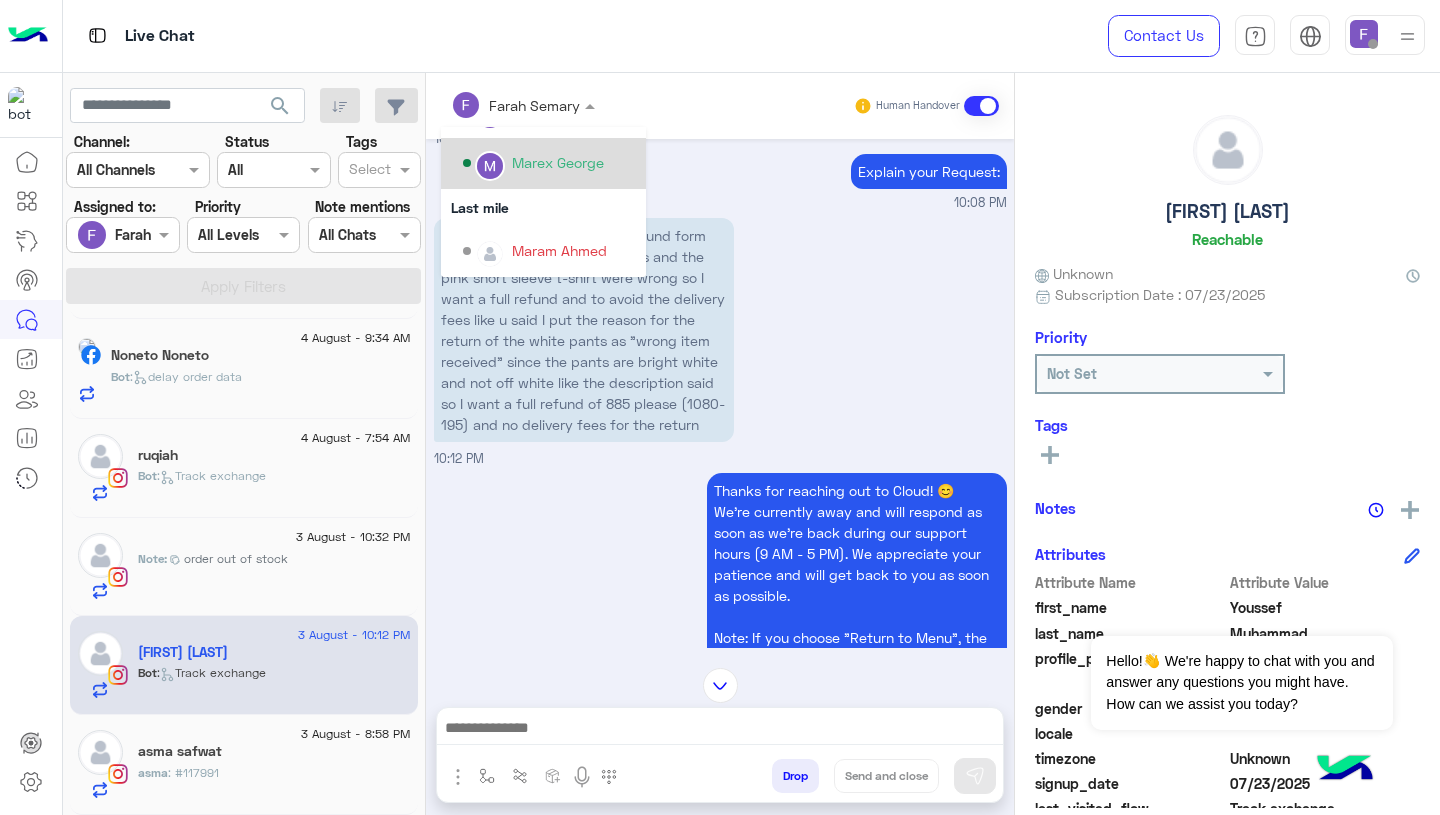 click on "Marex George" at bounding box center (549, 163) 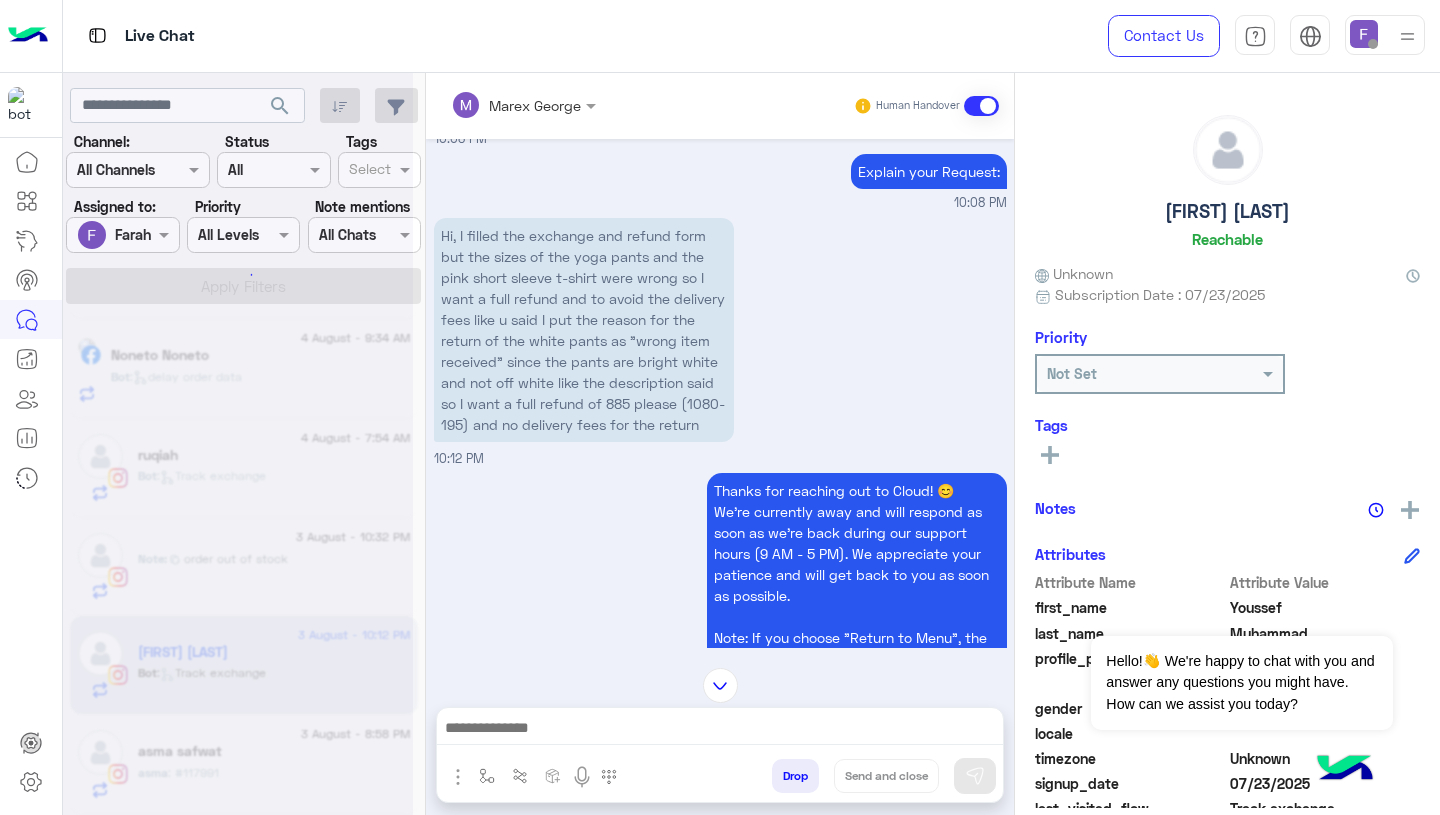 scroll, scrollTop: 1193, scrollLeft: 0, axis: vertical 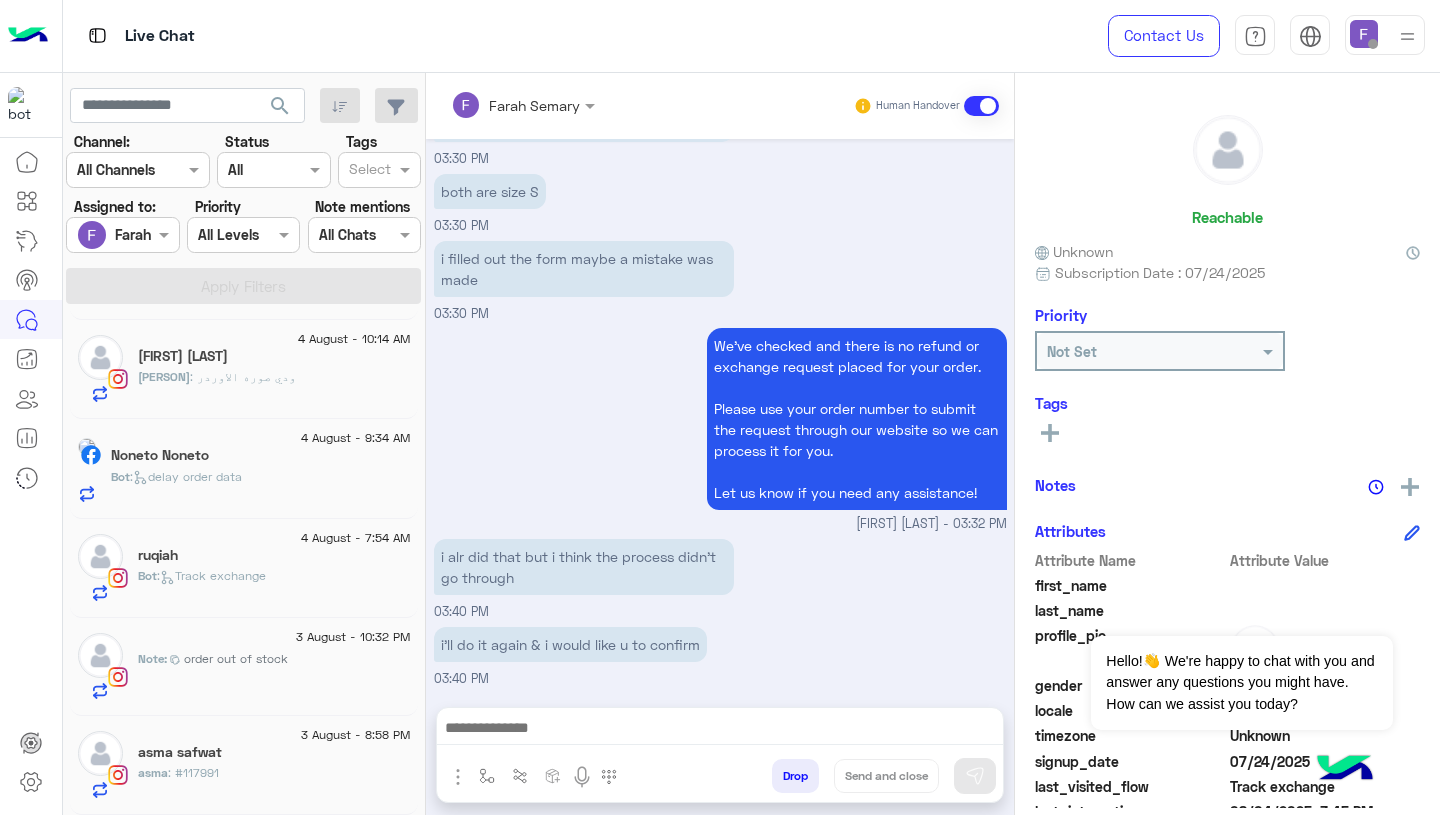 click on "i’ll do it again & i would like u to confirm" at bounding box center [570, 644] 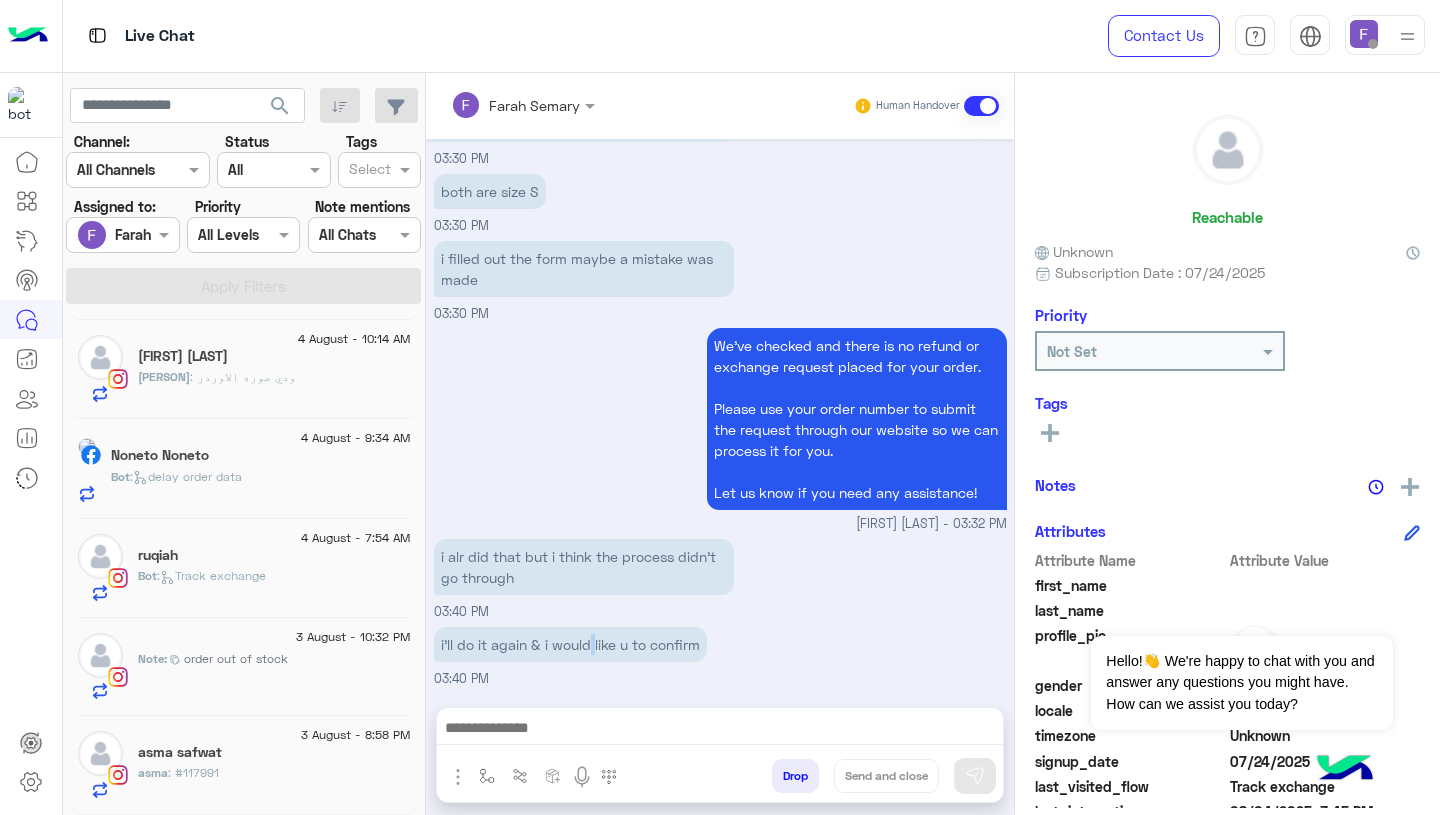 click on "i’ll do it again & i would like u to confirm" at bounding box center (570, 644) 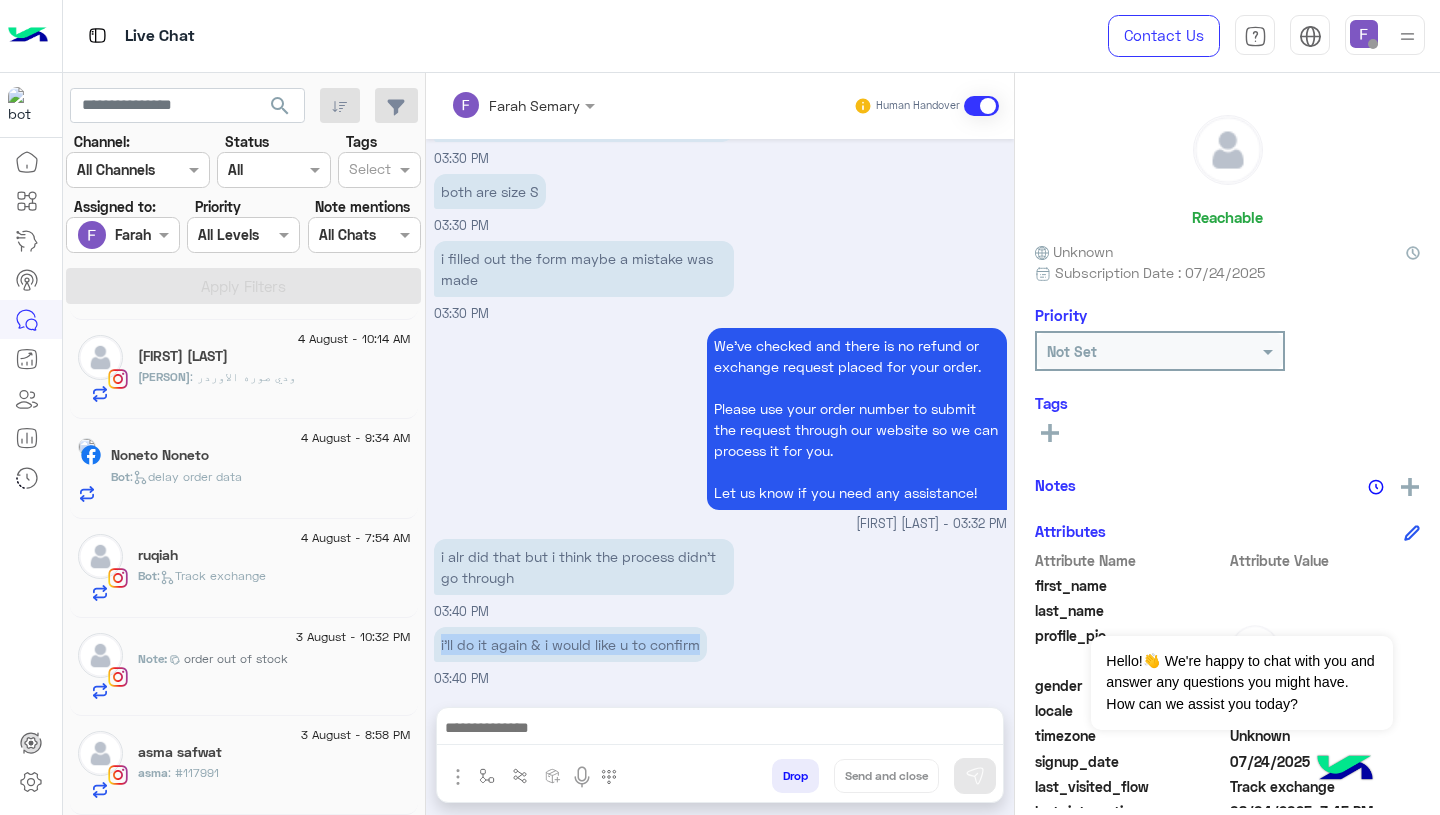 copy on "i’ll do it again & i would like u to confirm" 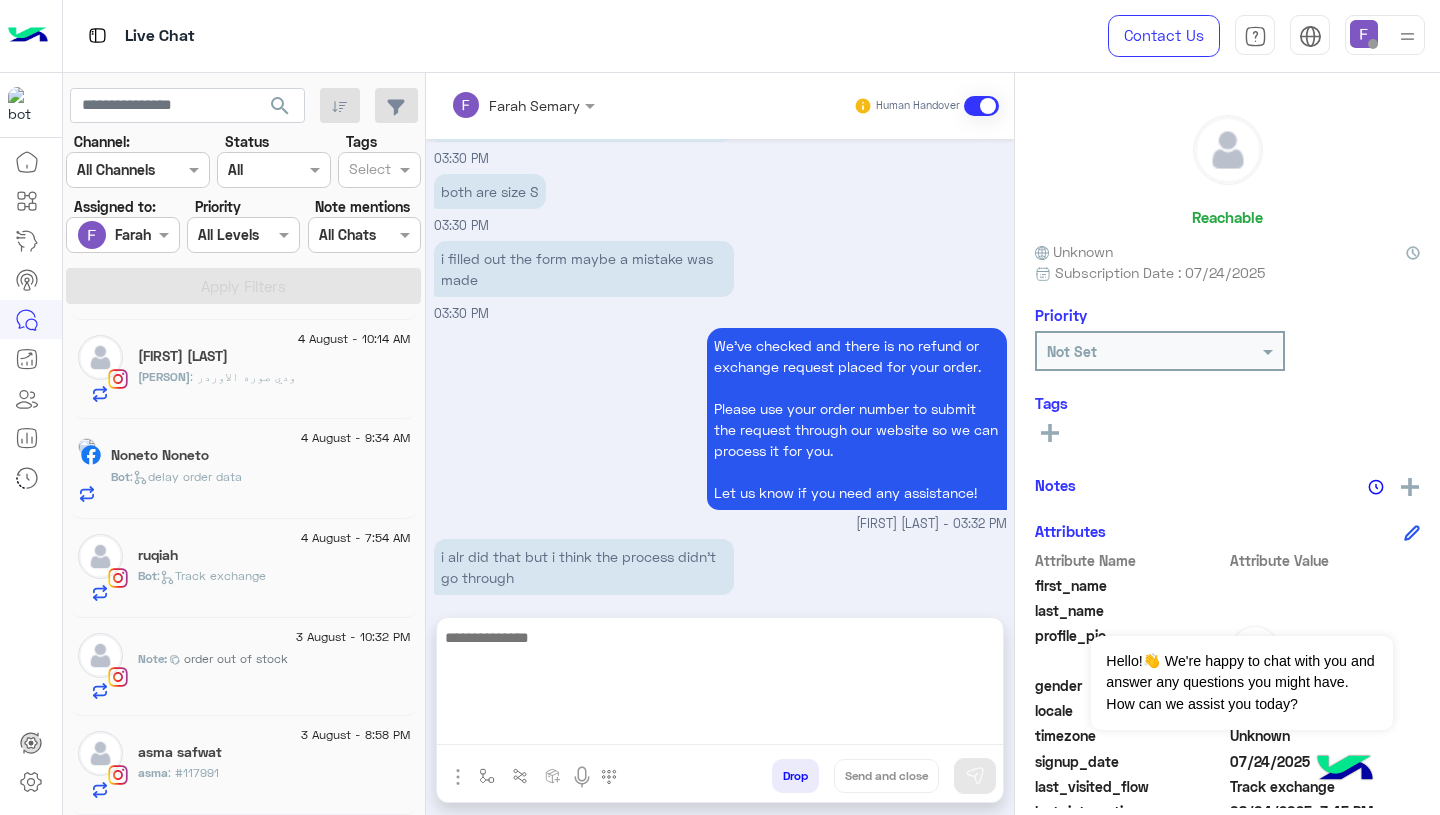 click at bounding box center (720, 685) 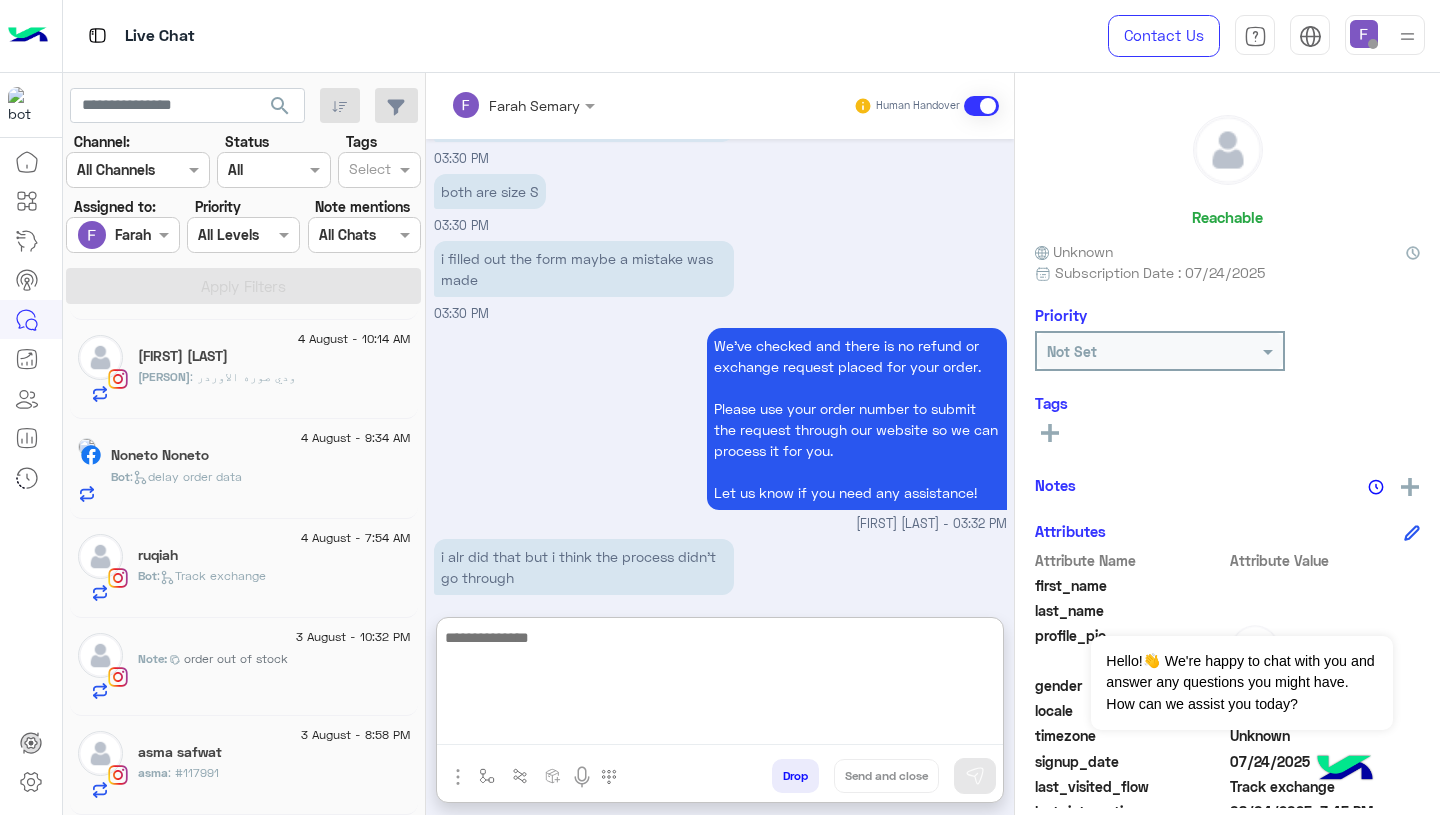 paste on "**********" 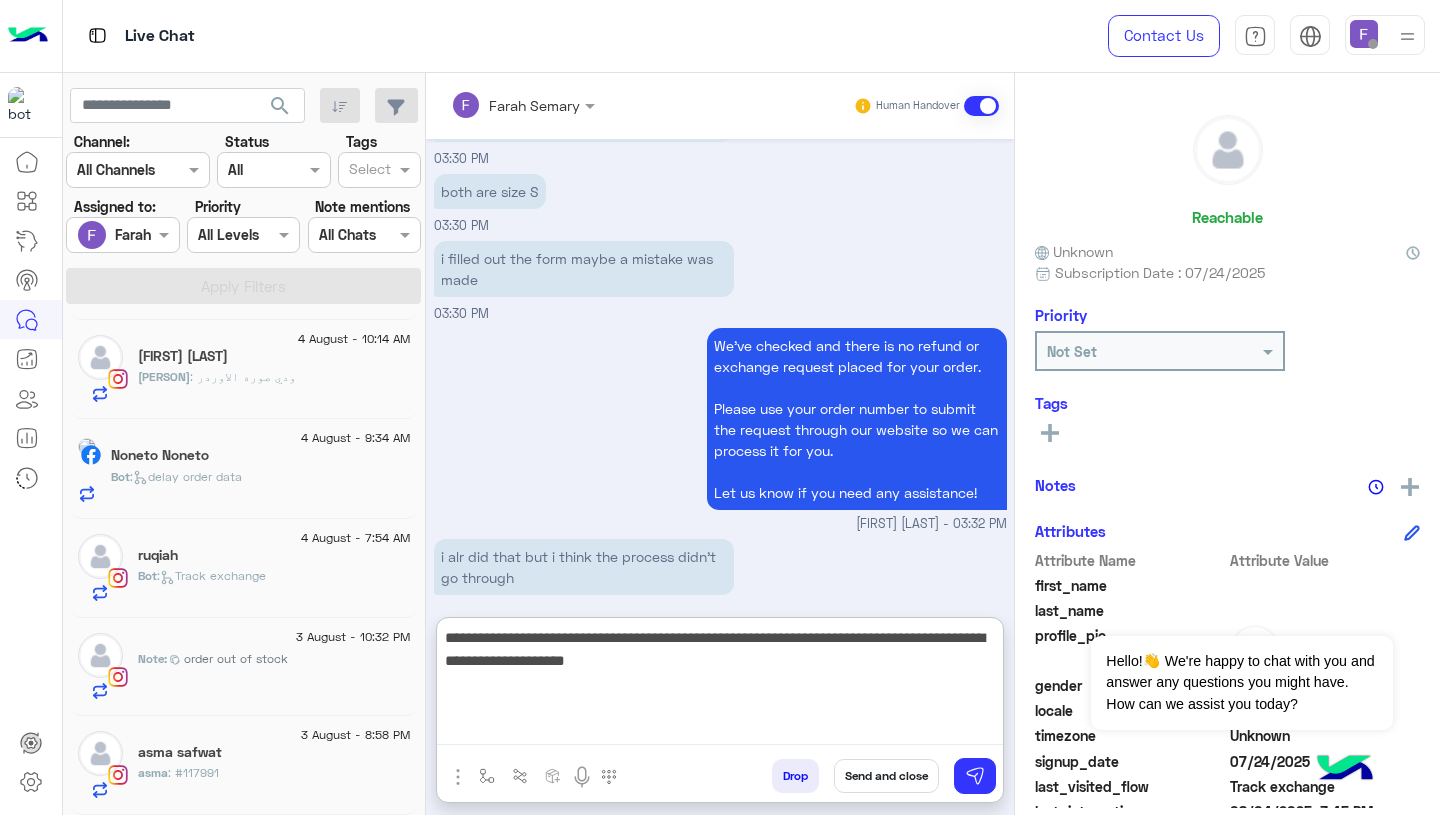 click on "**********" at bounding box center (720, 685) 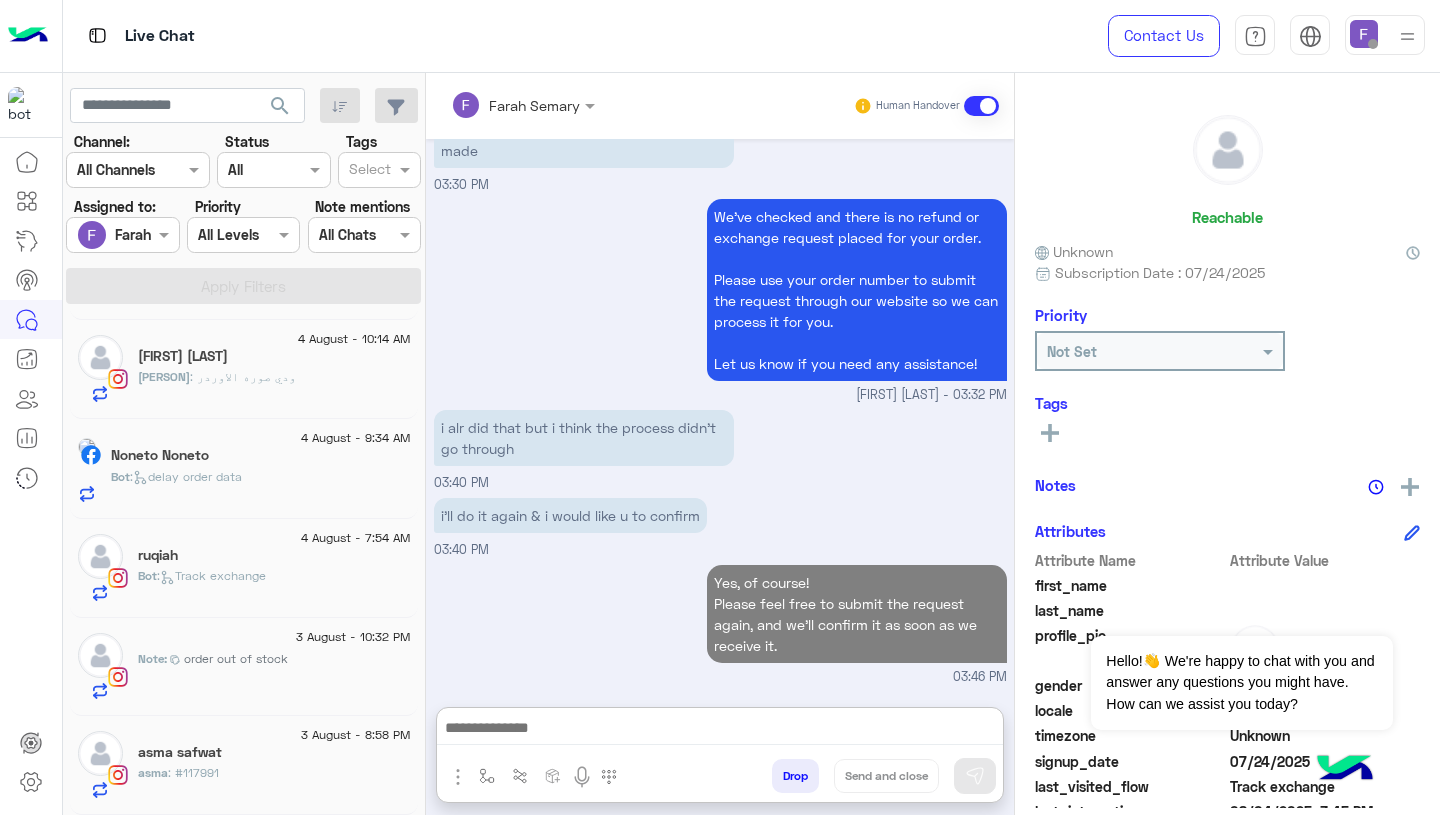 click on "Yes, of course!  Please feel free to submit the request again, and we’ll confirm it as soon as we receive it.   03:46 PM" at bounding box center (720, 623) 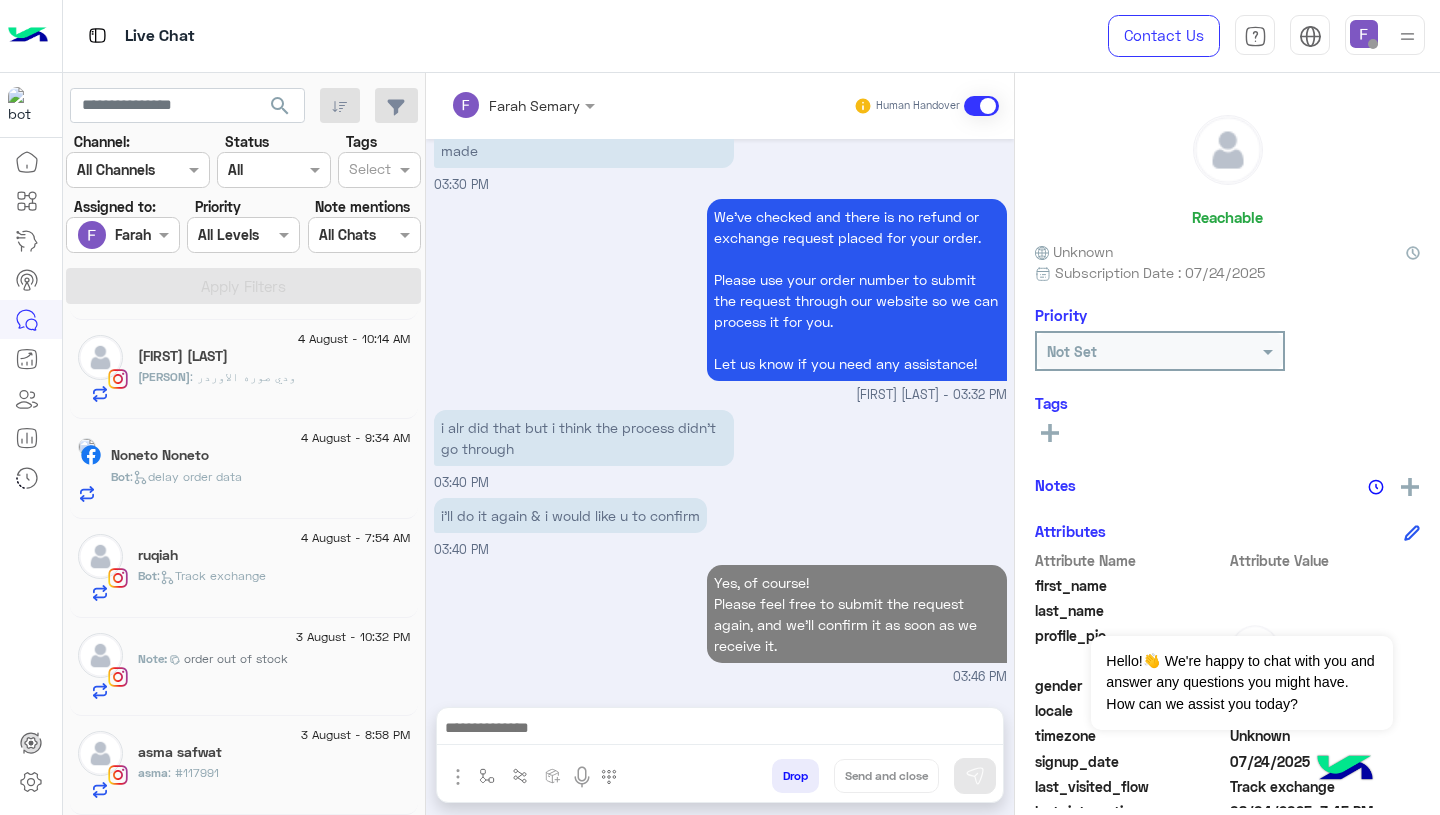 scroll, scrollTop: 1687, scrollLeft: 0, axis: vertical 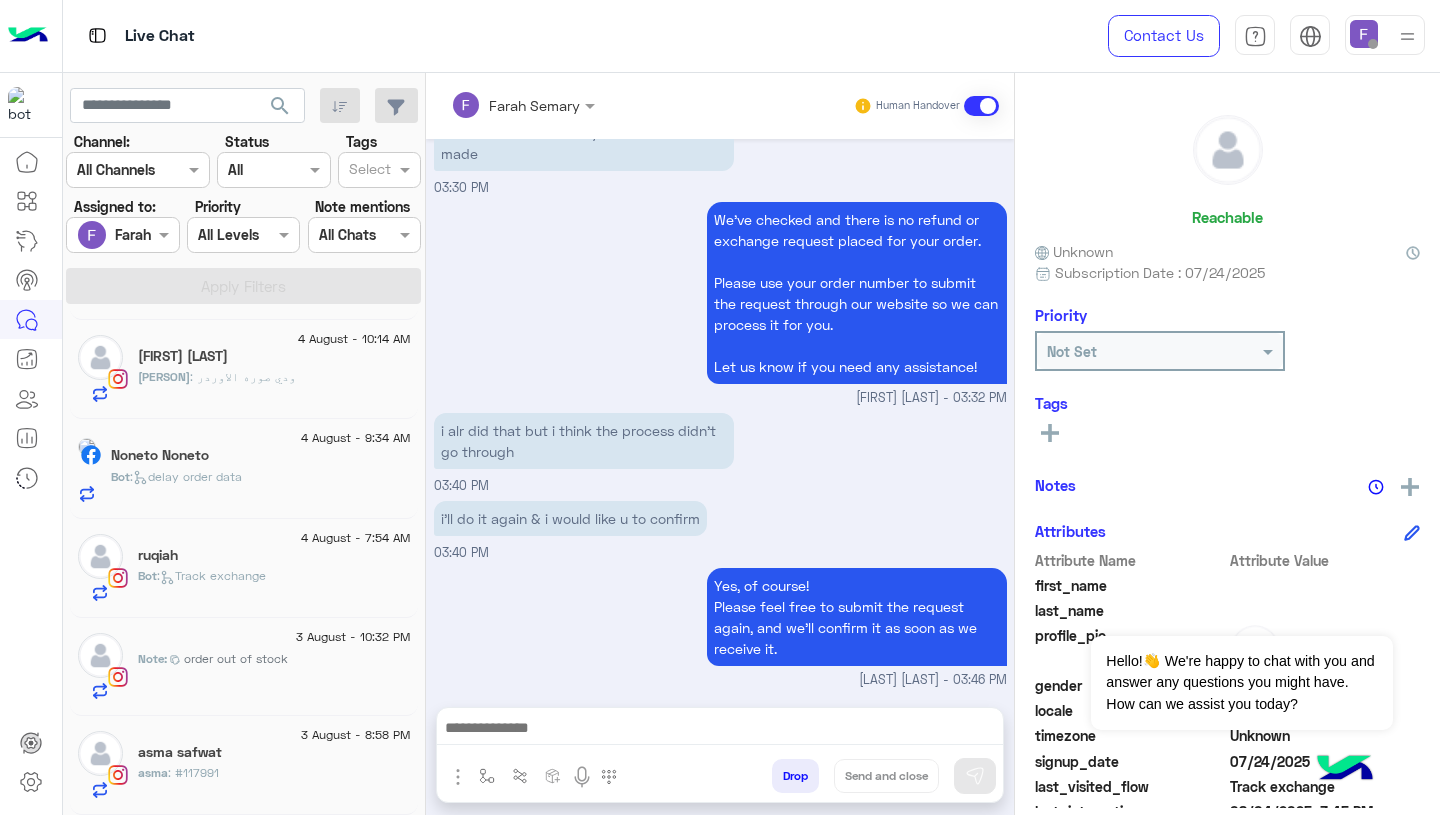 click on "3 August - 10:32 PM" 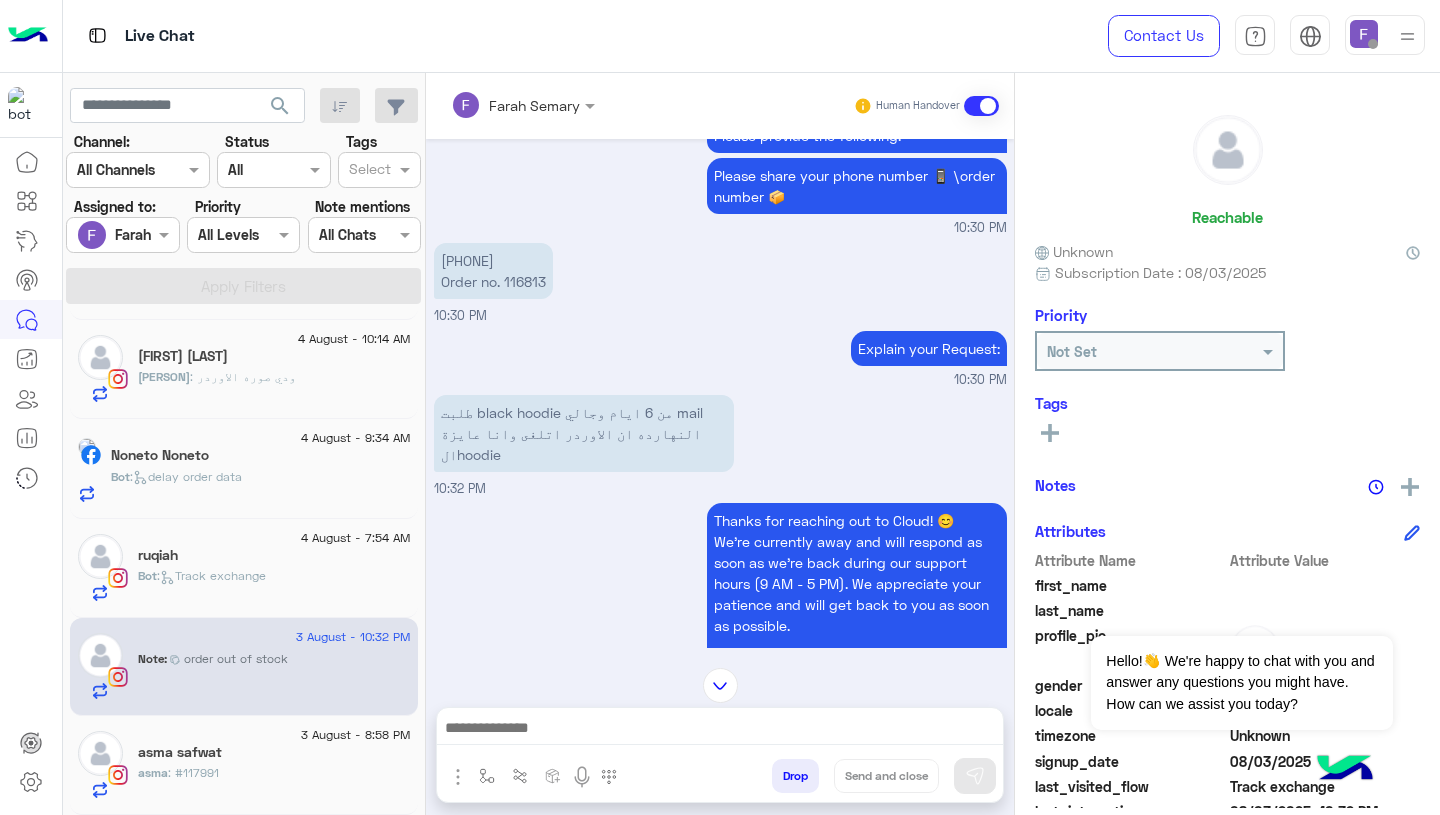 scroll, scrollTop: 1281, scrollLeft: 0, axis: vertical 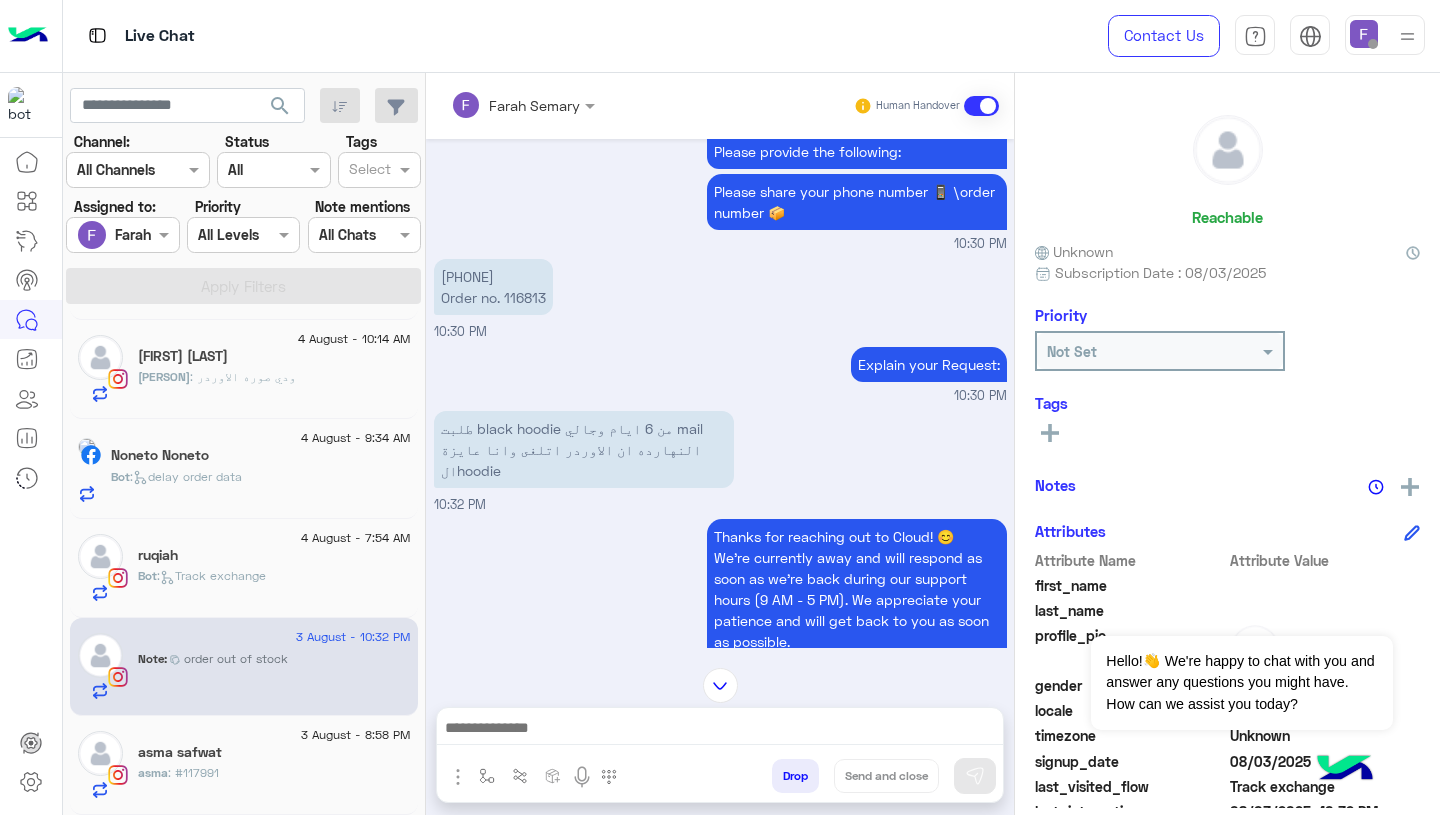 click at bounding box center (497, 105) 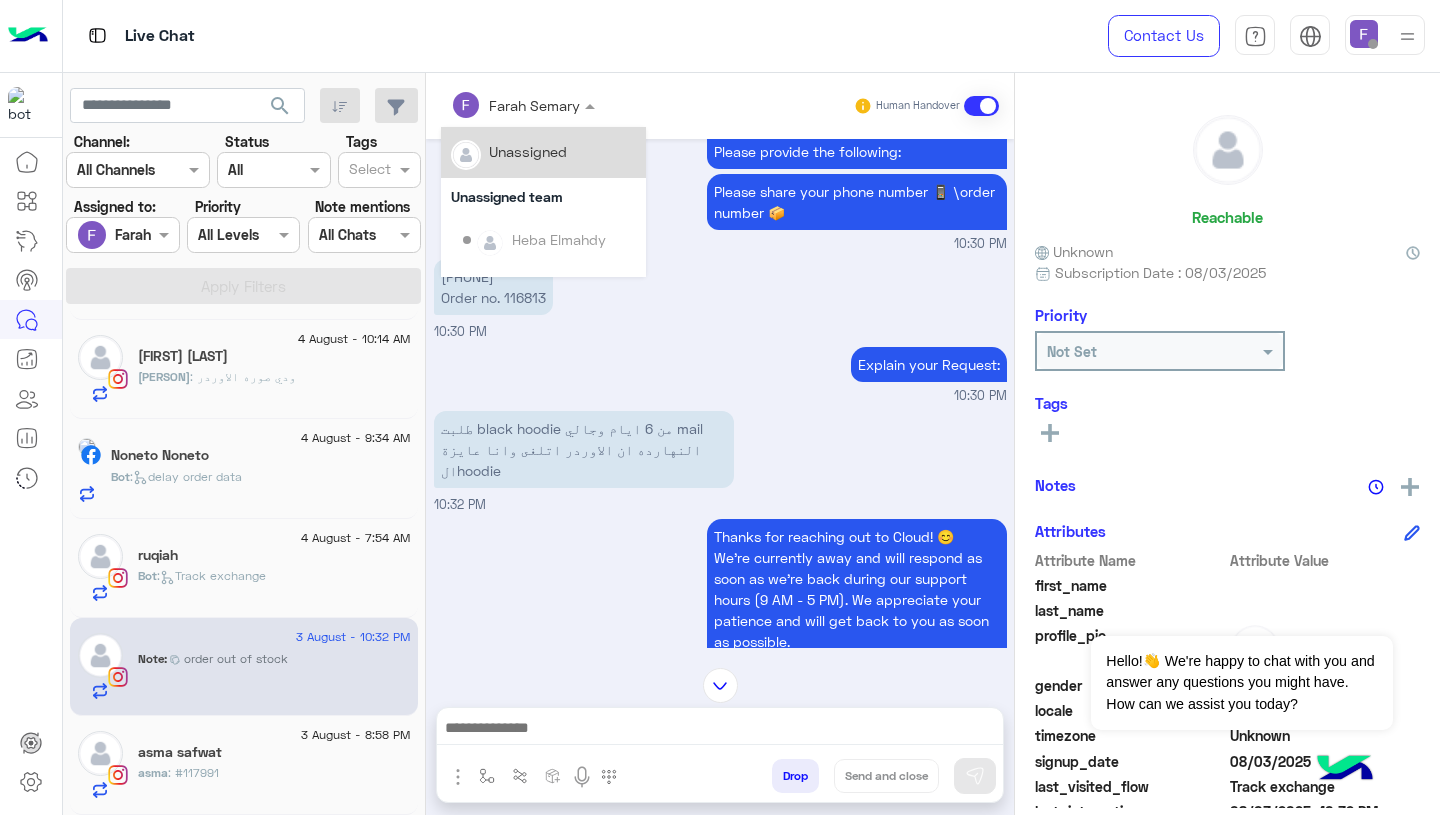 click on "[PHONE] Order no. 116813   10:30 PM" at bounding box center [720, 298] 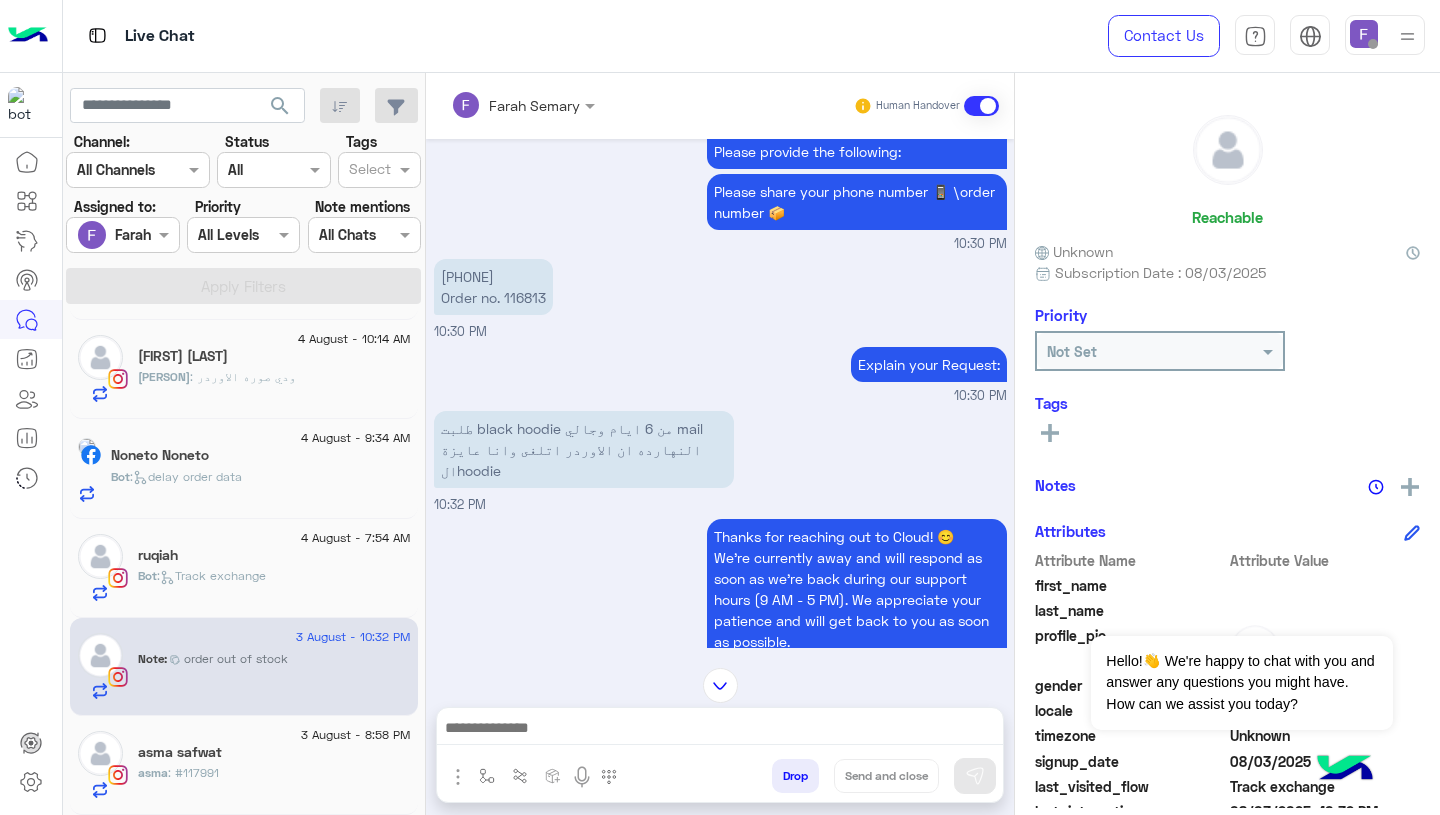click on "ruqiah" 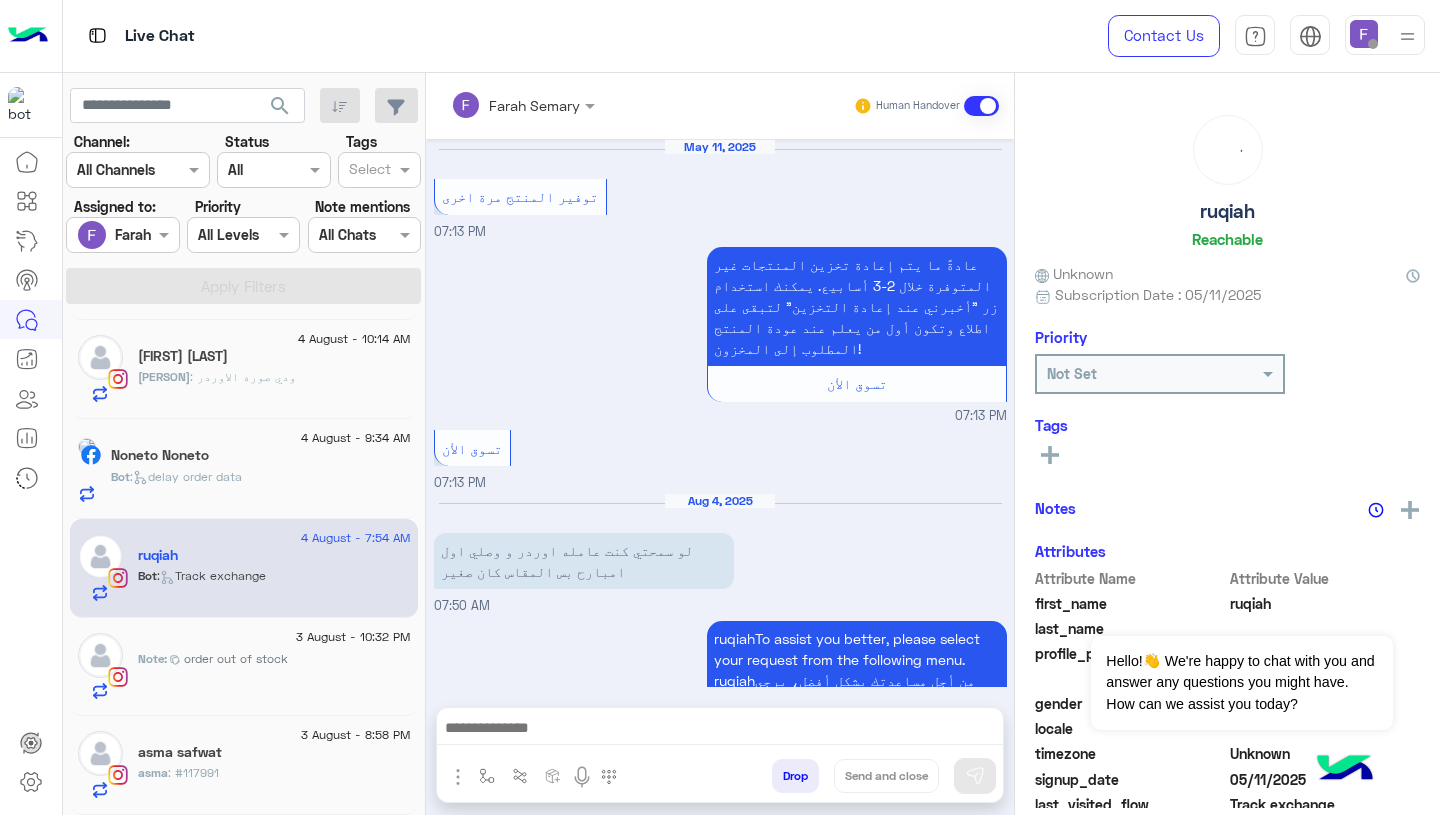 scroll, scrollTop: 1888, scrollLeft: 0, axis: vertical 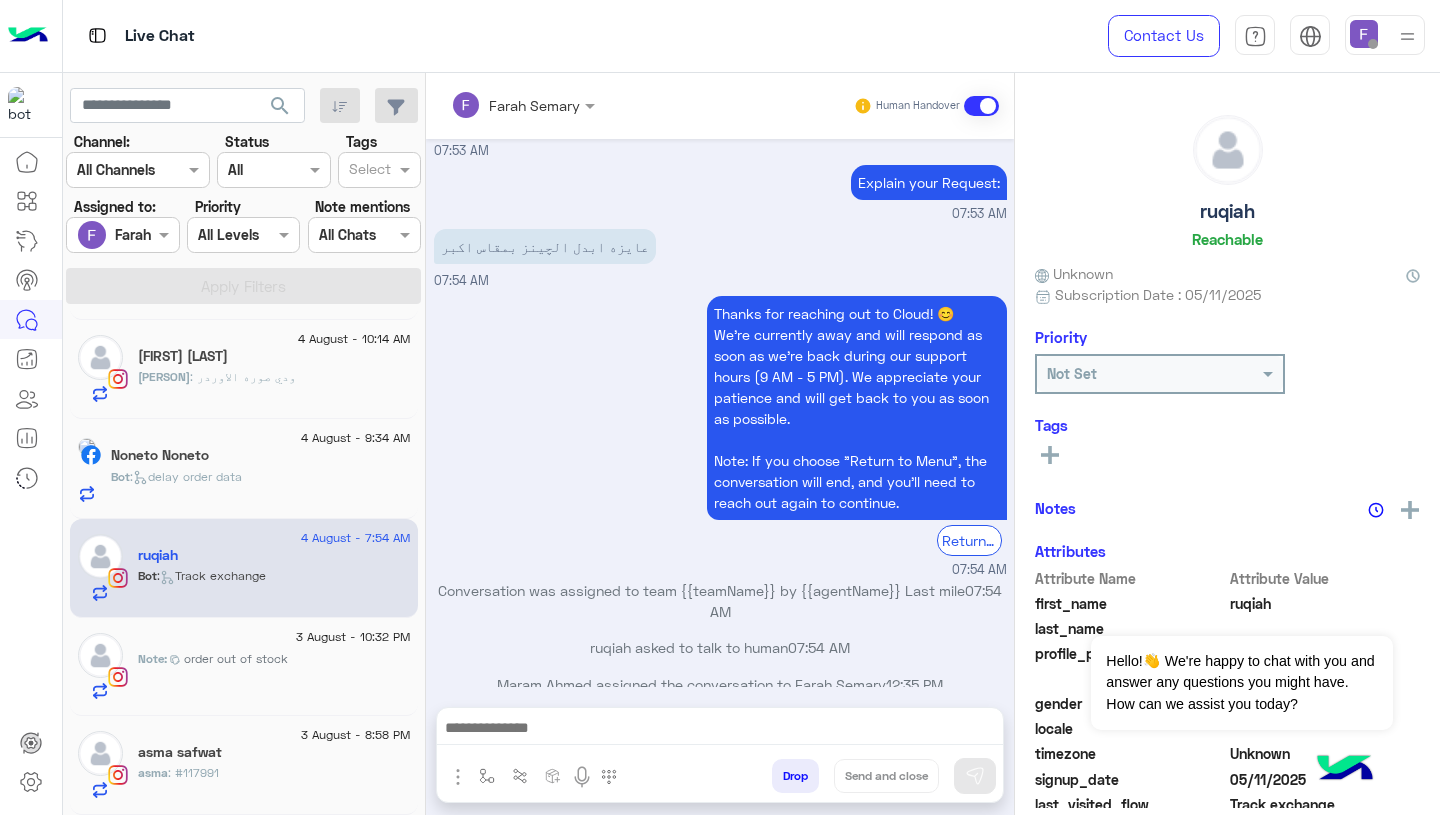 click on "Farah Semary" at bounding box center [534, 105] 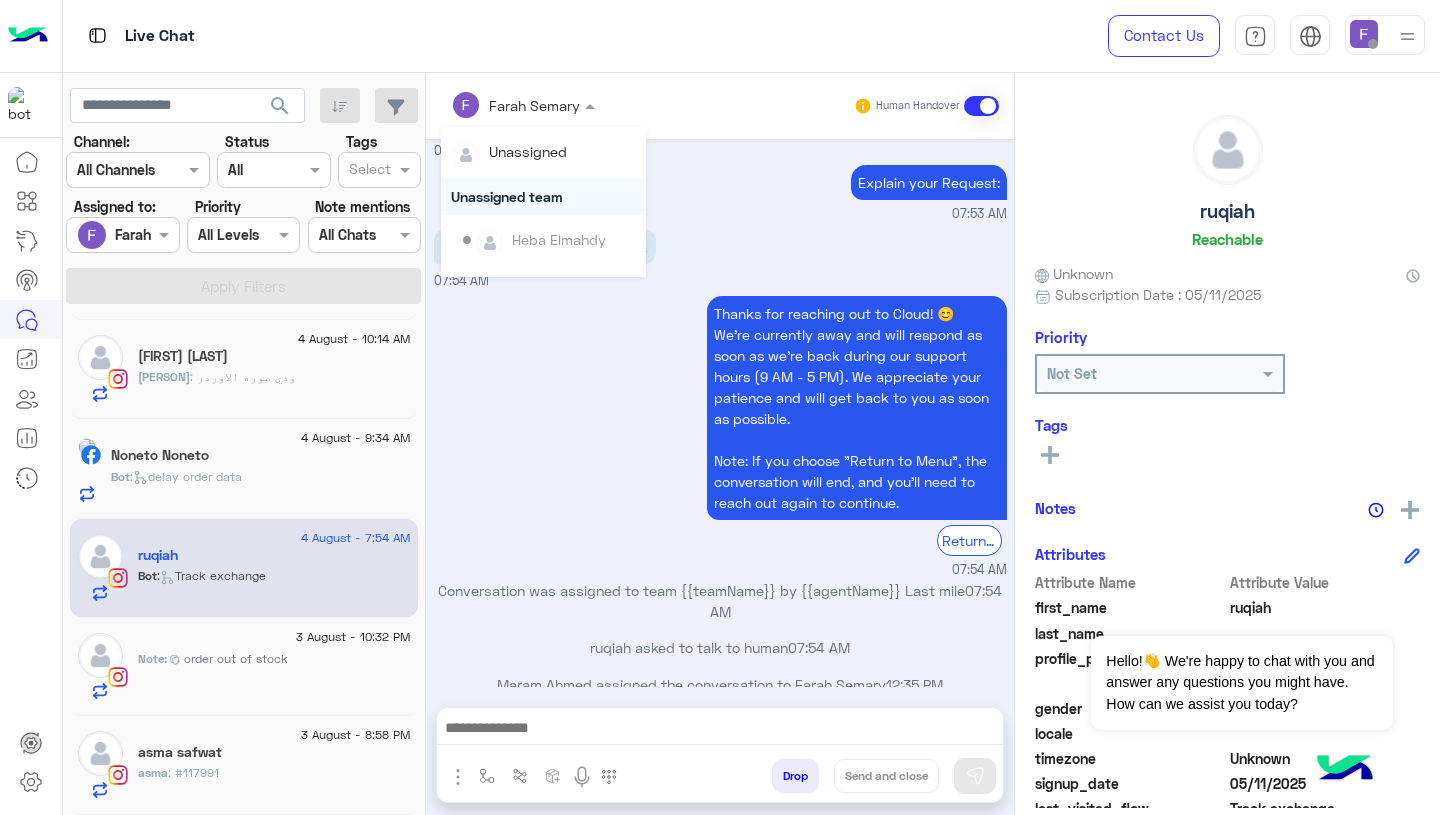 scroll, scrollTop: 355, scrollLeft: 0, axis: vertical 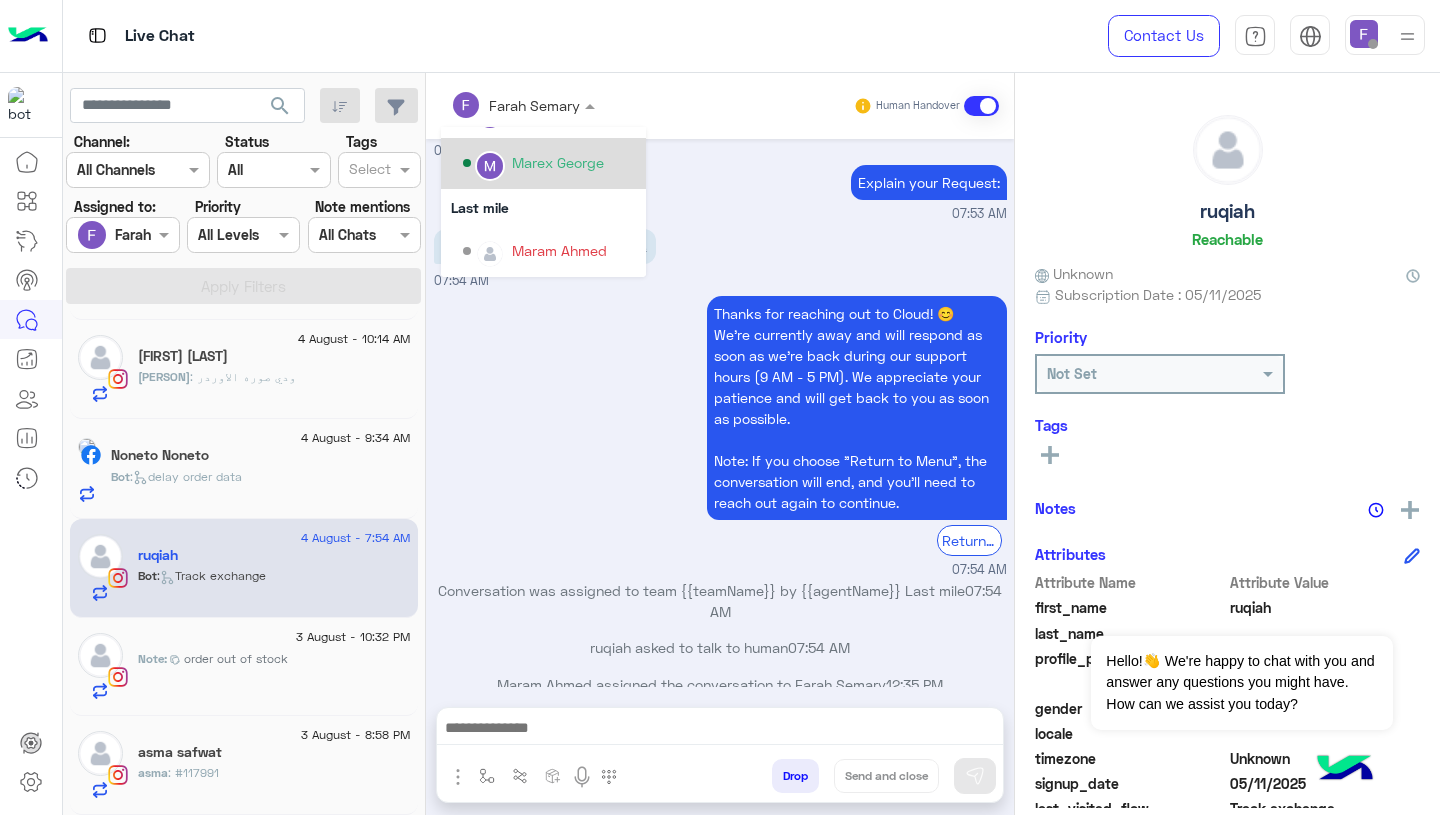 click on "Marex George" at bounding box center [549, 163] 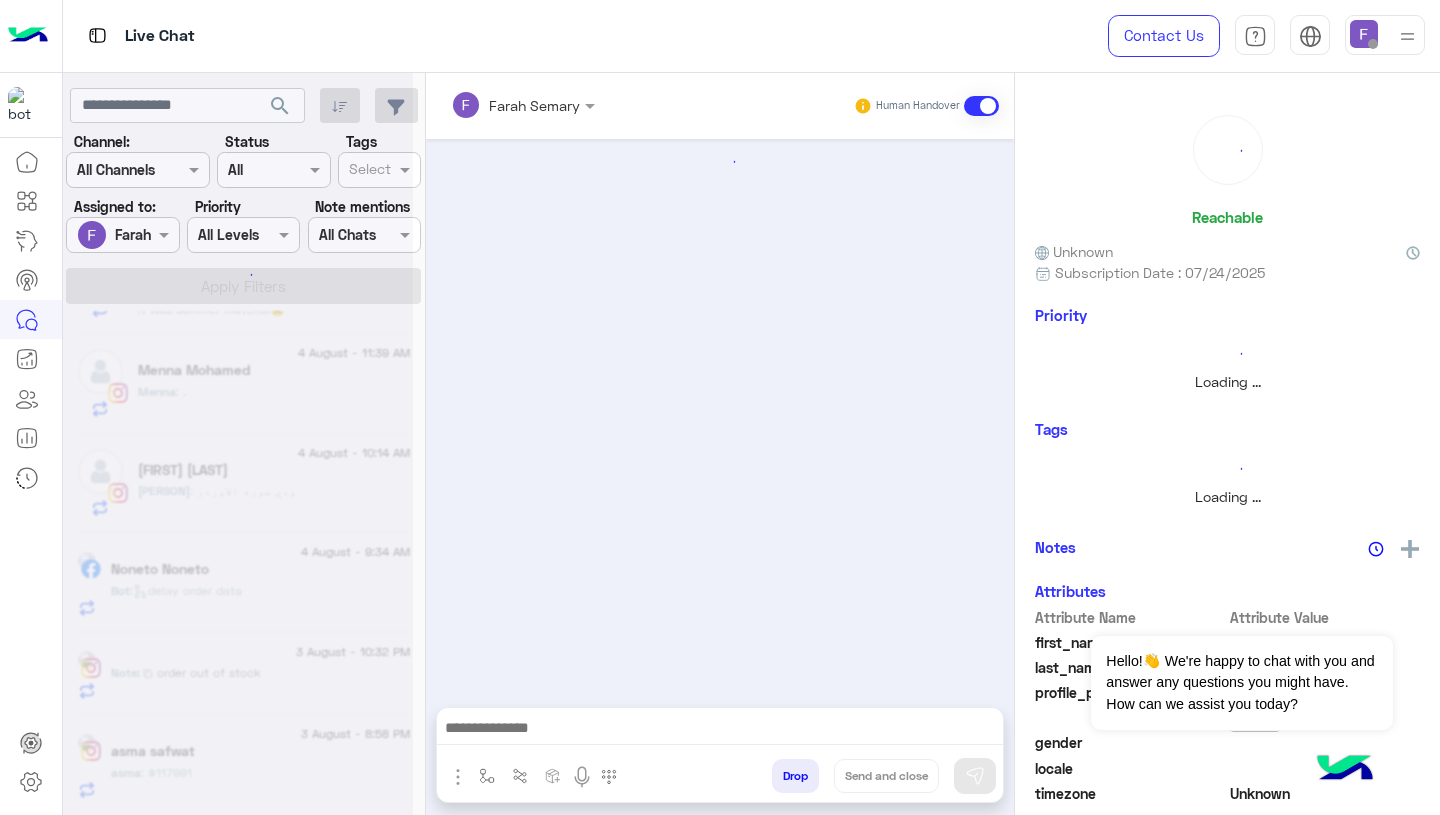 scroll, scrollTop: 1093, scrollLeft: 0, axis: vertical 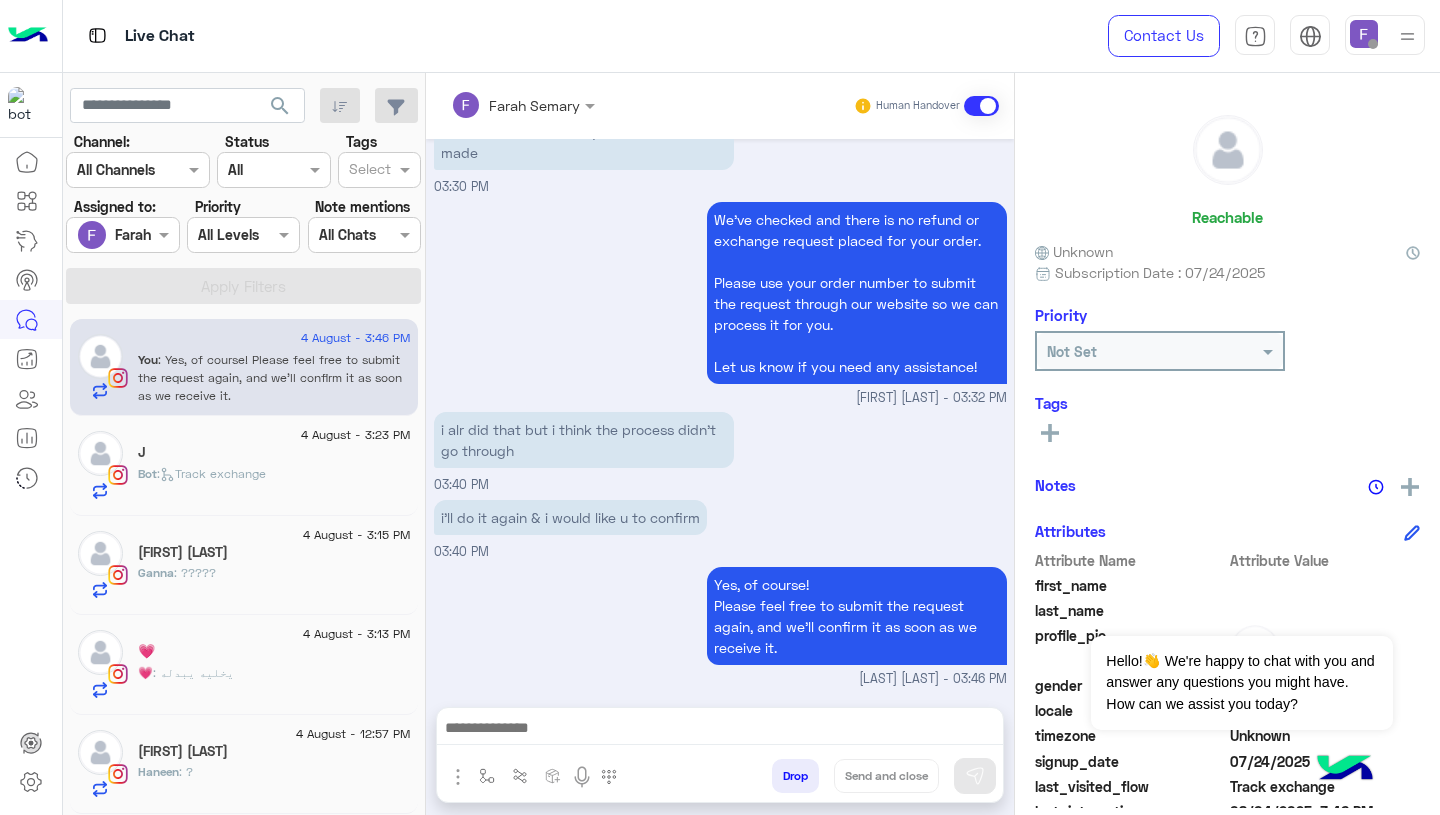 click on "Bot :   Track exchange" 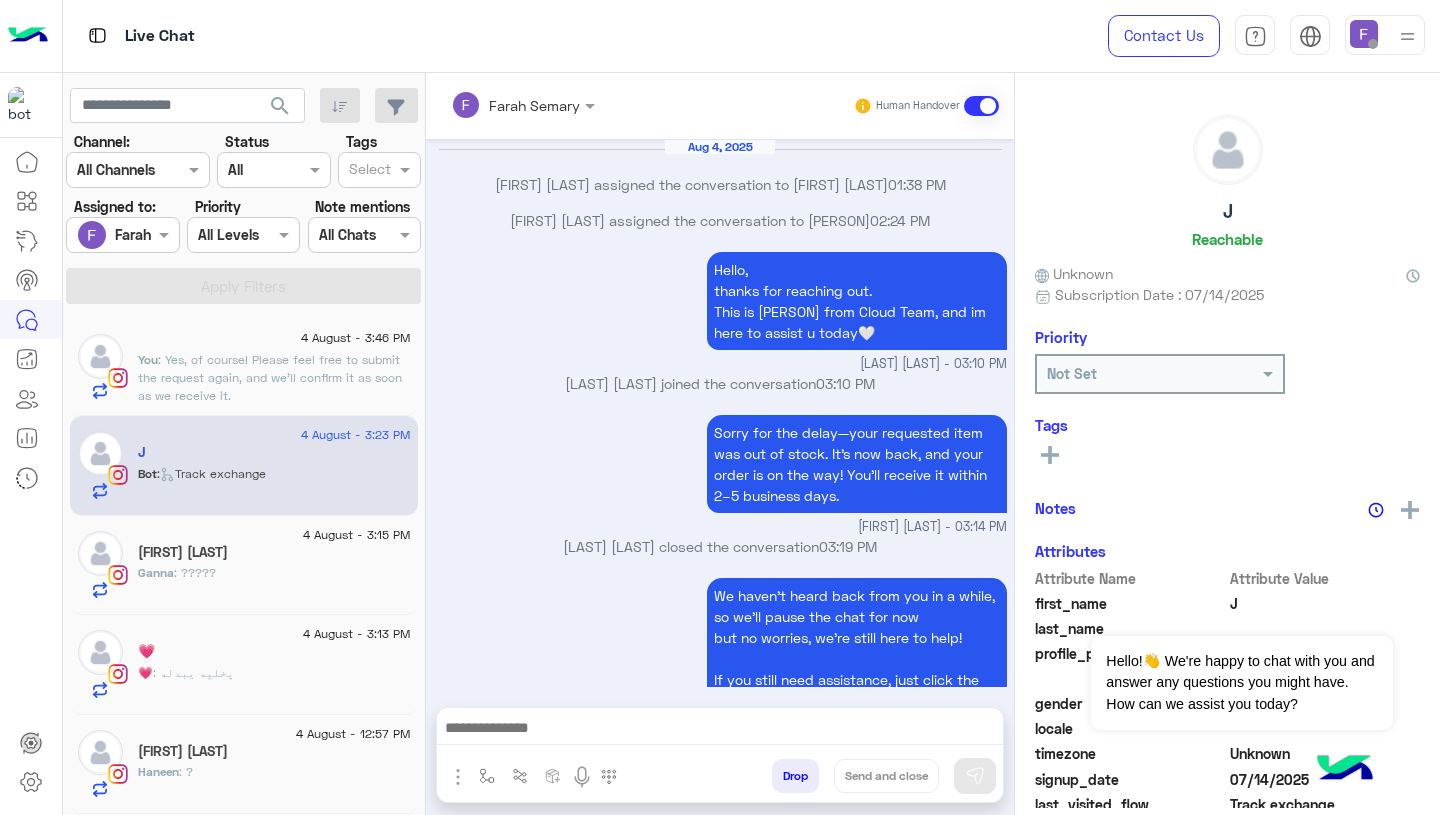 scroll, scrollTop: 1536, scrollLeft: 0, axis: vertical 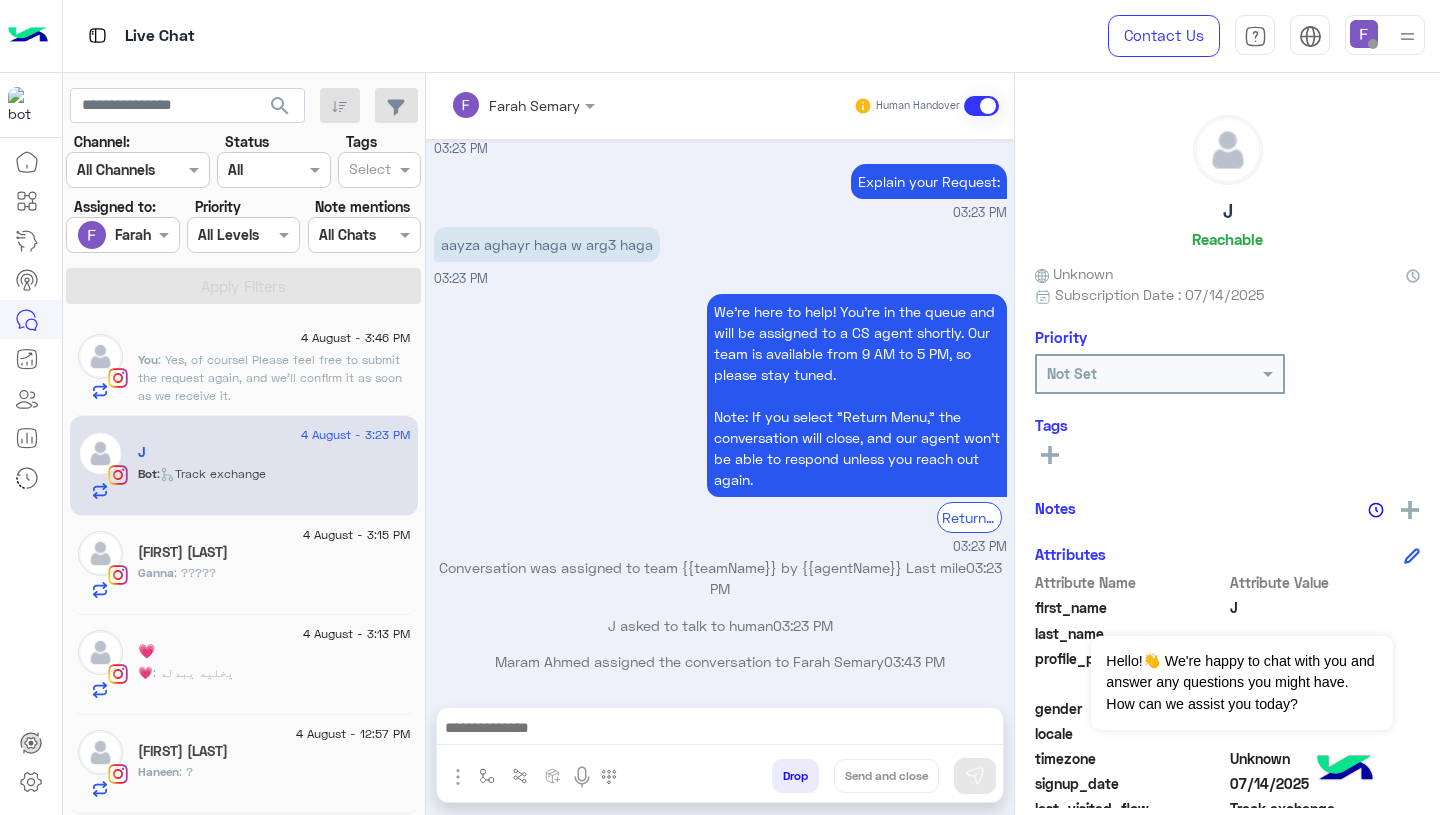 click at bounding box center (523, 104) 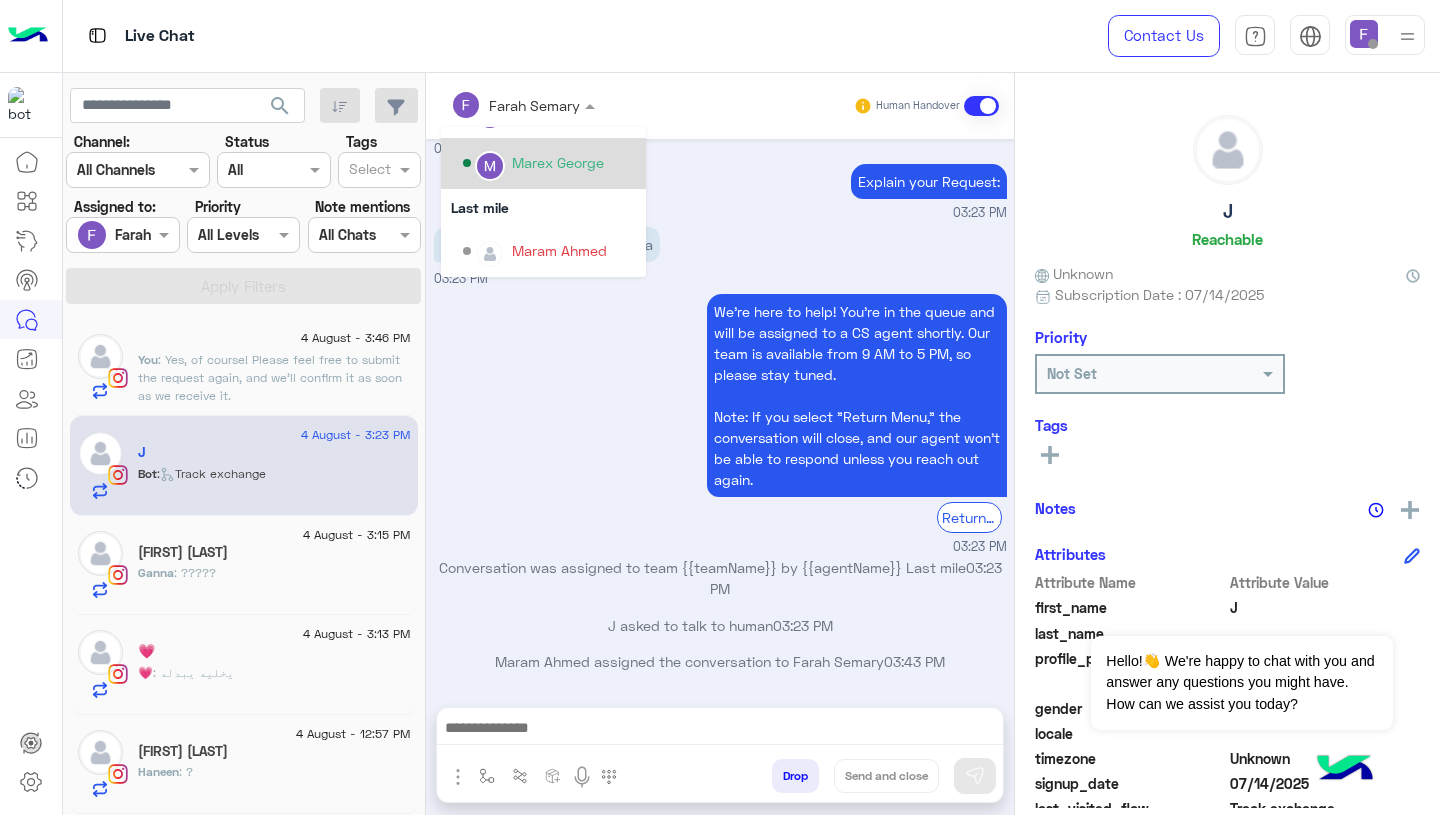 scroll, scrollTop: 337, scrollLeft: 0, axis: vertical 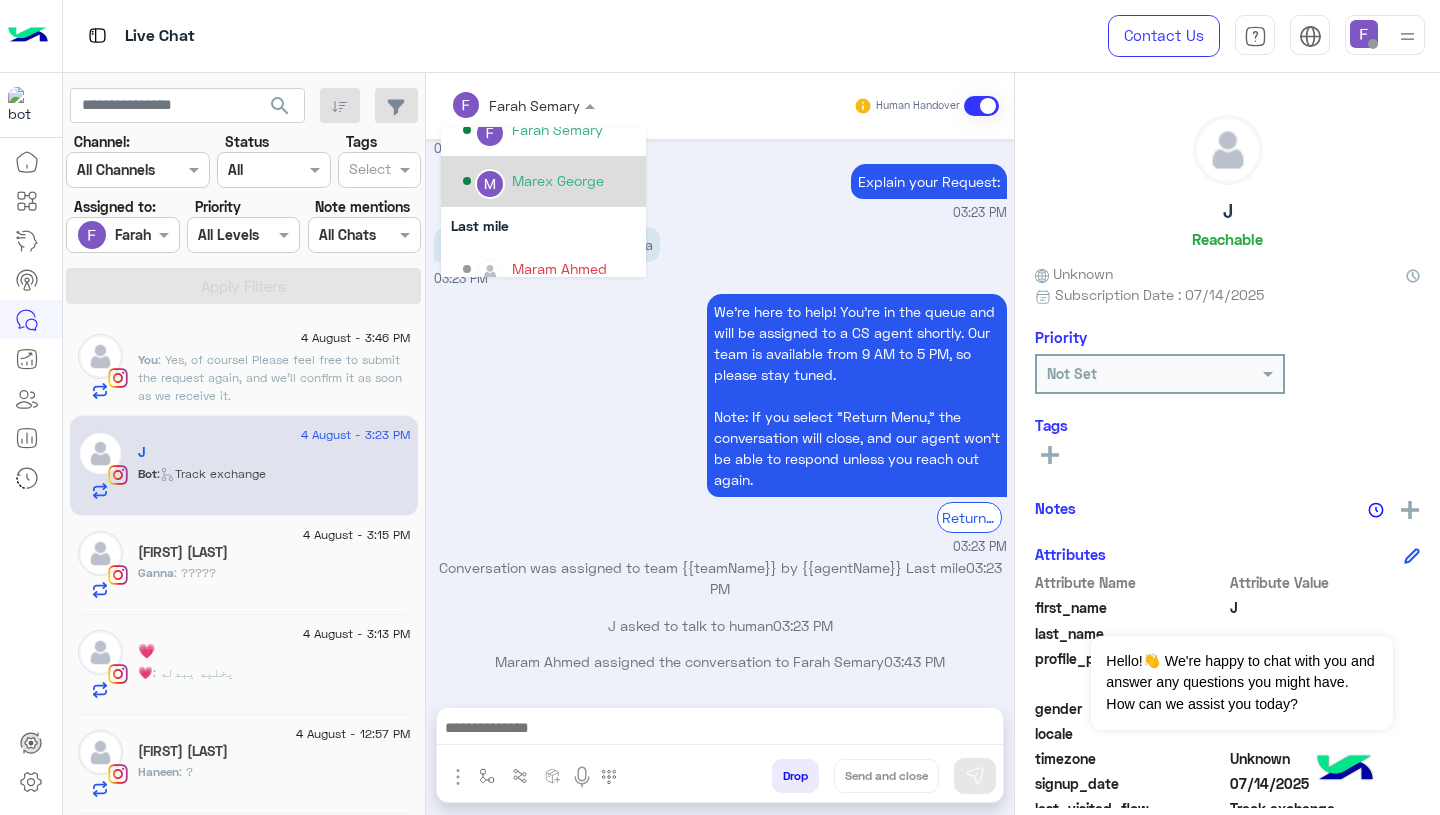 click on "Marex George" at bounding box center [558, 180] 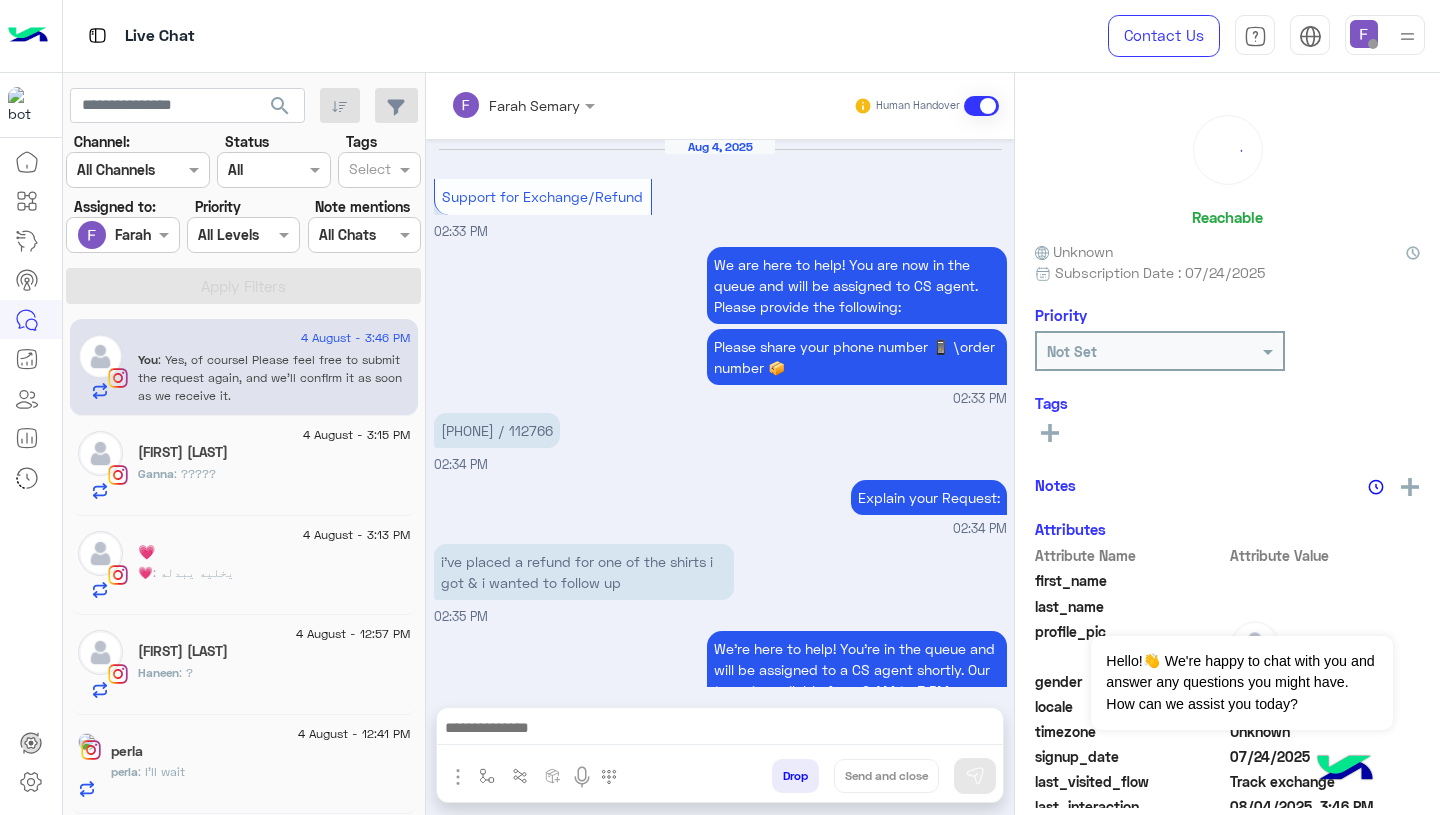 scroll, scrollTop: 1504, scrollLeft: 0, axis: vertical 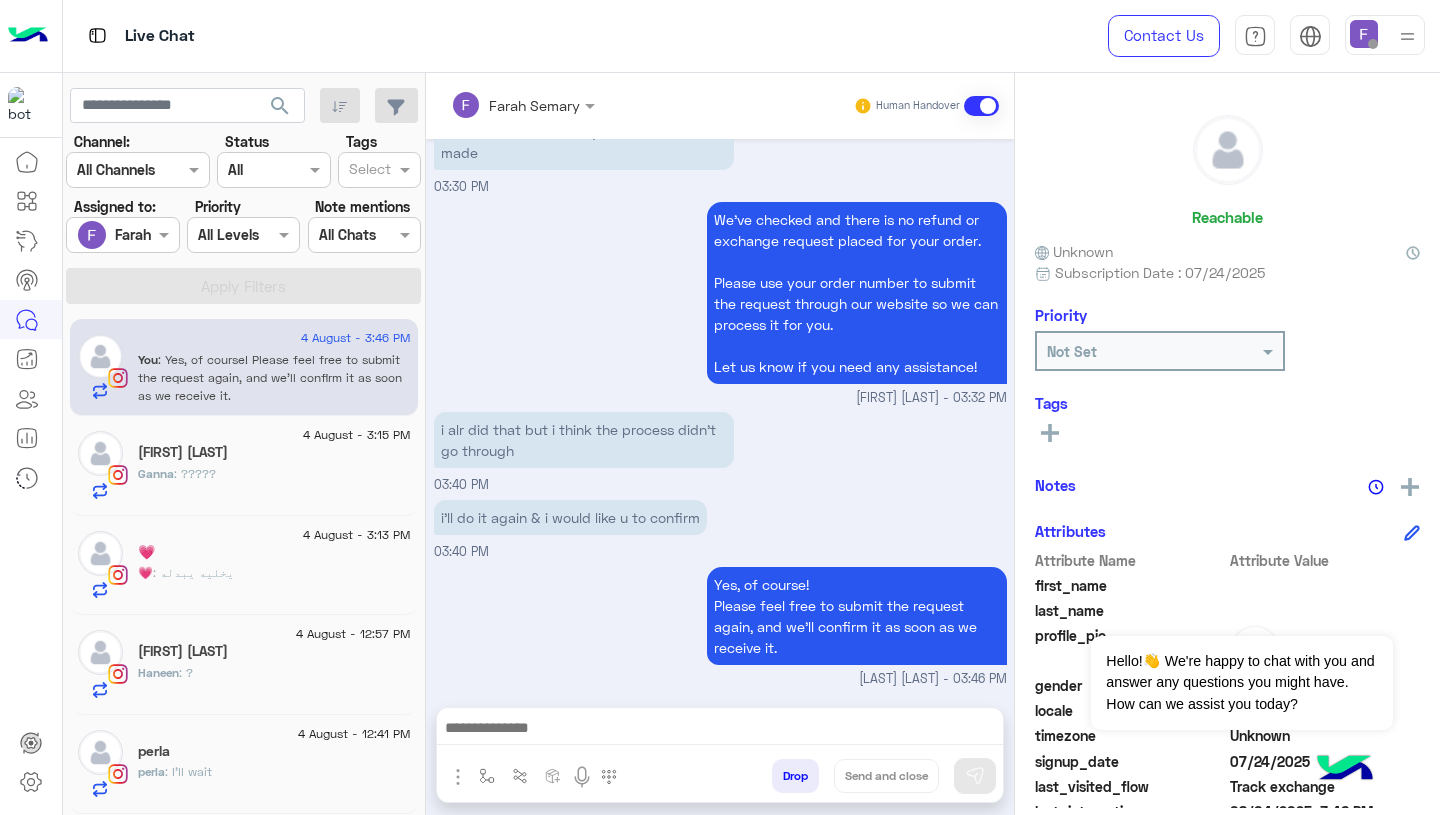 click on "Ganna : ?????" 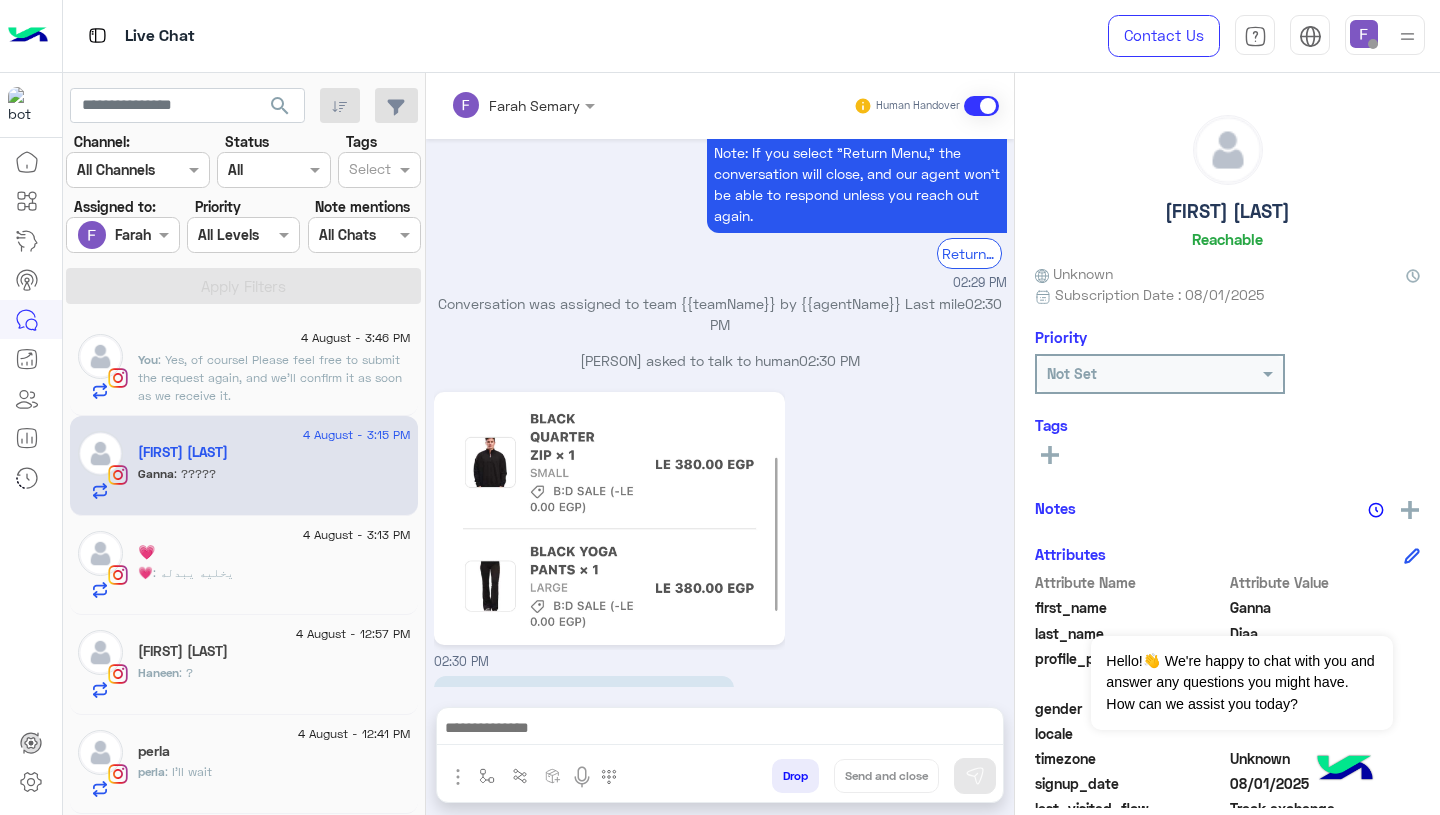 scroll, scrollTop: 2212, scrollLeft: 0, axis: vertical 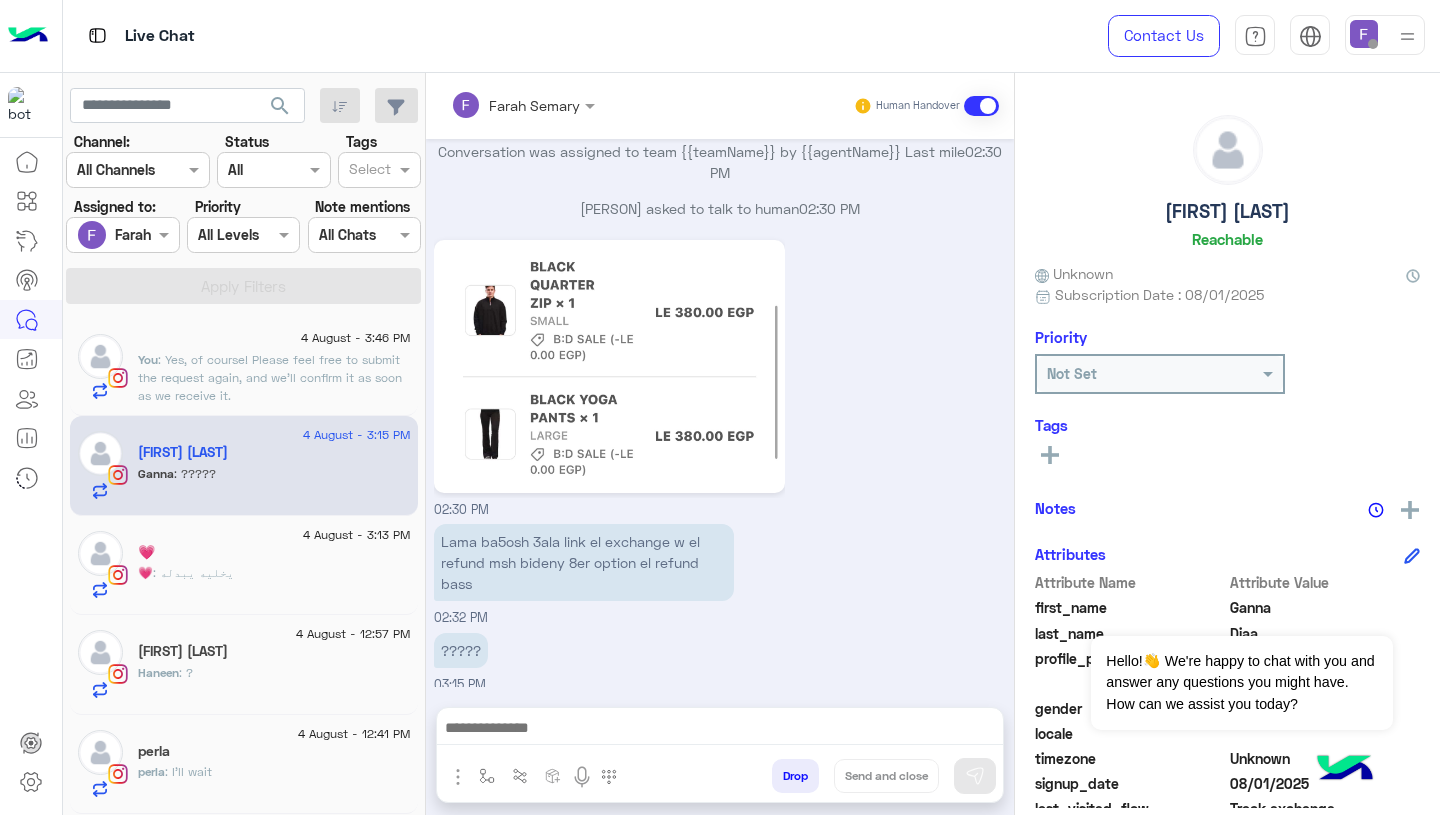 click on "Lama ba5osh 3ala link el exchange w el refund msh bideny 8er option el refund bass" at bounding box center (584, 562) 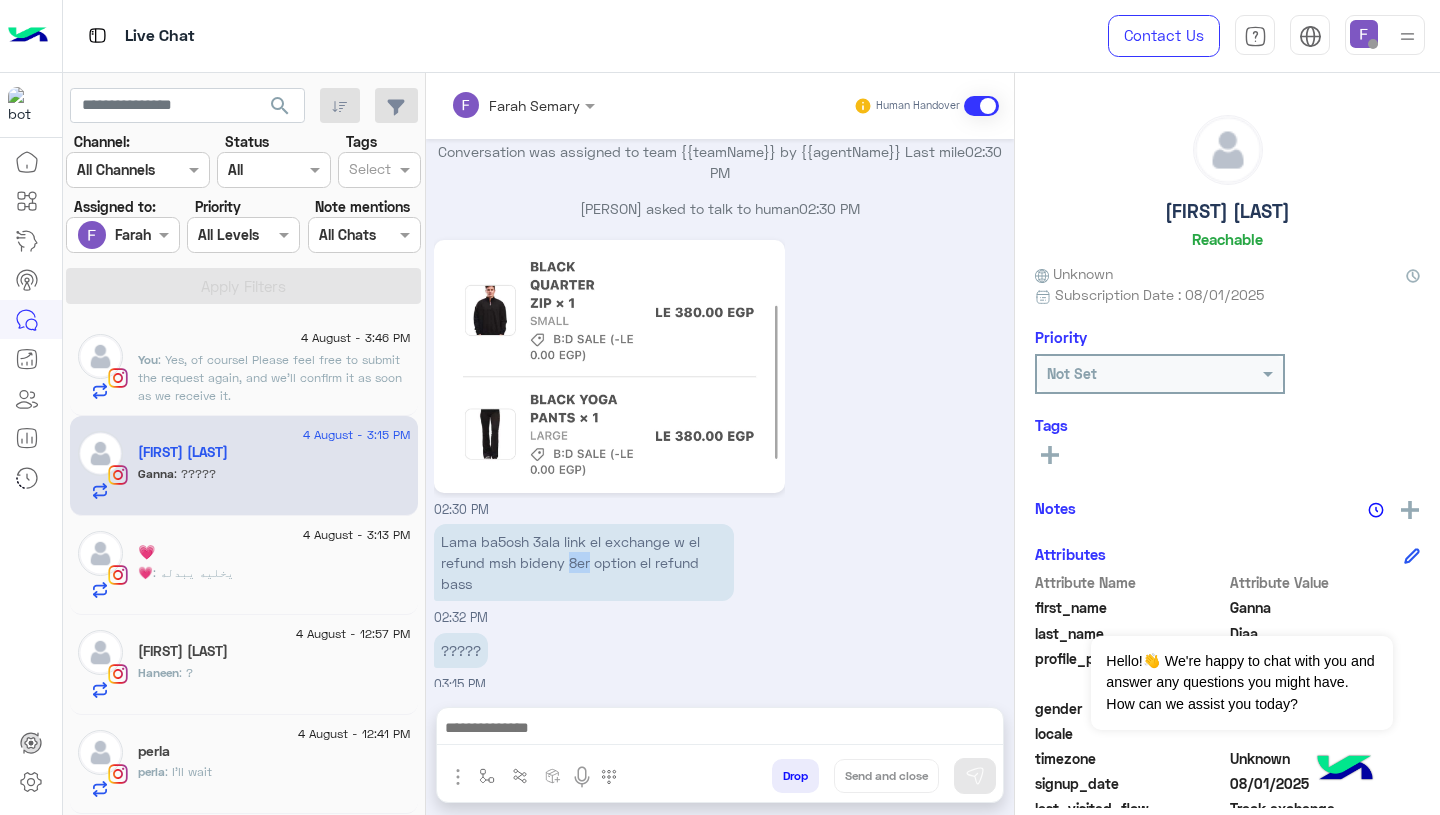 click on "Lama ba5osh 3ala link el exchange w el refund msh bideny 8er option el refund bass" at bounding box center (584, 562) 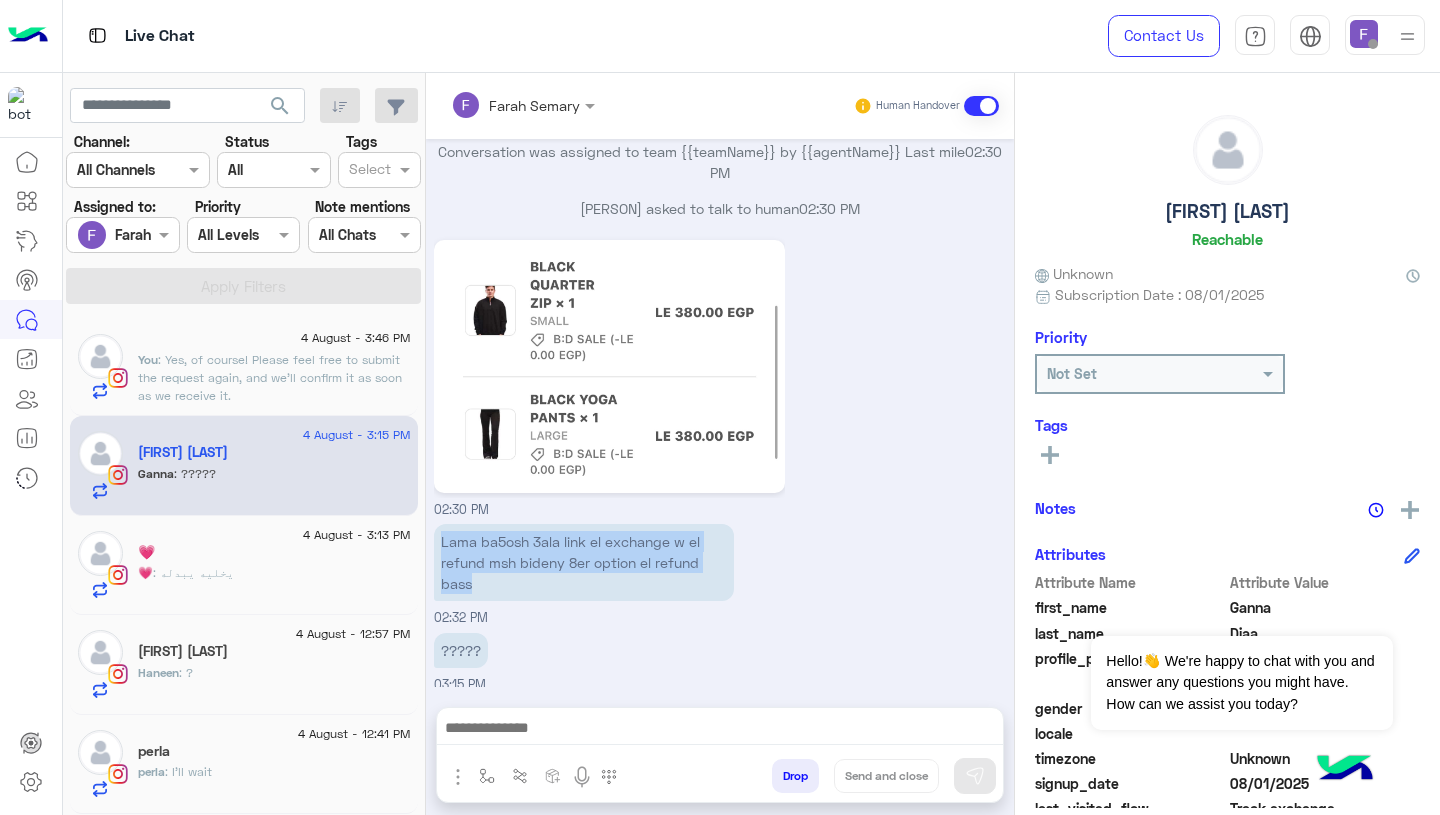click on "Lama ba5osh 3ala link el exchange w el refund msh bideny 8er option el refund bass" at bounding box center [584, 562] 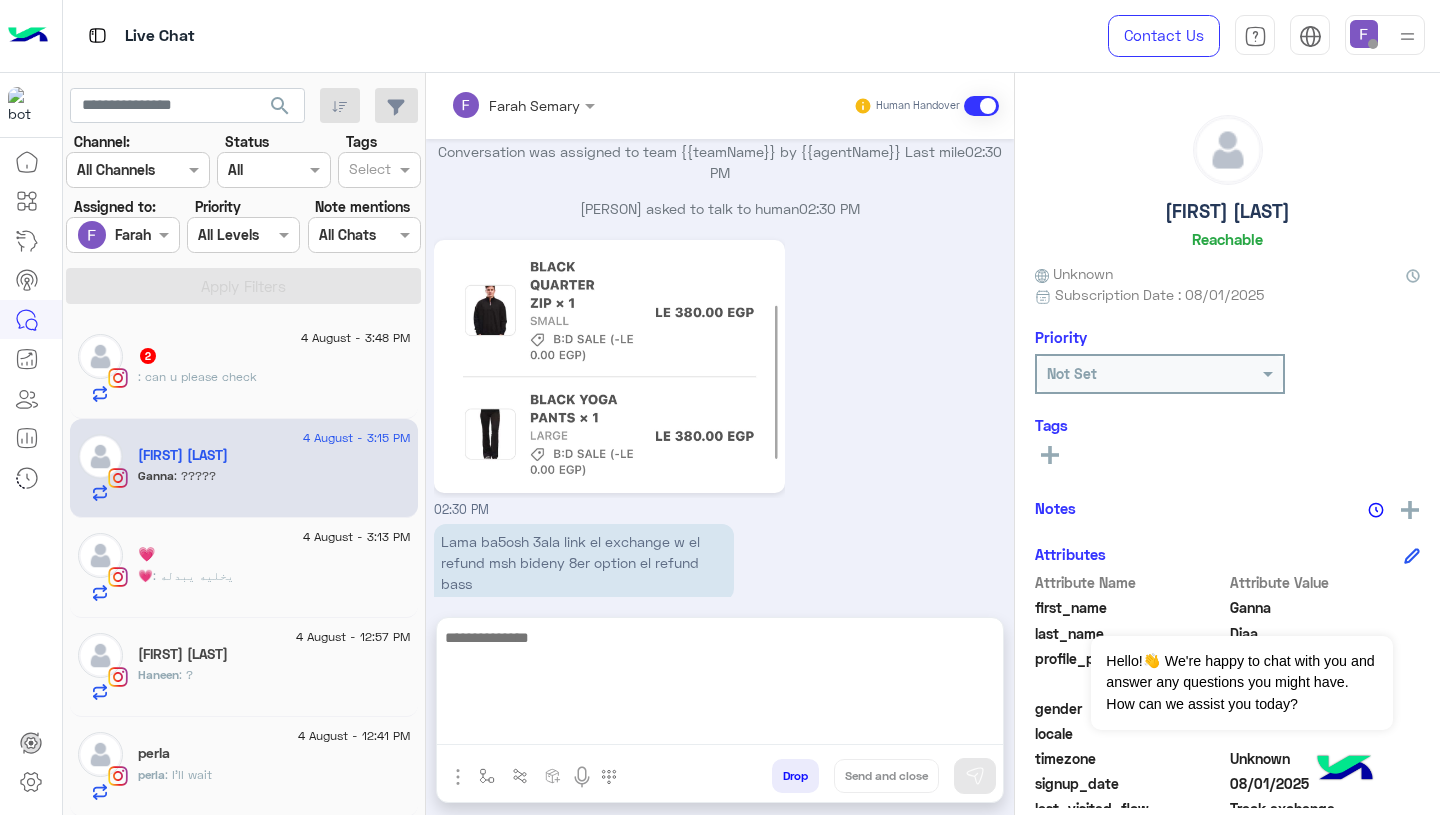 click at bounding box center (720, 685) 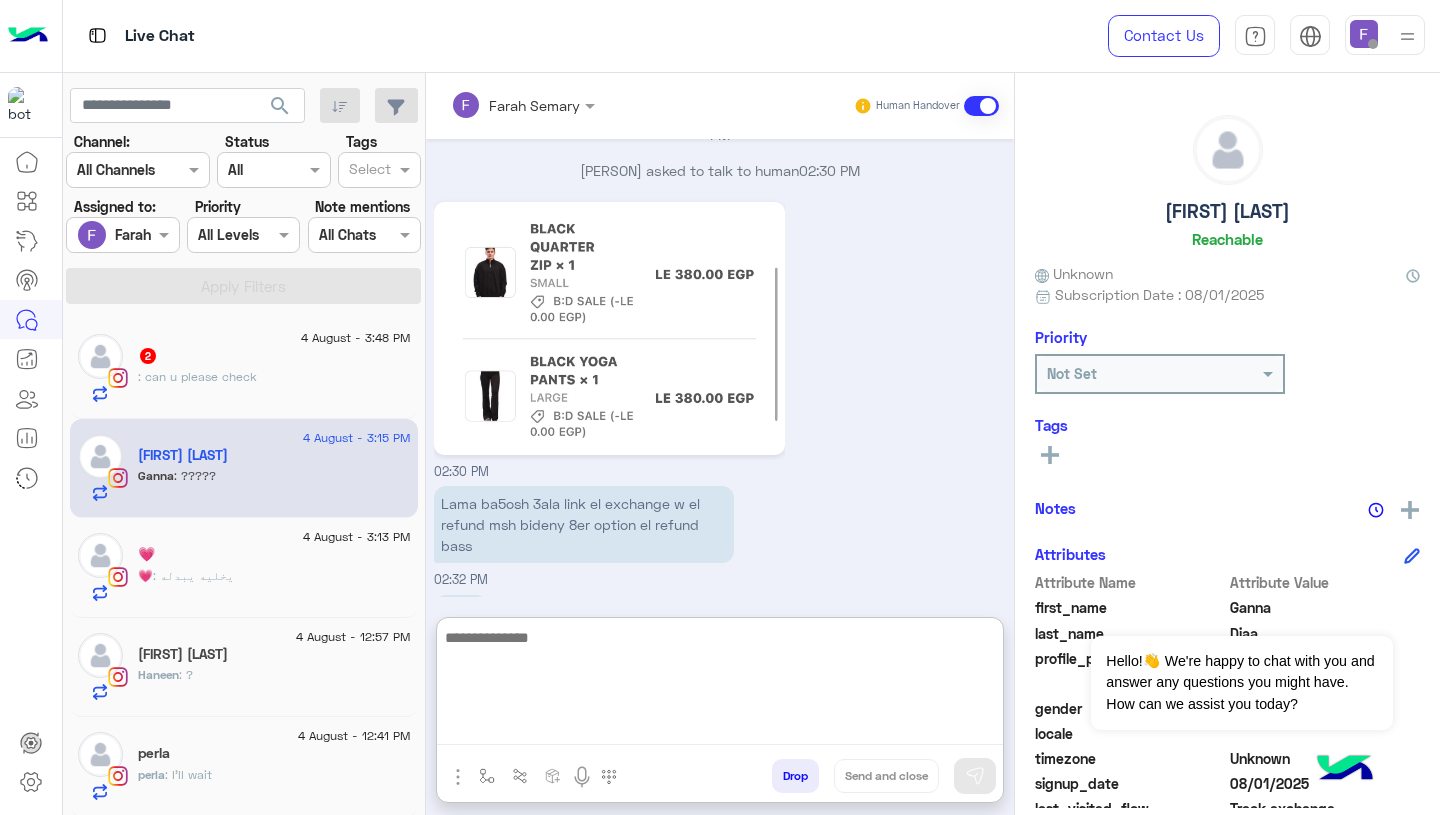 paste on "**********" 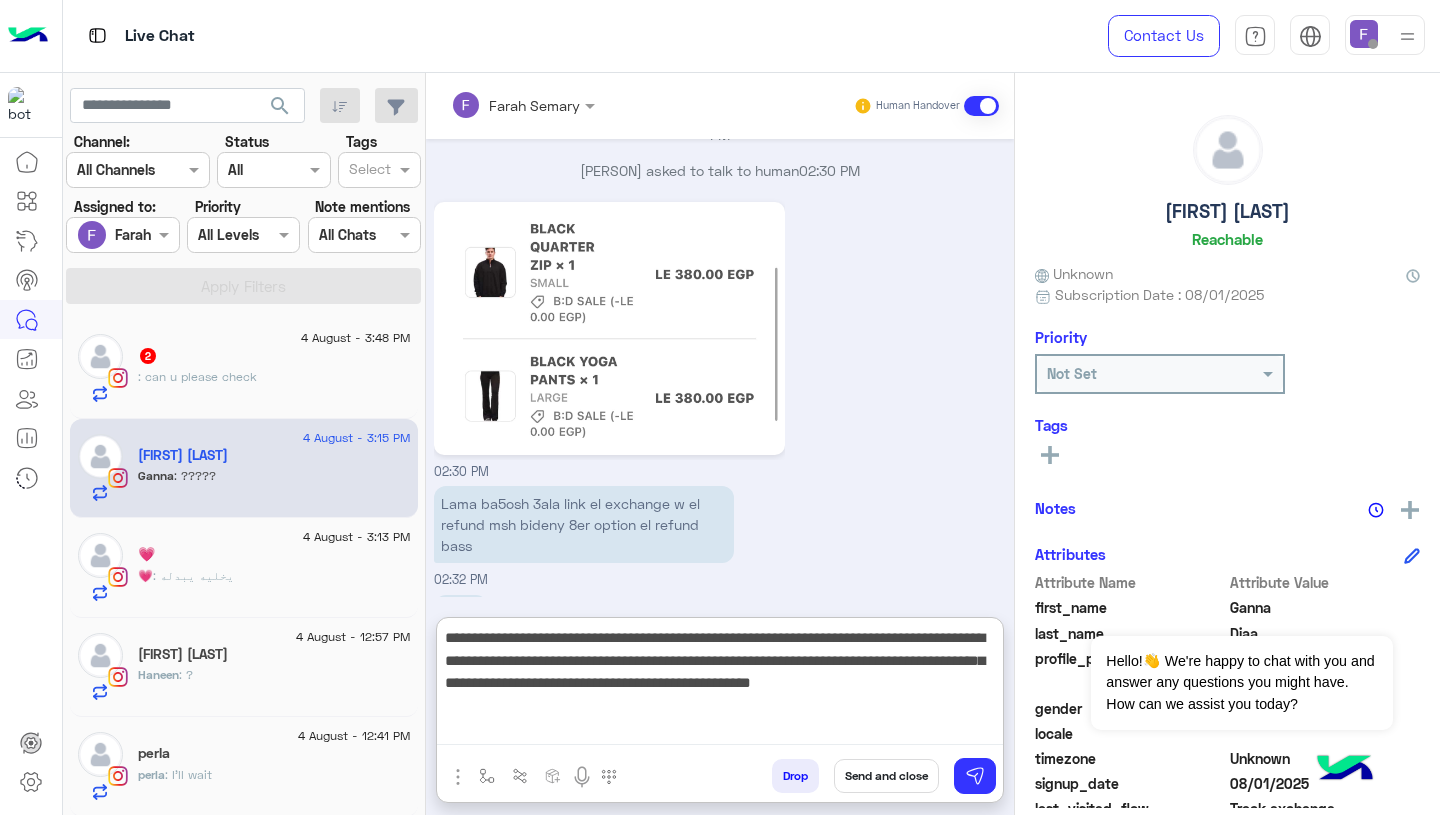 click on "**********" at bounding box center [720, 685] 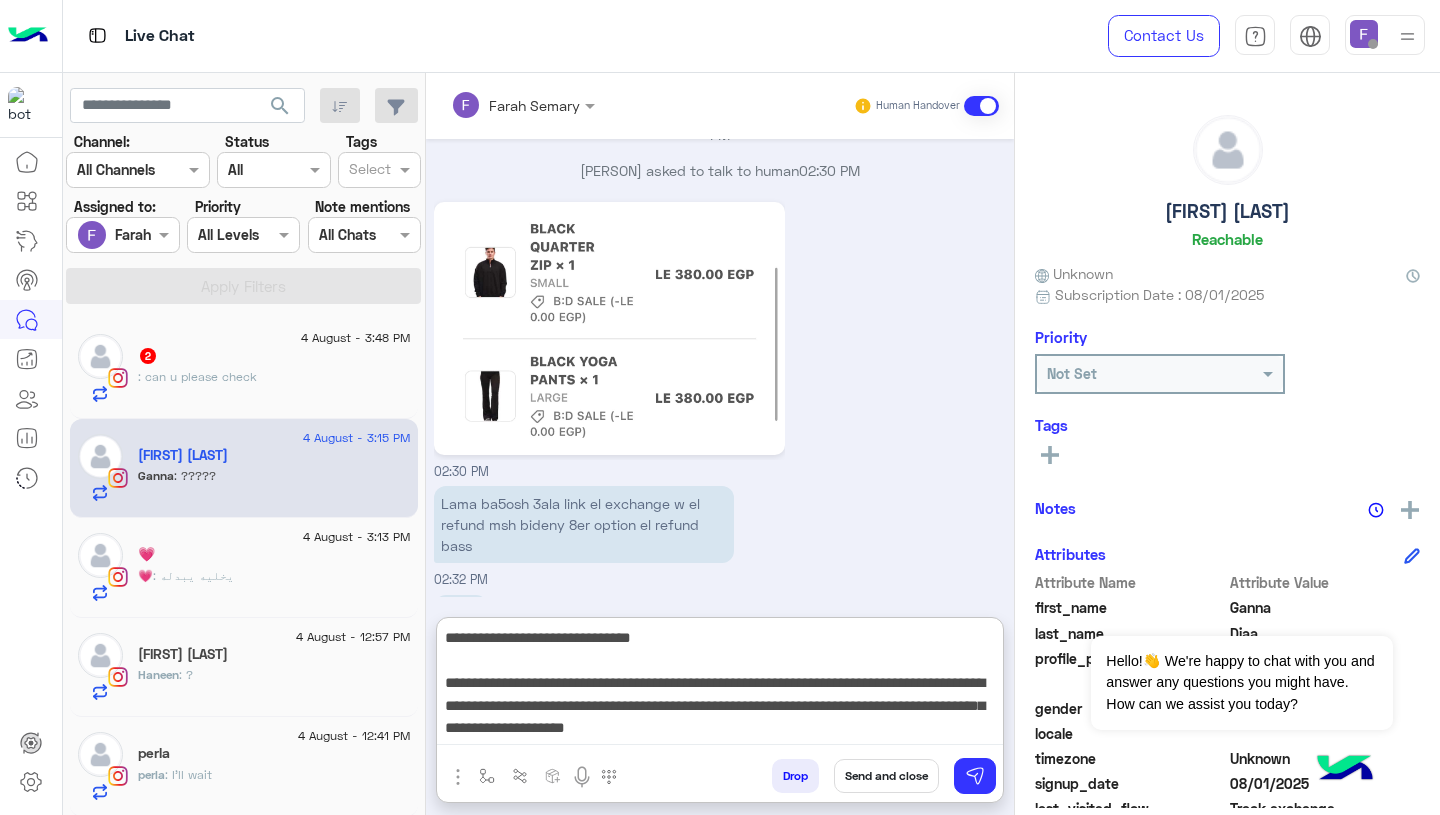 scroll, scrollTop: 42, scrollLeft: 0, axis: vertical 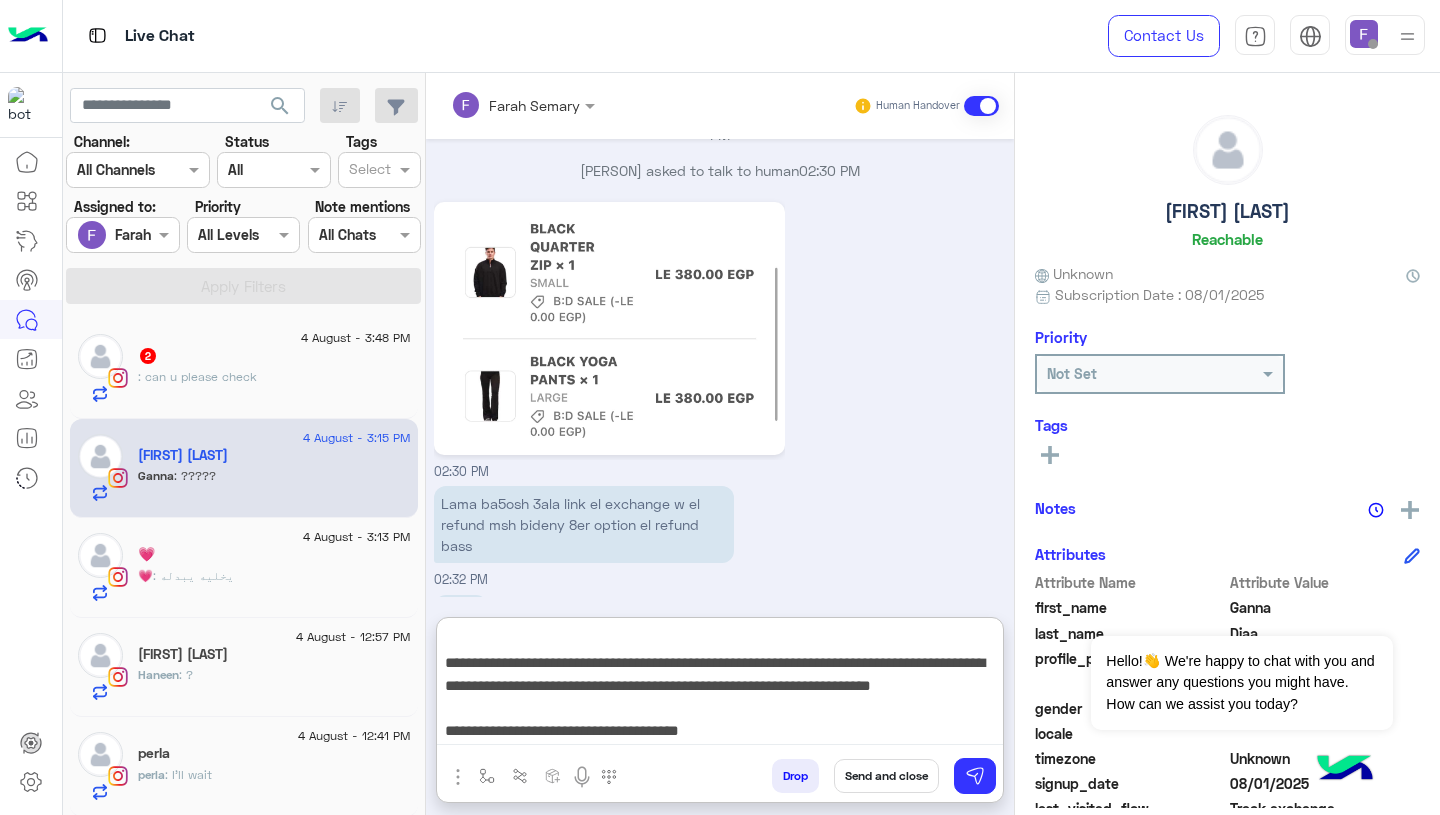 click on "**********" at bounding box center [720, 685] 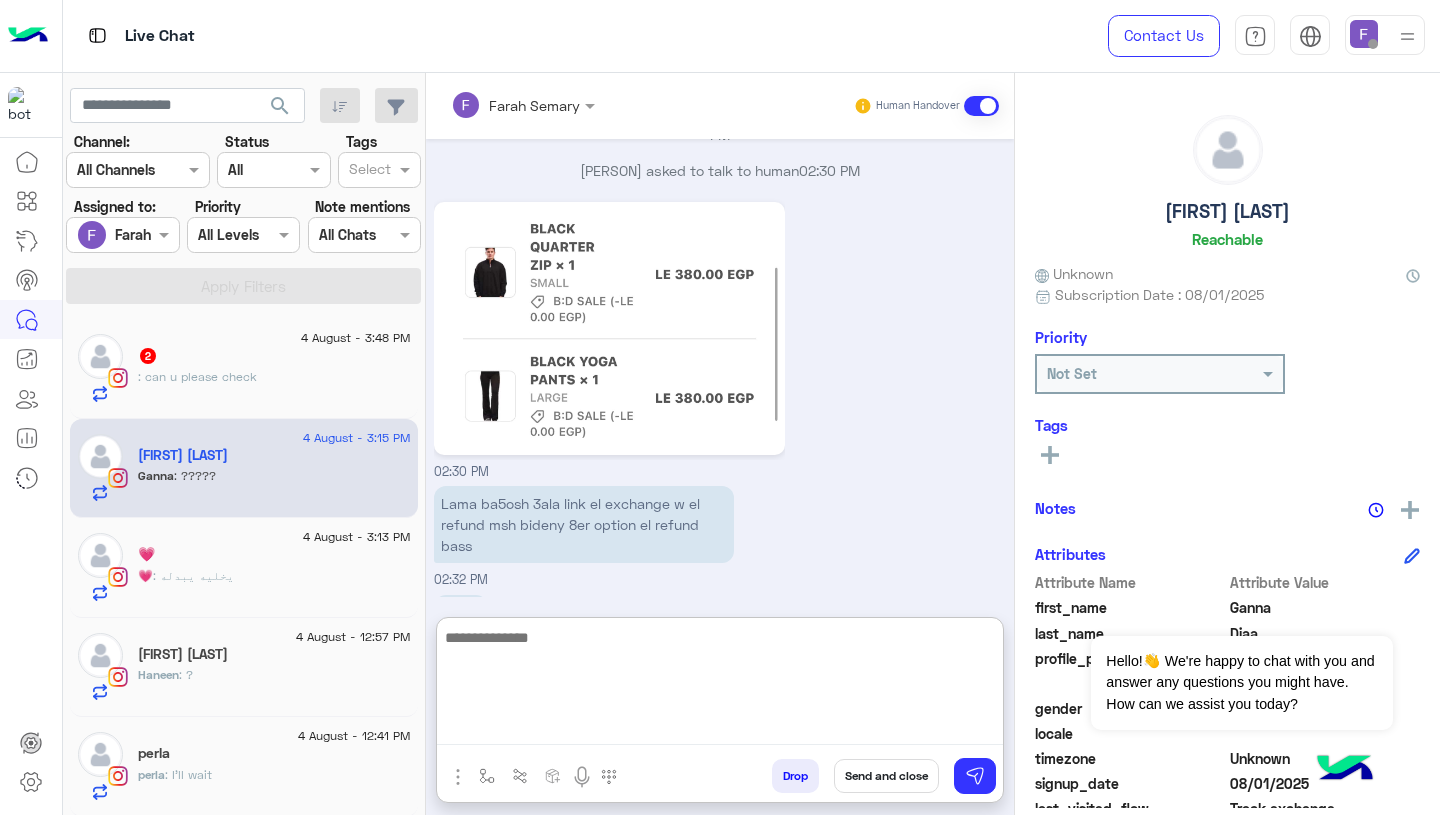 scroll, scrollTop: 0, scrollLeft: 0, axis: both 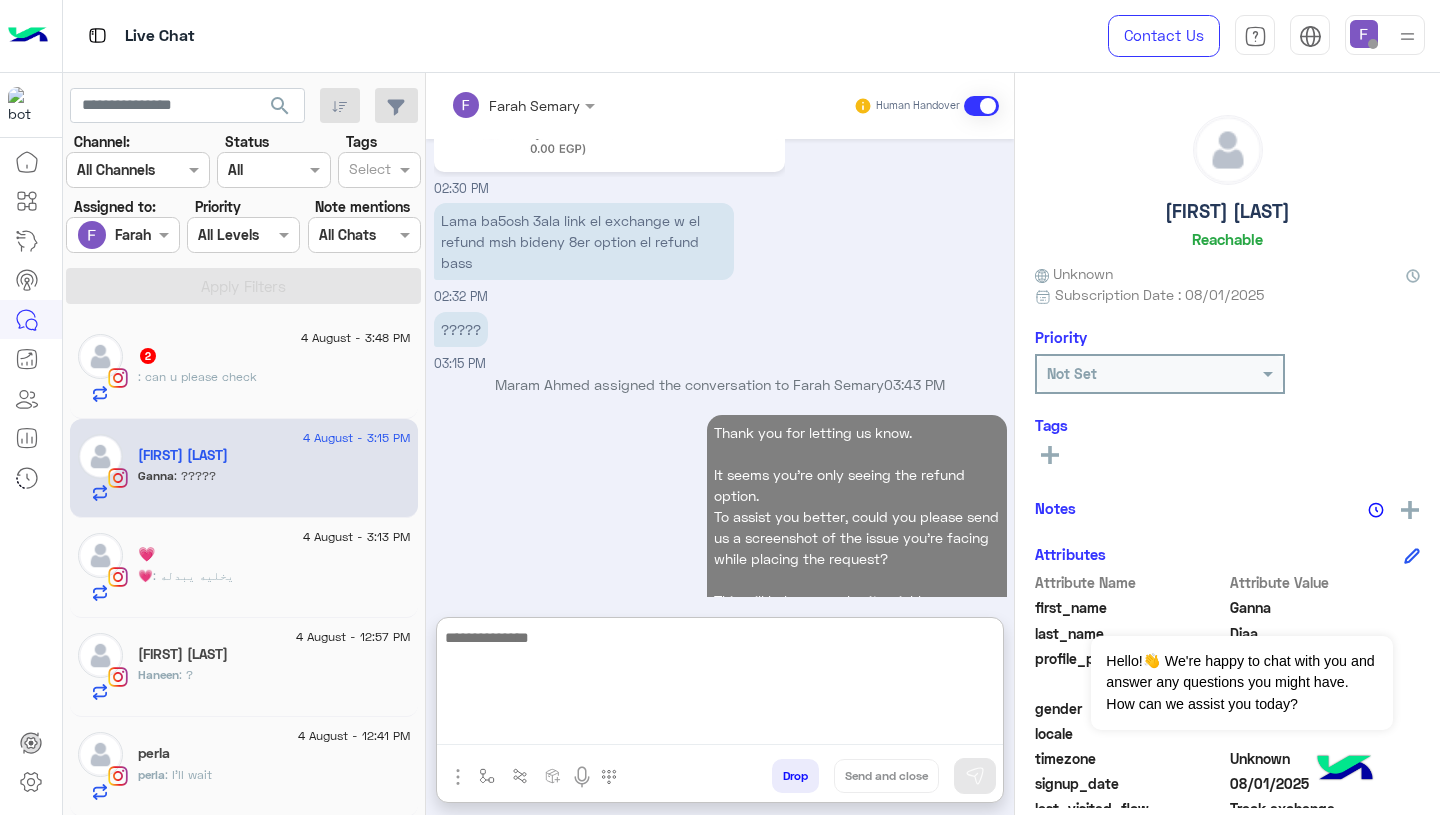 click on "Thank you for letting us know.  It seems you're only seeing the refund option.  To assist you better, could you please send us a screenshot of the issue you're facing while placing the request?  This will help us resolve it quickly.   03:48 PM" at bounding box center (720, 526) 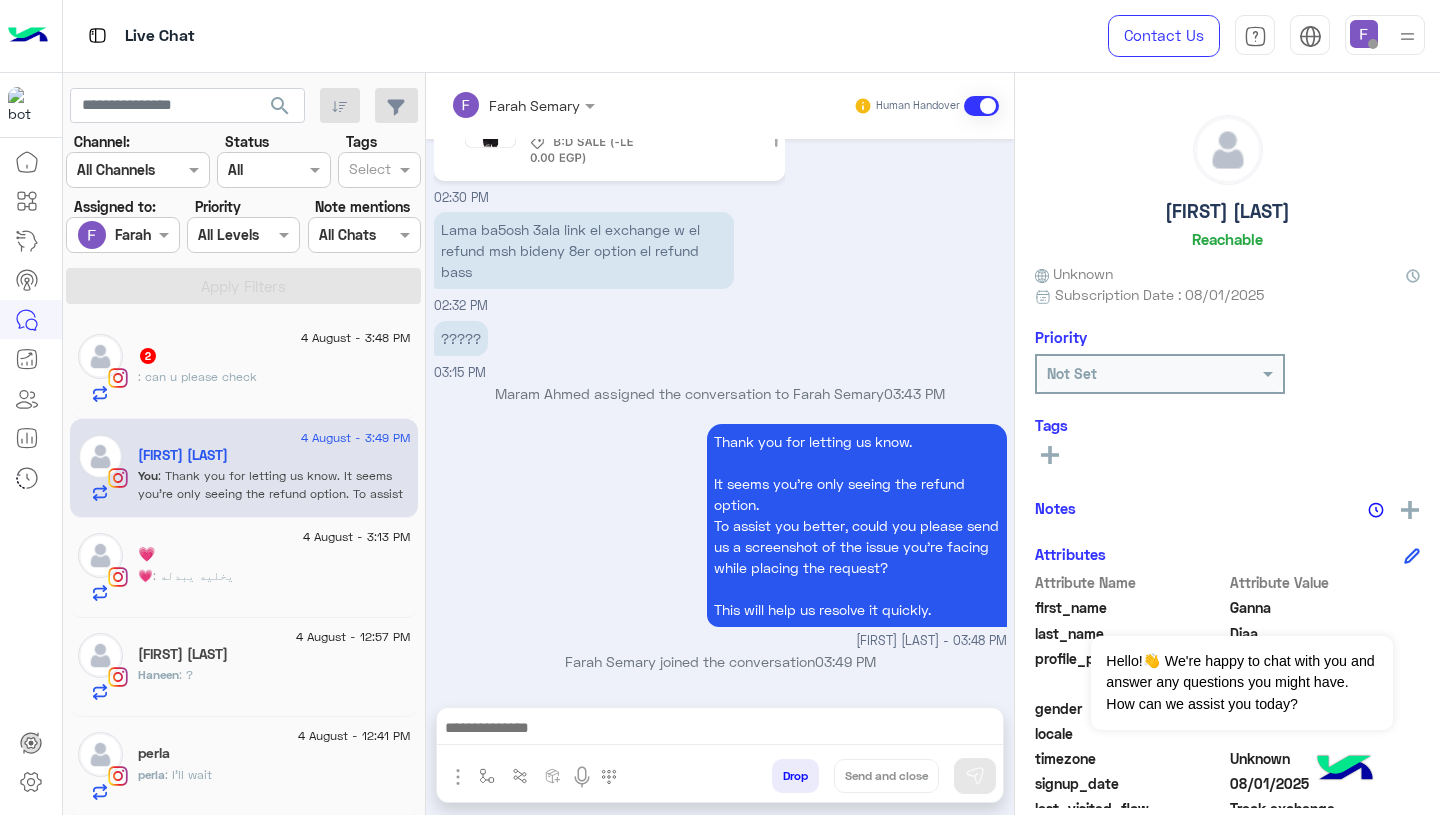 scroll, scrollTop: 2480, scrollLeft: 0, axis: vertical 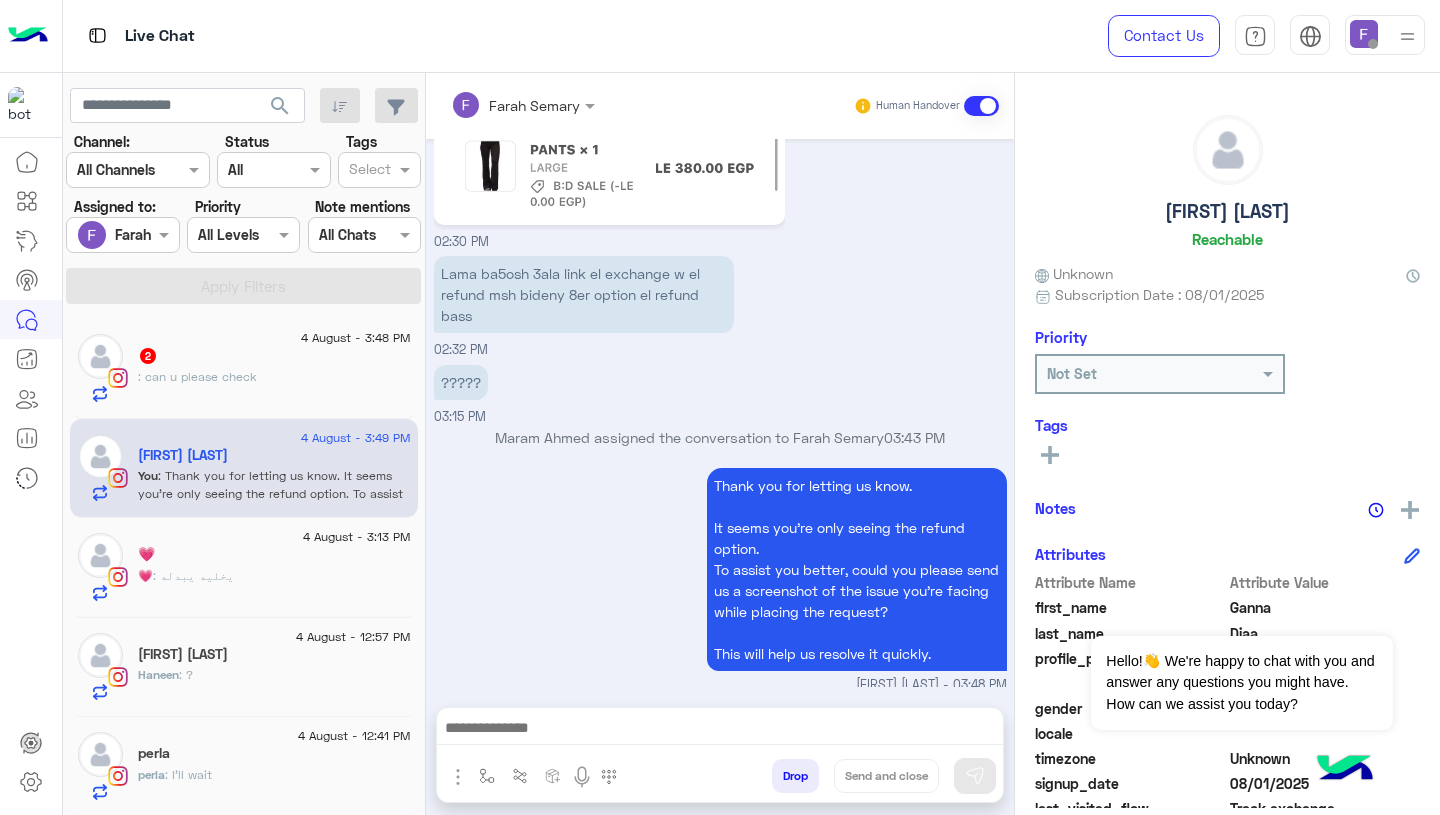 click on "💗" 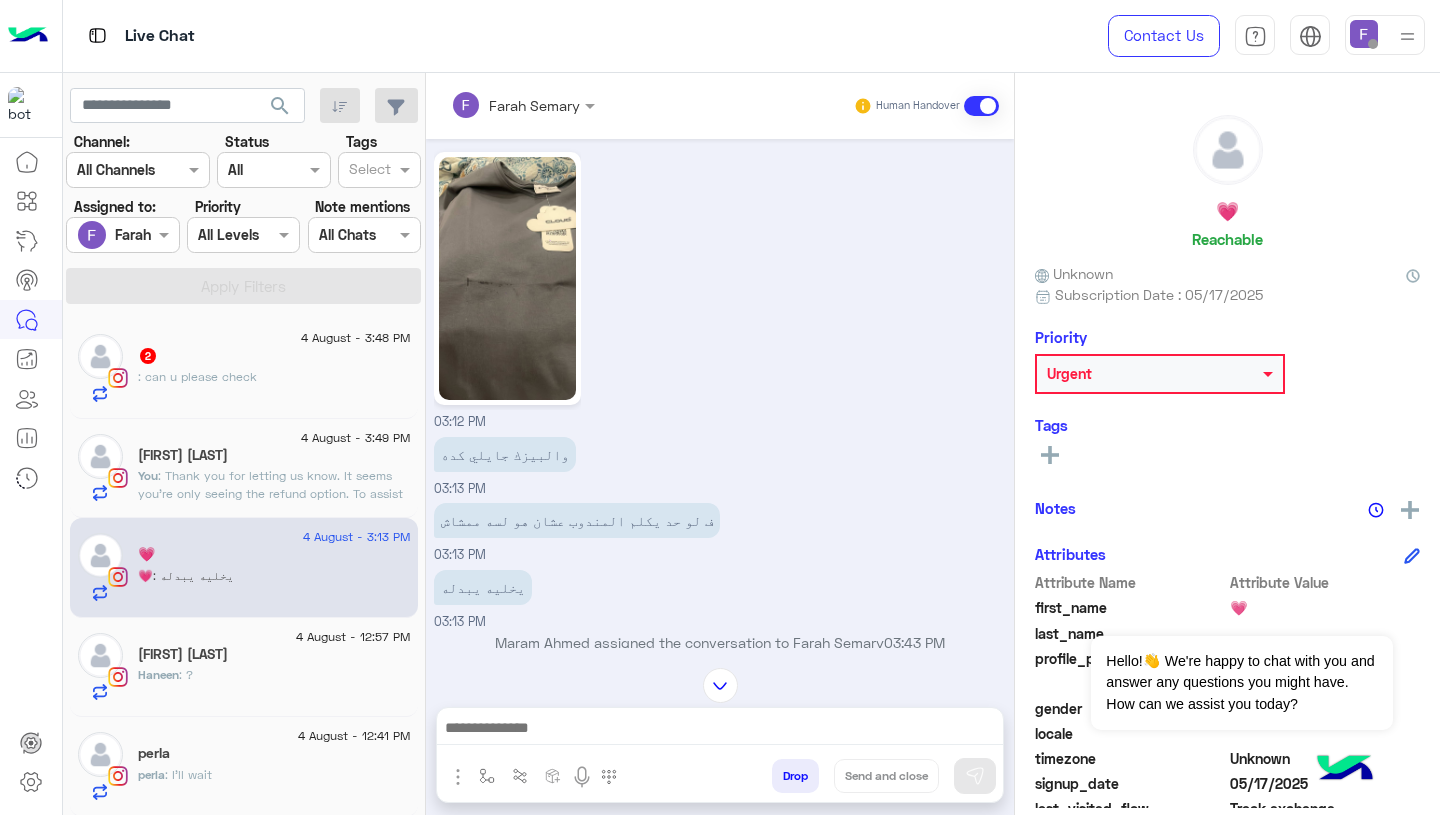 scroll, scrollTop: 1957, scrollLeft: 0, axis: vertical 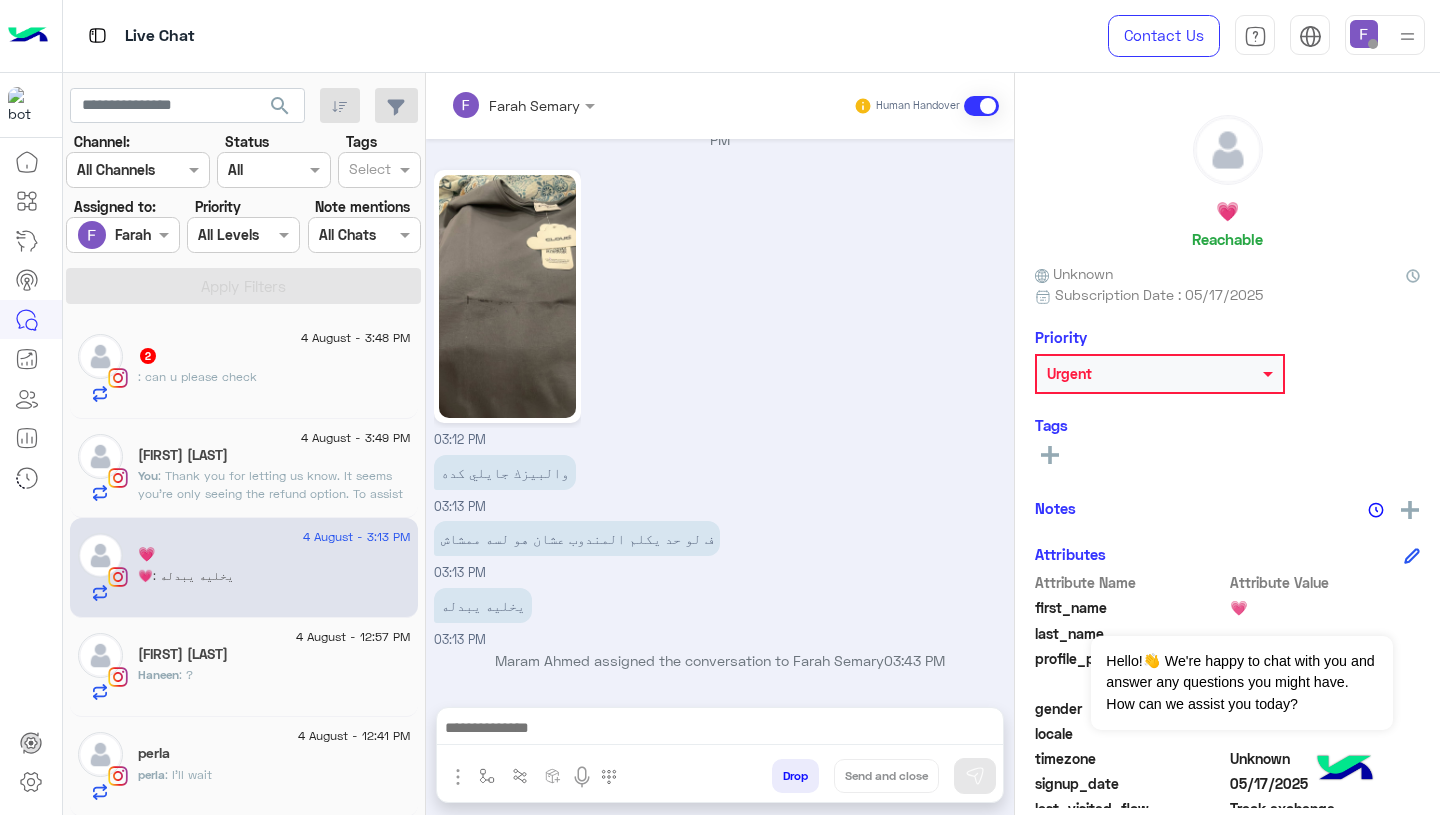 click 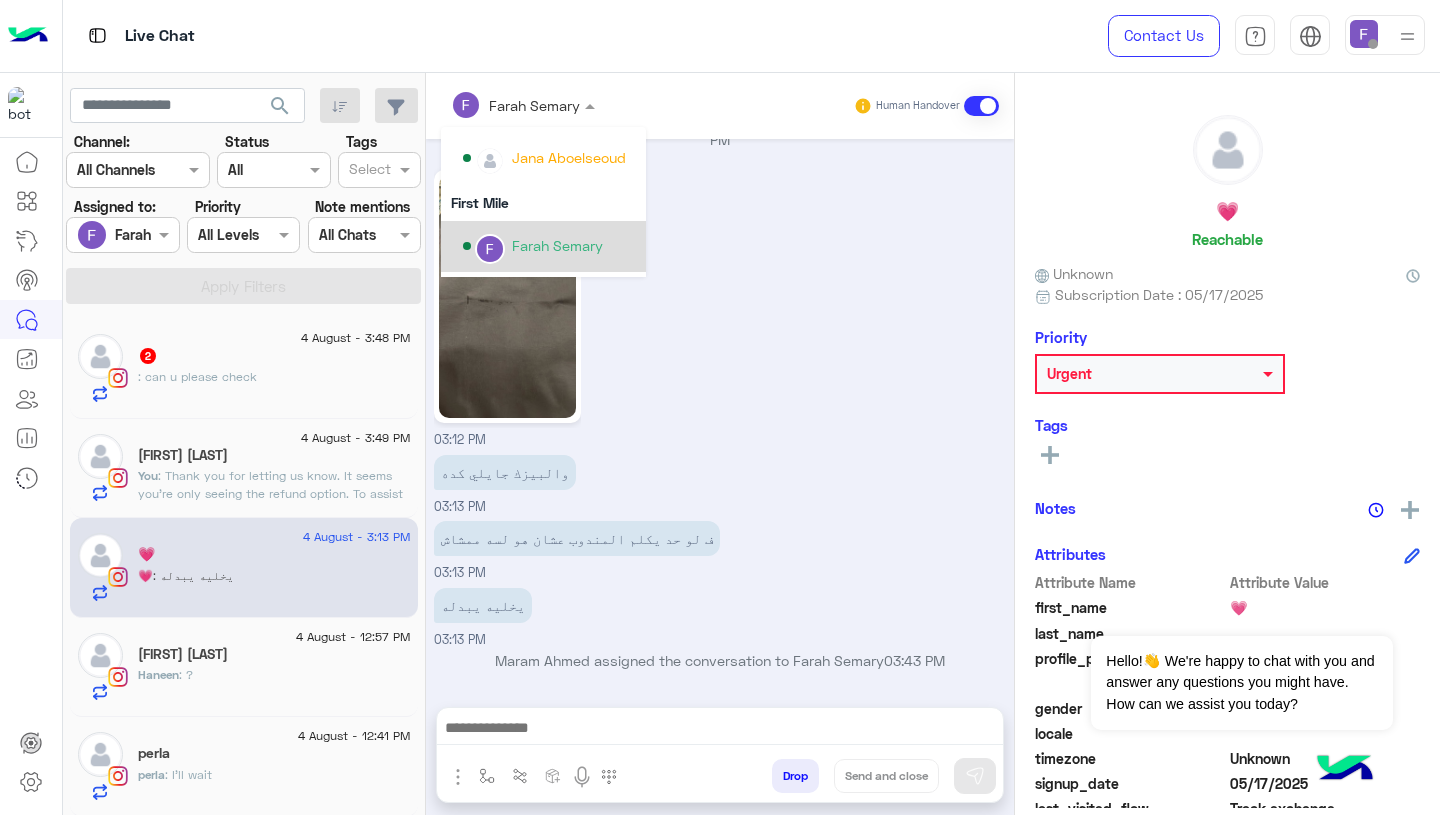 scroll, scrollTop: 319, scrollLeft: 0, axis: vertical 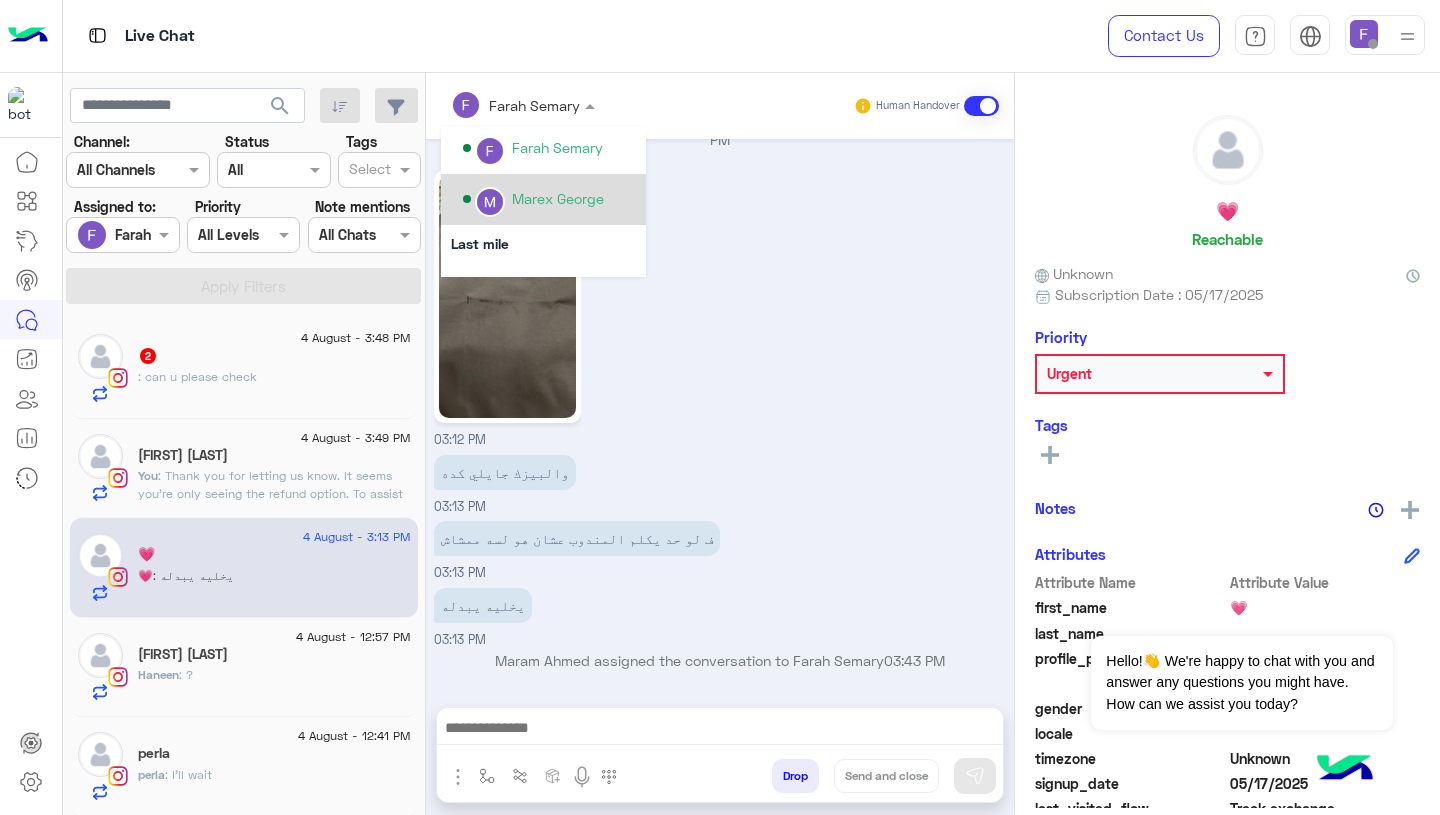 click on "Marex George" at bounding box center [558, 198] 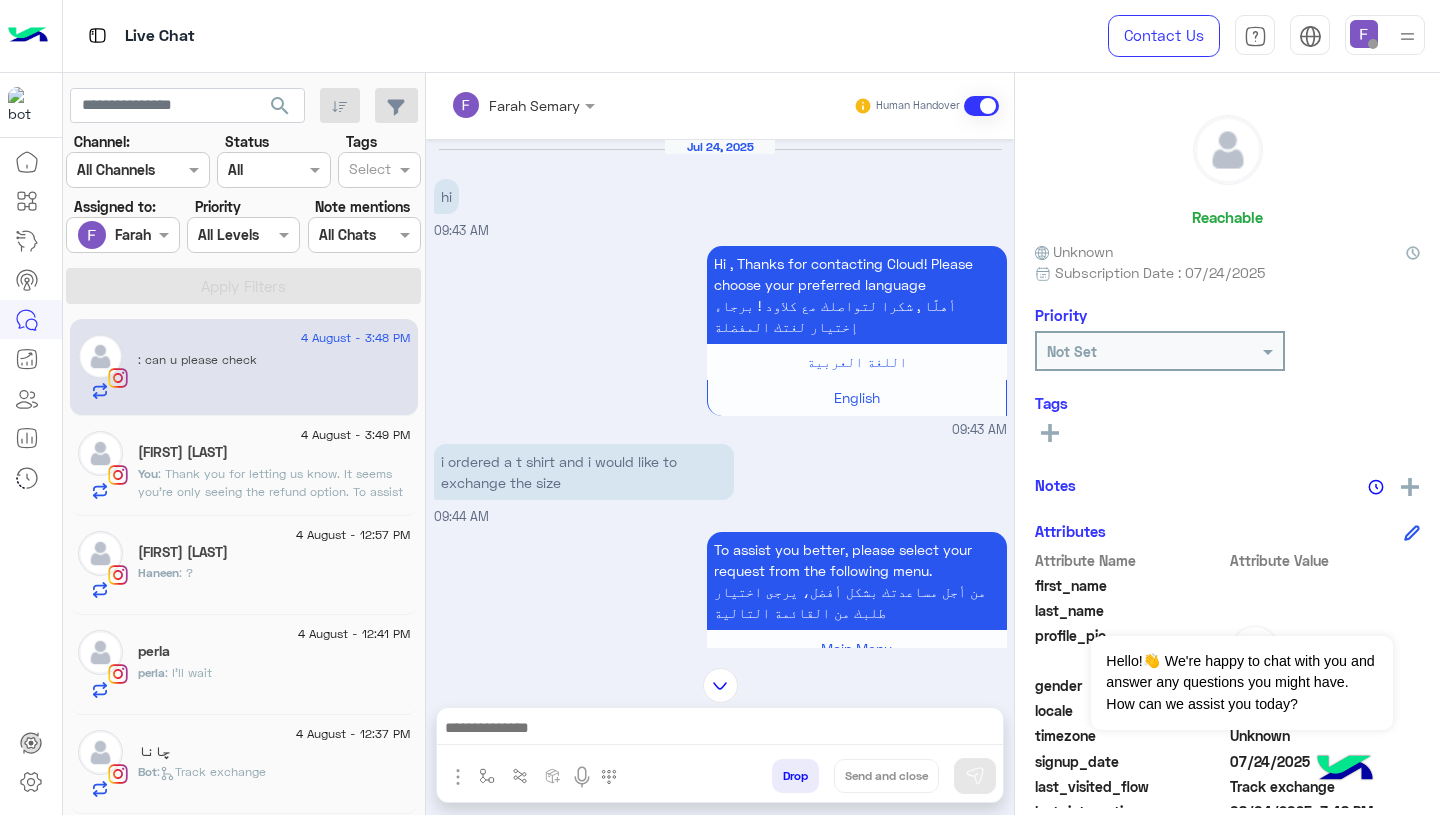 scroll, scrollTop: 2237, scrollLeft: 0, axis: vertical 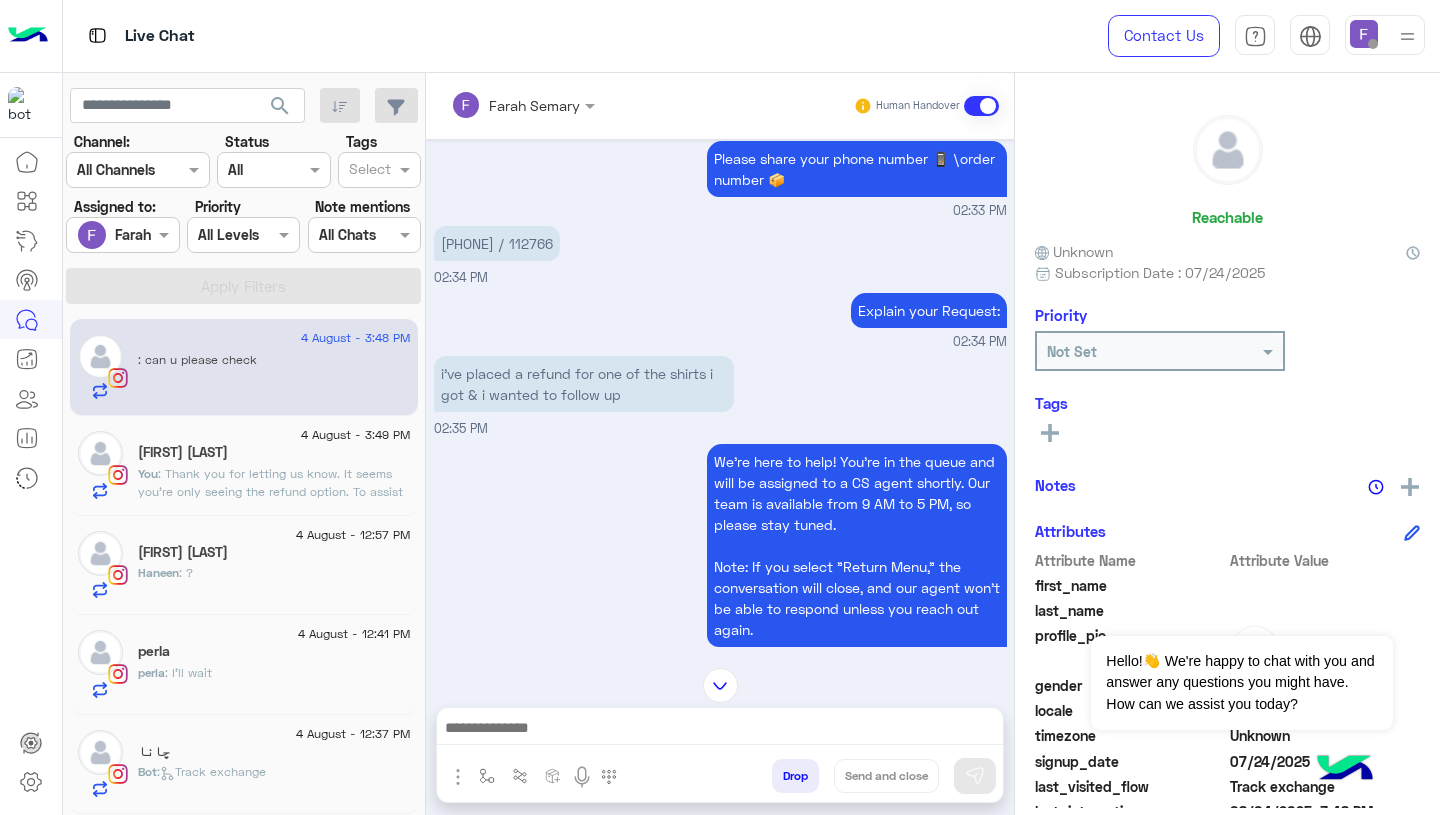 click on "[PHONE] / 112766" at bounding box center (497, 243) 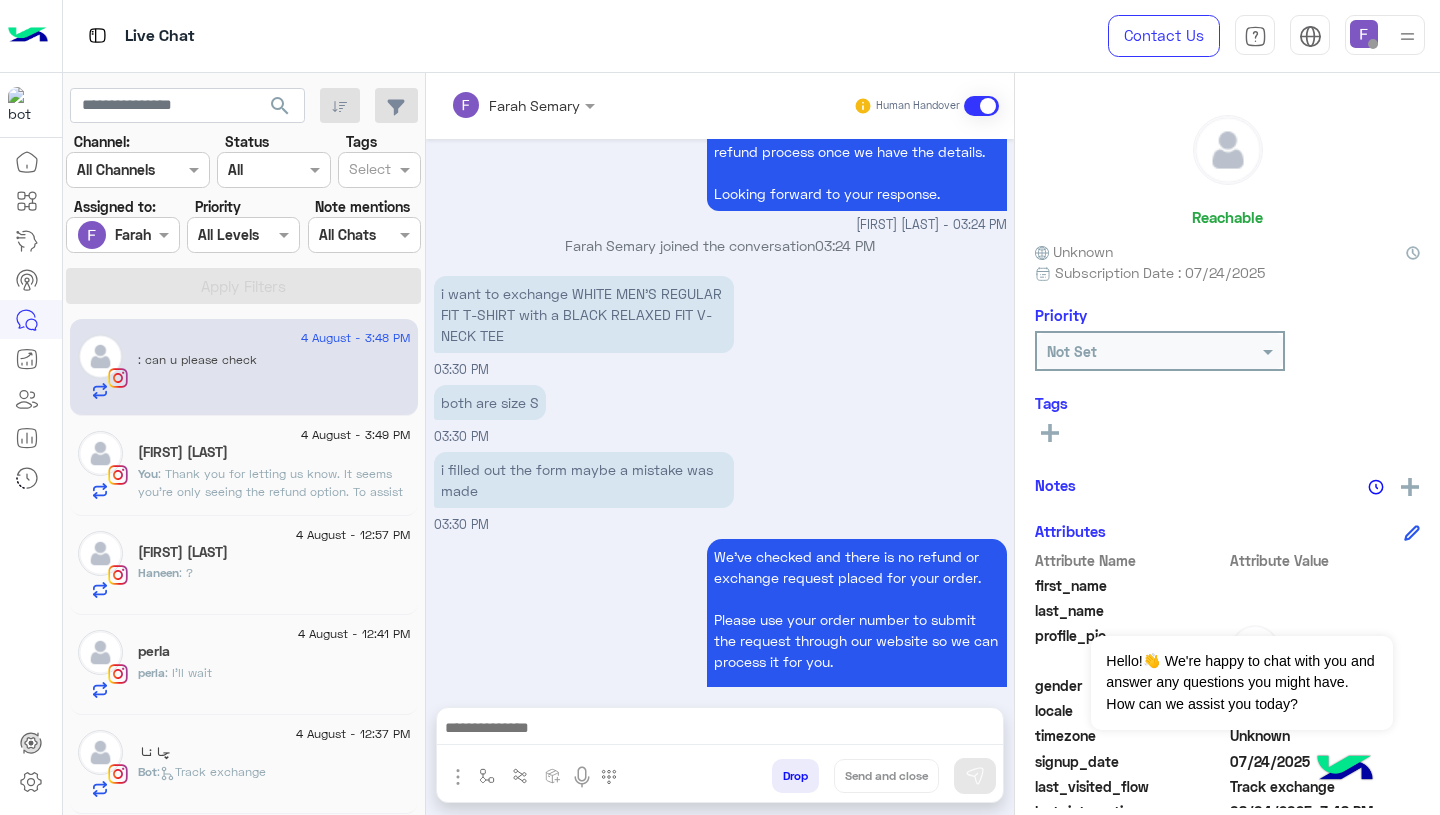 scroll, scrollTop: 3902, scrollLeft: 0, axis: vertical 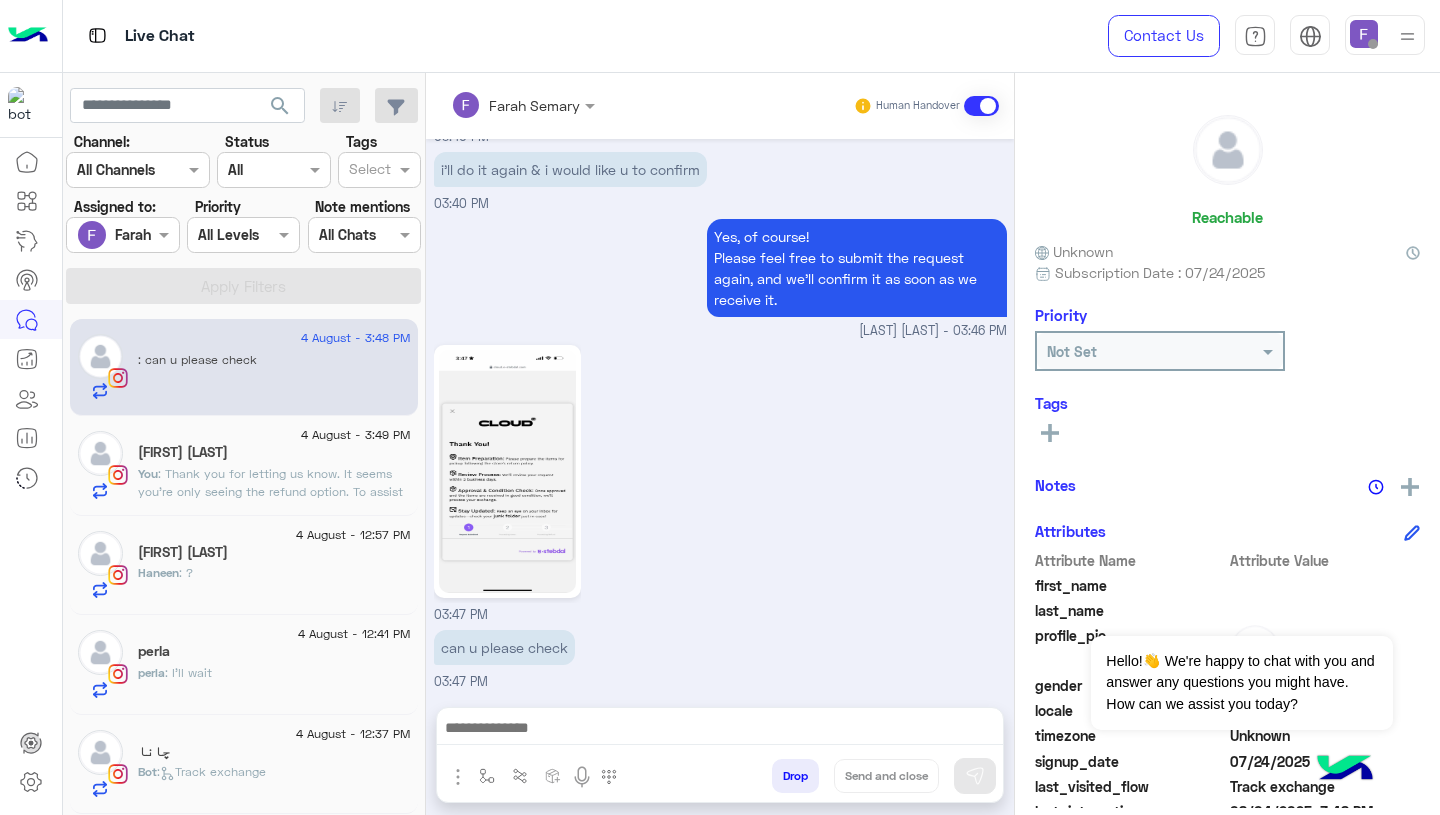 click at bounding box center [720, 730] 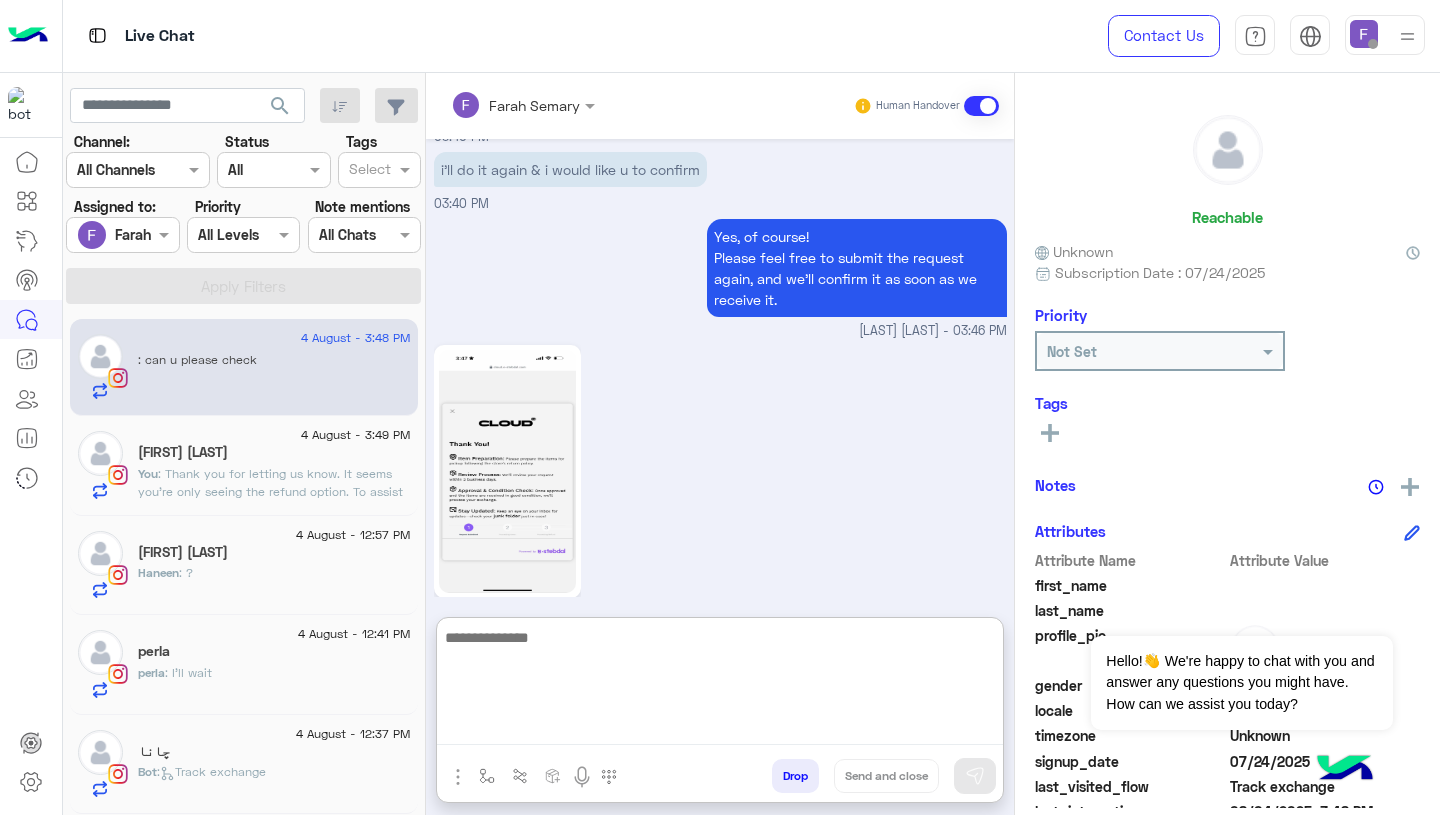 paste on "**********" 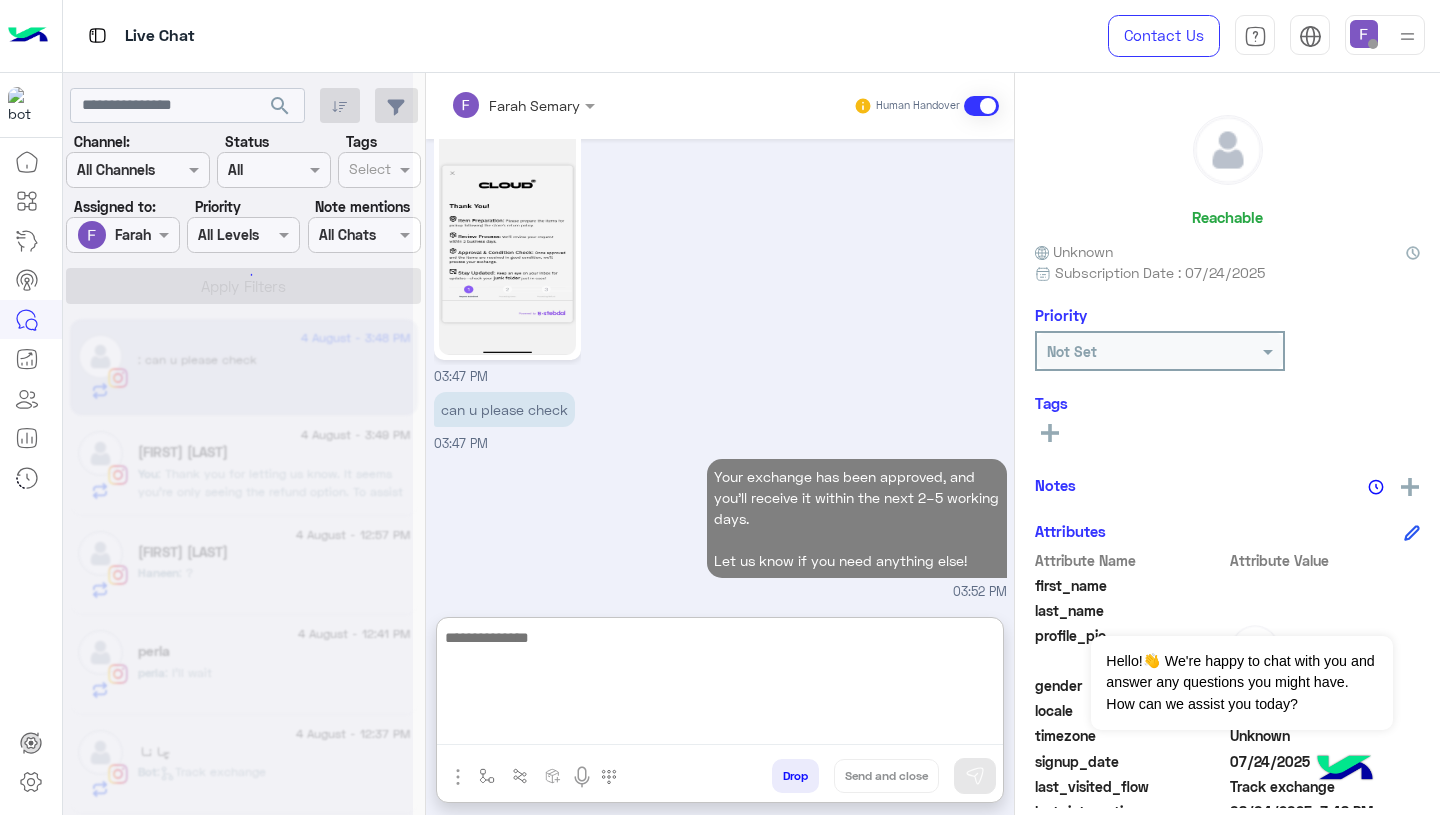 click on "Your exchange has been approved, and you’ll receive it within the next 2–5 working days. Let us know if you need anything else!   03:52 PM" at bounding box center [720, 528] 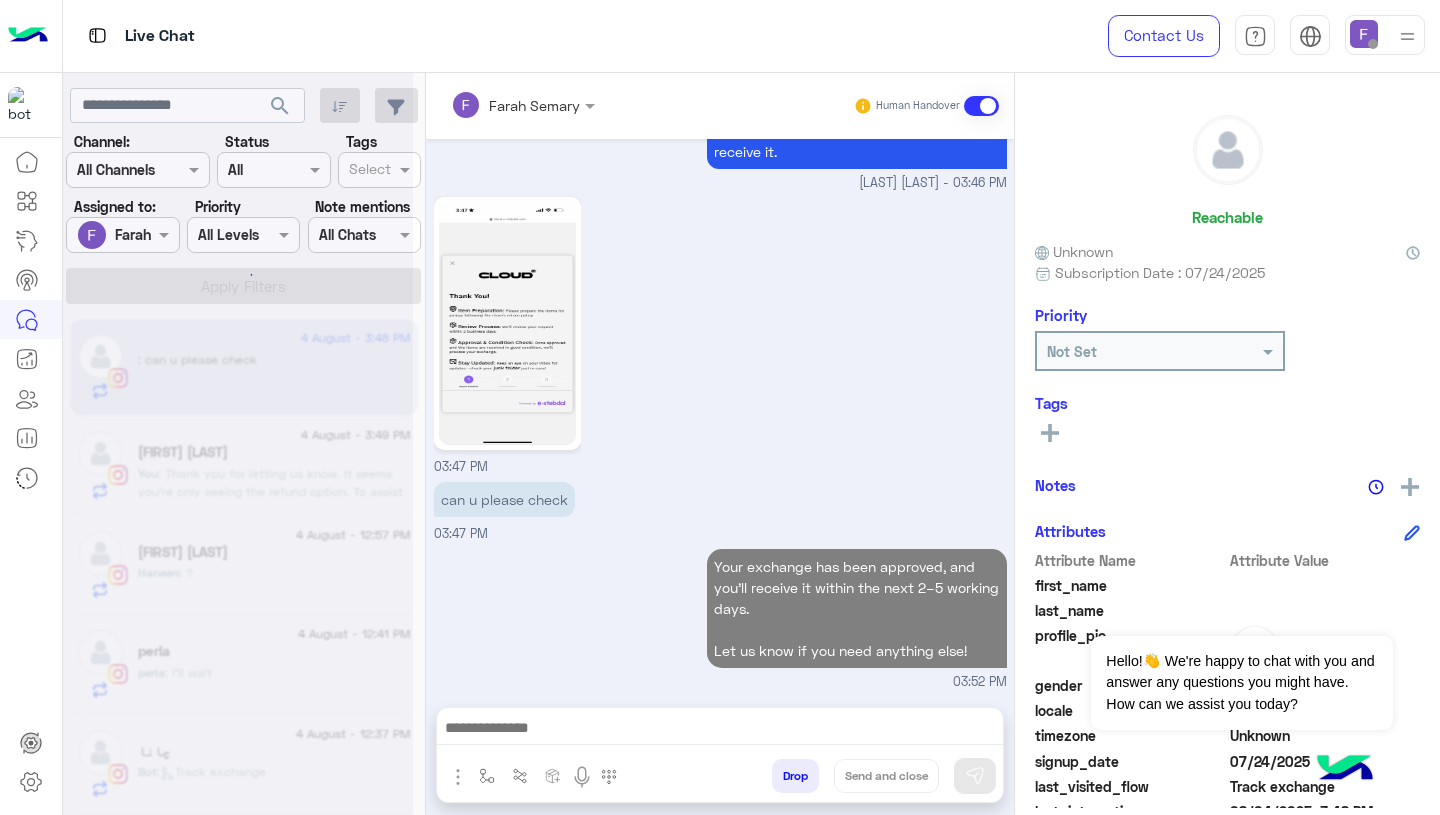 scroll, scrollTop: 4050, scrollLeft: 0, axis: vertical 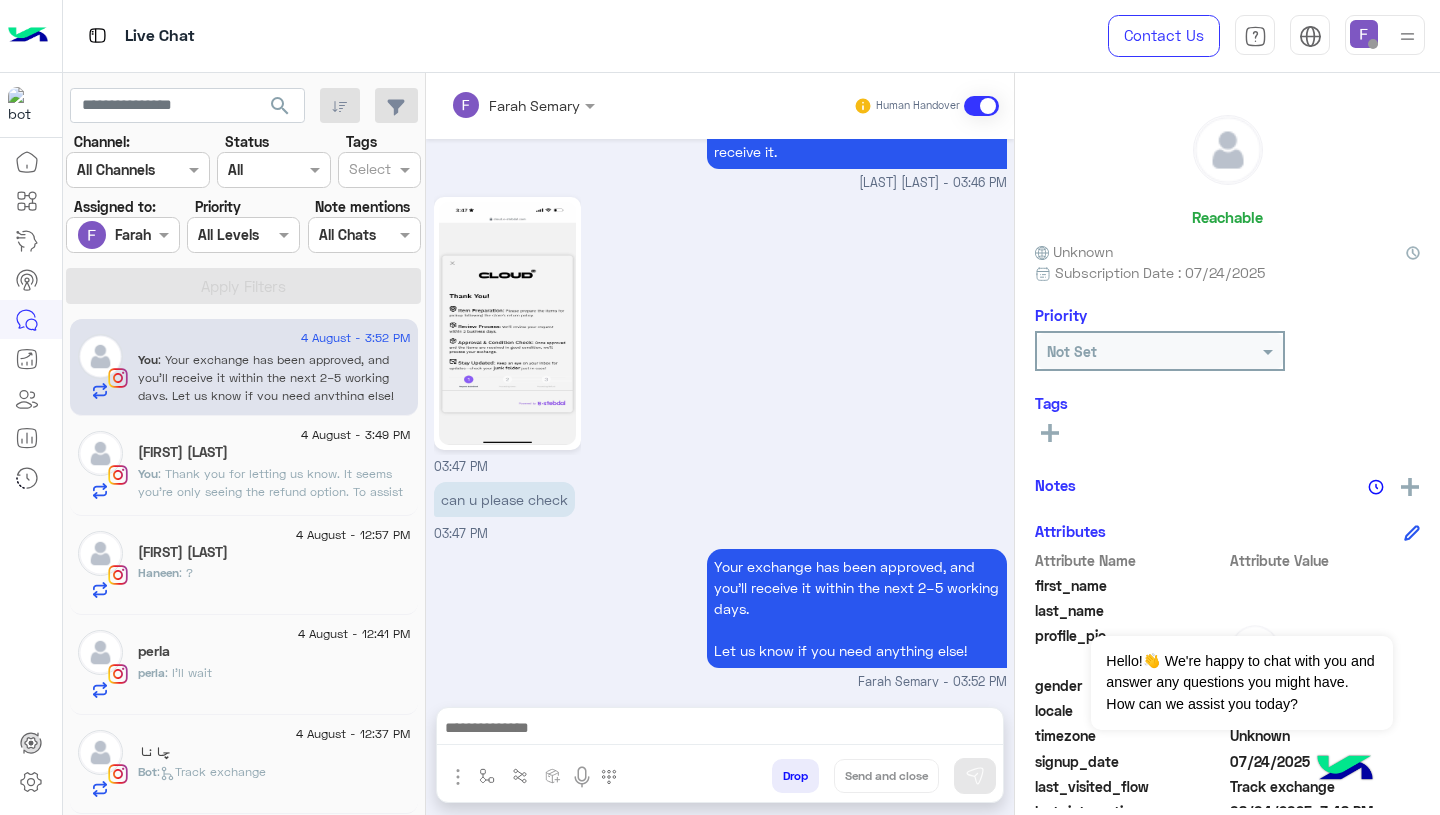 click on "can u please check   03:47 PM" at bounding box center [720, 510] 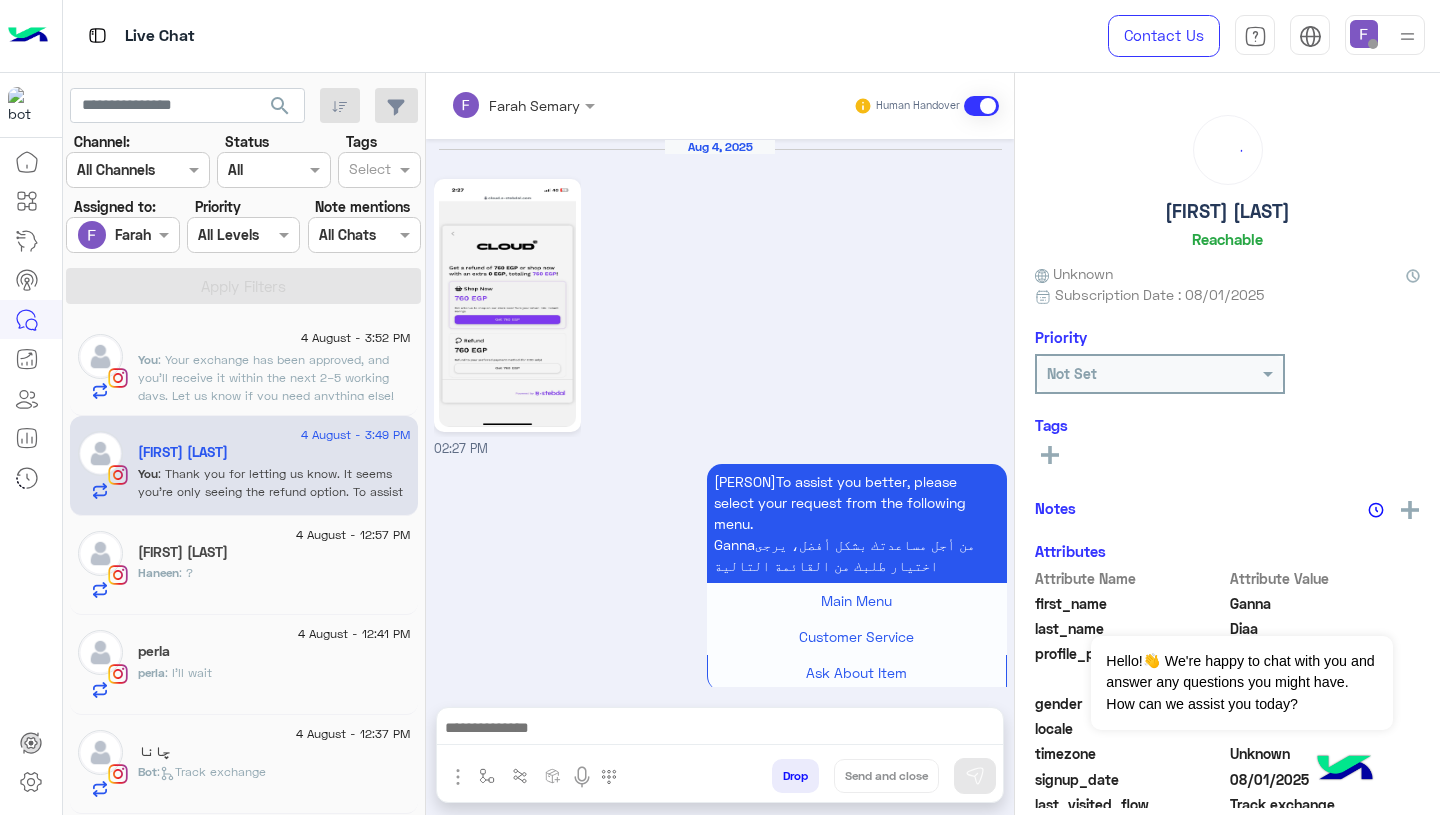 scroll, scrollTop: 2178, scrollLeft: 0, axis: vertical 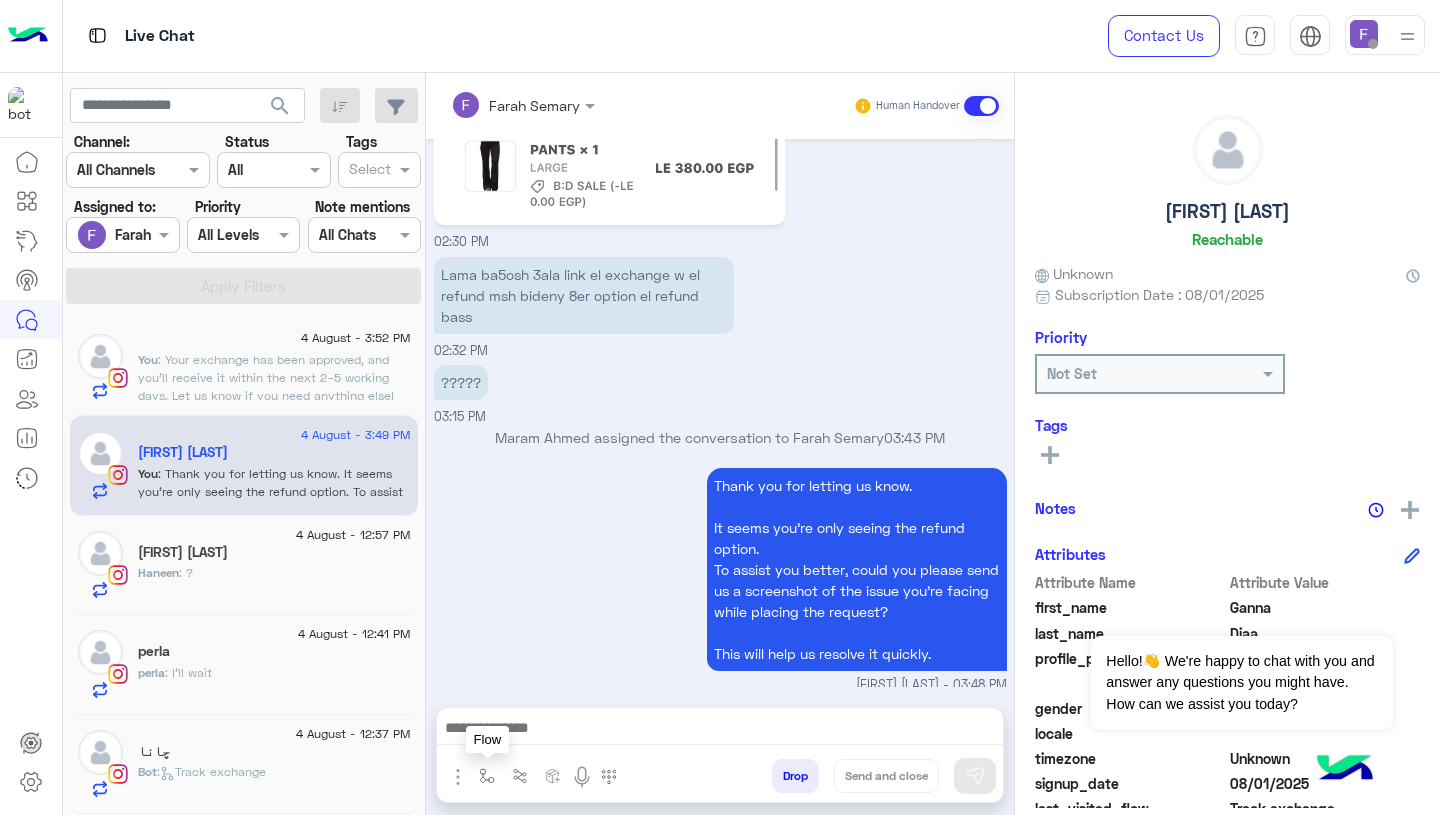 click at bounding box center (487, 776) 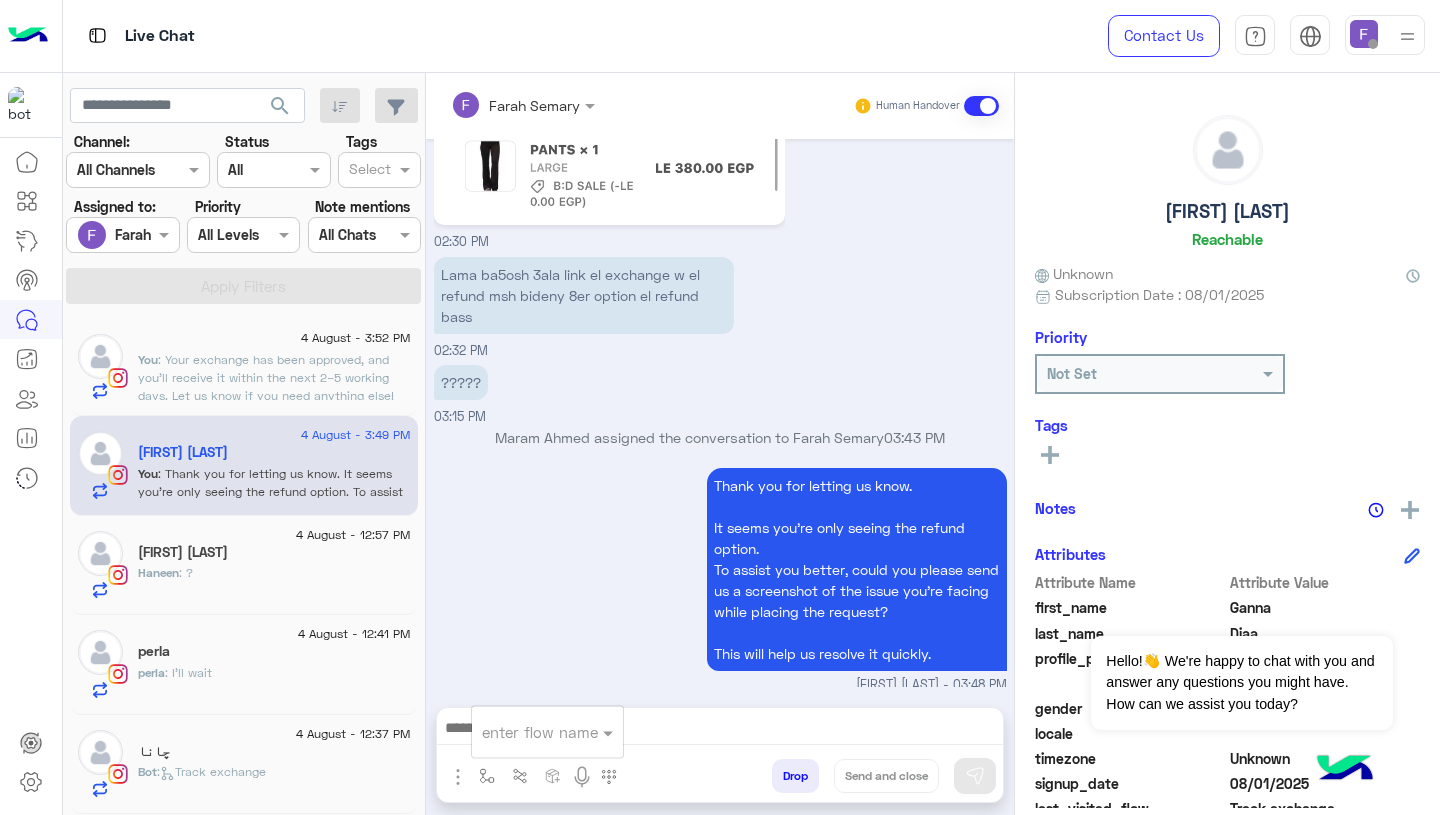click at bounding box center [523, 732] 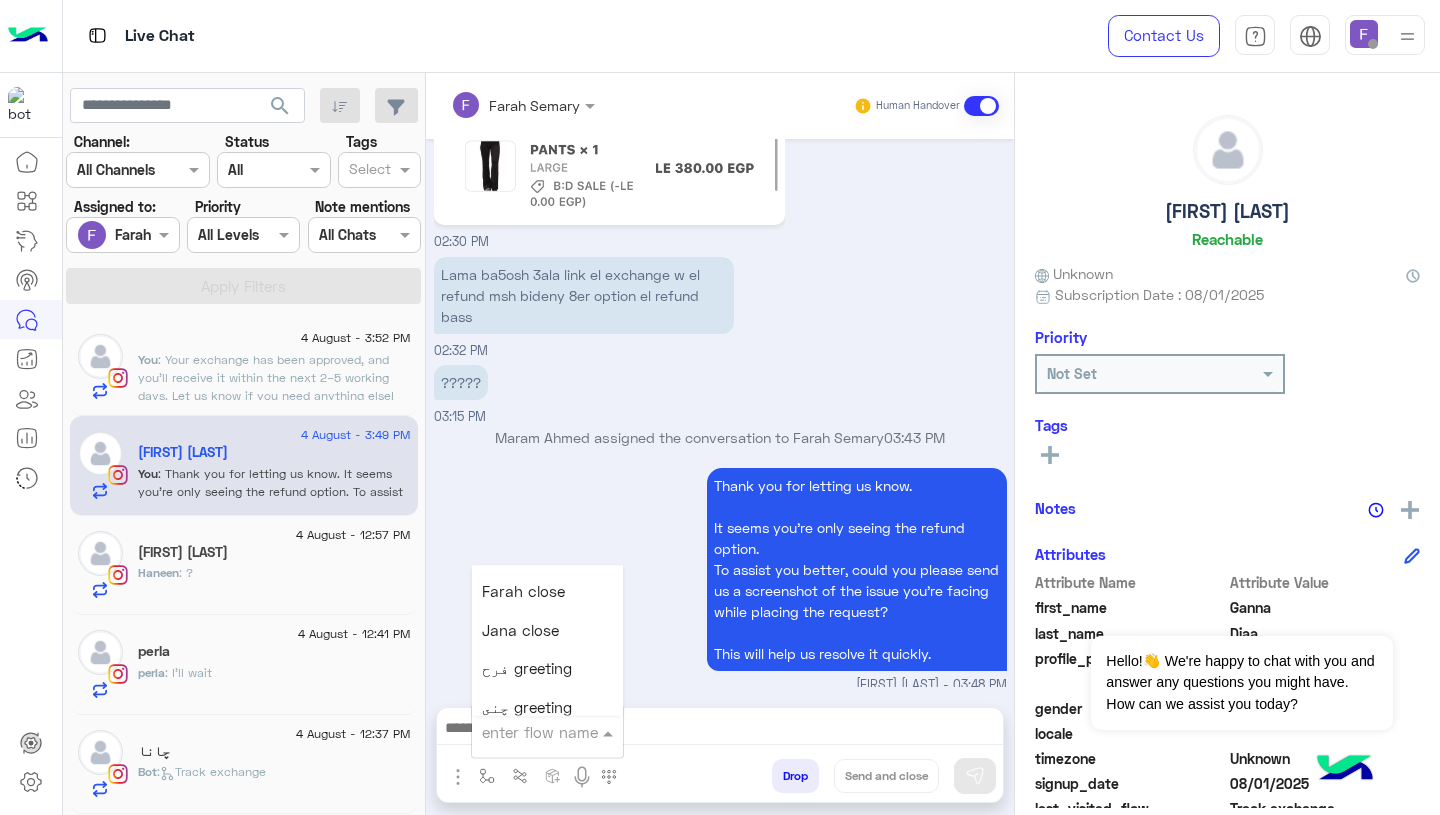 scroll, scrollTop: 2560, scrollLeft: 0, axis: vertical 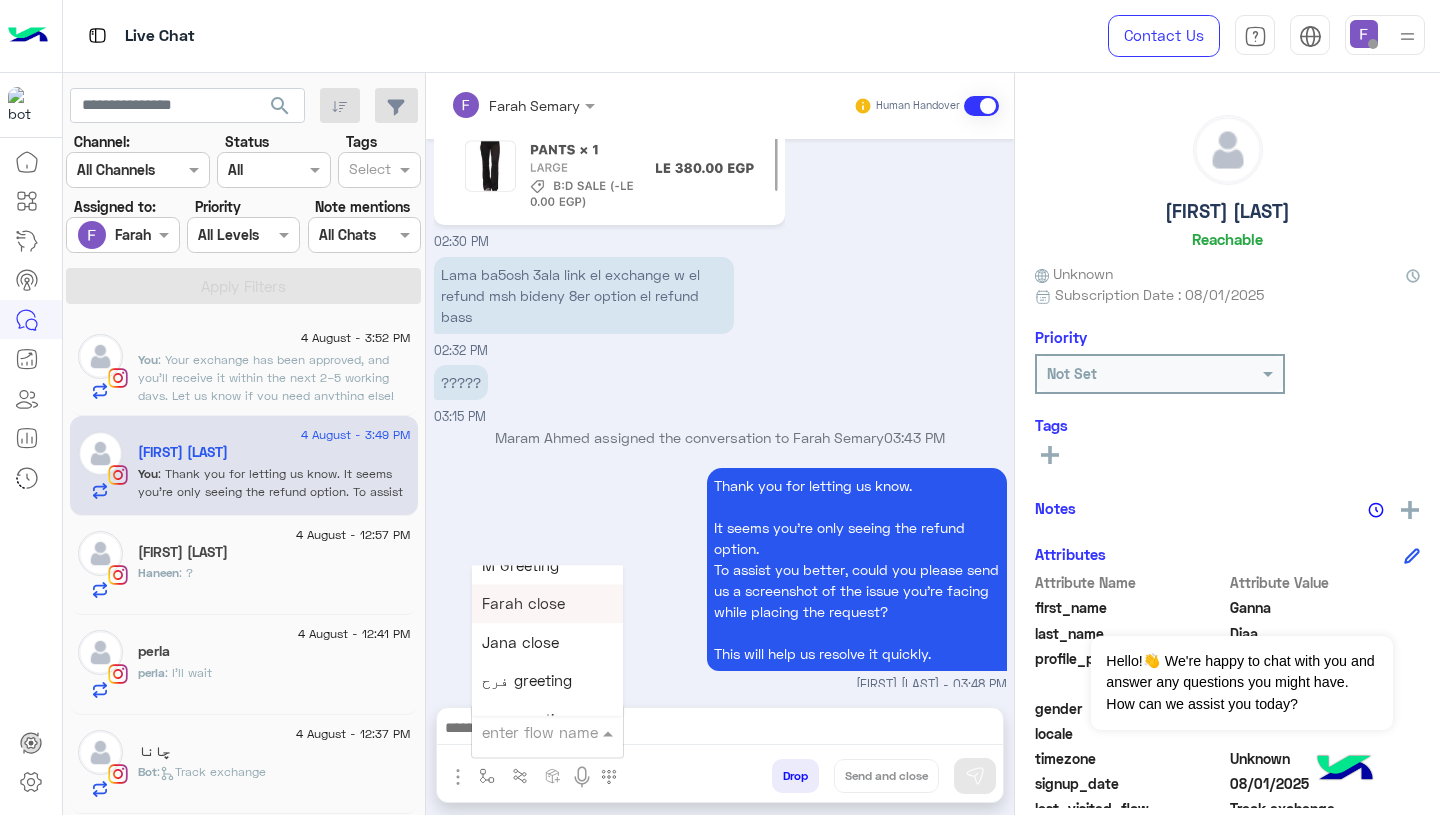 click on "Farah close" at bounding box center [523, 604] 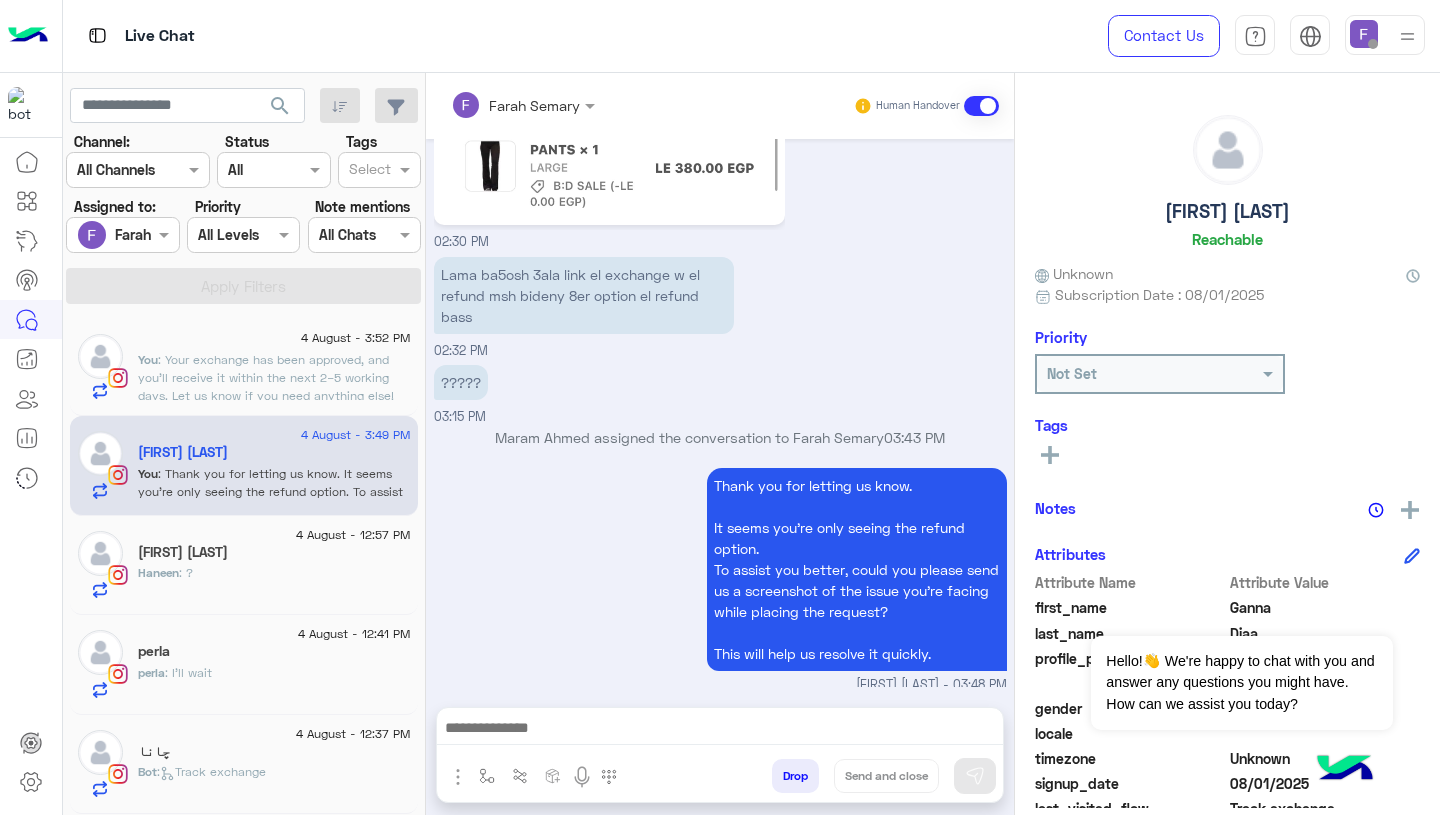 type on "**********" 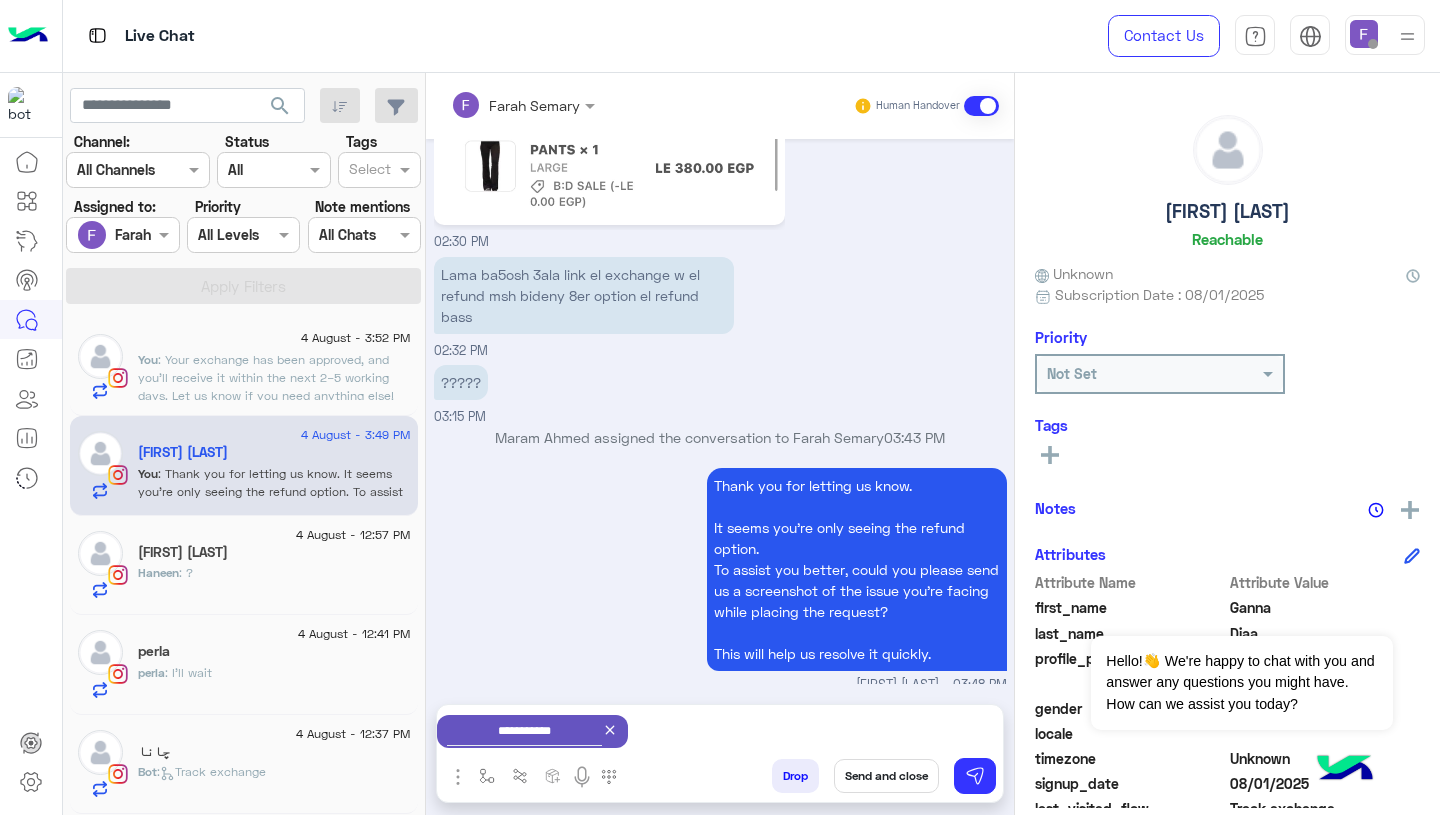 click on "Send and close" at bounding box center [886, 776] 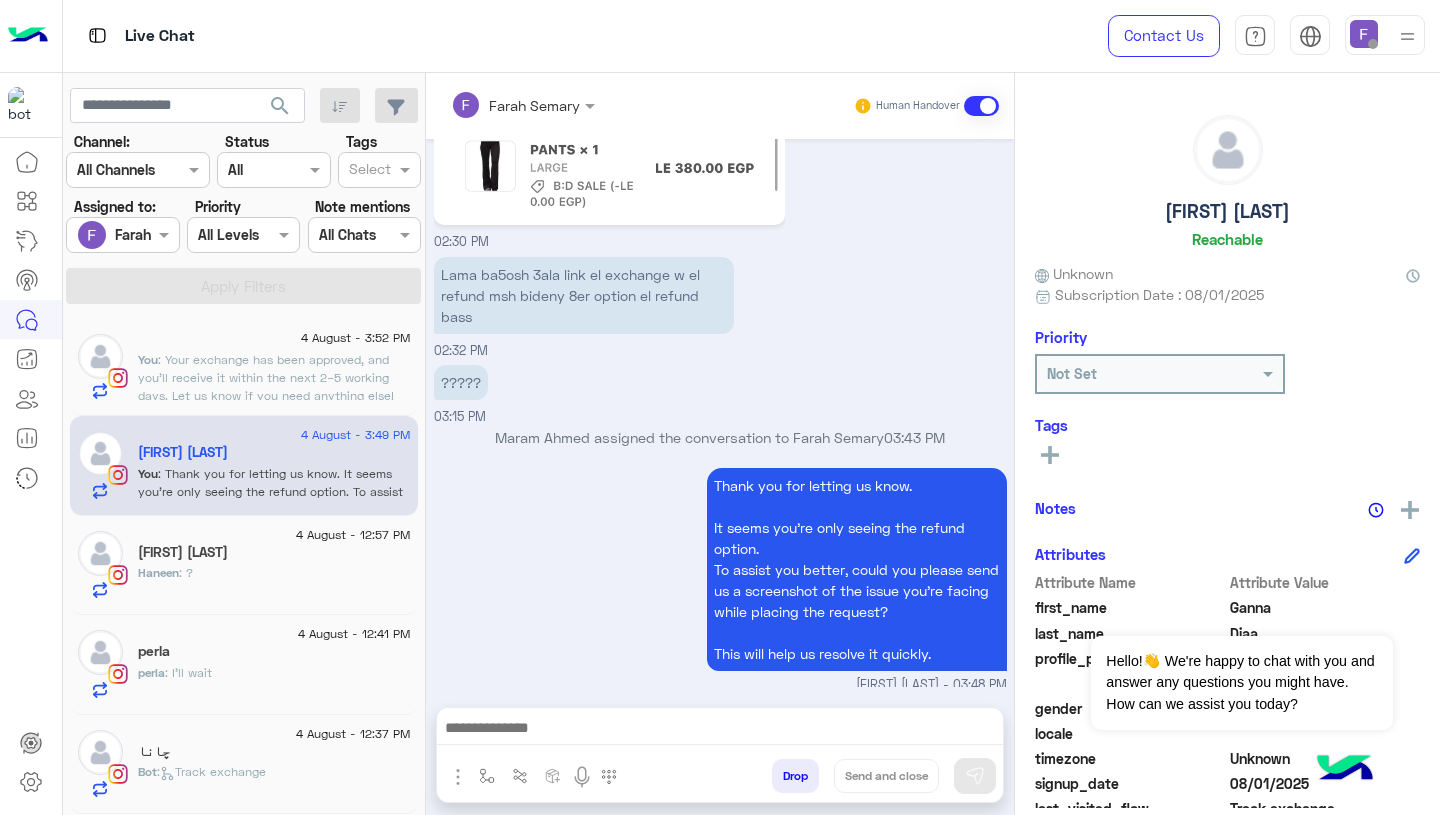 scroll, scrollTop: 2215, scrollLeft: 0, axis: vertical 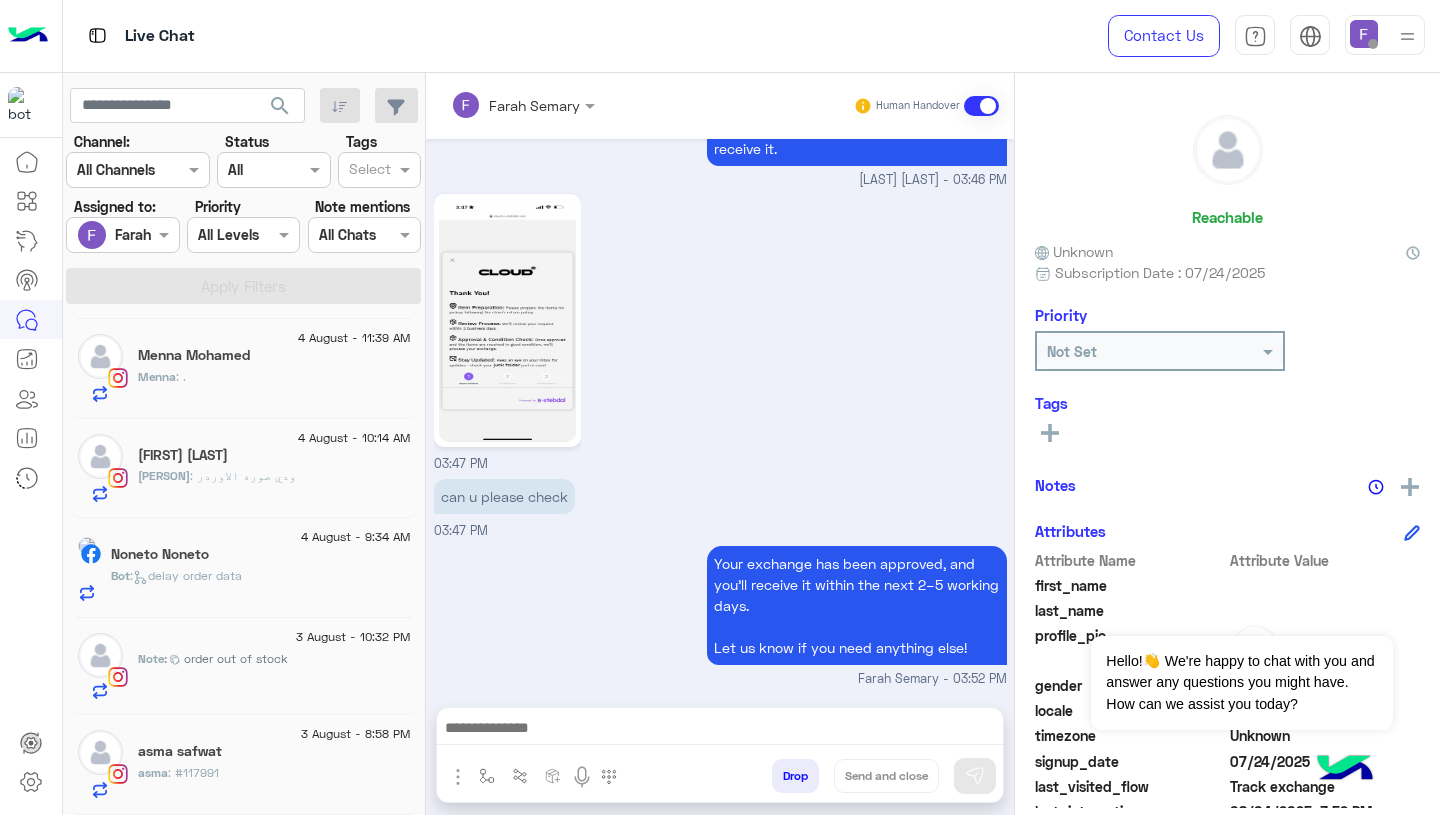 click on "asma safwat" 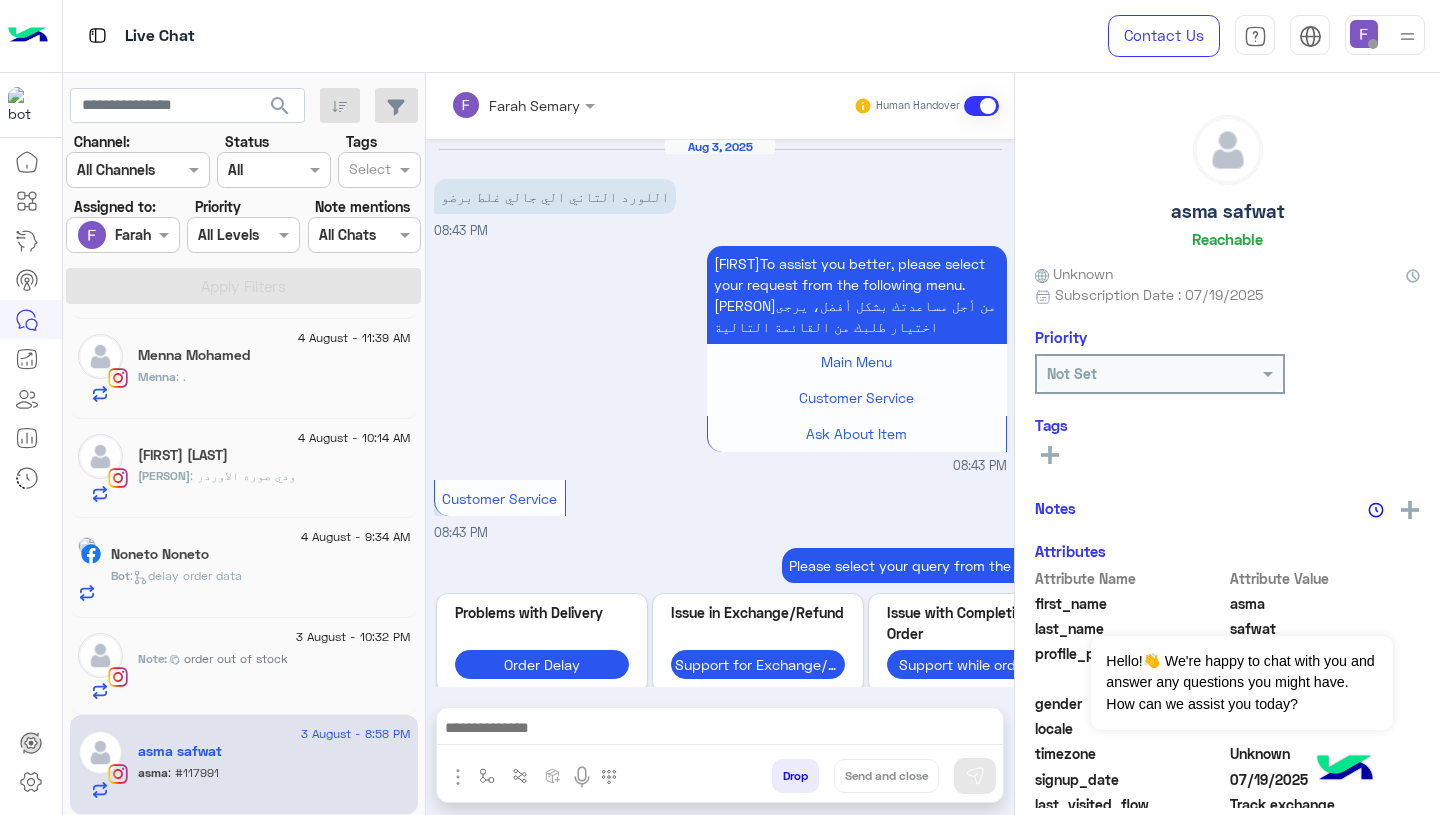 scroll, scrollTop: 1698, scrollLeft: 0, axis: vertical 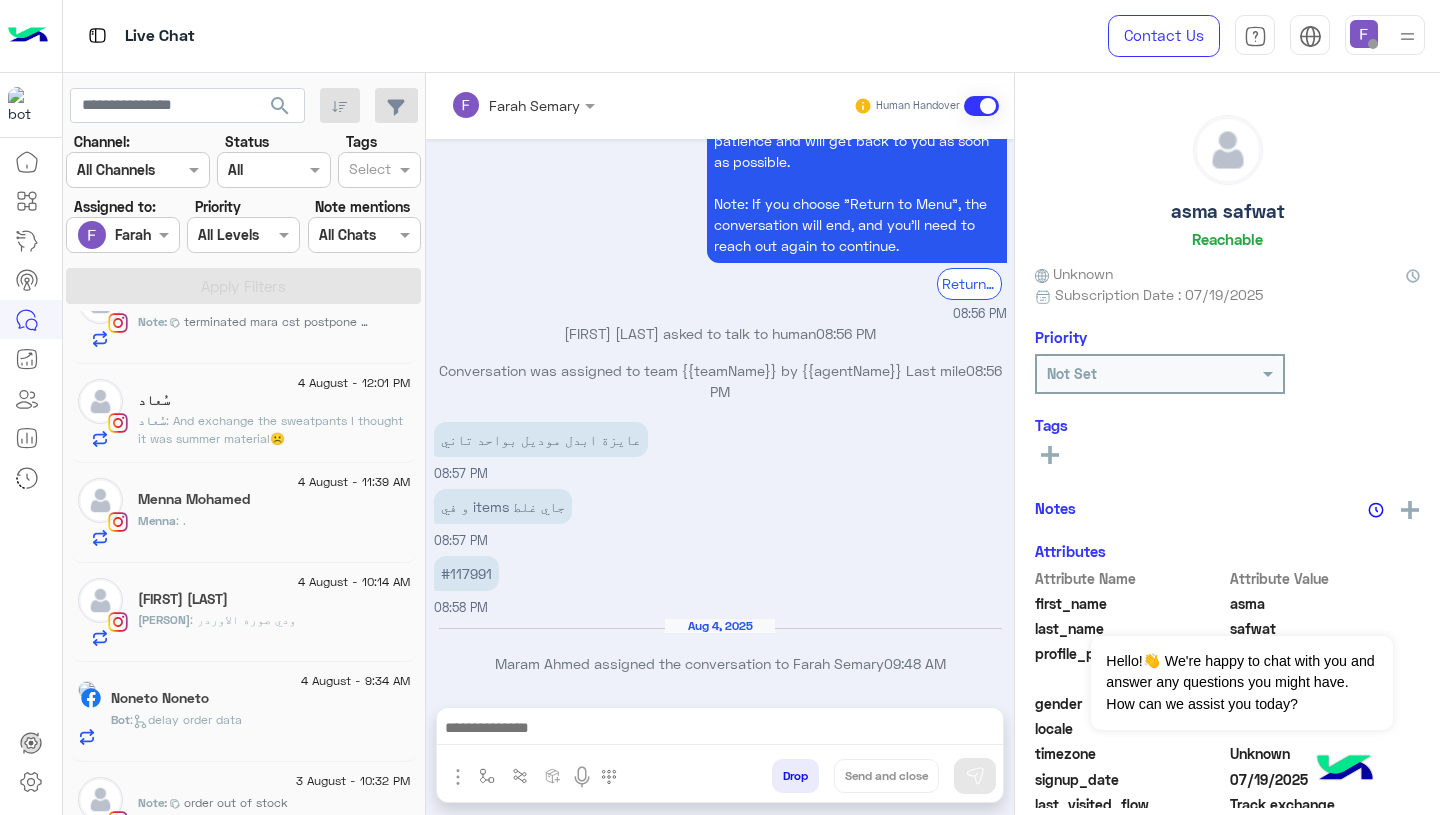 click on "Menna : ." 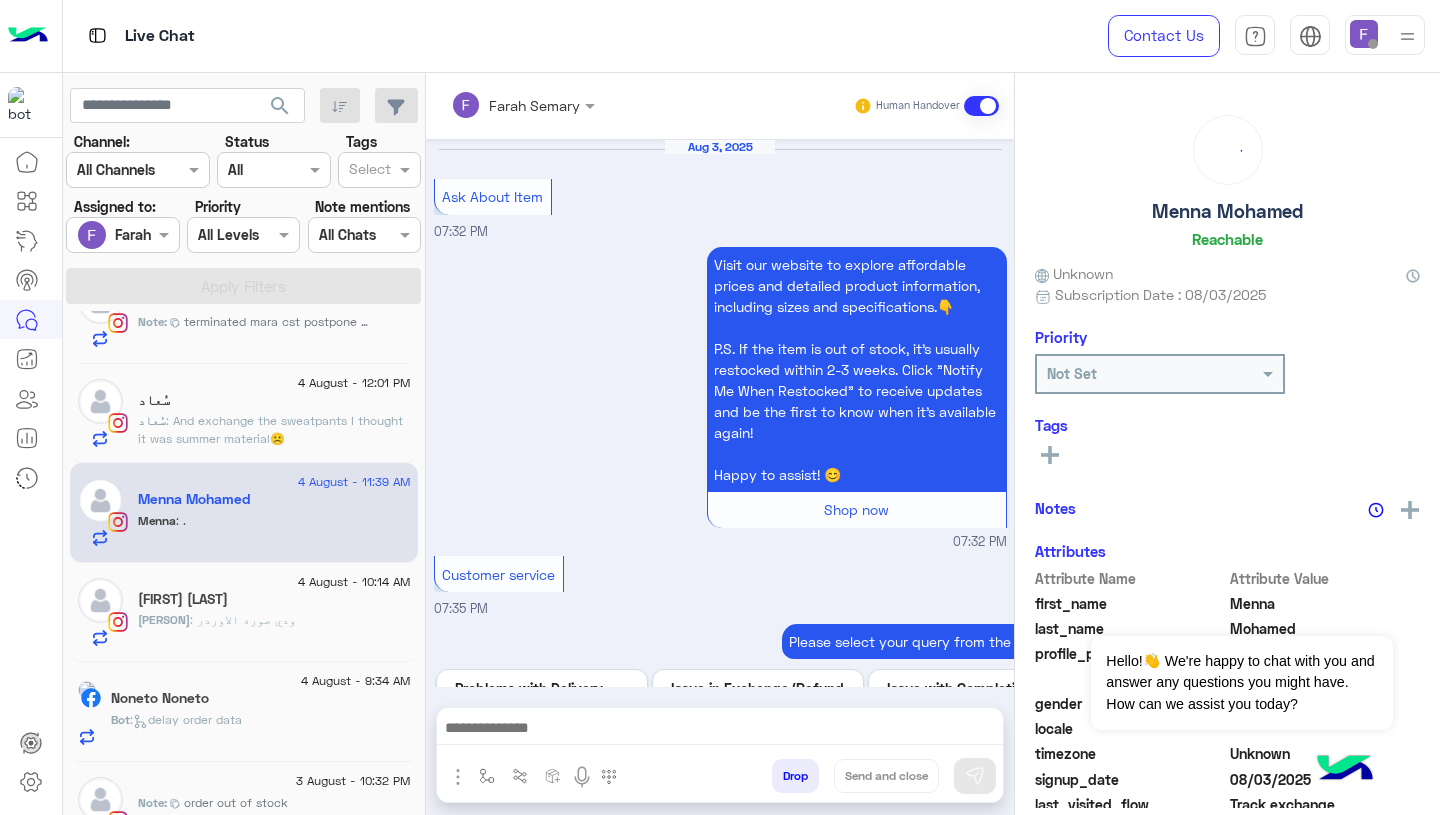 scroll, scrollTop: 1960, scrollLeft: 0, axis: vertical 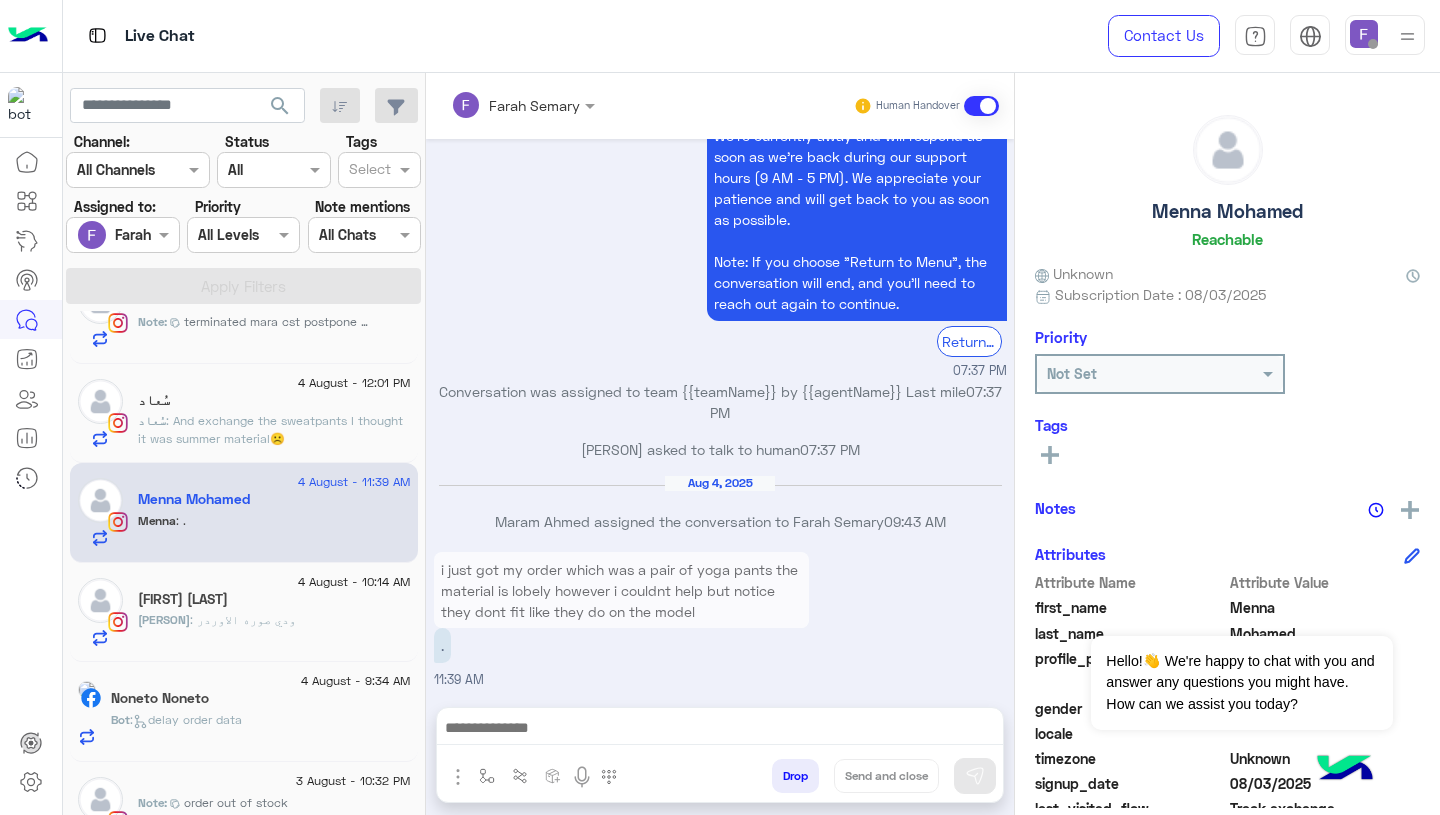 click on "i just got my order which was a pair of yoga pants the material is lobely however i couldnt help but notice they dont fit like they do on the model" at bounding box center [621, 590] 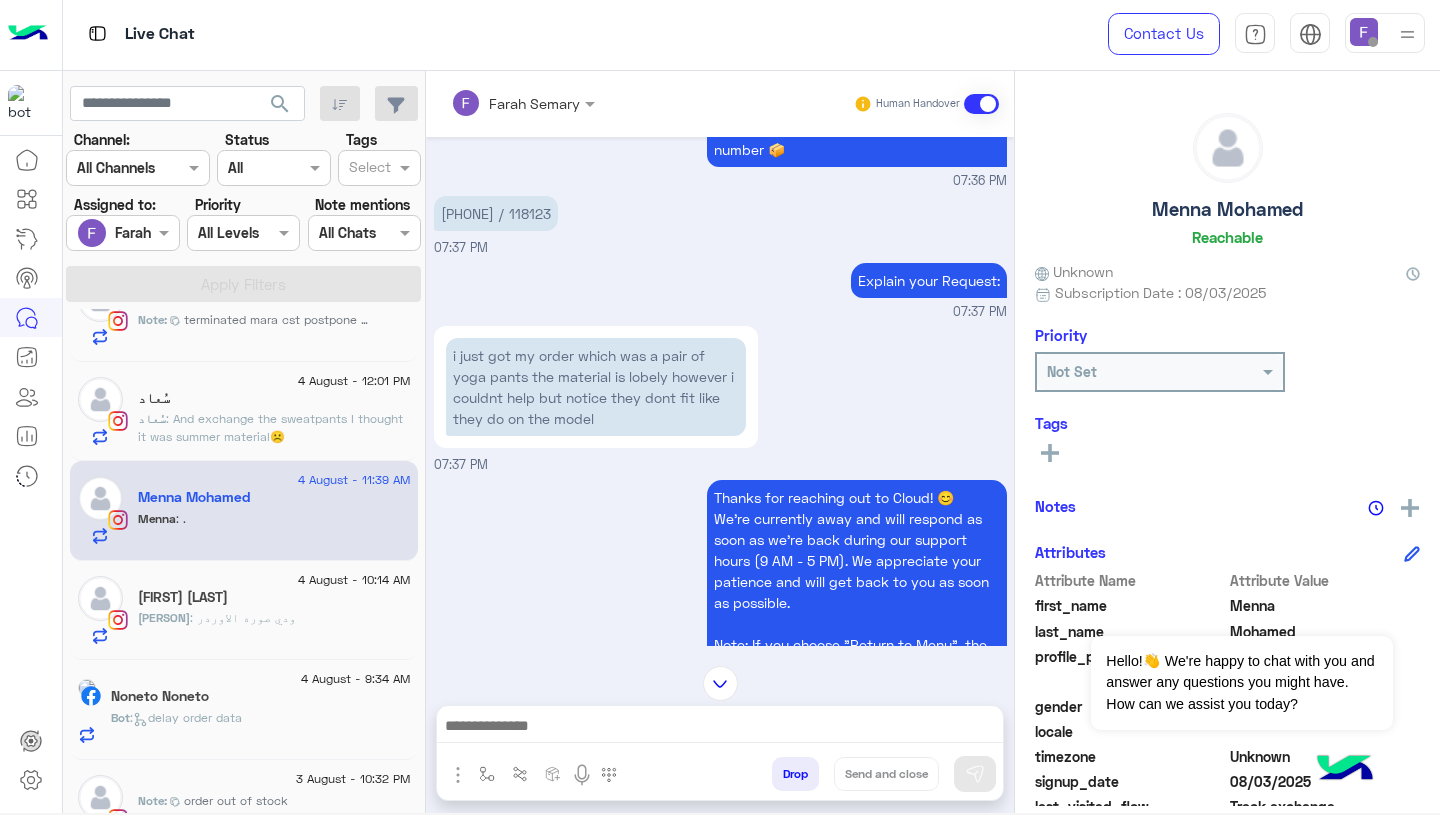 scroll, scrollTop: 1561, scrollLeft: 0, axis: vertical 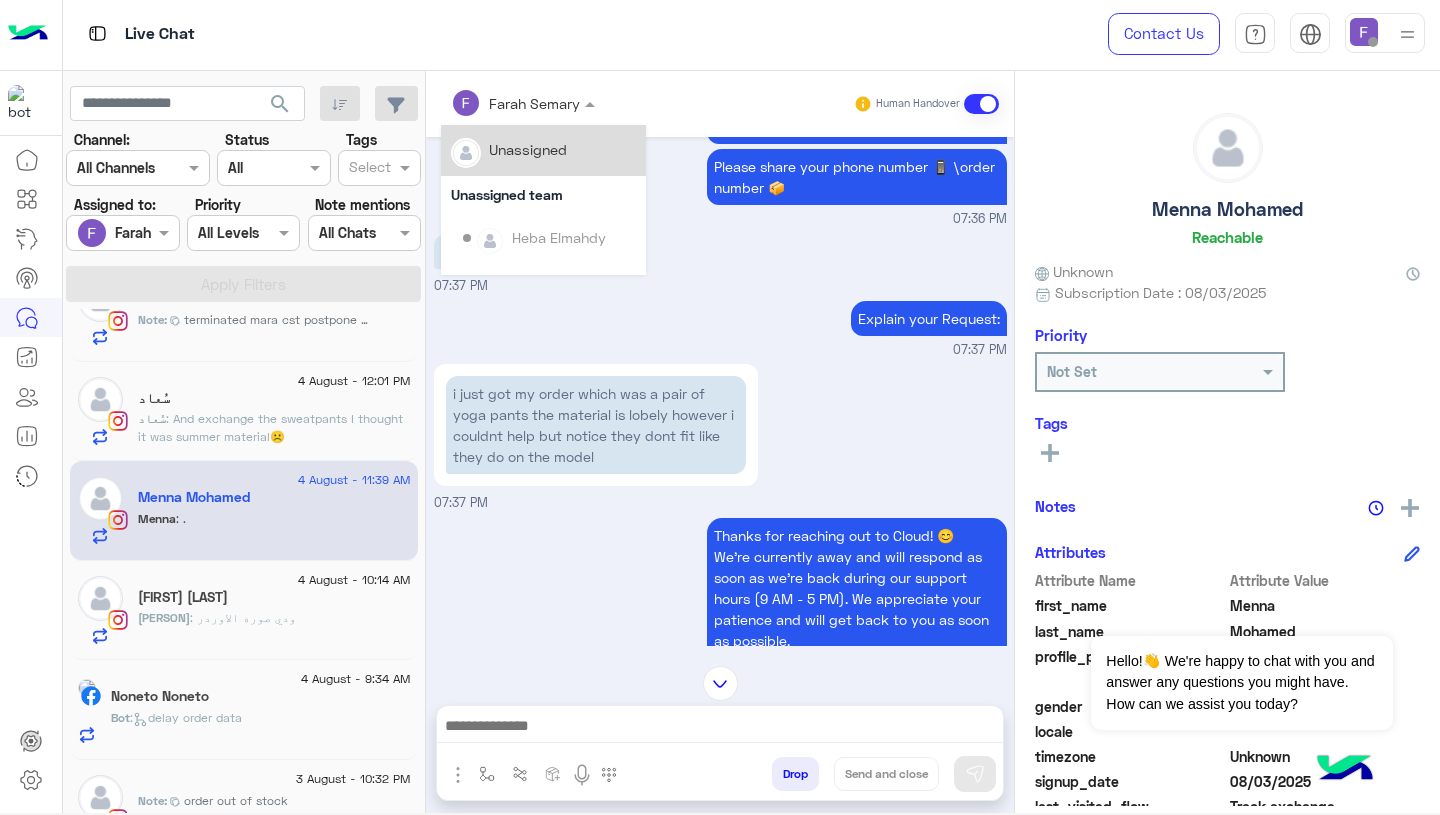 click at bounding box center [497, 103] 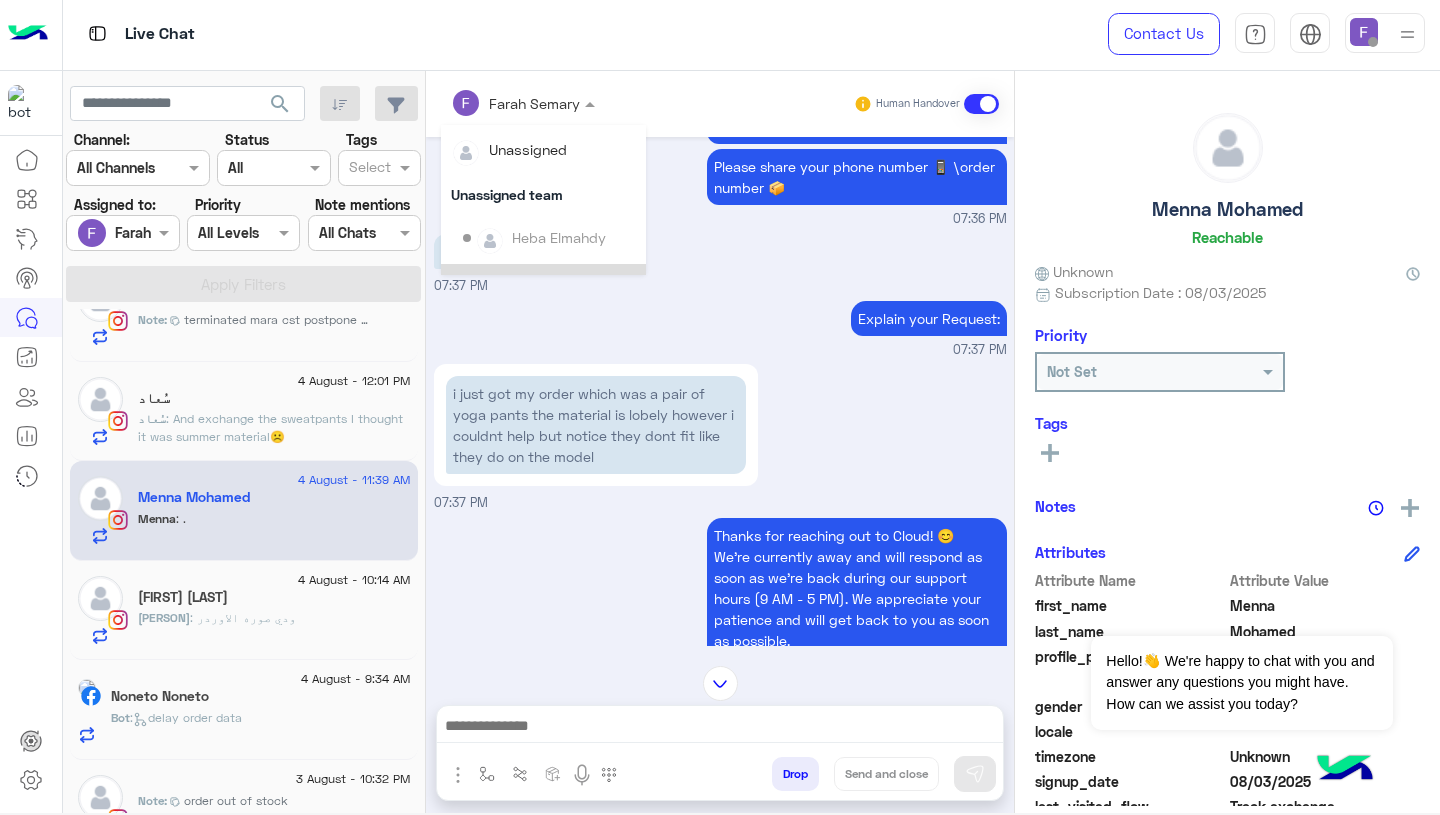 scroll, scrollTop: 355, scrollLeft: 0, axis: vertical 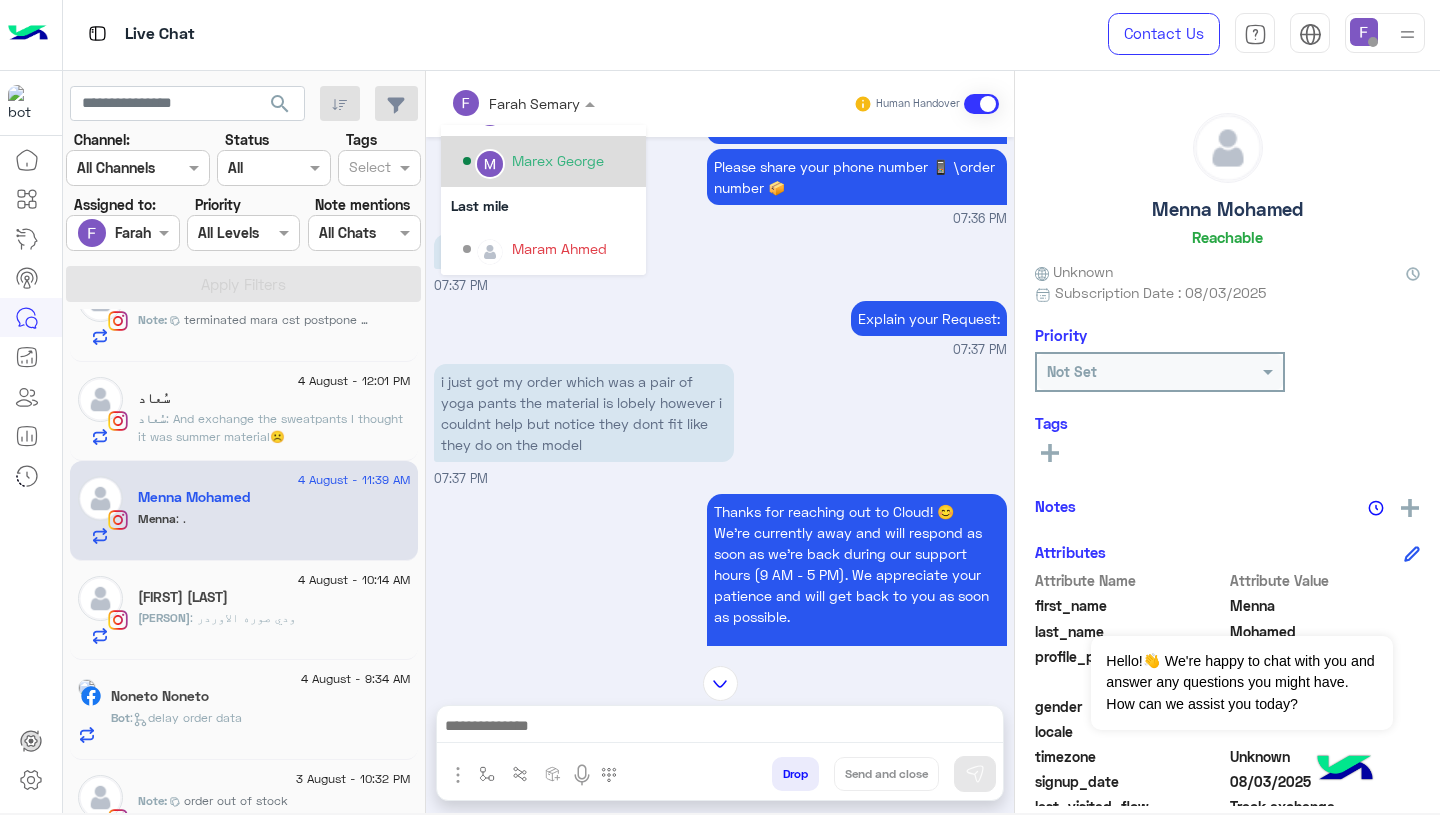 click on "Marex George" at bounding box center (558, 160) 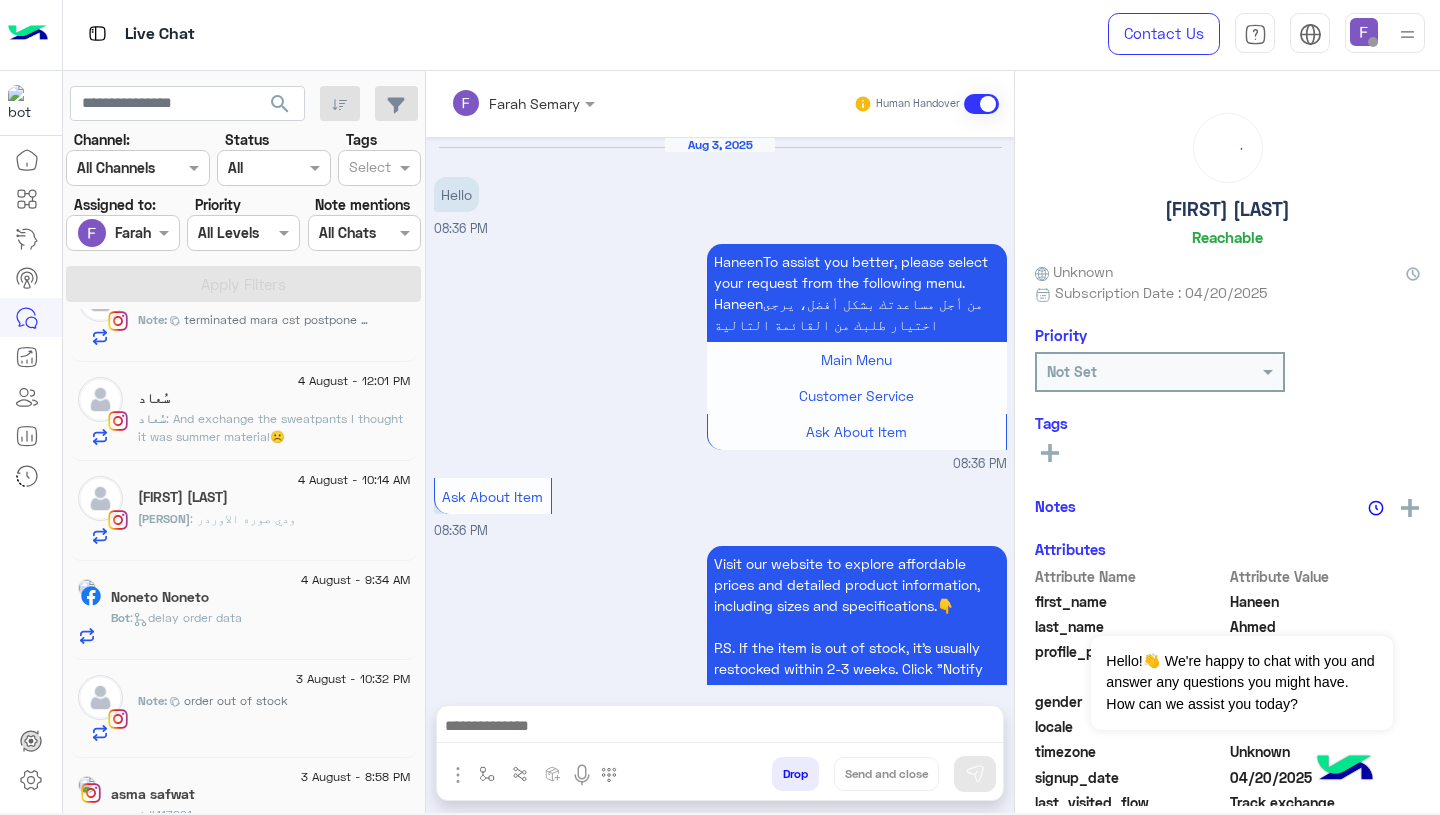 scroll, scrollTop: 1673, scrollLeft: 0, axis: vertical 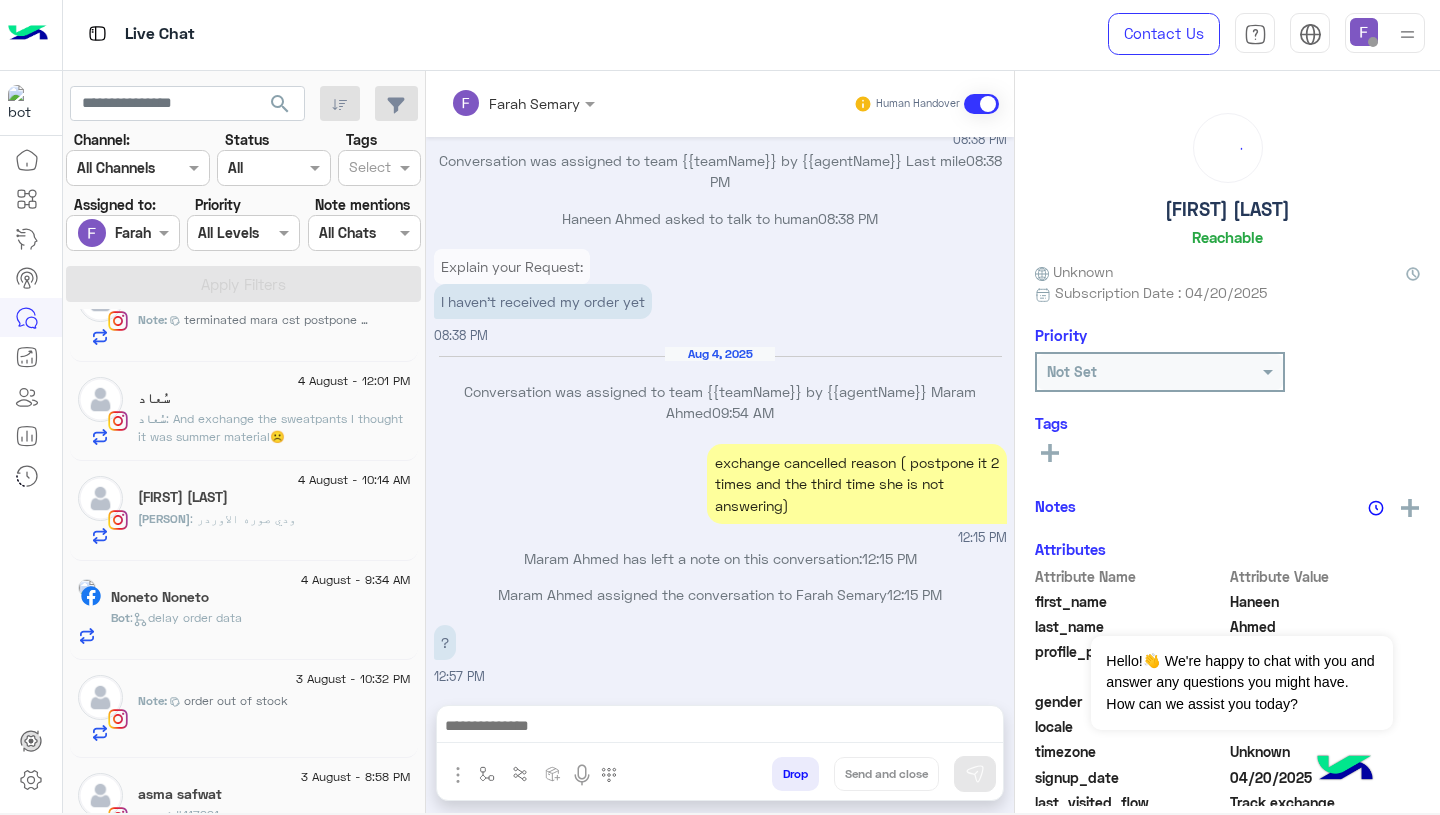 click on "[FIRST] : [TEXT]" 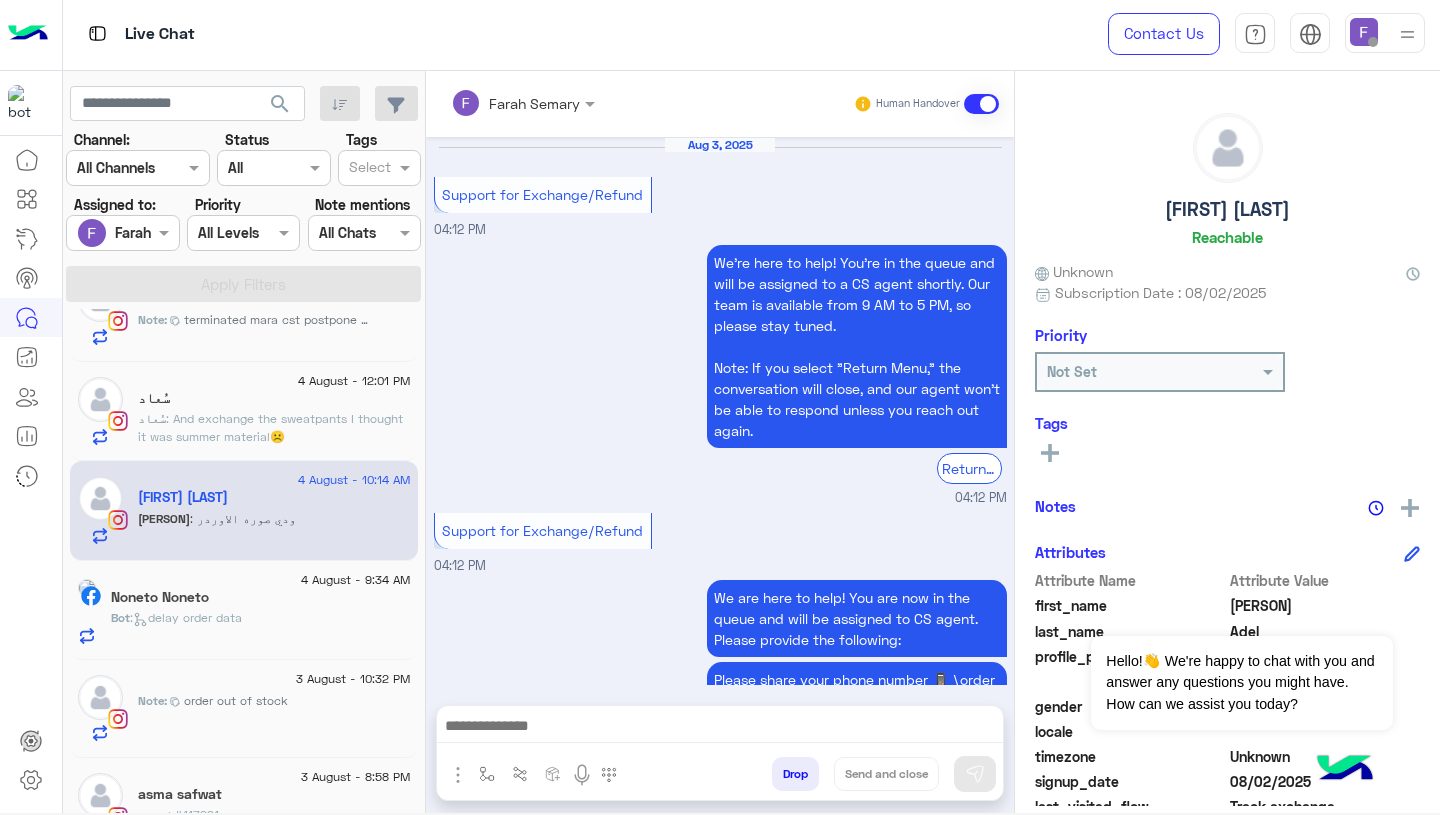 scroll, scrollTop: 1696, scrollLeft: 0, axis: vertical 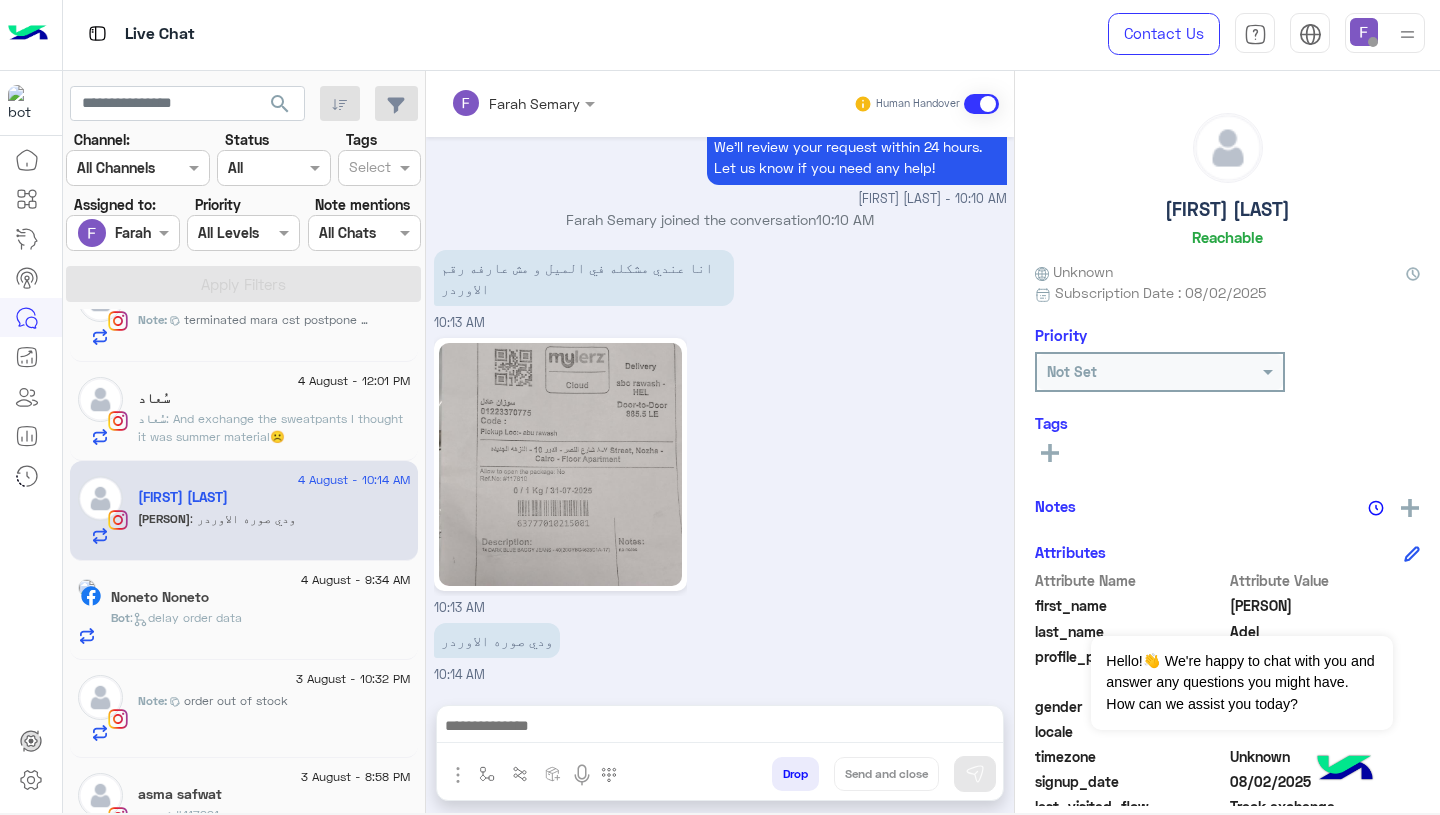 click 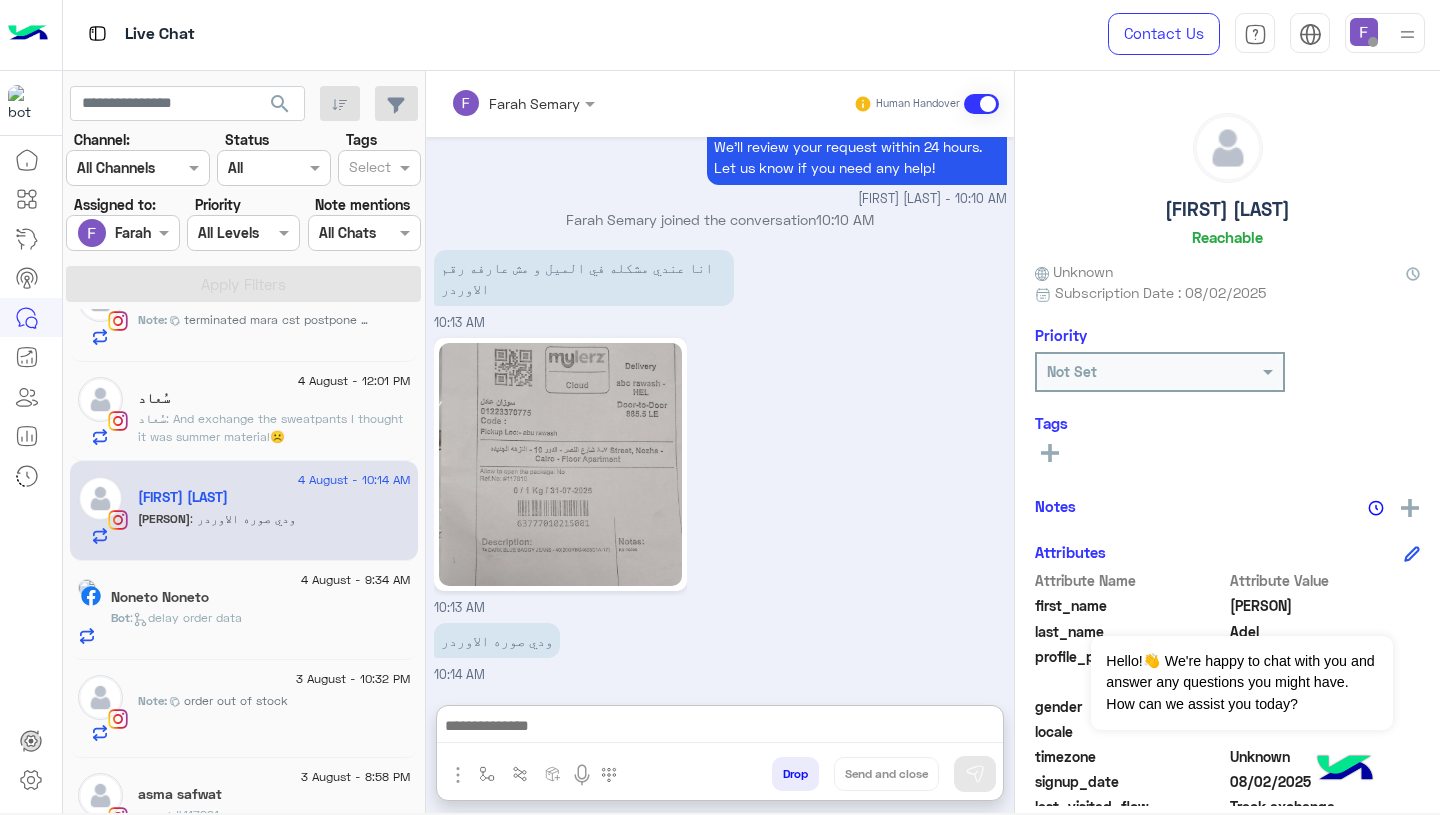 click at bounding box center [720, 728] 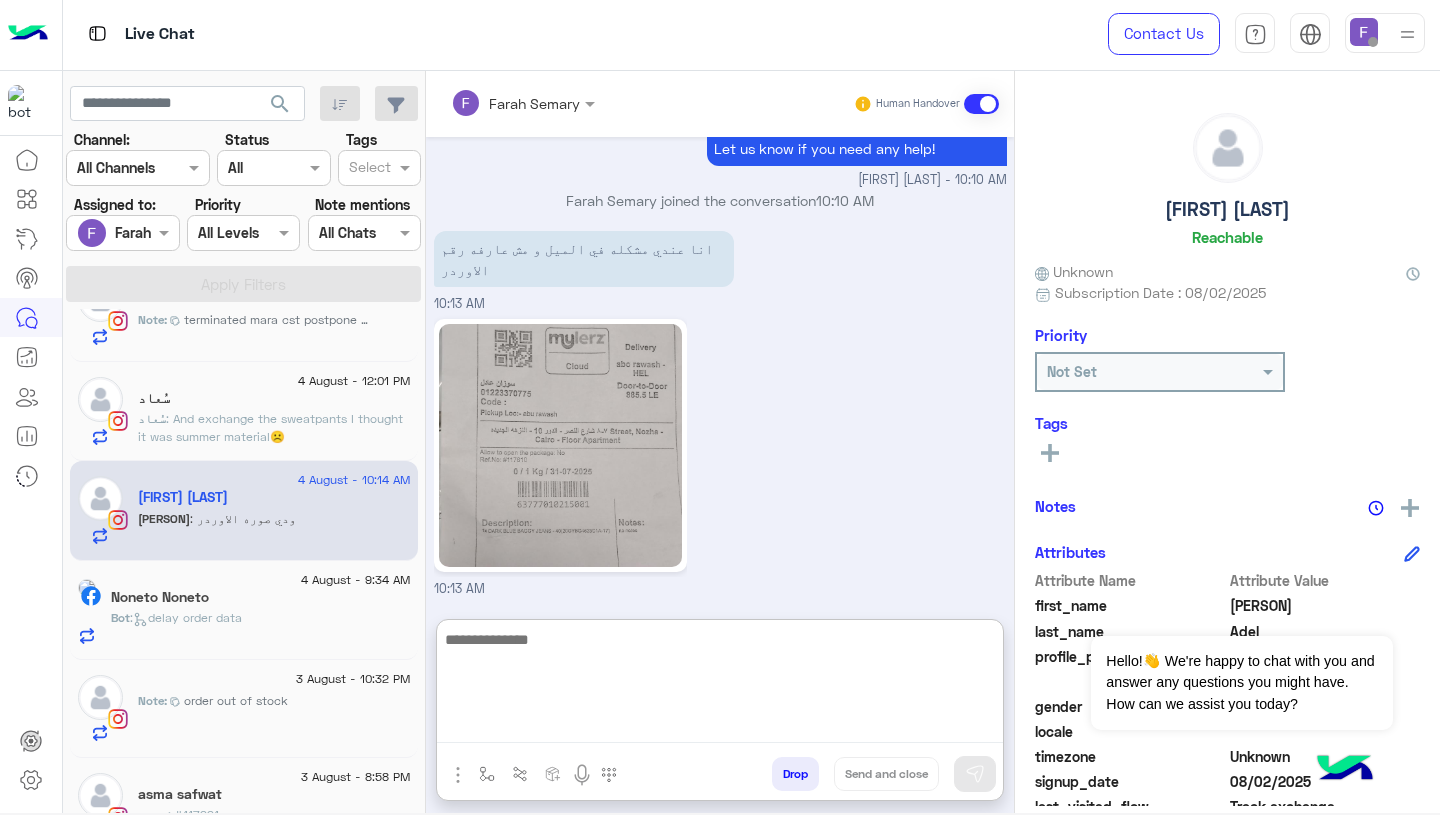 paste on "**********" 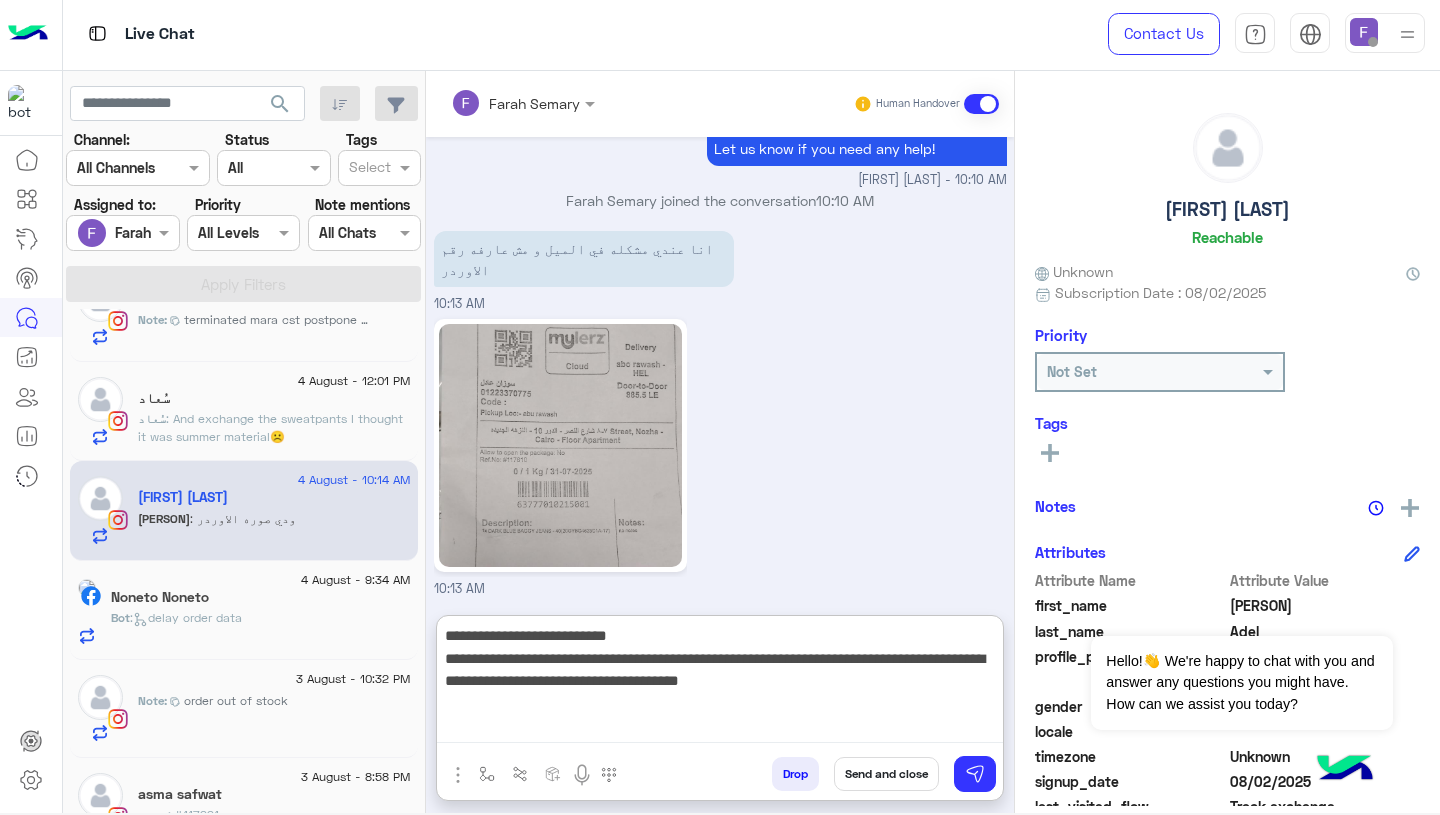 click on "**********" at bounding box center (720, 683) 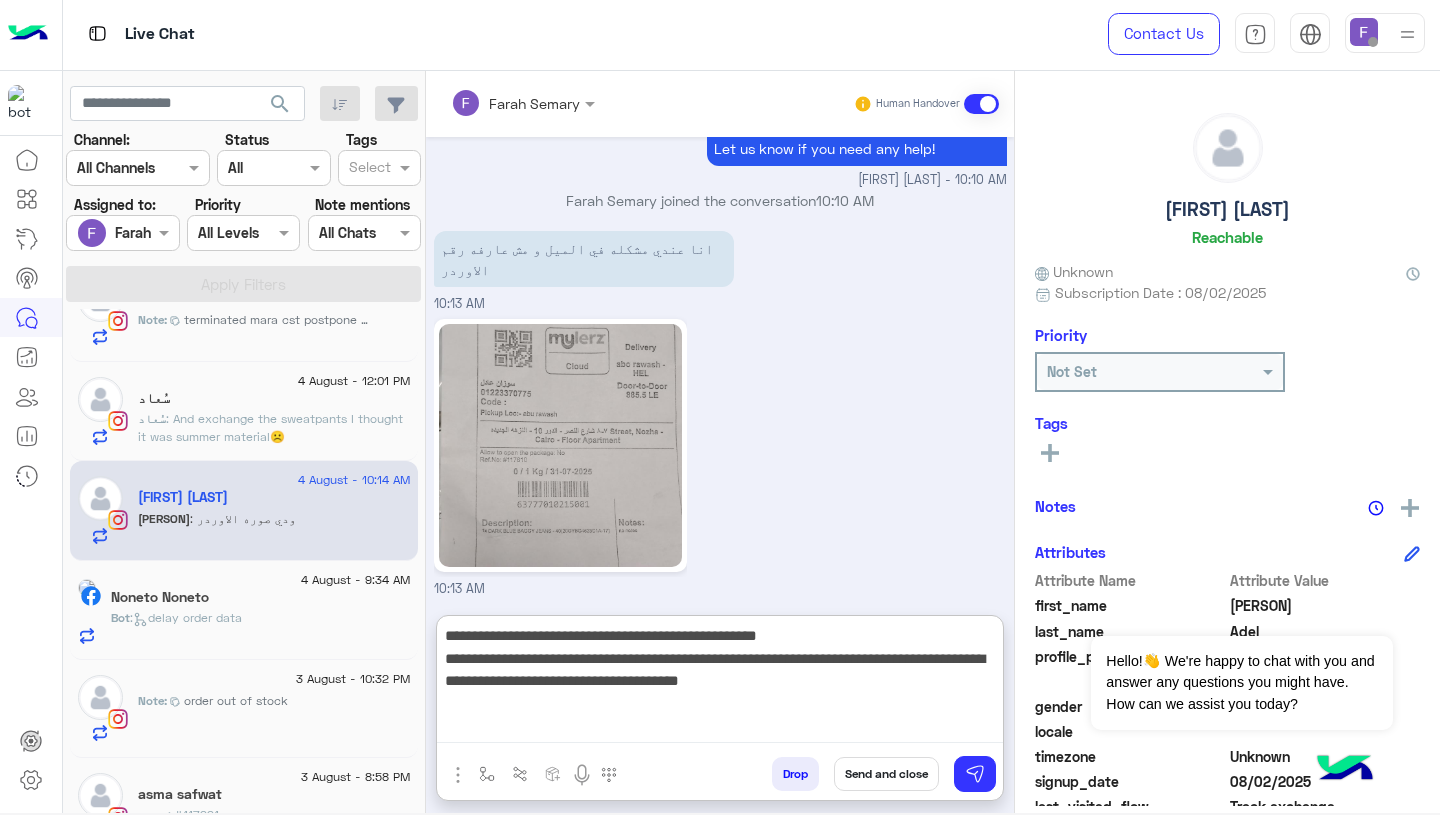 paste on "**********" 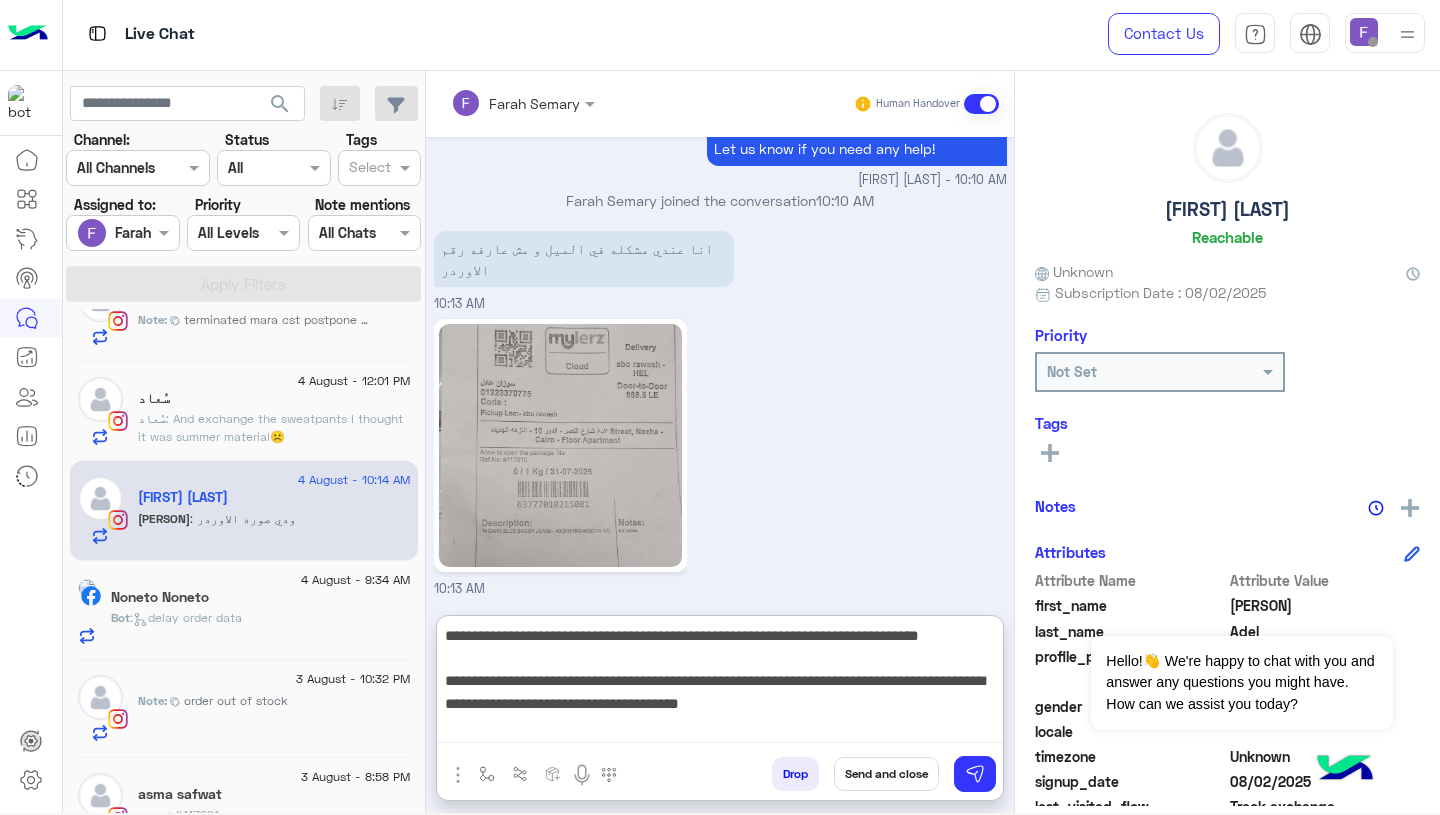 type on "**********" 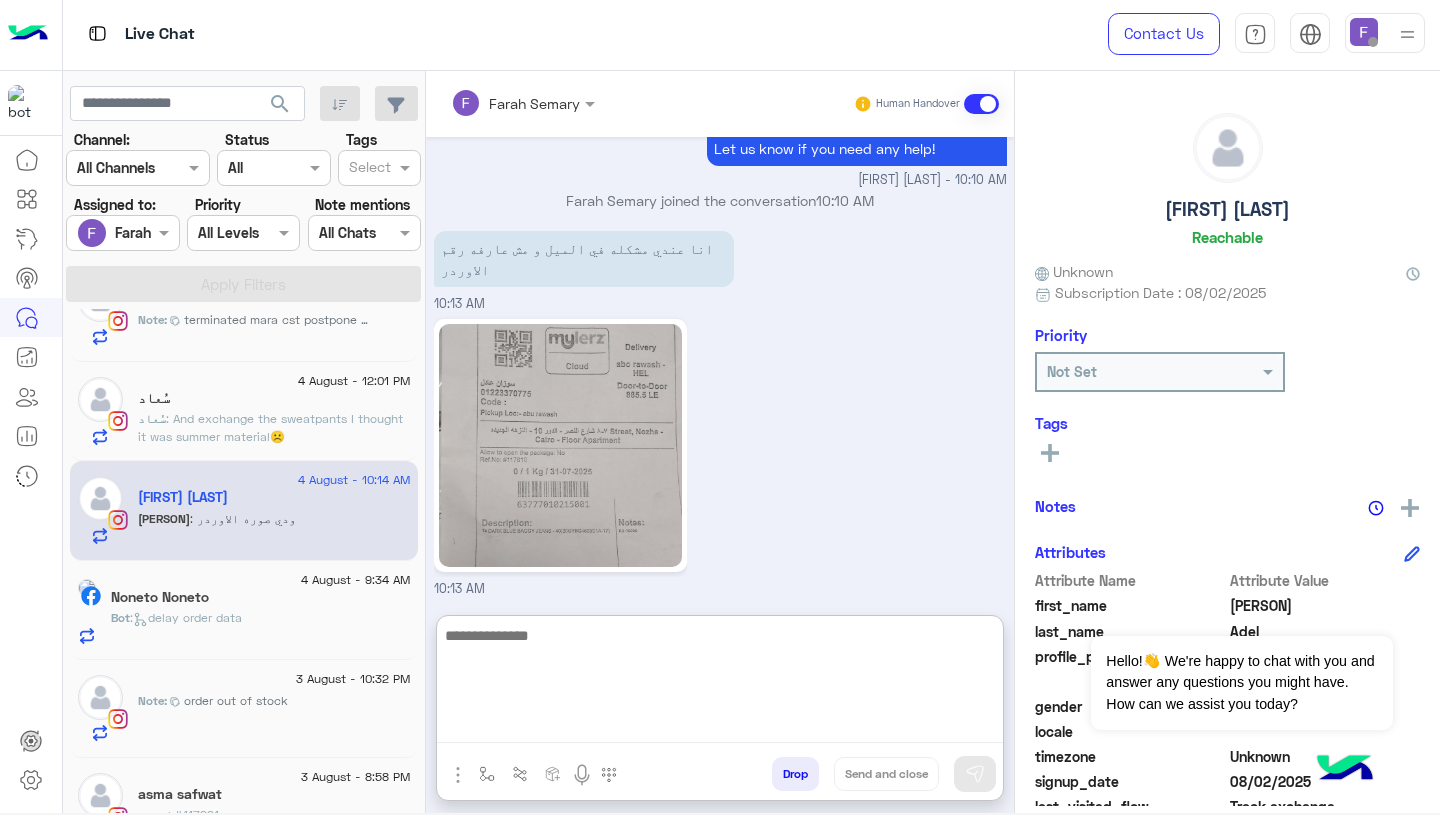 scroll, scrollTop: 1975, scrollLeft: 0, axis: vertical 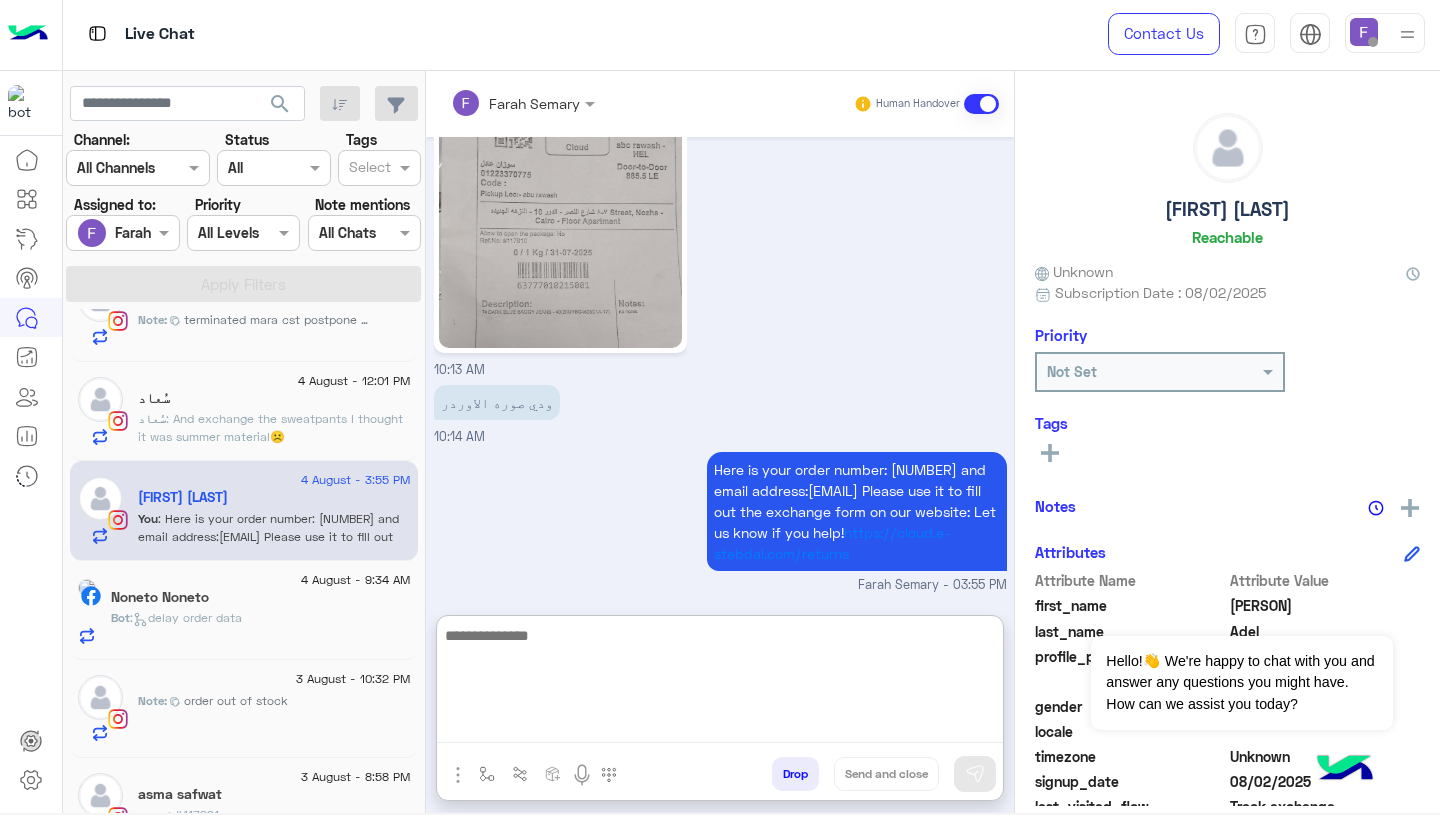 click 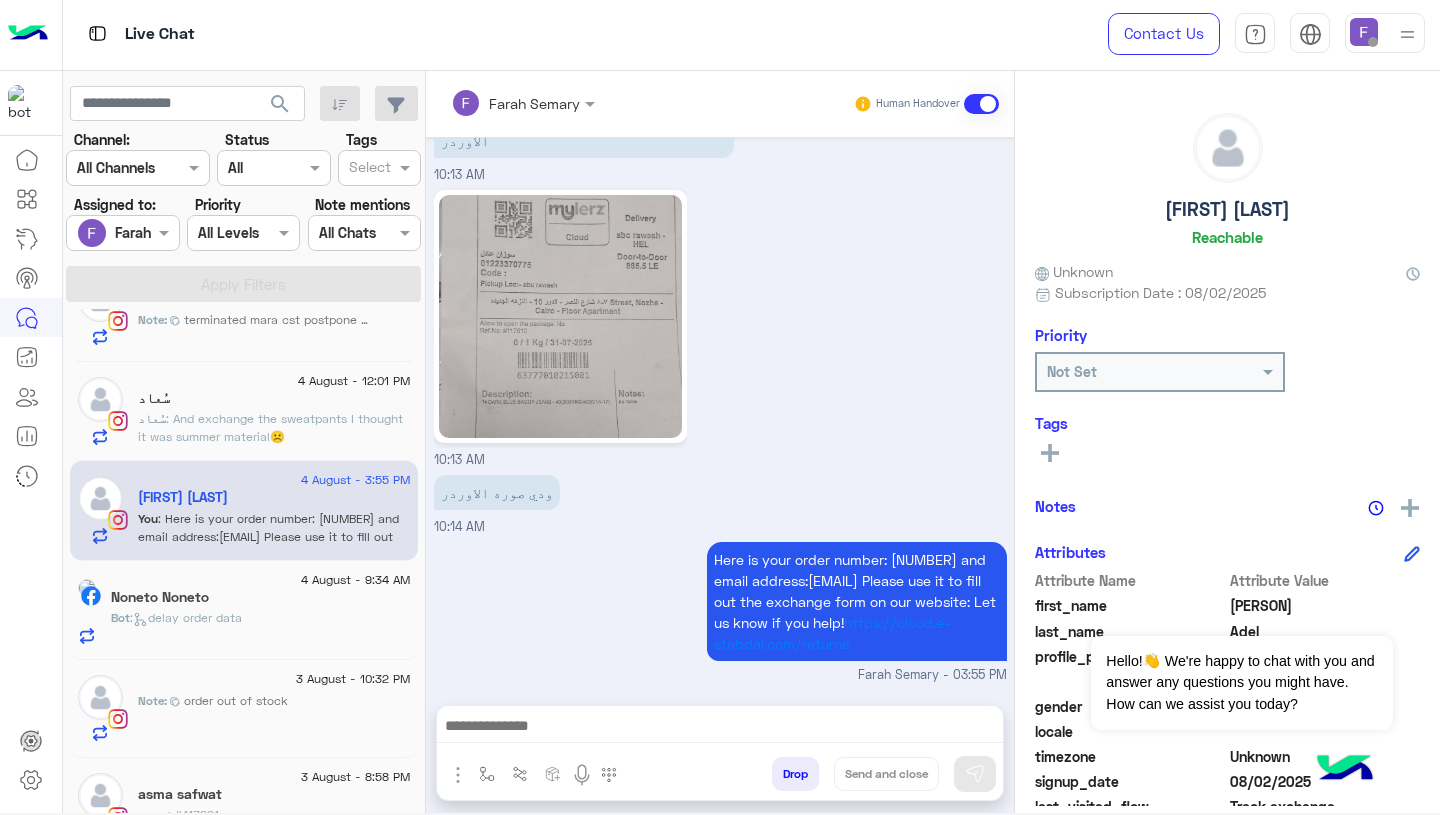 scroll, scrollTop: 1885, scrollLeft: 0, axis: vertical 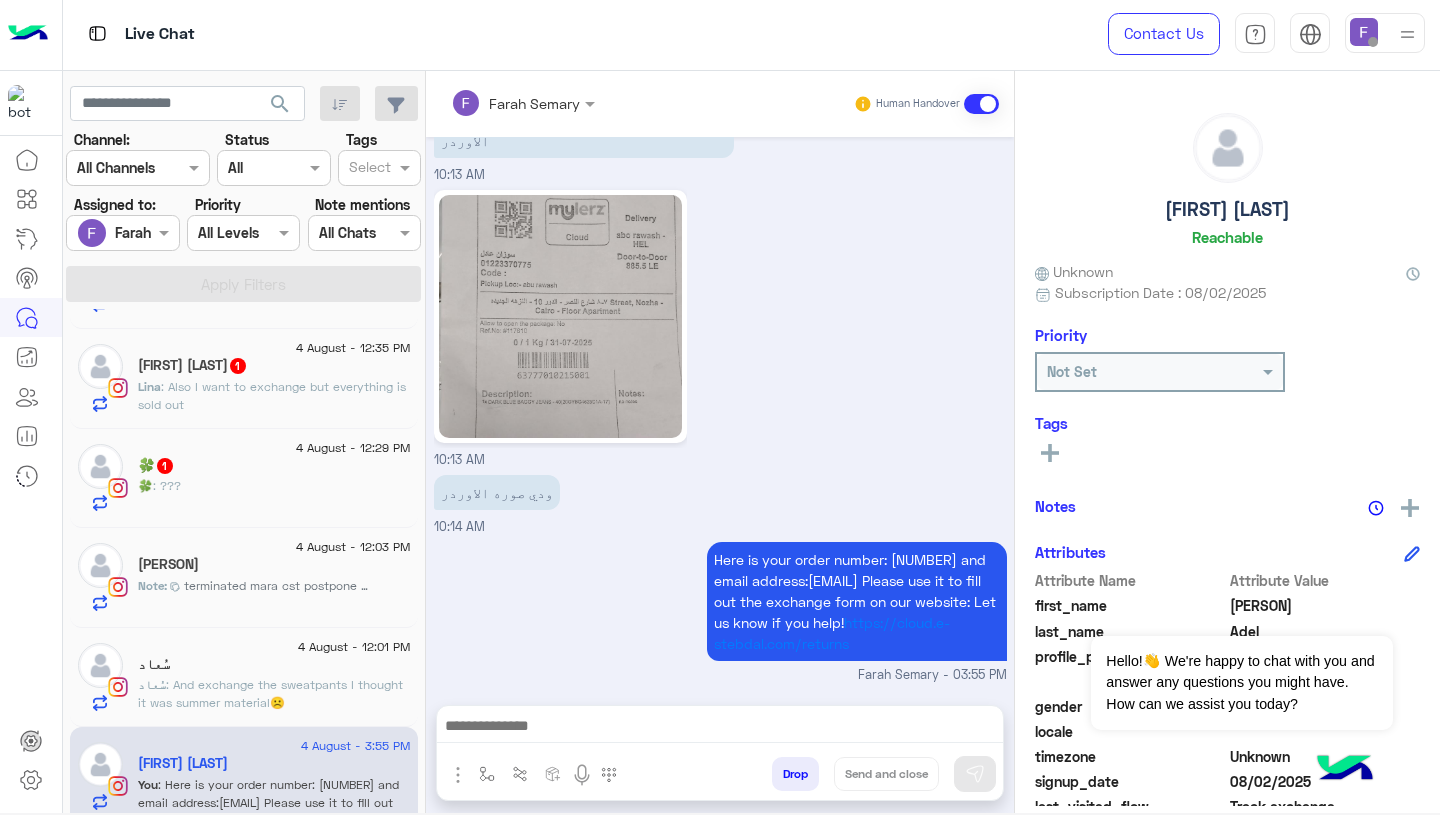 click on ": And exchange the sweatpants I thought it was summer material☹️" 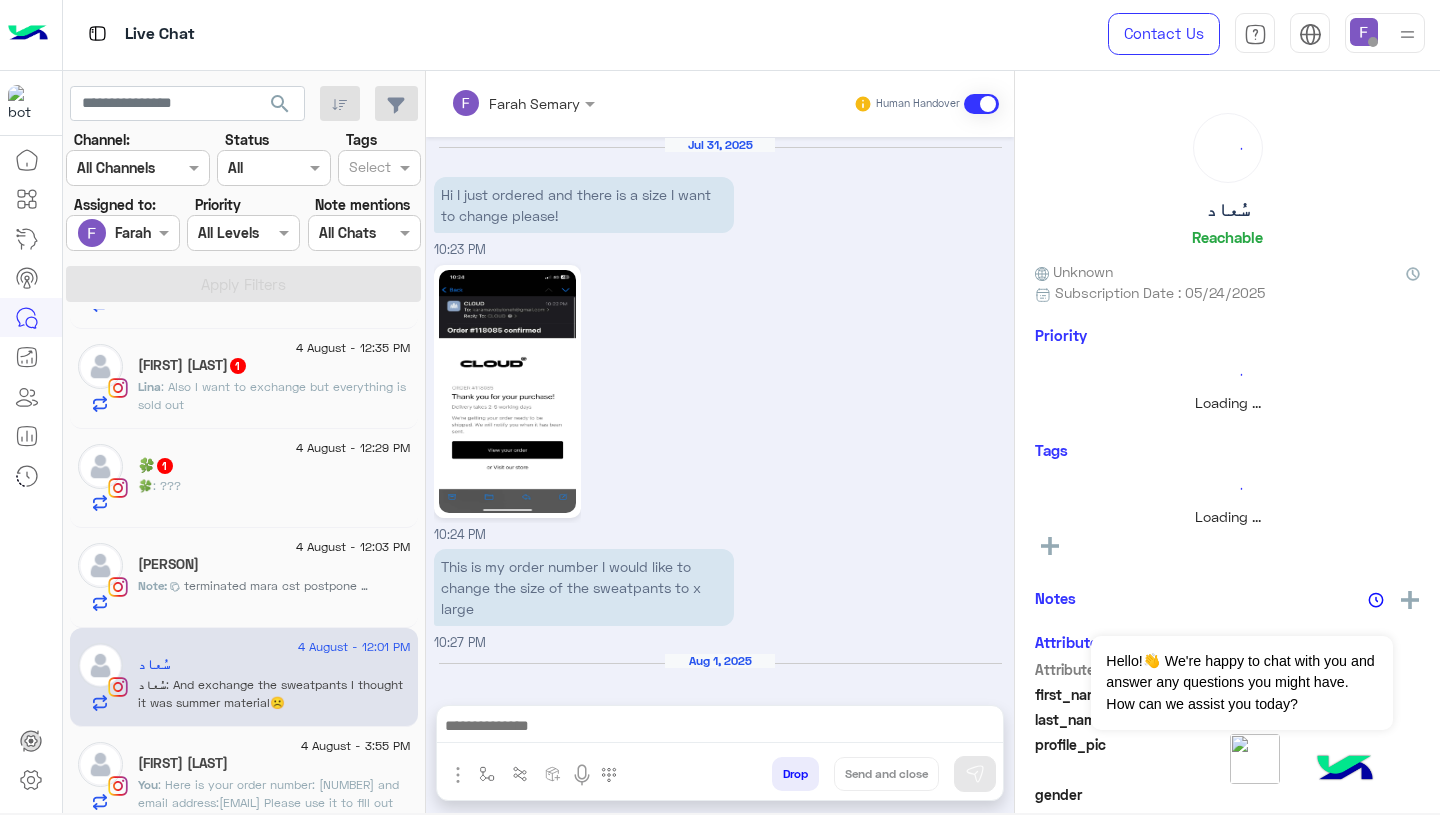 scroll, scrollTop: 1697, scrollLeft: 0, axis: vertical 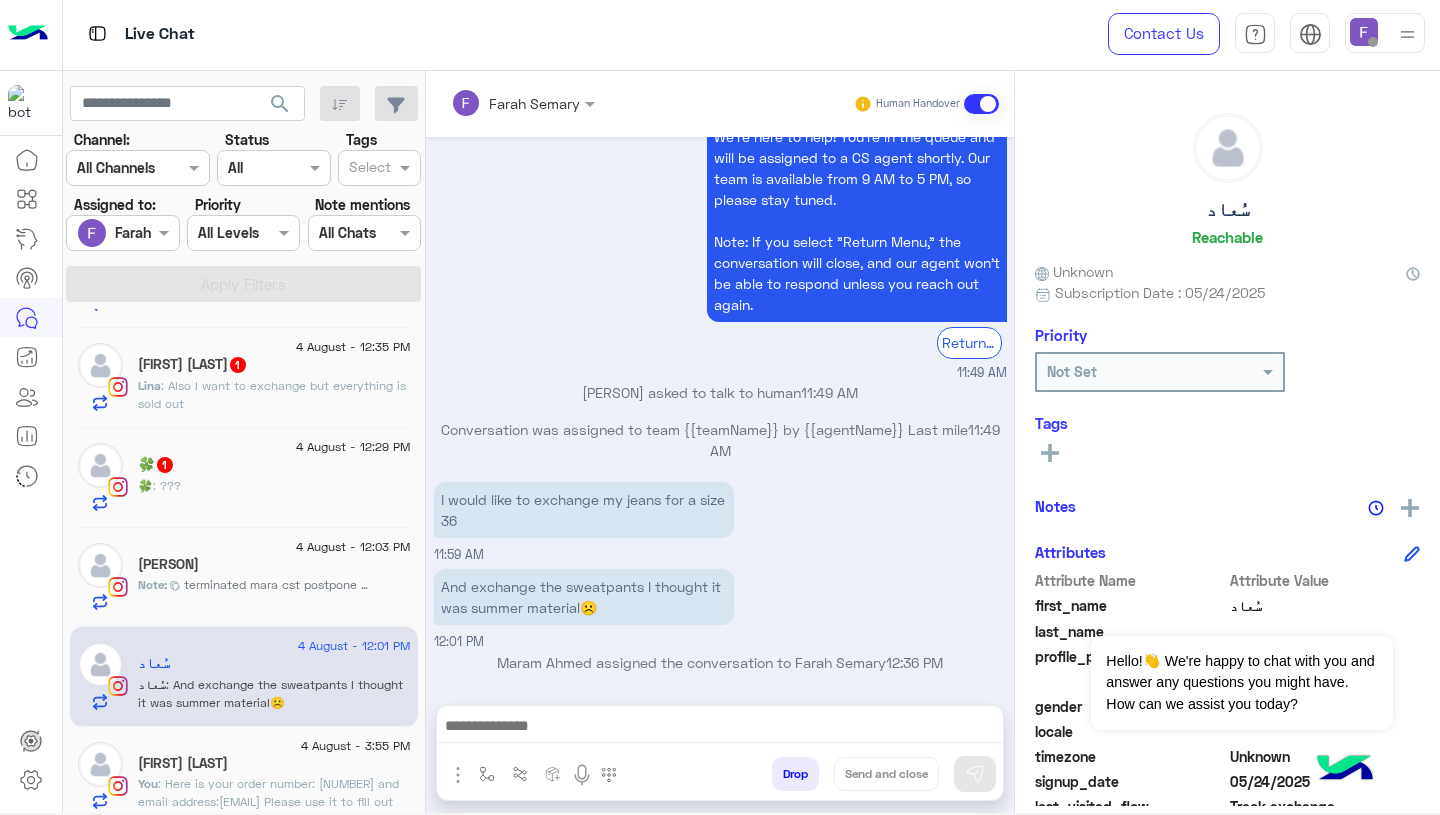 click at bounding box center [720, 728] 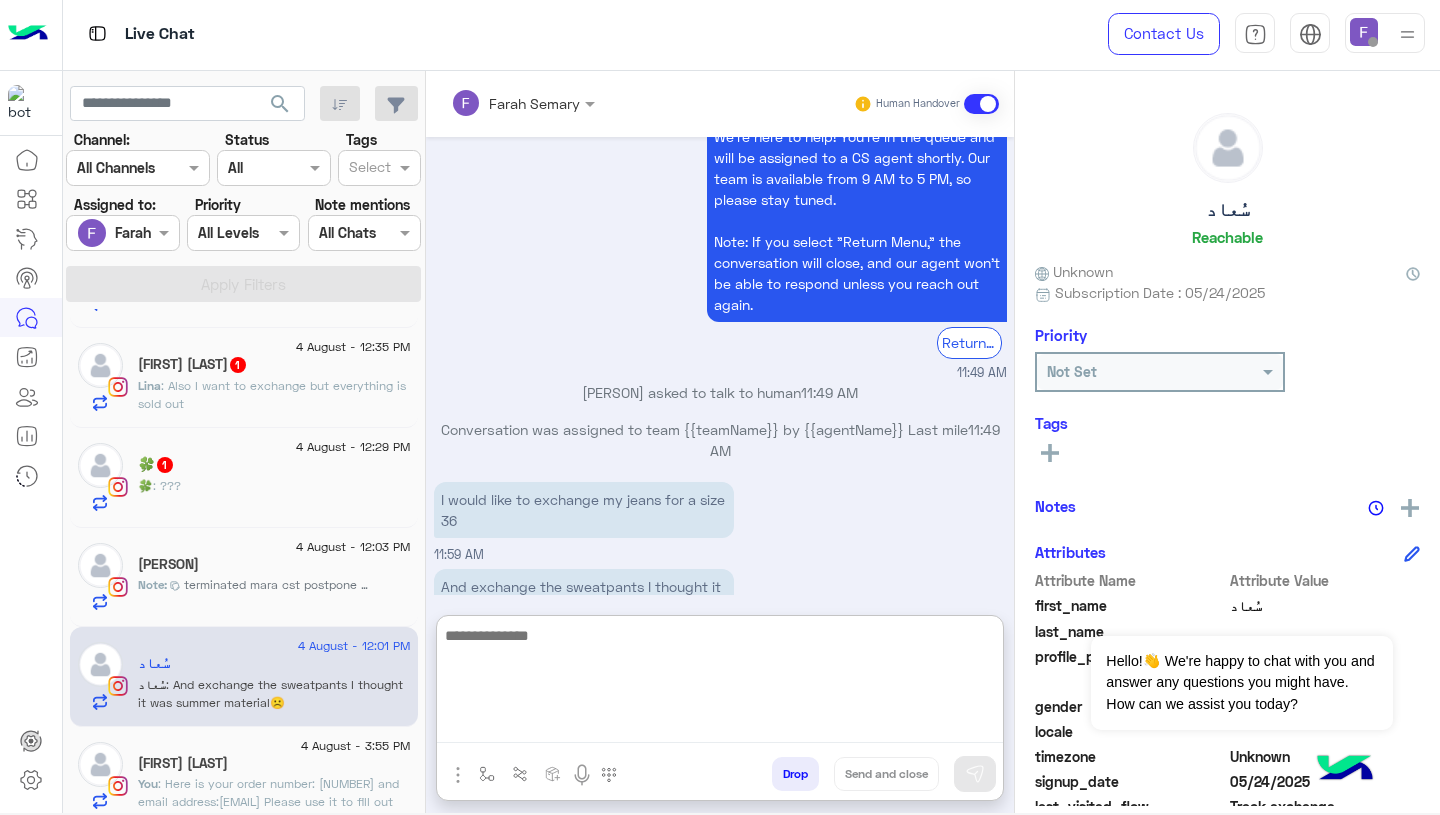 paste on "**********" 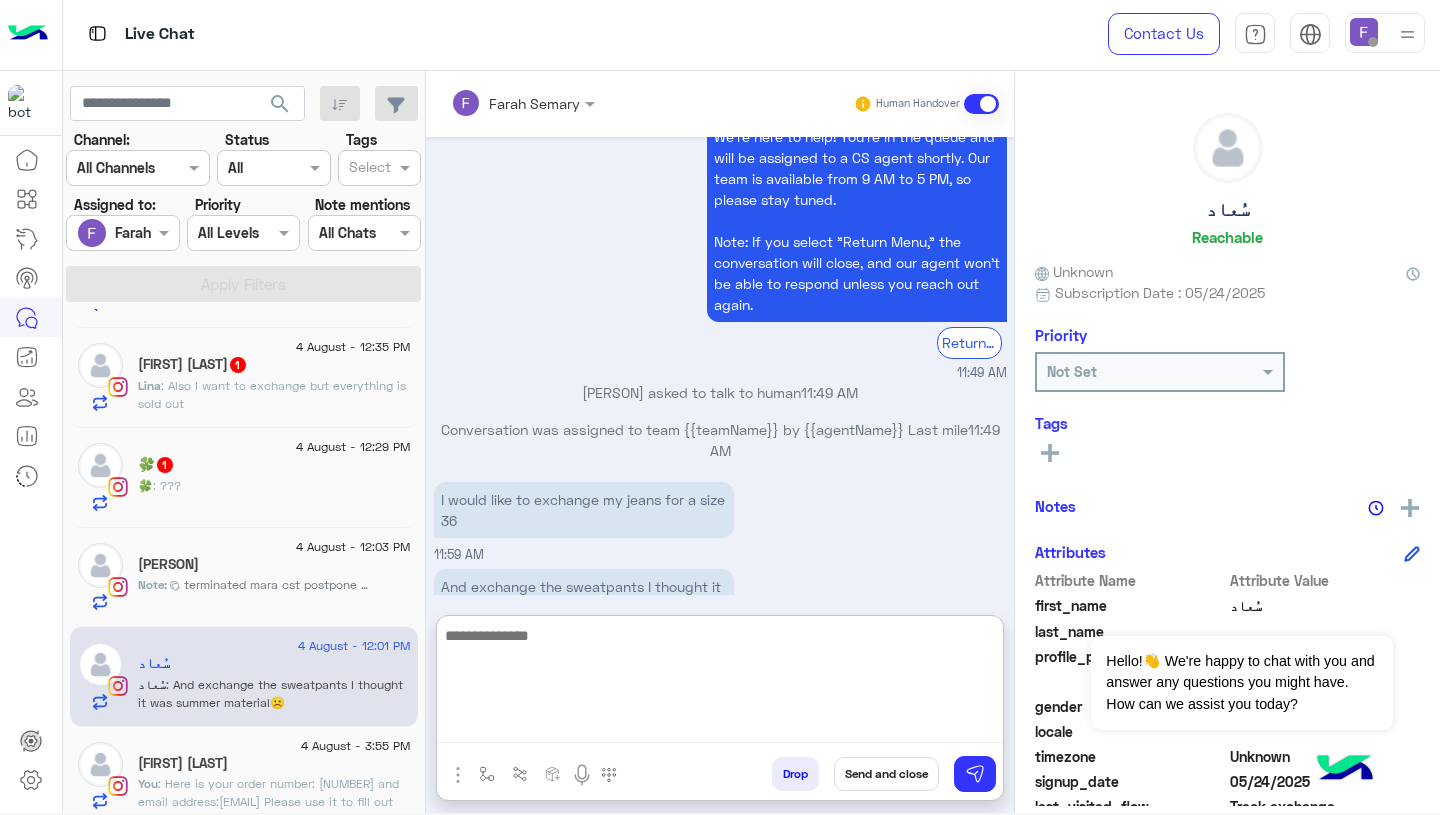 scroll, scrollTop: 0, scrollLeft: 0, axis: both 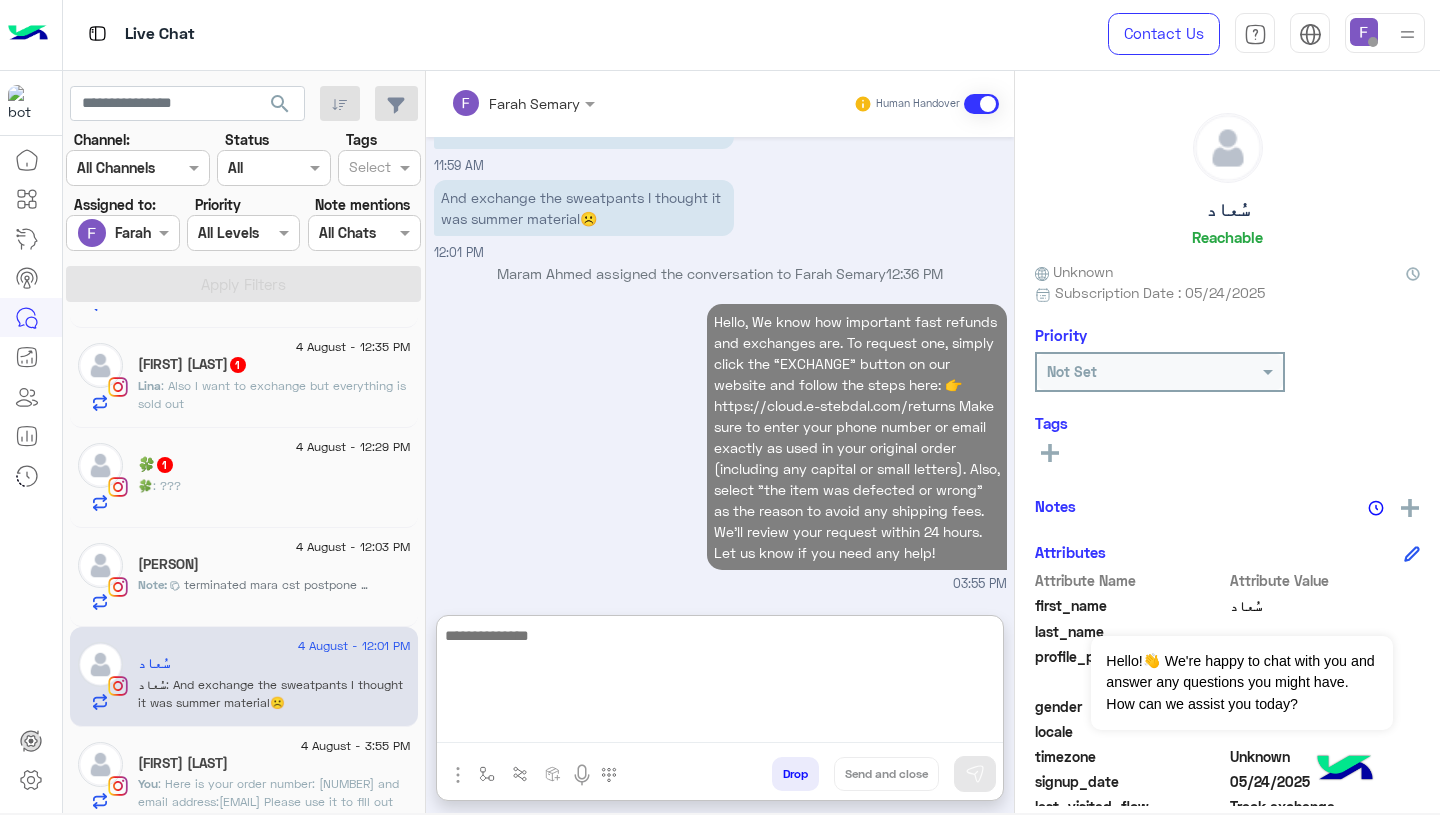 click on "Hello,
We know how important fast refunds and exchanges are.
To request one, simply click the “EXCHANGE” button on our website and follow the steps here:
👉 https://cloud.e-stebdal.com/returns
Make sure to enter your phone number or email exactly as used in your original order (including any capital or small letters).
Also, select "the item was defected or wrong" as the reason to avoid any shipping fees.
We’ll review your request within 24 hours. Let us know if you need any help!      03:55 PM" at bounding box center [720, 446] 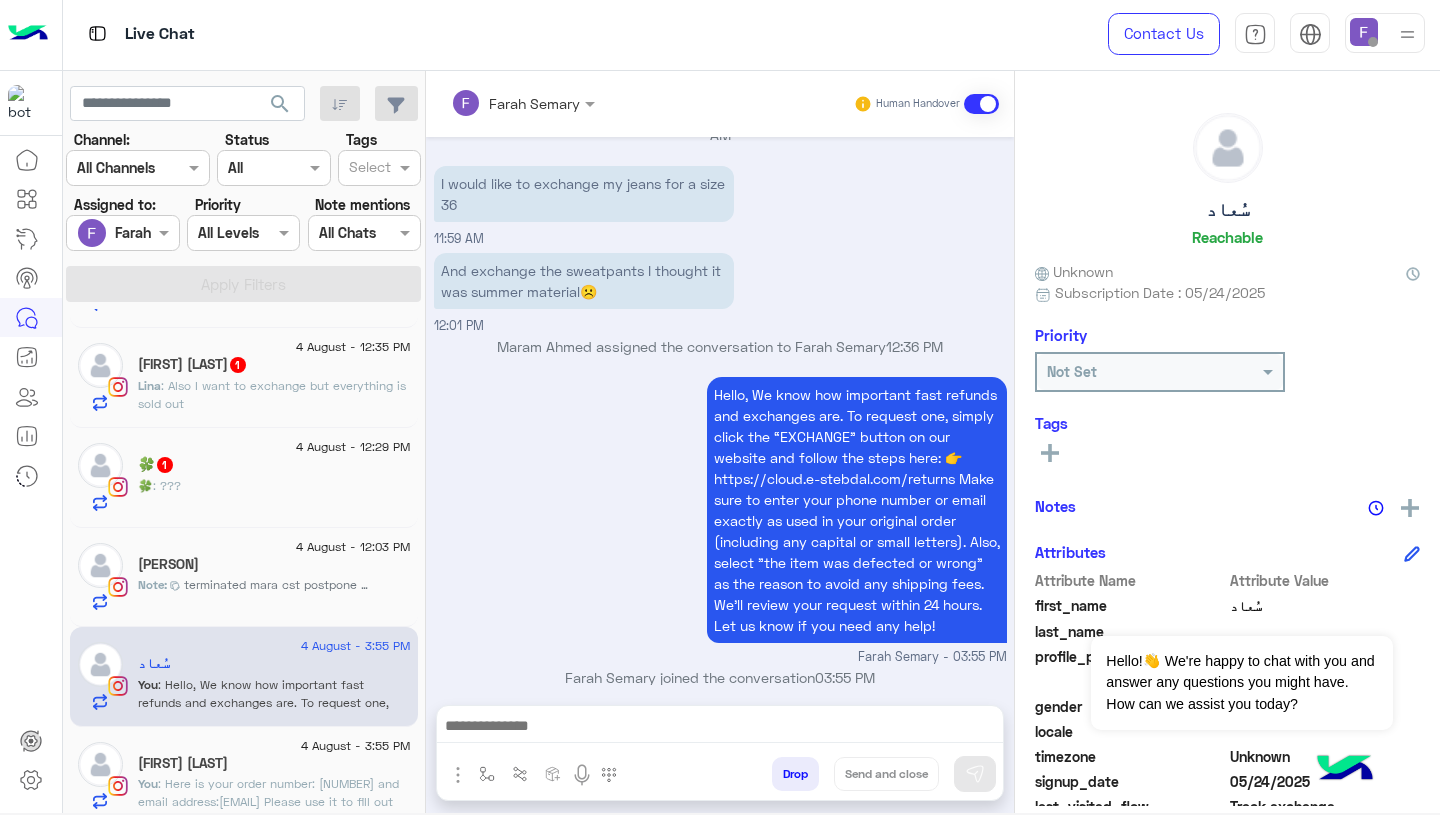 scroll, scrollTop: 2050, scrollLeft: 0, axis: vertical 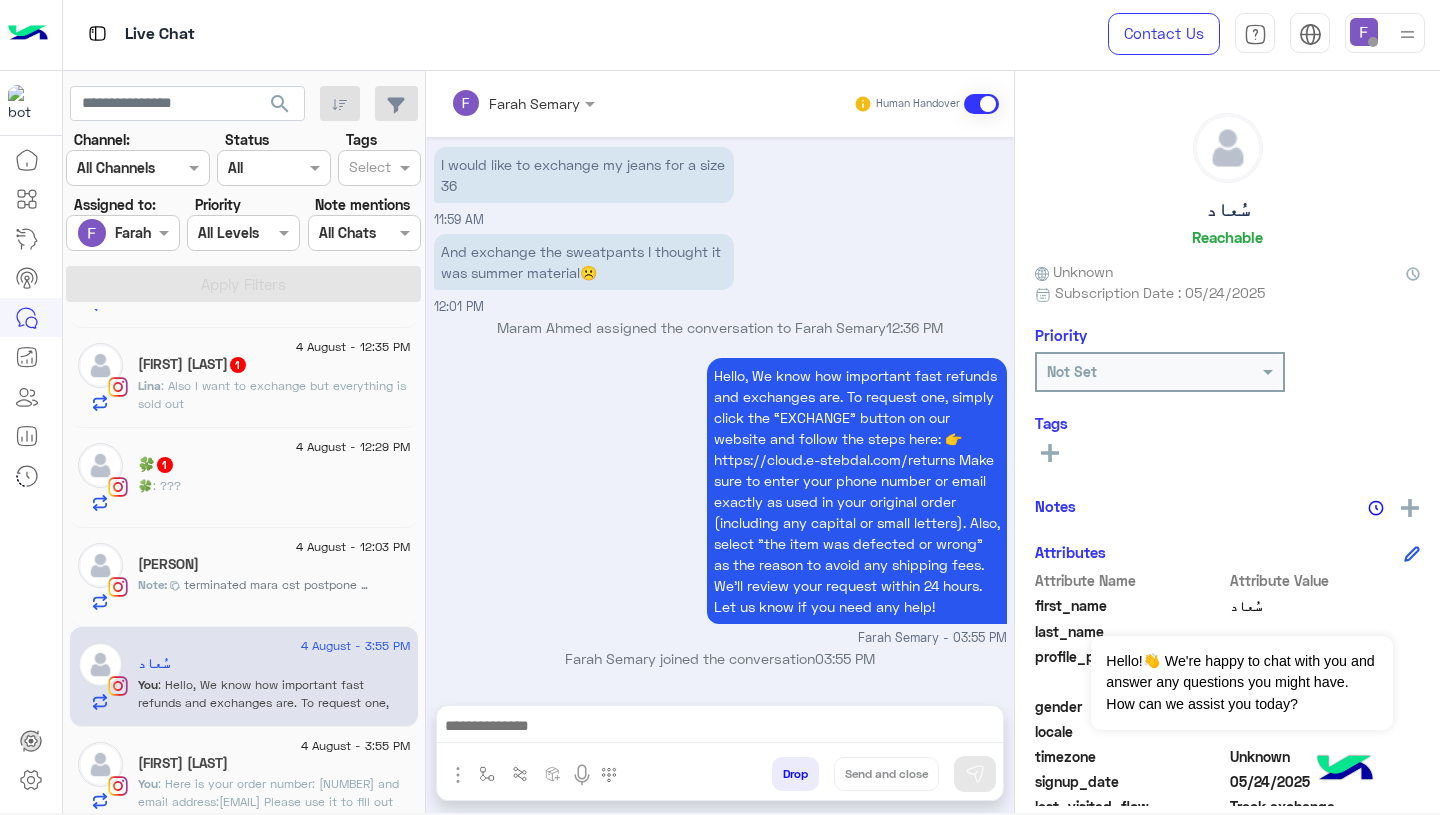 click on "terminated mara cst postpone el order w mara address not clear" 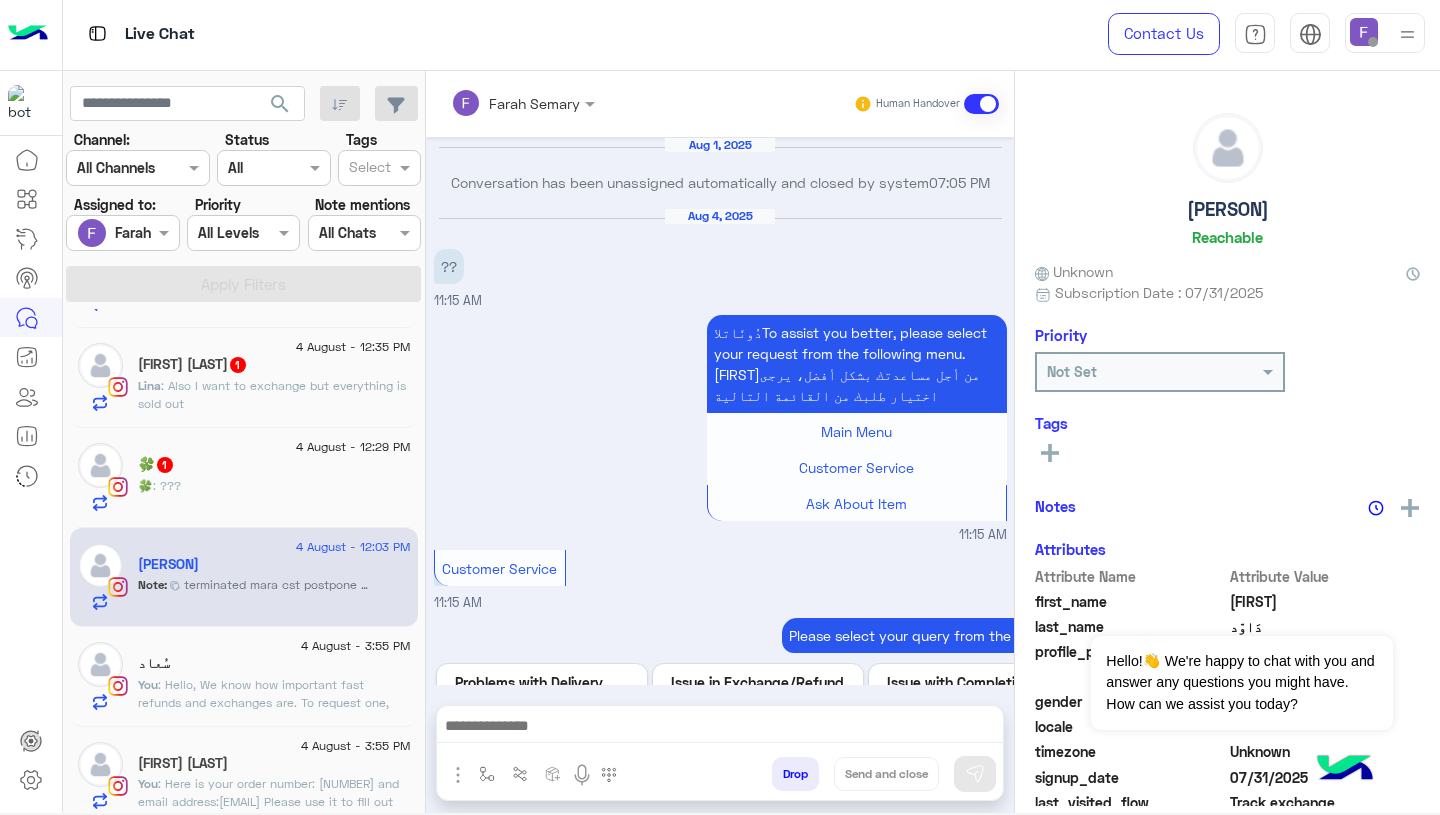 scroll, scrollTop: 1856, scrollLeft: 0, axis: vertical 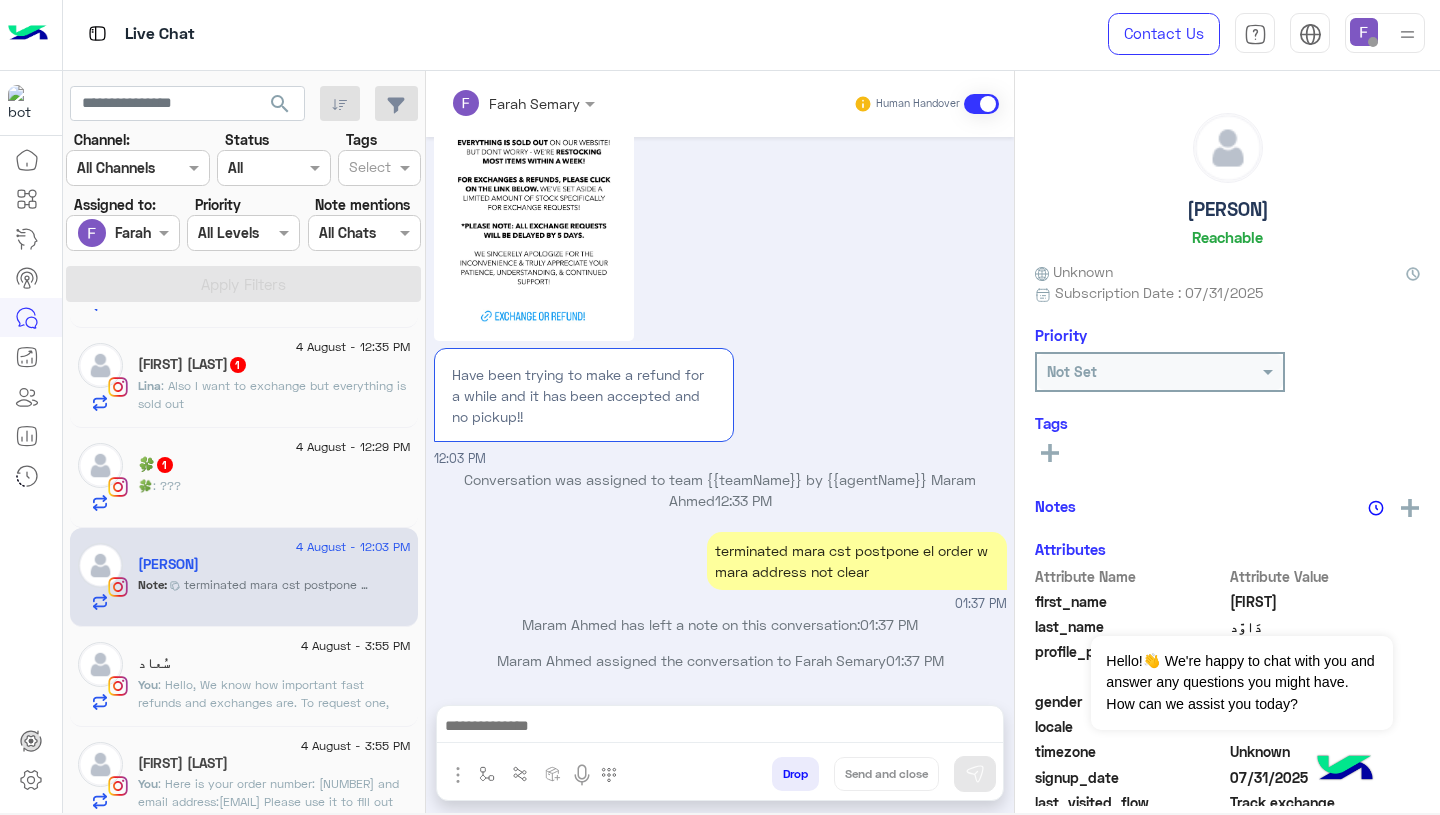 click on "🍀 : ???" 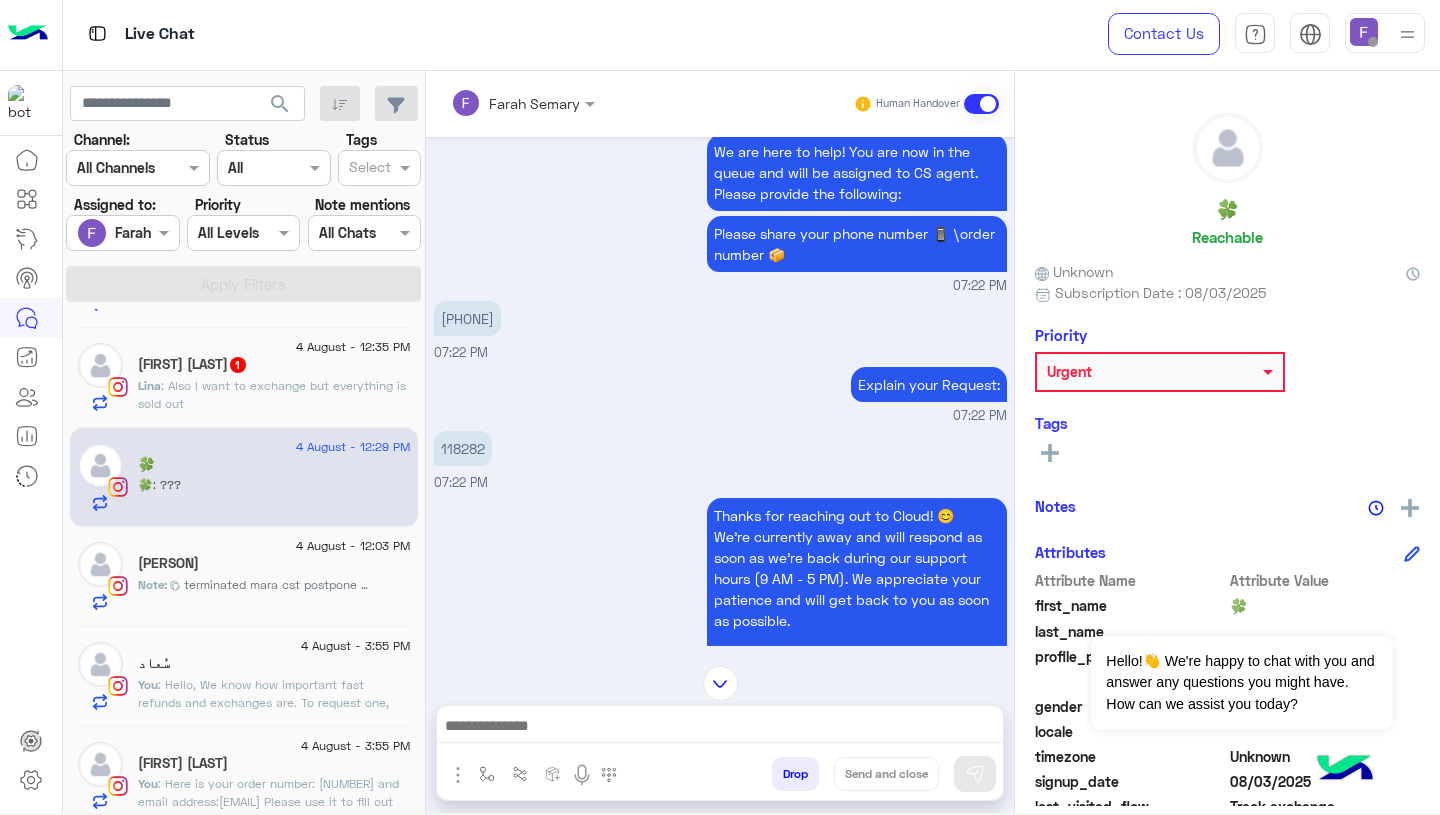 scroll, scrollTop: 1027, scrollLeft: 0, axis: vertical 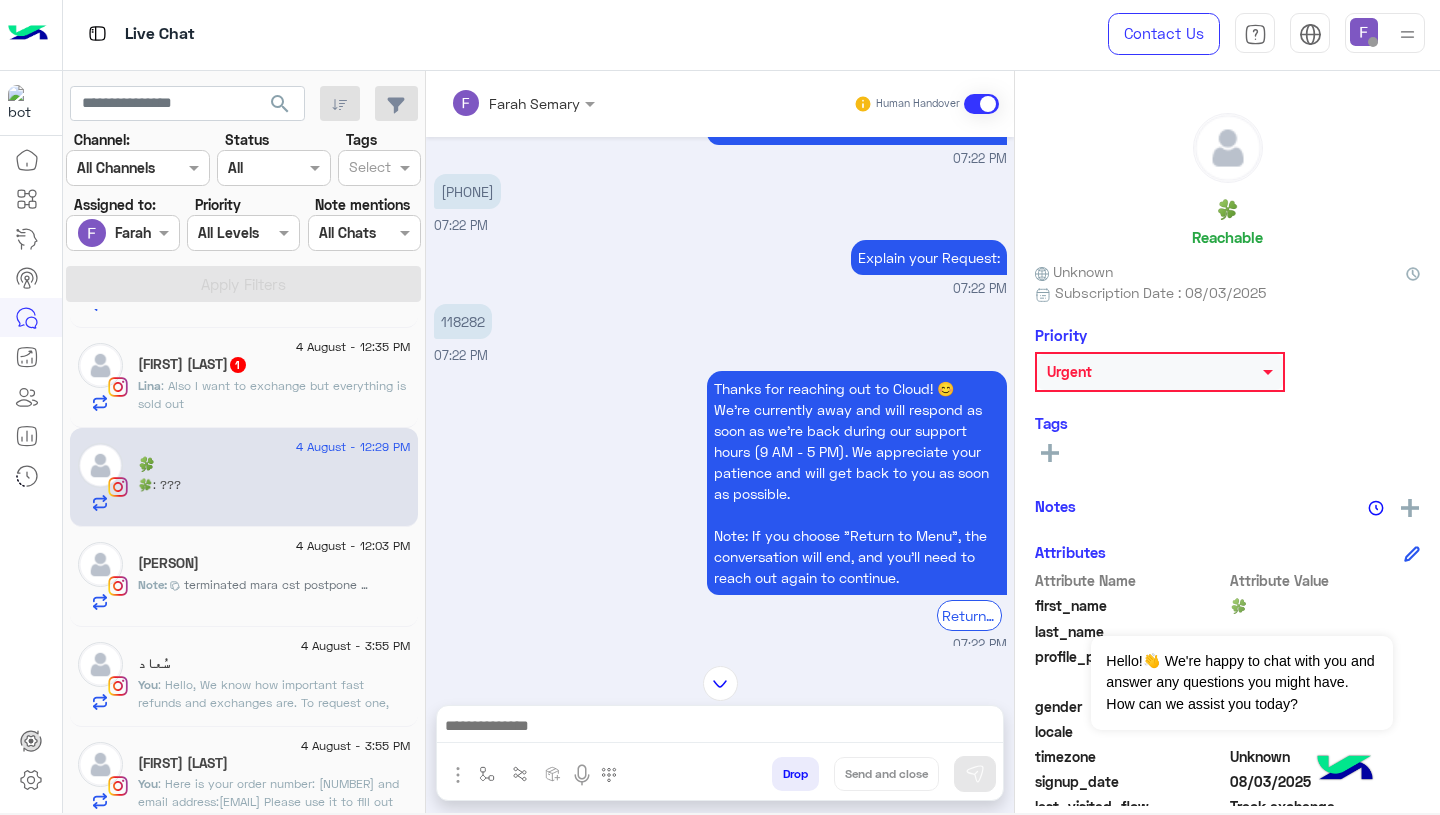 click on "118282" at bounding box center (463, 321) 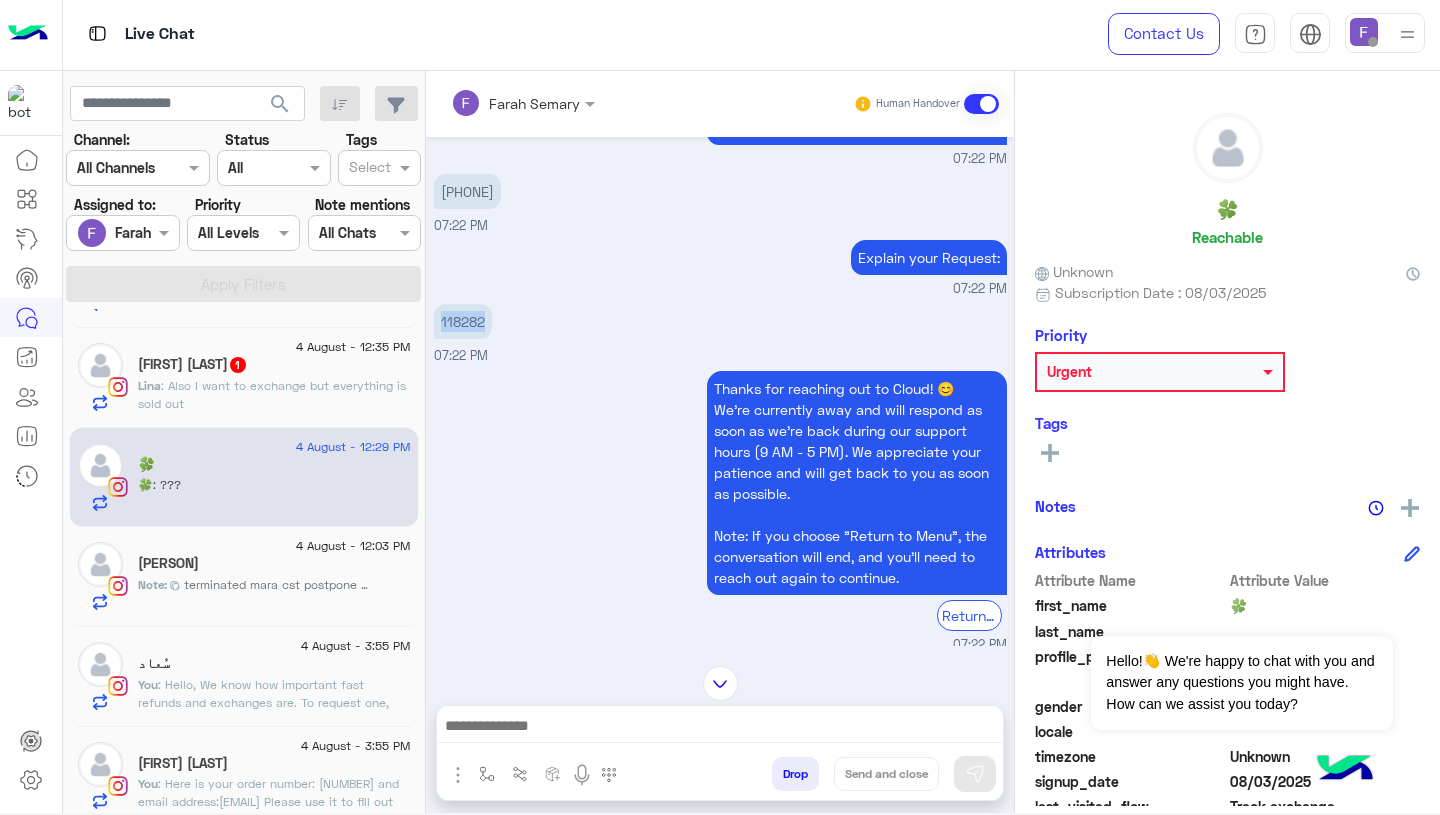 click on "118282" at bounding box center (463, 321) 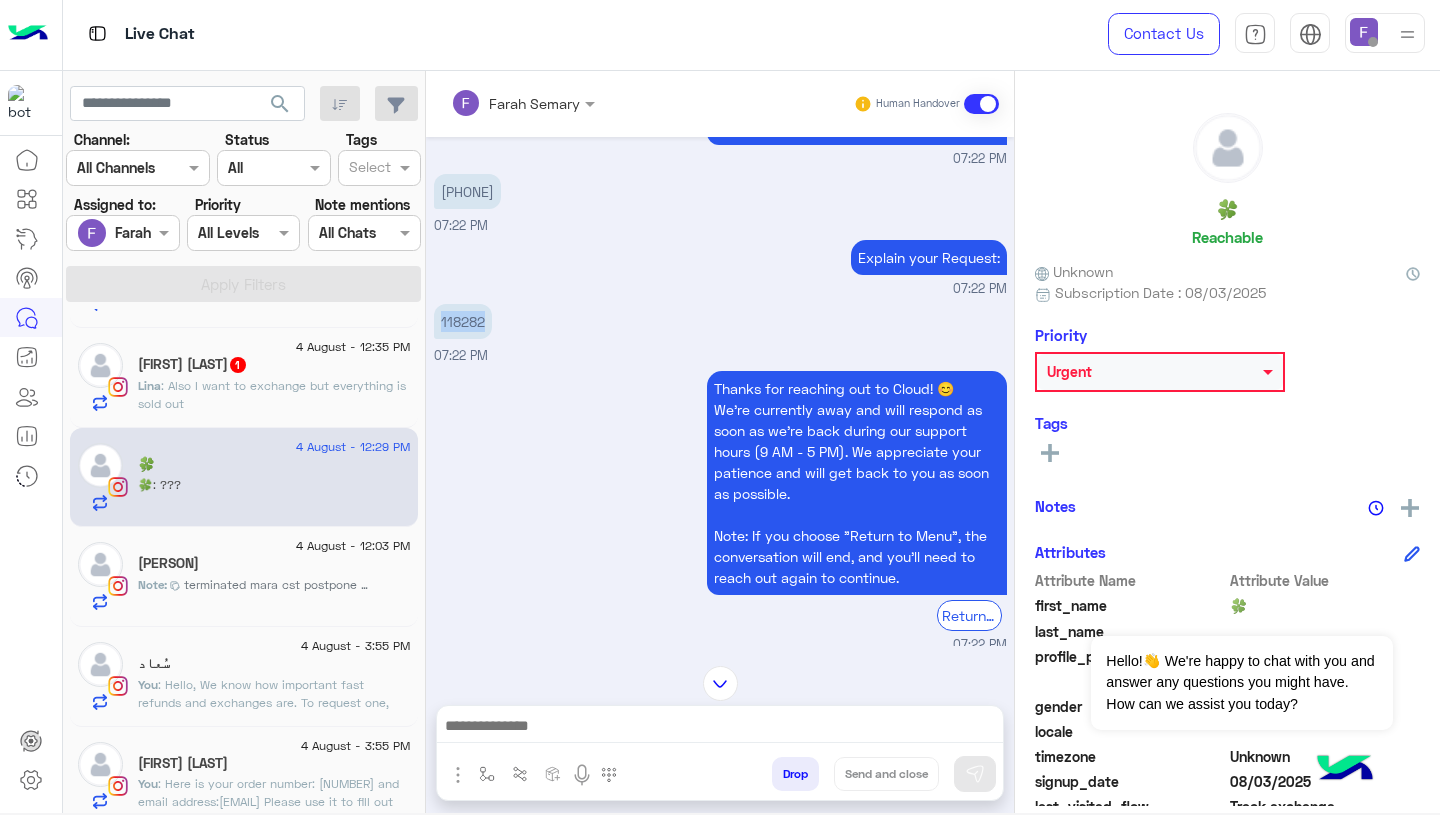 click on "118282   07:22 PM" at bounding box center [720, 332] 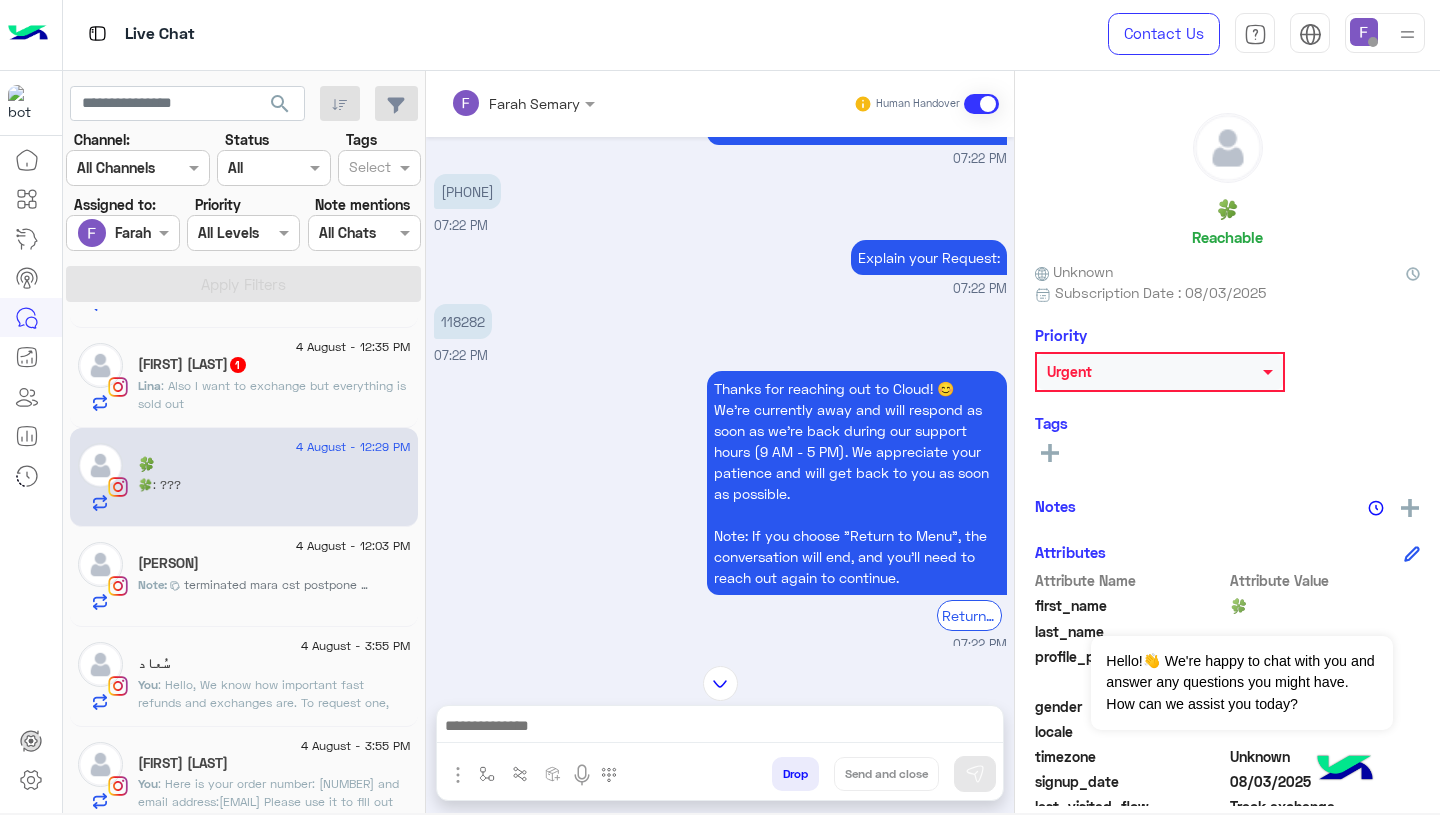 click on "[LAST] : Also I want to exchange but everything is sold out" 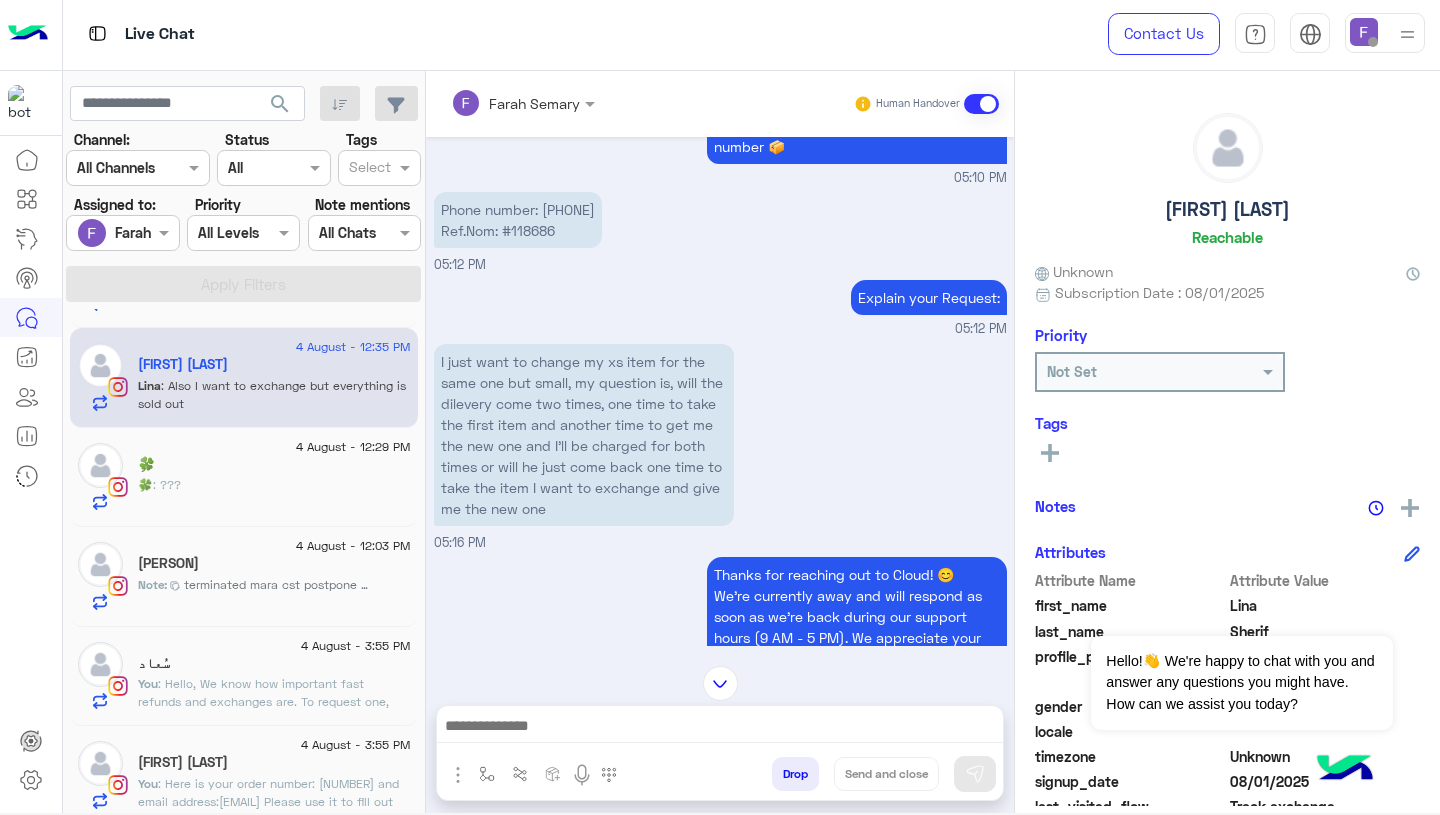 scroll, scrollTop: 2138, scrollLeft: 0, axis: vertical 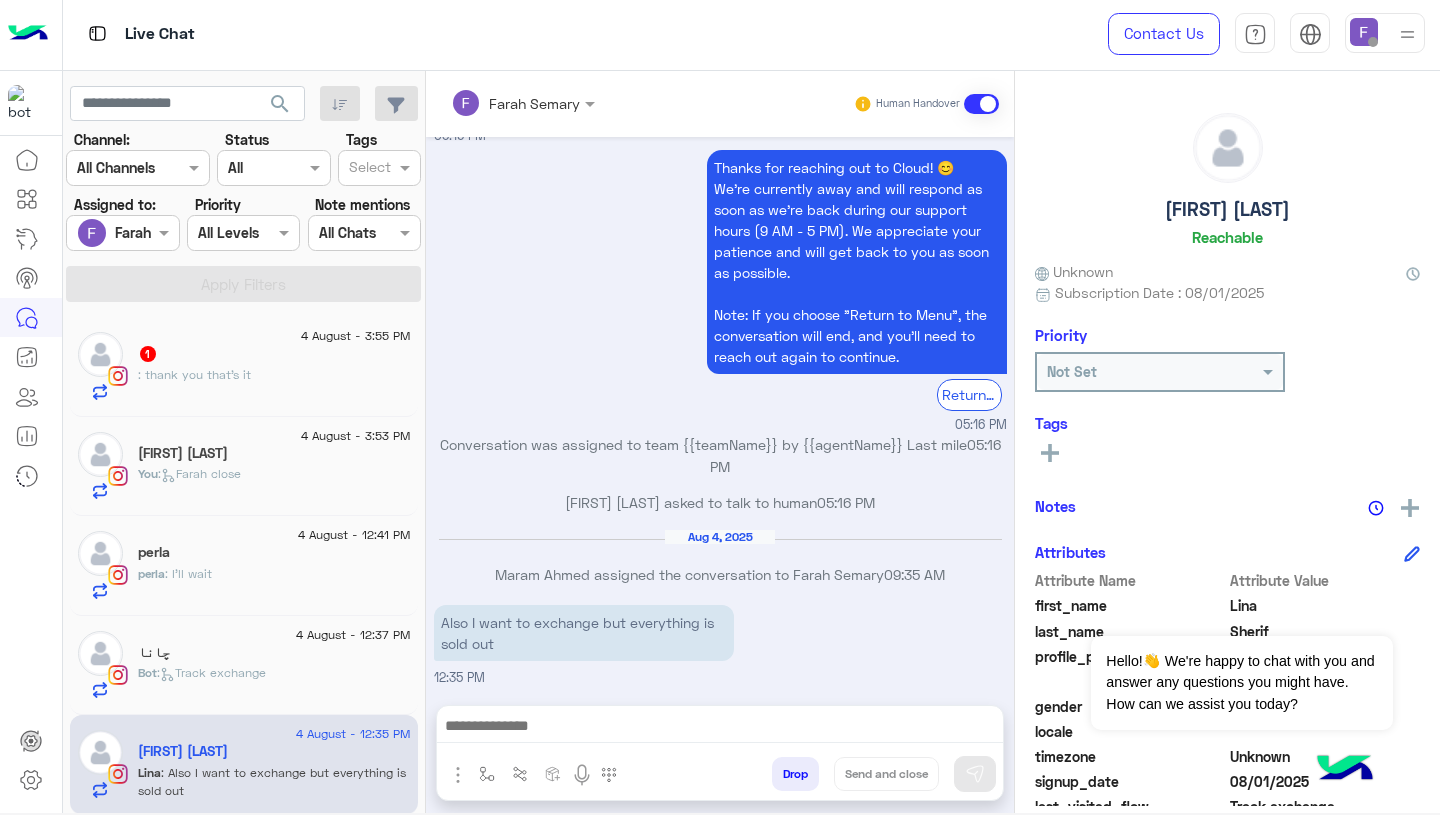 click on ": thank you that’s it" 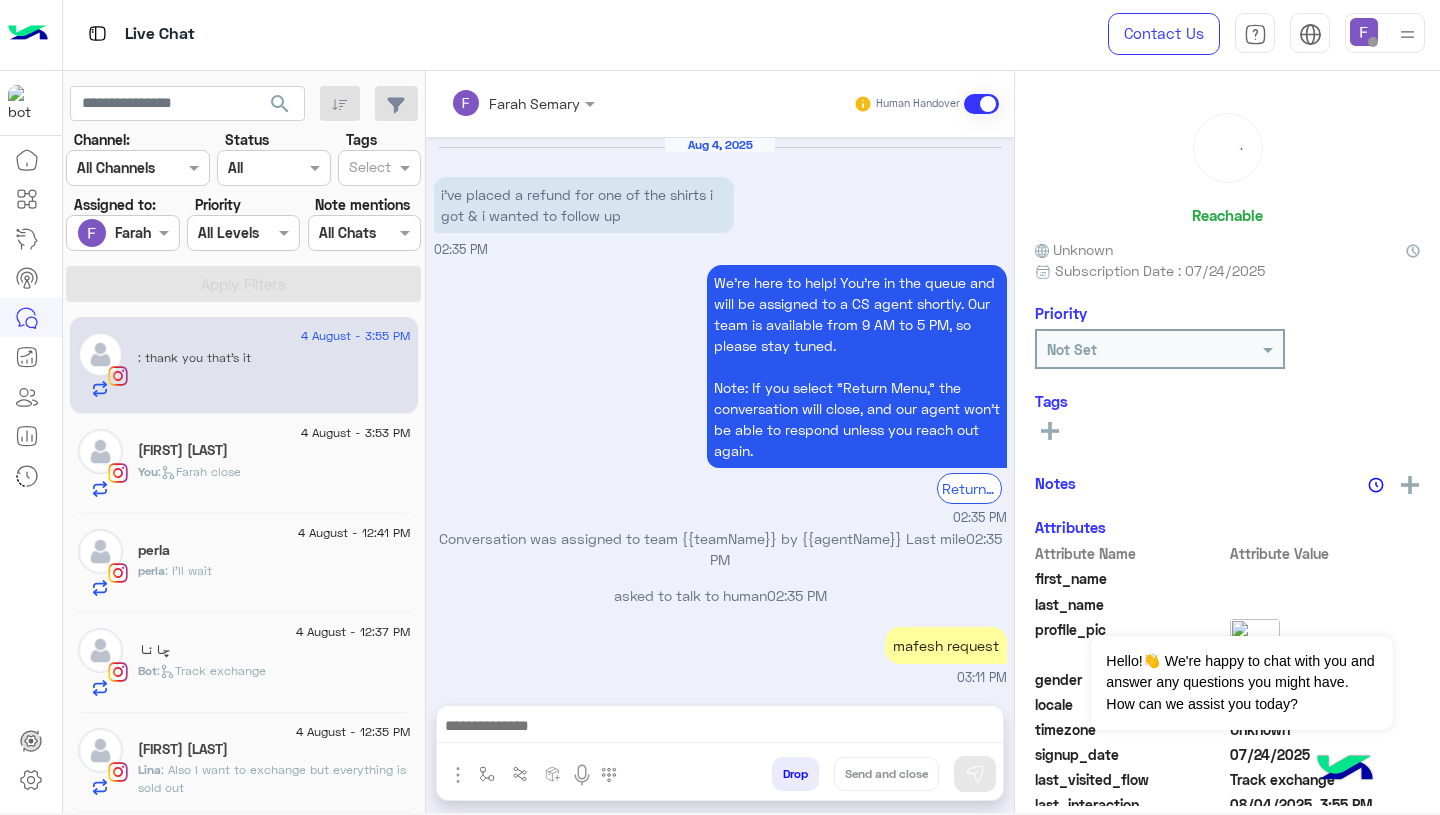 scroll, scrollTop: 1704, scrollLeft: 0, axis: vertical 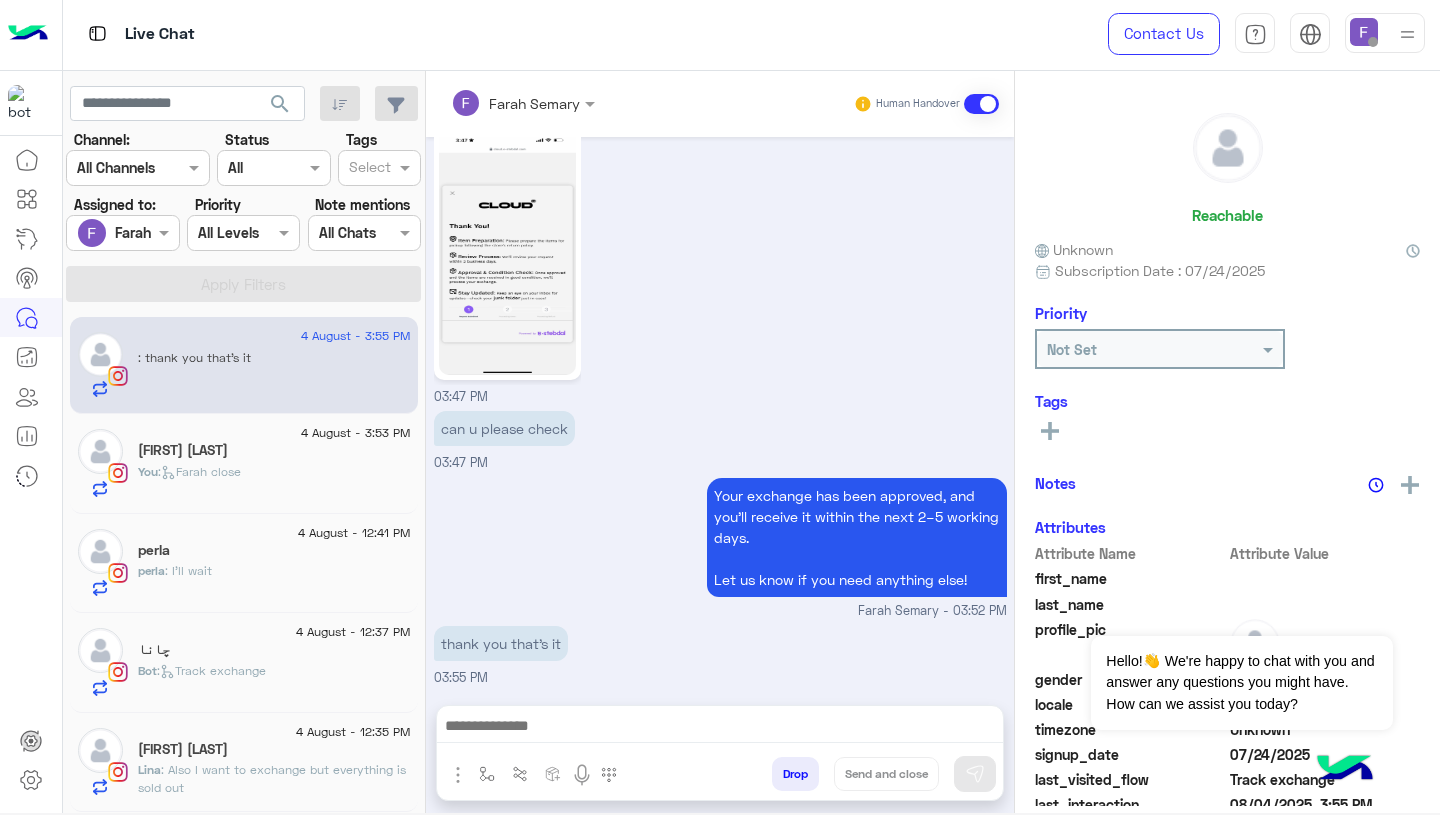 click on "Drop" at bounding box center (795, 774) 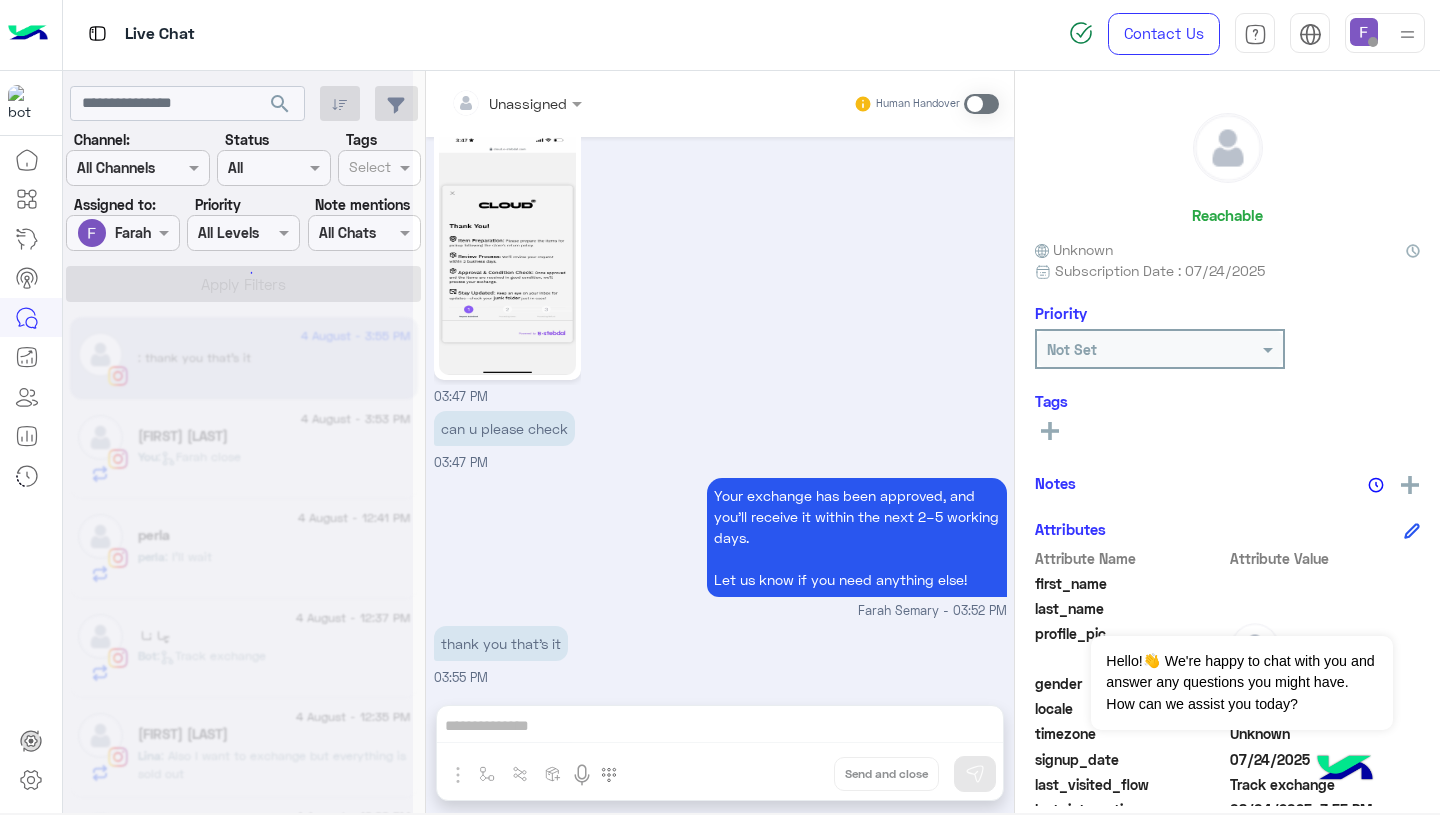 scroll, scrollTop: 1741, scrollLeft: 0, axis: vertical 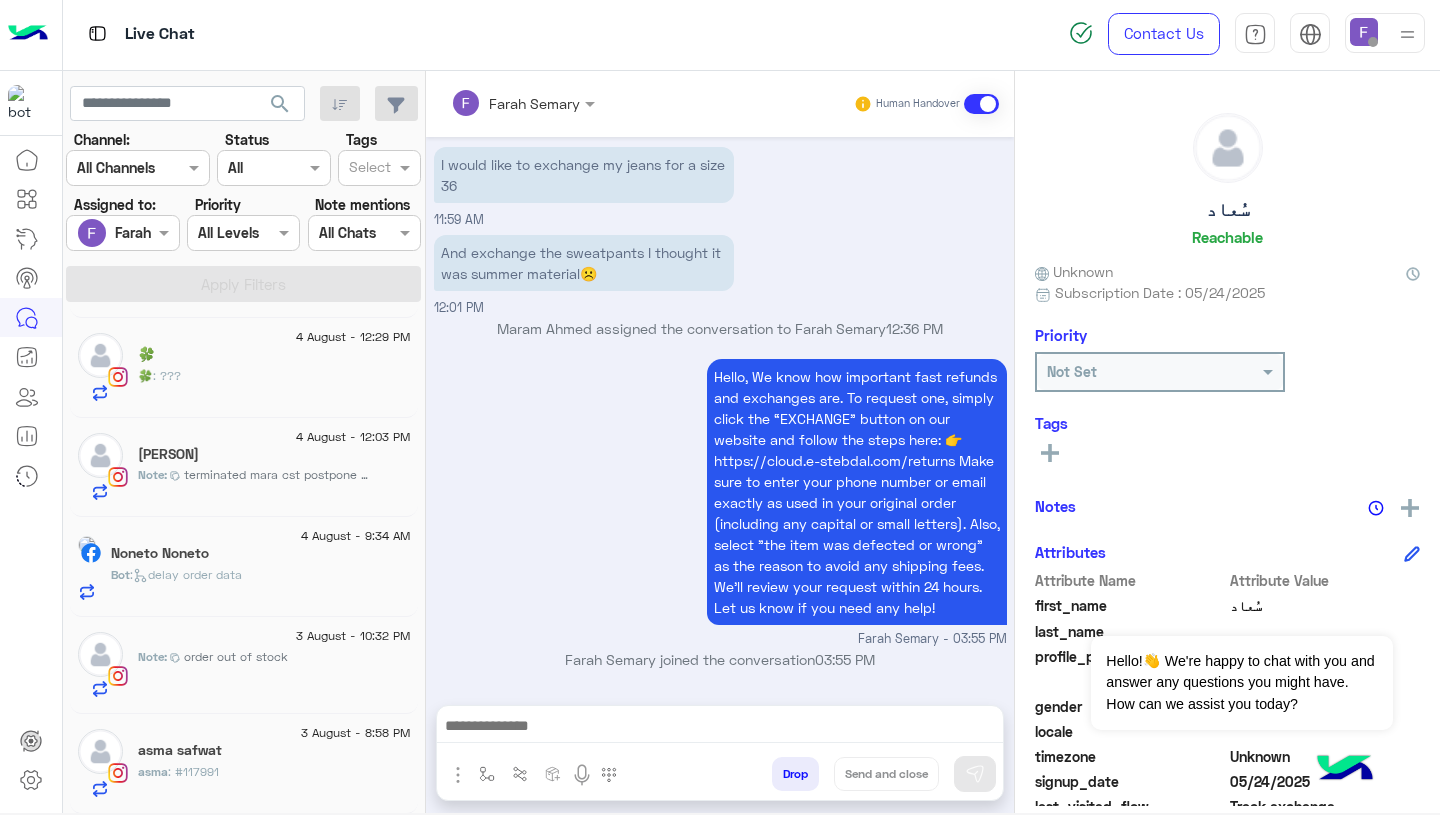 click on "Note :  order out of stock" 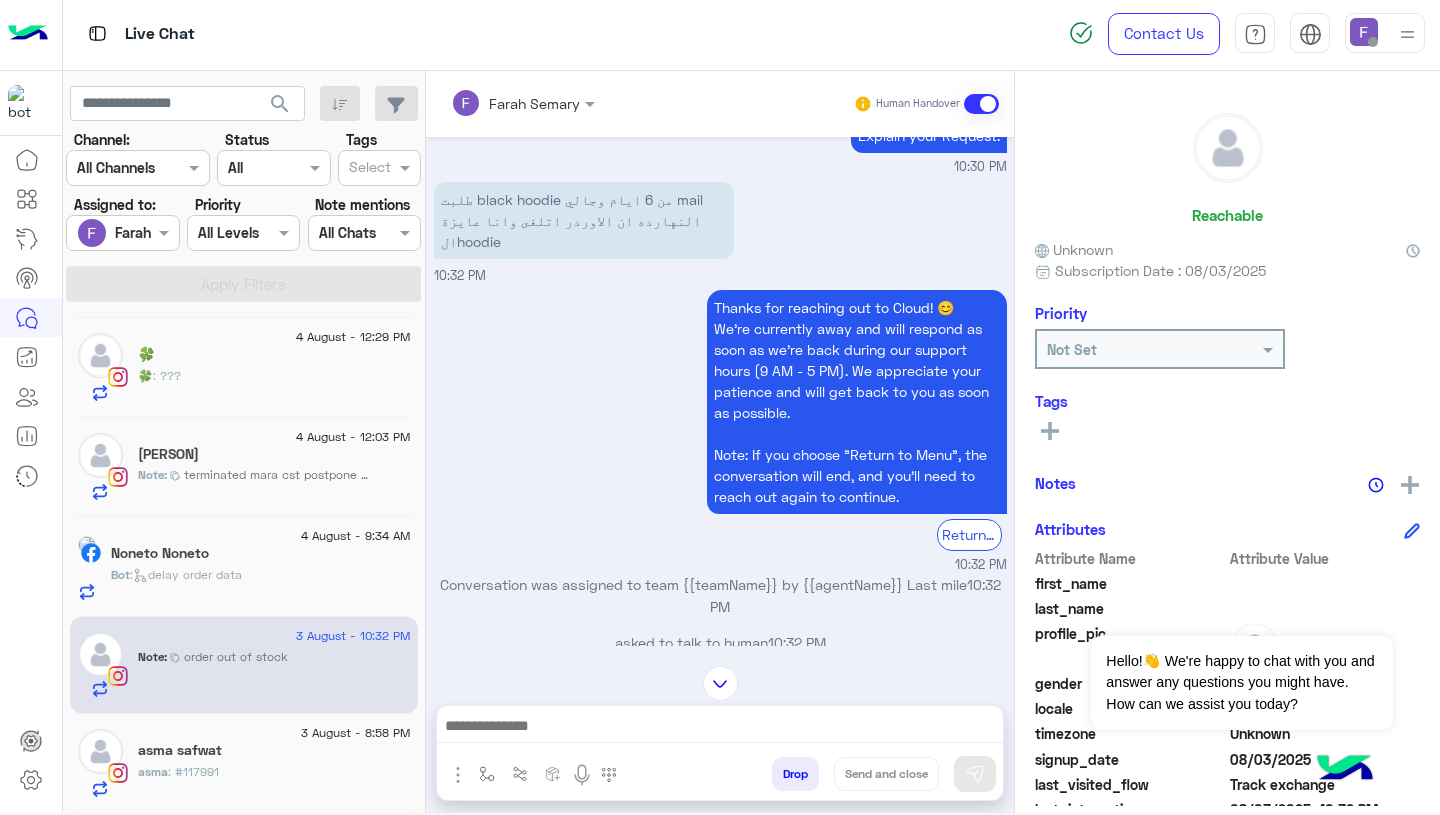 scroll, scrollTop: 1701, scrollLeft: 0, axis: vertical 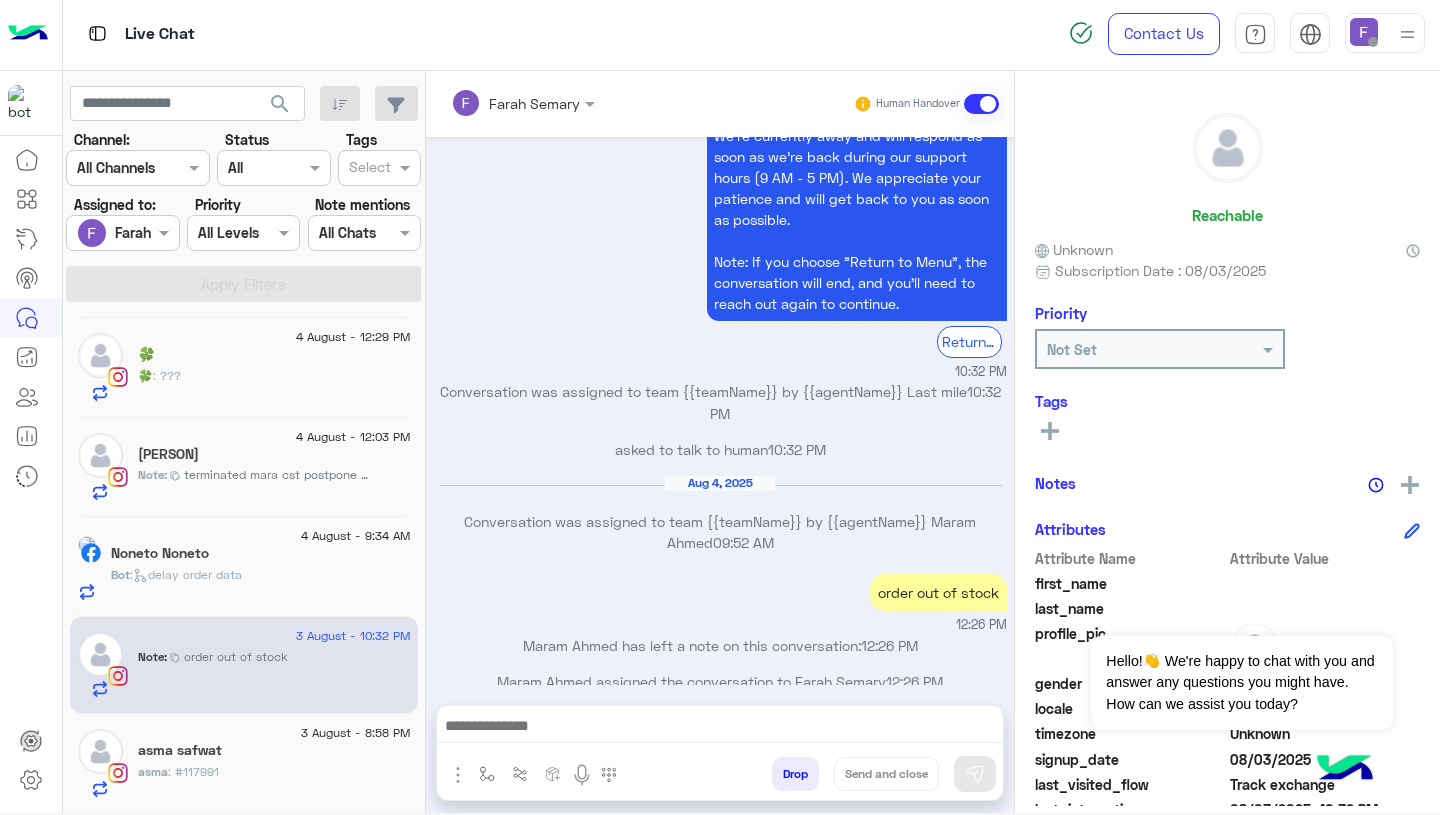 click on "[DATE] - [TIME]  [LAST] [LAST]  [LAST] : #[NUMBER]" 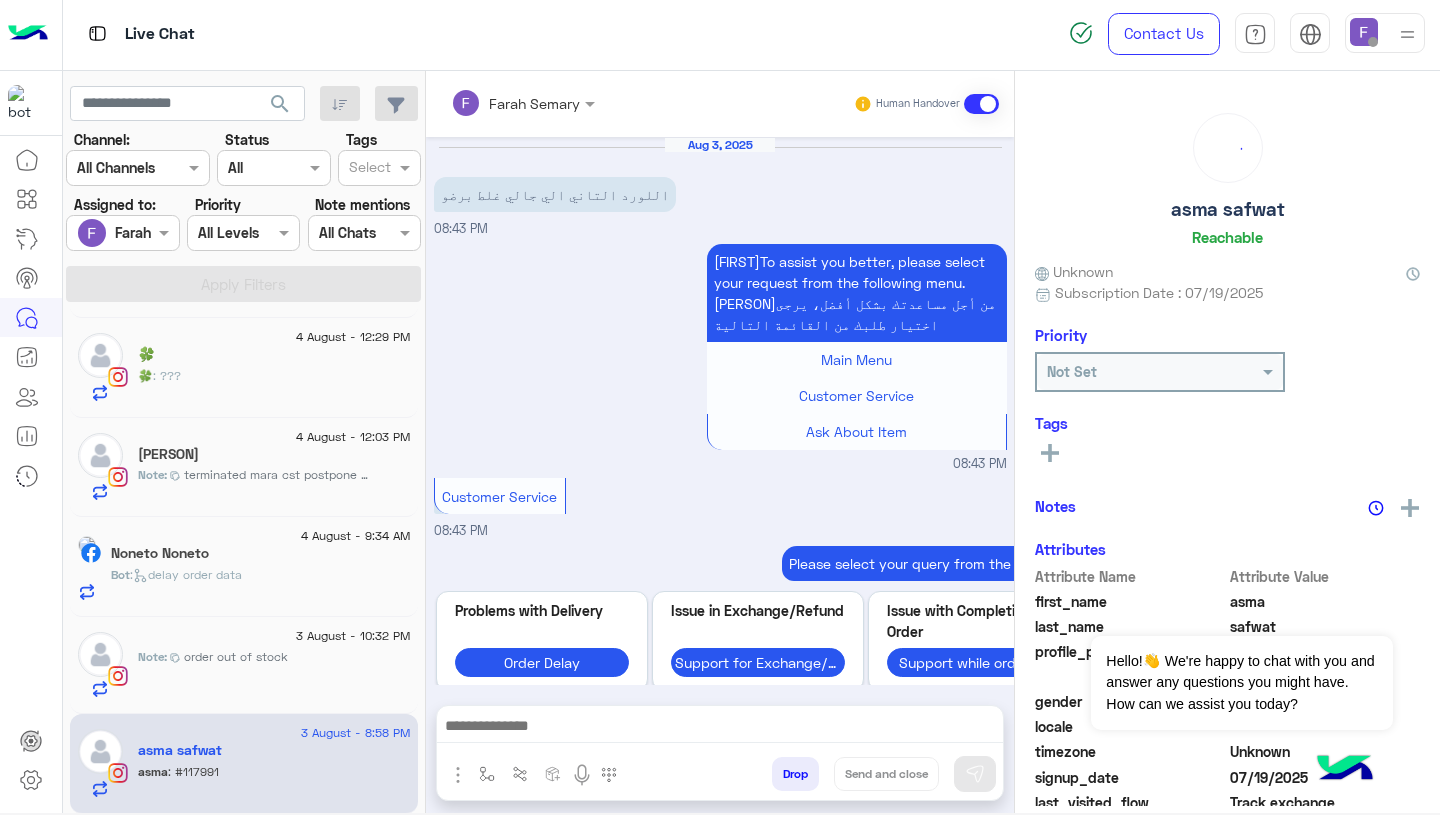 scroll, scrollTop: 1698, scrollLeft: 0, axis: vertical 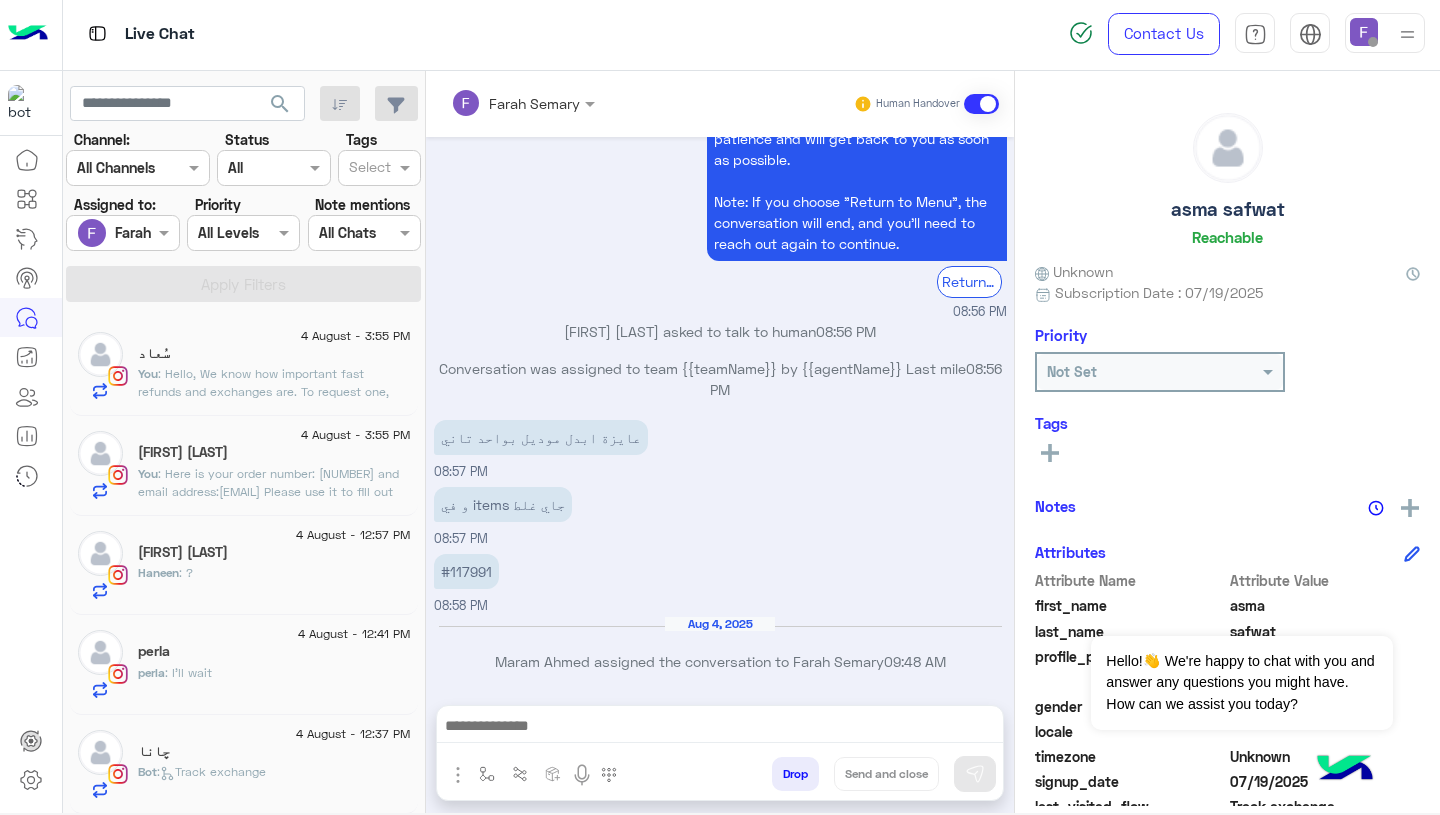click on "[FIRST] : ?" 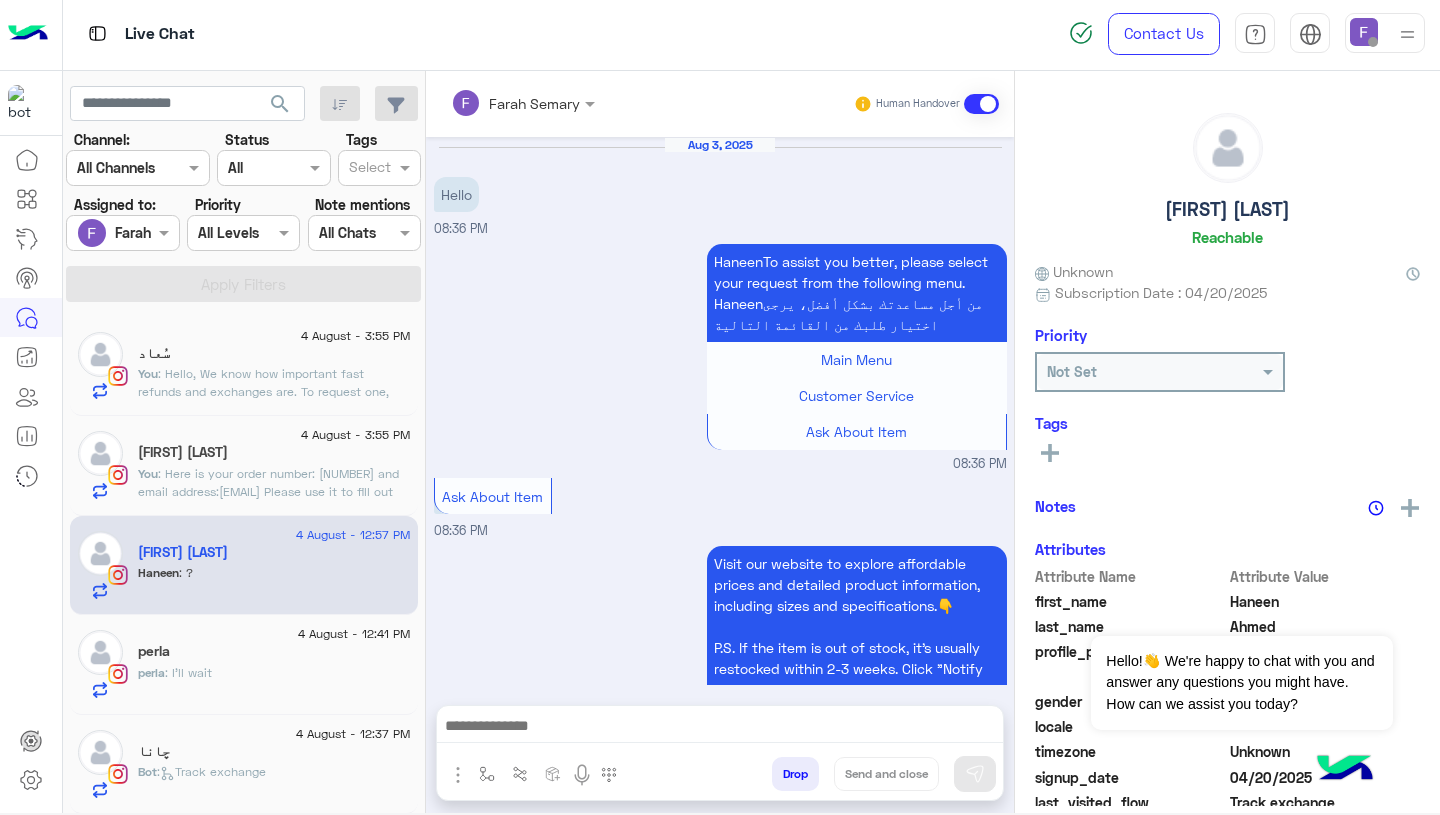 scroll, scrollTop: 1673, scrollLeft: 0, axis: vertical 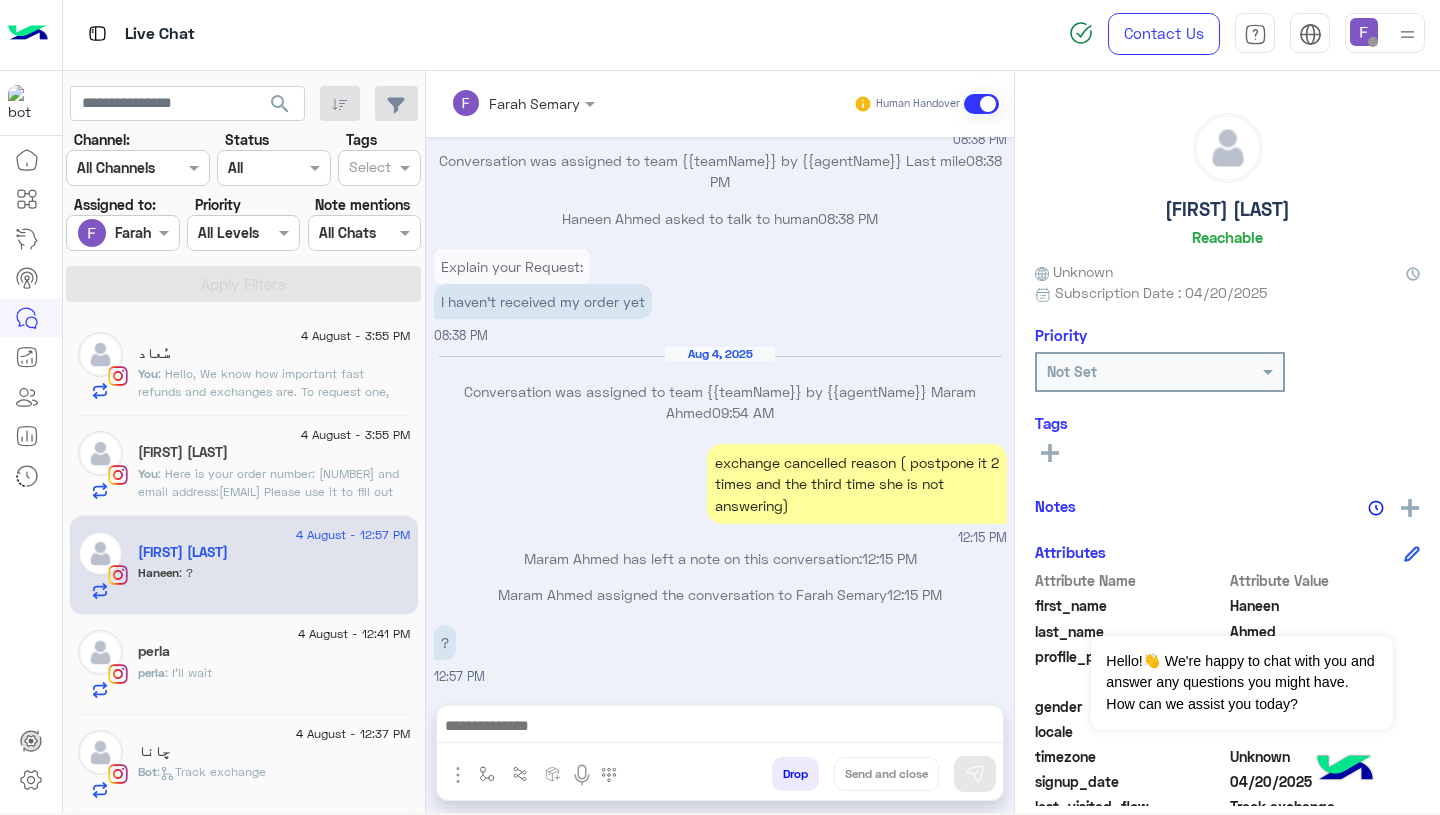 click on "4 August - 12:41 PM" 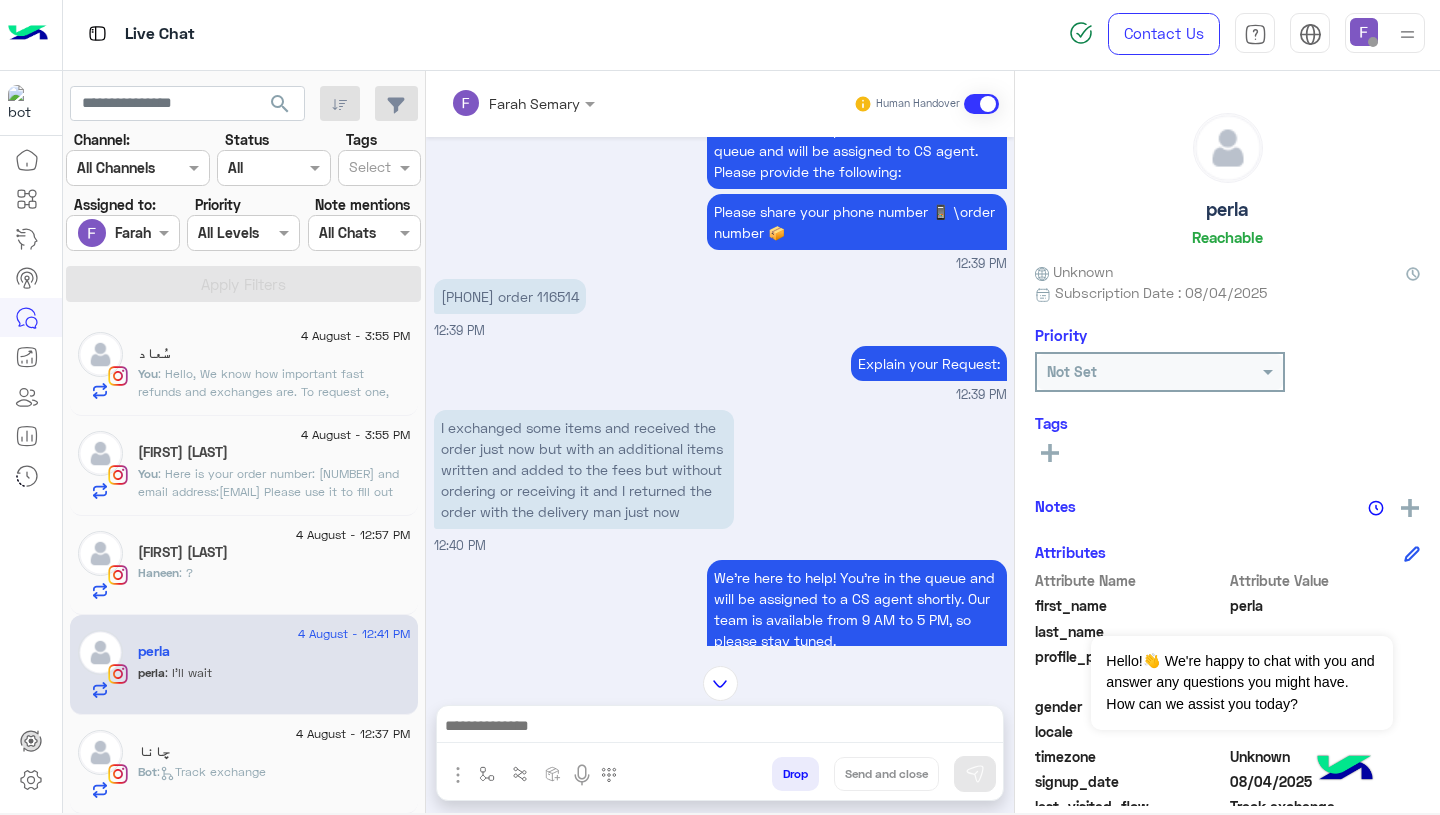 scroll, scrollTop: 1222, scrollLeft: 0, axis: vertical 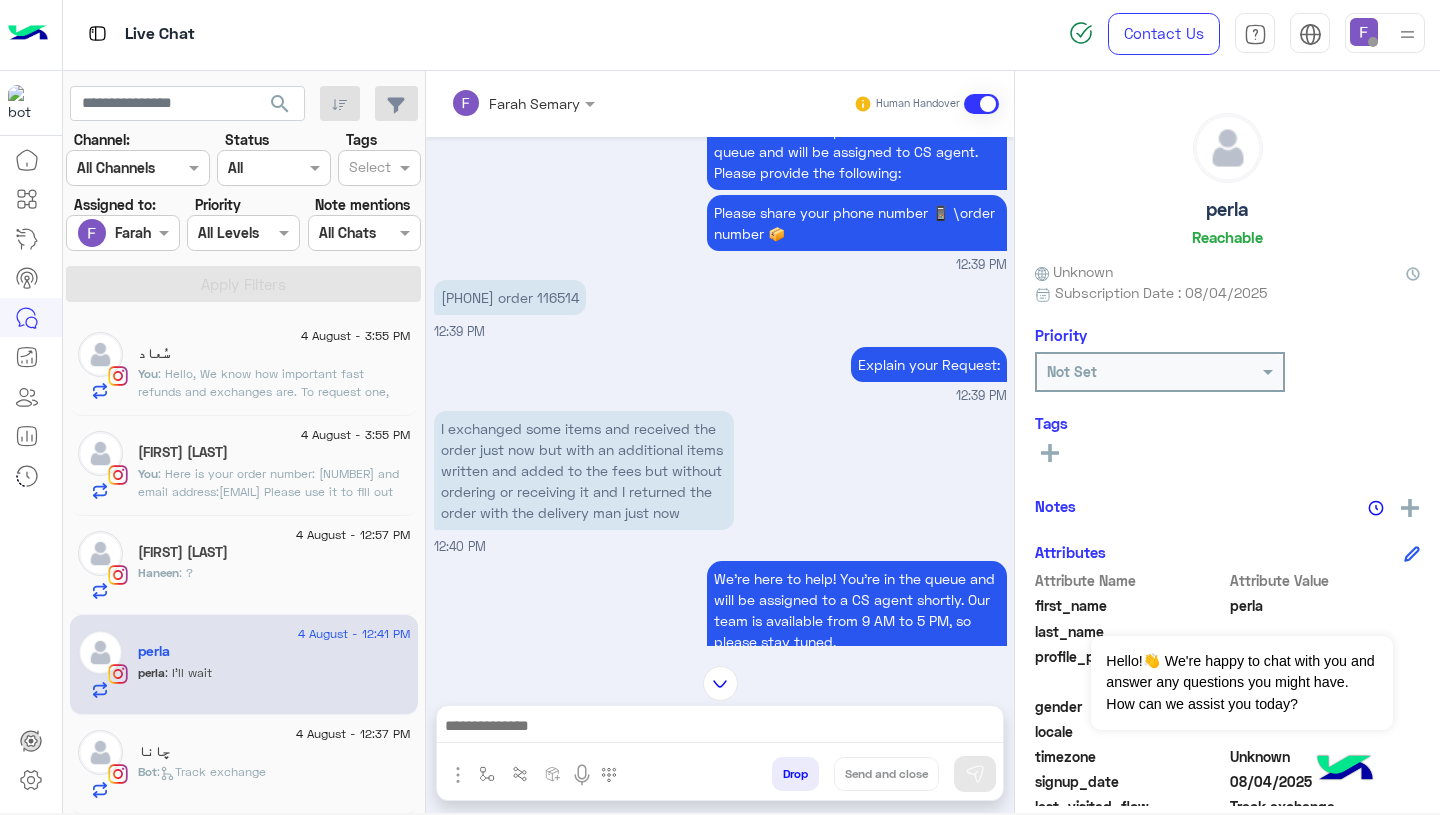 click on ": Hello,
We know how important fast refunds and exchanges are.
To request one, simply click the “EXCHANGE” button on our website and follow the steps here:
👉 https://cloud.e-stebdal.com/returns
Make sure to enter your phone number or email exactly as used in your original order (including any capital or small letters).
Also, select "the item was defected or wrong" as the reason to avoid any shipping fees.
We’ll review your request within 24 hours. Let us know if you need any help!" 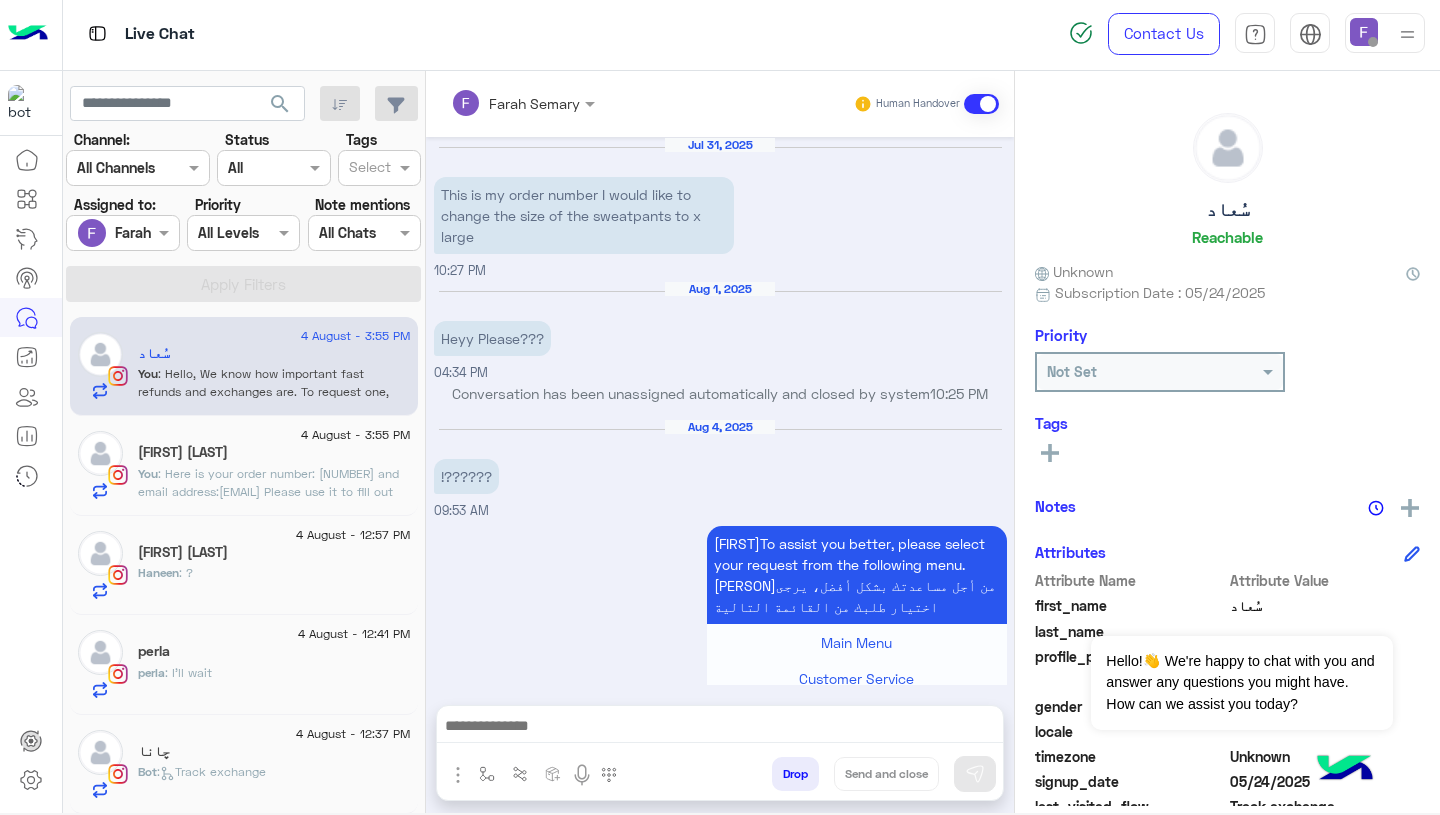 scroll, scrollTop: 1678, scrollLeft: 0, axis: vertical 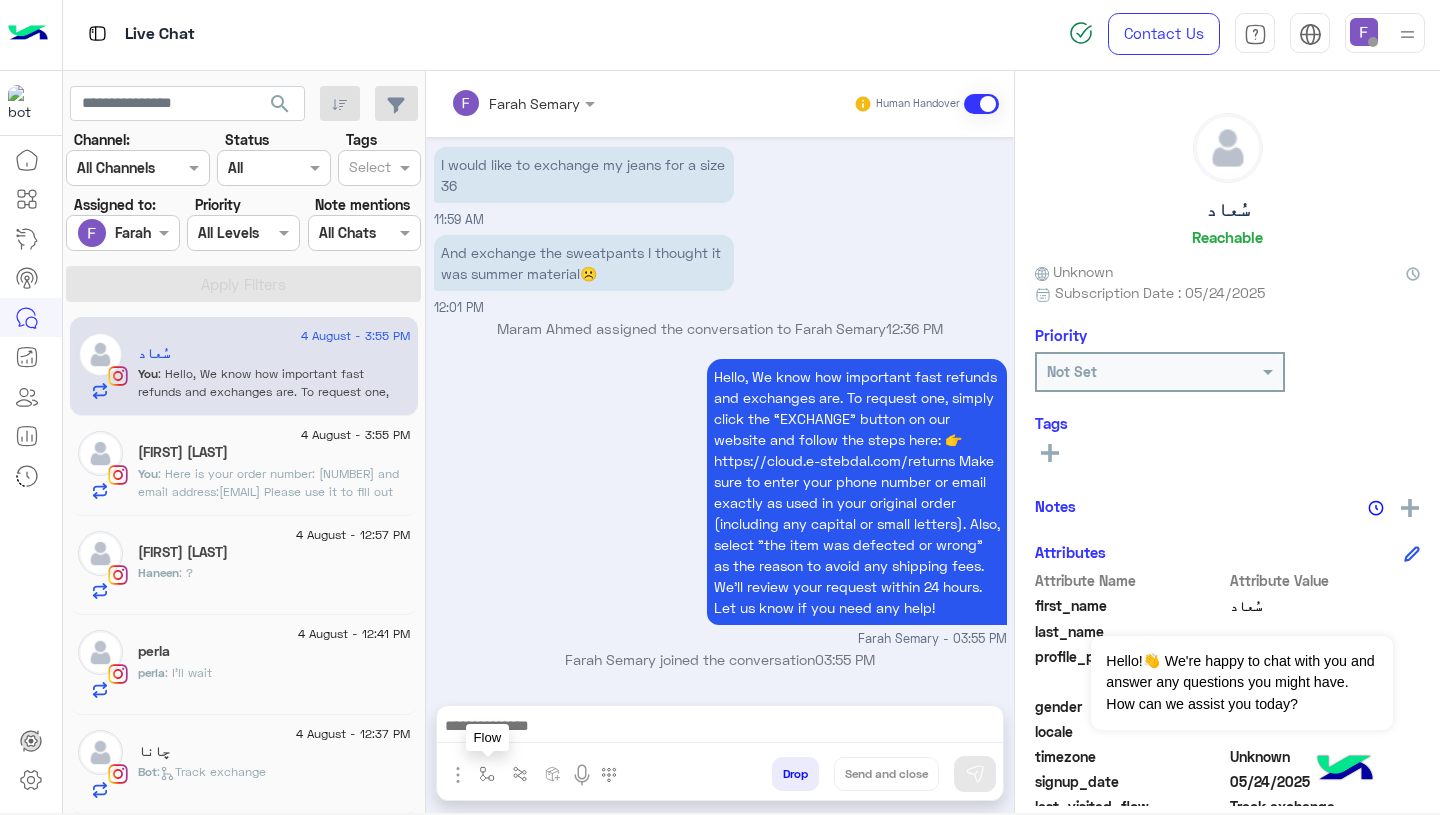 click at bounding box center (487, 773) 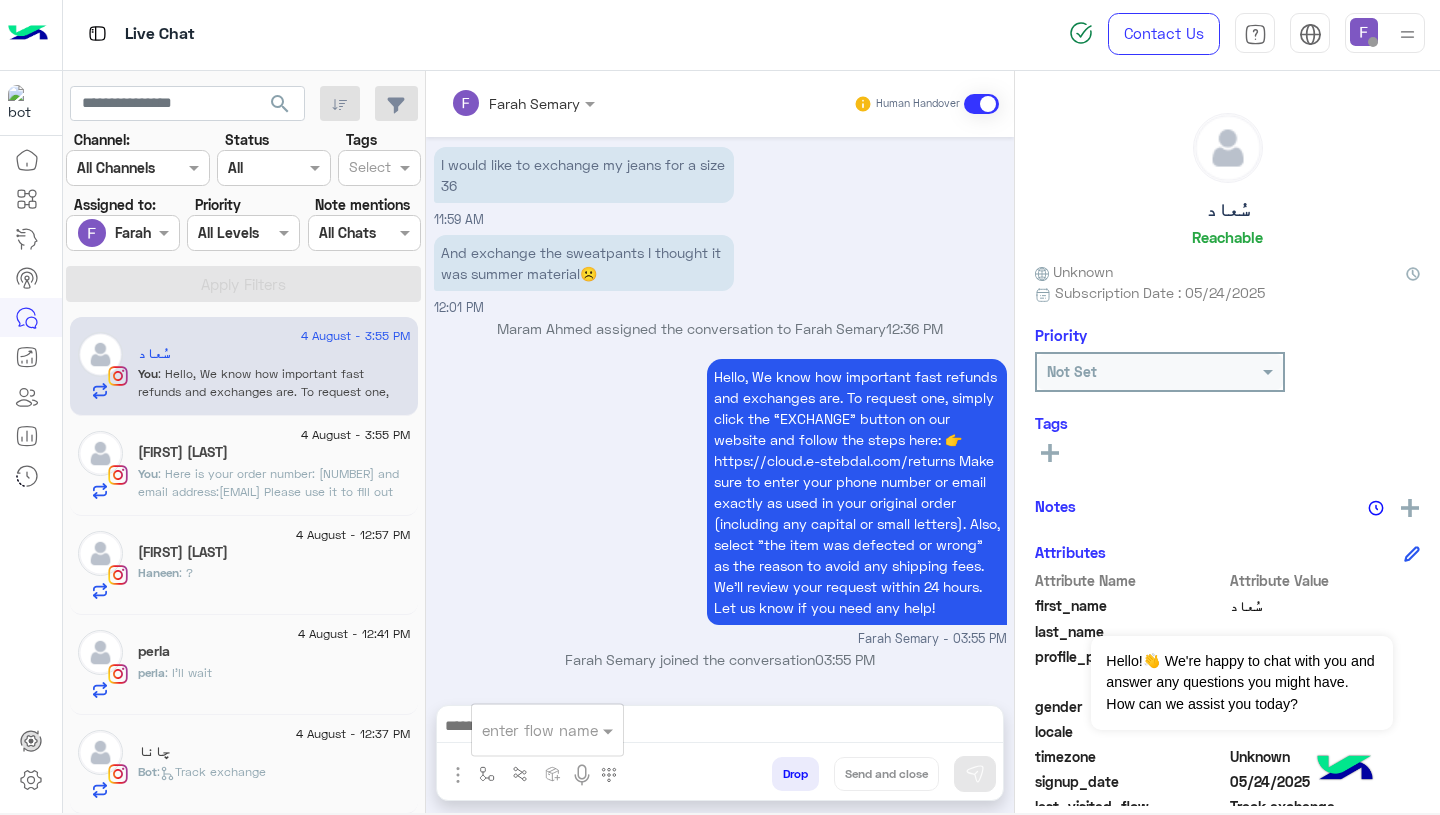 click on "enter flow name" at bounding box center (547, 730) 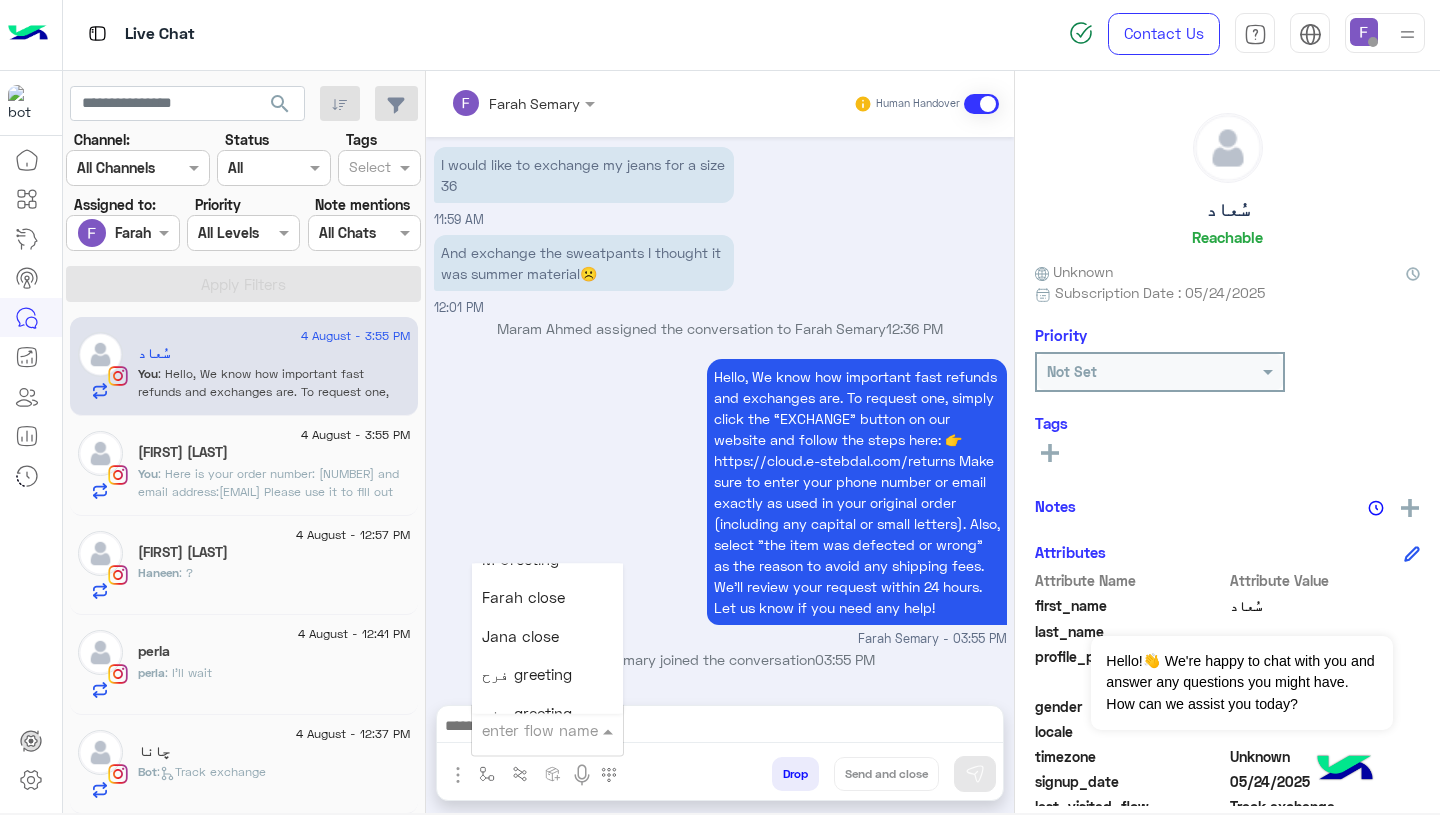 scroll, scrollTop: 2559, scrollLeft: 0, axis: vertical 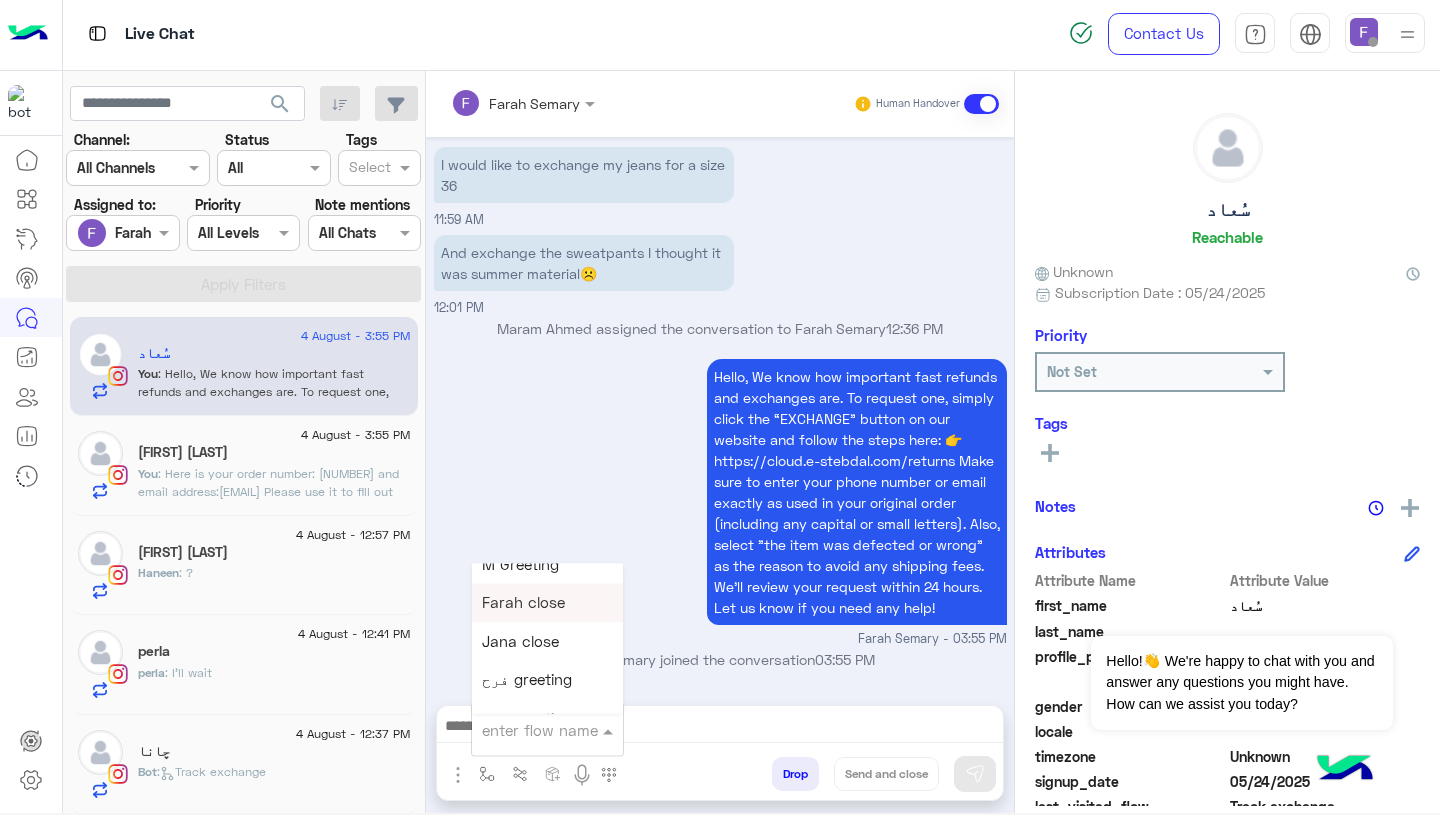 click on "Farah close" at bounding box center (547, 603) 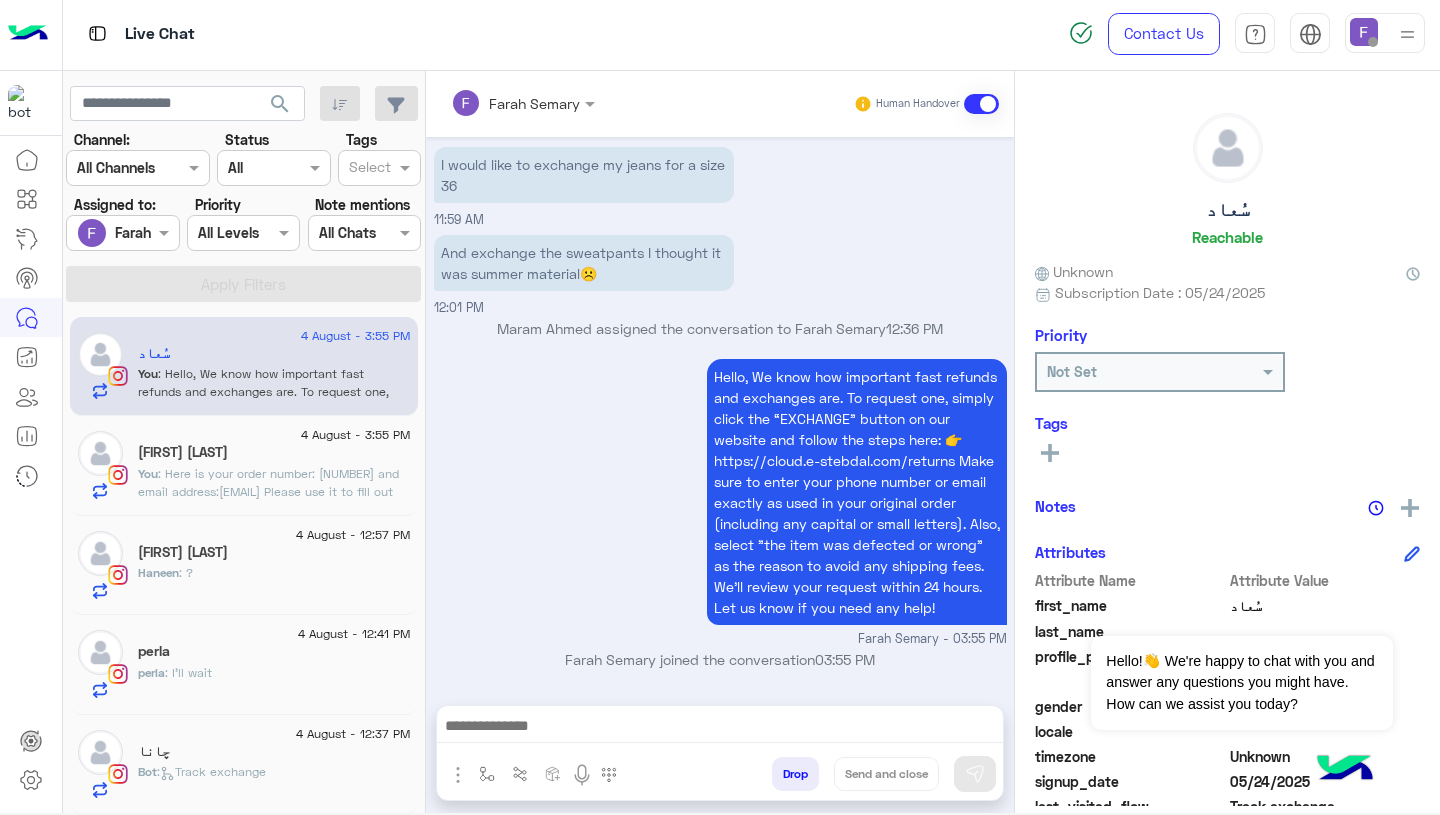 type on "**********" 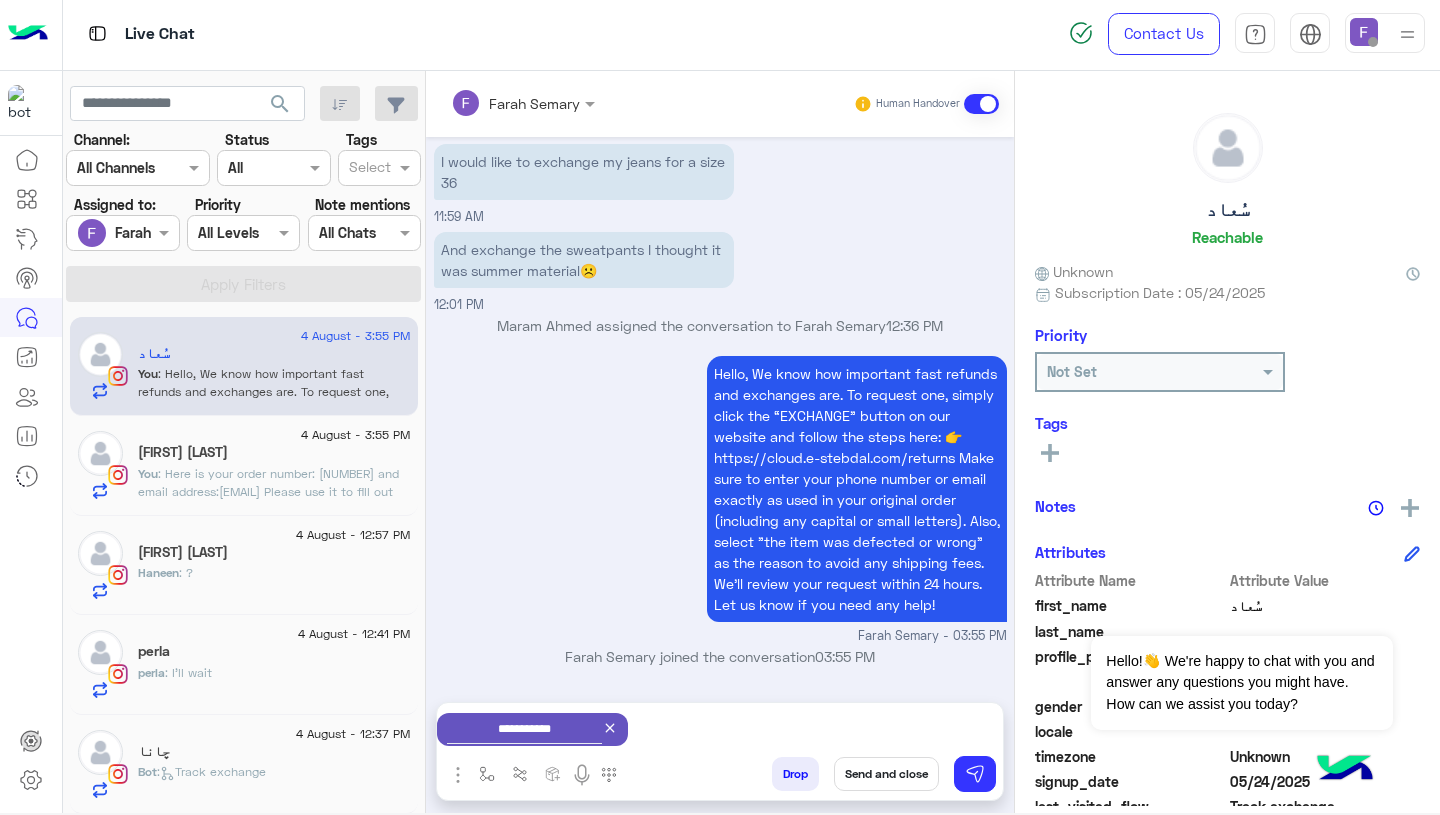 click on "Send and close" at bounding box center [886, 774] 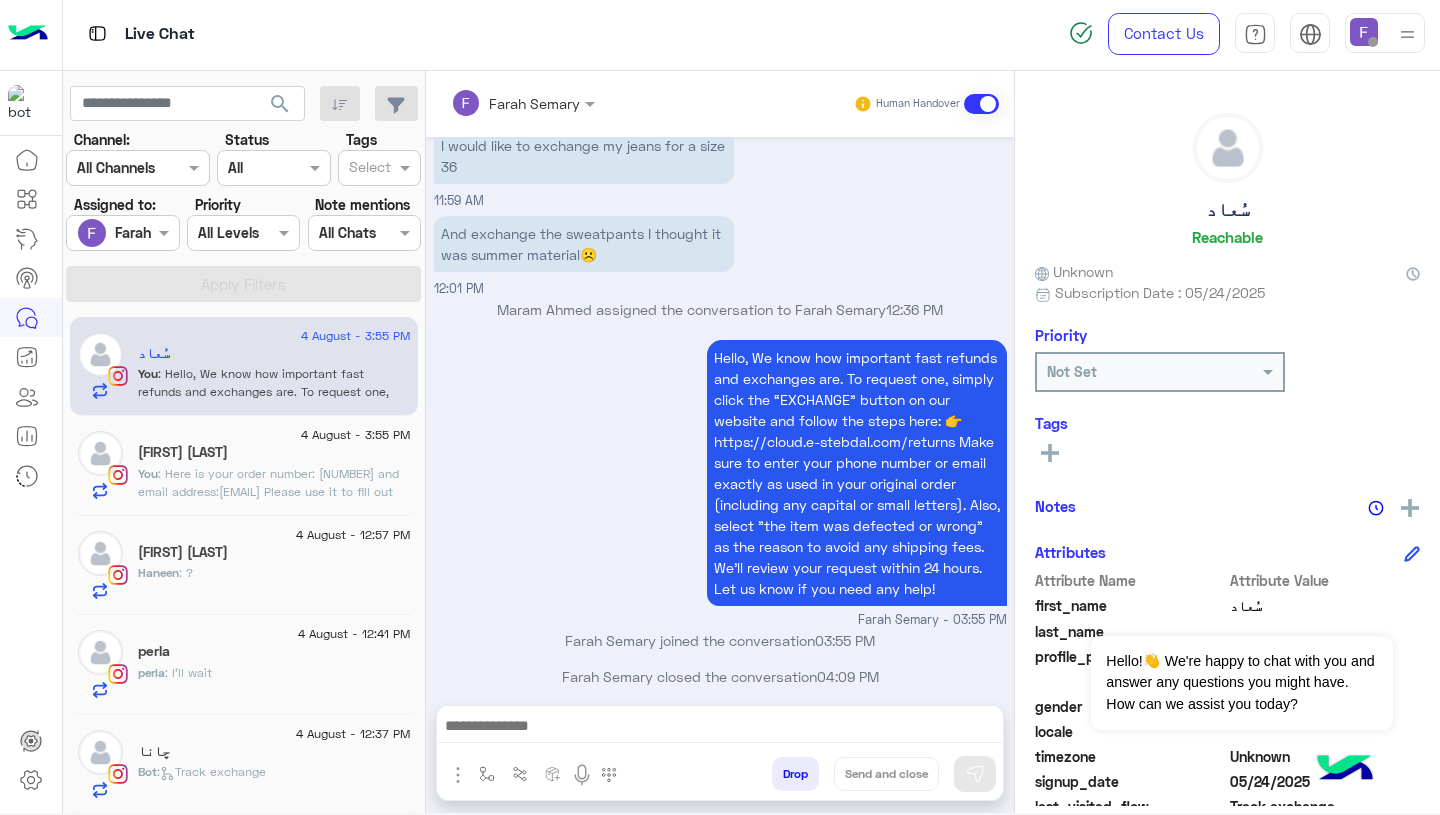 scroll, scrollTop: 1714, scrollLeft: 0, axis: vertical 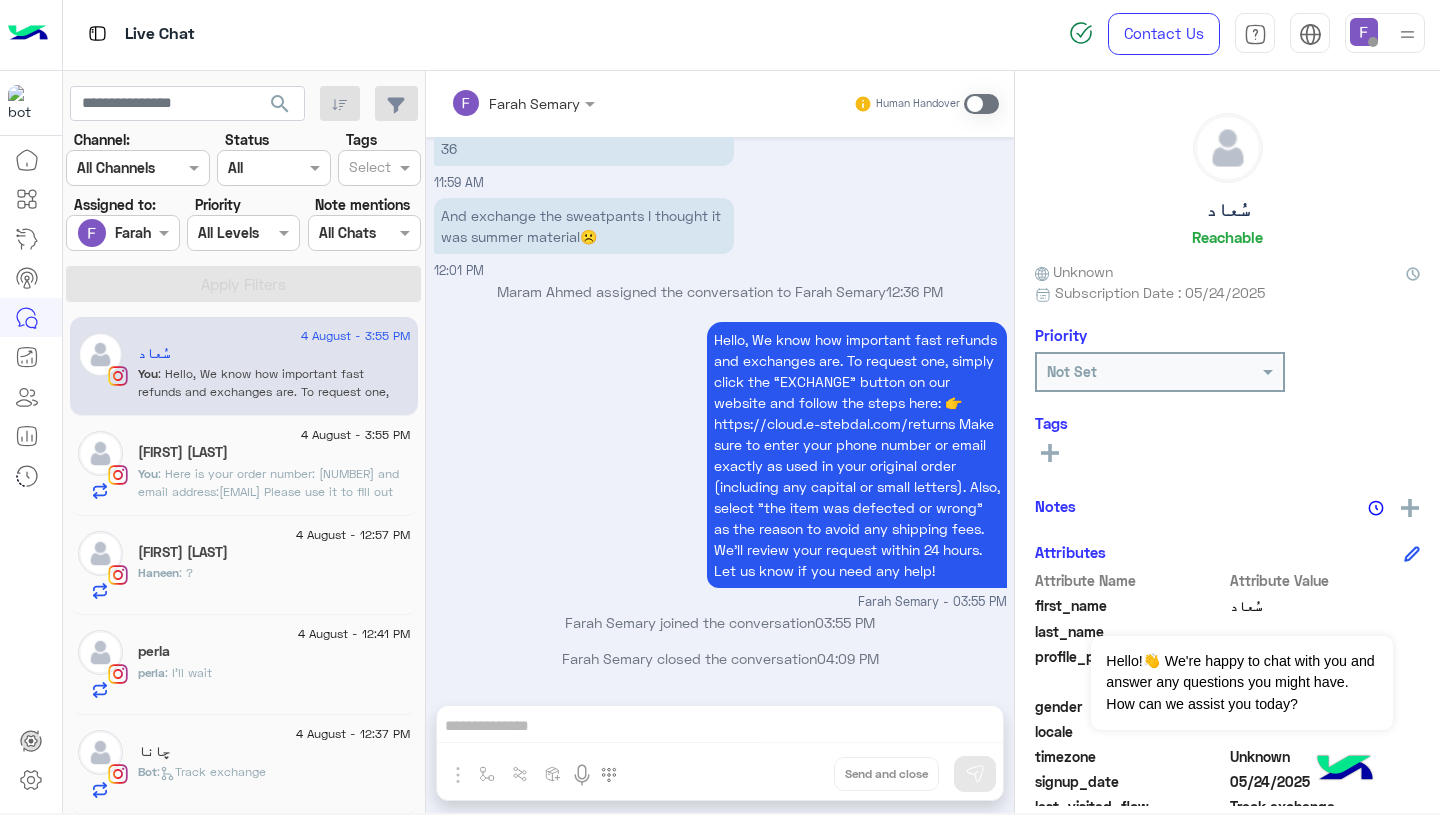click on "[FIRST] [LAST]" 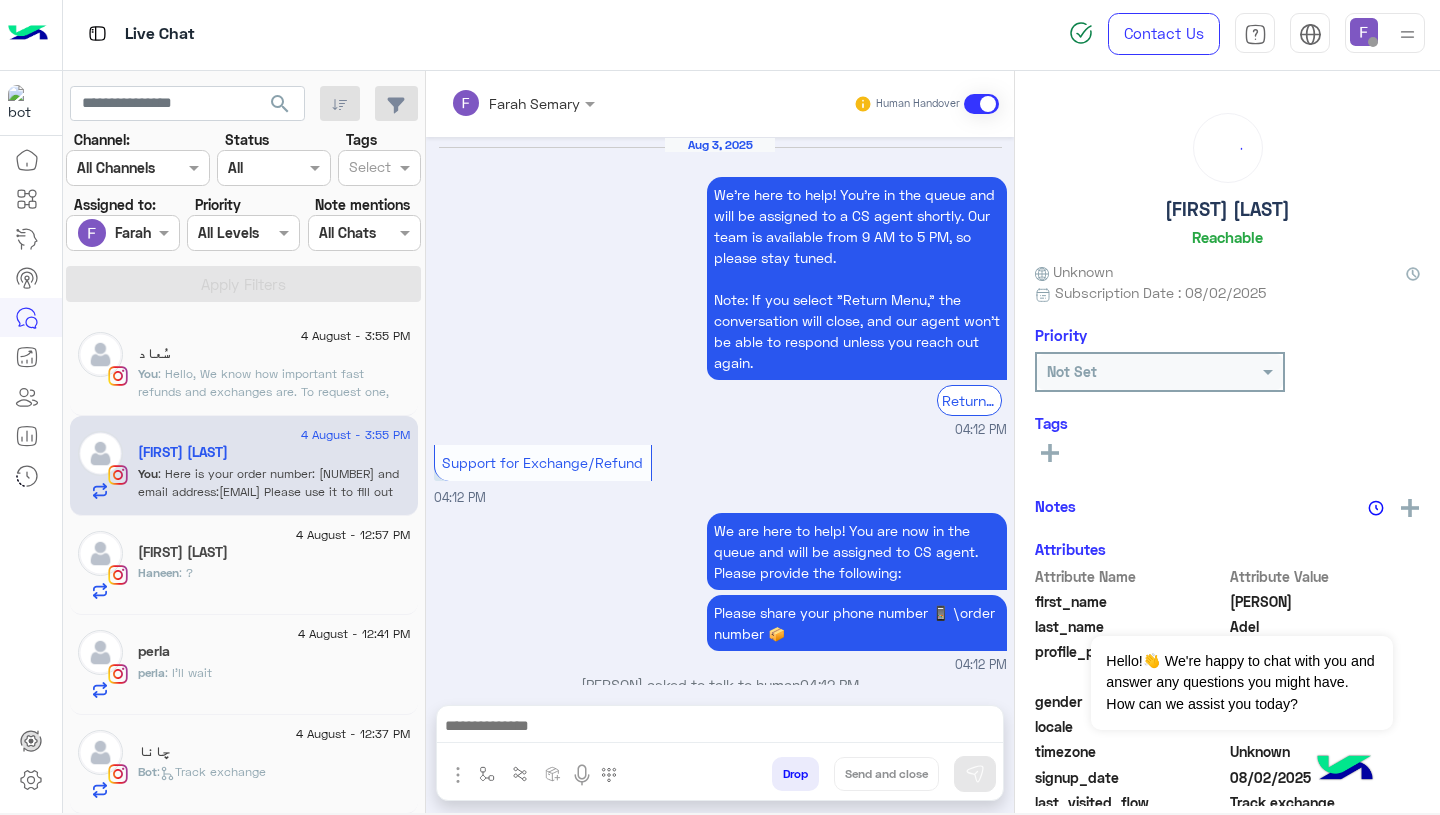 scroll, scrollTop: 1818, scrollLeft: 0, axis: vertical 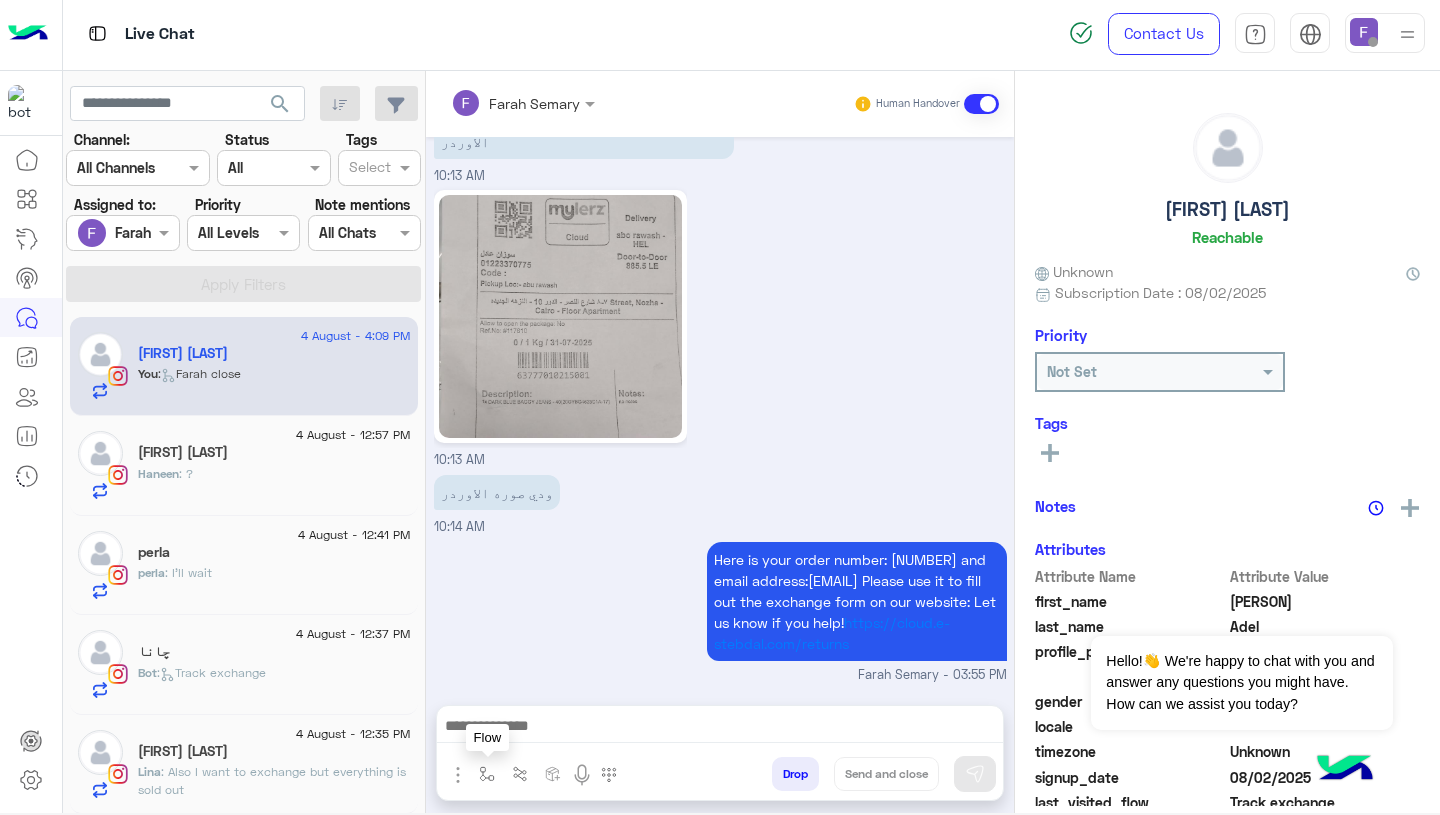 click at bounding box center [487, 774] 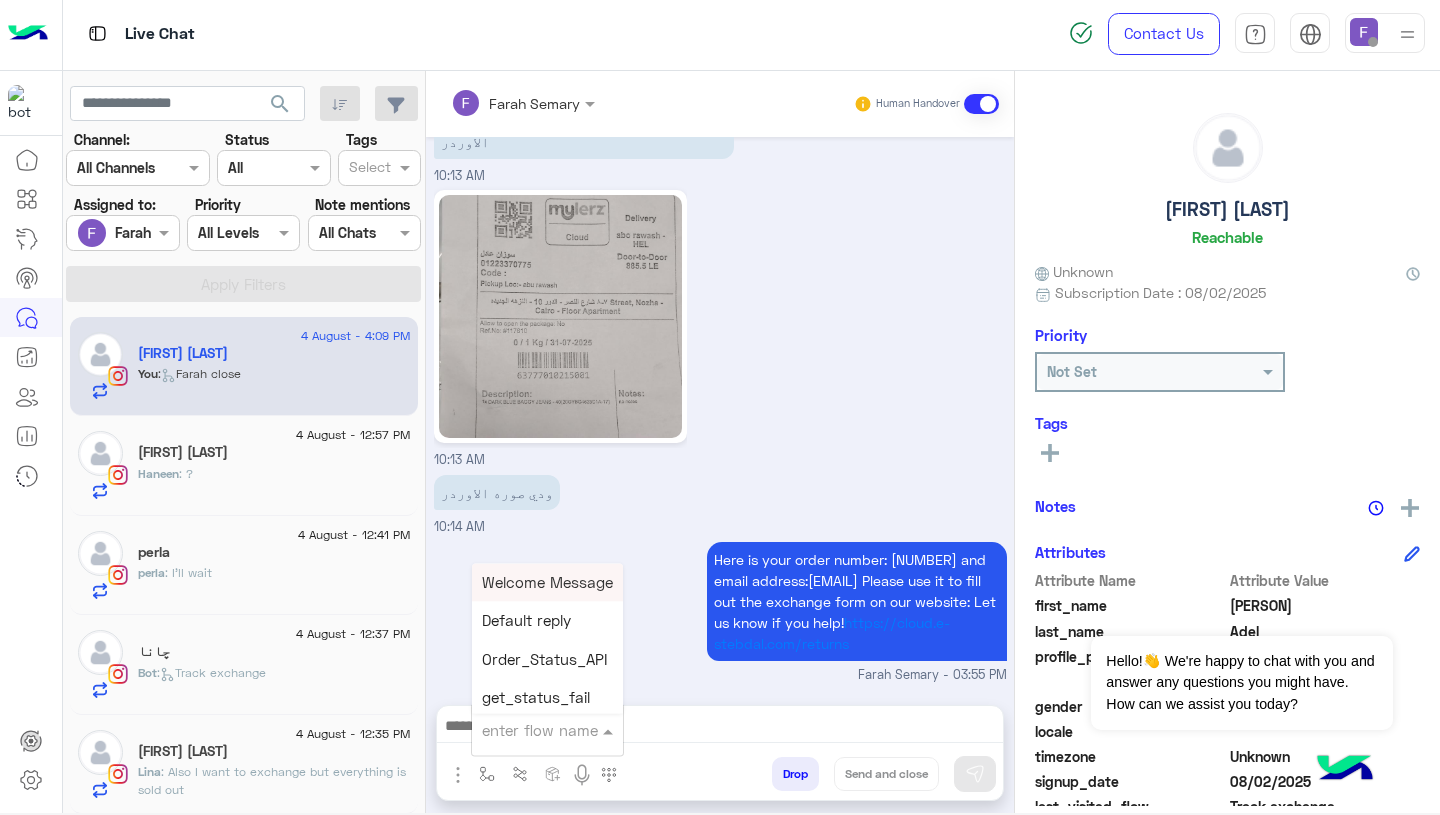click on "enter flow name" at bounding box center [540, 730] 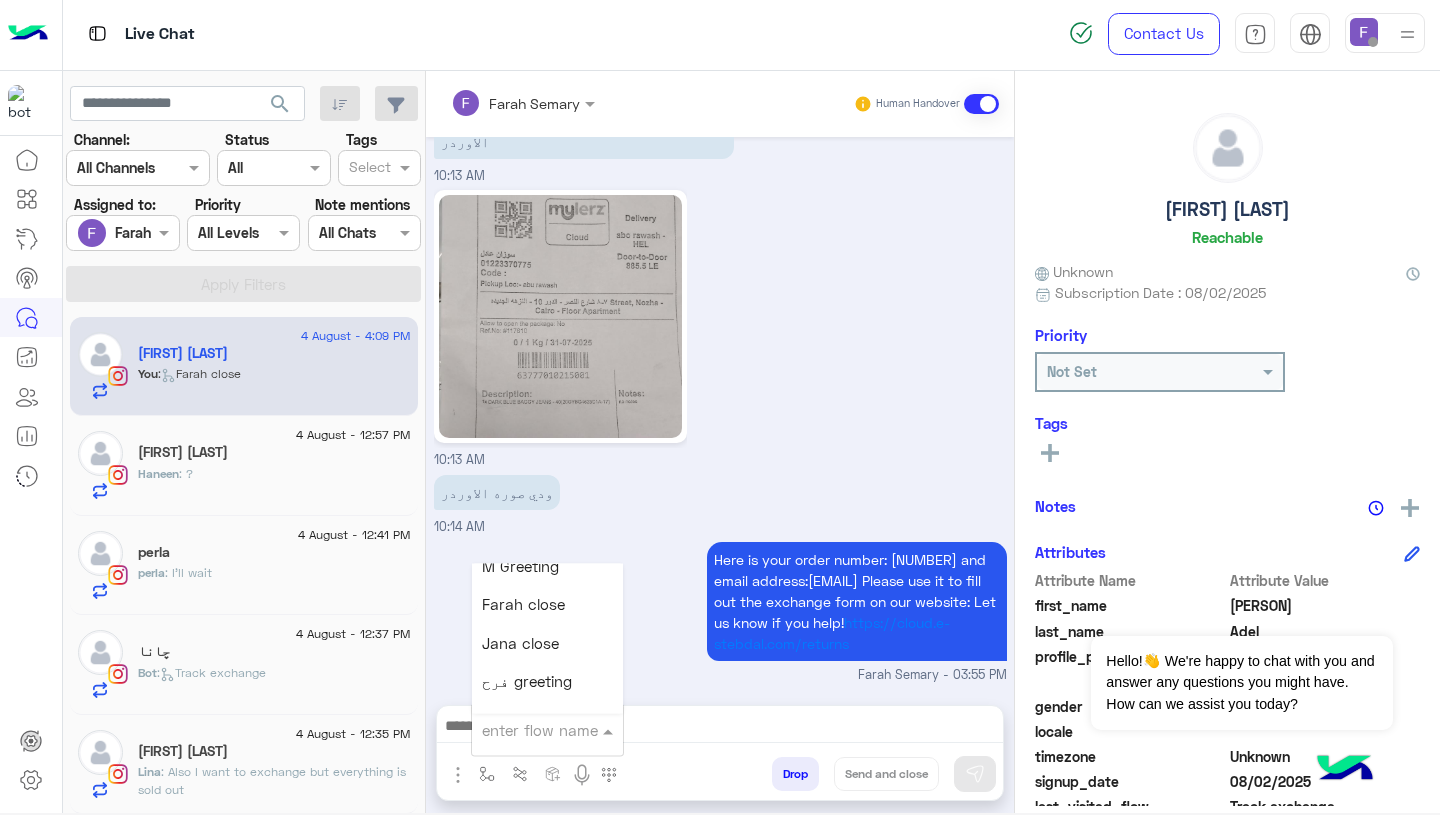 scroll, scrollTop: 2544, scrollLeft: 0, axis: vertical 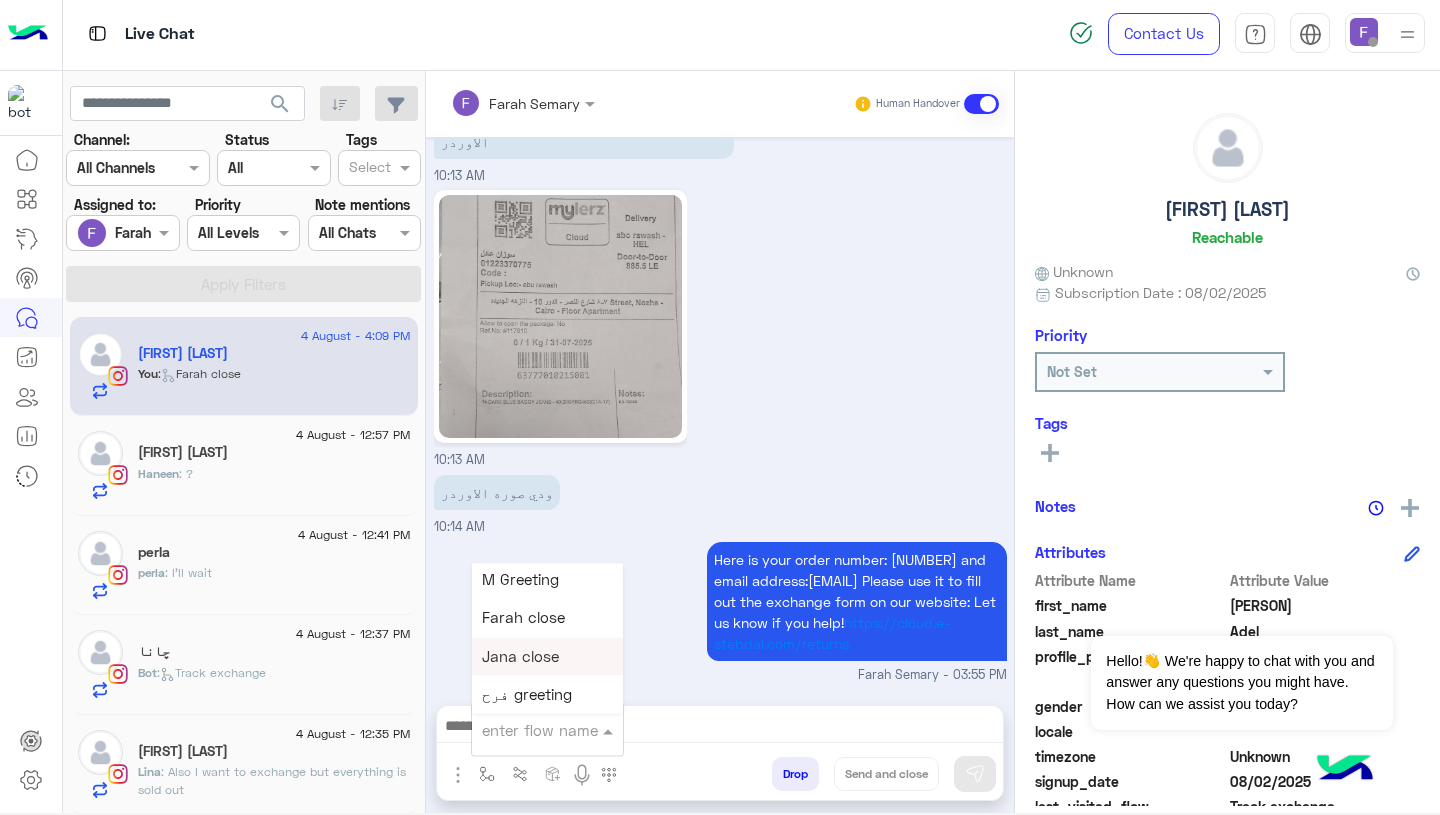 click on "Farah close" at bounding box center [547, 618] 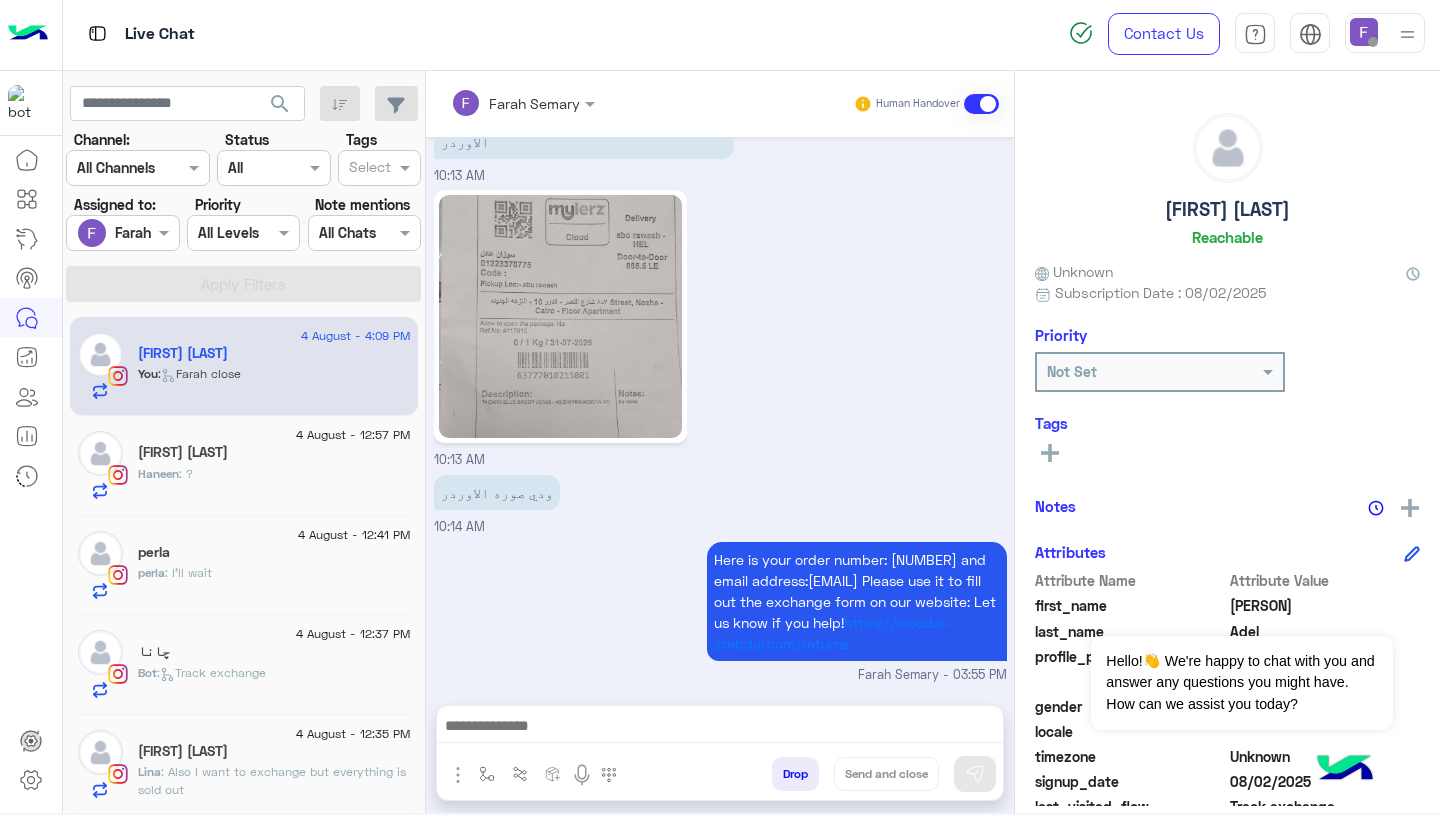 type on "**********" 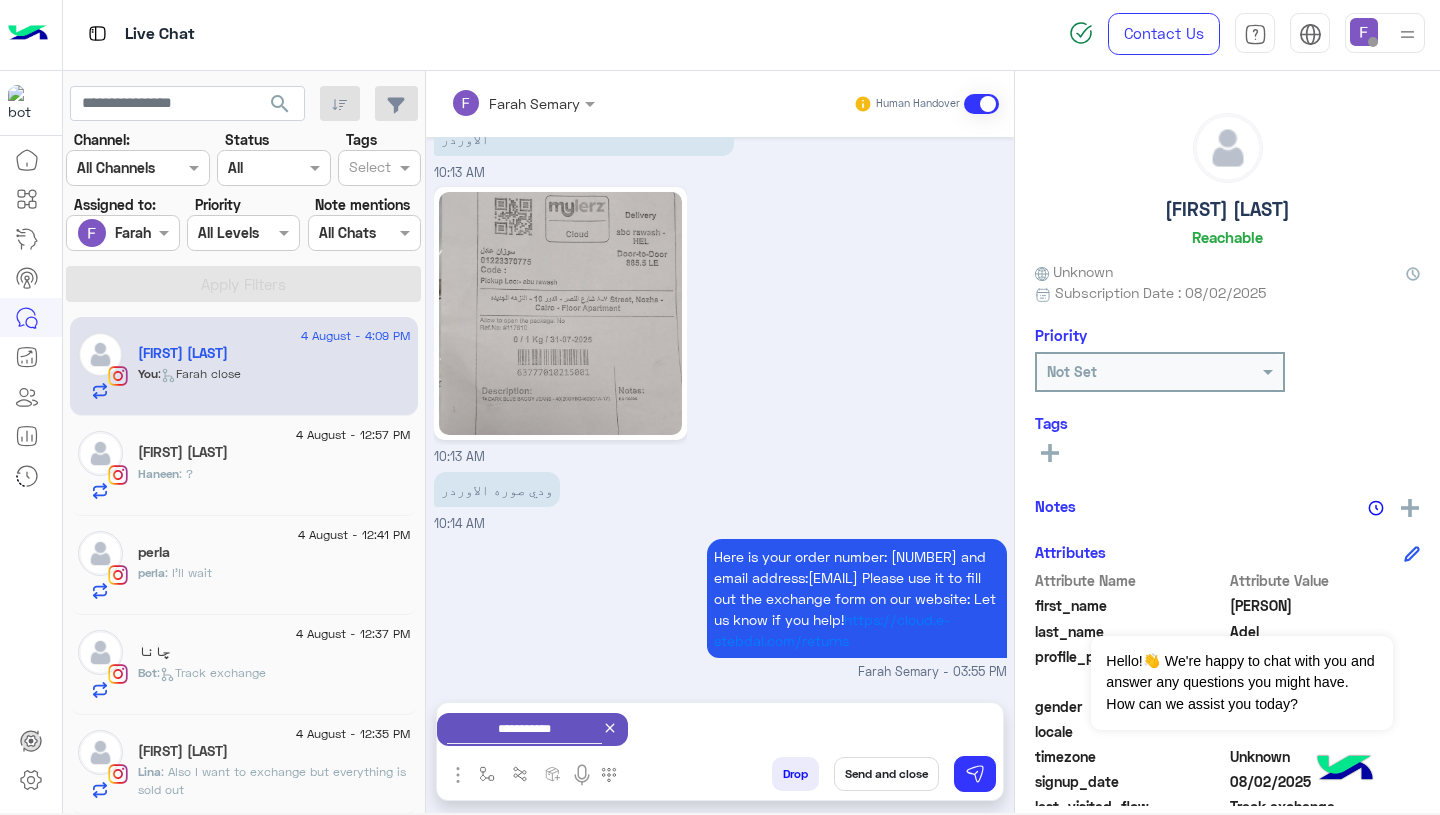 click on "Send and close" at bounding box center [886, 774] 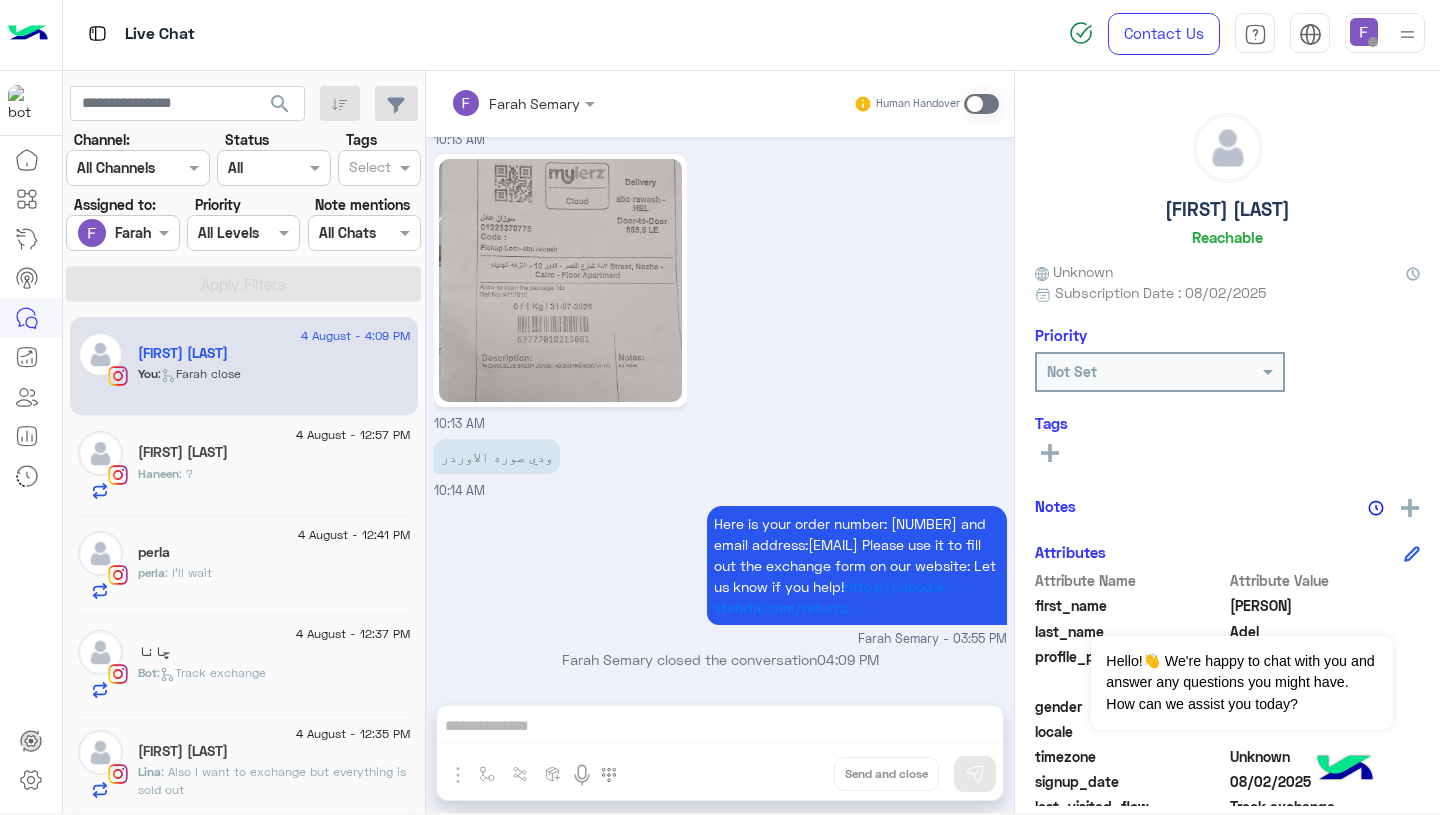 scroll, scrollTop: 1854, scrollLeft: 0, axis: vertical 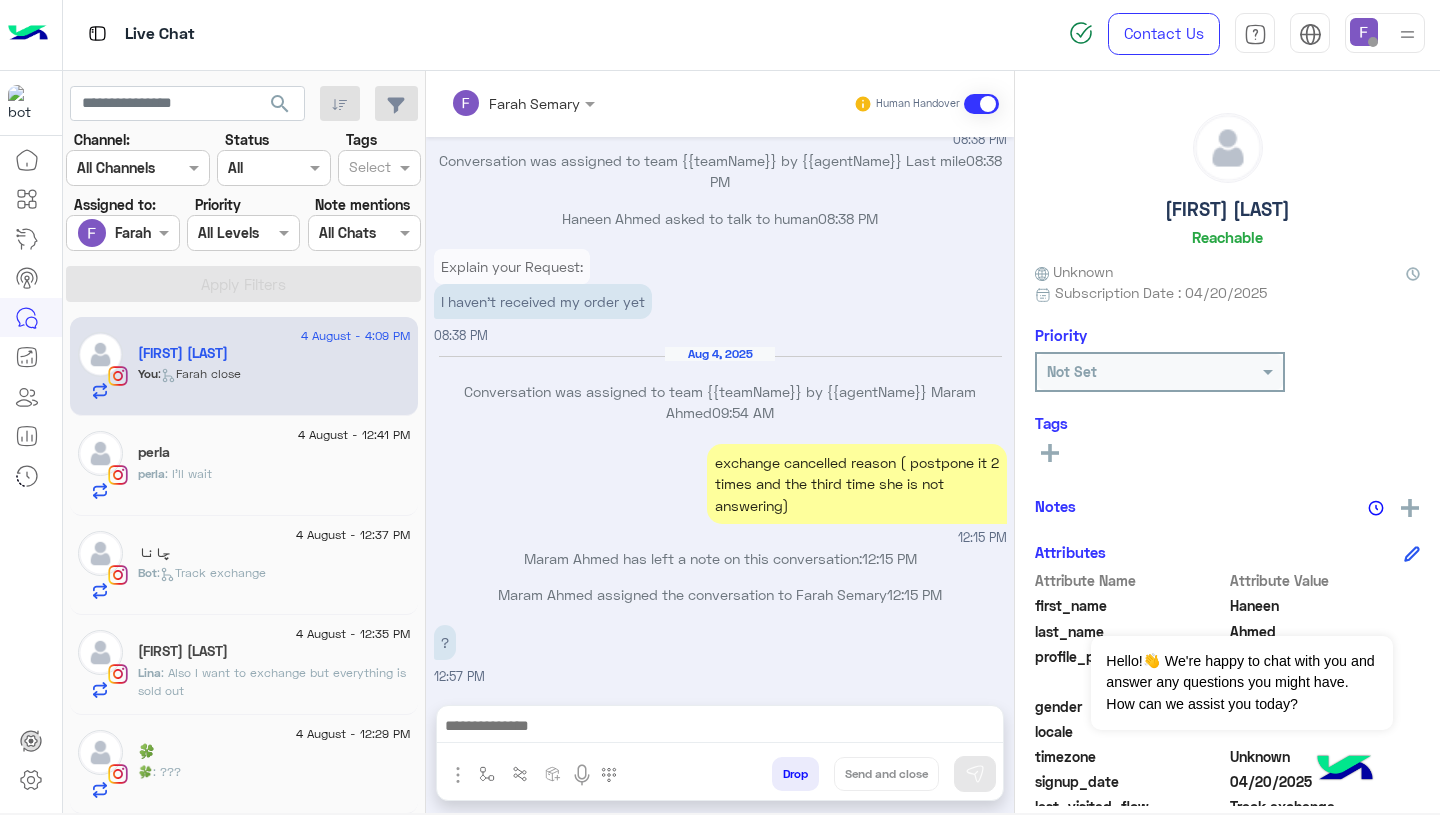 click on "4 August - 12:41 PM" 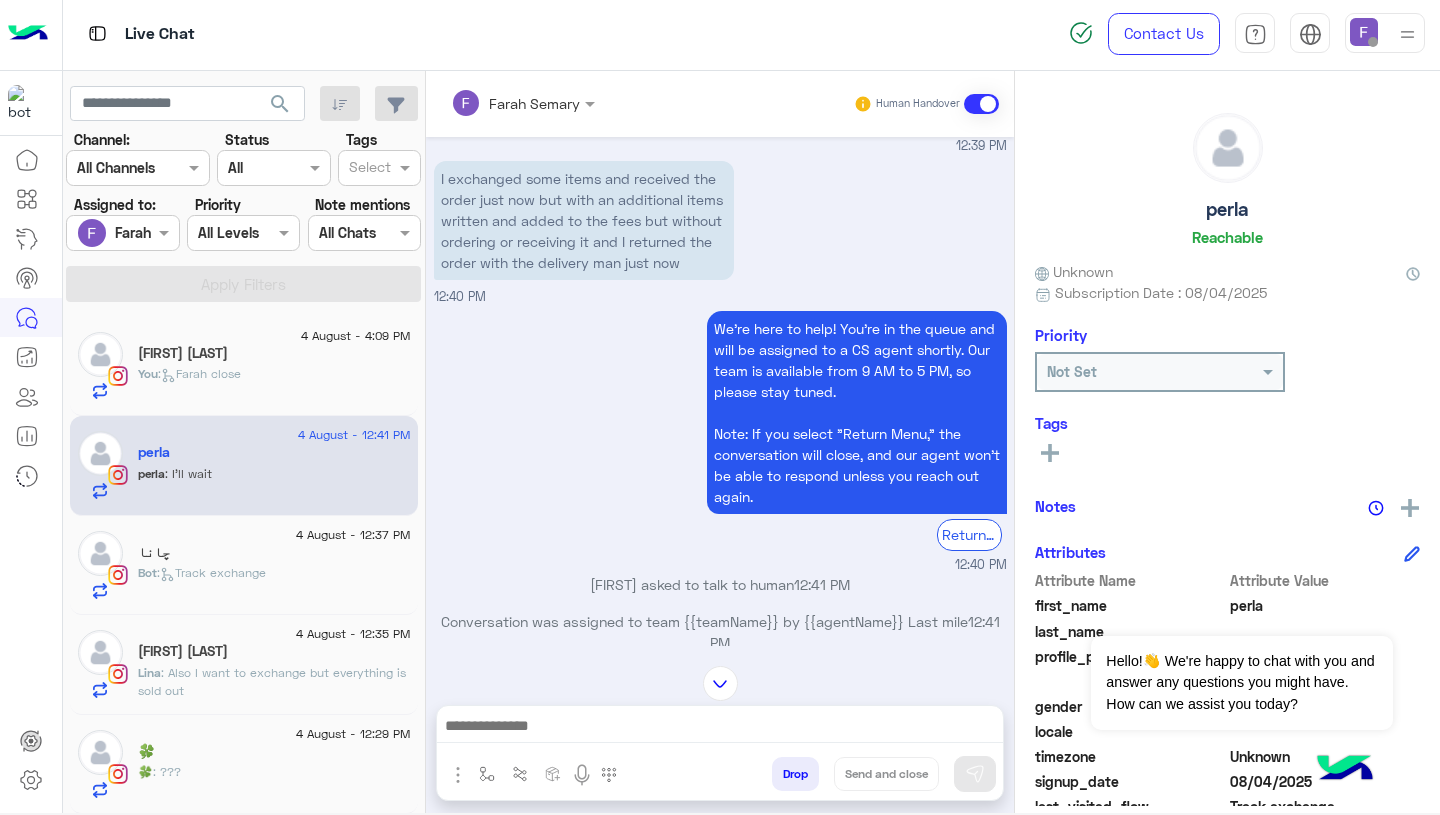 click on "We're here to help! You’re in the queue and will be assigned to a CS agent shortly. Our team is available from 9 AM to 5 PM, so please stay tuned. Note: If you select "Return Menu," the conversation will close, and our agent won’t be able to respond unless you reach out again.  Return to main menu     12:40 PM" at bounding box center (720, 440) 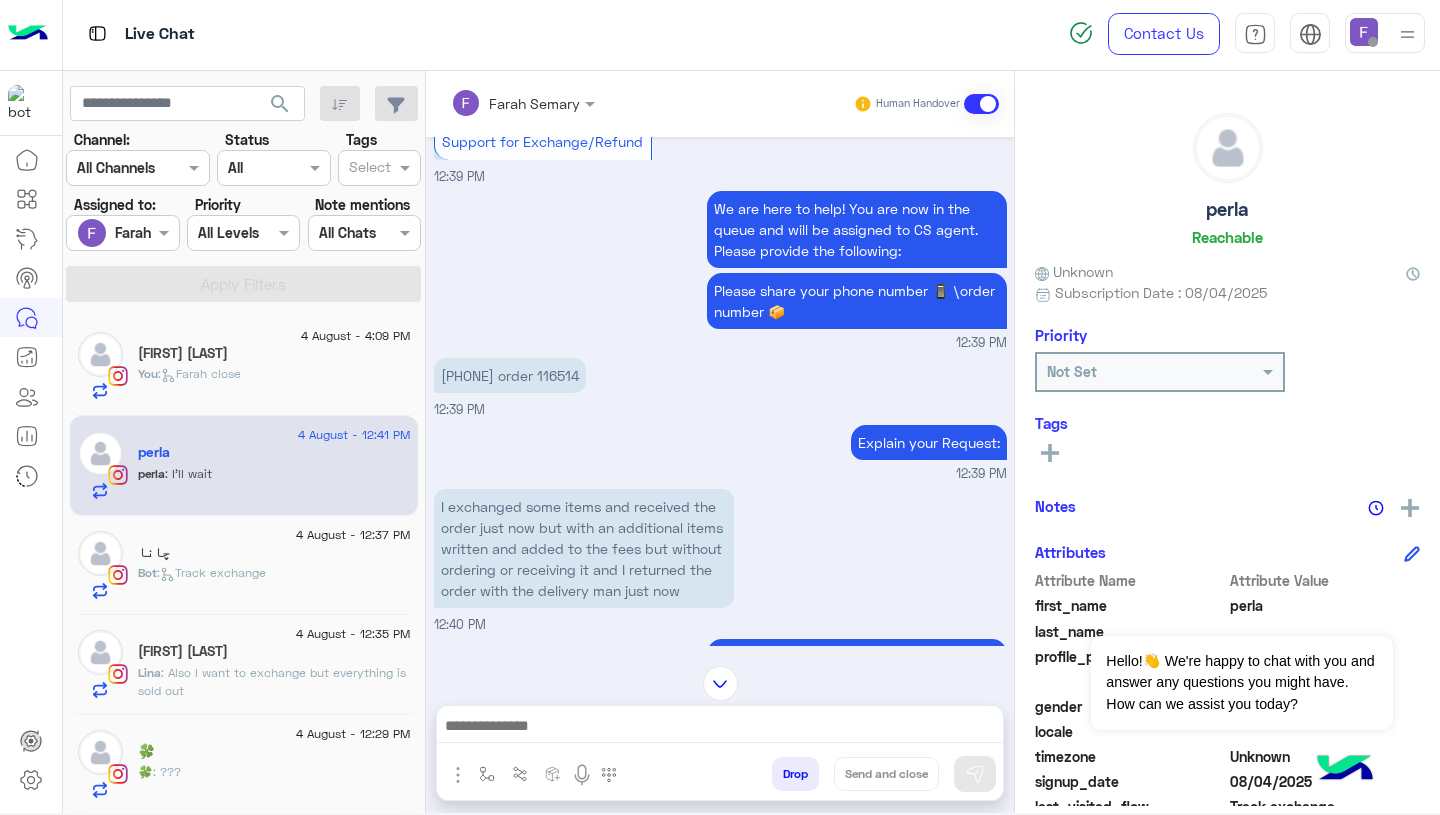 scroll, scrollTop: 1578, scrollLeft: 0, axis: vertical 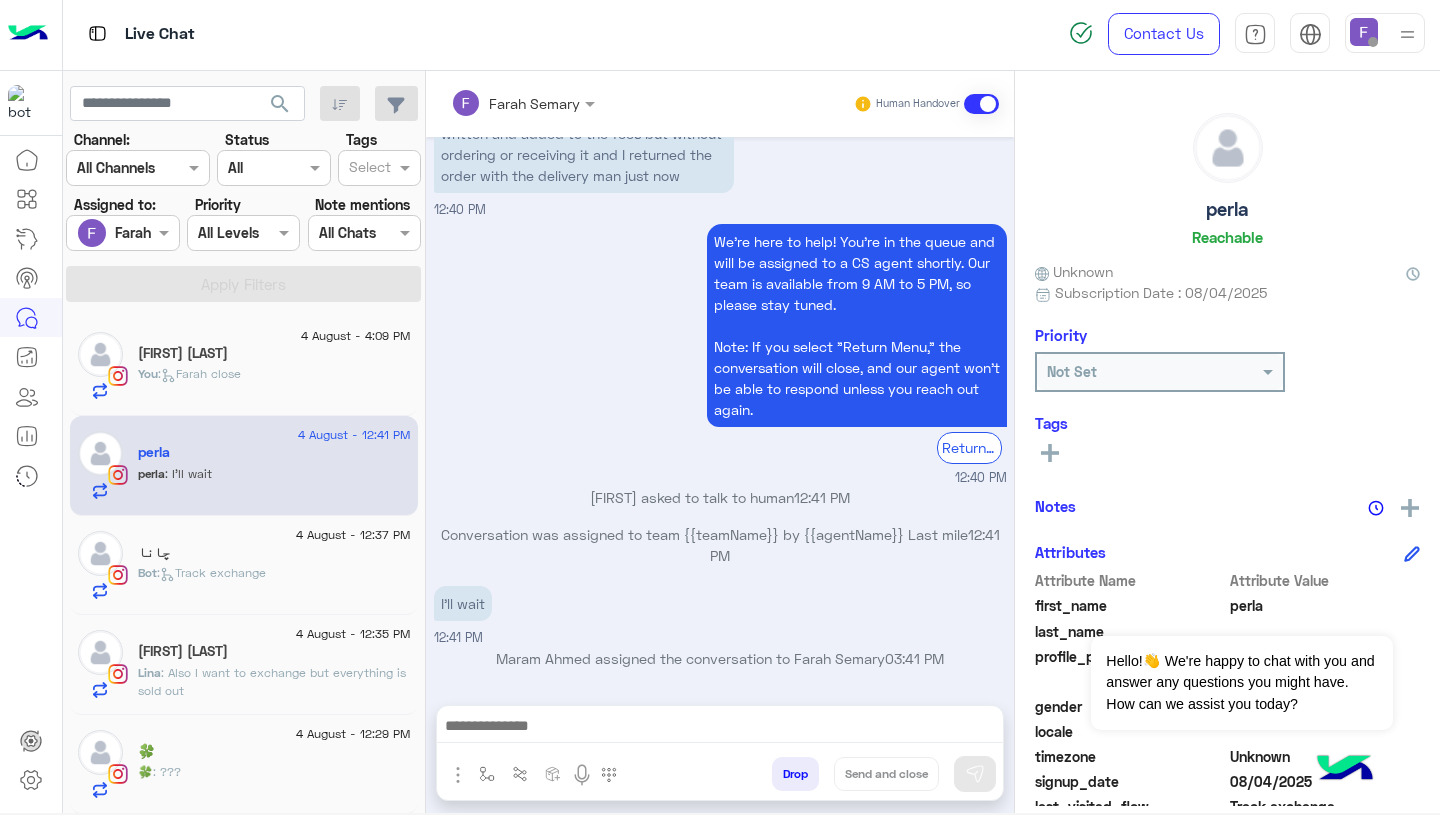 click on ":   Track exchange" 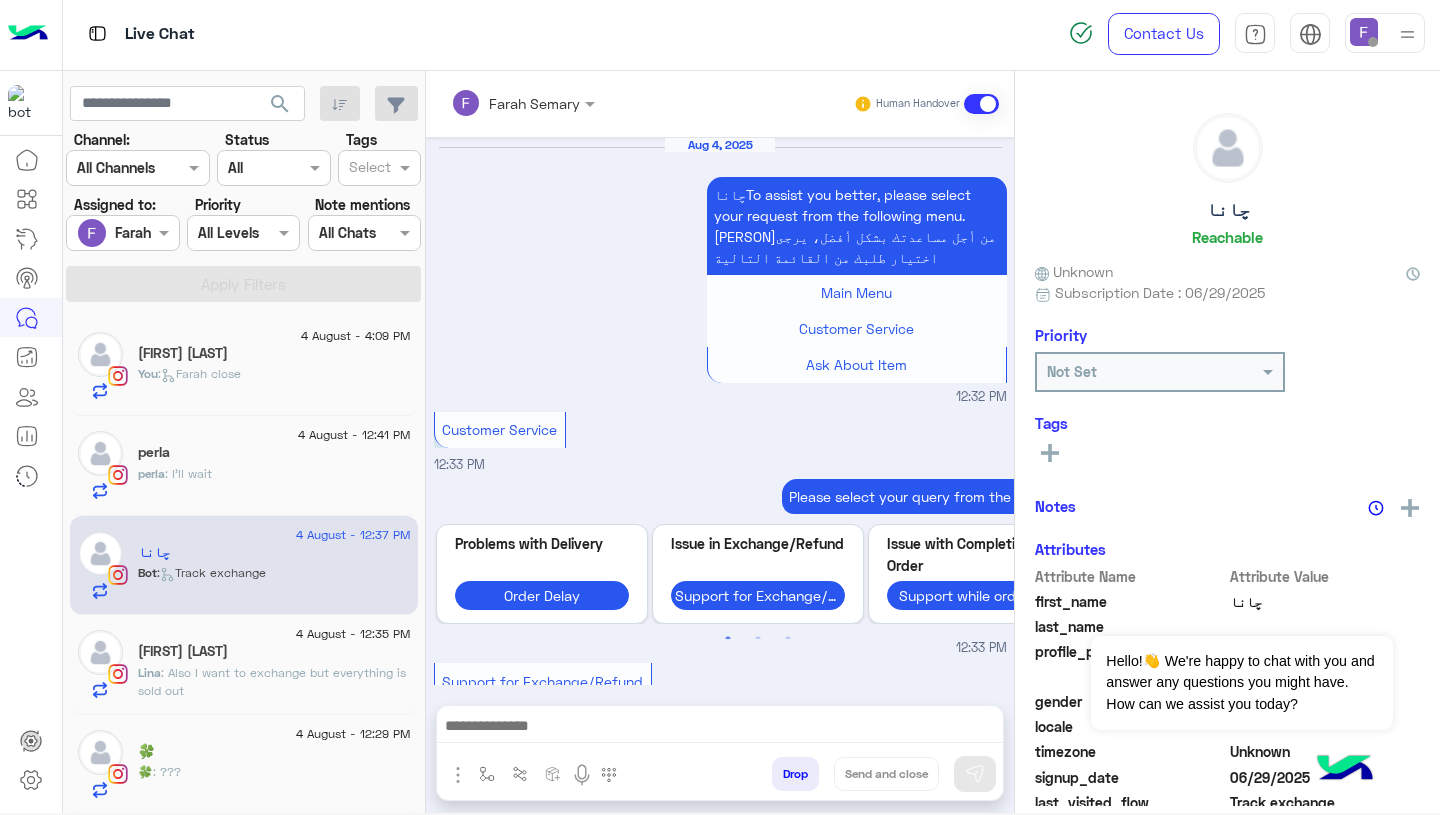 scroll, scrollTop: 1796, scrollLeft: 0, axis: vertical 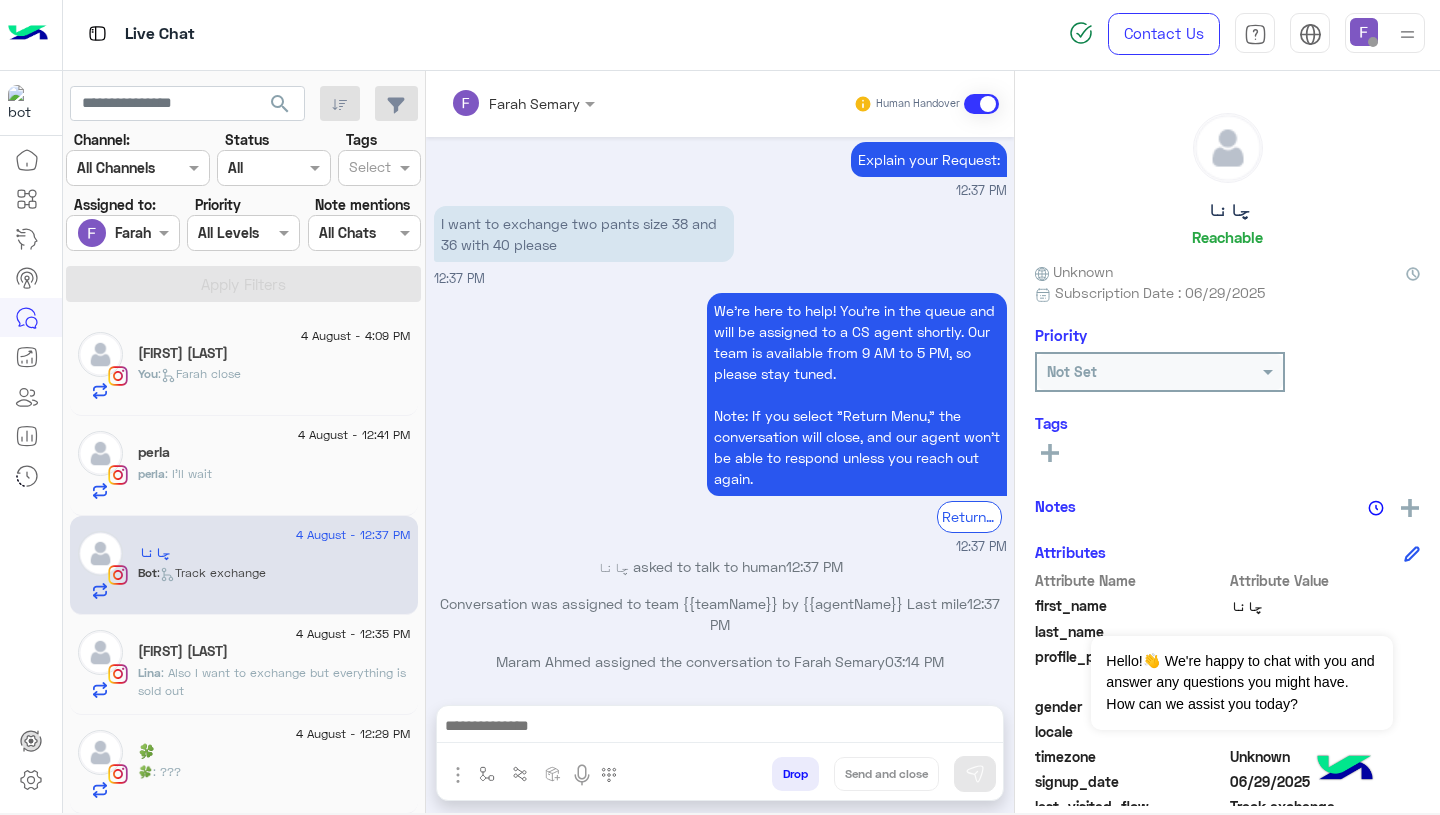 click at bounding box center [497, 103] 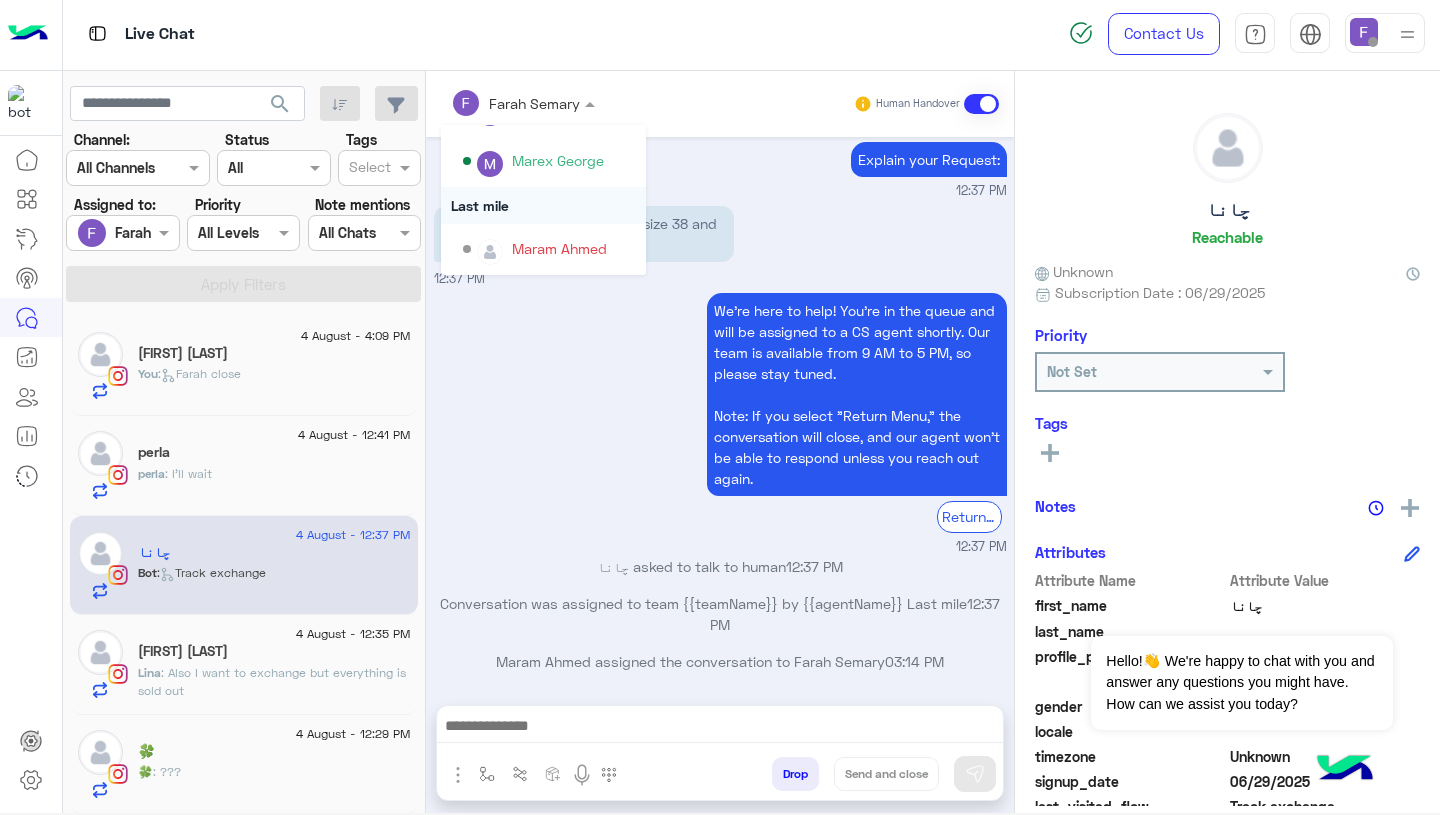 scroll, scrollTop: 333, scrollLeft: 0, axis: vertical 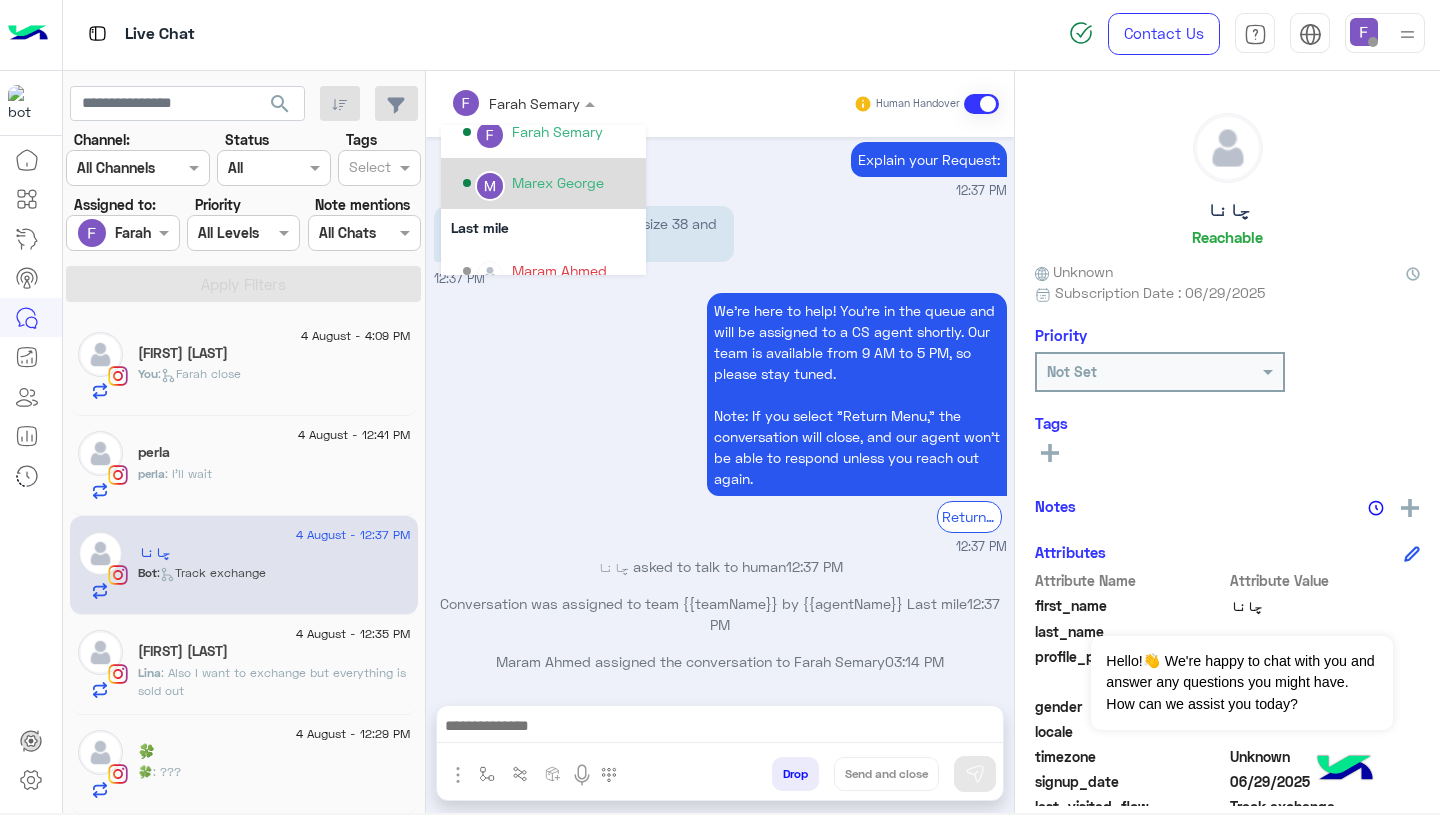 click on "Marex George" at bounding box center (549, 183) 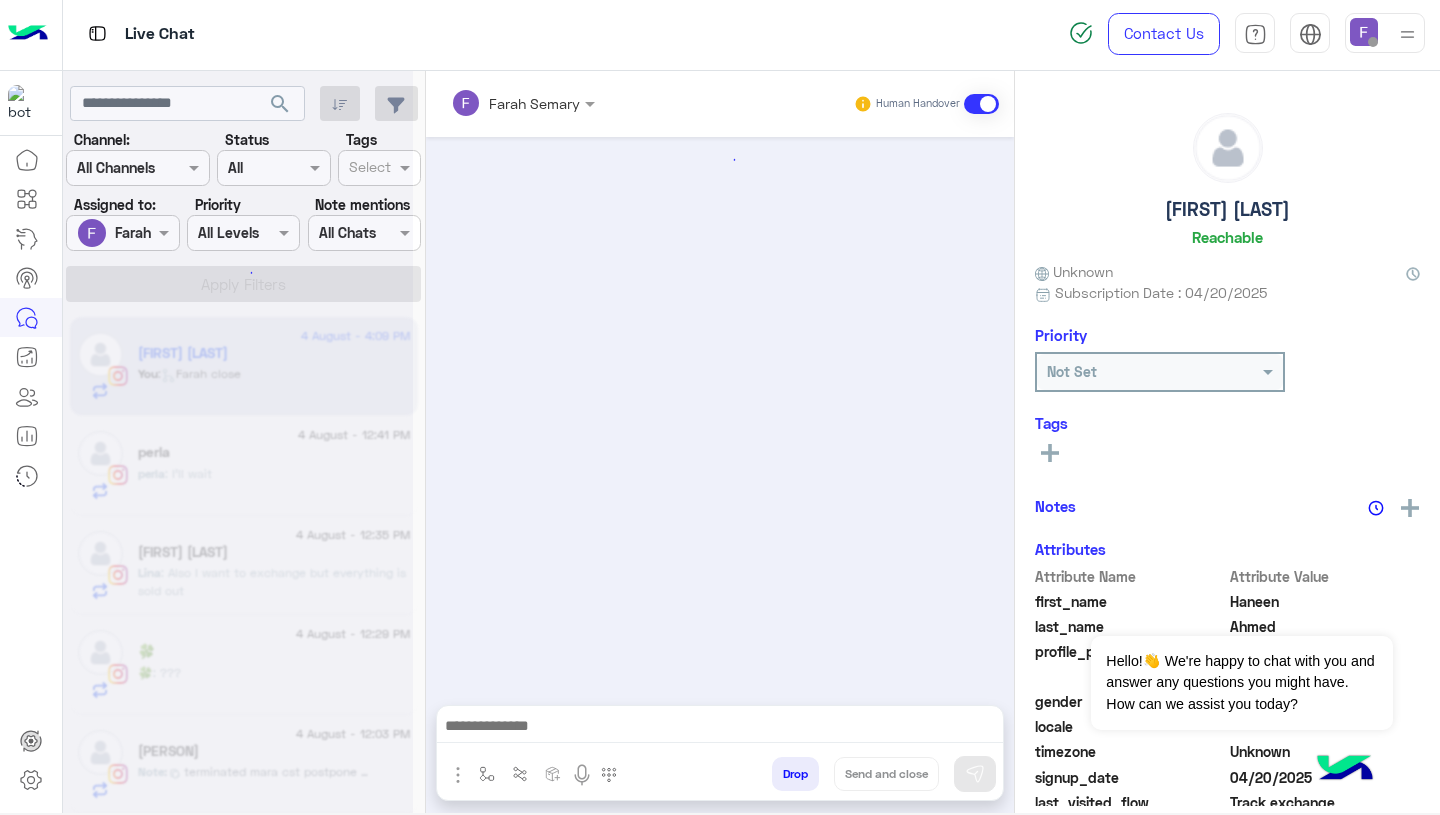scroll, scrollTop: 1673, scrollLeft: 0, axis: vertical 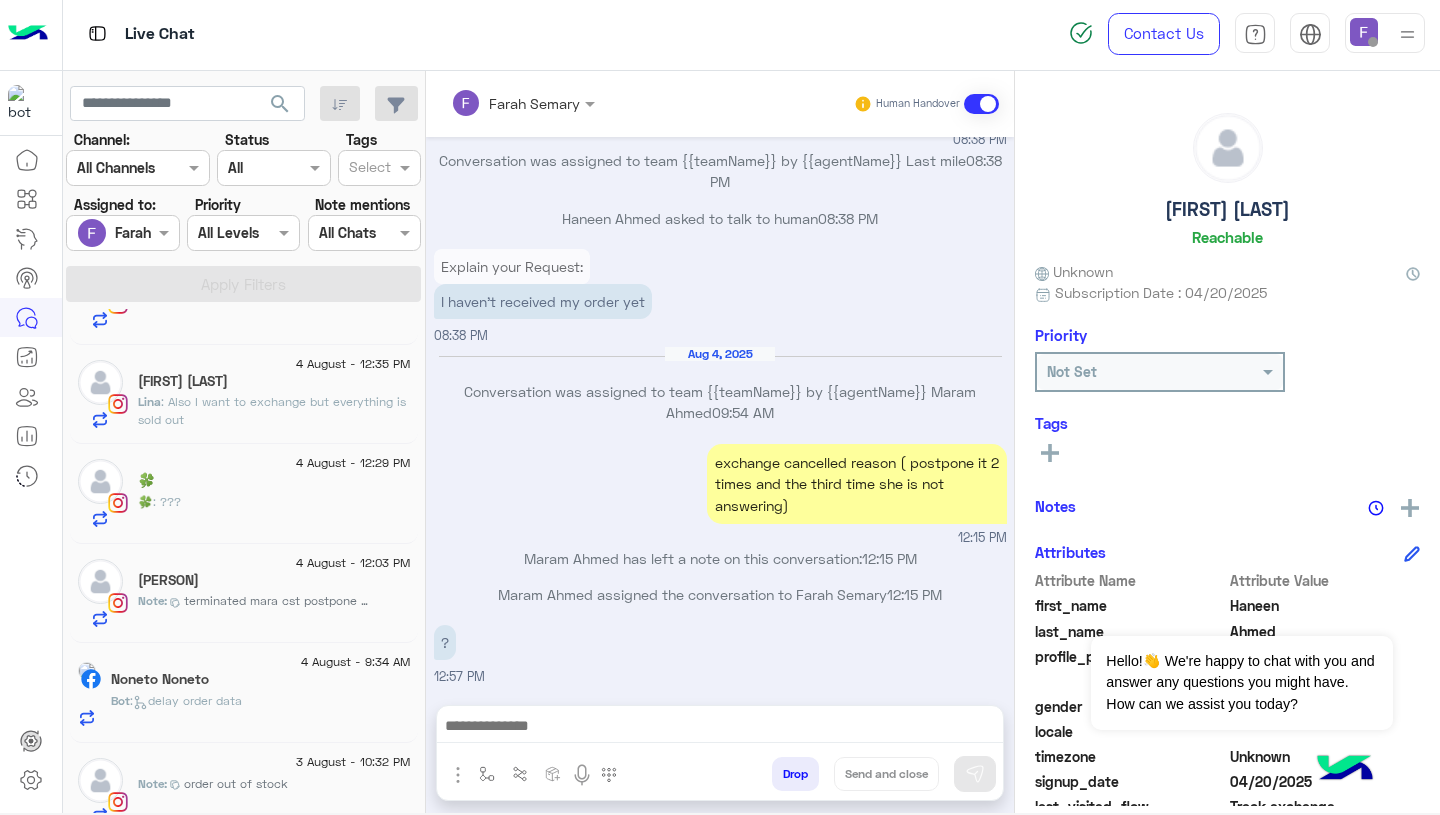 click on "[LAST] : Also I want to exchange but everything is sold out" 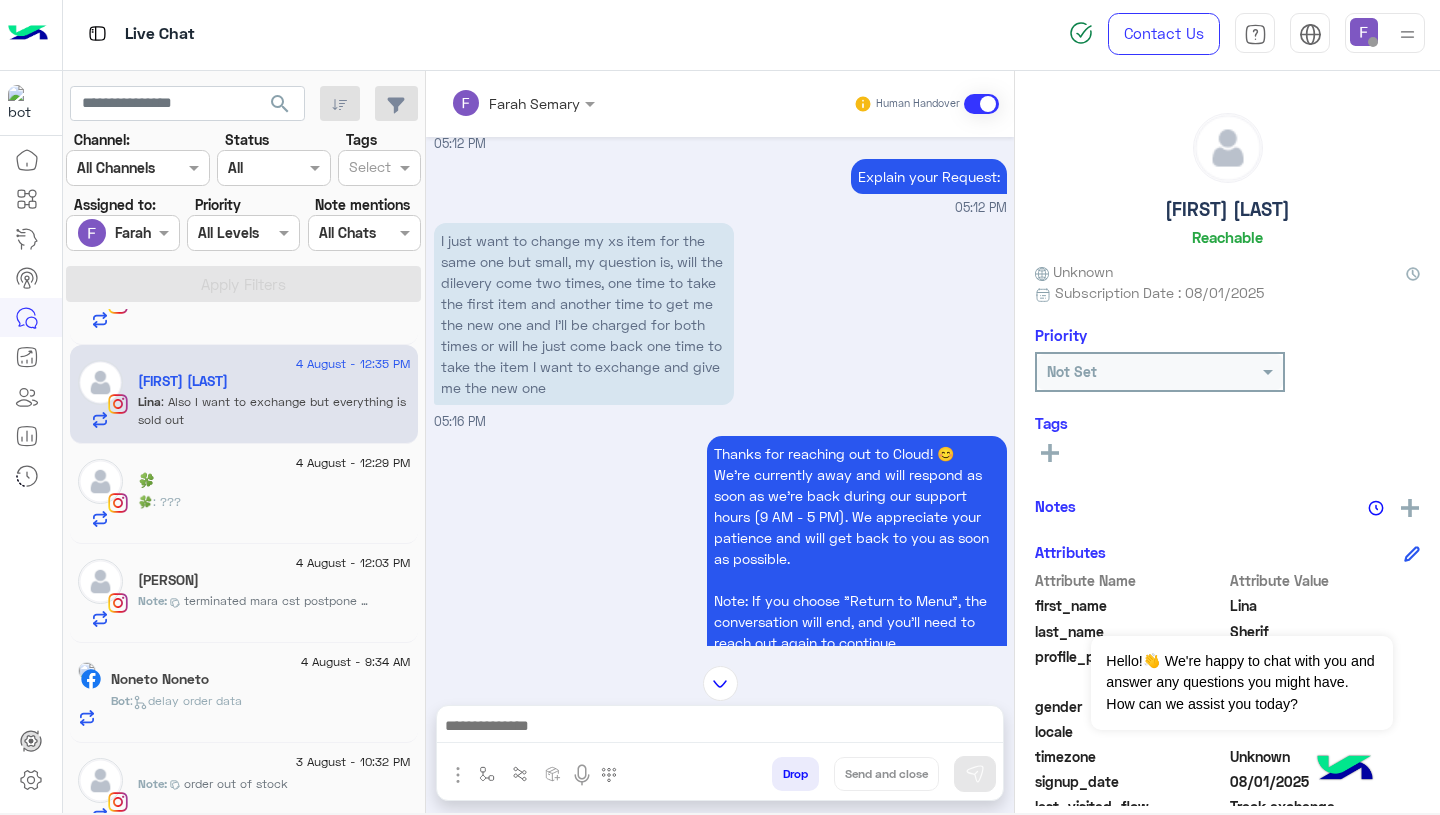 scroll, scrollTop: 1835, scrollLeft: 0, axis: vertical 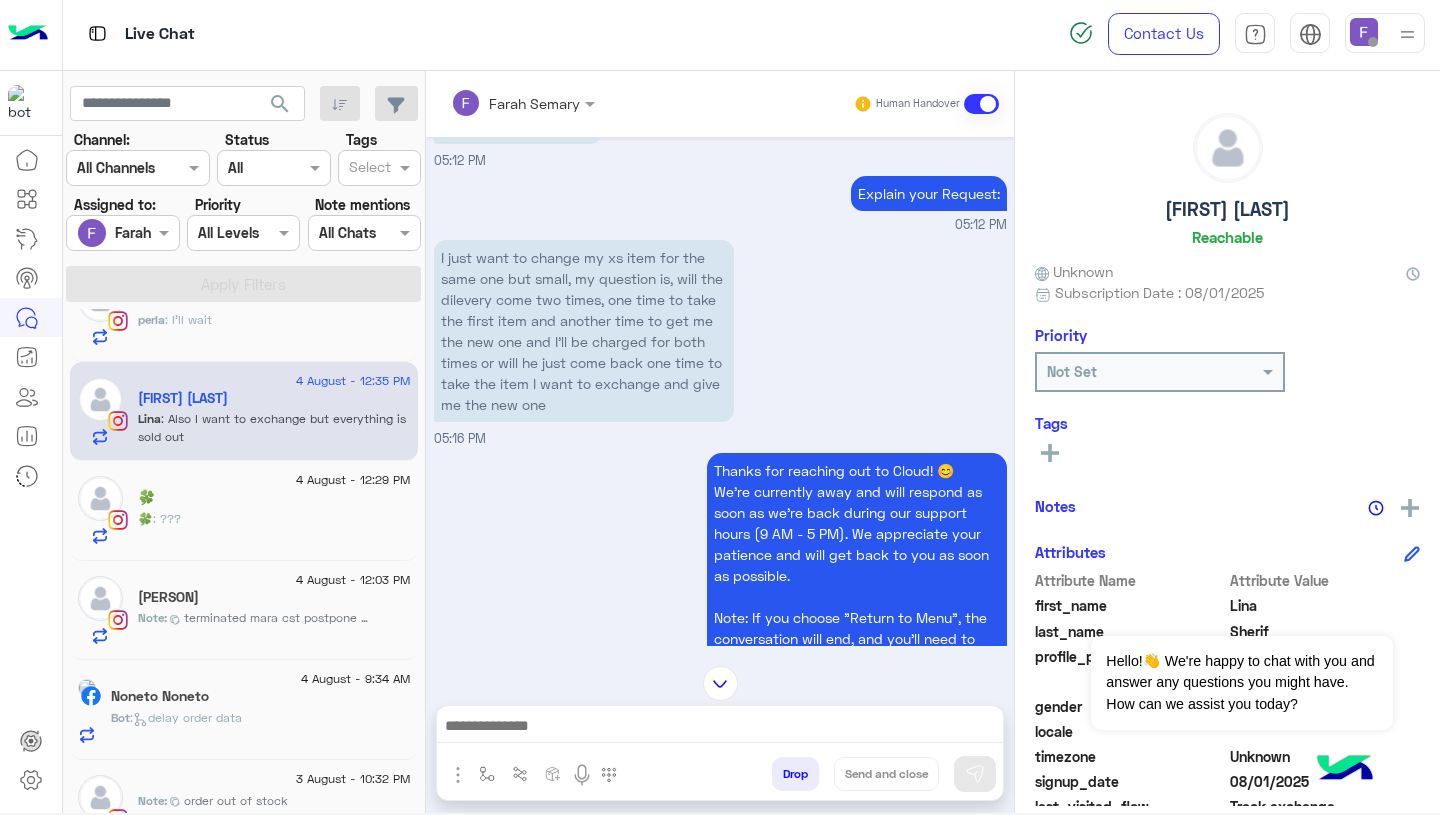 click on "🍀 : ???" 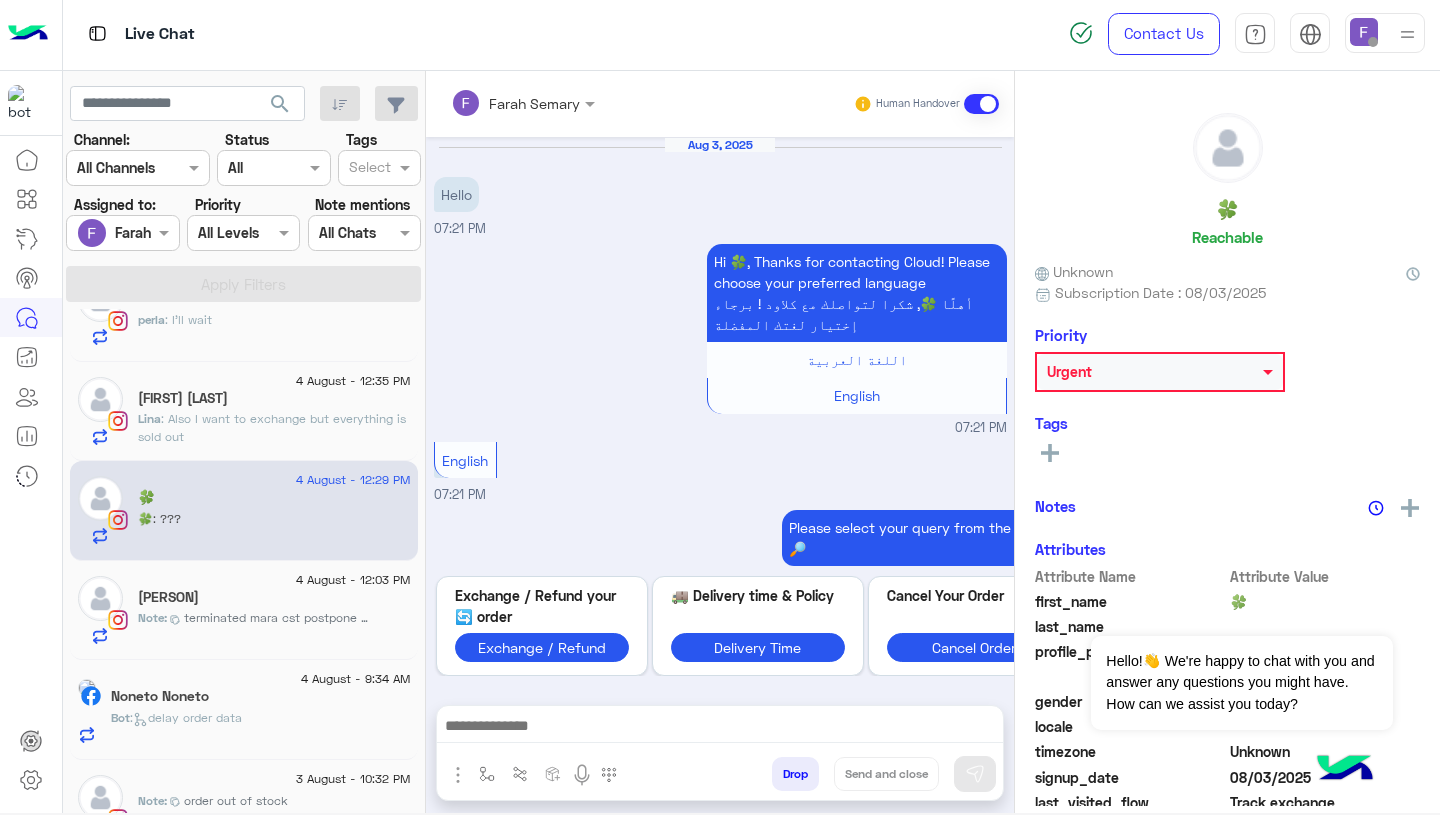 scroll, scrollTop: 1438, scrollLeft: 0, axis: vertical 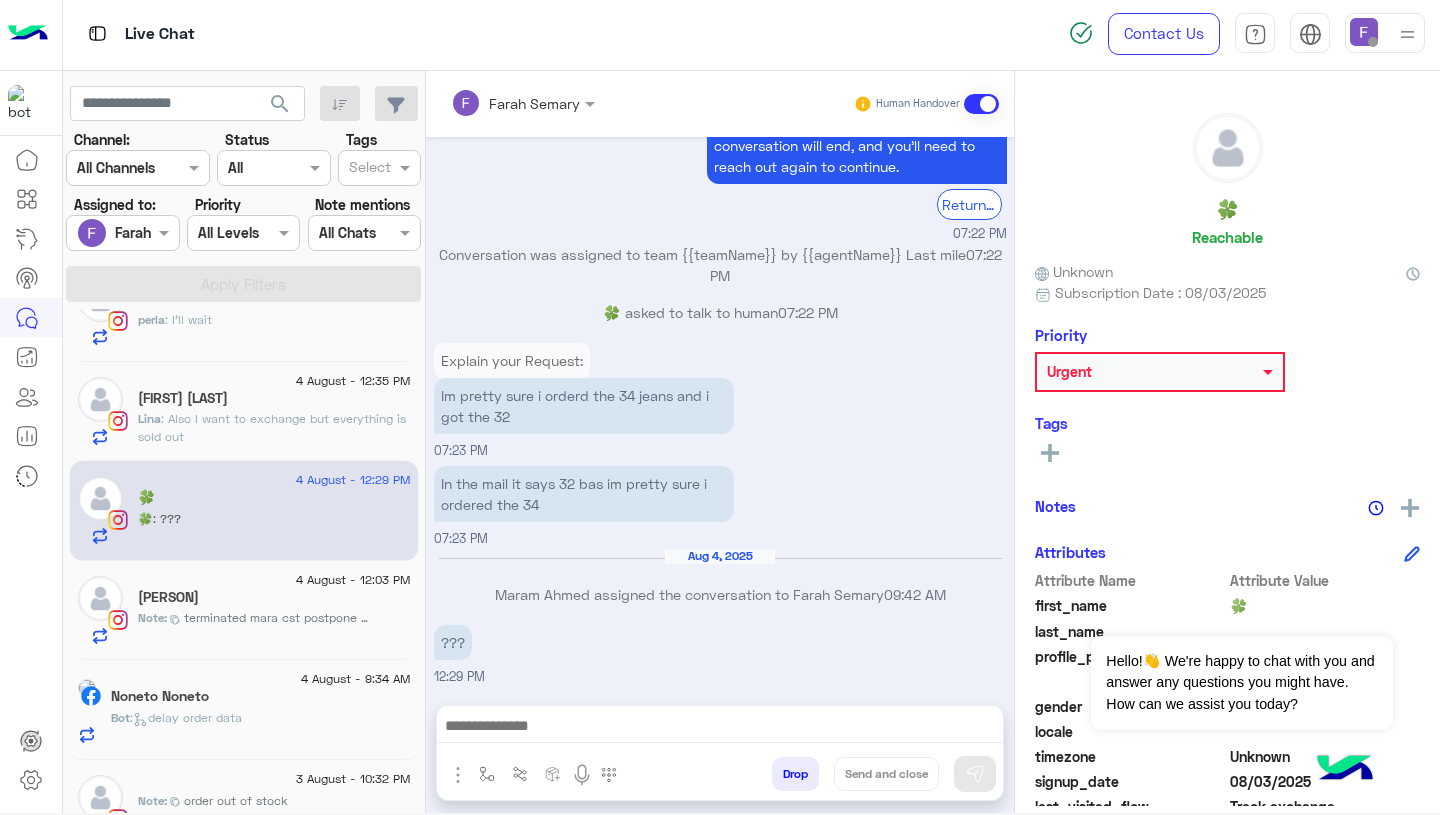 click at bounding box center (497, 103) 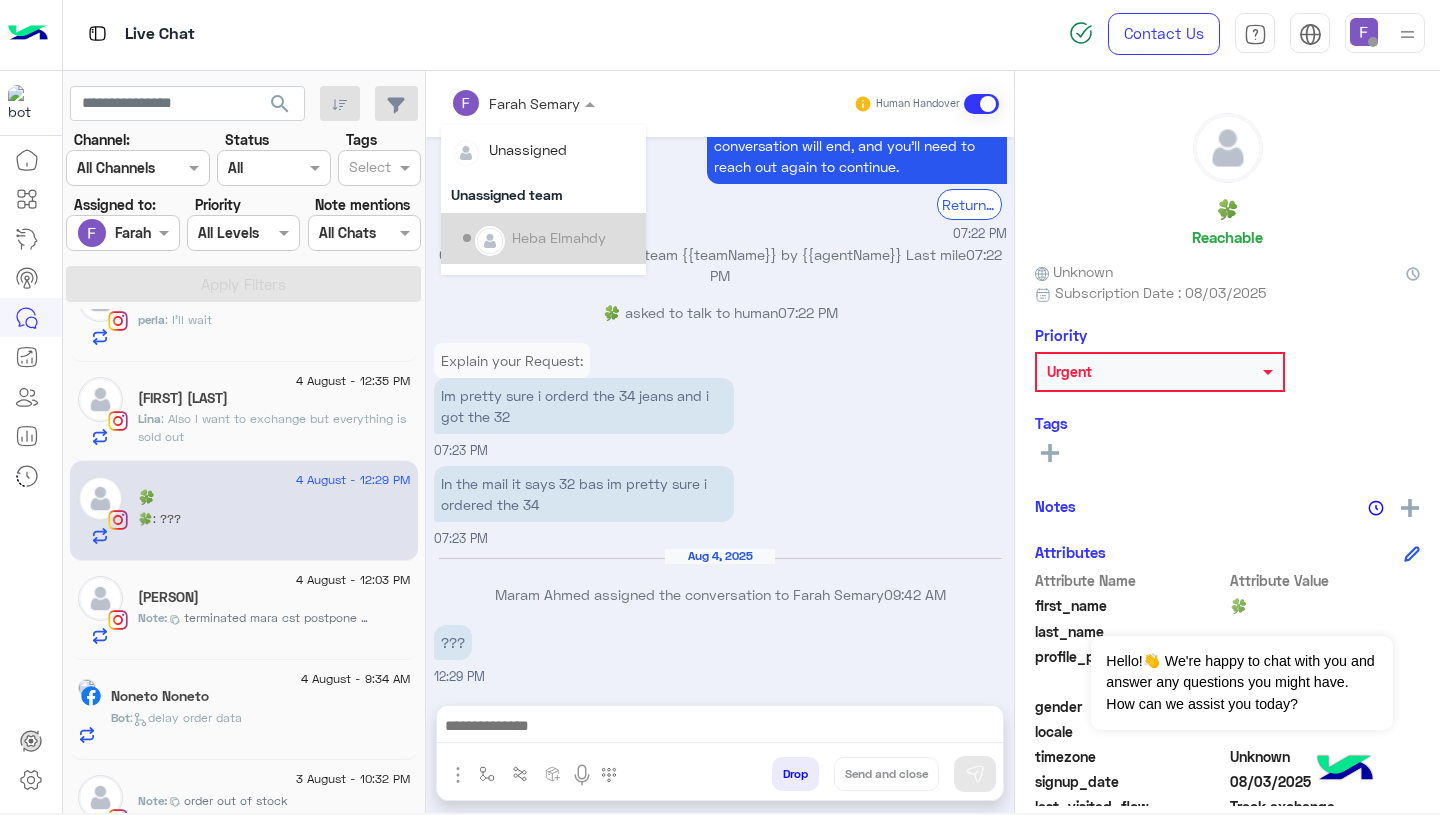 click on "🍀  asked to talk to human   07:22 PM" at bounding box center [720, 312] 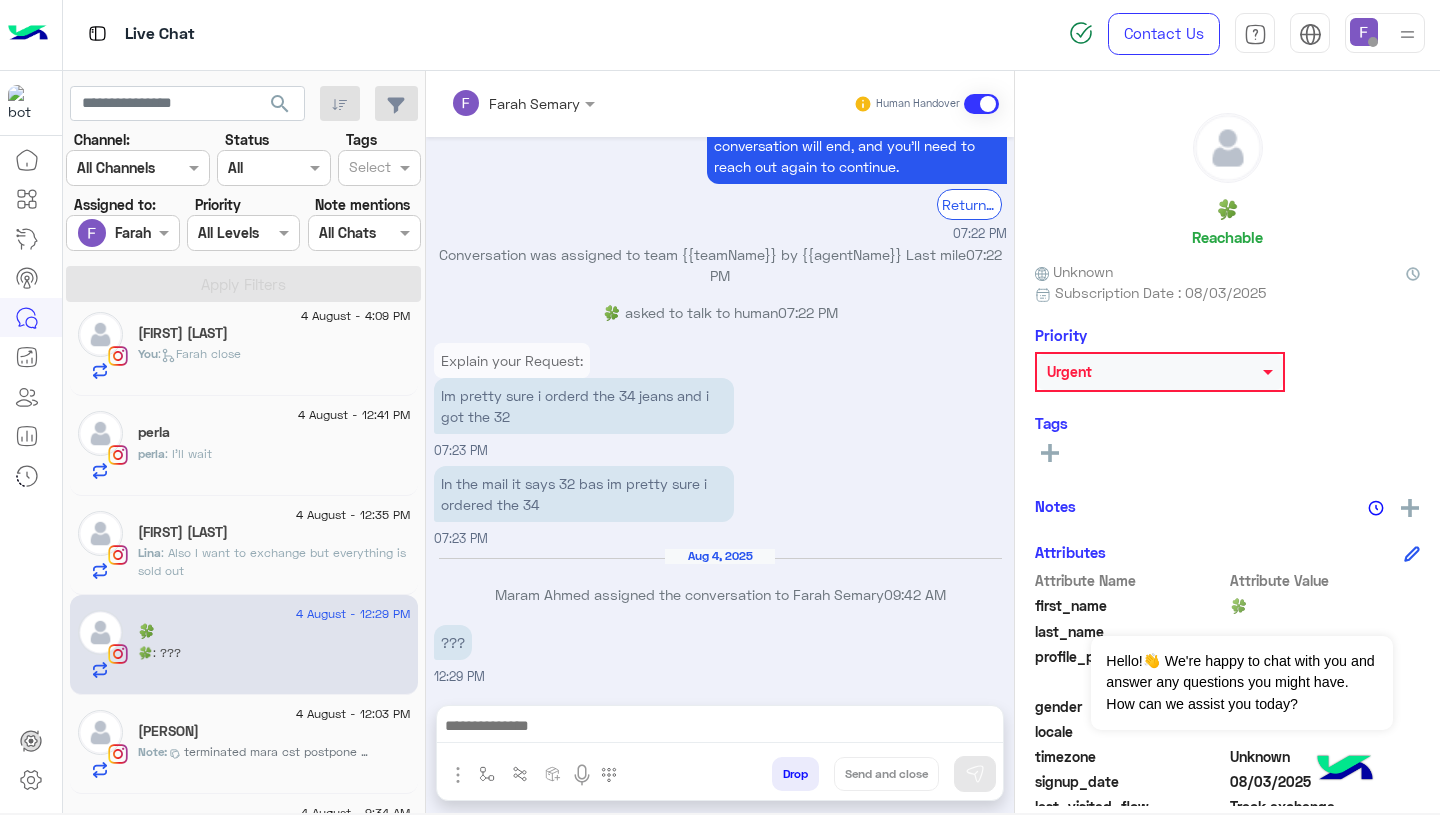scroll, scrollTop: 0, scrollLeft: 0, axis: both 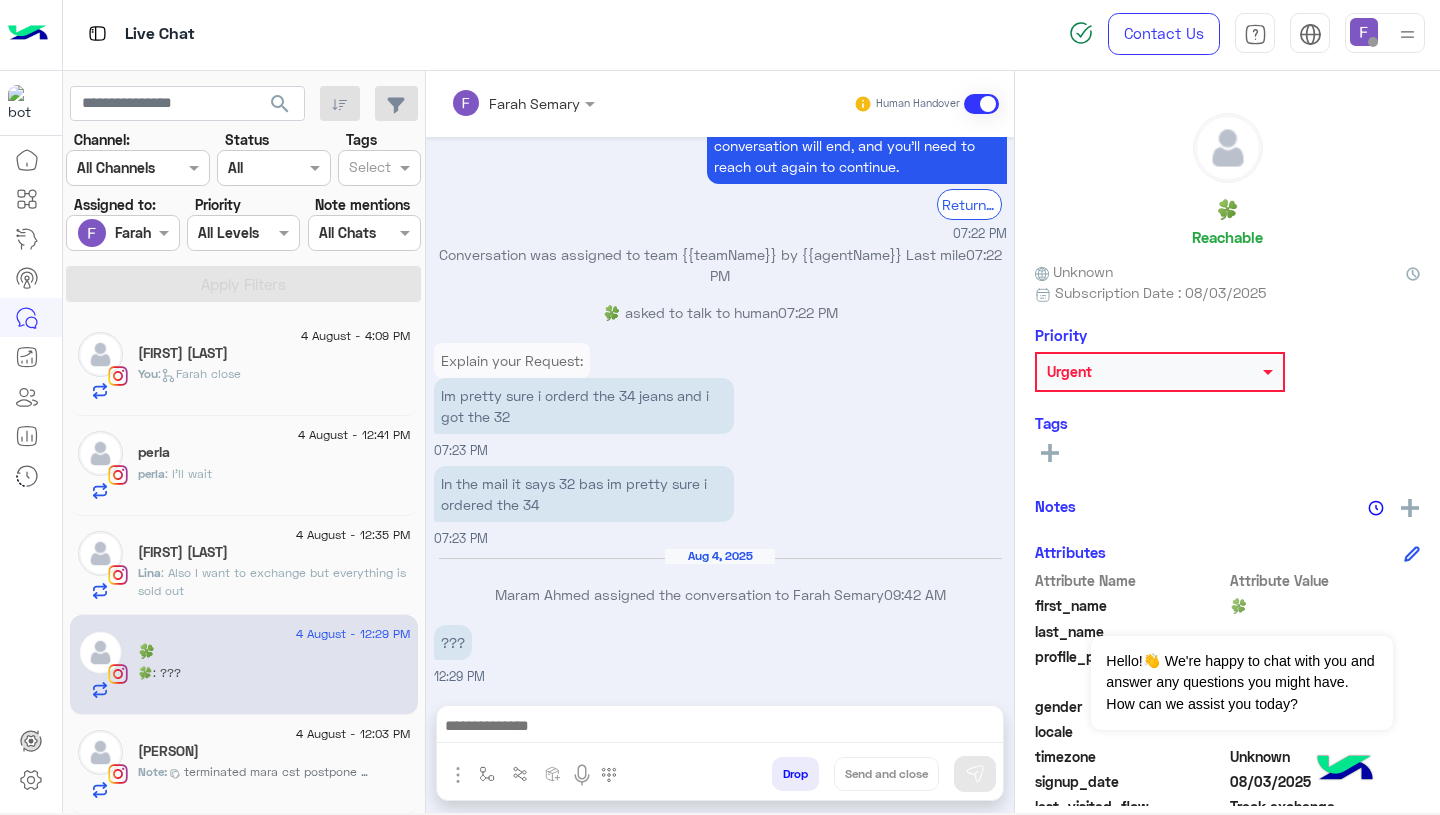 click on "4 August - 4:09 PM" 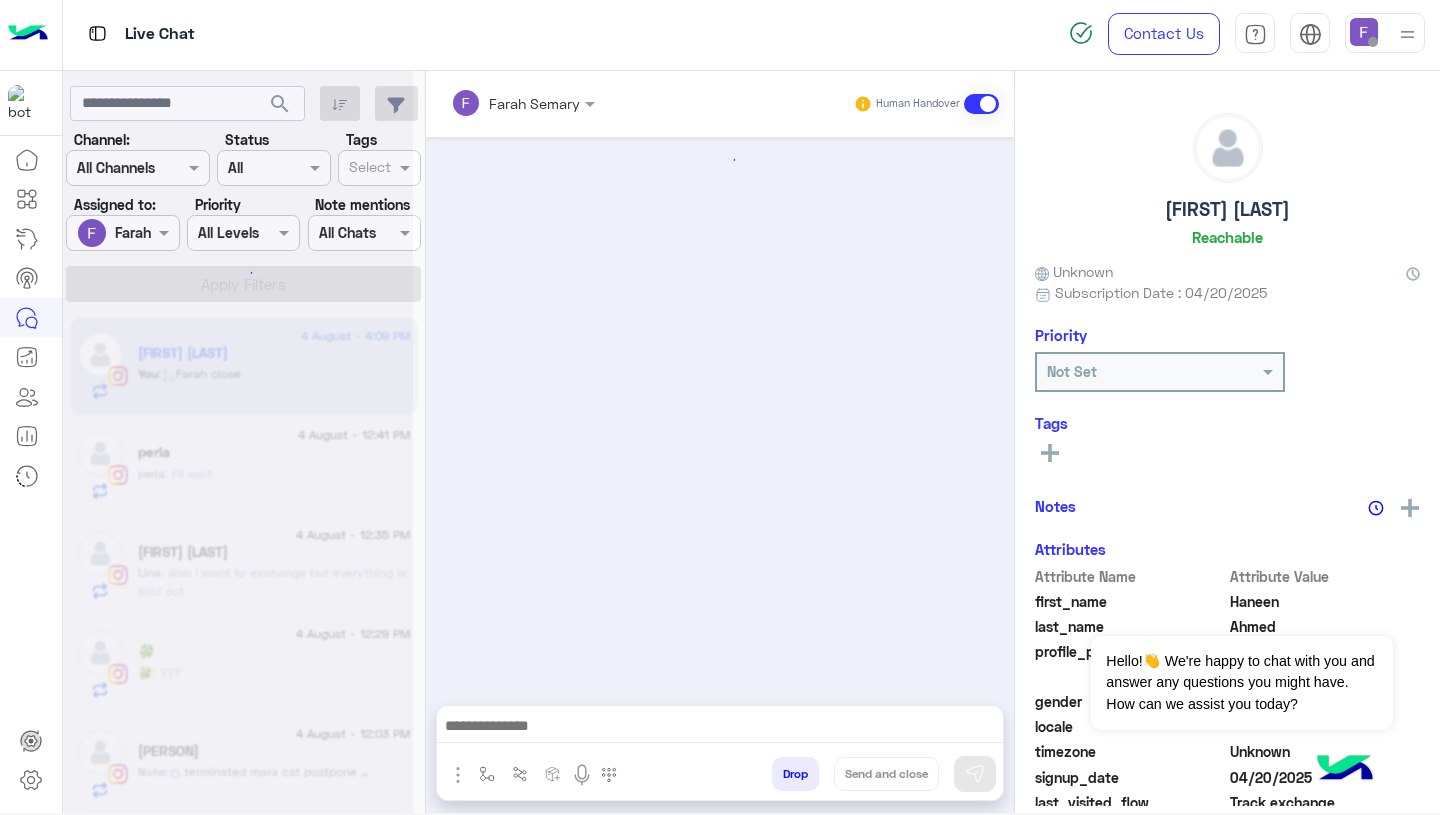 scroll, scrollTop: 1673, scrollLeft: 0, axis: vertical 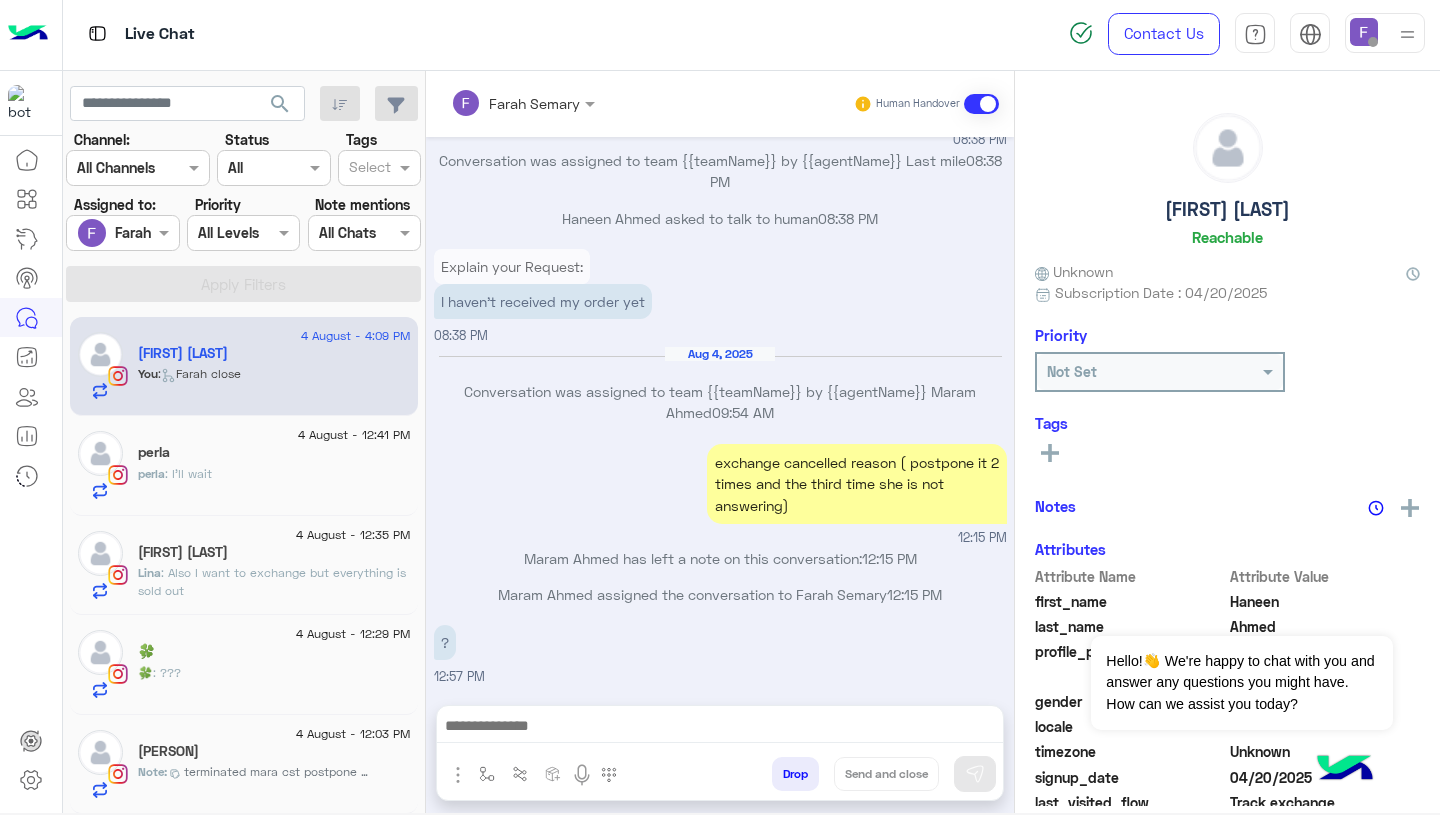click on "4 August - 12:35 PM  [FIRST] [LAST]  [FIRST] : Also I want to exchange but everything is sold out" 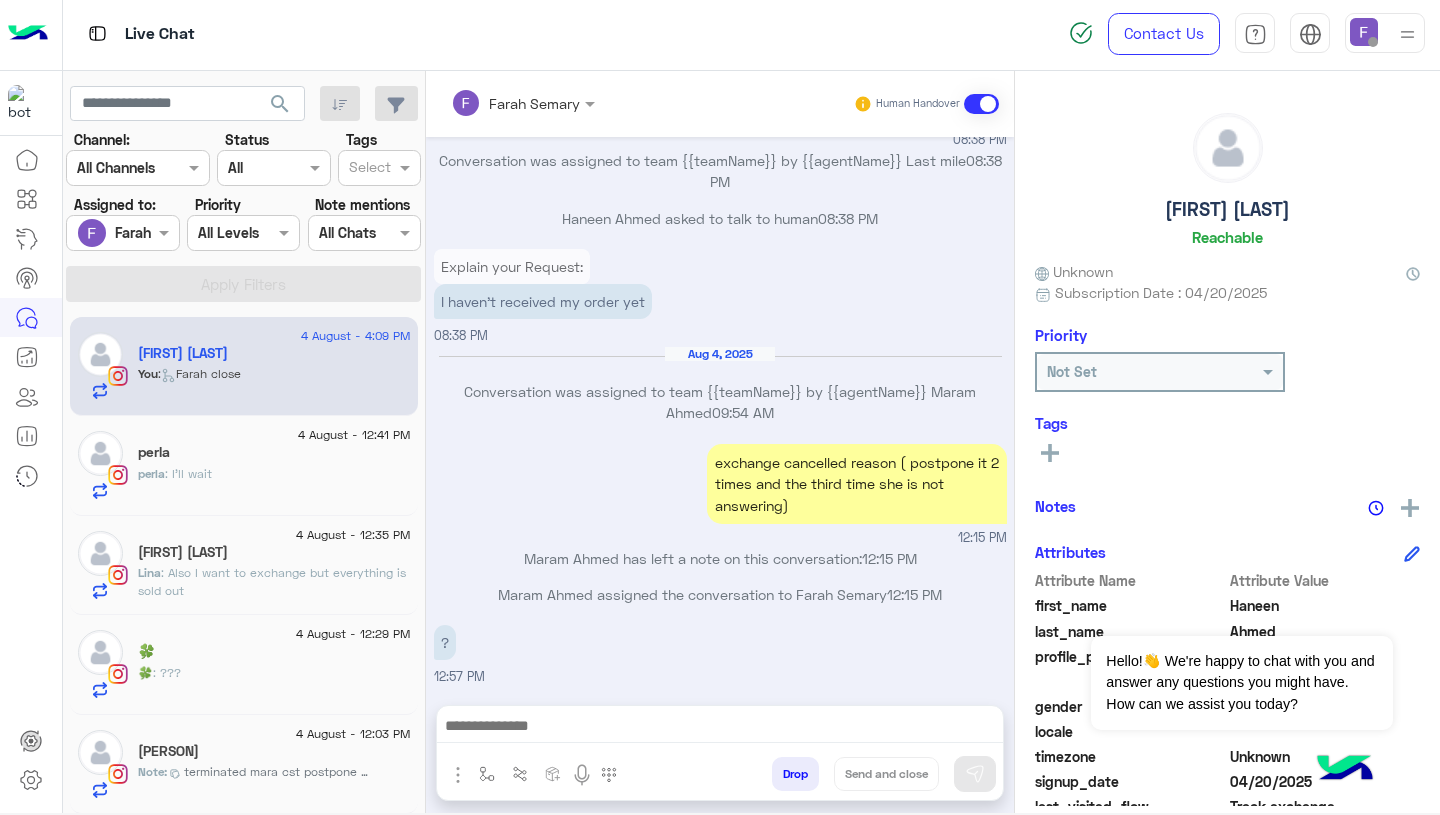 click on "🍀" 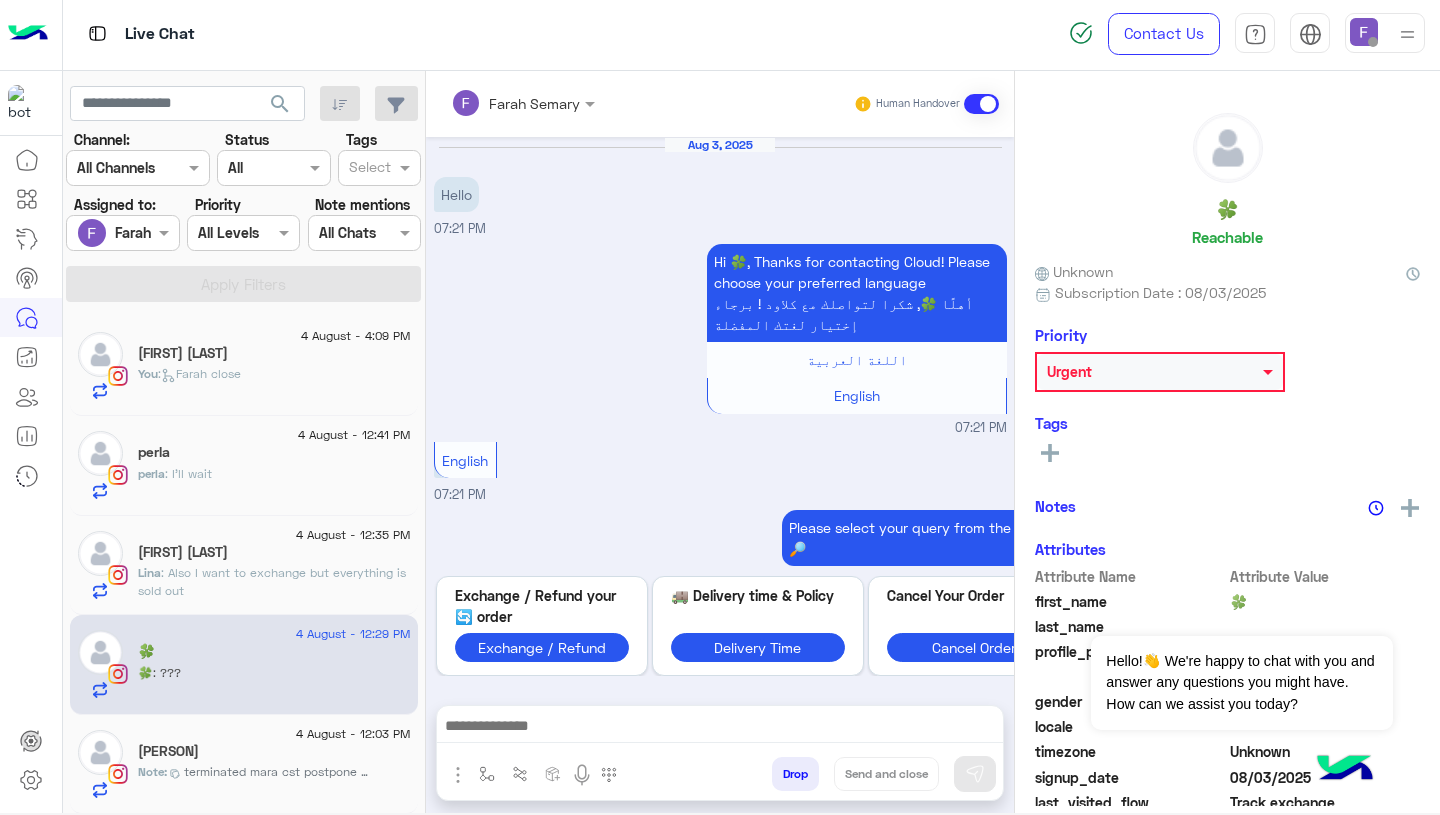scroll, scrollTop: 1438, scrollLeft: 0, axis: vertical 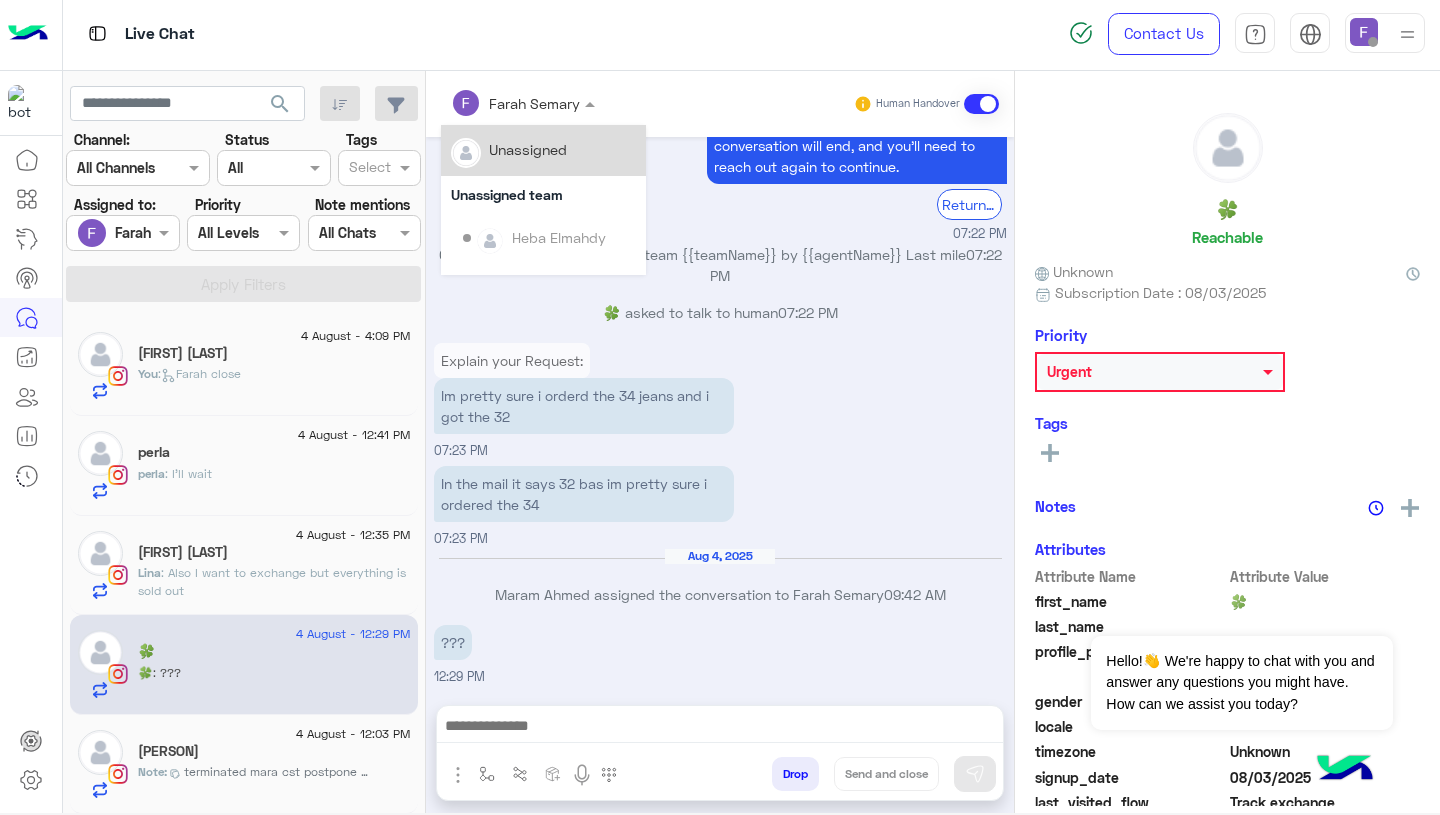click at bounding box center (497, 103) 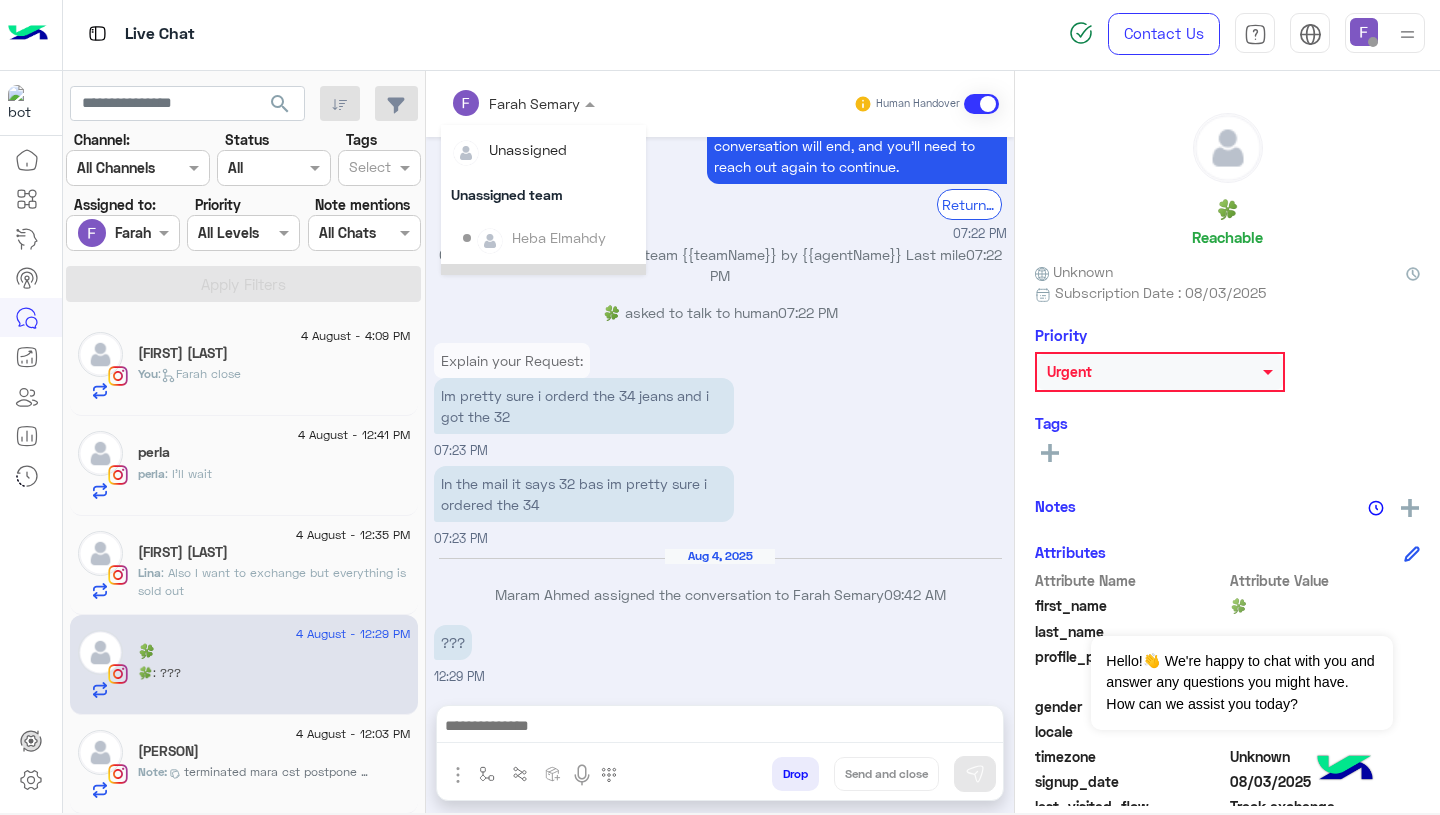 scroll, scrollTop: 355, scrollLeft: 0, axis: vertical 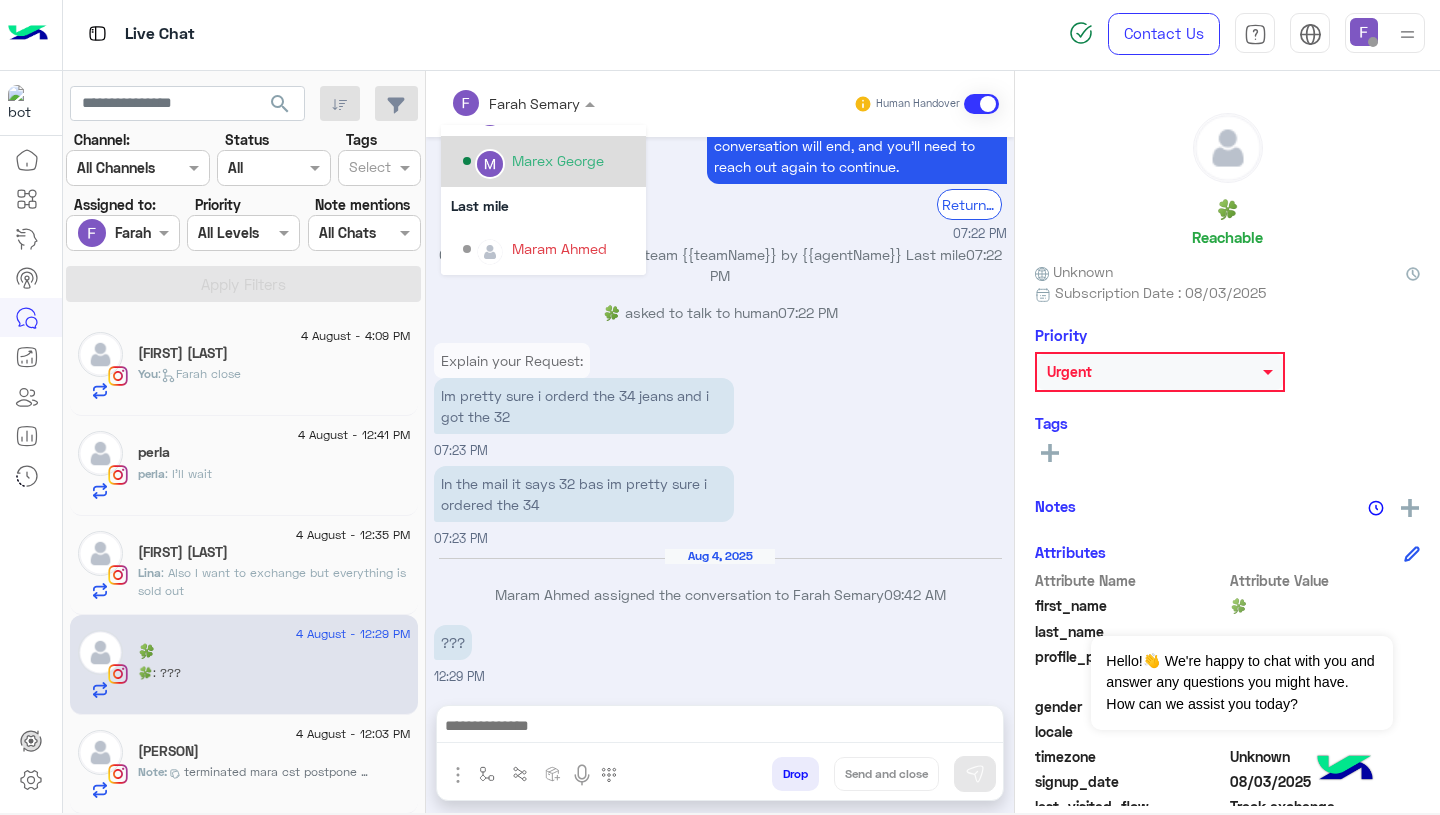 click on "Marex George" at bounding box center [558, 160] 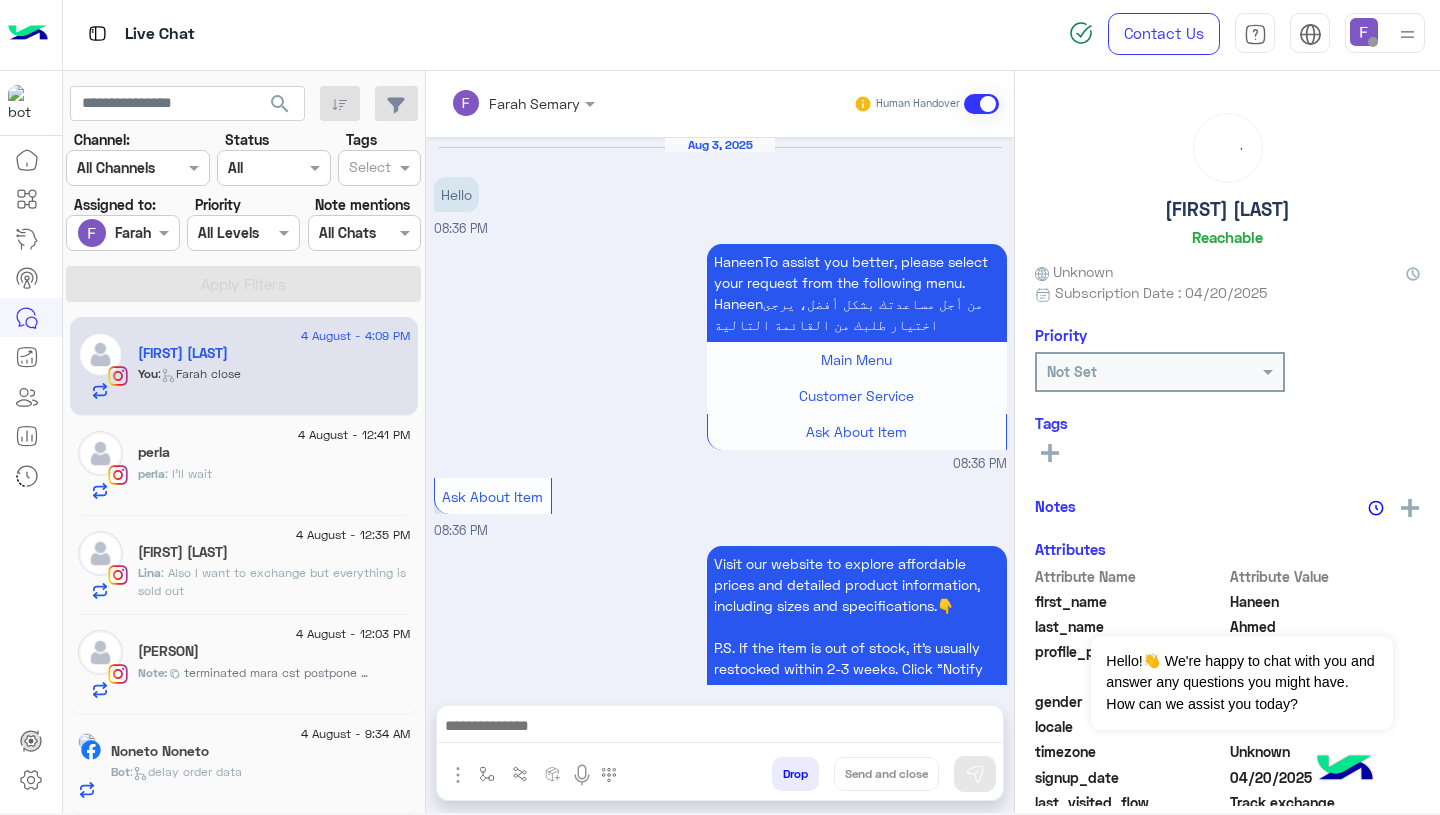 scroll, scrollTop: 1673, scrollLeft: 0, axis: vertical 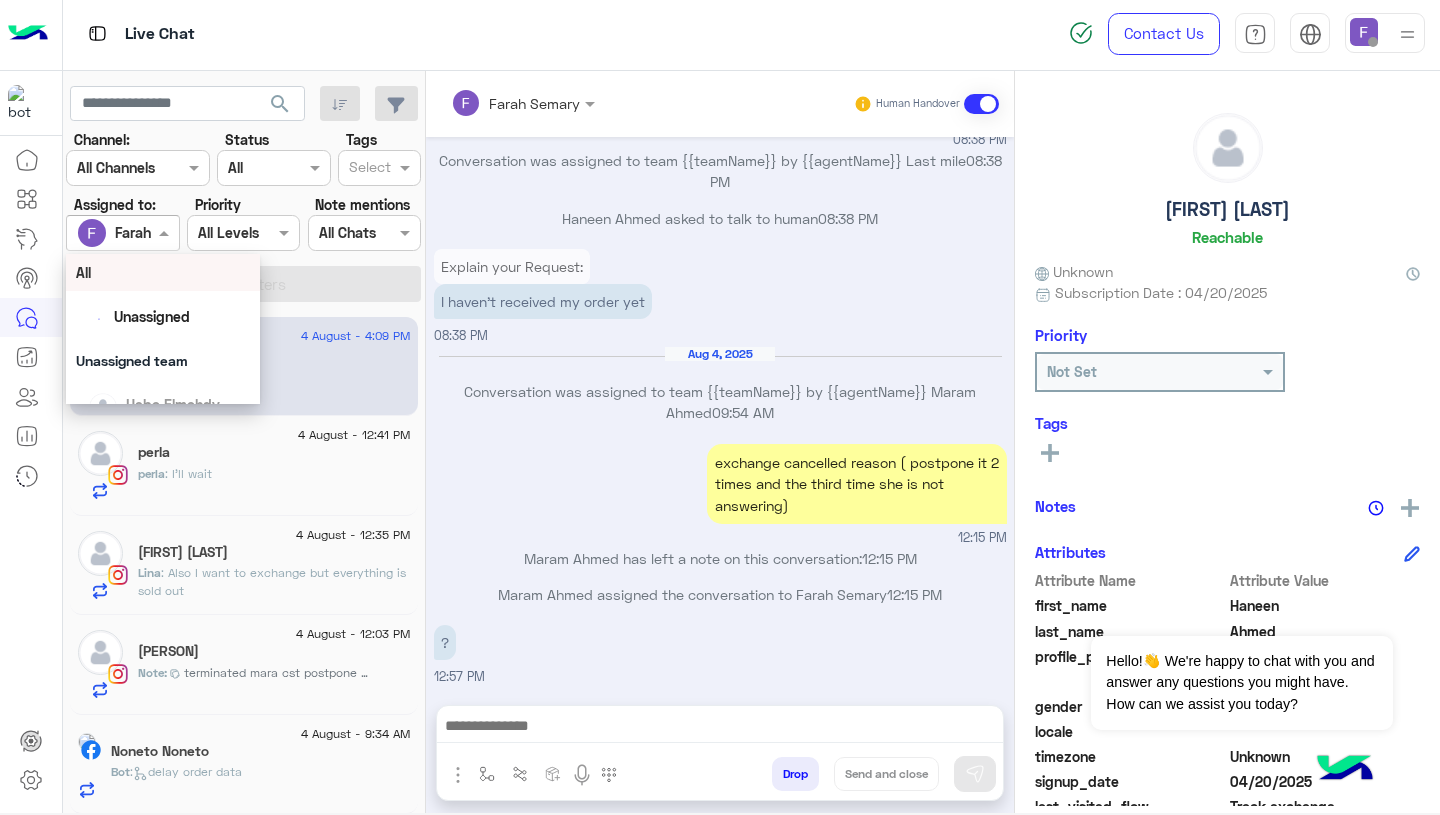 click at bounding box center (100, 233) 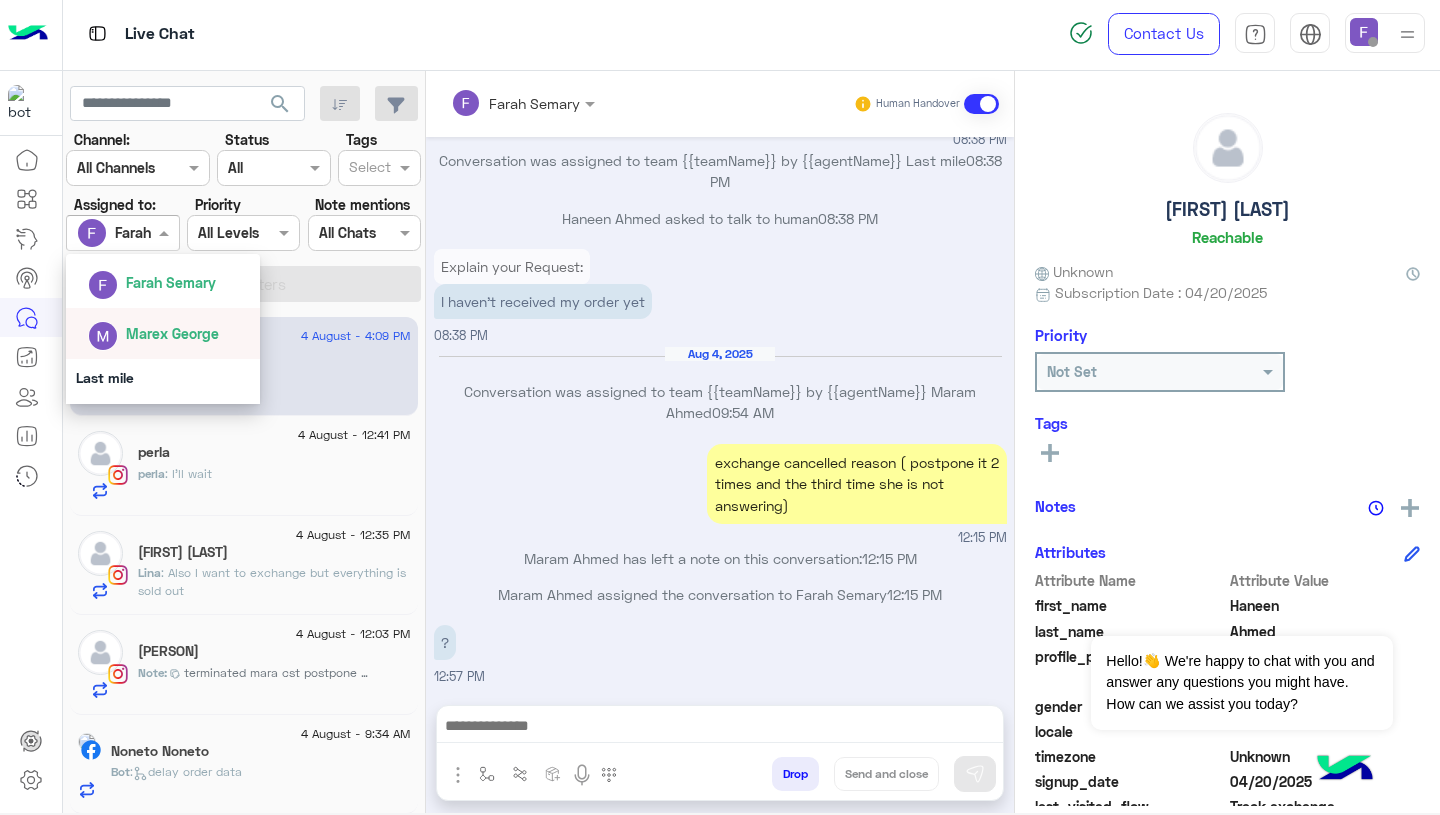 scroll, scrollTop: 343, scrollLeft: 0, axis: vertical 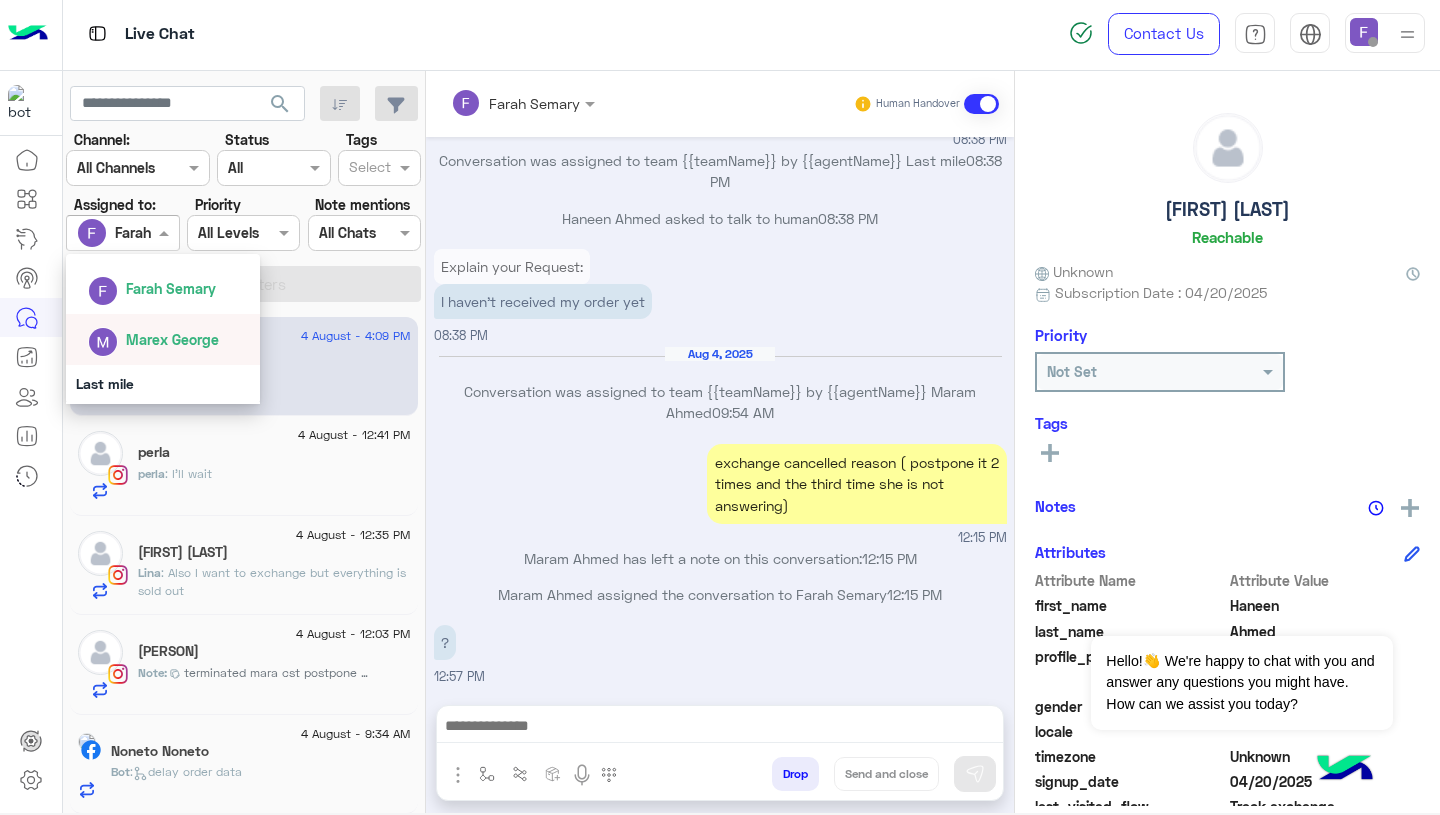 click on "Marex George" at bounding box center (163, 339) 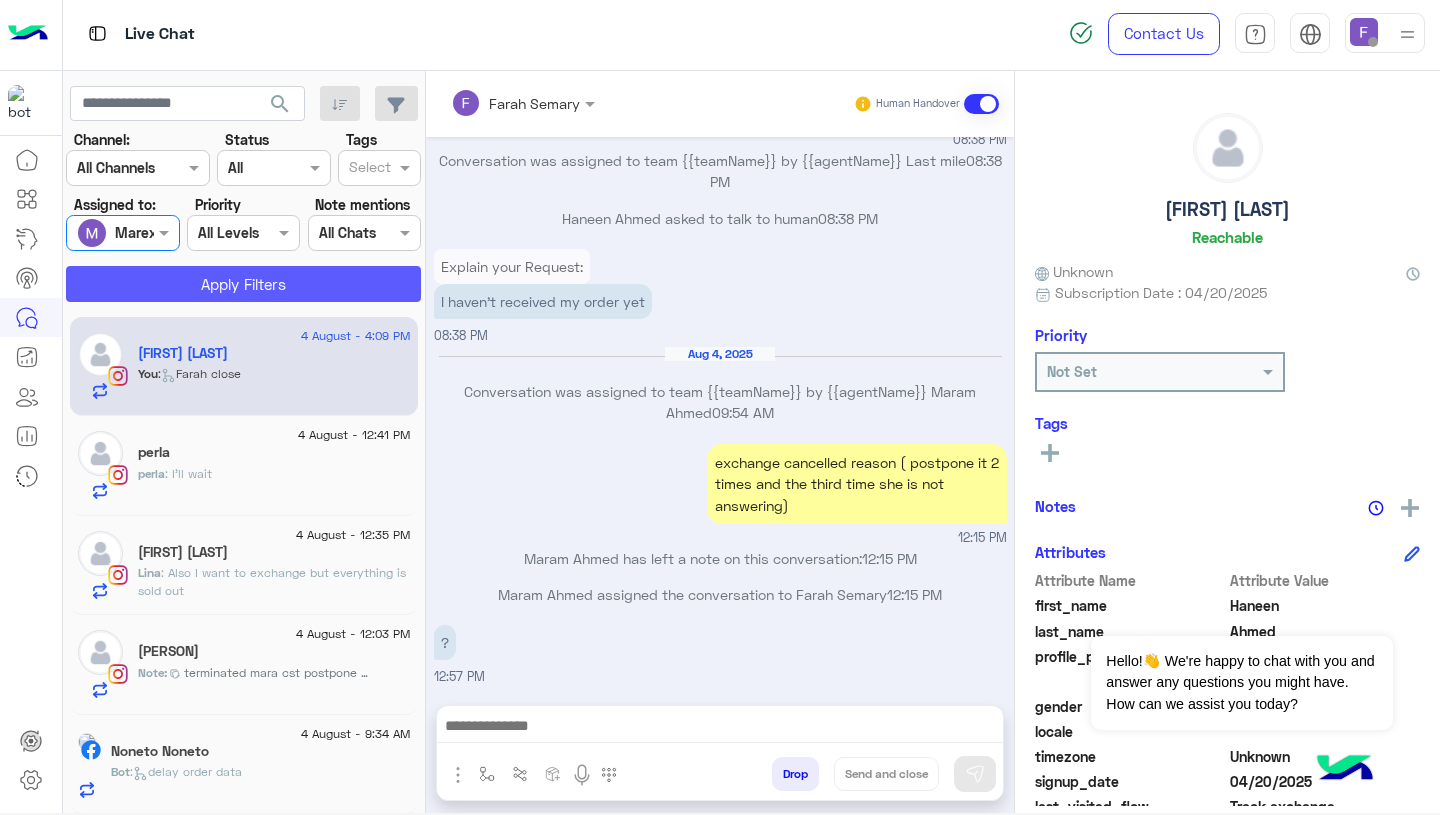 click on "Apply Filters" 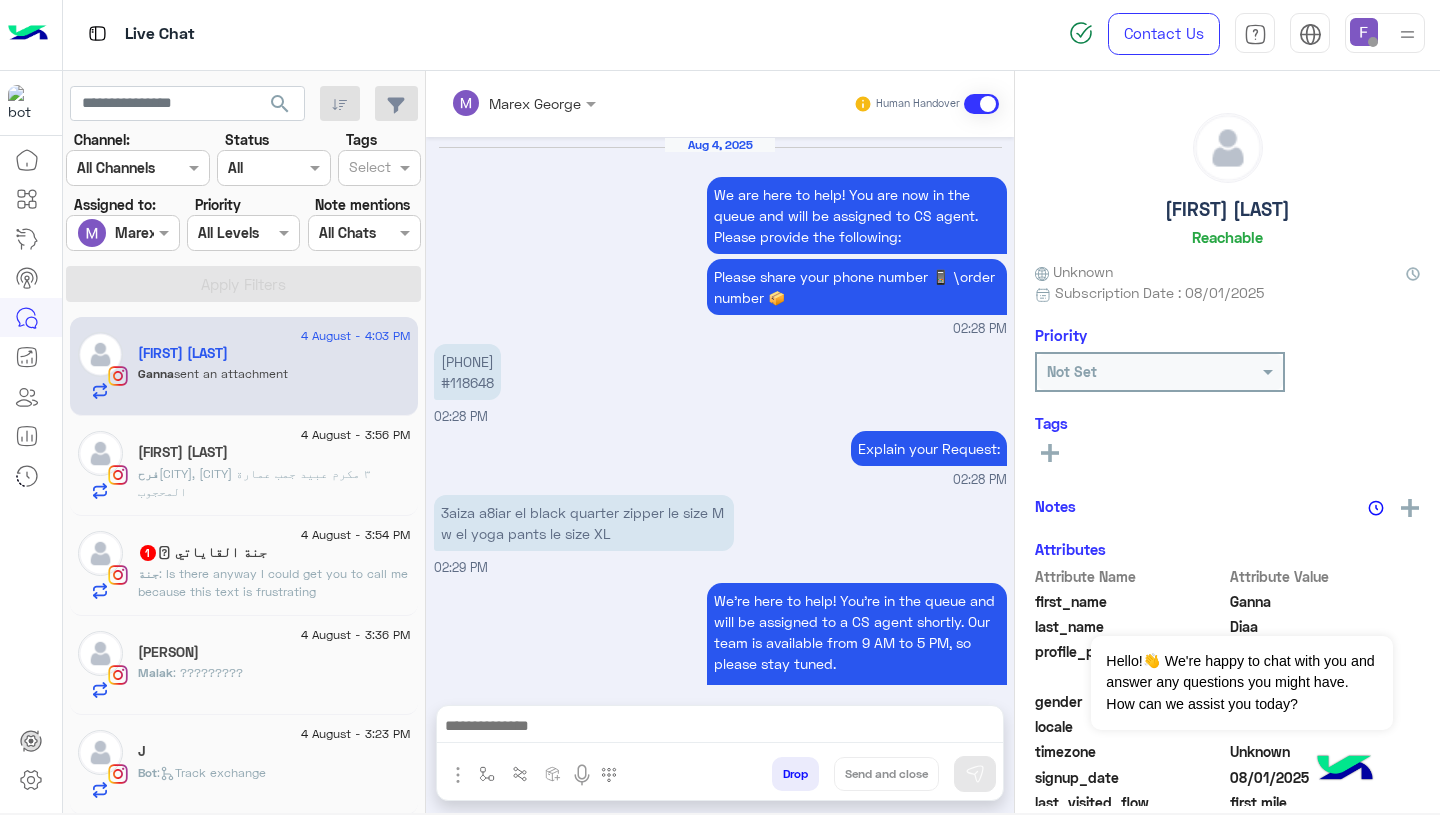 scroll, scrollTop: 2016, scrollLeft: 0, axis: vertical 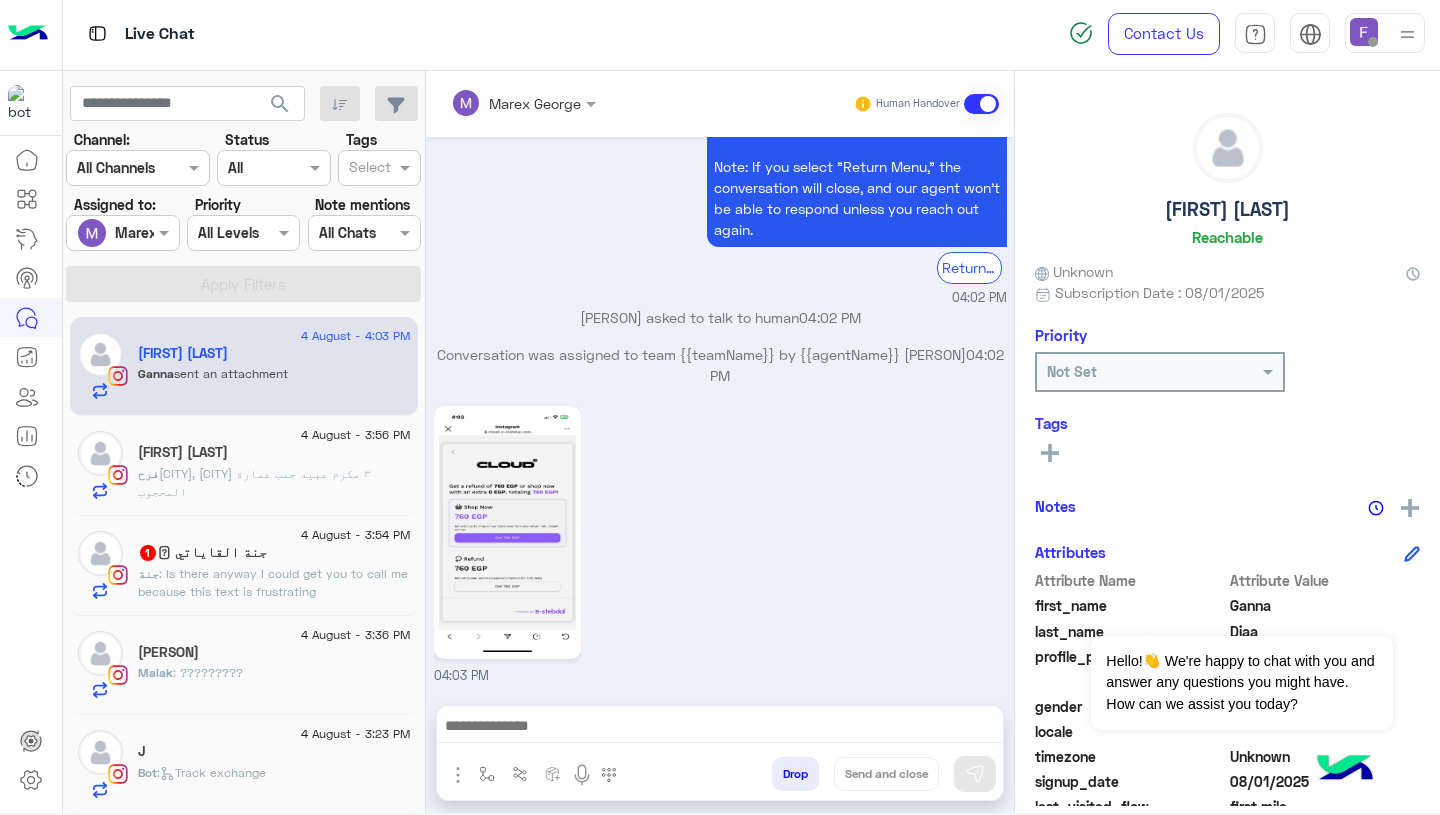 click on "[PERSON]  1" 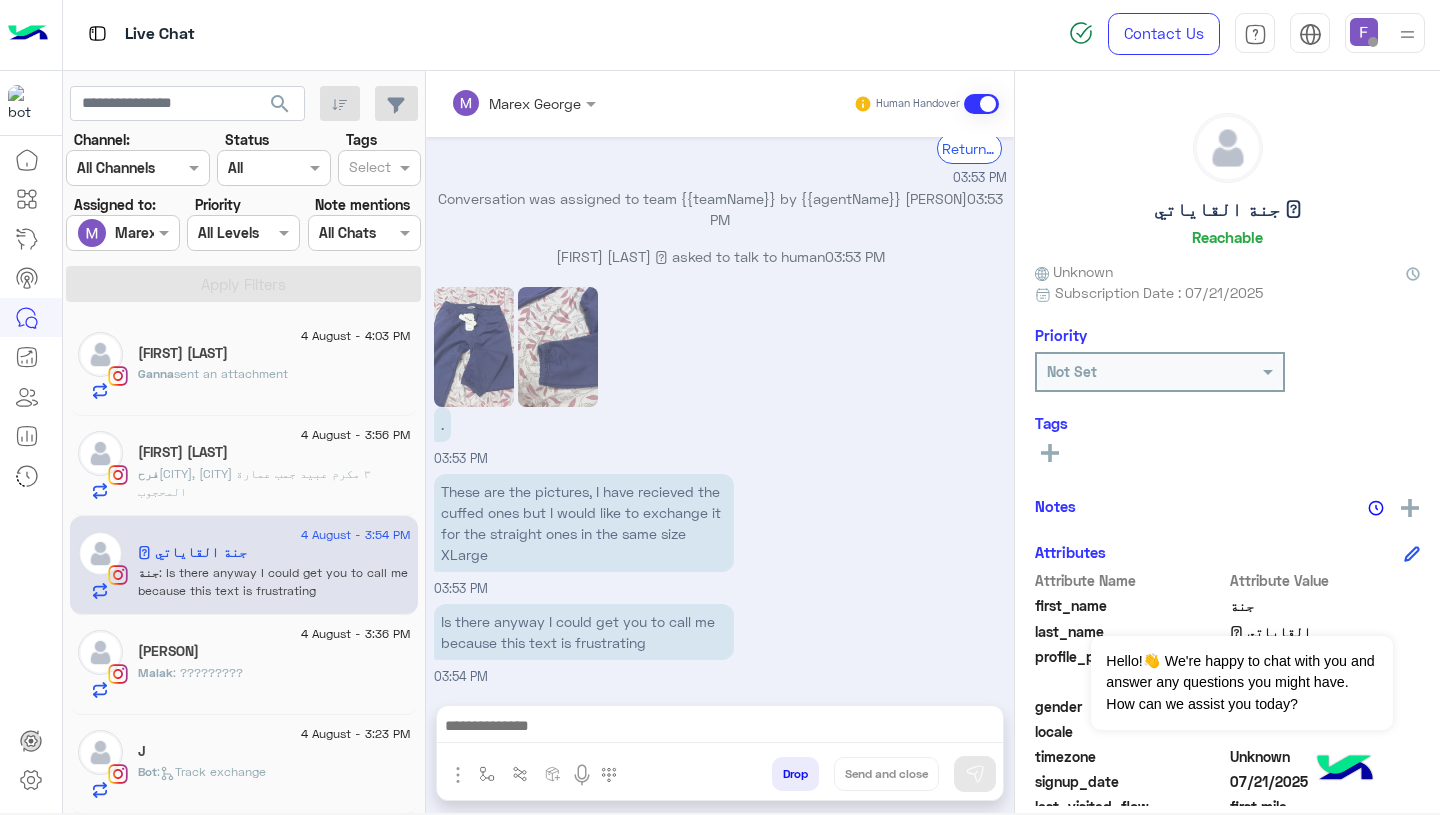 click on "Marex George" at bounding box center (535, 103) 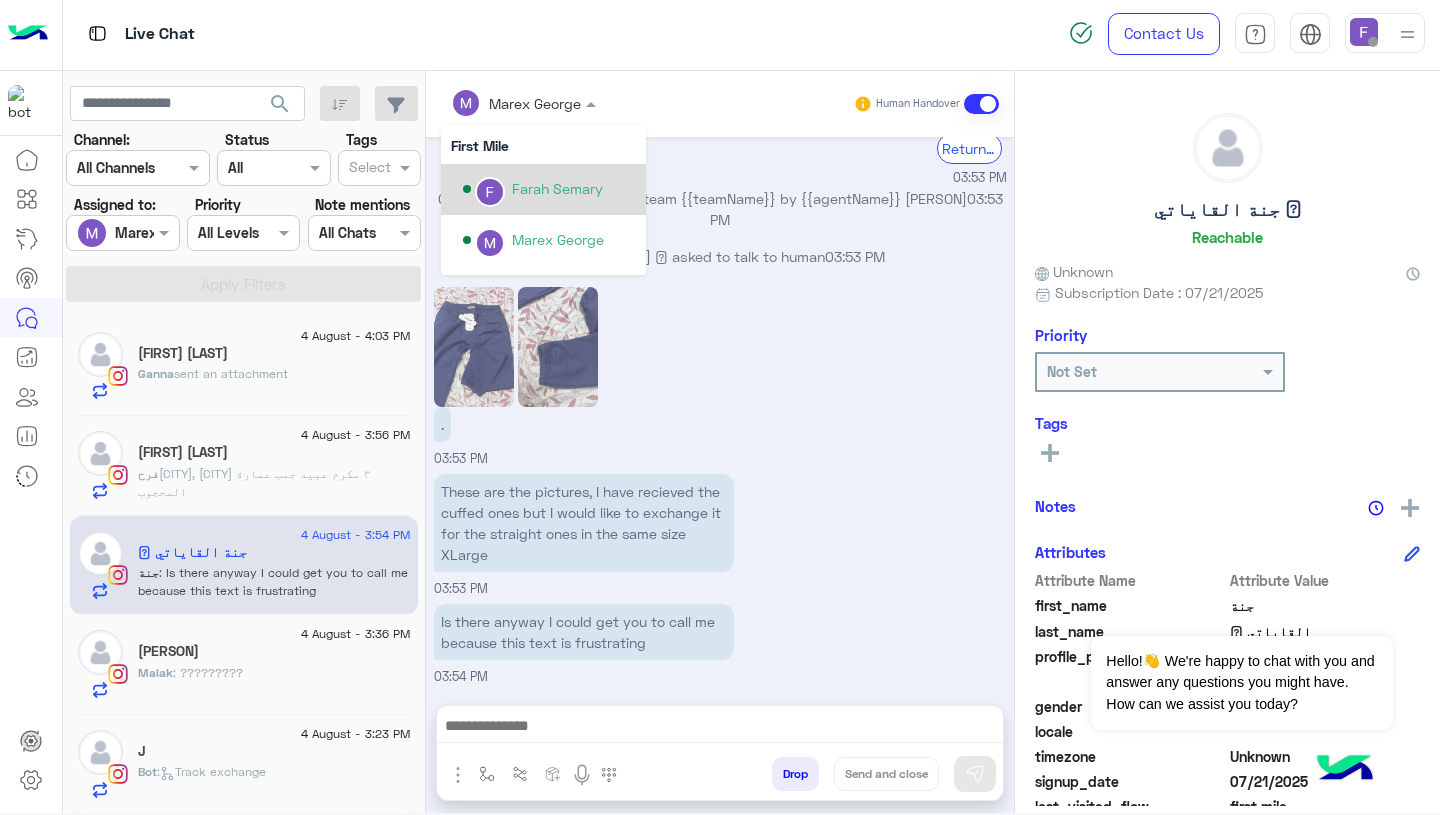 click on "Farah Semary" at bounding box center [557, 188] 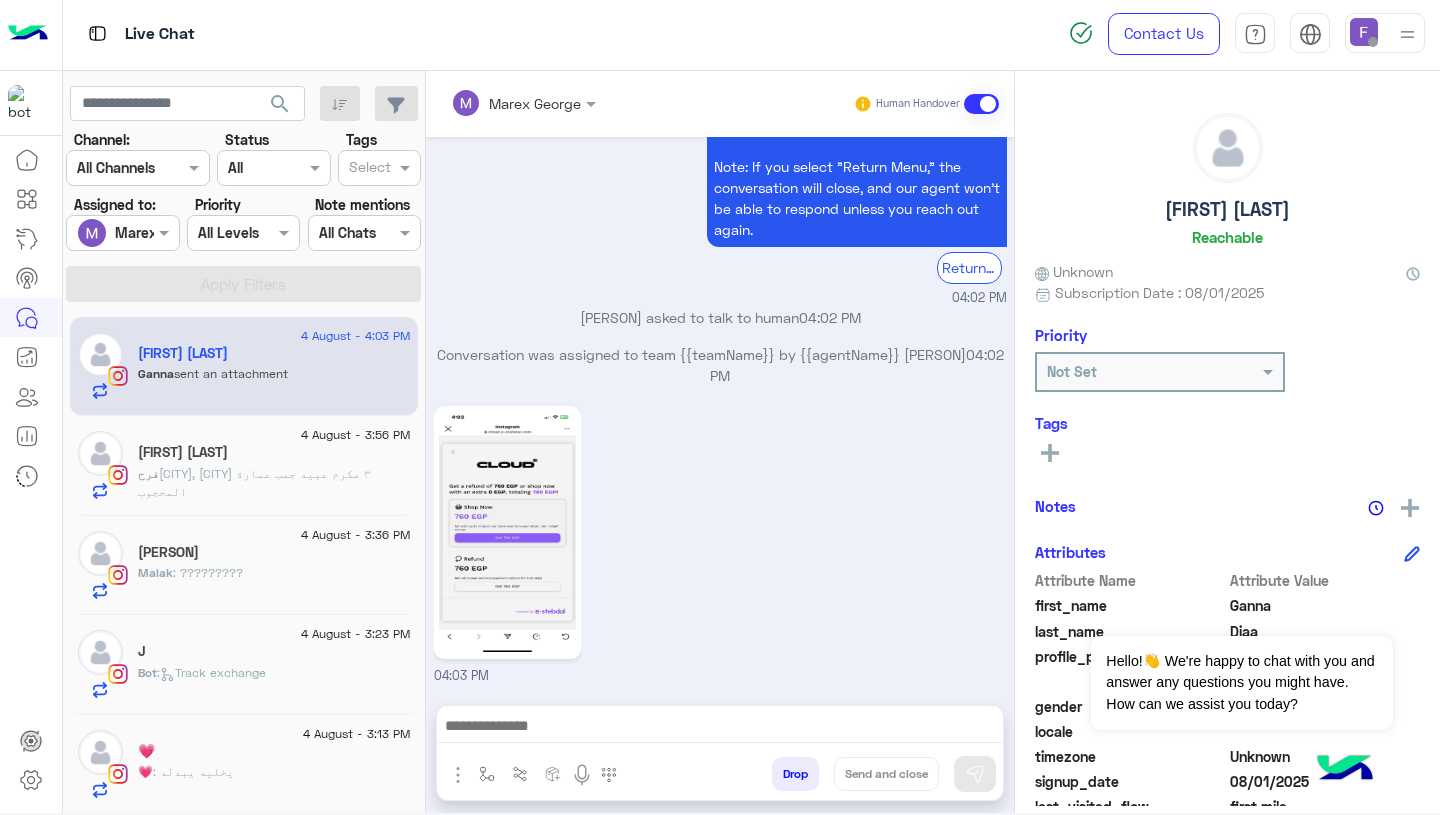 click on "[FIRST] [LAST]" 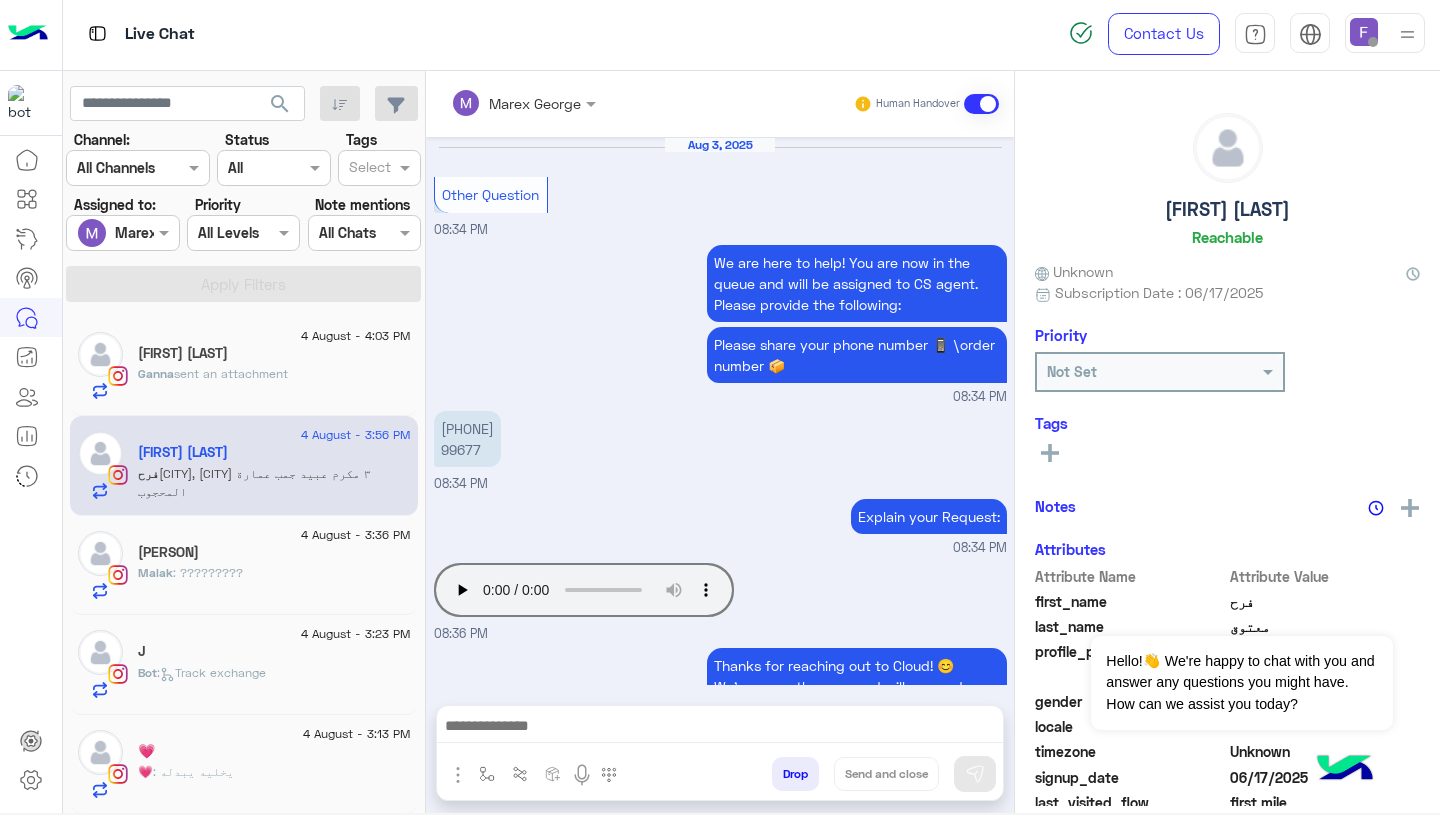 scroll, scrollTop: 1723, scrollLeft: 0, axis: vertical 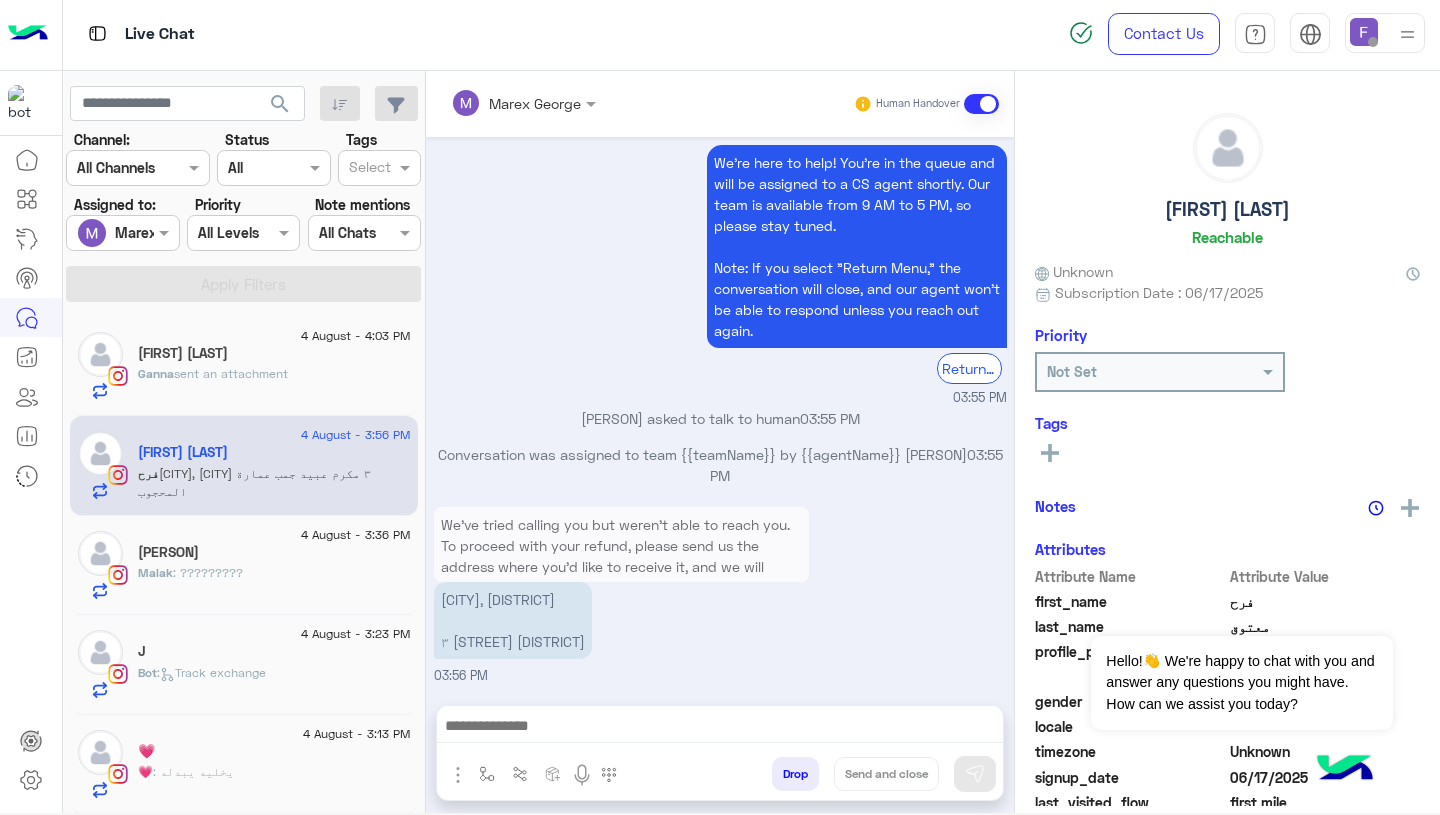 click at bounding box center (523, 102) 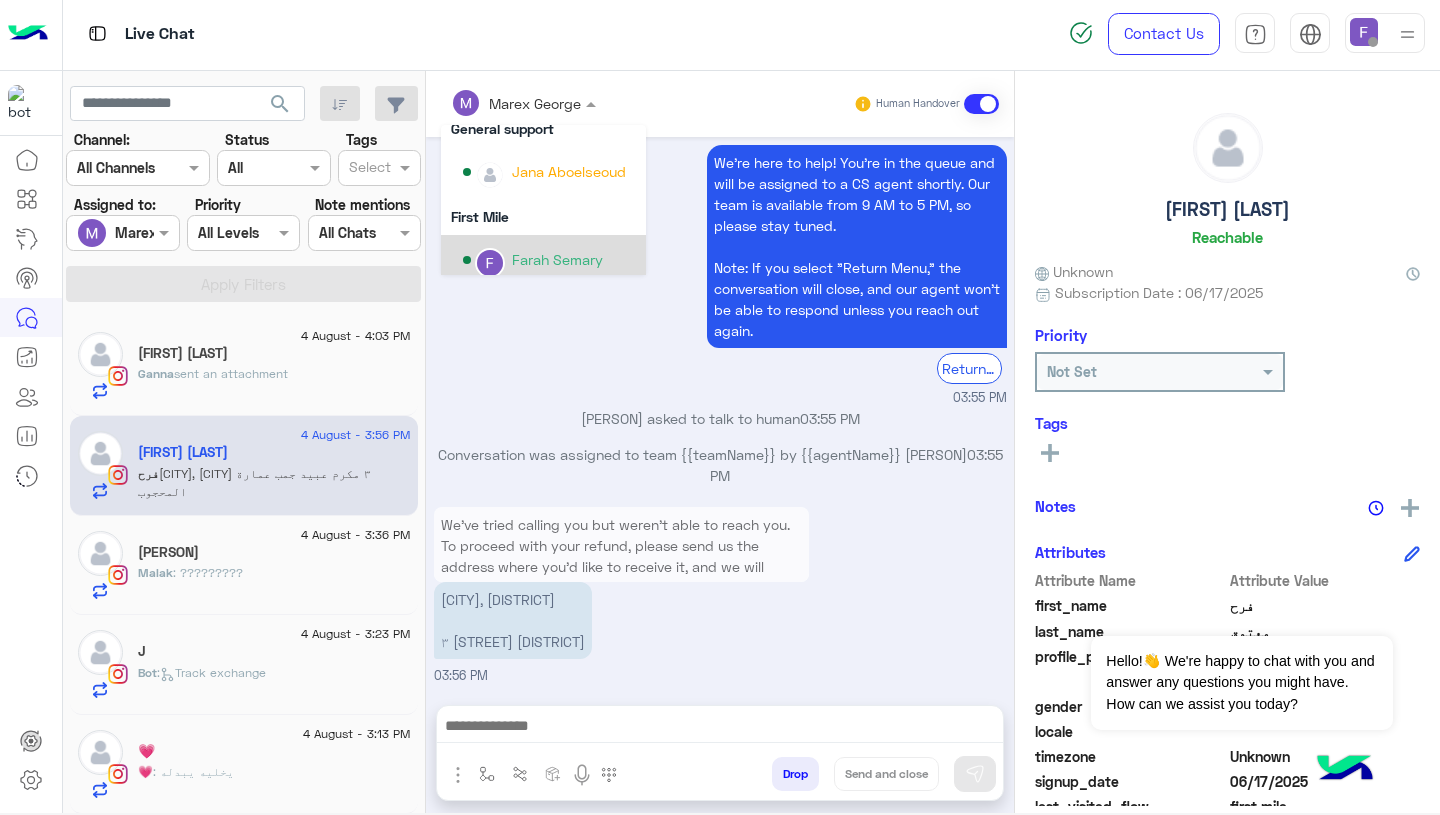 scroll, scrollTop: 238, scrollLeft: 0, axis: vertical 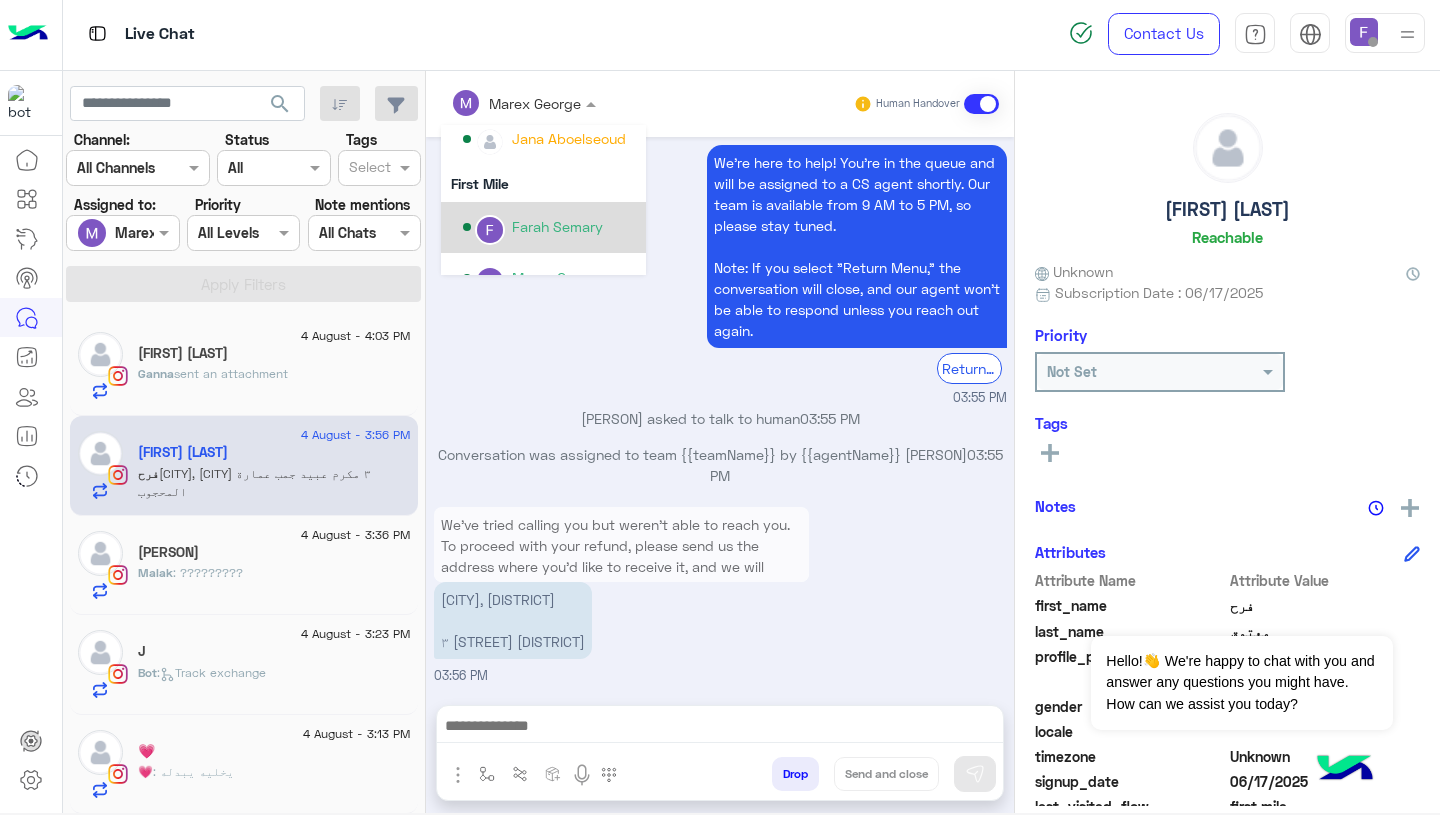 click on "Farah Semary" at bounding box center [557, 226] 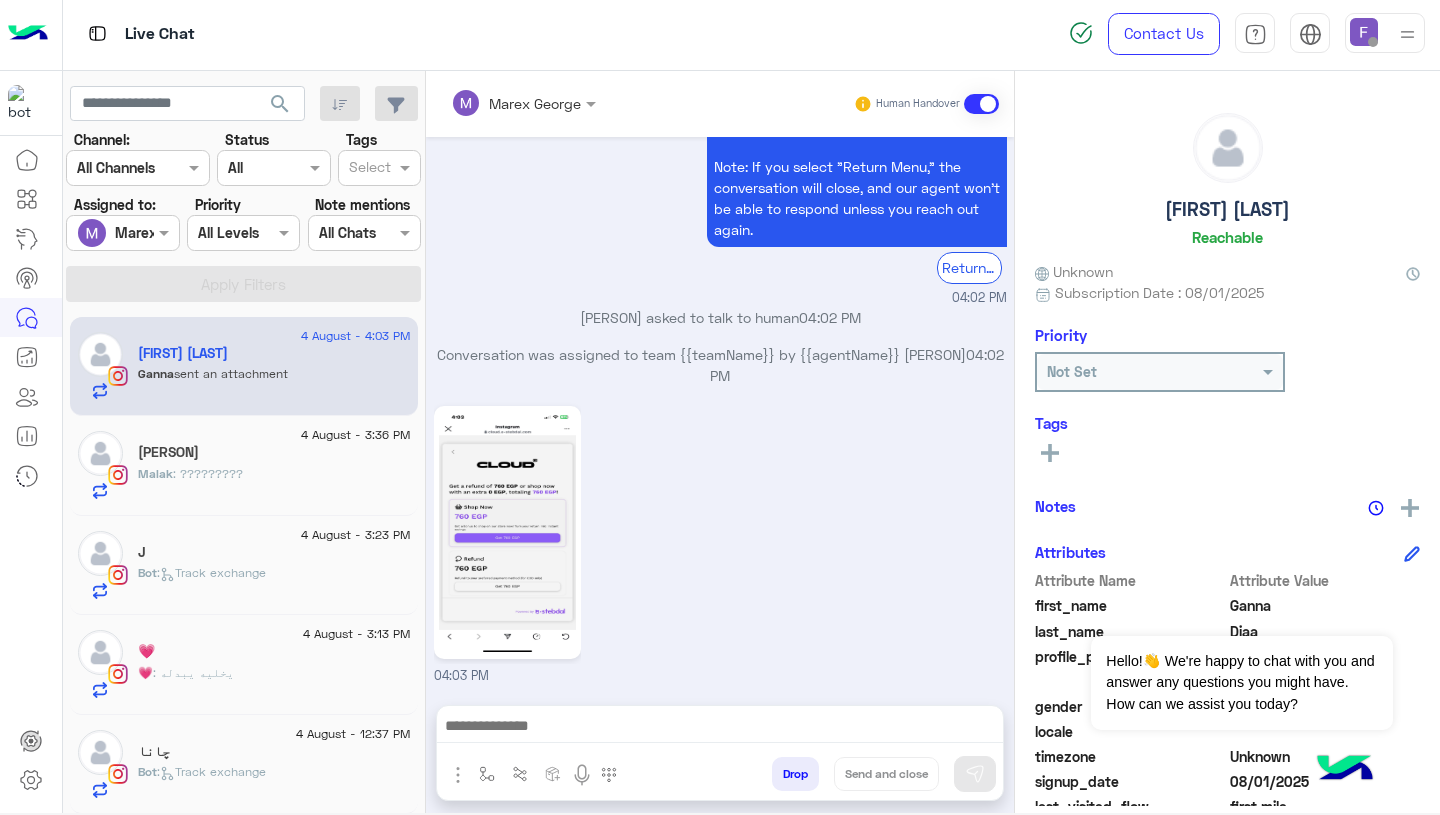 click on "Malak : ?????????" 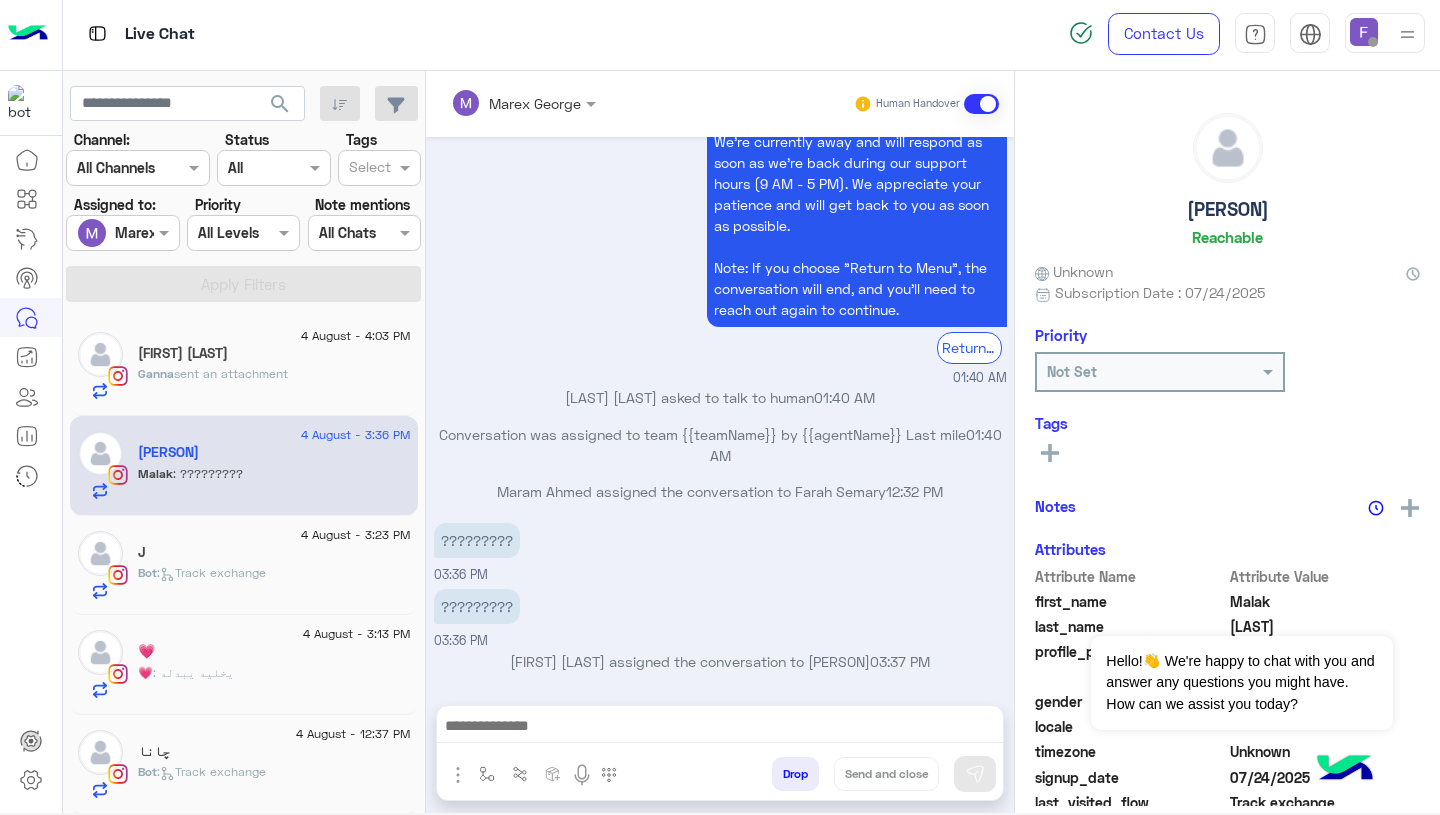 click on ":   Track exchange" 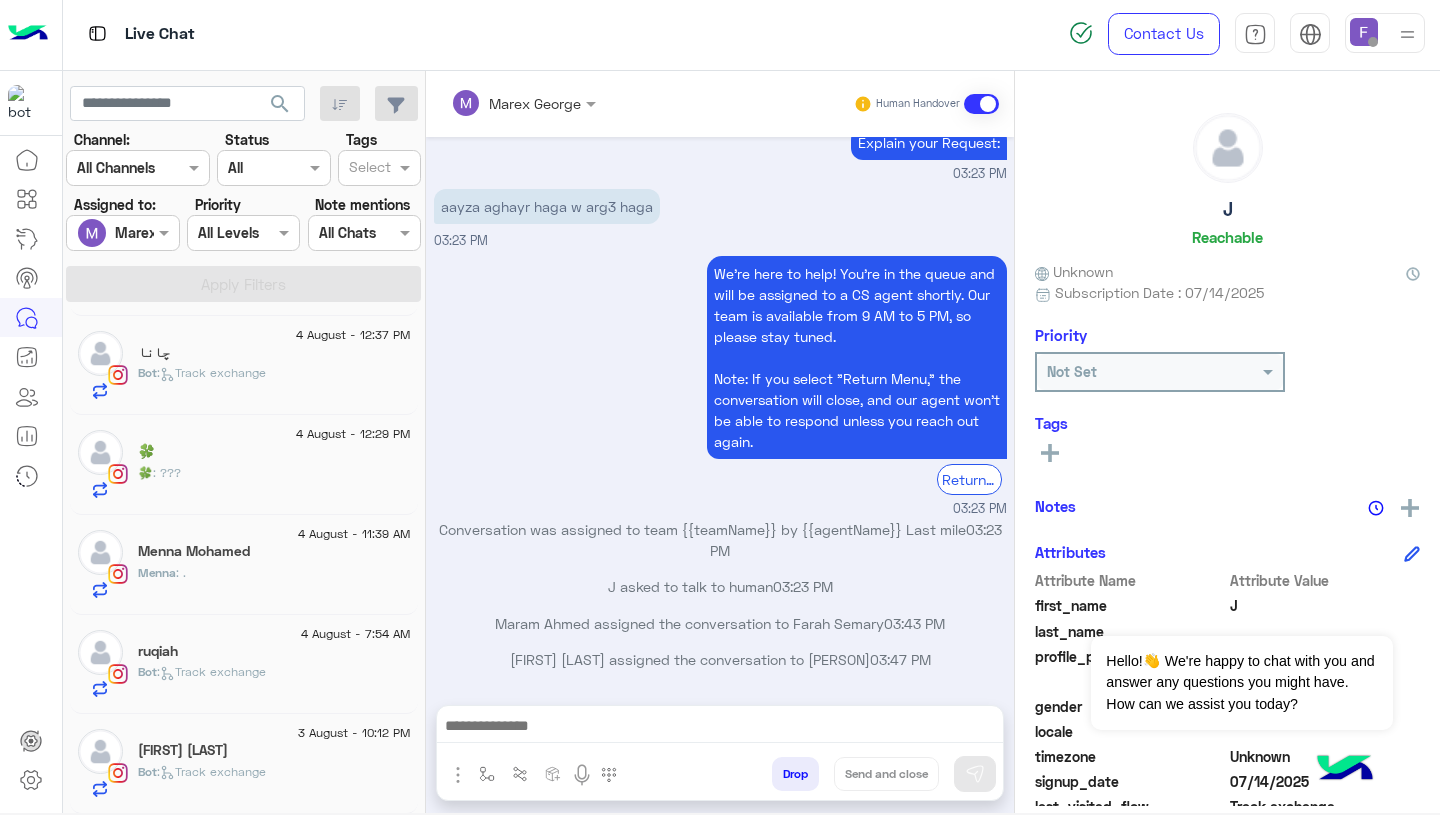 click on "🍀 : ???" 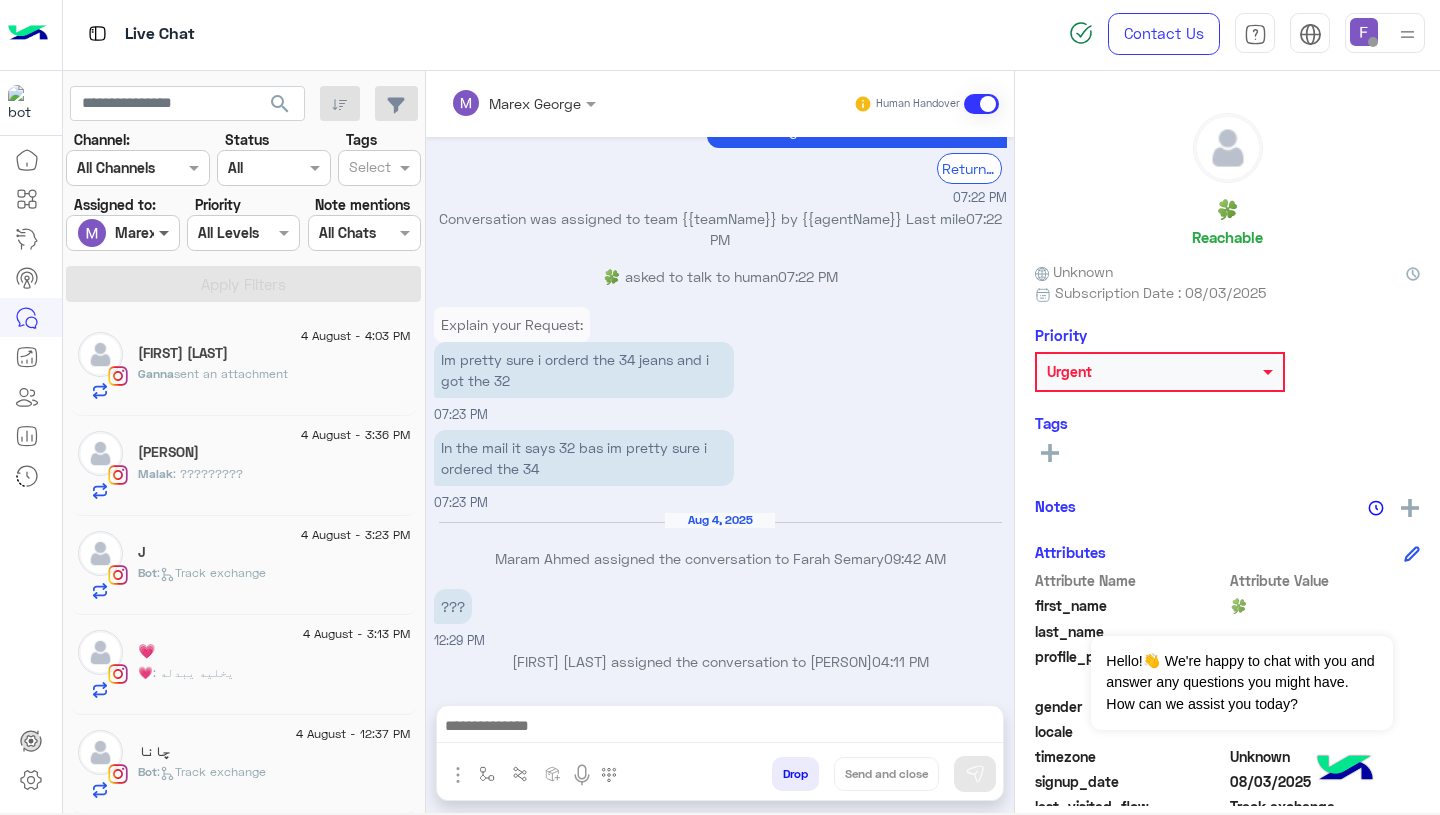 click at bounding box center (166, 232) 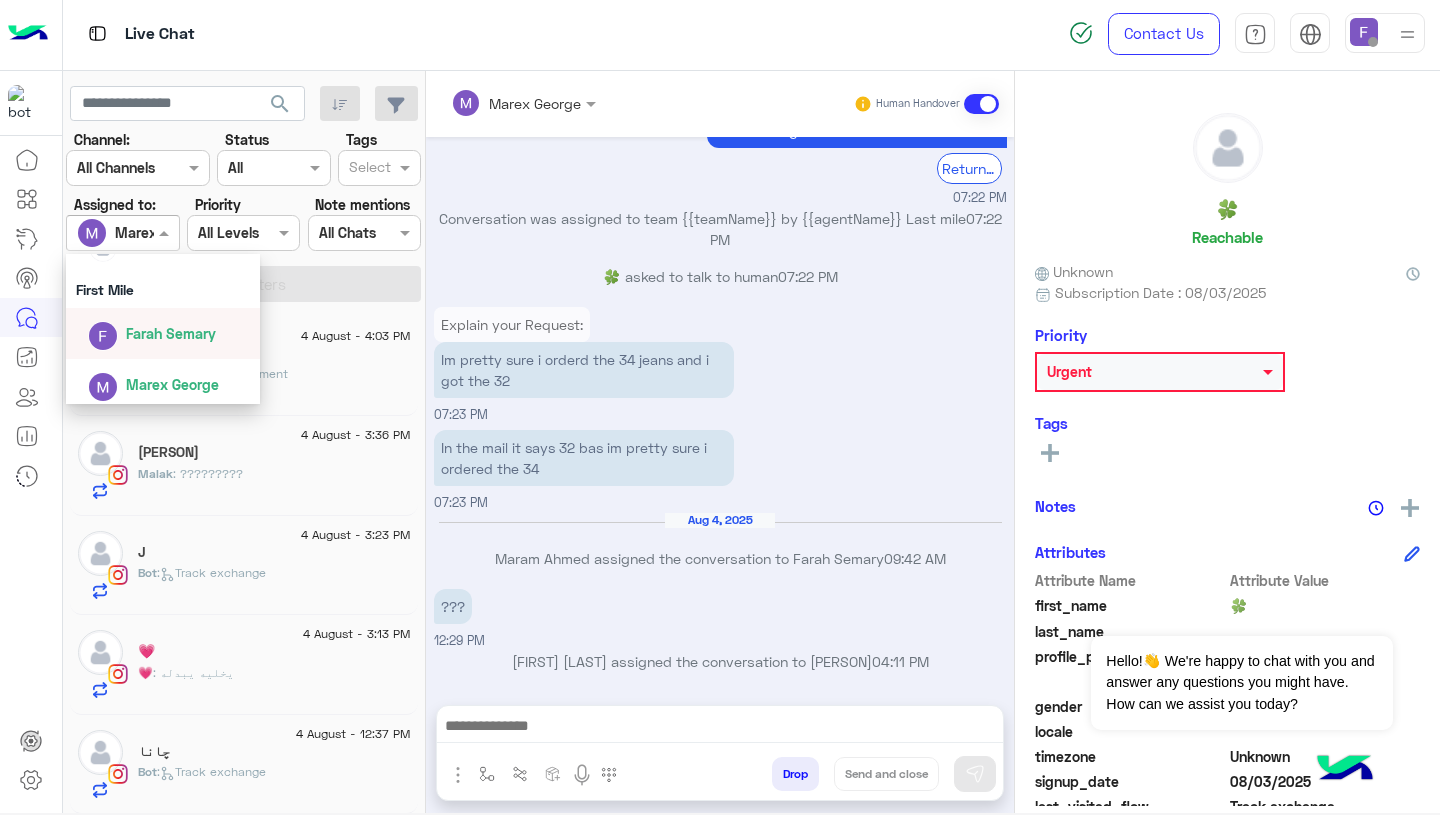 click on "Farah Semary" at bounding box center (169, 333) 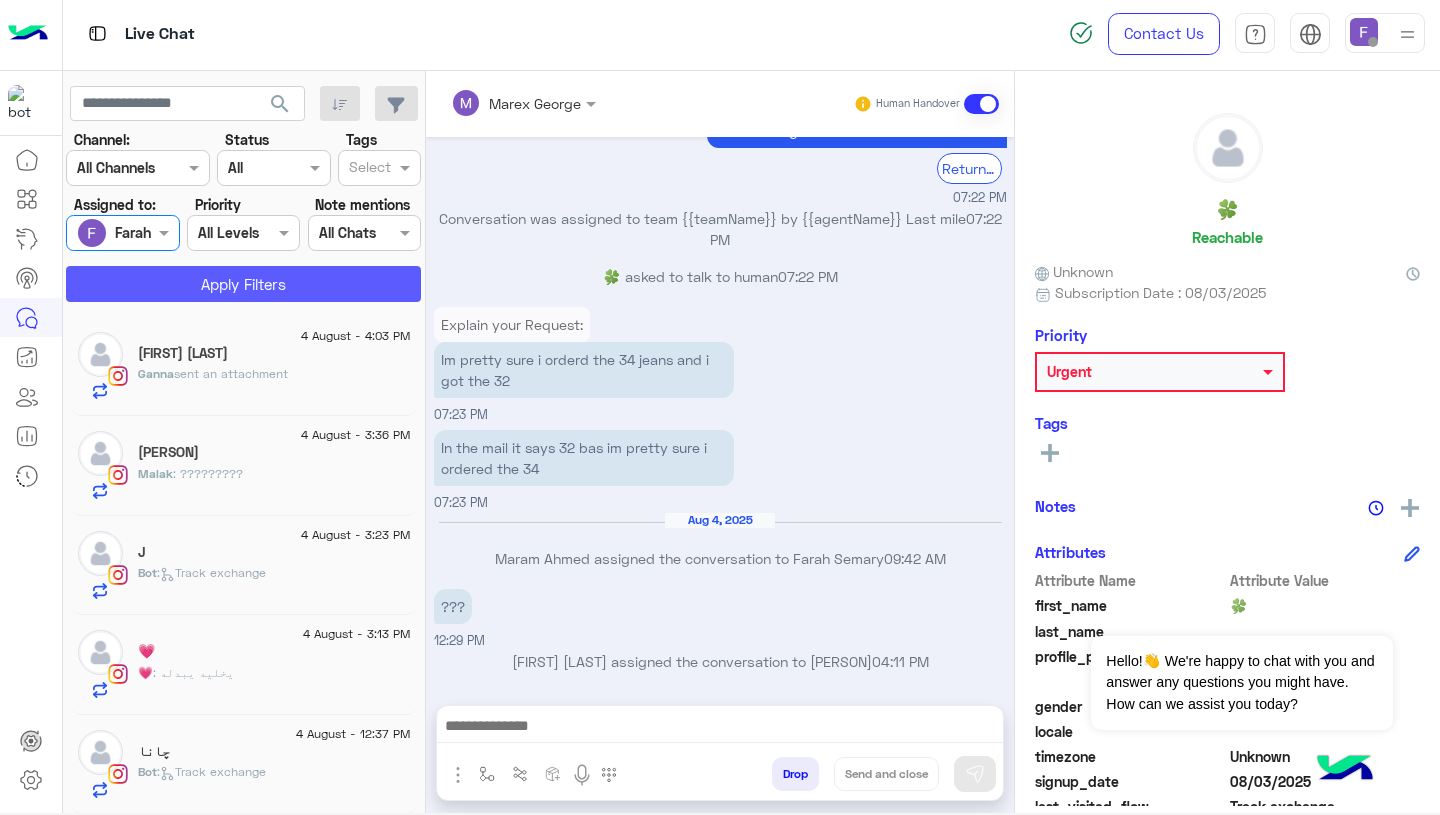 click on "Apply Filters" 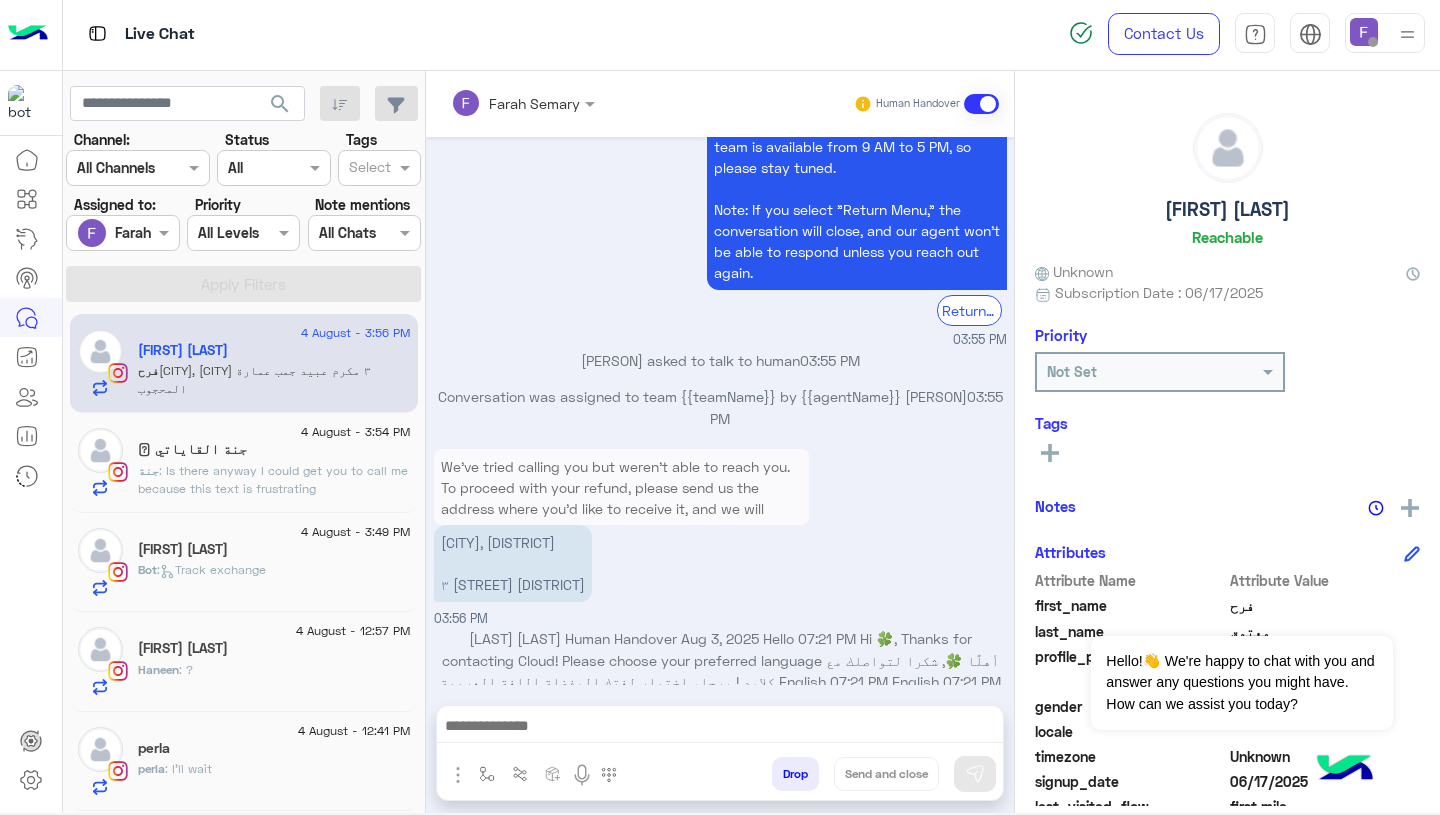 scroll, scrollTop: 0, scrollLeft: 0, axis: both 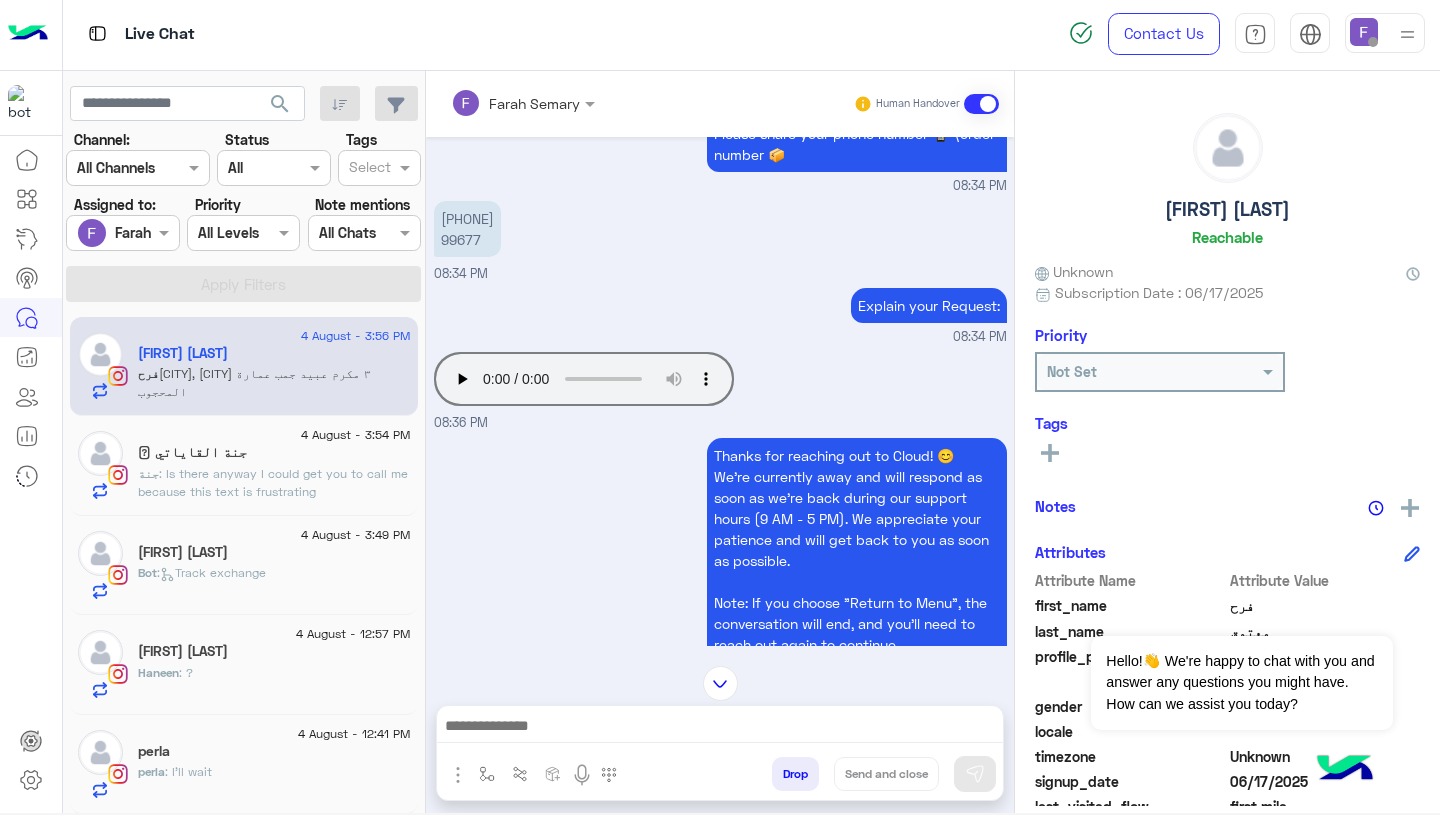 click on "[PHONE]" at bounding box center (467, 229) 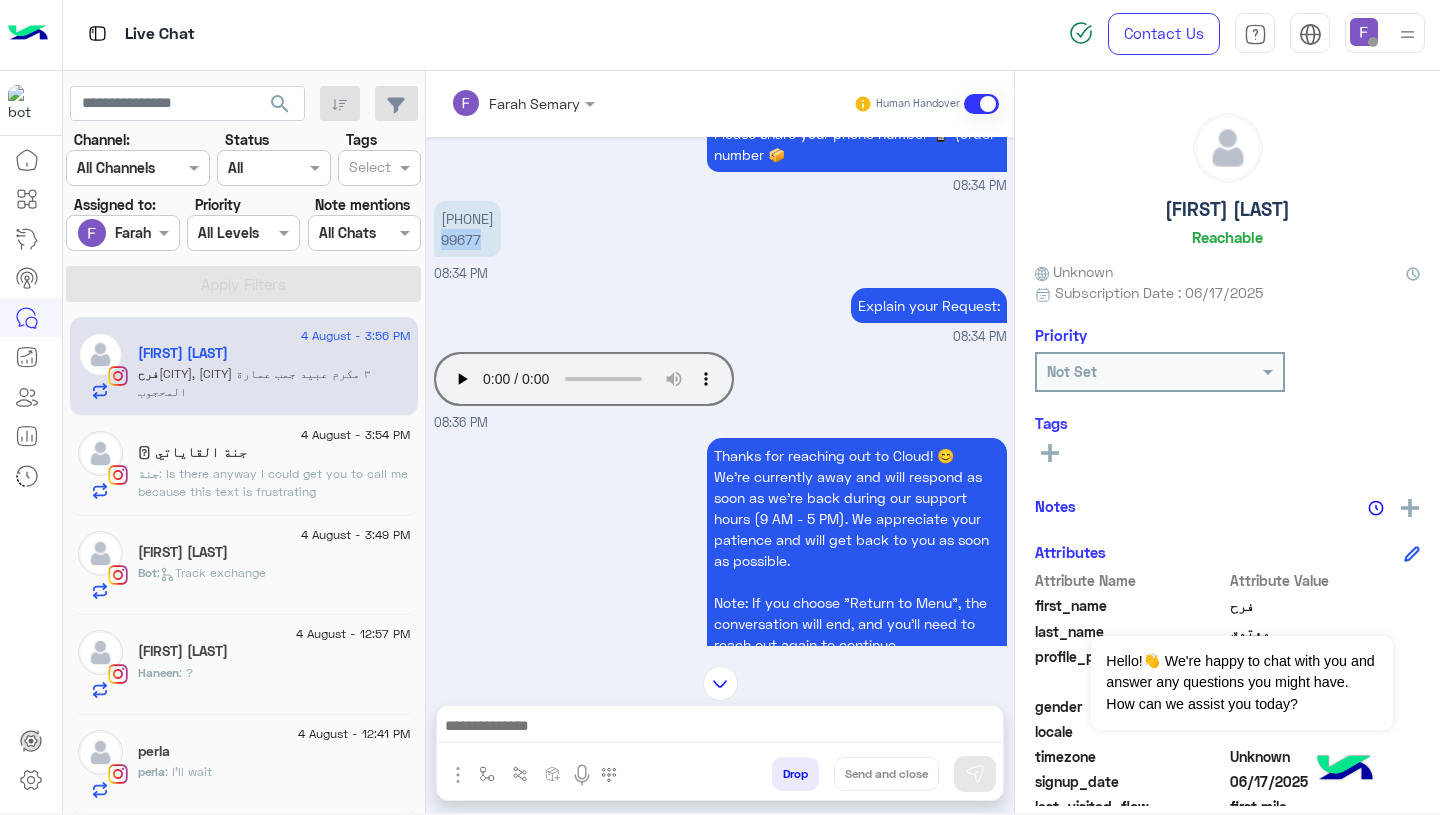 click on "[PHONE]" at bounding box center [467, 229] 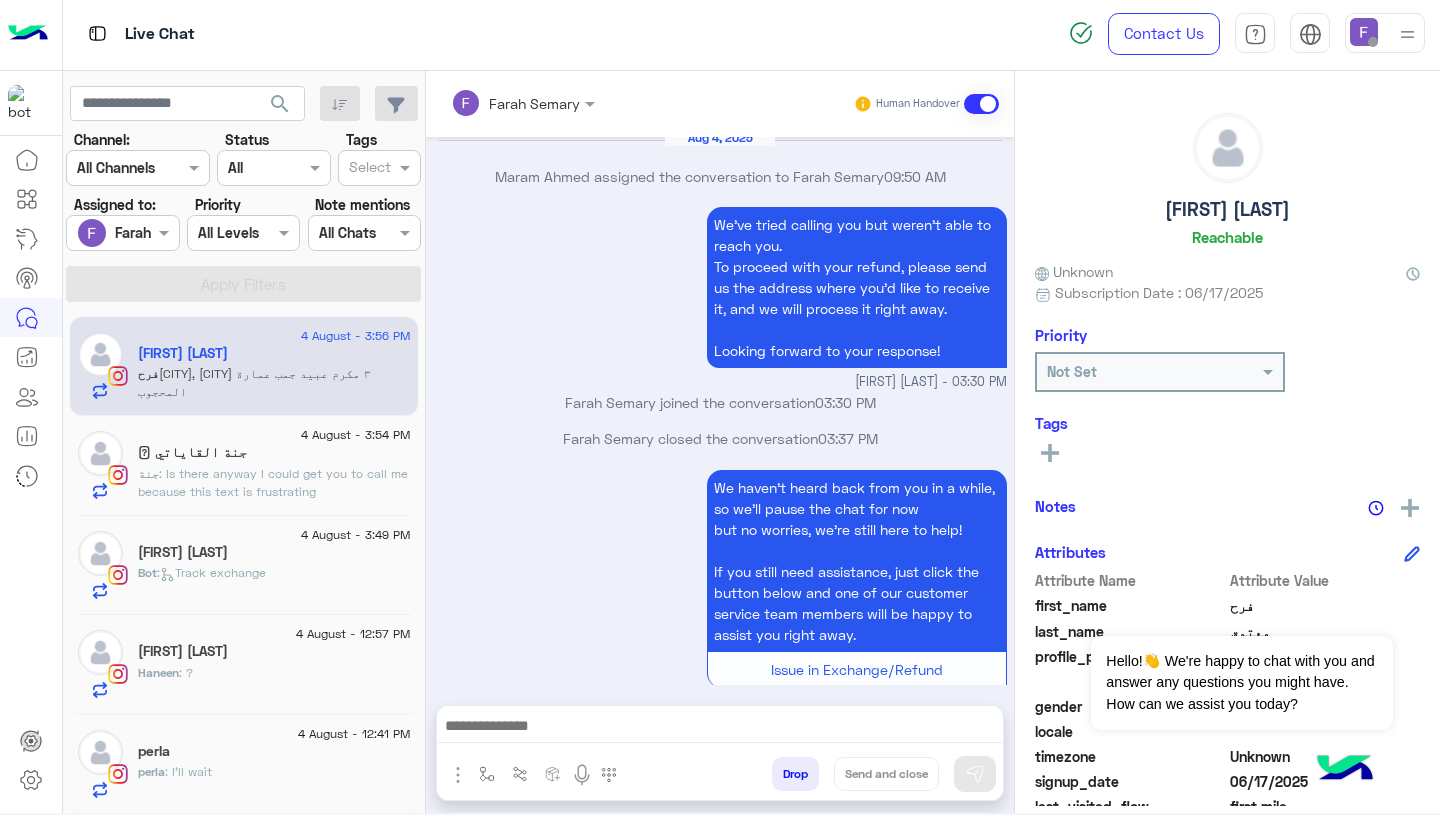 scroll, scrollTop: 1713, scrollLeft: 0, axis: vertical 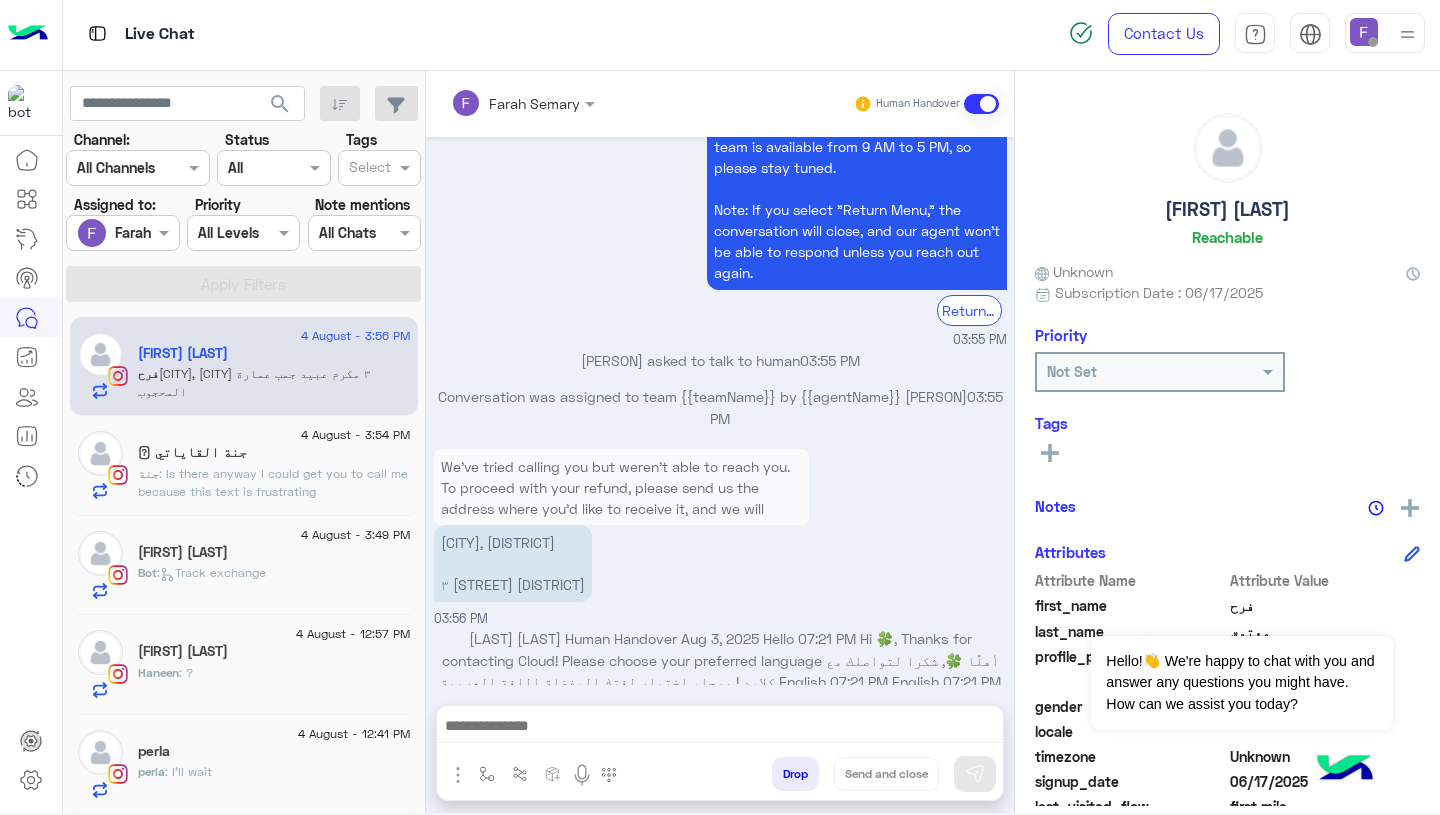 click on "[CITY], [CITY] [NUMBER] [STREET] [STREET]" at bounding box center (513, 563) 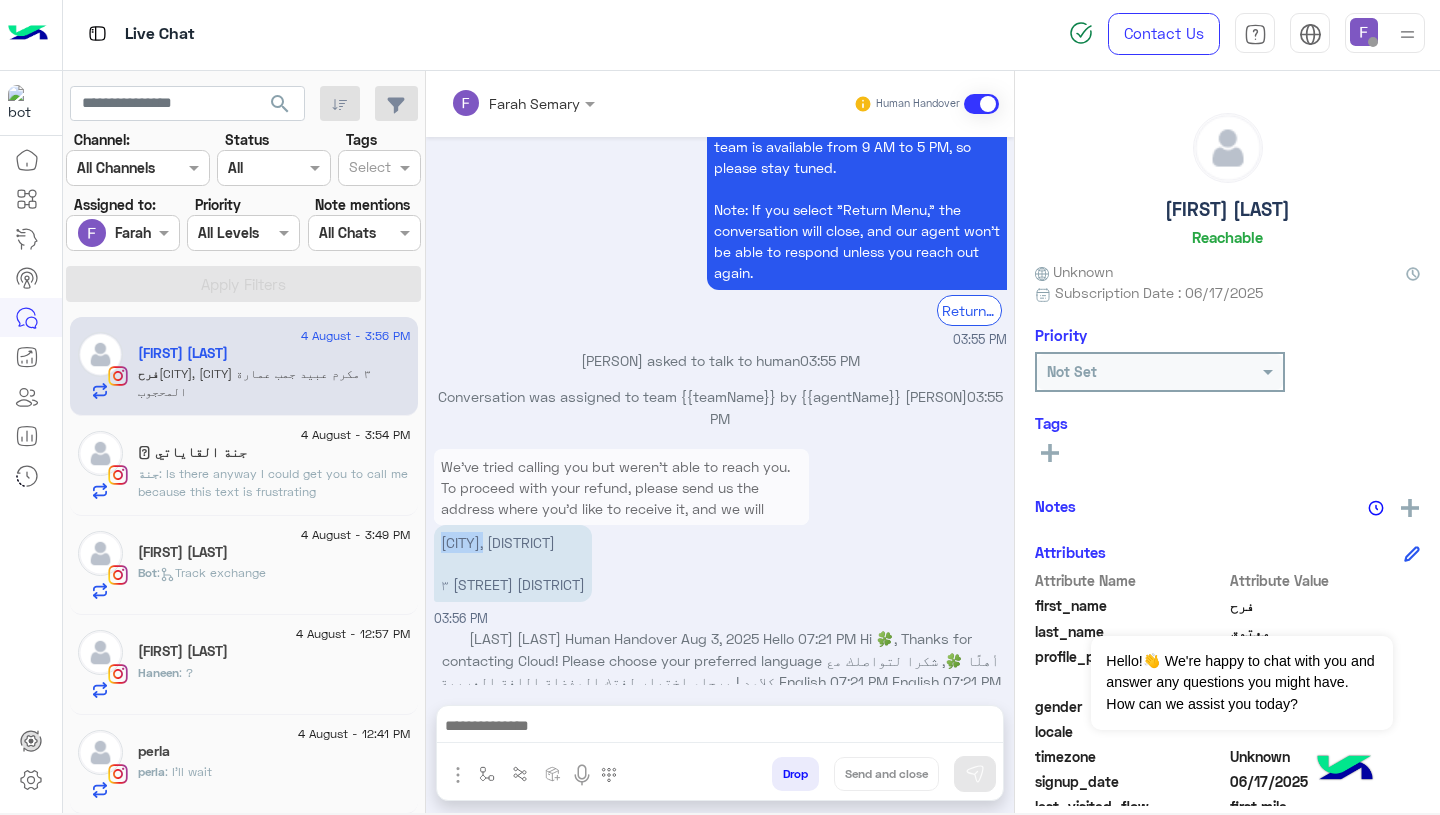 click on "[CITY], [CITY] [NUMBER] [STREET] [STREET]" at bounding box center [513, 563] 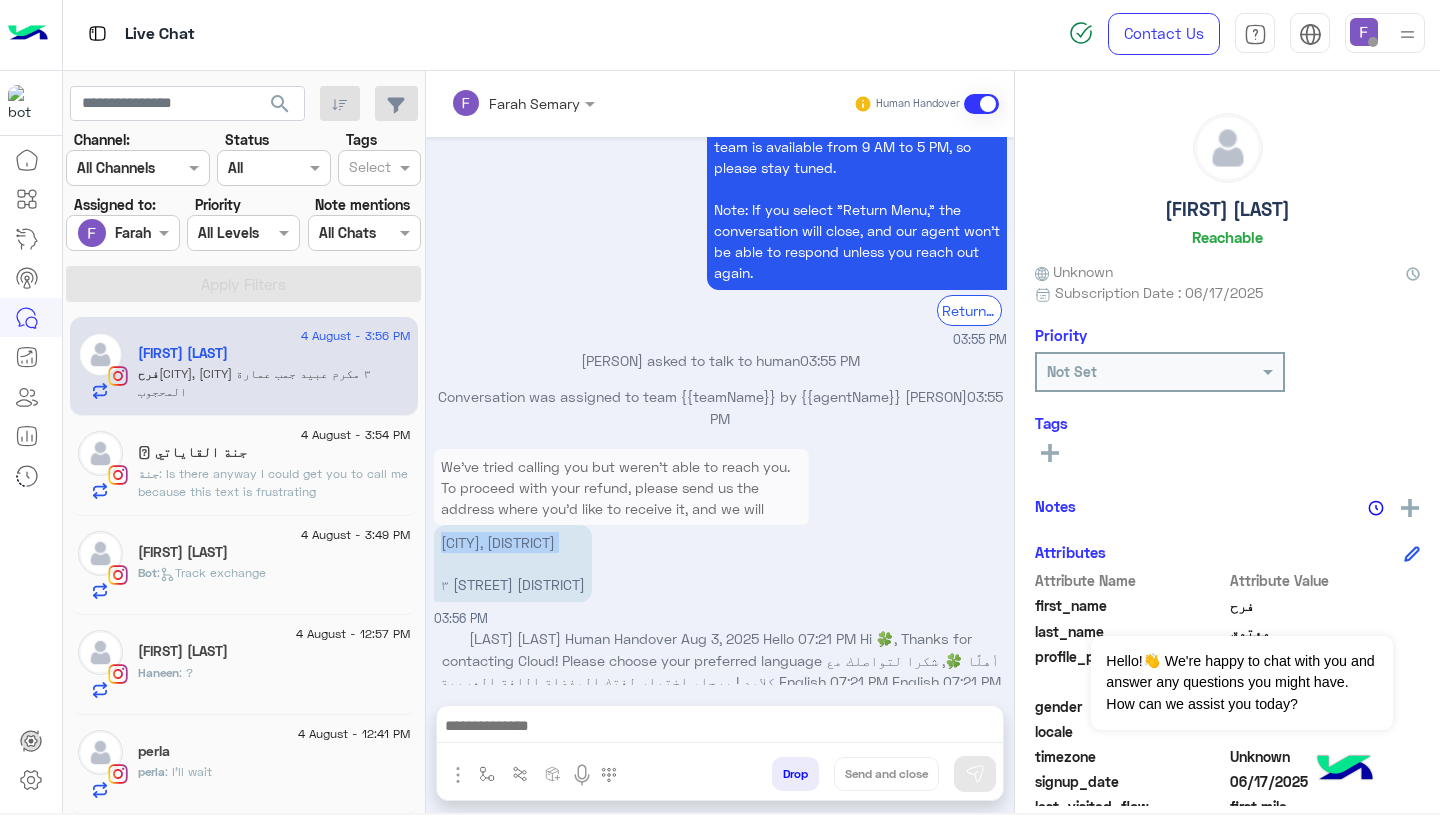 click on "[CITY], [CITY] [NUMBER] [STREET] [STREET]" at bounding box center (513, 563) 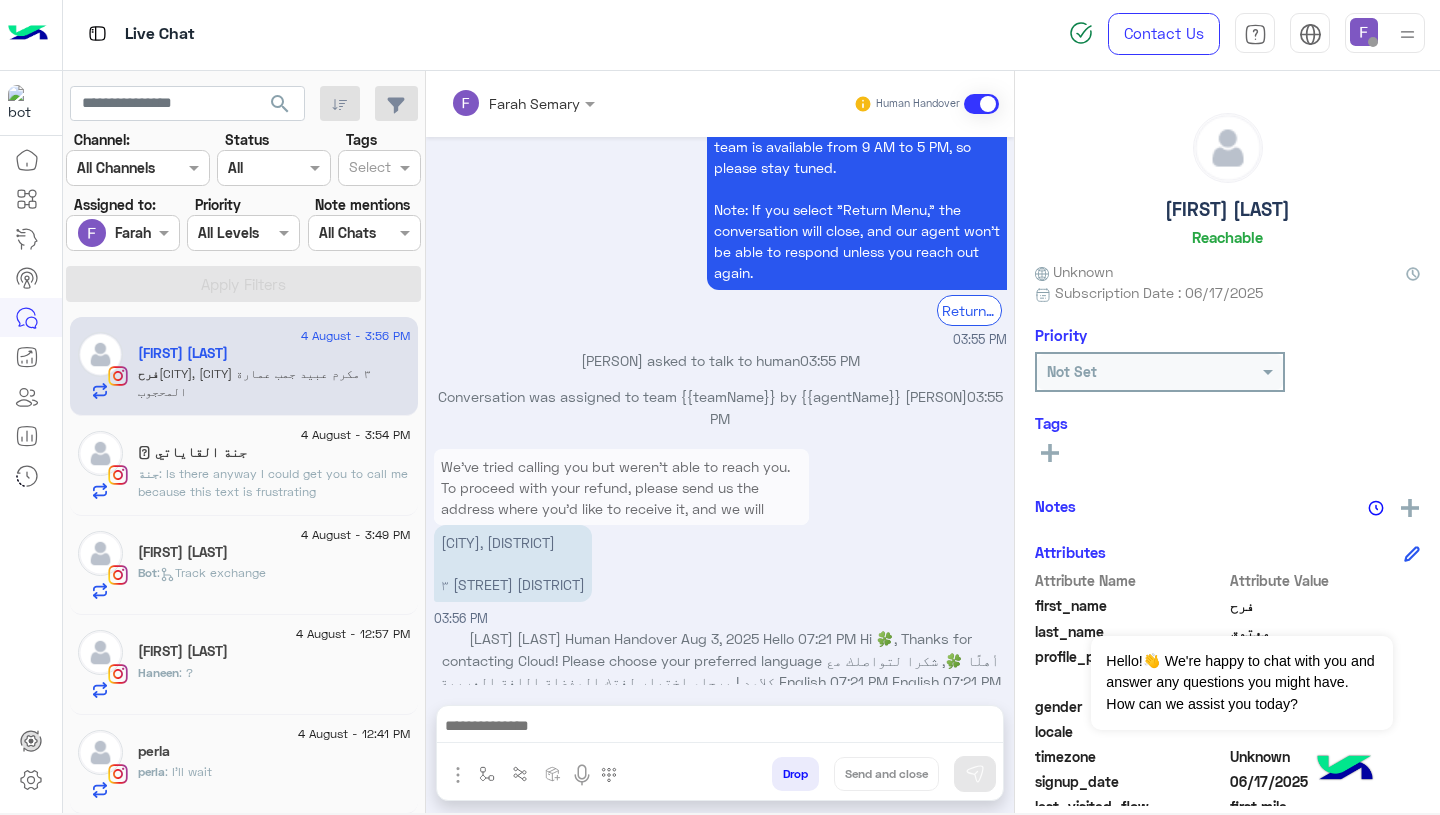 click on "[CITY], [CITY] [NUMBER] [STREET] [STREET]" at bounding box center [513, 563] 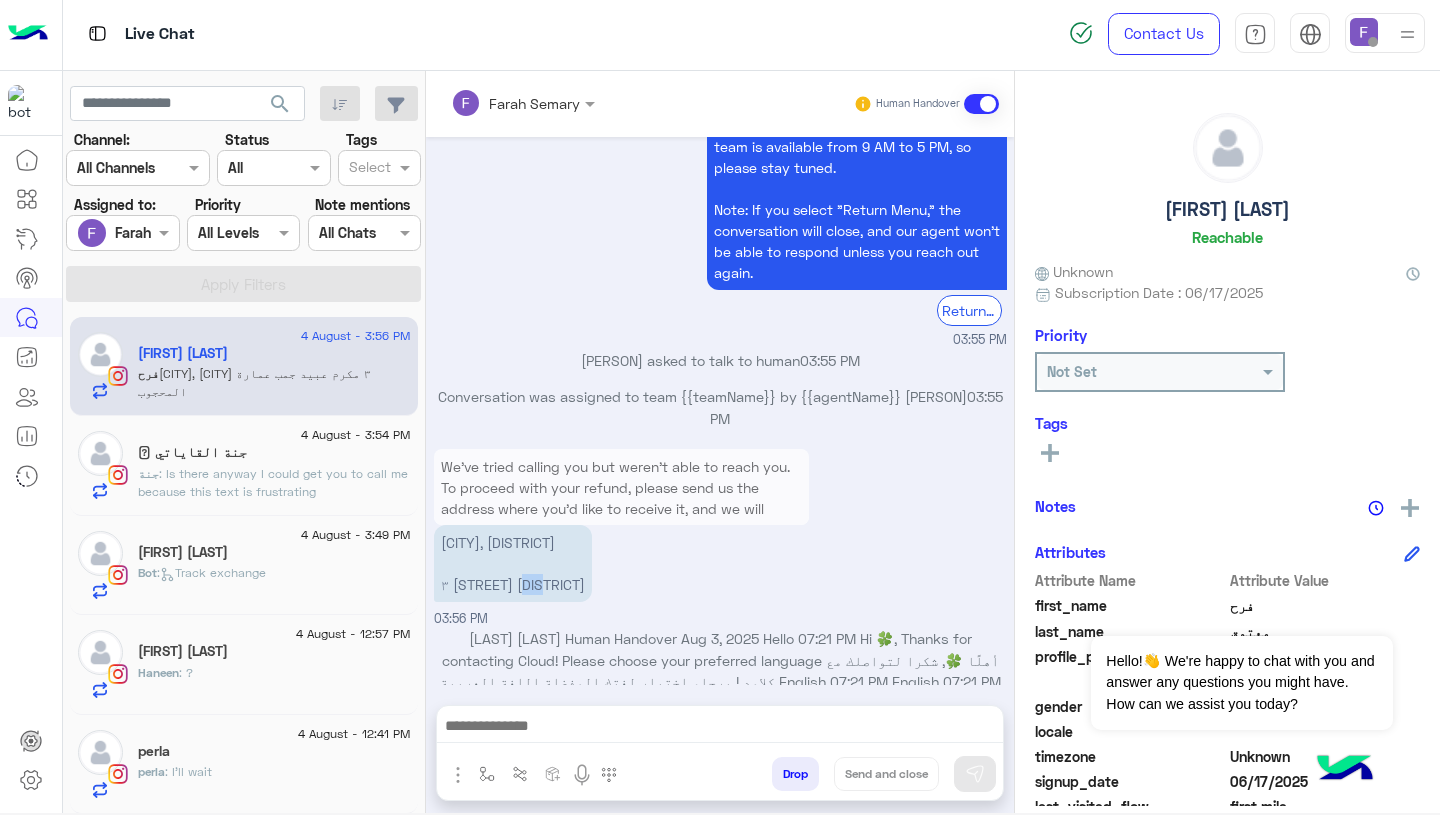 click on "[CITY], [CITY] [NUMBER] [STREET] [STREET]" at bounding box center (513, 563) 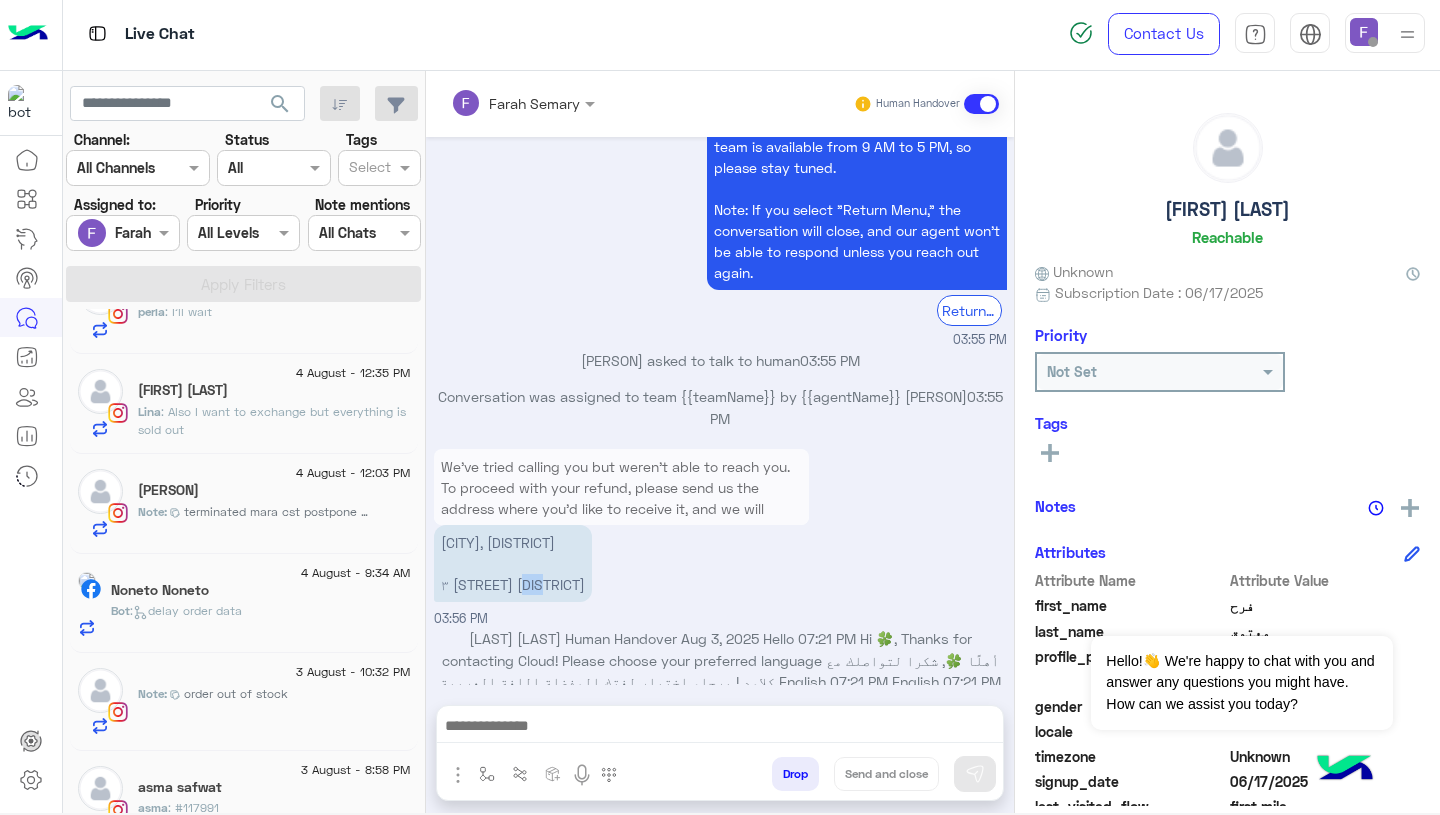 scroll, scrollTop: 497, scrollLeft: 0, axis: vertical 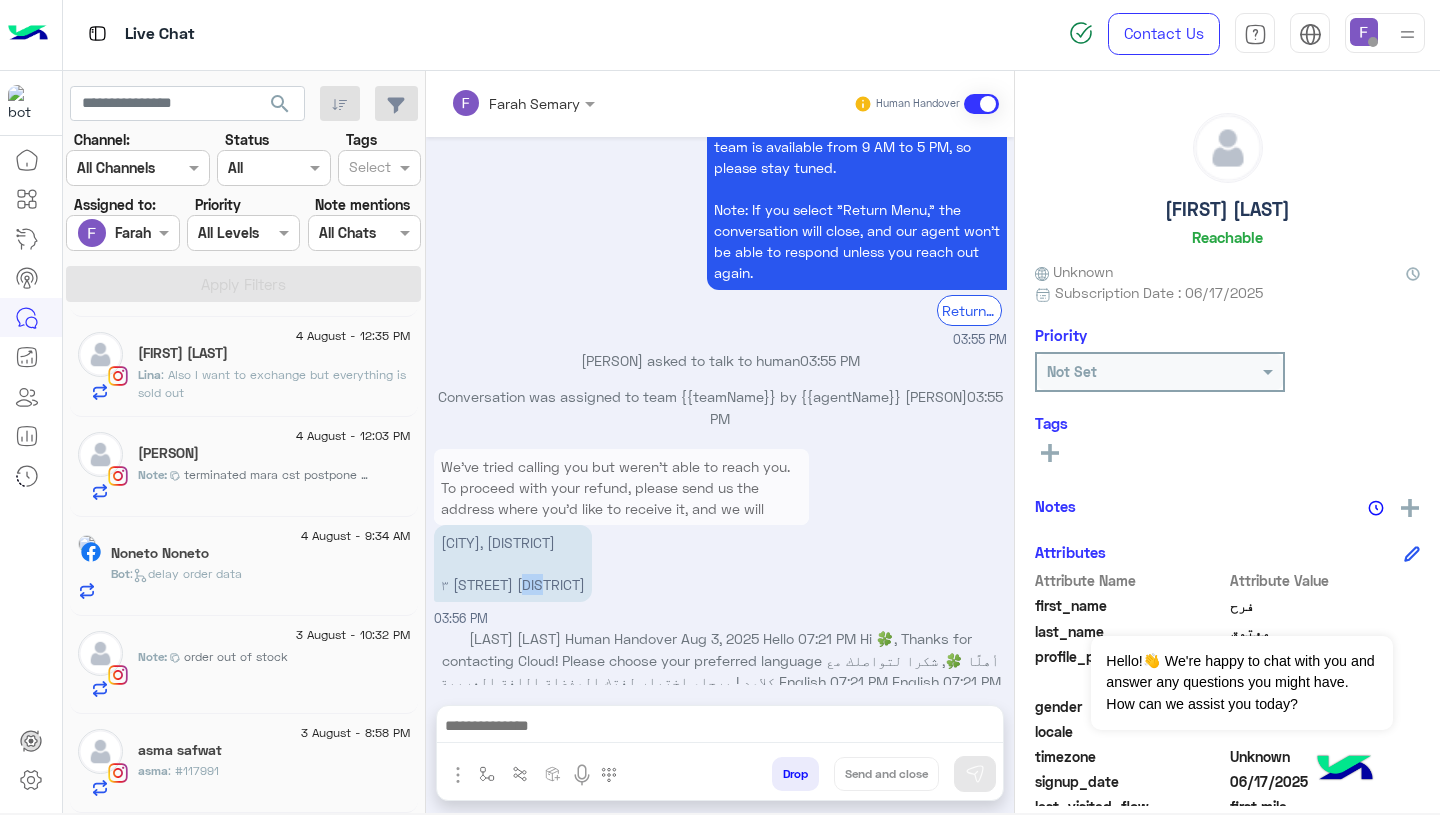 click on "[DATE] - [TIME]  [LAST] [LAST]  [LAST] : #[NUMBER]" 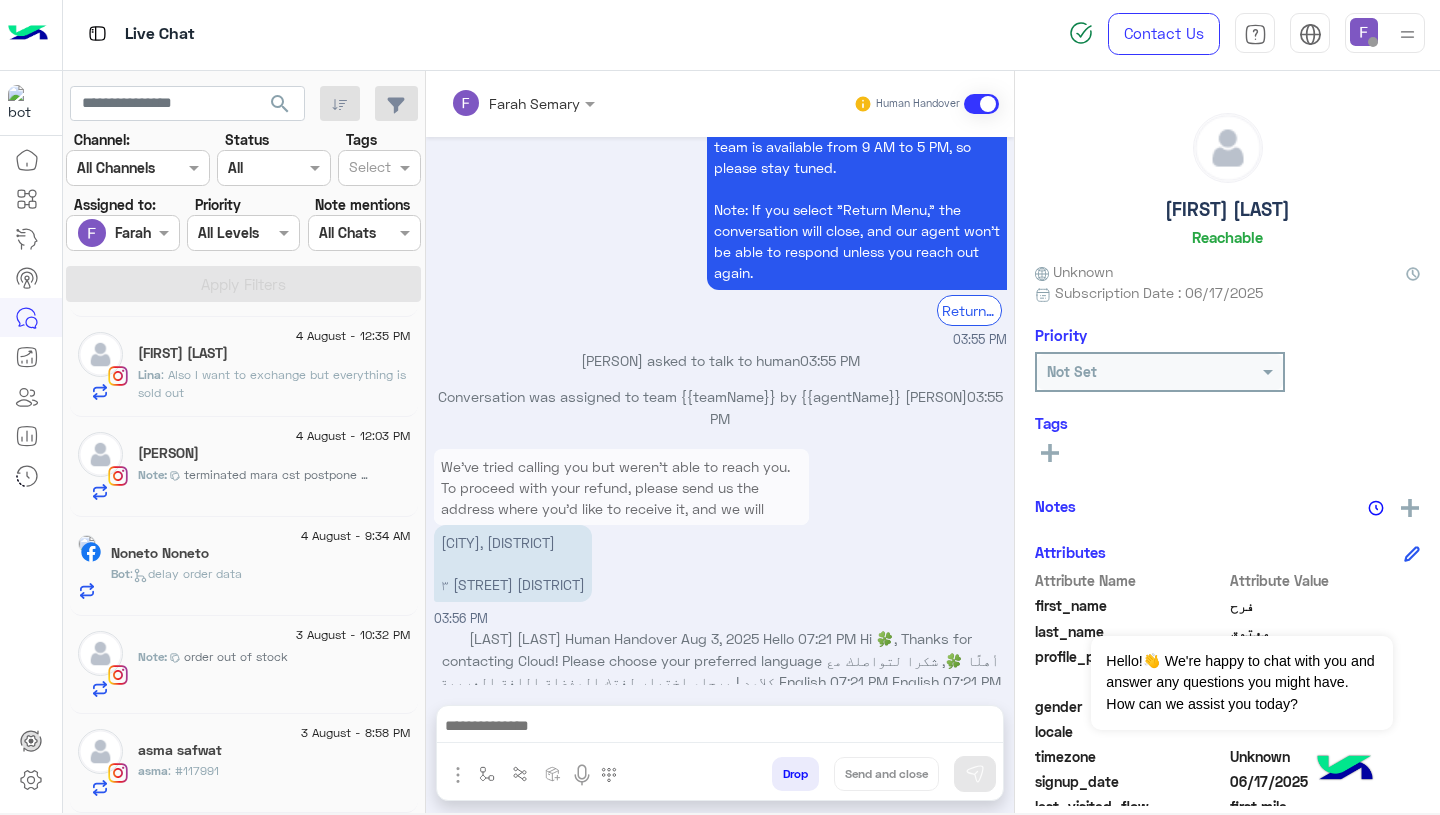 click on "[FIRST] : #117991" 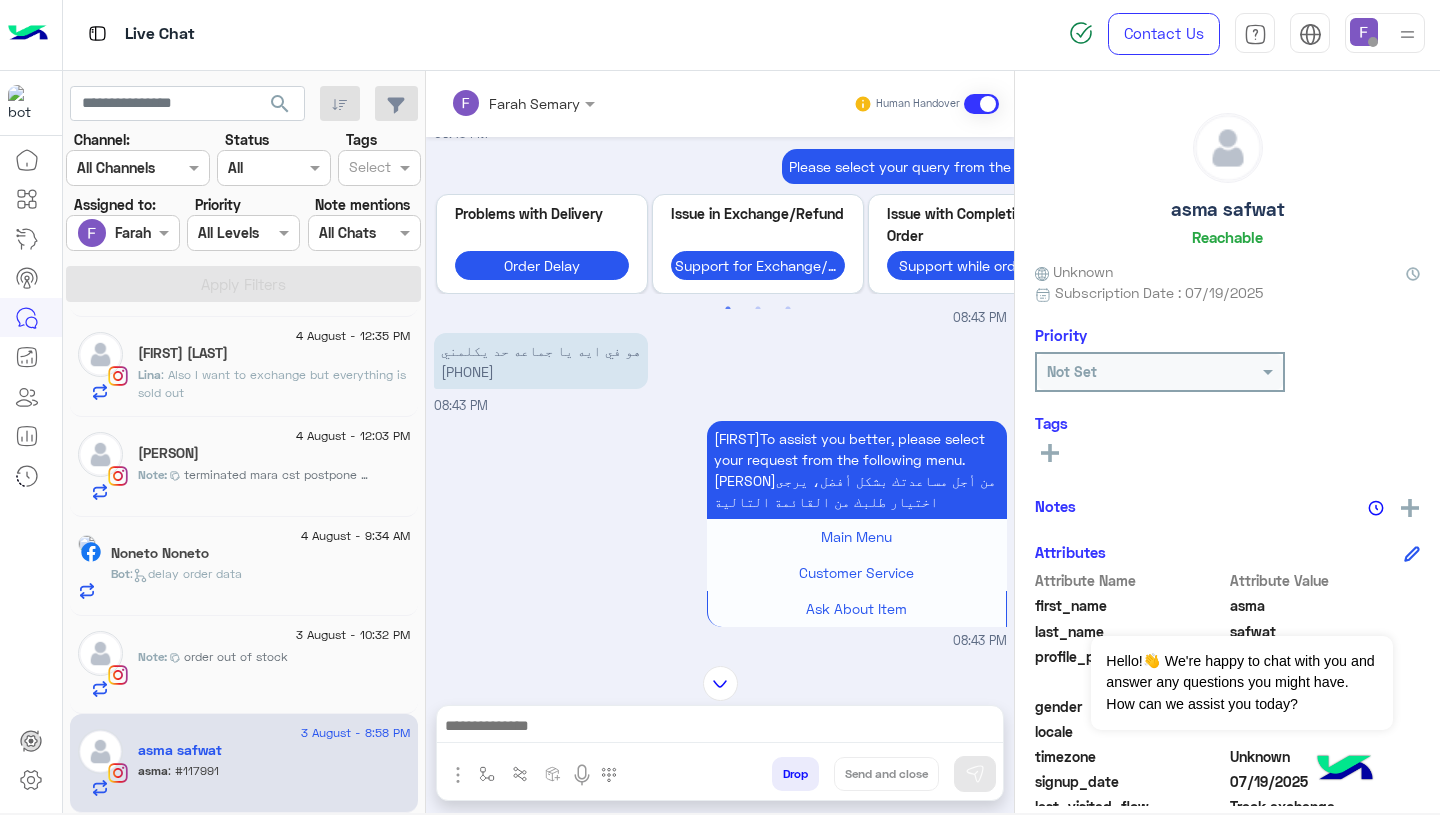 scroll, scrollTop: 4203, scrollLeft: 0, axis: vertical 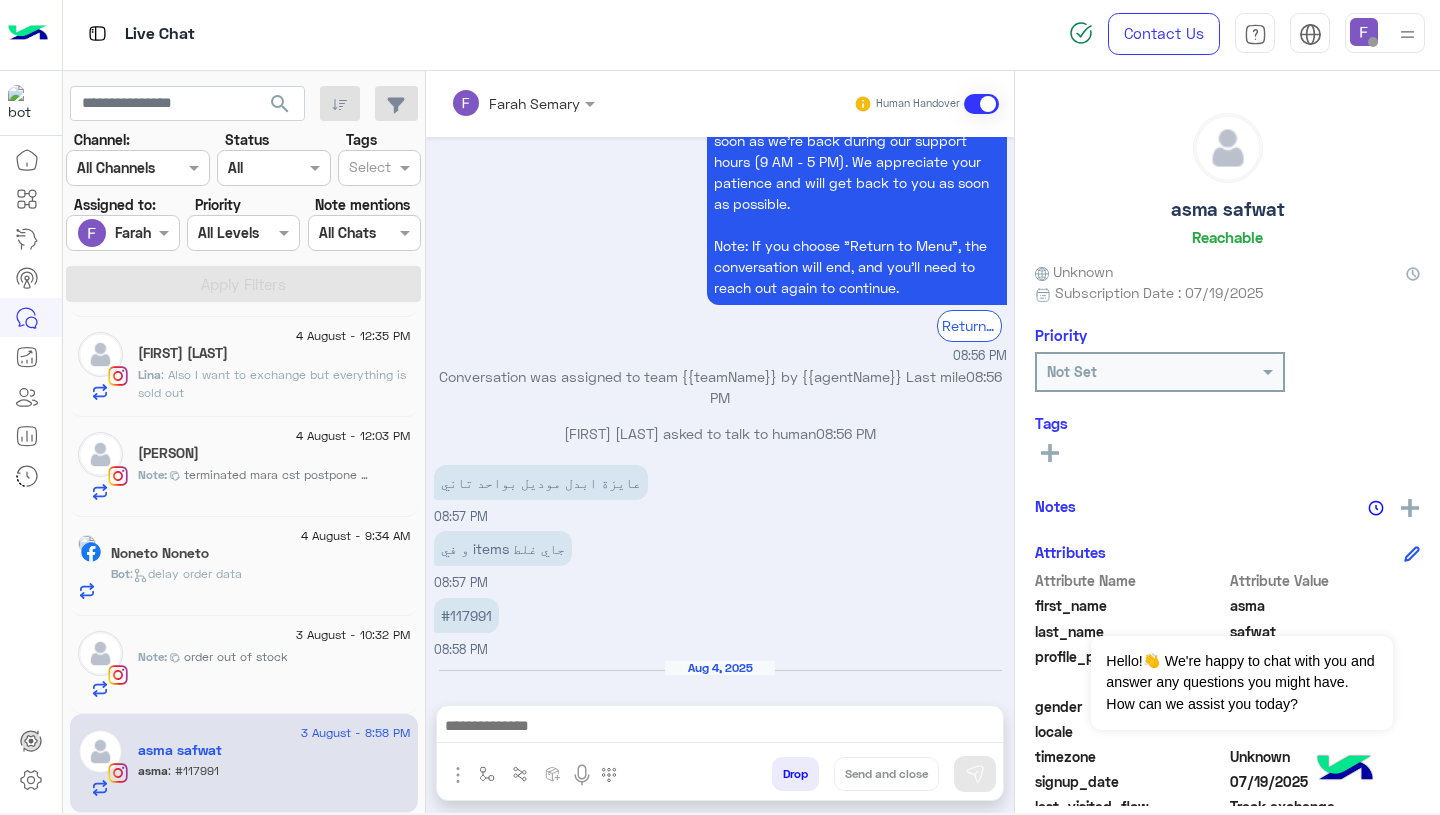 click on "#117991" at bounding box center (466, 615) 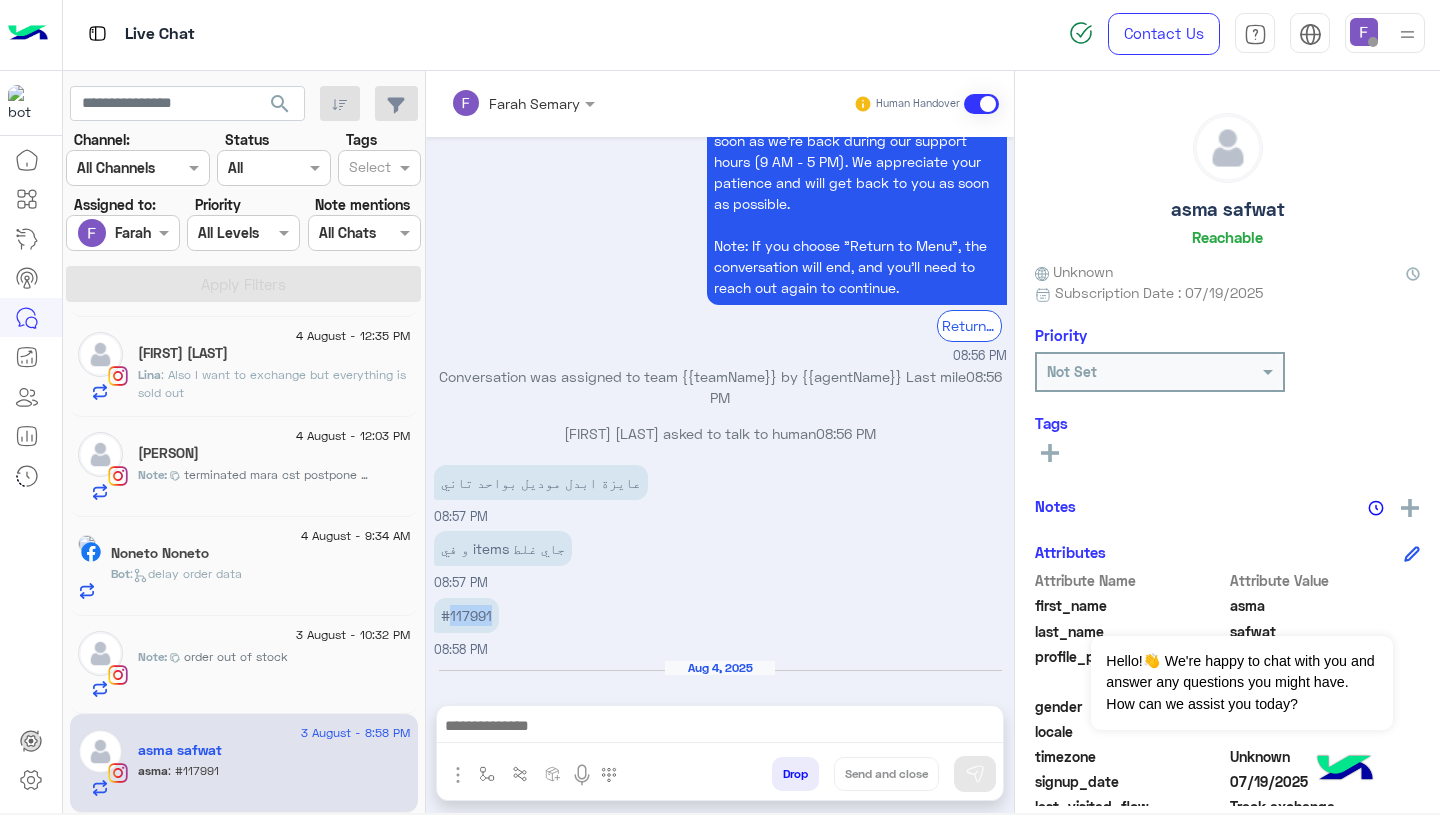 click on "#117991" at bounding box center (466, 615) 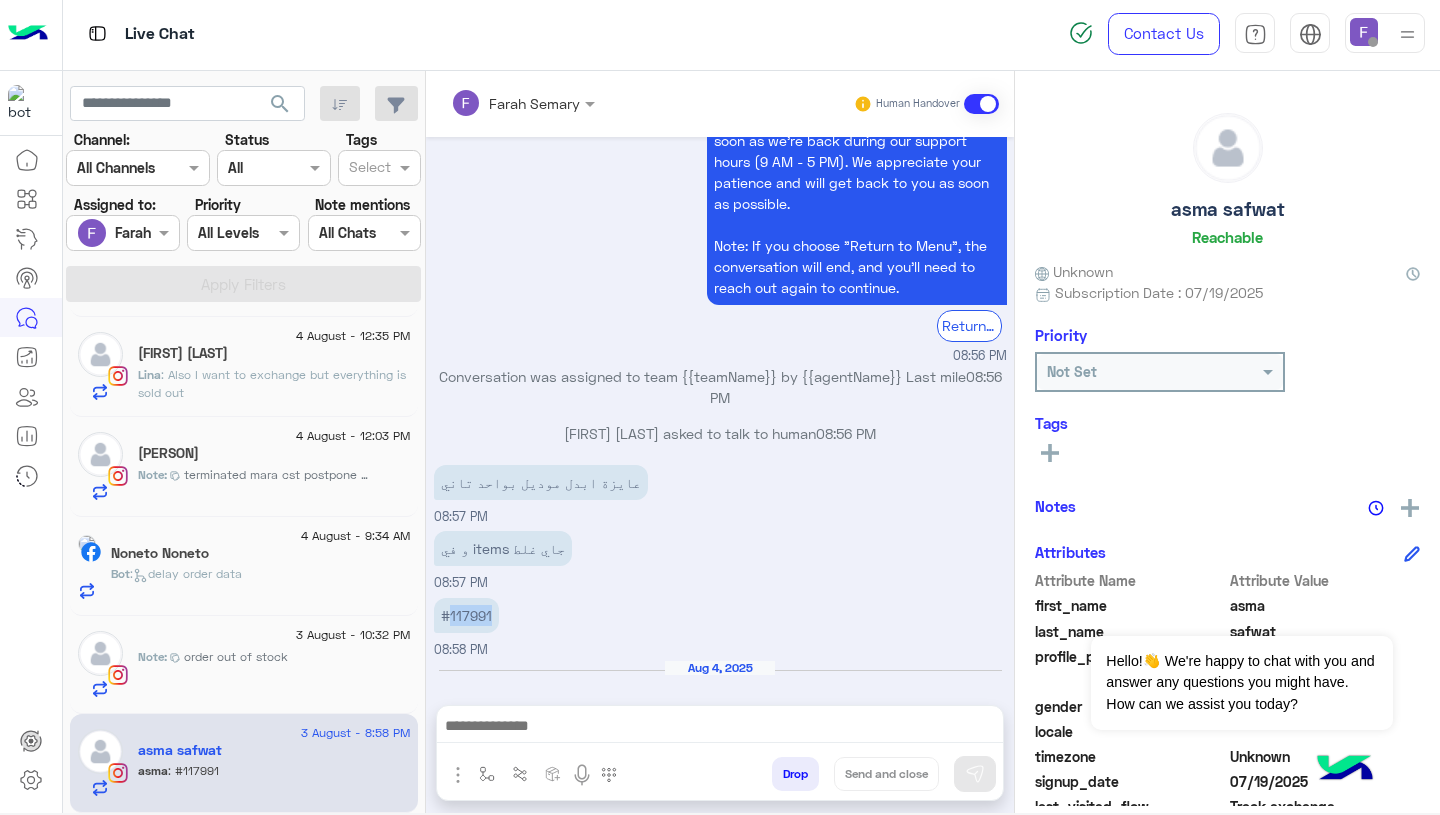 click on "و في items جاي غلط   08:57 PM" at bounding box center [720, 559] 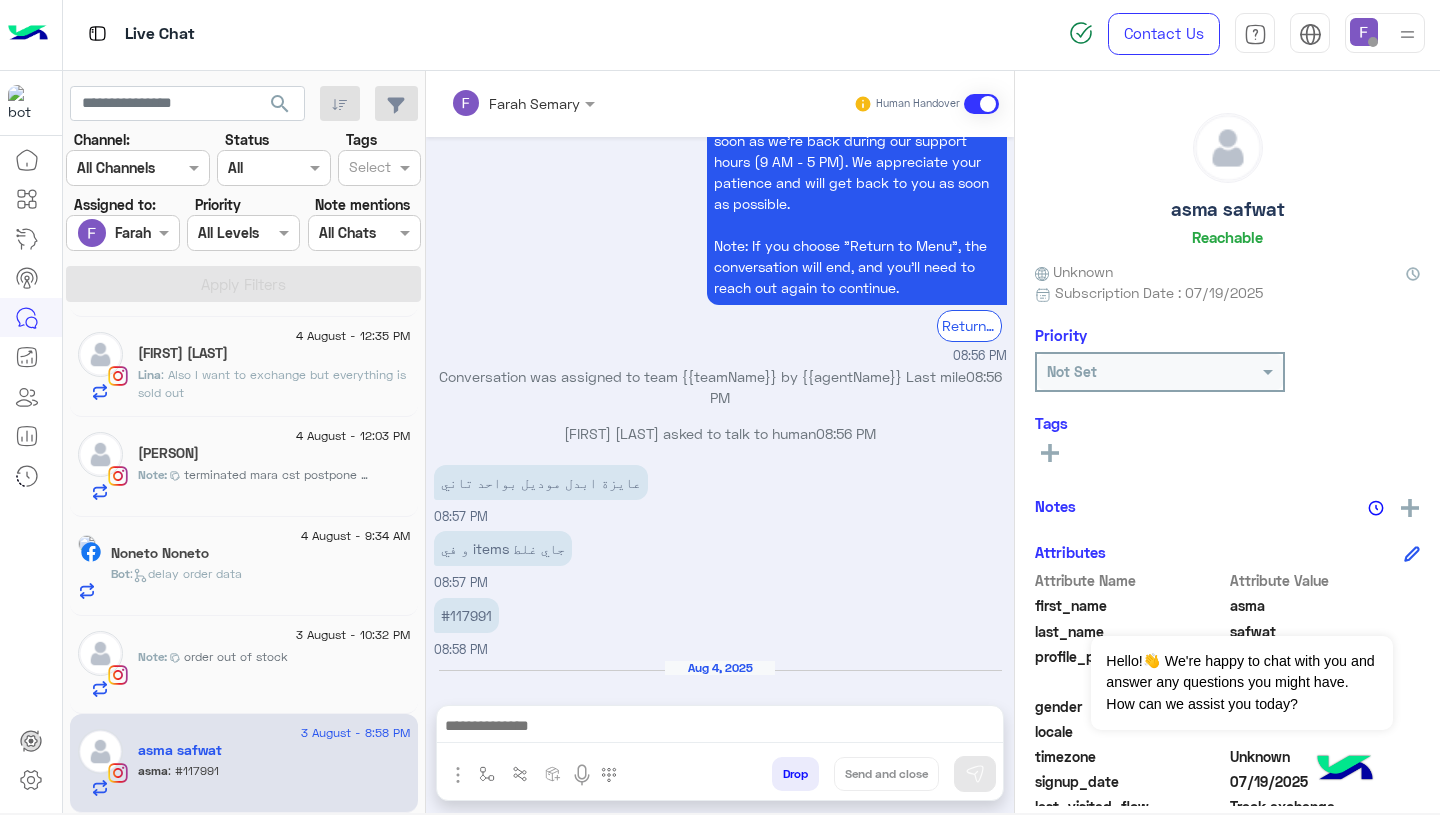click on "08:56 PM" at bounding box center [720, 356] 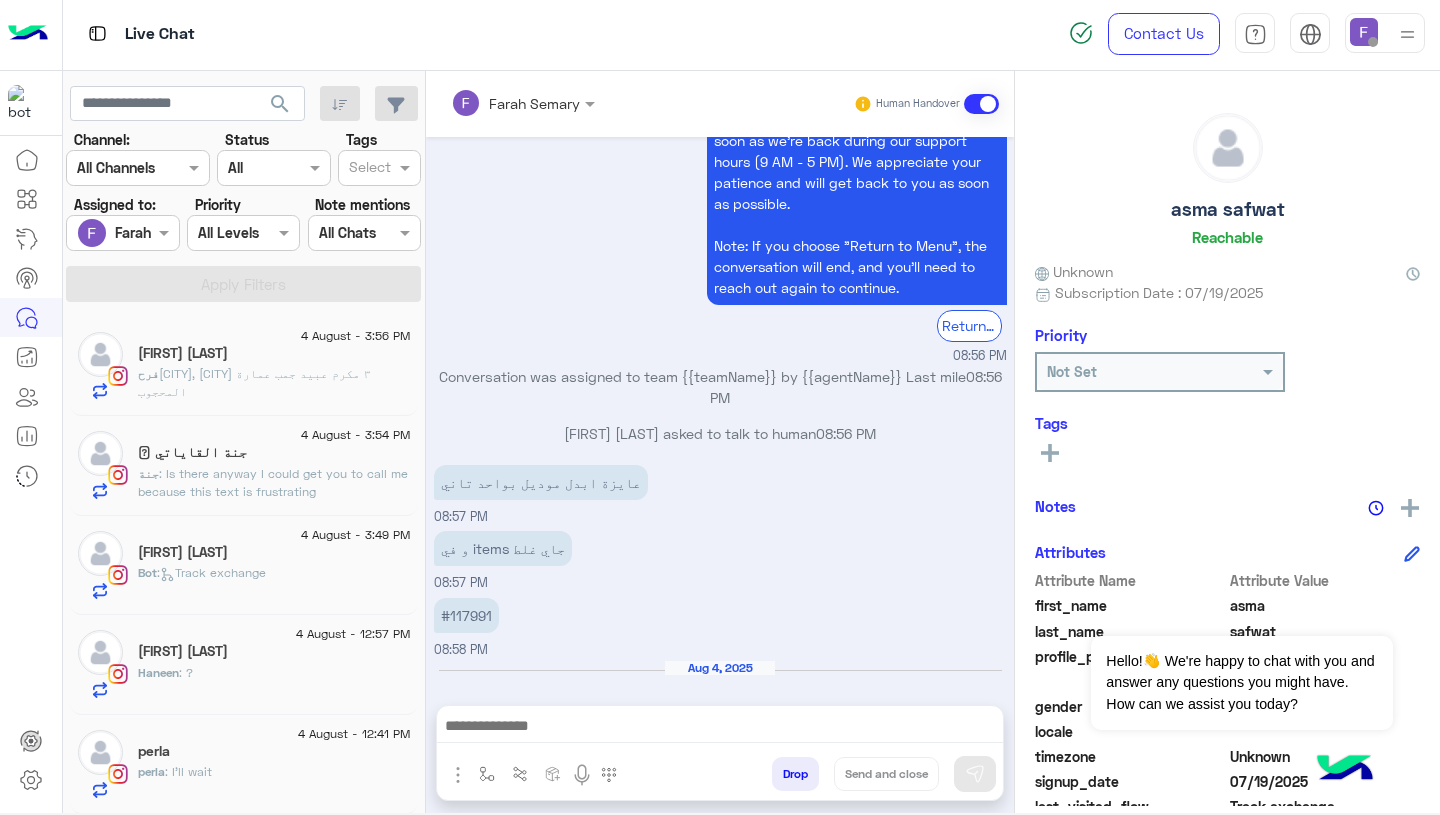 scroll, scrollTop: 497, scrollLeft: 0, axis: vertical 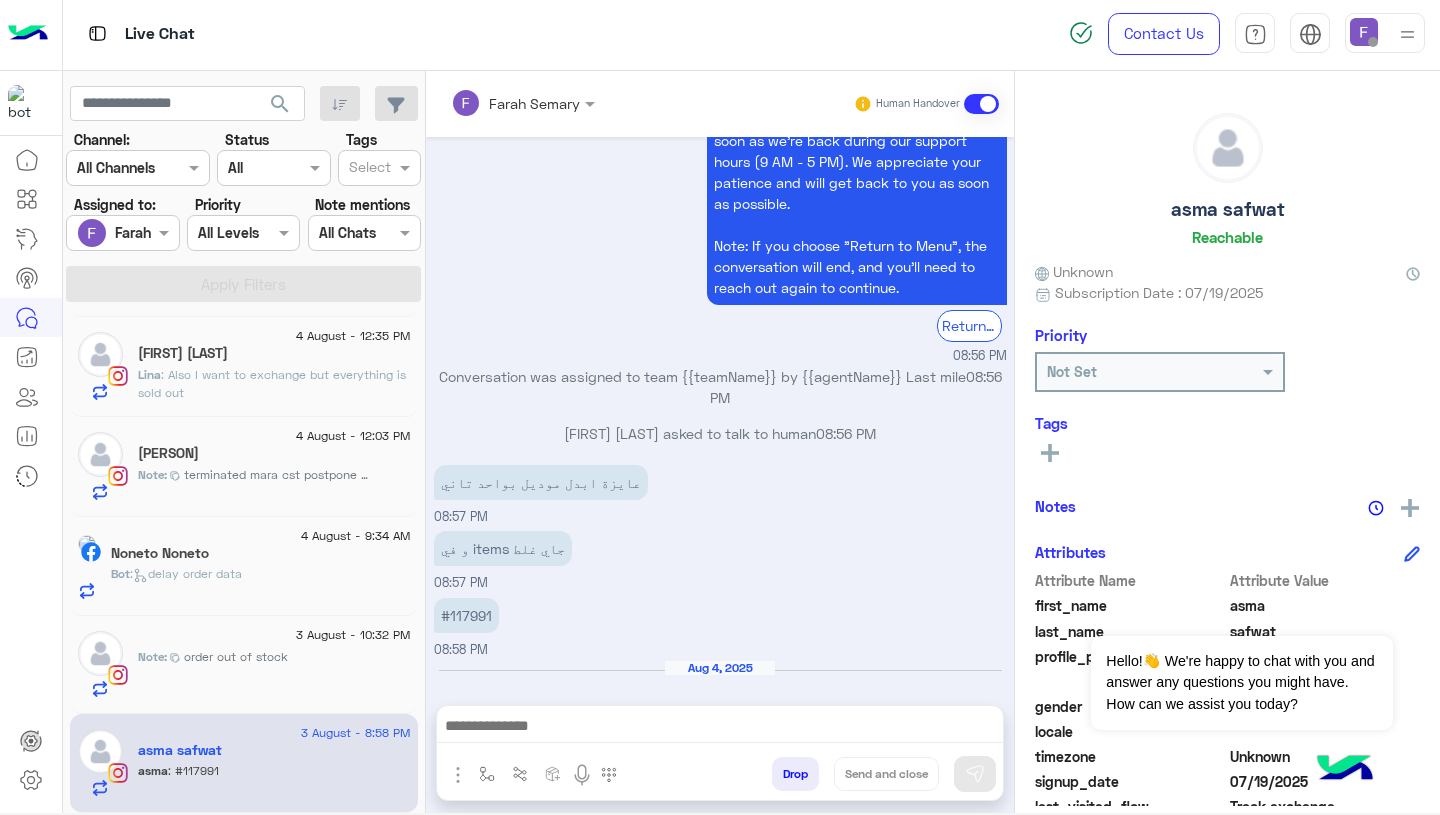 click on "#117991" at bounding box center (466, 615) 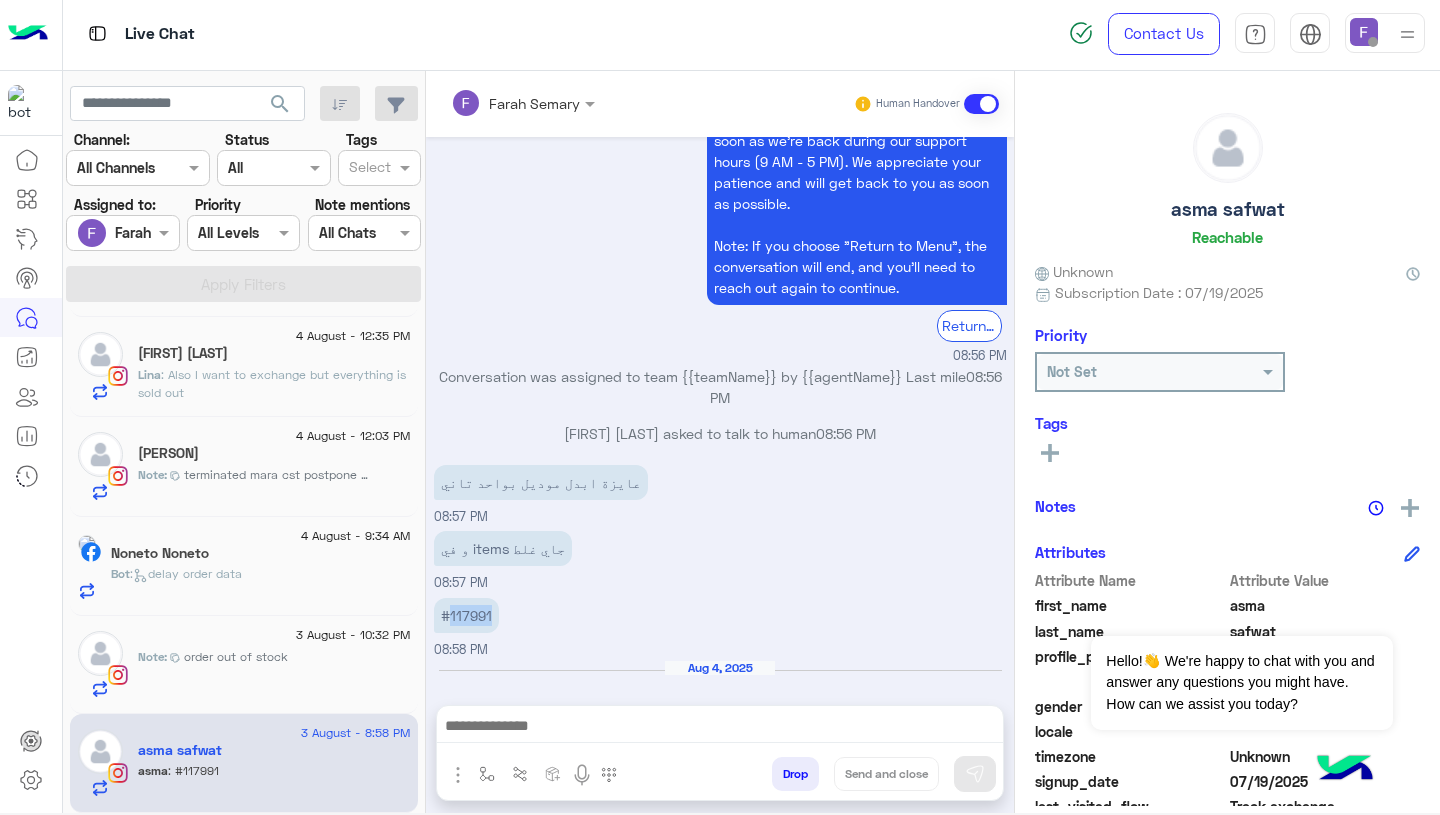 click on "#117991" at bounding box center [466, 615] 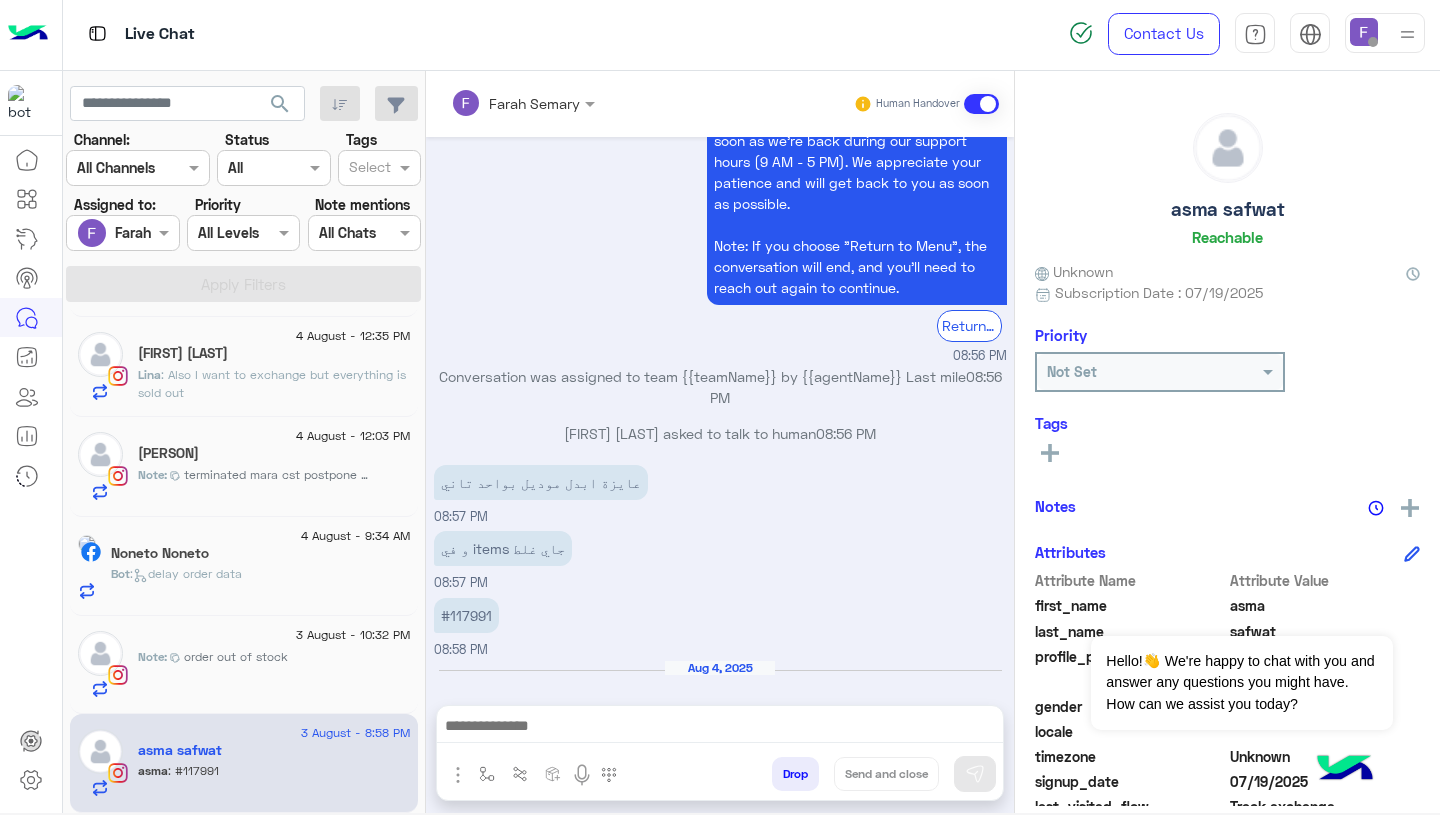 click at bounding box center [720, 728] 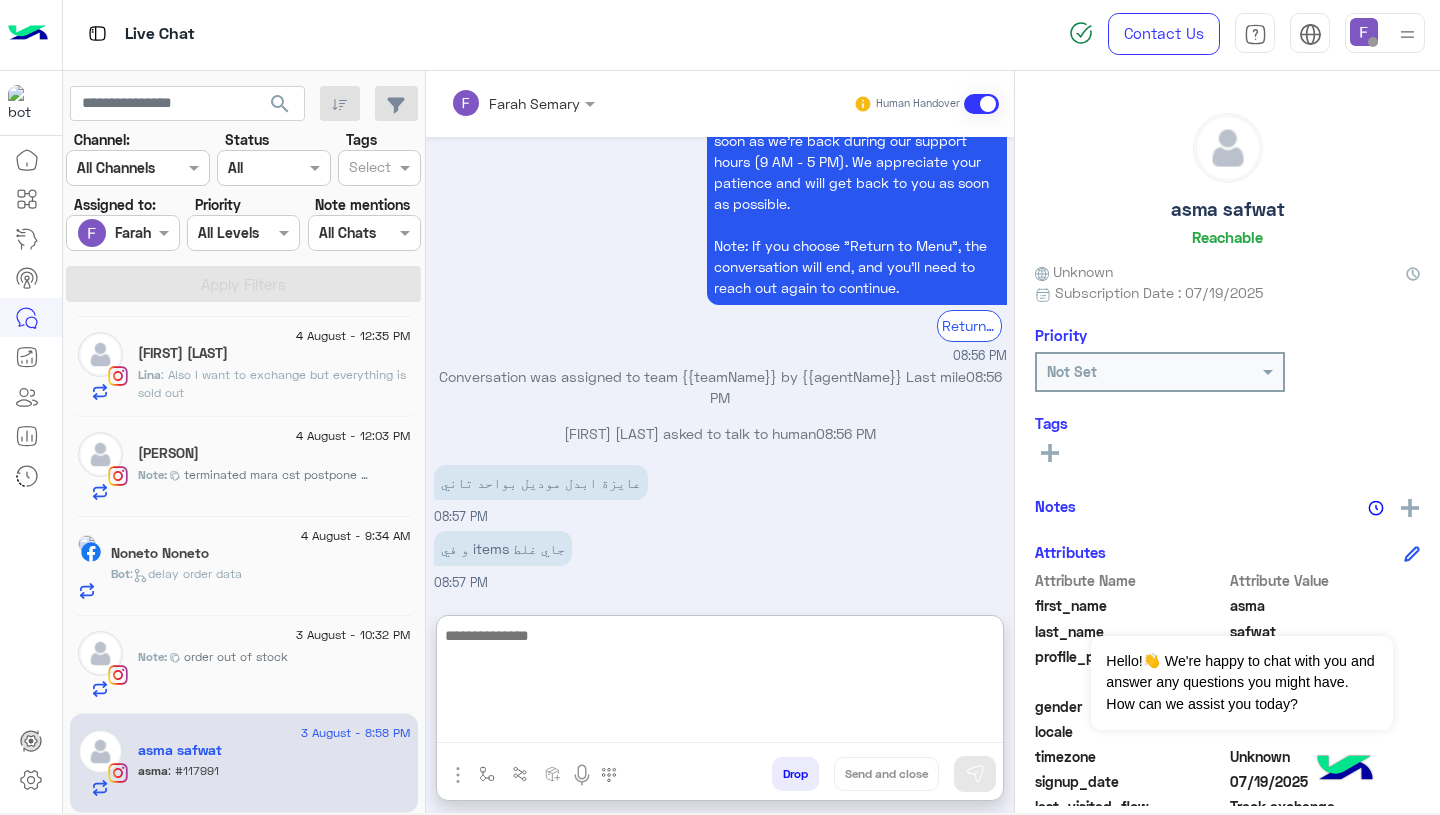 paste on "**********" 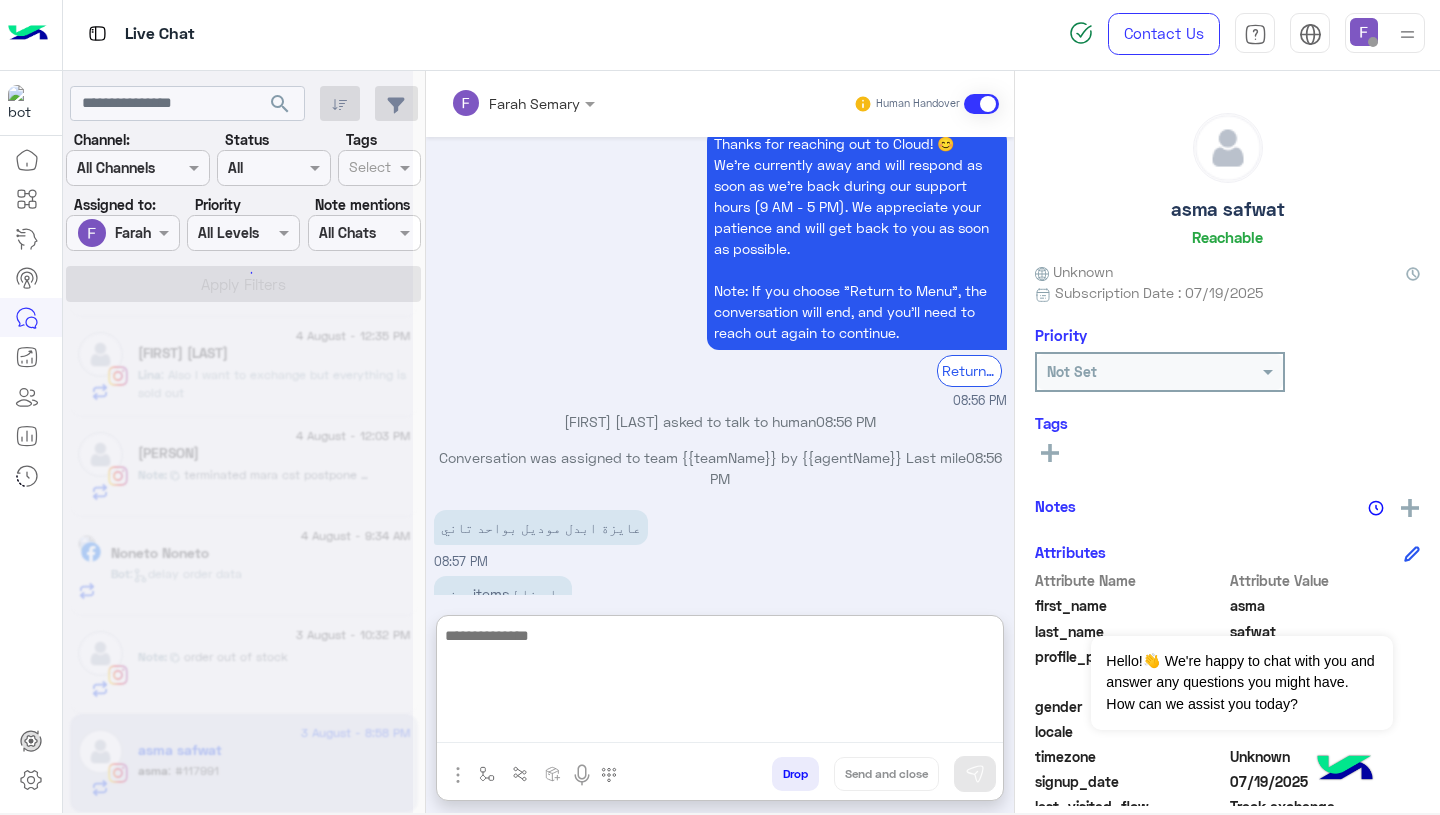 scroll, scrollTop: 4548, scrollLeft: 0, axis: vertical 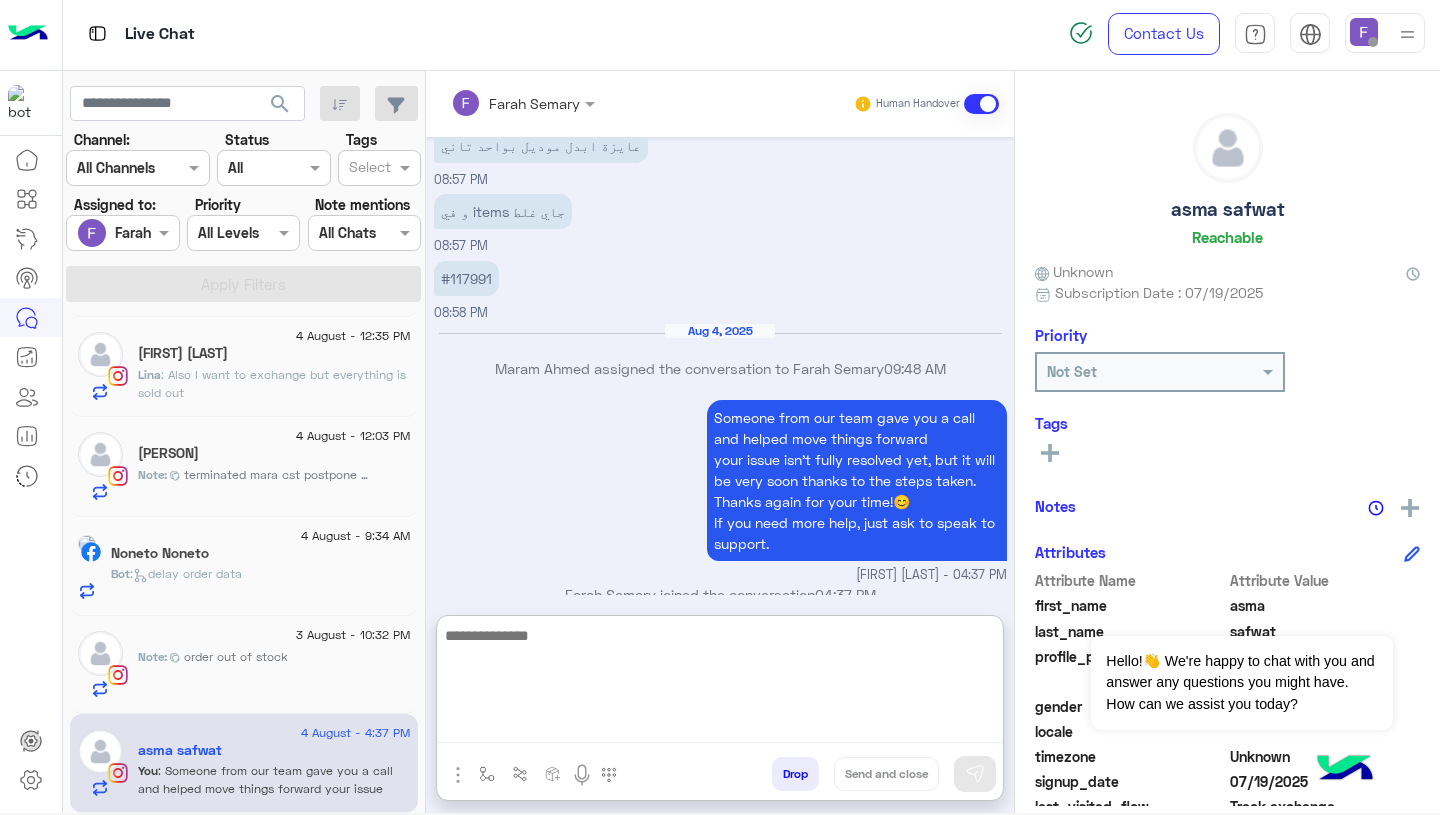 click on "Someone from our team gave you a call and helped move things forward  your issue isn’t fully resolved yet, but it will be very soon thanks to the steps taken. Thanks again for your time!😊  If you need more help, just ask to speak to support.  [LAST] [LAST] -  04:37 PM" at bounding box center (720, 490) 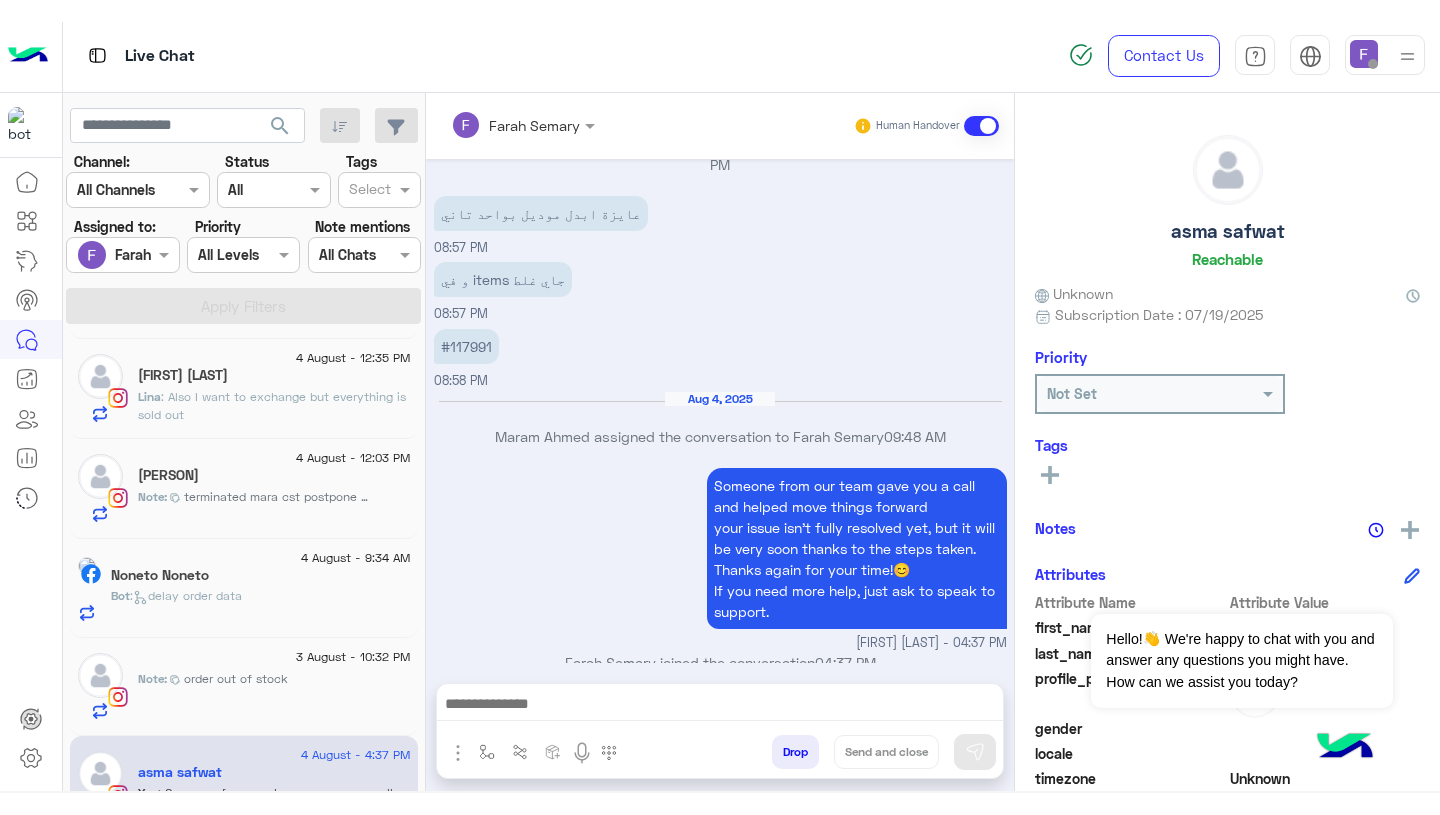 scroll, scrollTop: 4450, scrollLeft: 0, axis: vertical 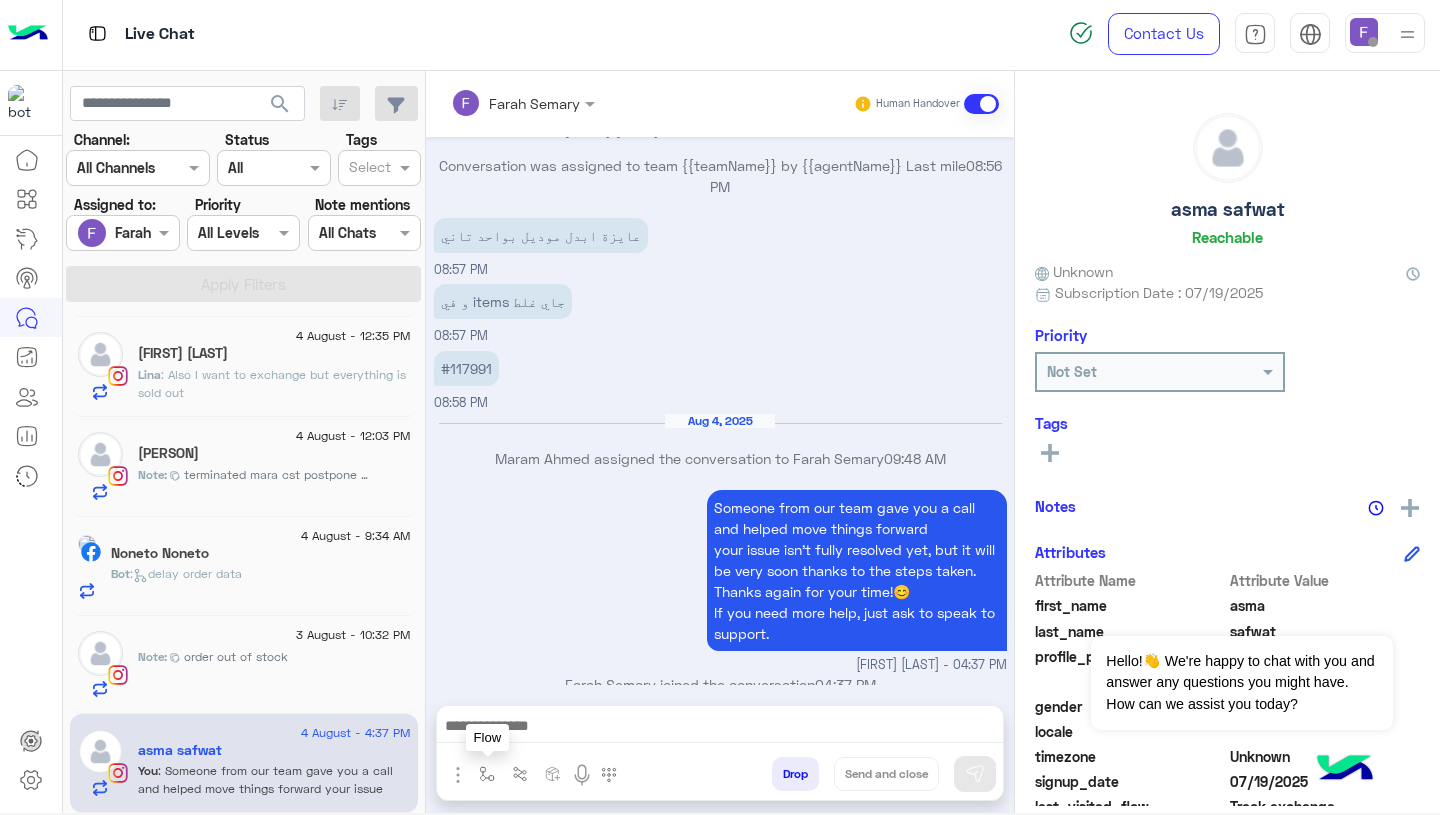 click at bounding box center (487, 774) 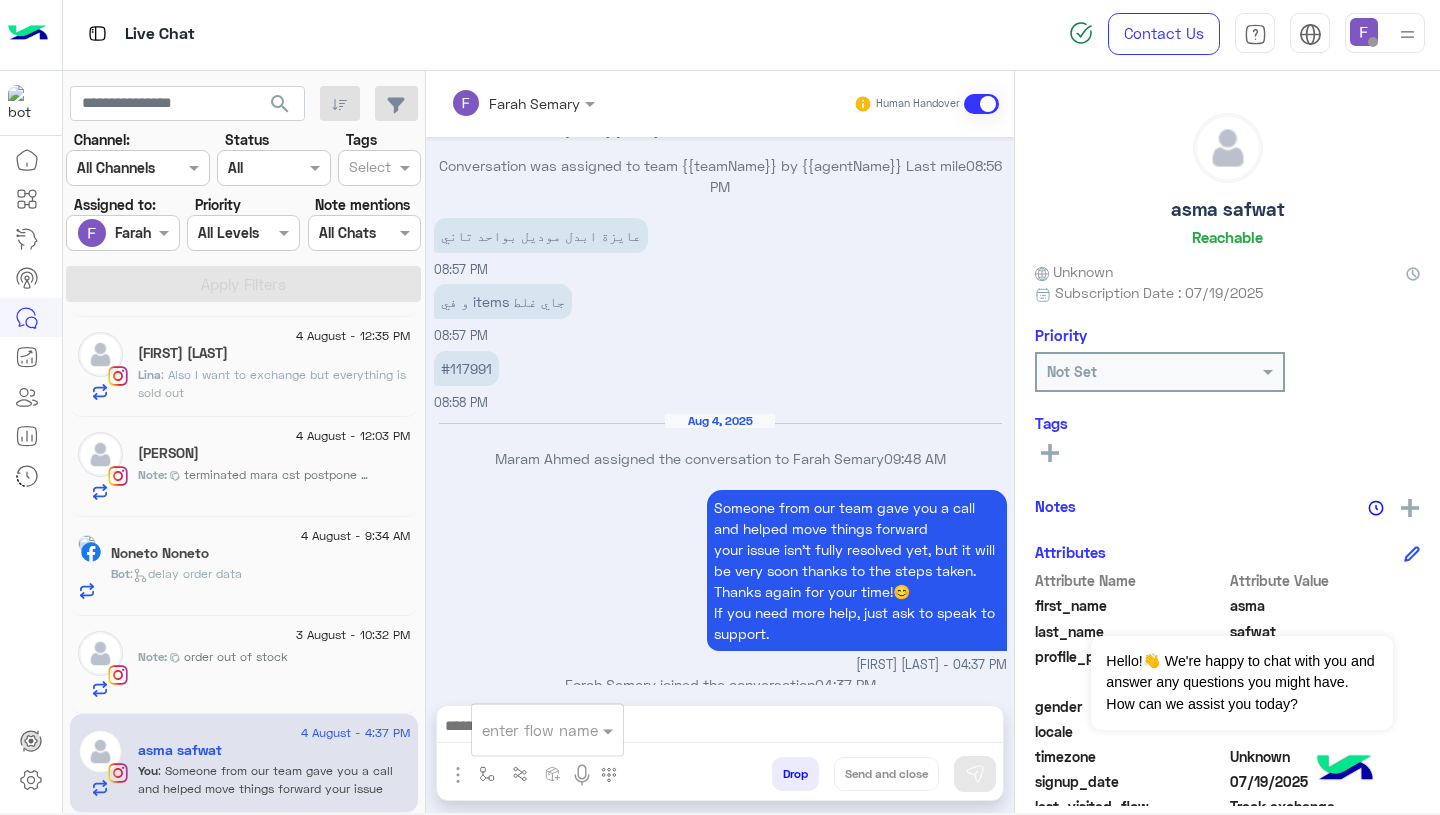 click on "enter flow name" at bounding box center (547, 730) 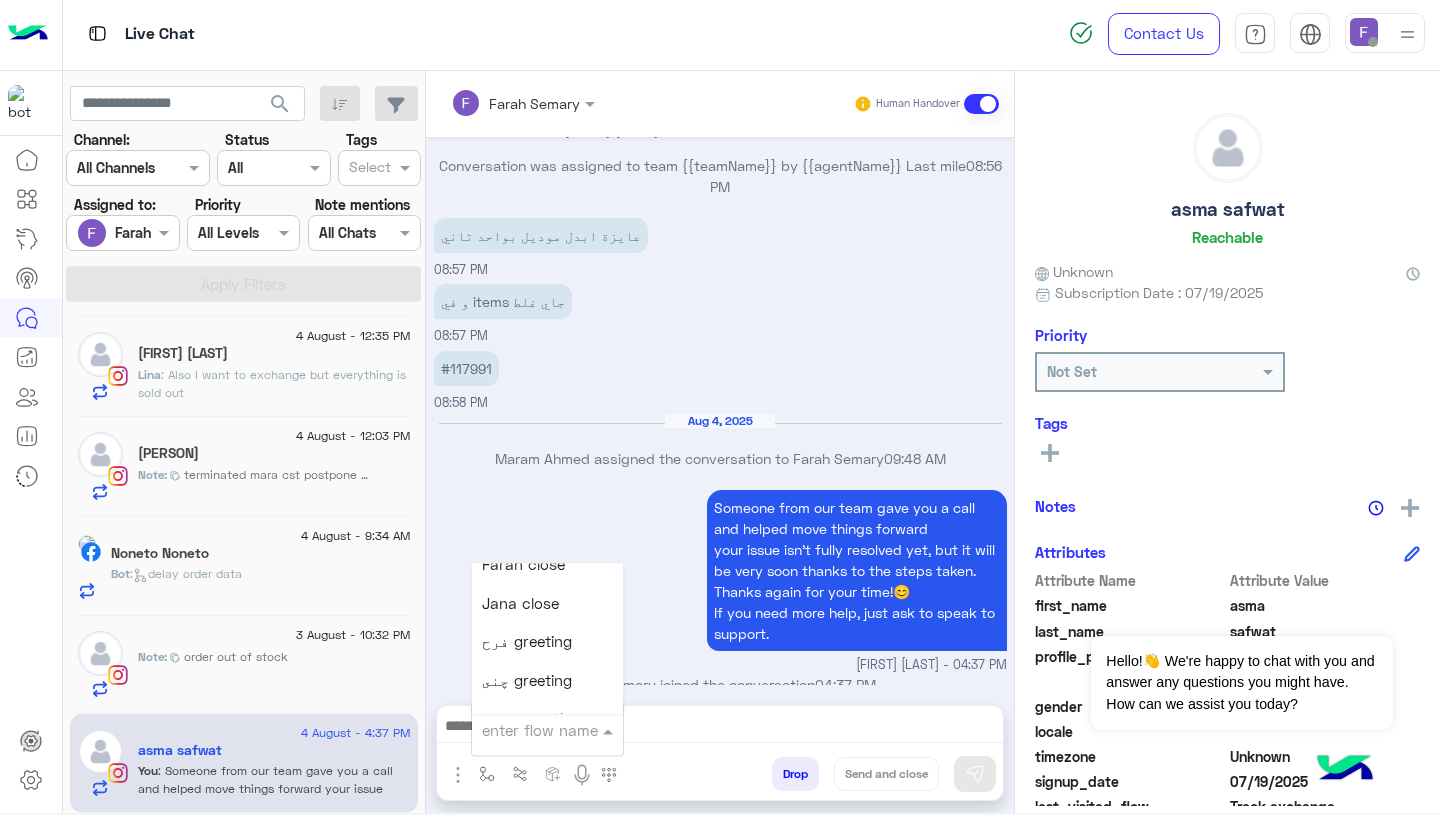 scroll, scrollTop: 2567, scrollLeft: 0, axis: vertical 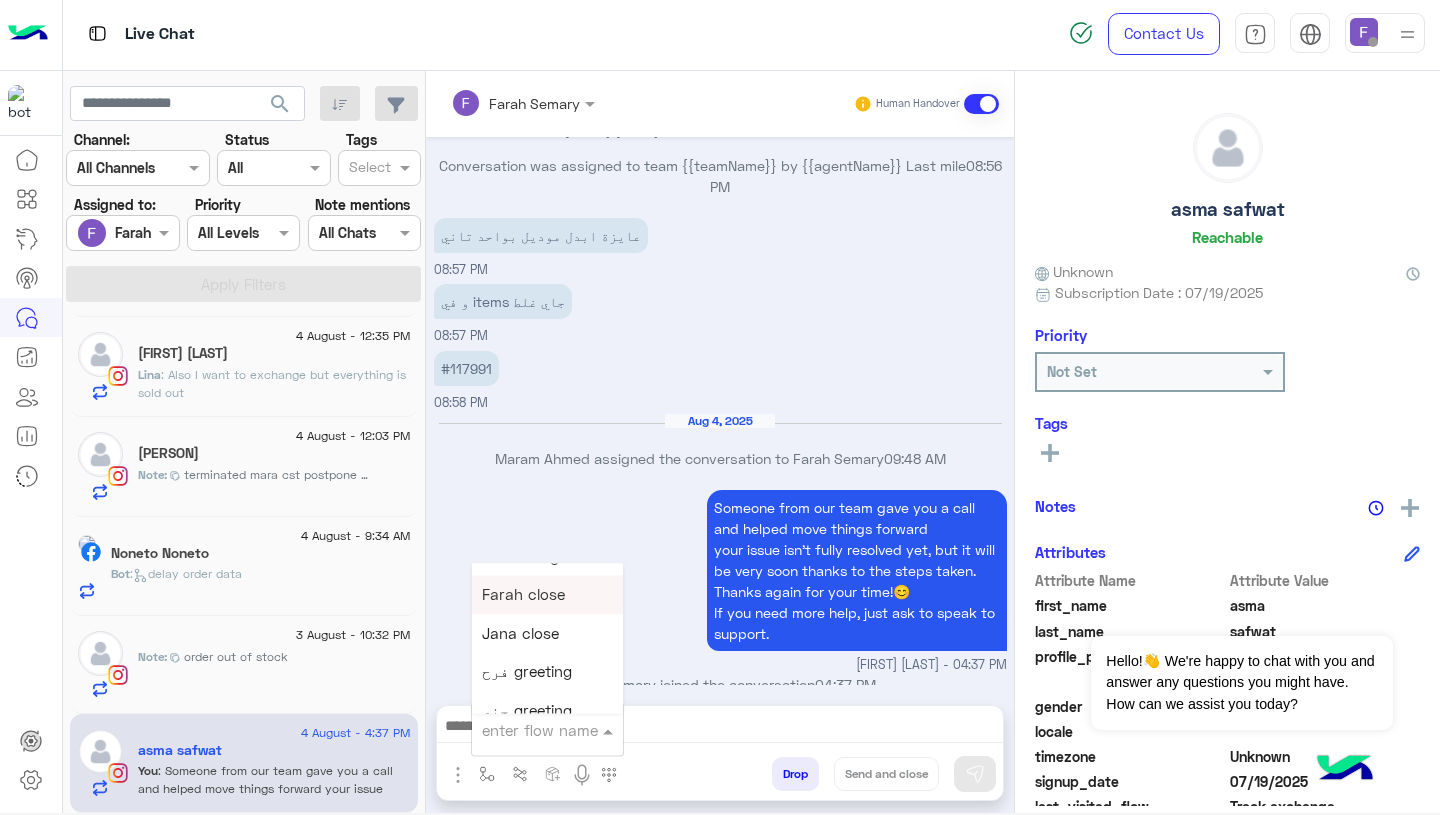 click on "Farah close" at bounding box center [547, 595] 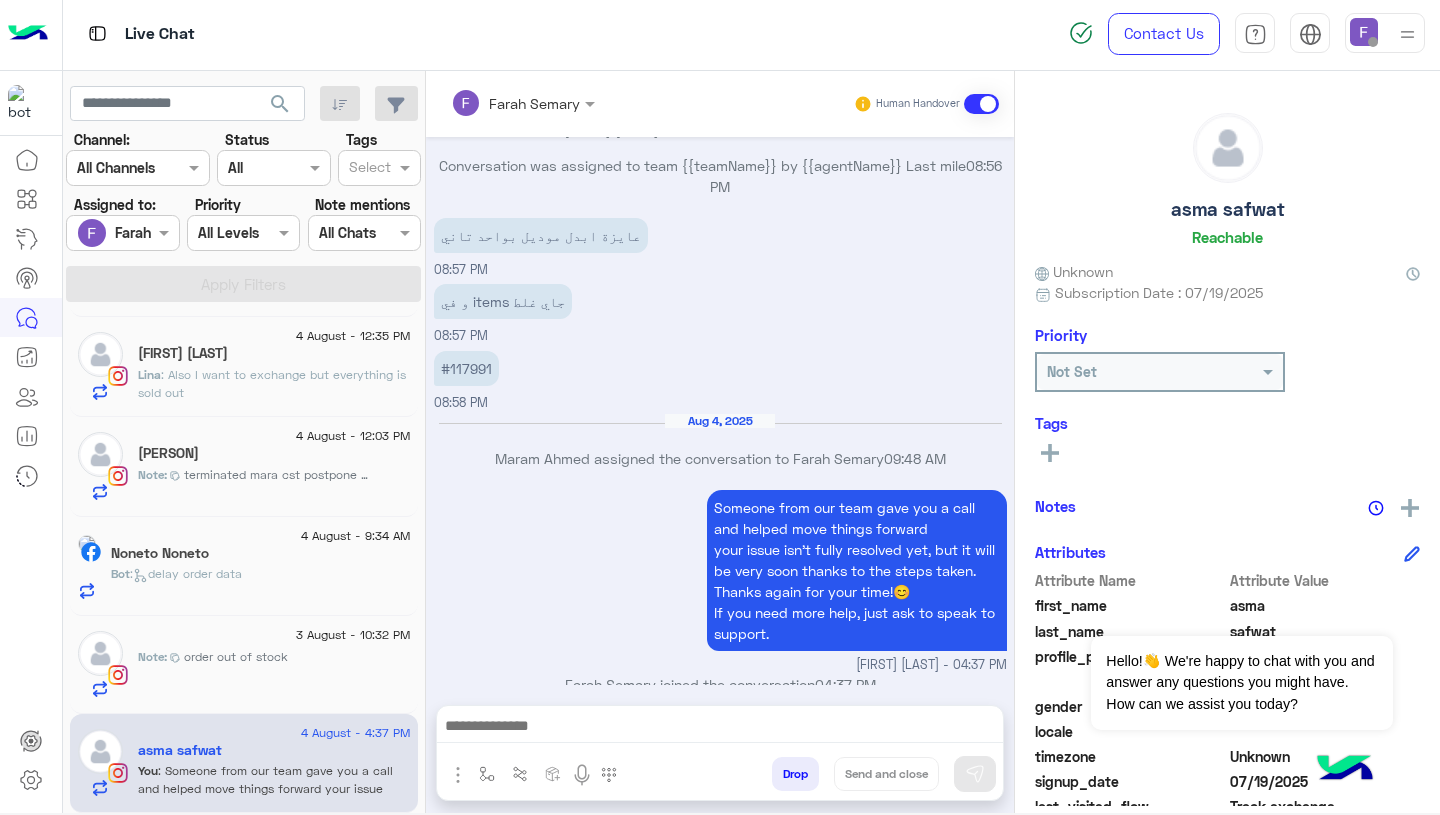 type on "**********" 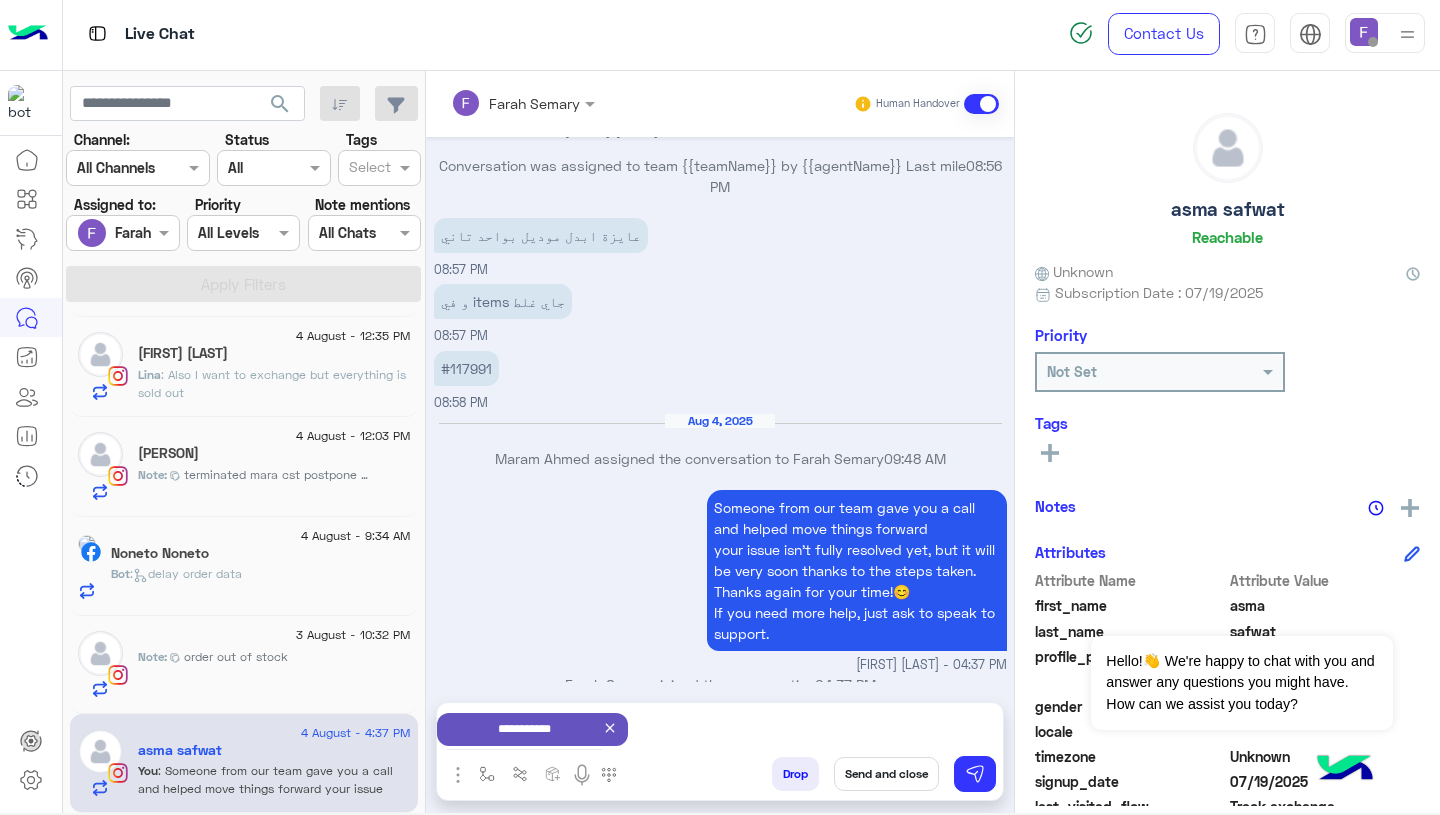 scroll, scrollTop: 4452, scrollLeft: 0, axis: vertical 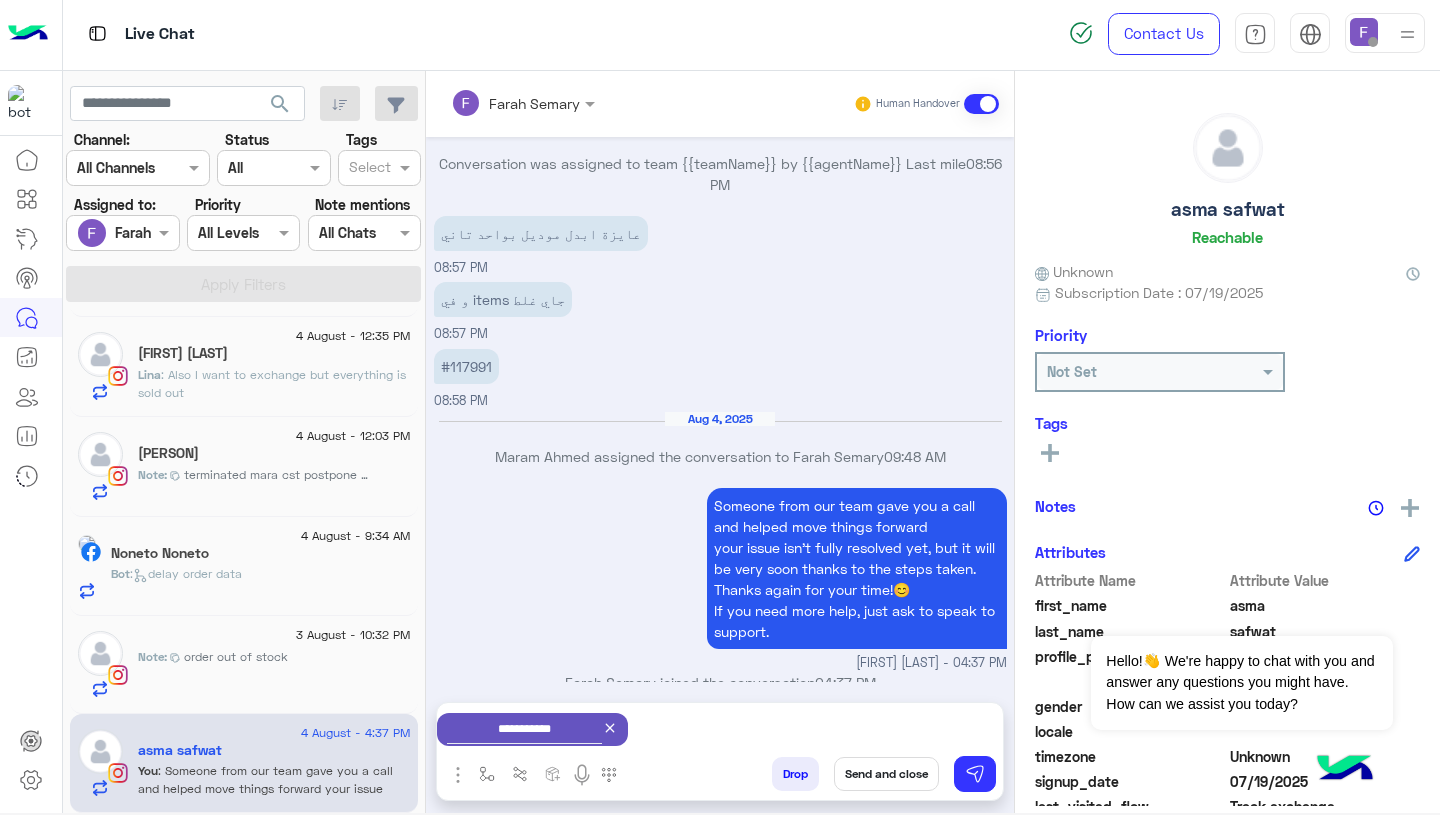 click on "Send and close" at bounding box center [886, 774] 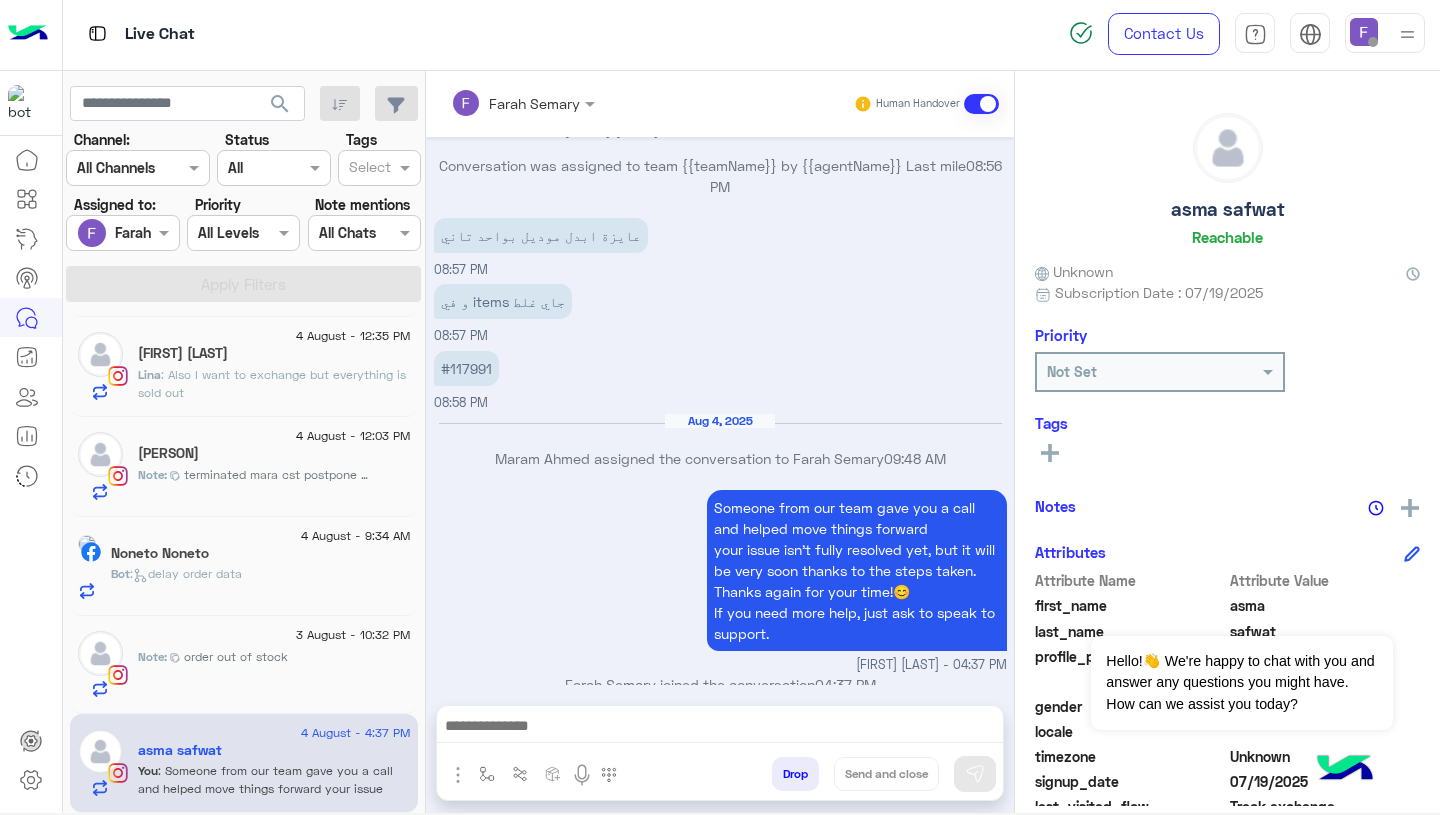 scroll, scrollTop: 4486, scrollLeft: 0, axis: vertical 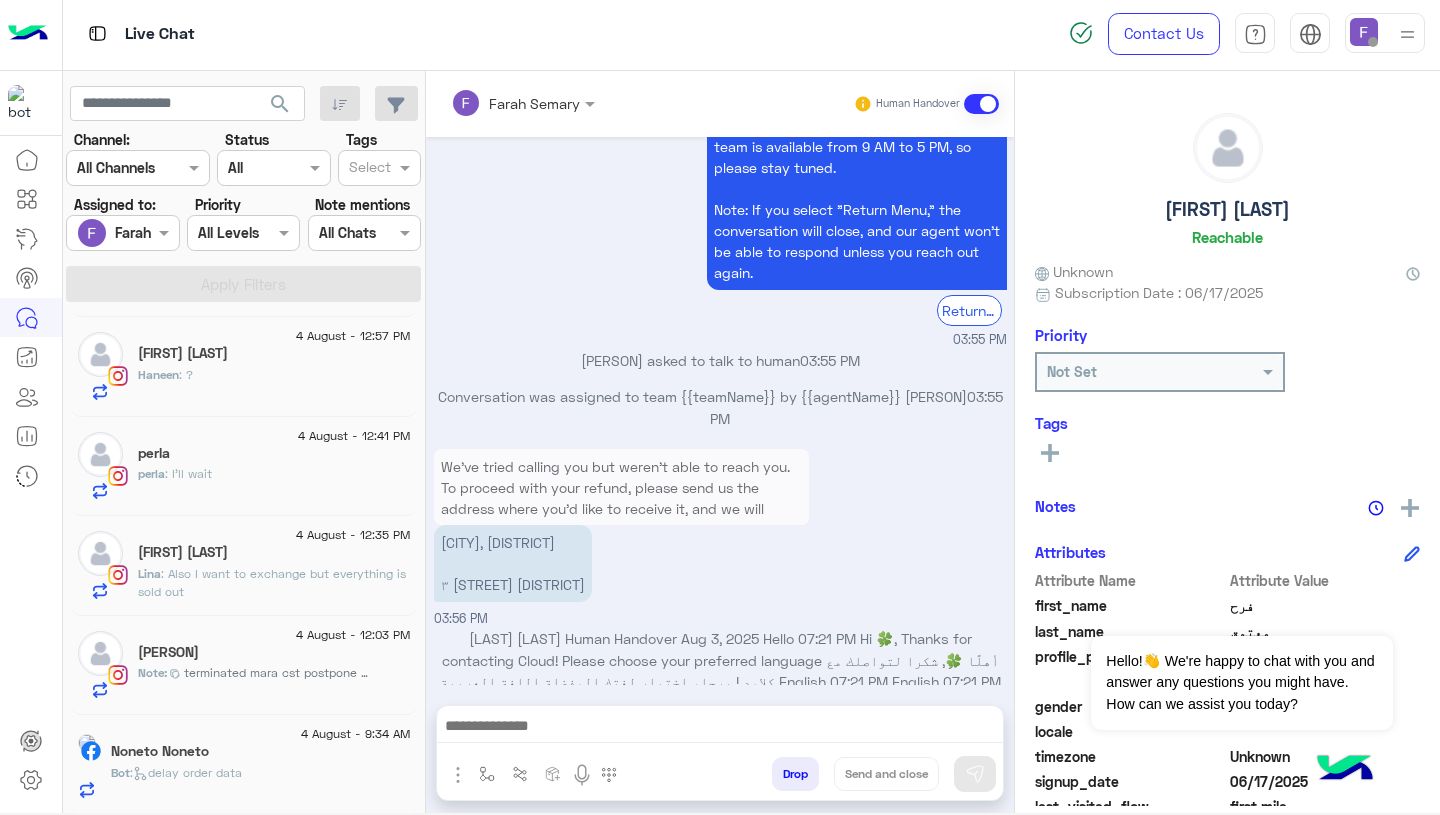 click at bounding box center [720, 728] 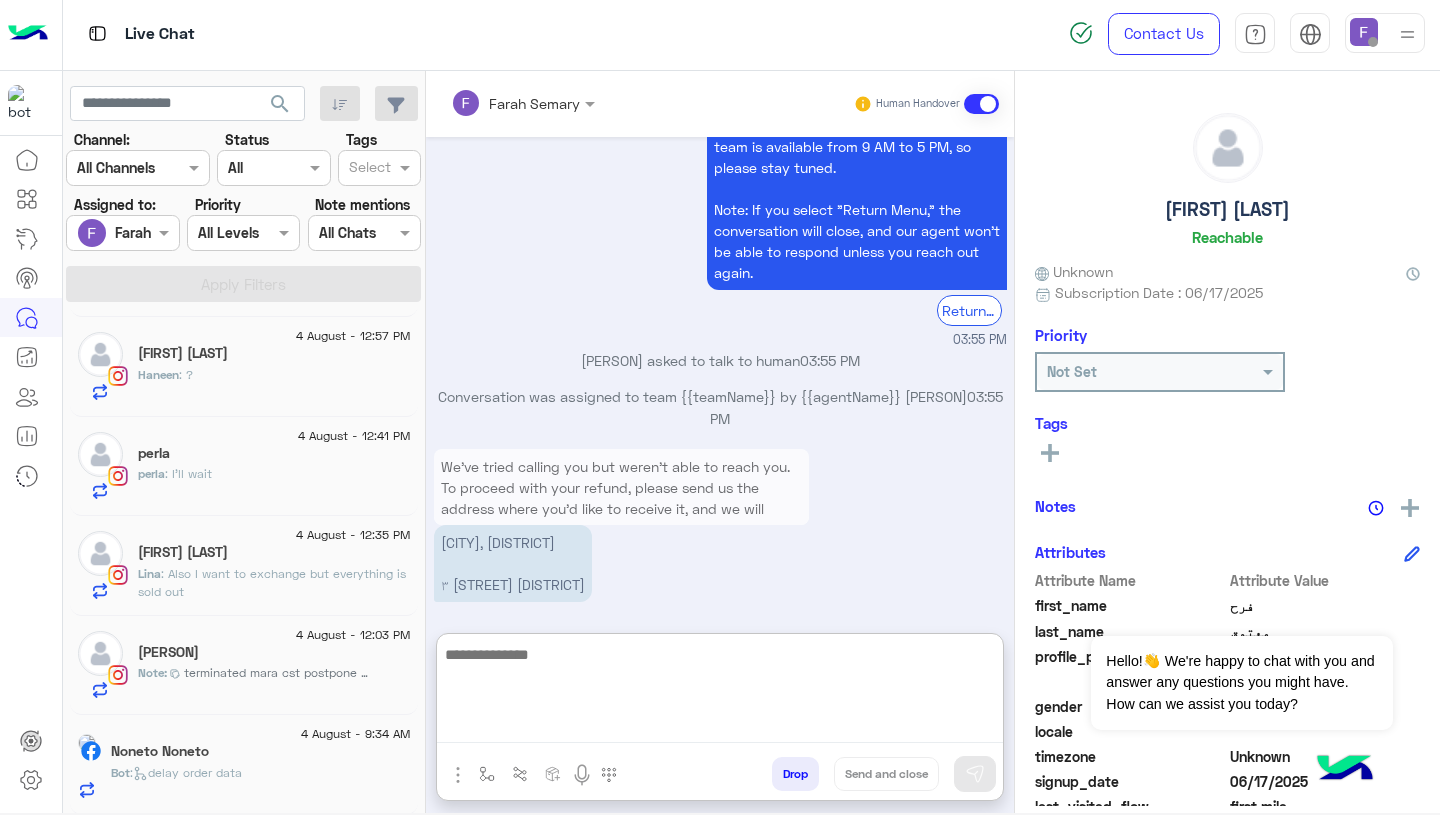 paste on "**********" 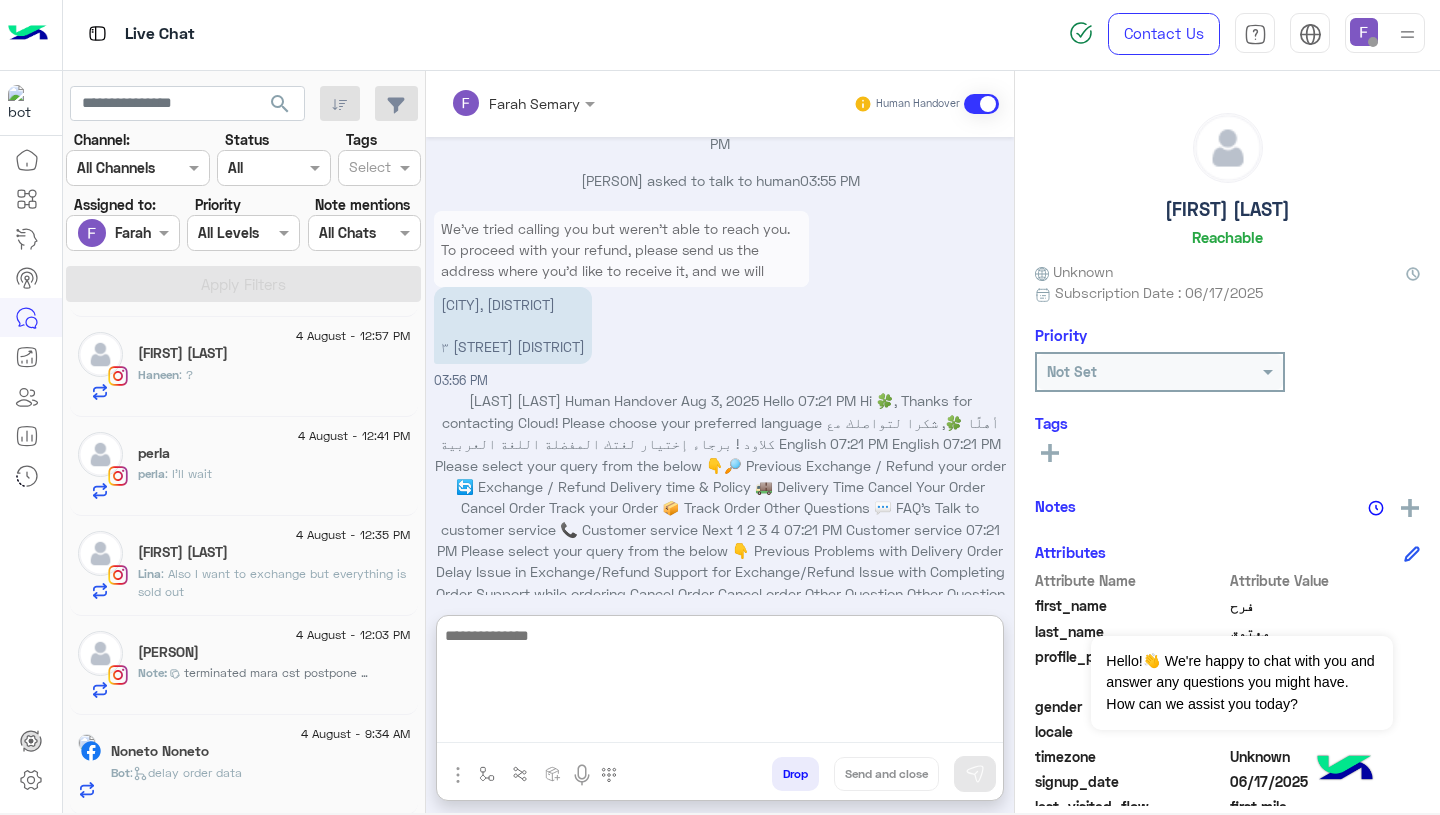 click on "Your refund has been approved, and you’ll receive it within the next 2–5 working days. Let us know if you need anything else!   04:49 PM" at bounding box center [720, 715] 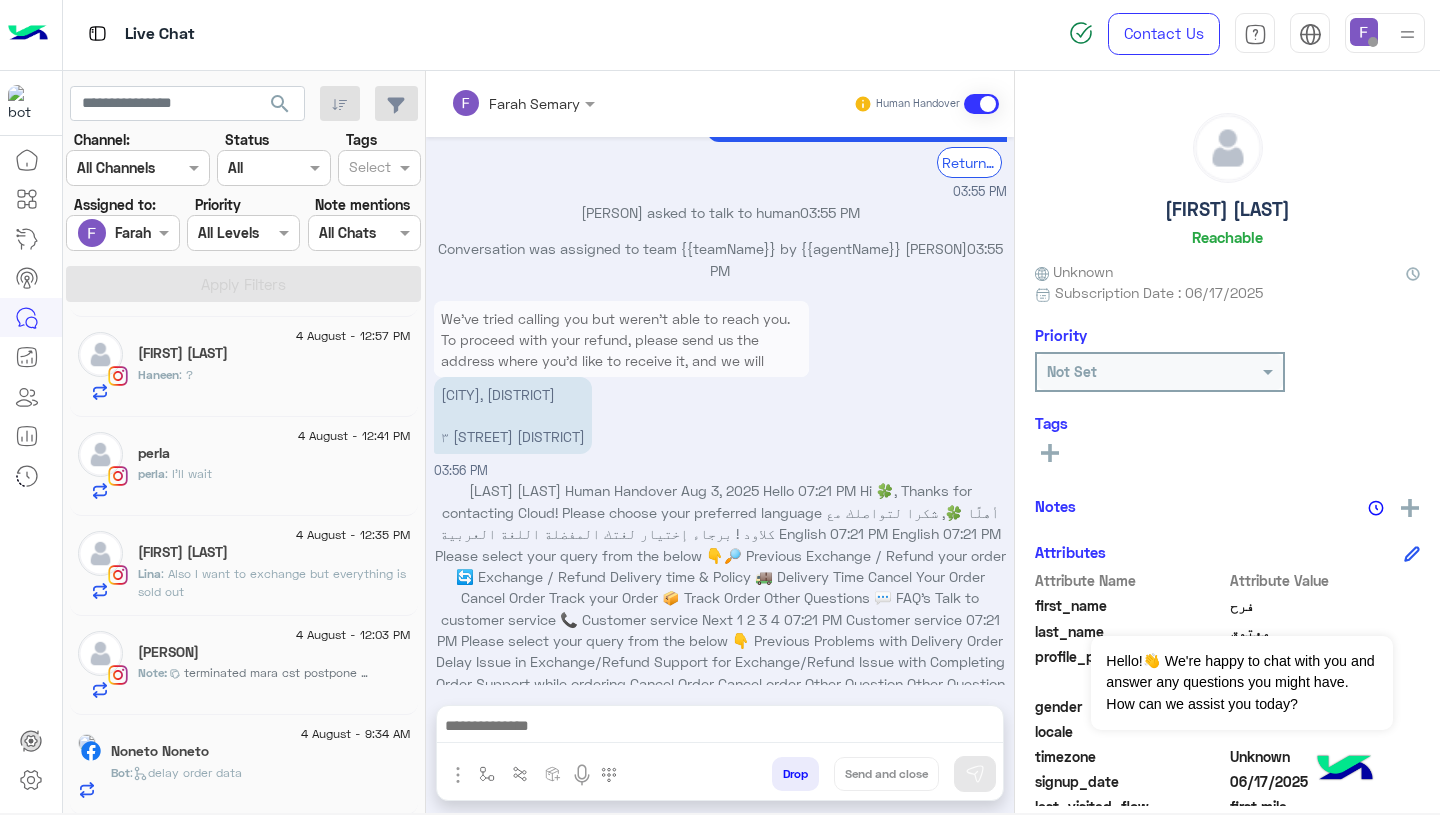 scroll, scrollTop: 1897, scrollLeft: 0, axis: vertical 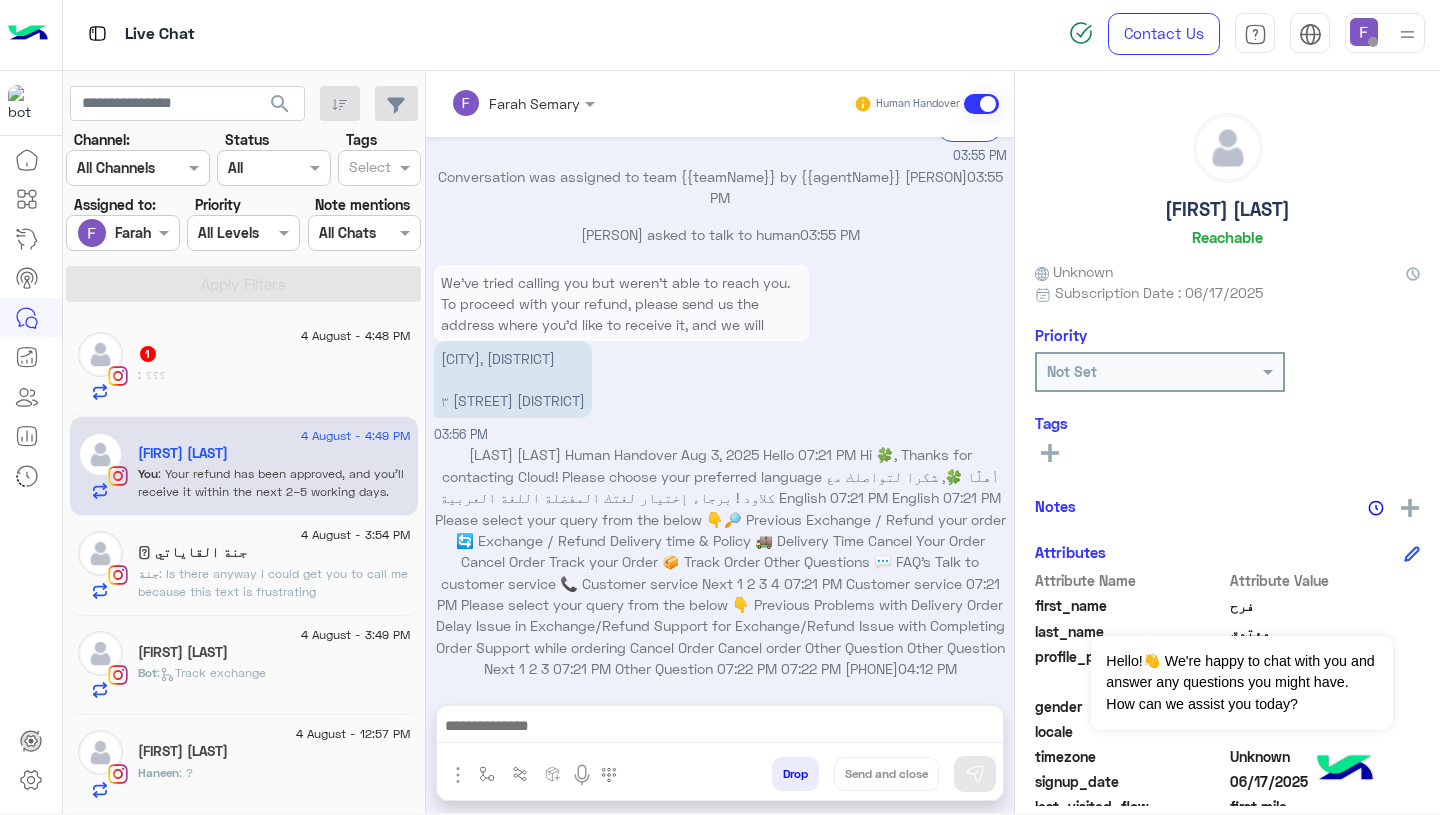 click on "1" 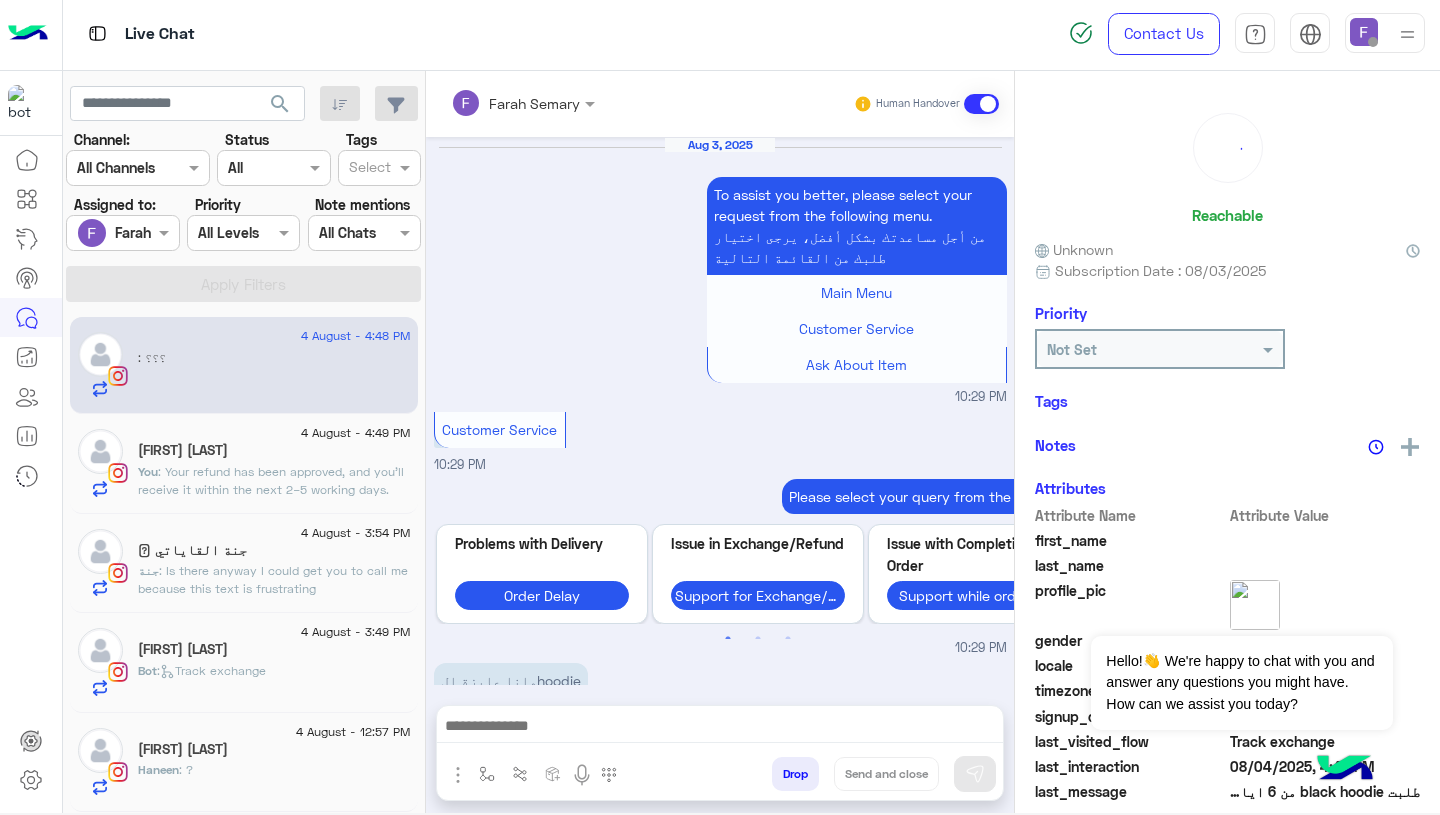 scroll, scrollTop: 1680, scrollLeft: 0, axis: vertical 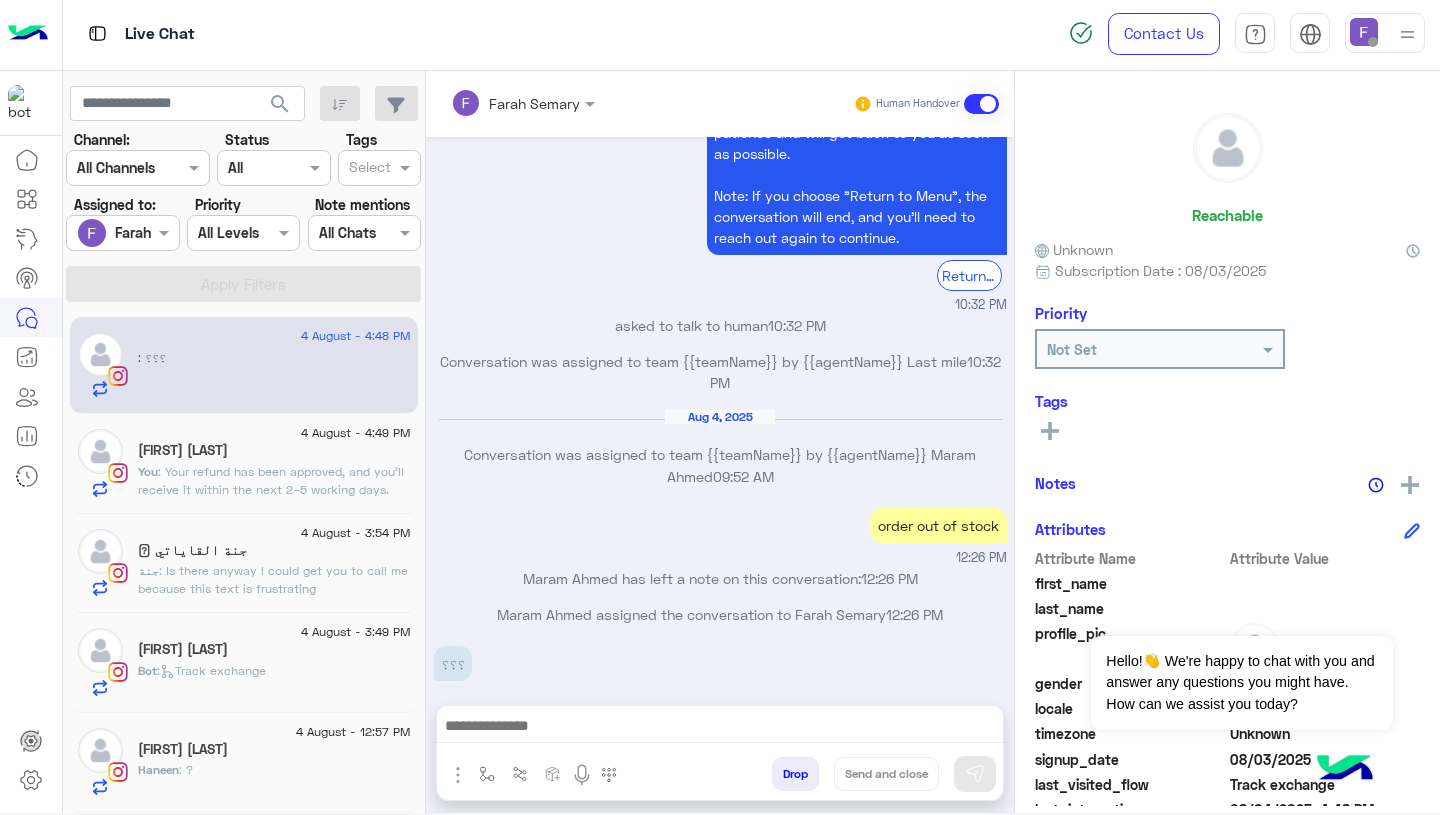 click on "[FIRST] : Is there anyway I could get you to call me because this text is frustrating" 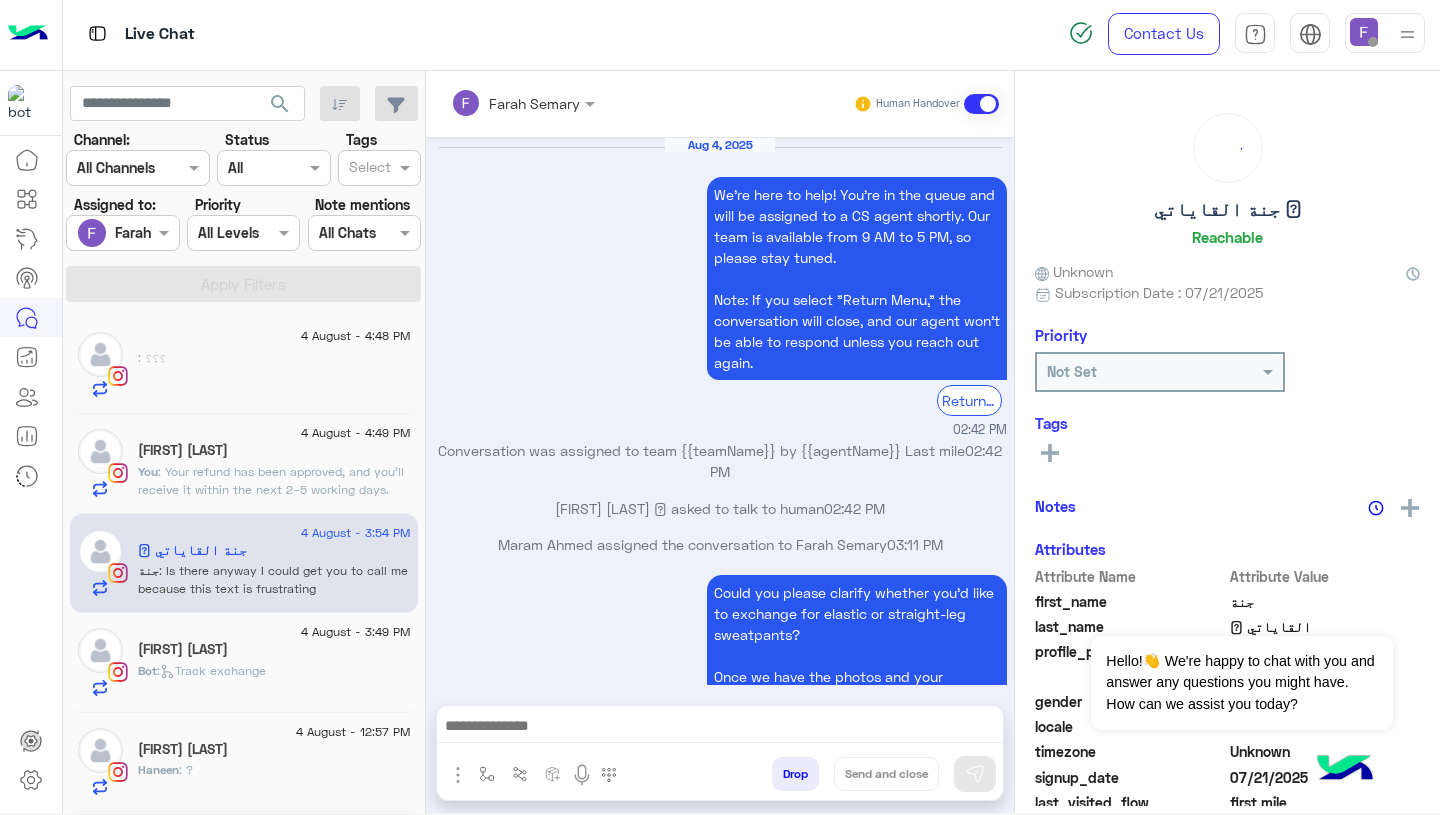 scroll, scrollTop: 2007, scrollLeft: 0, axis: vertical 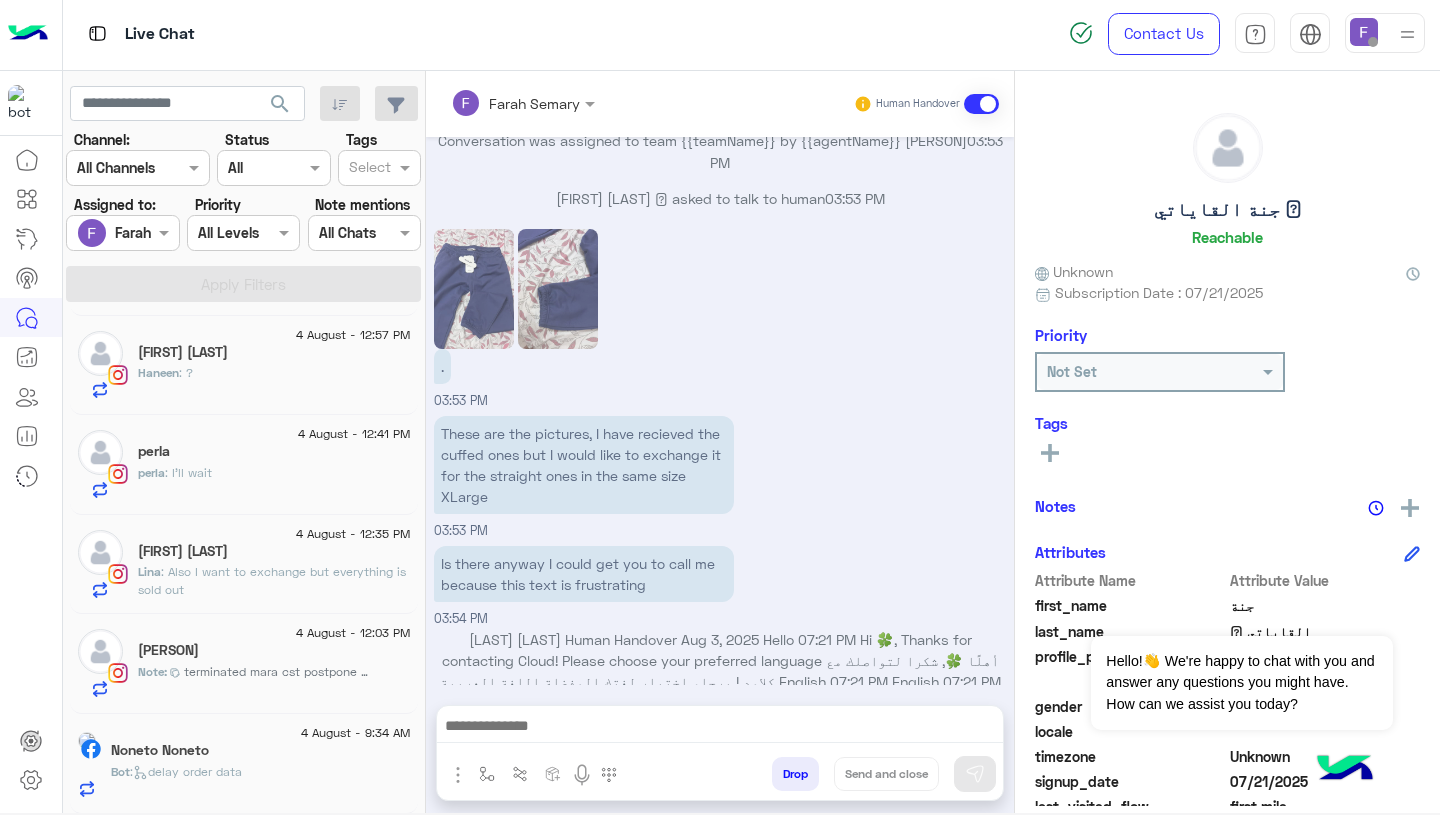 click on "terminated mara cst postpone el order w mara address not clear" 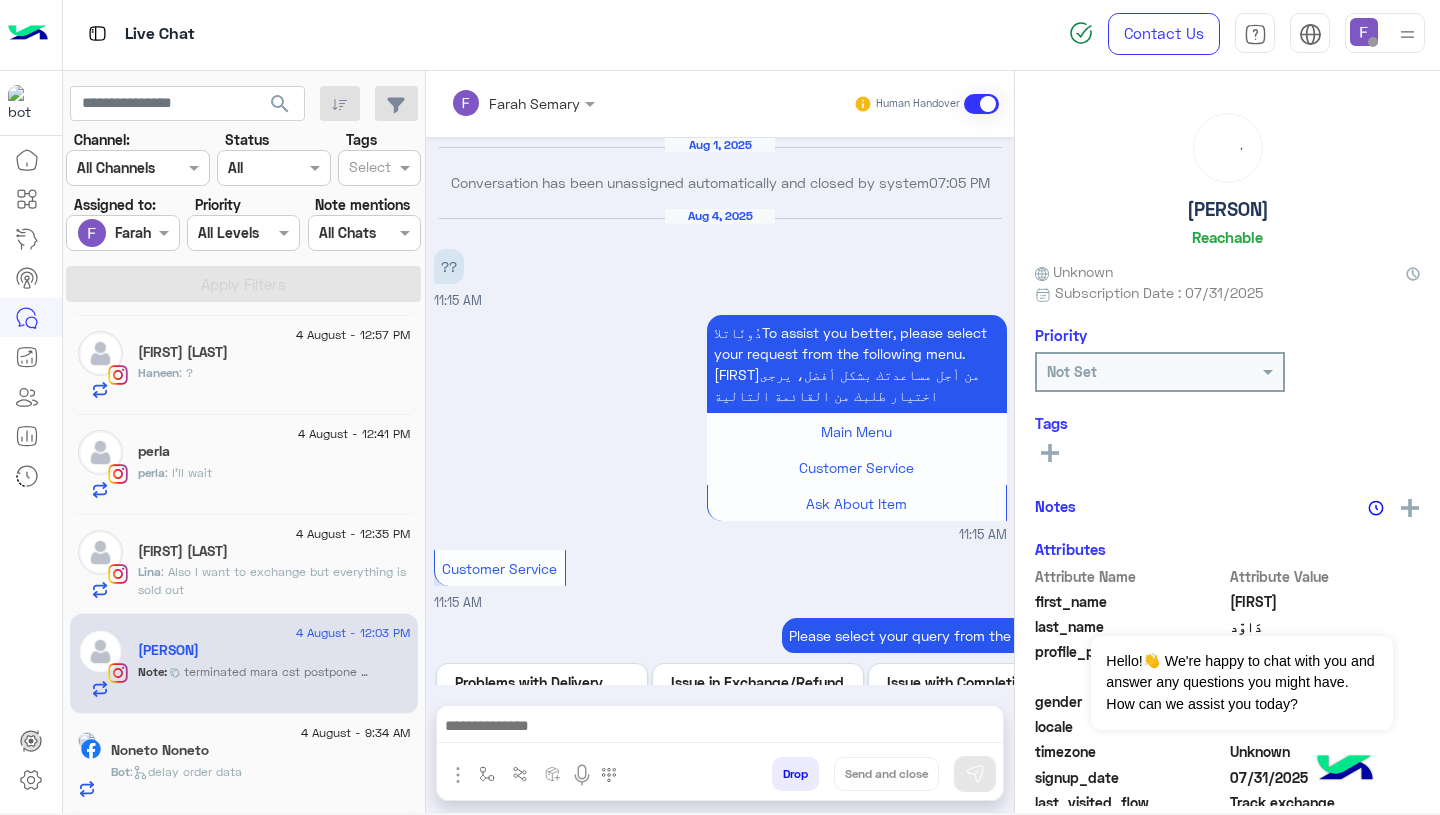 scroll, scrollTop: 1856, scrollLeft: 0, axis: vertical 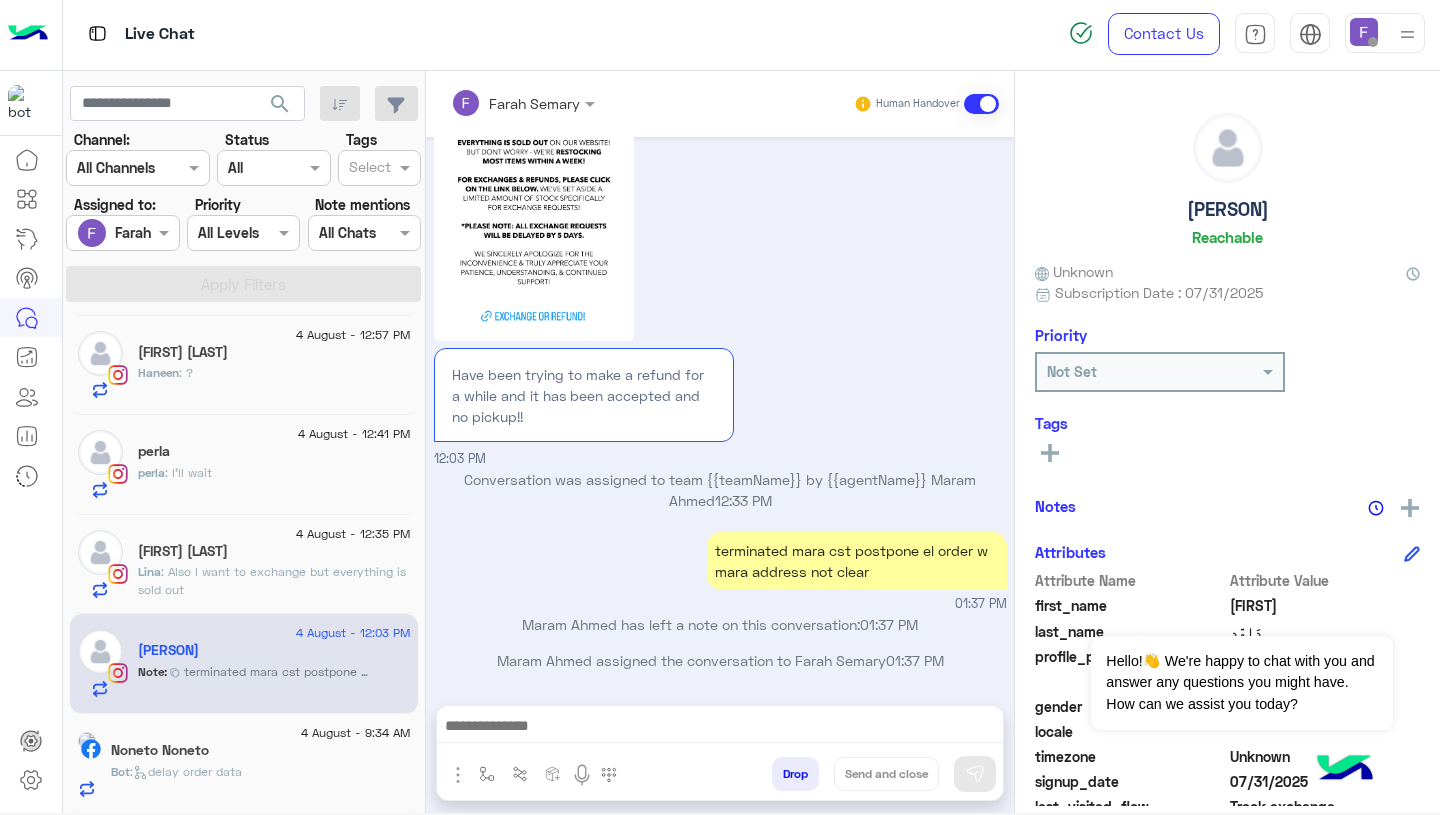 click on "Noneto Noneto" 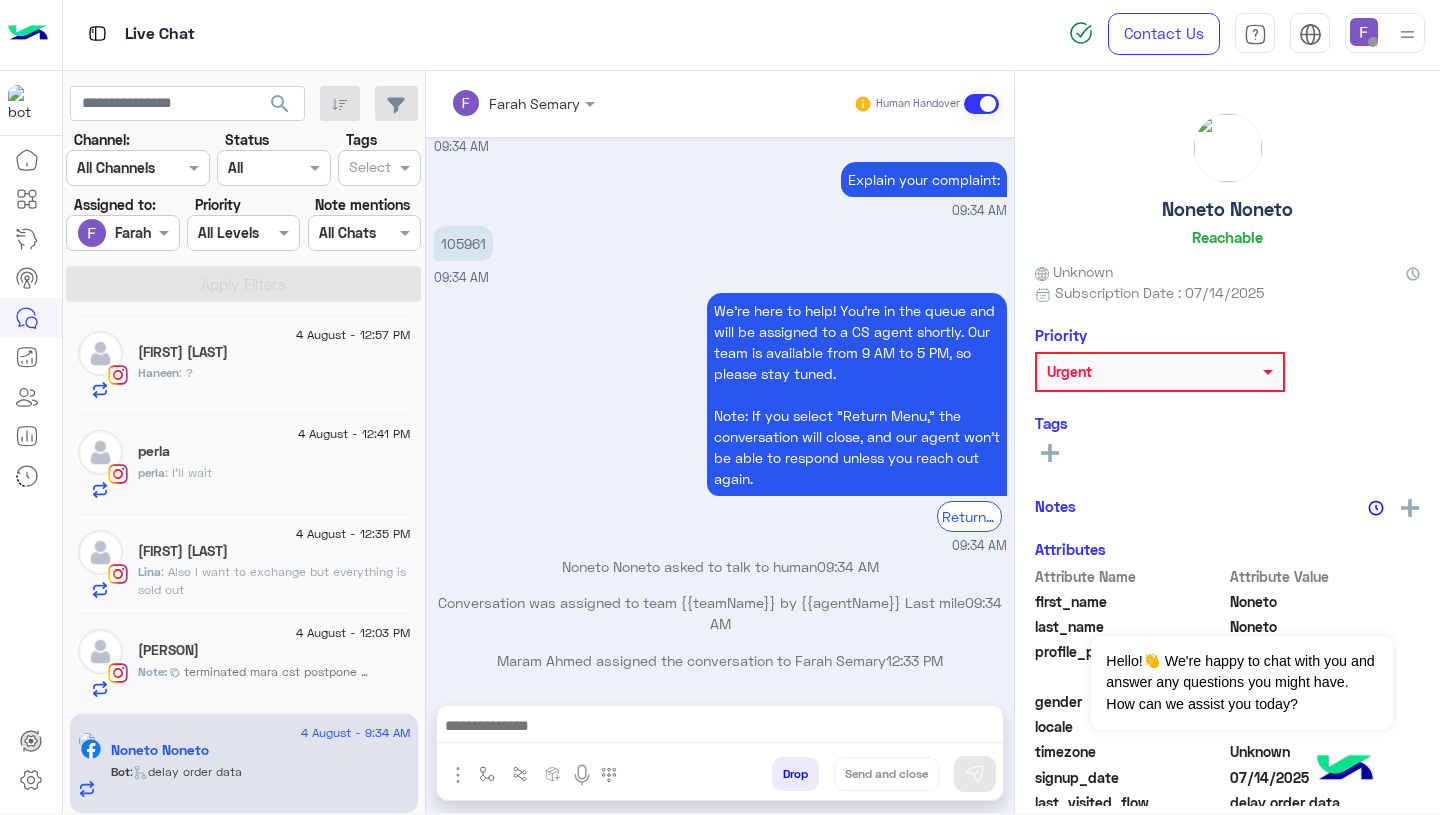 scroll, scrollTop: 1192, scrollLeft: 0, axis: vertical 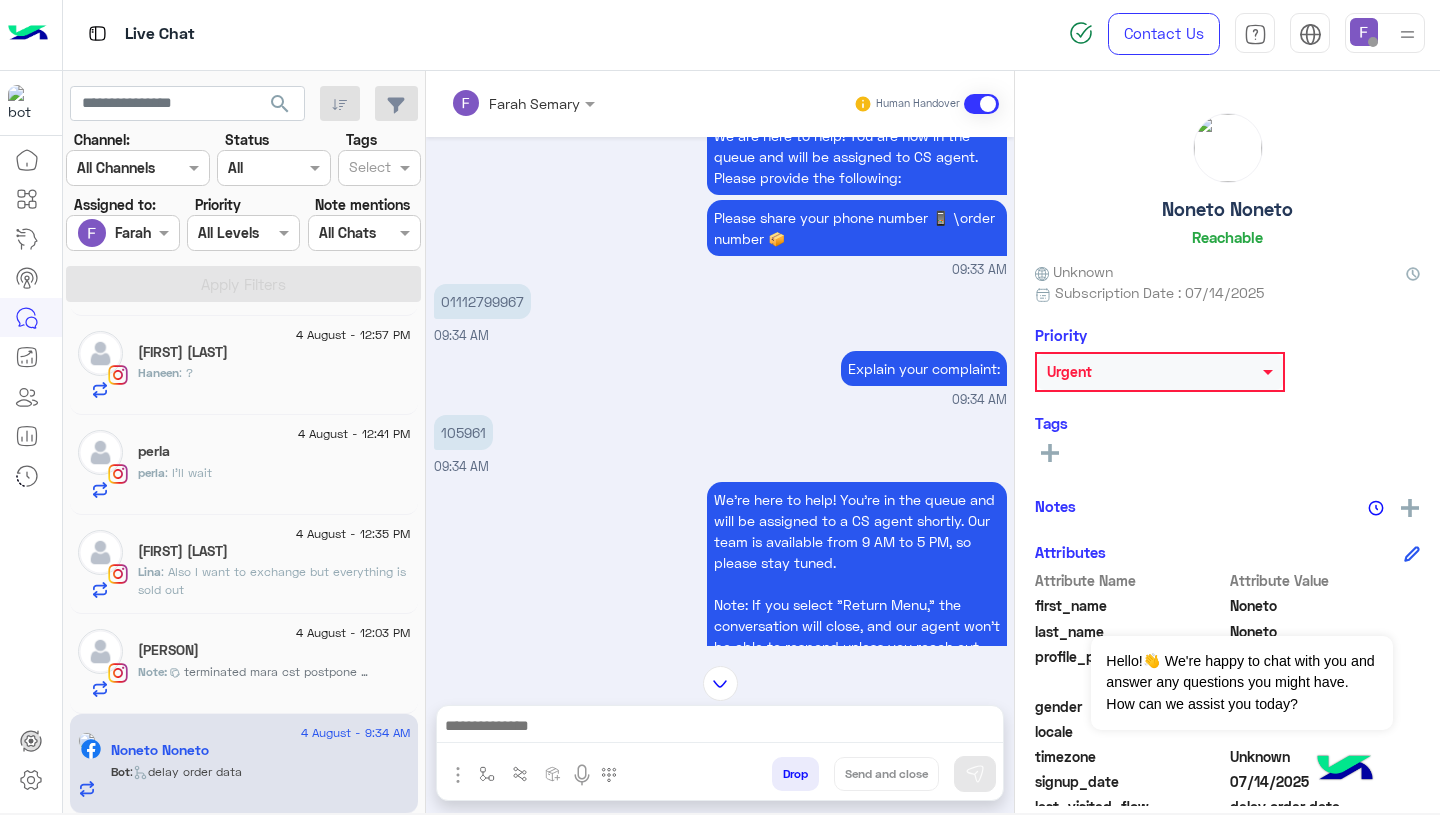 click on "105961" at bounding box center [463, 432] 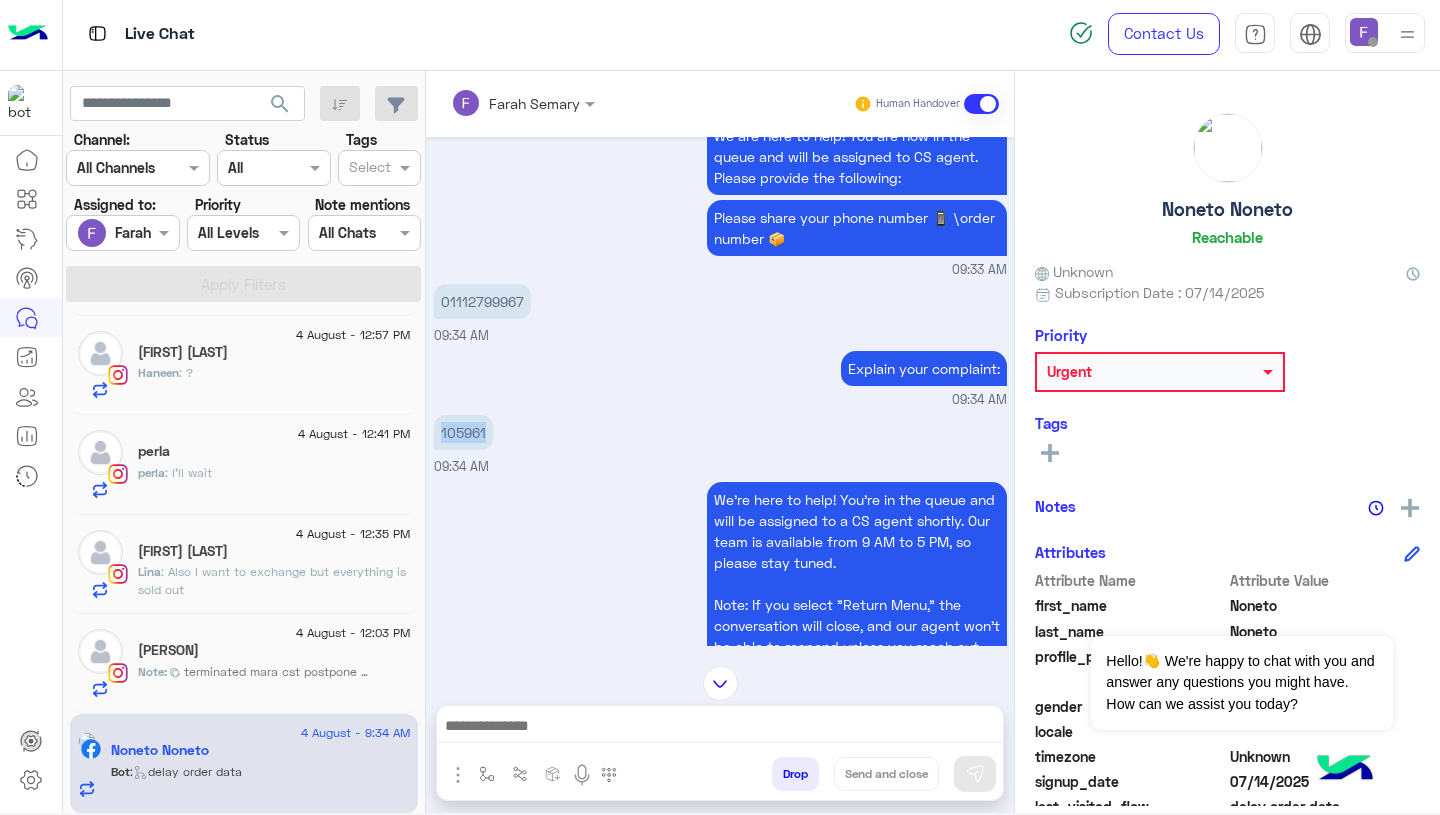 click on "105961" at bounding box center [463, 432] 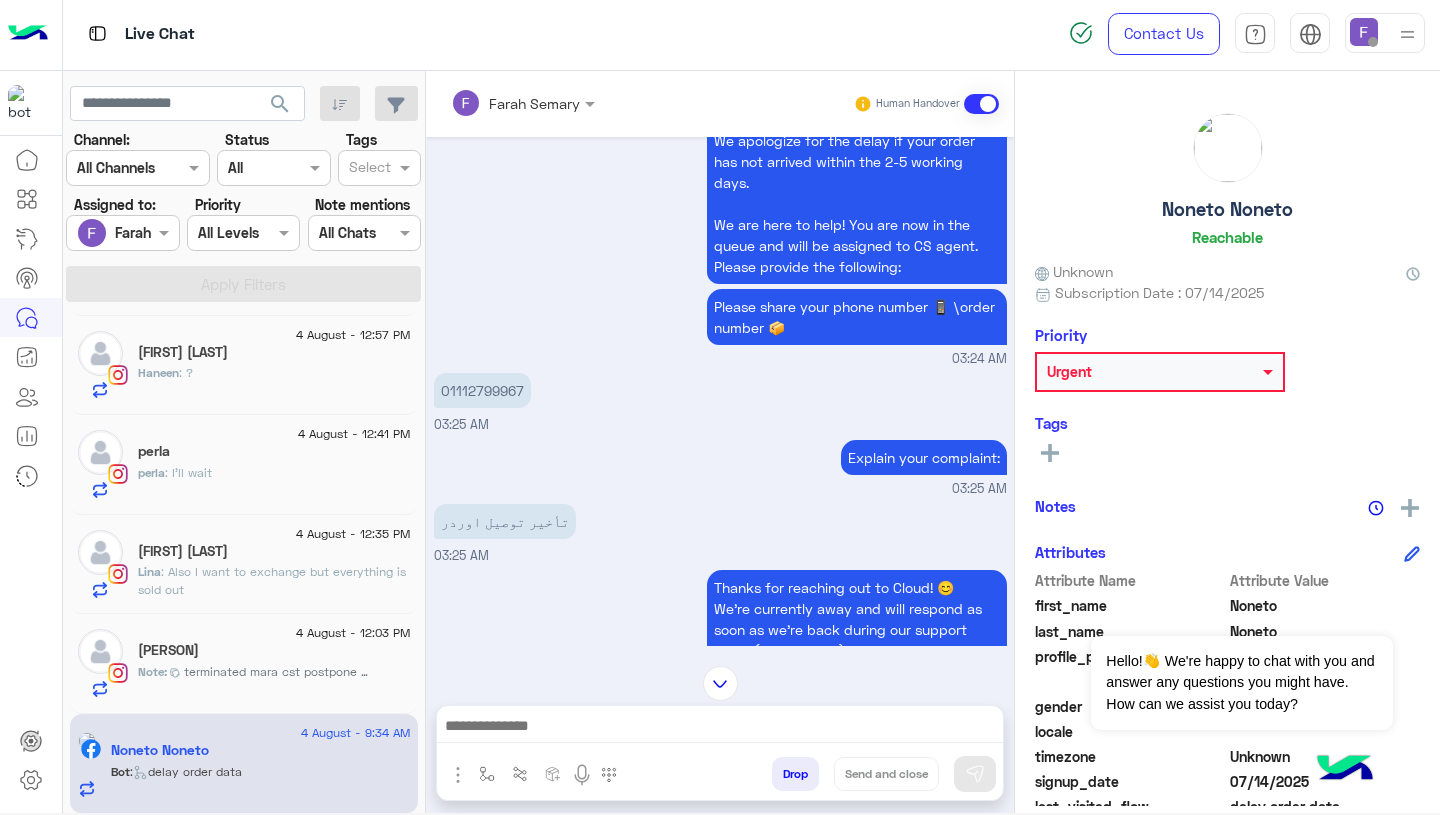scroll, scrollTop: 1928, scrollLeft: 0, axis: vertical 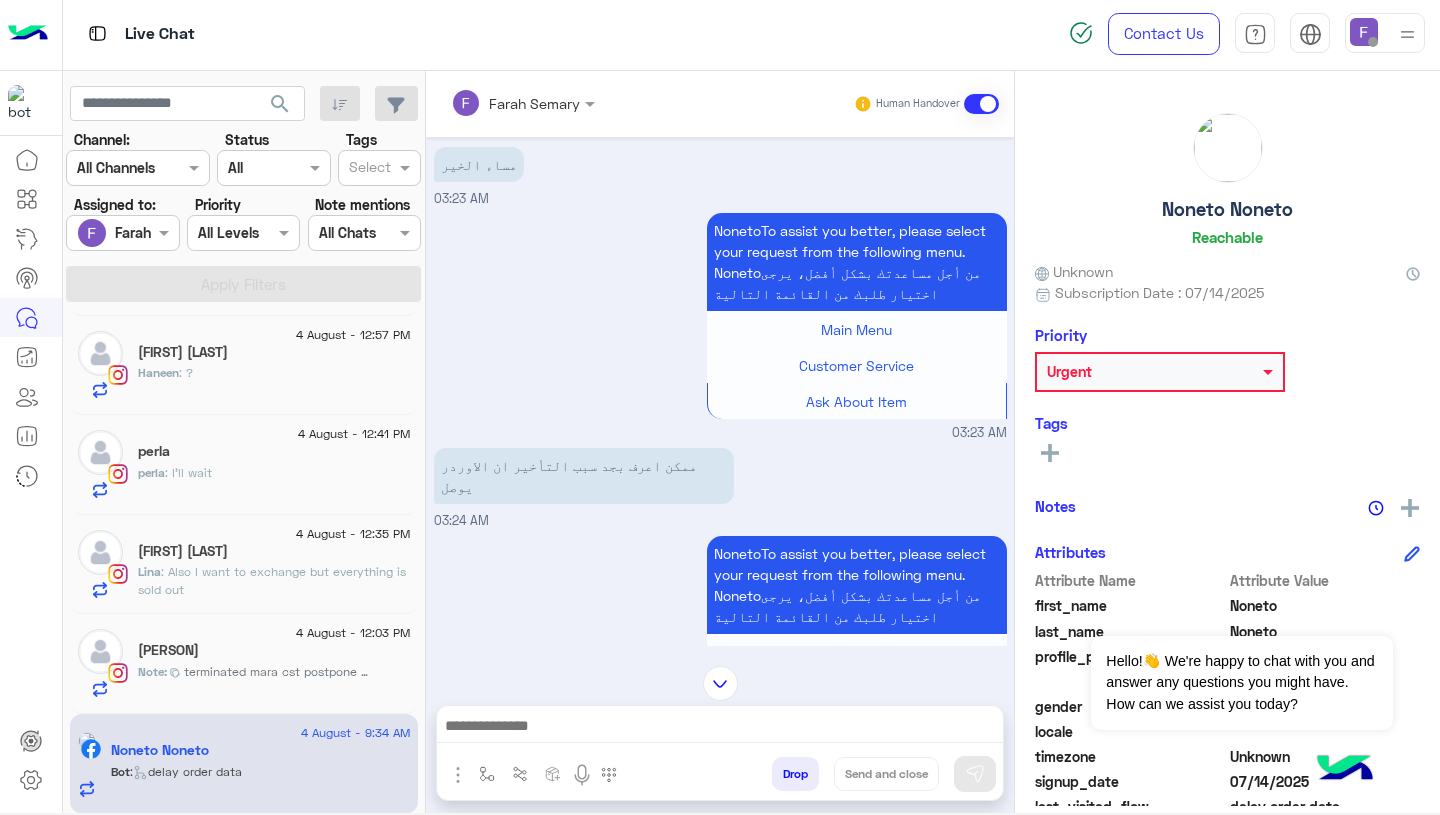 click on "ممكن اعرف بجد سبب التأخير ان الاوردر يوصل" at bounding box center (584, 476) 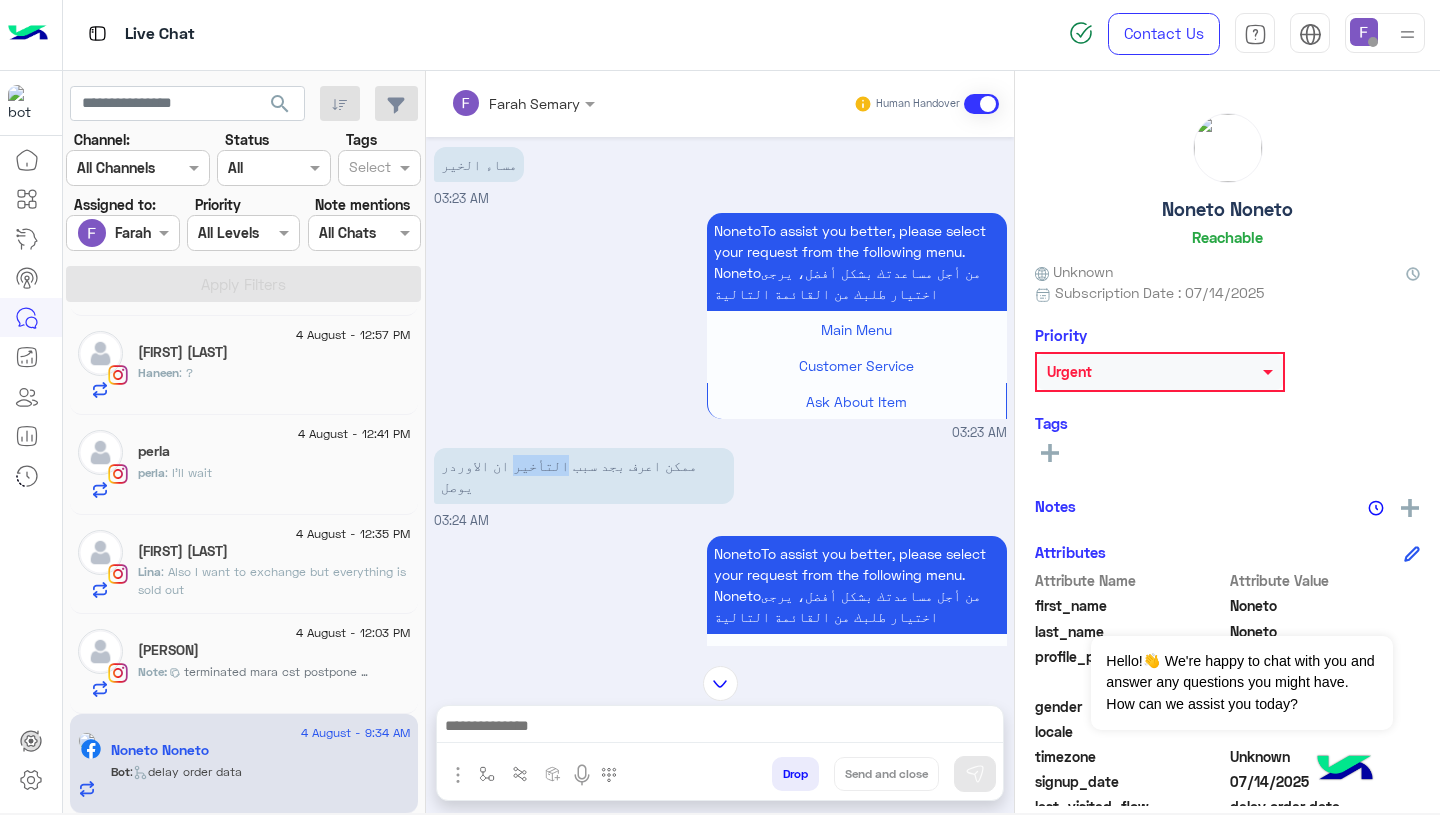 click on "ممكن اعرف بجد سبب التأخير ان الاوردر يوصل" at bounding box center (584, 476) 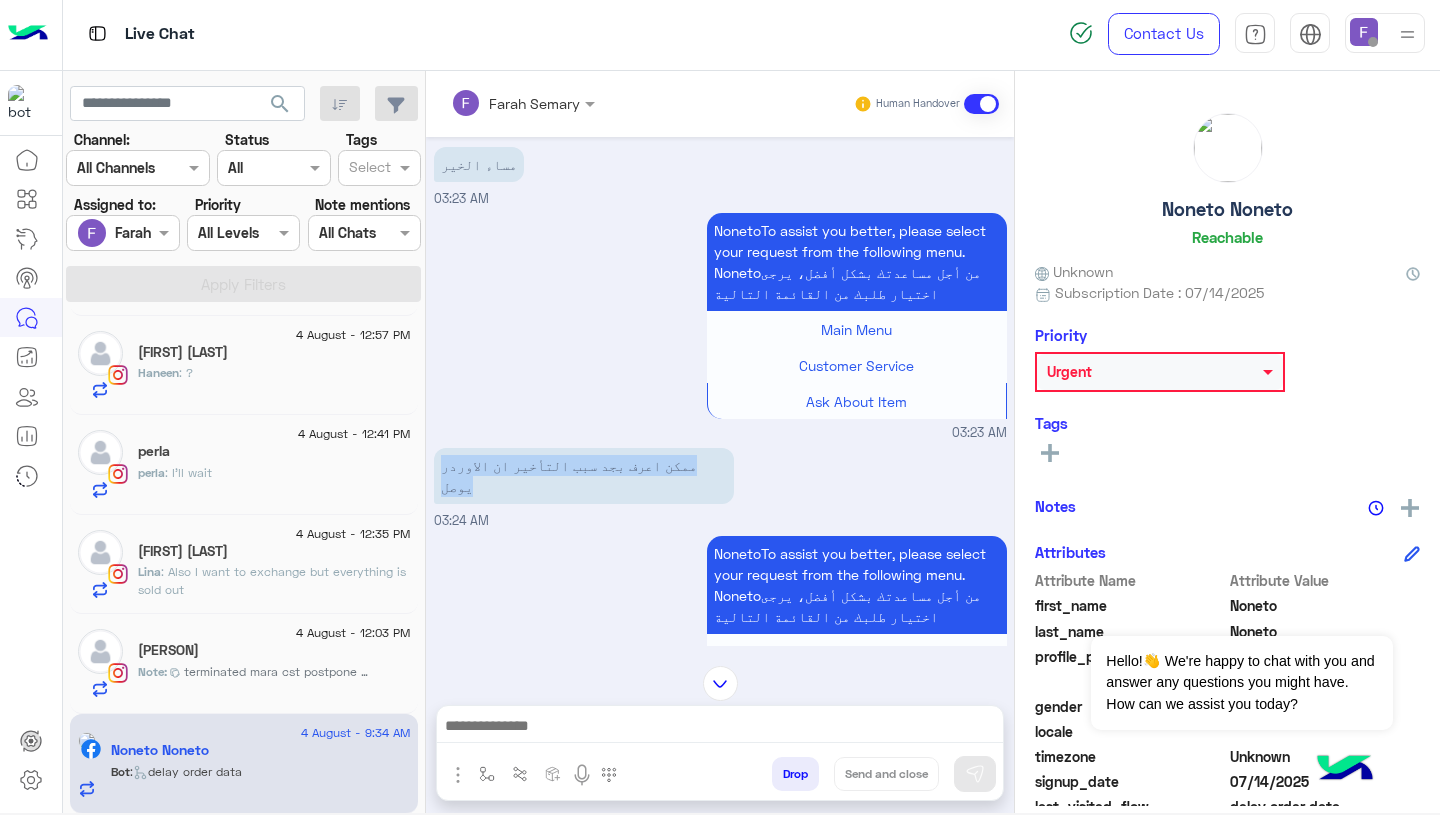 click on "ممكن اعرف بجد سبب التأخير ان الاوردر يوصل" at bounding box center (584, 476) 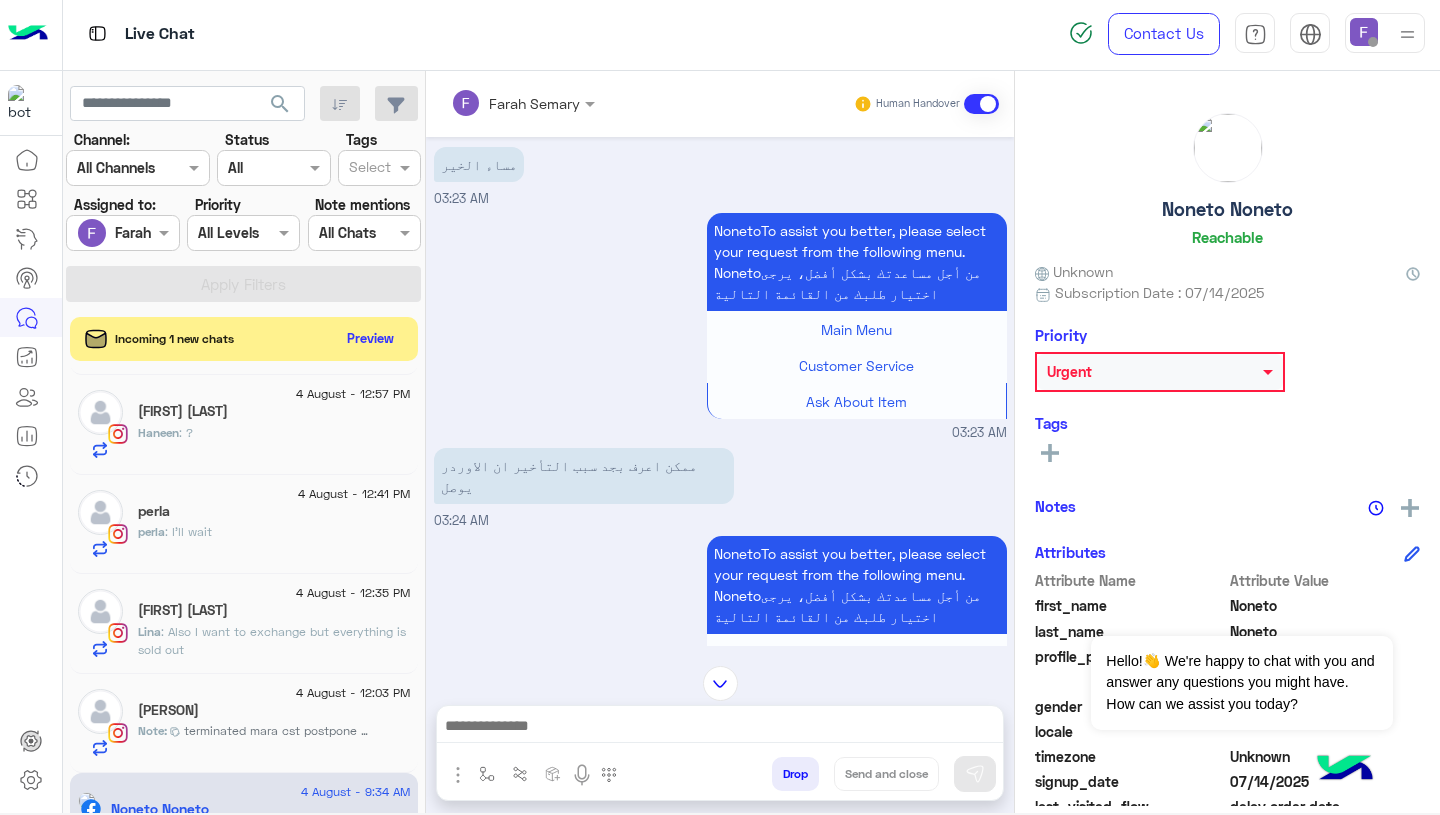 click on "enter flow name  Drop   Send and close" at bounding box center [720, 753] 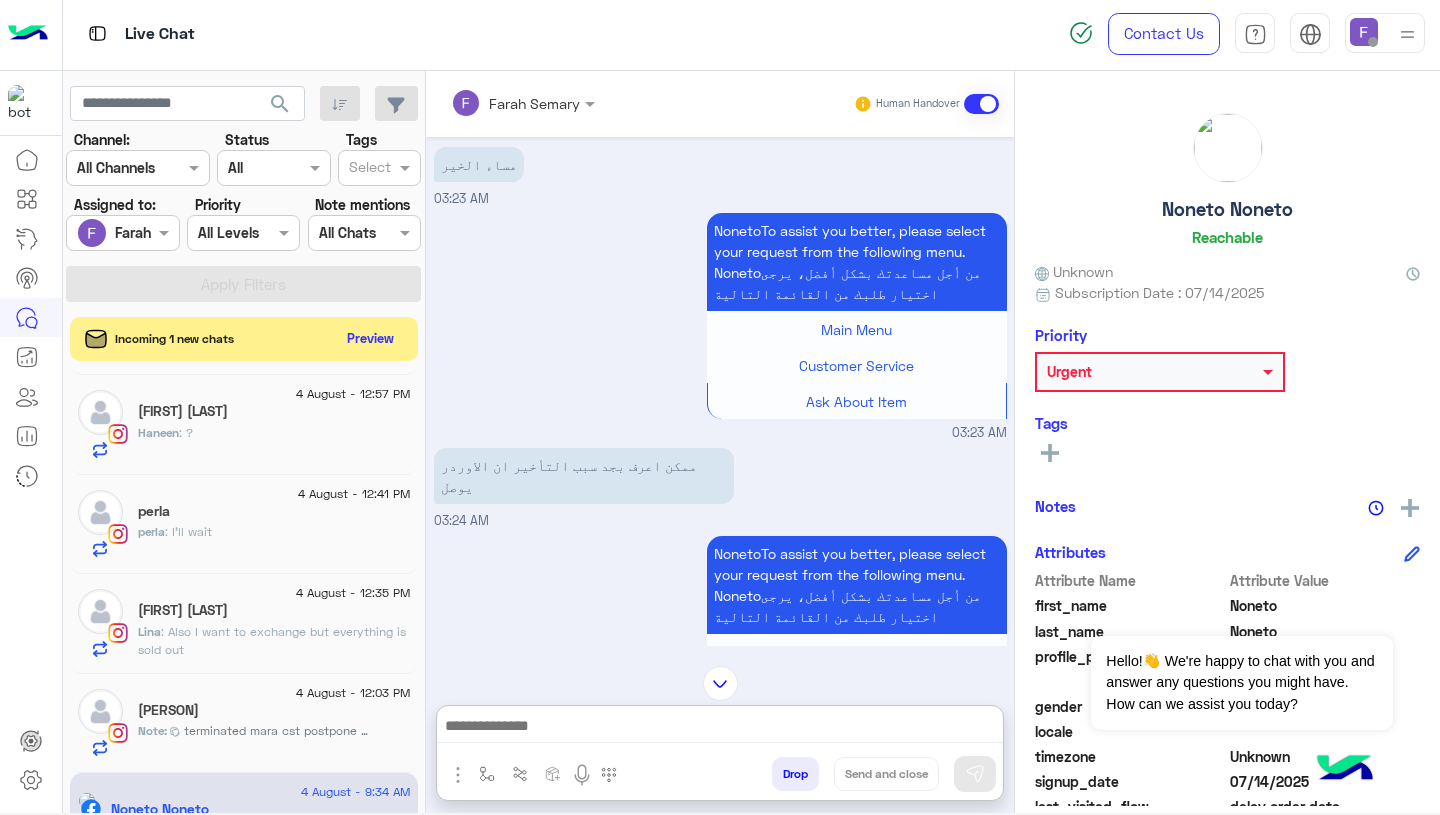 click at bounding box center [720, 728] 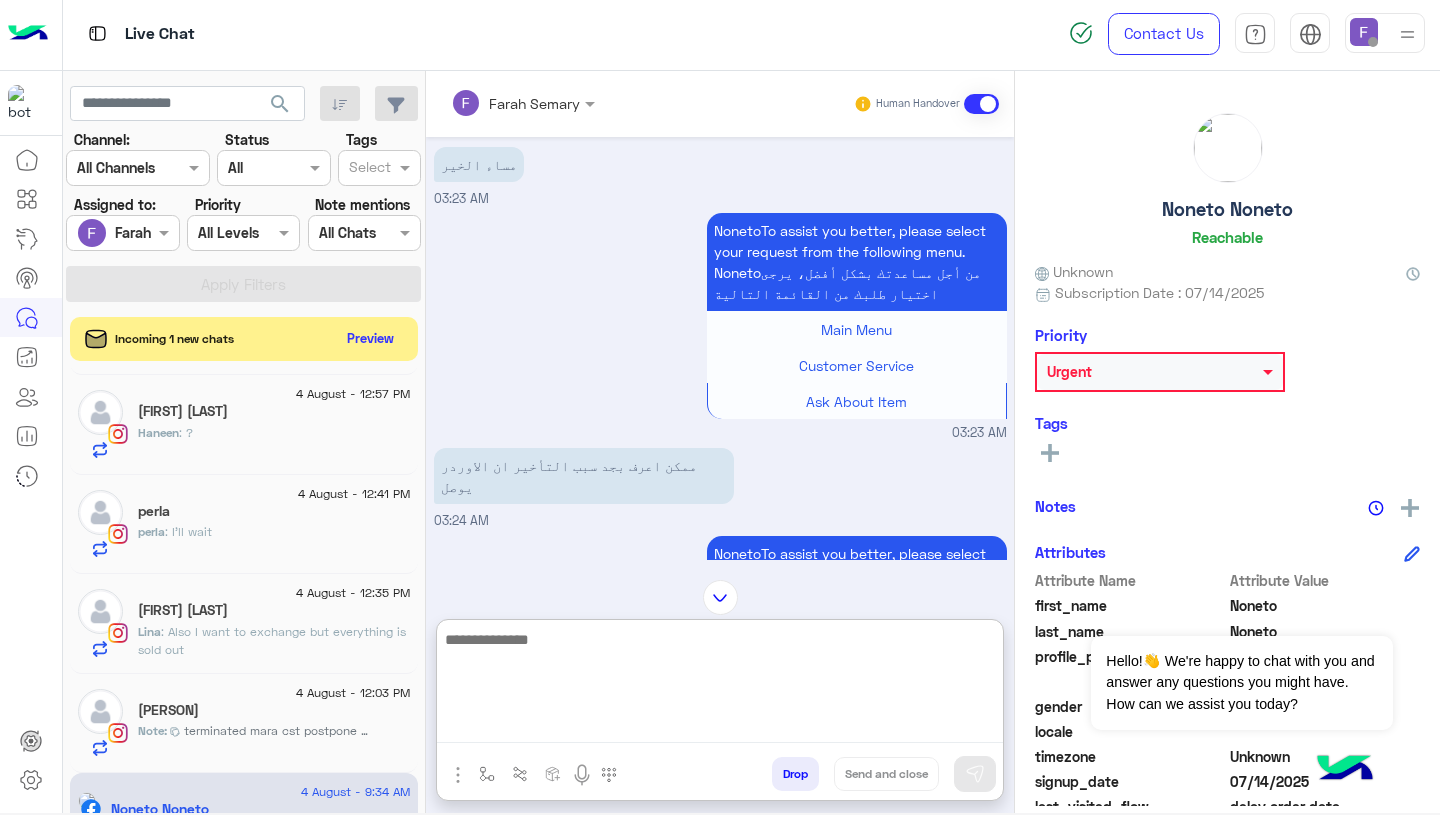 paste on "**********" 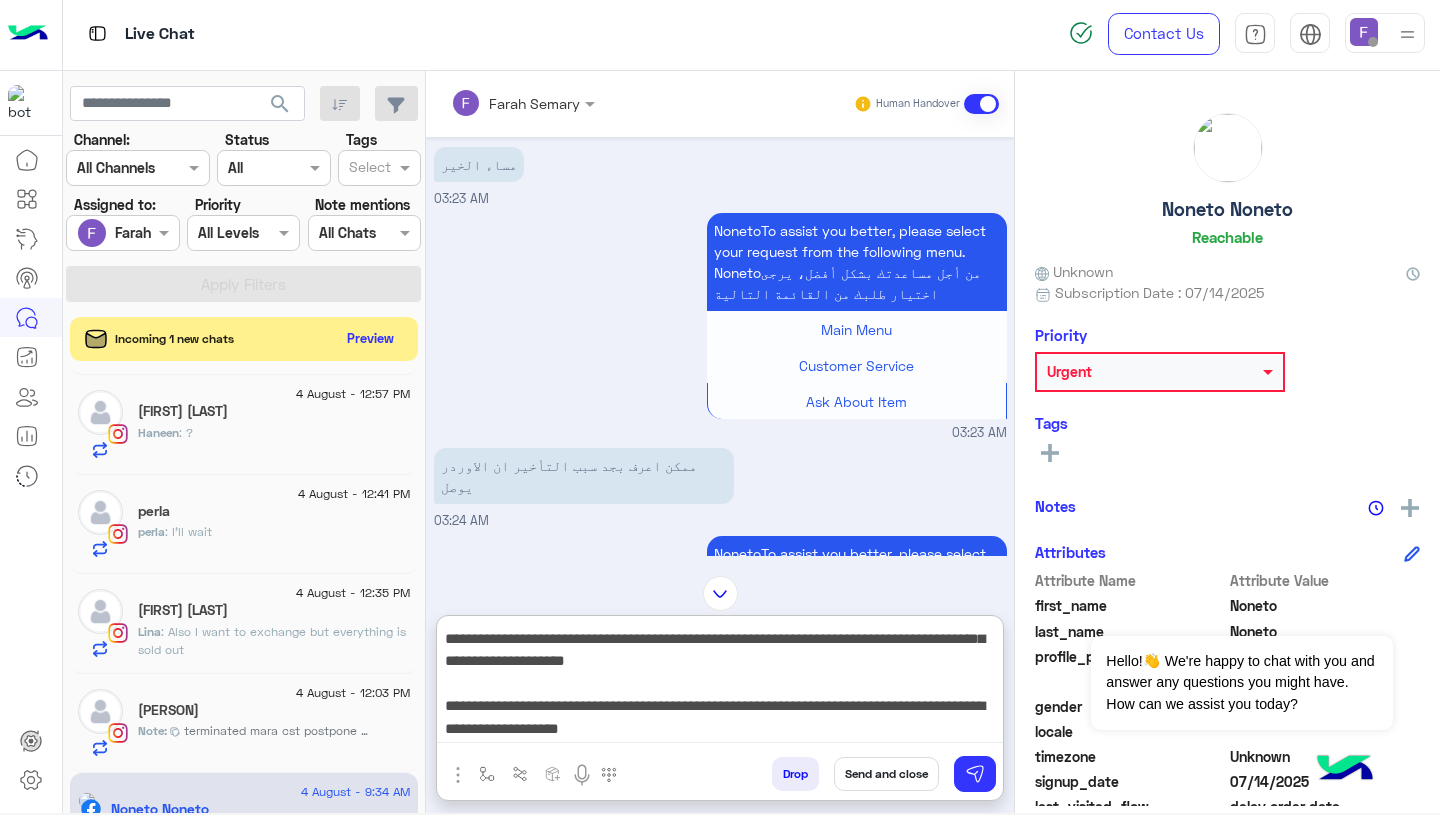 scroll, scrollTop: 65, scrollLeft: 0, axis: vertical 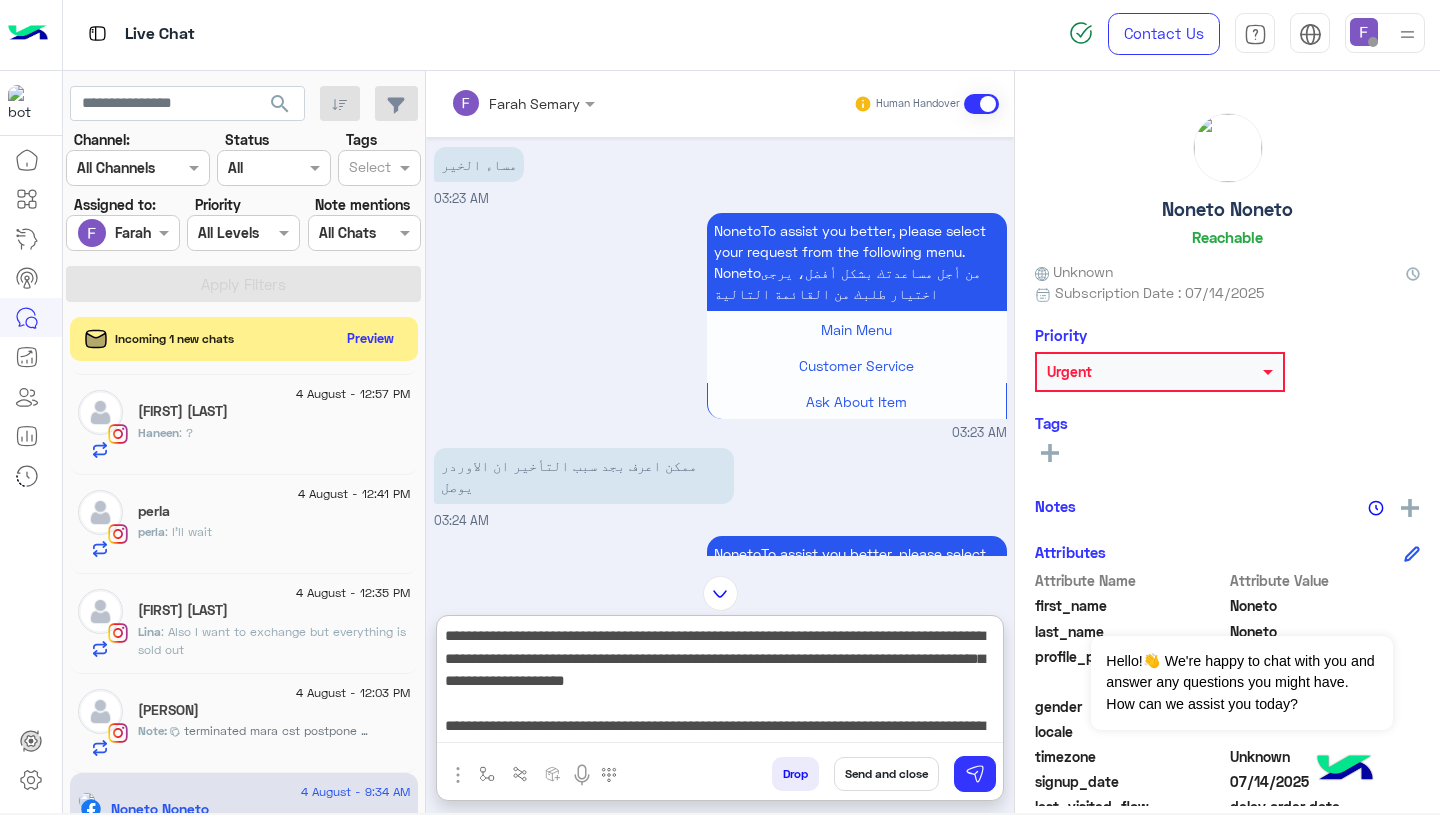 click on "**********" at bounding box center [720, 683] 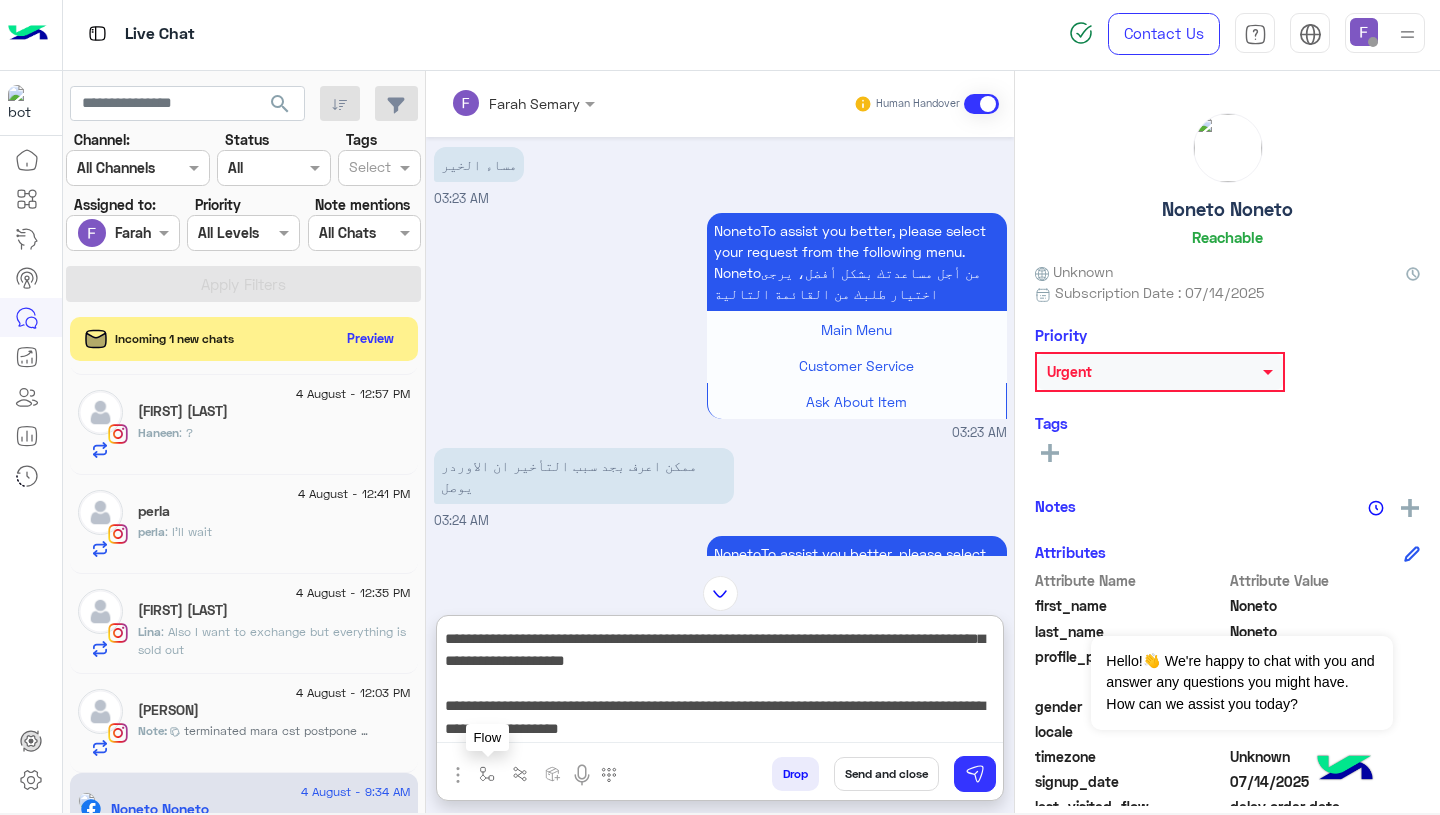 drag, startPoint x: 443, startPoint y: 638, endPoint x: 473, endPoint y: 773, distance: 138.29317 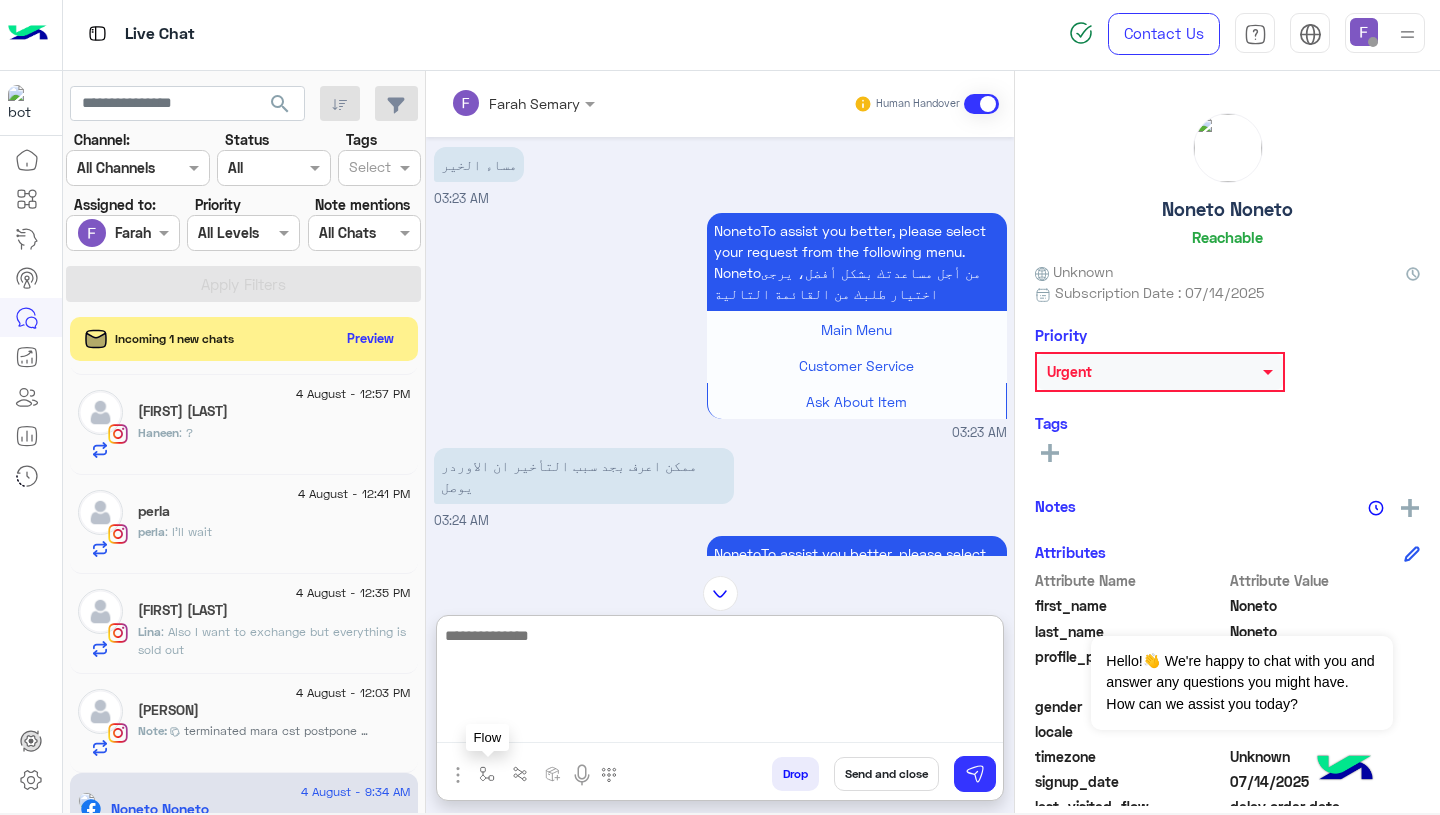 scroll, scrollTop: 0, scrollLeft: 0, axis: both 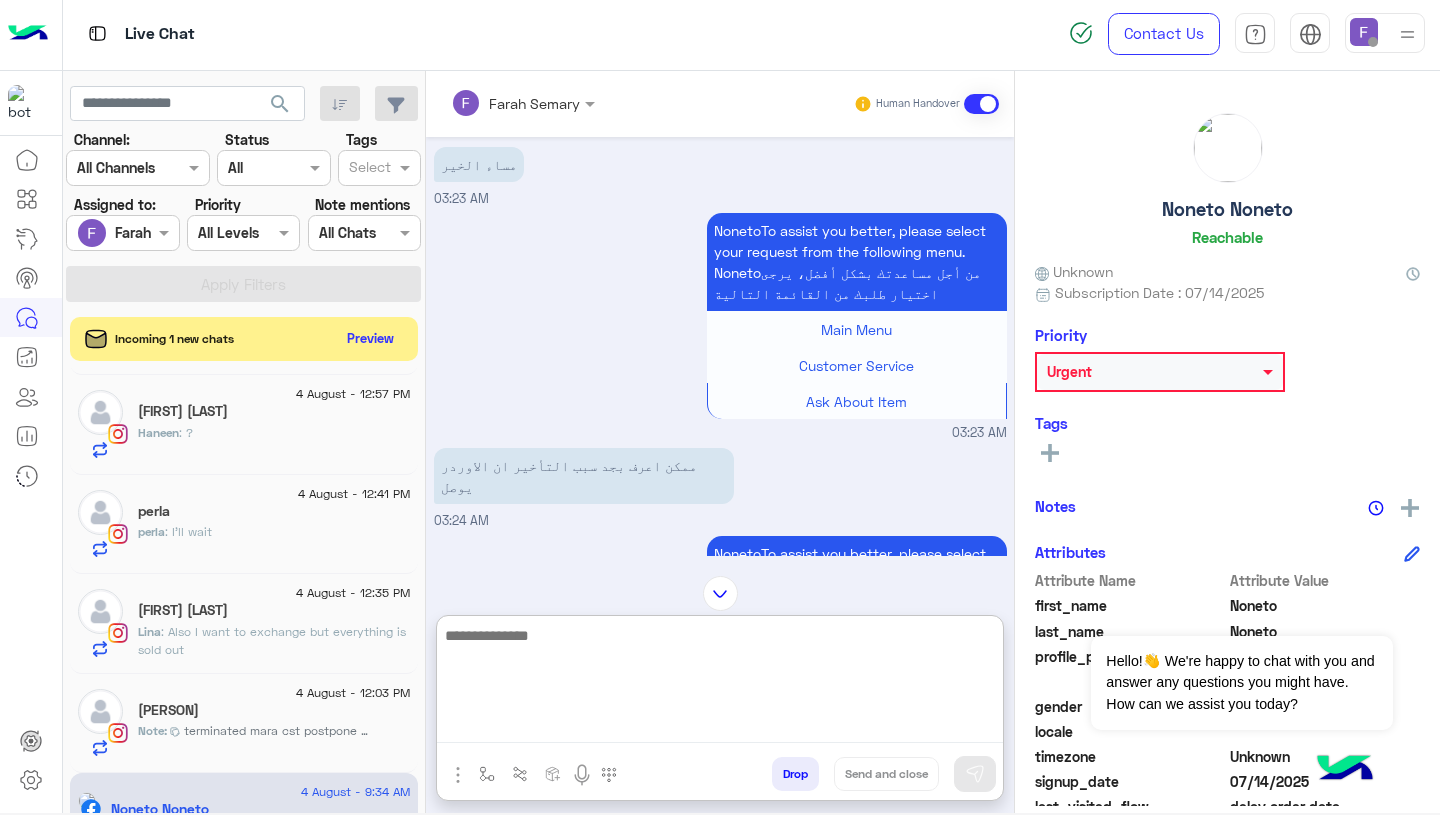 paste on "**********" 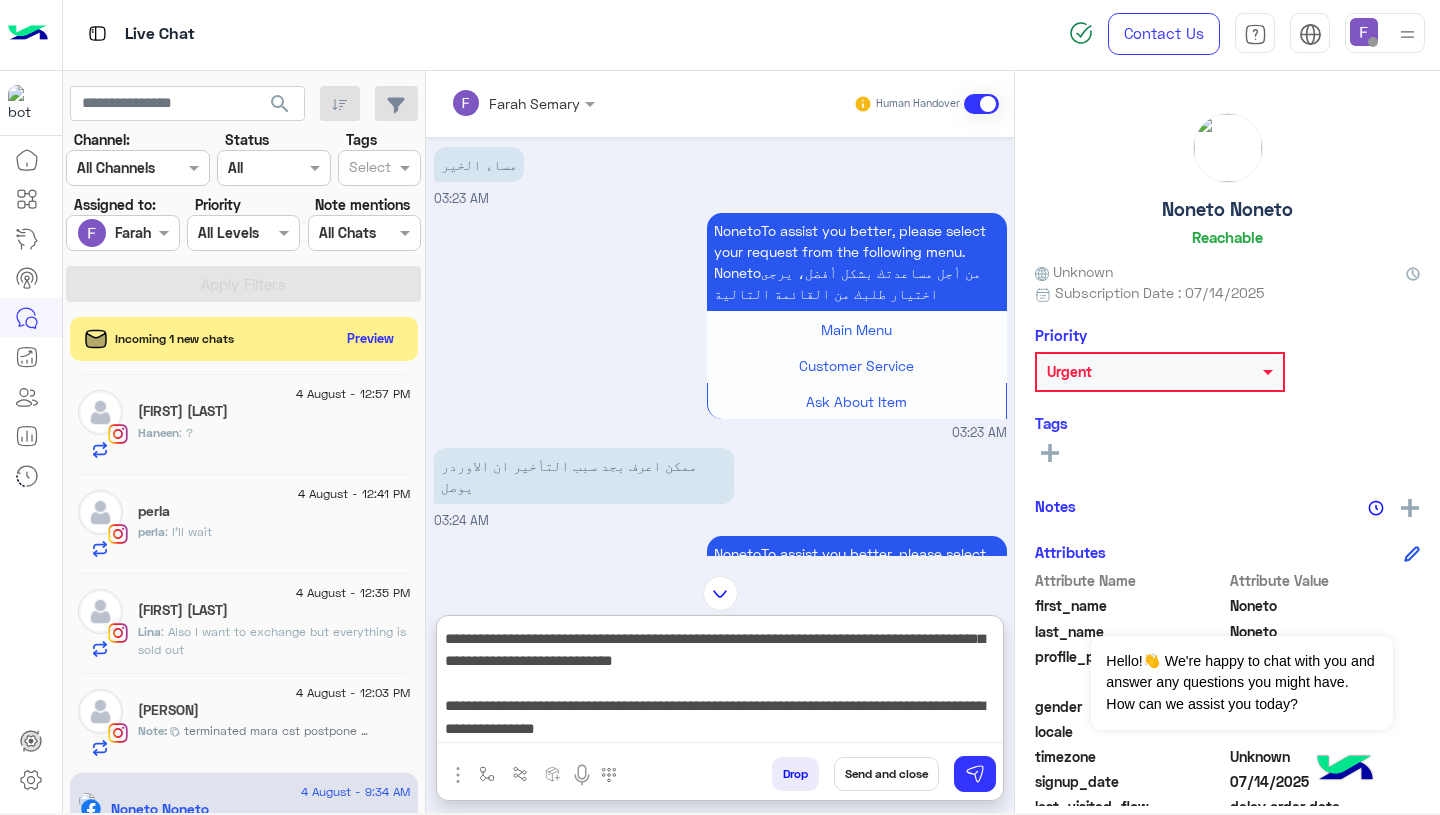 scroll, scrollTop: 0, scrollLeft: 0, axis: both 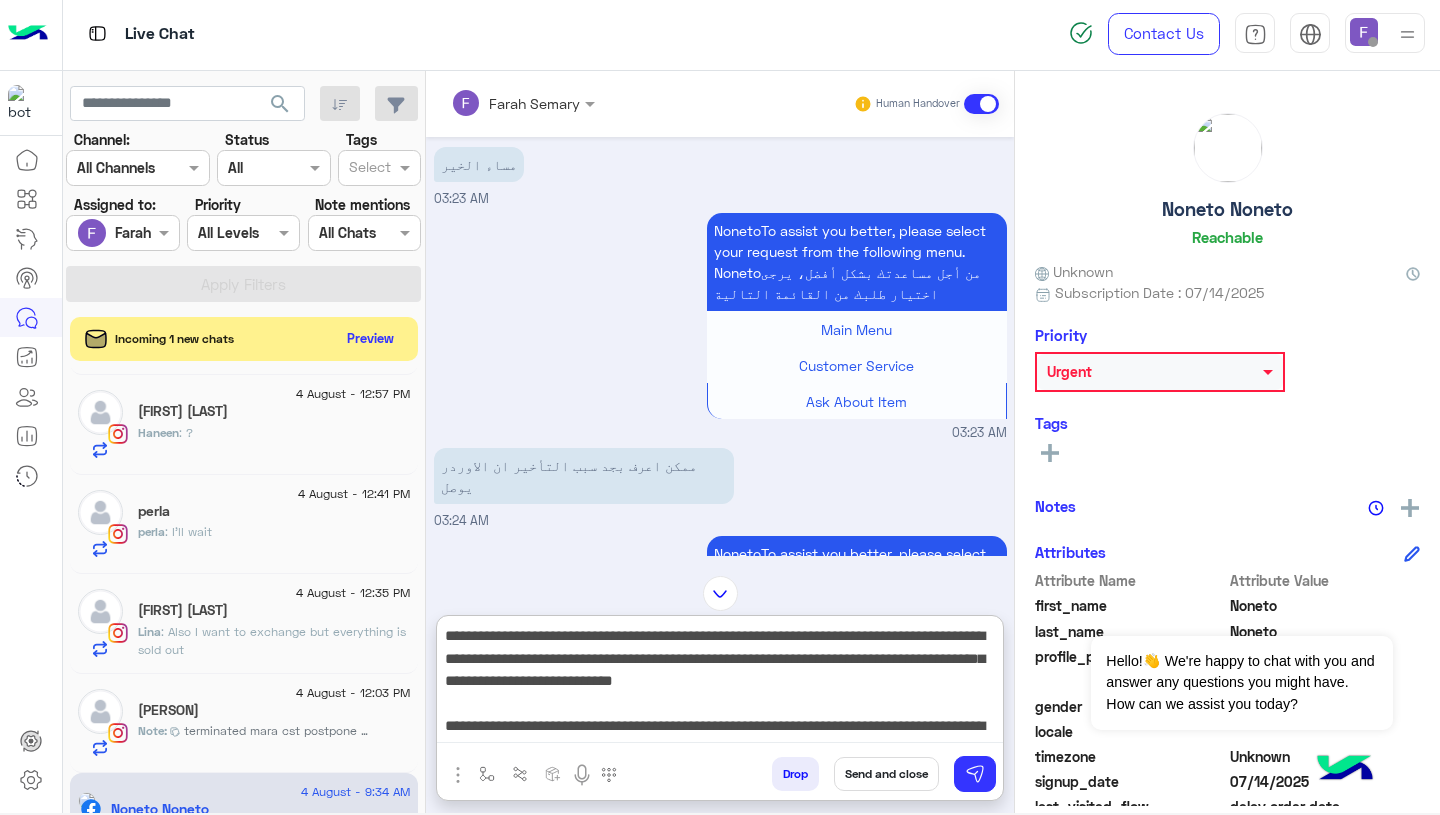 drag, startPoint x: 864, startPoint y: 643, endPoint x: 1001, endPoint y: 640, distance: 137.03284 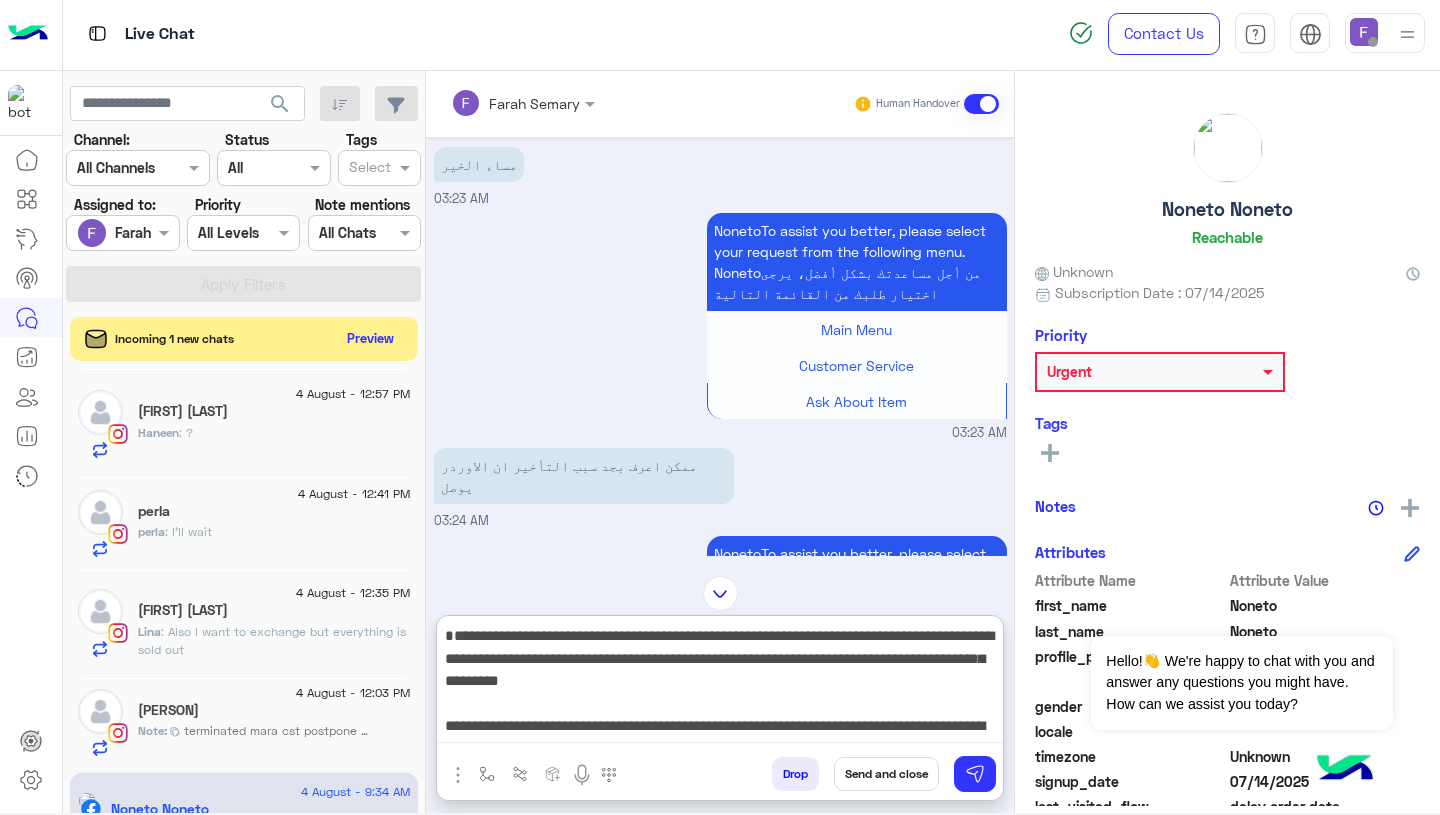 click on "**********" at bounding box center (720, 683) 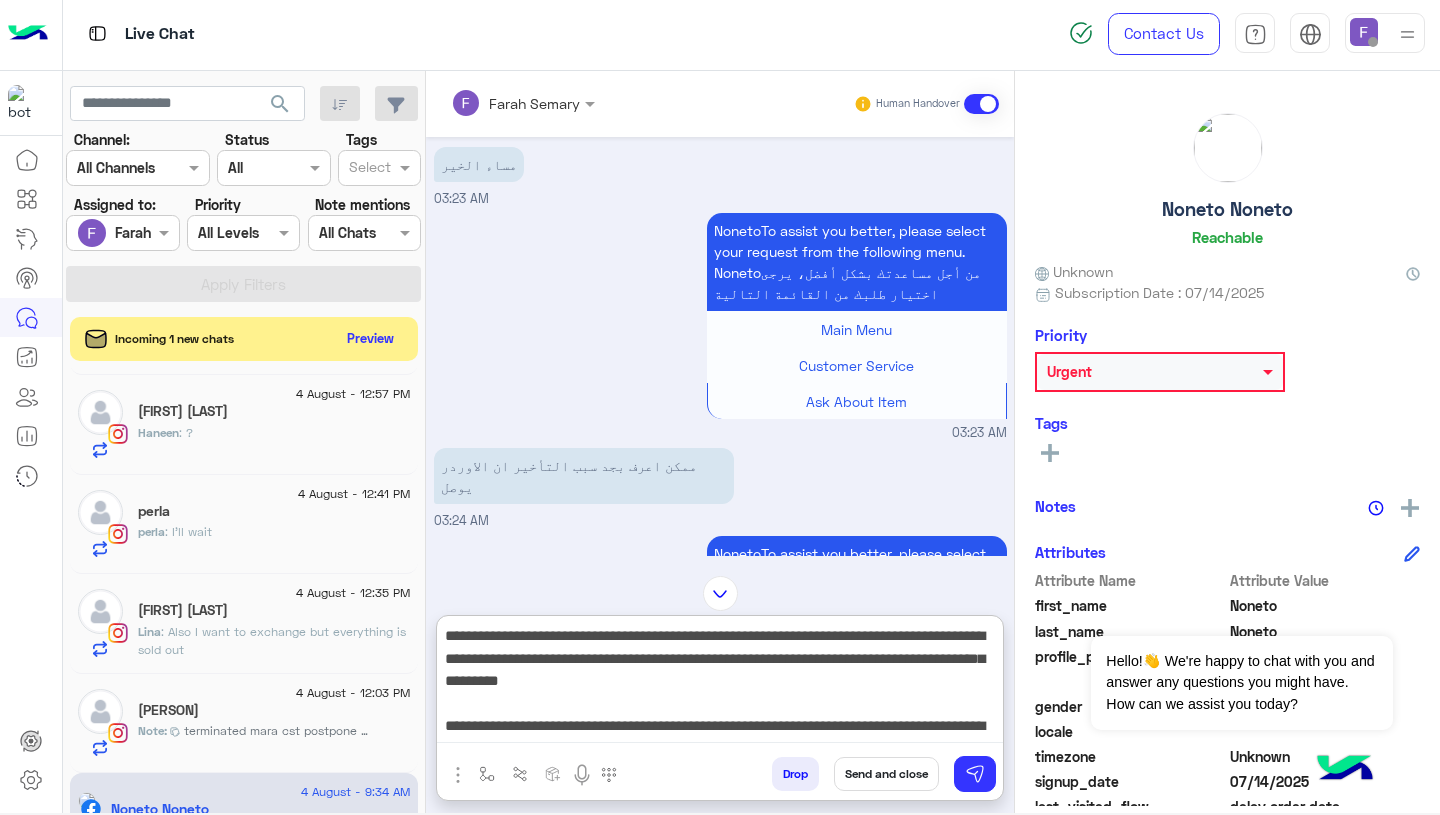 click on "**********" at bounding box center (720, 683) 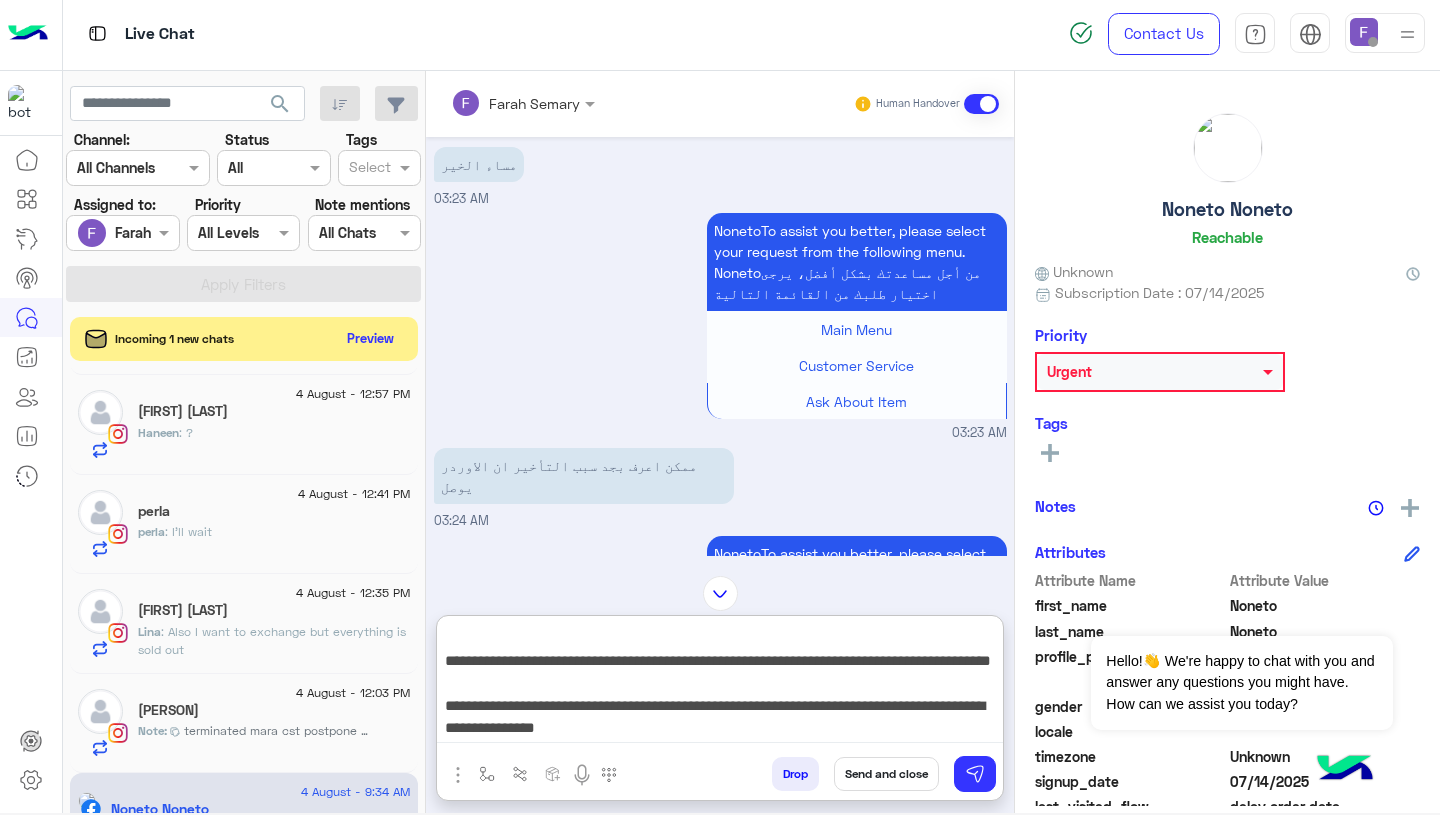 scroll, scrollTop: 110, scrollLeft: 0, axis: vertical 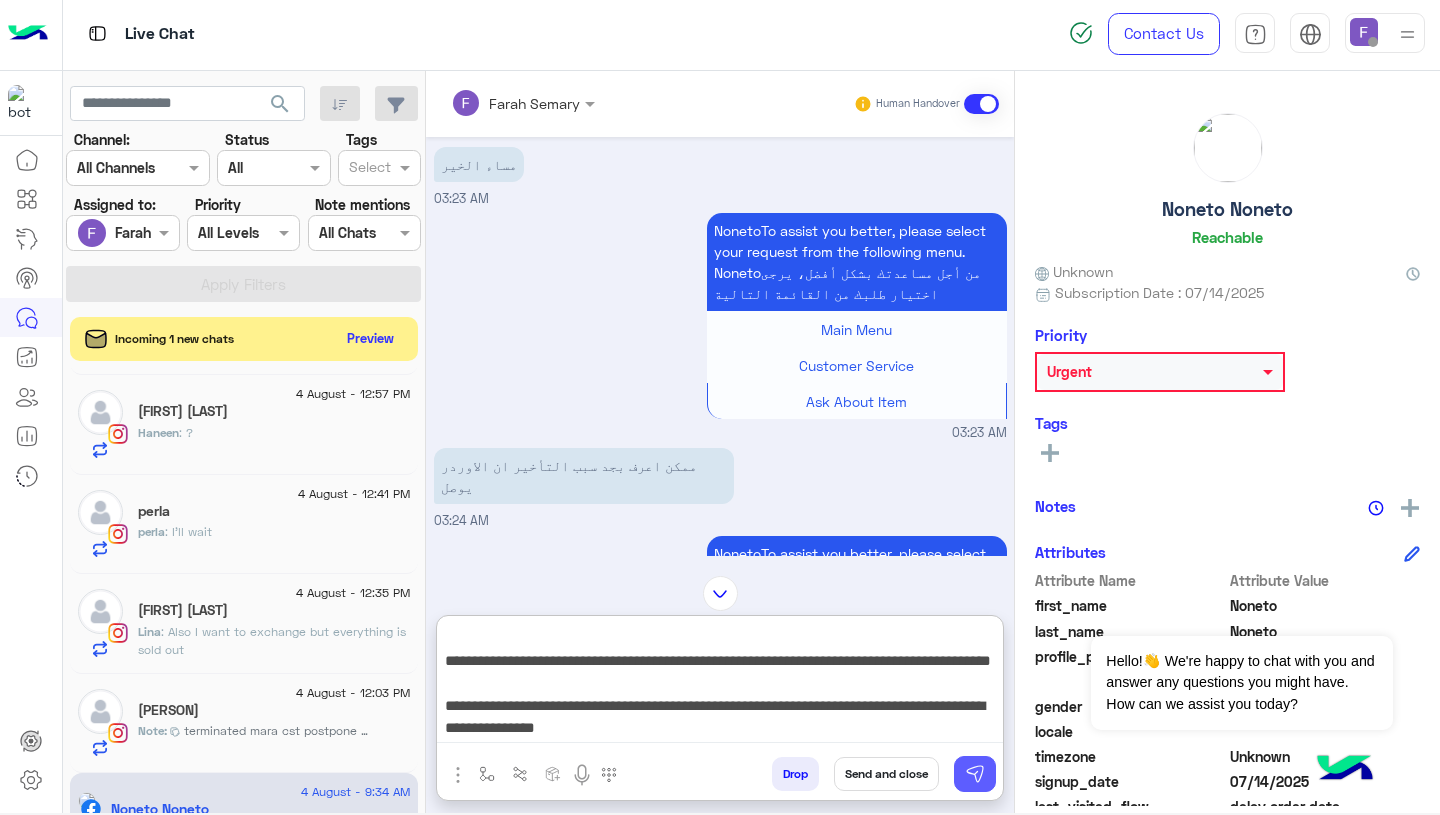 type on "**********" 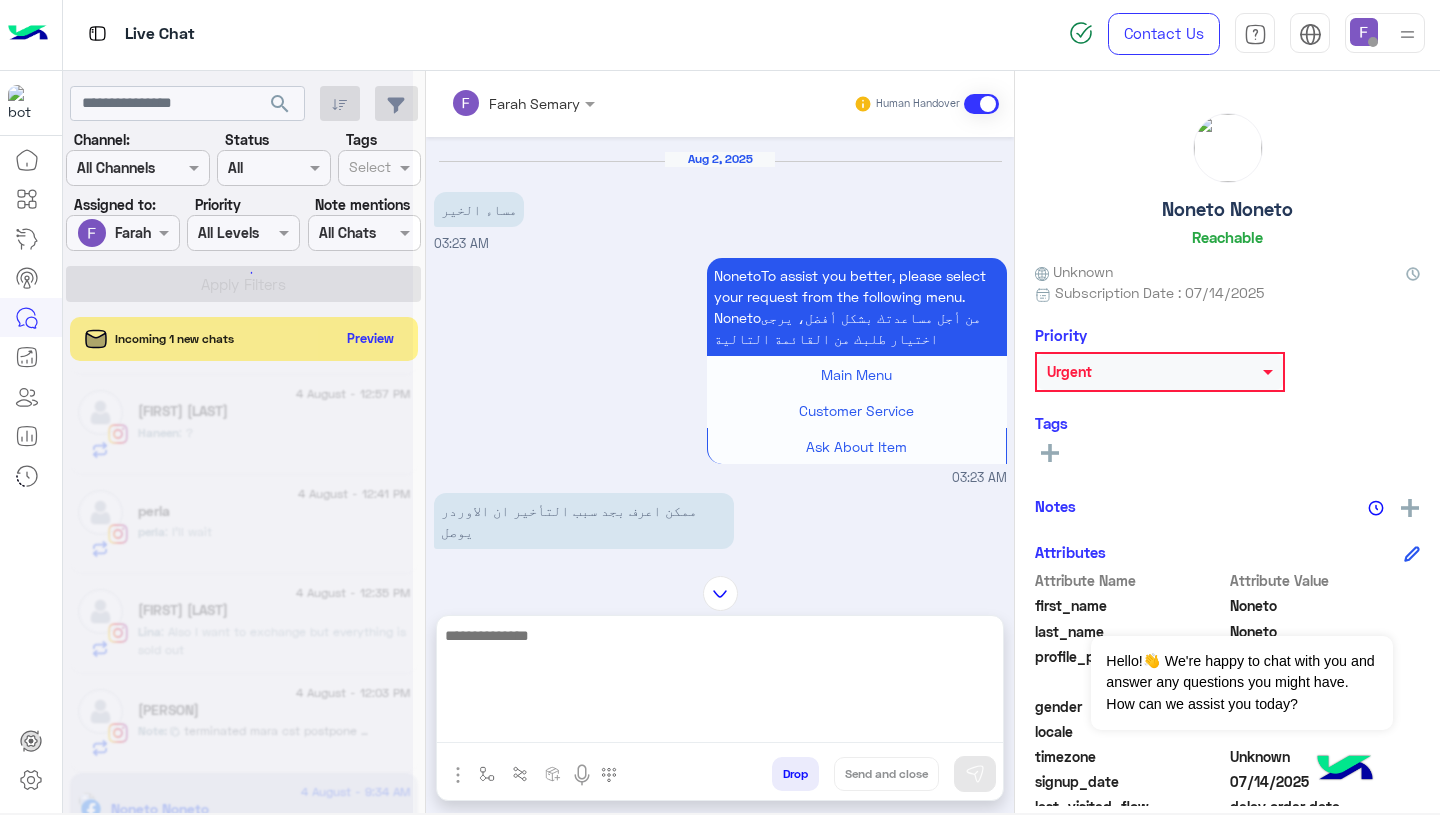 scroll, scrollTop: 0, scrollLeft: 0, axis: both 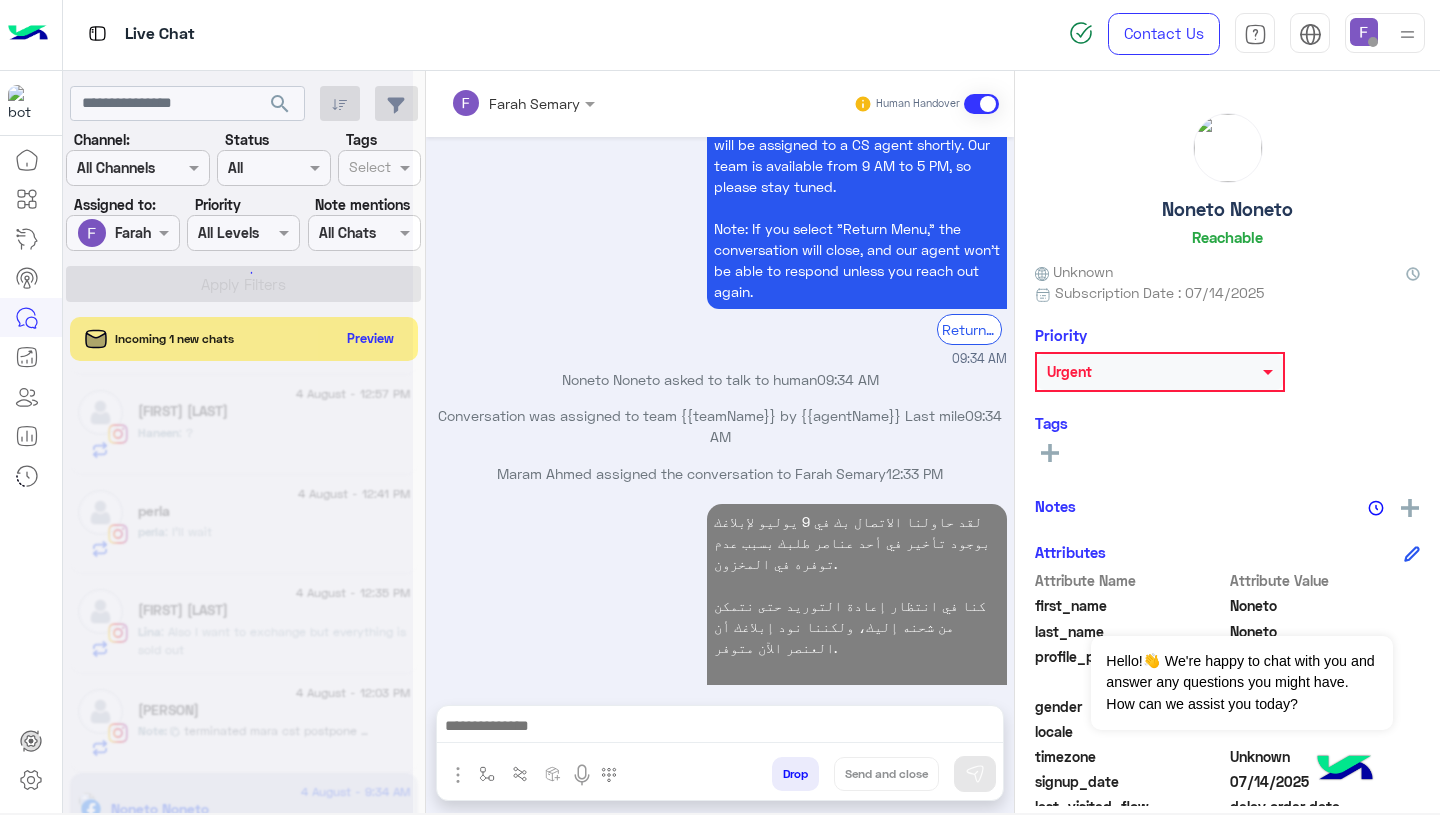 click 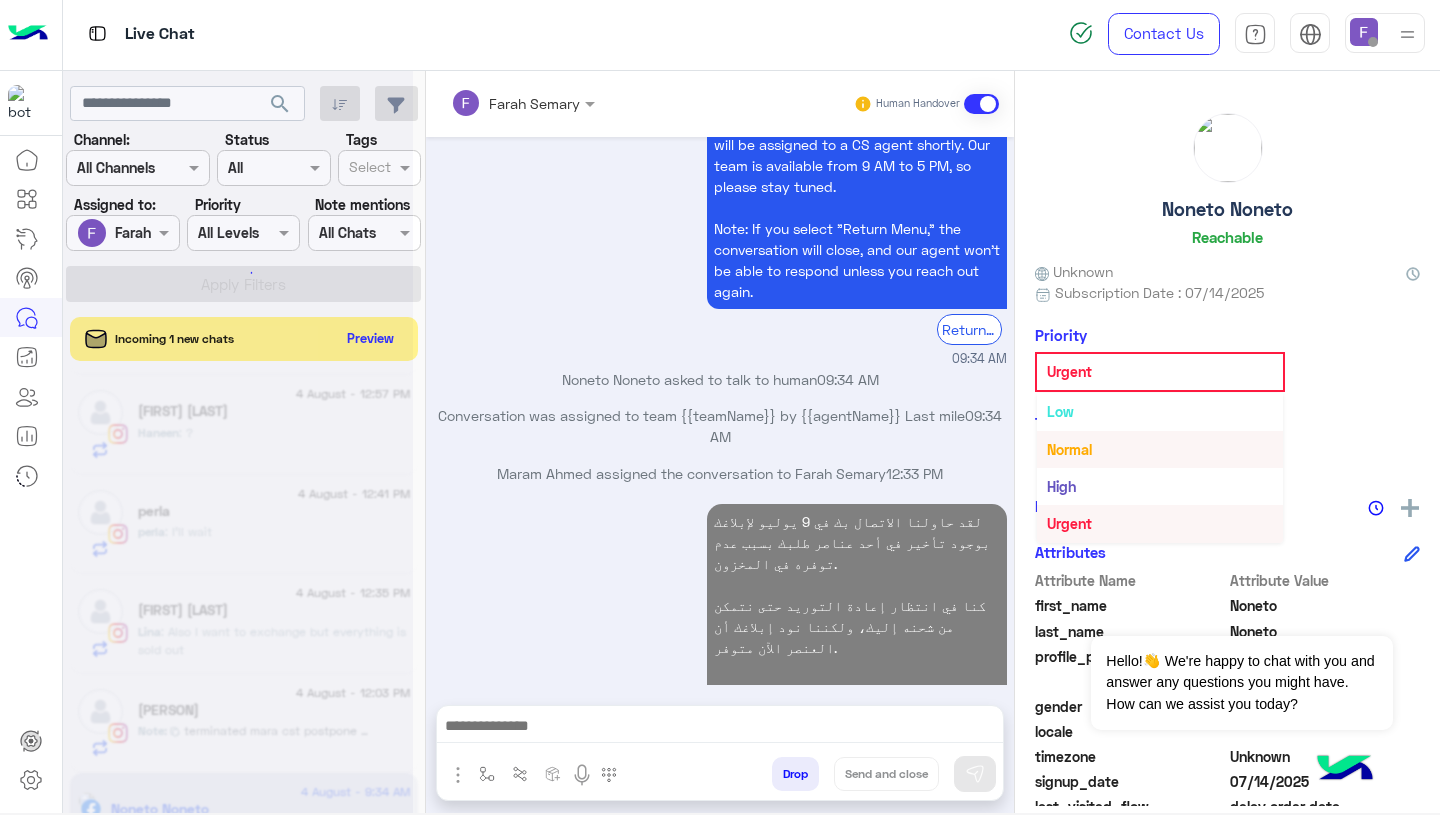 scroll, scrollTop: 0, scrollLeft: 0, axis: both 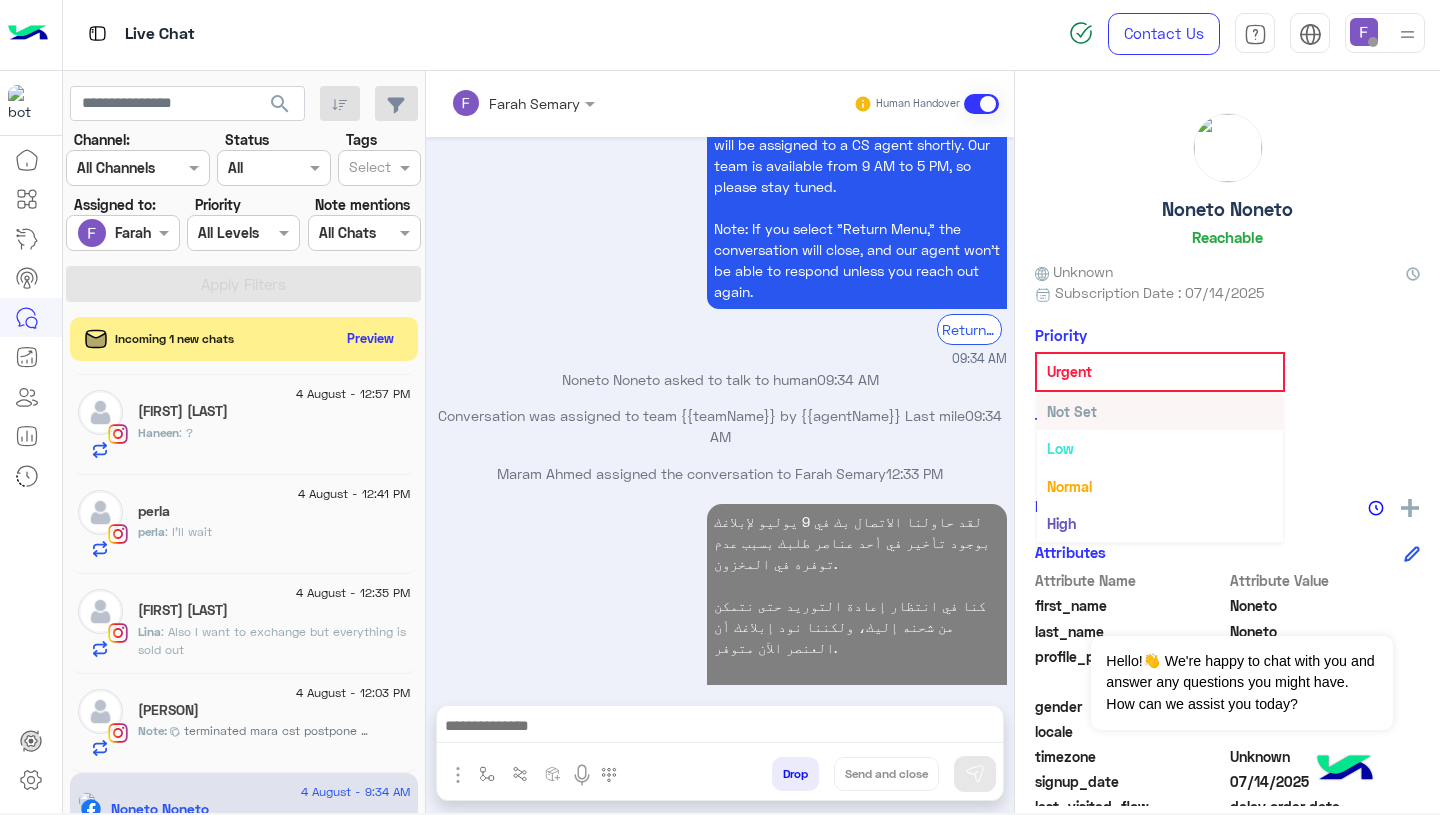 click on "Not Set" at bounding box center (1072, 411) 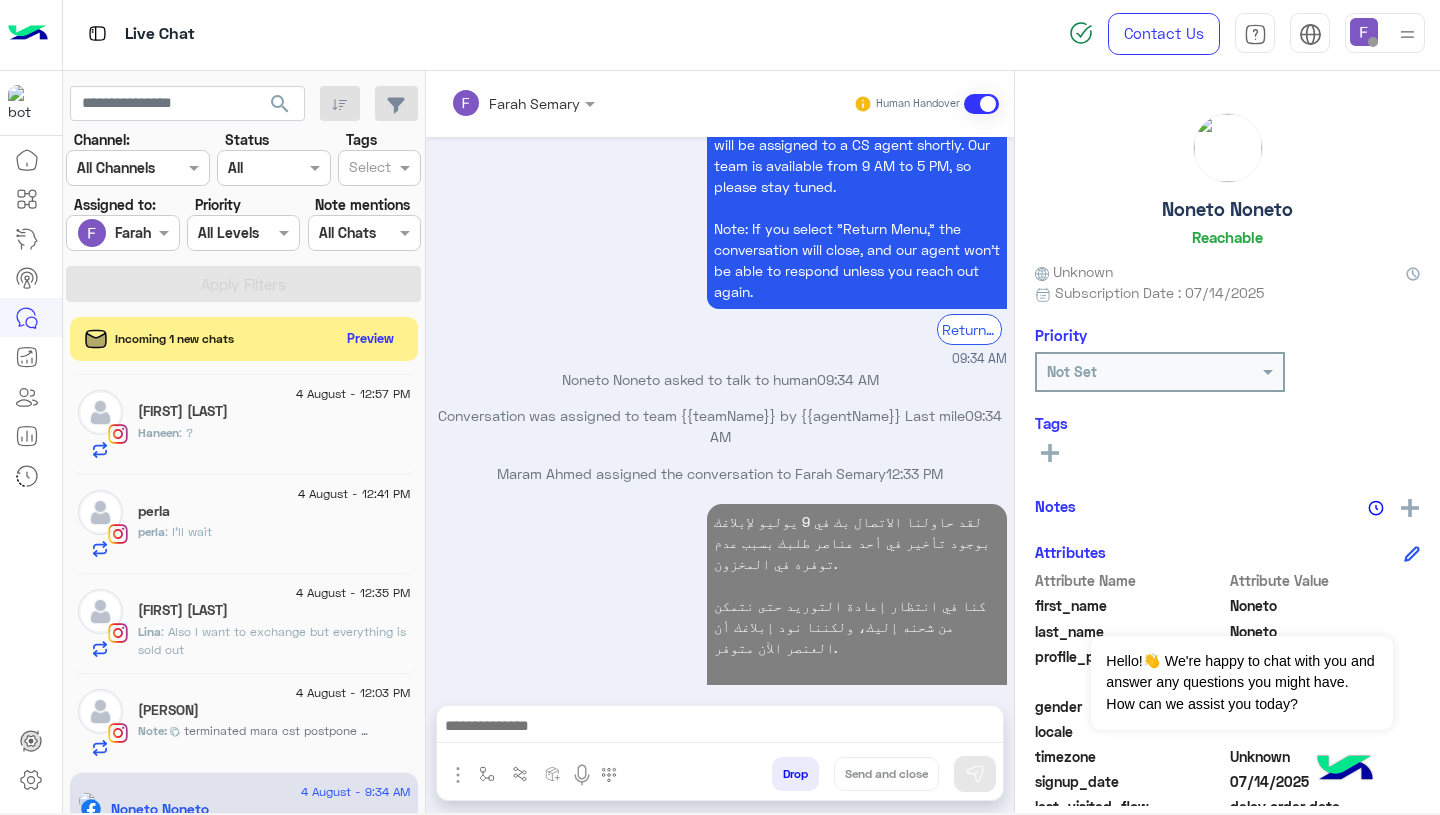 click on "لقد حاولنا الاتصال بك في 9 يوليو لإبلاغك بوجود تأخير في أحد عناصر طلبك بسبب عدم توفره في المخزون.  كنا في انتظار إعادة التوريد حتى نتمكن من شحنه إليك، ولكننا نود إبلاغك أن العنصر الآن متوفر. لا داعي للقلق، ستستلمين طلبك قريبًا. نحن نقدر تفهمك، وإذا كنت بحاجة إلى أي مساعدة أخرى، نحن هنا لخدمتك.   04:57 PM" at bounding box center [720, 636] 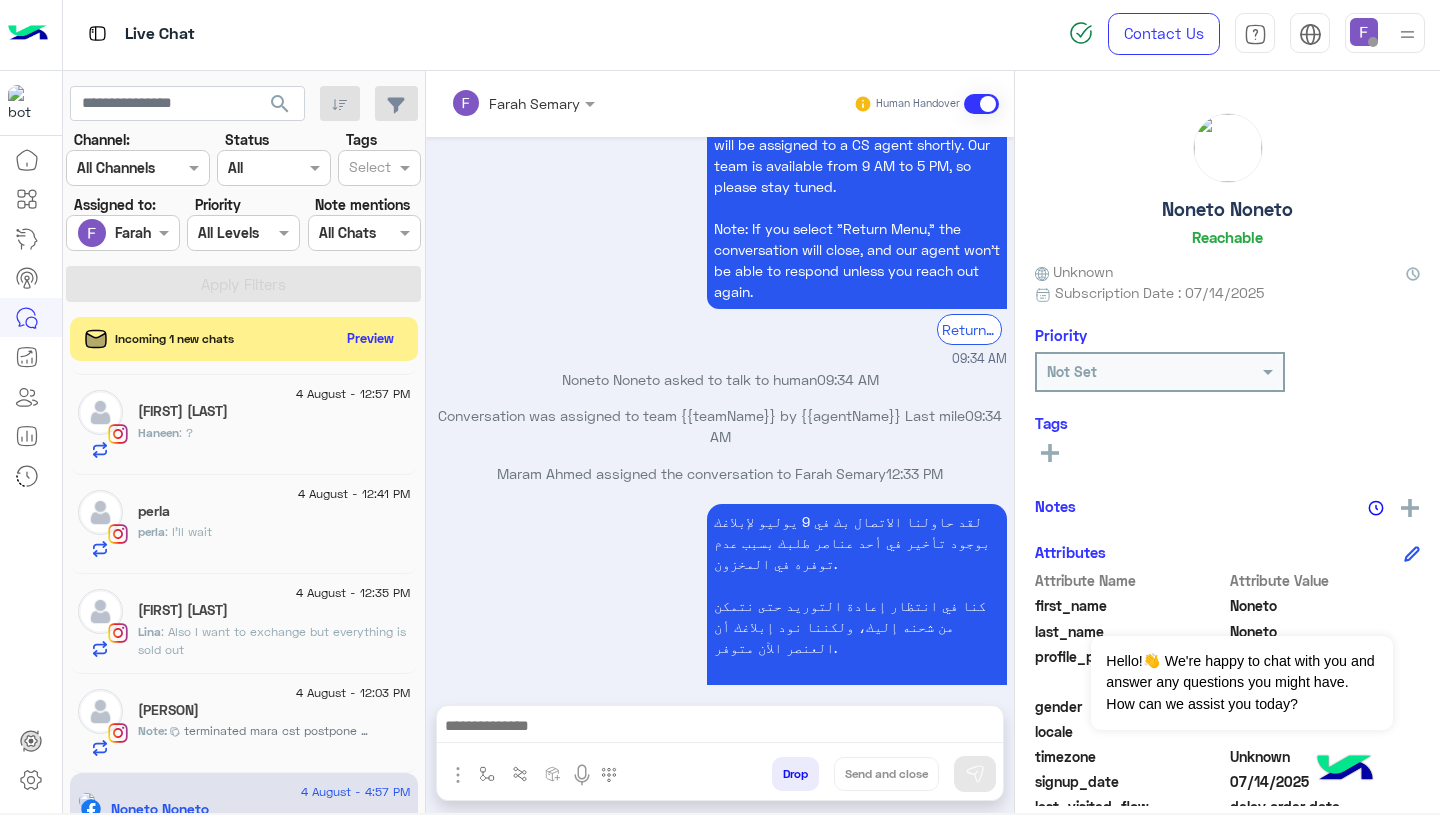 scroll, scrollTop: 4297, scrollLeft: 0, axis: vertical 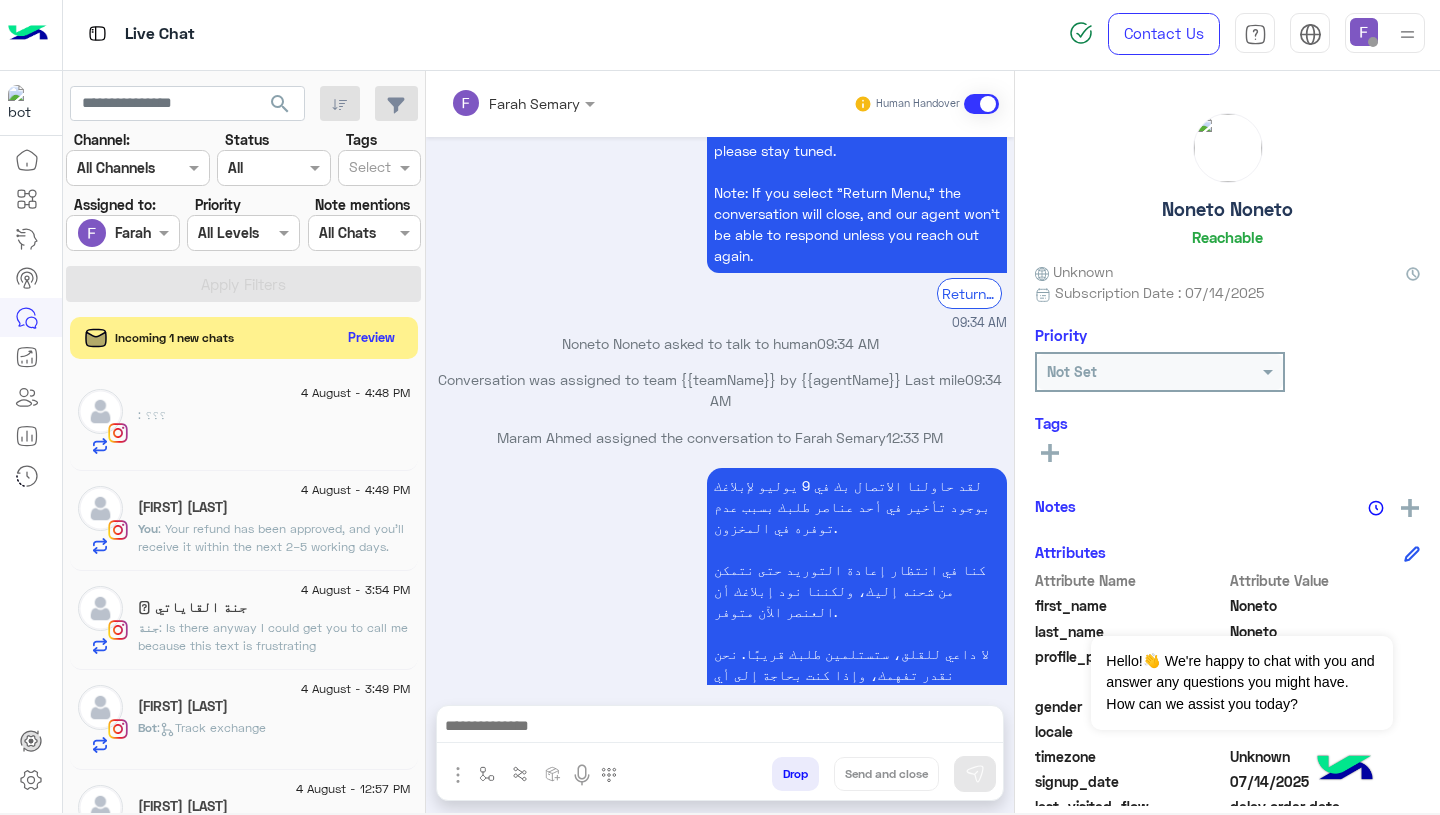 click on "Preview" 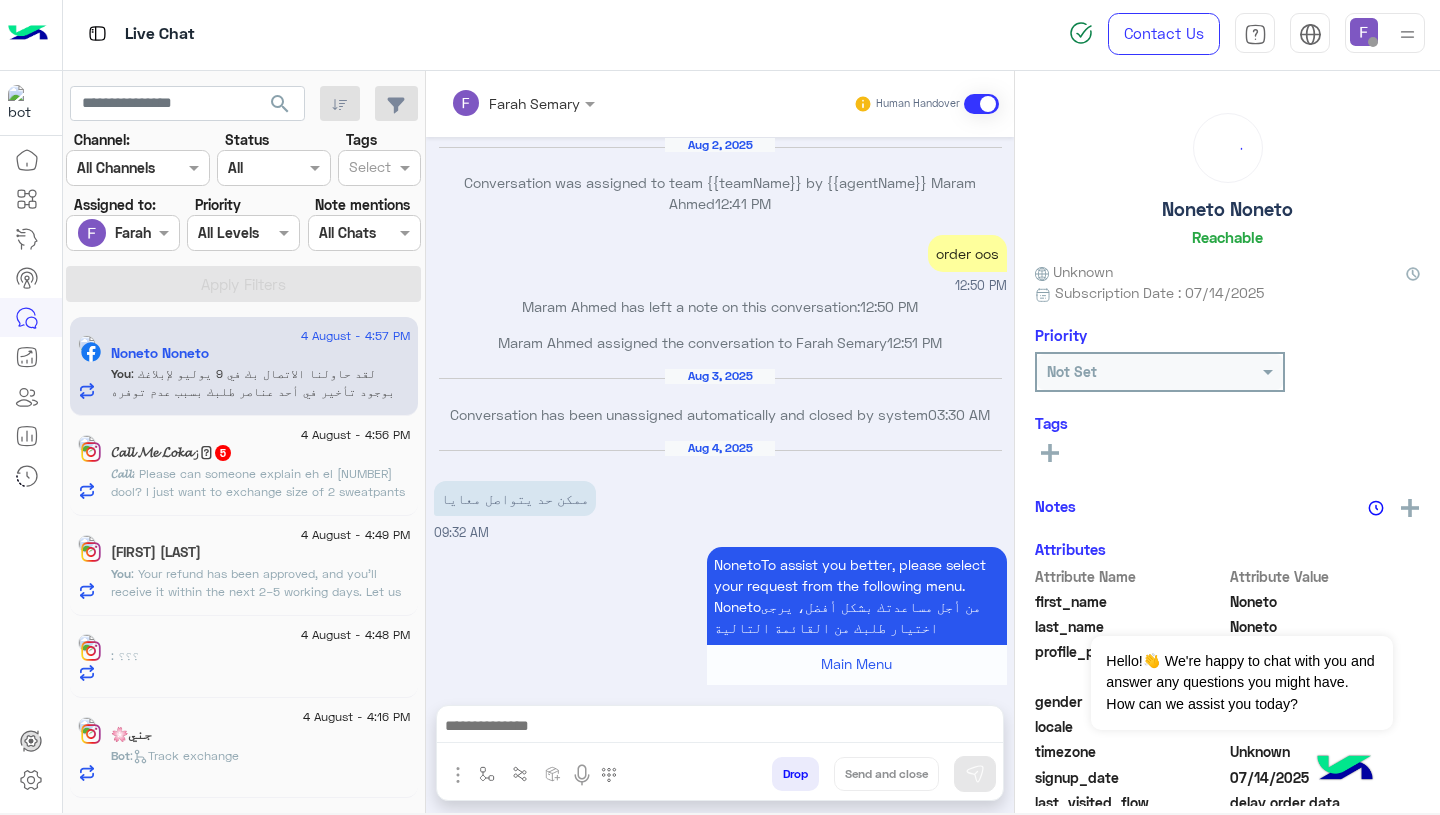 scroll, scrollTop: 1546, scrollLeft: 0, axis: vertical 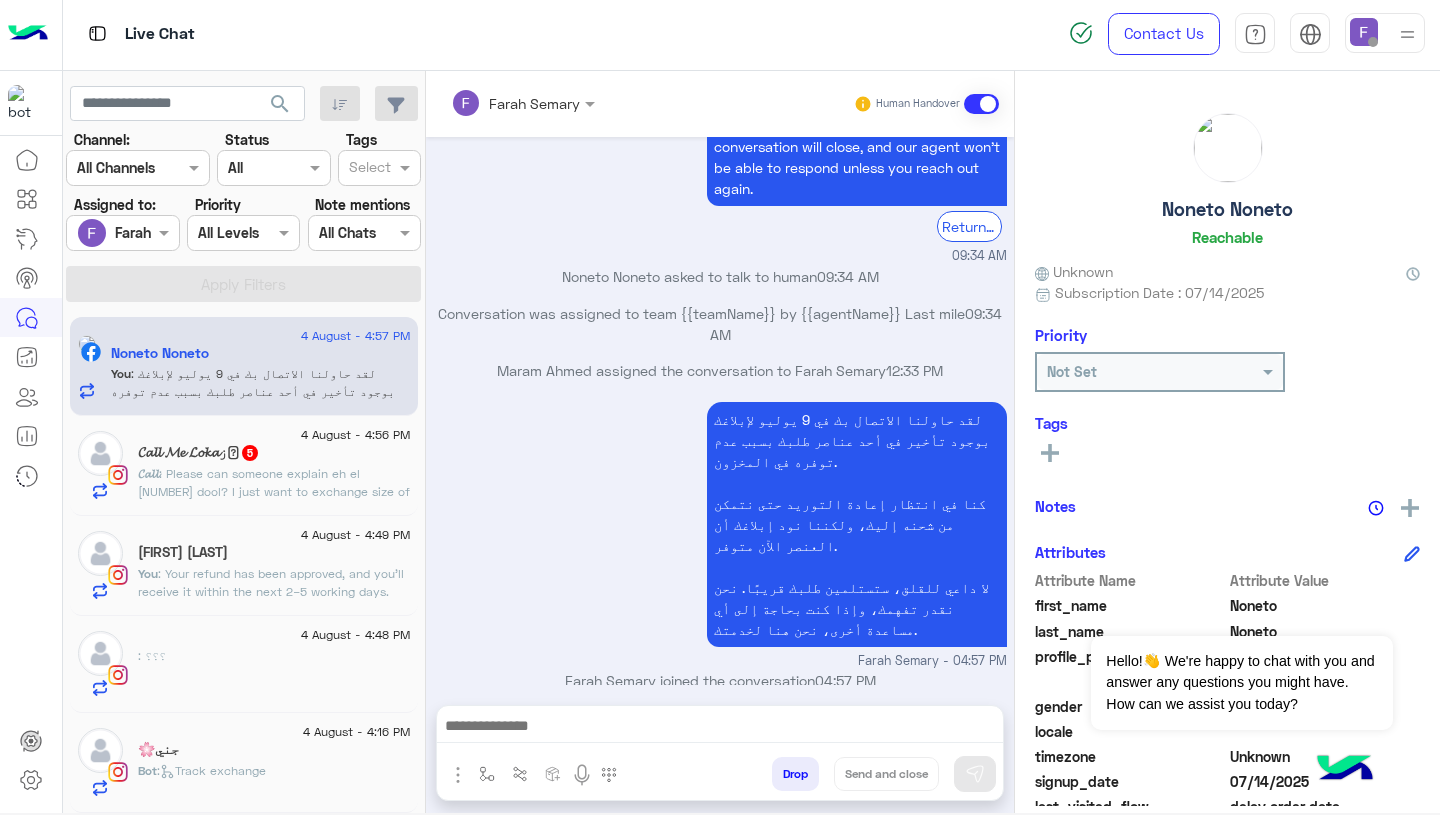 click on ": Your refund has been approved, and you’ll receive it within the next 2–5 working days.
Let us know if you need anything else!" 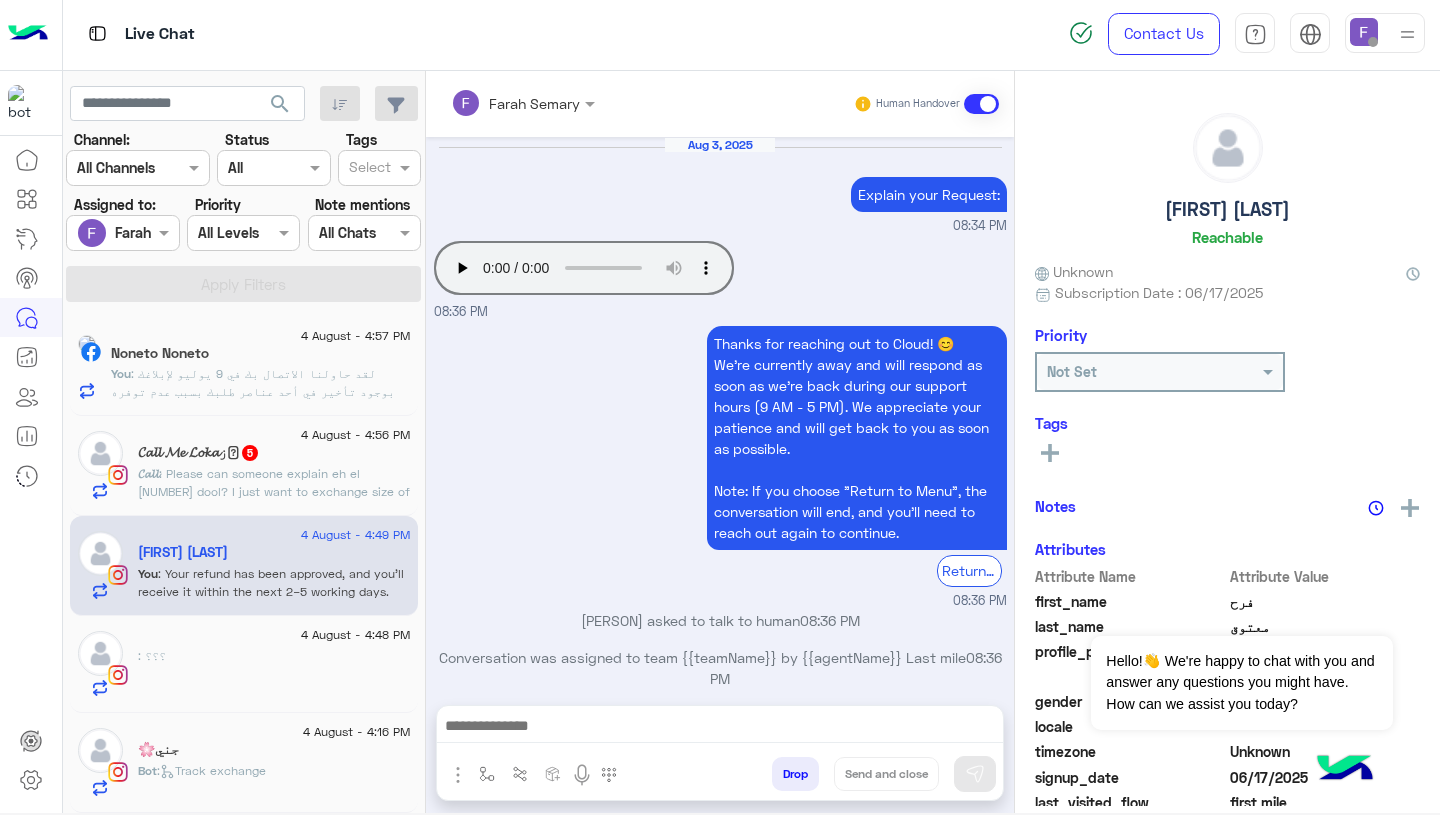 scroll, scrollTop: 1643, scrollLeft: 0, axis: vertical 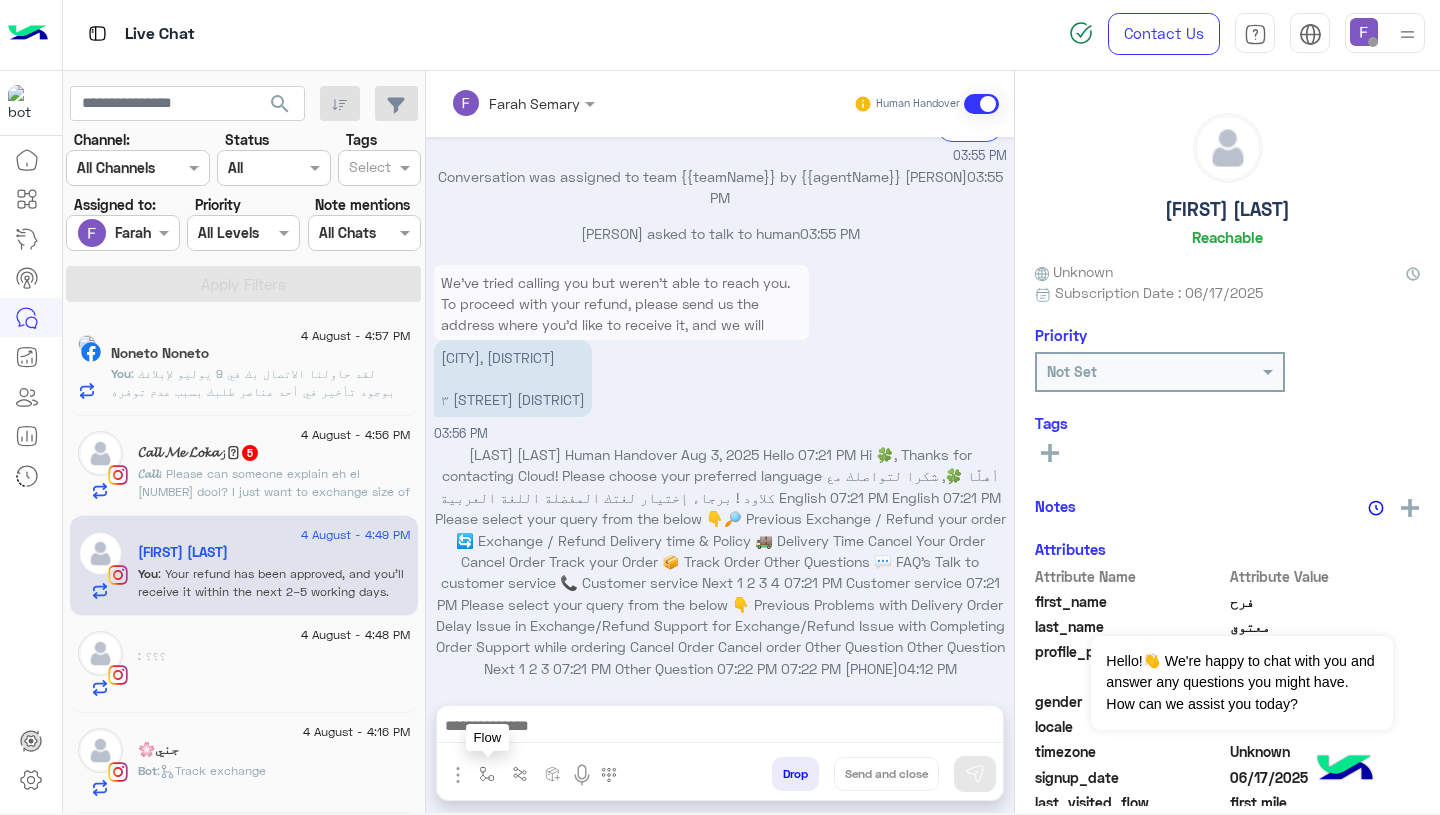 click at bounding box center [487, 774] 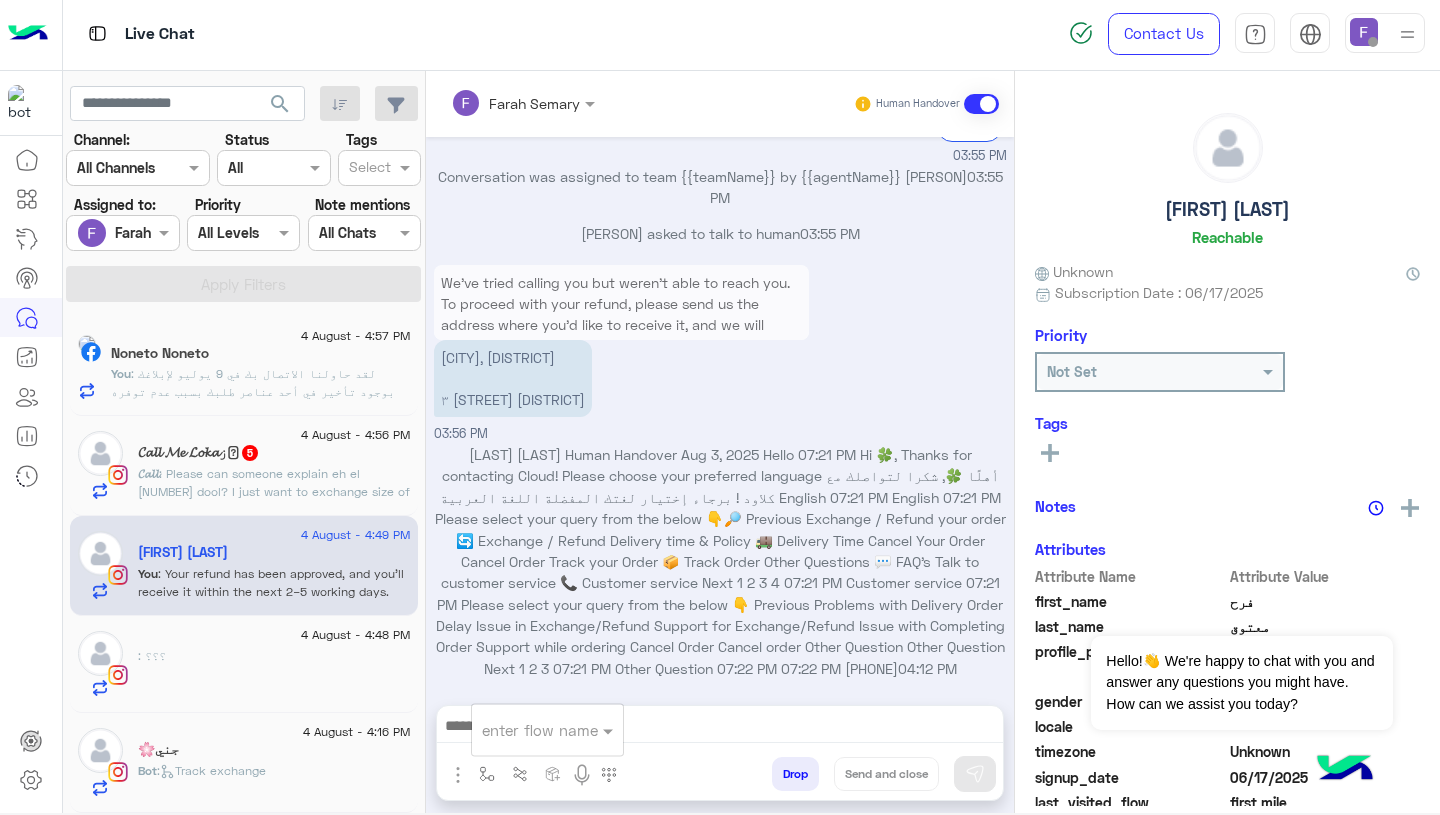 click at bounding box center (523, 730) 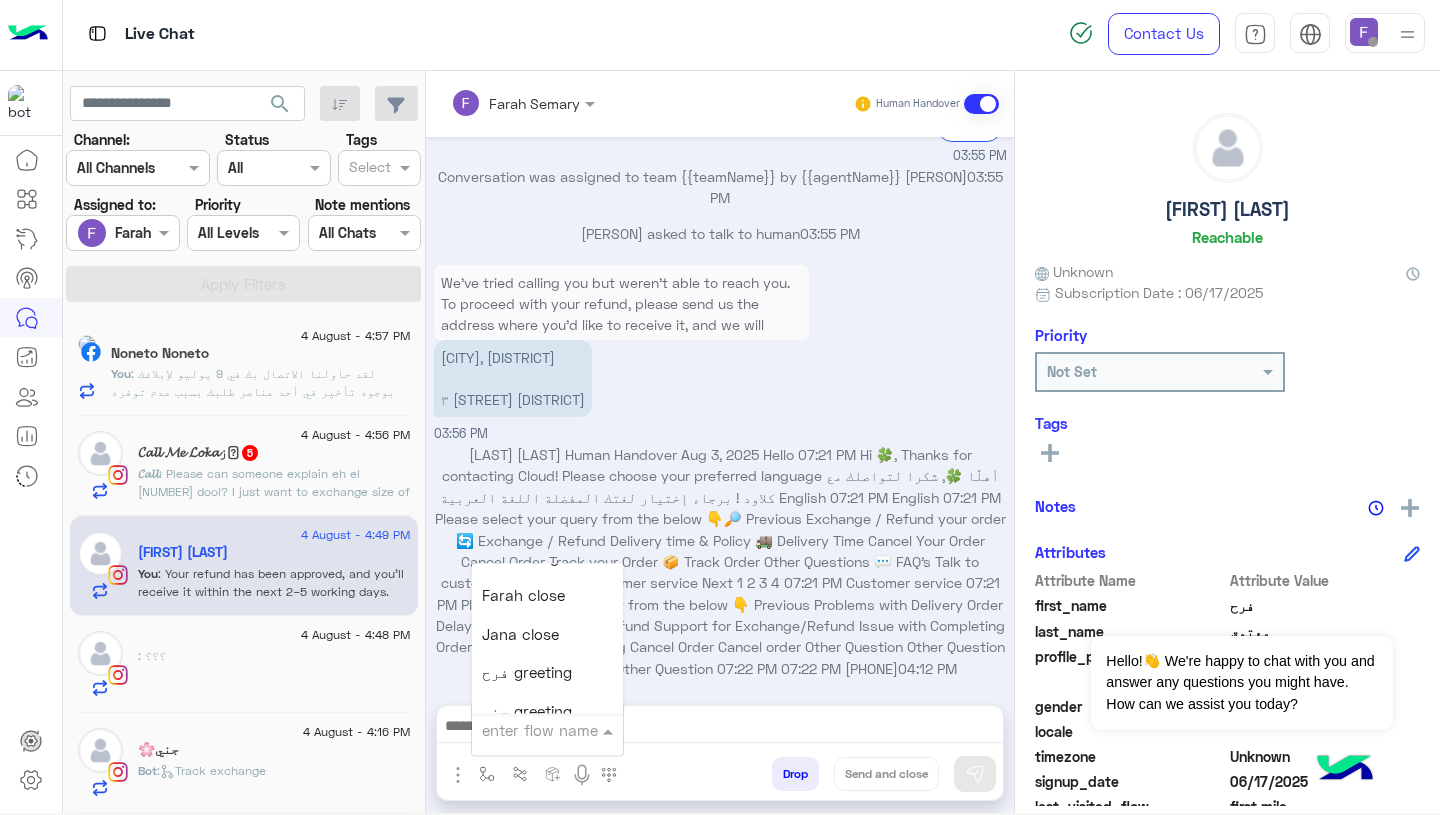 scroll, scrollTop: 2563, scrollLeft: 0, axis: vertical 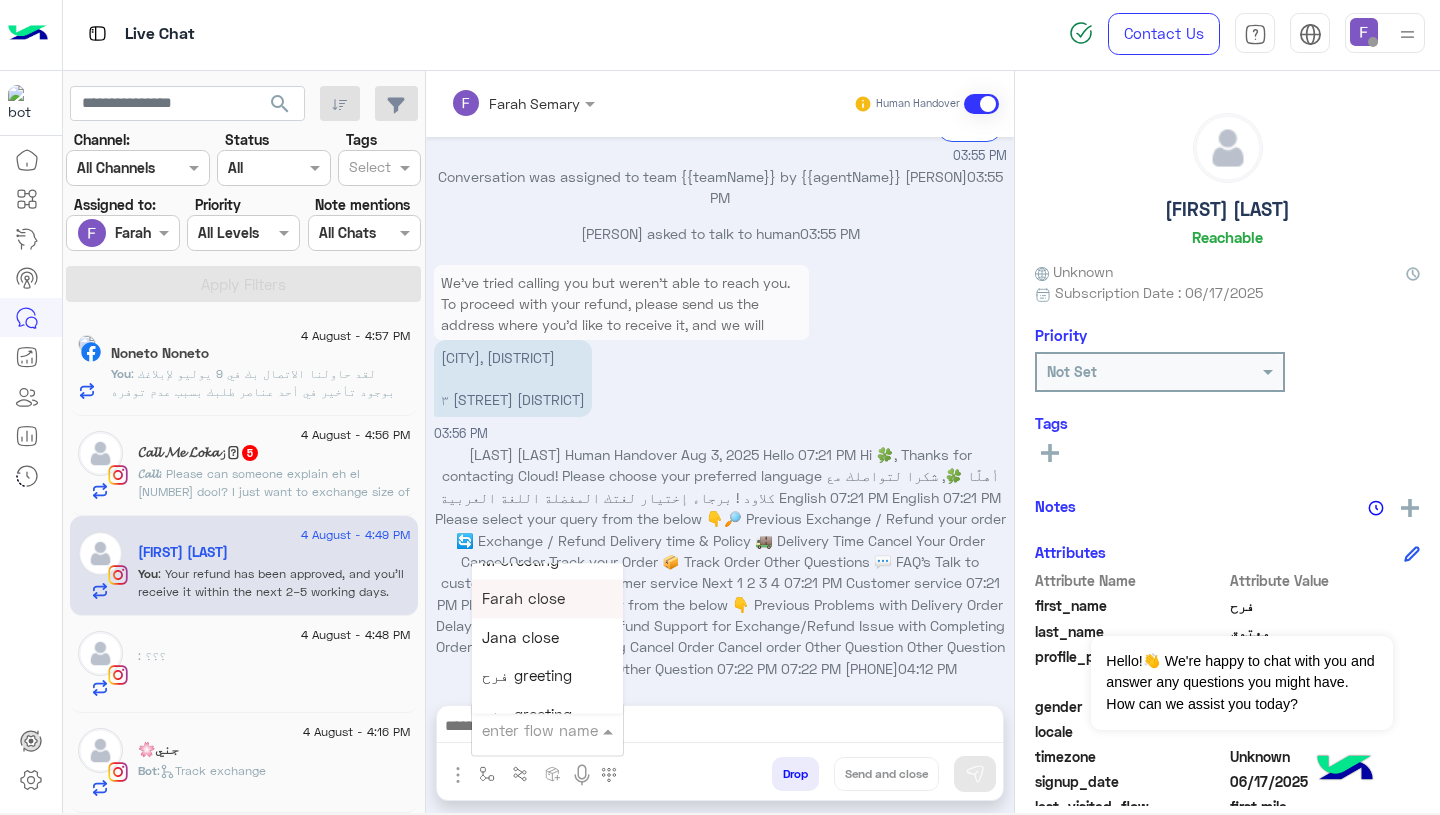 click on "Farah close" at bounding box center (523, 599) 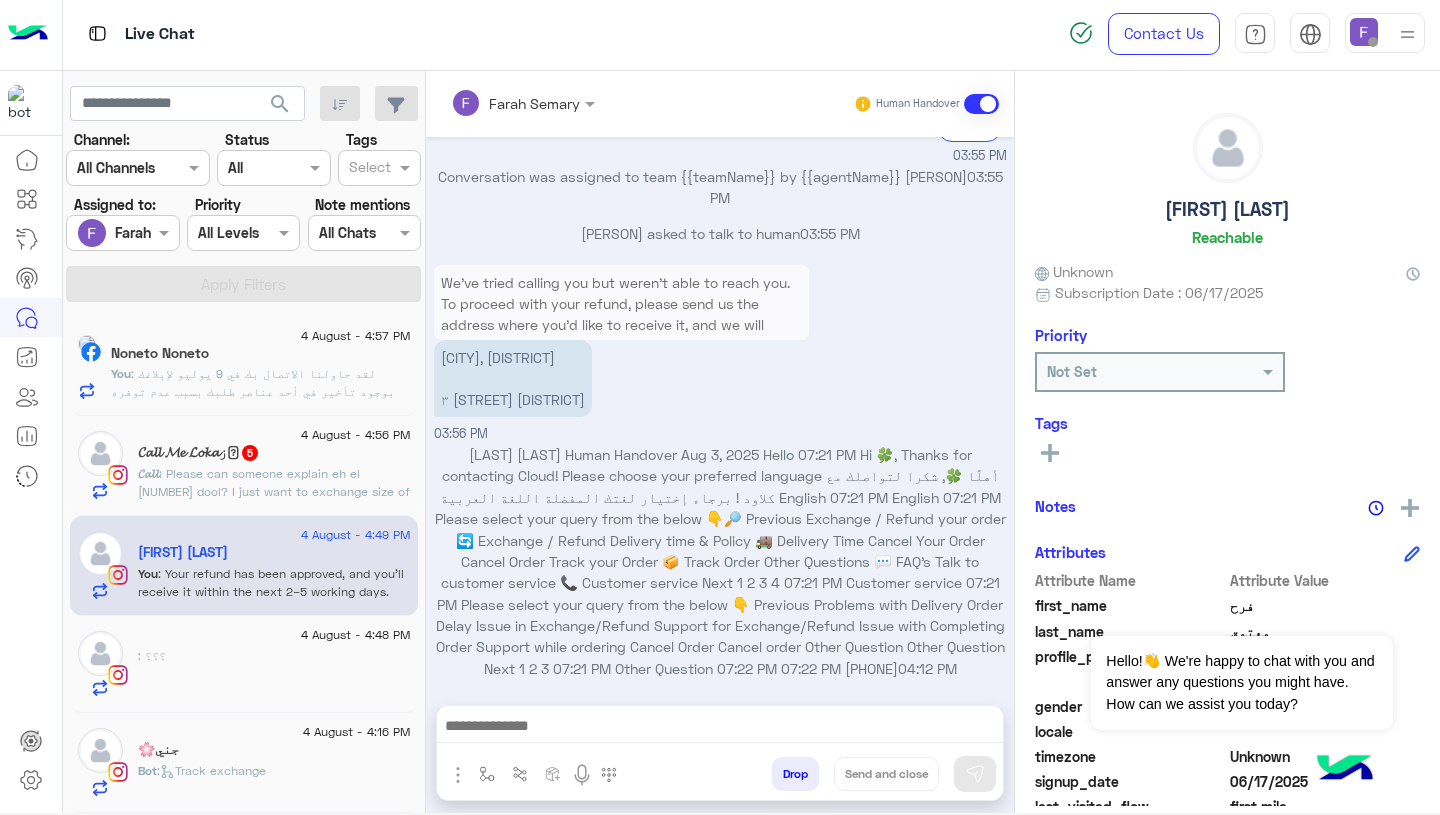 type on "**********" 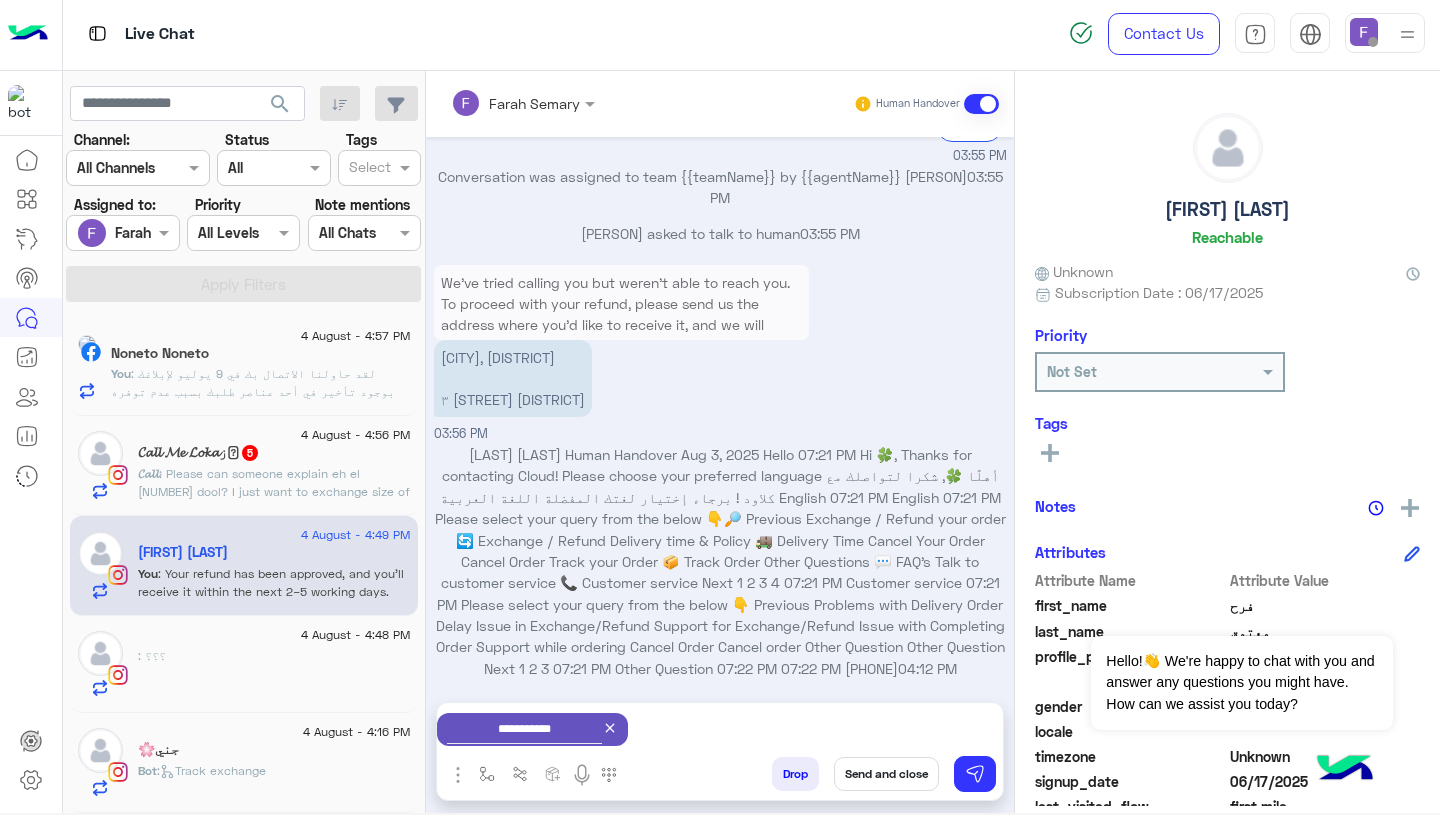 click on "Send and close" at bounding box center (886, 774) 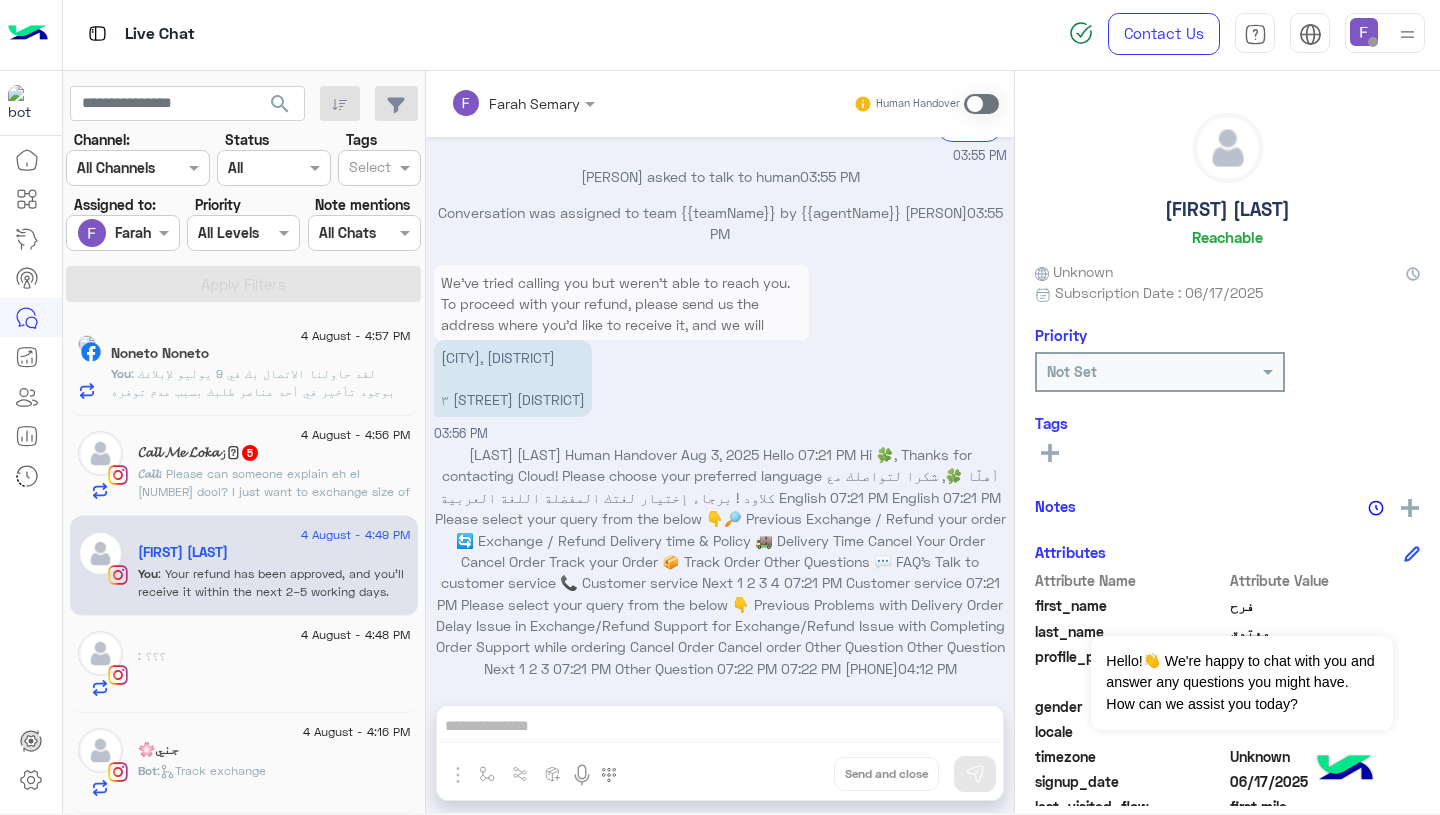 scroll, scrollTop: 1679, scrollLeft: 0, axis: vertical 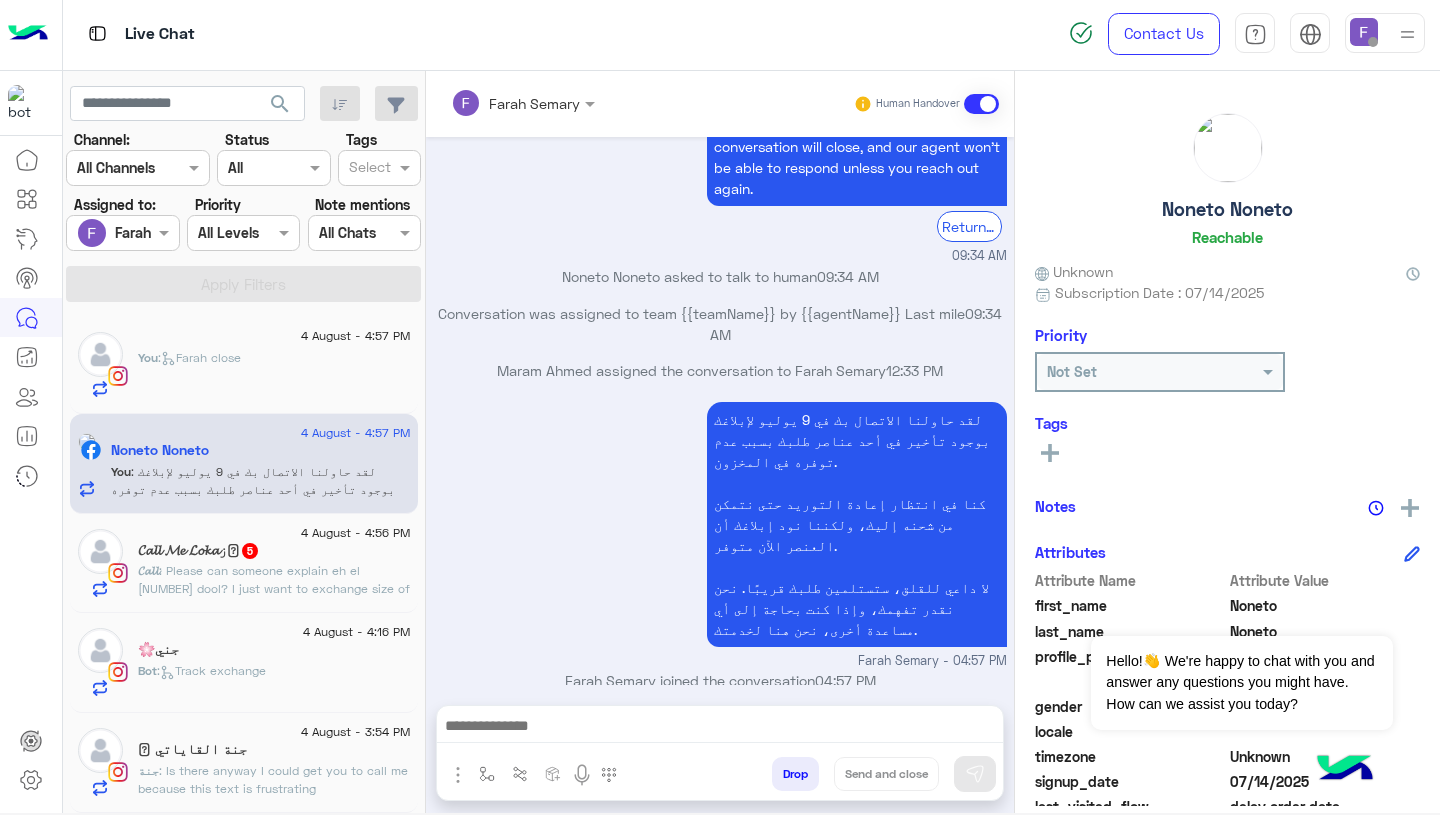 click on "[FIRST] : Is there anyway I could get you to call me because this text is frustrating" 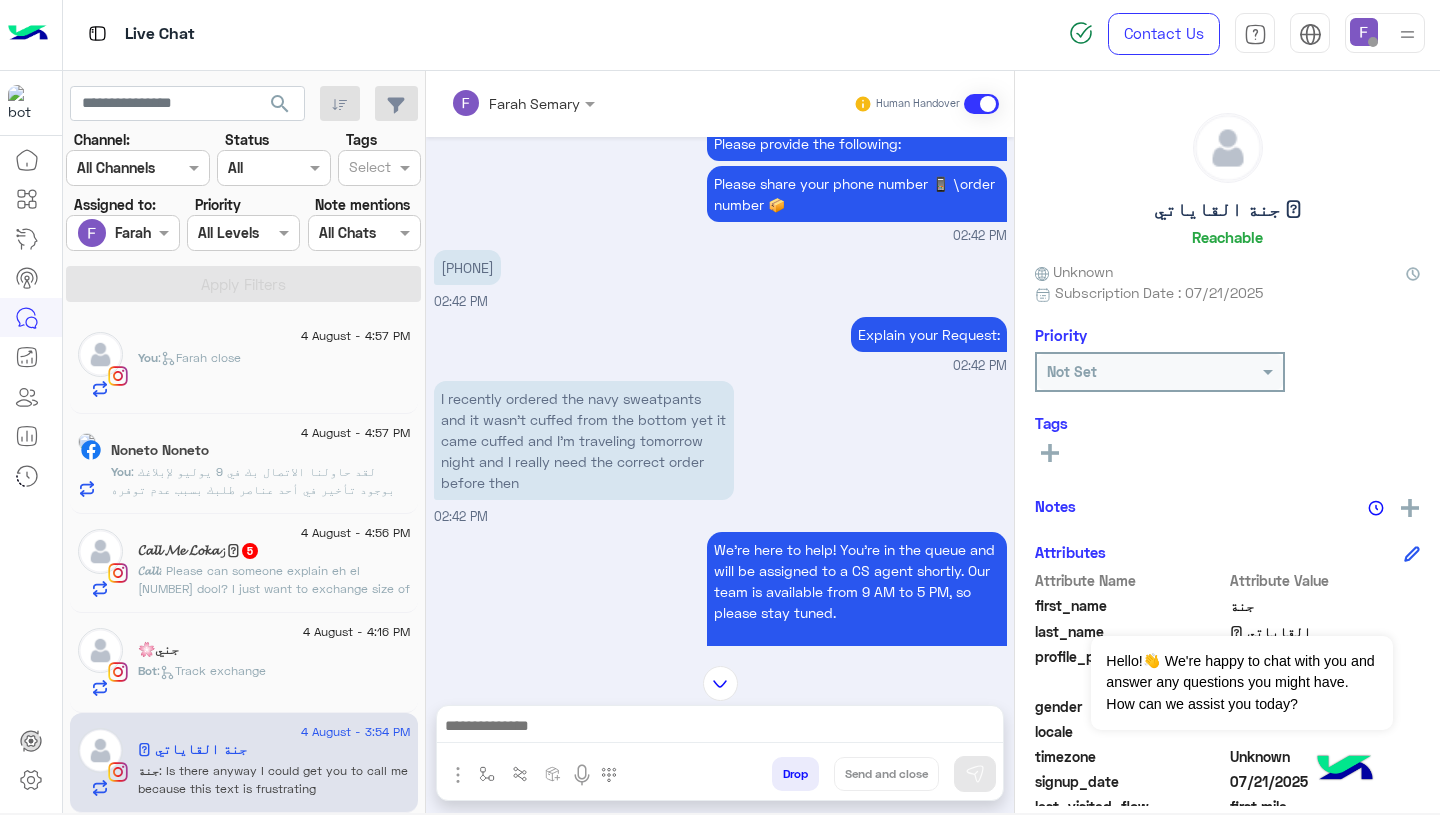 scroll, scrollTop: 1969, scrollLeft: 0, axis: vertical 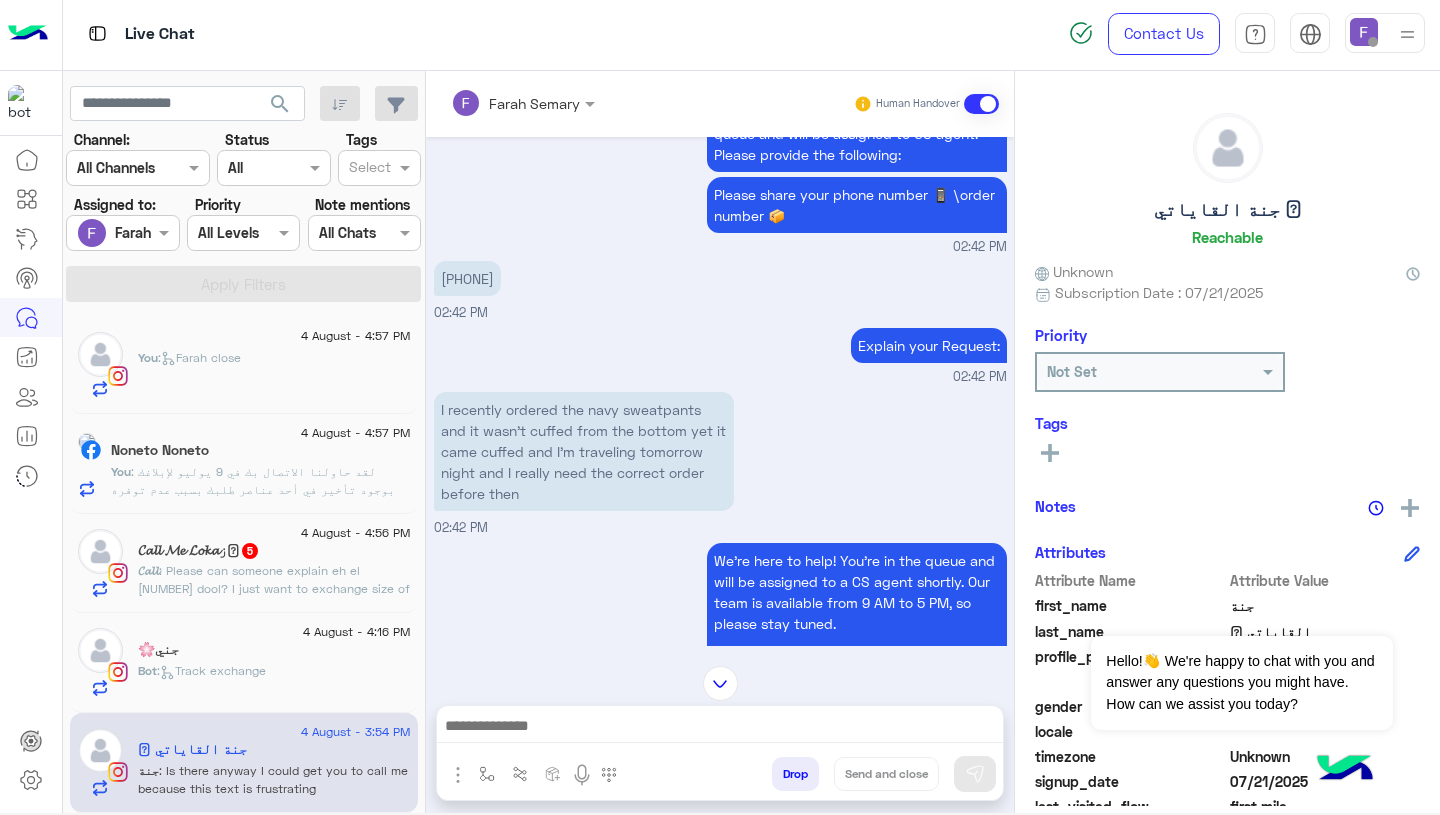 click on "[PHONE]" at bounding box center (467, 278) 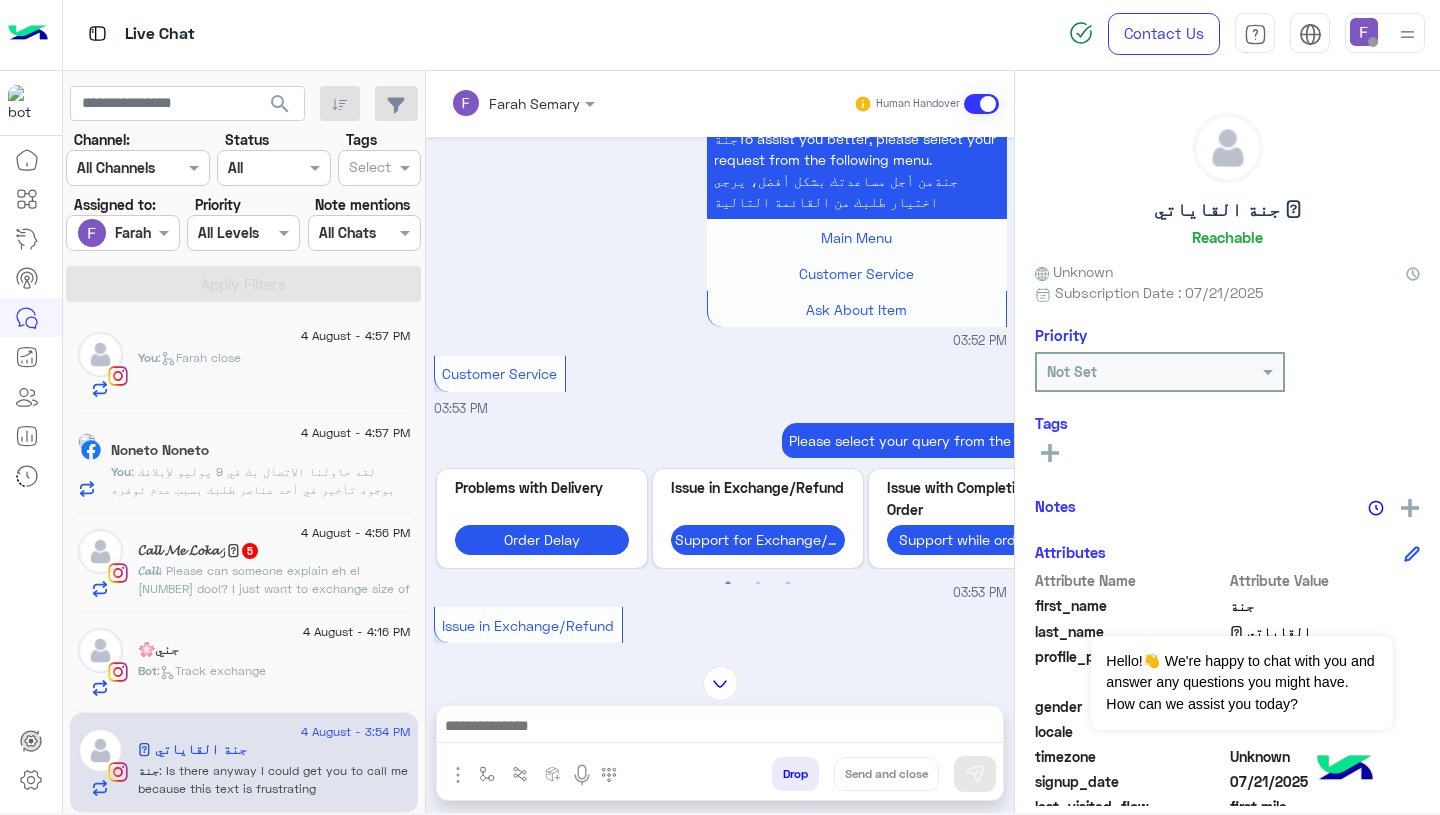 scroll, scrollTop: 3626, scrollLeft: 0, axis: vertical 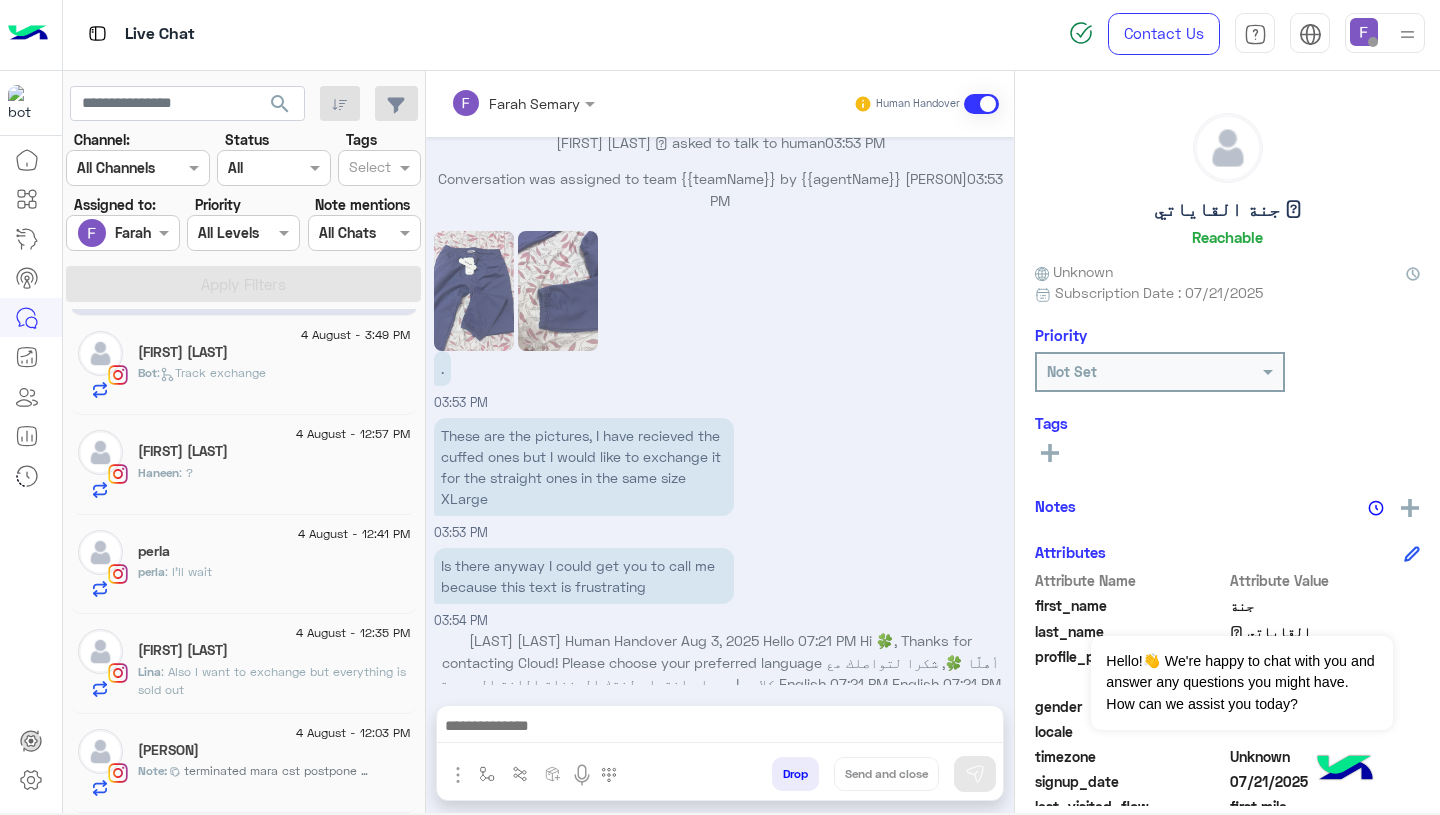 click on "[LAST] : Also I want to exchange but everything is sold out" 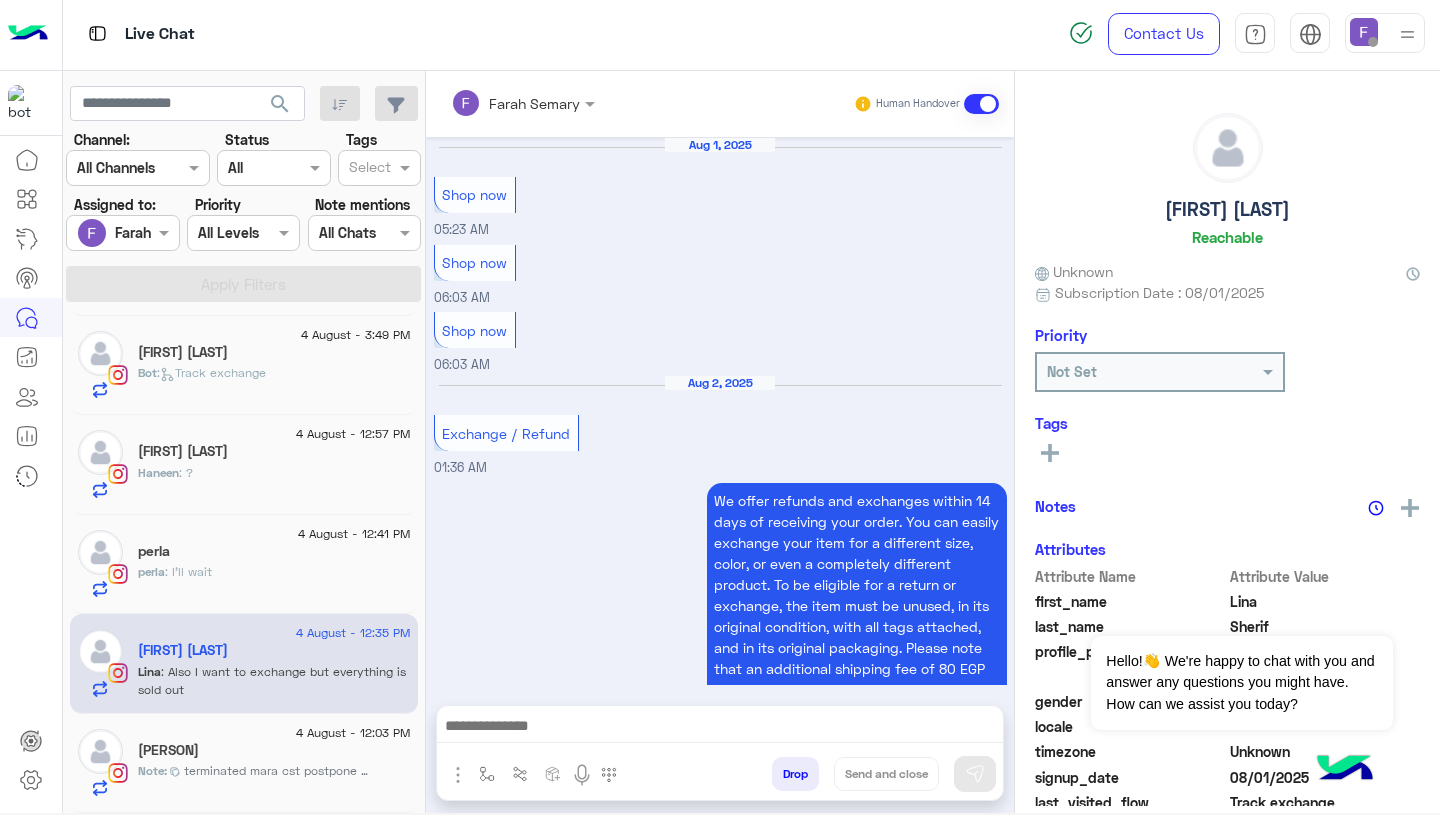 scroll, scrollTop: 2138, scrollLeft: 0, axis: vertical 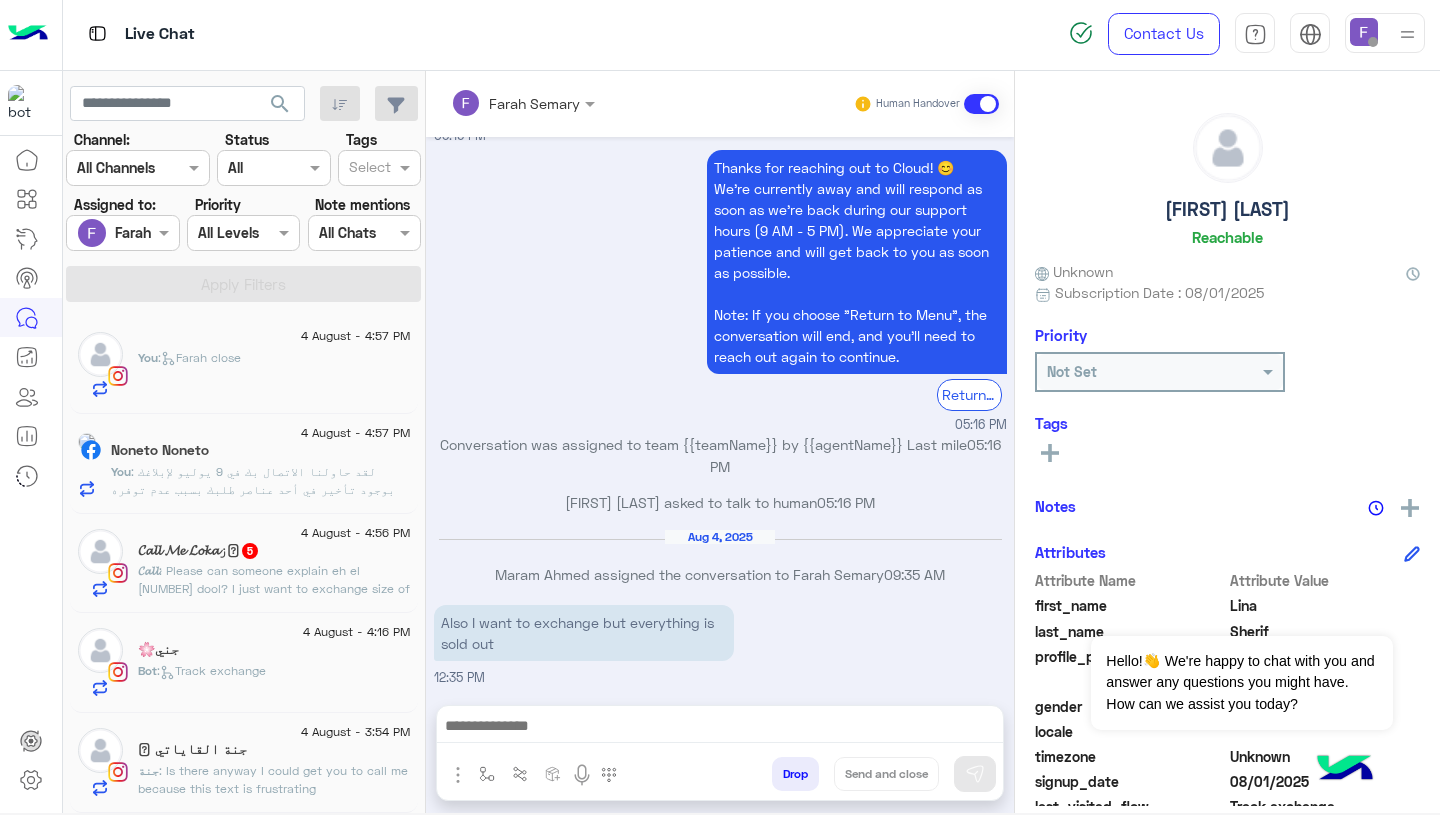 click on ":   Track exchange" 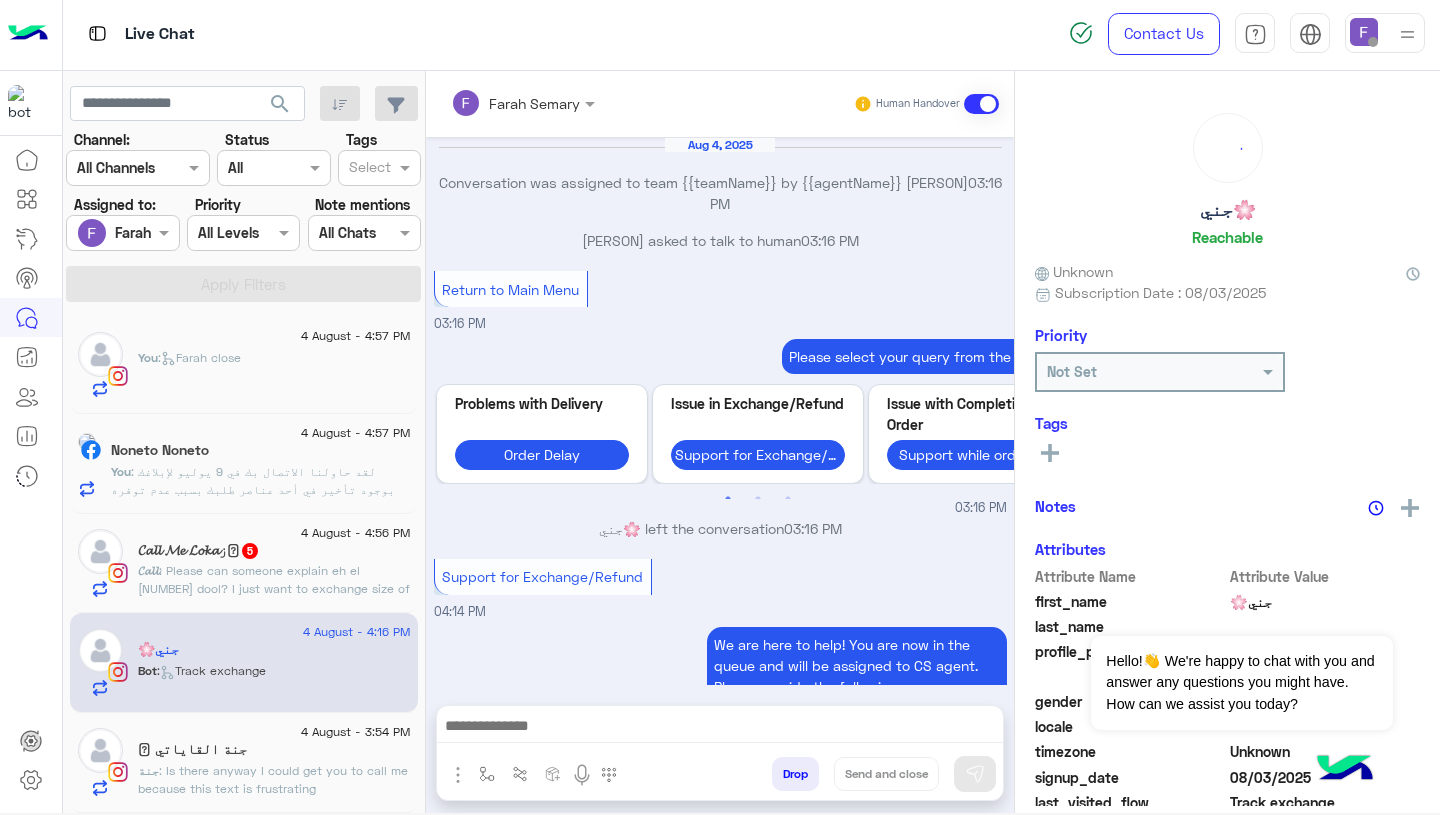 scroll, scrollTop: 1356, scrollLeft: 0, axis: vertical 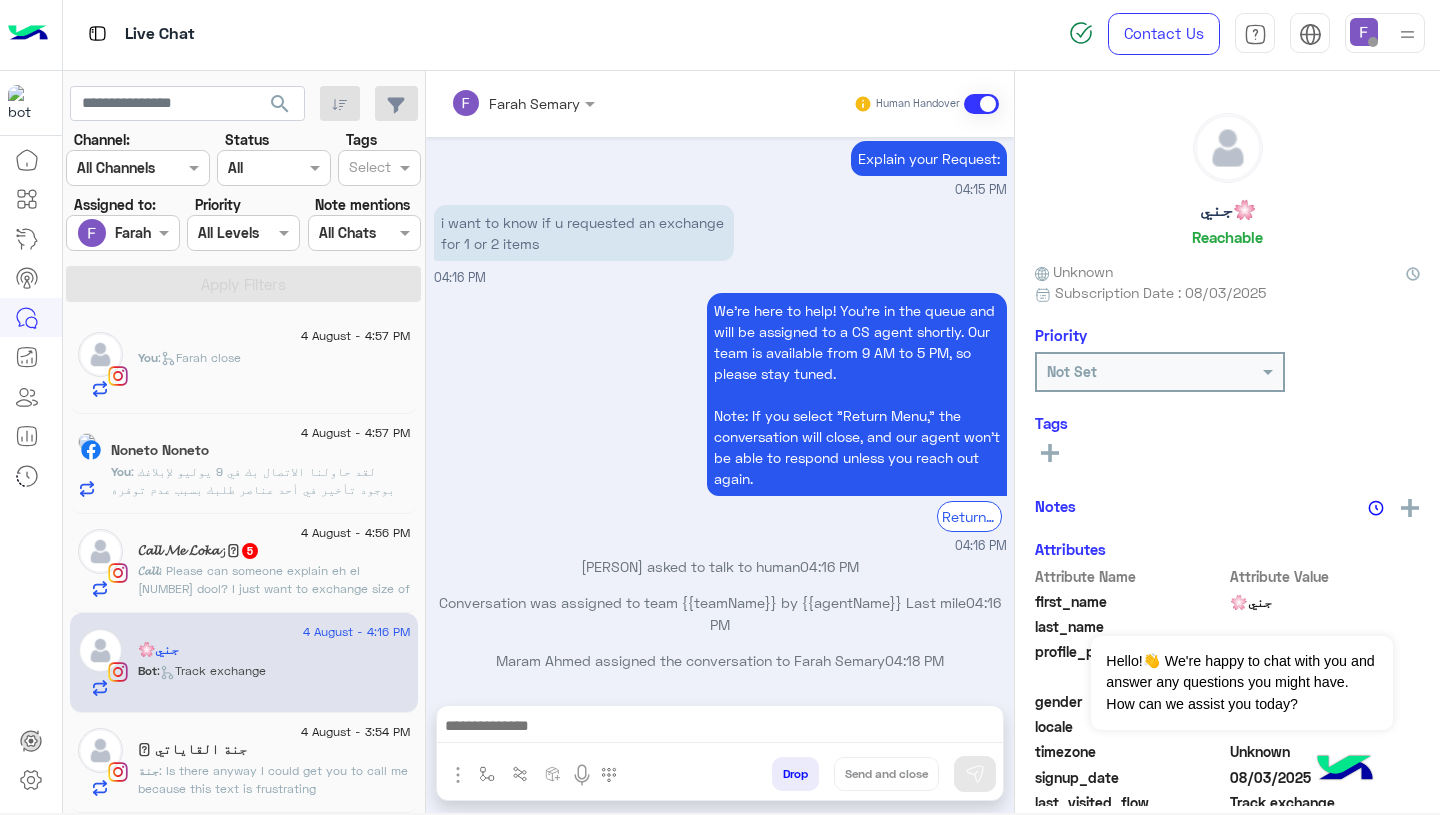 click on ": Is there anyway I could get you to call me because this text is frustrating" 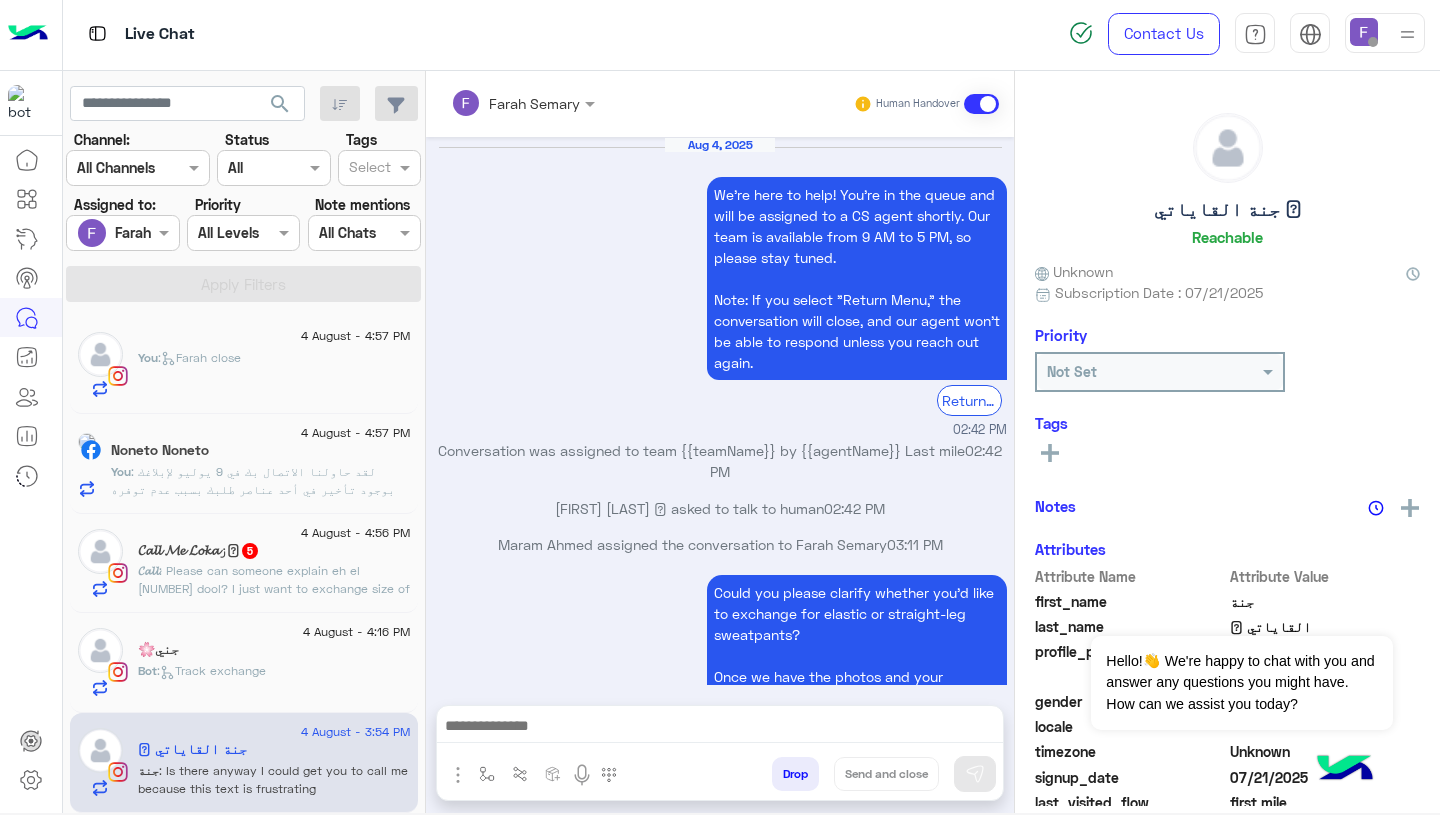 scroll, scrollTop: 2007, scrollLeft: 0, axis: vertical 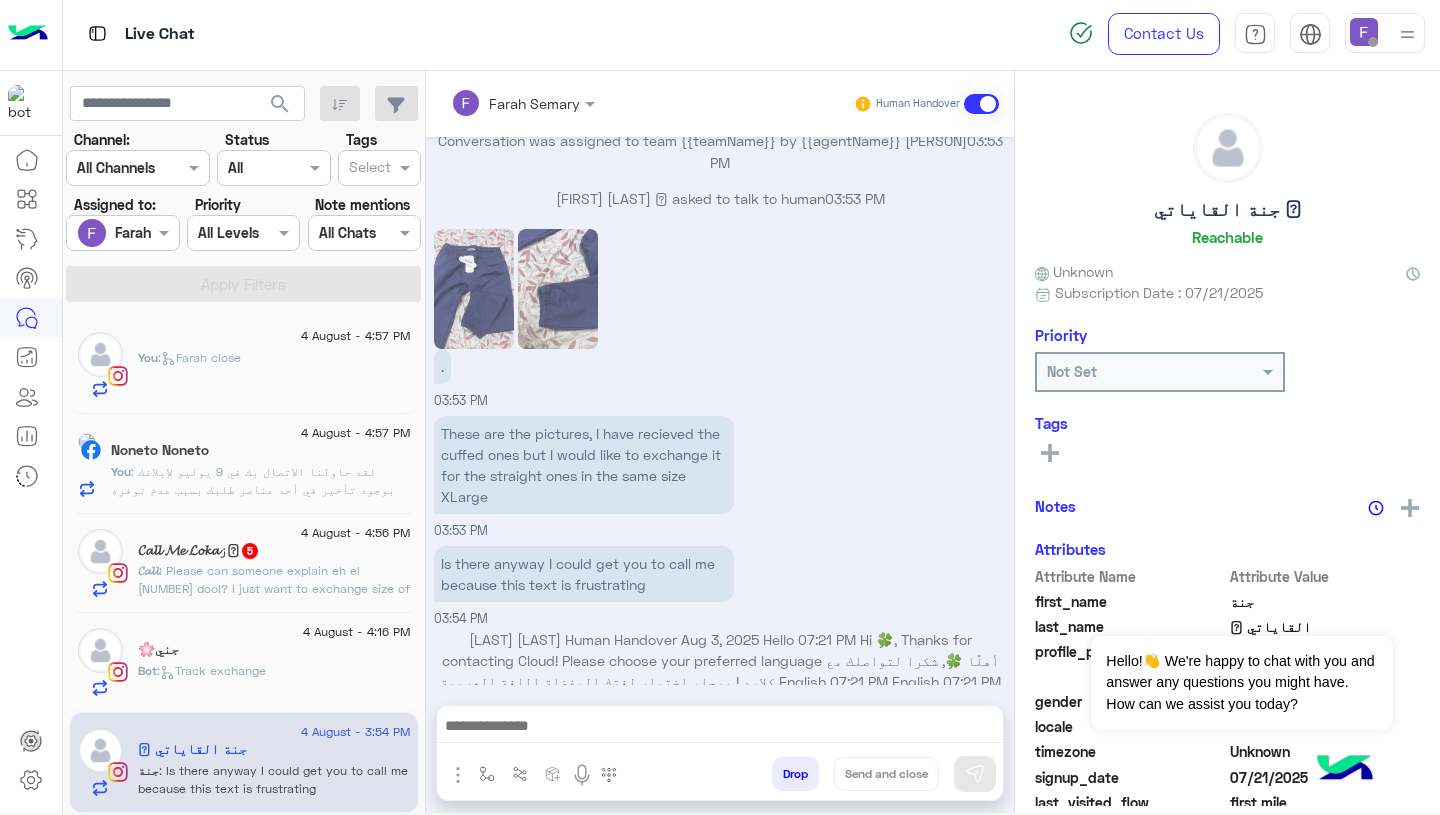 click on "Bot :   Track exchange" 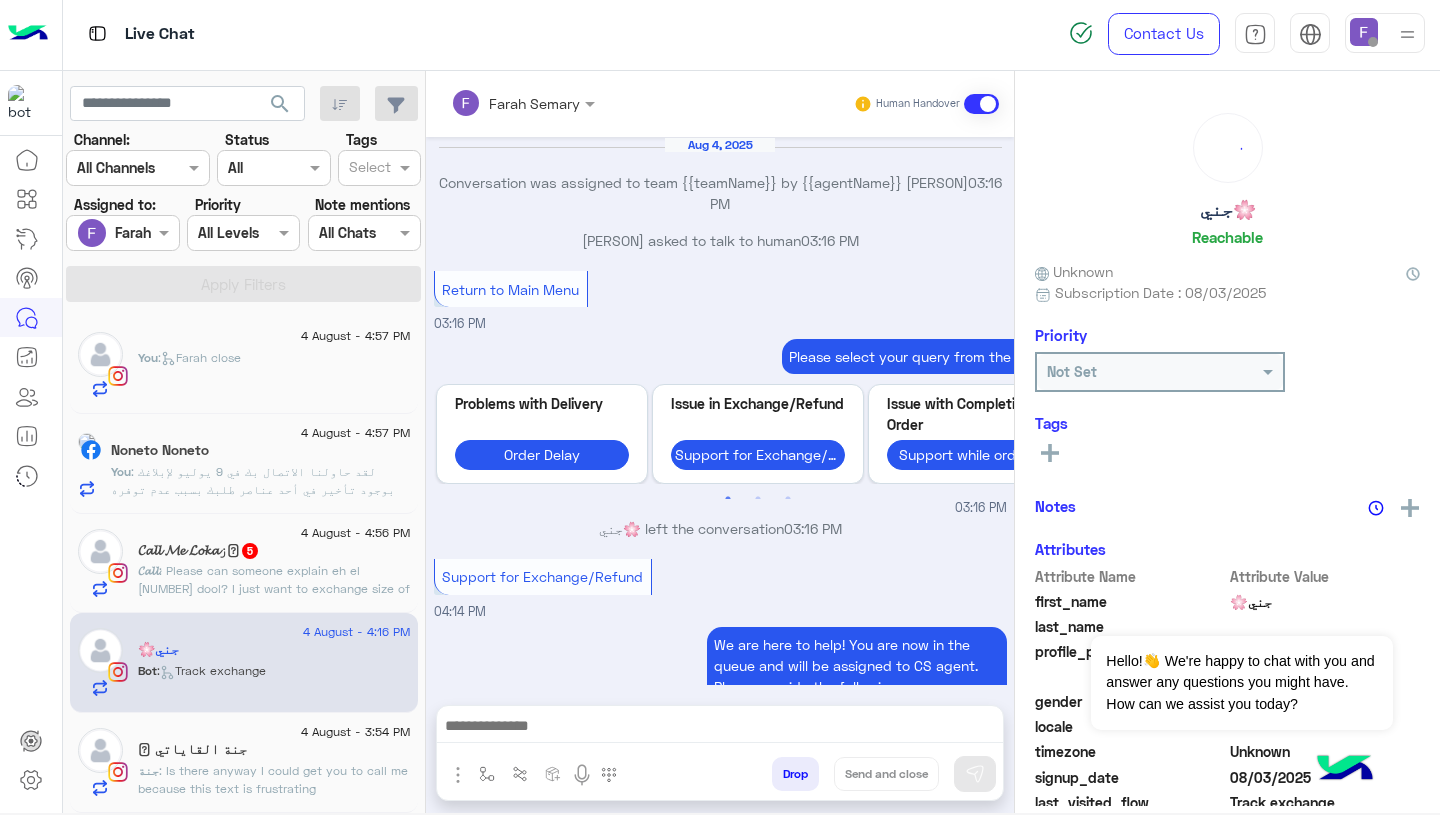 scroll, scrollTop: 1356, scrollLeft: 0, axis: vertical 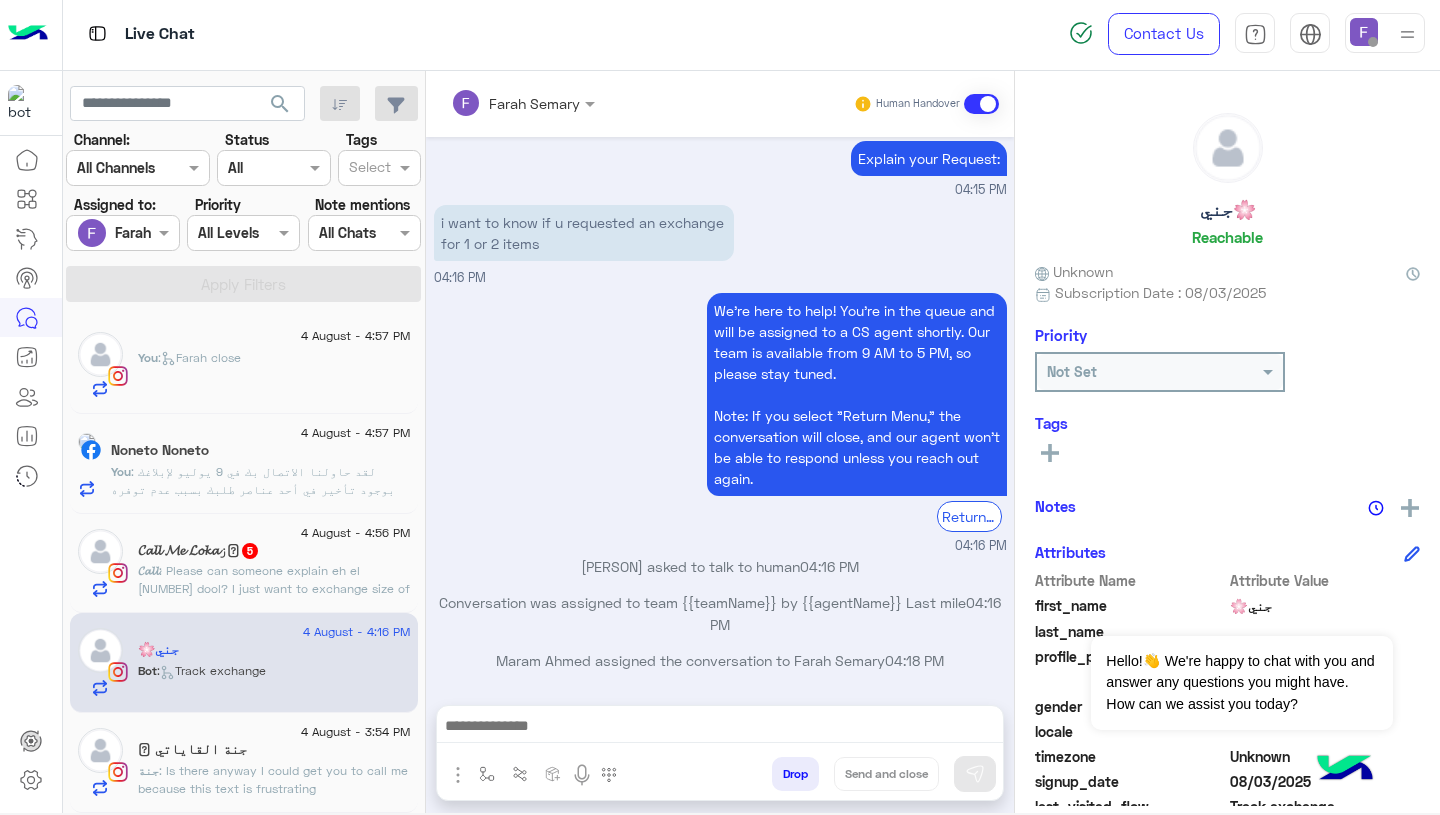 click on "[LAST] [LAST] Human Handover" at bounding box center [720, 104] 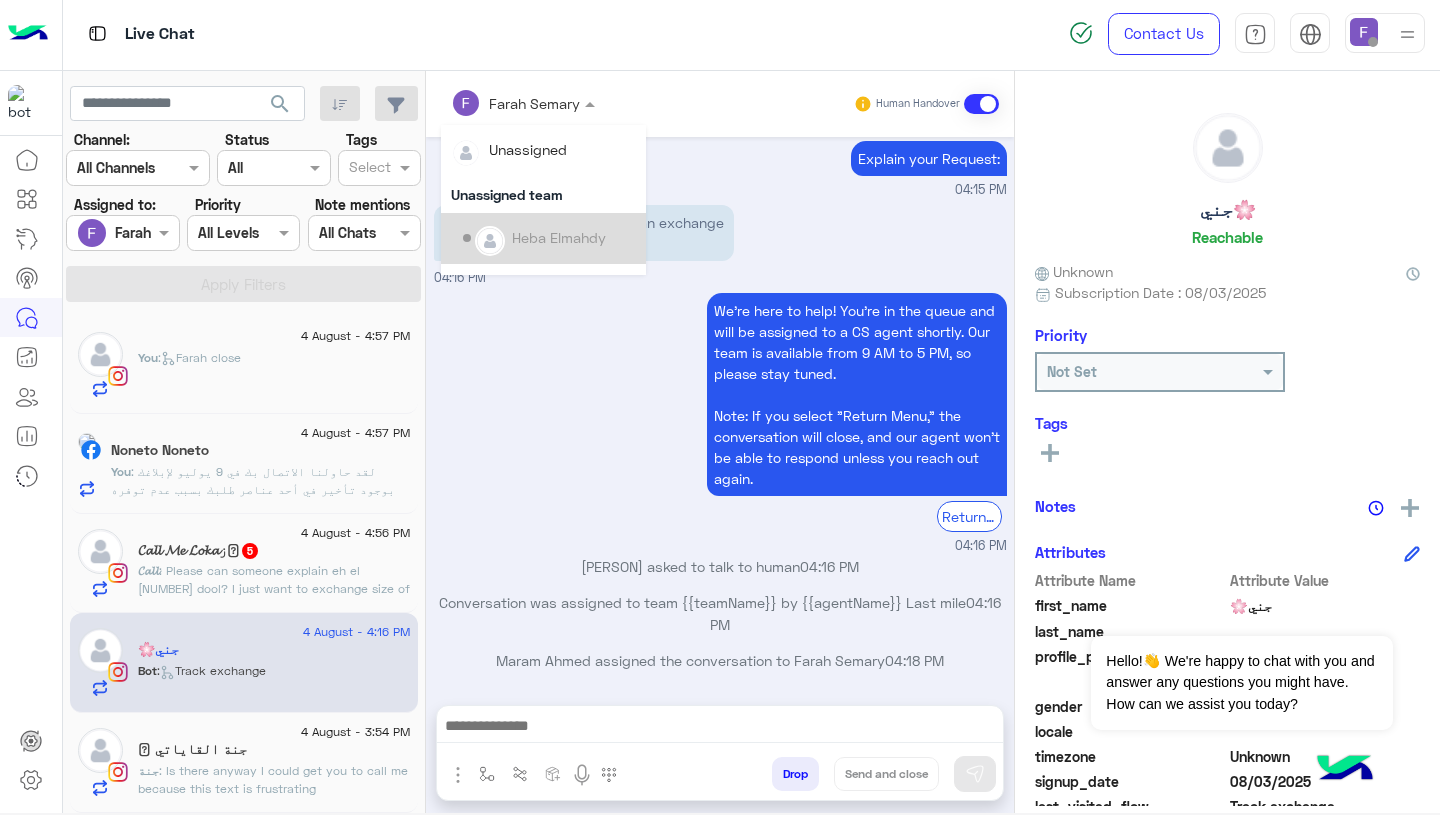 scroll, scrollTop: 355, scrollLeft: 0, axis: vertical 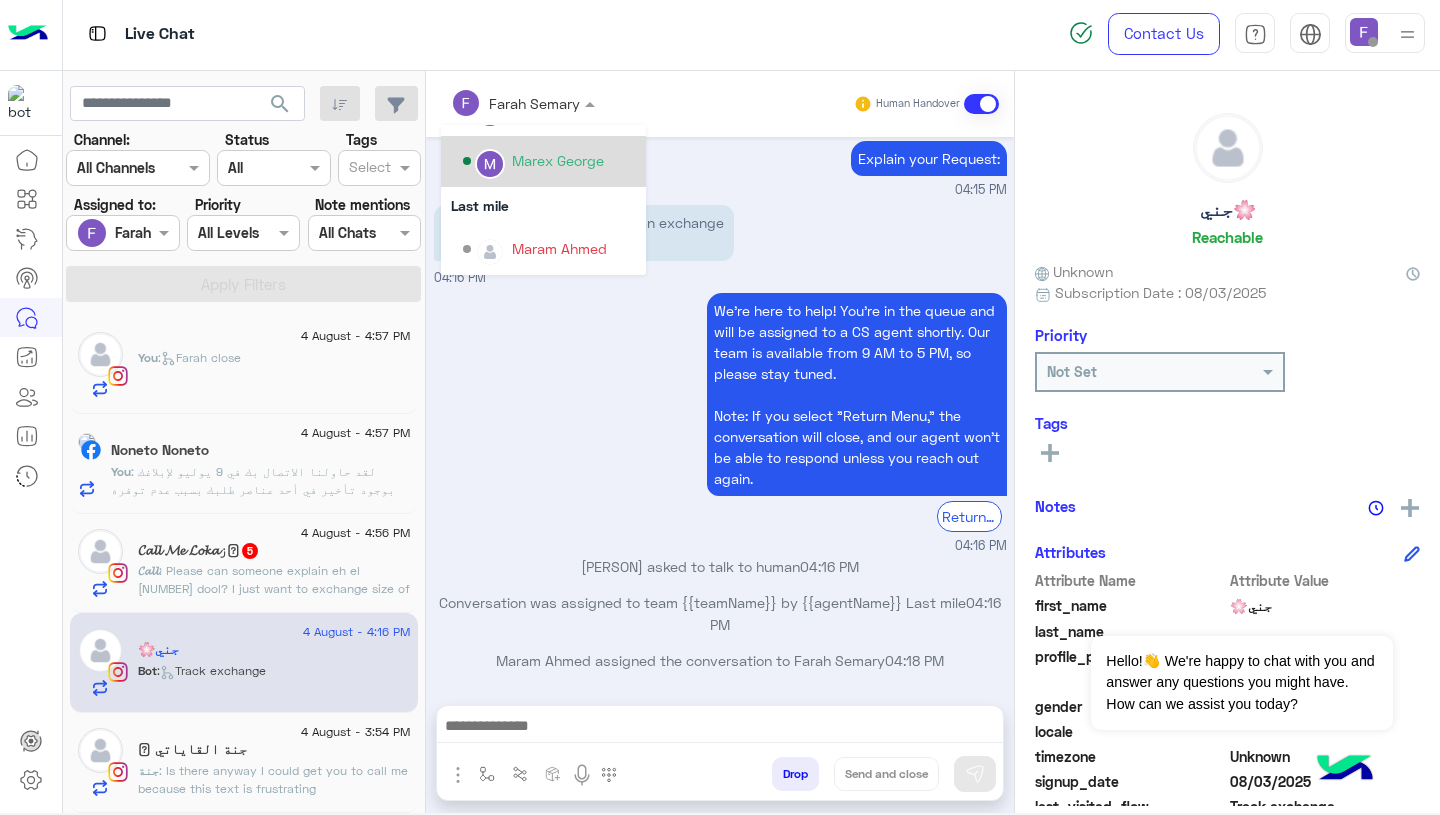 click on "Marex George" at bounding box center (558, 160) 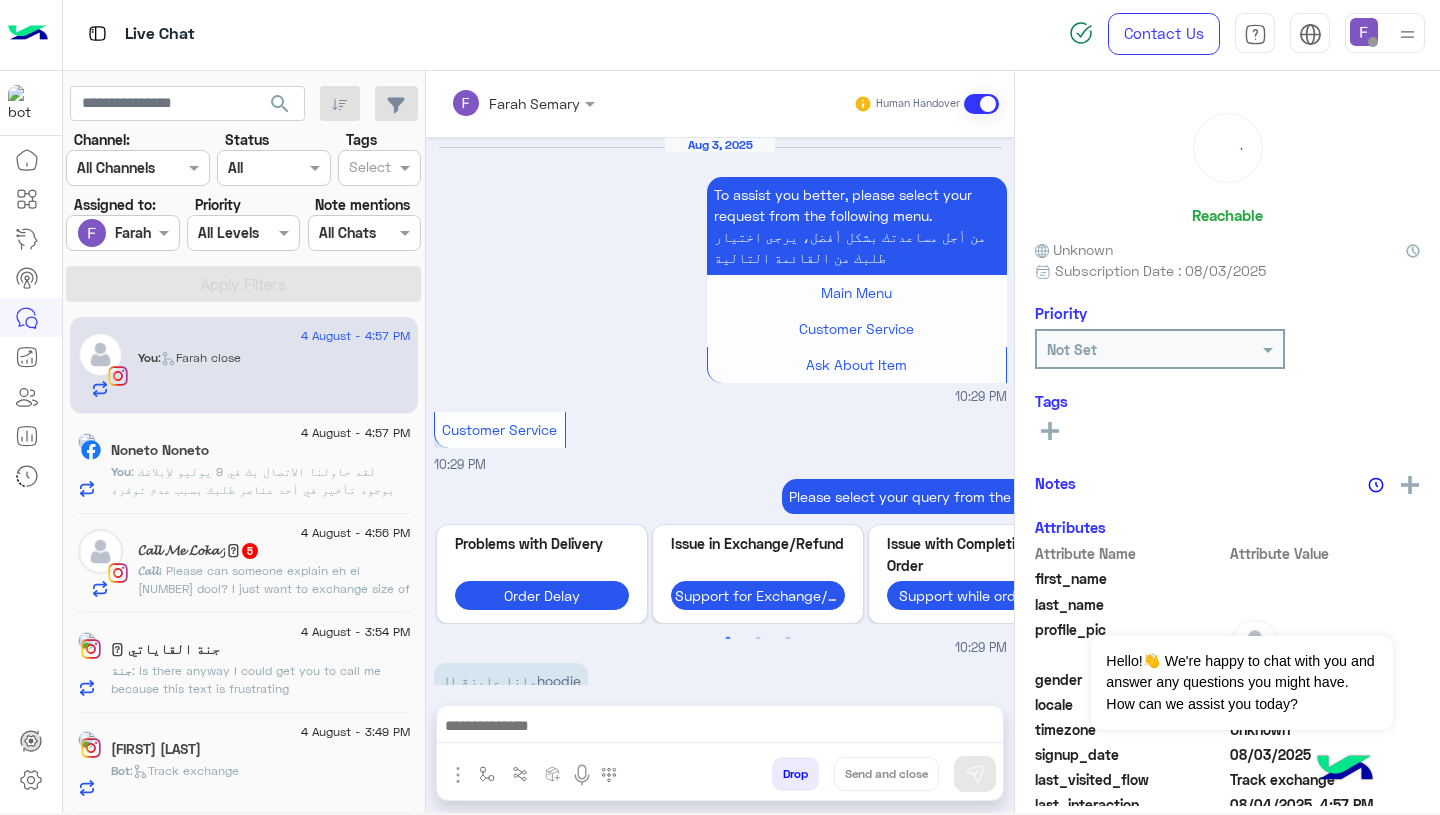 scroll, scrollTop: 1680, scrollLeft: 0, axis: vertical 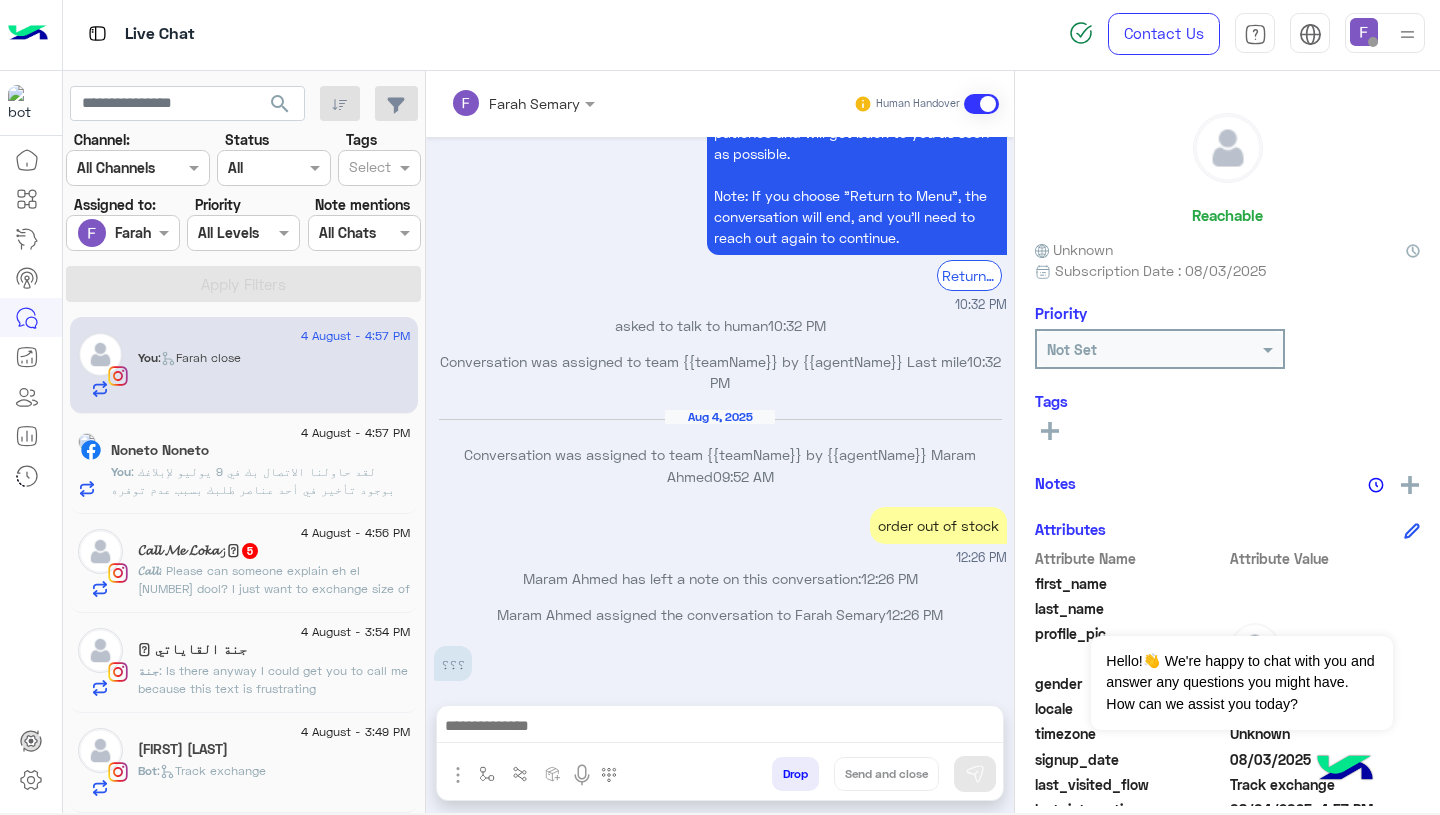 click on "جنة القاياتي 𓋹" 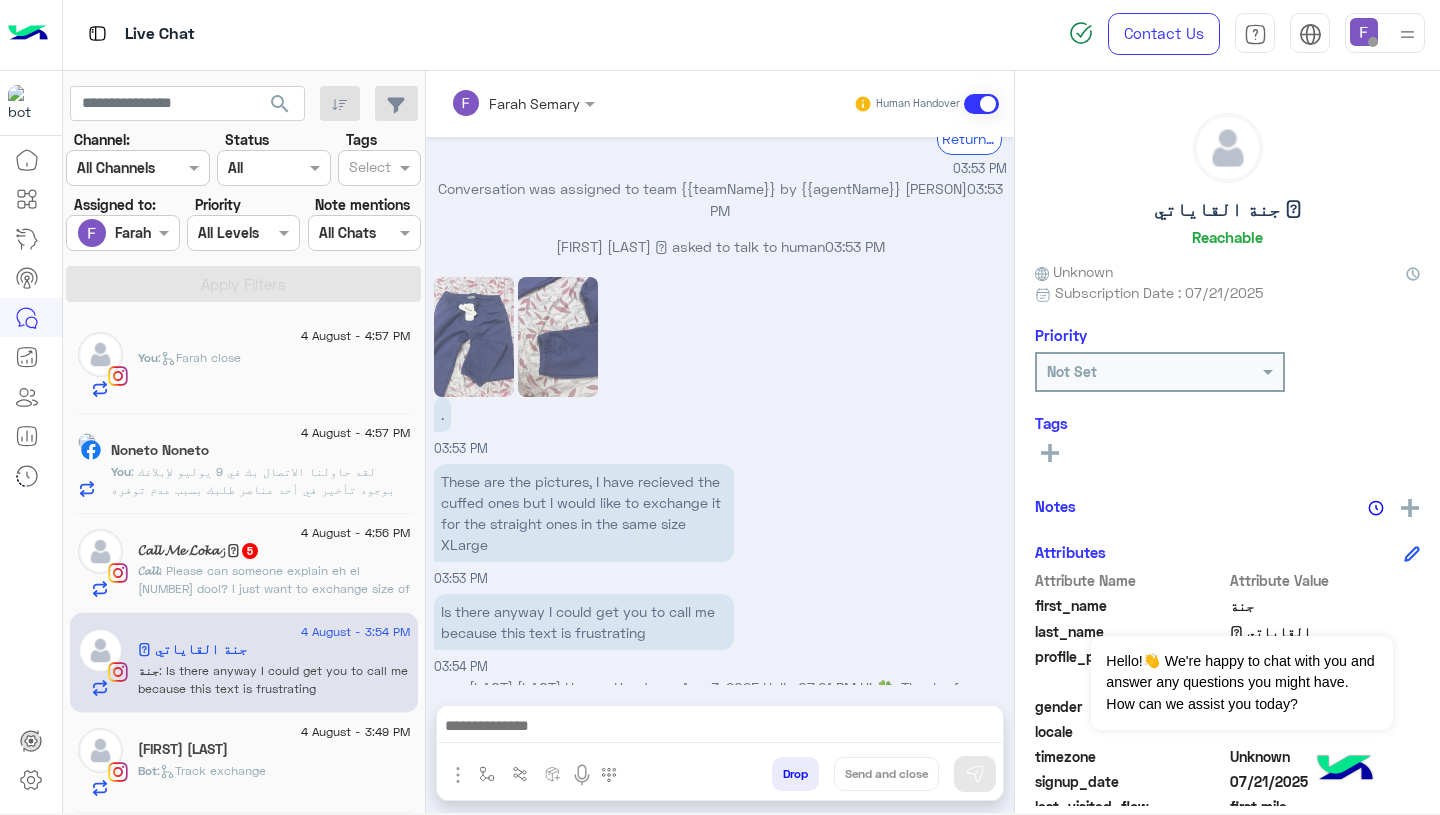 scroll, scrollTop: 1912, scrollLeft: 0, axis: vertical 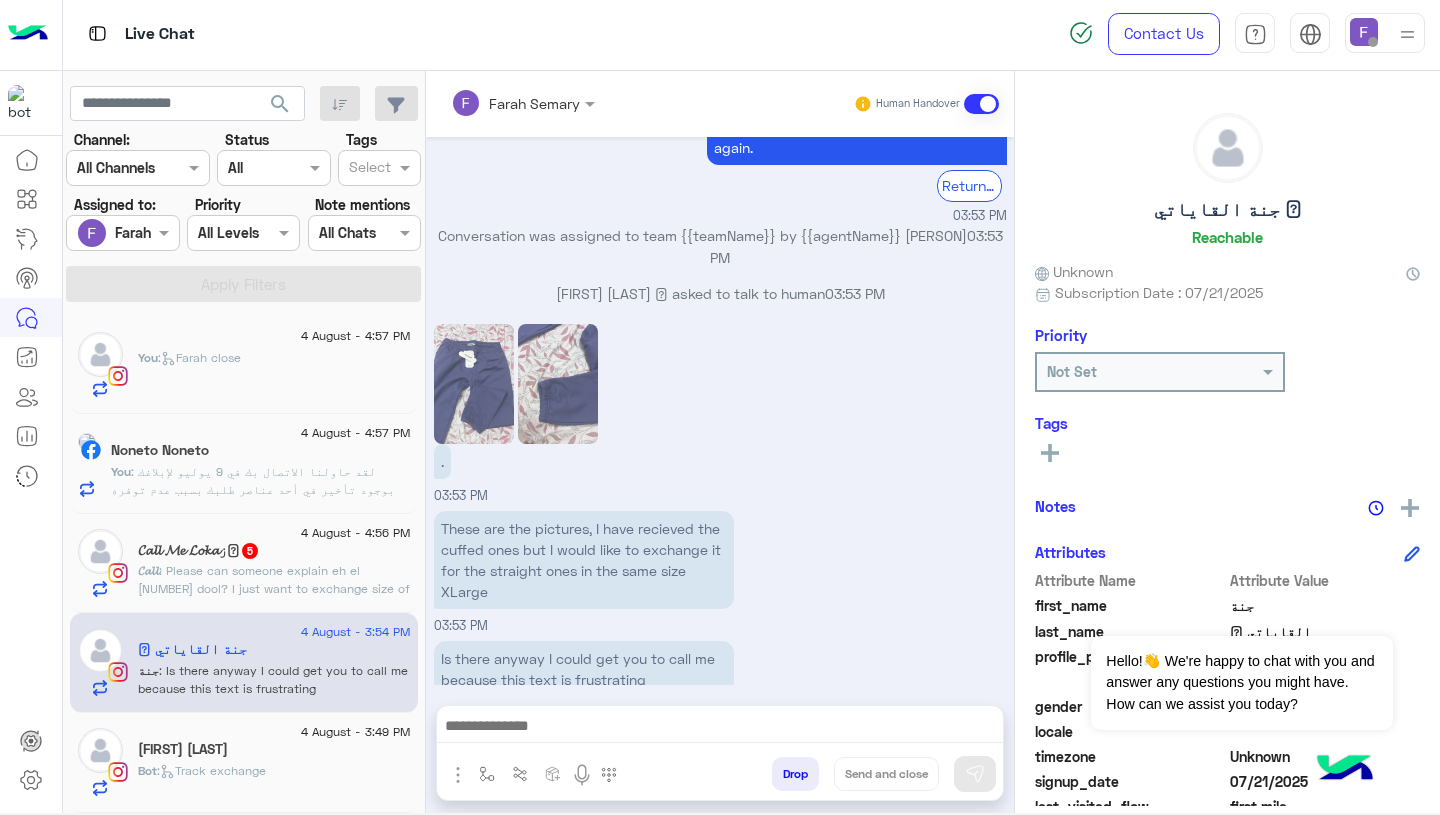 click at bounding box center (720, 728) 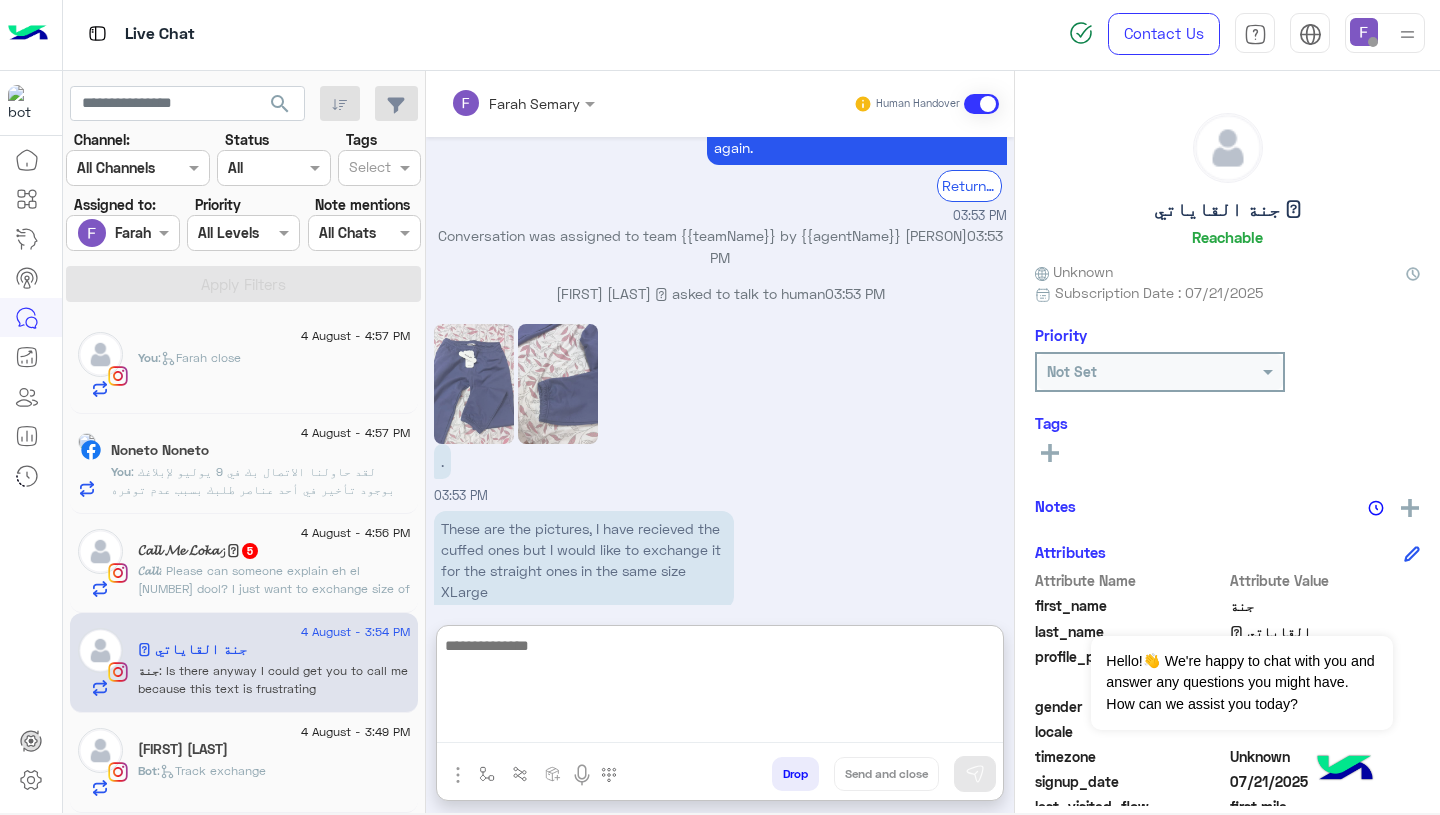 paste on "**********" 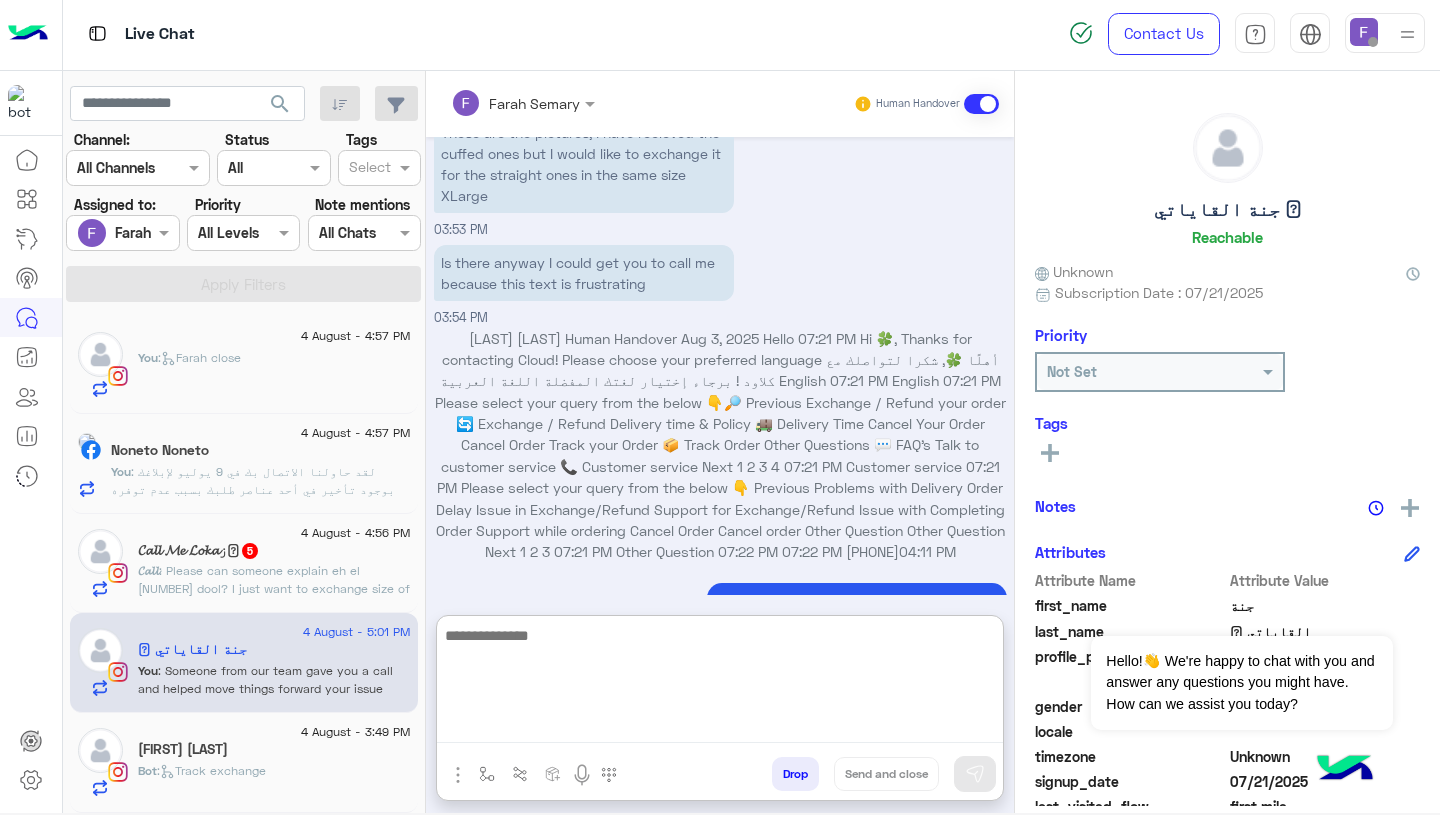 scroll, scrollTop: 2344, scrollLeft: 0, axis: vertical 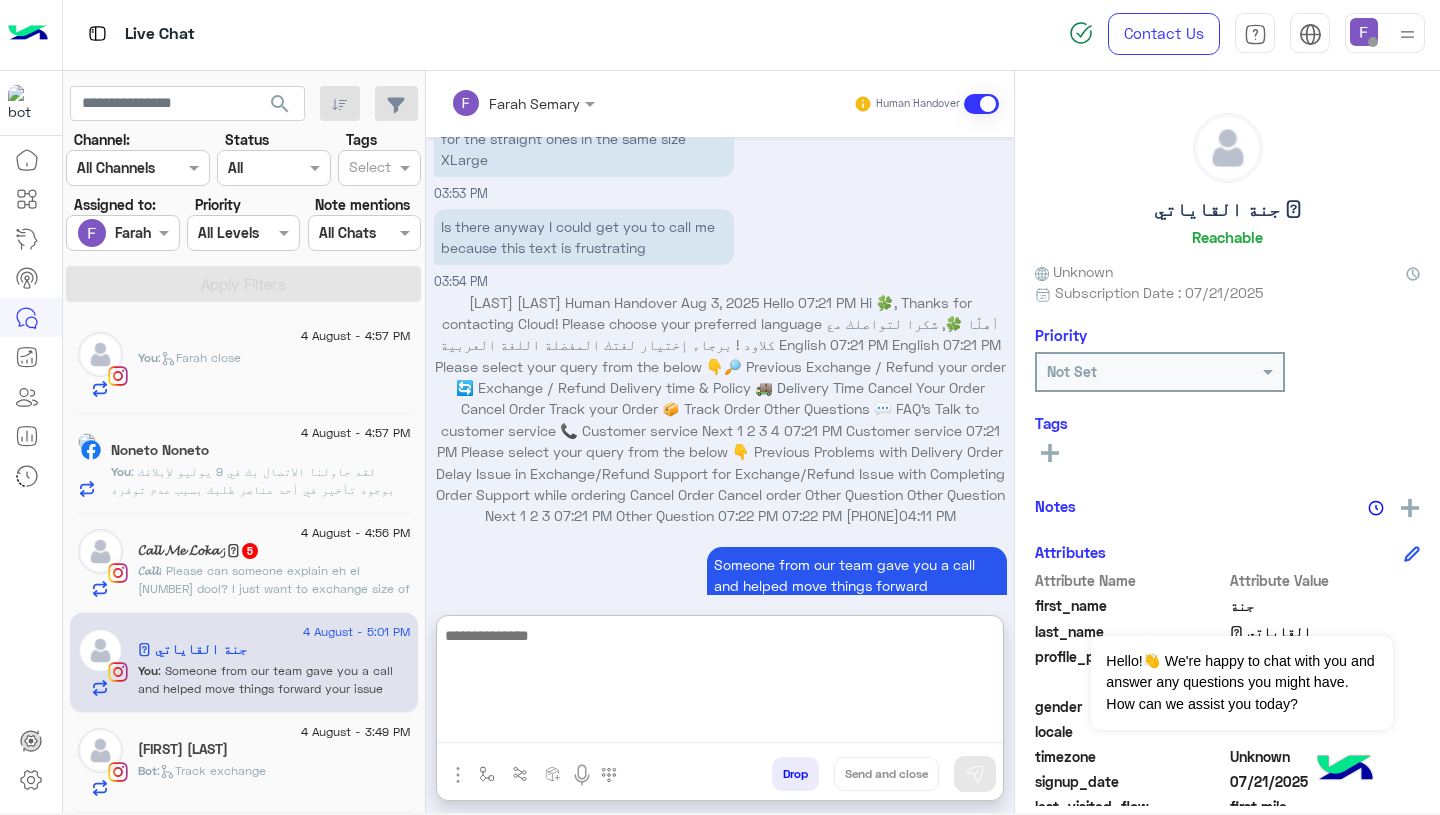 click on "Someone from our team gave you a call and helped move things forward  your issue isn’t fully resolved yet, but it will be very soon thanks to the steps taken. Thanks again for your time!😊  If you need more help, just ask to speak to support.  [FIRST] [LAST] -  05:01 PM" at bounding box center (720, 637) 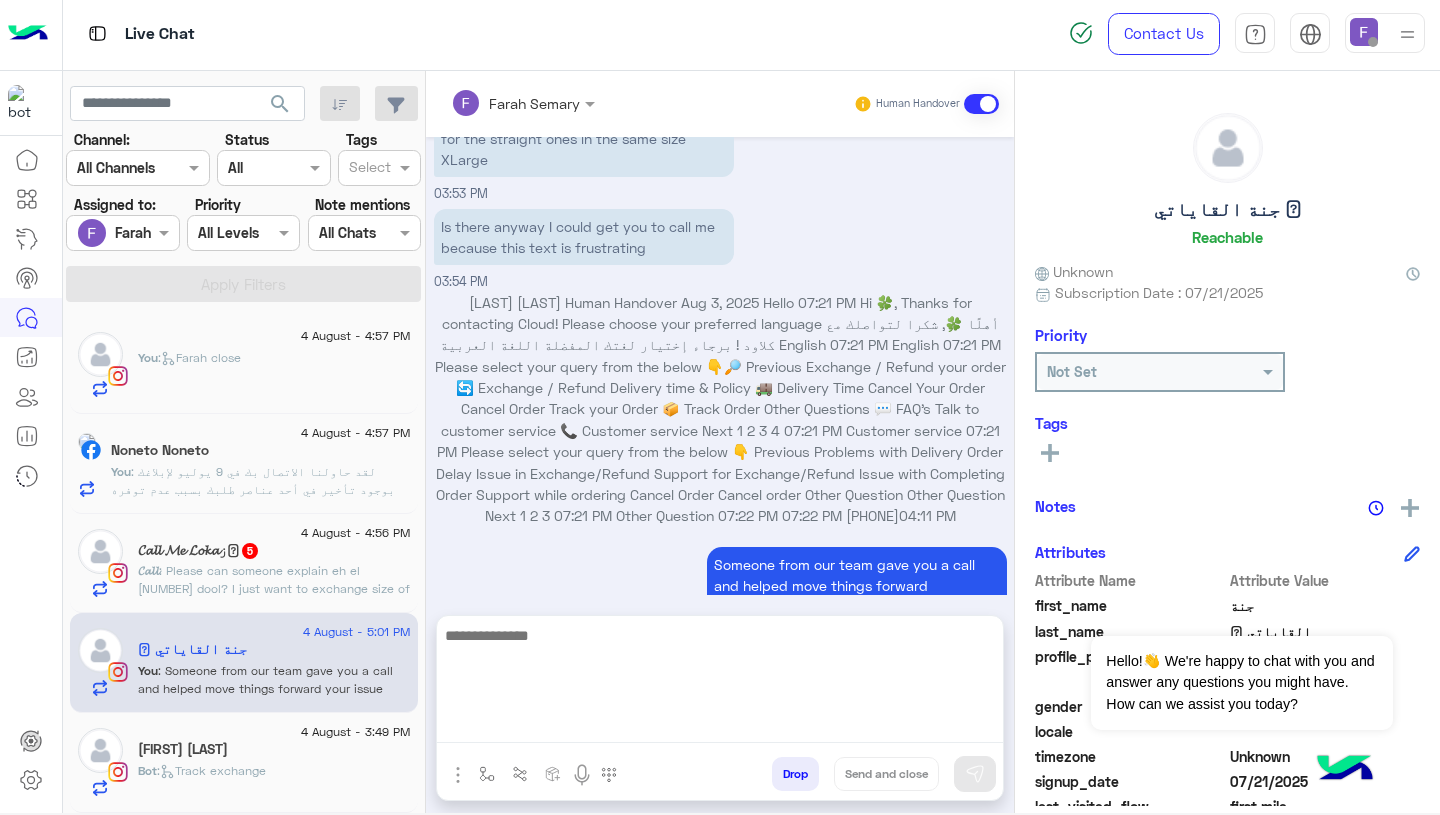 scroll, scrollTop: 2254, scrollLeft: 0, axis: vertical 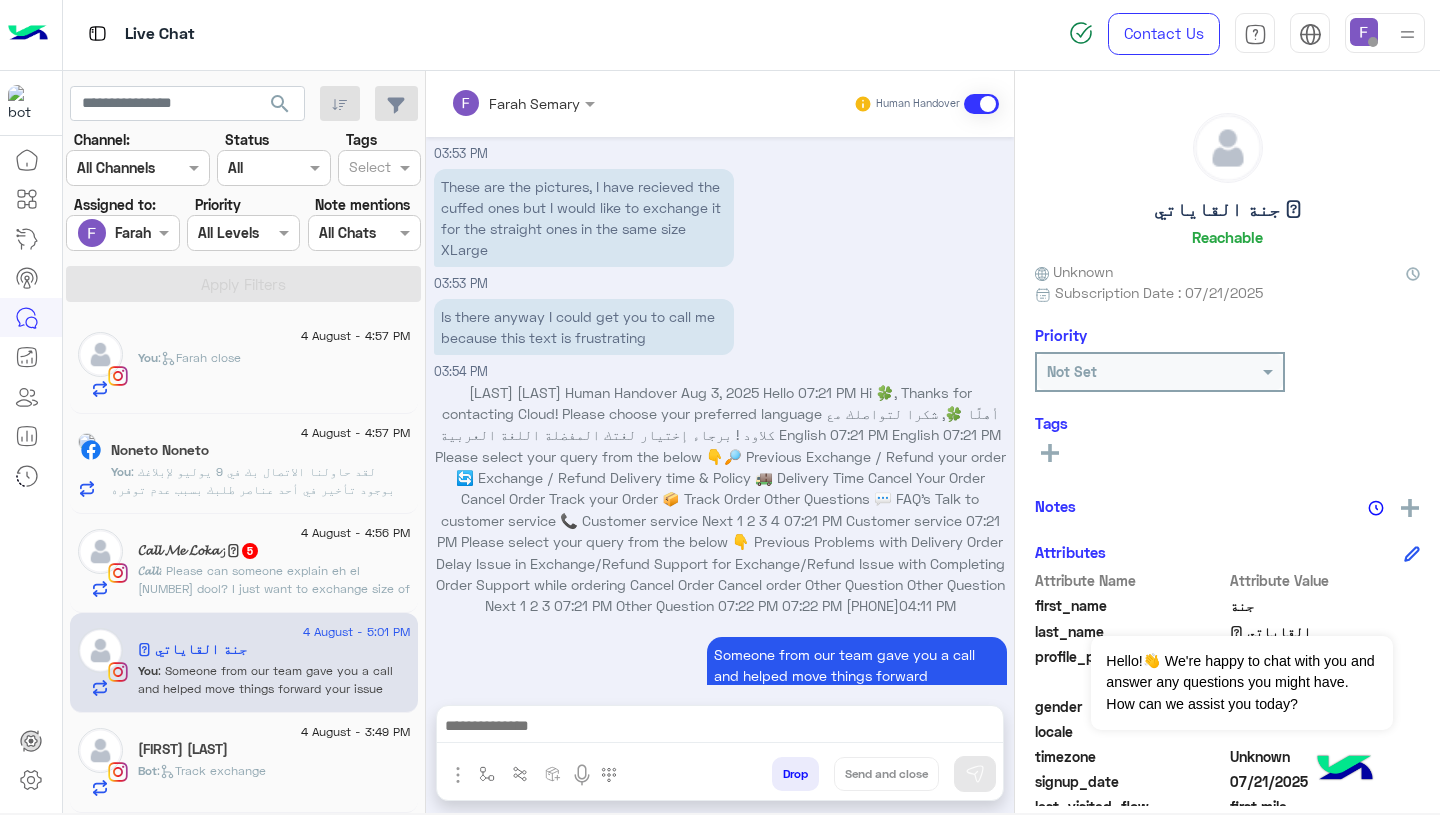 click on "4 August - 4:57 PM  Noneto Noneto   You  : لقد حاولنا الاتصال بك في 9 يوليو لإبلاغك بوجود تأخير في أحد عناصر طلبك بسبب عدم توفره في المخزون.
كنا في انتظار إعادة التوريد حتى نتمكن من شحنه إليك، ولكننا نود إبلاغك أن العنصر الآن متوفر.
لا داعي للقلق، ستستلمين طلبك قريبًا. نحن نقدر تفهمك، وإذا كنت بحاجة إلى أي مساعدة أخرى، نحن هنا لخدمتك." 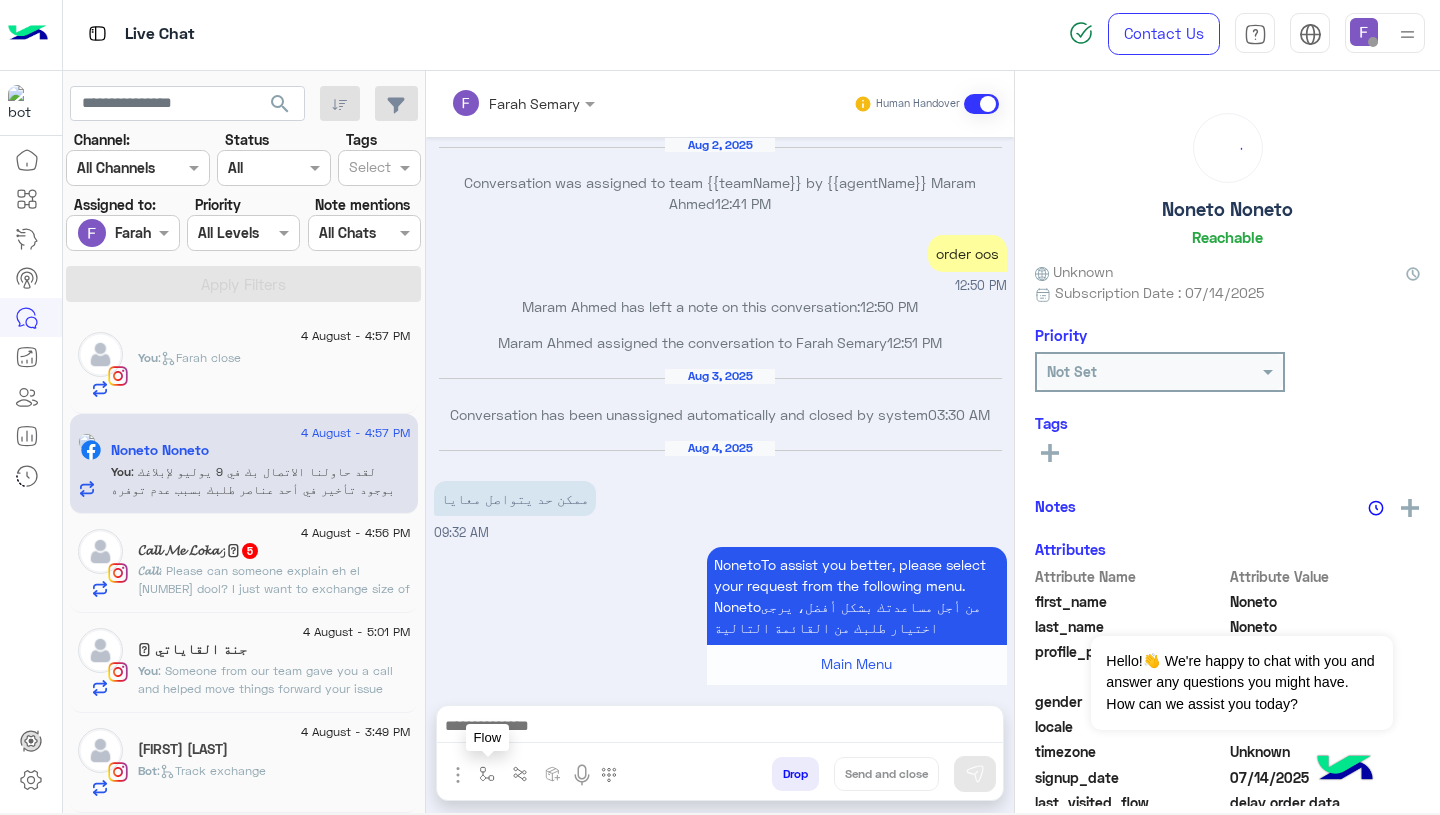 scroll, scrollTop: 1546, scrollLeft: 0, axis: vertical 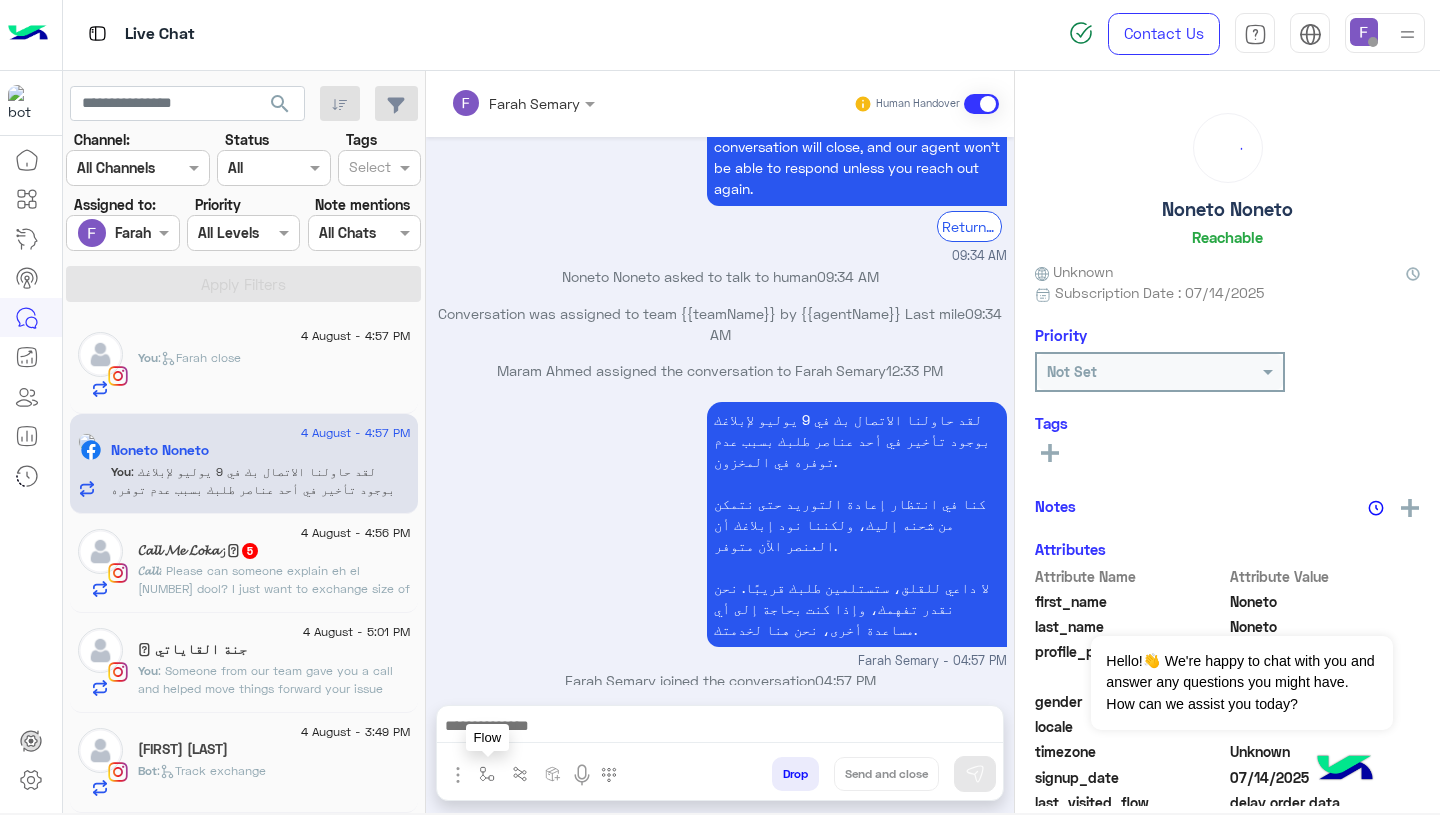 click at bounding box center (487, 774) 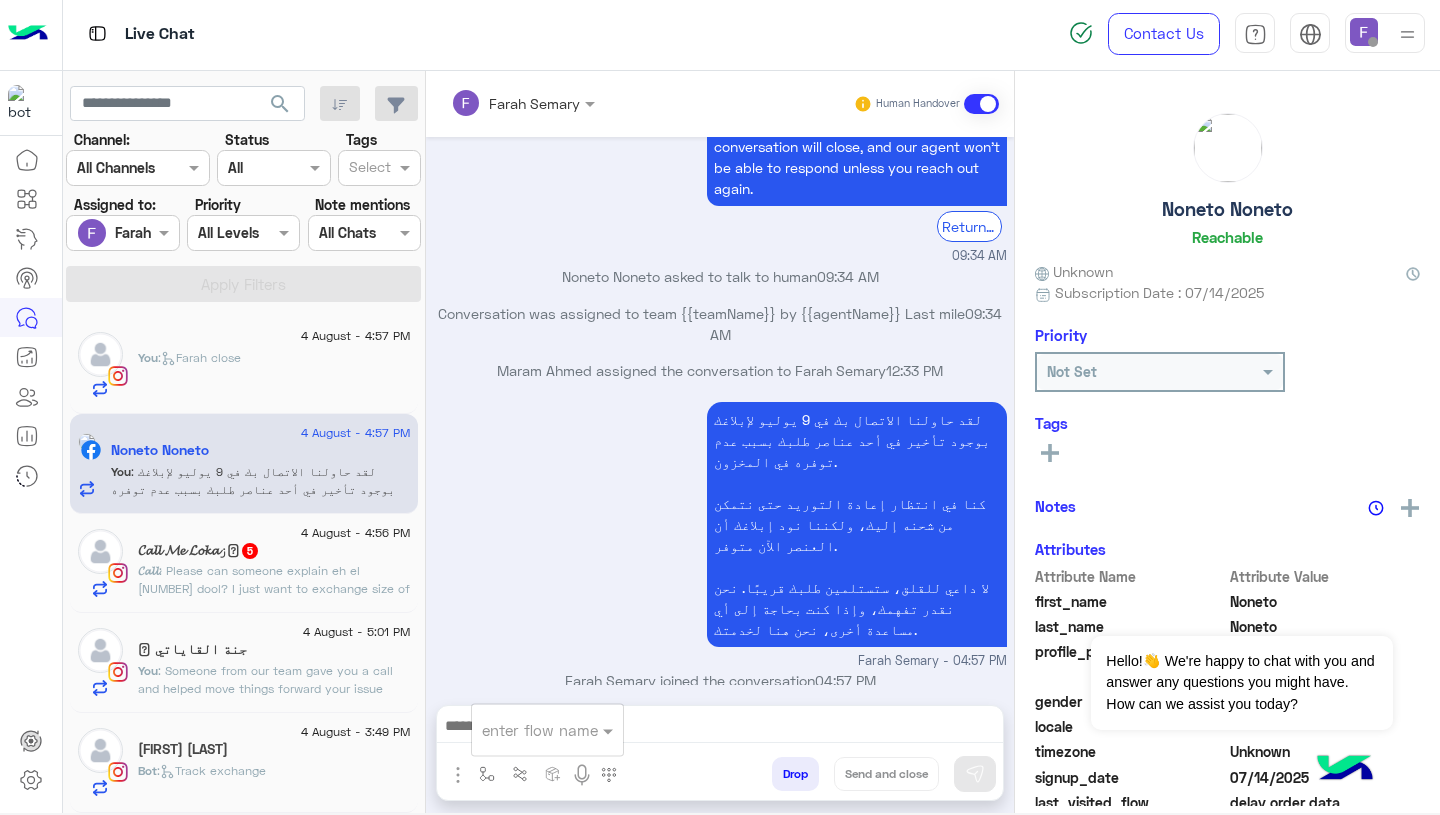 click at bounding box center [523, 730] 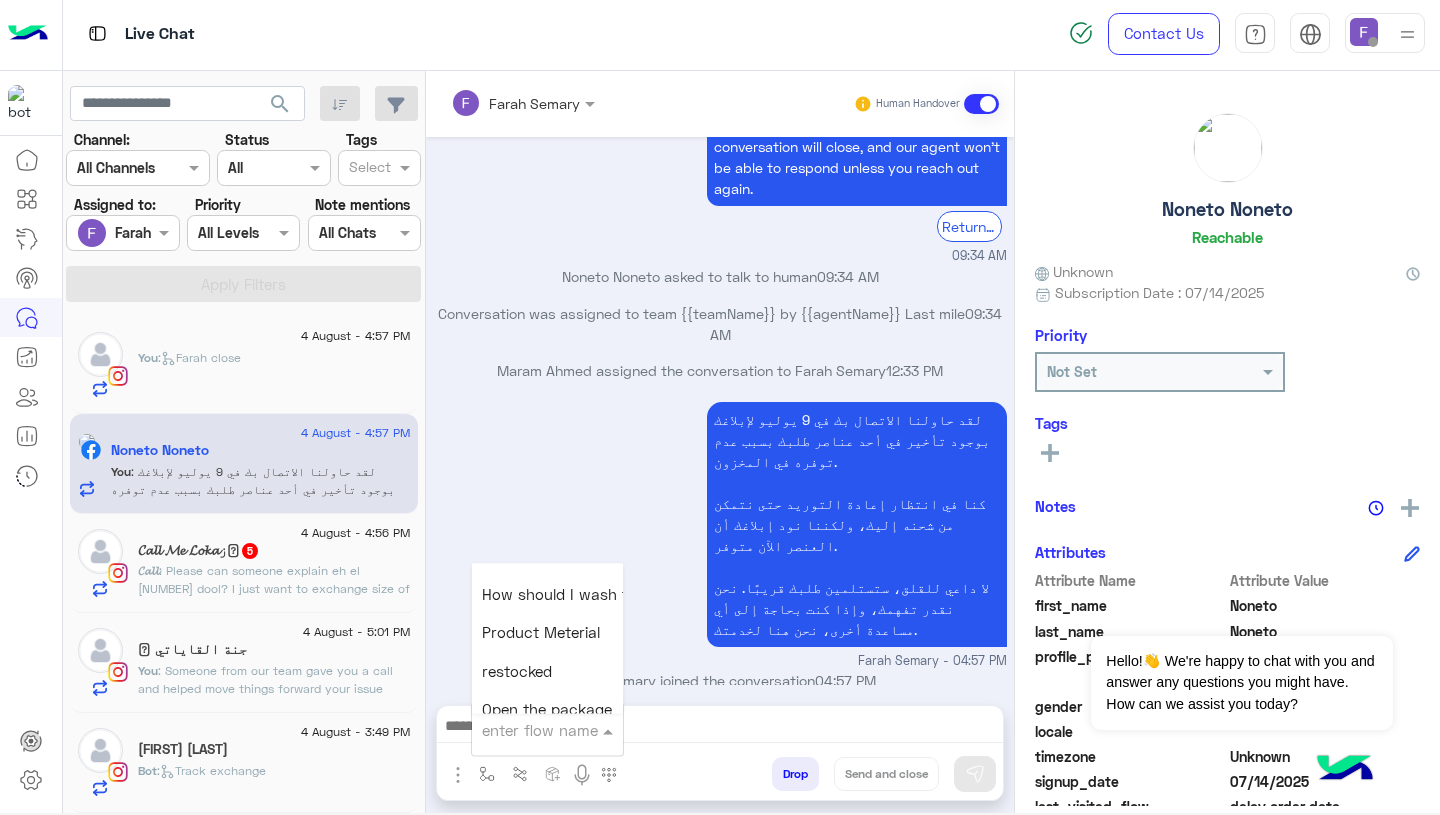 scroll, scrollTop: 2814, scrollLeft: 0, axis: vertical 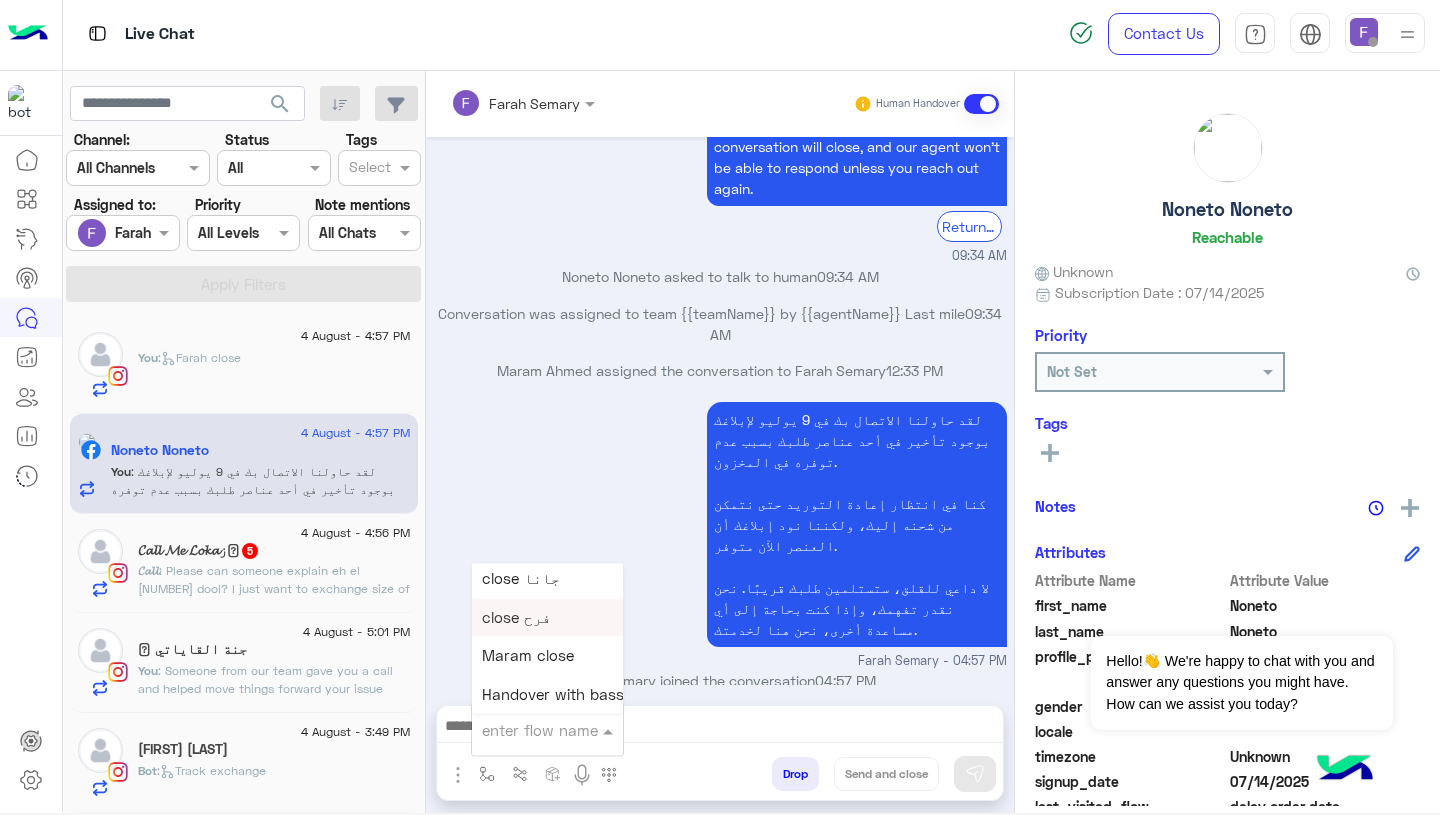 click on "close فرح" at bounding box center [547, 617] 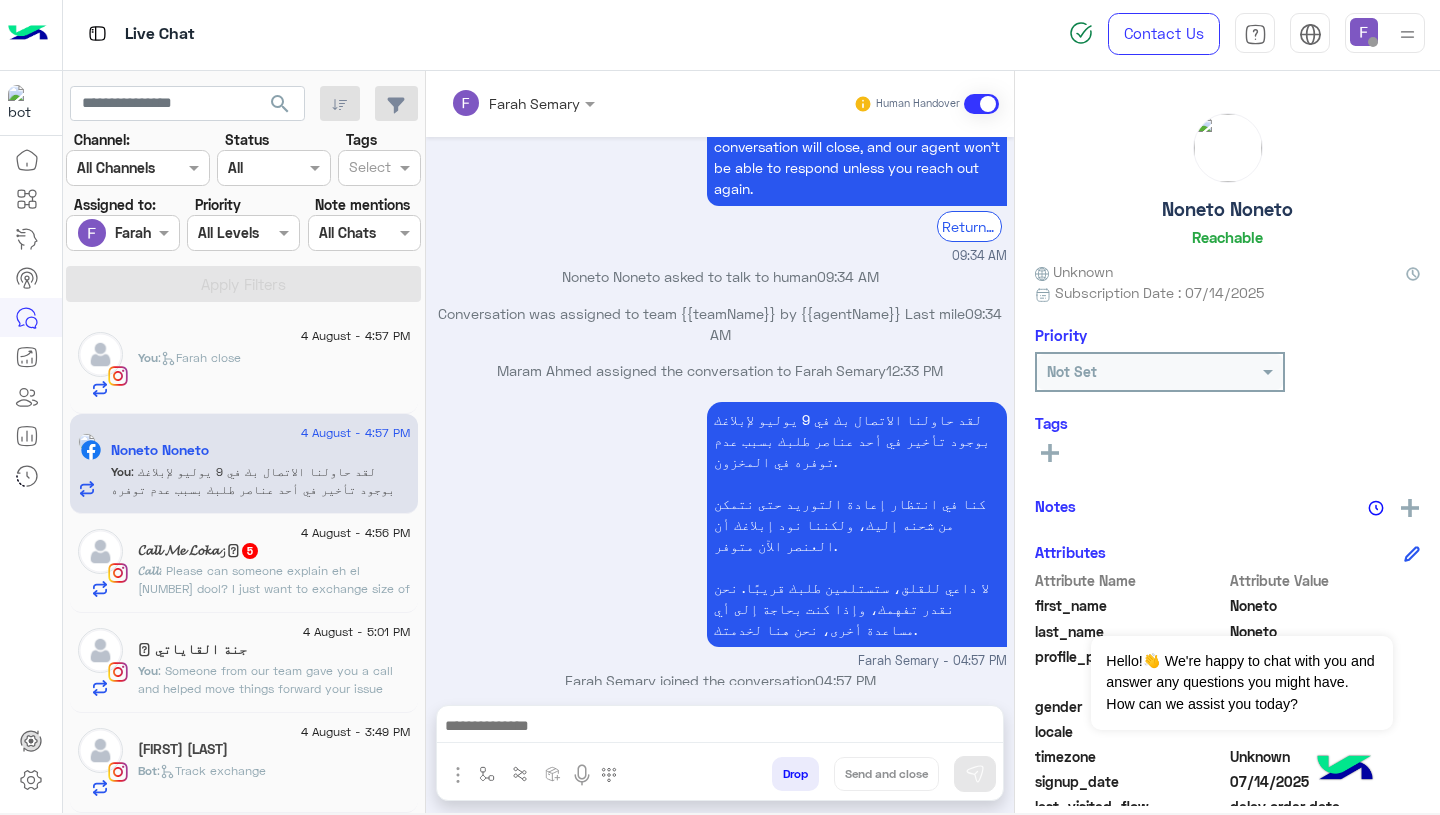 type on "*********" 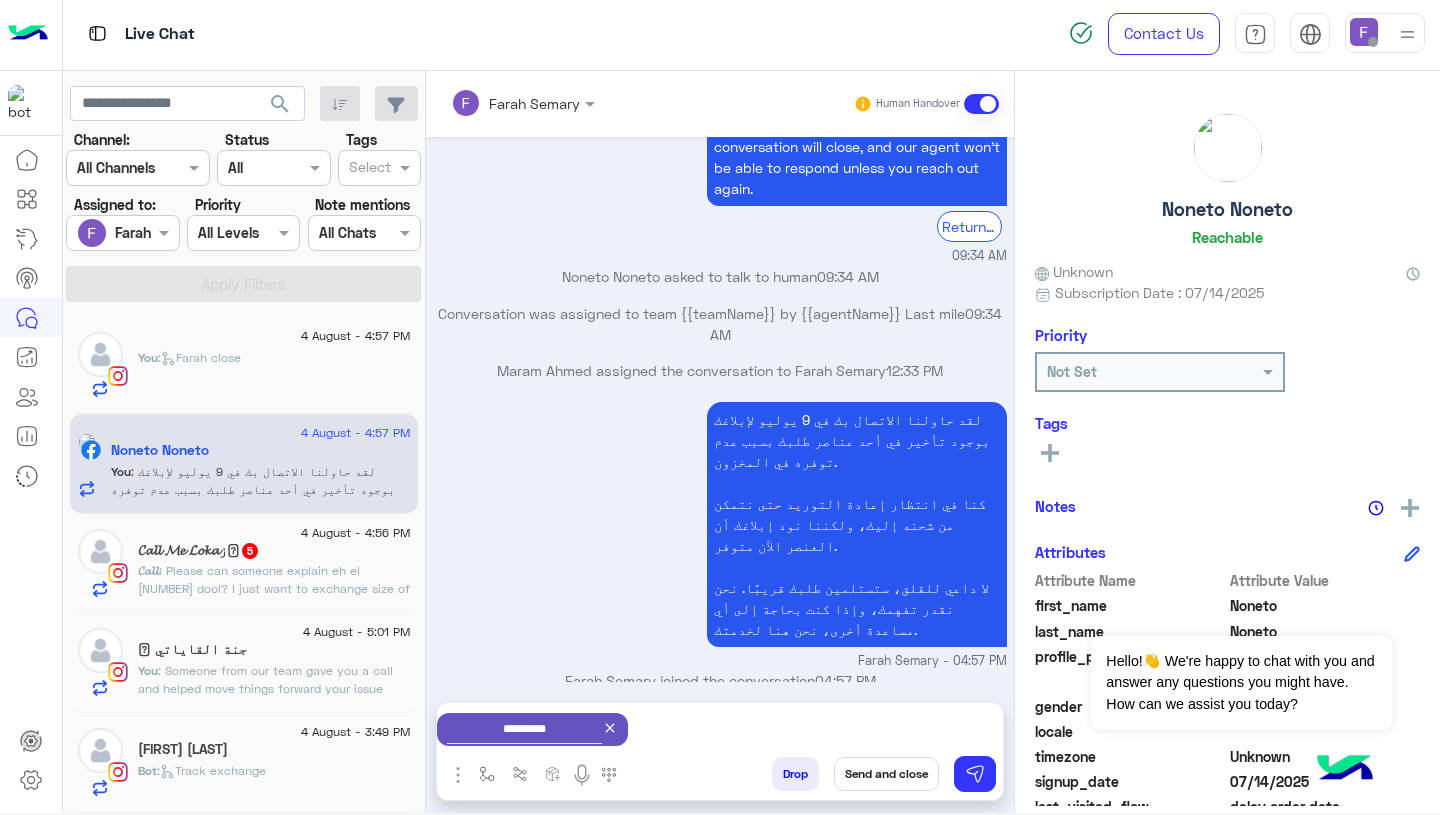 click on "Send and close" at bounding box center (886, 774) 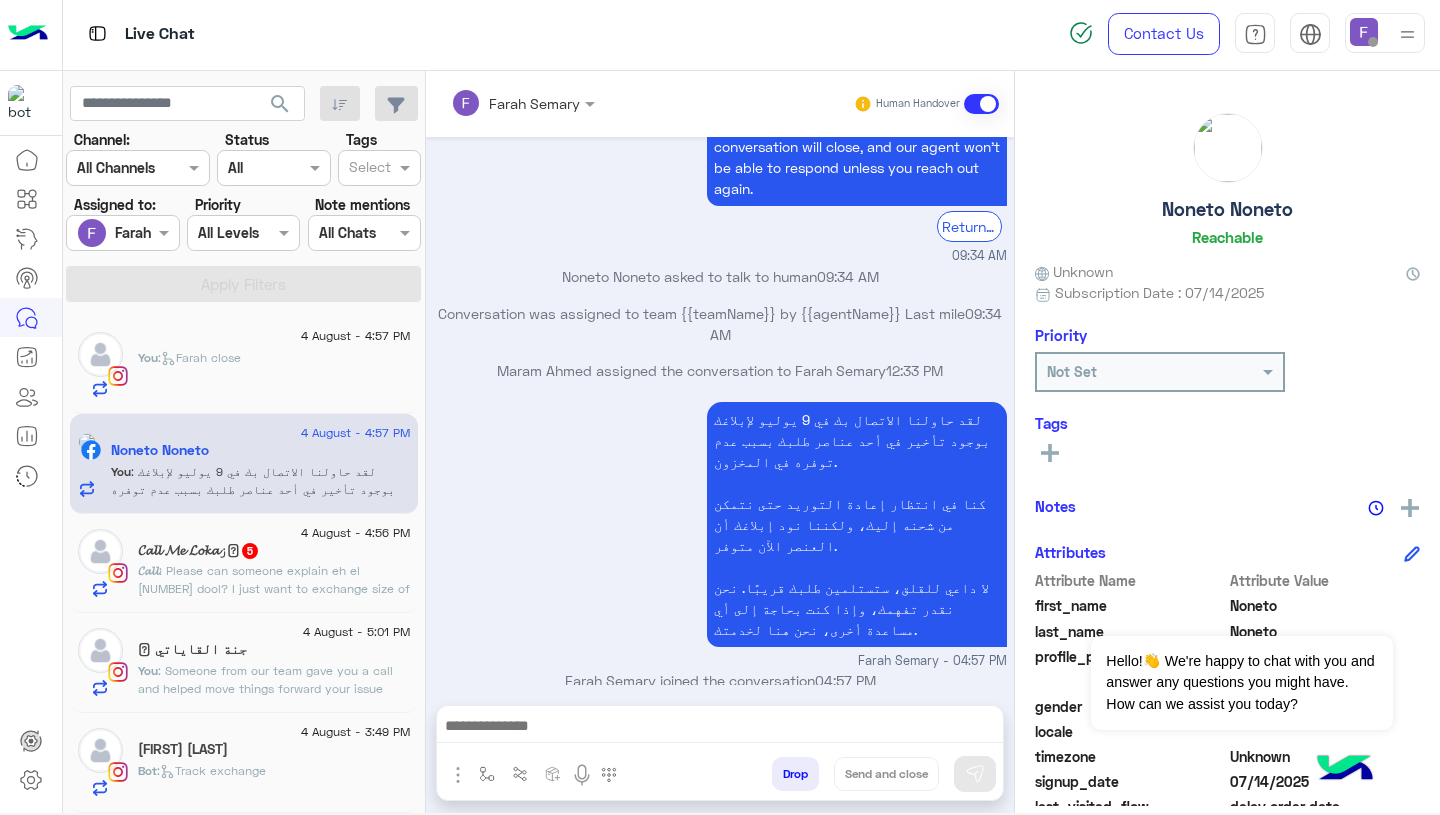scroll, scrollTop: 1582, scrollLeft: 0, axis: vertical 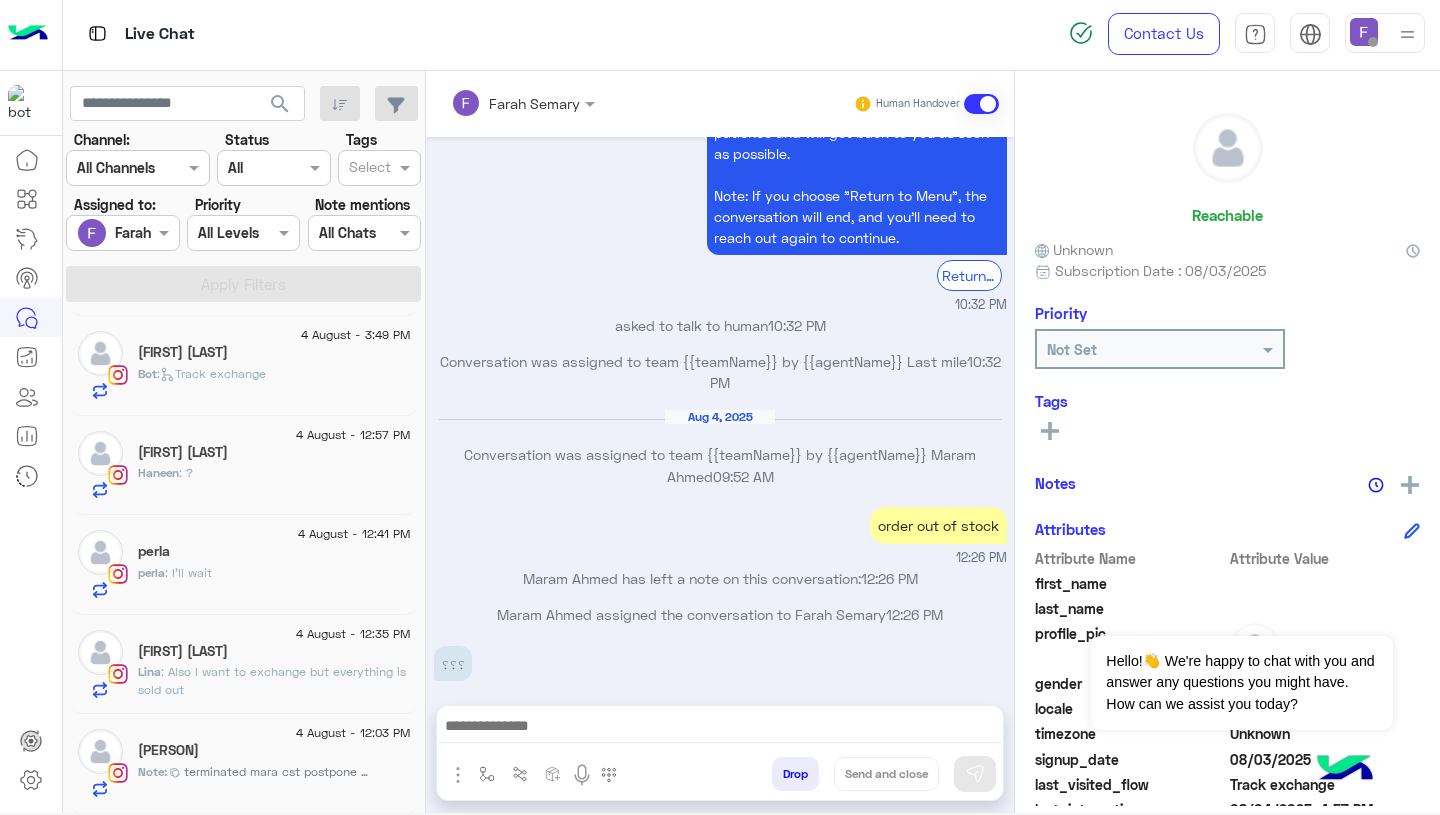 click on "4 August - 12:03 PM" 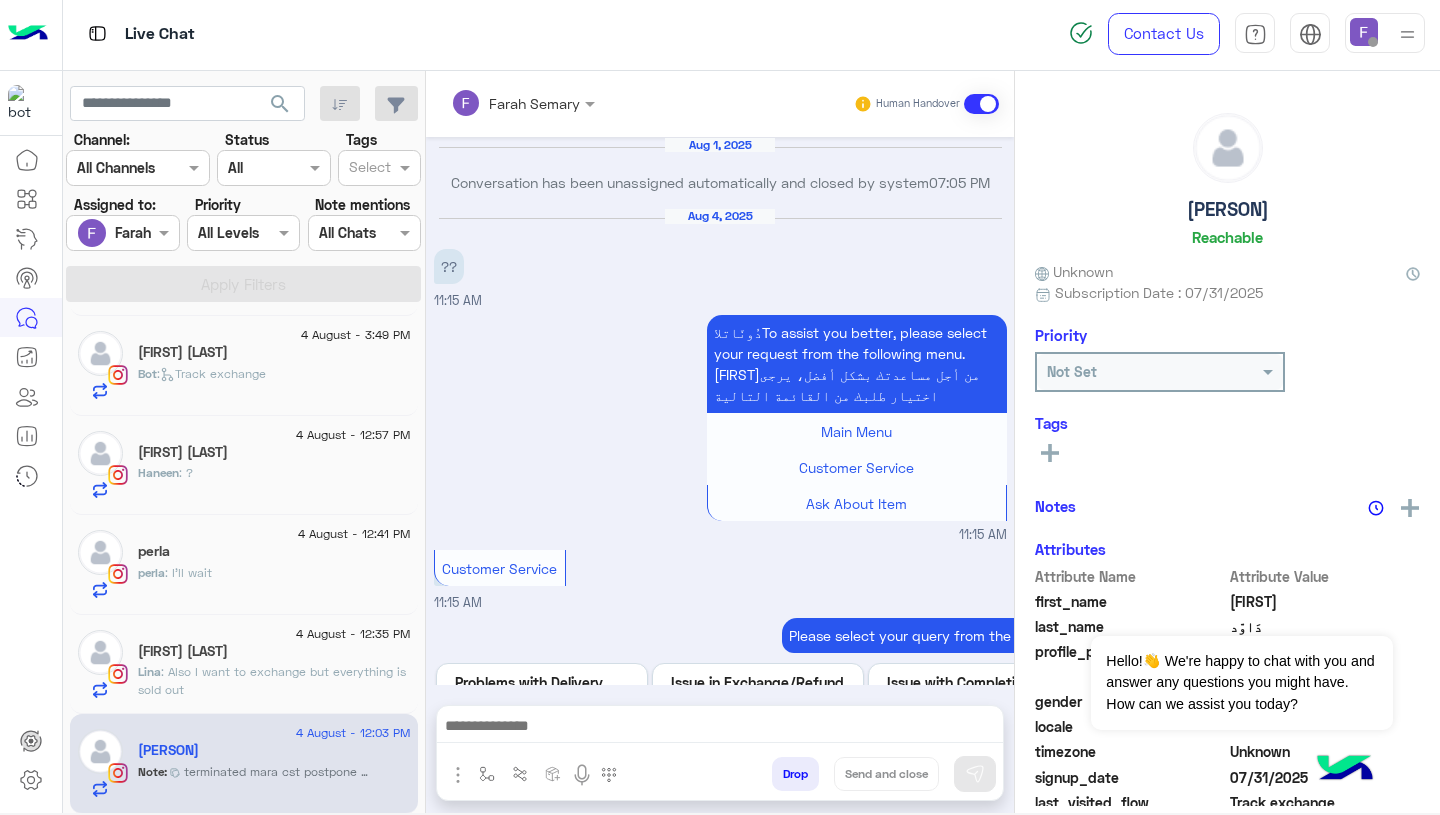 scroll, scrollTop: 1856, scrollLeft: 0, axis: vertical 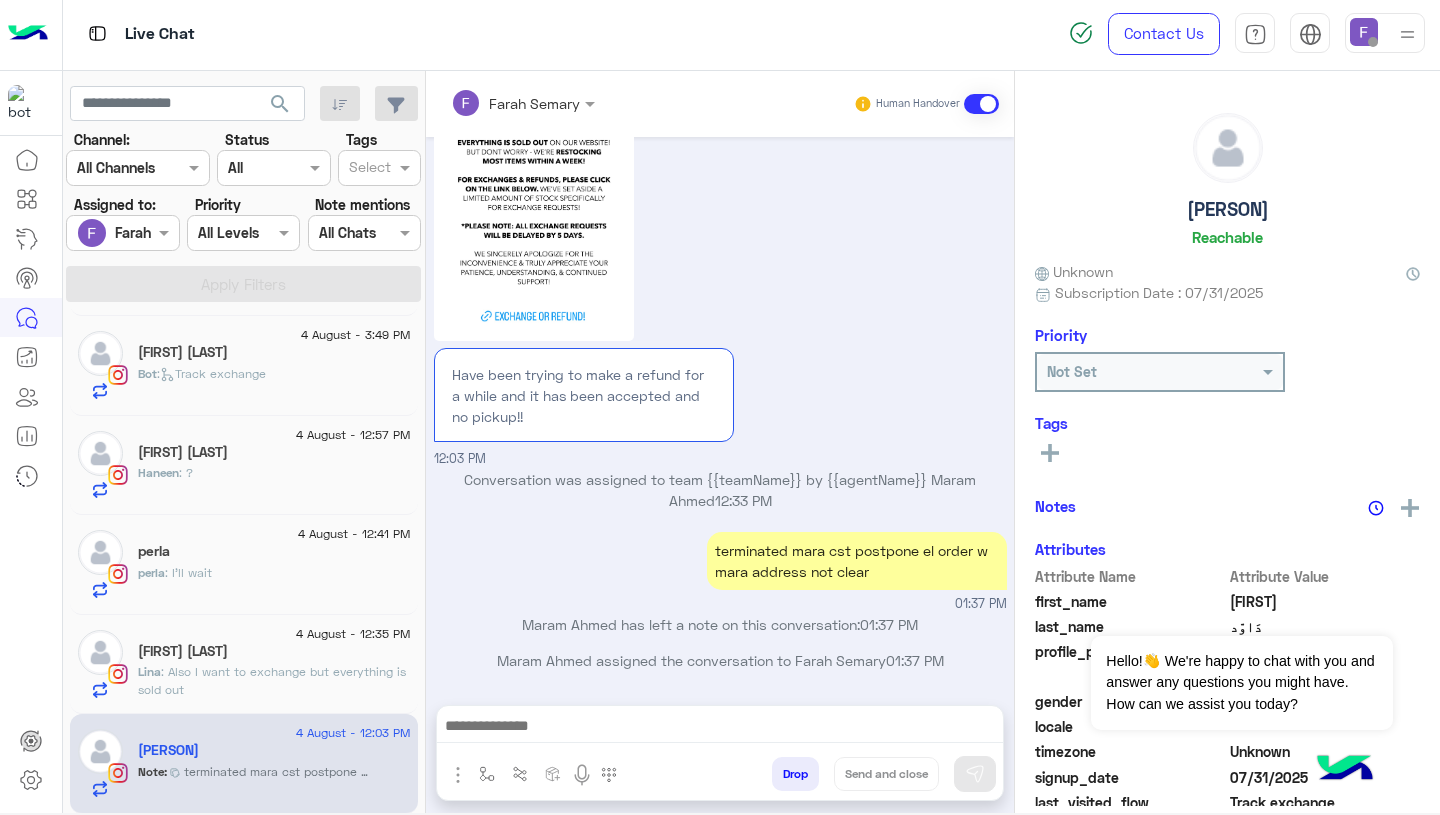 click on ": Also I want to exchange but everything is sold out" 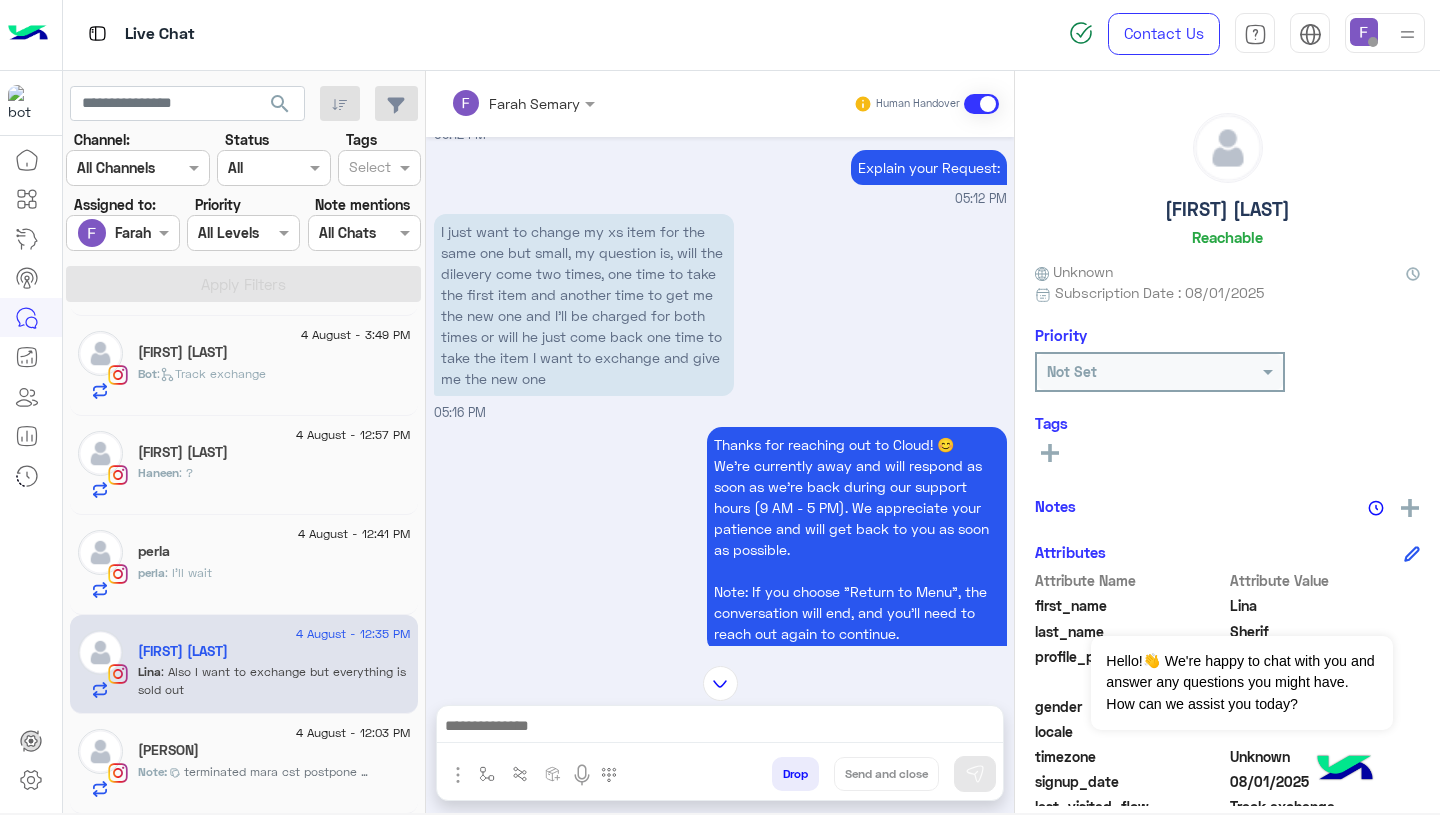 scroll, scrollTop: 1854, scrollLeft: 0, axis: vertical 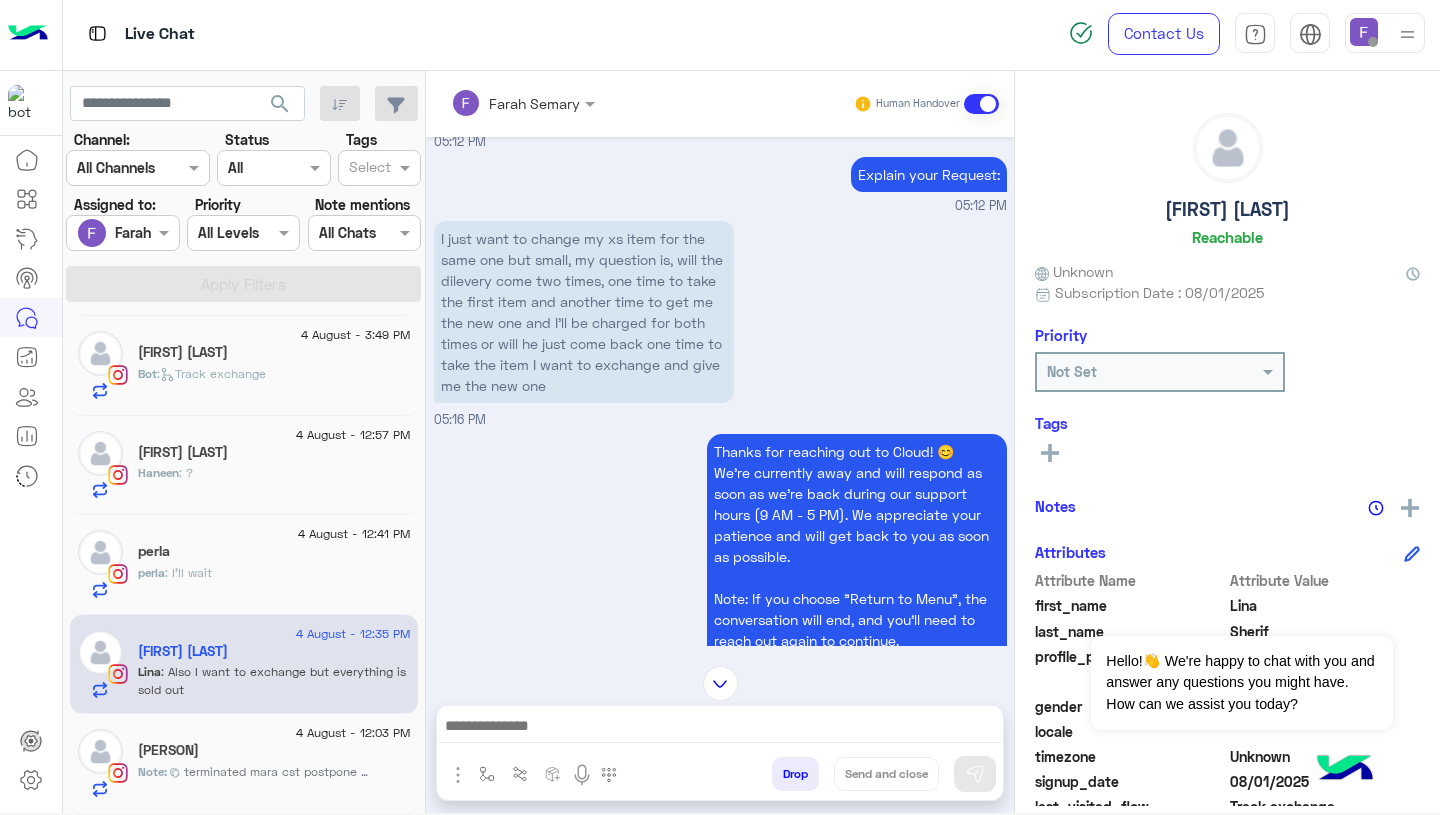 click at bounding box center [523, 102] 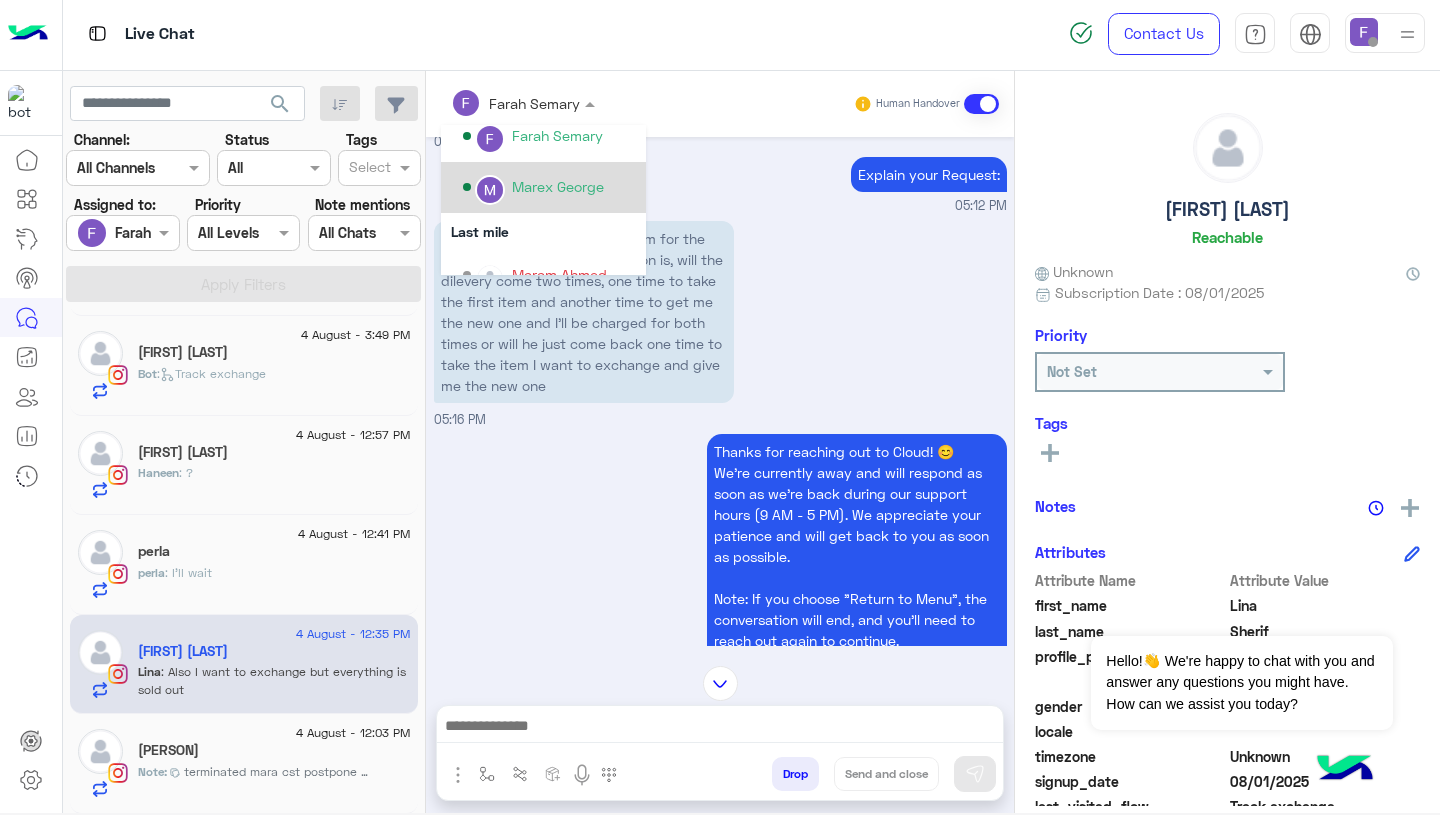 scroll, scrollTop: 320, scrollLeft: 0, axis: vertical 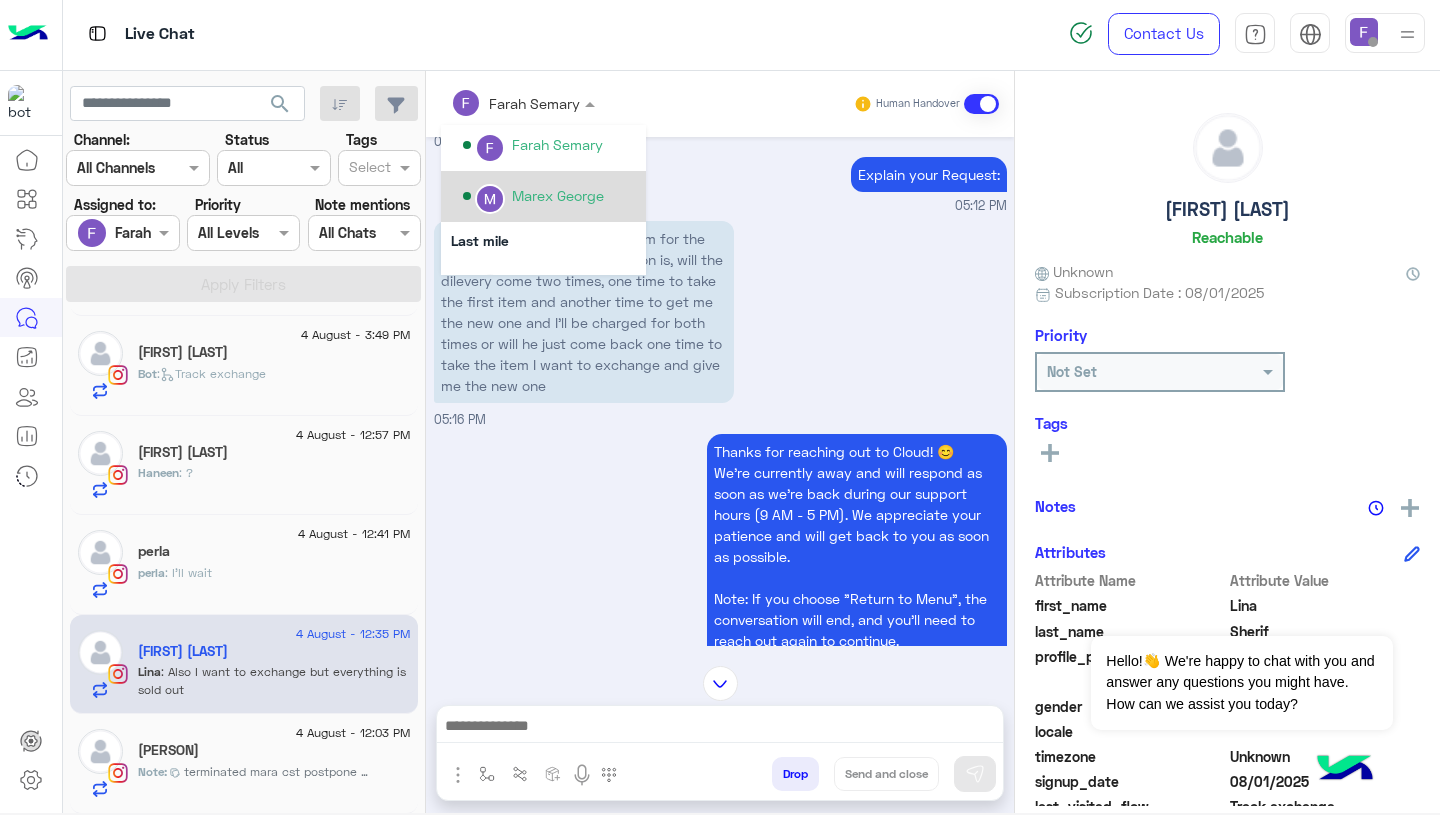 click on "Marex George" at bounding box center [558, 195] 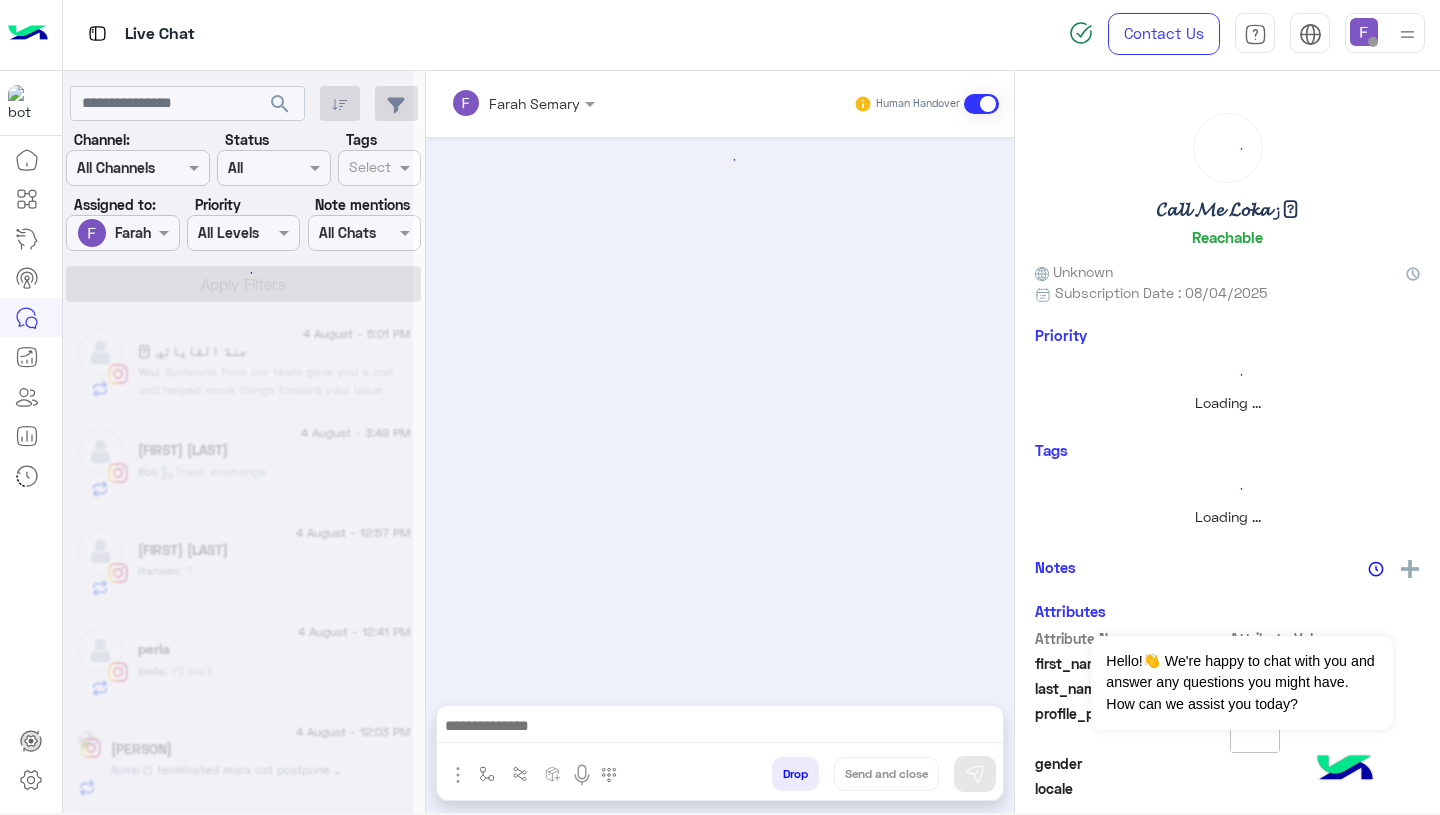 scroll, scrollTop: 198, scrollLeft: 0, axis: vertical 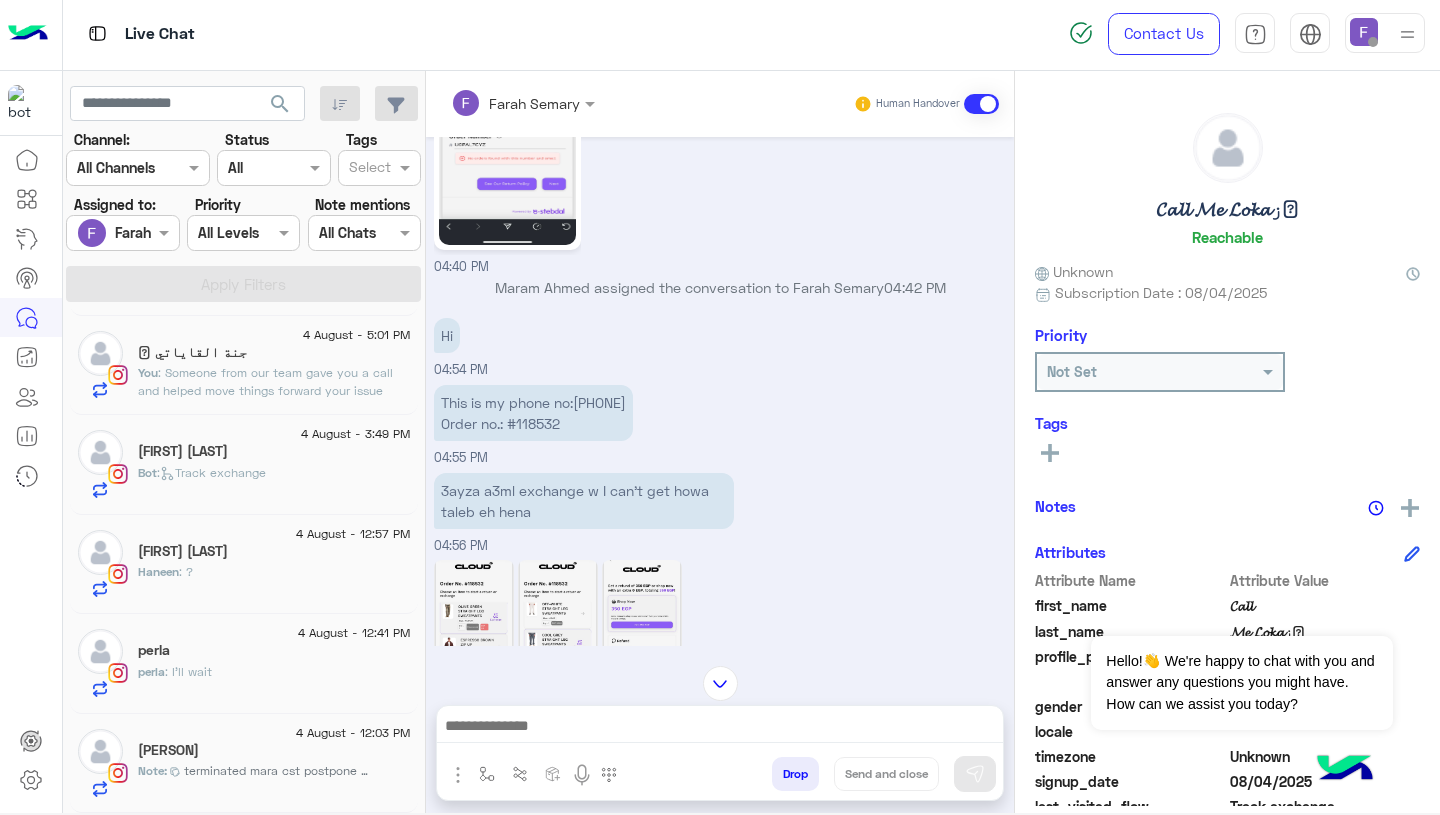 click on "This is my phone no:[PHONE] Order no.: #118532" at bounding box center [533, 413] 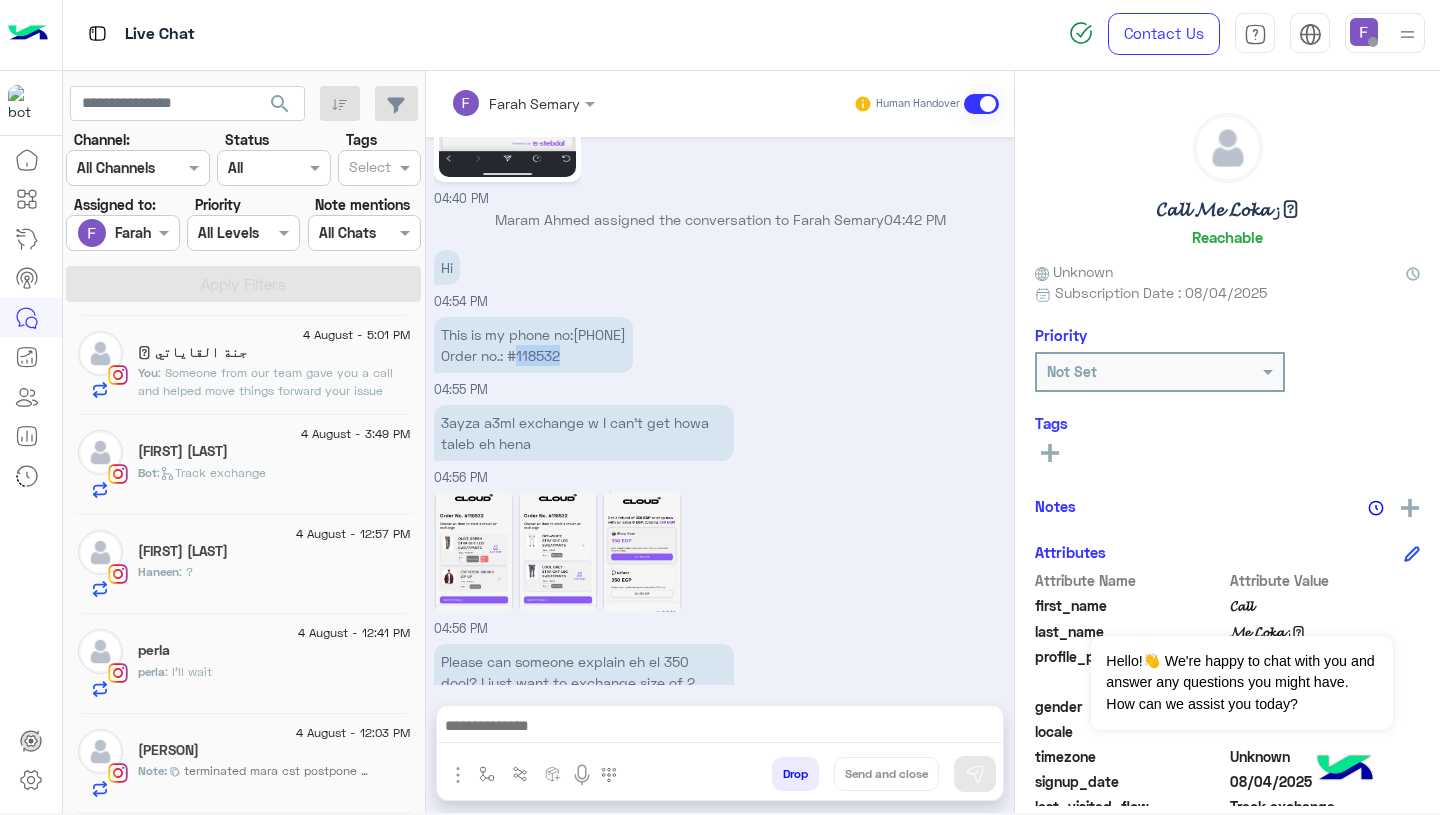 scroll, scrollTop: 2191, scrollLeft: 0, axis: vertical 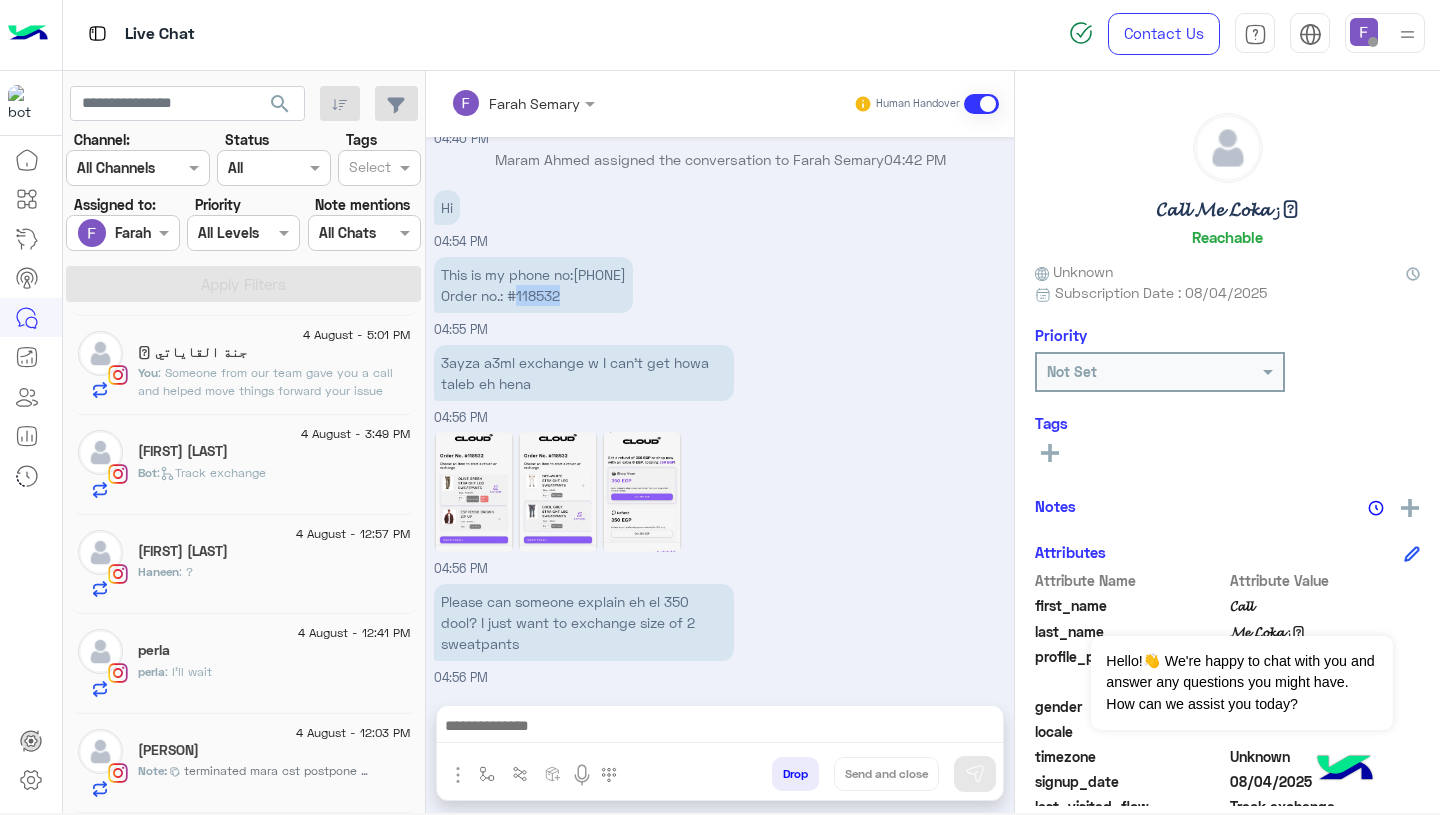 click on "3ayza a3ml exchange w I can’t get howa taleb eh hena   04:56 PM" at bounding box center [720, 384] 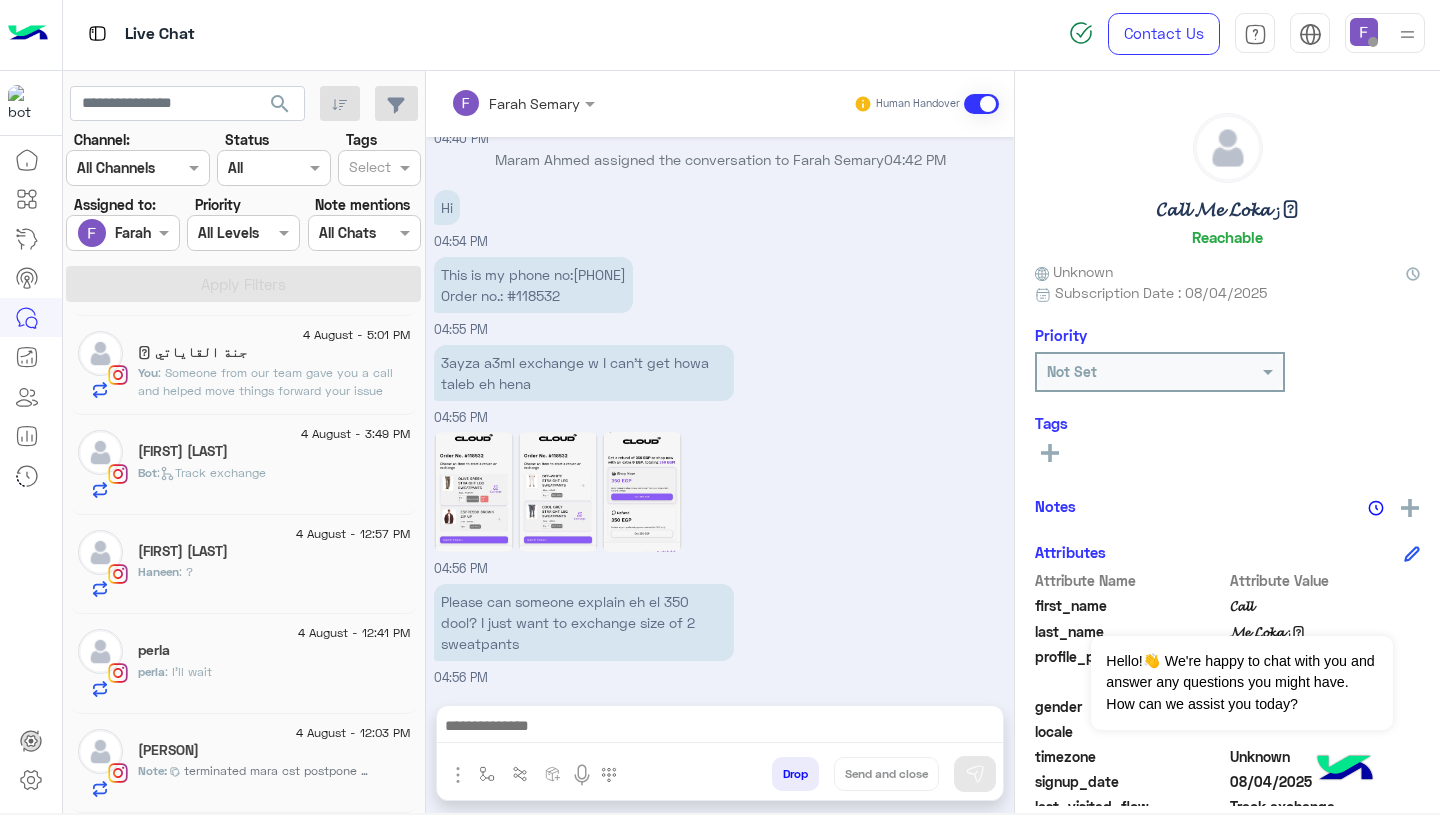 click 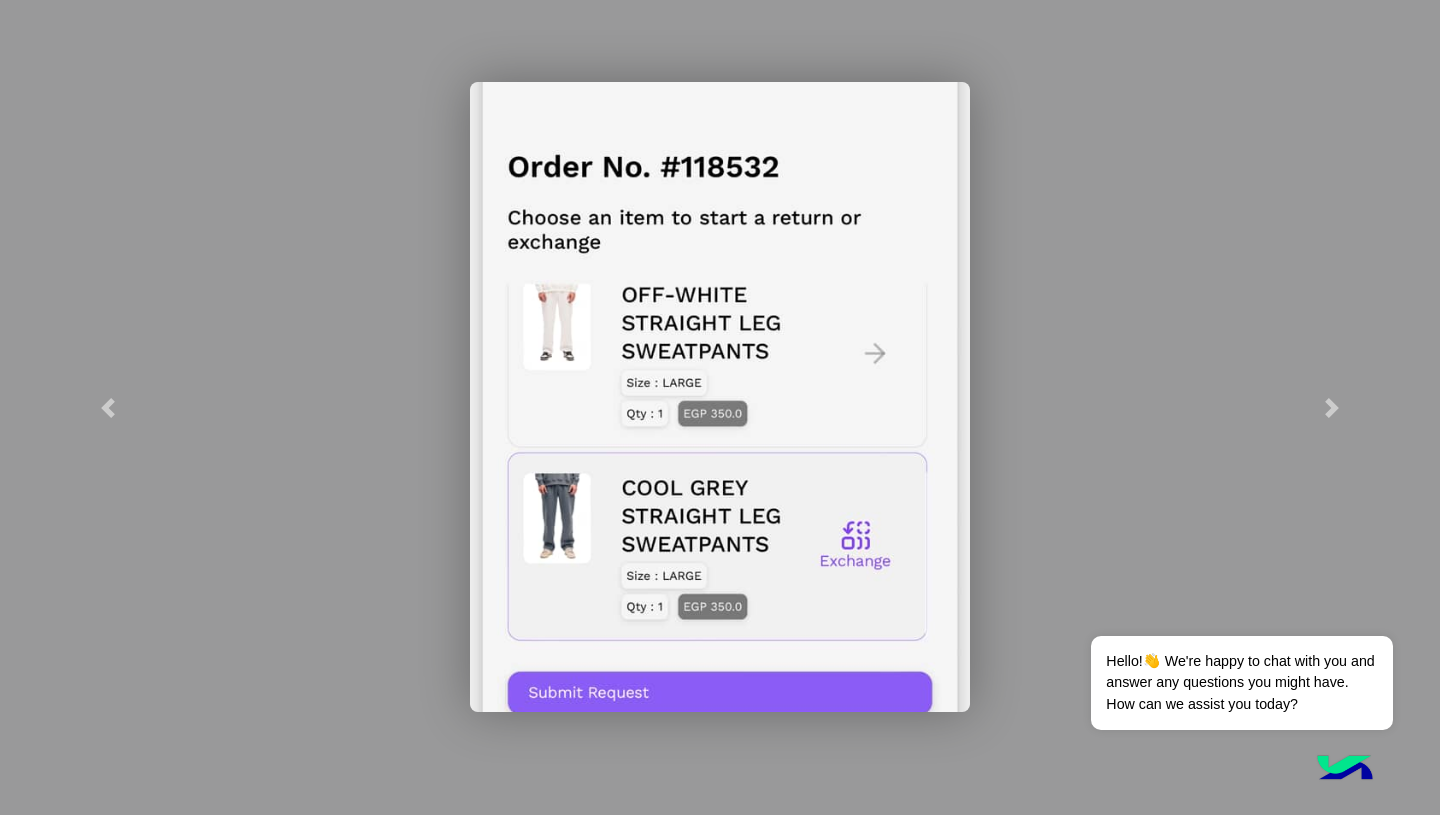 click 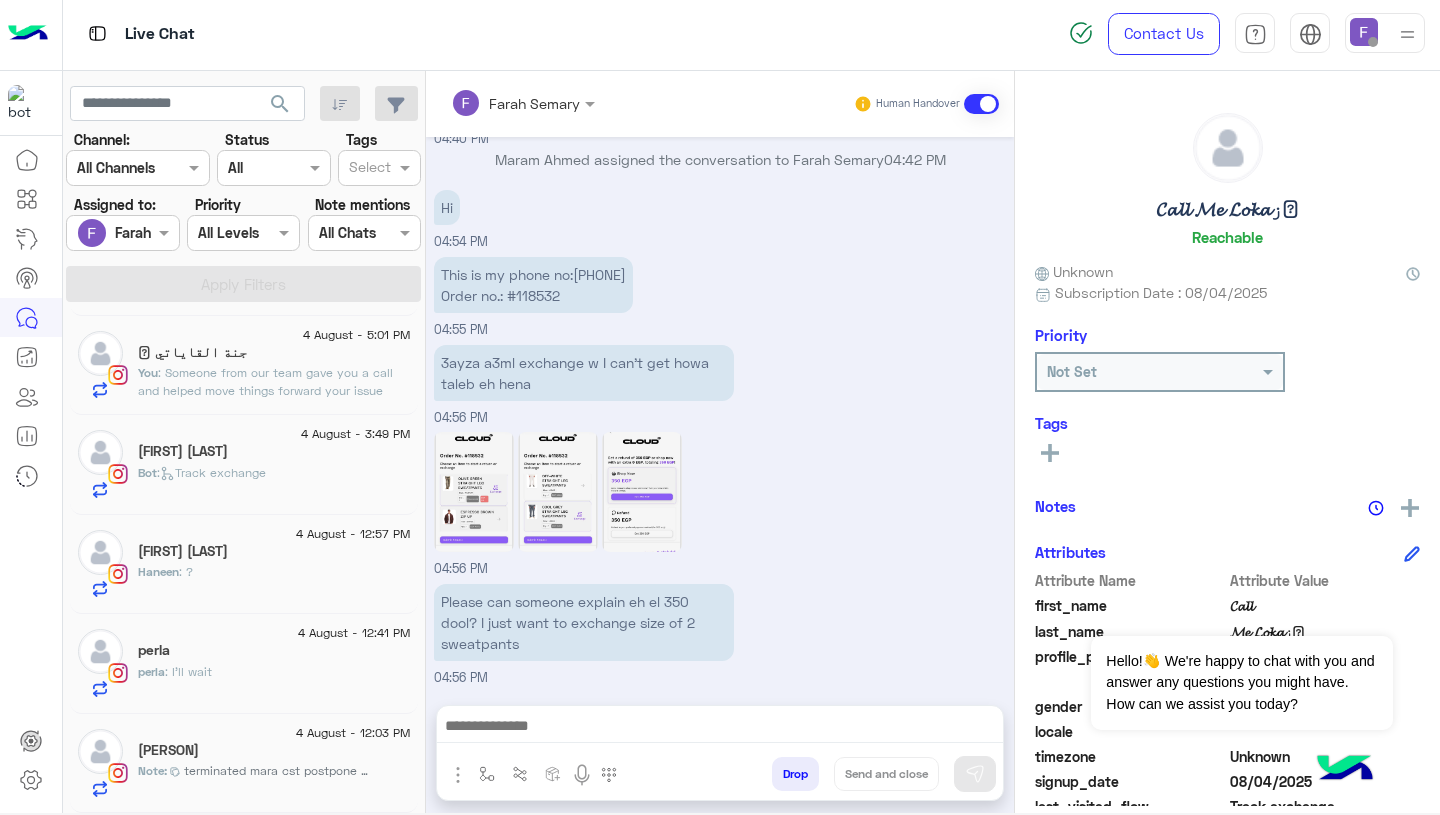 click 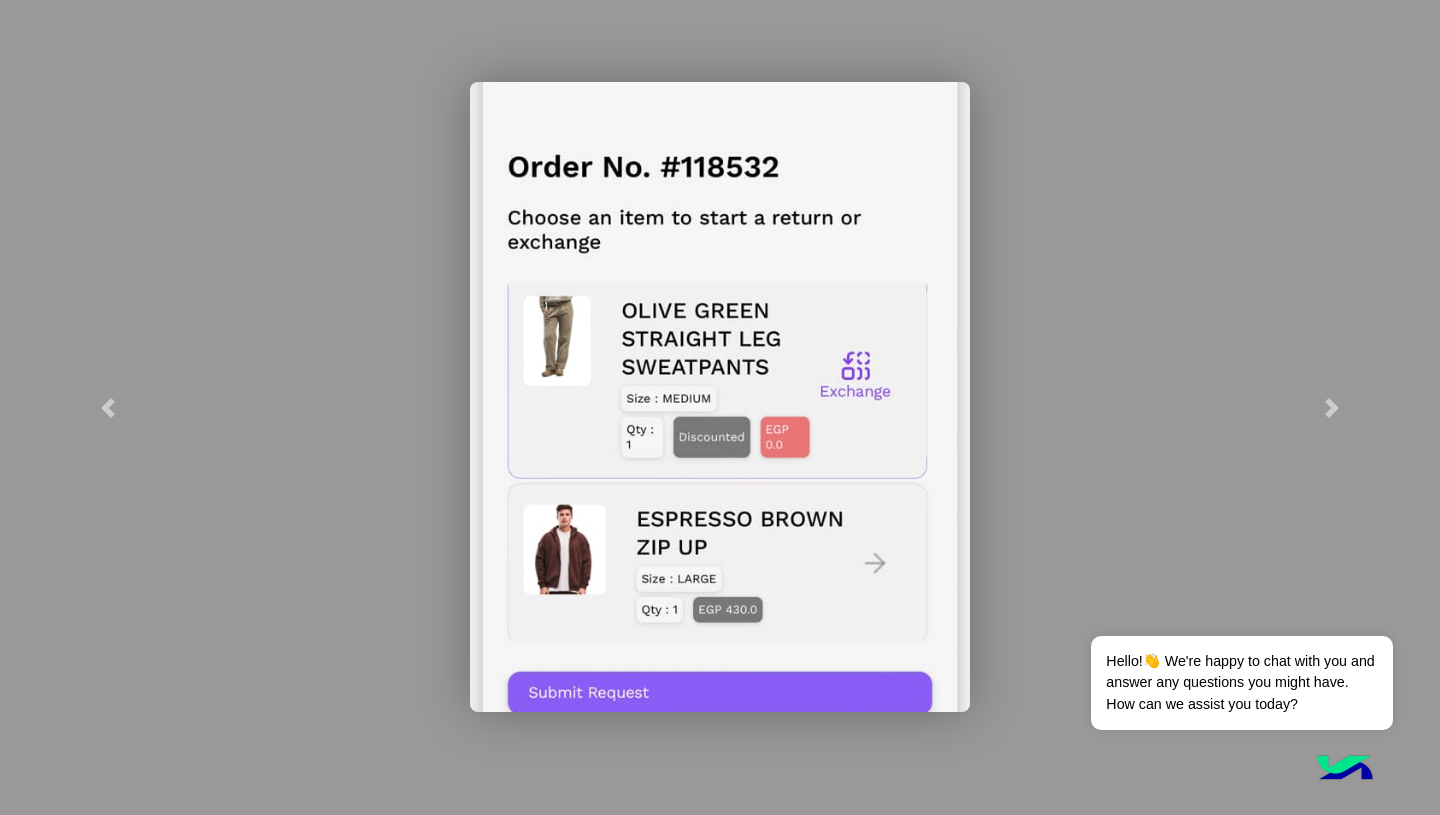 click at bounding box center [720, 397] 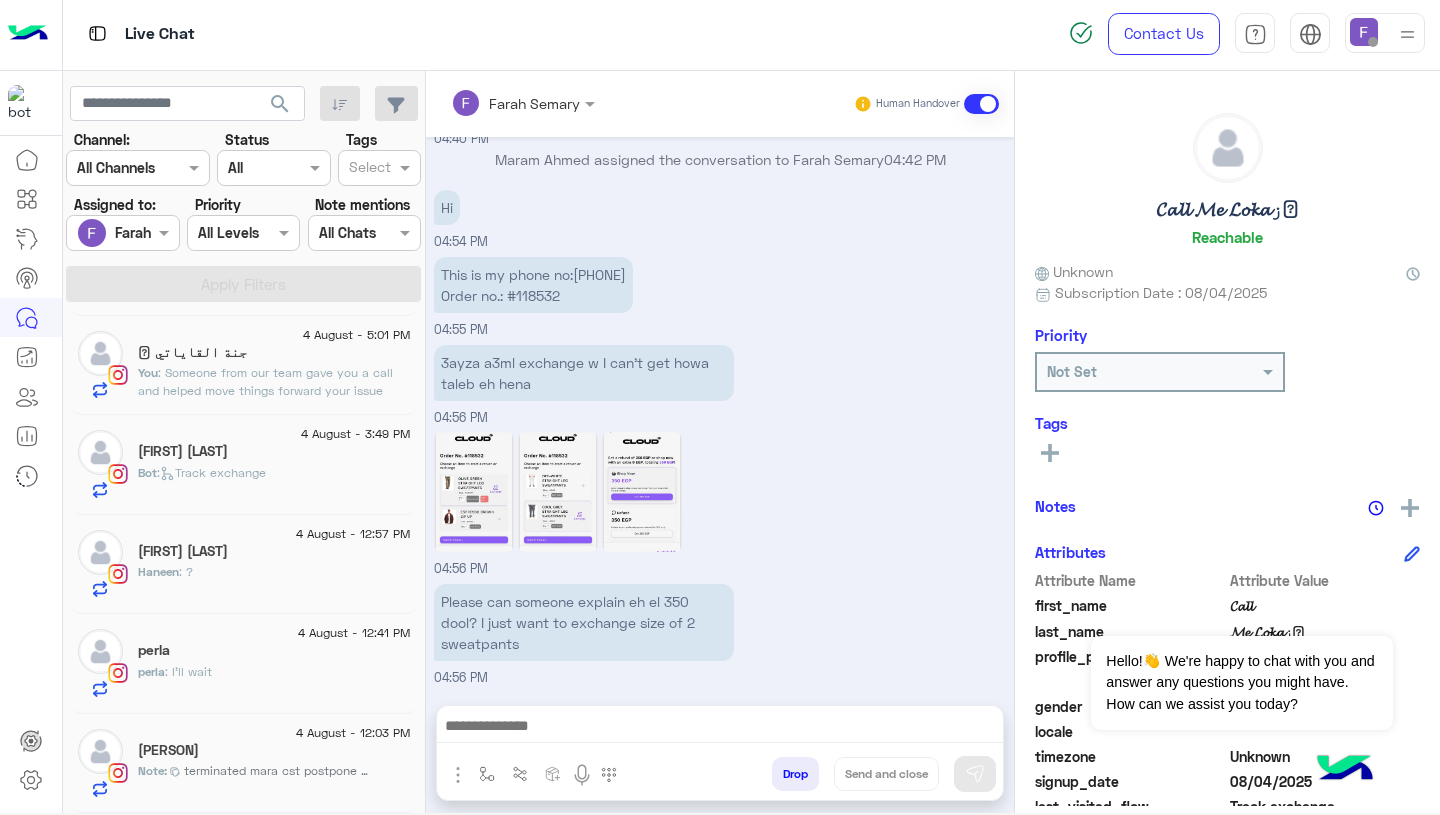 click 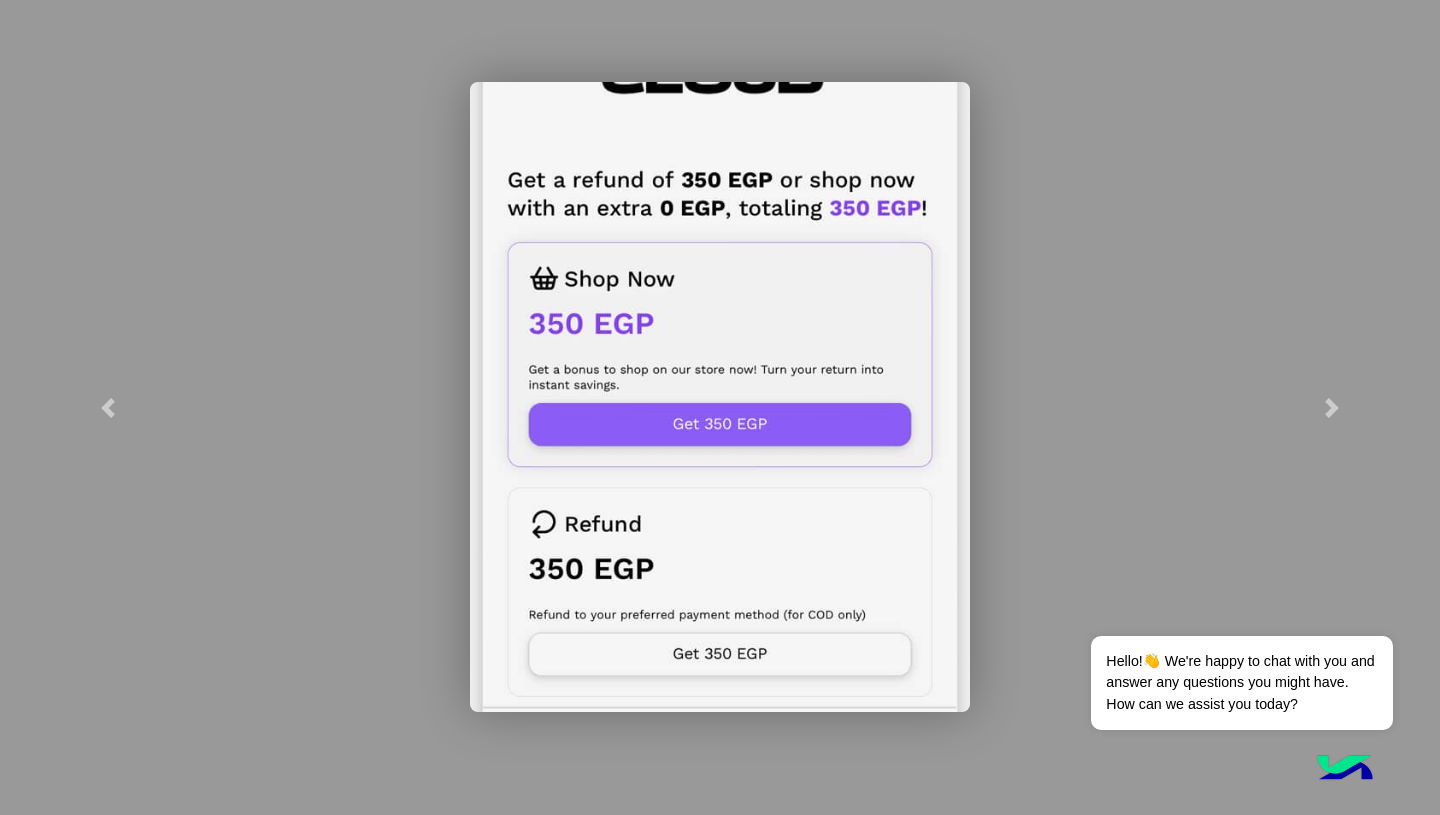 click 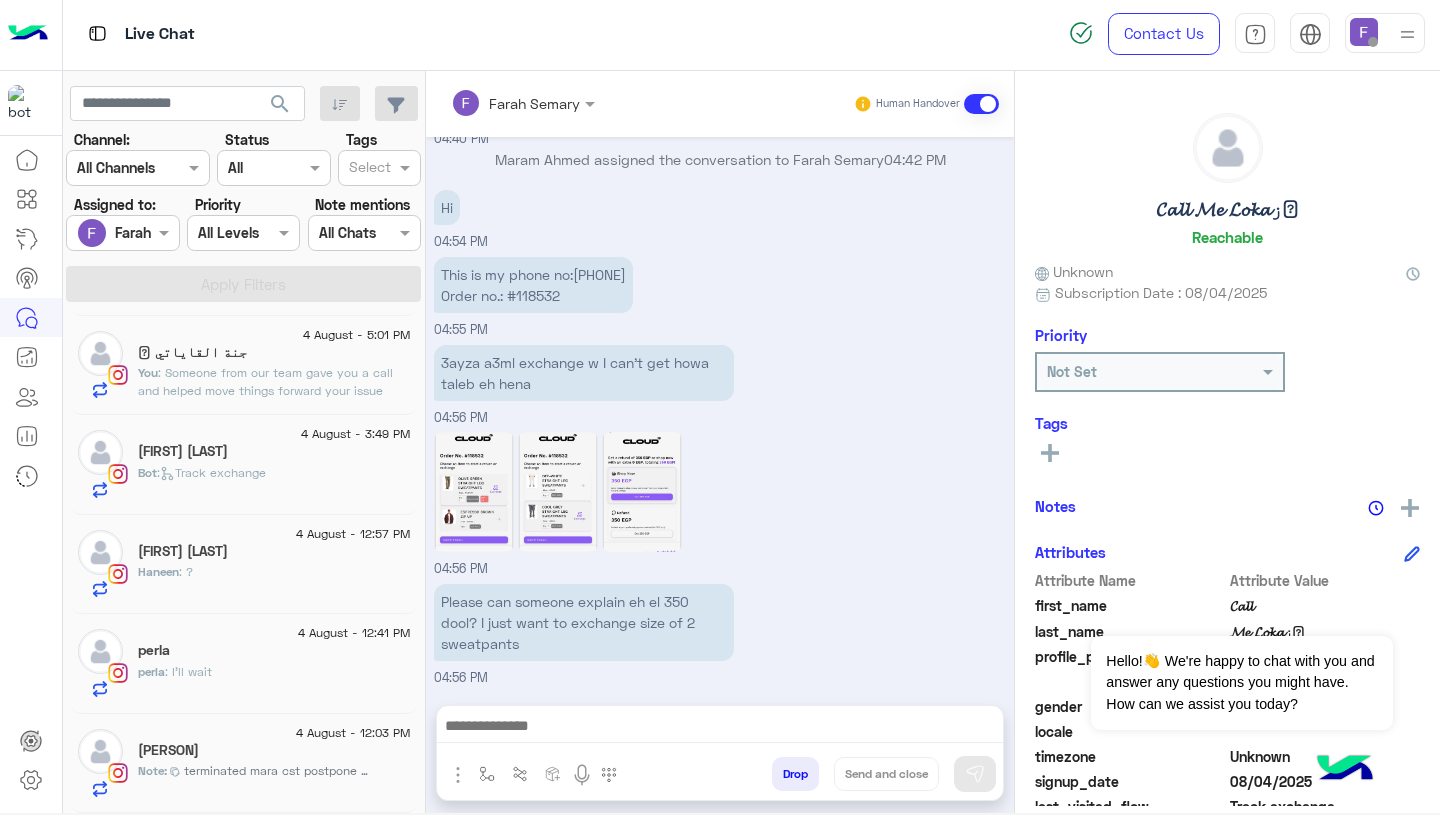 click on "This is my phone no:[PHONE] Order no.: #118532" at bounding box center (533, 285) 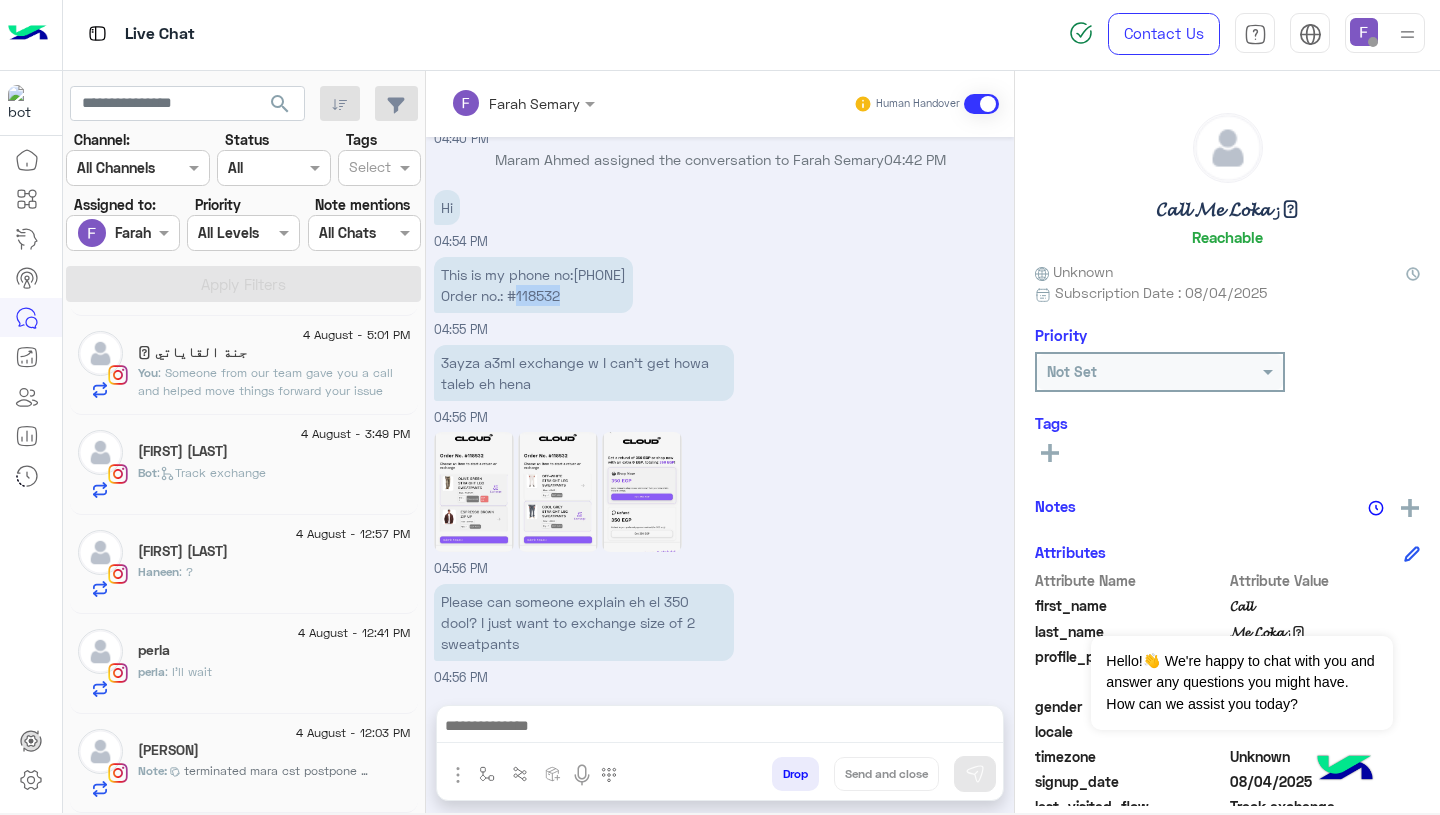 click on "This is my phone no:[PHONE] Order no.: #118532" at bounding box center [533, 285] 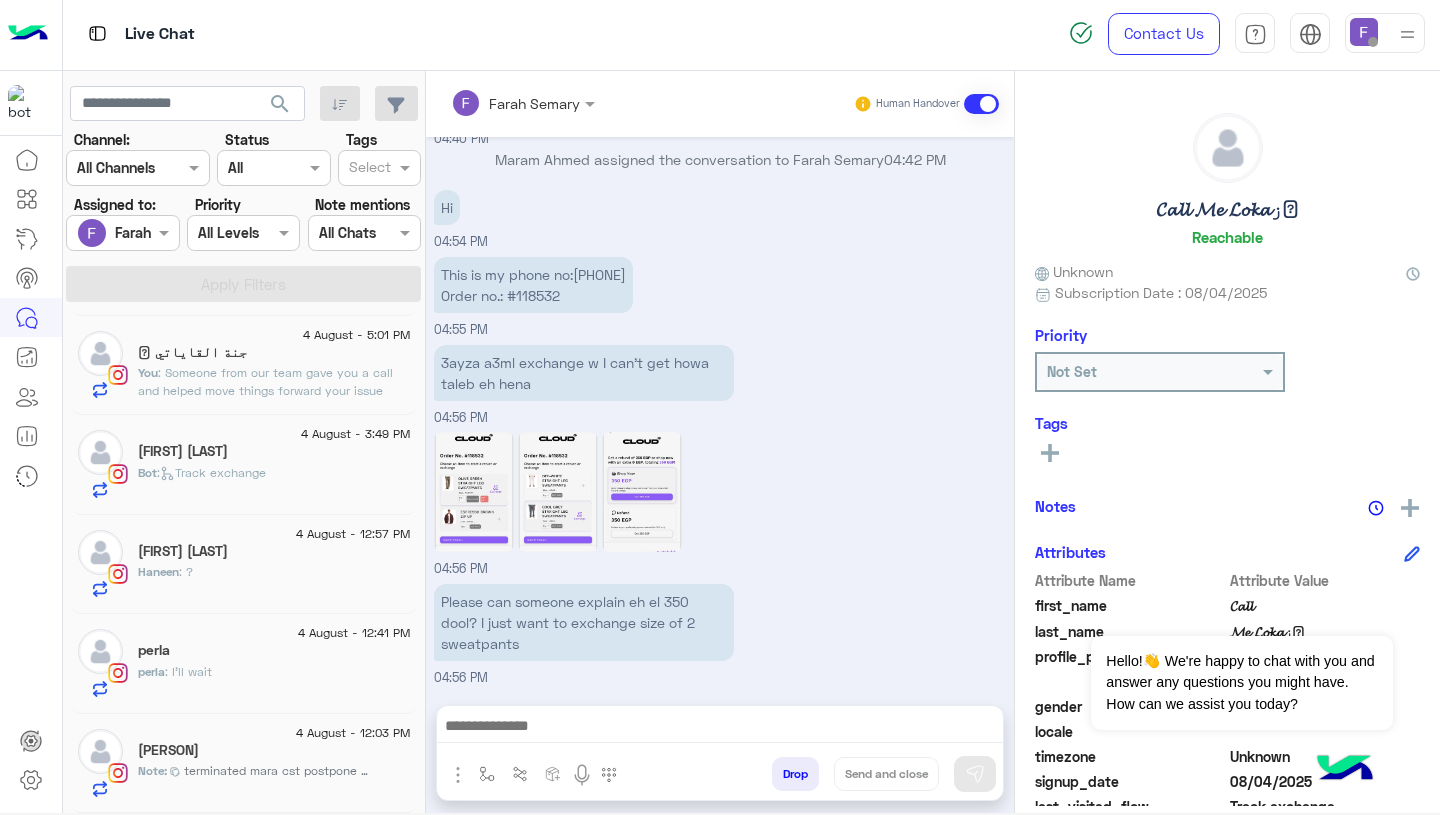 click on "Please can someone explain eh el 350 dool? I just want to exchange size of 2 sweatpants" at bounding box center [584, 622] 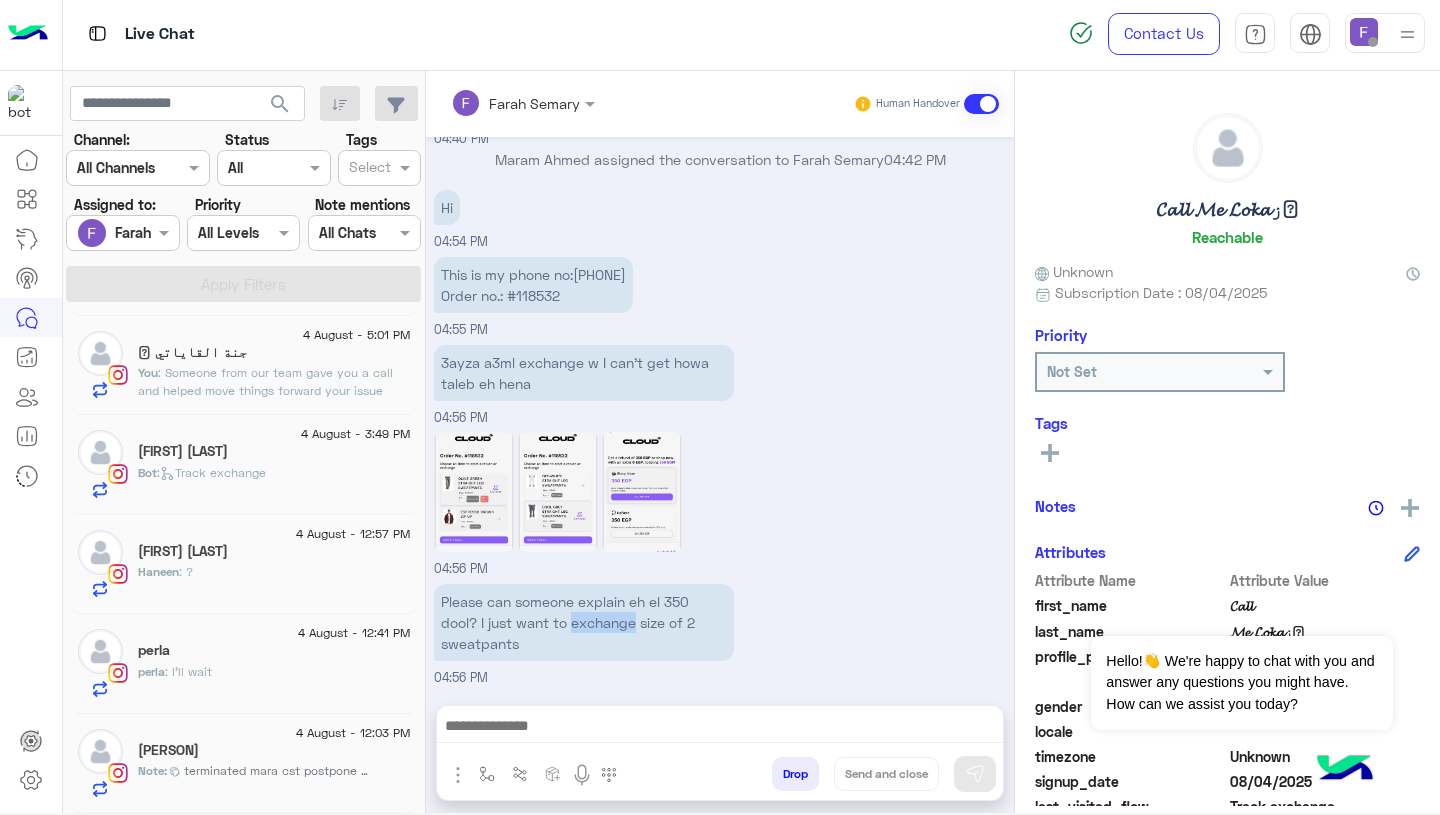 click on "Please can someone explain eh el 350 dool? I just want to exchange size of 2 sweatpants" at bounding box center [584, 622] 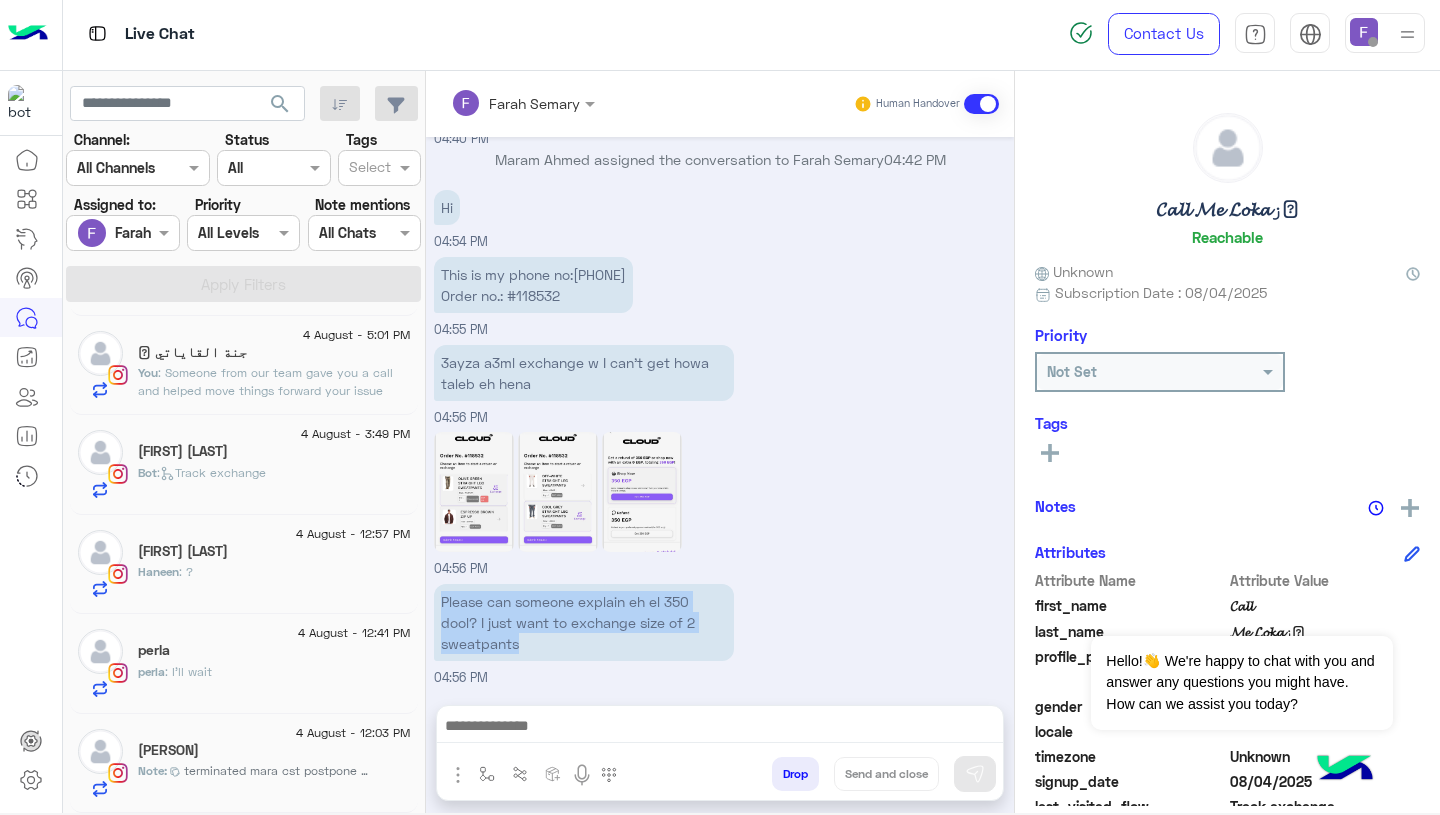 click on "Please can someone explain eh el 350 dool? I just want to exchange size of 2 sweatpants" at bounding box center (584, 622) 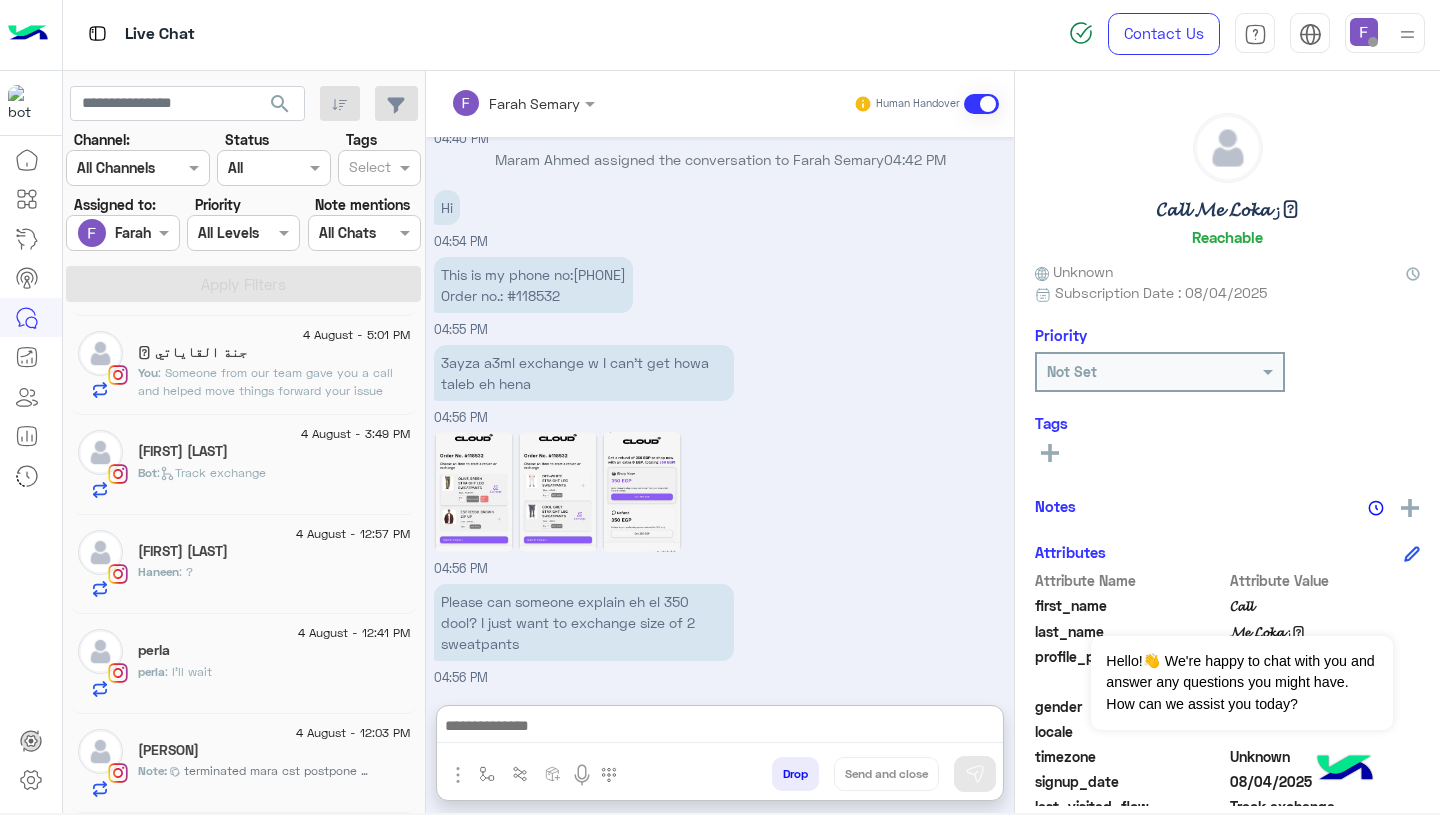 click at bounding box center (720, 728) 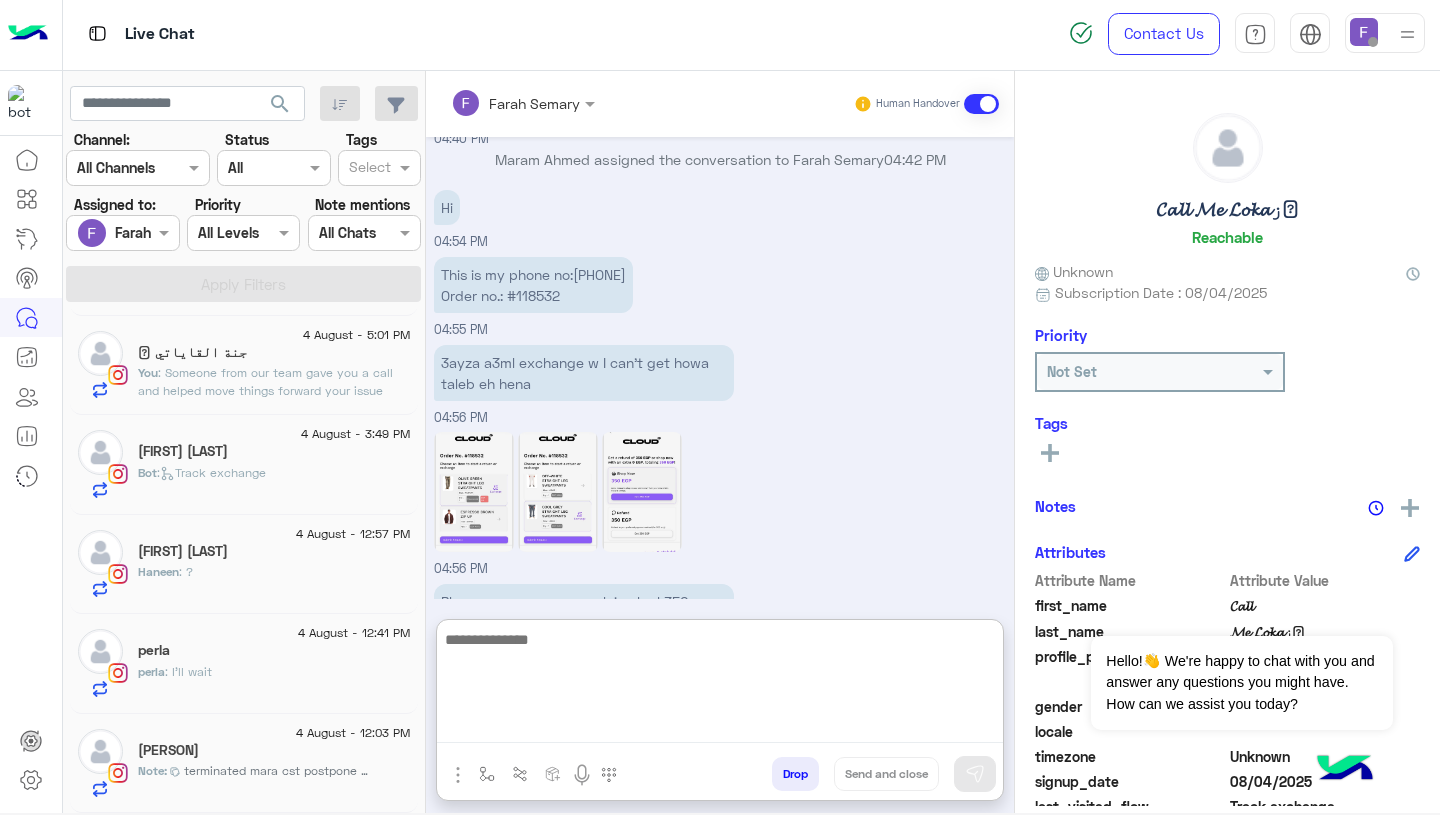 paste on "**********" 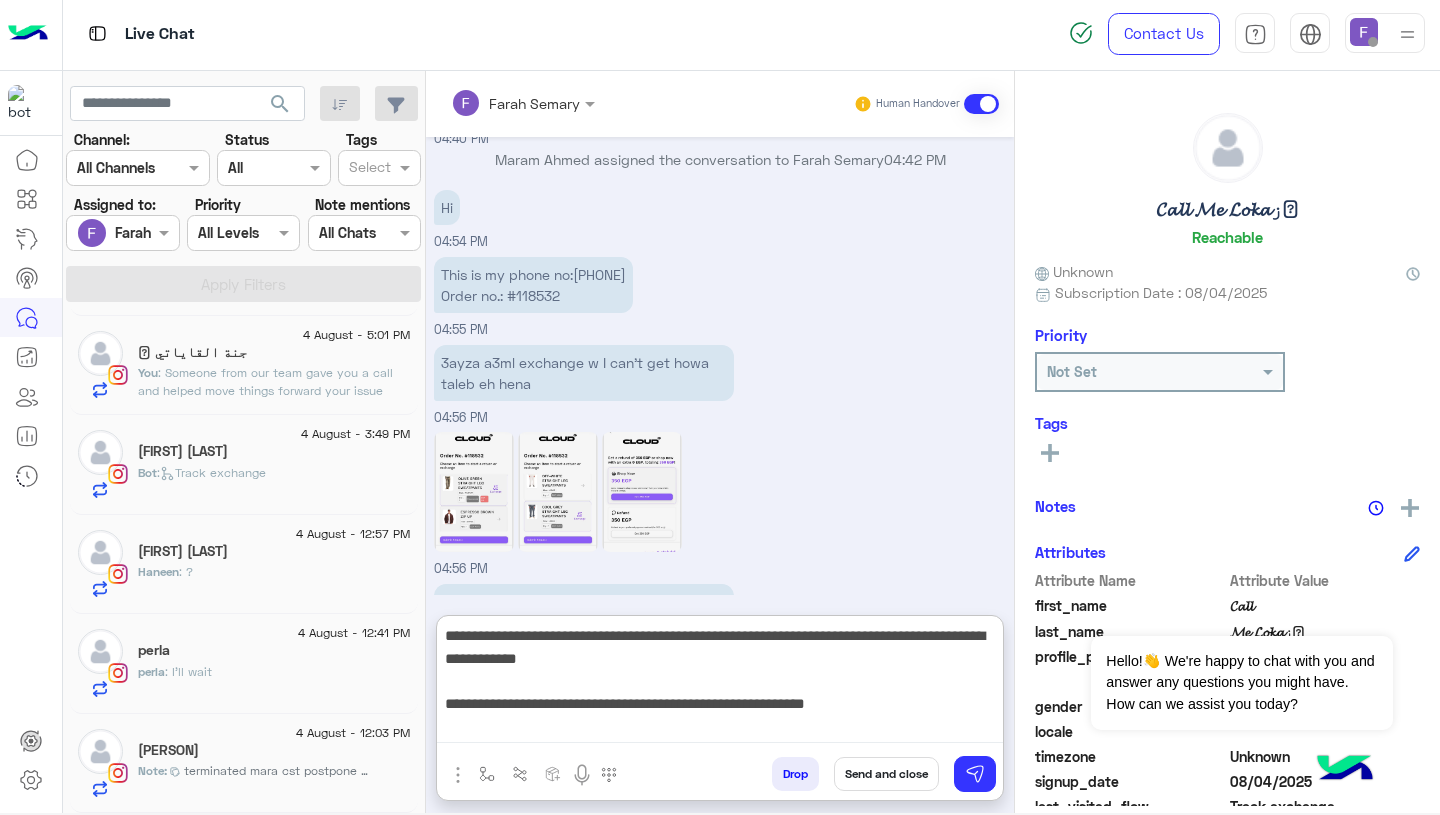 scroll, scrollTop: 0, scrollLeft: 0, axis: both 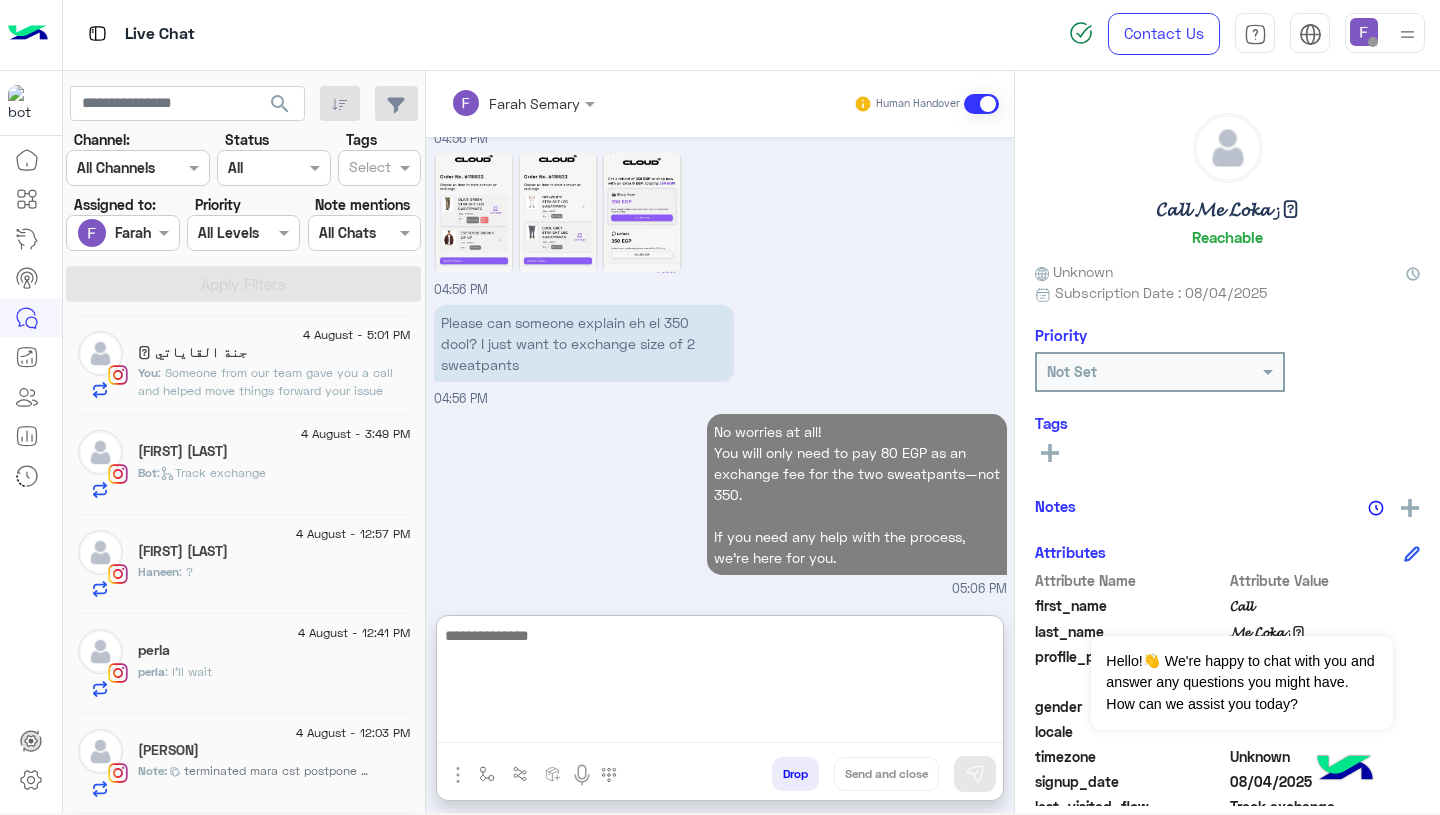 click on "No worries at all!  You will only need to pay 80 EGP as an exchange fee for the two sweatpants—not 350. If you need any help with the process, we’re here for you.   05:06 PM" at bounding box center (720, 504) 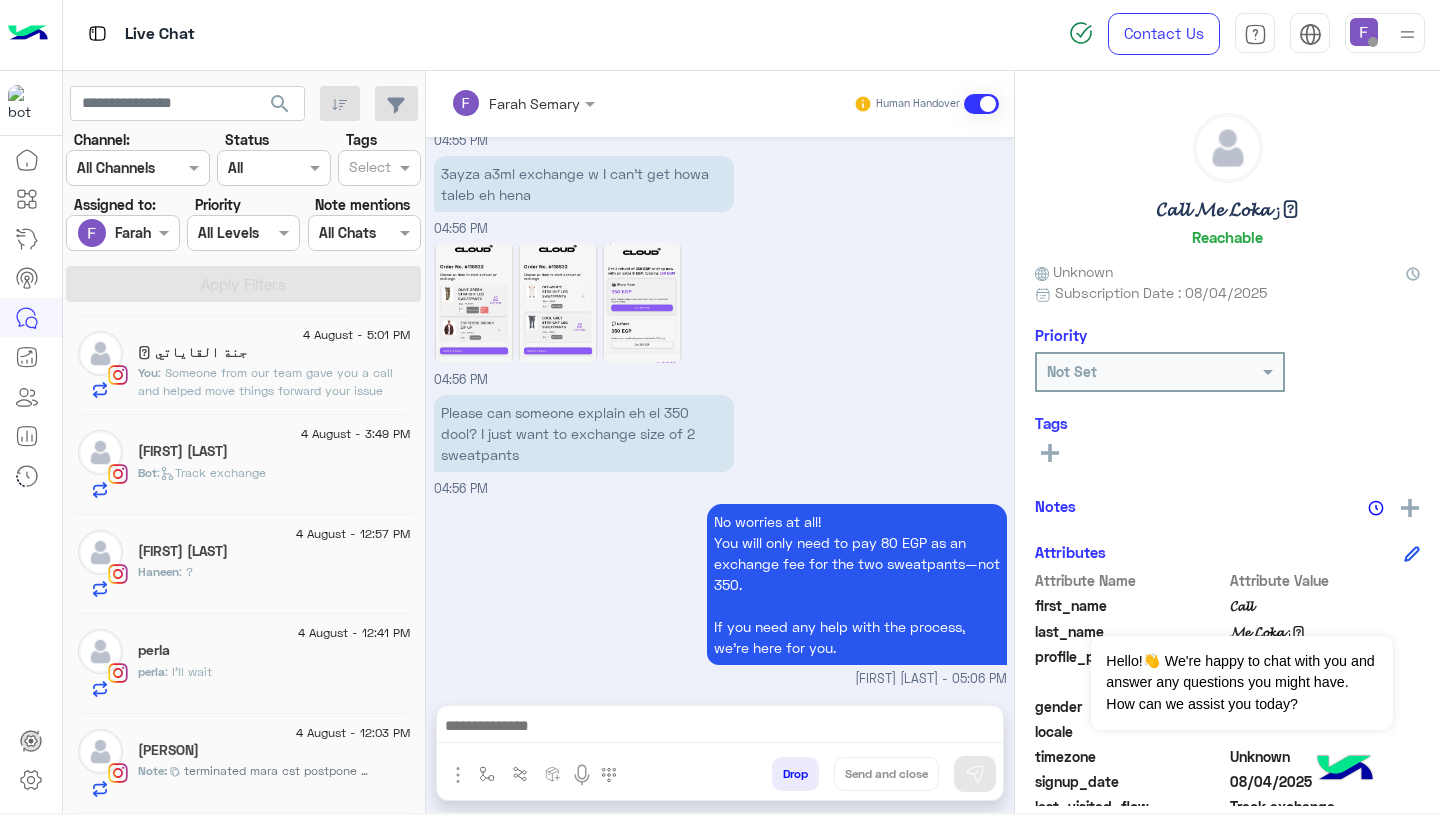 scroll, scrollTop: 2417, scrollLeft: 0, axis: vertical 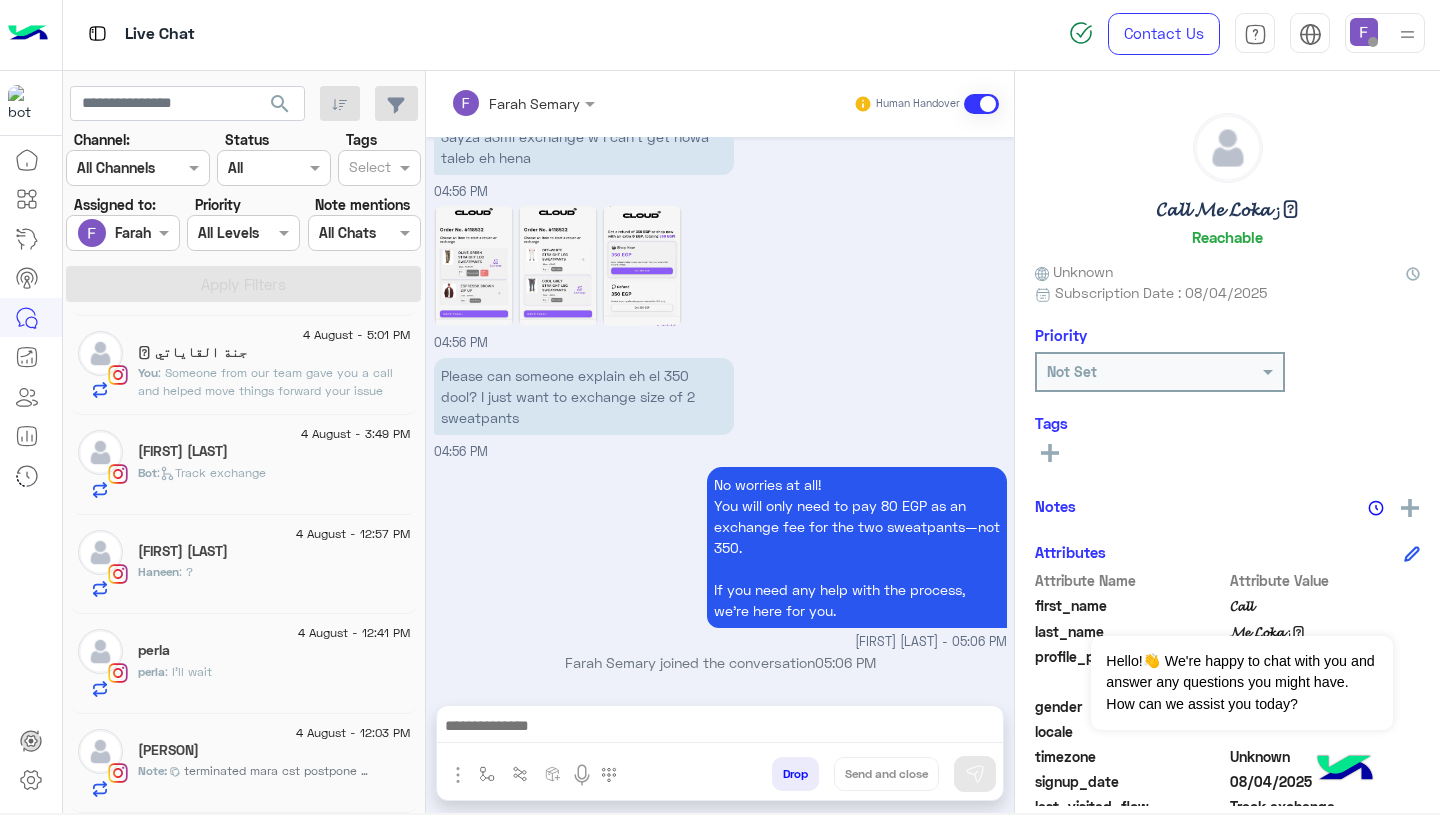 click on "You  : Someone from our team gave you a call and helped move things forward
your issue isn’t fully resolved yet, but it will be very soon thanks to the steps taken.
Thanks again for your time!😊
If you need more help, just ask to speak to support." 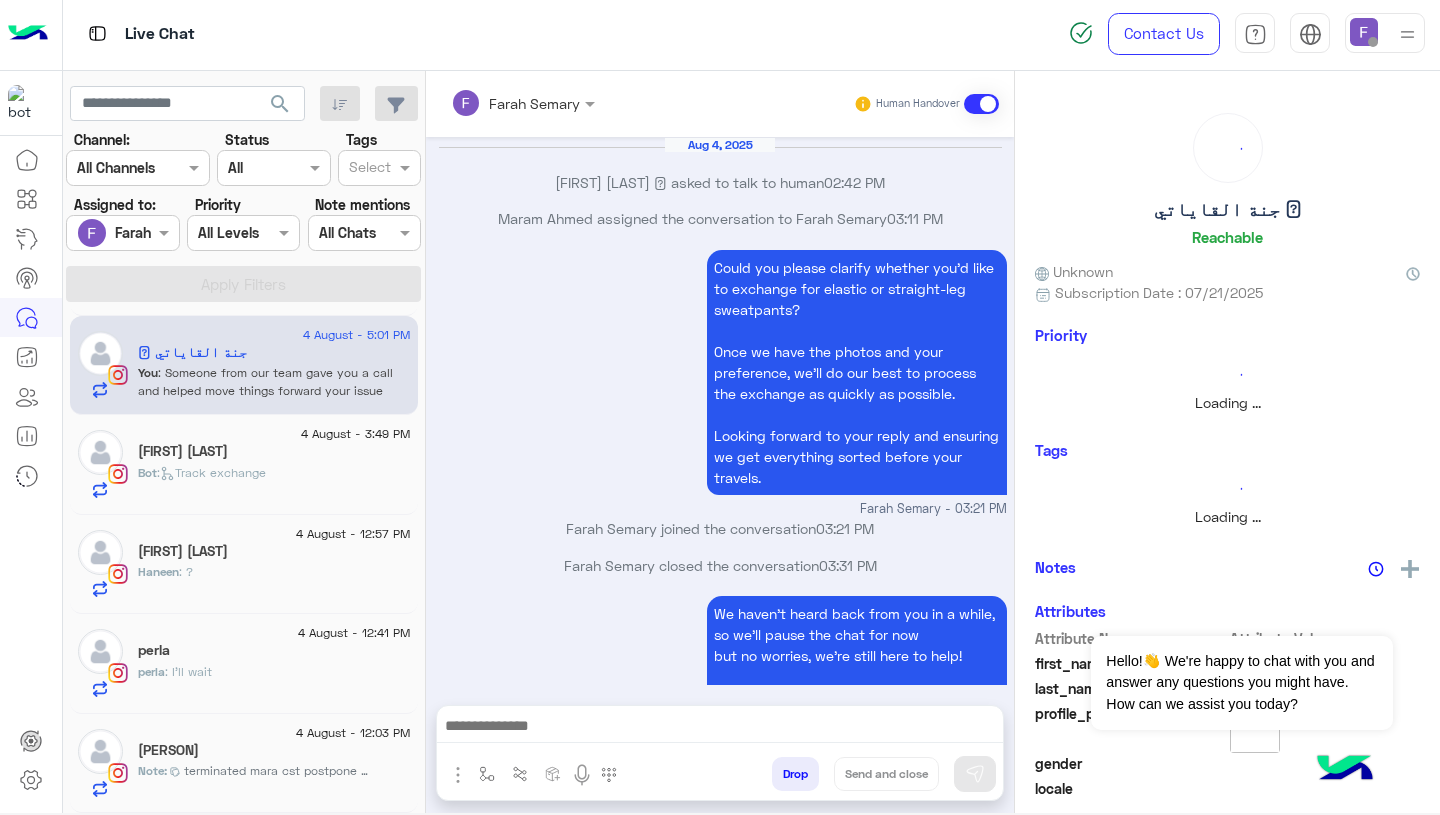 scroll, scrollTop: 1928, scrollLeft: 0, axis: vertical 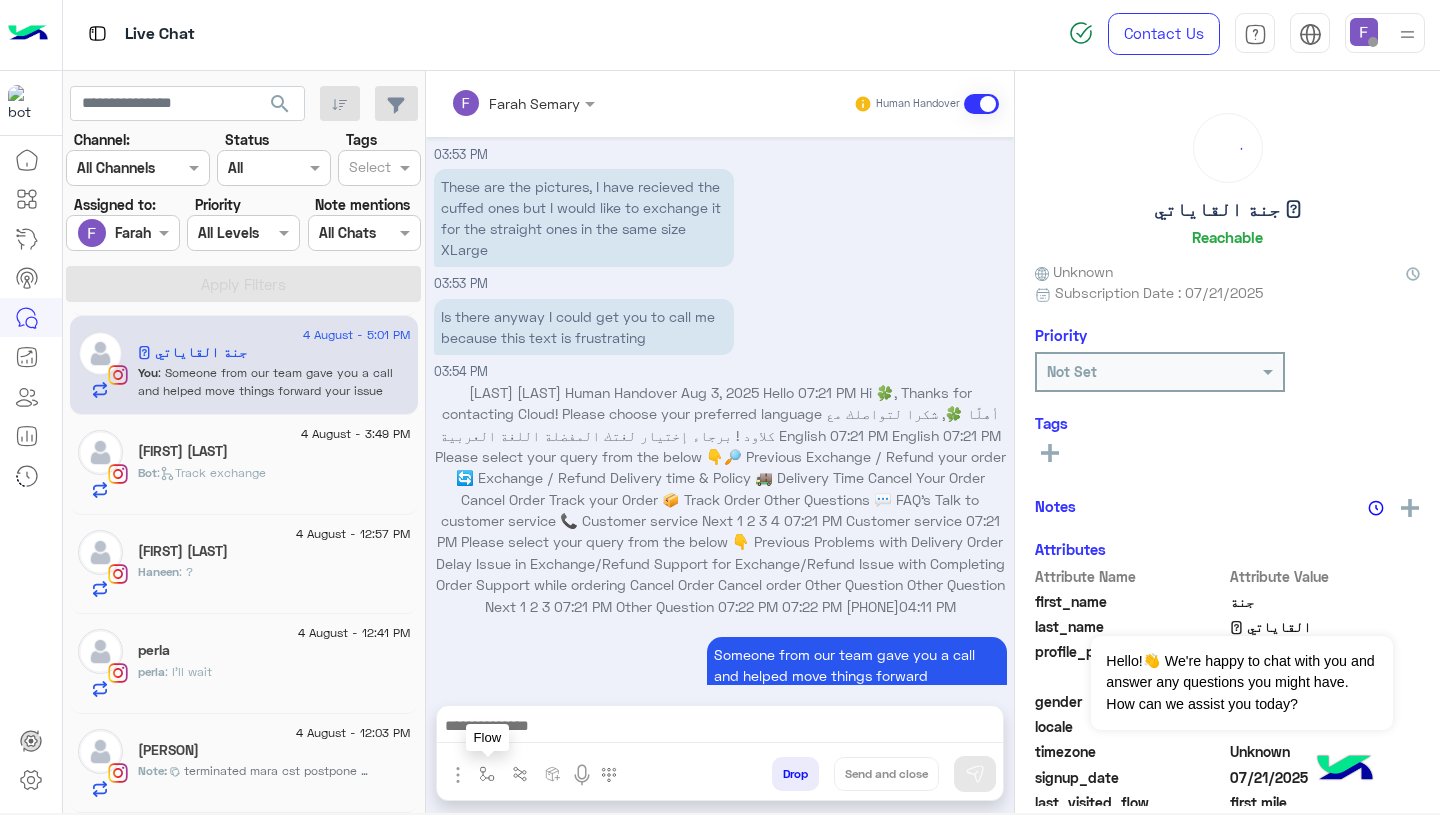 click at bounding box center [487, 774] 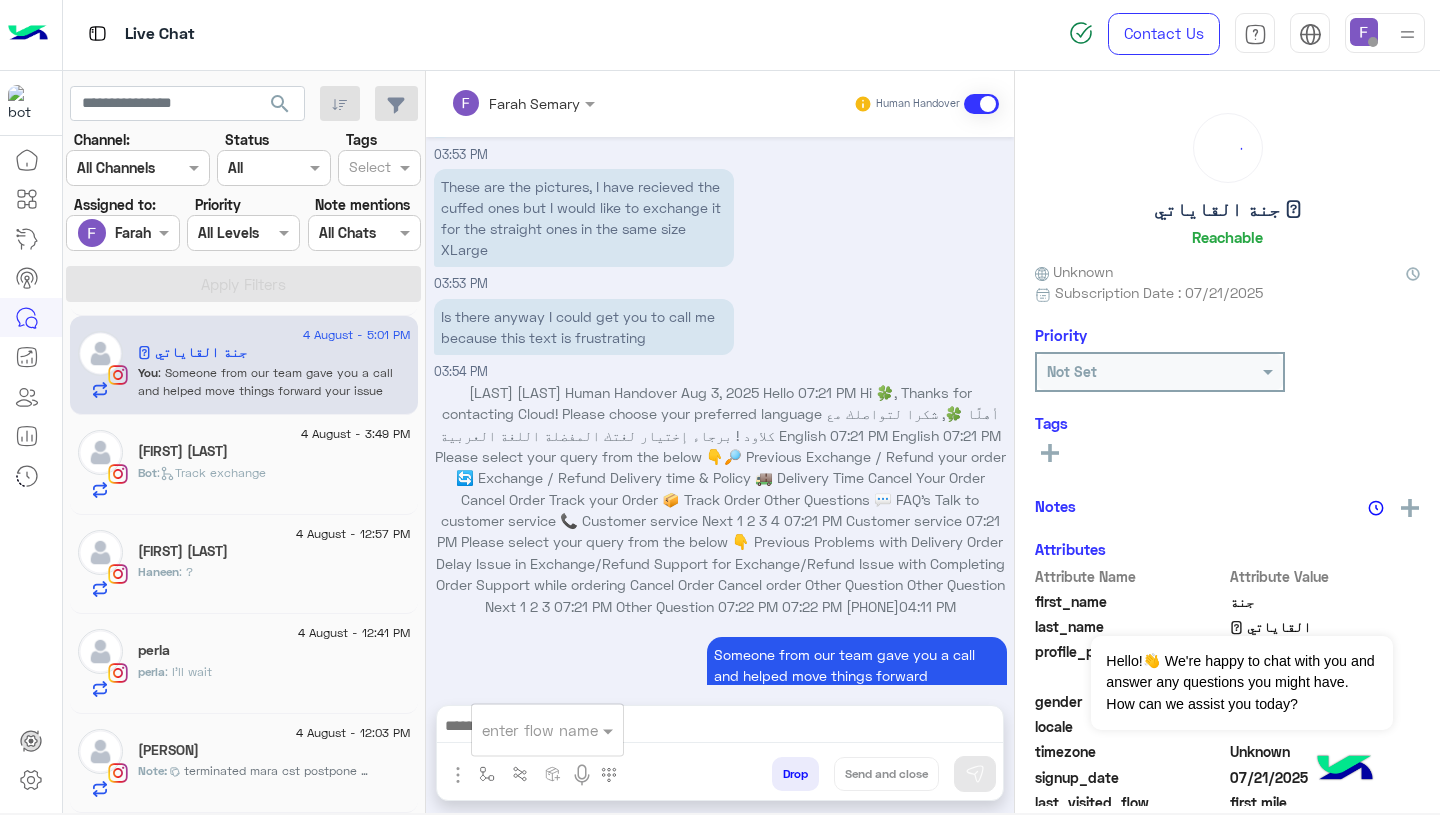 click at bounding box center [523, 730] 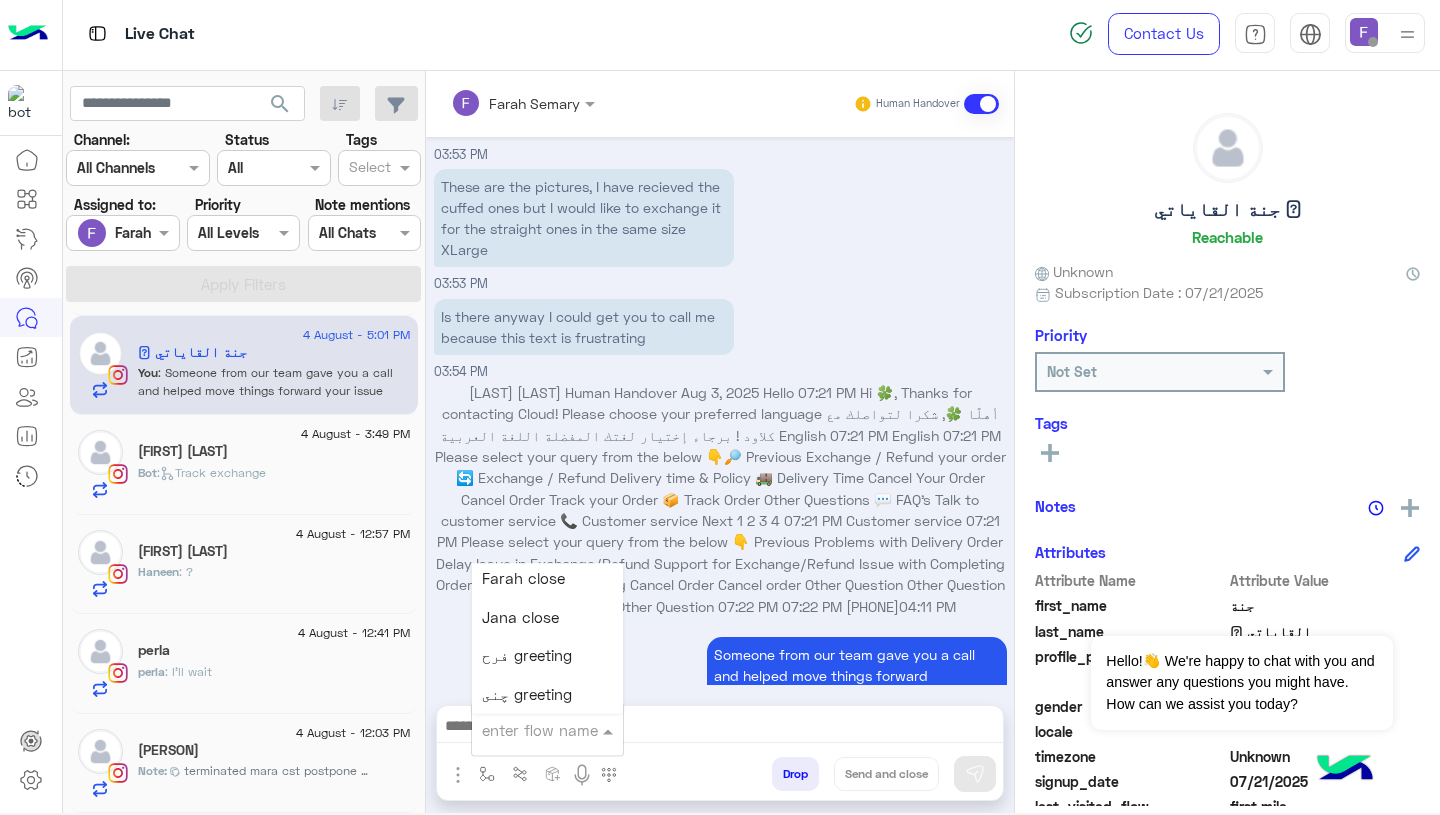 scroll, scrollTop: 2580, scrollLeft: 0, axis: vertical 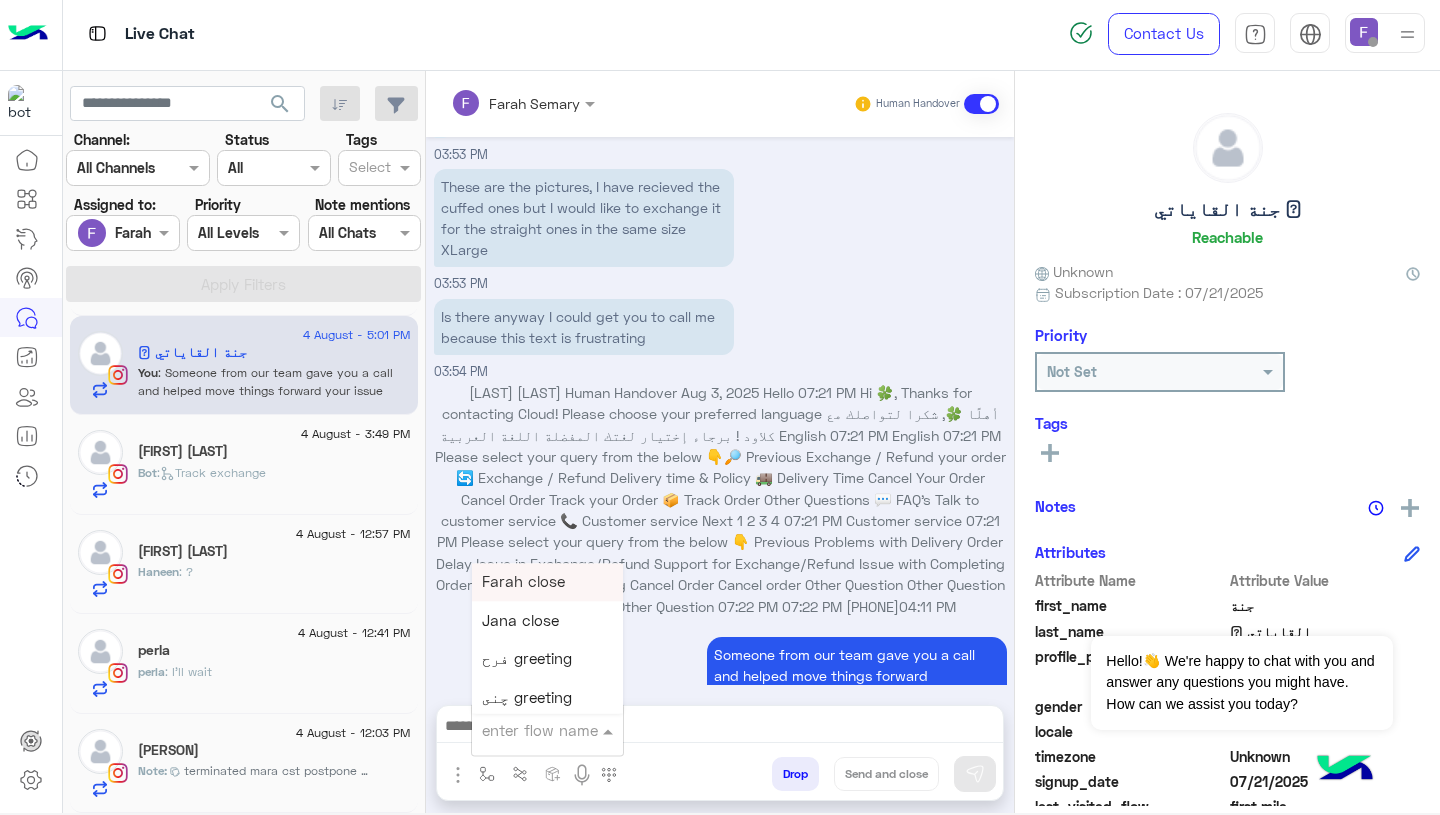 click on "Farah close" at bounding box center [547, 582] 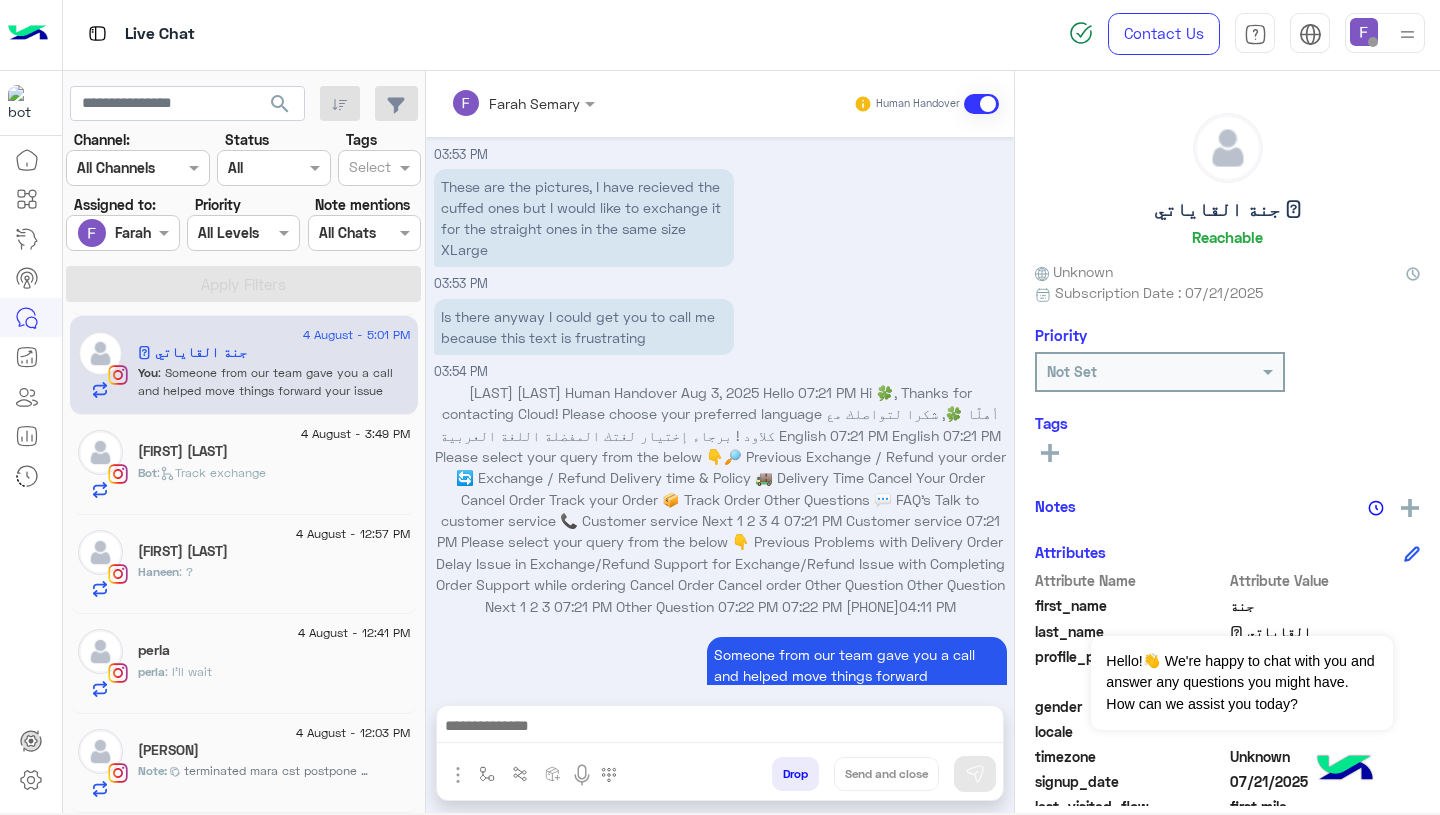 type on "**********" 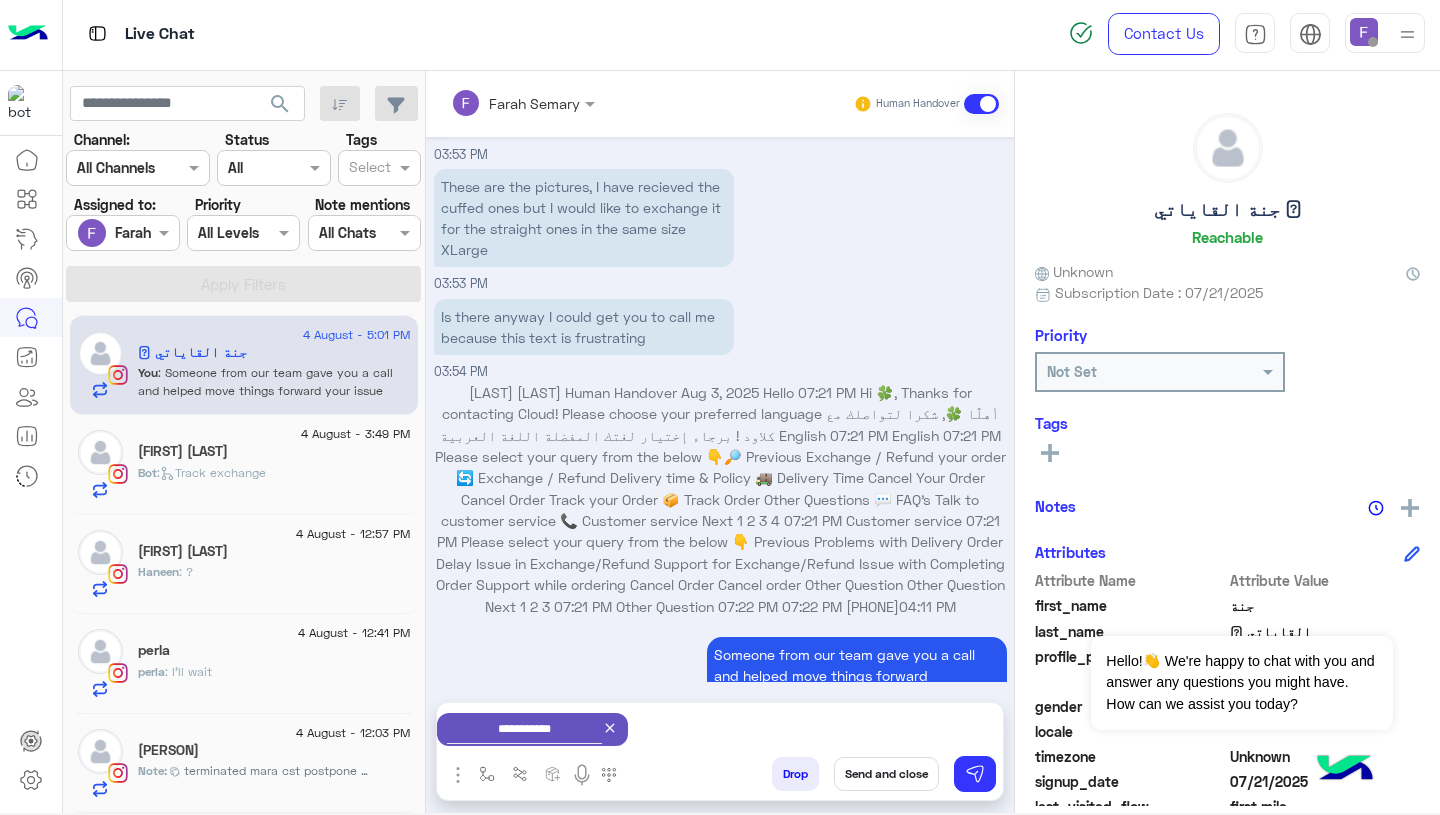 click on "Send and close" at bounding box center (886, 774) 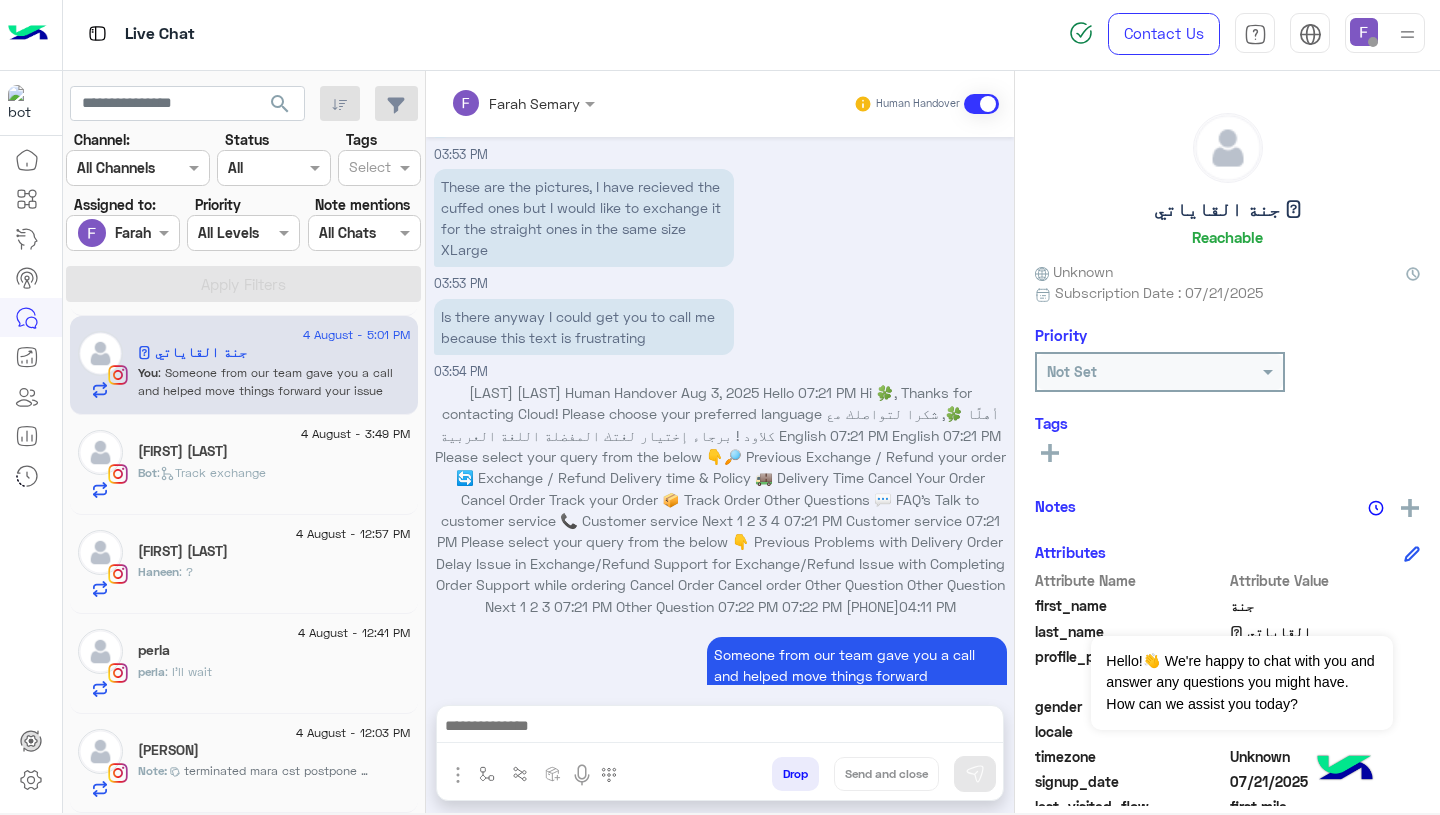 scroll, scrollTop: 1965, scrollLeft: 0, axis: vertical 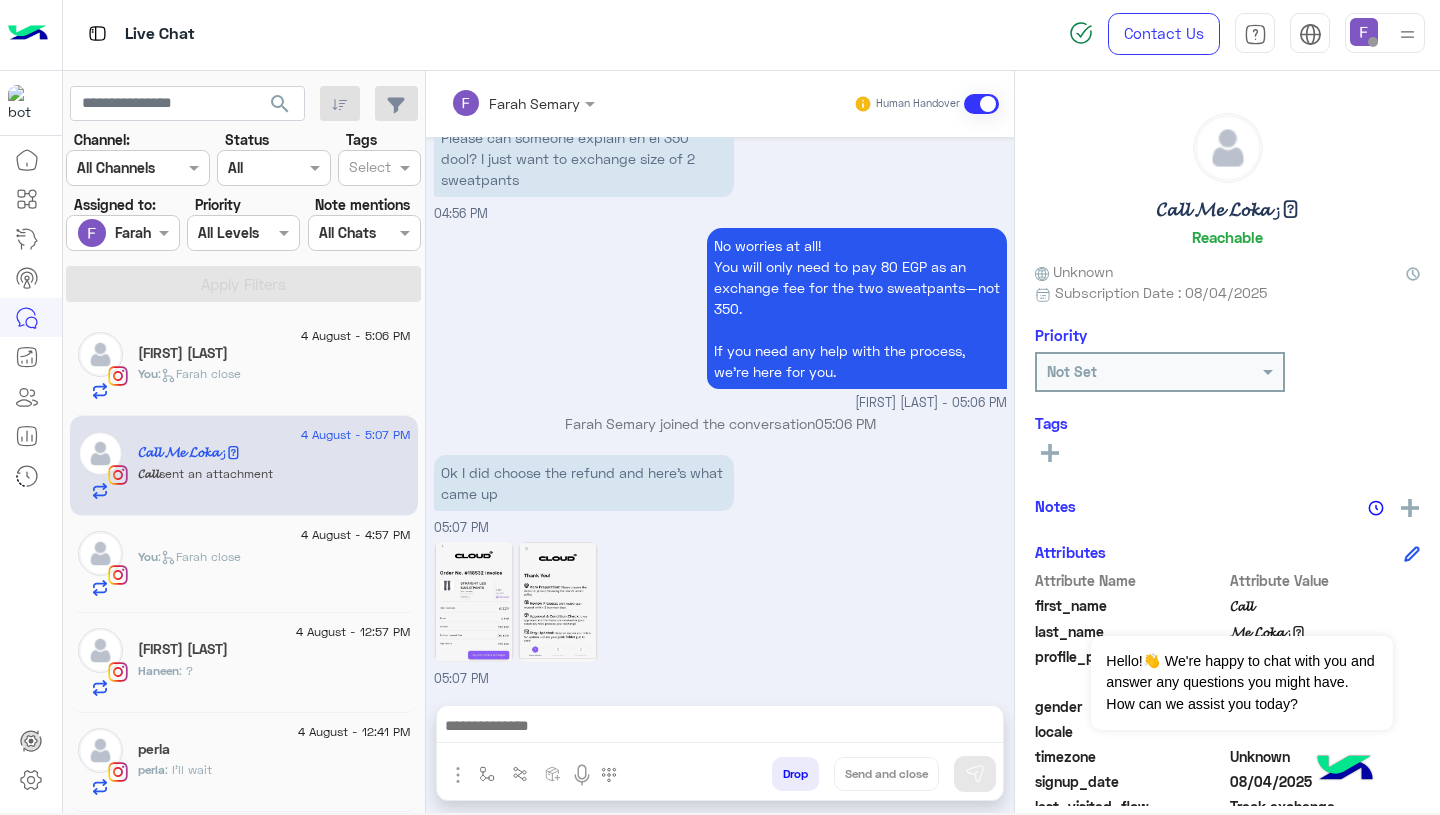 click on "Ok I did choose the refund and here’s what came up" at bounding box center [584, 483] 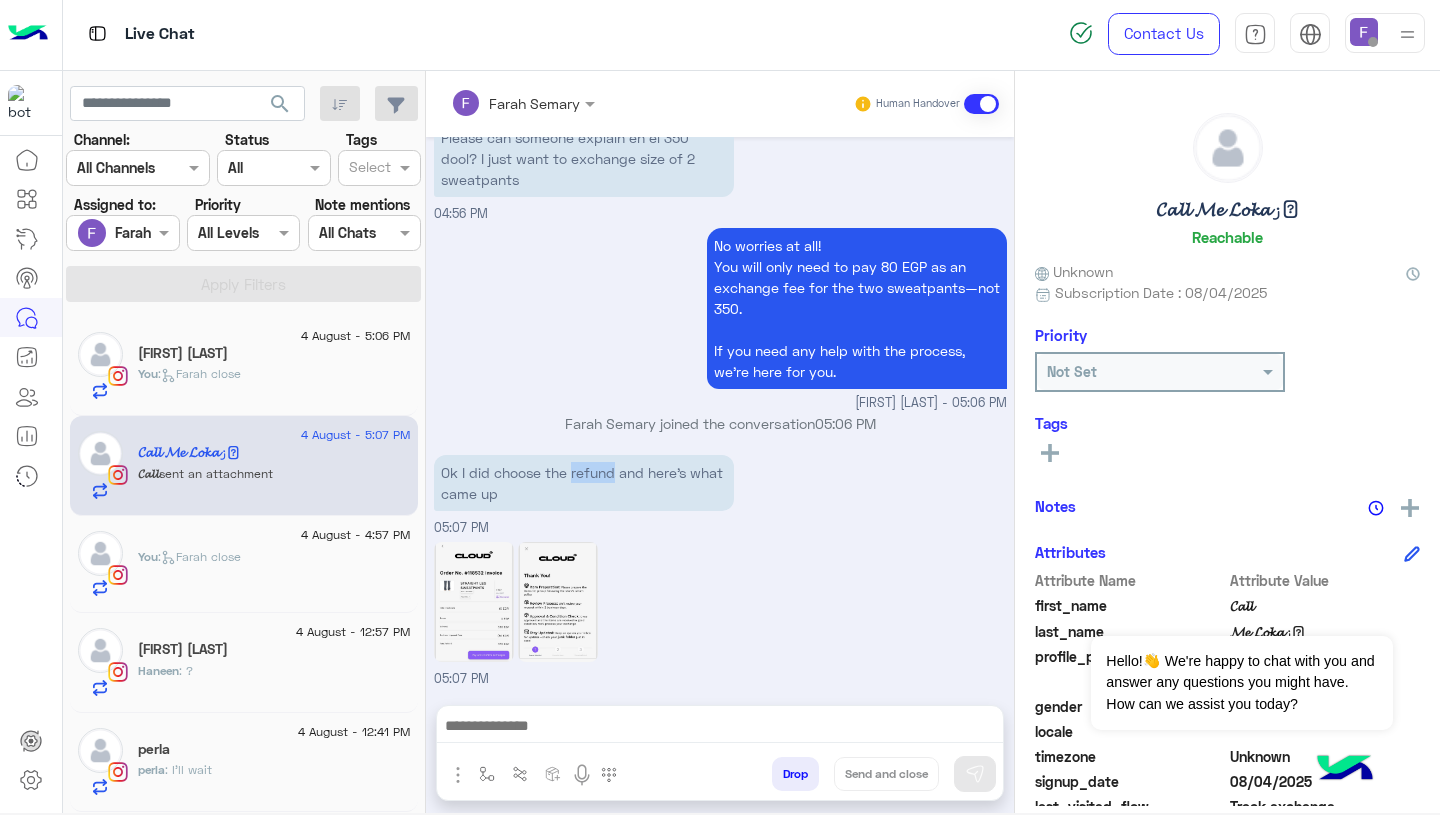 click on "Ok I did choose the refund and here’s what came up" at bounding box center [584, 483] 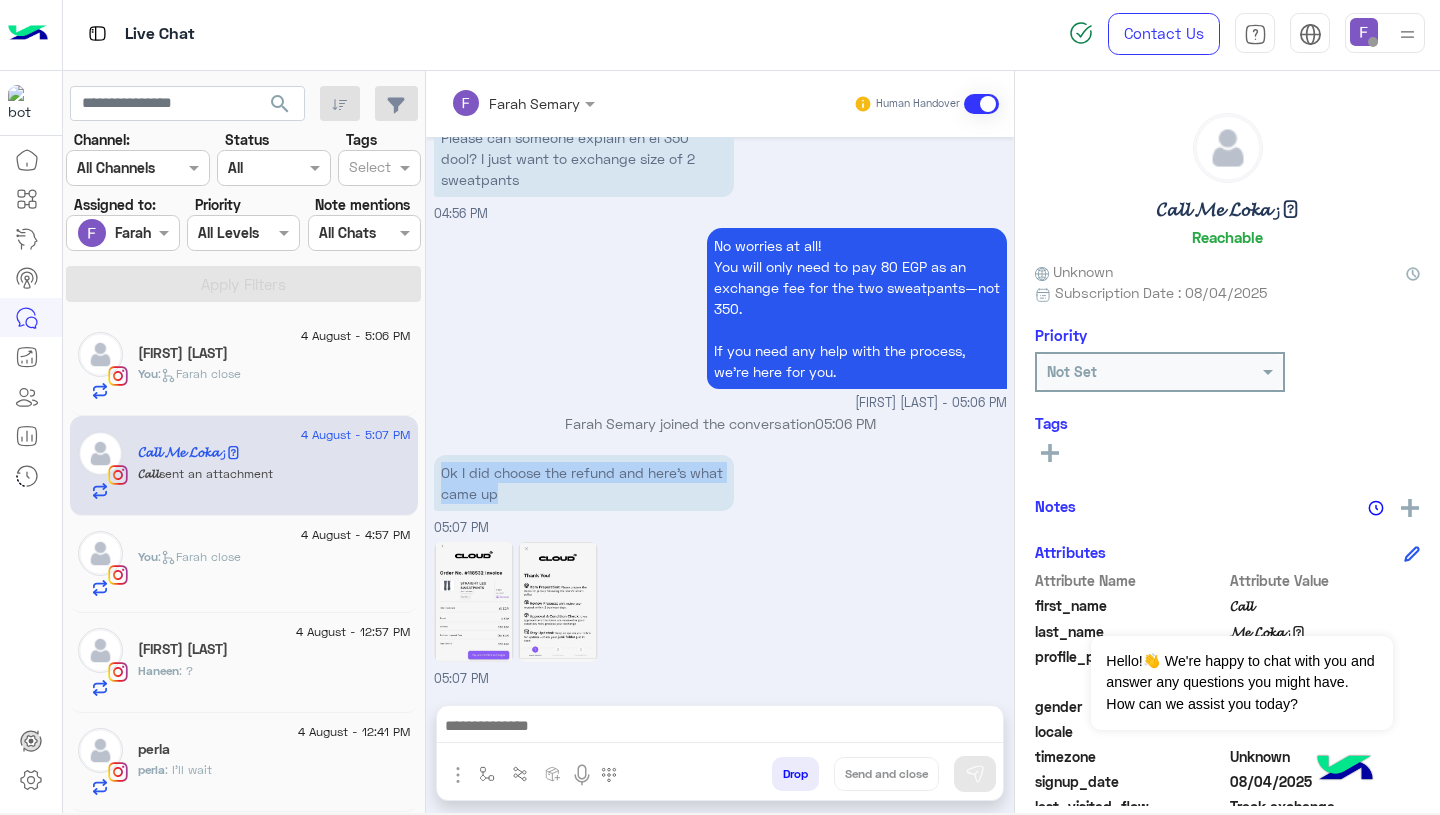 click on "Ok I did choose the refund and here’s what came up" at bounding box center [584, 483] 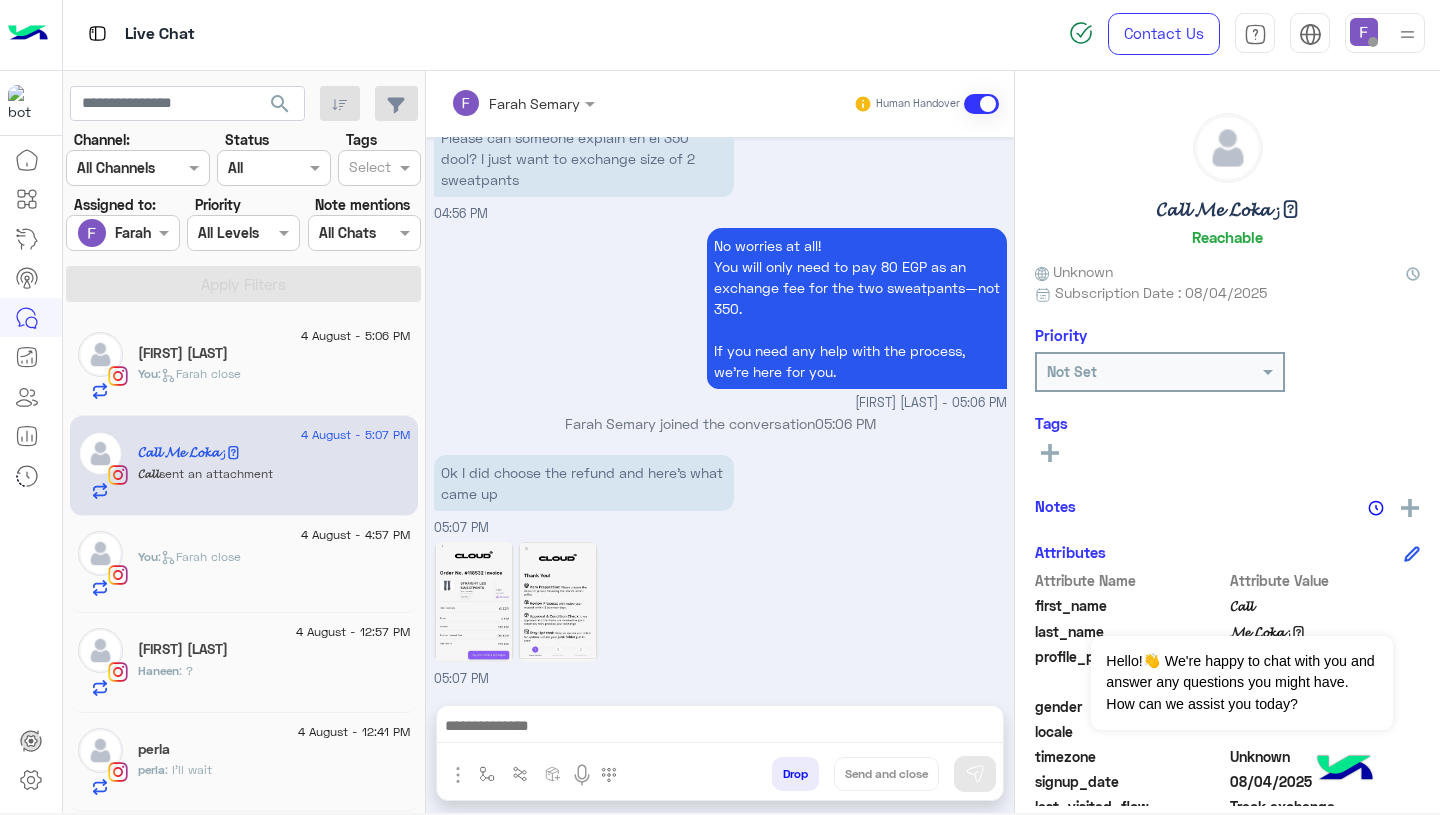 click on "[DATE] - [TIME]  [LAST] [LAST]  [LAST]  sent an attachment" 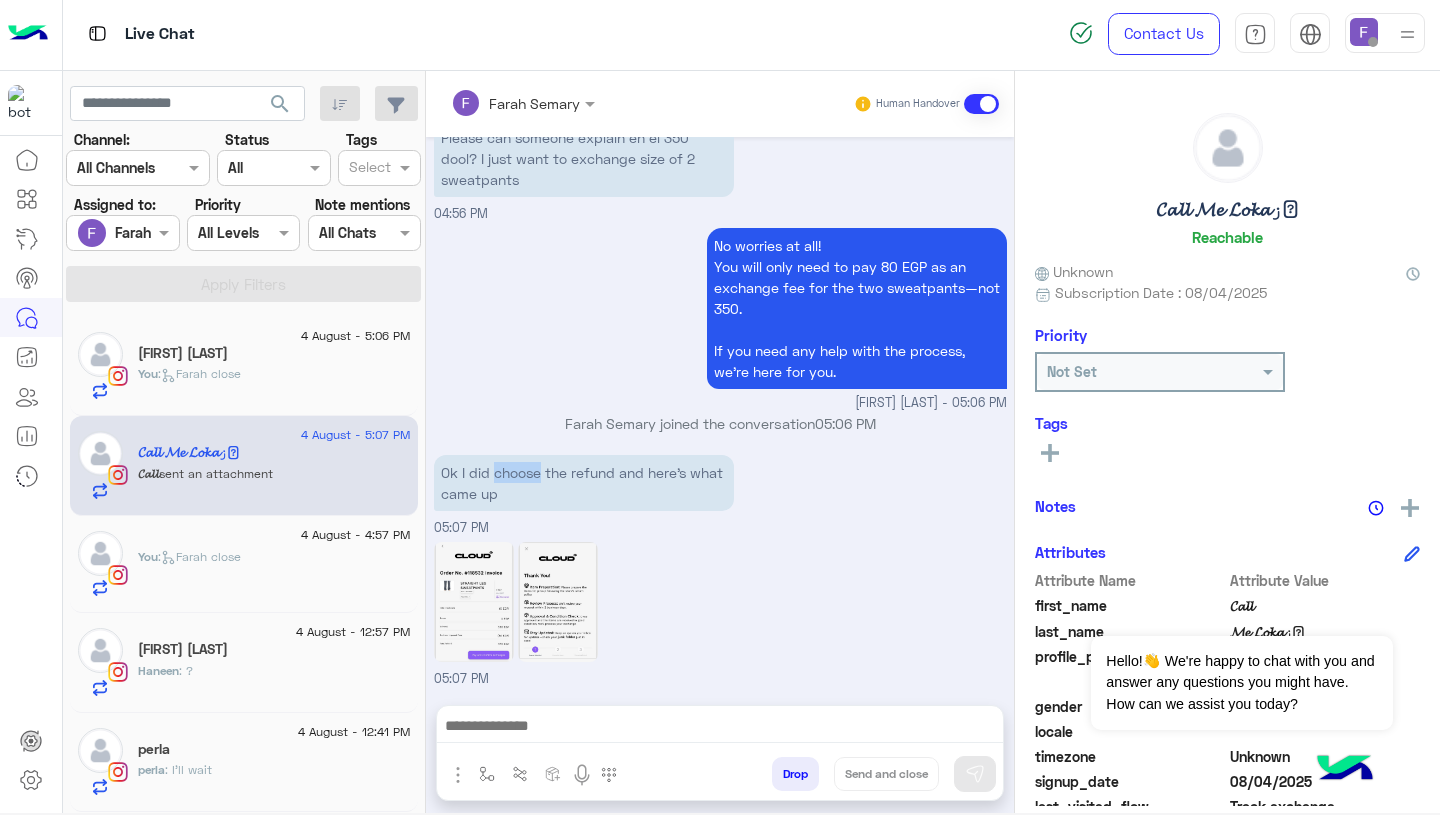 click on "Ok I did choose the refund and here’s what came up" at bounding box center [584, 483] 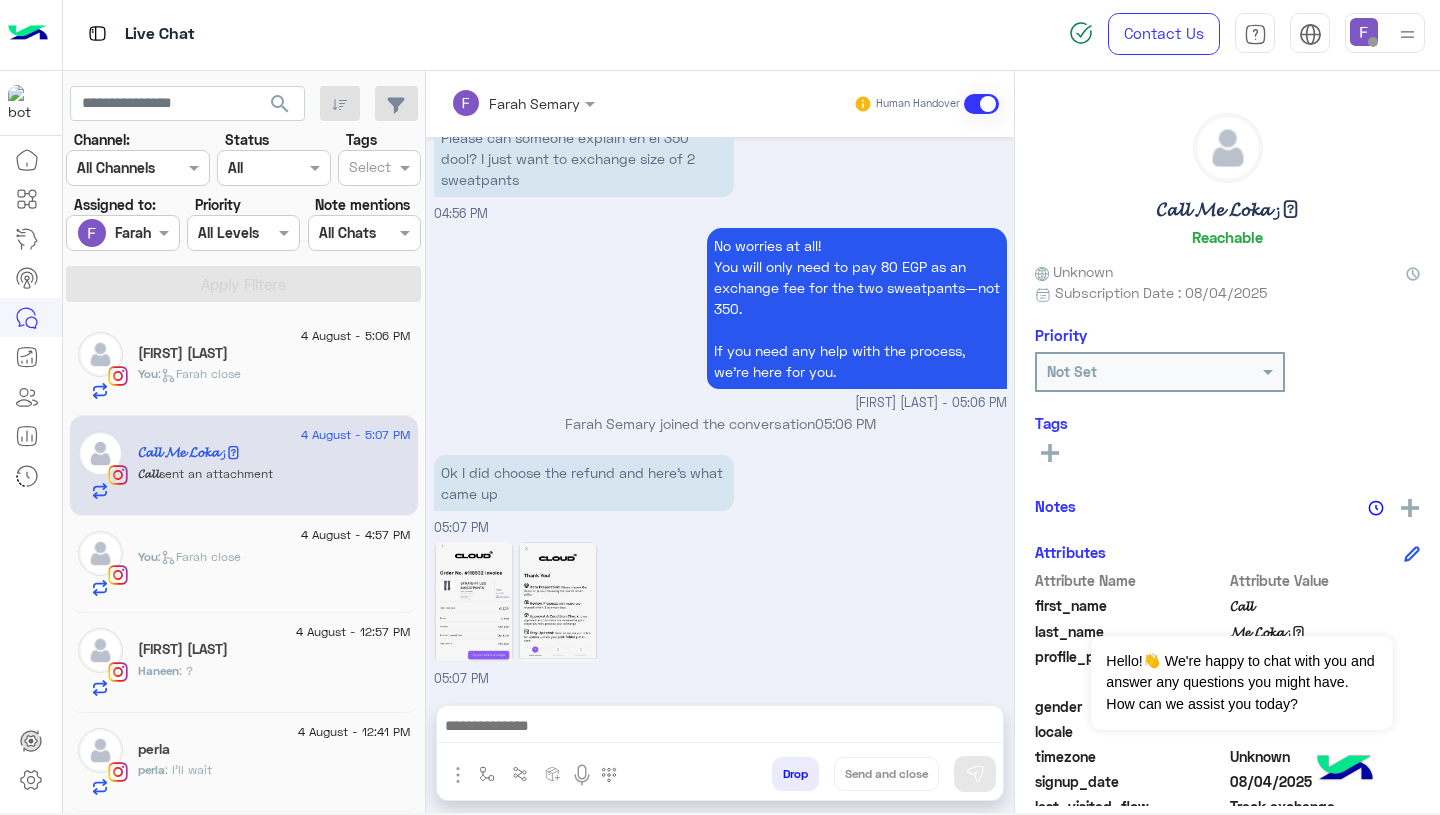 click on "Ok I did choose the refund and here’s what came up" at bounding box center [584, 483] 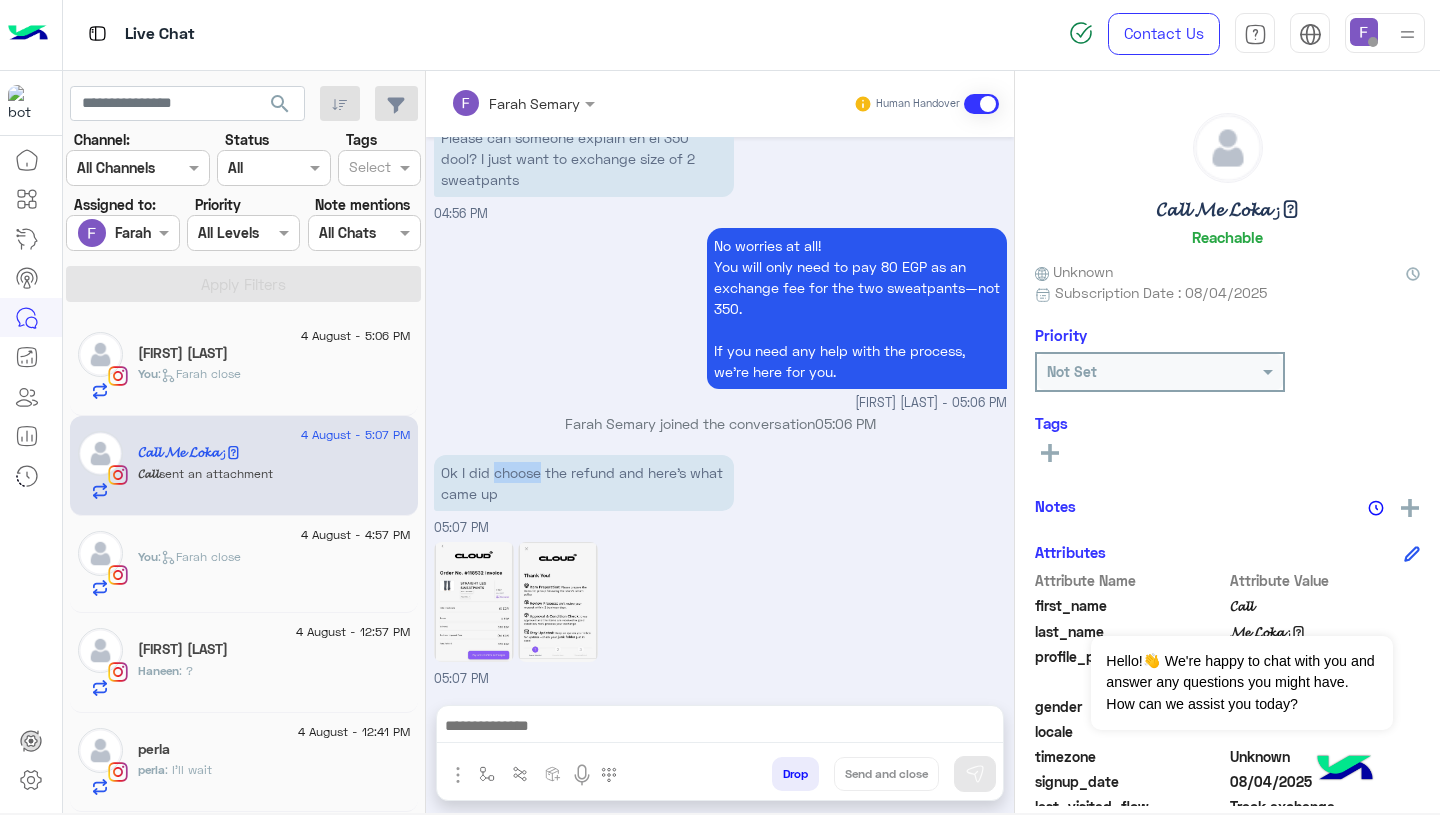 click on "Ok I did choose the refund and here’s what came up" at bounding box center [584, 483] 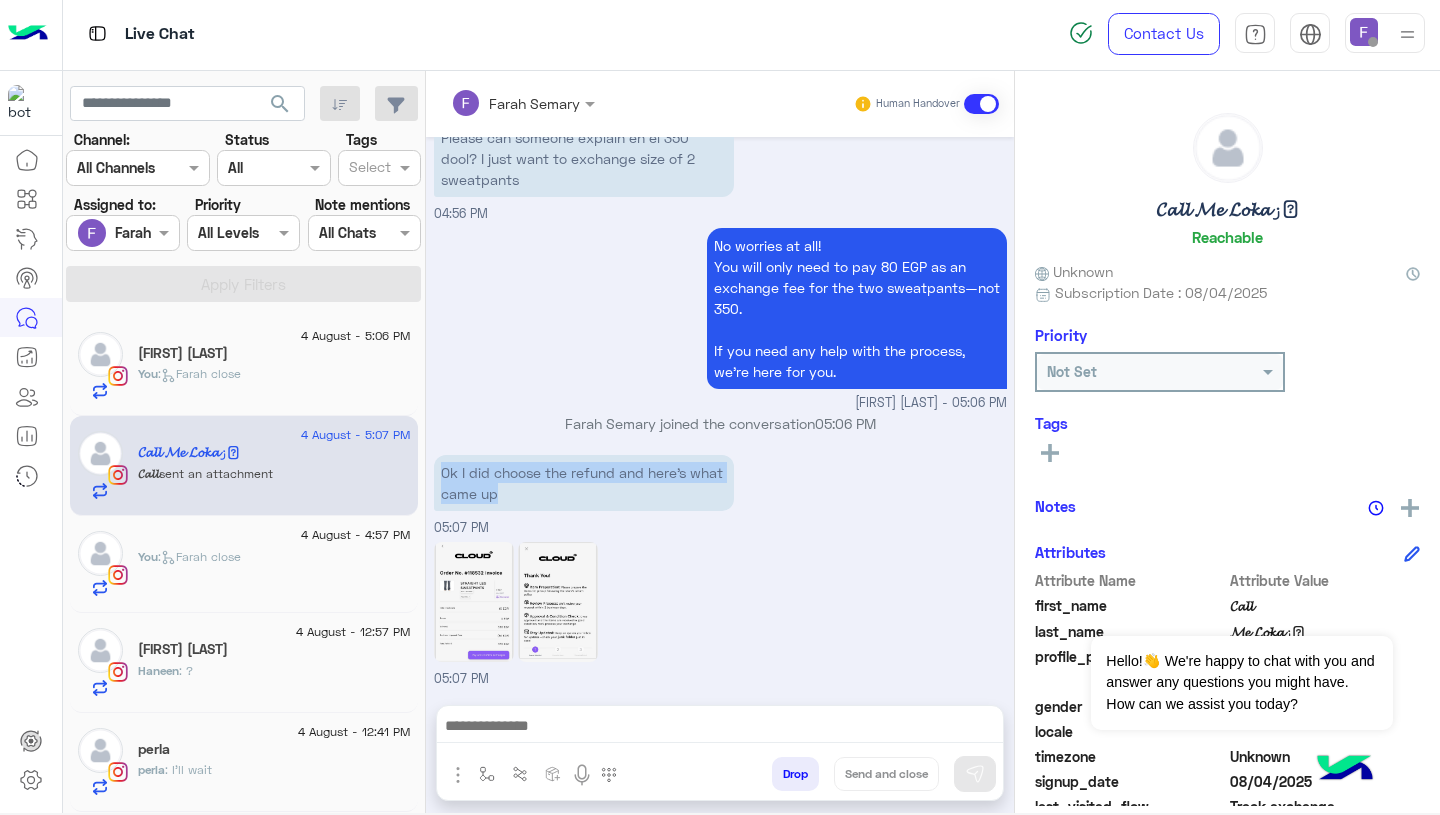 scroll, scrollTop: 2442, scrollLeft: 0, axis: vertical 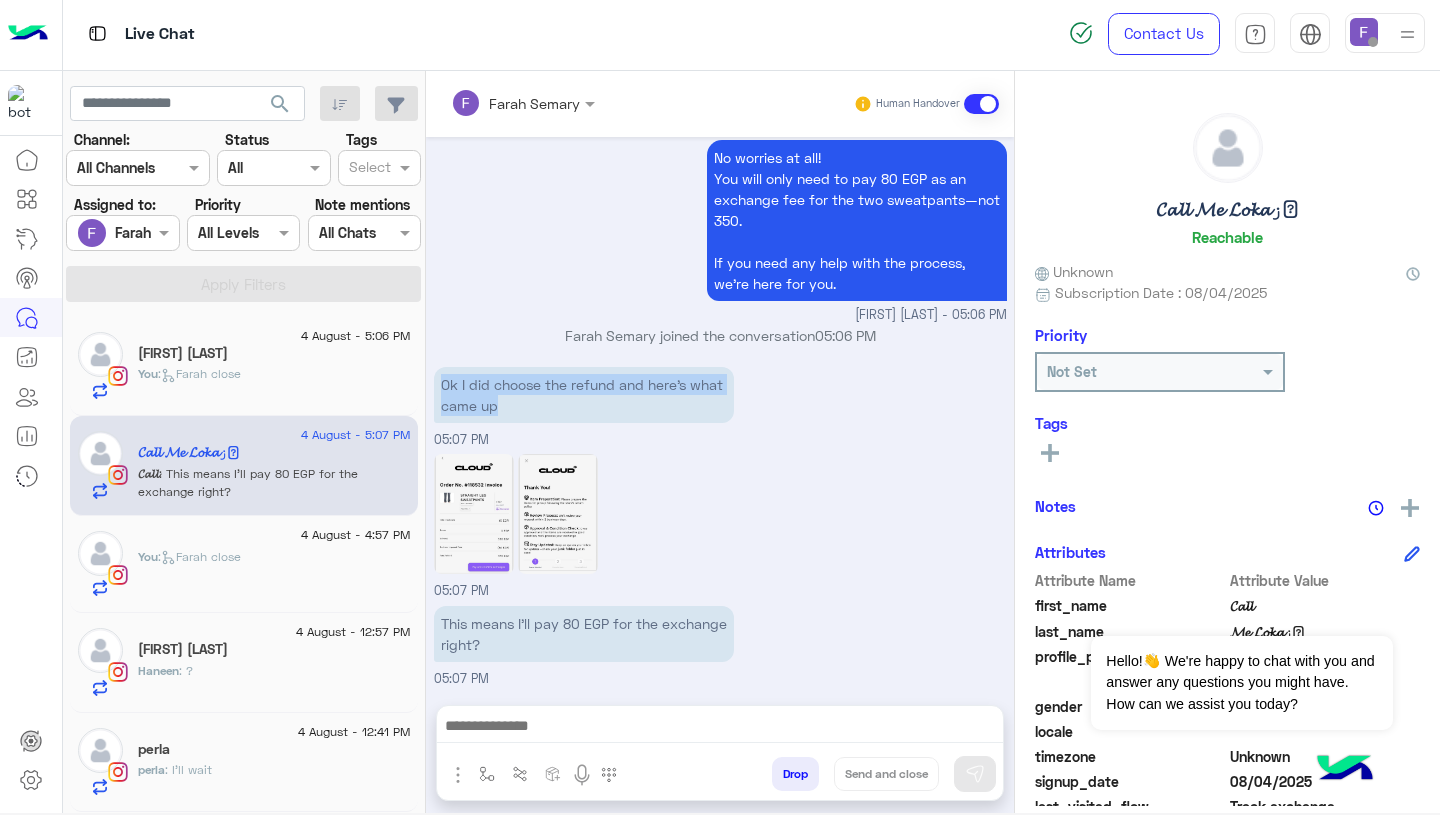 click on "05:07 PM" at bounding box center (720, 525) 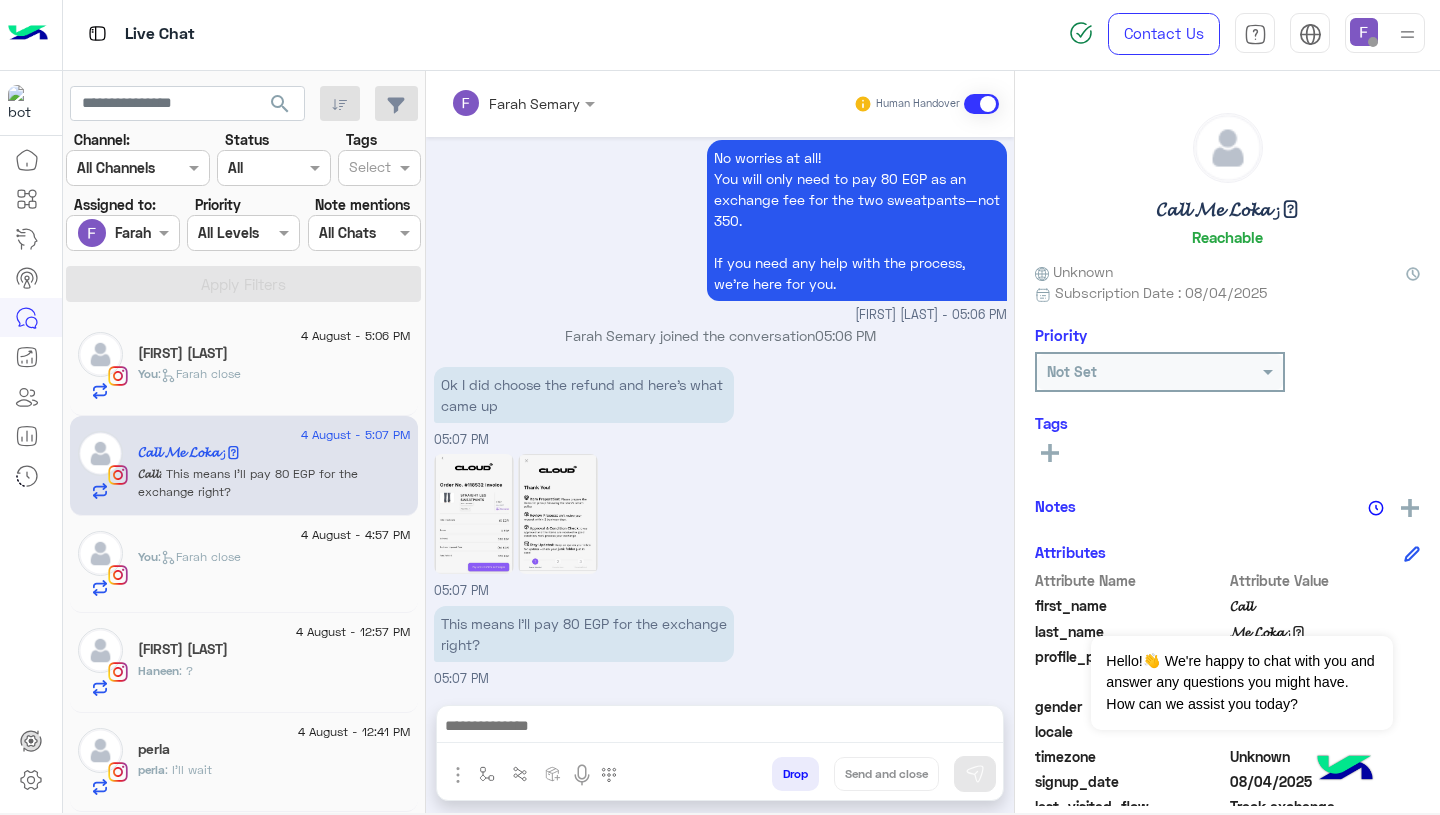 click on "This means I’ll pay 80 EGP for the exchange right?" at bounding box center [584, 634] 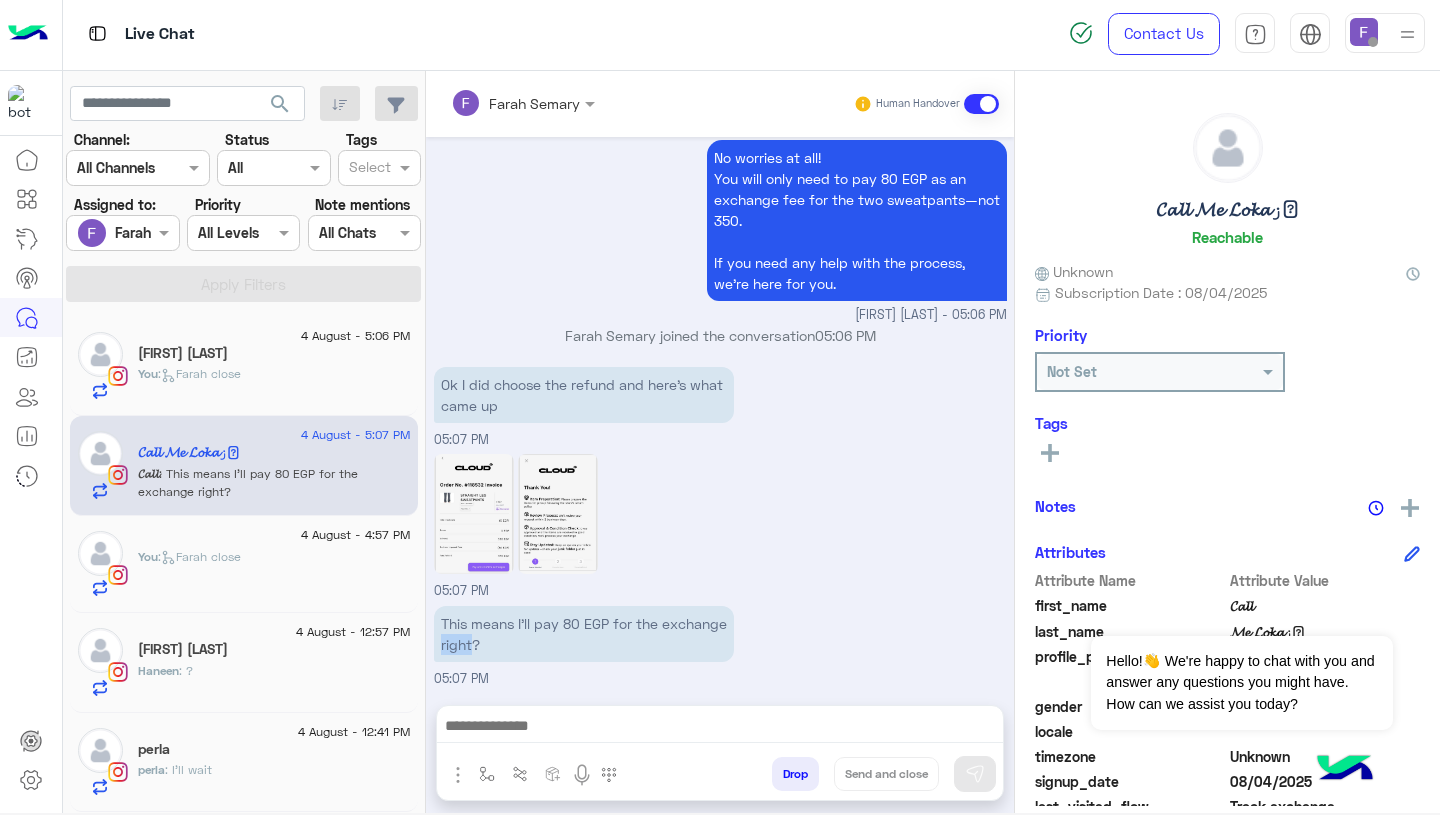 click on "This means I’ll pay 80 EGP for the exchange right?" at bounding box center [584, 634] 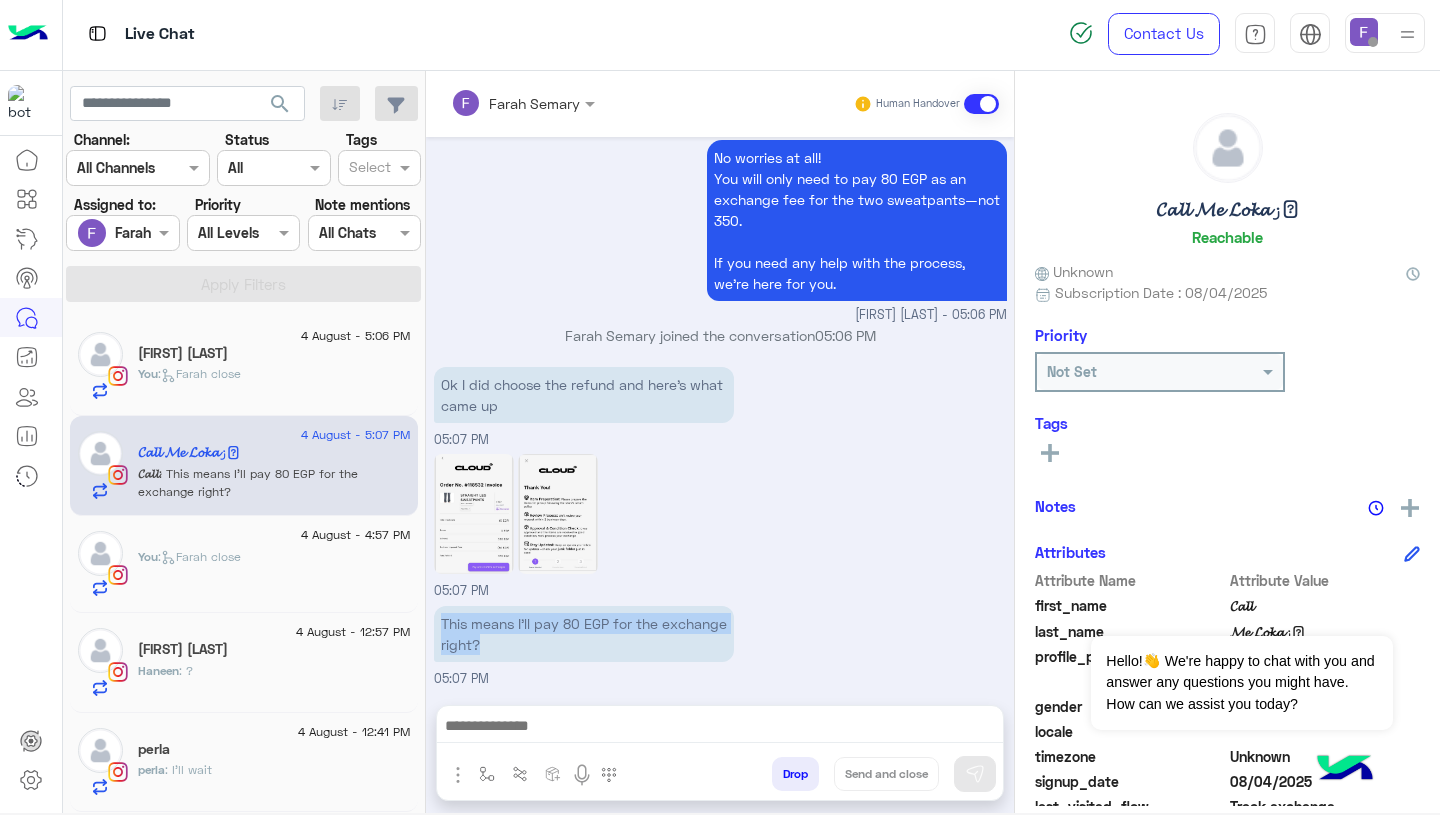 click on "This means I’ll pay 80 EGP for the exchange right?" at bounding box center [584, 634] 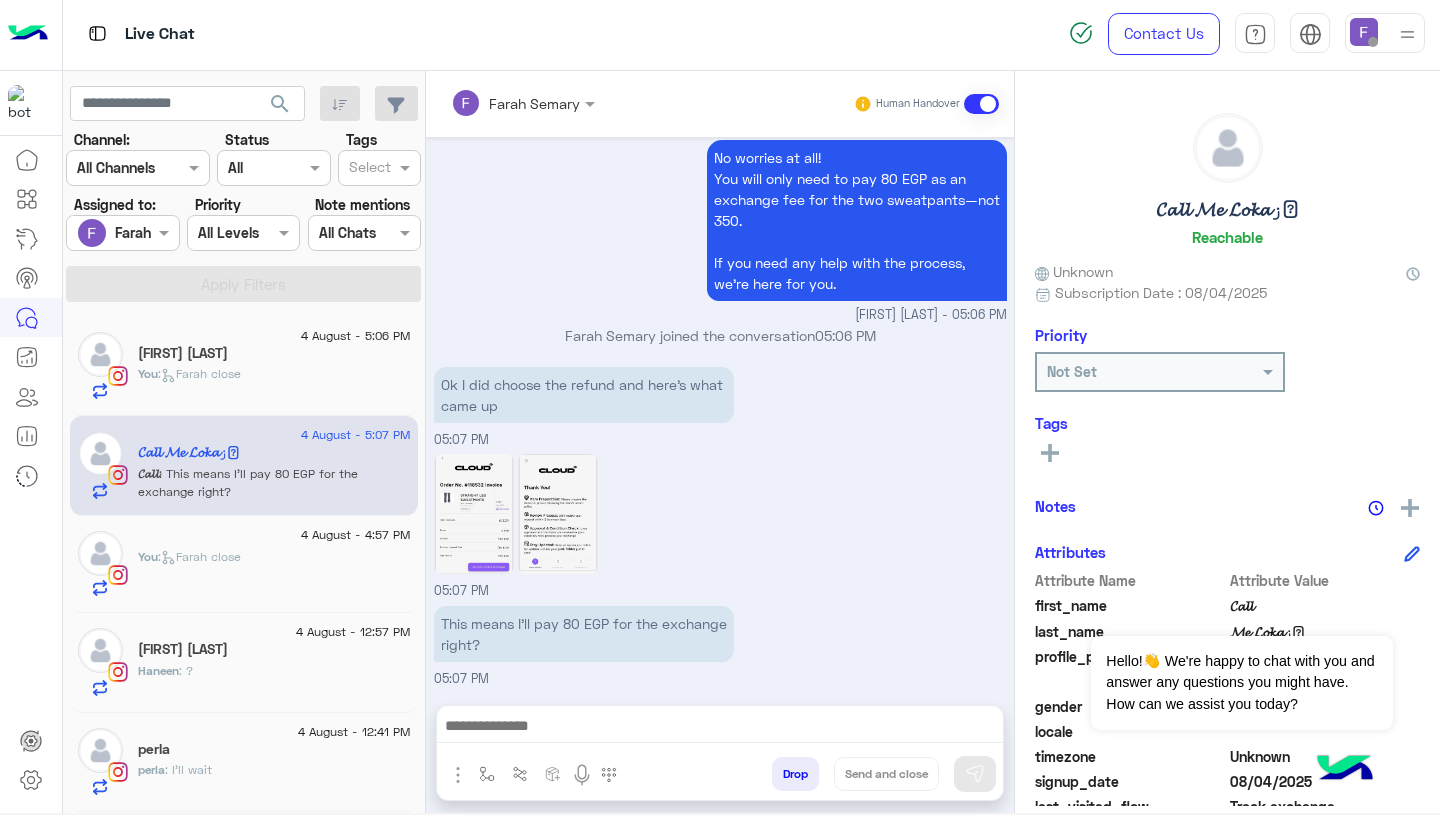 click at bounding box center (720, 731) 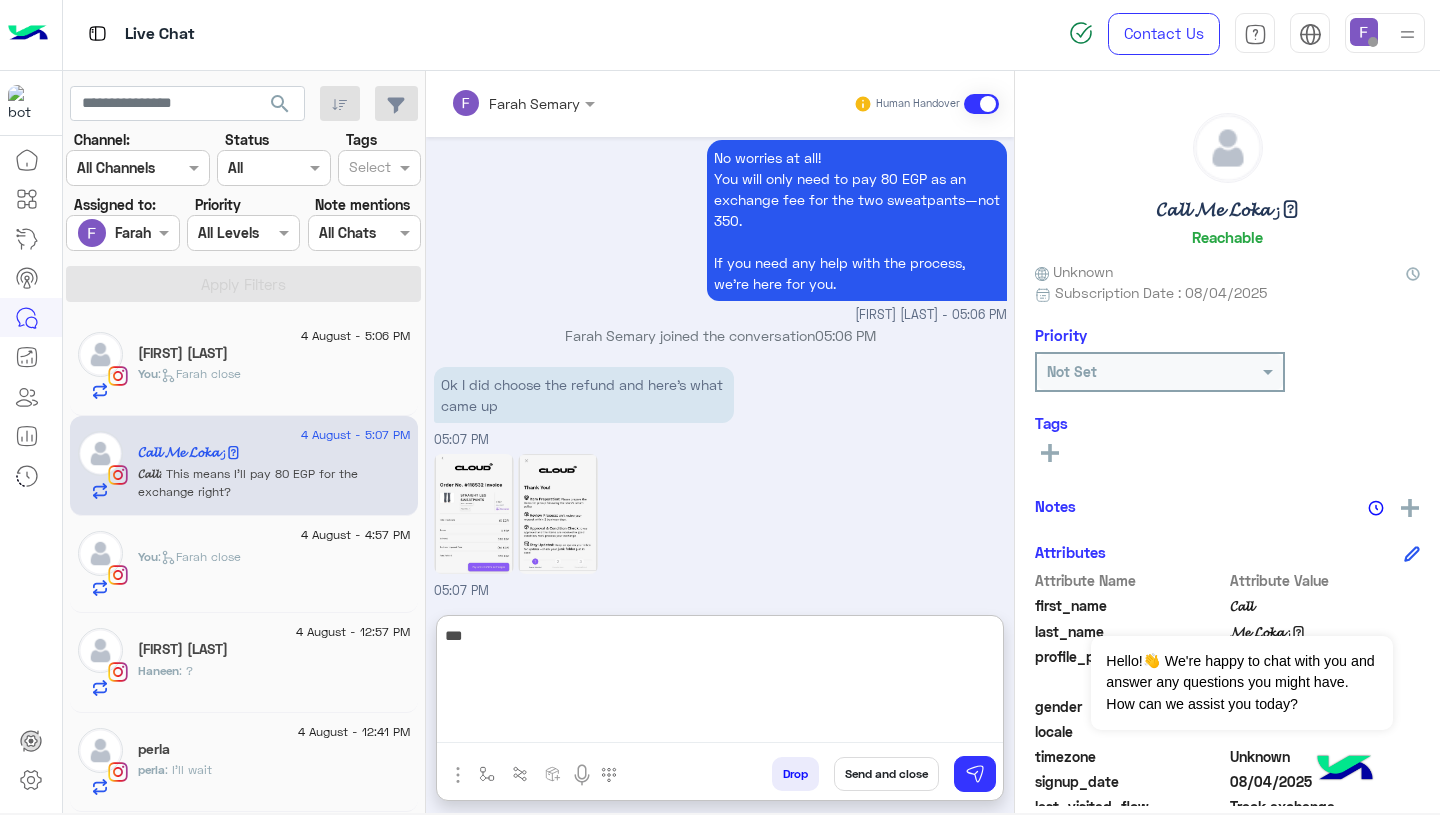 type on "****" 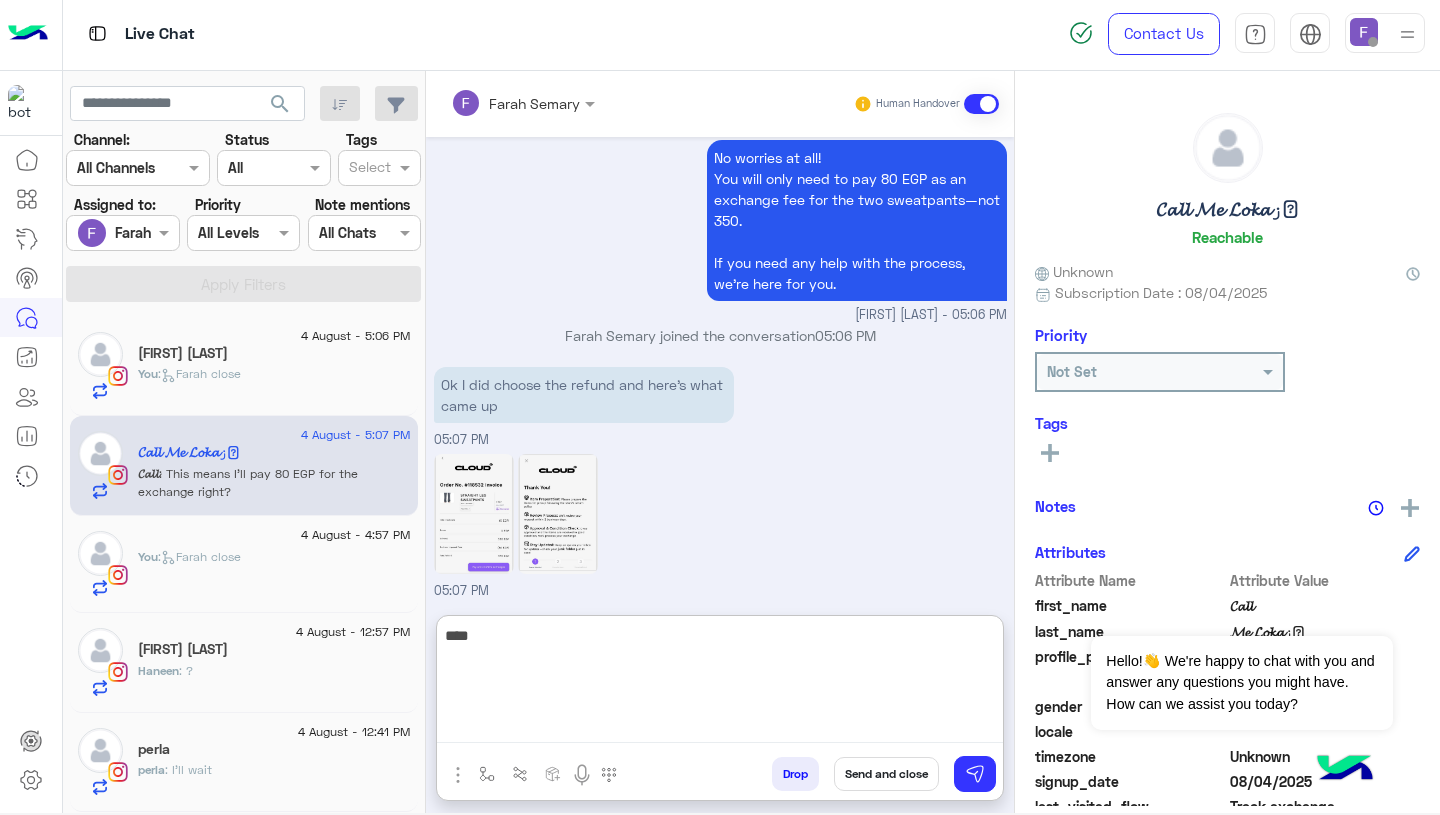 type 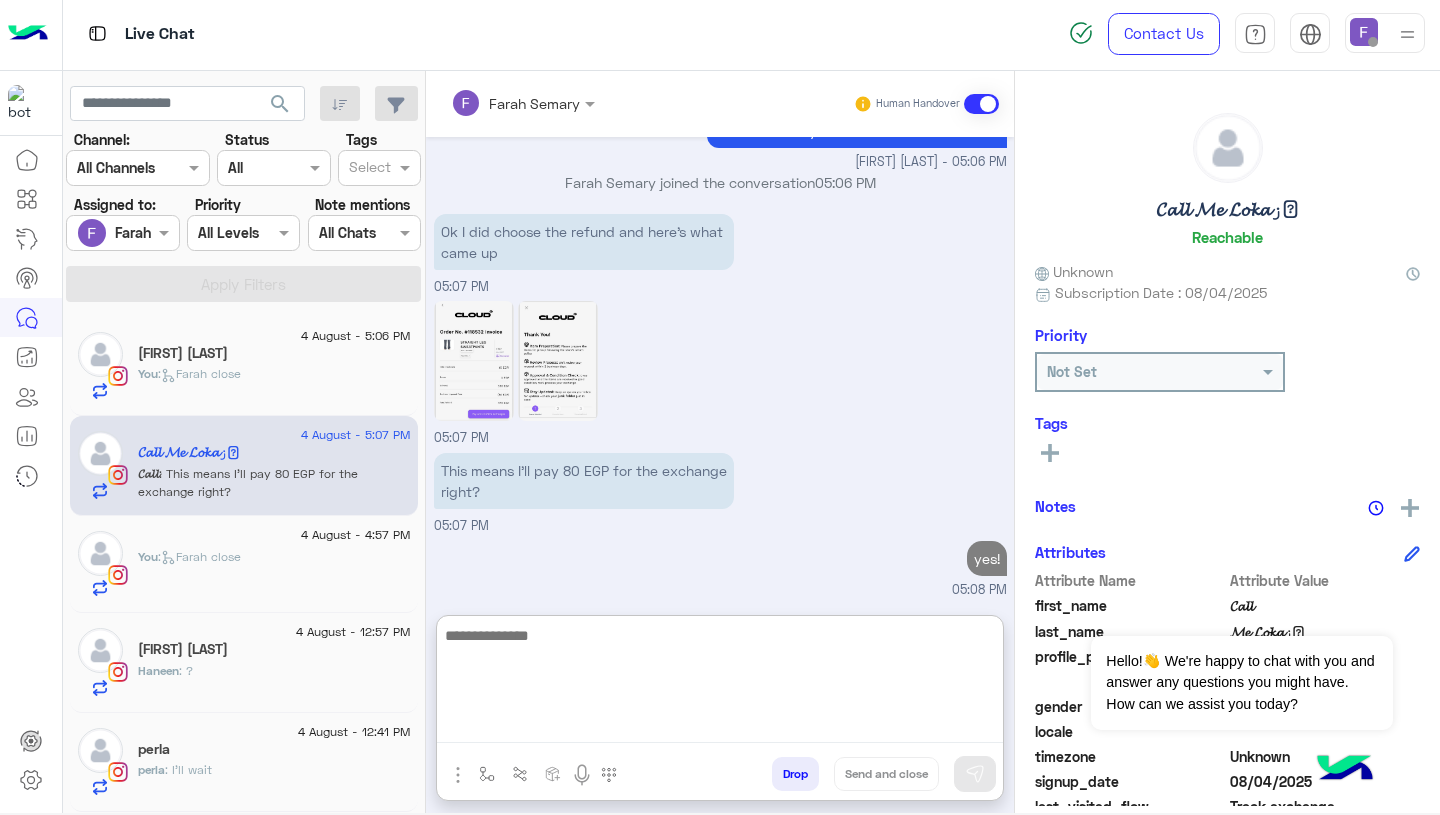 click on "05:08 PM" at bounding box center (720, 590) 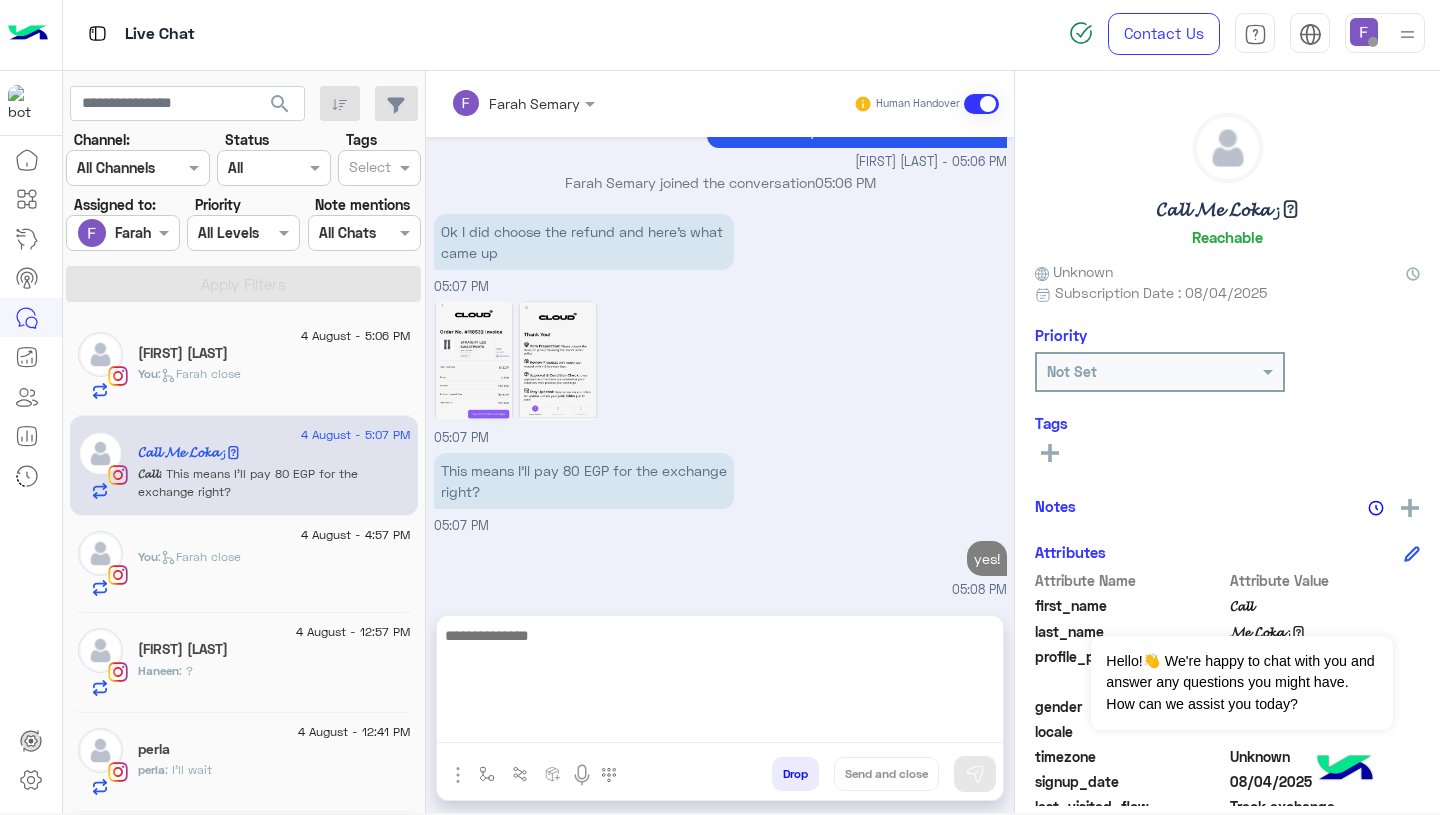 scroll, scrollTop: 2505, scrollLeft: 0, axis: vertical 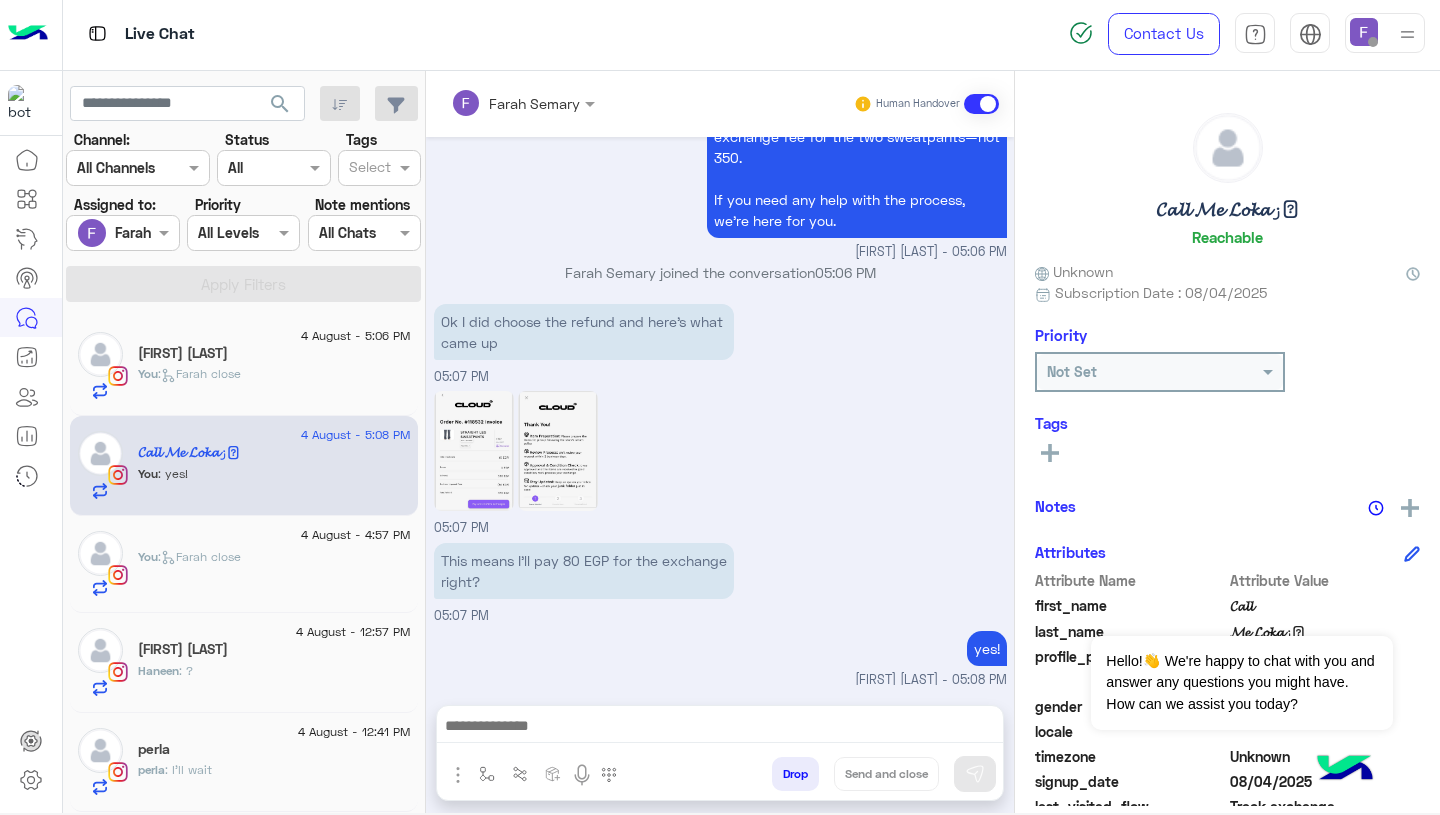 click on "You  :   Farah close" 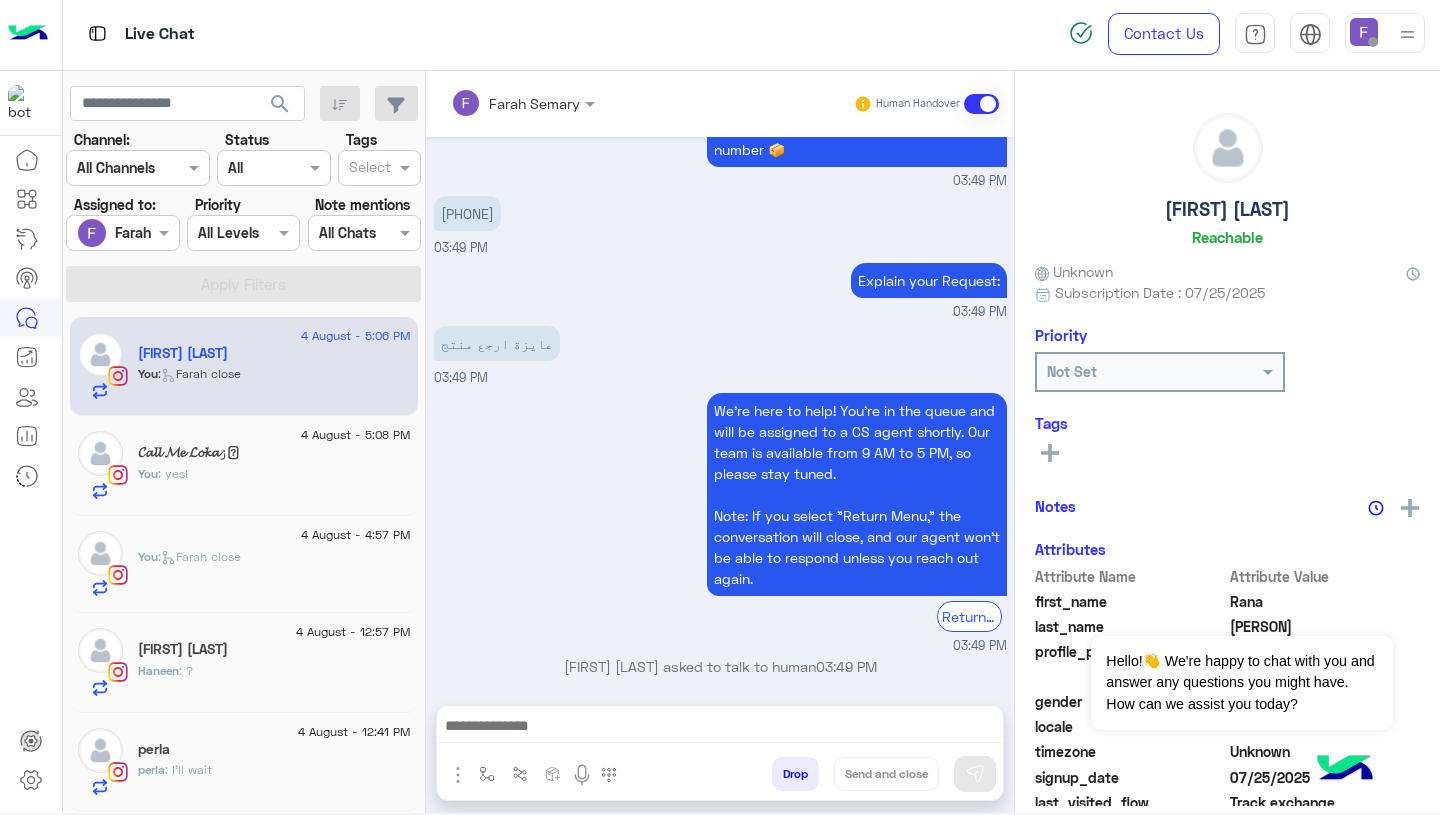 scroll, scrollTop: 1709, scrollLeft: 0, axis: vertical 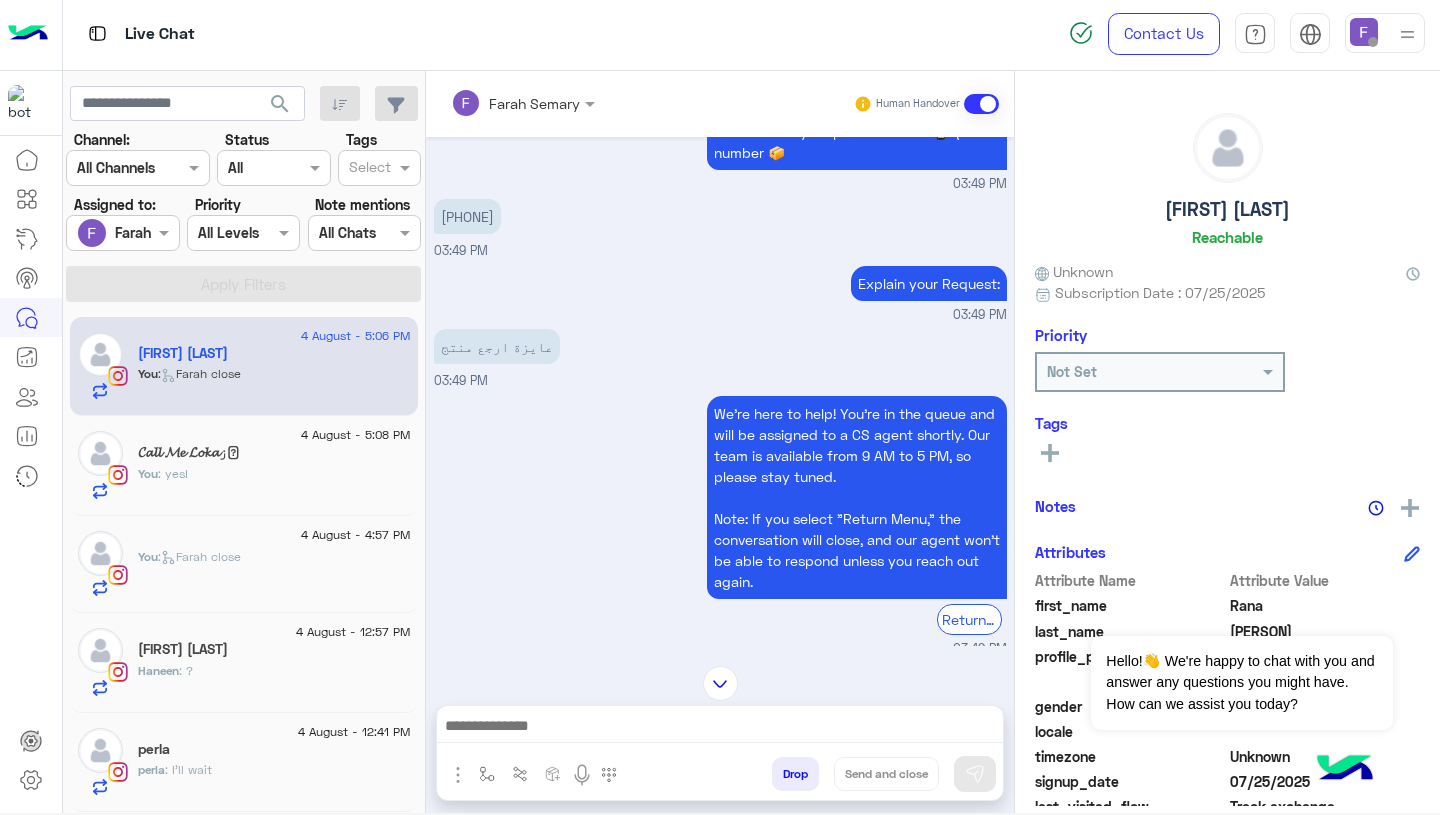 click at bounding box center [497, 103] 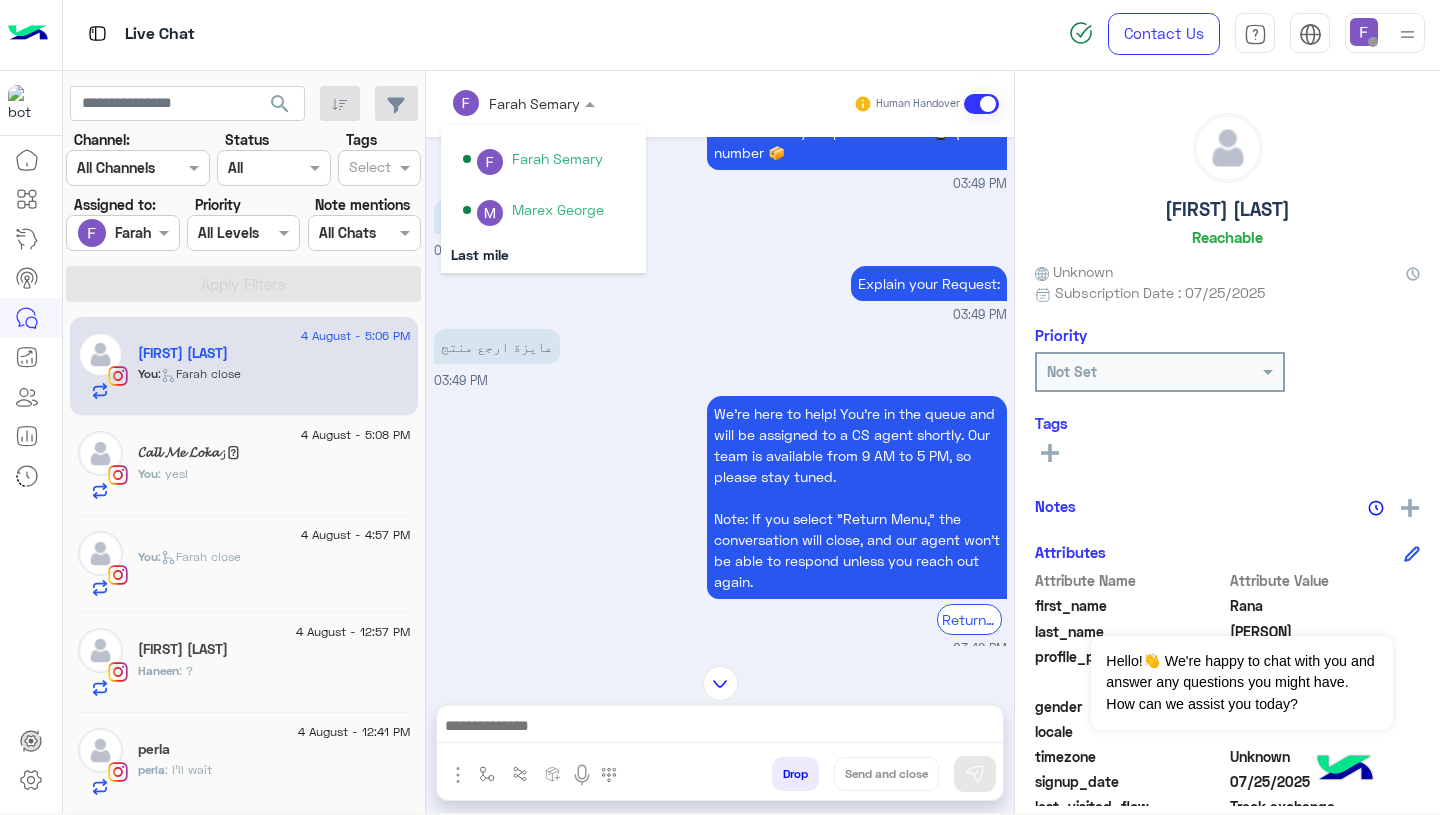 scroll, scrollTop: 355, scrollLeft: 0, axis: vertical 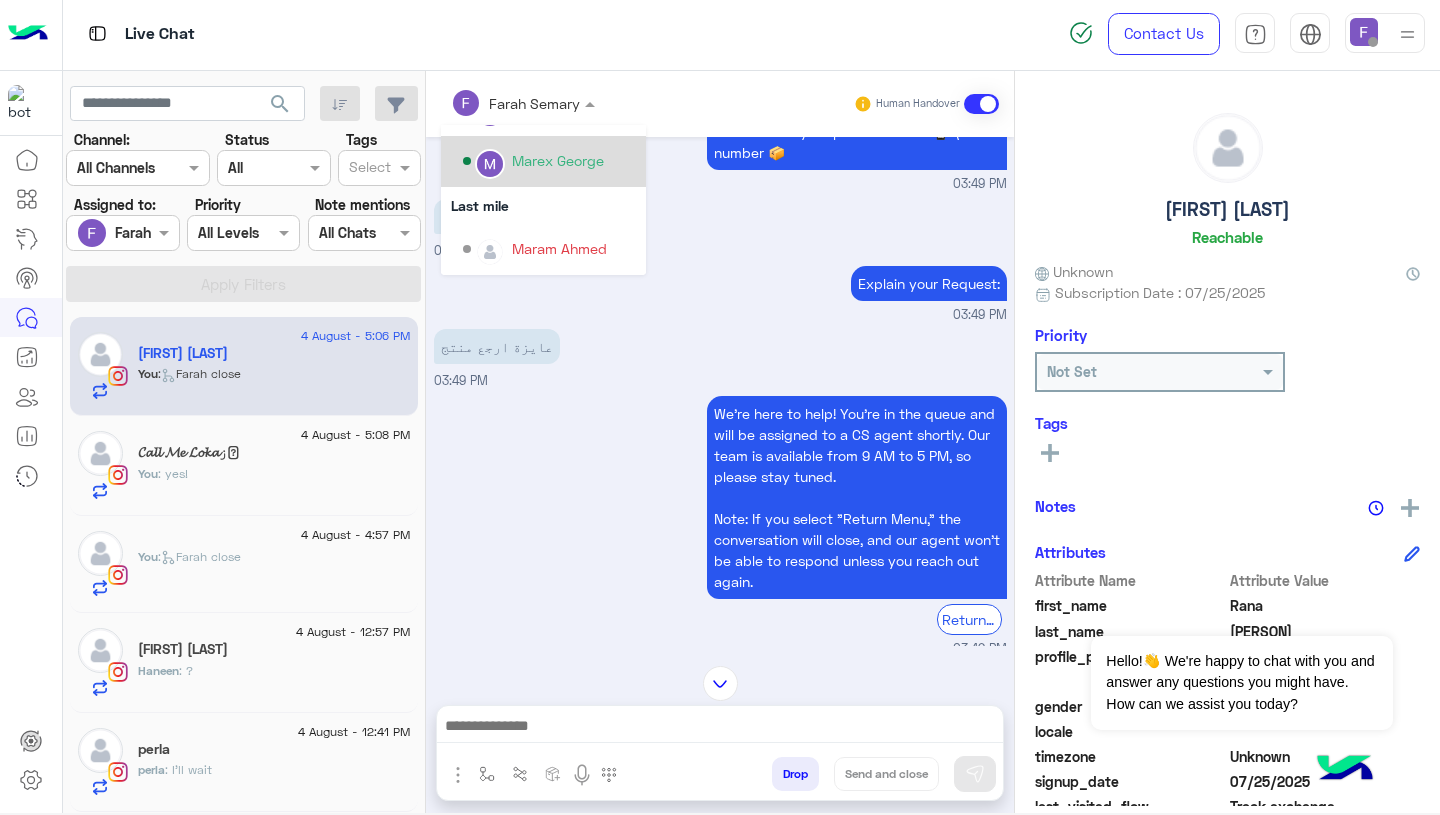 click on "Marex George" at bounding box center (549, 161) 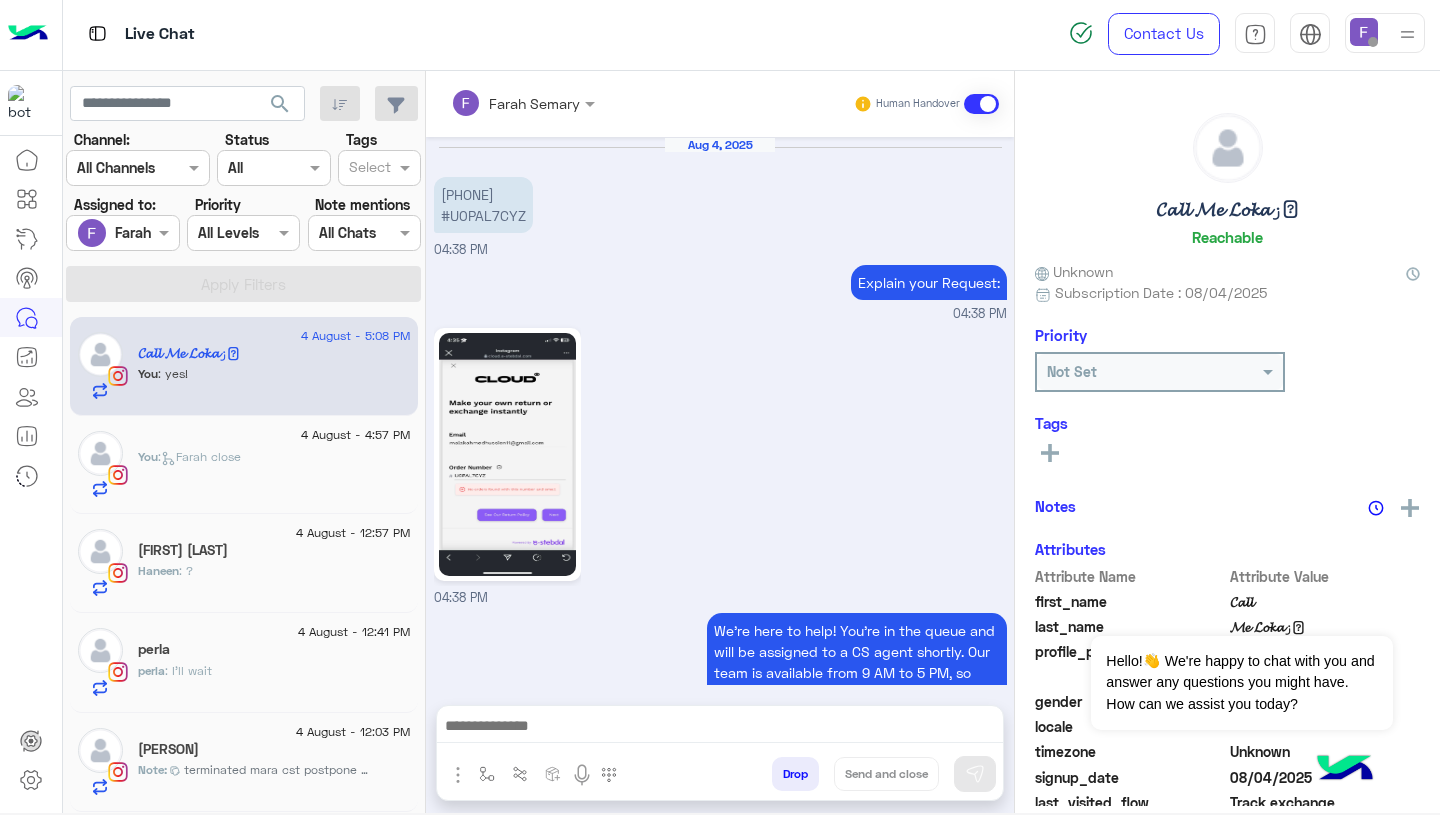 scroll, scrollTop: 2020, scrollLeft: 0, axis: vertical 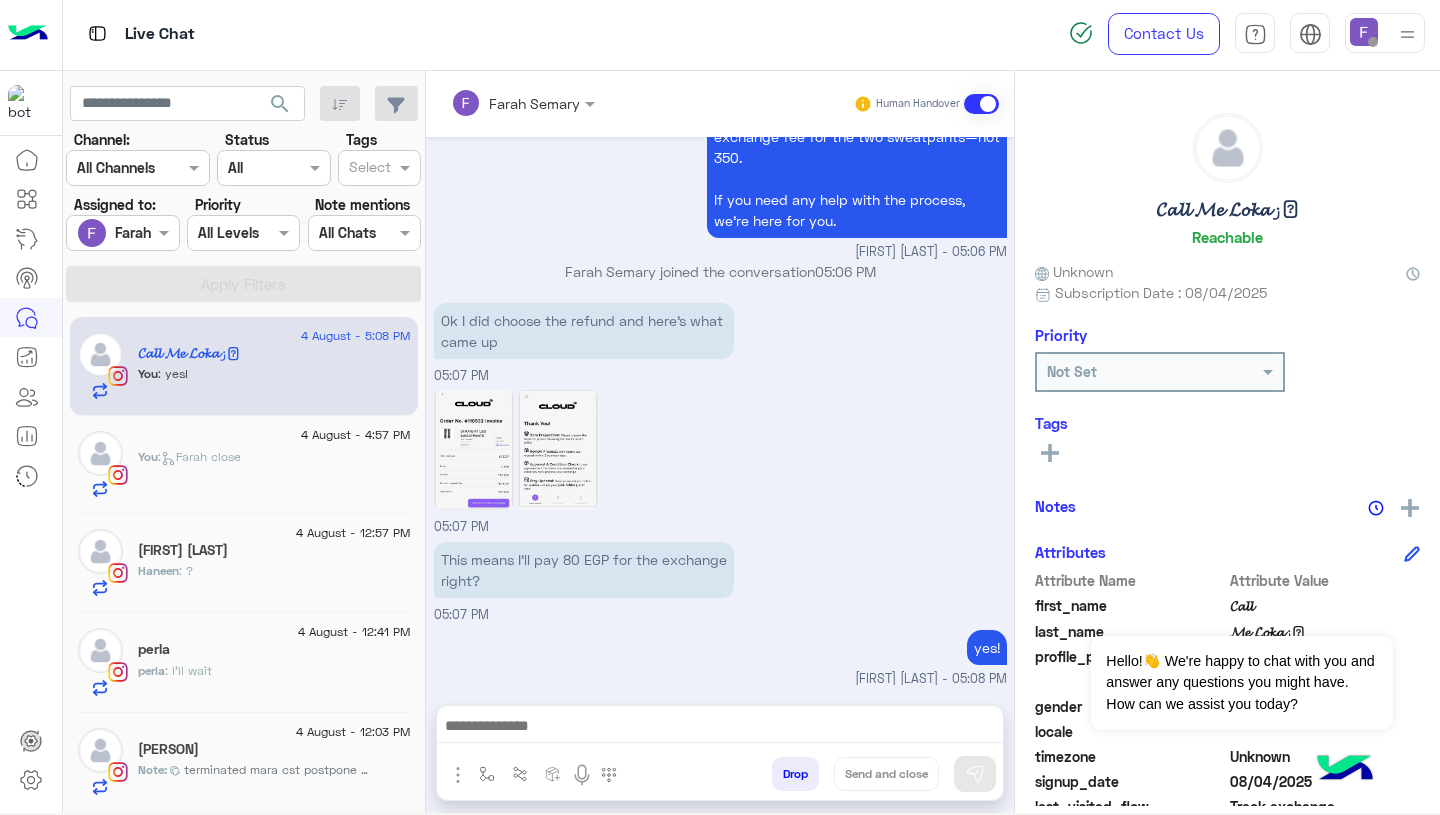 click on ":   Farah close" 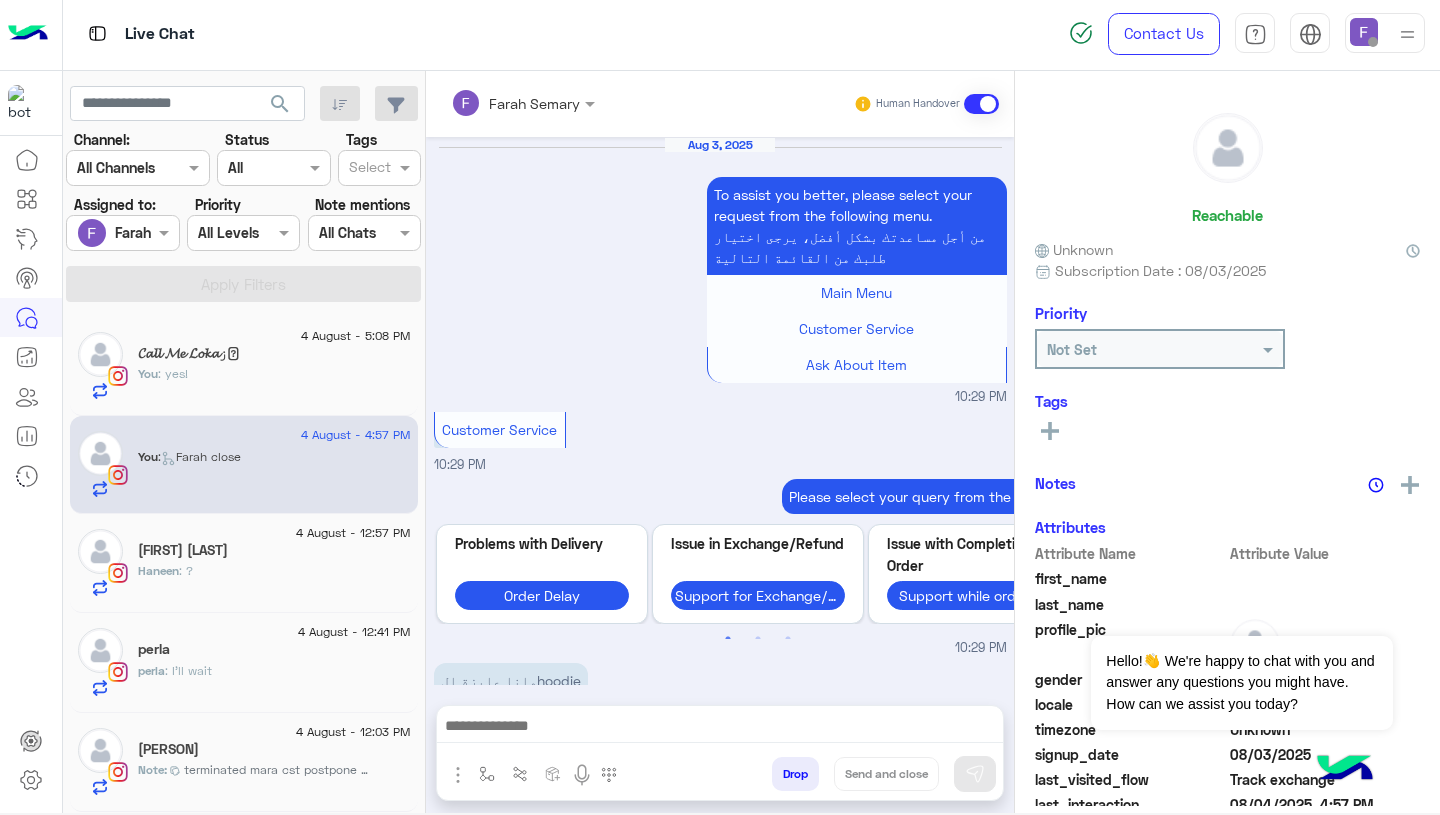 scroll, scrollTop: 1680, scrollLeft: 0, axis: vertical 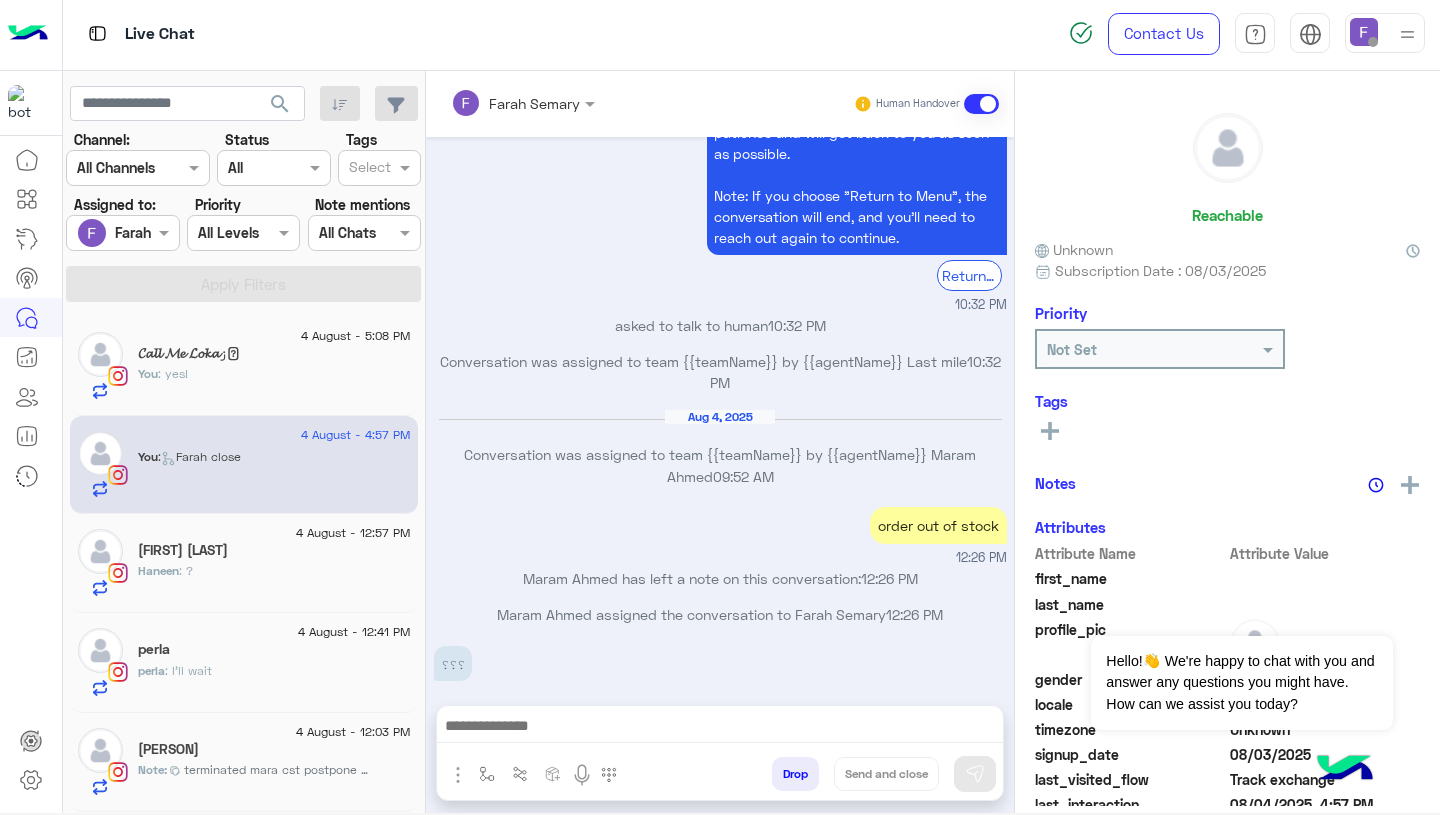 click on "You  : yes!" 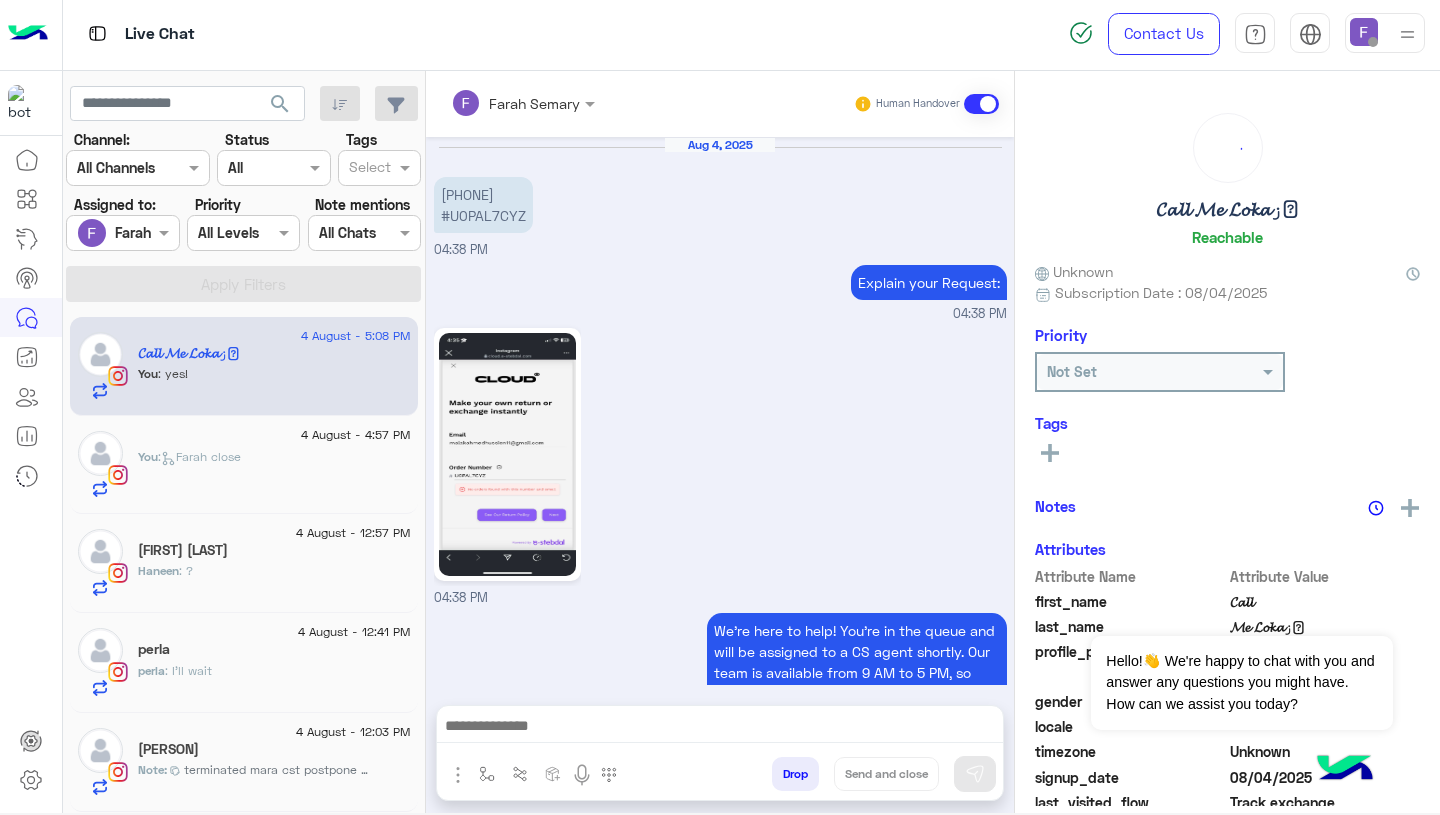 scroll, scrollTop: 2020, scrollLeft: 0, axis: vertical 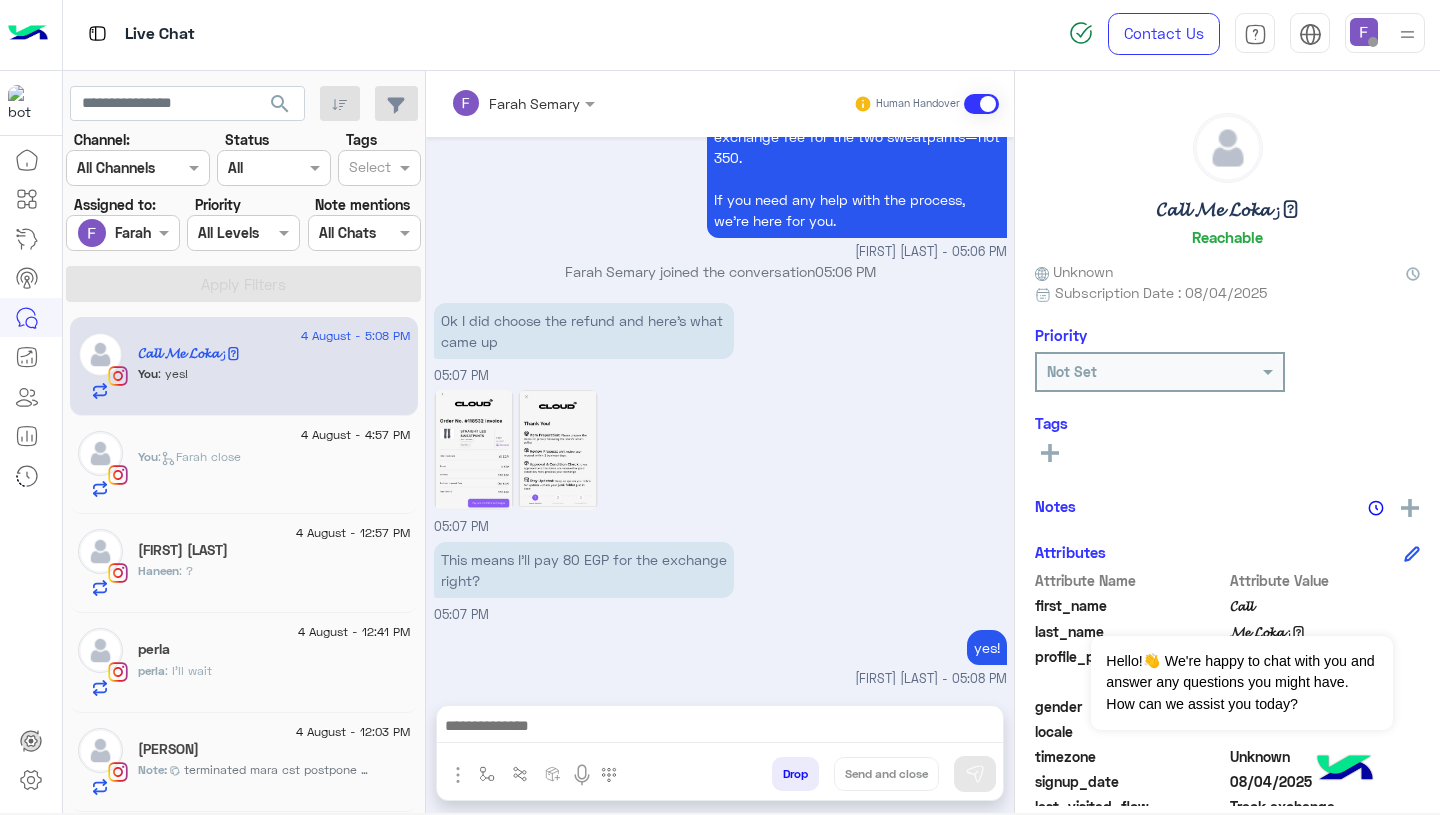click on "Drop" at bounding box center [795, 774] 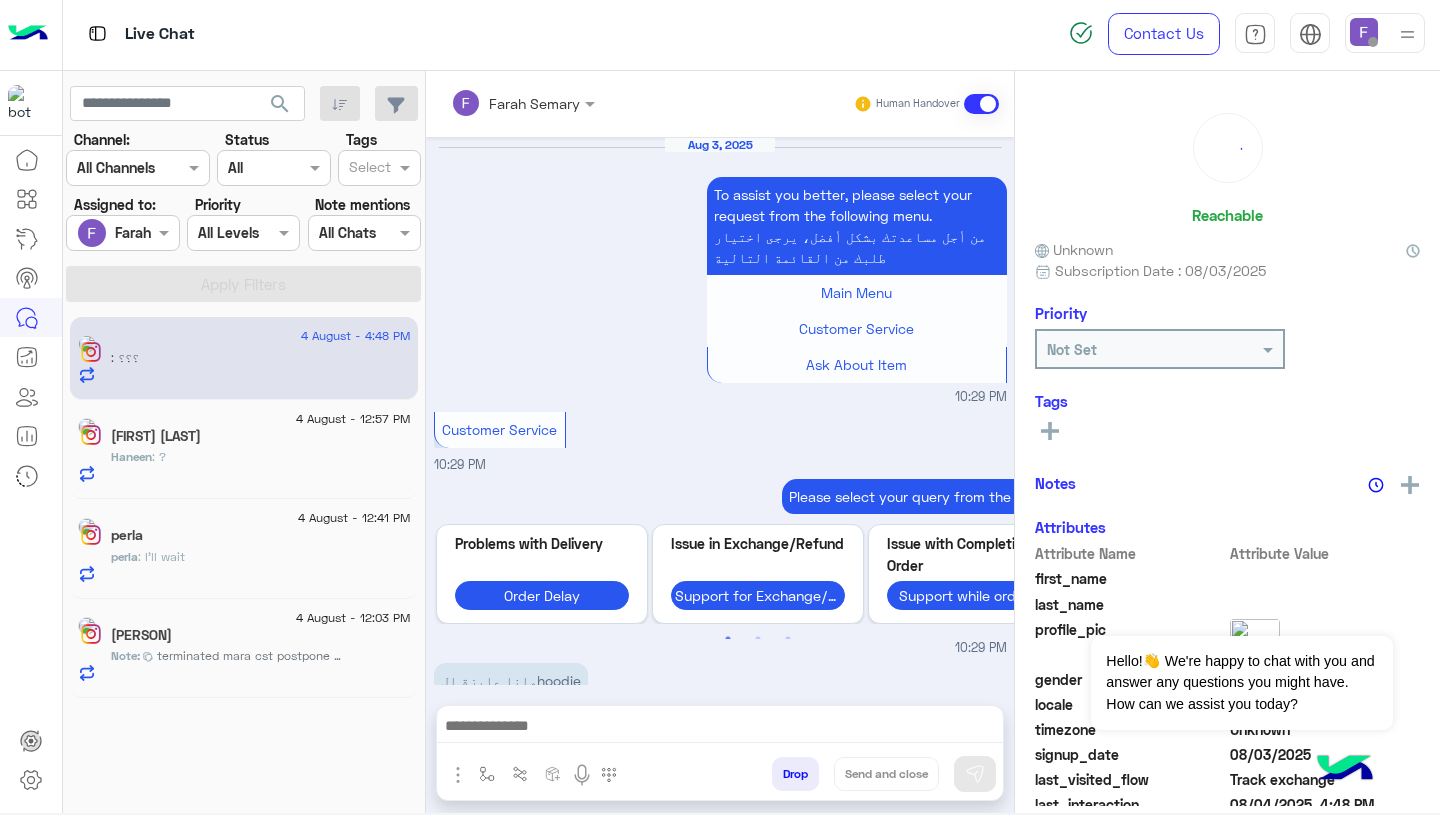 scroll, scrollTop: 1680, scrollLeft: 0, axis: vertical 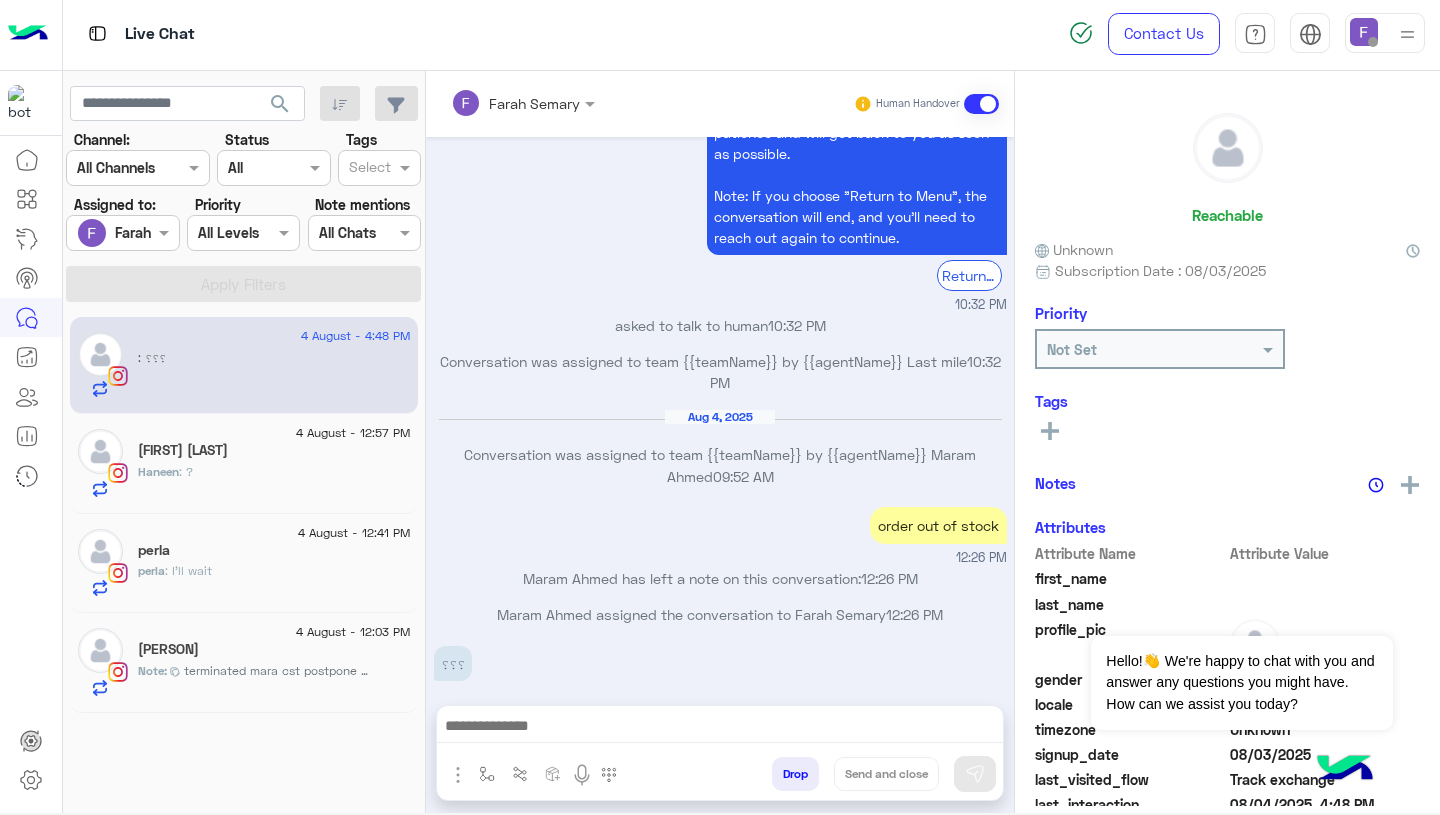 click on "[FIRST] : ?" 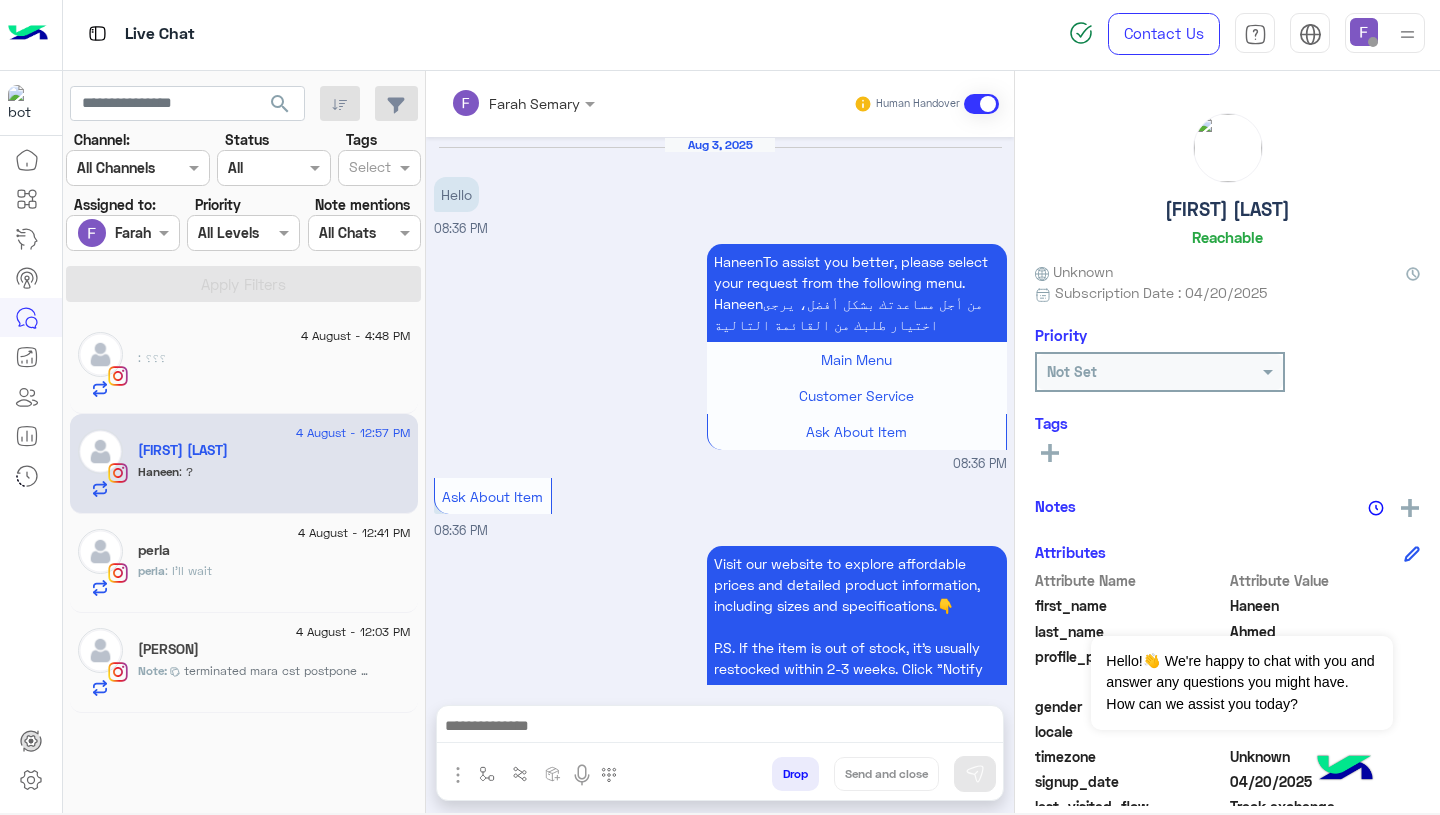 scroll, scrollTop: 1673, scrollLeft: 0, axis: vertical 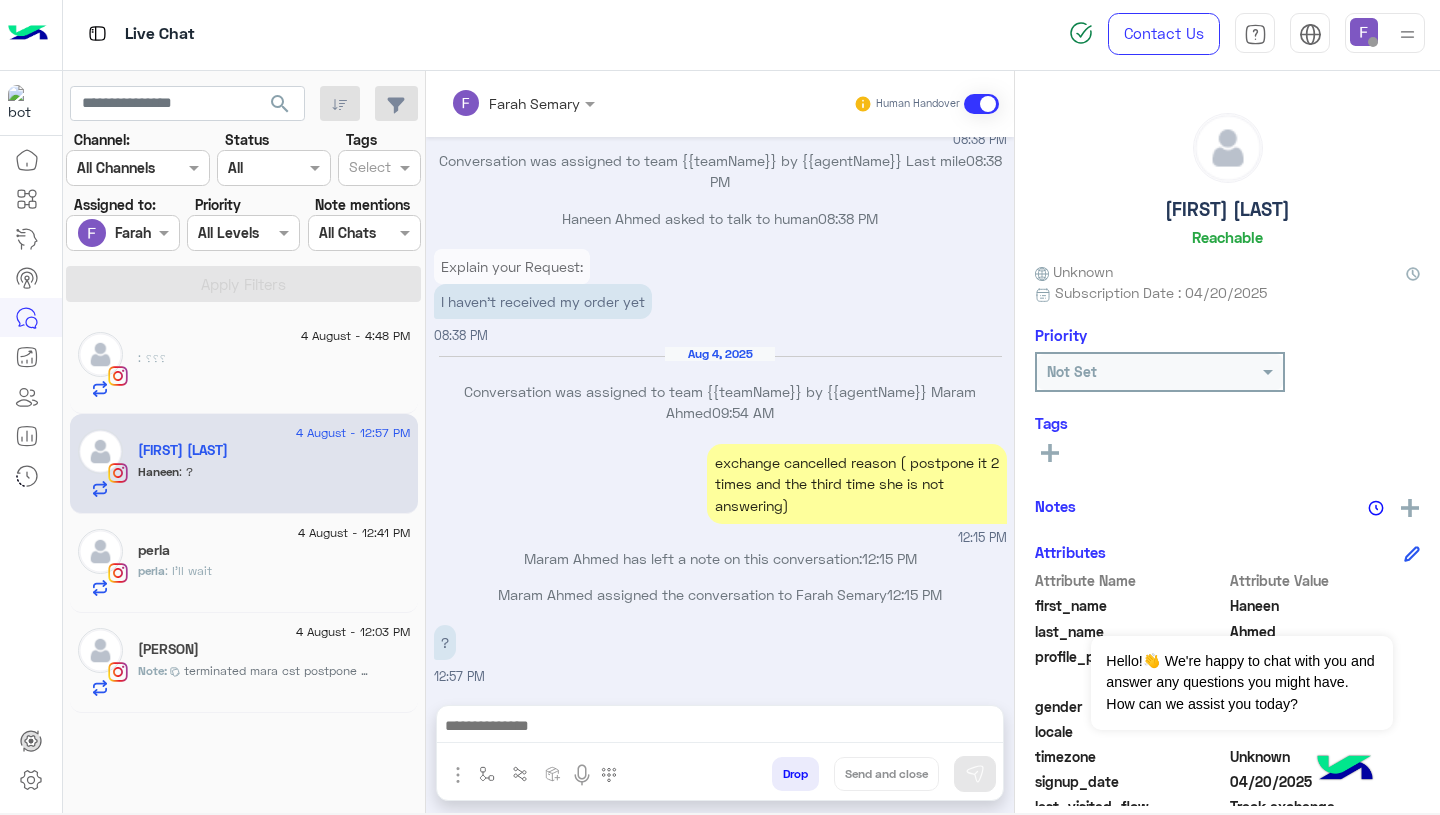 click on "4 August - 12:41 PM" 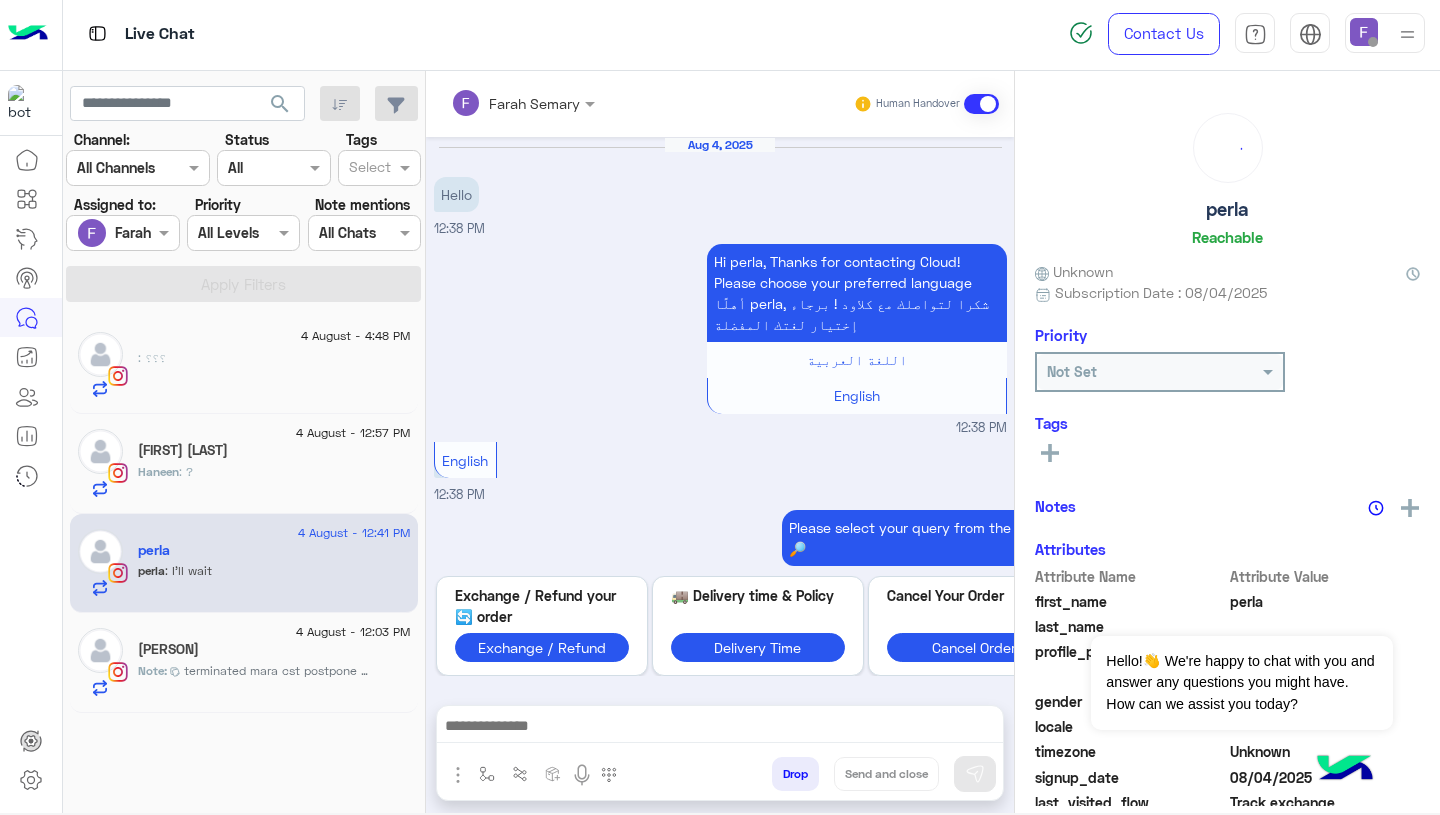scroll, scrollTop: 1578, scrollLeft: 0, axis: vertical 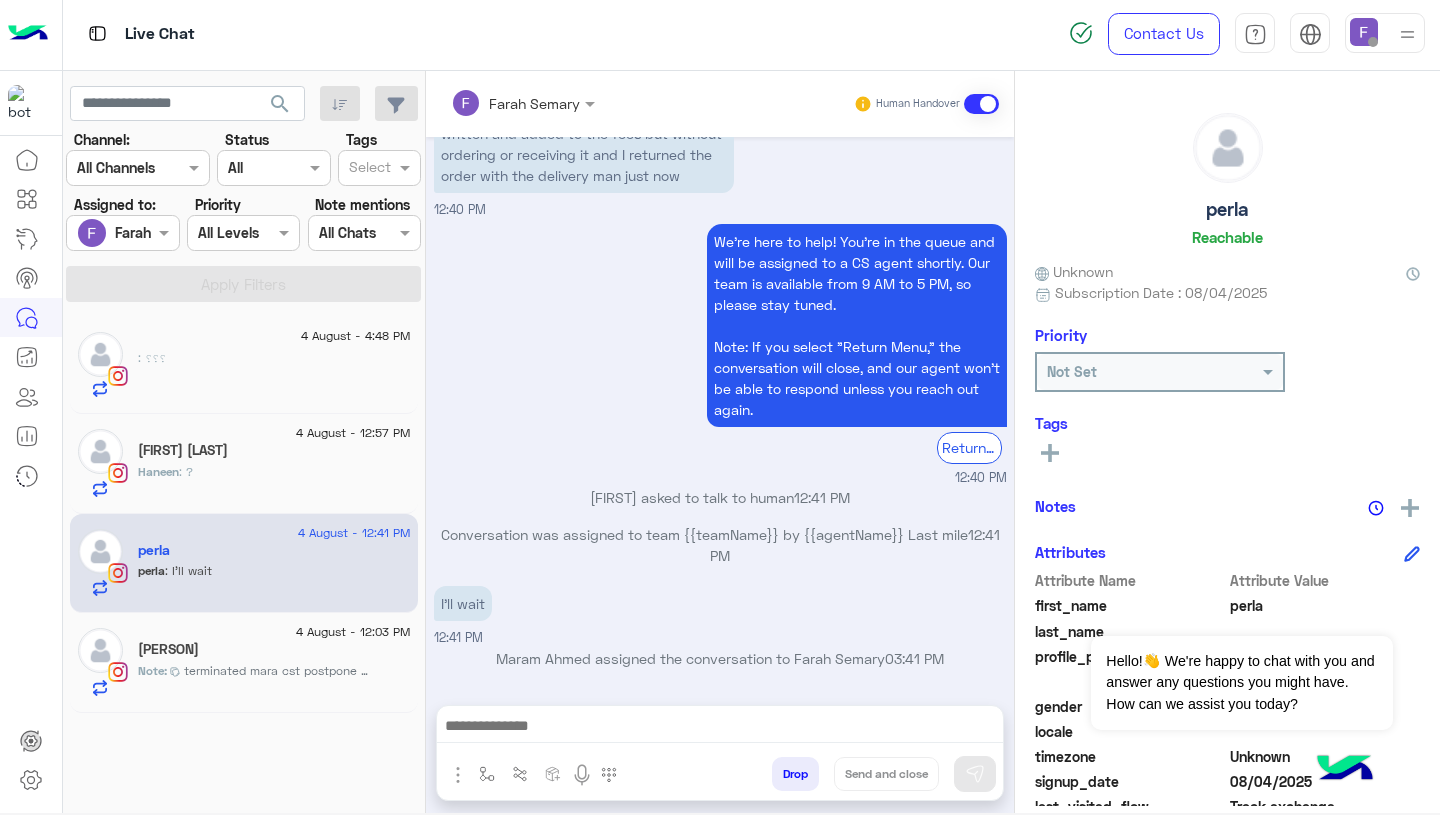 click on "4 August - 12:03 PM" 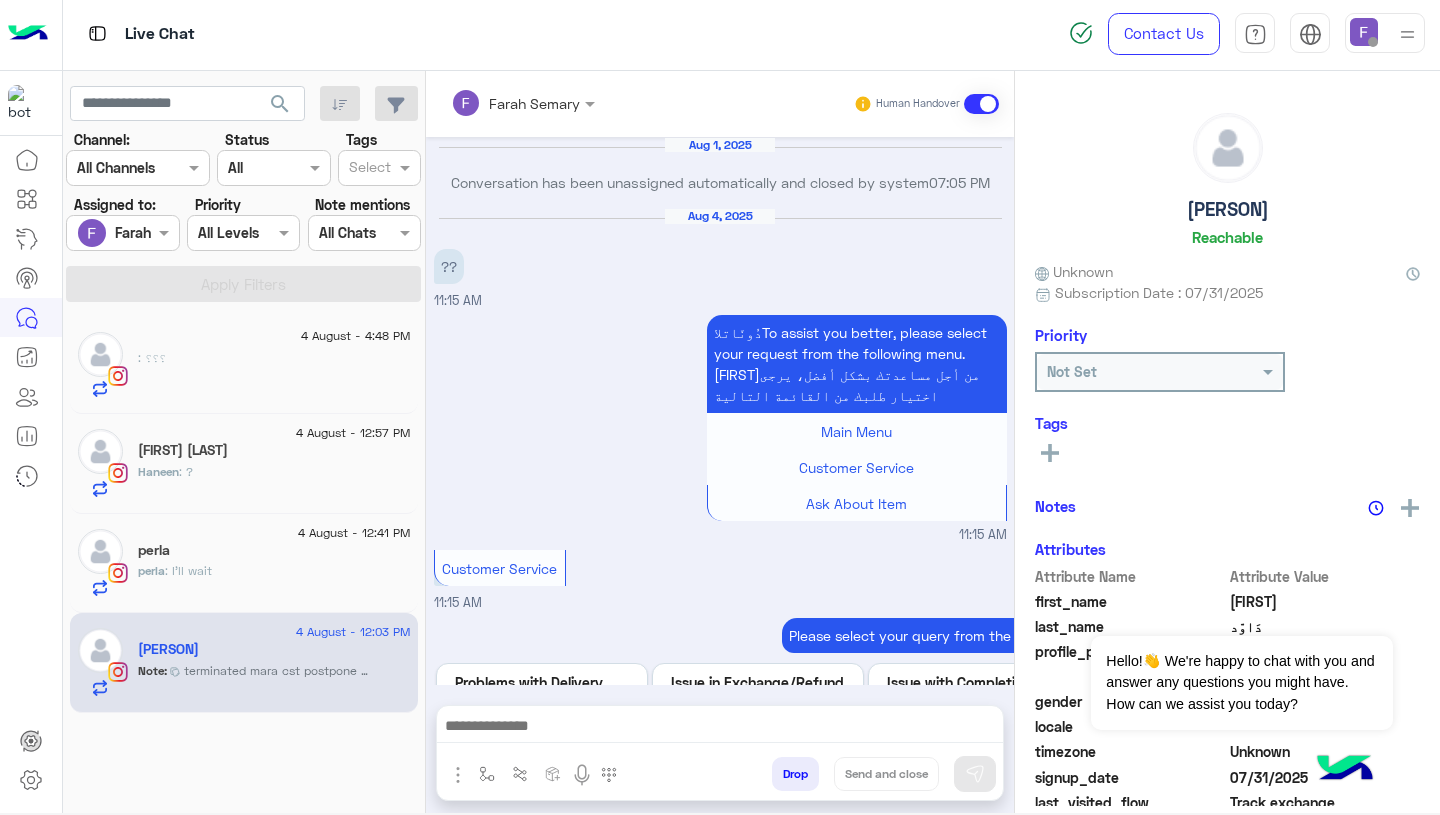 scroll, scrollTop: 1856, scrollLeft: 0, axis: vertical 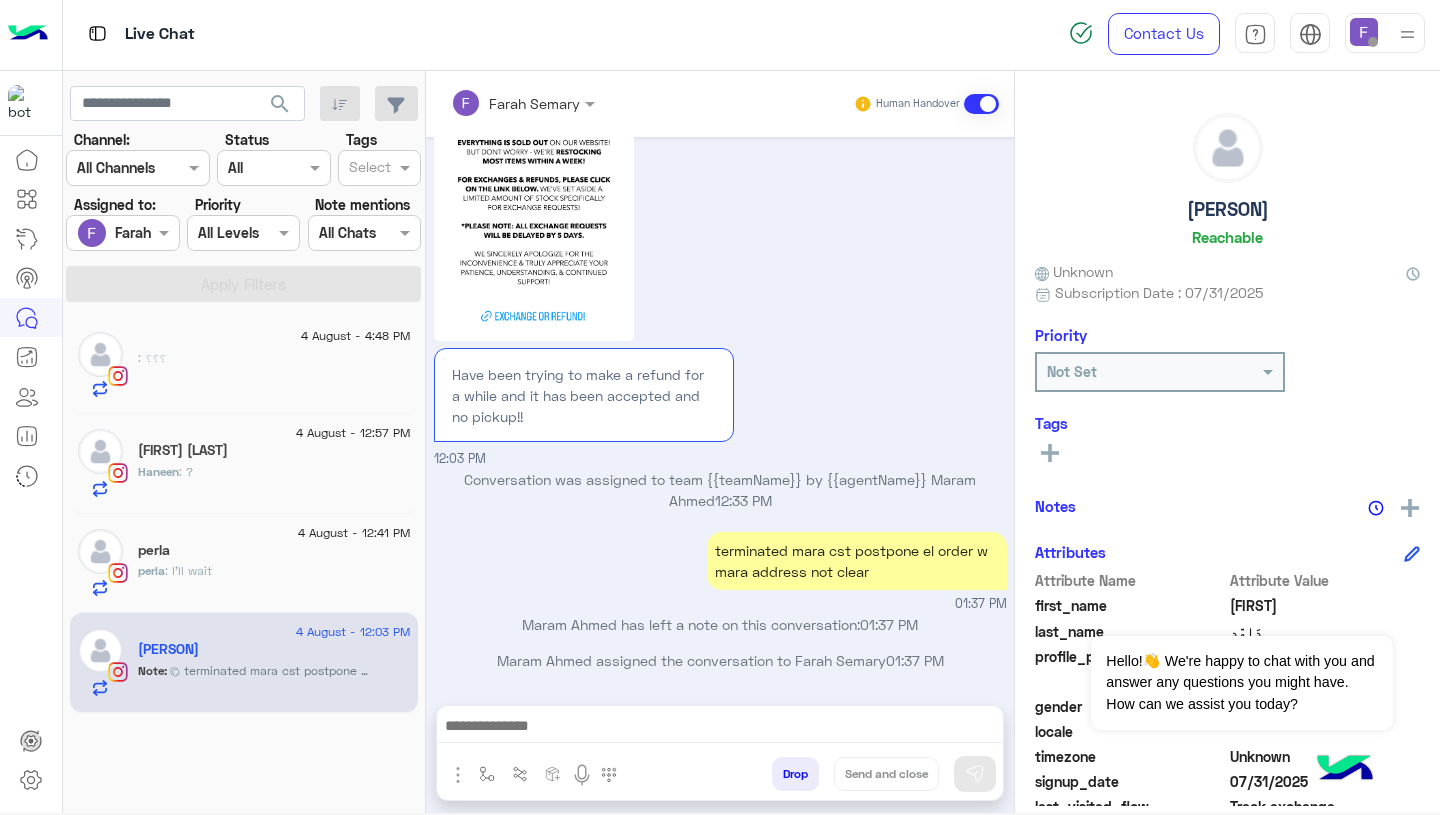 click on "perla" 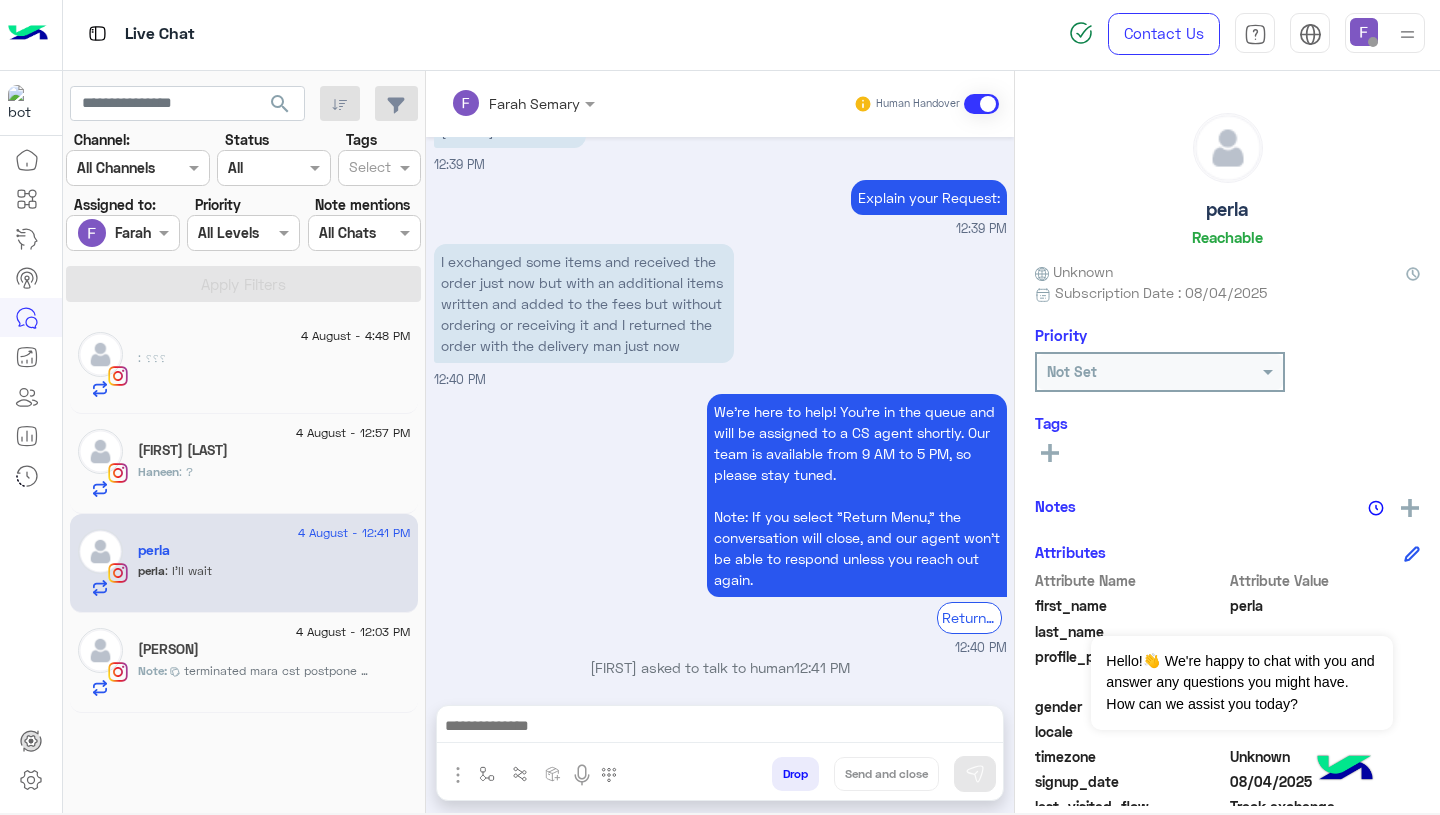 scroll, scrollTop: 1578, scrollLeft: 0, axis: vertical 